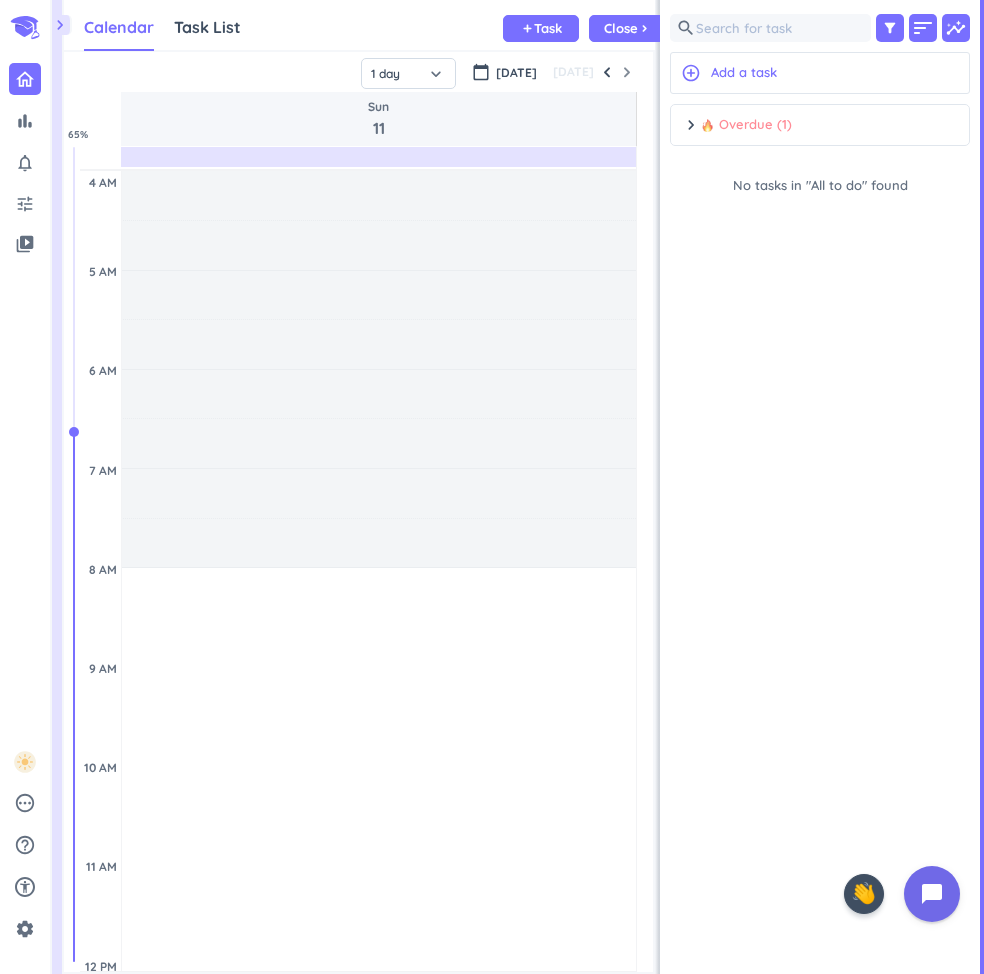 scroll, scrollTop: 0, scrollLeft: 0, axis: both 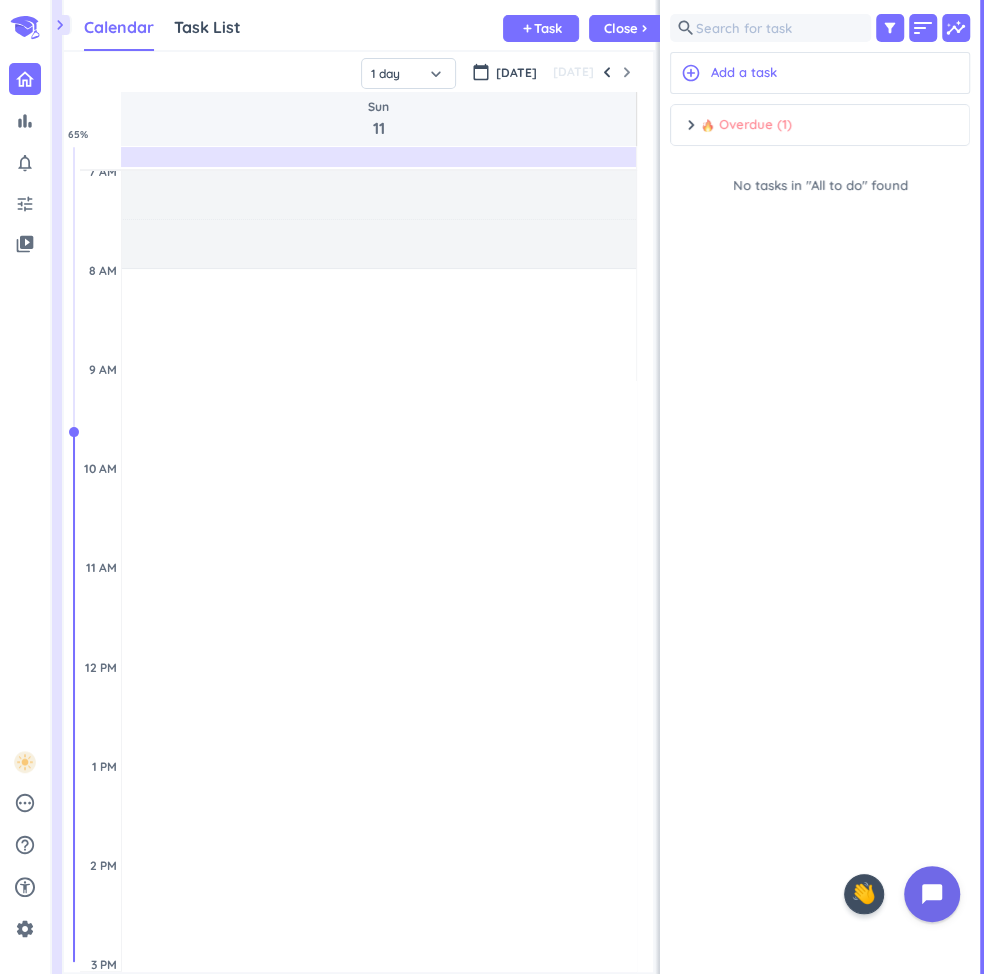 click on "Overdue (1)" at bounding box center [746, 125] 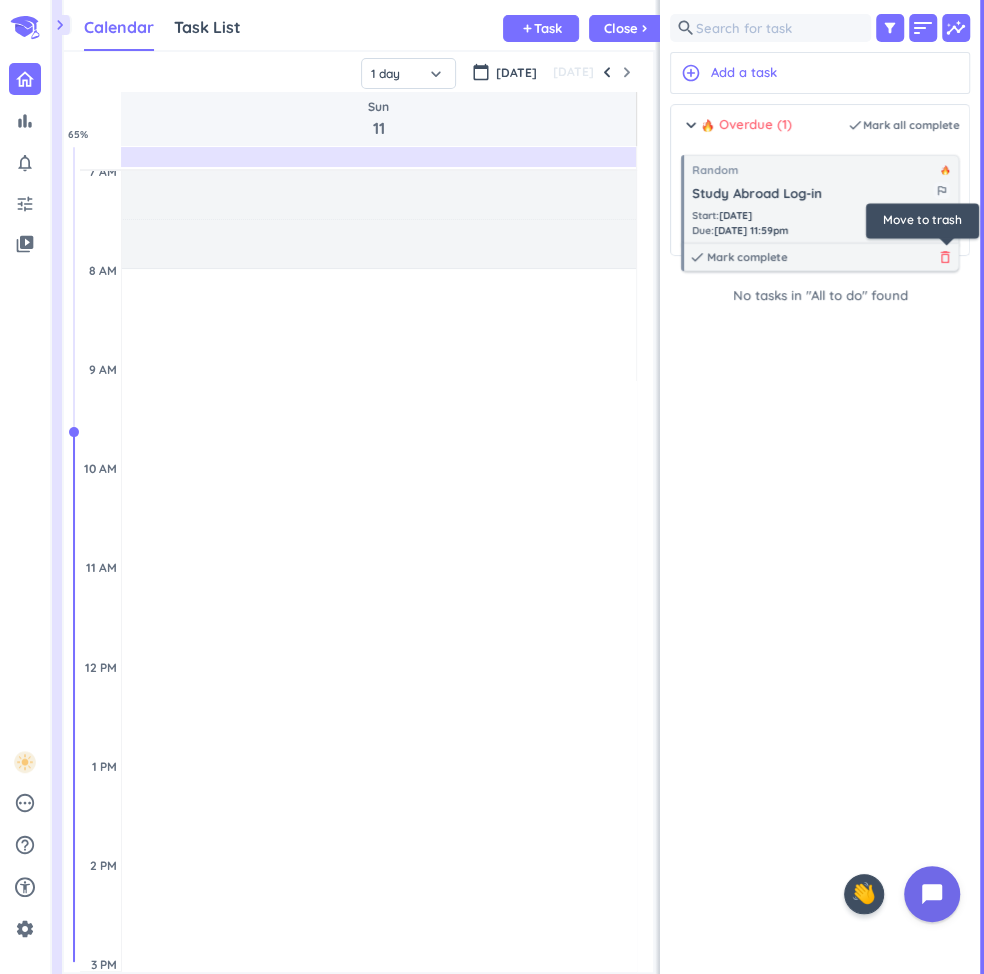 click on "delete_outline" at bounding box center (945, 257) 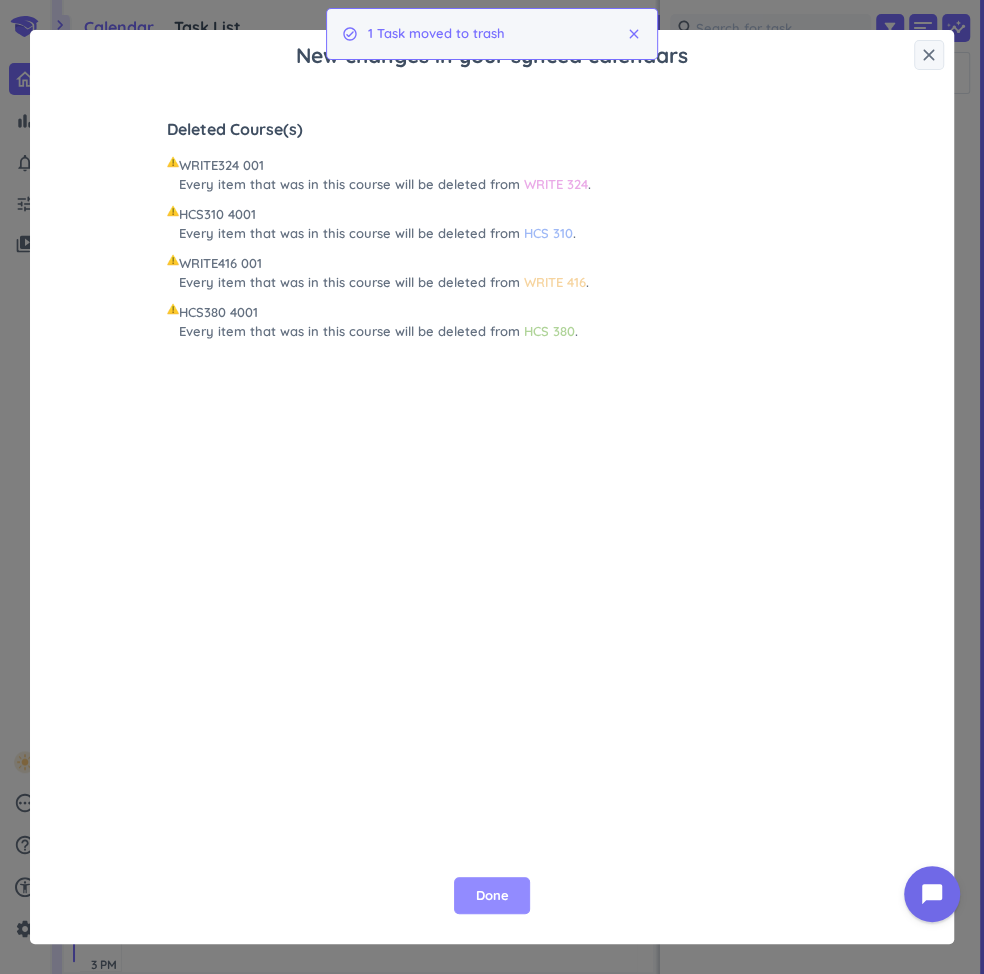 click on "Done" at bounding box center [492, 896] 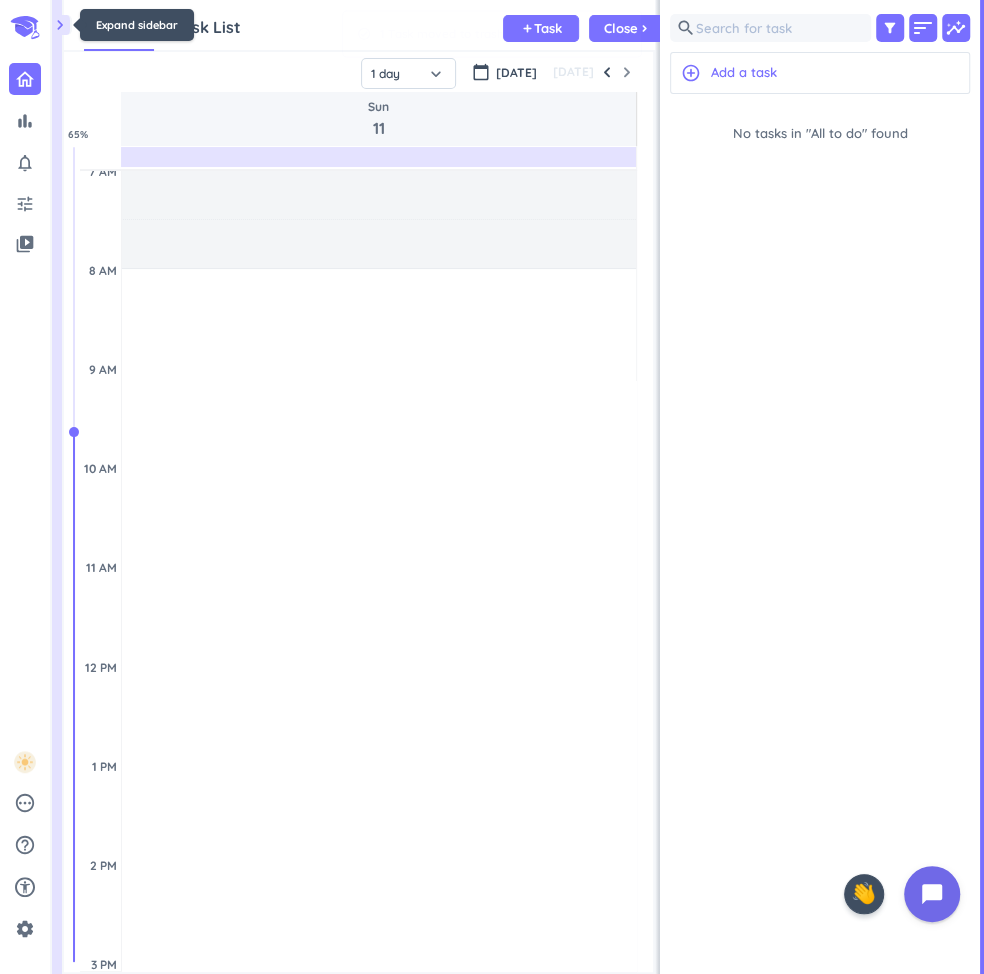 click on "chevron_right" at bounding box center (60, 25) 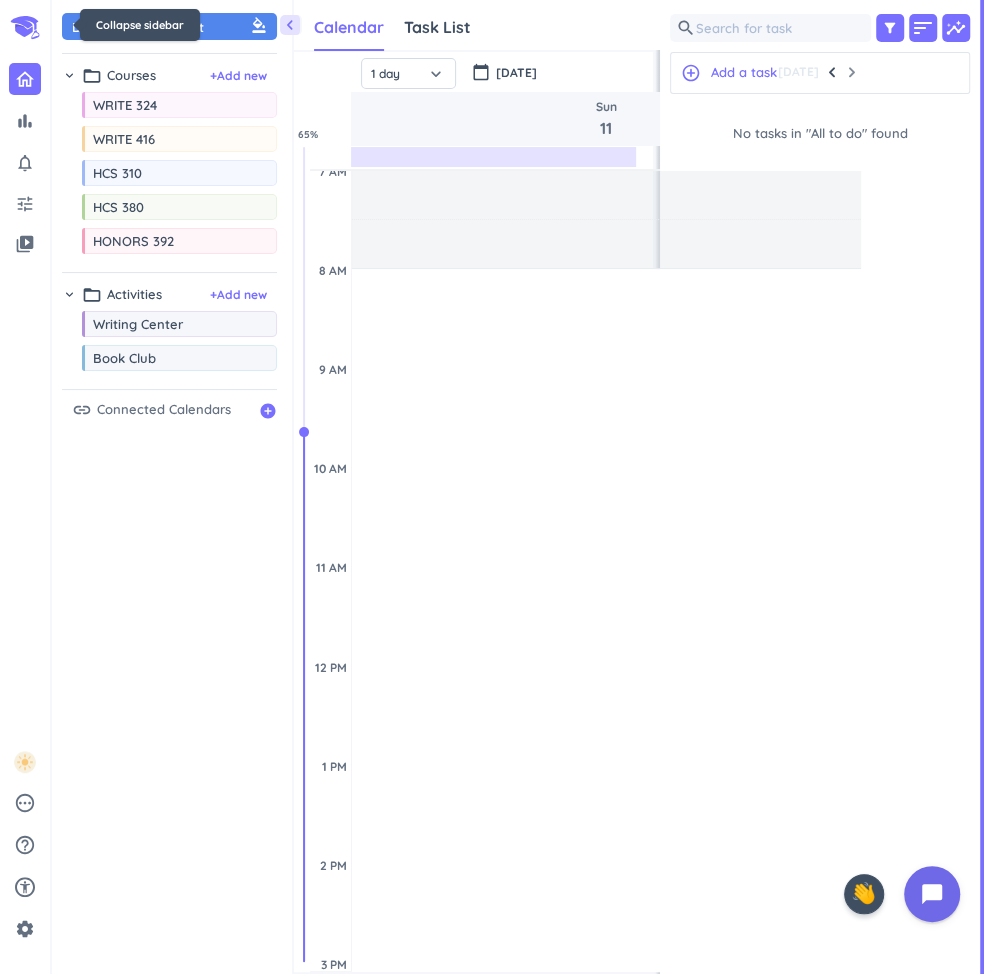 scroll, scrollTop: 50, scrollLeft: 369, axis: both 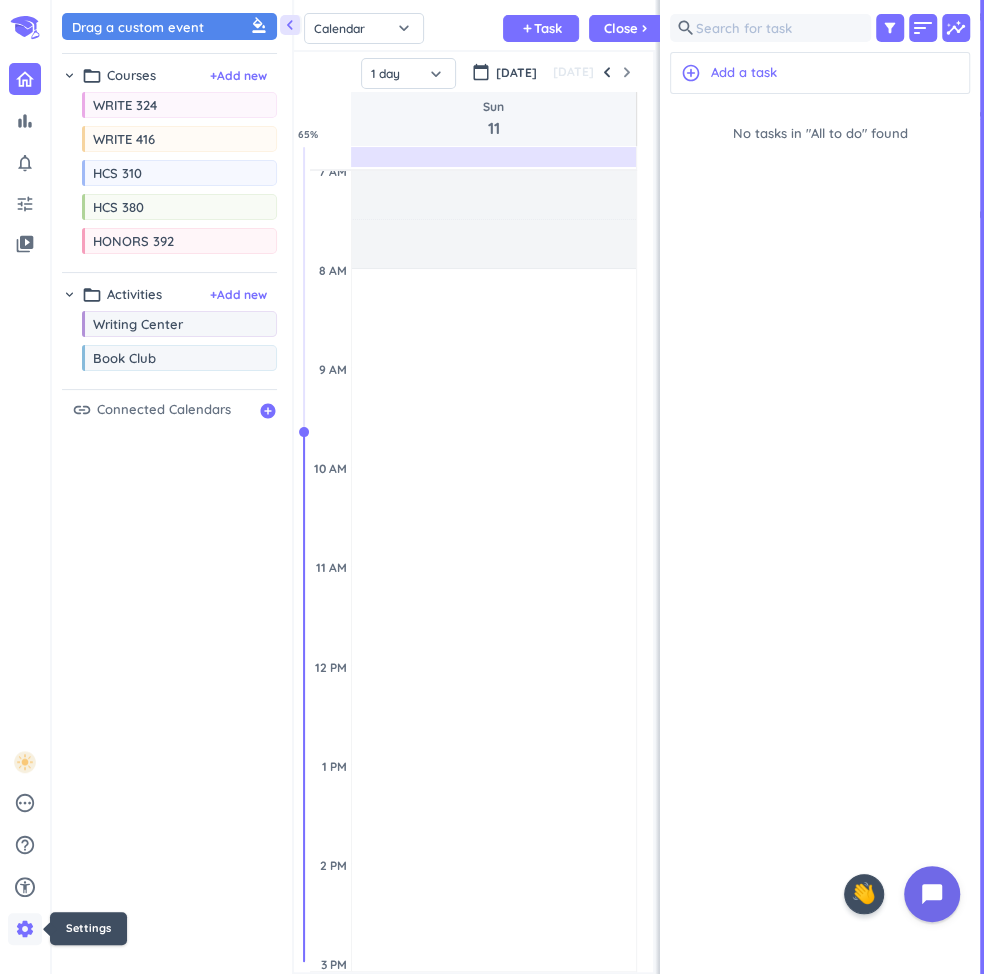 click on "settings" at bounding box center (25, 929) 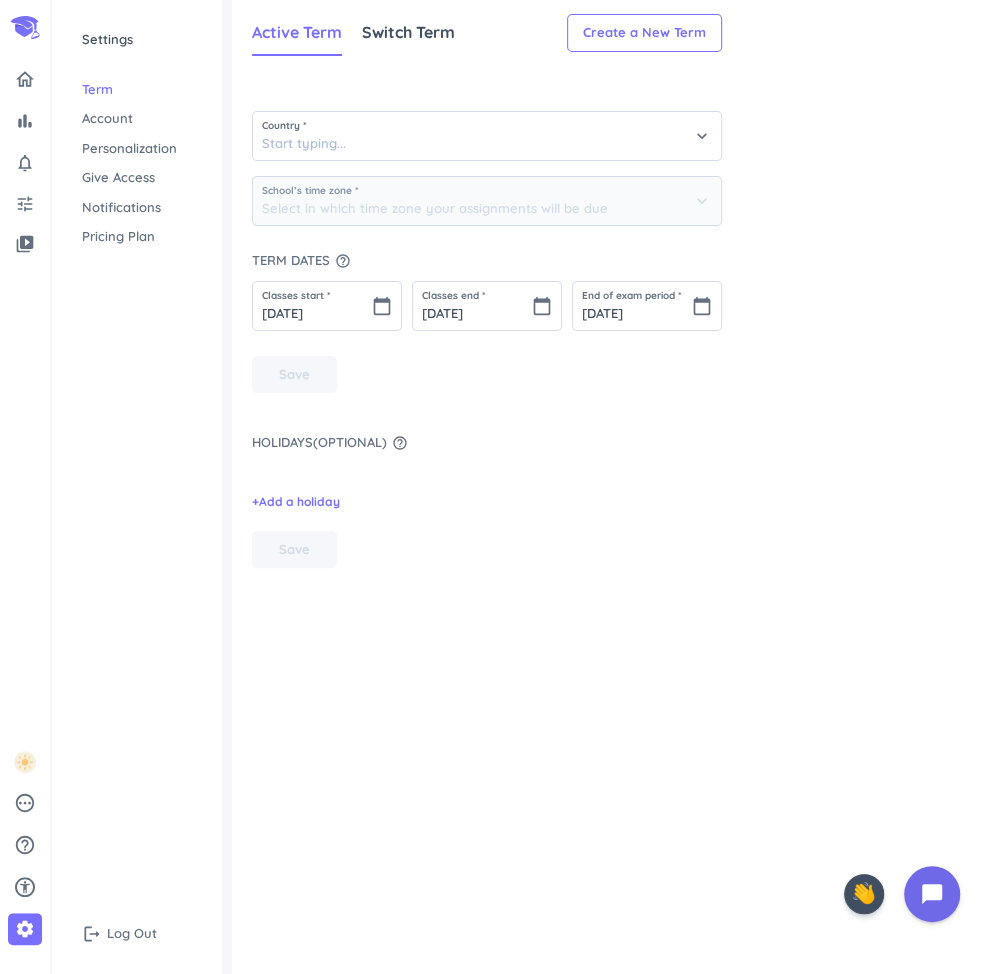 type on "(GMT-06:00) Mountain Time" 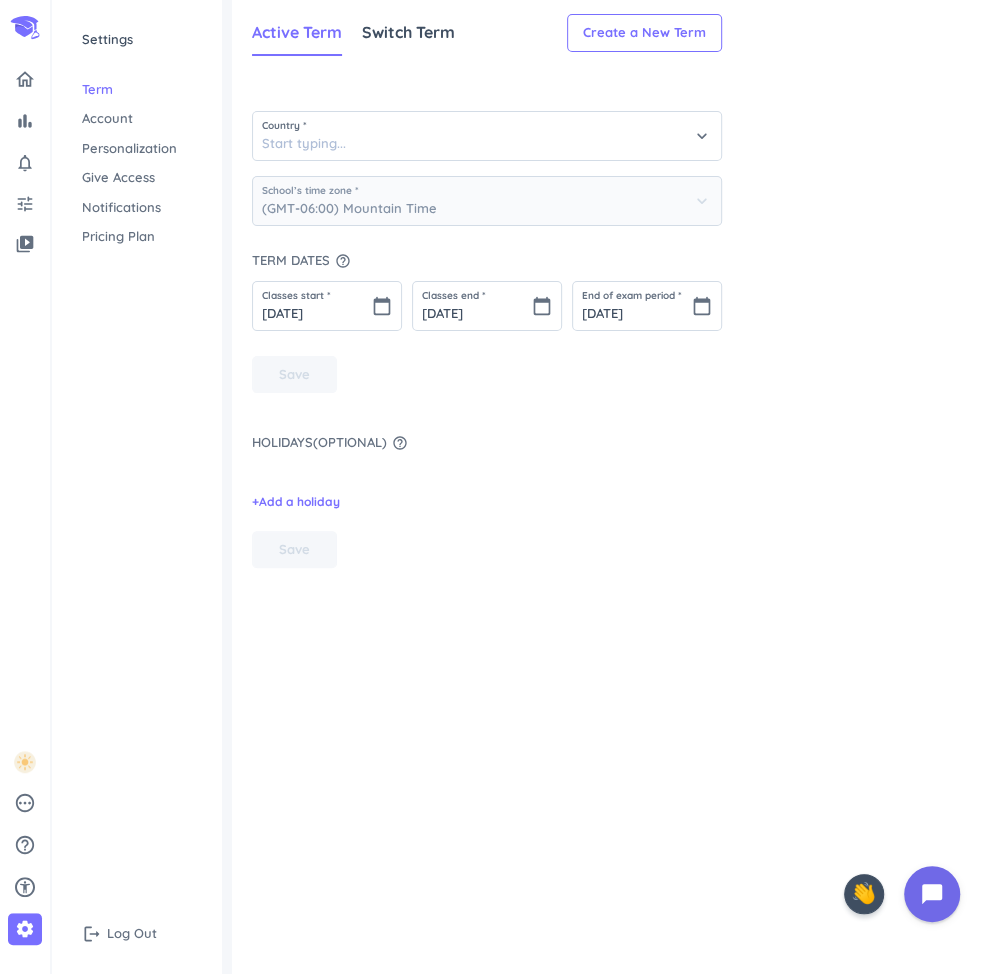 type on "United States" 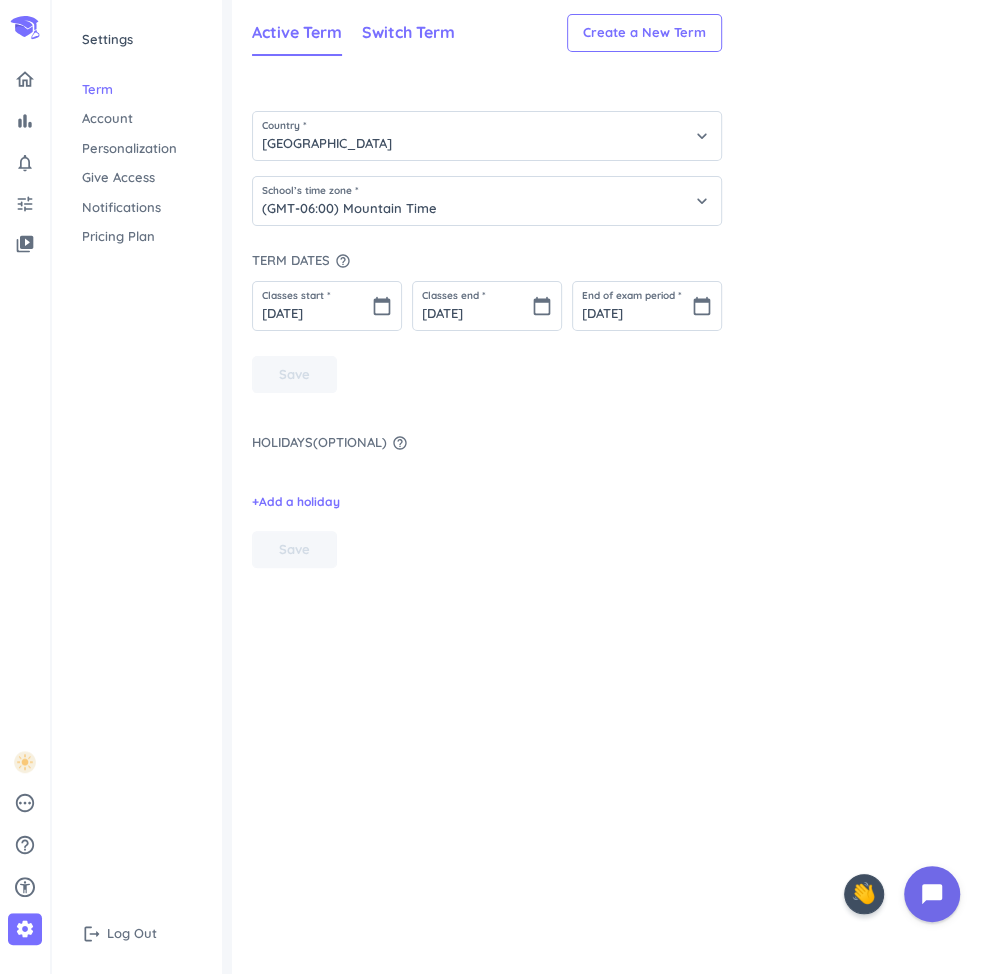click on "Switch Term" at bounding box center [408, 32] 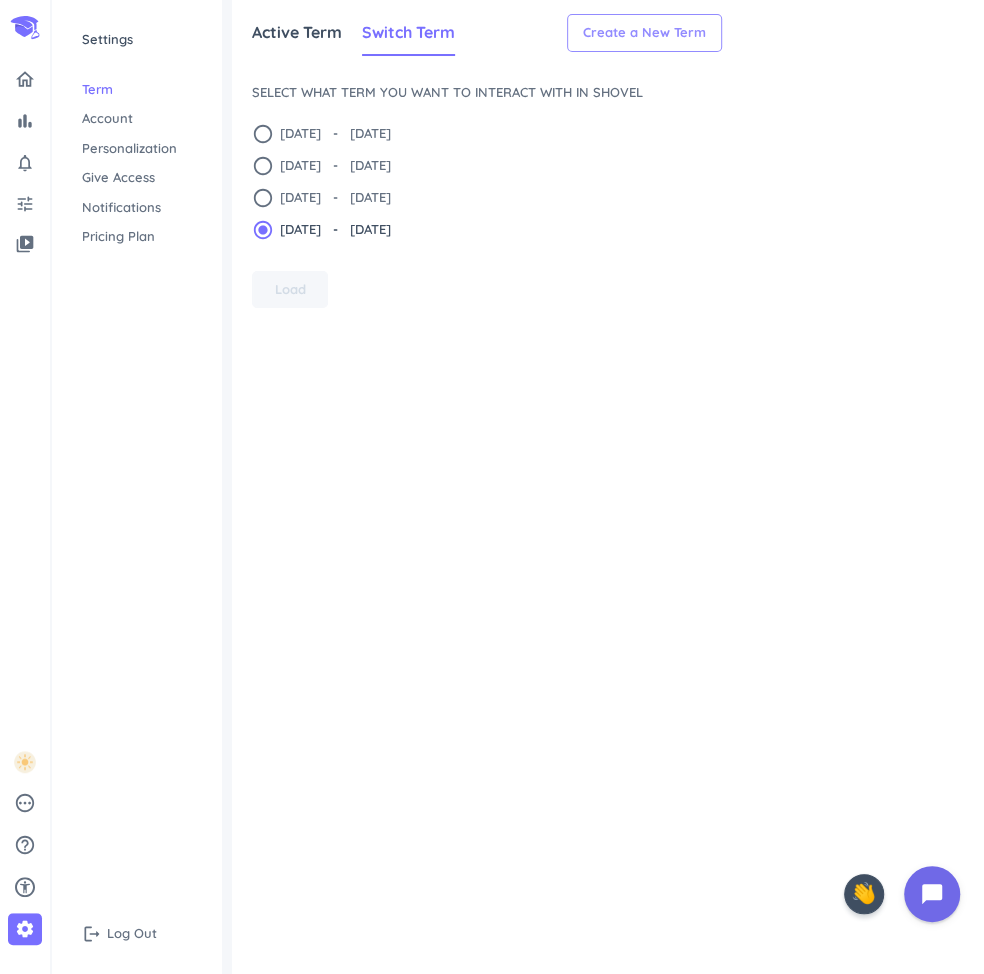 click on "Create a New Term" at bounding box center (644, 33) 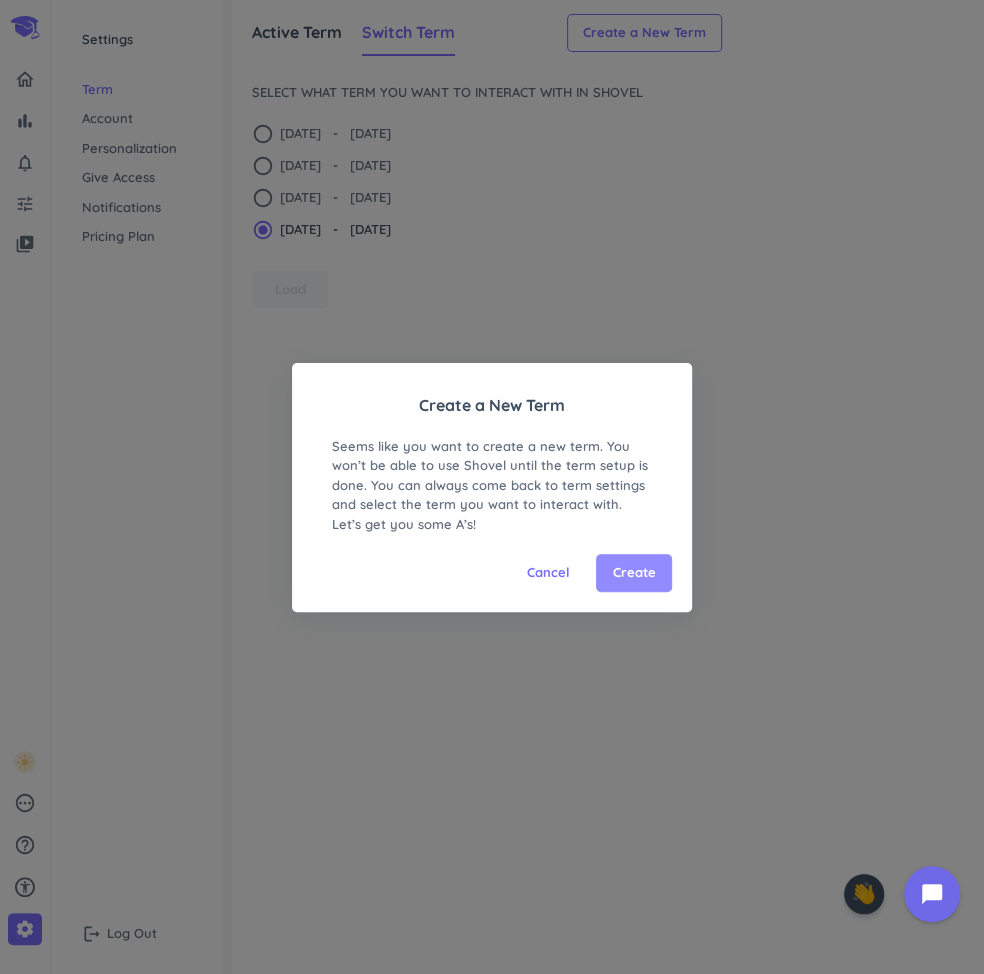click on "Create" at bounding box center (634, 573) 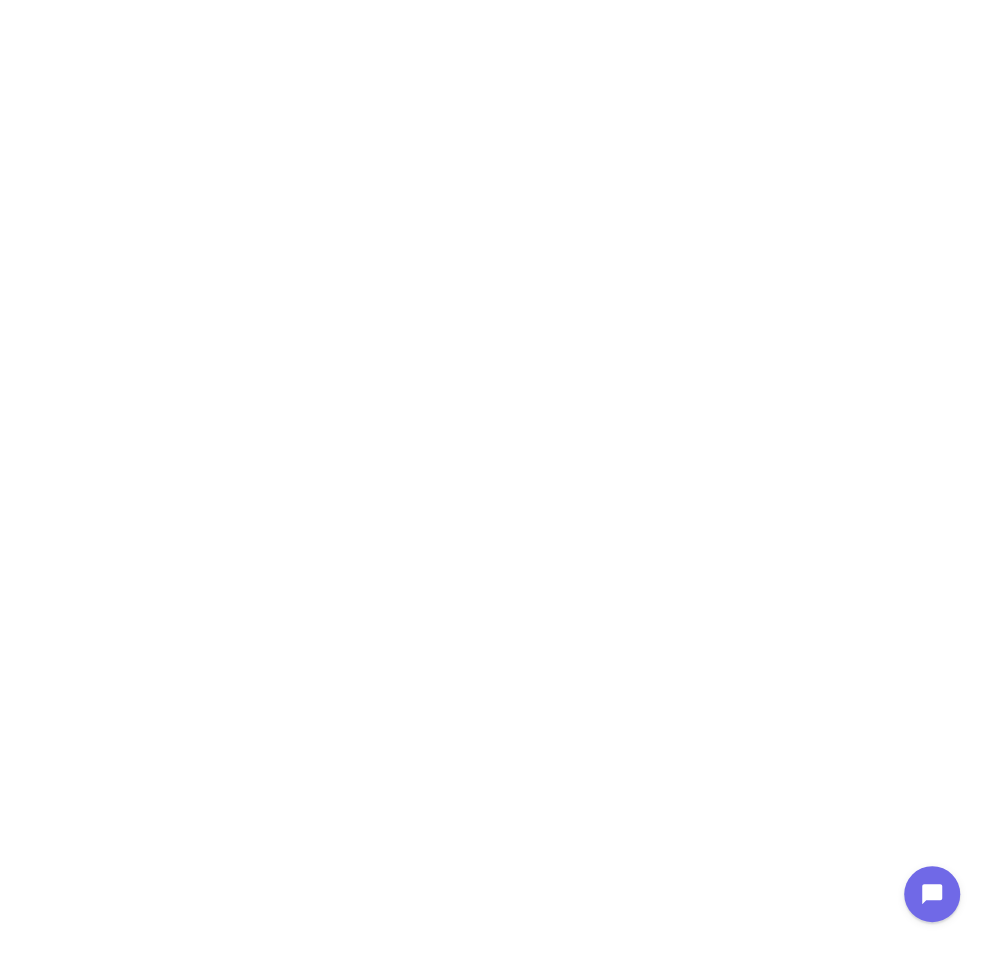 click at bounding box center [492, 487] 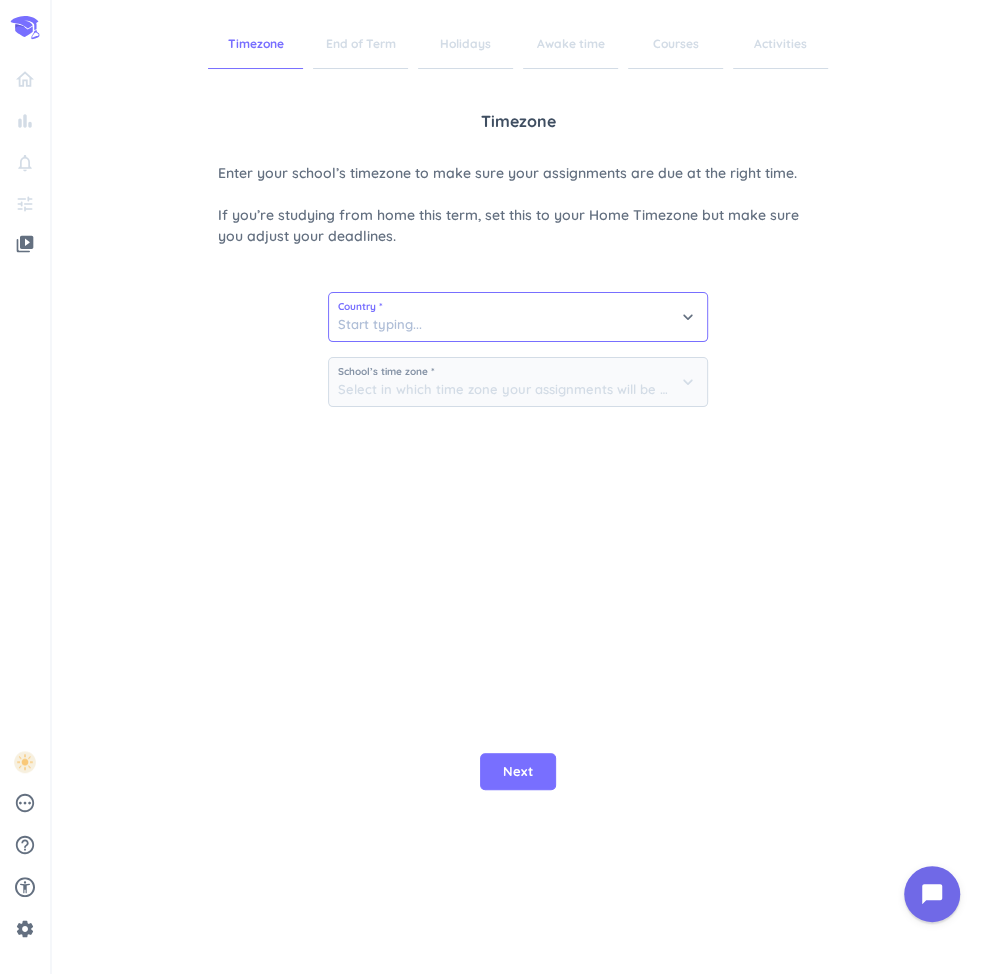 click at bounding box center (518, 317) 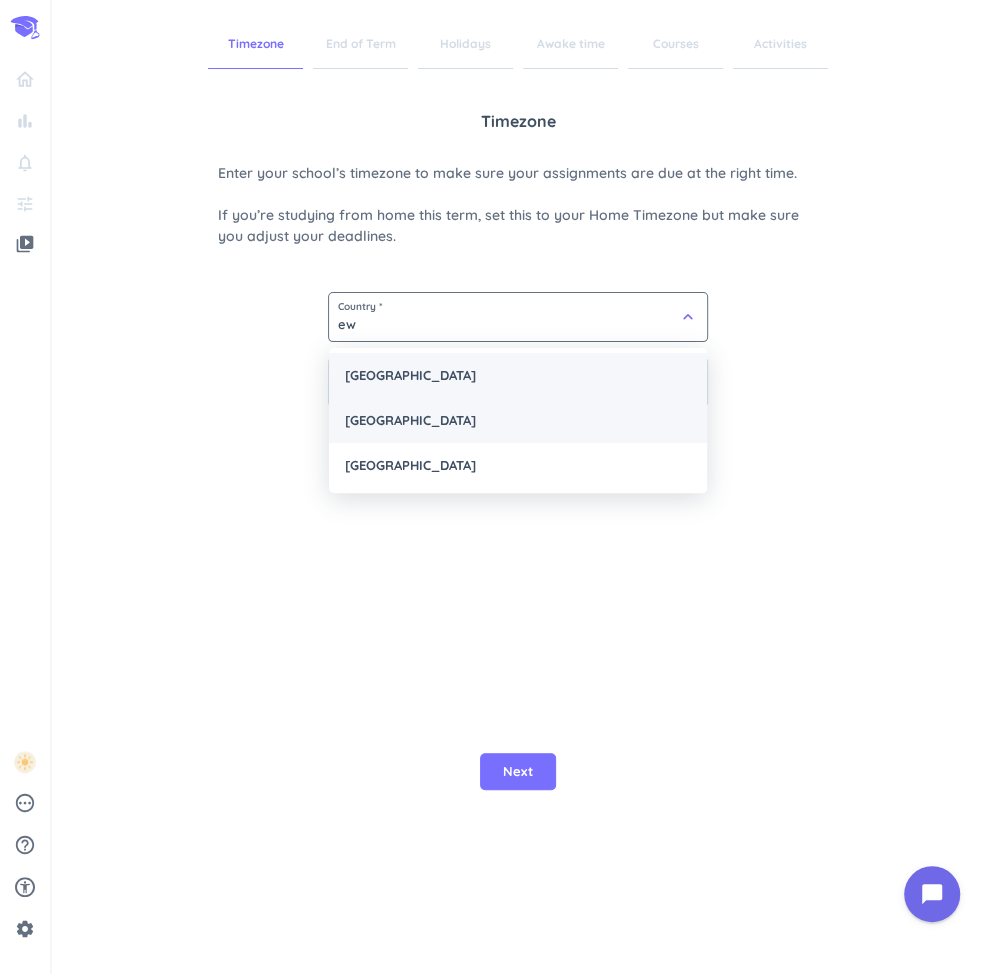 click on "New Zealand" at bounding box center (518, 420) 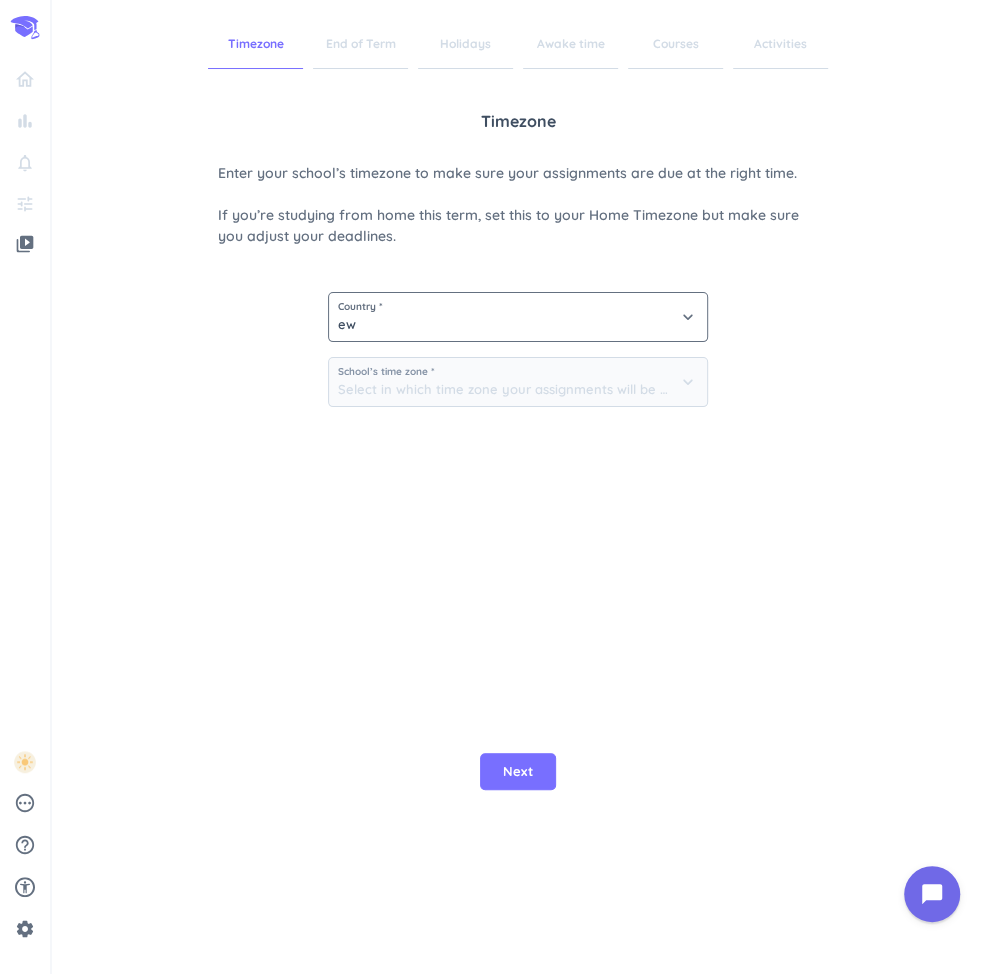 type on "New Zealand" 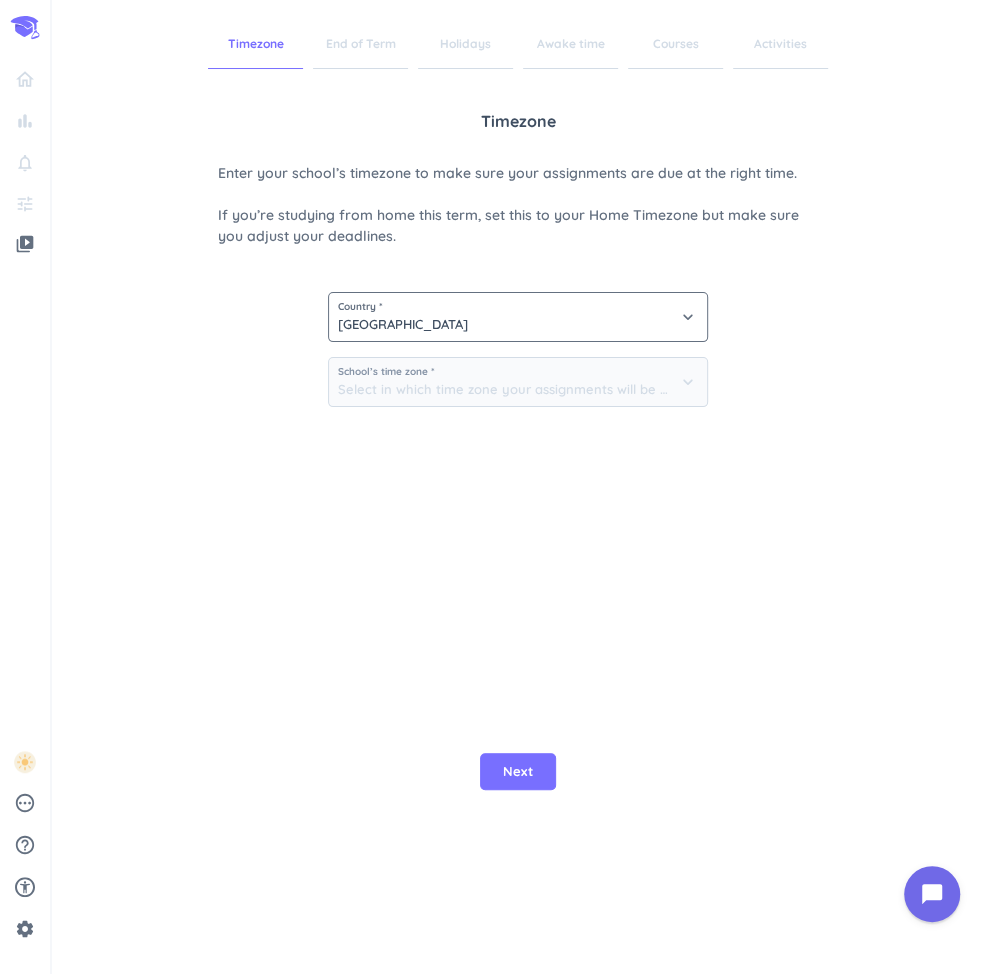 type on "(GMT+12:00) Auckland" 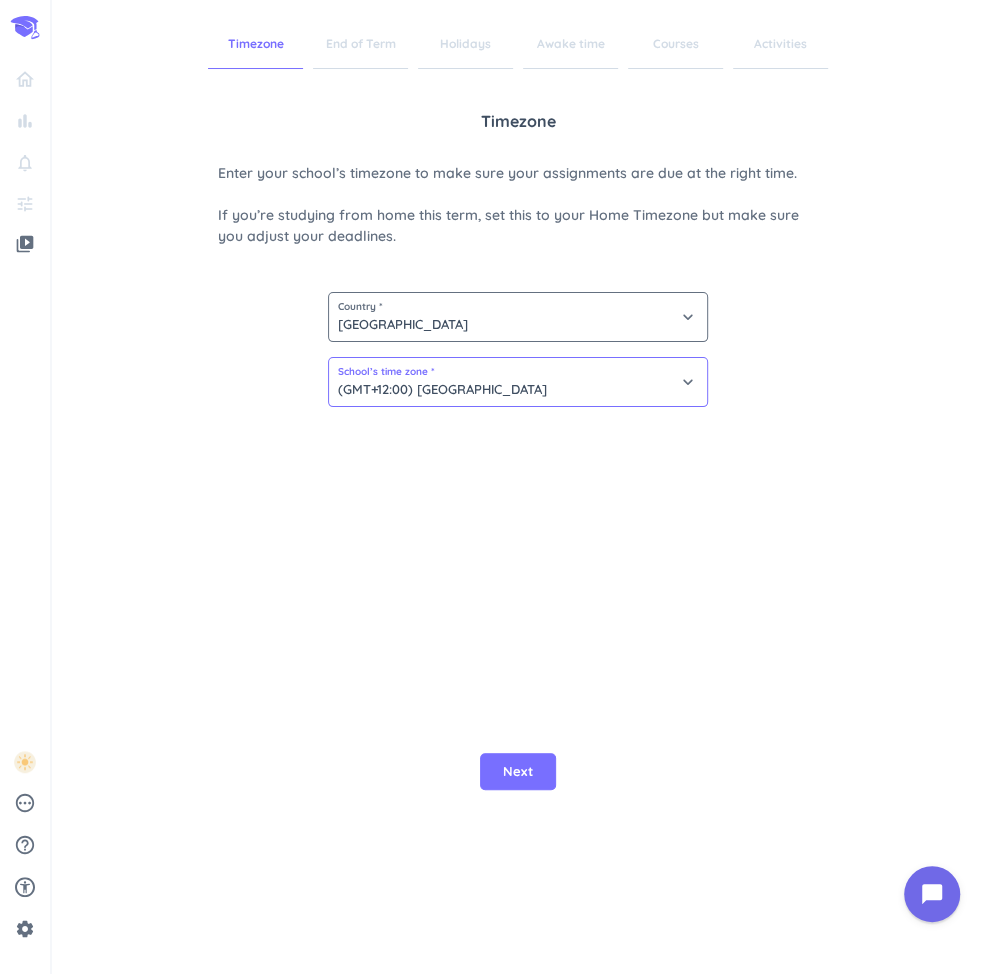 click on "(GMT+12:00) Auckland" at bounding box center (518, 382) 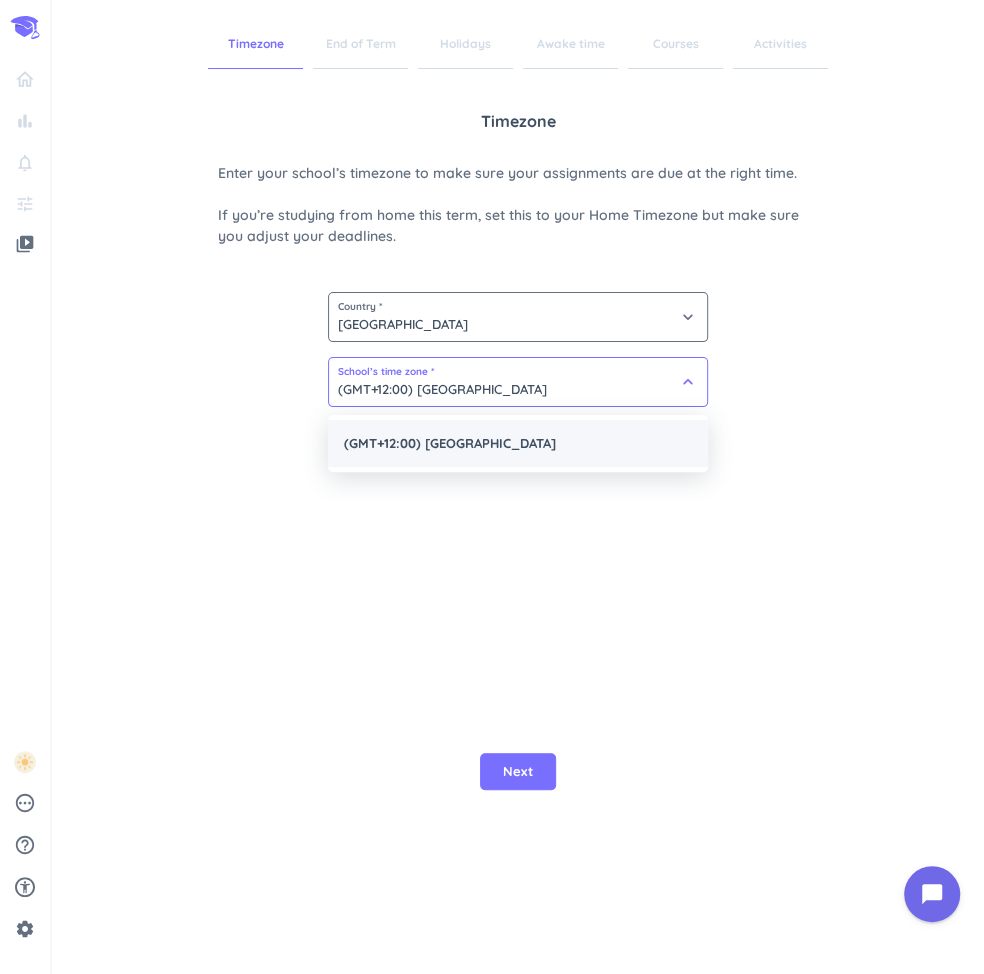 click on "(GMT+12:00) Auckland" at bounding box center [518, 444] 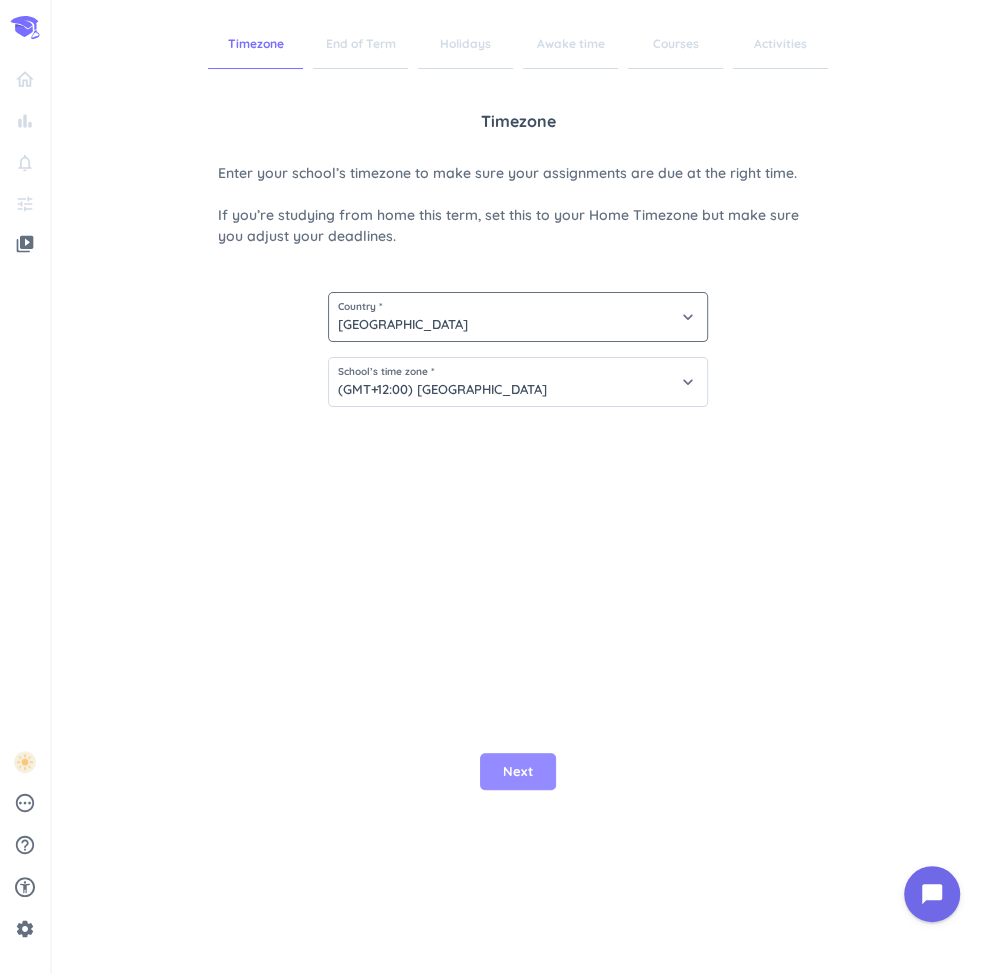 click on "Next" at bounding box center [518, 772] 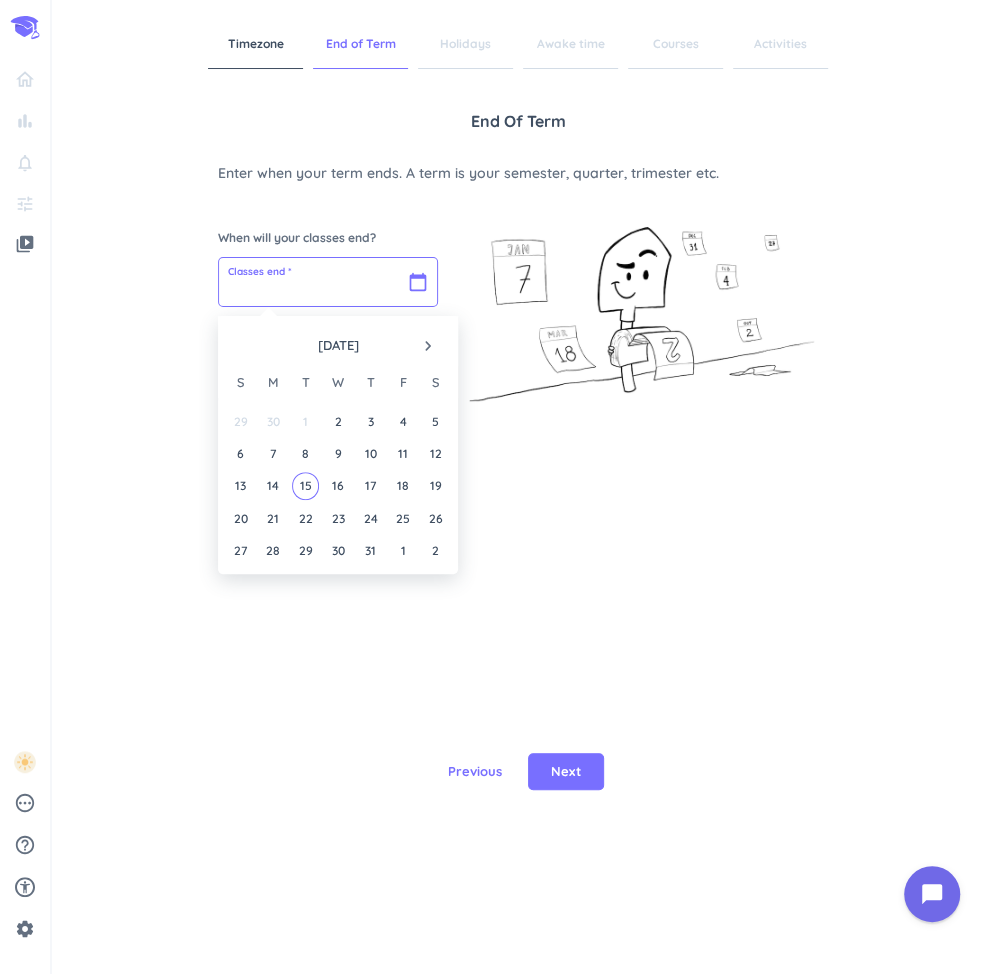 click at bounding box center (328, 282) 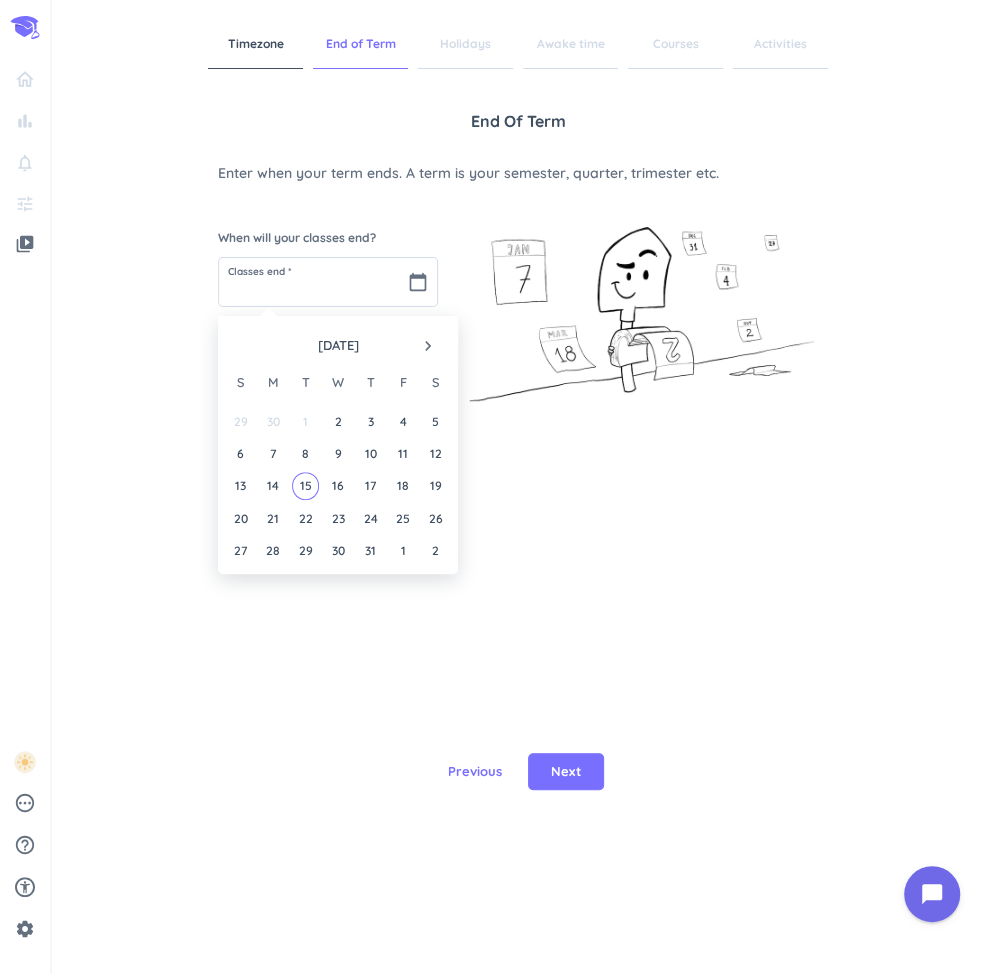 click on "navigate_next" at bounding box center [428, 346] 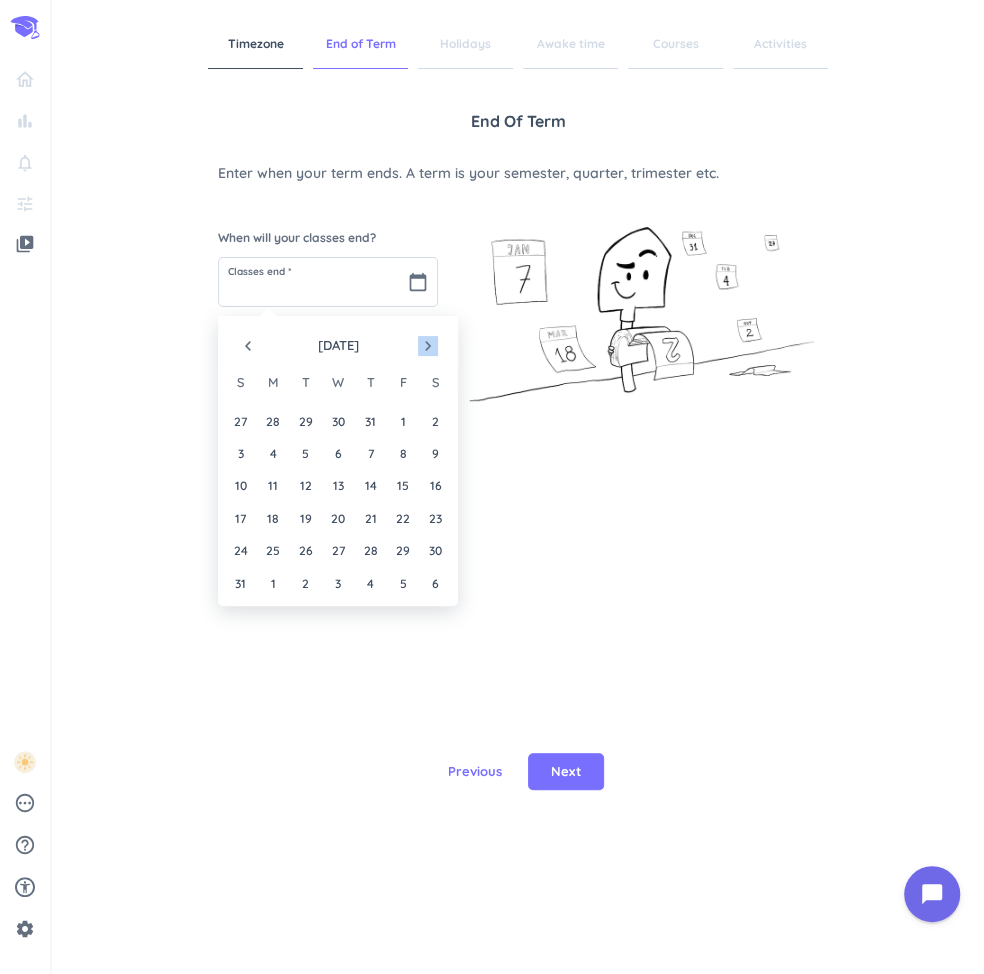 click on "navigate_next" at bounding box center (428, 346) 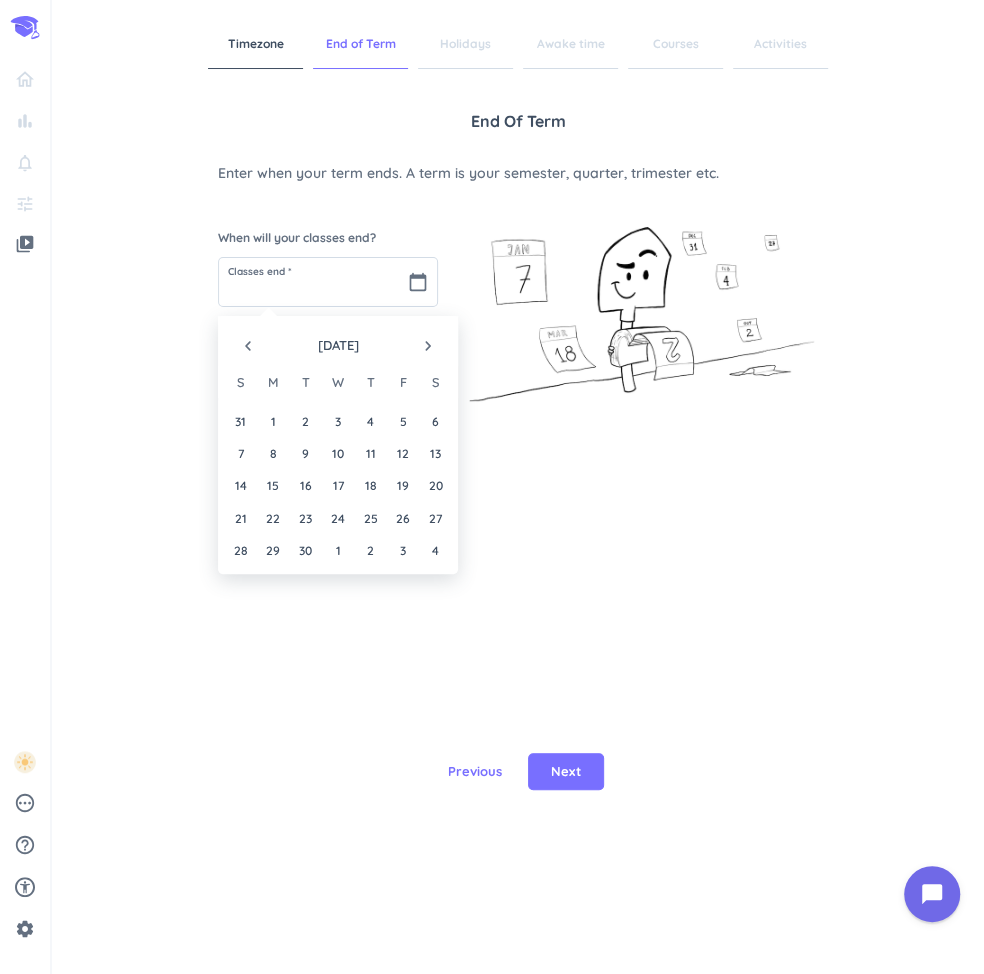 click on "navigate_next" at bounding box center (428, 346) 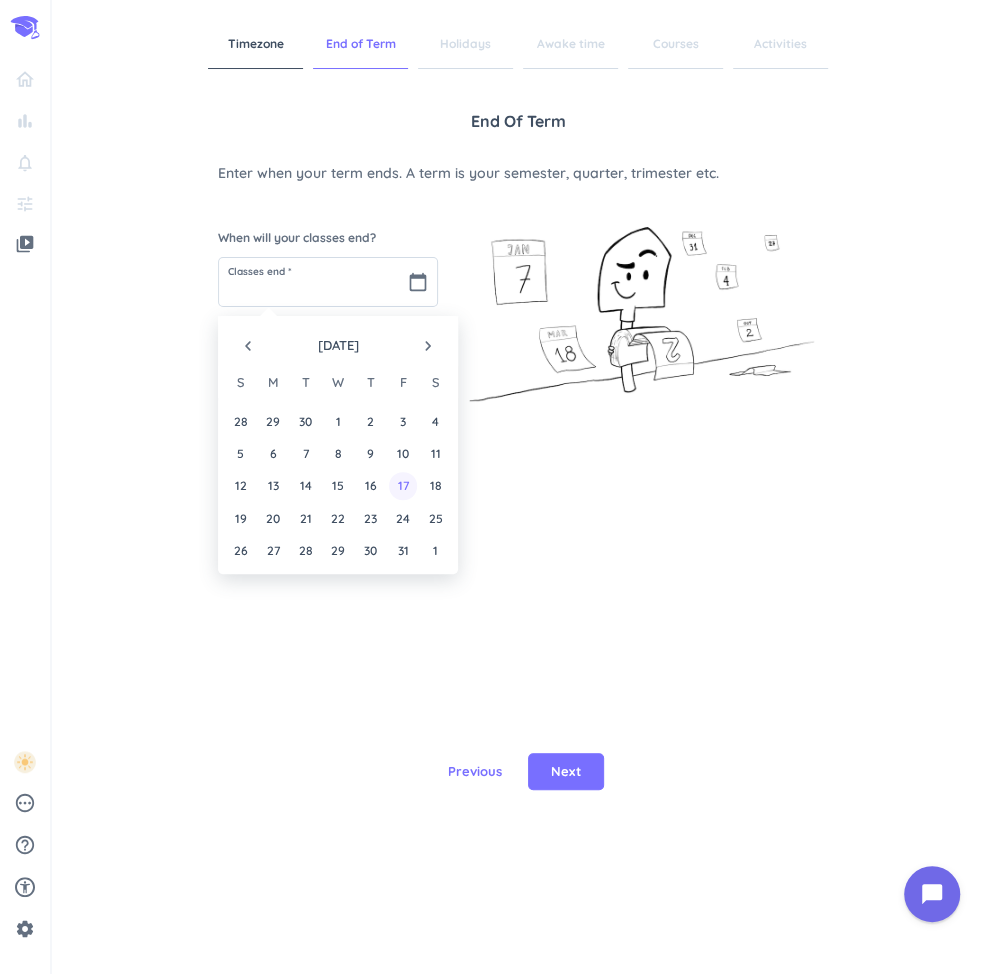 click on "17" at bounding box center (402, 485) 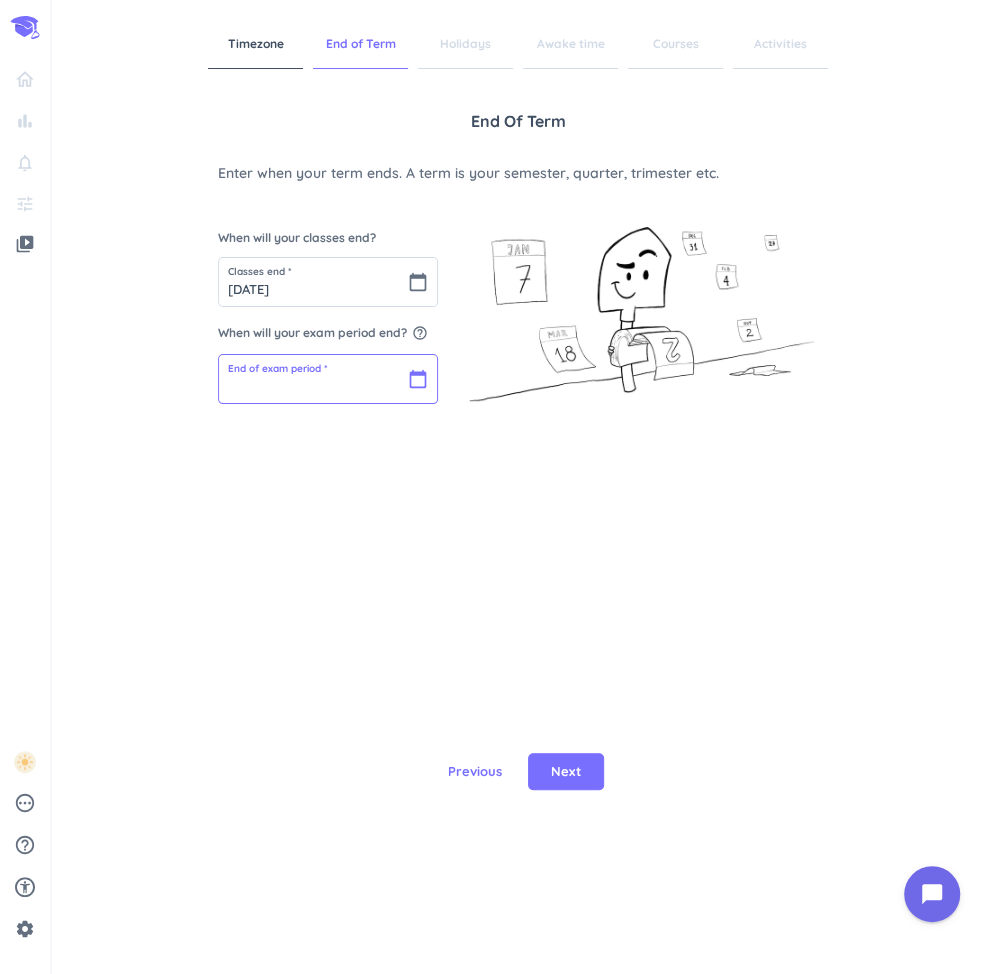 click at bounding box center [328, 379] 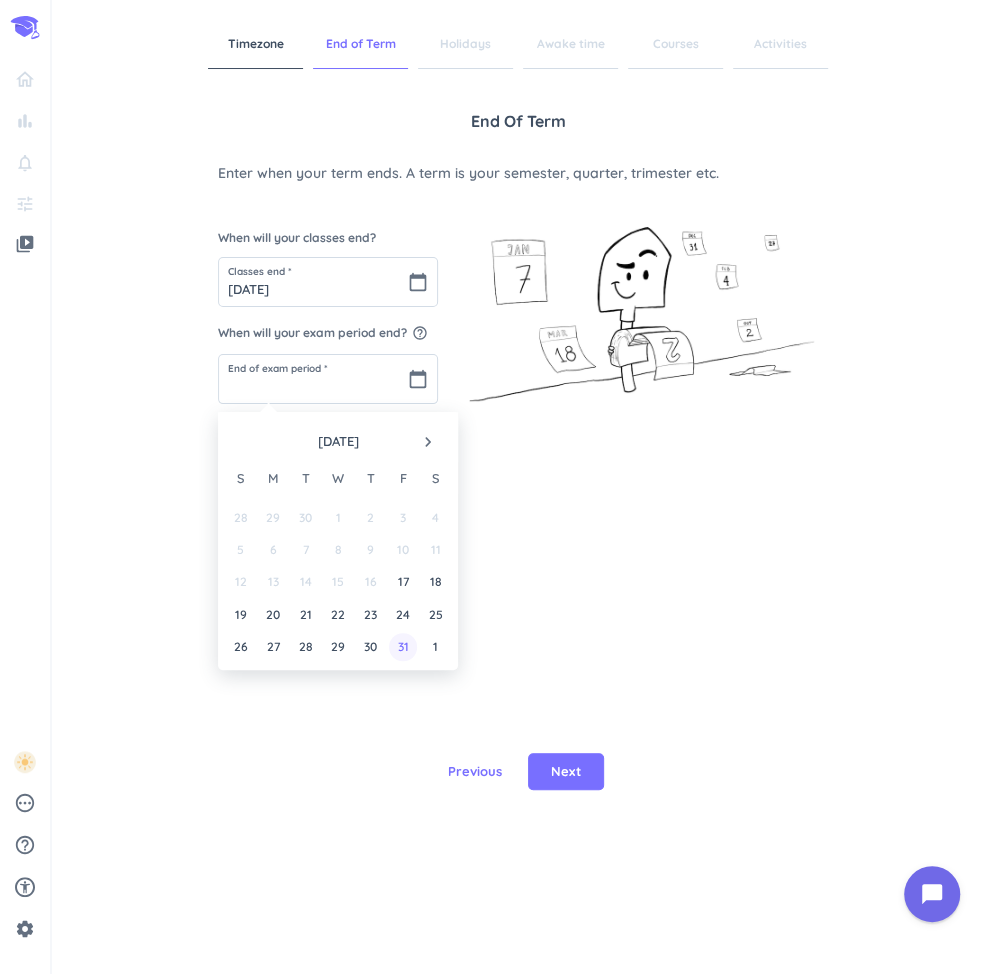 click on "31" at bounding box center (402, 646) 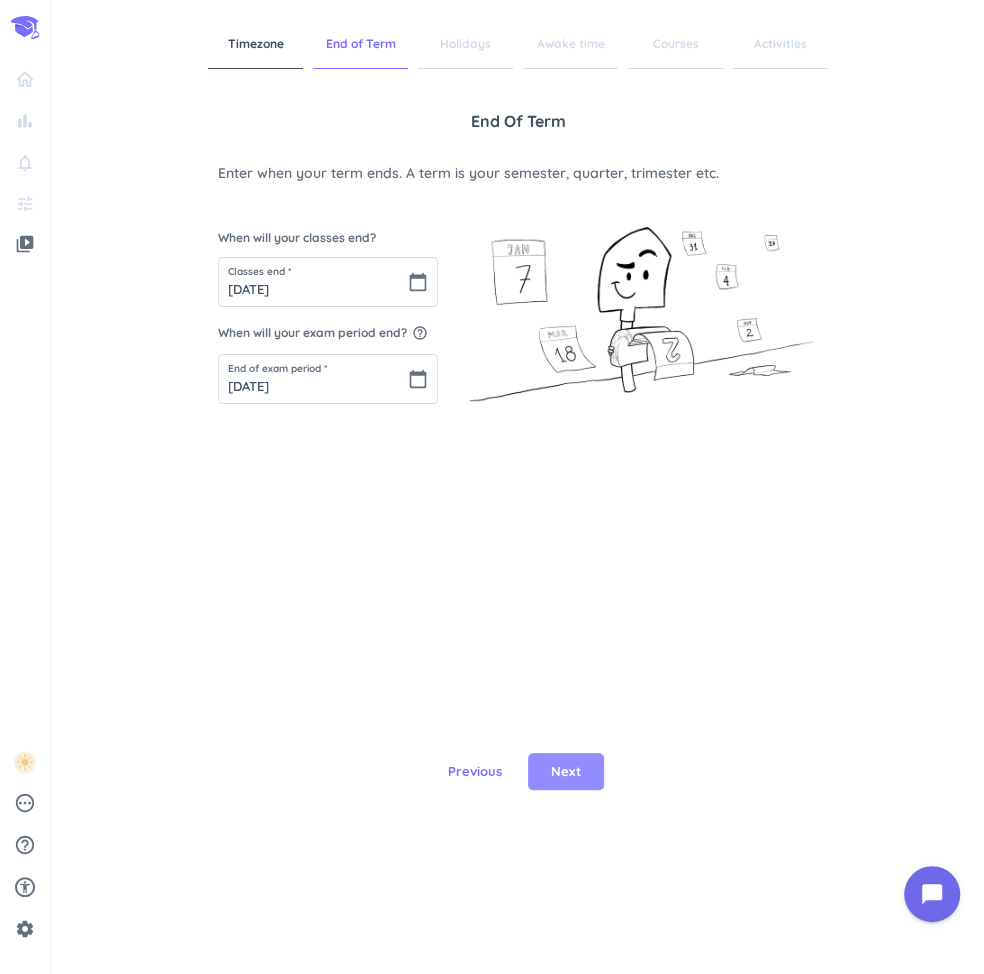 click on "Next" at bounding box center [566, 772] 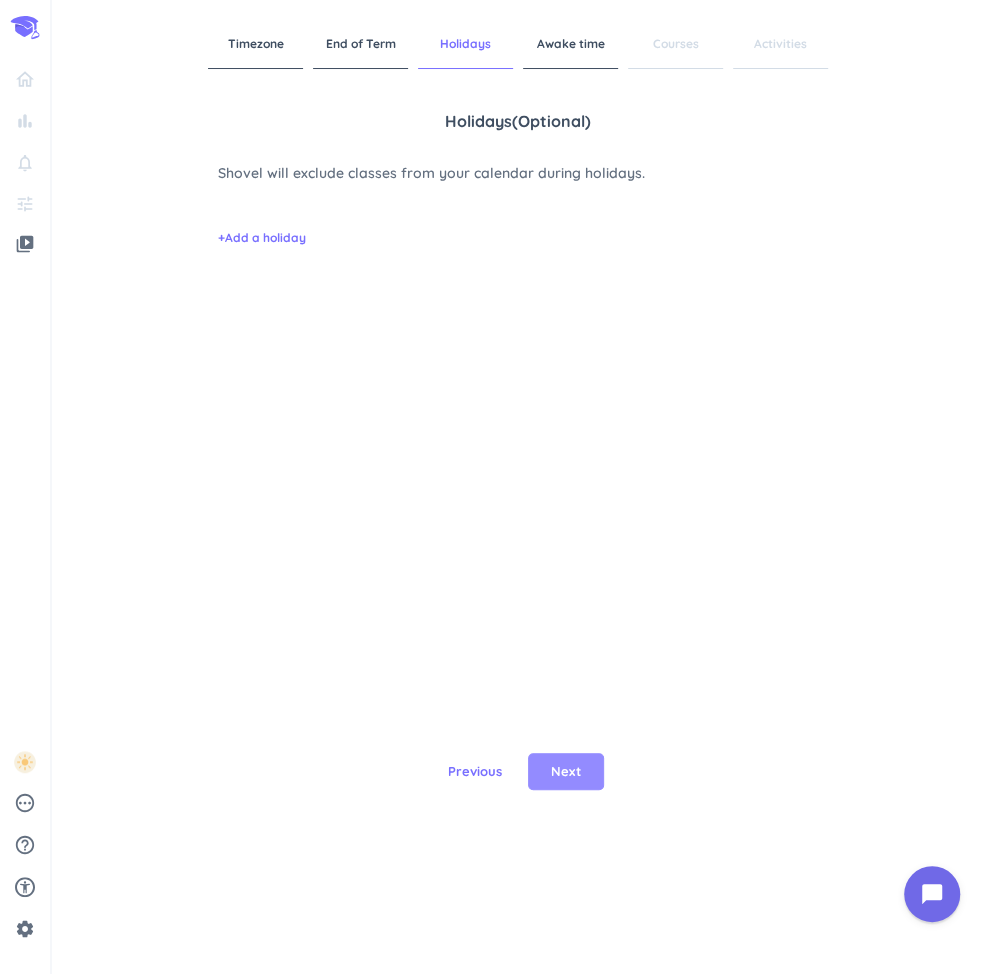 click on "Next" at bounding box center [566, 772] 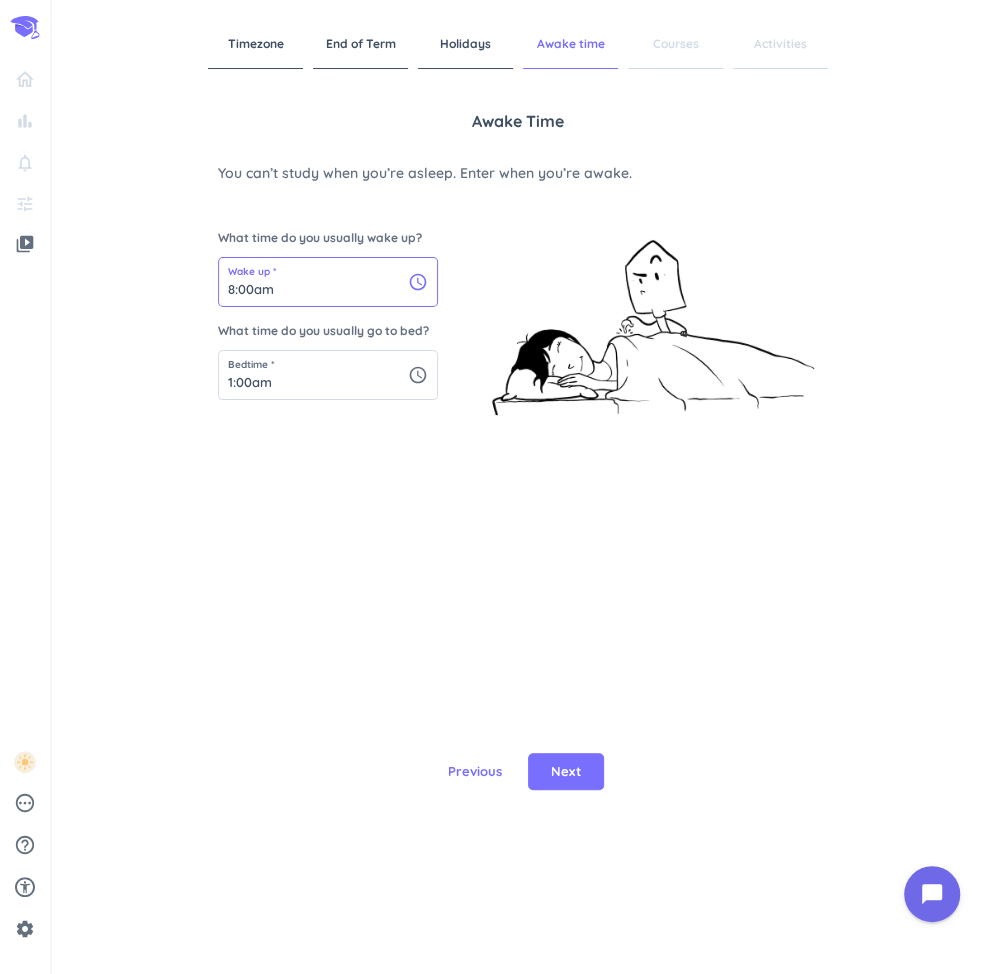 click on "8:00am" at bounding box center [328, 282] 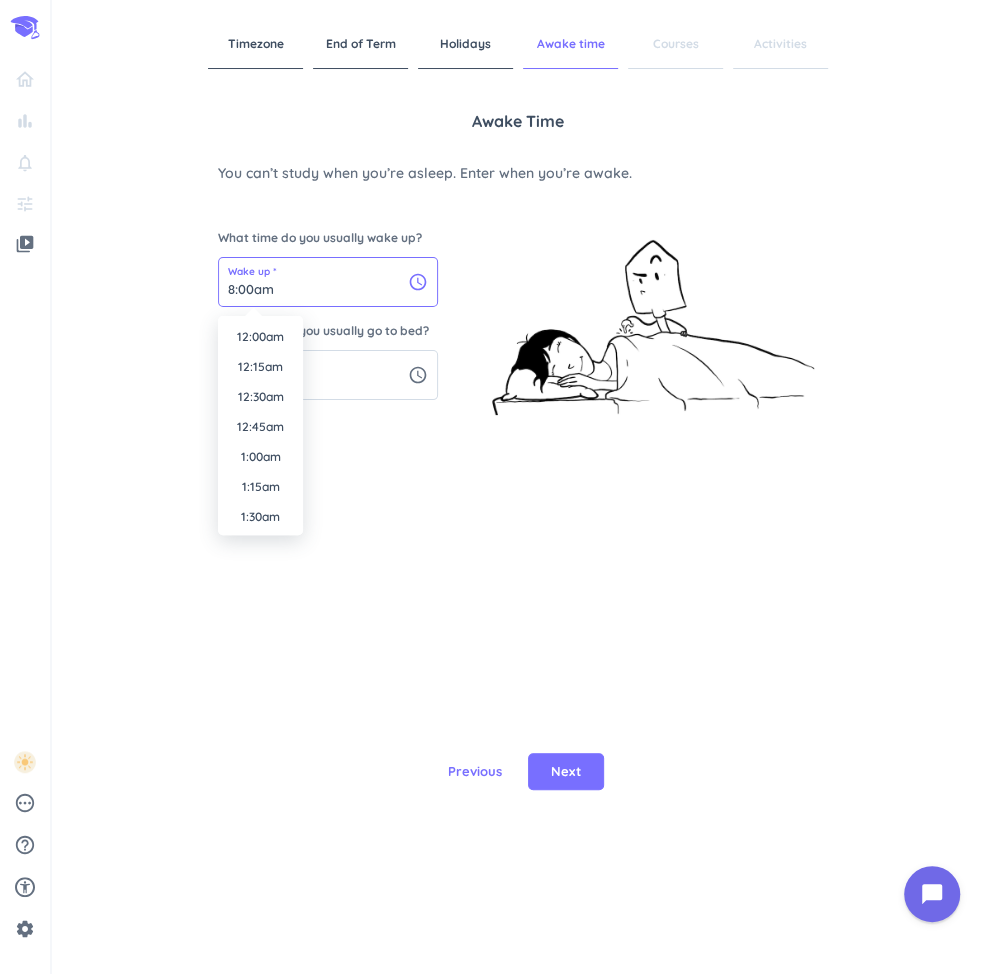 scroll, scrollTop: 870, scrollLeft: 0, axis: vertical 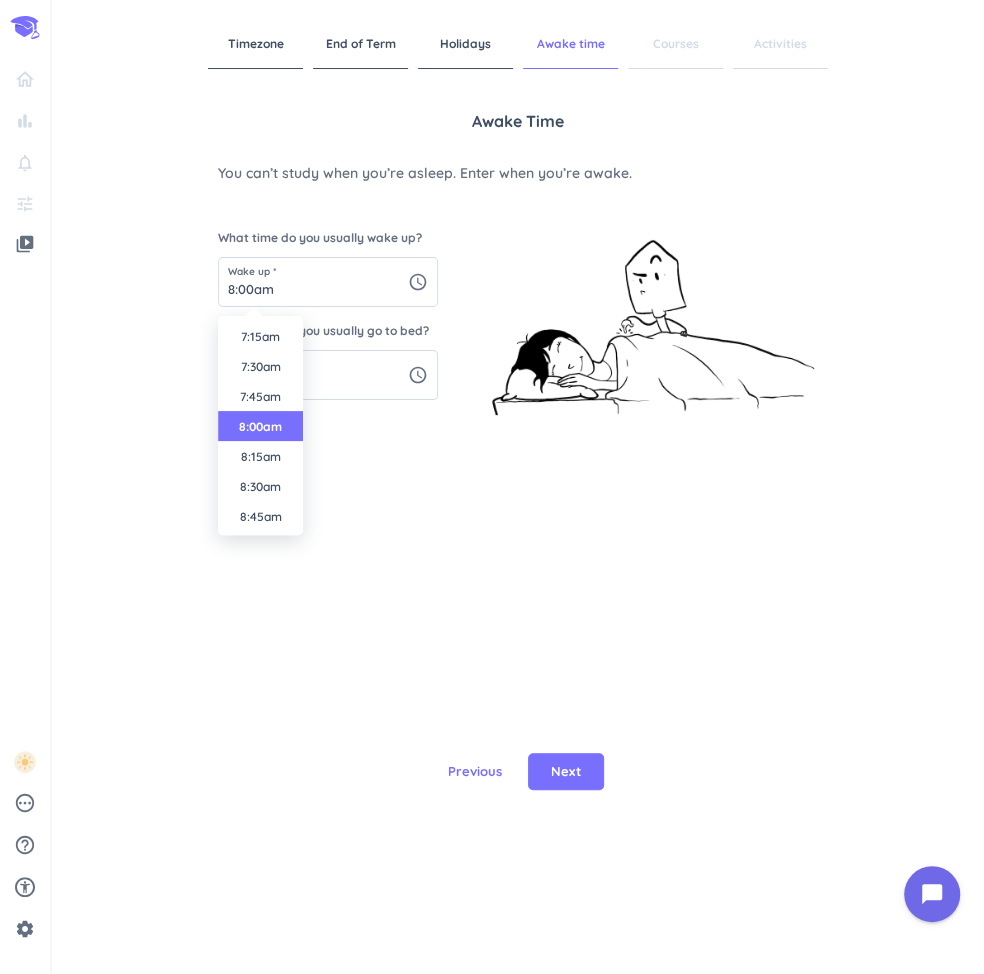 click on "Awake time You can’t study when you’re asleep. Enter when you’re awake. What time do you usually wake up? Wake up * 8:00am schedule What time do you usually go to bed? Bedtime * 1:00am schedule" at bounding box center [518, 344] 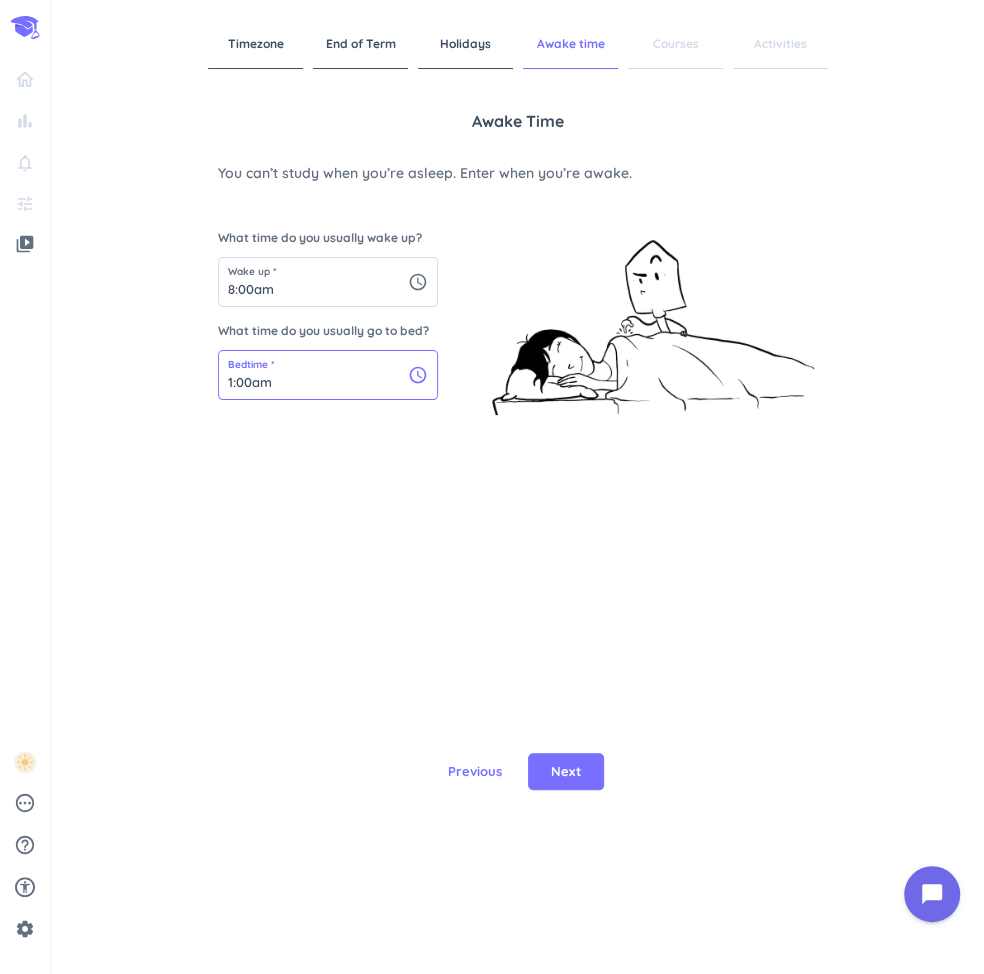 click on "1:00am" at bounding box center [328, 375] 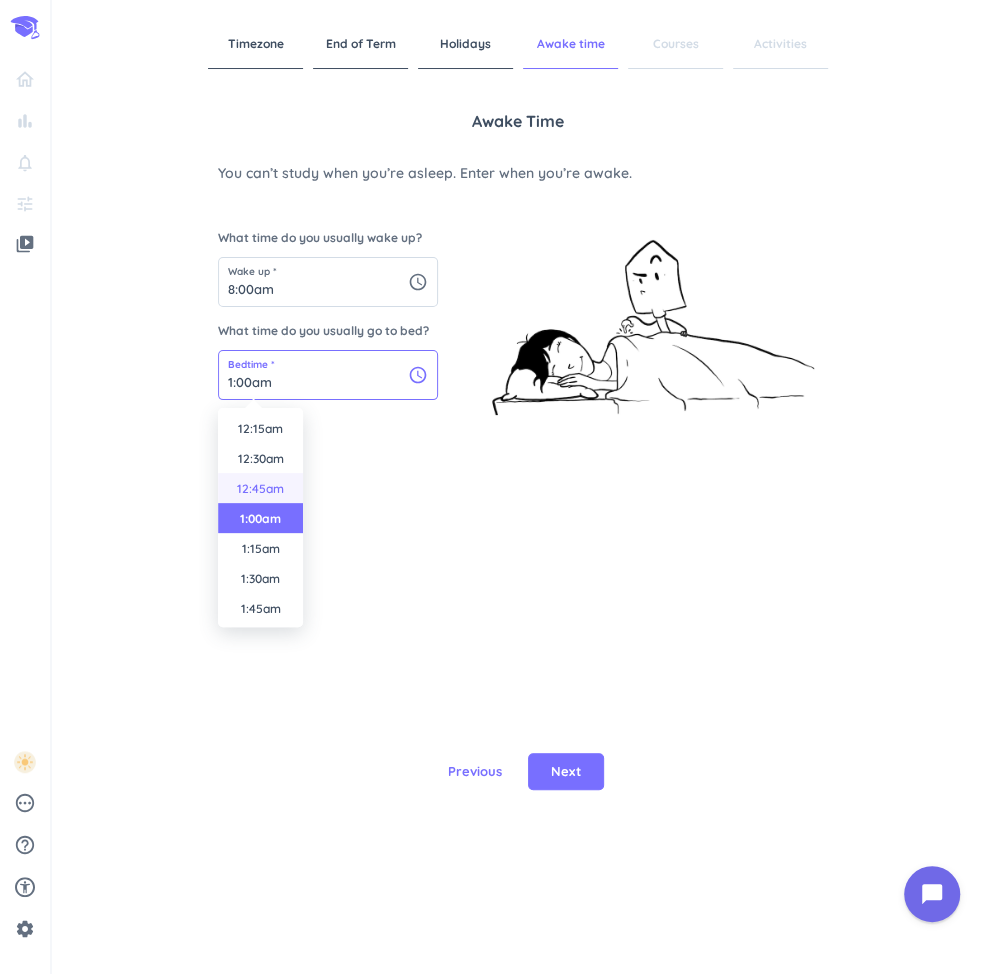 scroll, scrollTop: 0, scrollLeft: 0, axis: both 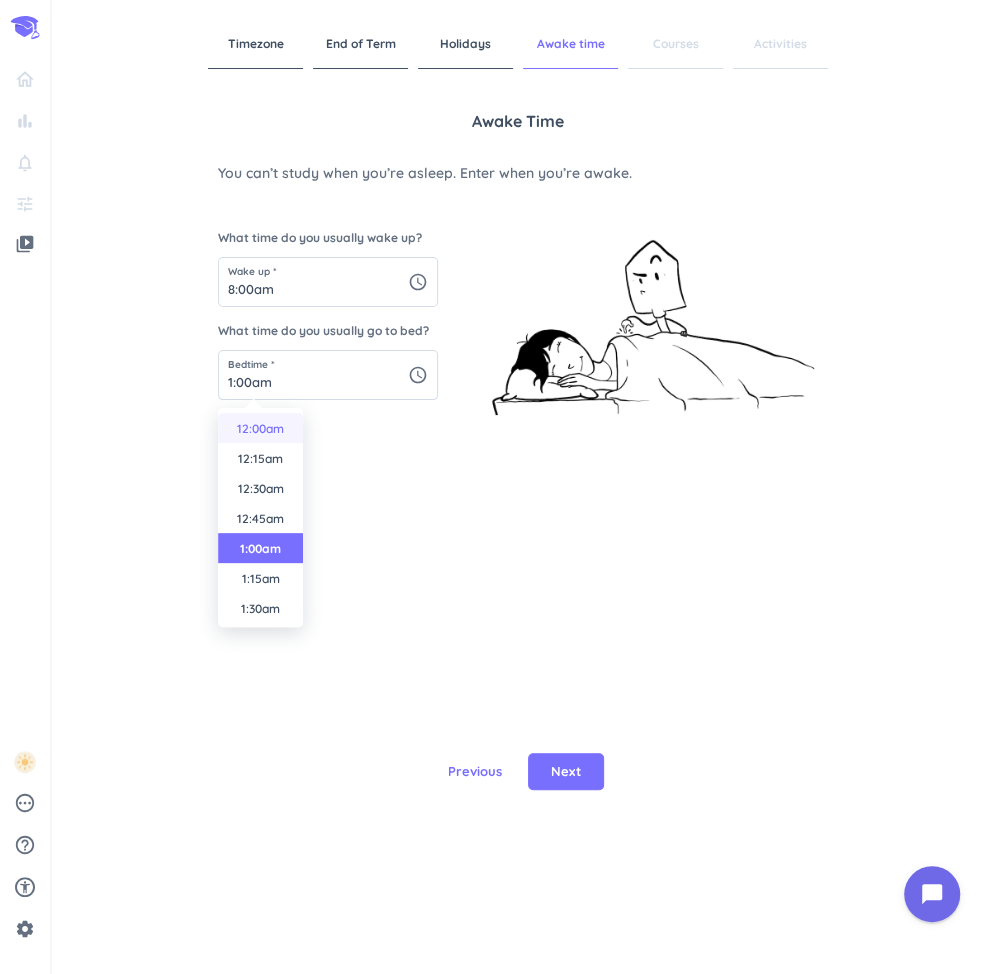 click on "12:00am" at bounding box center (260, 428) 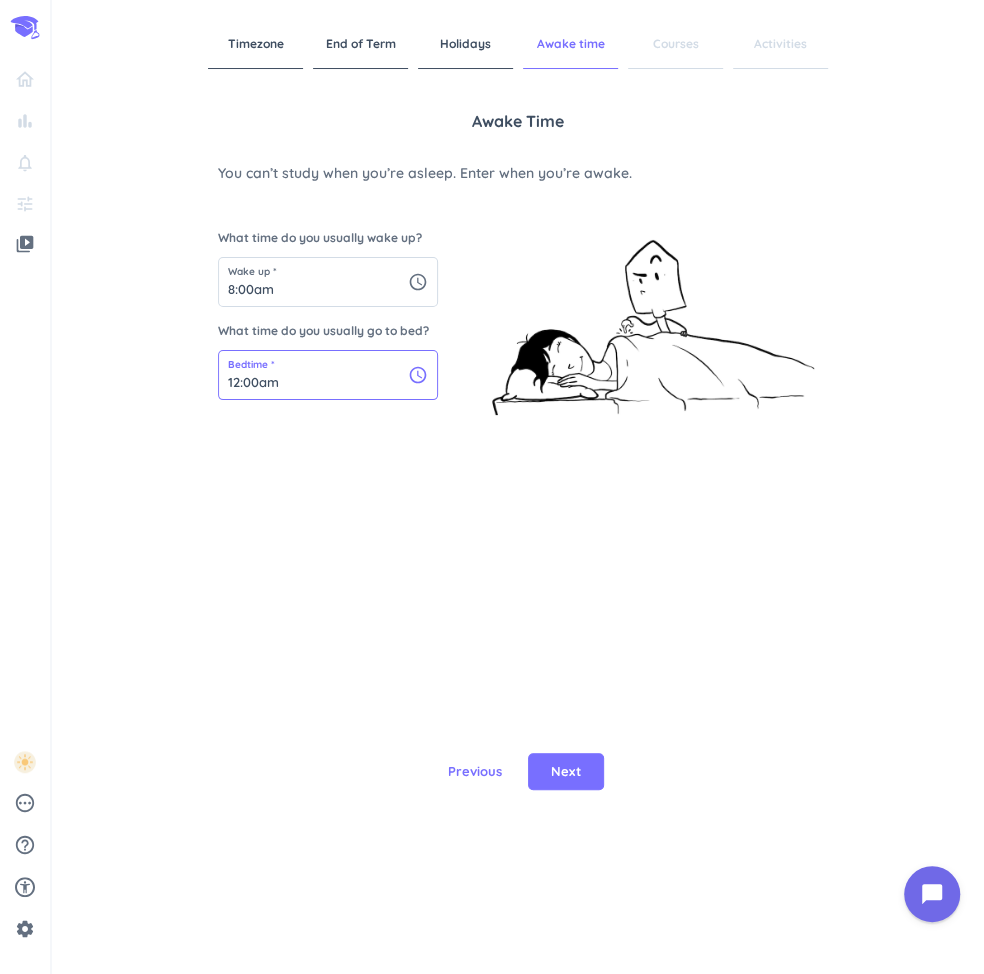 click on "12:00am" at bounding box center [328, 375] 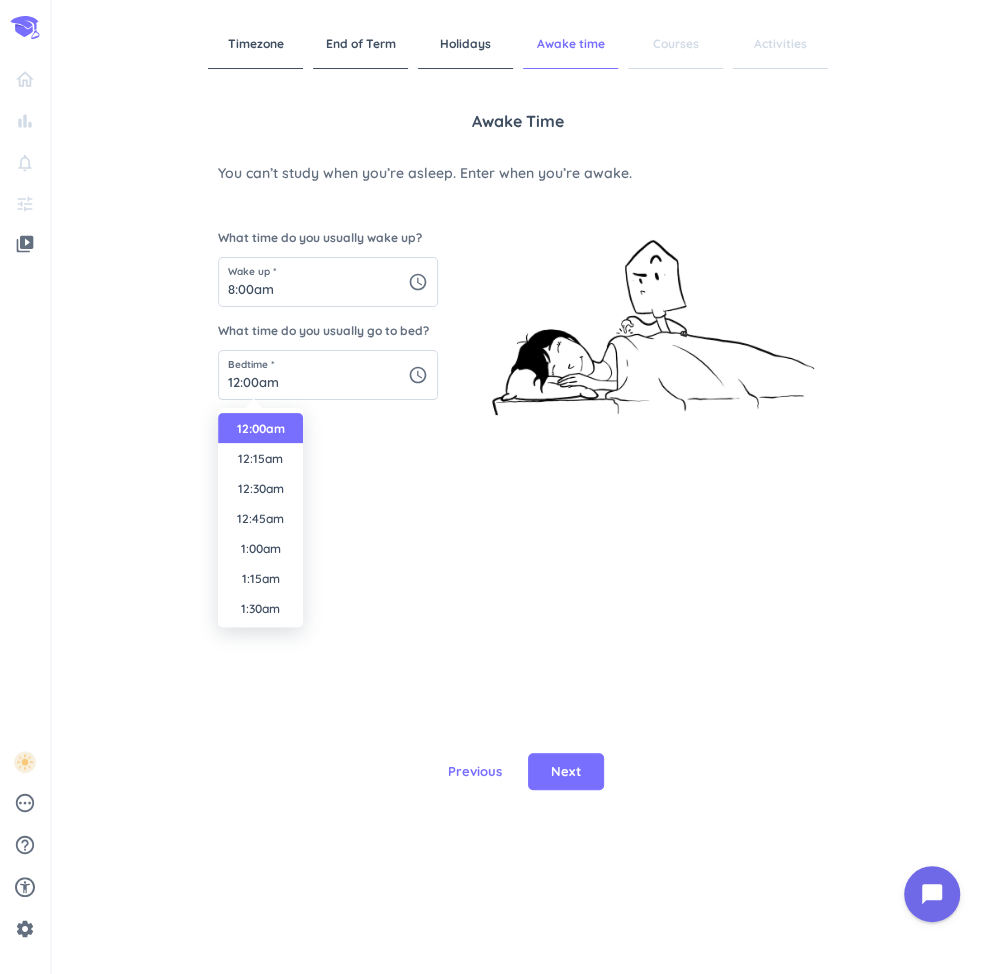 click on "Previous Next" at bounding box center [518, 771] 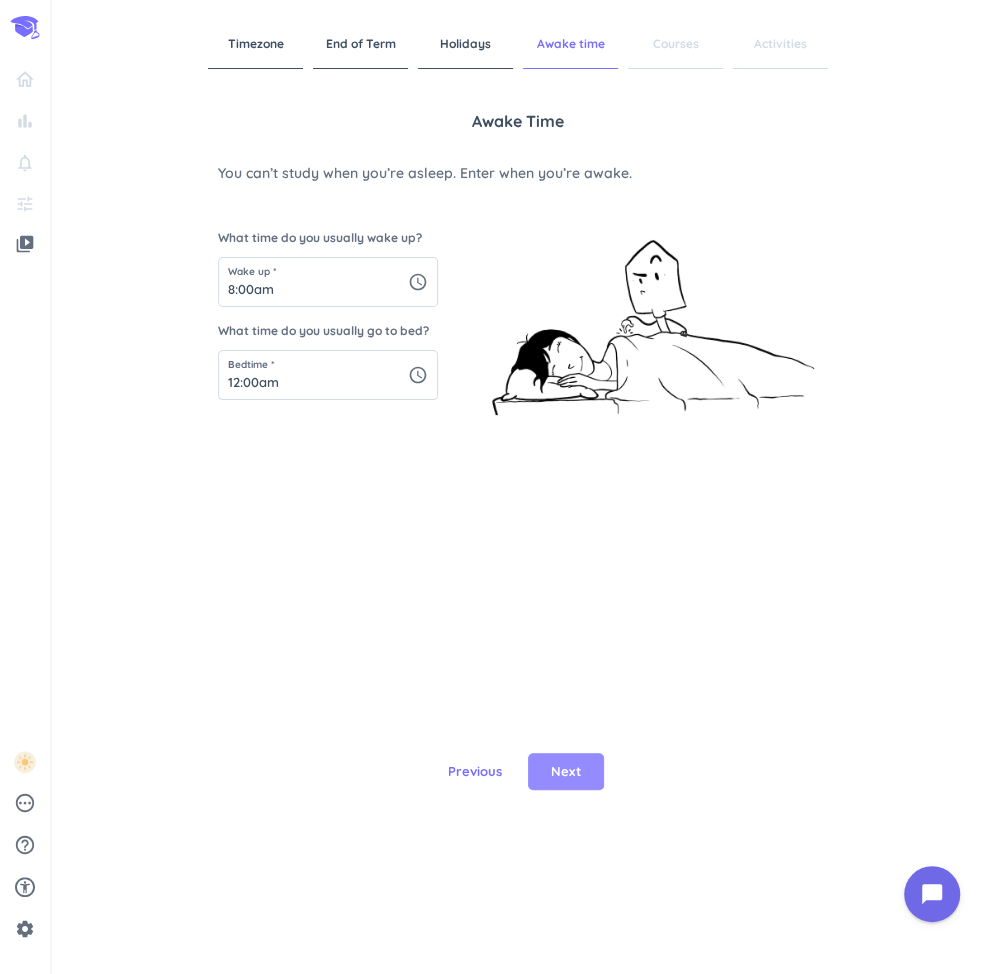 click on "Next" at bounding box center [566, 772] 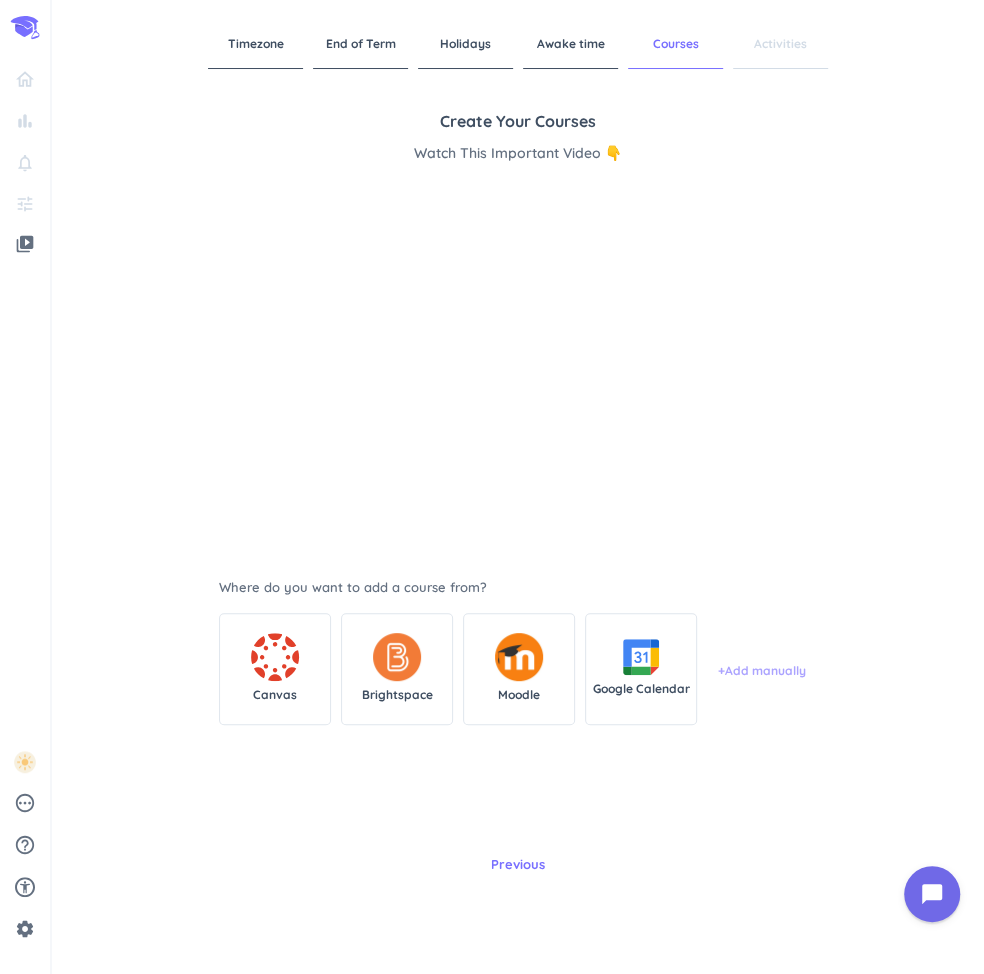 click on "+  Add manually" at bounding box center [762, 671] 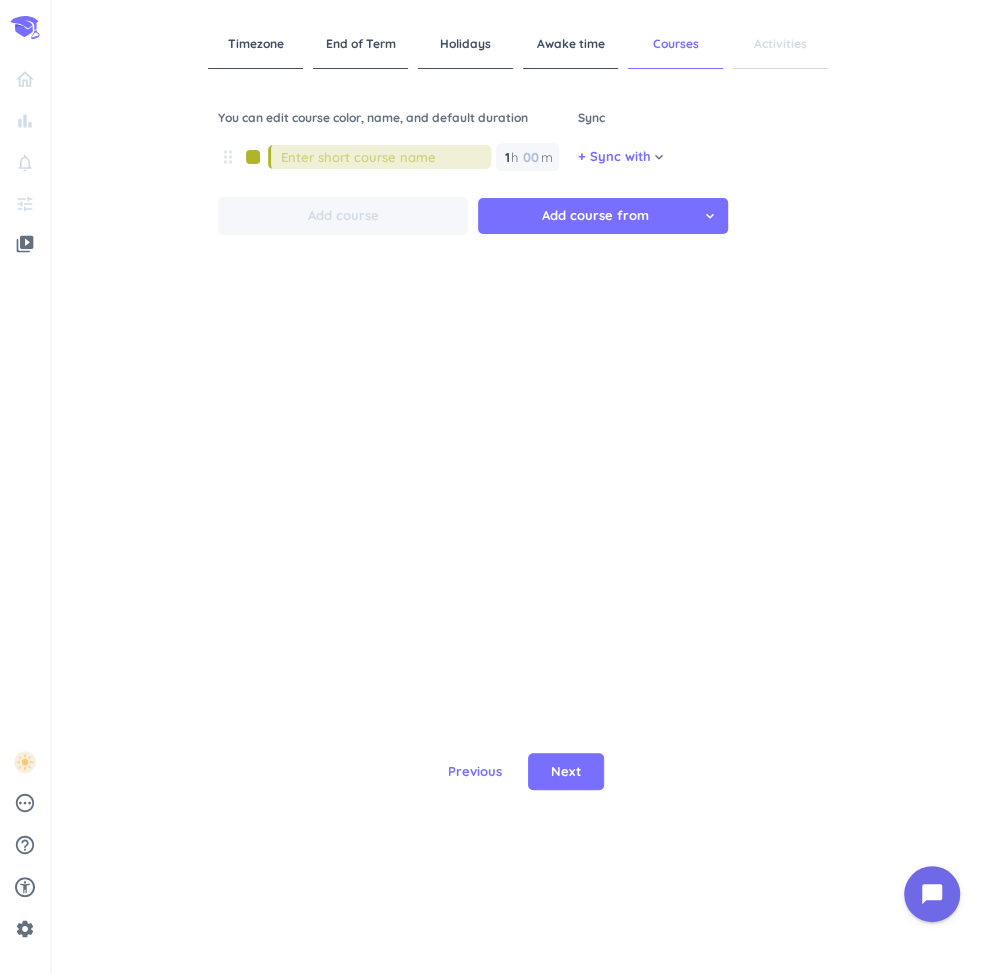 click at bounding box center [386, 157] 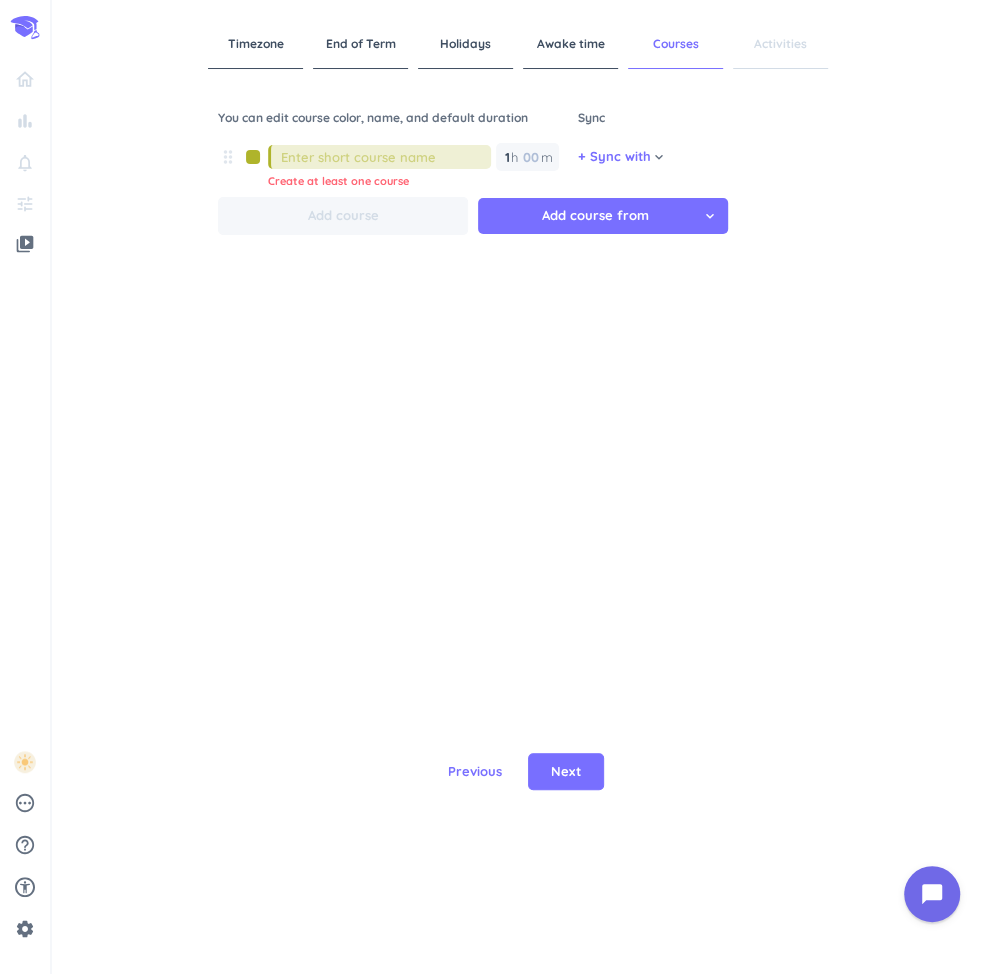 click at bounding box center [386, 157] 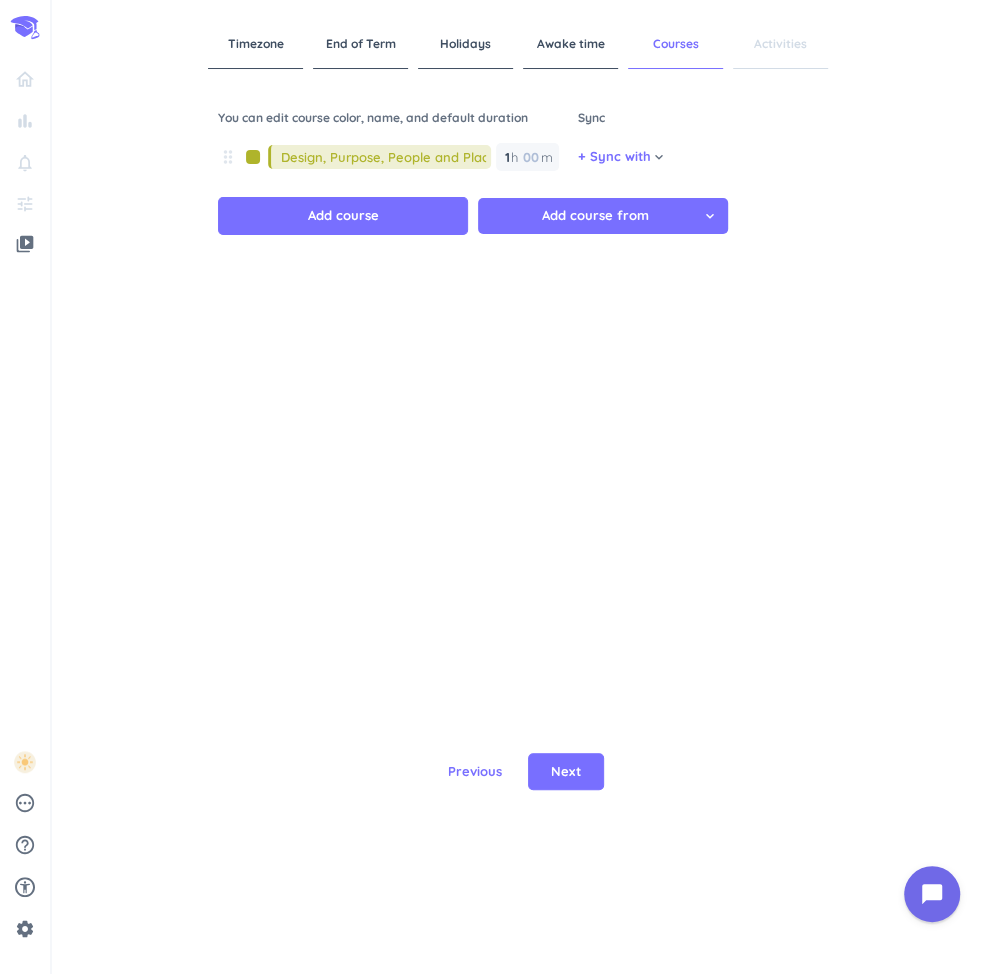 scroll, scrollTop: 0, scrollLeft: 8, axis: horizontal 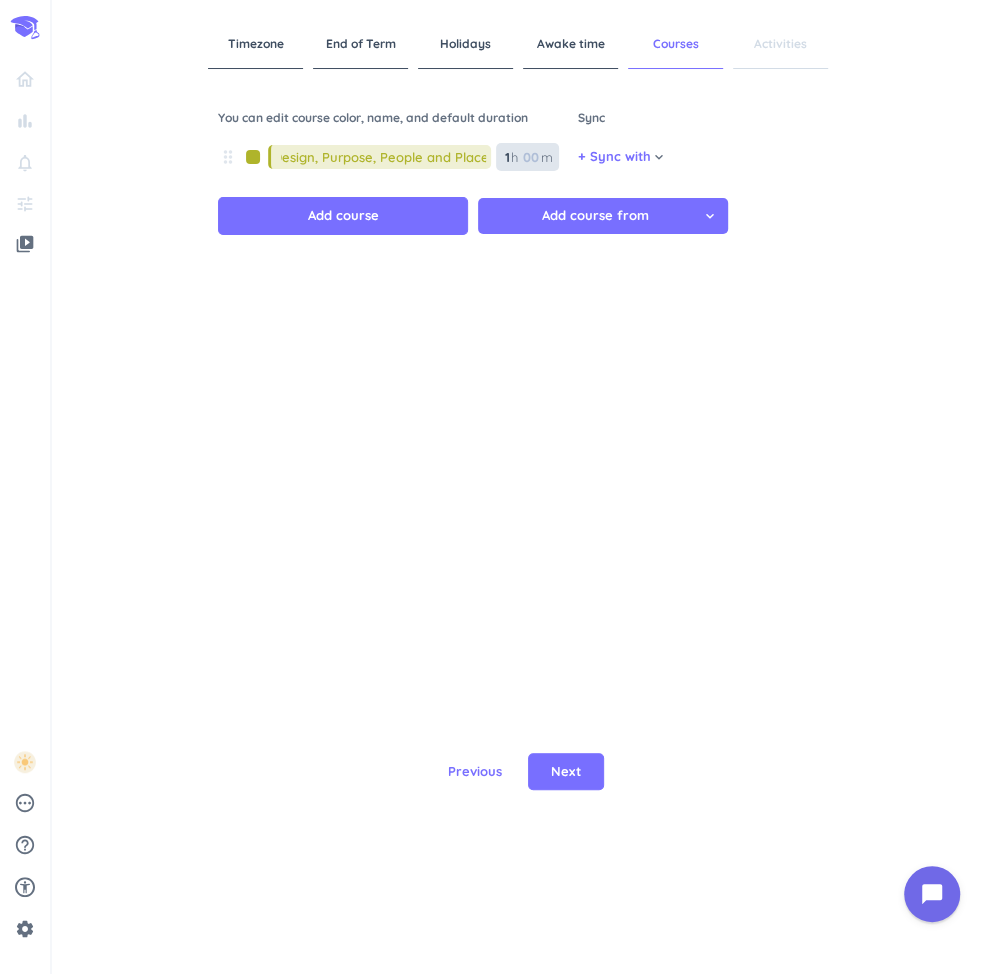 type on "Design, Purpose, People and Place" 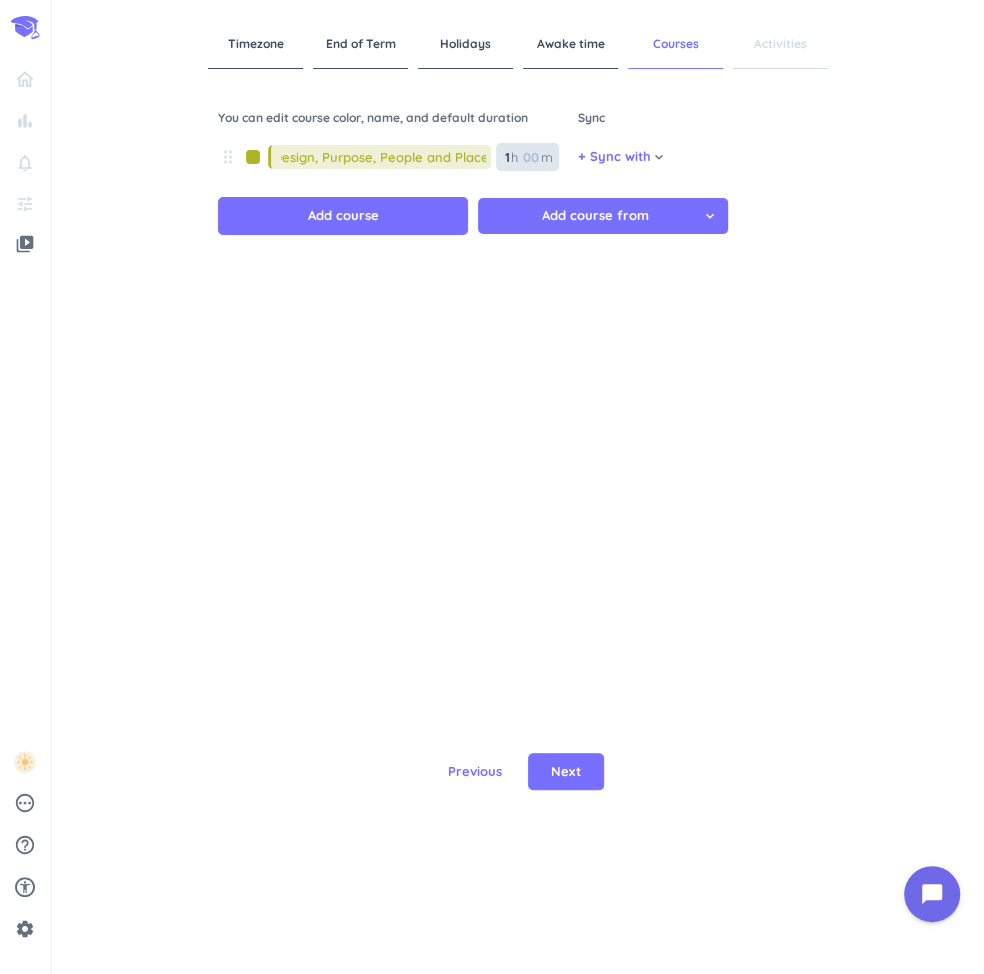 click at bounding box center [530, 157] 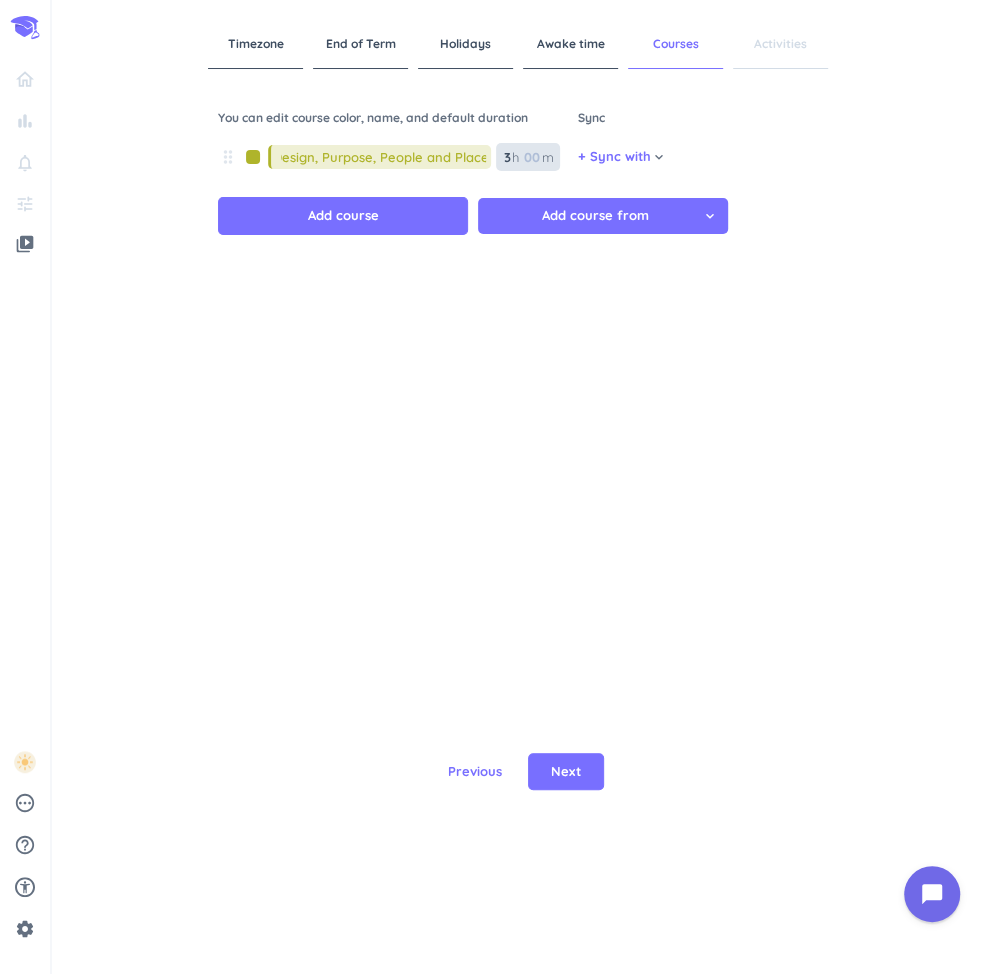 type on "3" 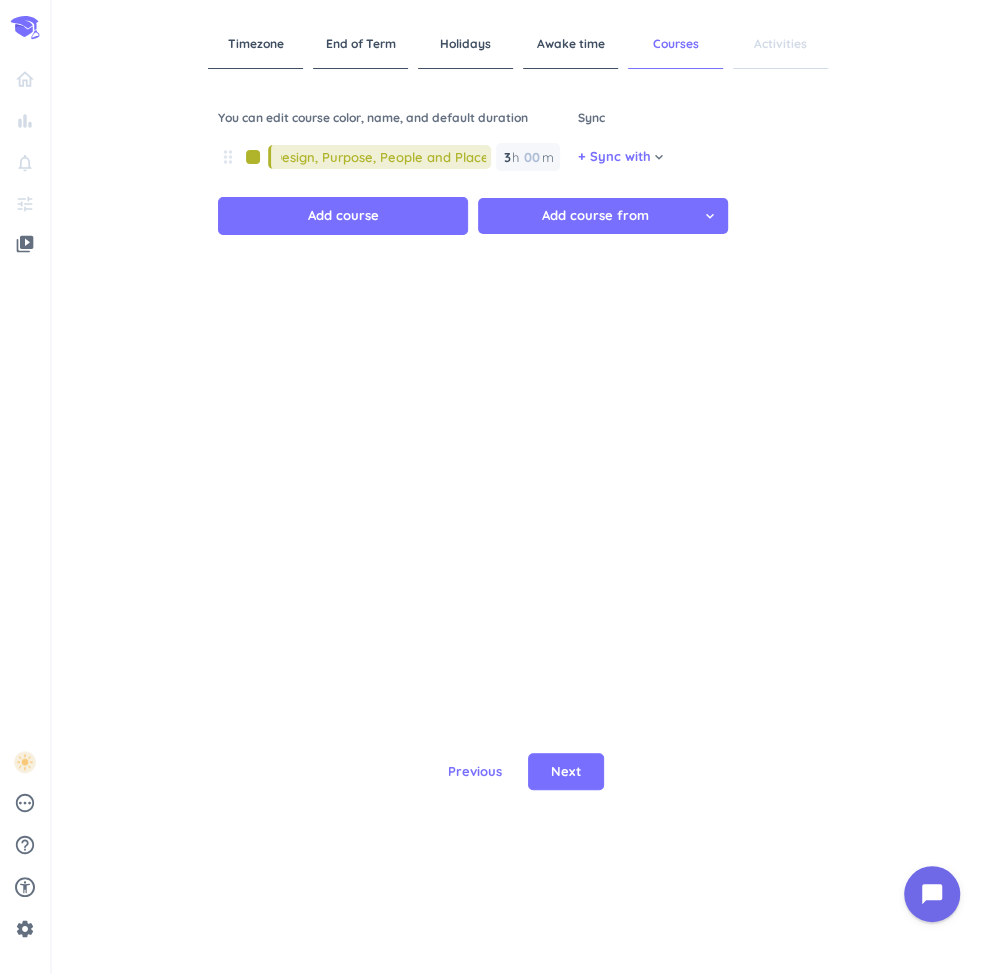 click on "drag_indicator Design, Purpose, People and Place 3 3 00 h 00 m + Sync with cancel keyboard_arrow_down Add course Add course from cancel keyboard_arrow_down" at bounding box center [518, 340] 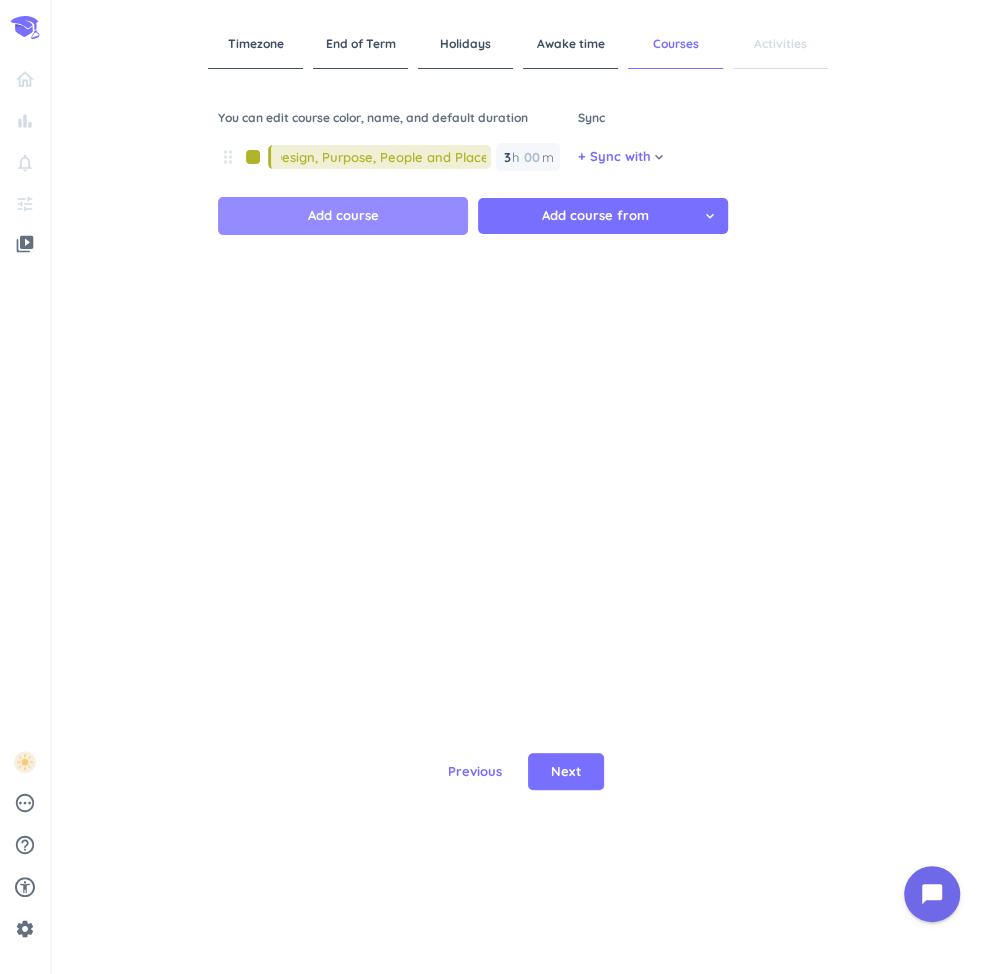 click on "Add course" at bounding box center (343, 216) 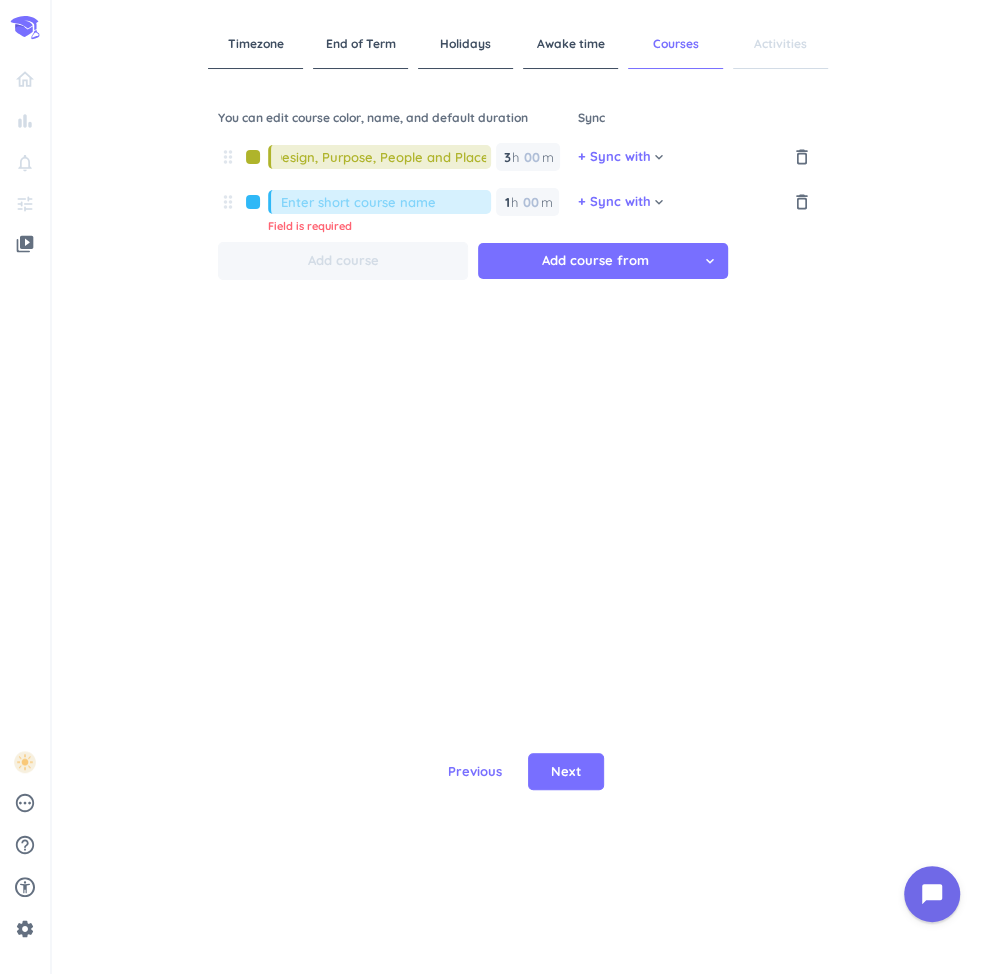 paste on "Explorations in Narrative" 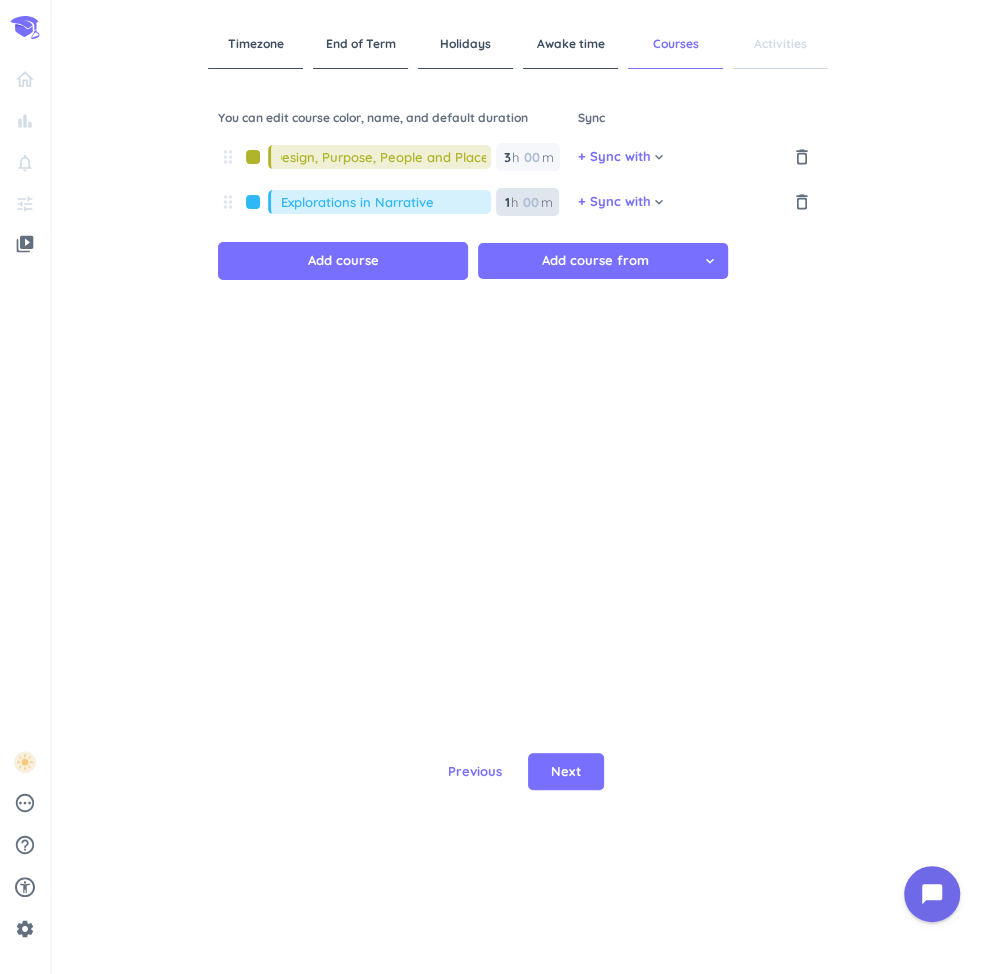type on "Explorations in Narrative" 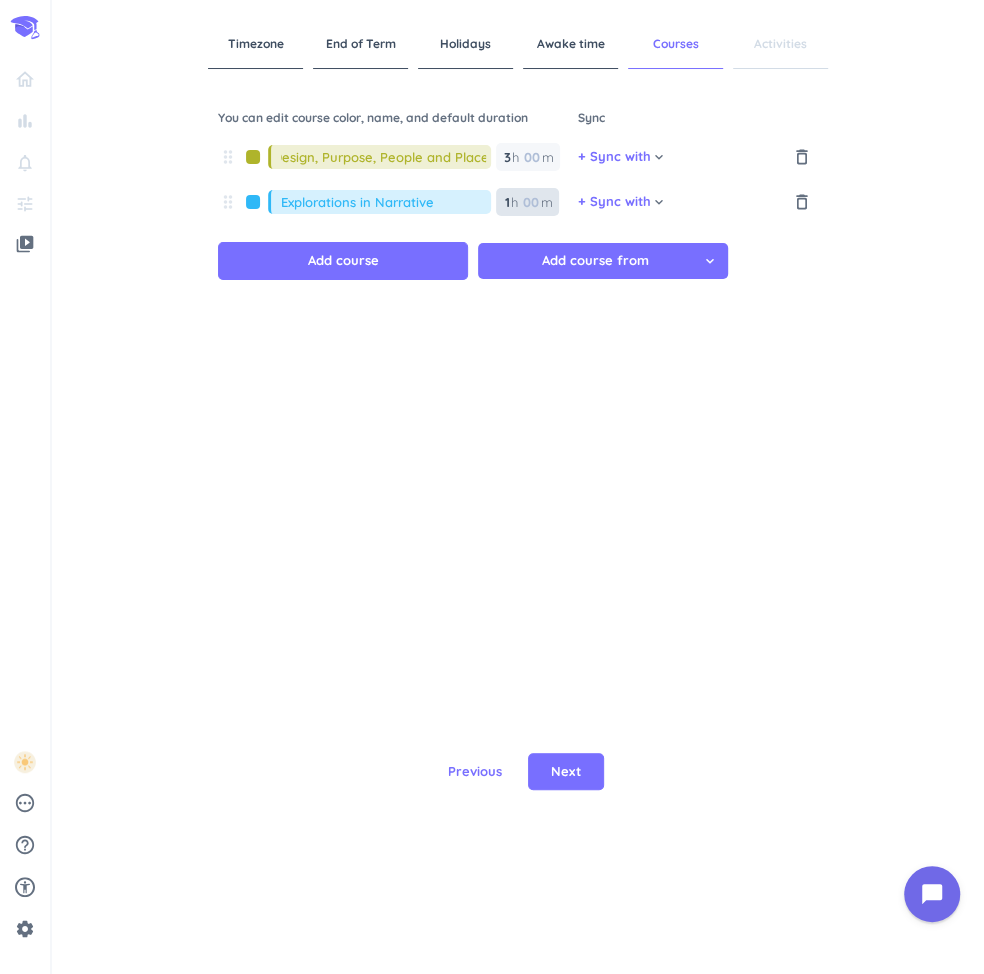 click on "1 1 00" at bounding box center (511, 202) 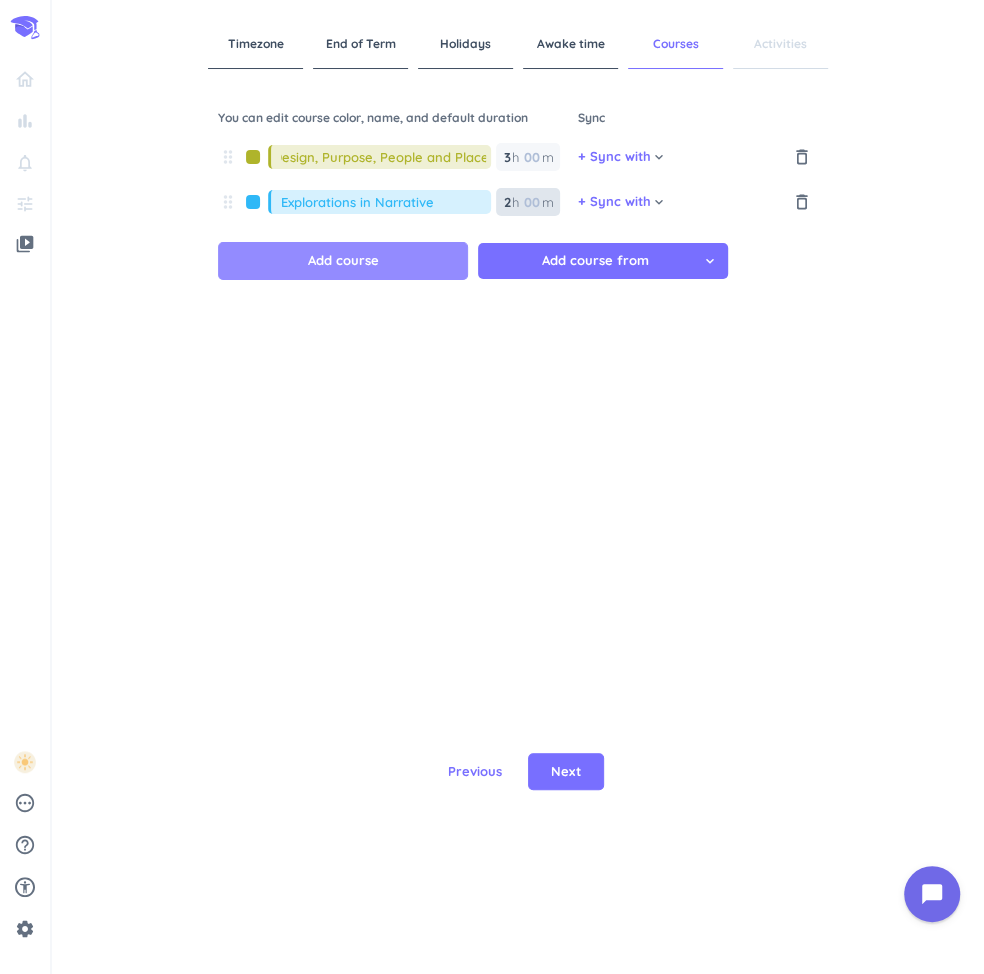 type on "2" 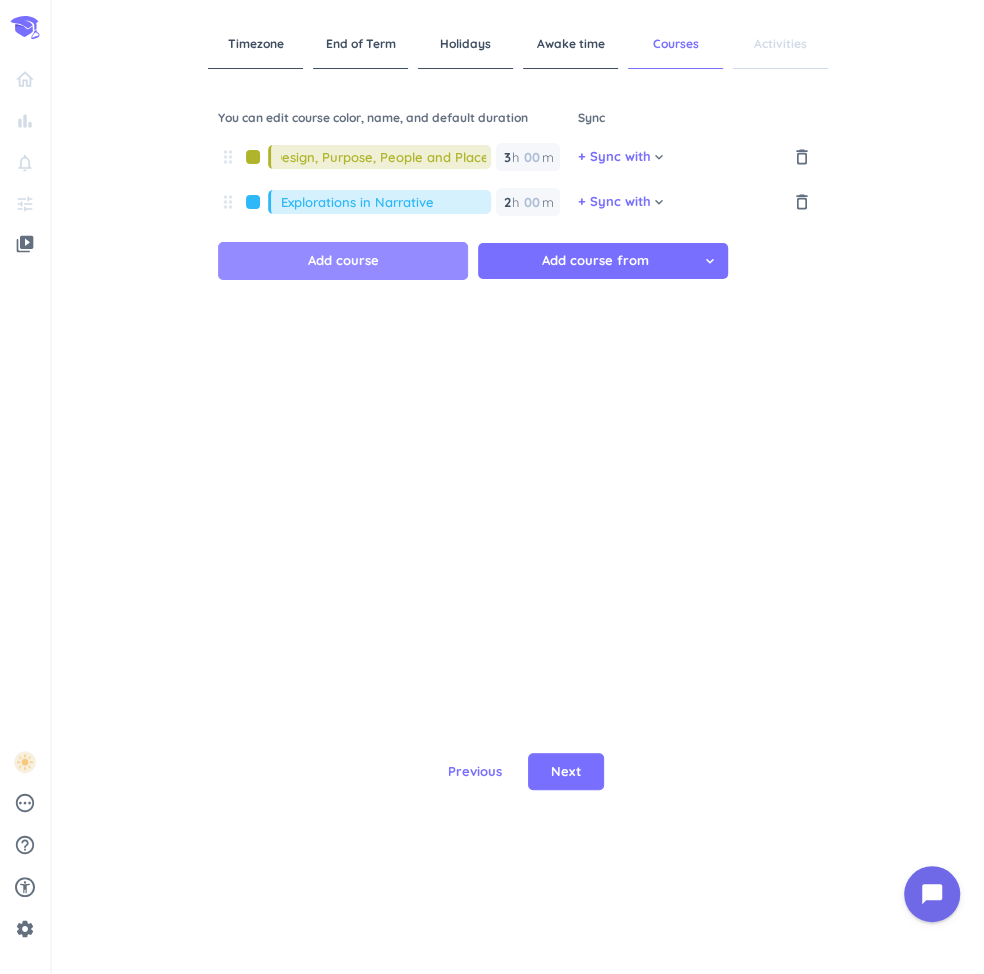 click on "Add course" at bounding box center (343, 261) 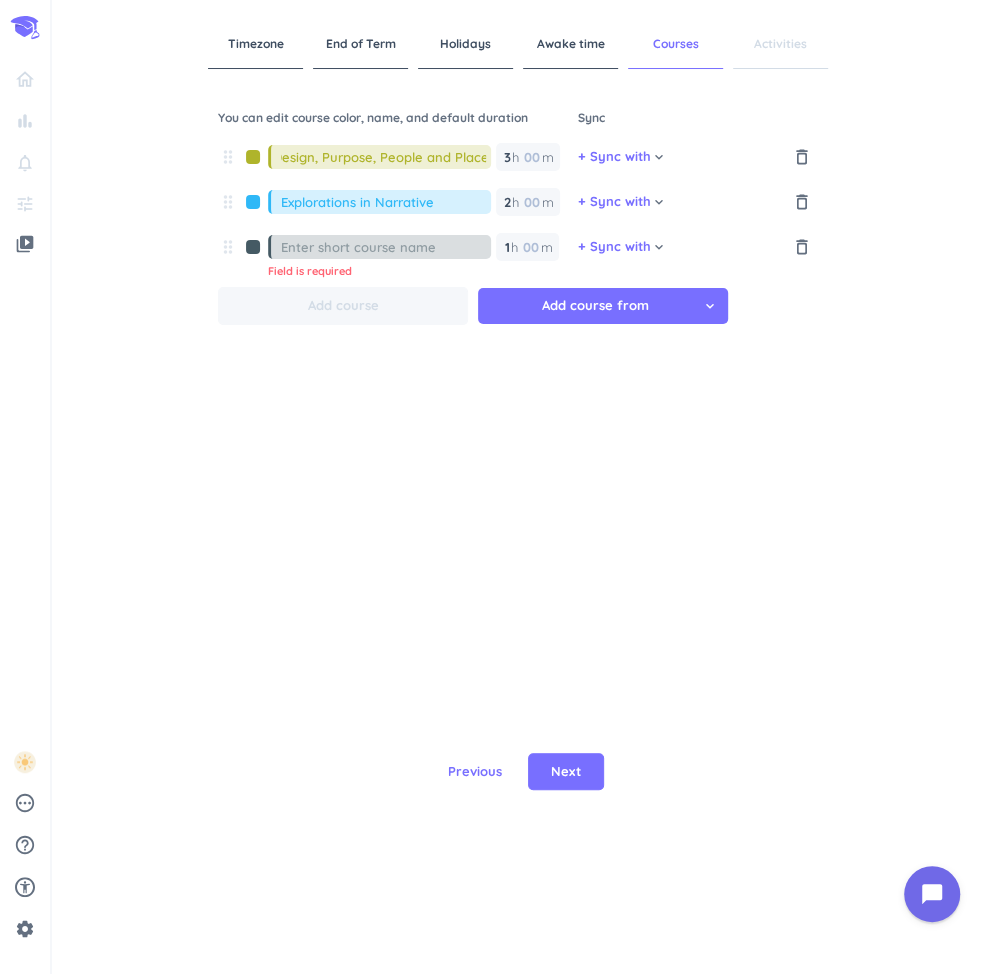 paste on "Graphic Design" 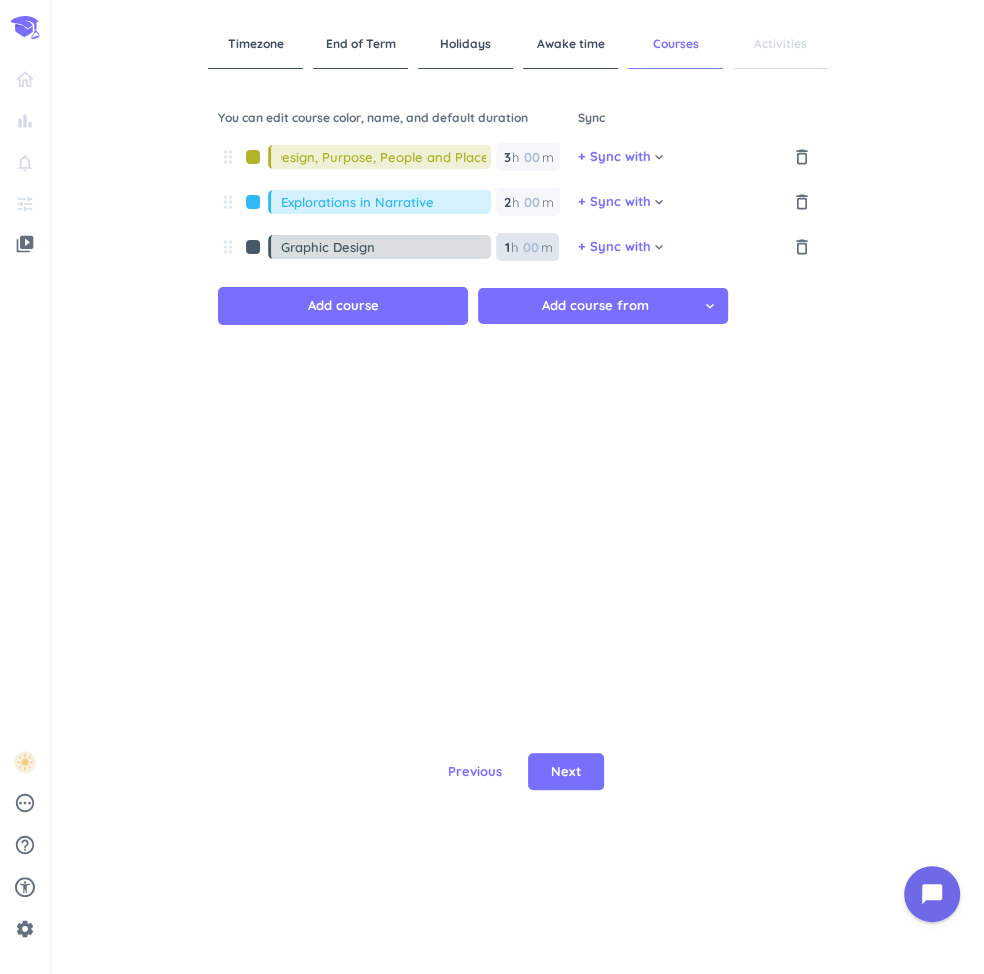 type on "Graphic Design" 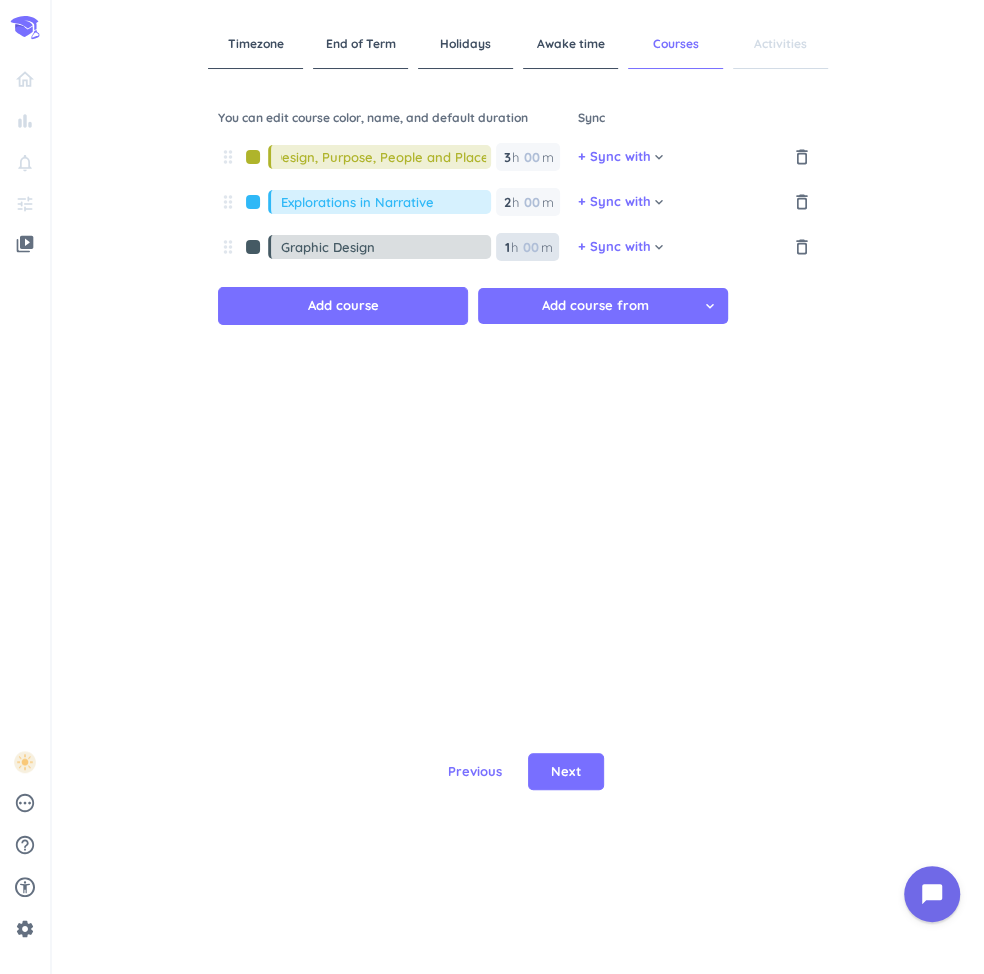 click on "1" at bounding box center (506, 247) 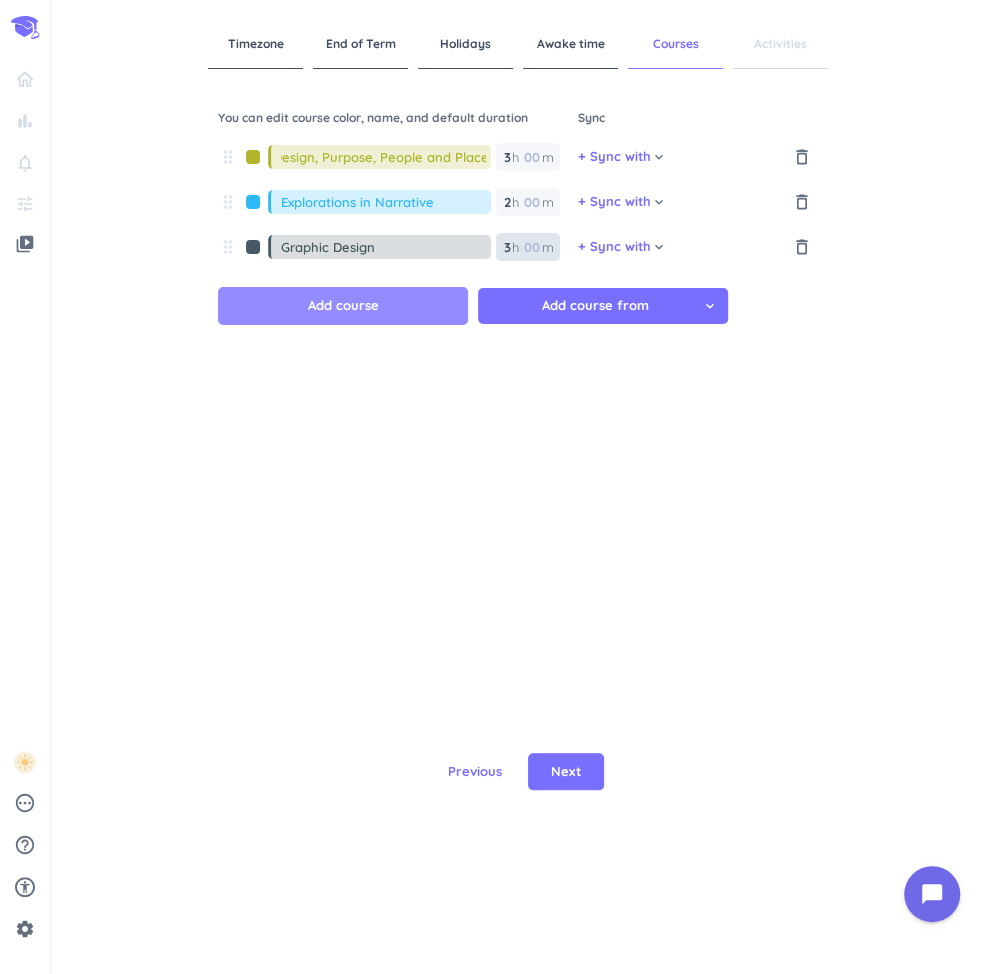 type on "3" 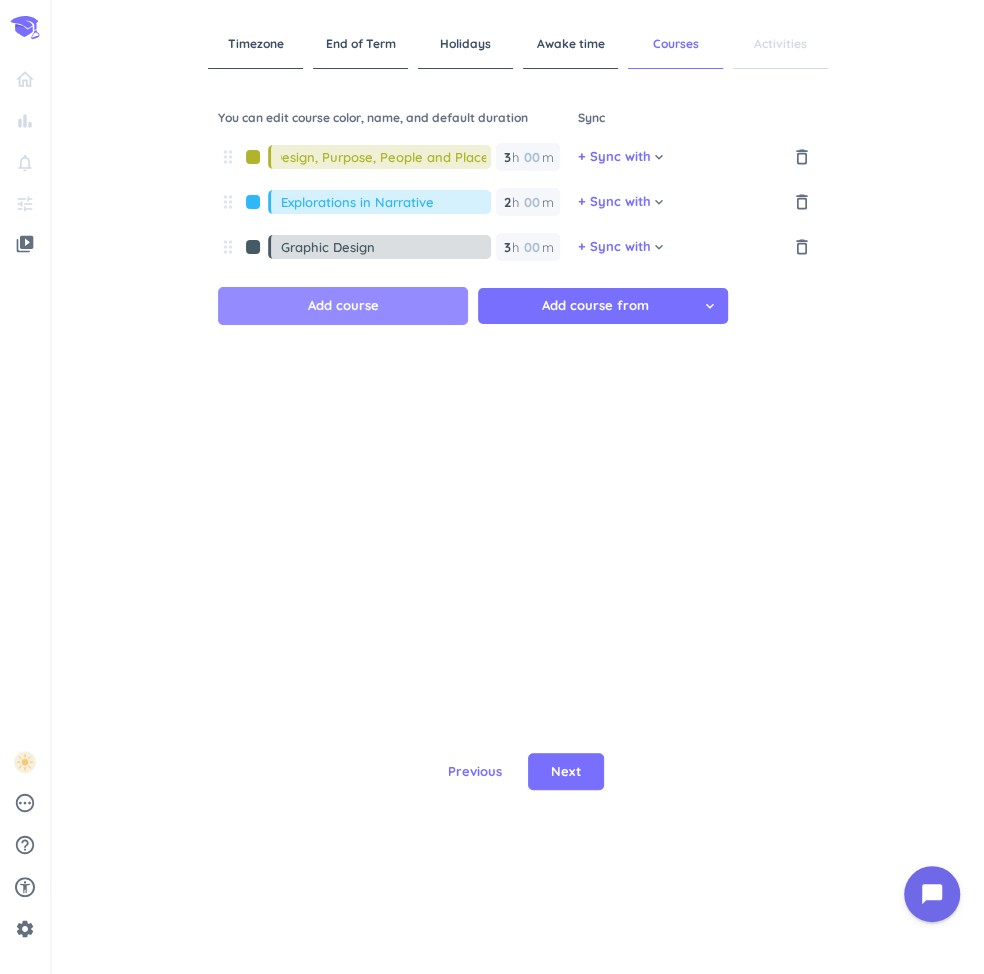 click on "Add course" at bounding box center [343, 306] 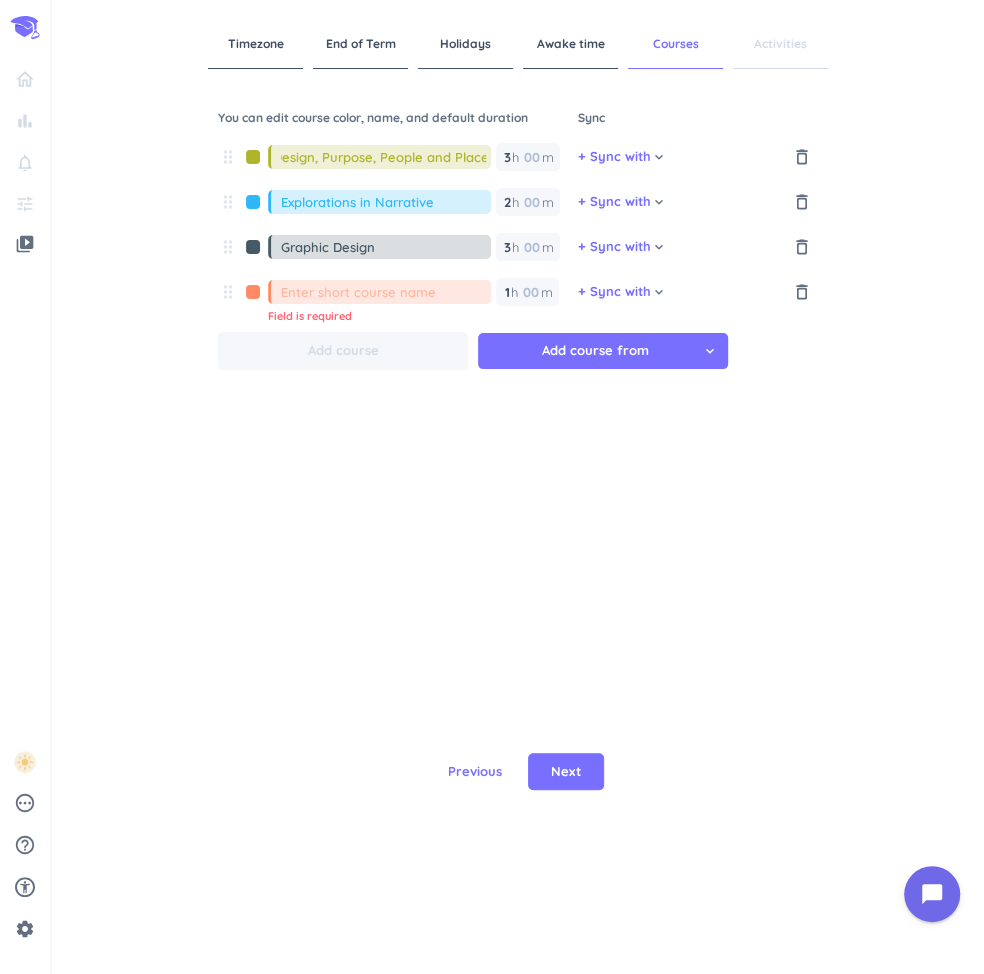 click at bounding box center (386, 292) 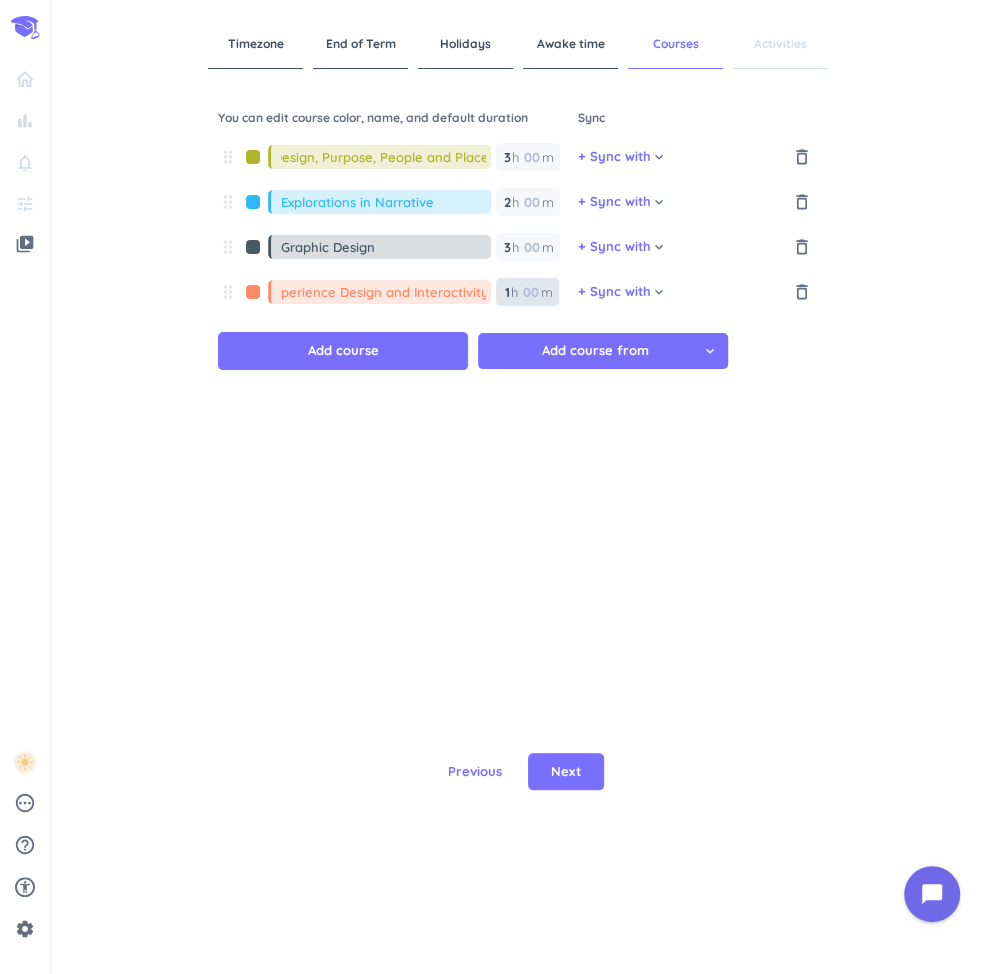 type on "User Experience Design and Interactivity" 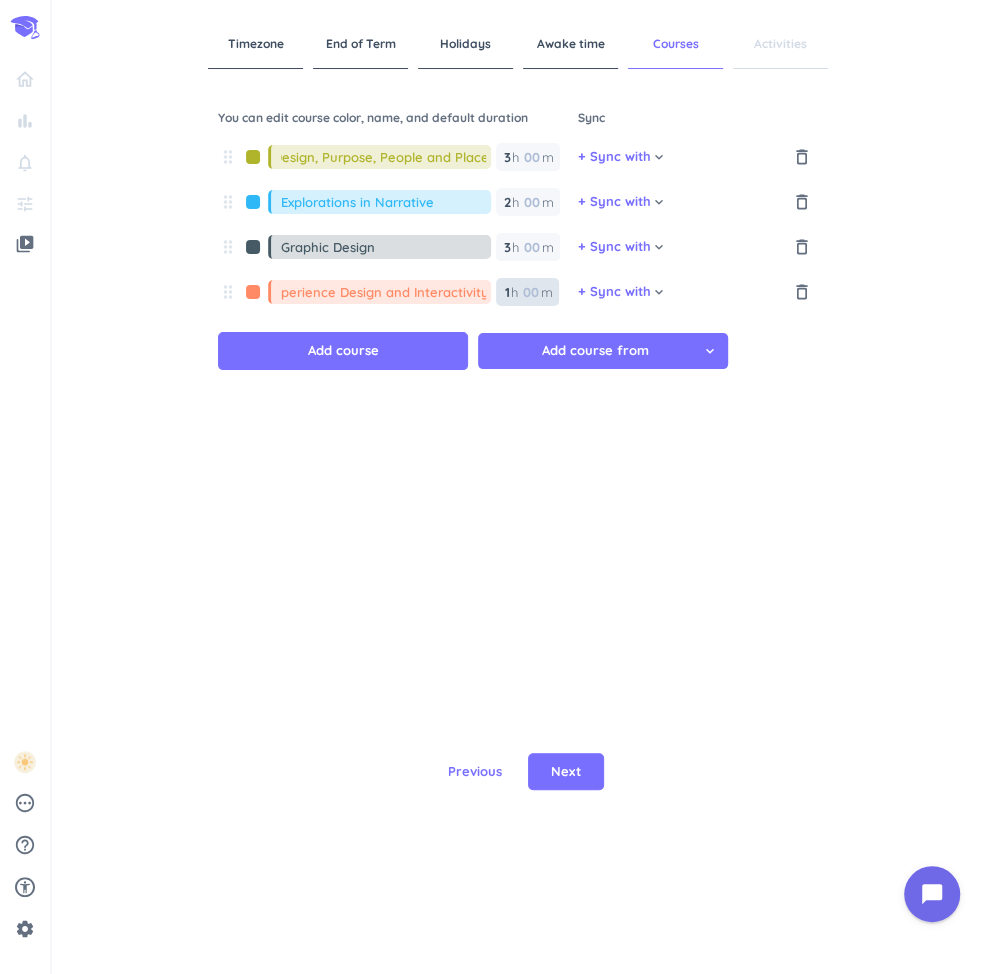 click on "1" at bounding box center [506, 292] 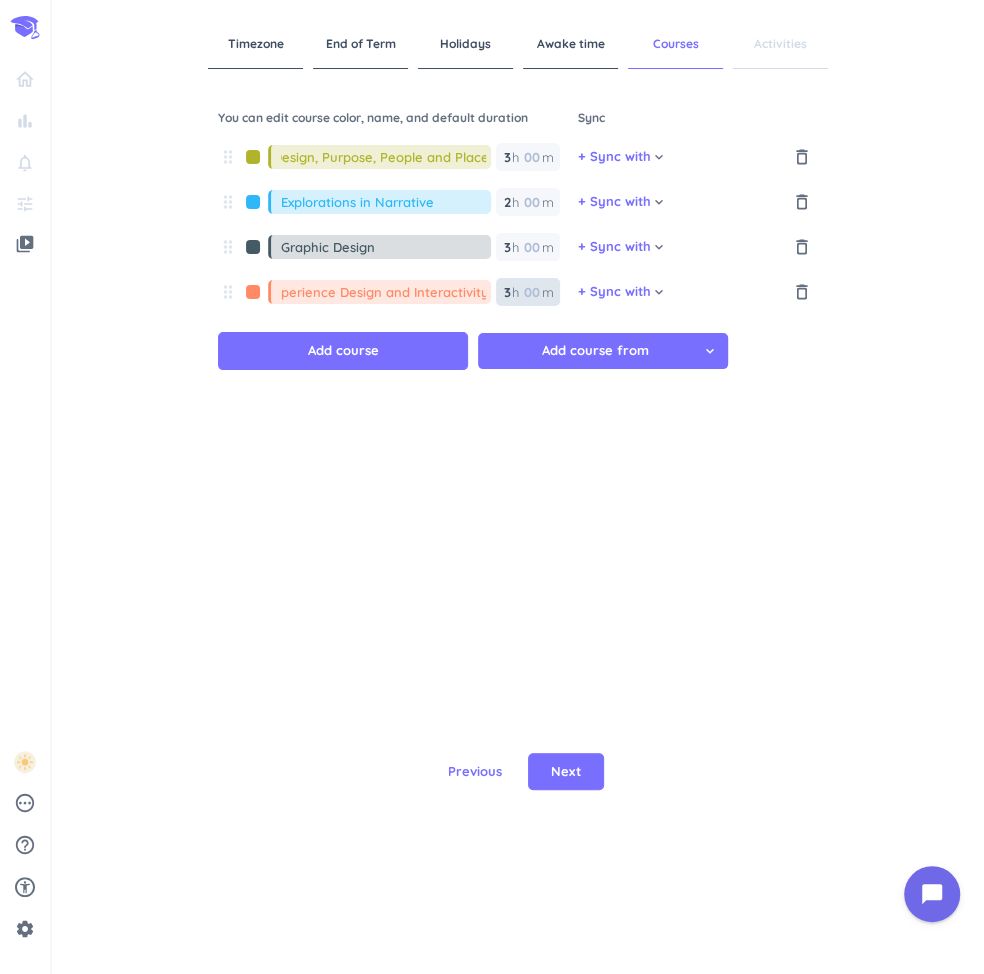 type on "3" 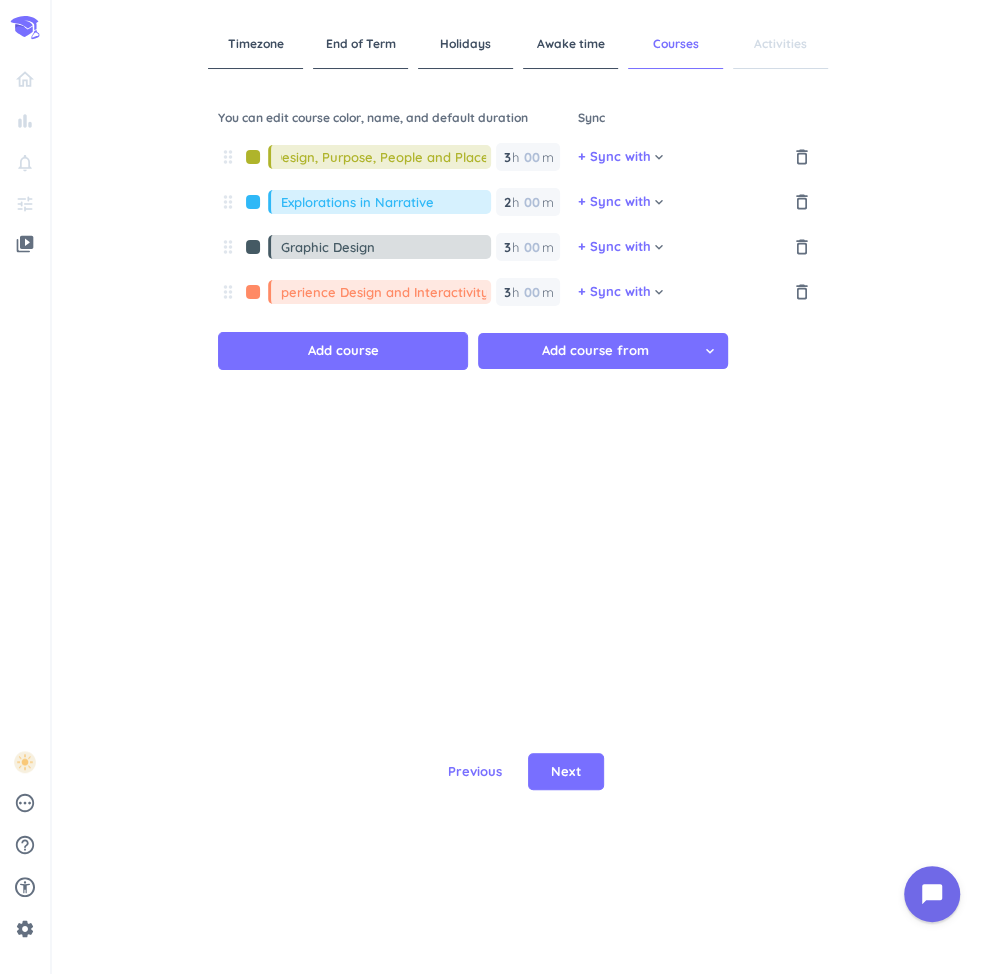 click on "drag_indicator Design, Purpose, People and Place 3 3 00 h 00 m + Sync with cancel keyboard_arrow_down delete_outline drag_indicator Explorations in Narrative 2 2 00 h 00 m + Sync with cancel keyboard_arrow_down delete_outline drag_indicator Graphic Design 3 3 00 h 00 m + Sync with cancel keyboard_arrow_down delete_outline drag_indicator User Experience Design and Interactivity 3 3 00 h 00 m + Sync with cancel keyboard_arrow_down delete_outline Add course Add course from cancel keyboard_arrow_down" at bounding box center (518, 340) 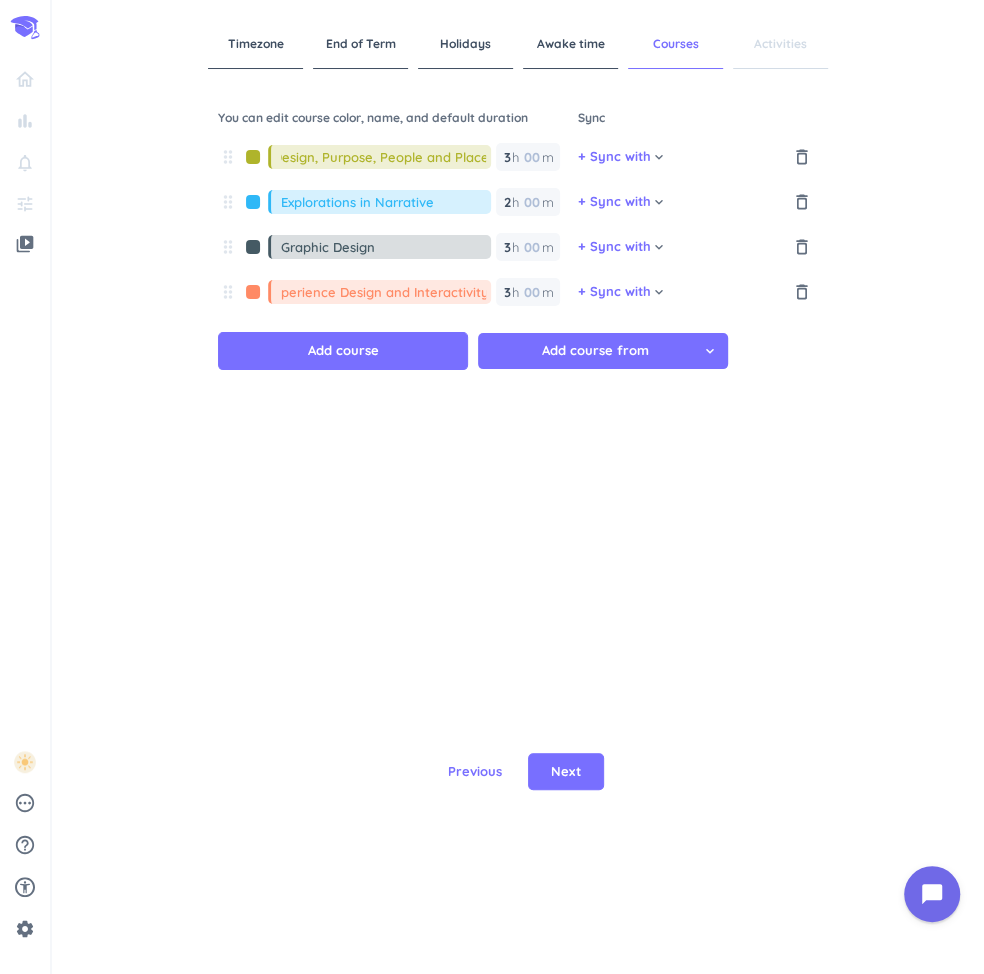 click at bounding box center (253, 247) 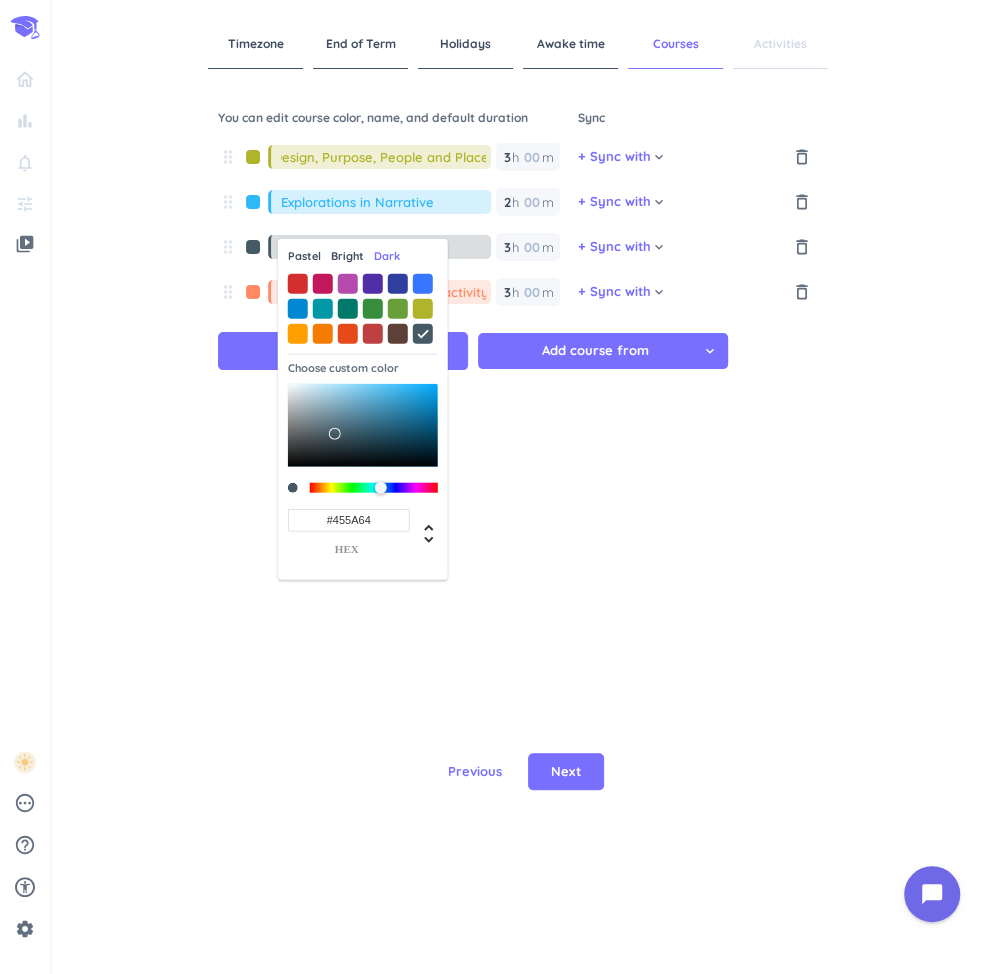 click on "Pastel" at bounding box center [304, 256] 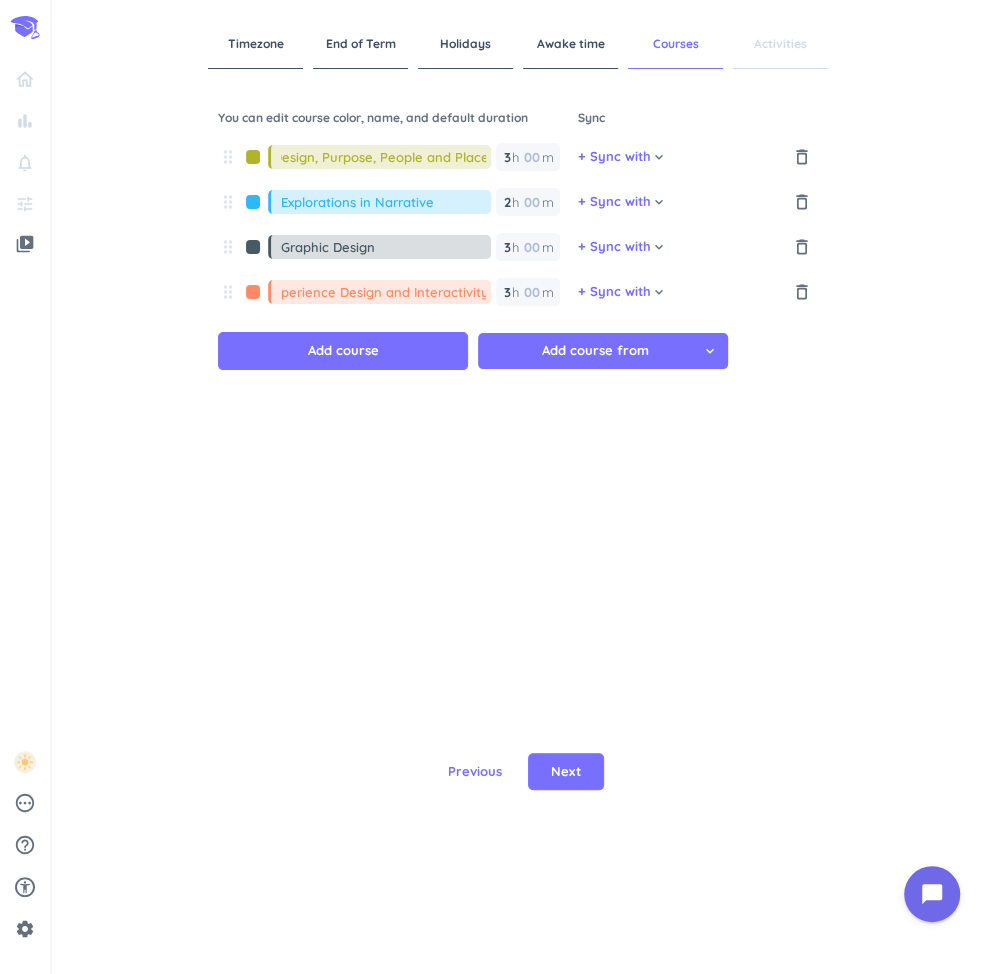 click at bounding box center [253, 202] 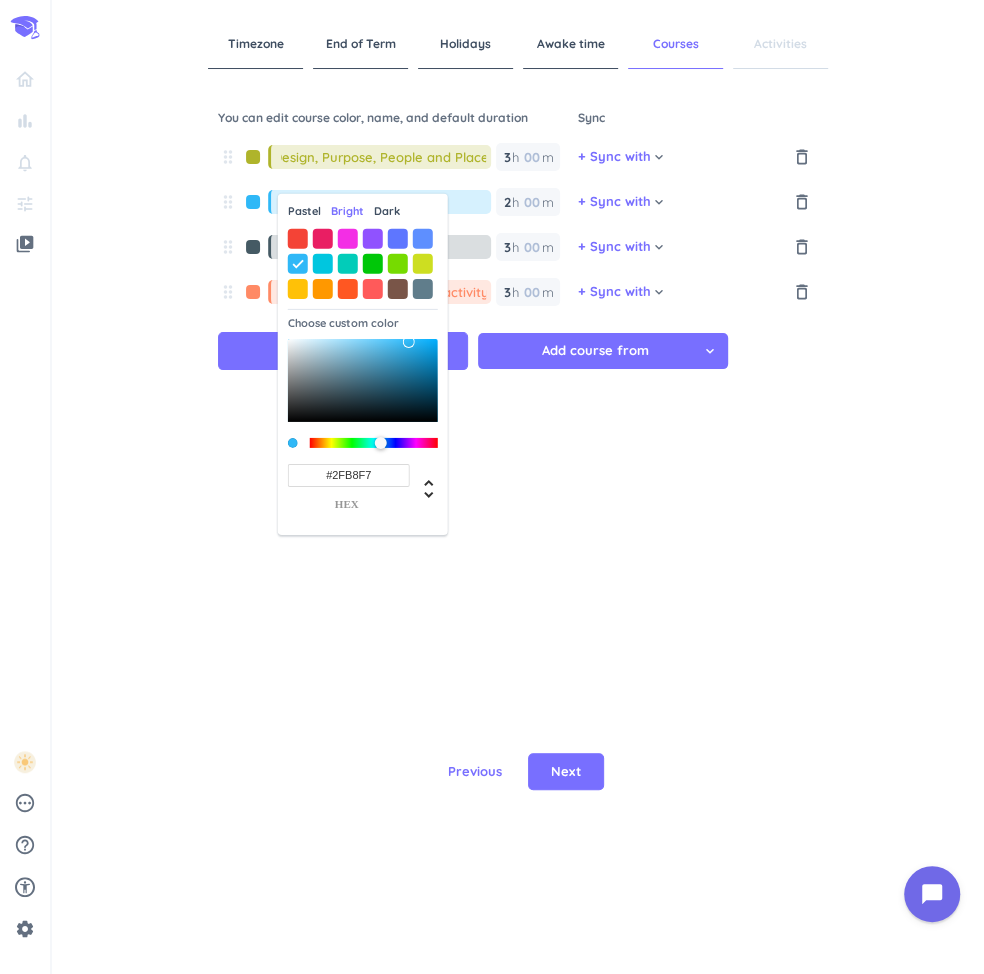 click on "Pastel" at bounding box center [304, 211] 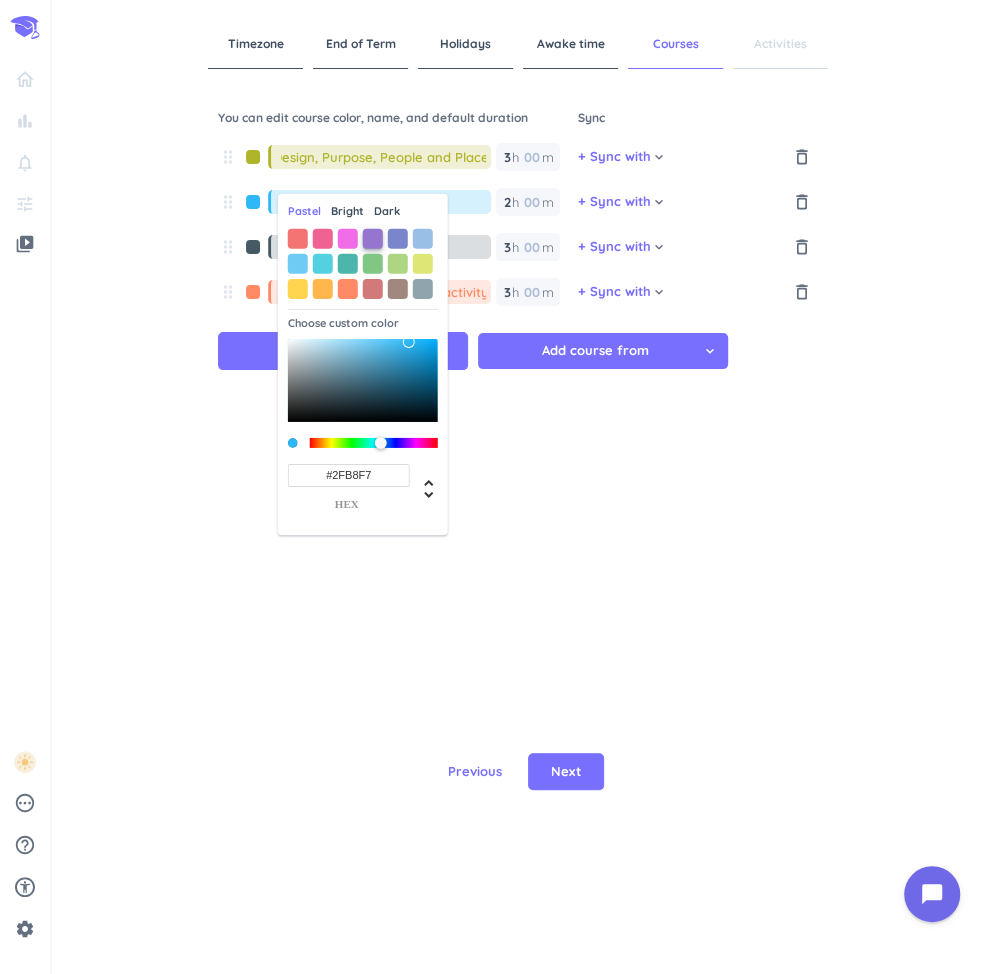click at bounding box center (373, 238) 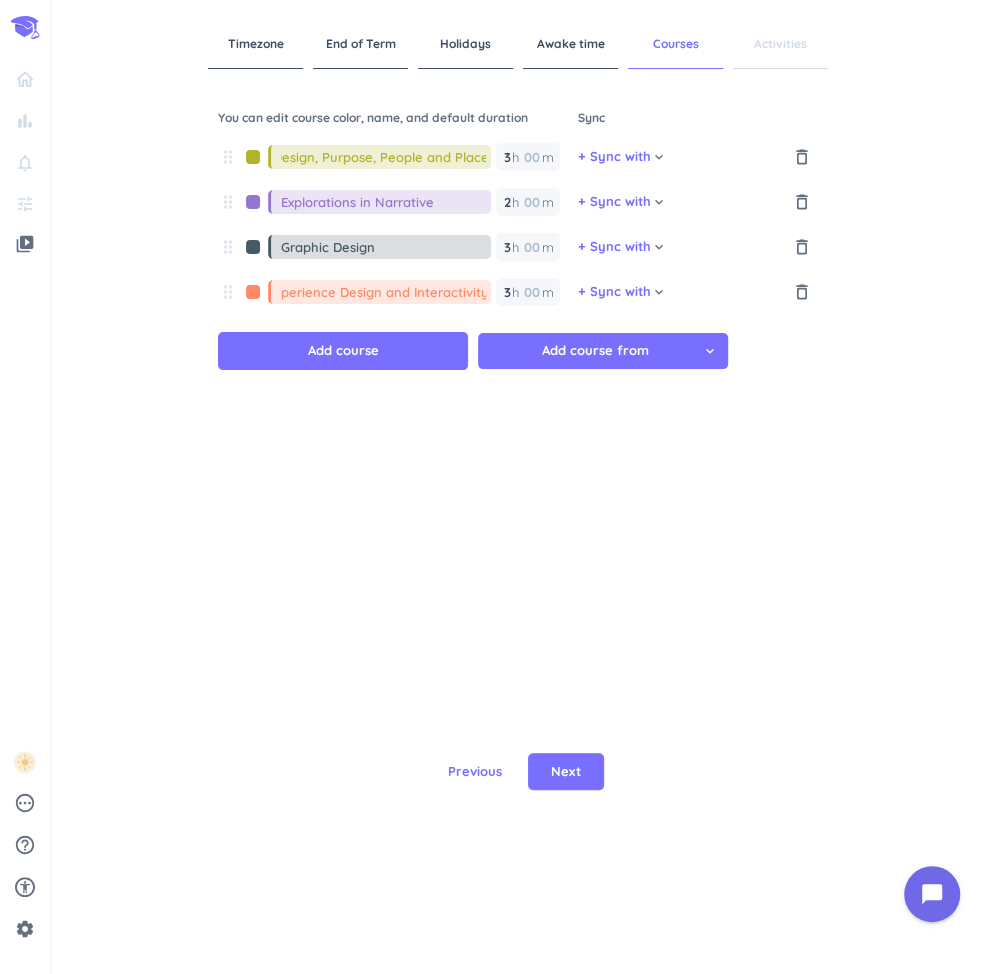 click at bounding box center (253, 292) 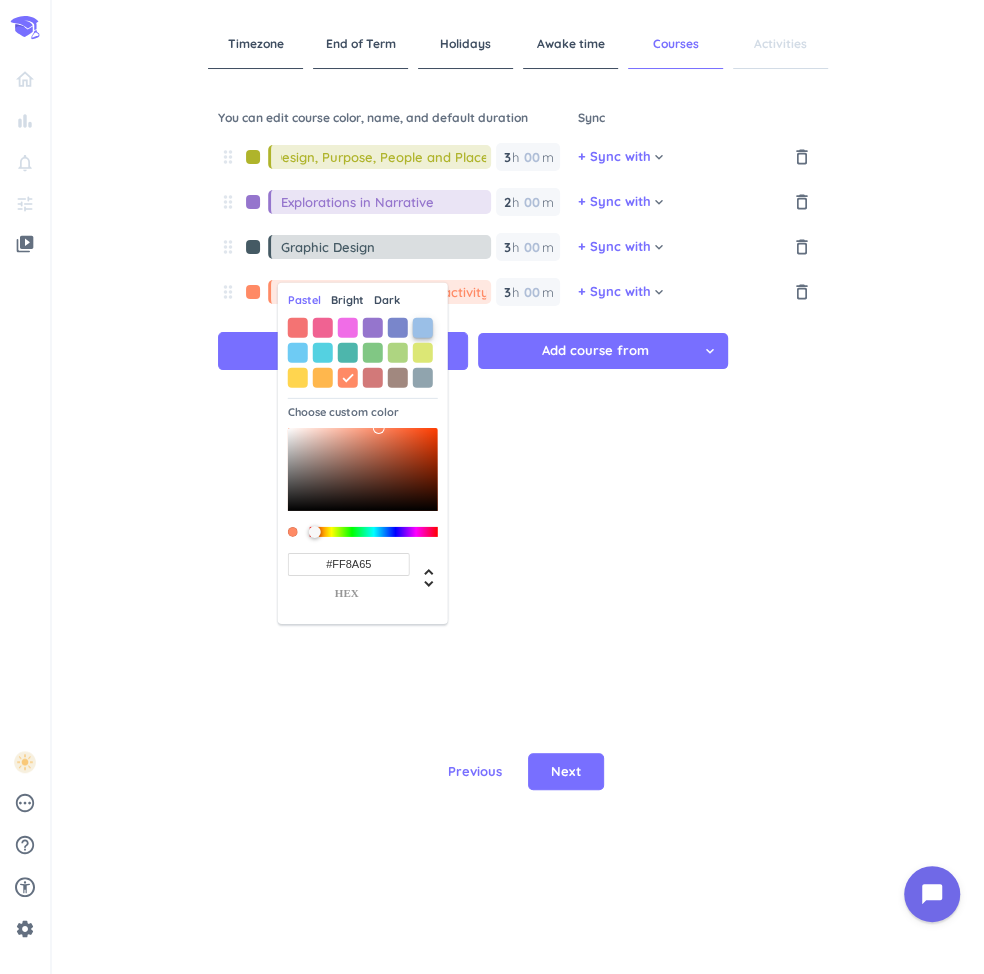 click at bounding box center [423, 327] 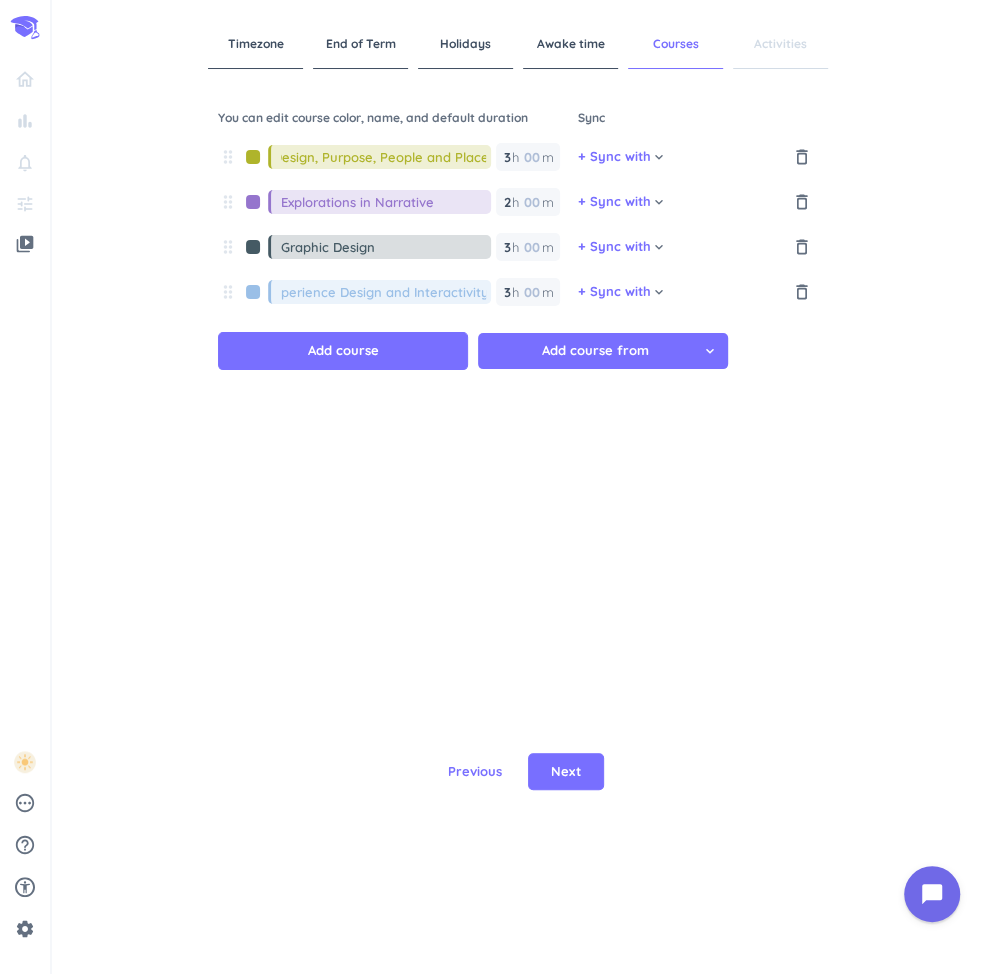 click at bounding box center (253, 157) 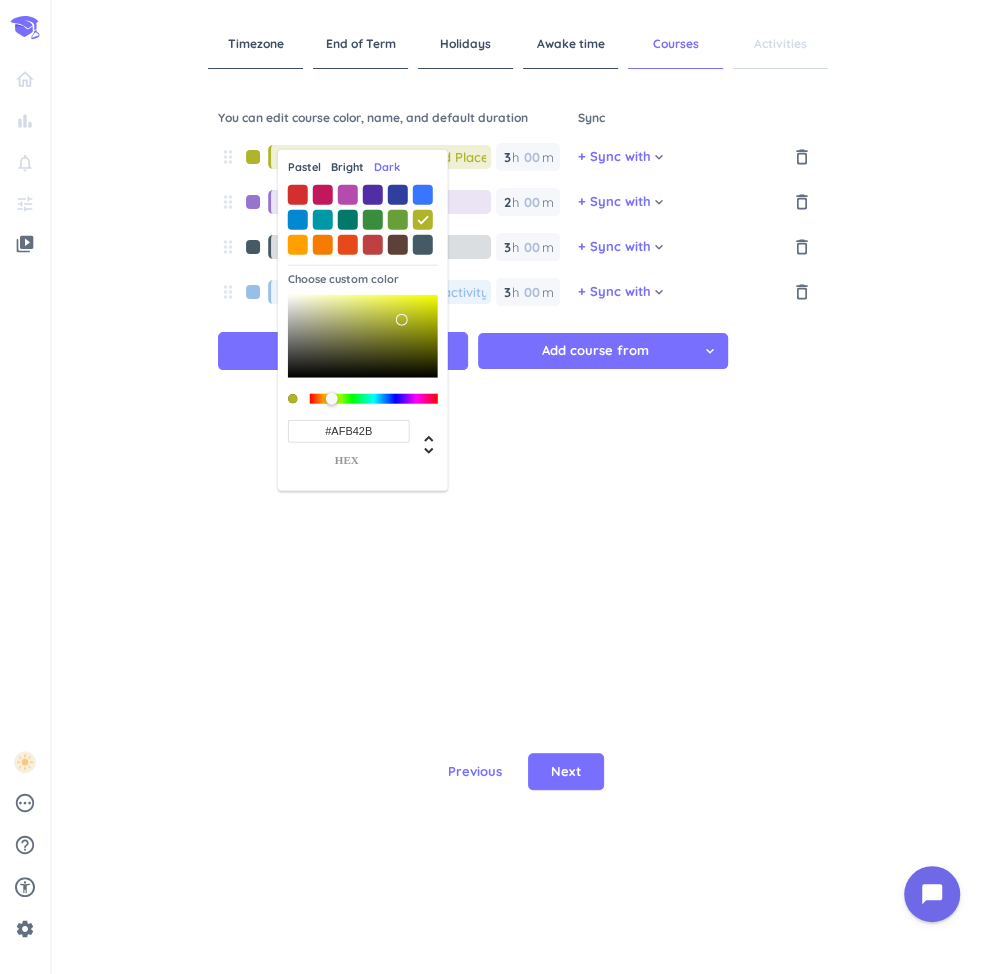 type on "#AAAE3E" 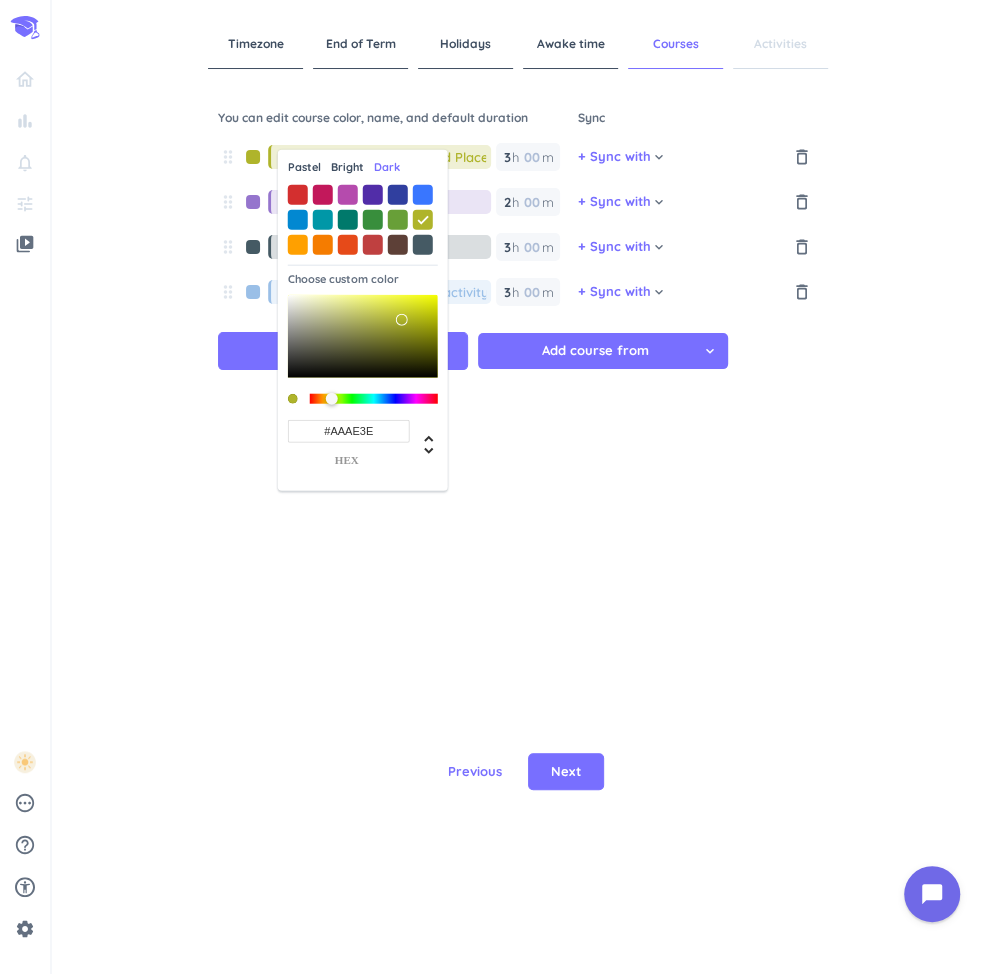 click at bounding box center [363, 336] 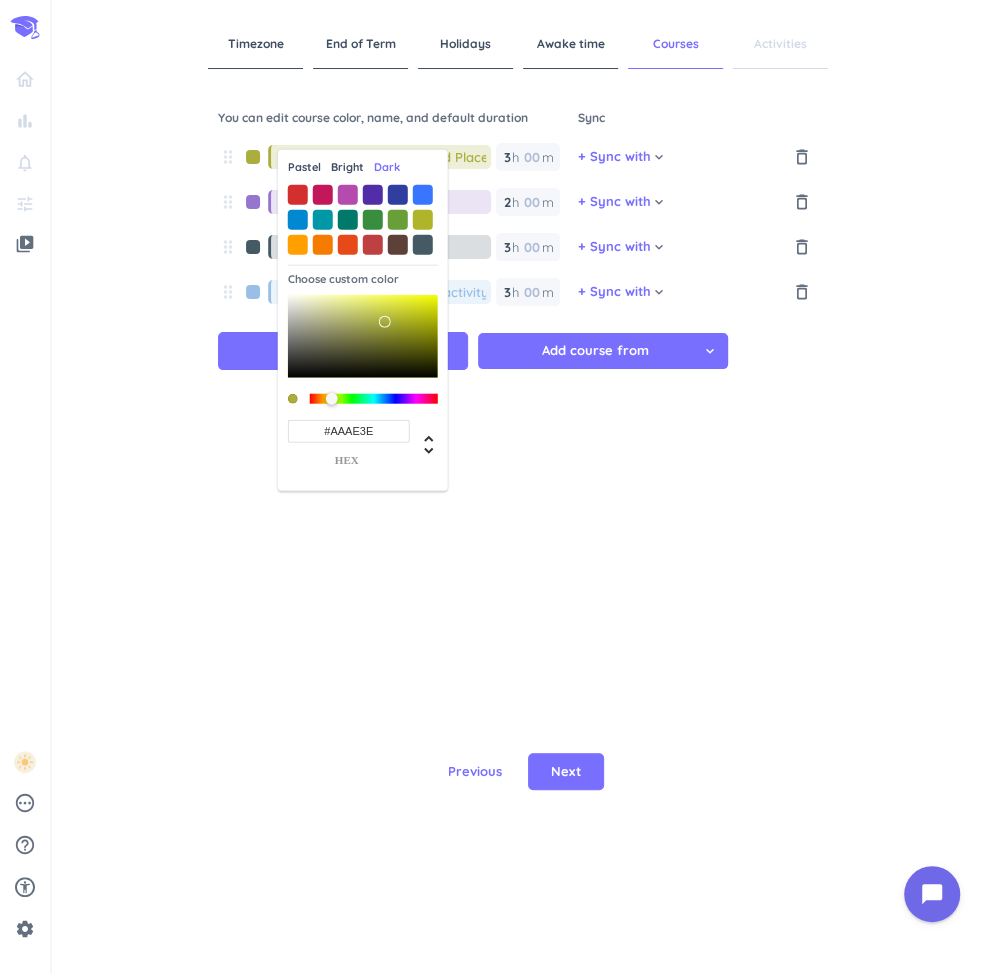 click on "drag_indicator Design, Purpose, People and Place 3 3 00 h 00 m + Sync with cancel keyboard_arrow_down delete_outline drag_indicator Explorations in Narrative 2 2 00 h 00 m + Sync with cancel keyboard_arrow_down delete_outline drag_indicator Graphic Design 3 3 00 h 00 m + Sync with cancel keyboard_arrow_down delete_outline drag_indicator User Experience Design and Interactivity 3 3 00 h 00 m + Sync with cancel keyboard_arrow_down delete_outline Add course Add course from cancel keyboard_arrow_down" at bounding box center (518, 340) 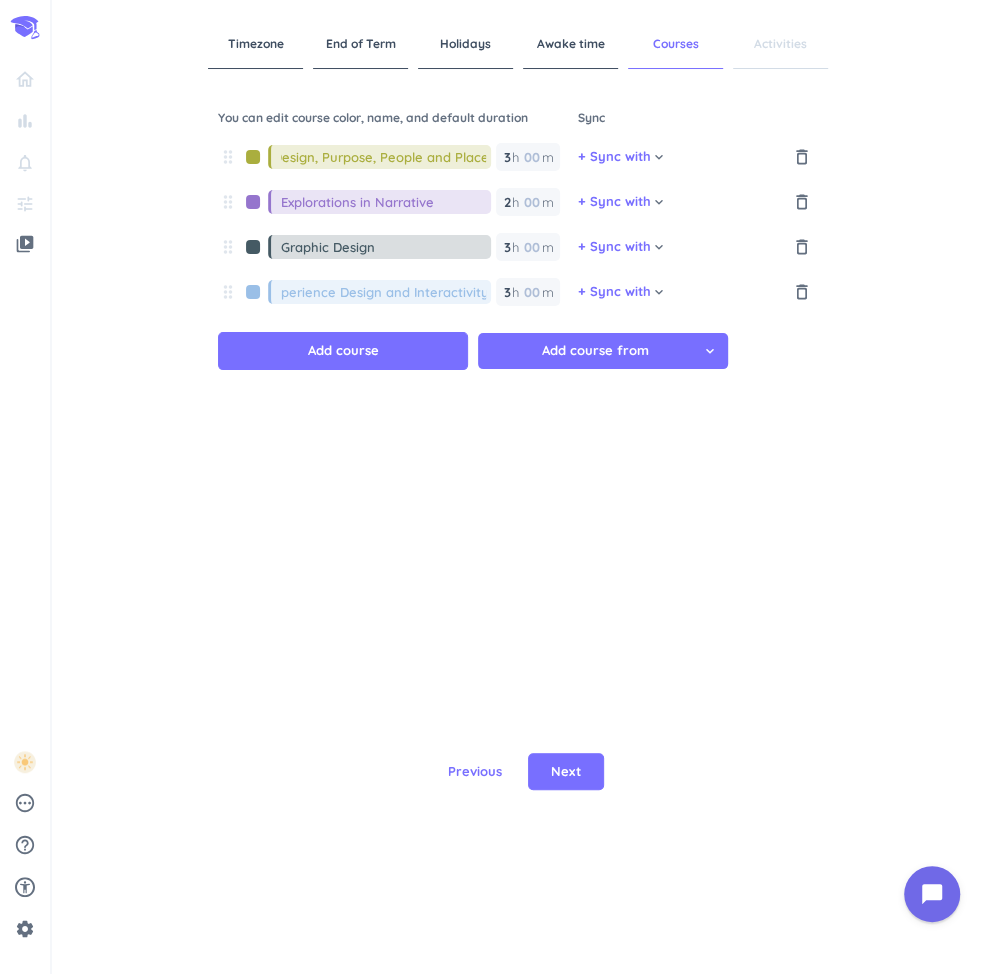click on "drag_indicator Design, Purpose, People and Place 3 3 00 h 00 m" at bounding box center [398, 162] 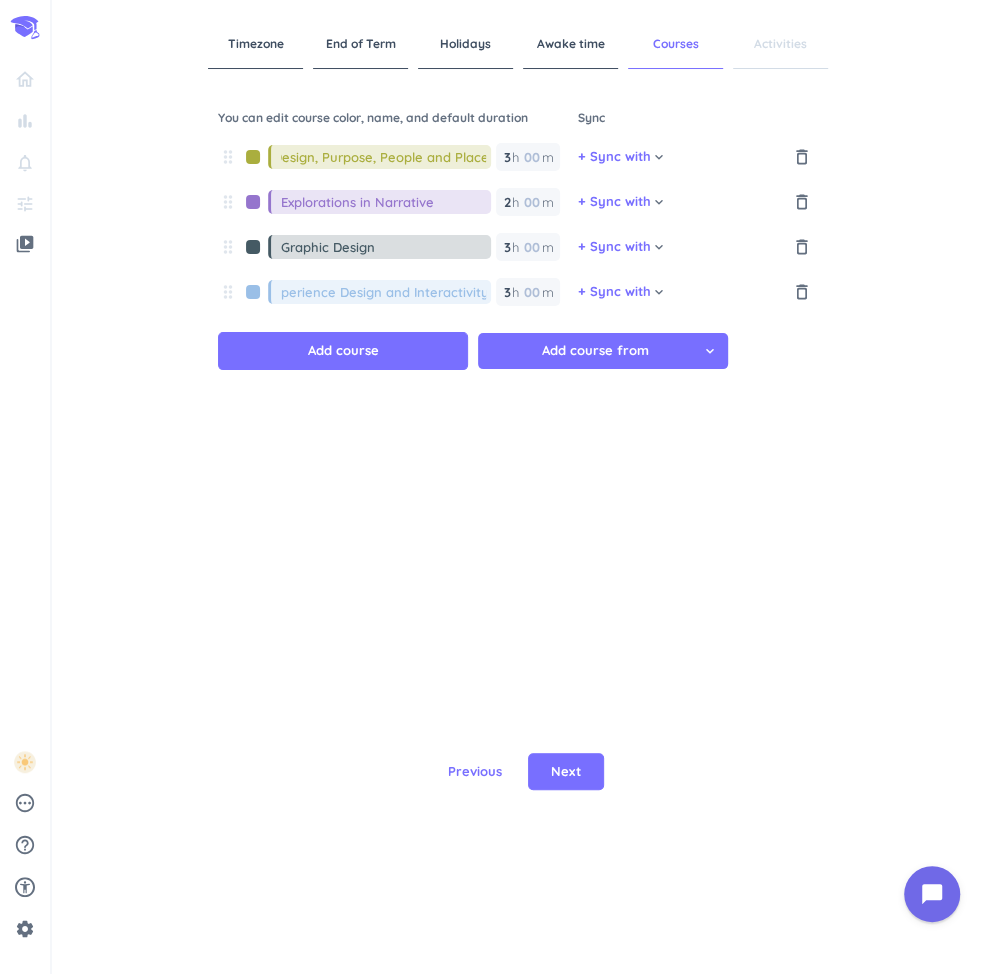 click on "drag_indicator Design, Purpose, People and Place 3 3 00 h 00 m" at bounding box center (398, 162) 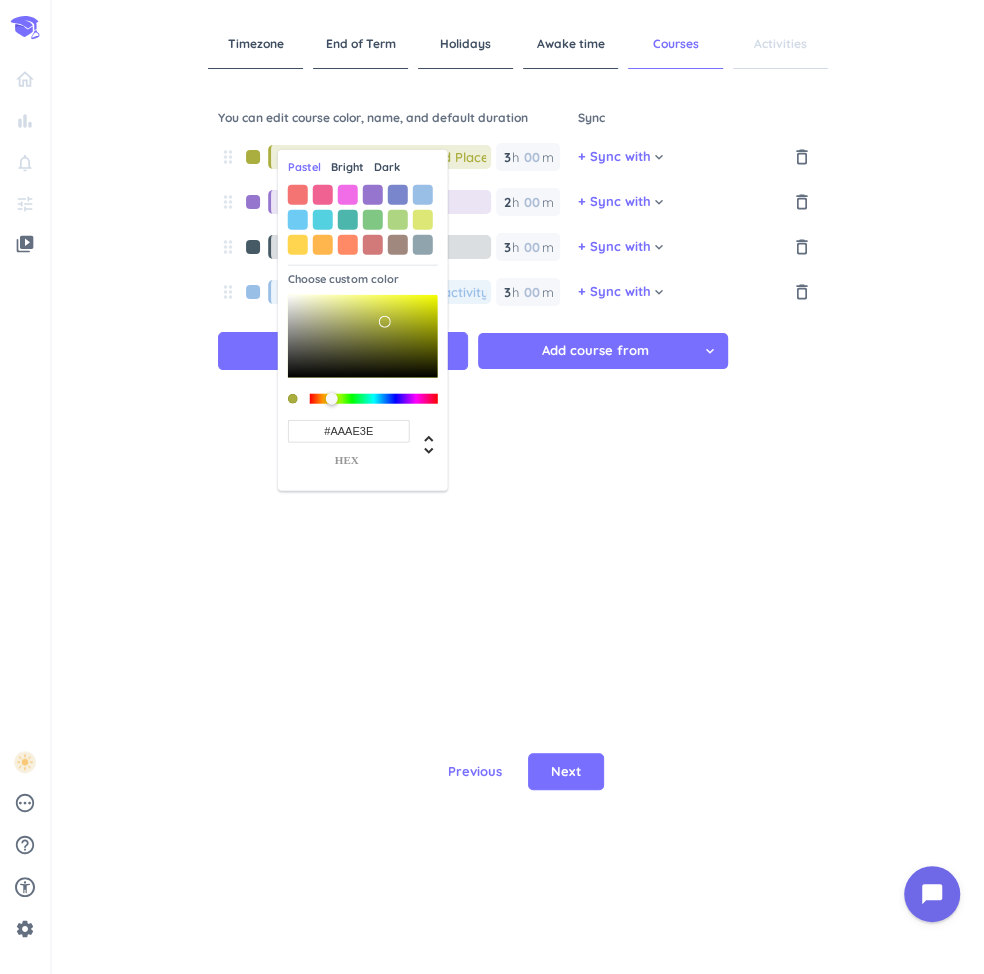 type on "#B7BB55" 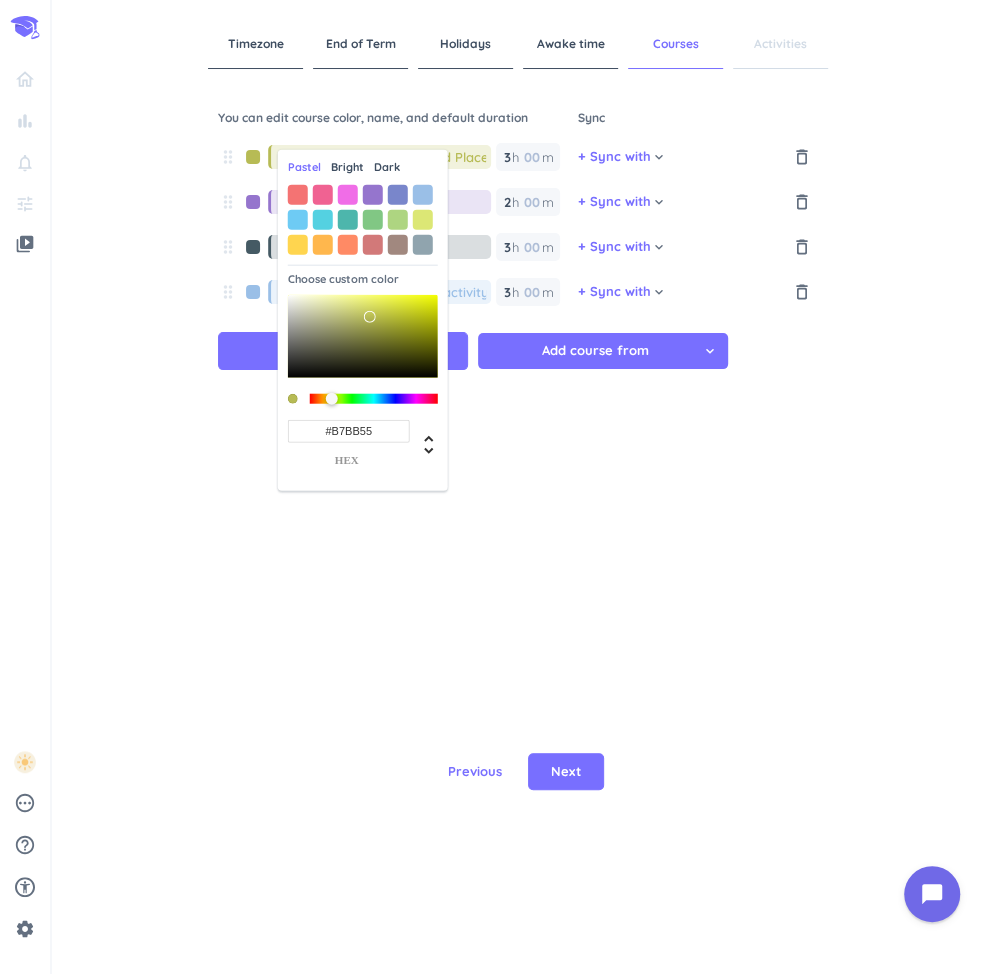 click at bounding box center (363, 336) 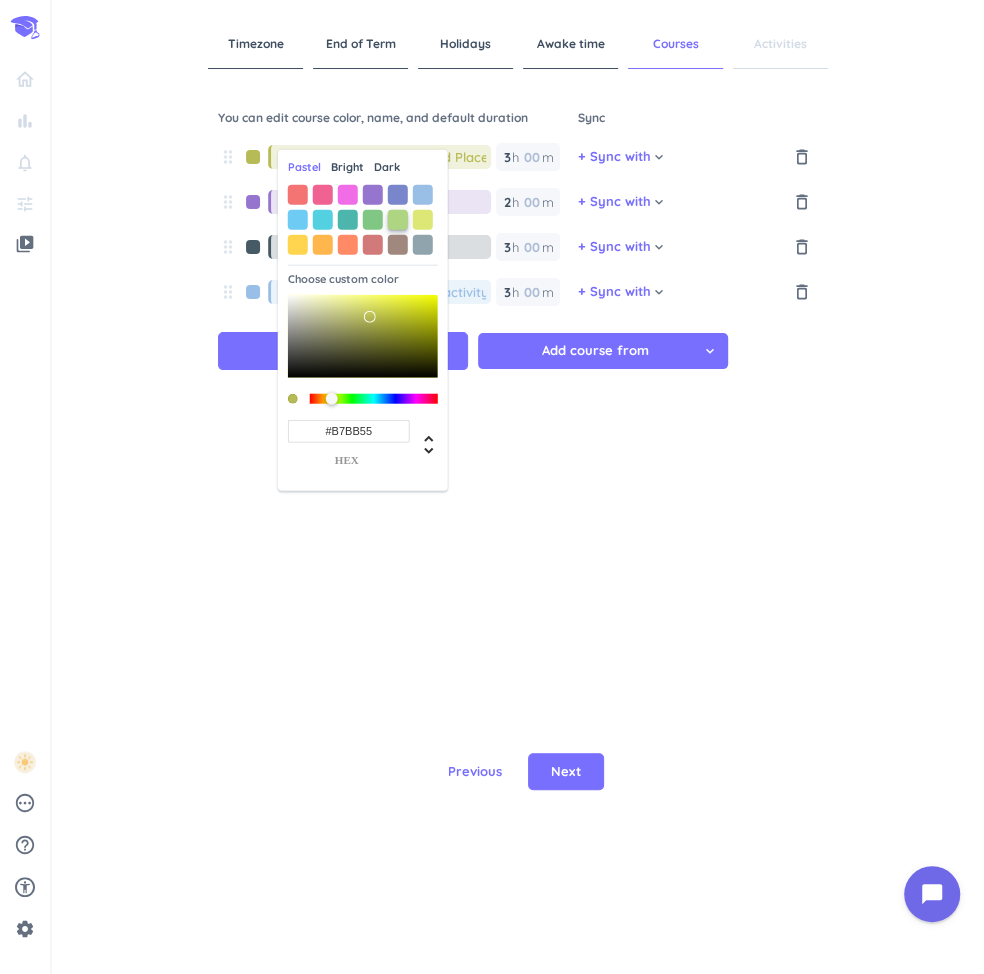 click at bounding box center [398, 219] 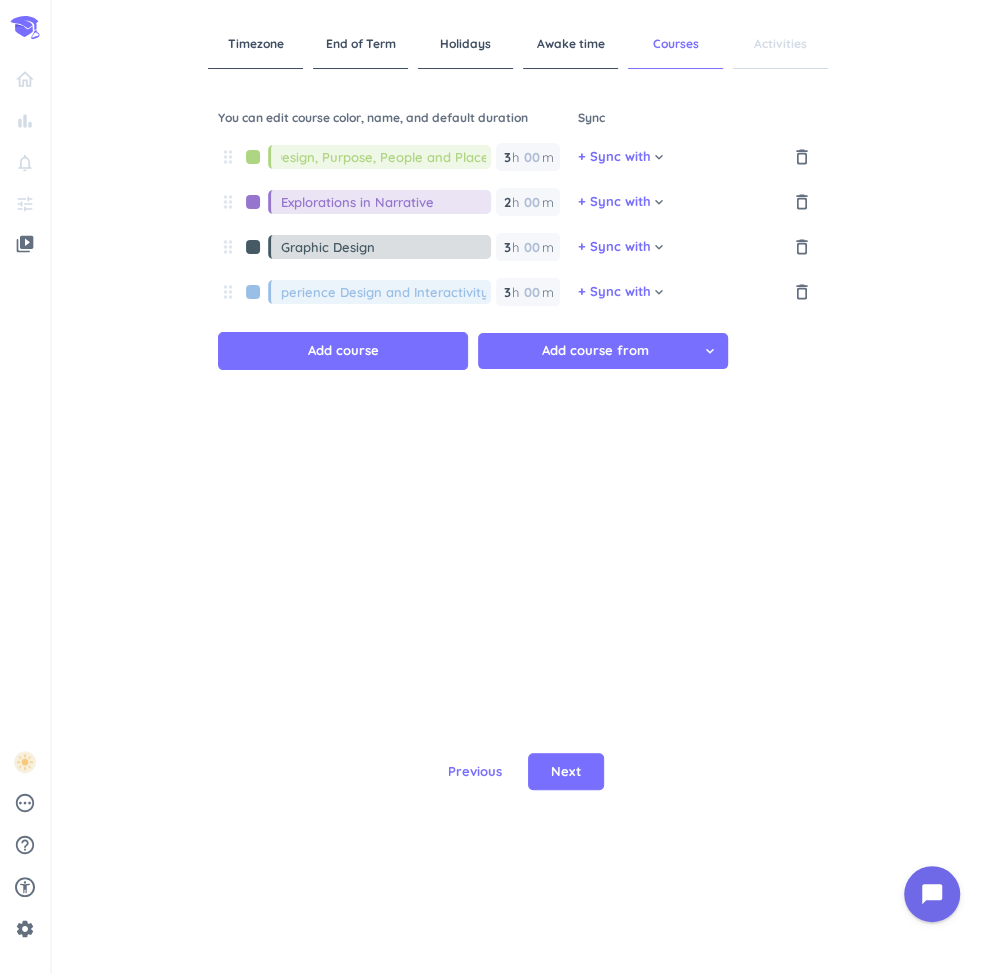 click at bounding box center (253, 247) 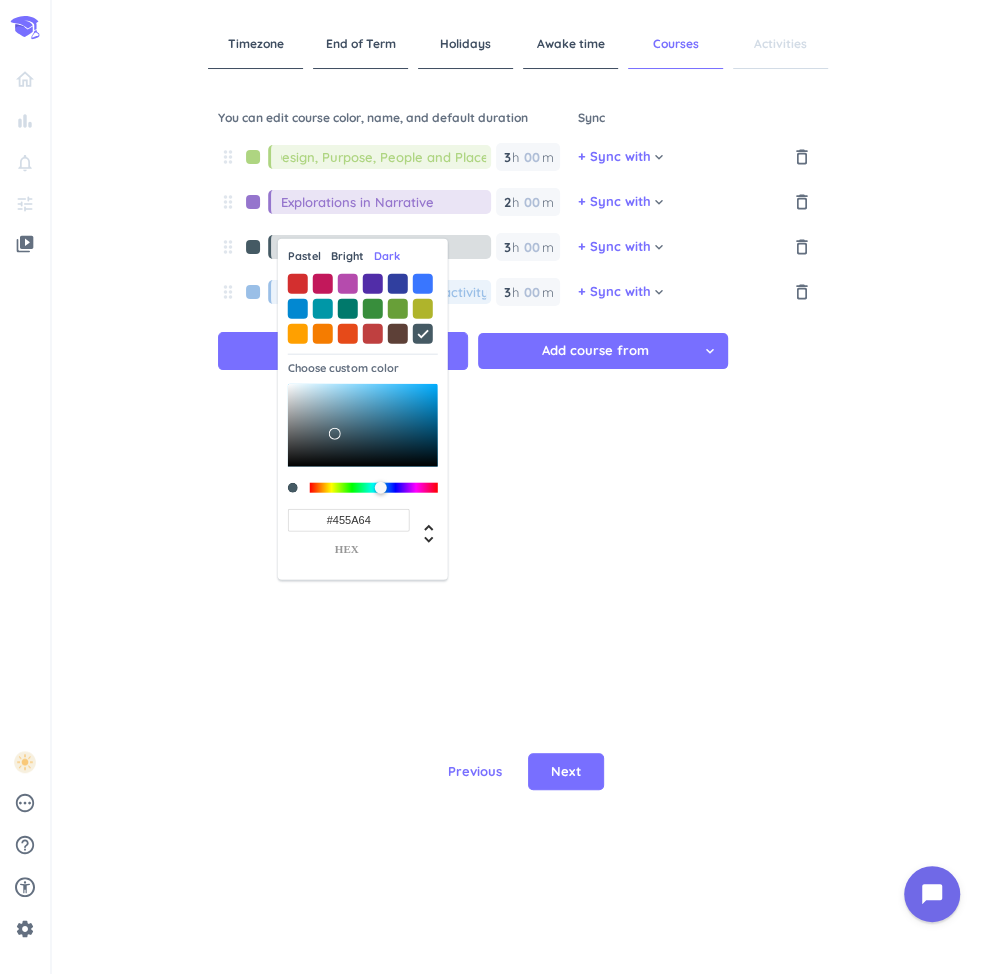 click on "Pastel" at bounding box center (304, 256) 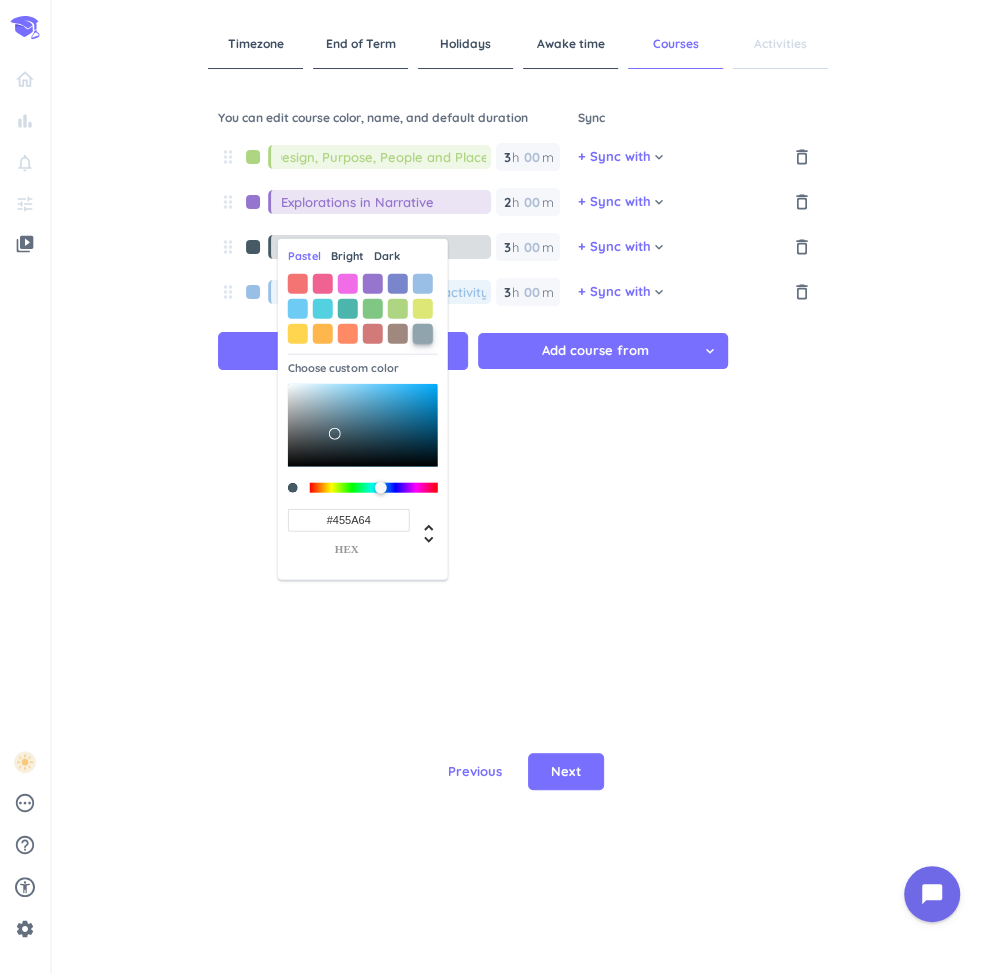 click at bounding box center (423, 333) 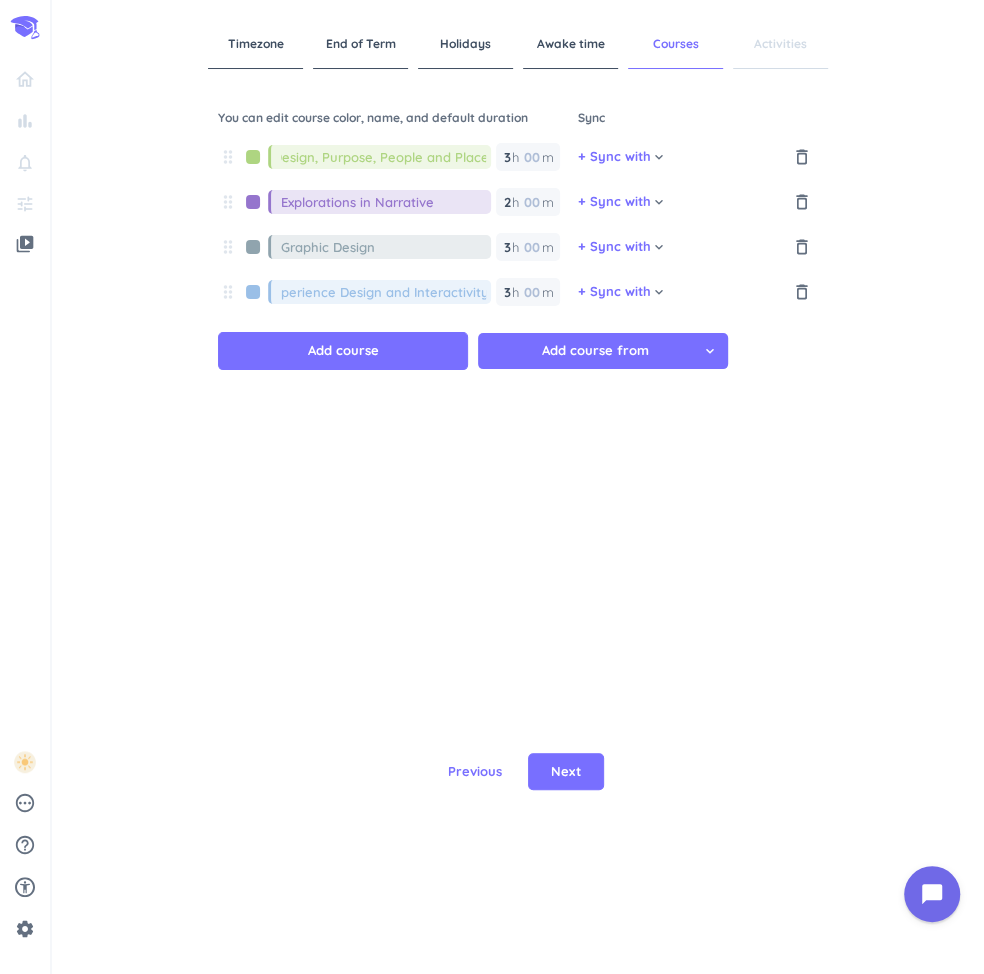 click at bounding box center [253, 247] 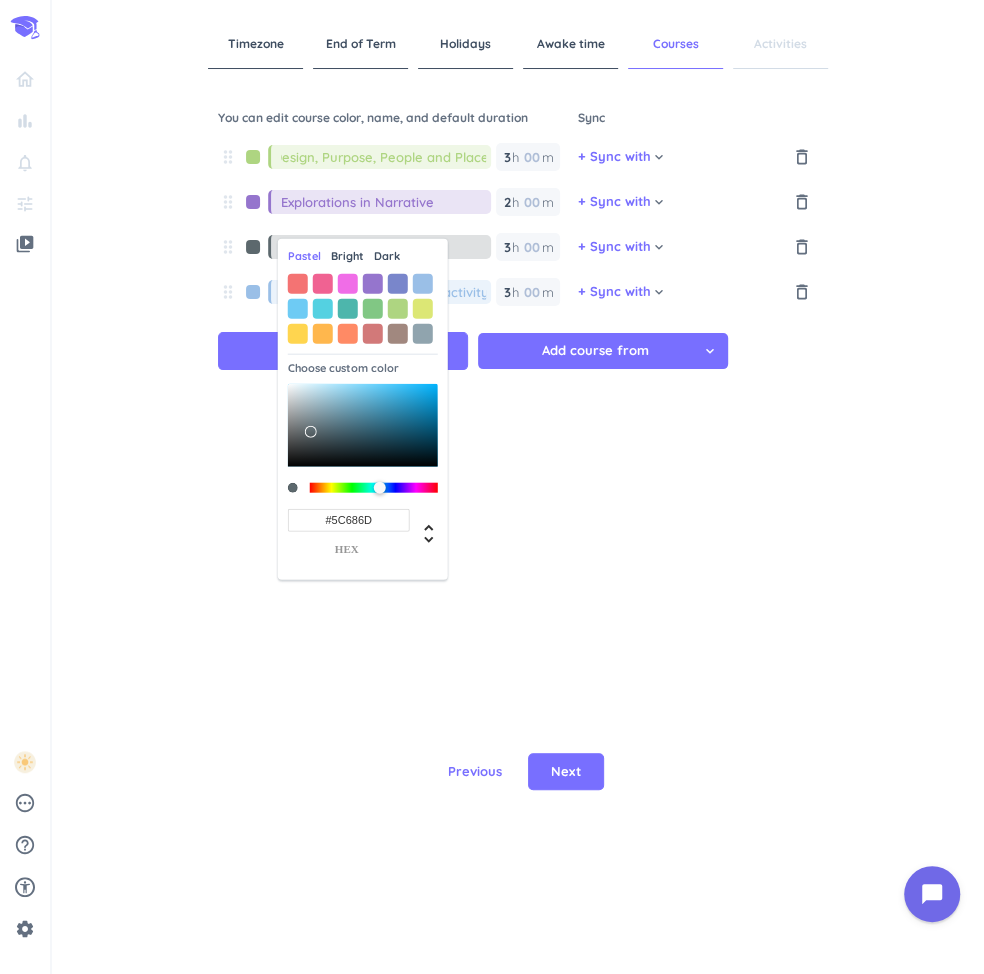 click at bounding box center [363, 425] 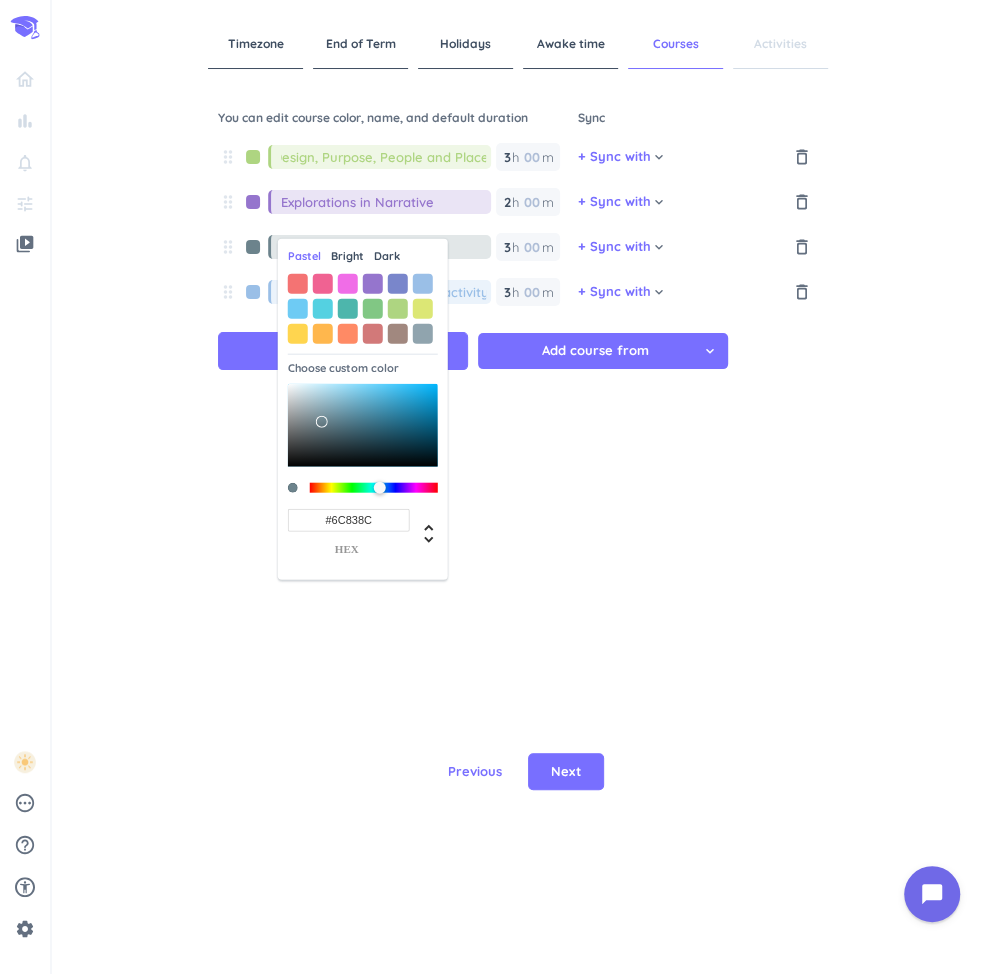 click at bounding box center (363, 425) 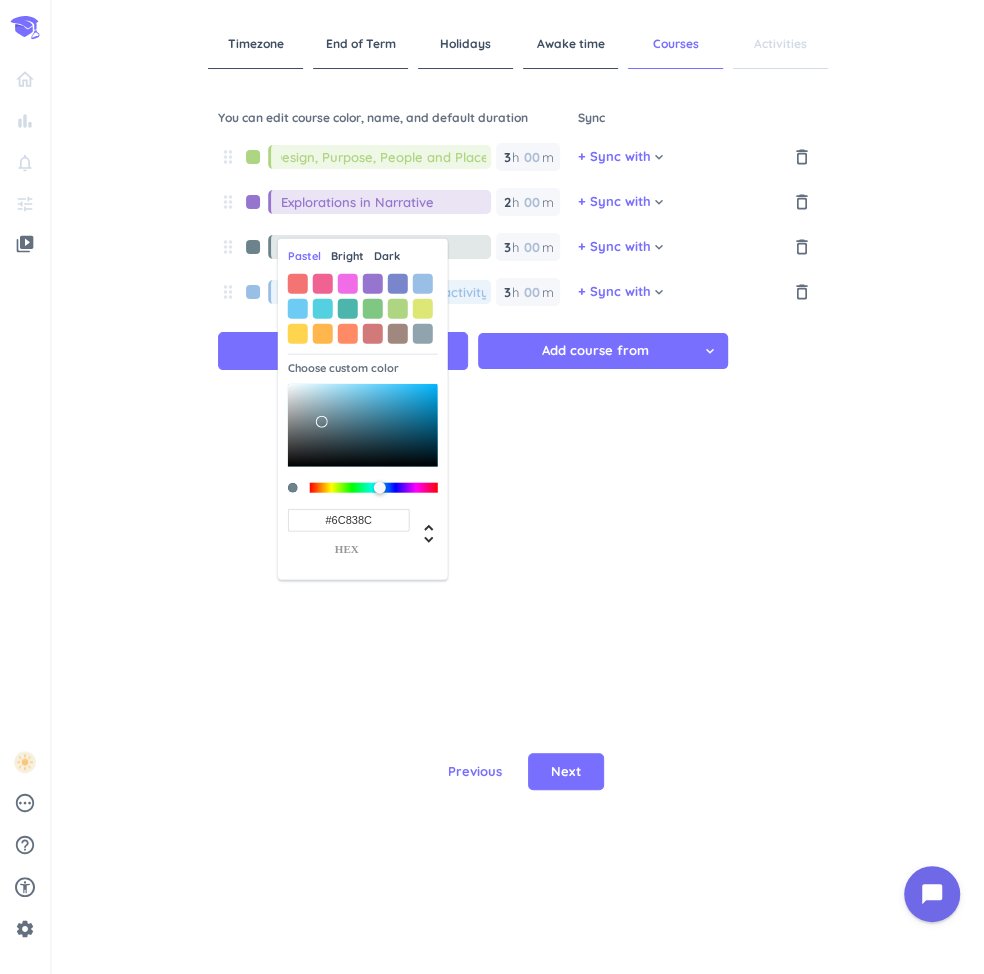 click at bounding box center [363, 425] 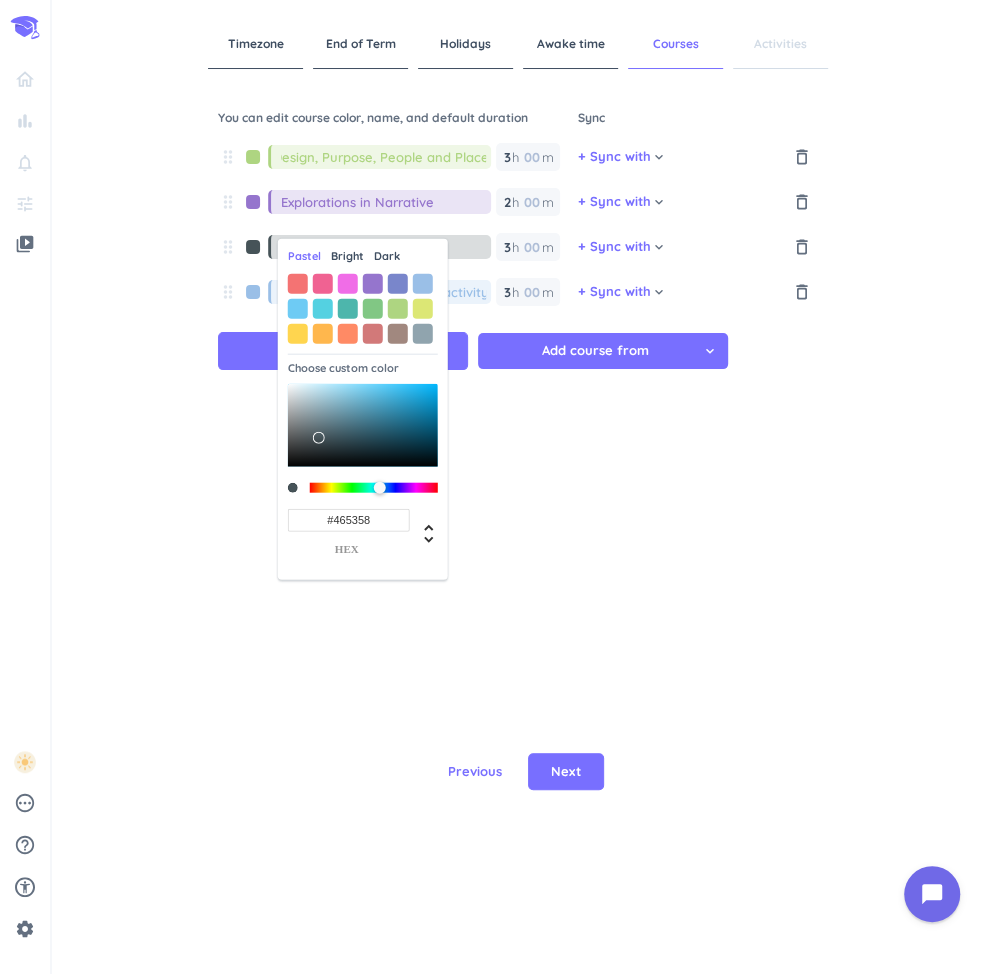 click at bounding box center [324, 444] 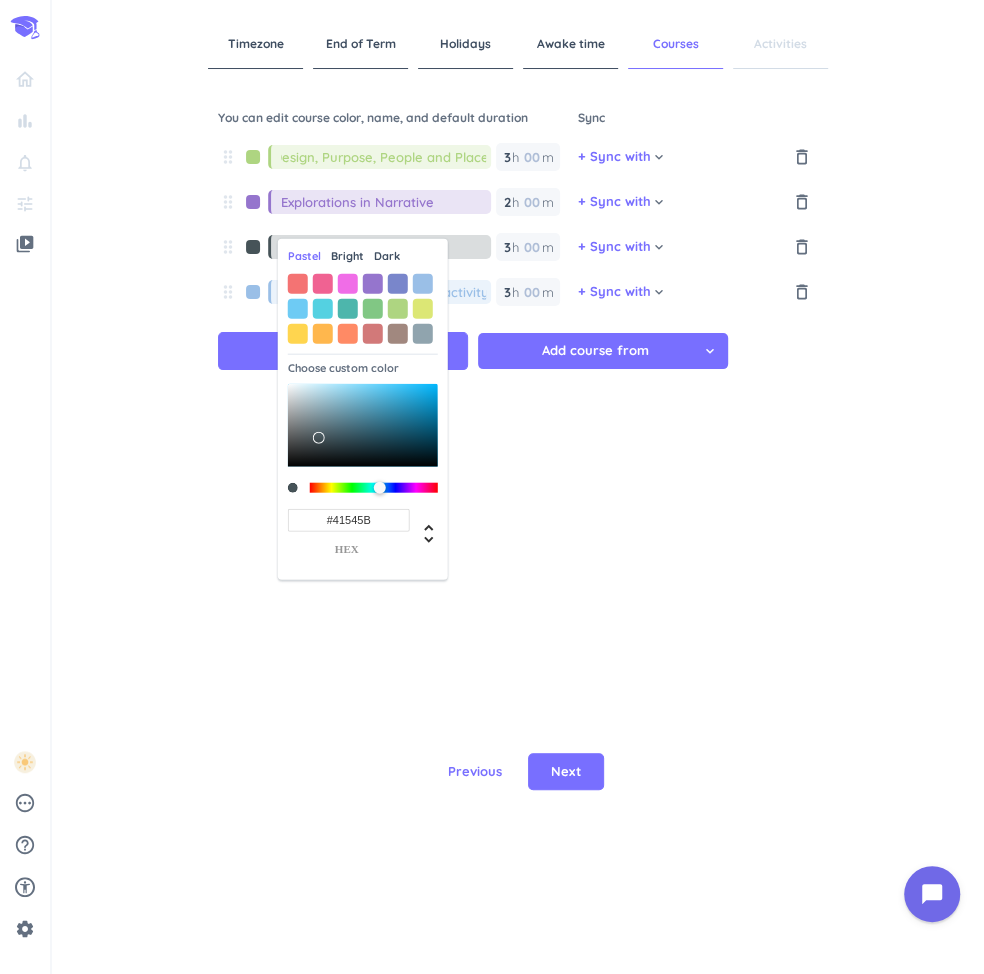 click at bounding box center (363, 425) 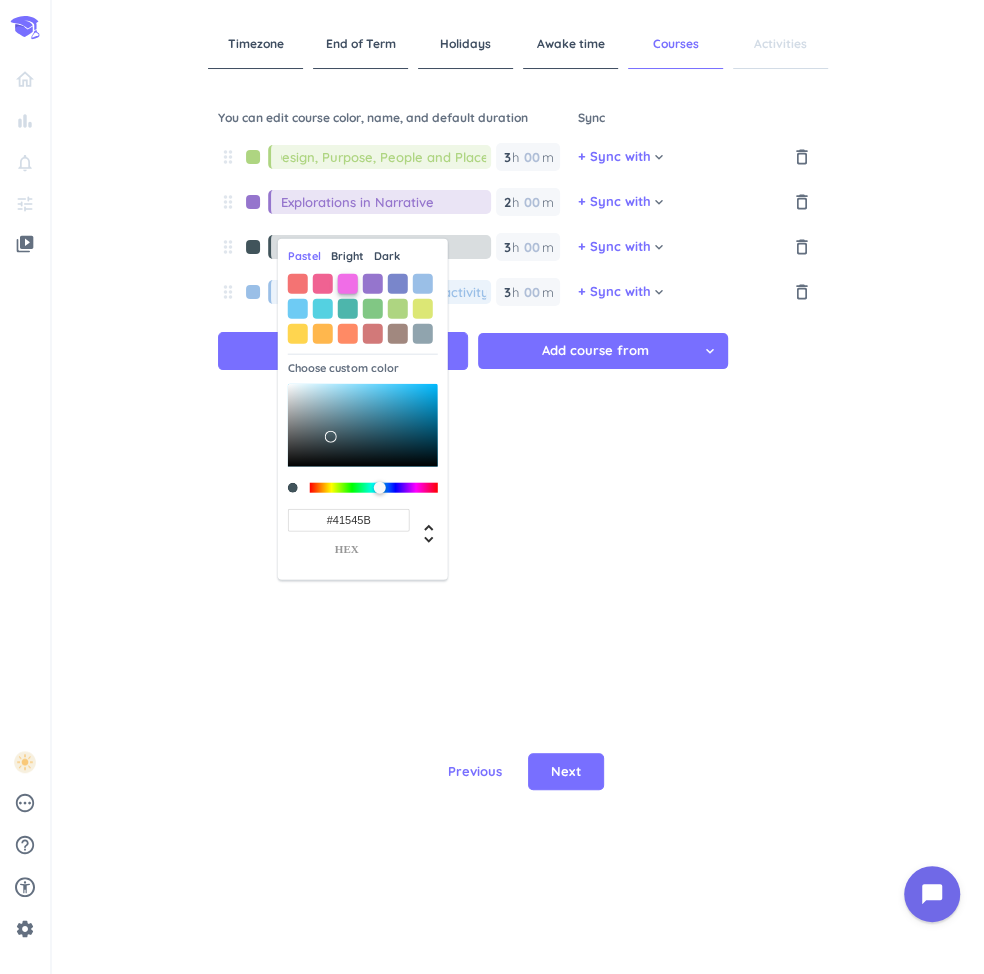 click at bounding box center [348, 283] 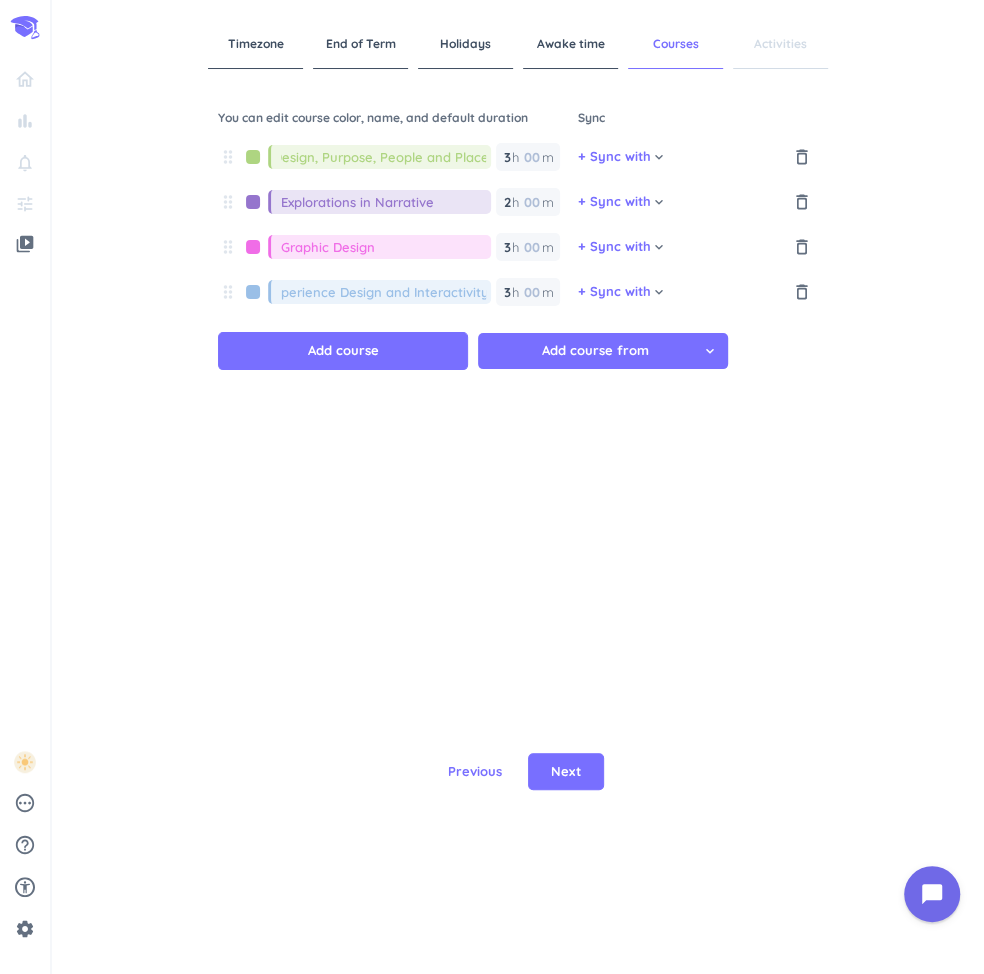 click at bounding box center [253, 247] 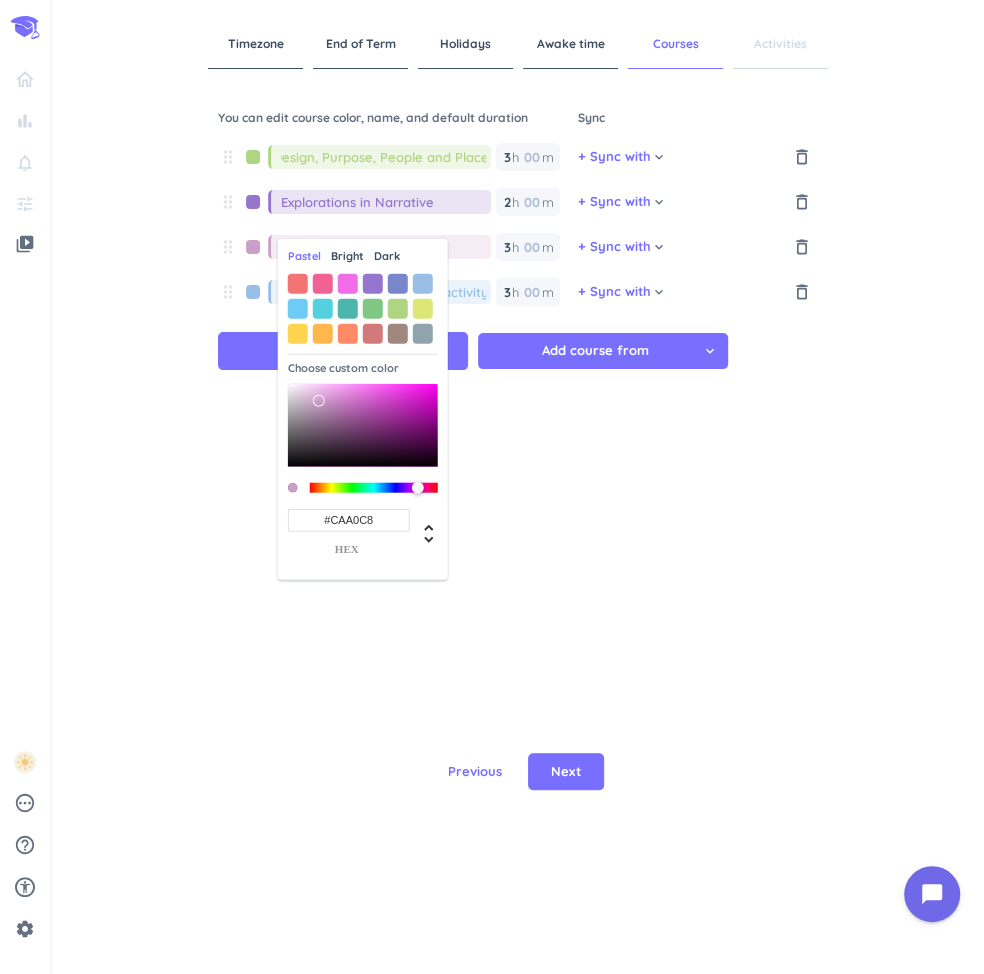 drag, startPoint x: 311, startPoint y: 410, endPoint x: 319, endPoint y: 401, distance: 12.0415945 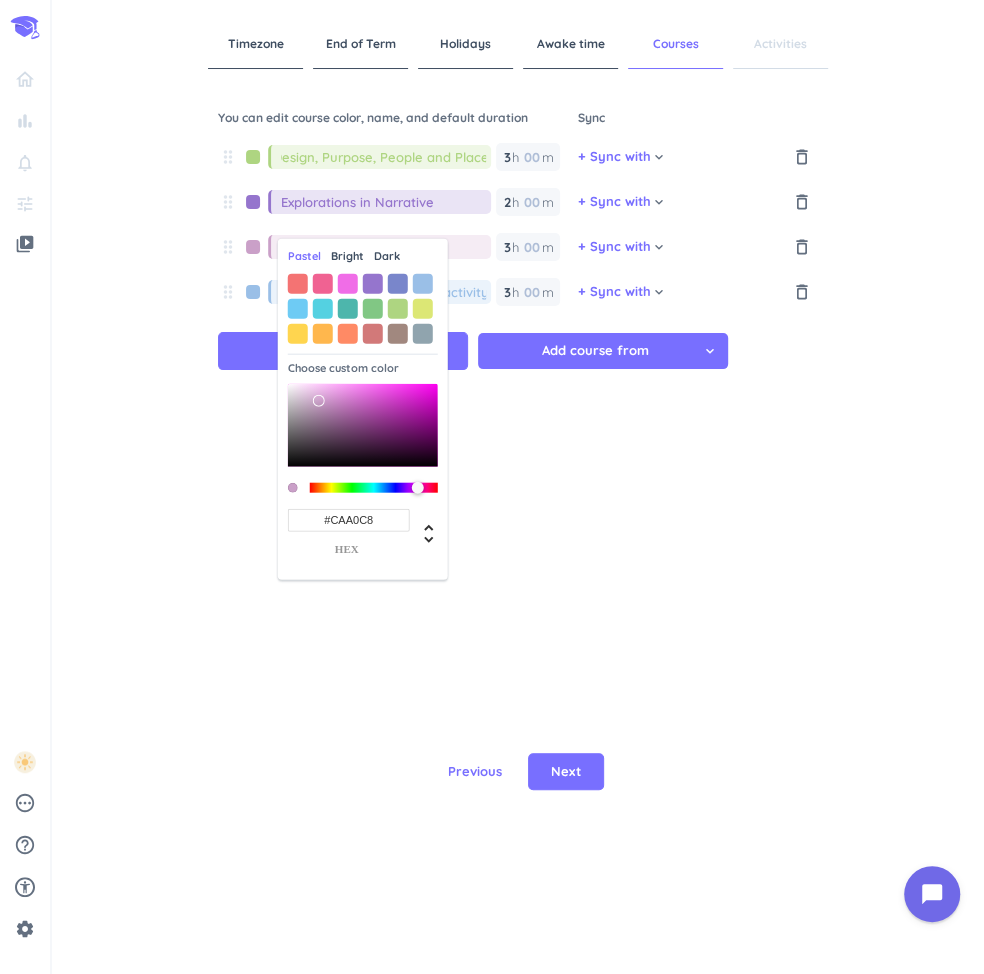 click at bounding box center [363, 425] 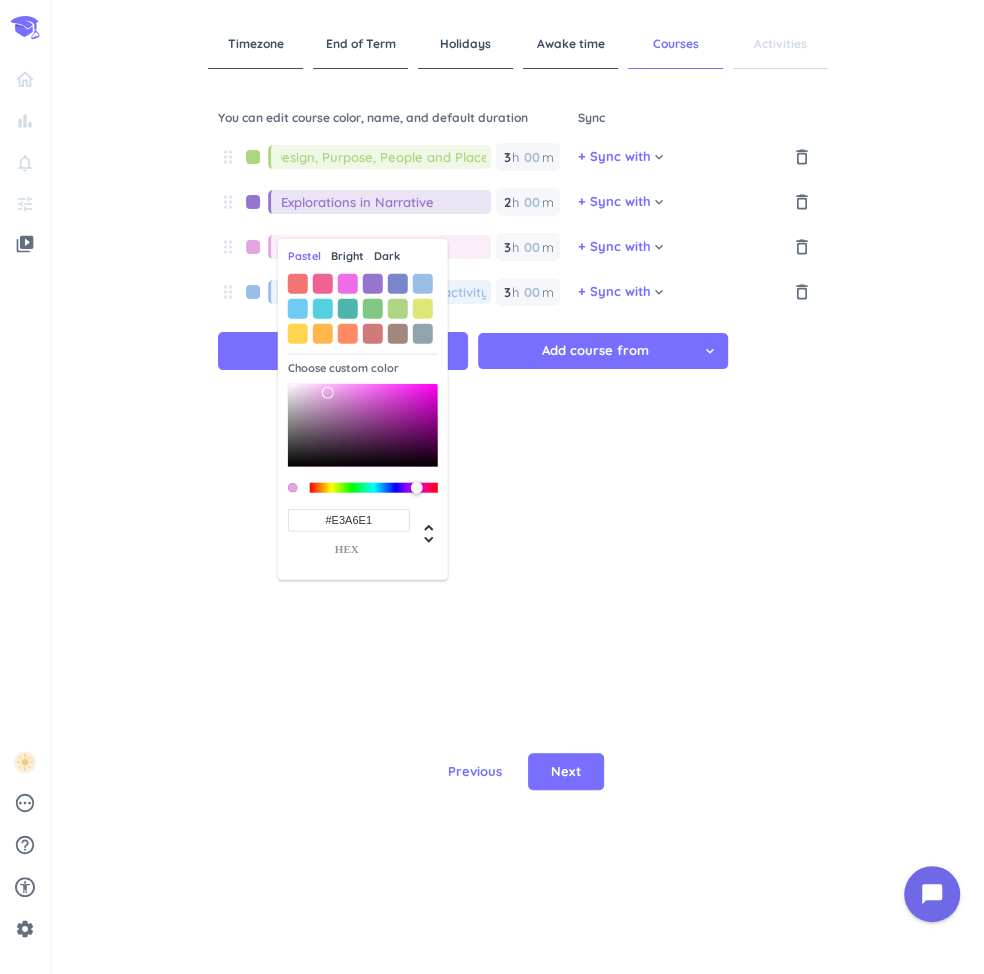 drag, startPoint x: 335, startPoint y: 408, endPoint x: 328, endPoint y: 392, distance: 17.464249 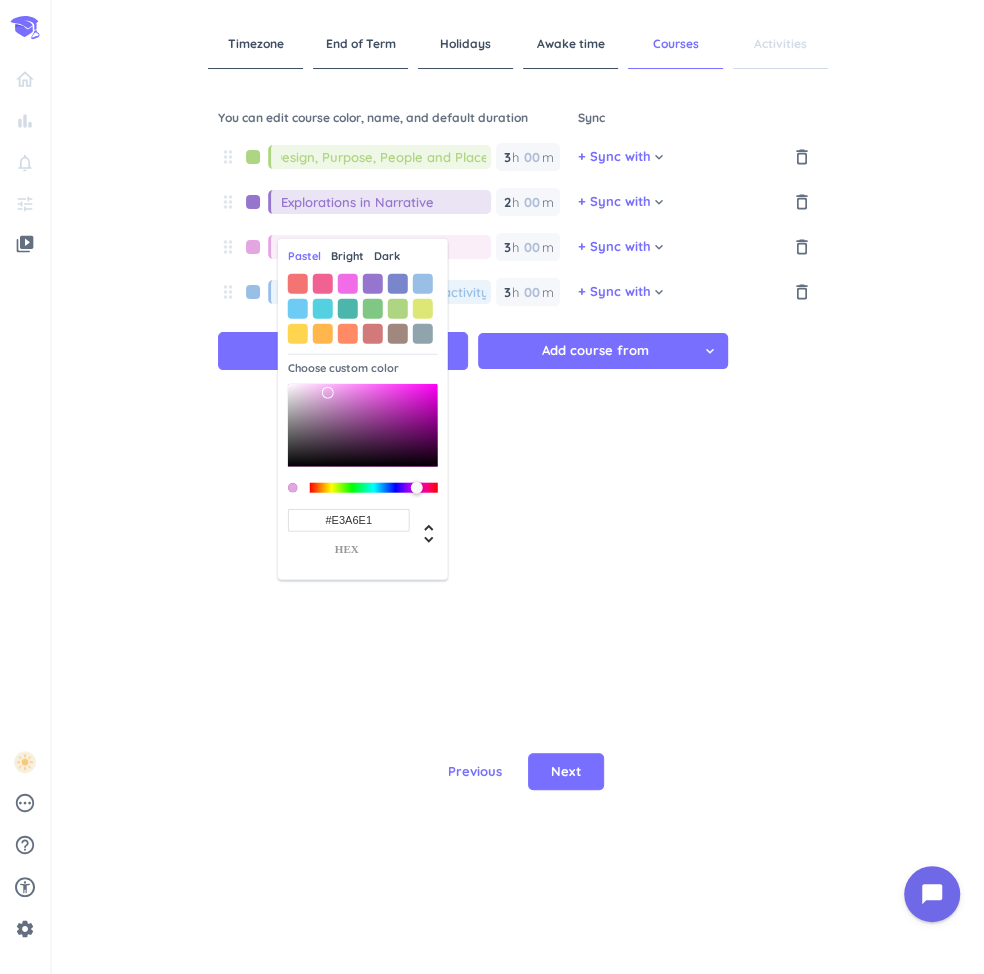 click at bounding box center (363, 425) 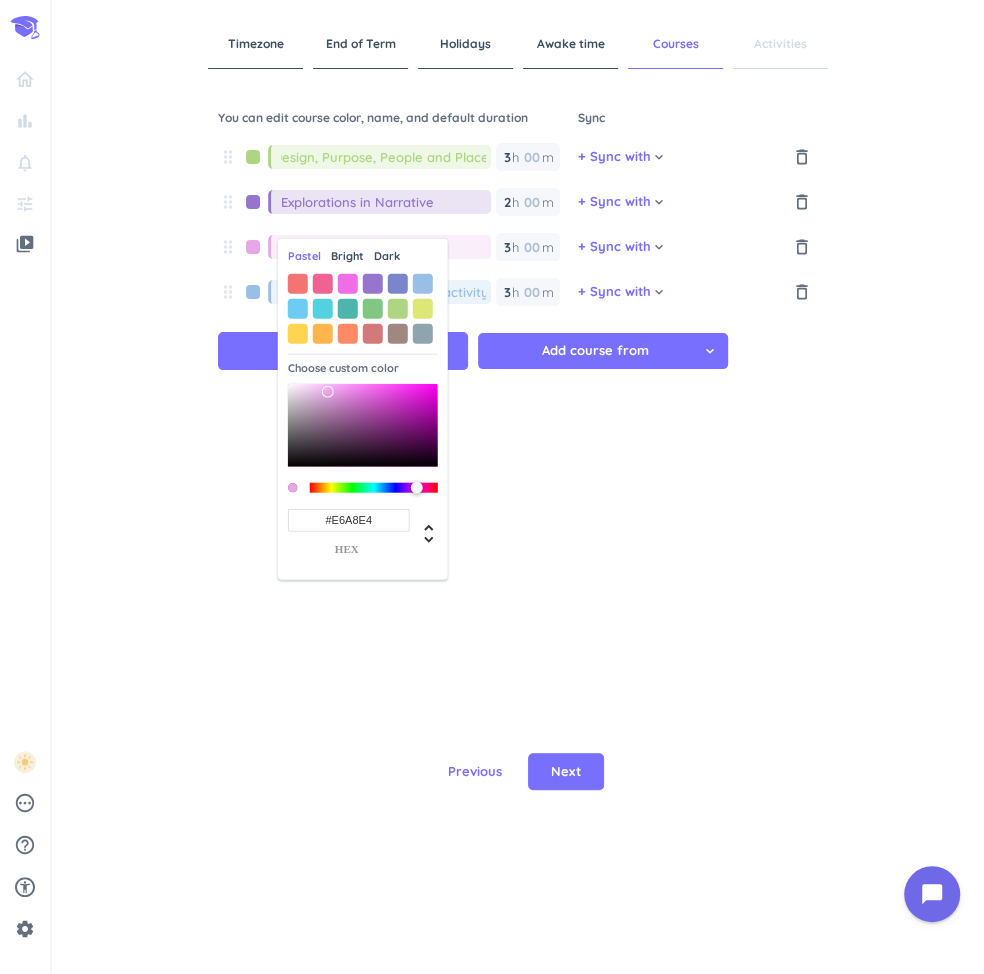 click on "drag_indicator Design, Purpose, People and Place 3 3 00 h 00 m + Sync with cancel keyboard_arrow_down delete_outline drag_indicator Explorations in Narrative 2 2 00 h 00 m + Sync with cancel keyboard_arrow_down delete_outline drag_indicator Graphic Design 3 3 00 h 00 m + Sync with cancel keyboard_arrow_down delete_outline drag_indicator User Experience Design and Interactivity 3 3 00 h 00 m + Sync with cancel keyboard_arrow_down delete_outline Add course Add course from cancel keyboard_arrow_down" at bounding box center [518, 340] 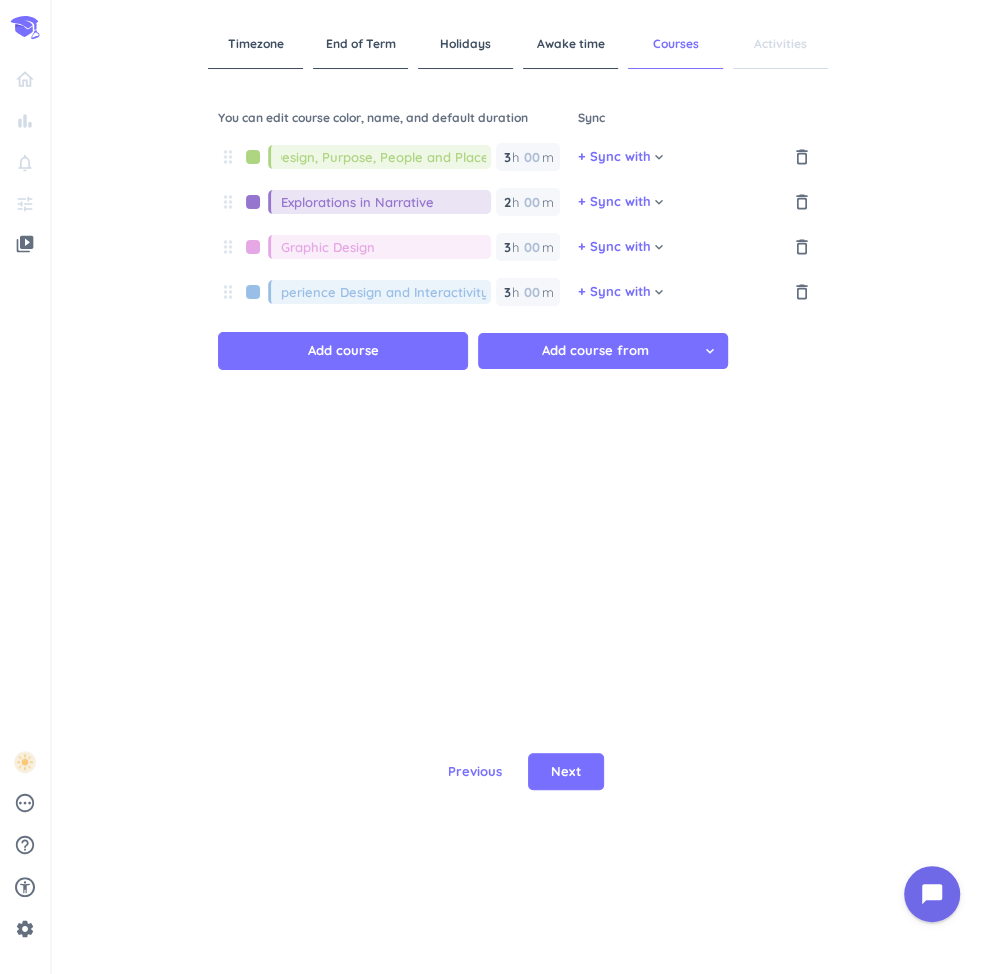 click on "drag_indicator Design, Purpose, People and Place 3 3 00 h 00 m + Sync with cancel keyboard_arrow_down delete_outline drag_indicator Explorations in Narrative 2 2 00 h 00 m + Sync with cancel keyboard_arrow_down delete_outline drag_indicator Graphic Design 3 3 00 h 00 m + Sync with cancel keyboard_arrow_down delete_outline drag_indicator User Experience Design and Interactivity 3 3 00 h 00 m + Sync with cancel keyboard_arrow_down delete_outline Add course Add course from cancel keyboard_arrow_down" at bounding box center [518, 340] 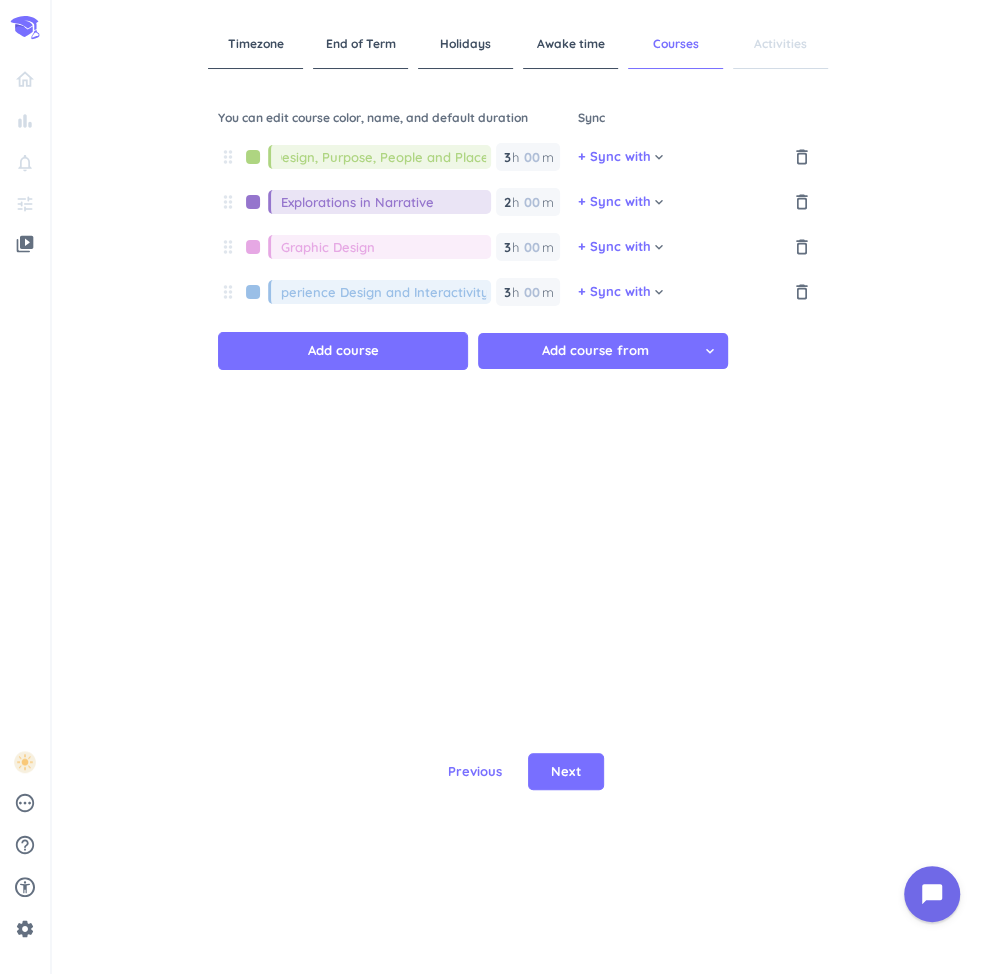 drag, startPoint x: 335, startPoint y: 294, endPoint x: 576, endPoint y: 273, distance: 241.91321 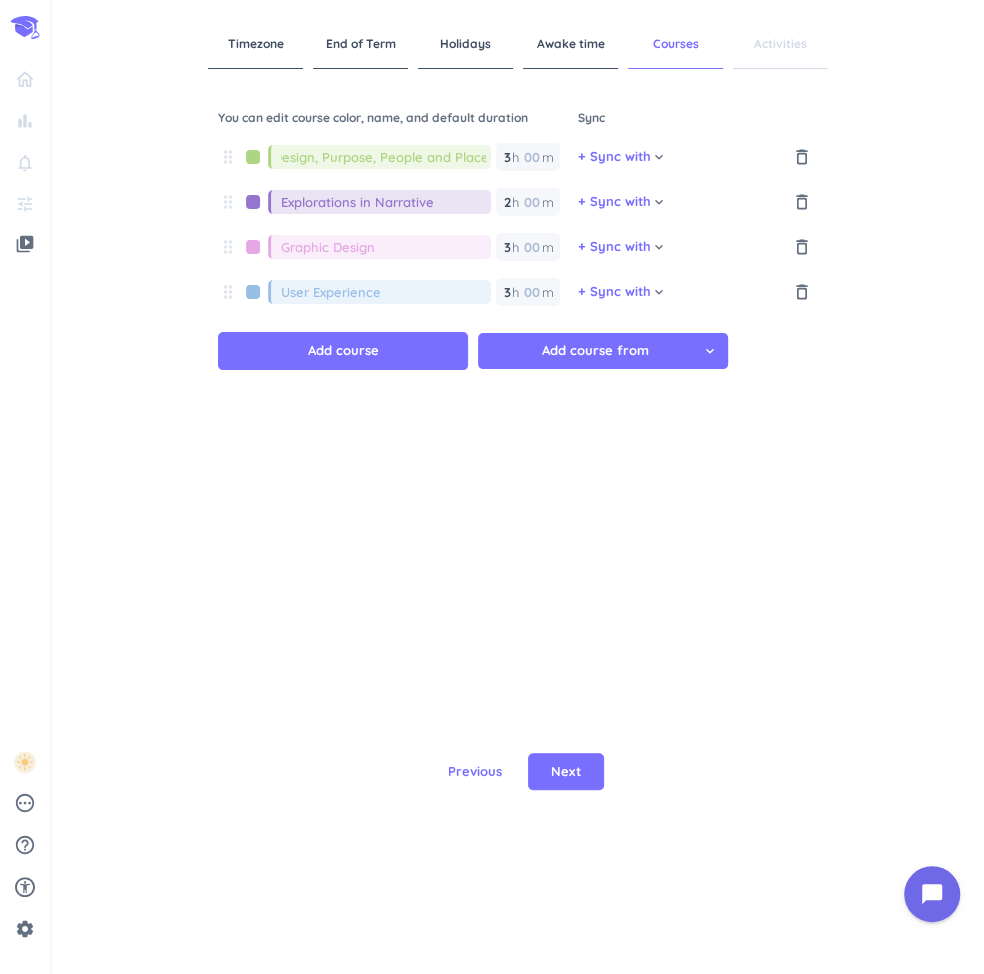 scroll, scrollTop: 0, scrollLeft: 0, axis: both 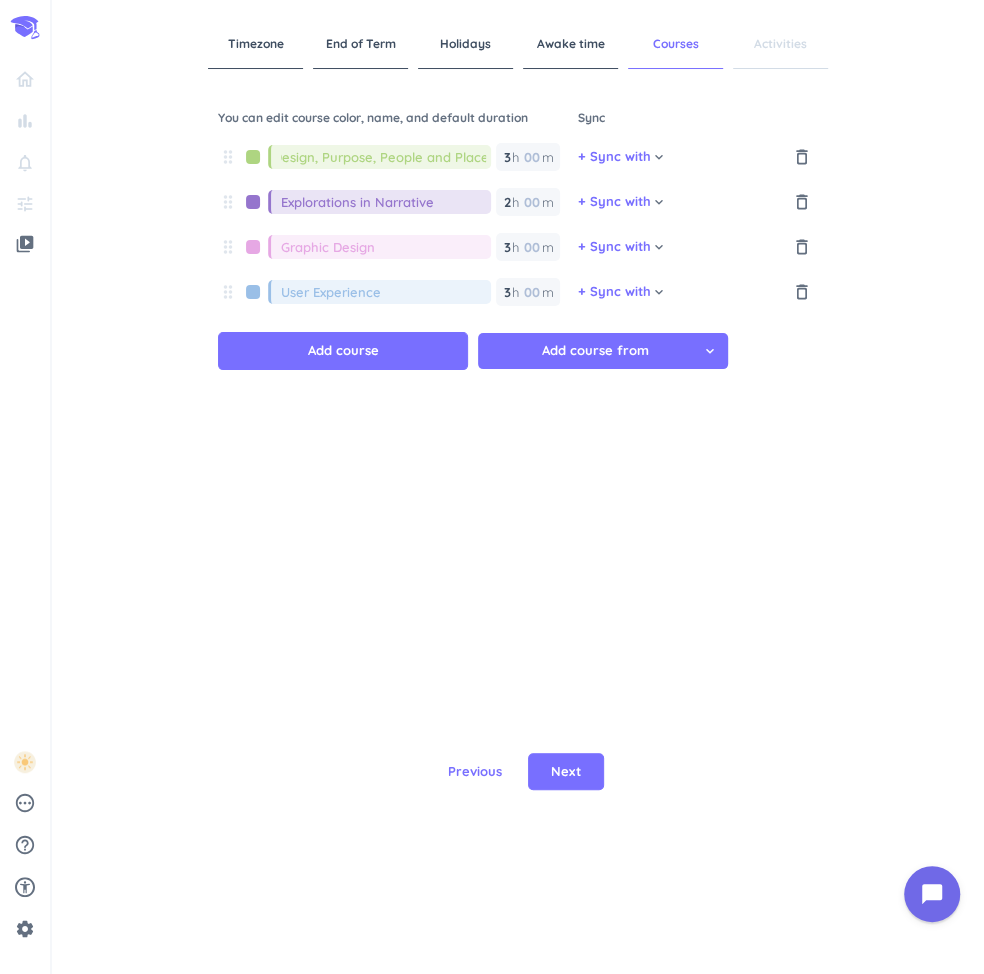 click on "drag_indicator Design, Purpose, People and Place 3 3 00 h 00 m + Sync with cancel keyboard_arrow_down delete_outline drag_indicator Explorations in Narrative 2 2 00 h 00 m + Sync with cancel keyboard_arrow_down delete_outline drag_indicator Graphic Design 3 3 00 h 00 m + Sync with cancel keyboard_arrow_down delete_outline drag_indicator User Experience 3 3 00 h 00 m + Sync with cancel keyboard_arrow_down delete_outline Add course Add course from cancel keyboard_arrow_down" at bounding box center (518, 340) 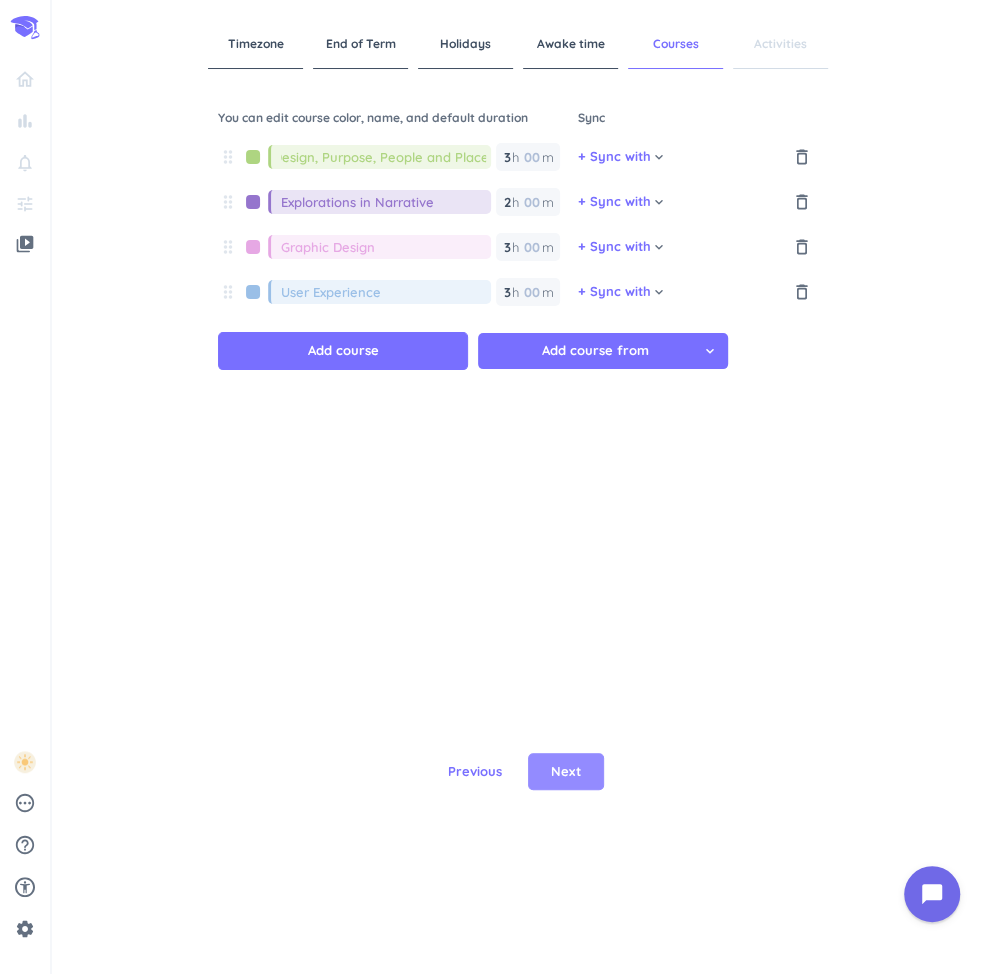 click on "Next" at bounding box center [566, 772] 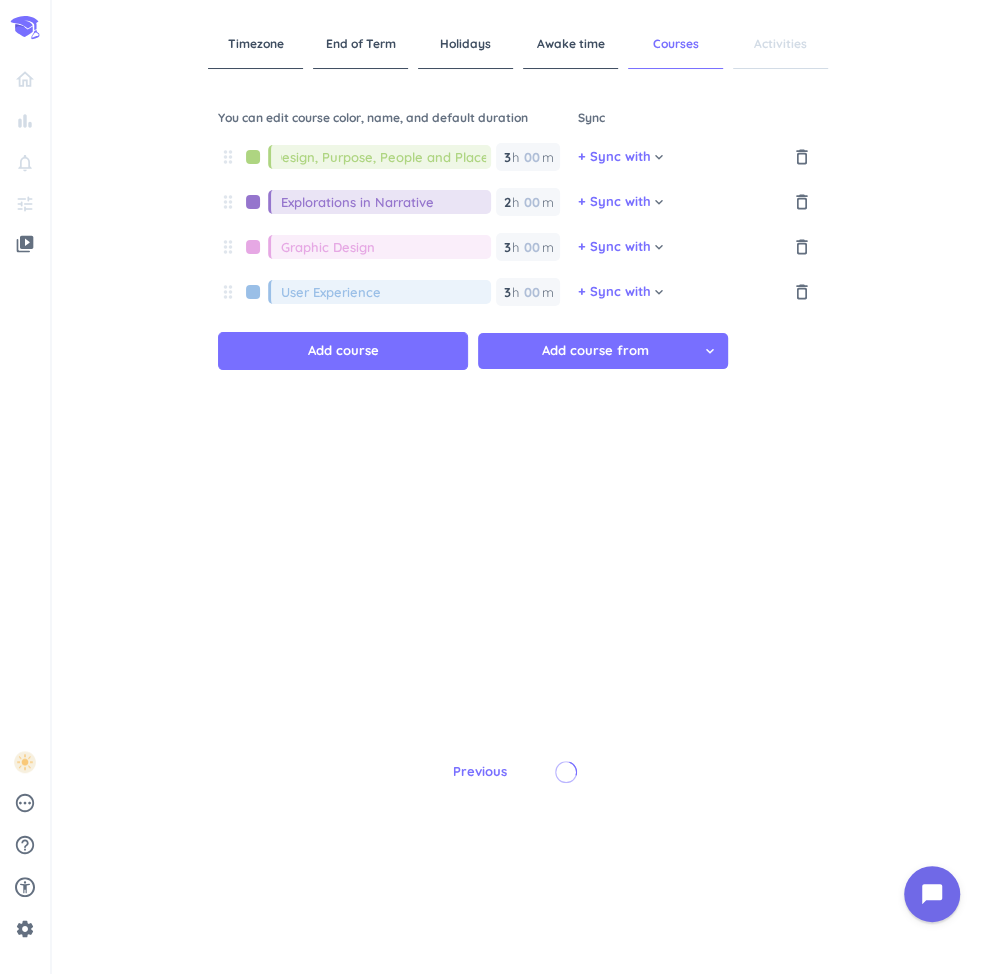 type on "1" 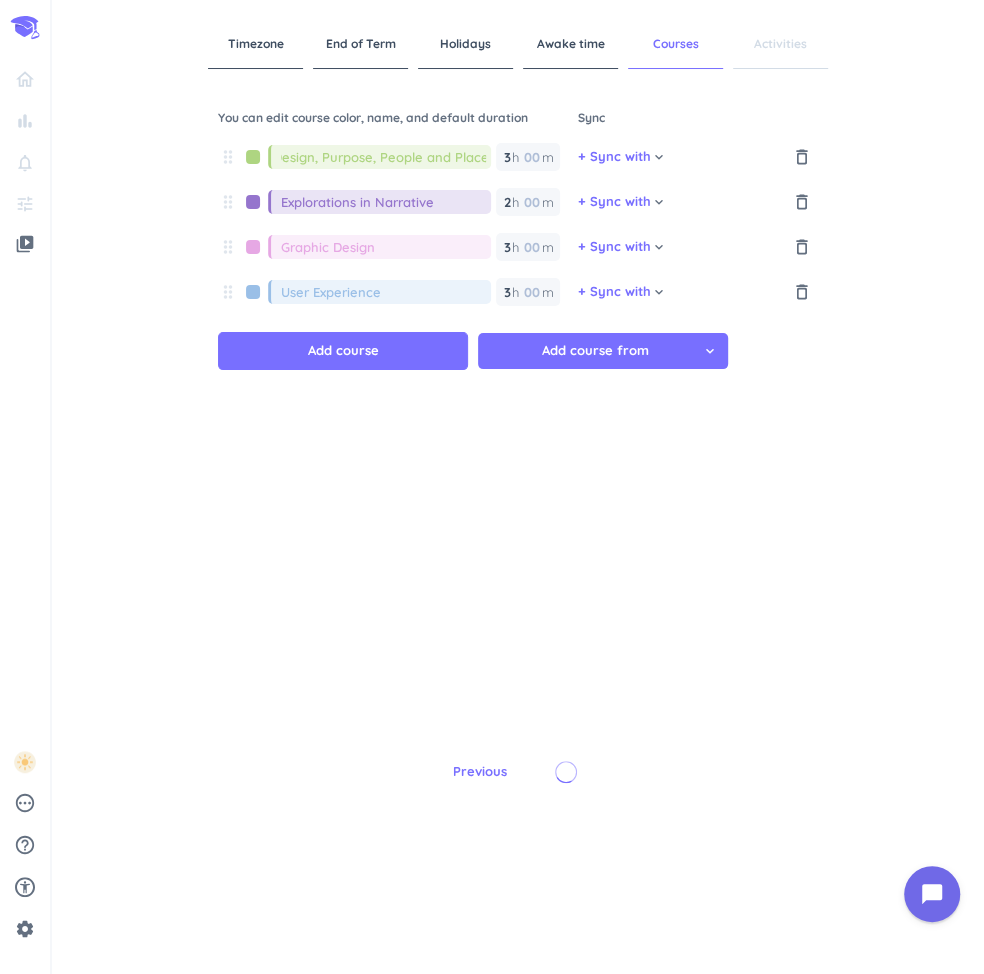 type on "1" 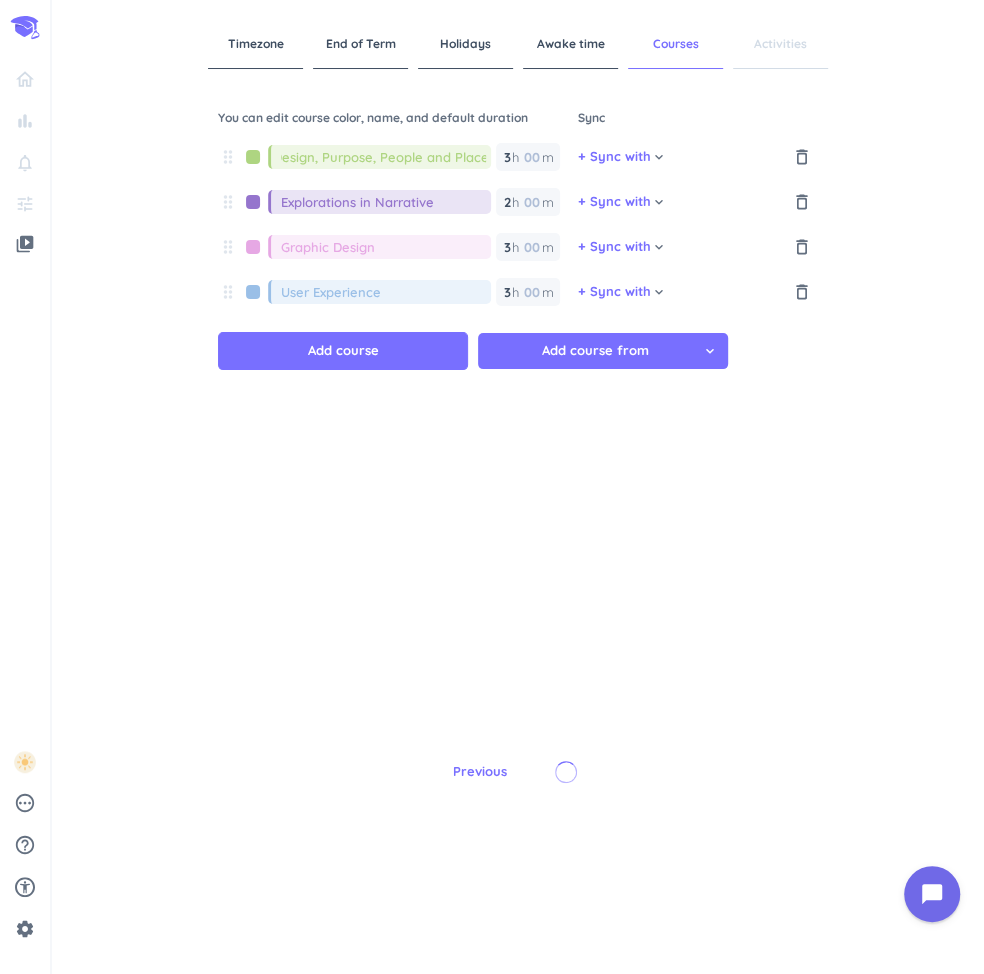 type on "1" 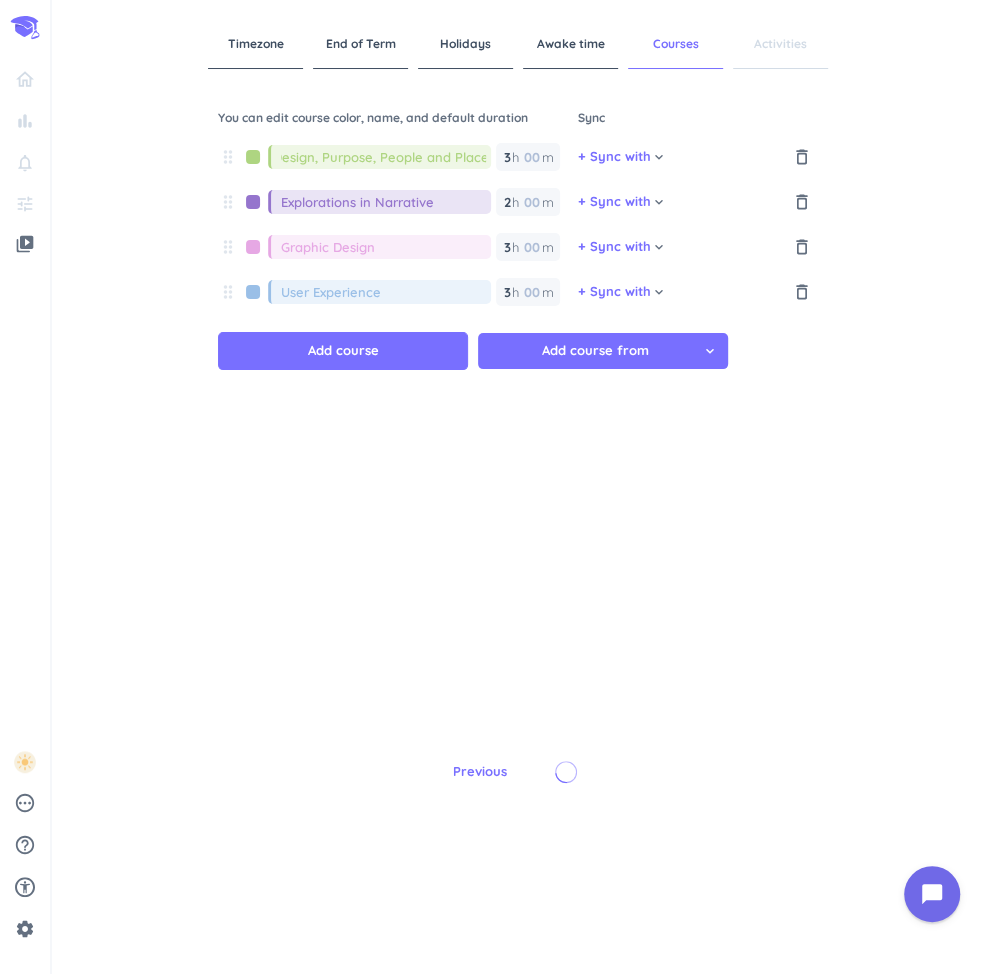 type on "1" 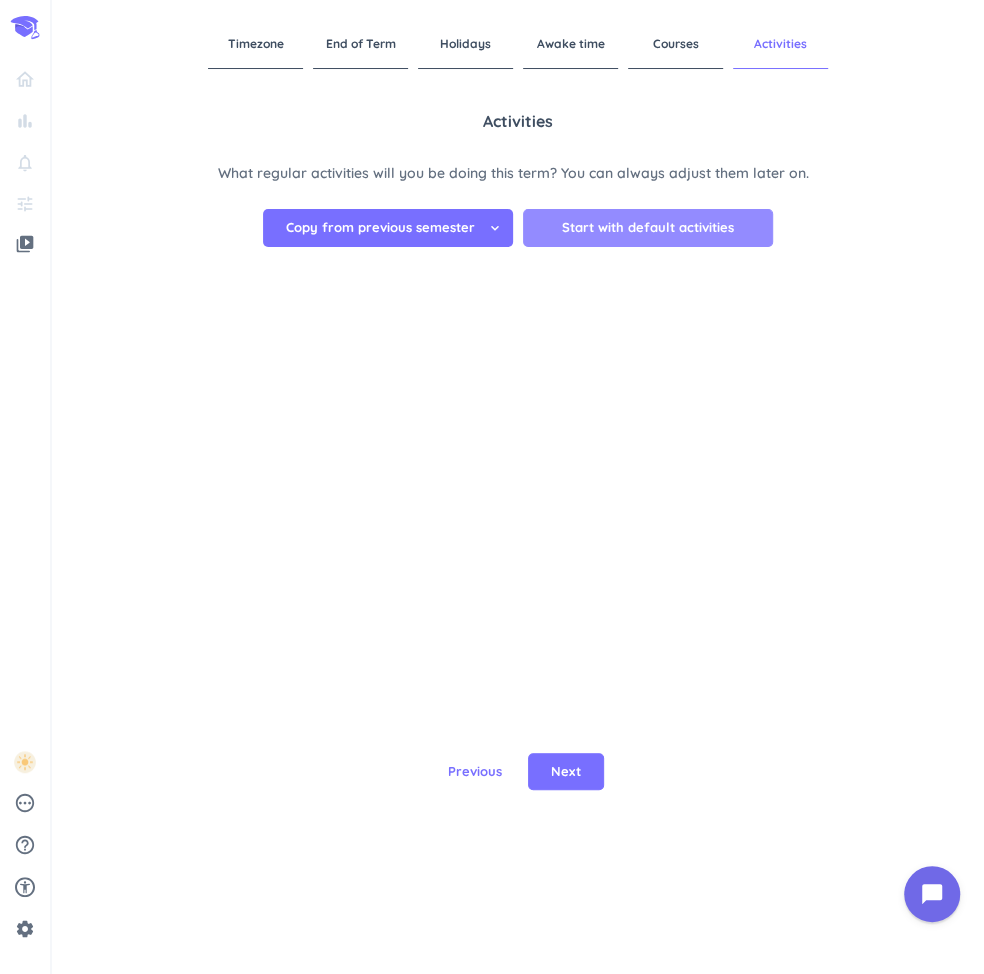 click on "Start with default activities" at bounding box center [648, 228] 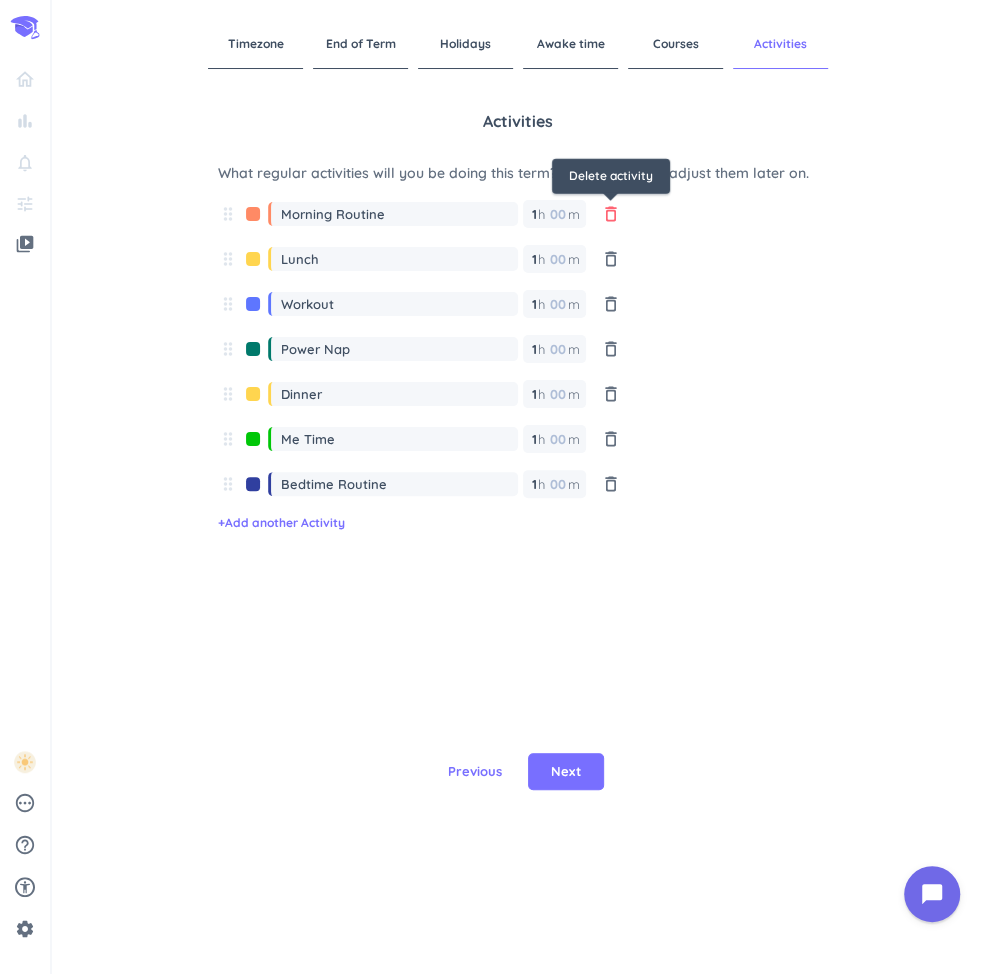 click on "delete_outline" at bounding box center (611, 214) 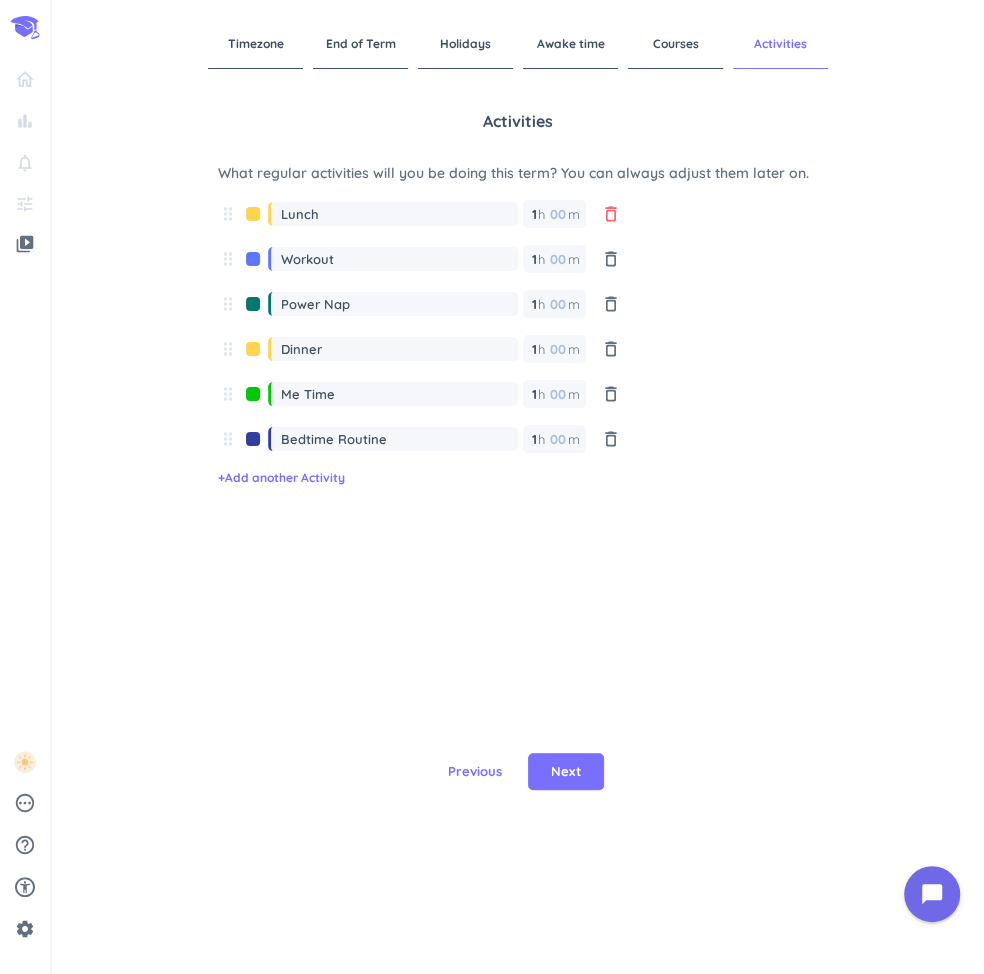 type on "Lunch" 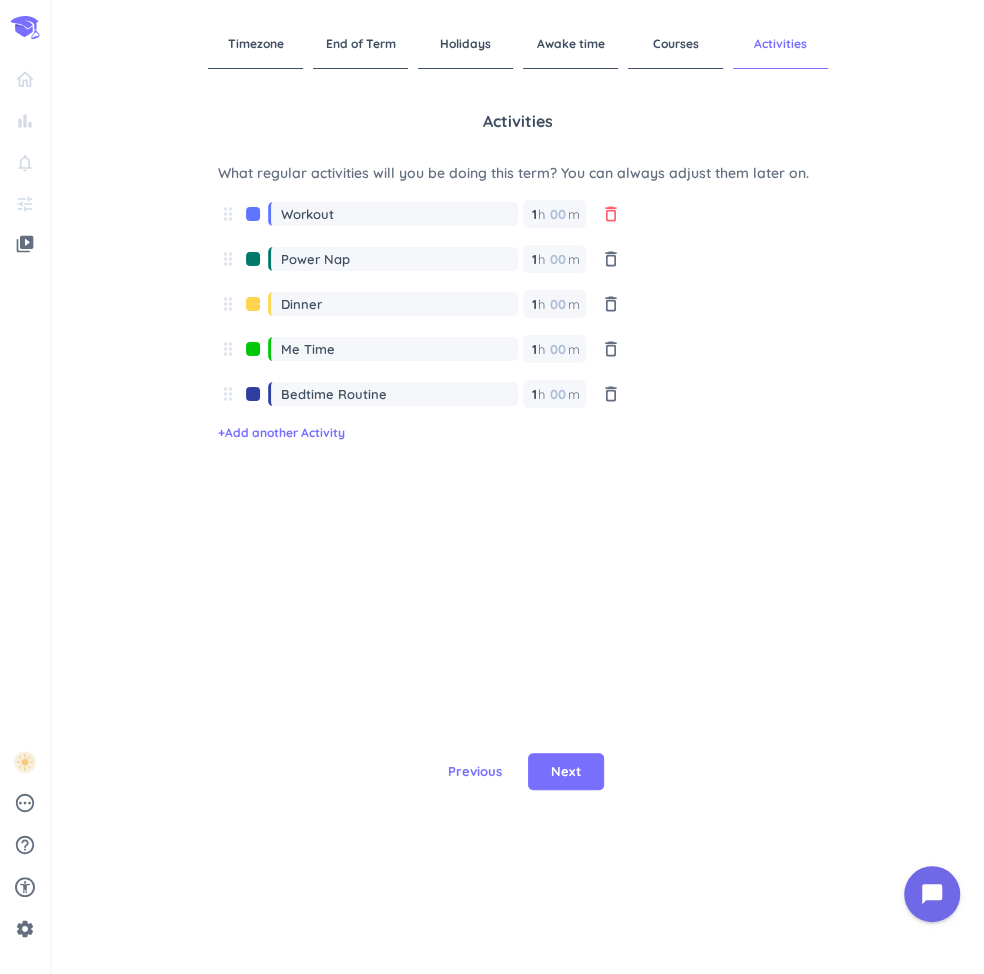 click on "delete_outline" at bounding box center (611, 214) 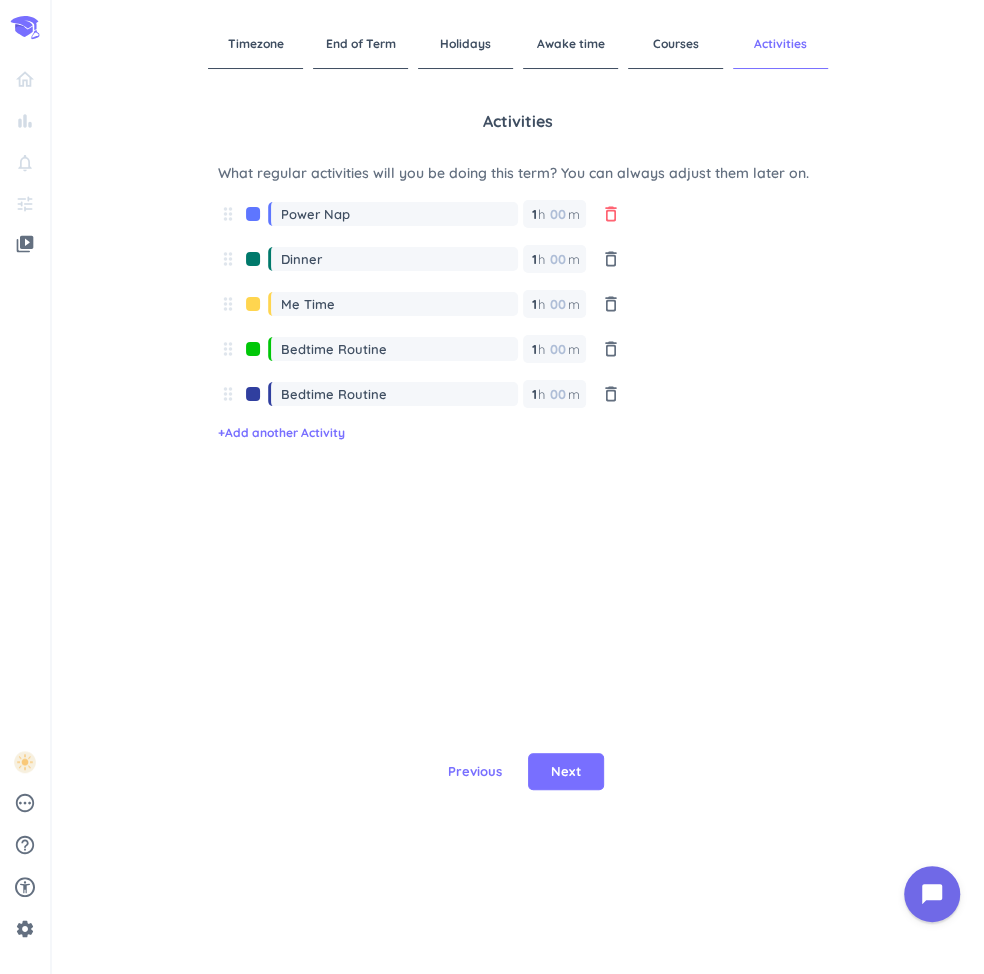 click on "delete_outline" at bounding box center (611, 214) 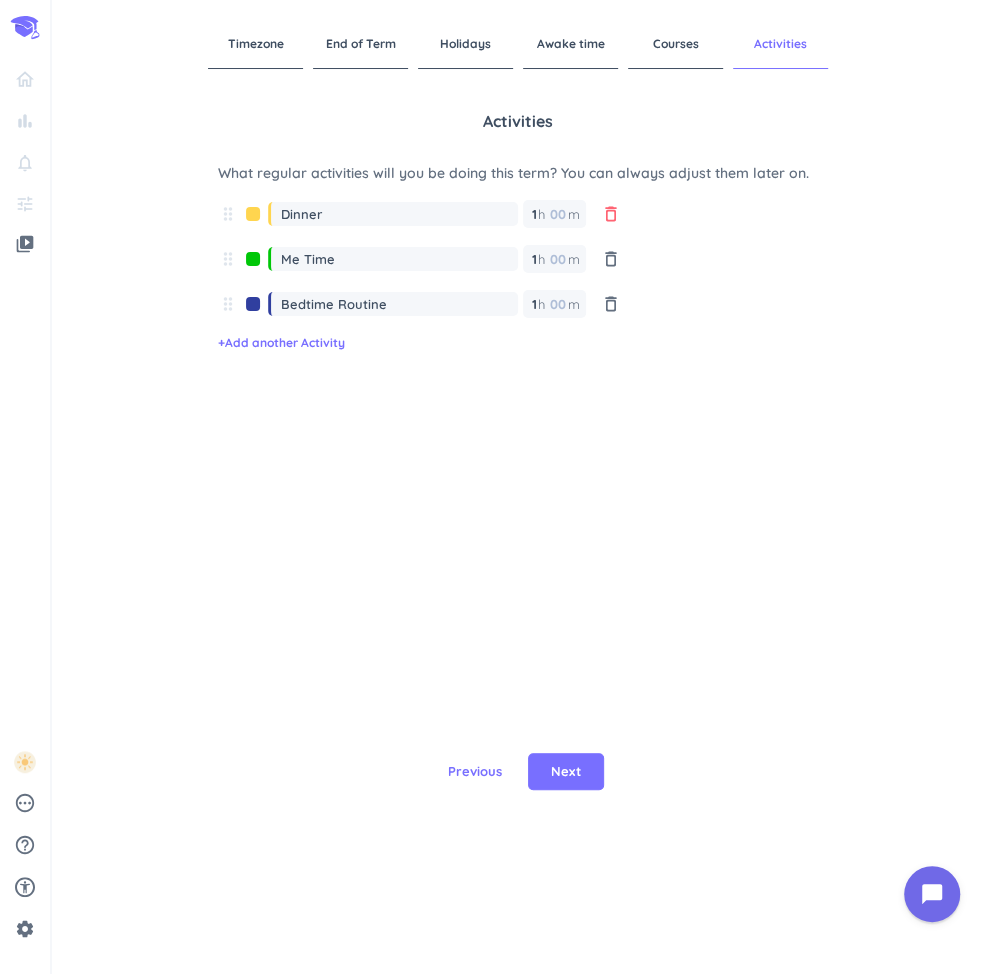 click on "delete_outline" at bounding box center (611, 214) 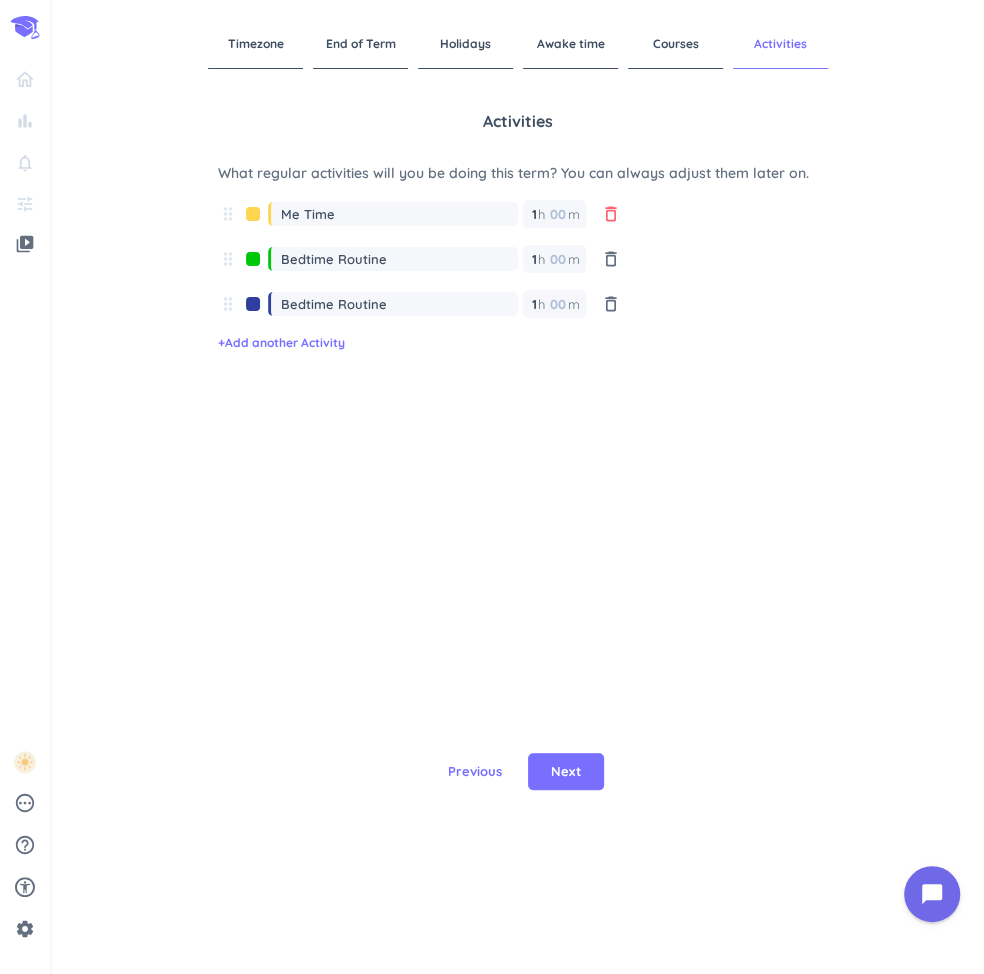 click on "delete_outline" at bounding box center (611, 214) 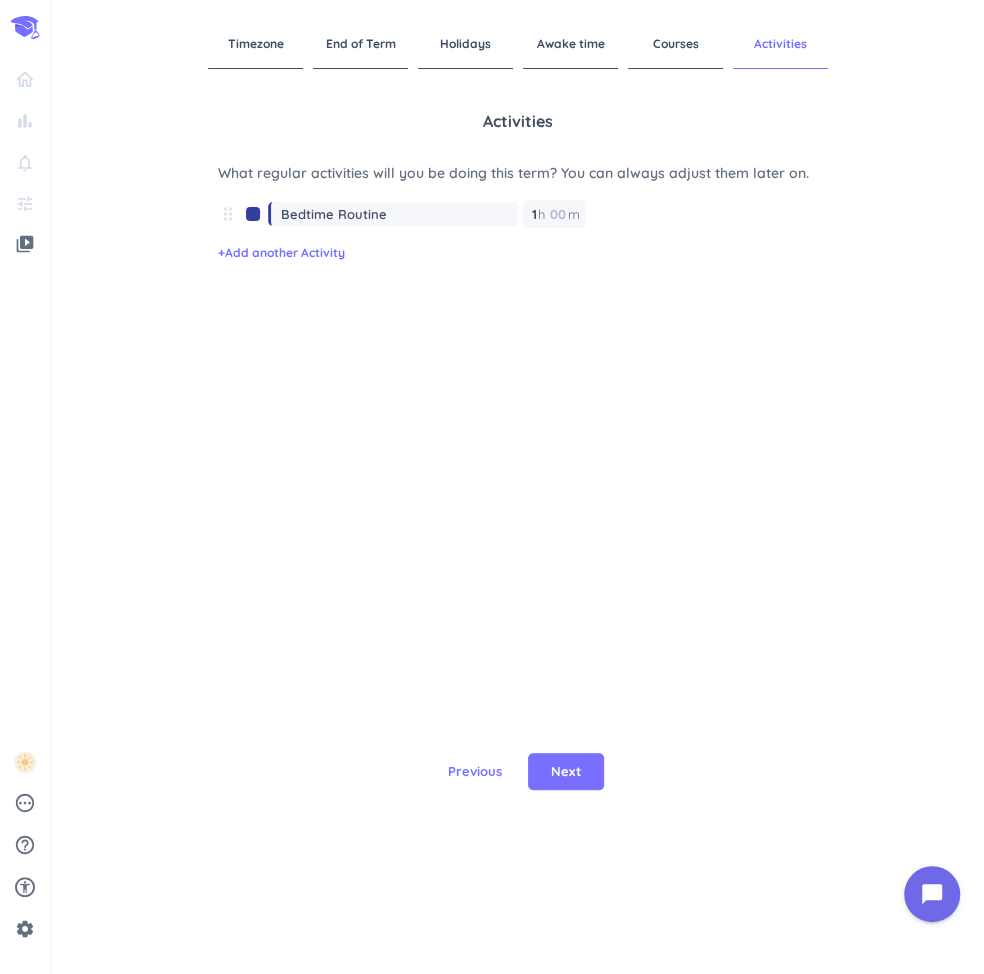 click on "Activities What regular activities will you be doing this term? You can always adjust them later on. drag_indicator Bedtime Routine 1 1 00 h 00 m +  Add another Activity" at bounding box center [518, 344] 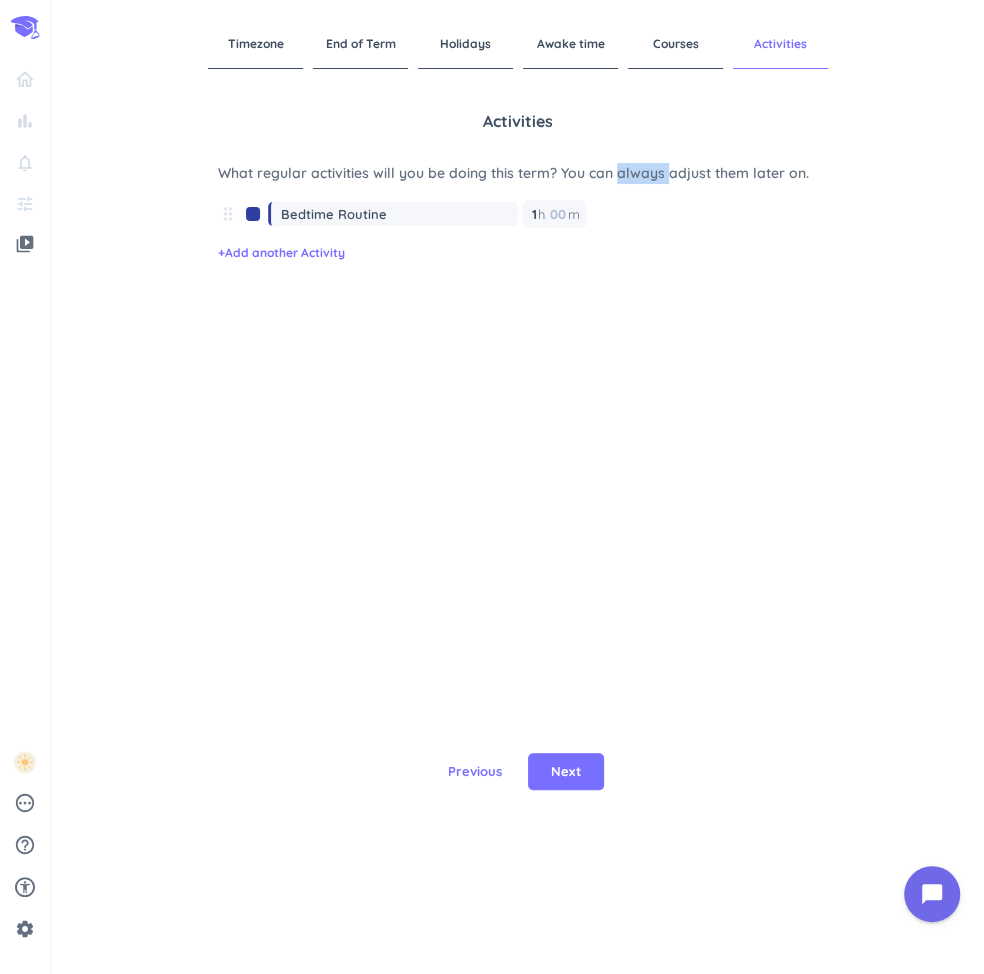 click on "Activities What regular activities will you be doing this term? You can always adjust them later on. drag_indicator Bedtime Routine 1 1 00 h 00 m +  Add another Activity" at bounding box center (518, 344) 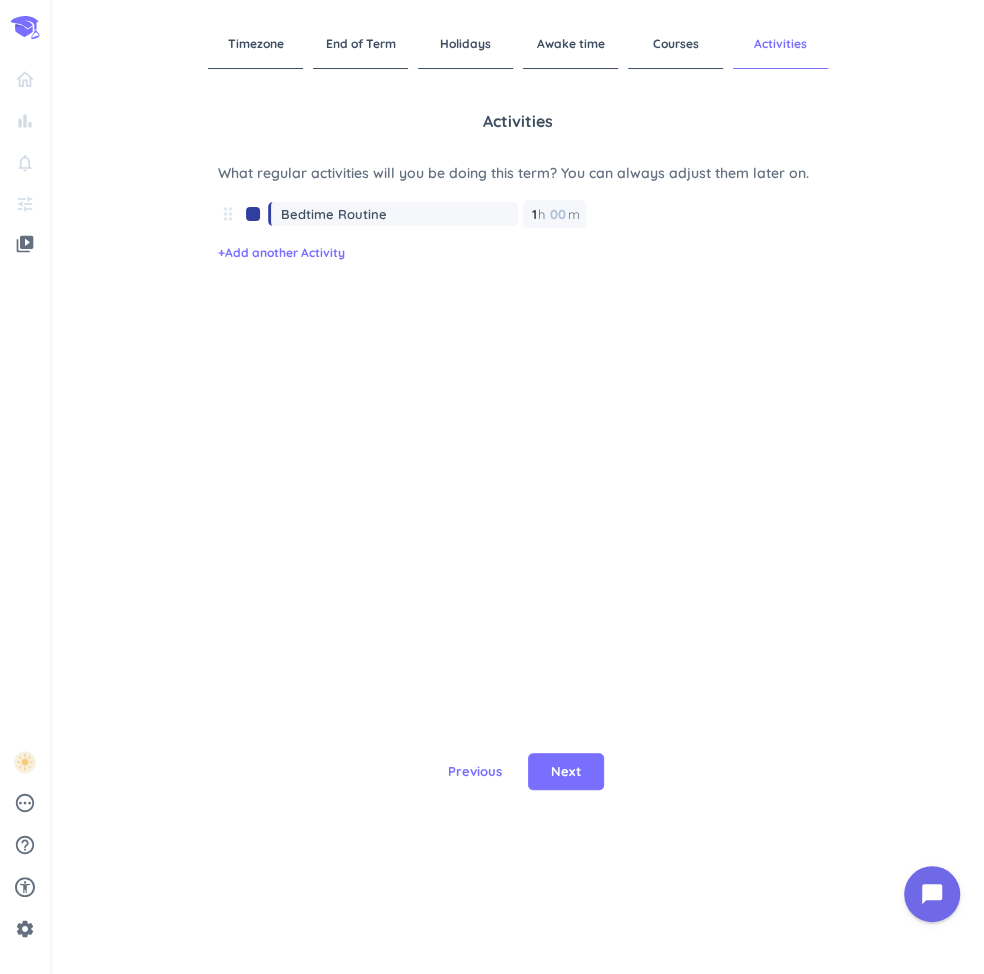 click on "Activities What regular activities will you be doing this term? You can always adjust them later on. drag_indicator Bedtime Routine 1 1 00 h 00 m +  Add another Activity" at bounding box center (518, 344) 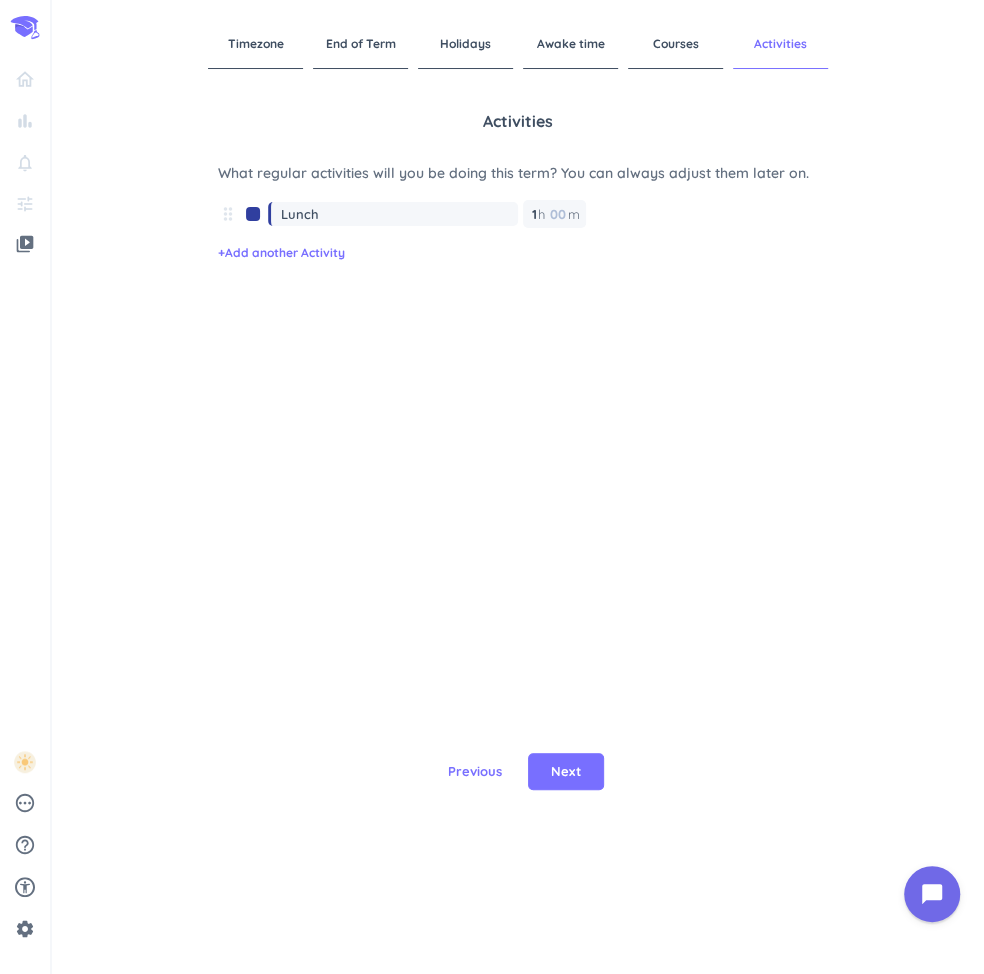 type on "Lunch" 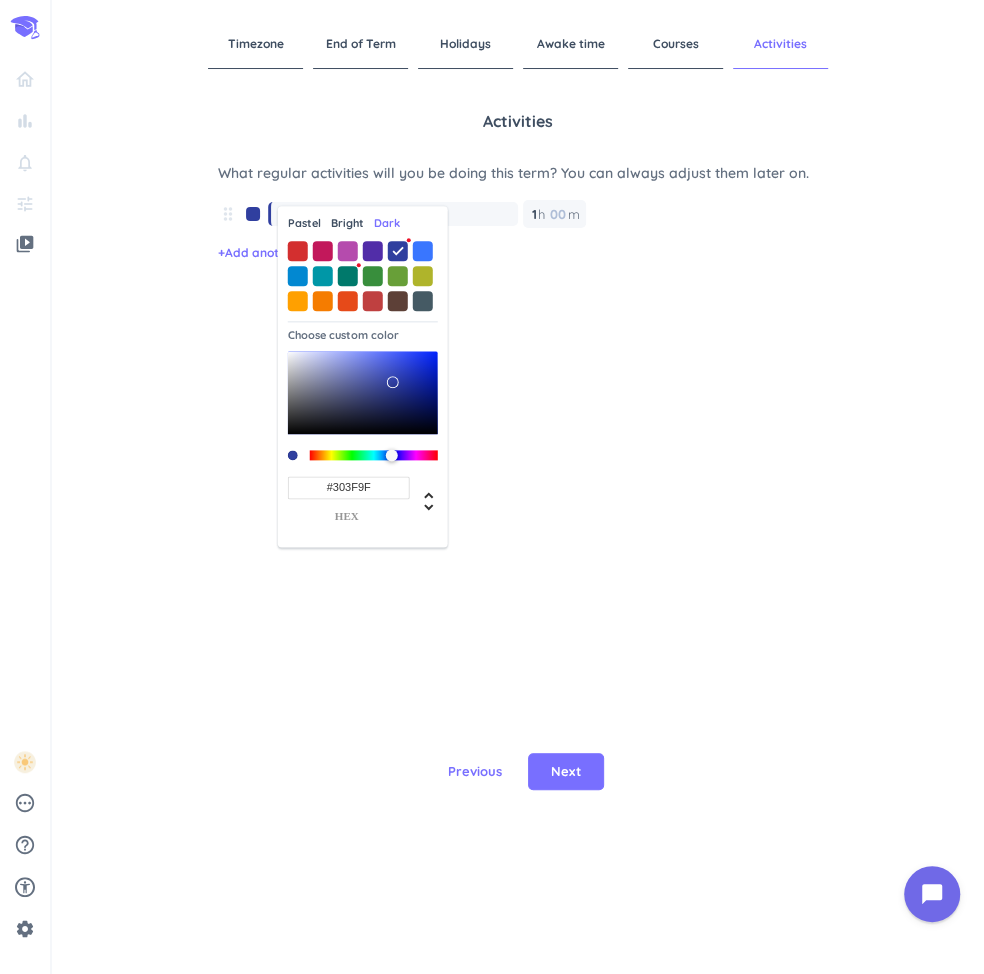 click on "Pastel" at bounding box center [304, 223] 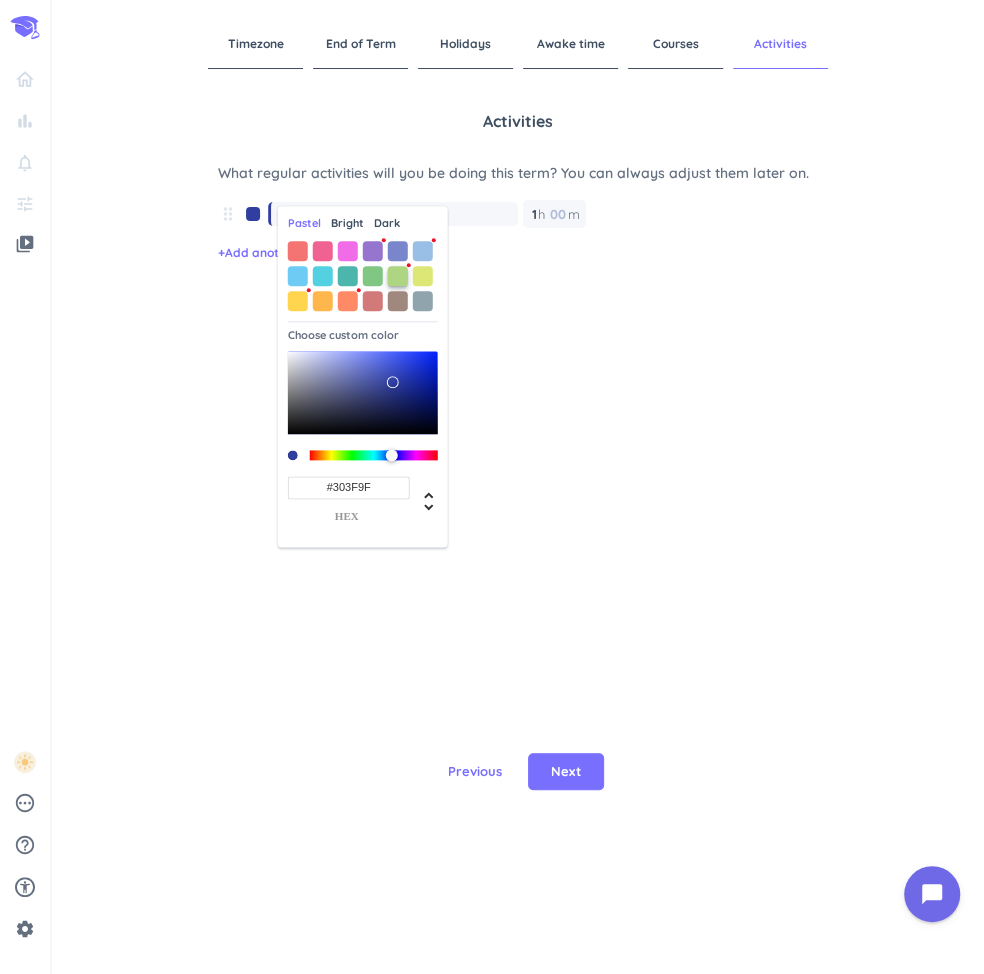 click at bounding box center [398, 276] 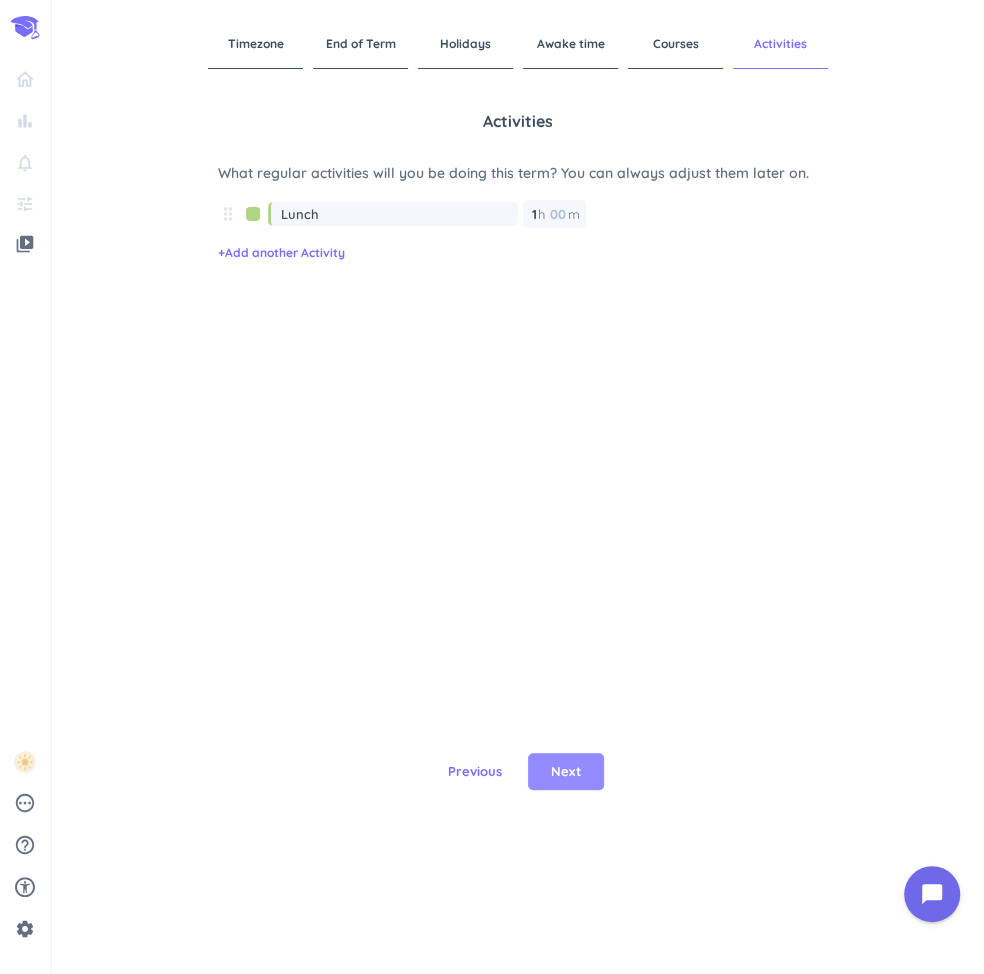 click on "Next" at bounding box center [566, 772] 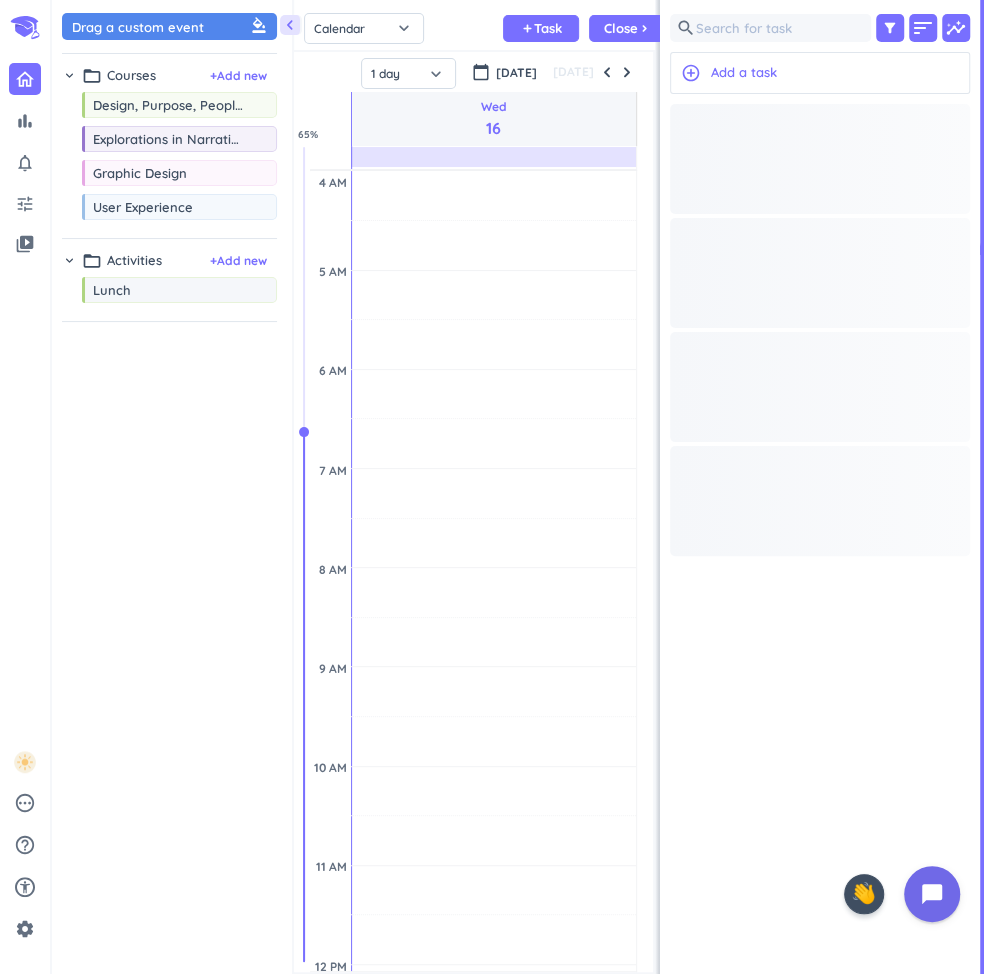 scroll, scrollTop: 1, scrollLeft: 2, axis: both 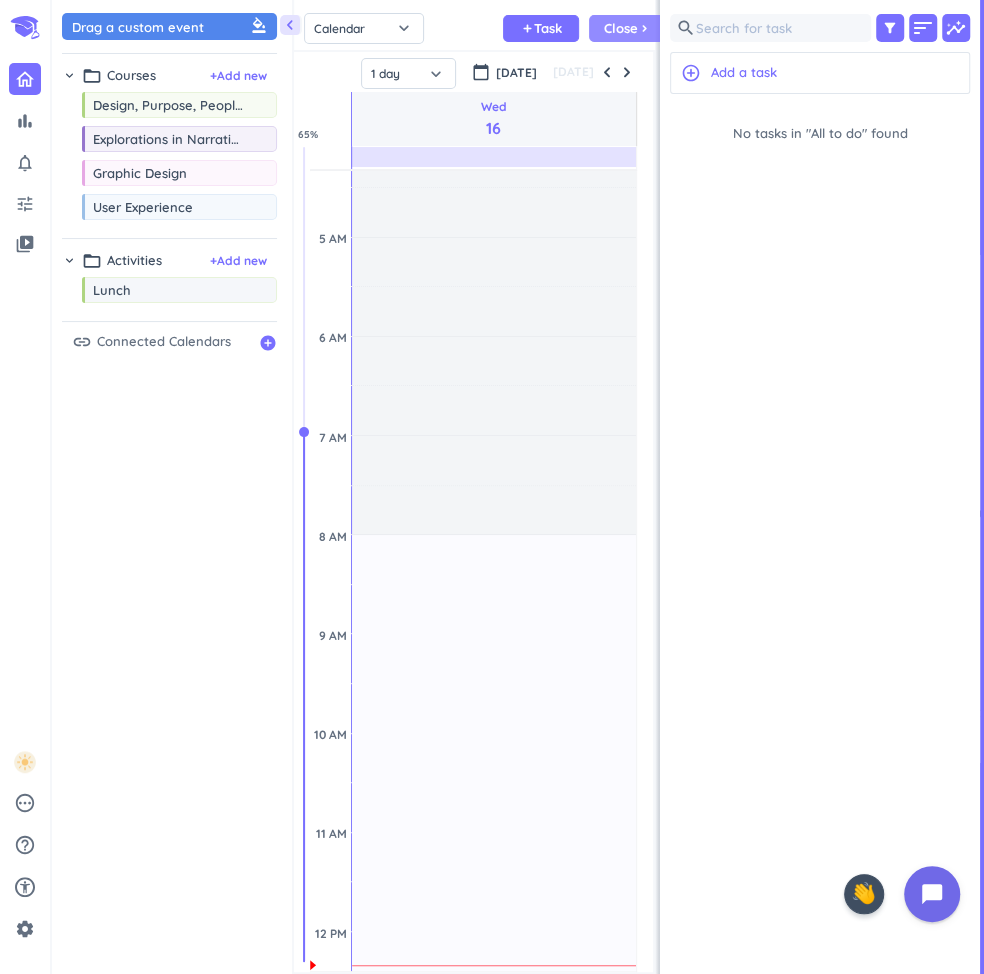 click on "chevron_right" at bounding box center [644, 28] 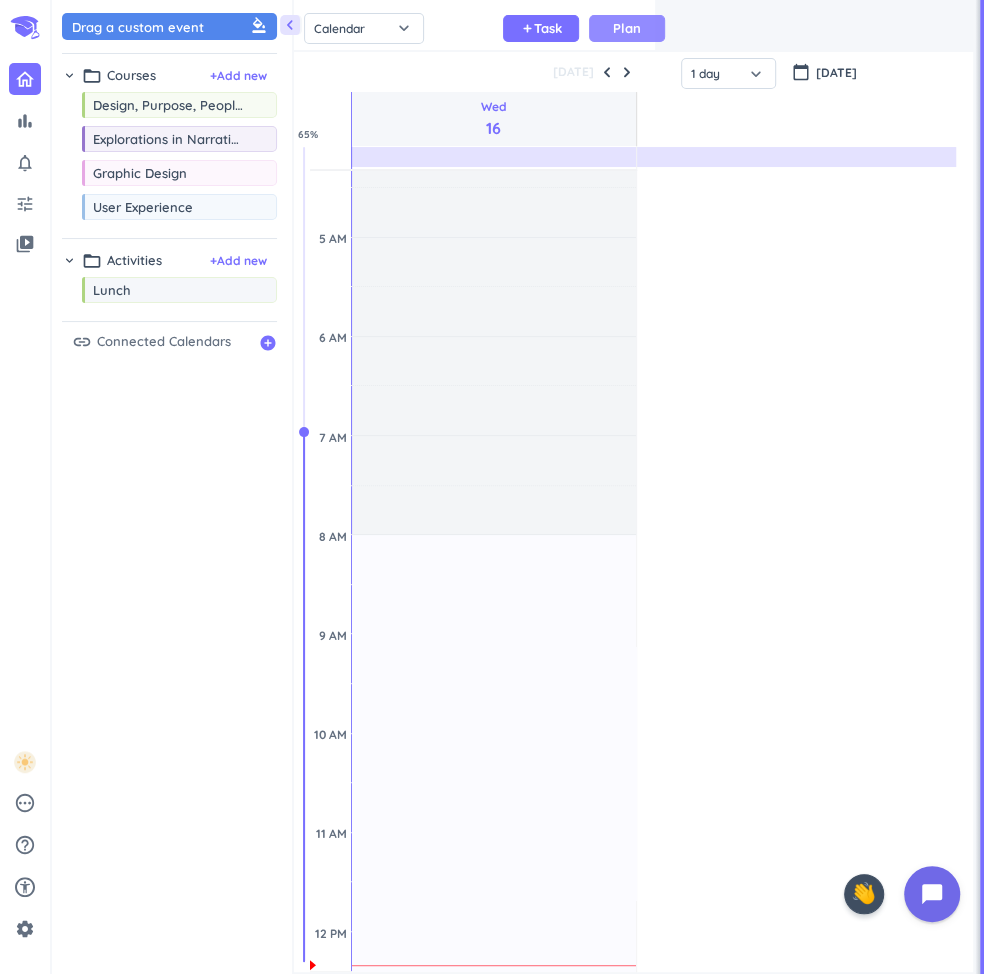 scroll, scrollTop: 1, scrollLeft: 0, axis: vertical 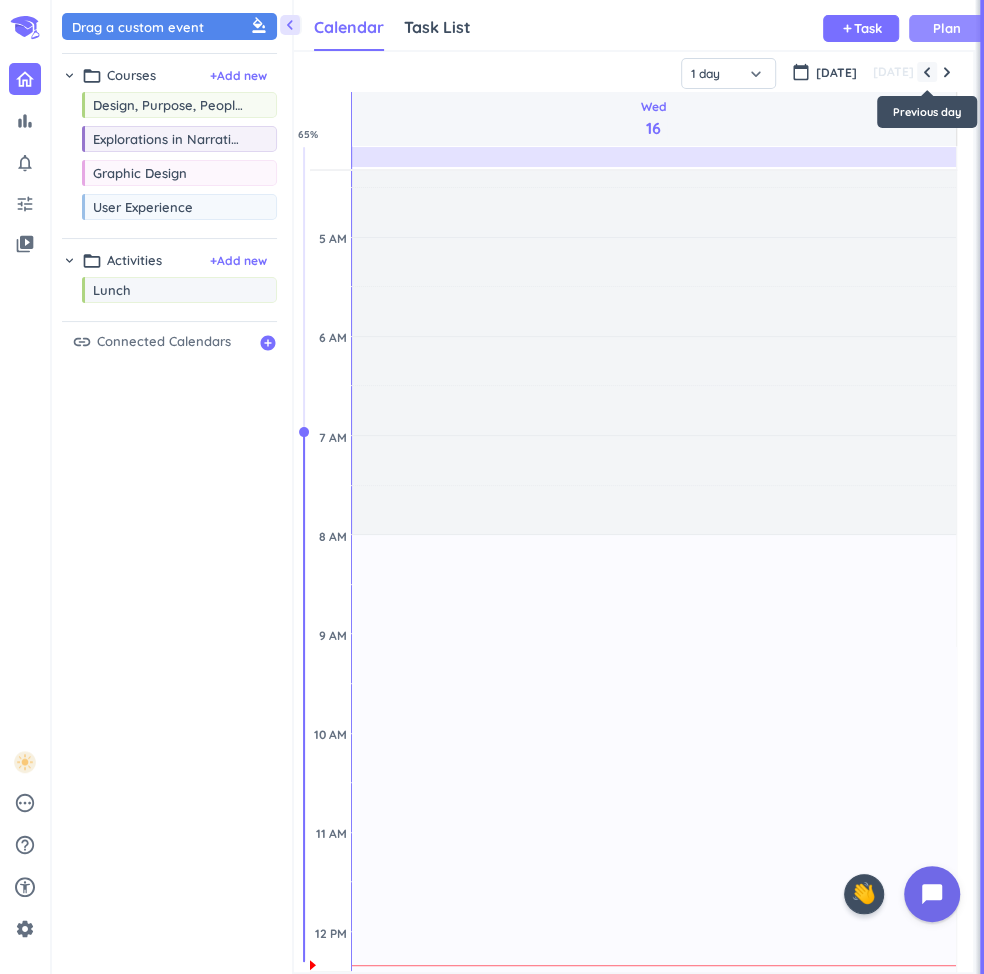 click at bounding box center (927, 72) 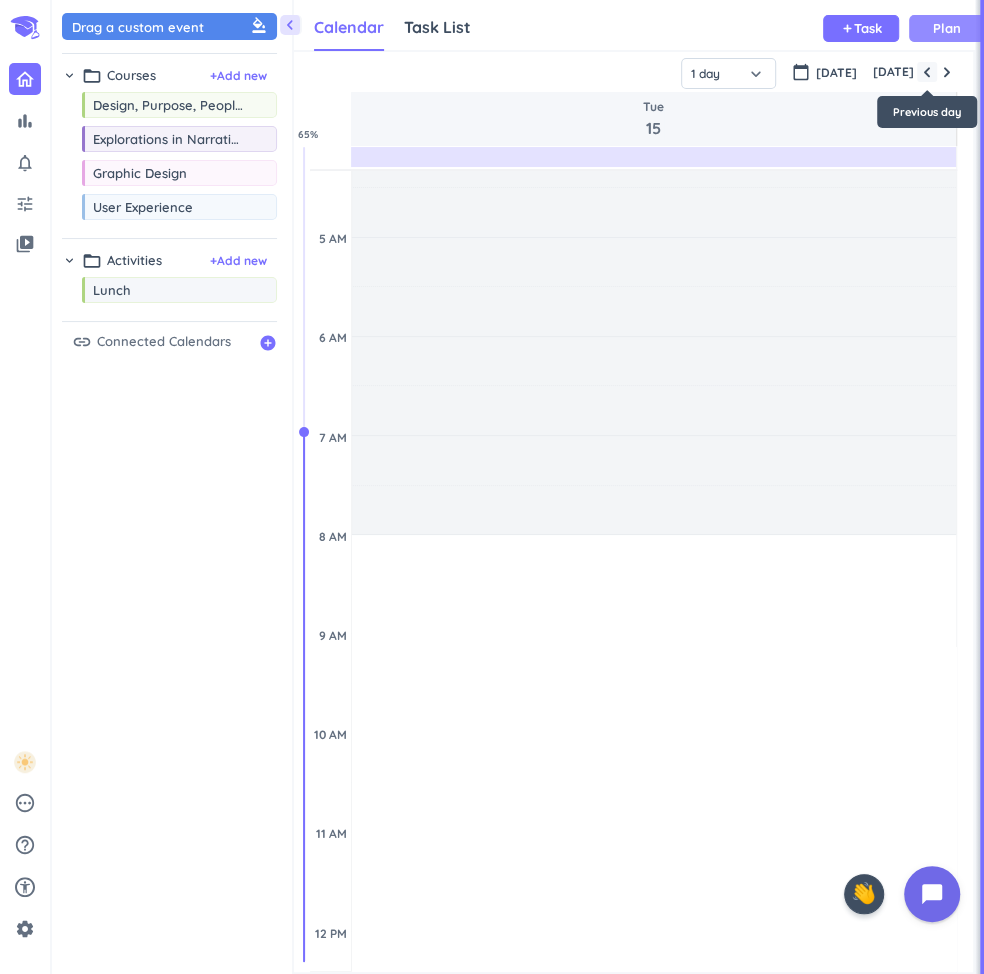scroll, scrollTop: 0, scrollLeft: 0, axis: both 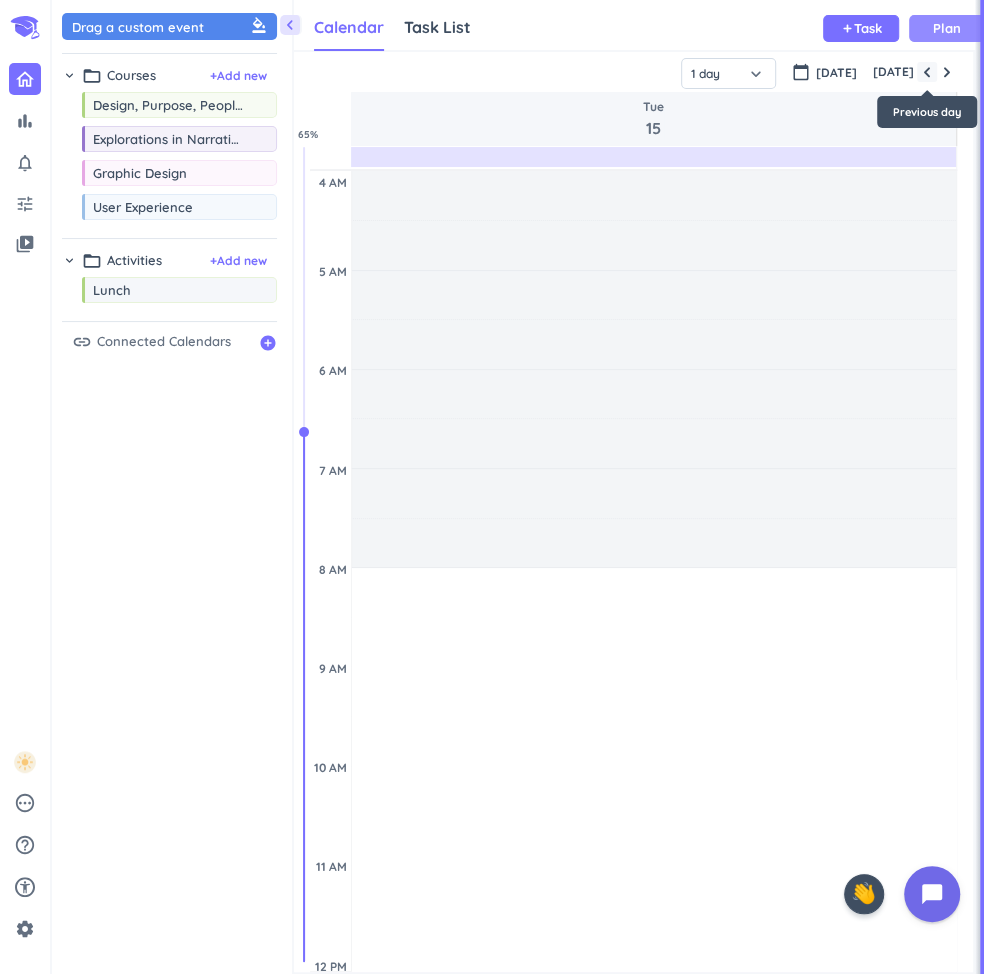 click at bounding box center [927, 72] 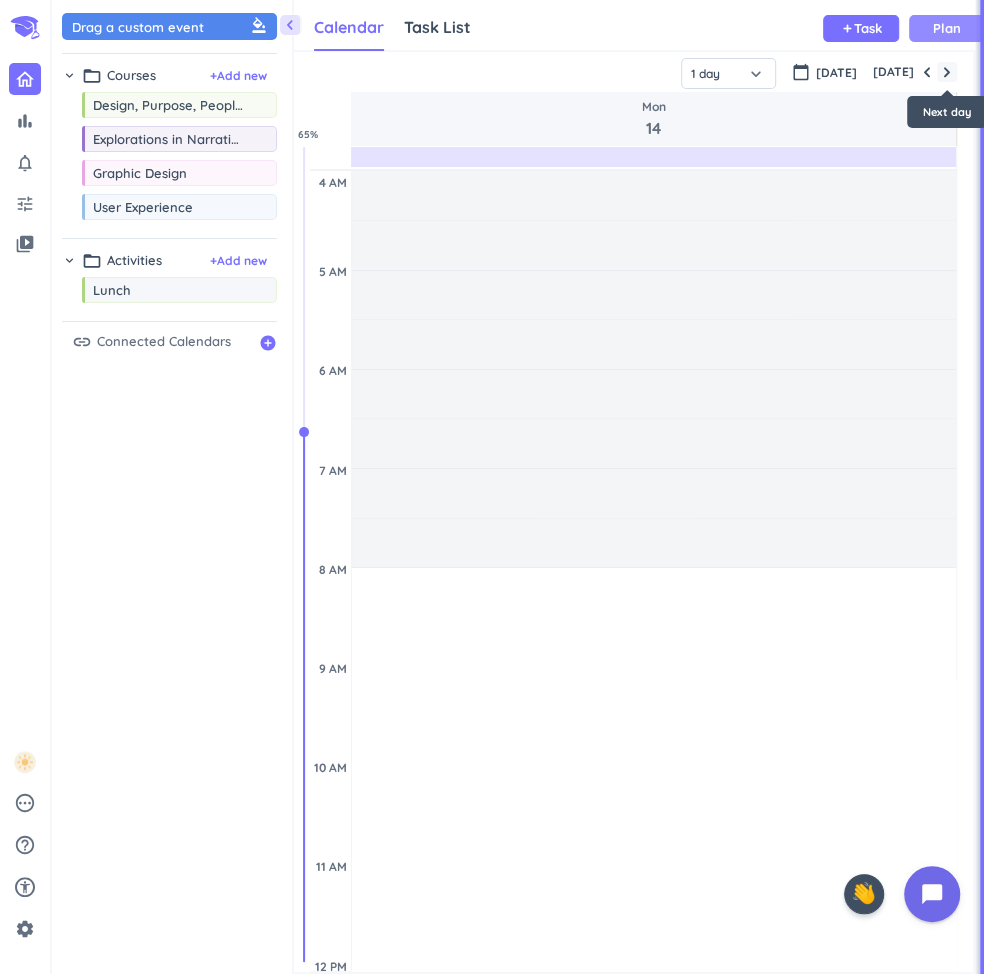 click at bounding box center [947, 72] 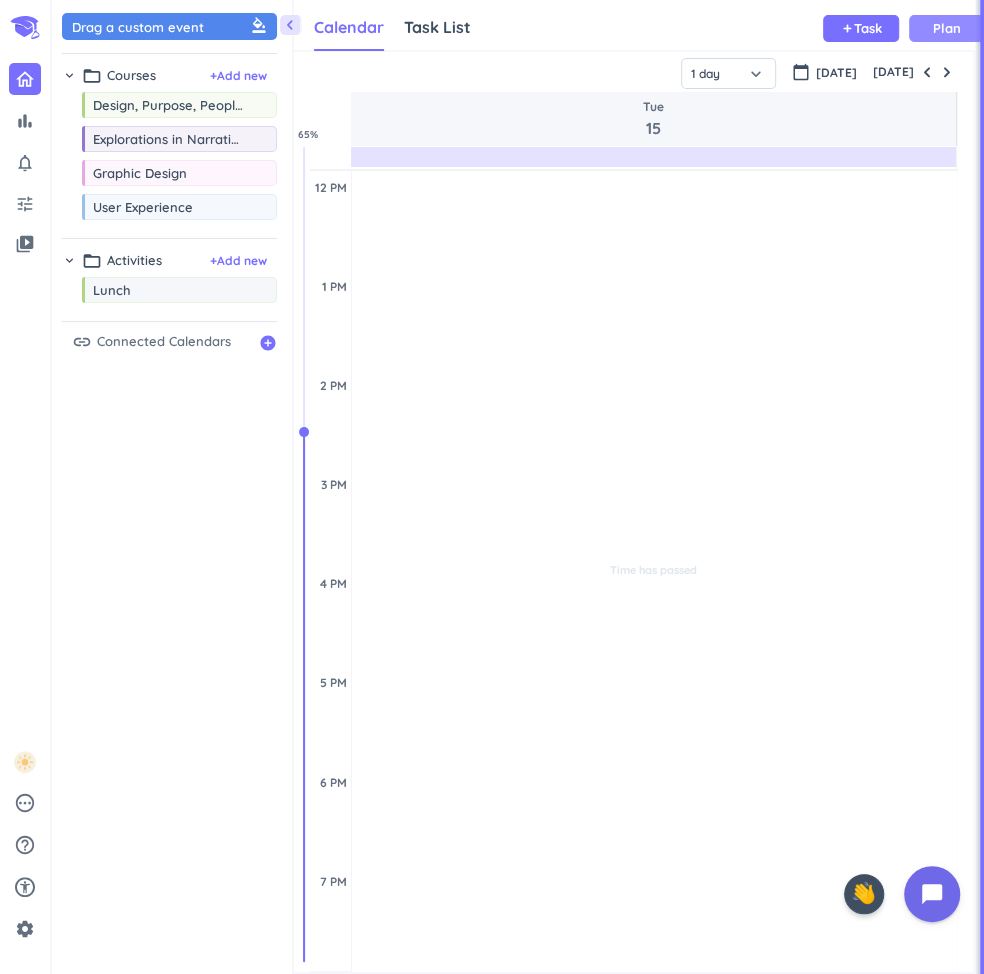 scroll, scrollTop: 796, scrollLeft: 0, axis: vertical 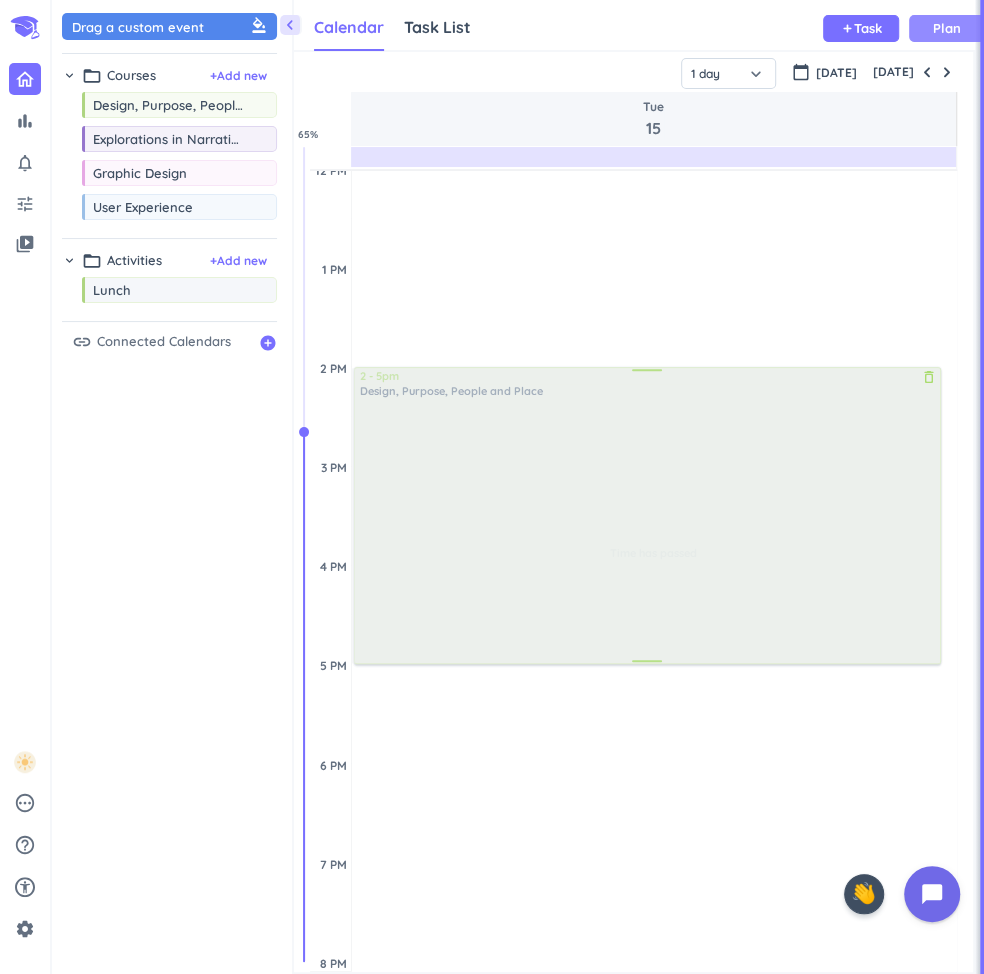 drag, startPoint x: 159, startPoint y: 107, endPoint x: 427, endPoint y: 372, distance: 376.8939 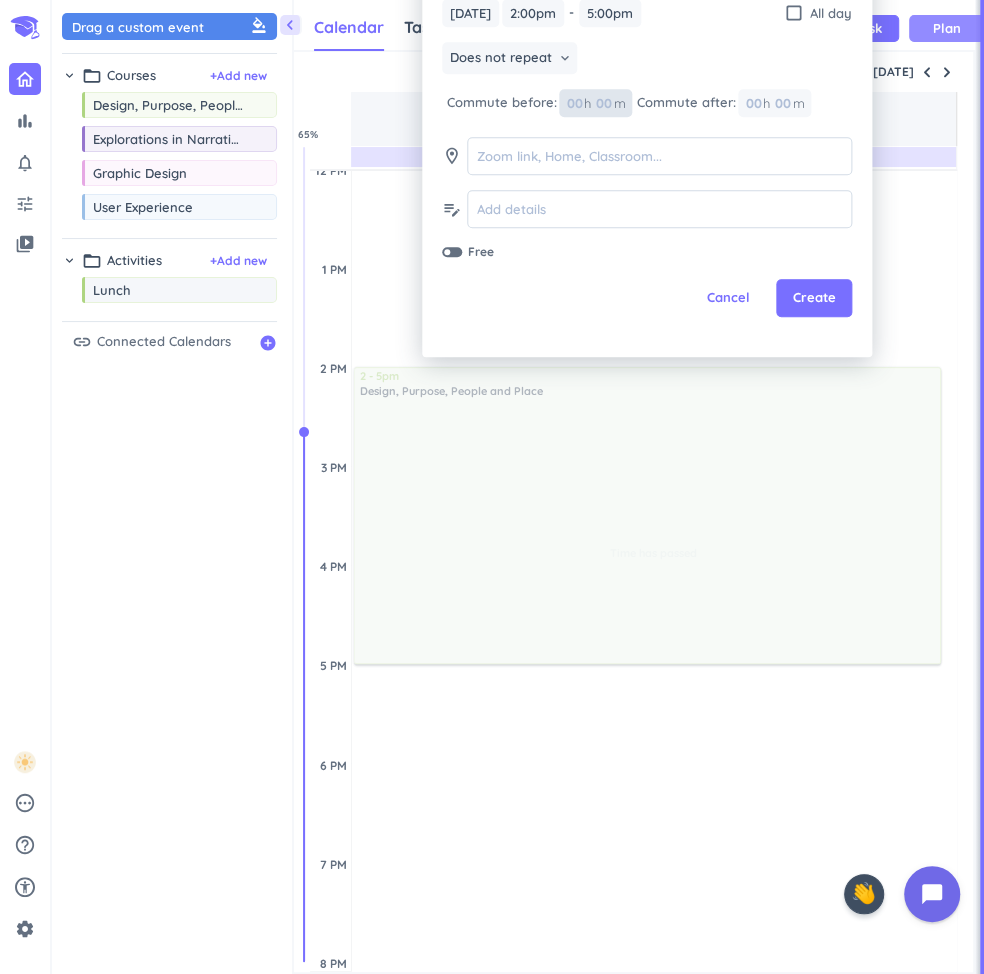 click at bounding box center [603, 103] 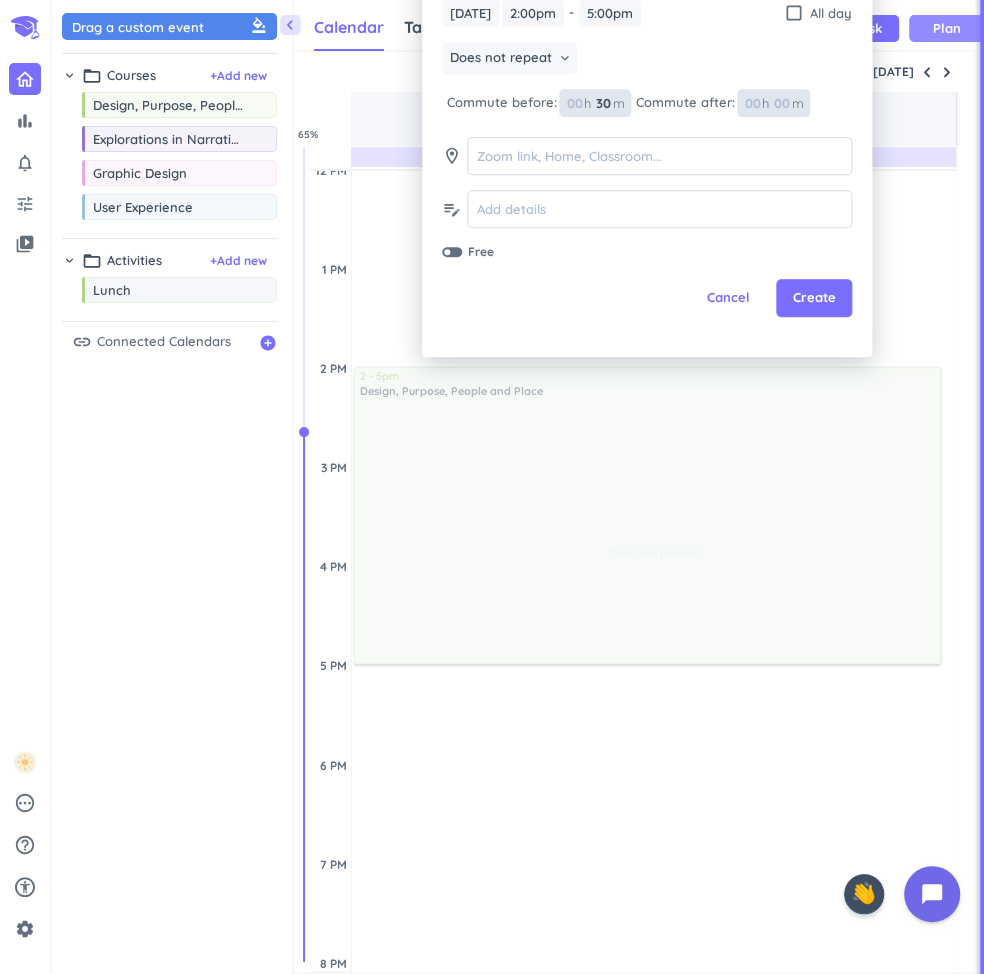type on "30" 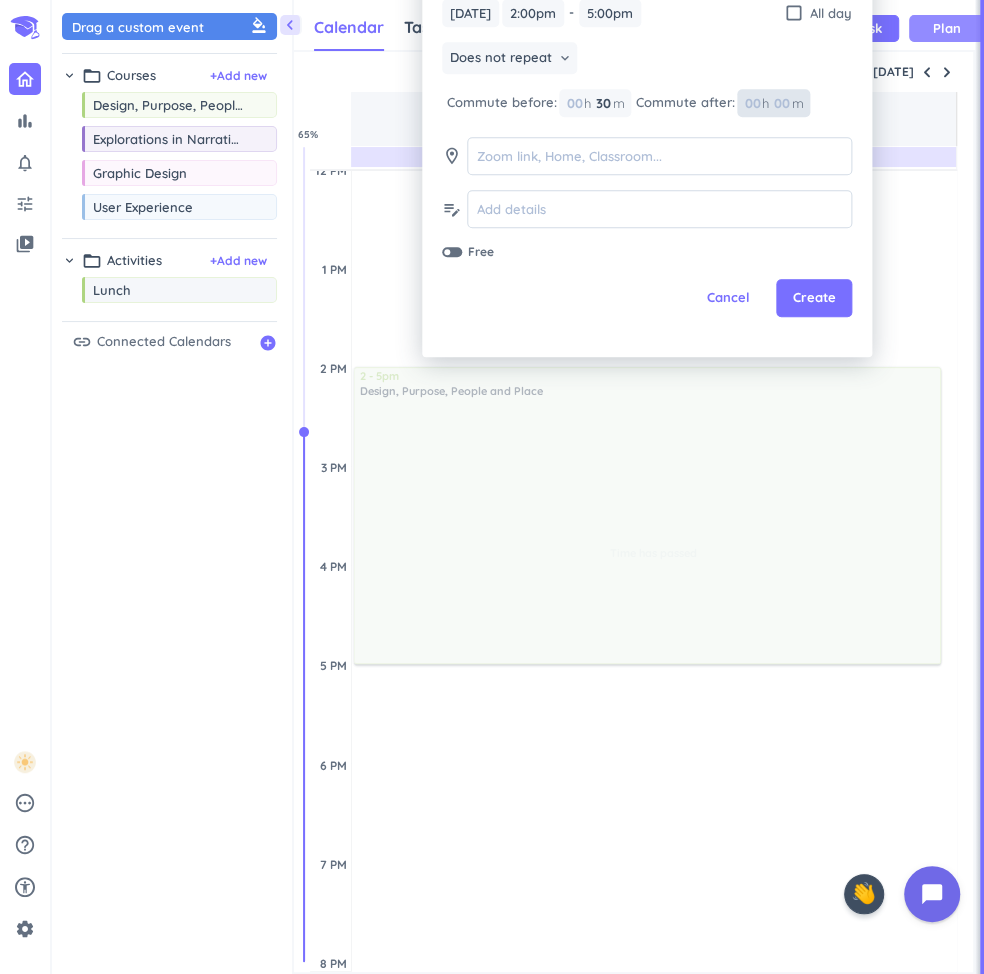 click at bounding box center (781, 103) 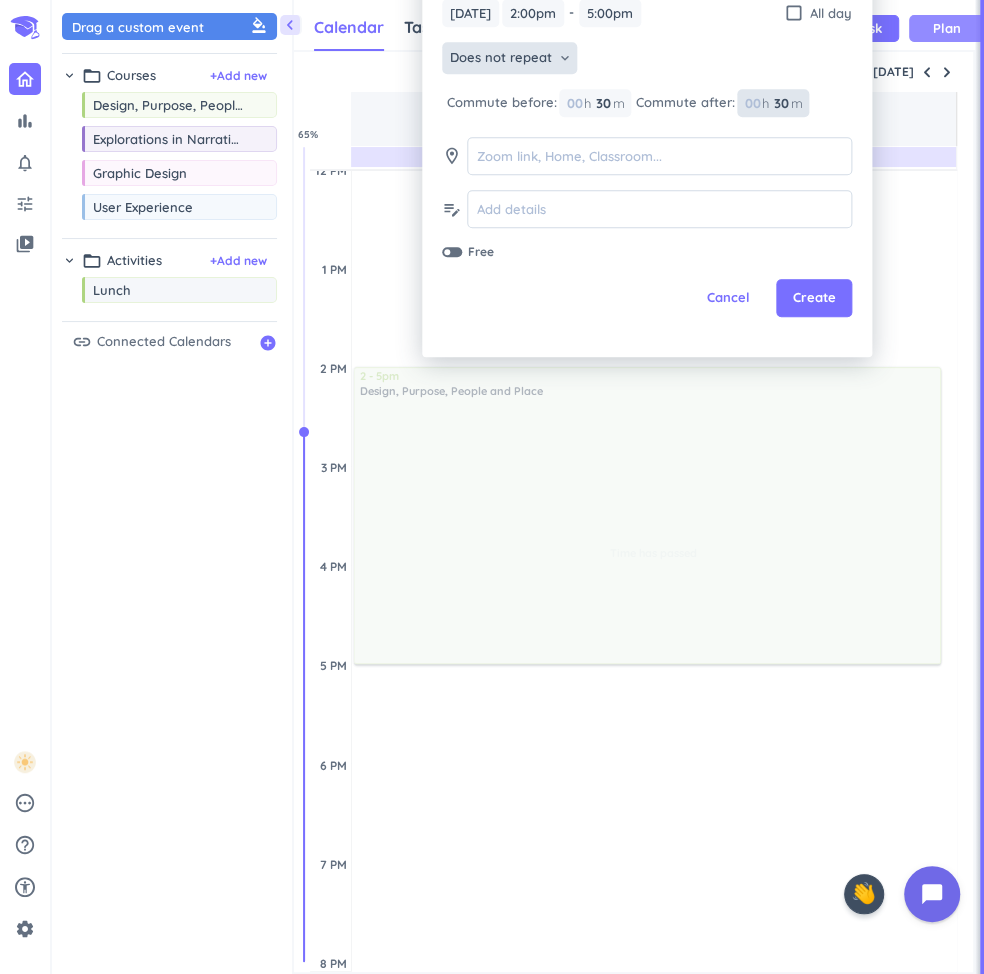 type on "30" 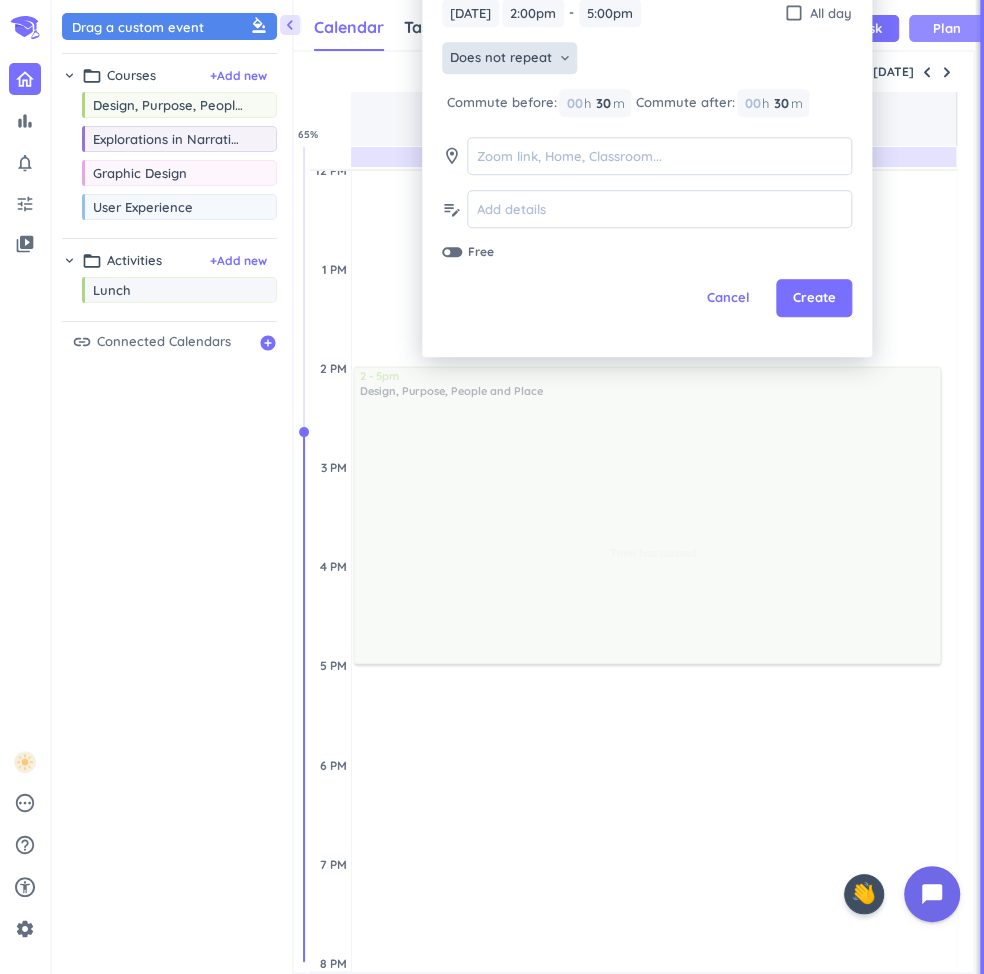 click on "Does not repeat" at bounding box center [501, 59] 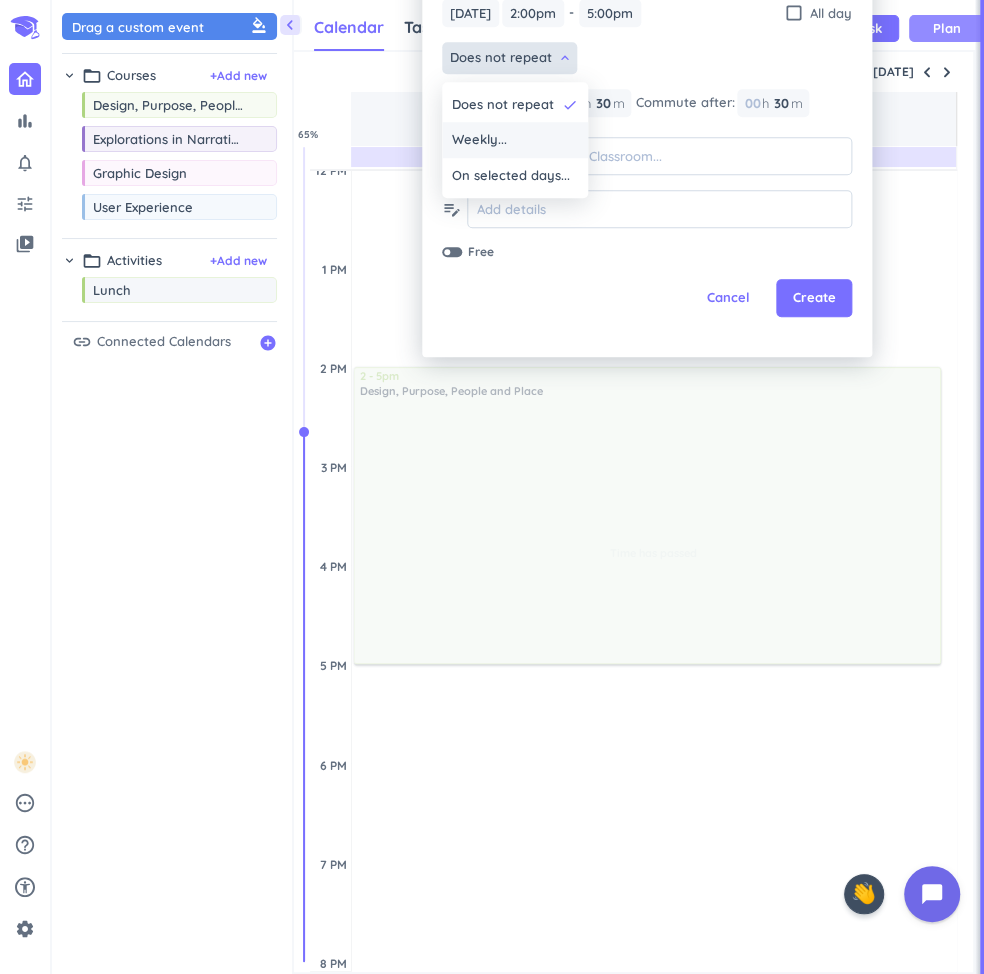 click on "Weekly..." at bounding box center (479, 141) 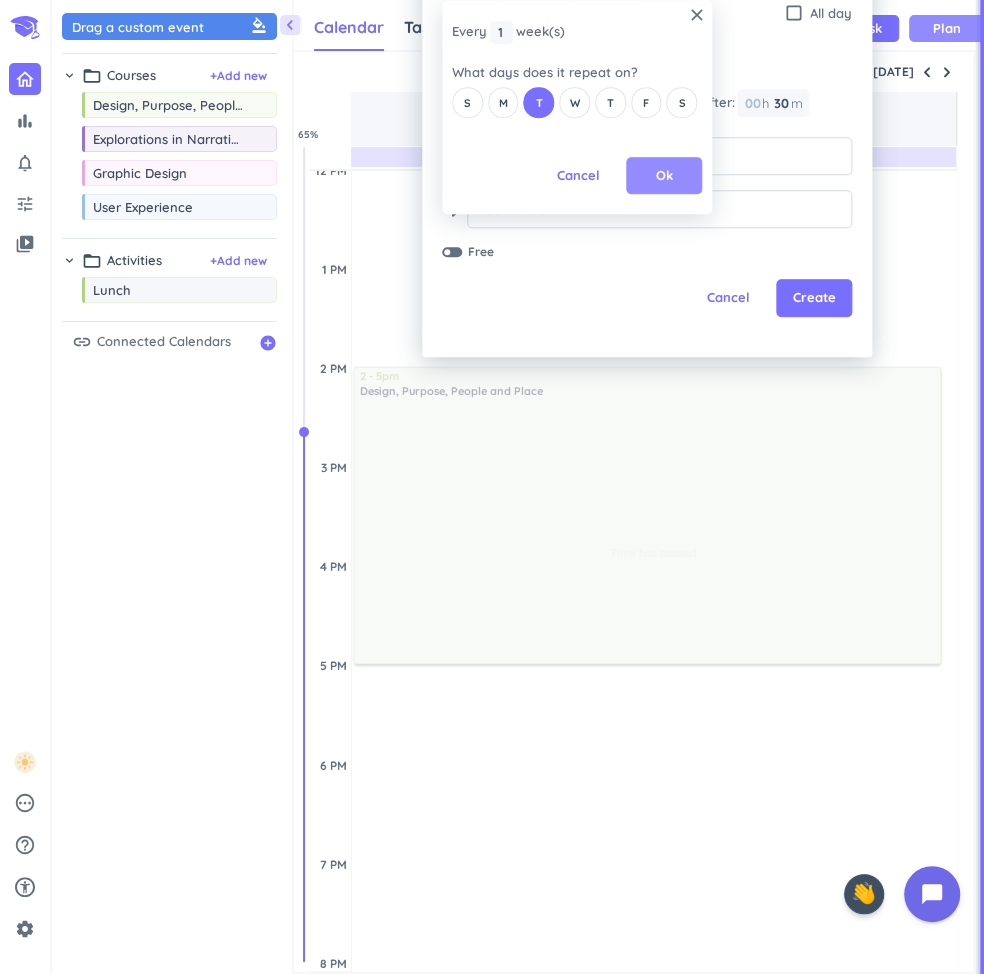 click on "Ok" at bounding box center [664, 176] 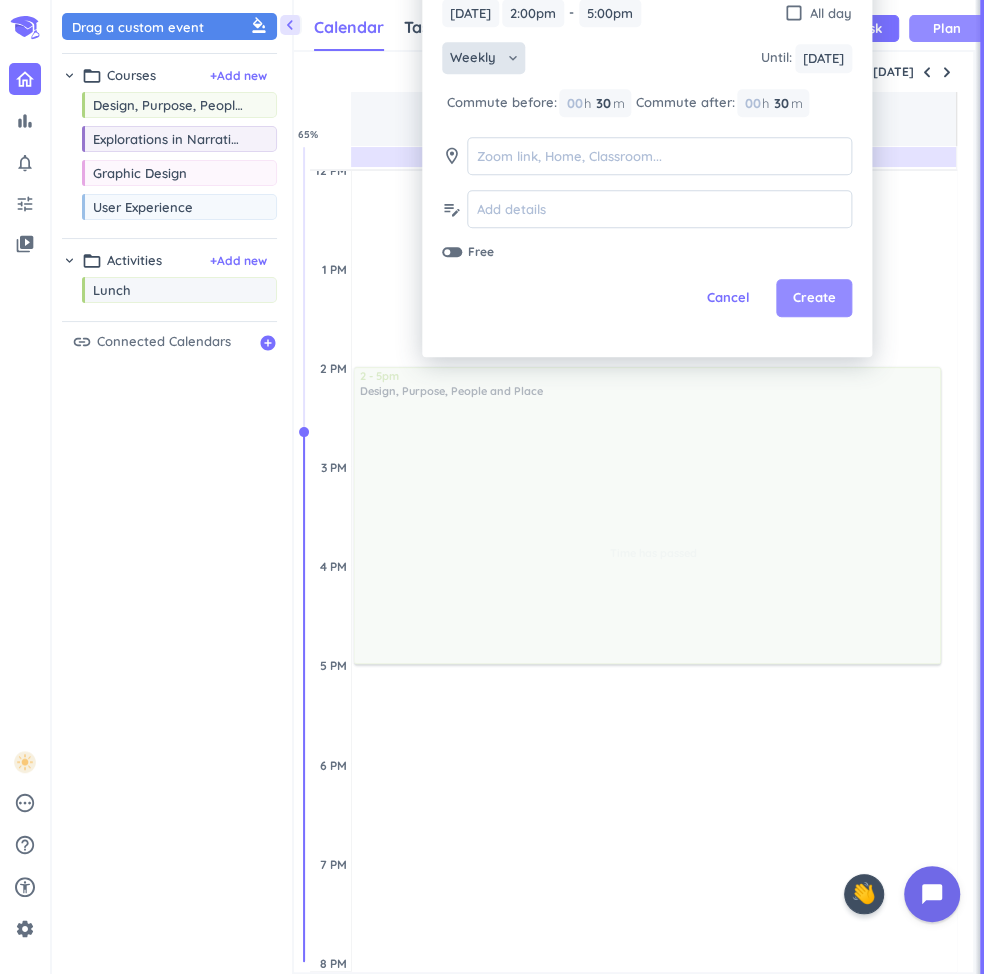 click on "Create" at bounding box center (814, 299) 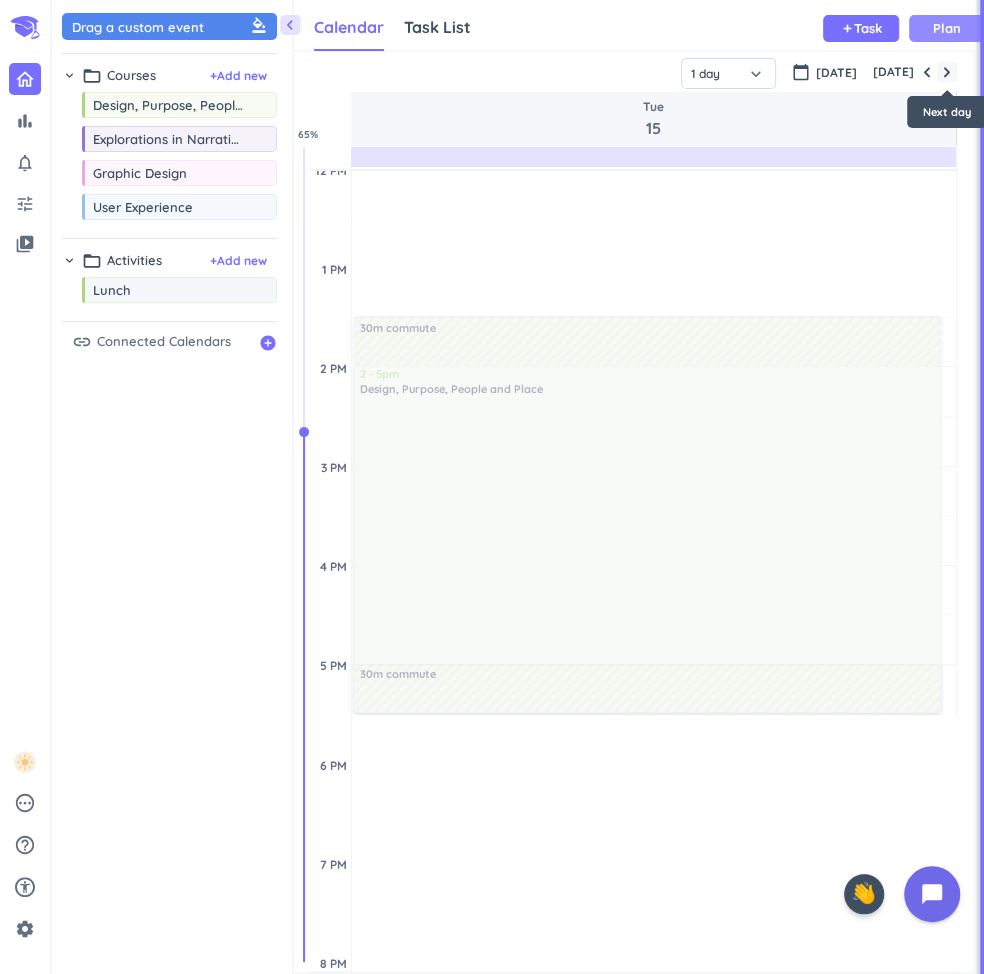 click at bounding box center [947, 72] 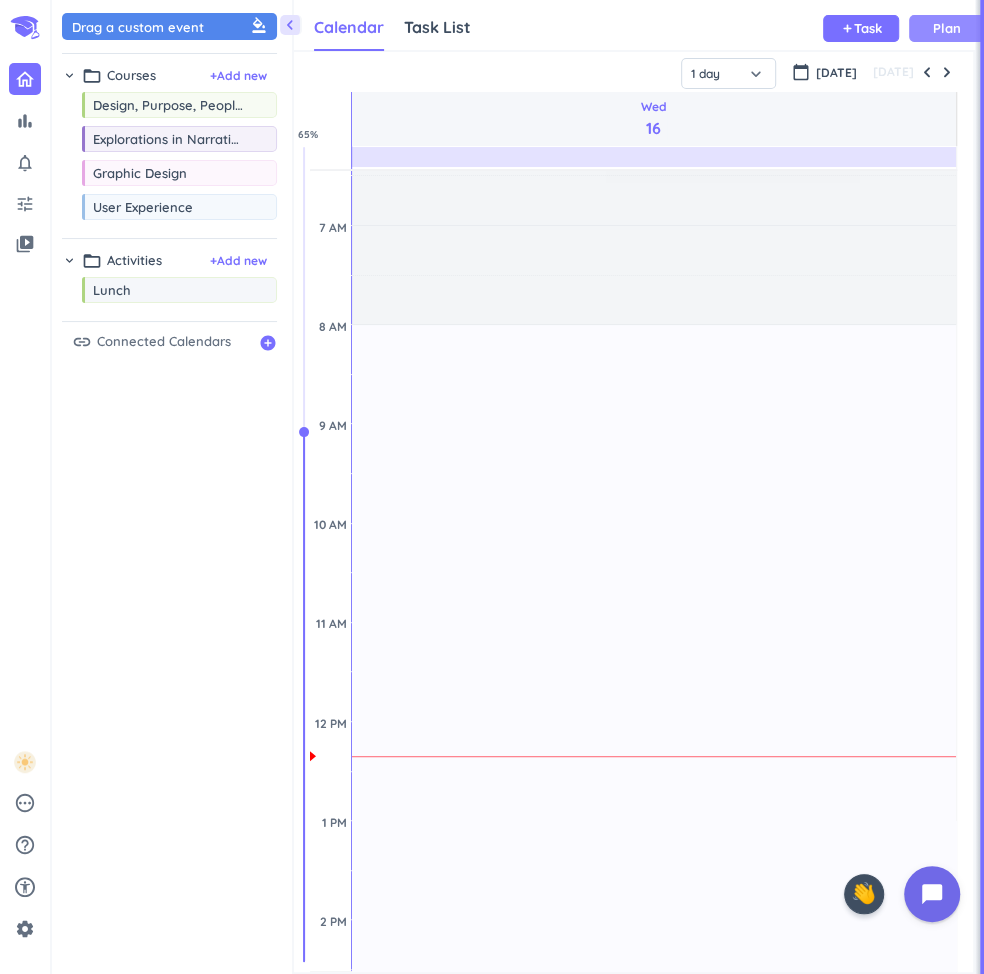 scroll, scrollTop: 250, scrollLeft: 0, axis: vertical 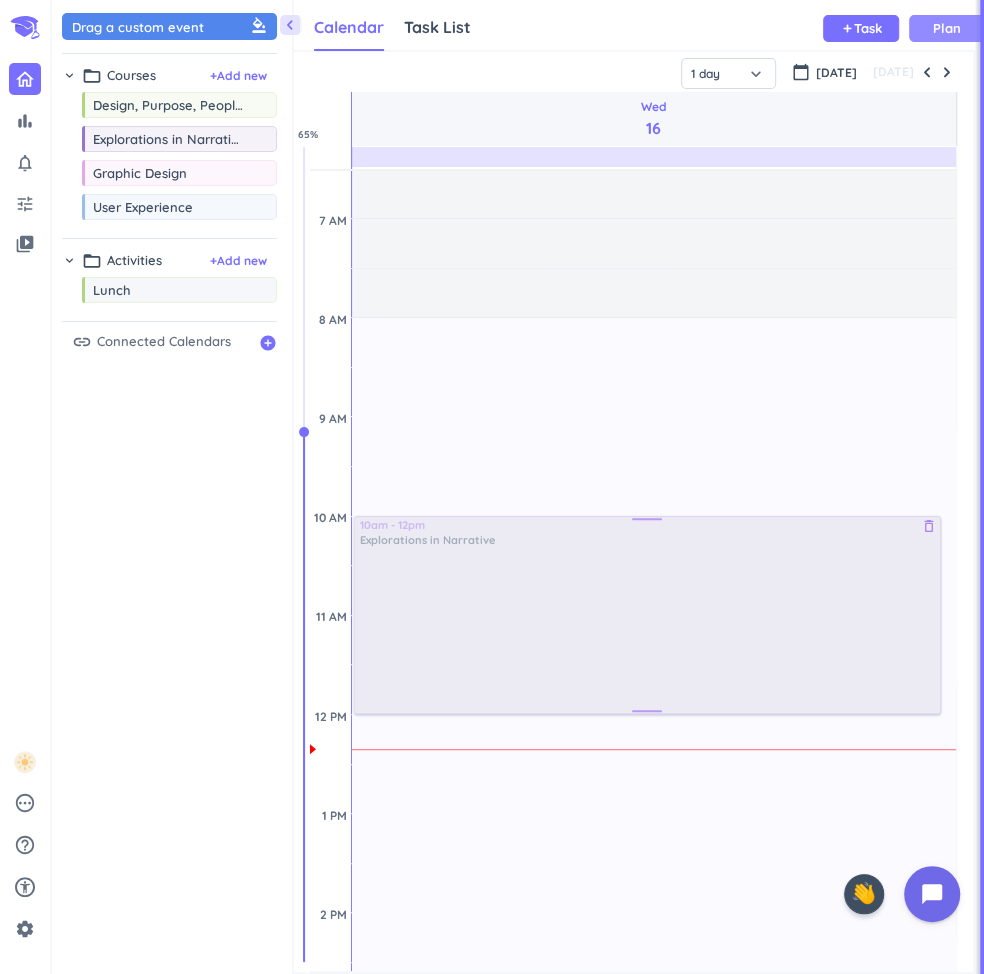 drag, startPoint x: 175, startPoint y: 146, endPoint x: 446, endPoint y: 519, distance: 461.05313 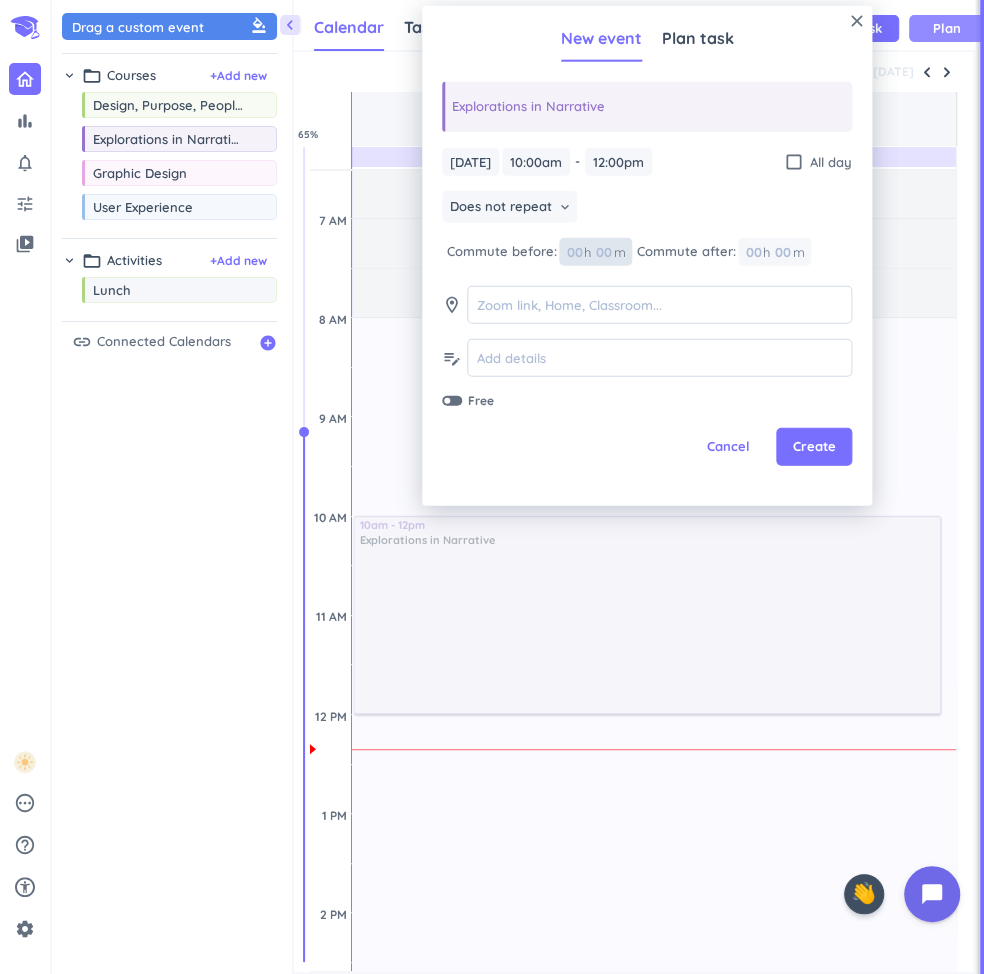 click at bounding box center (603, 252) 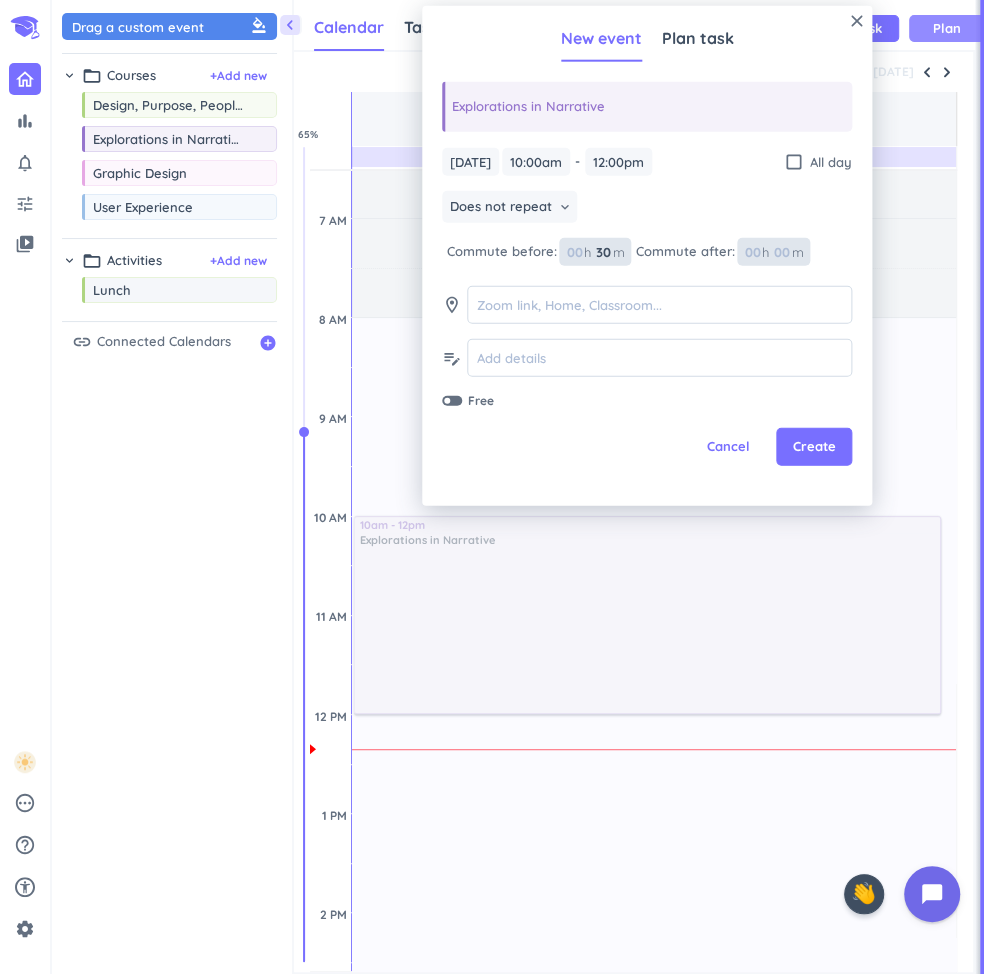 type on "30" 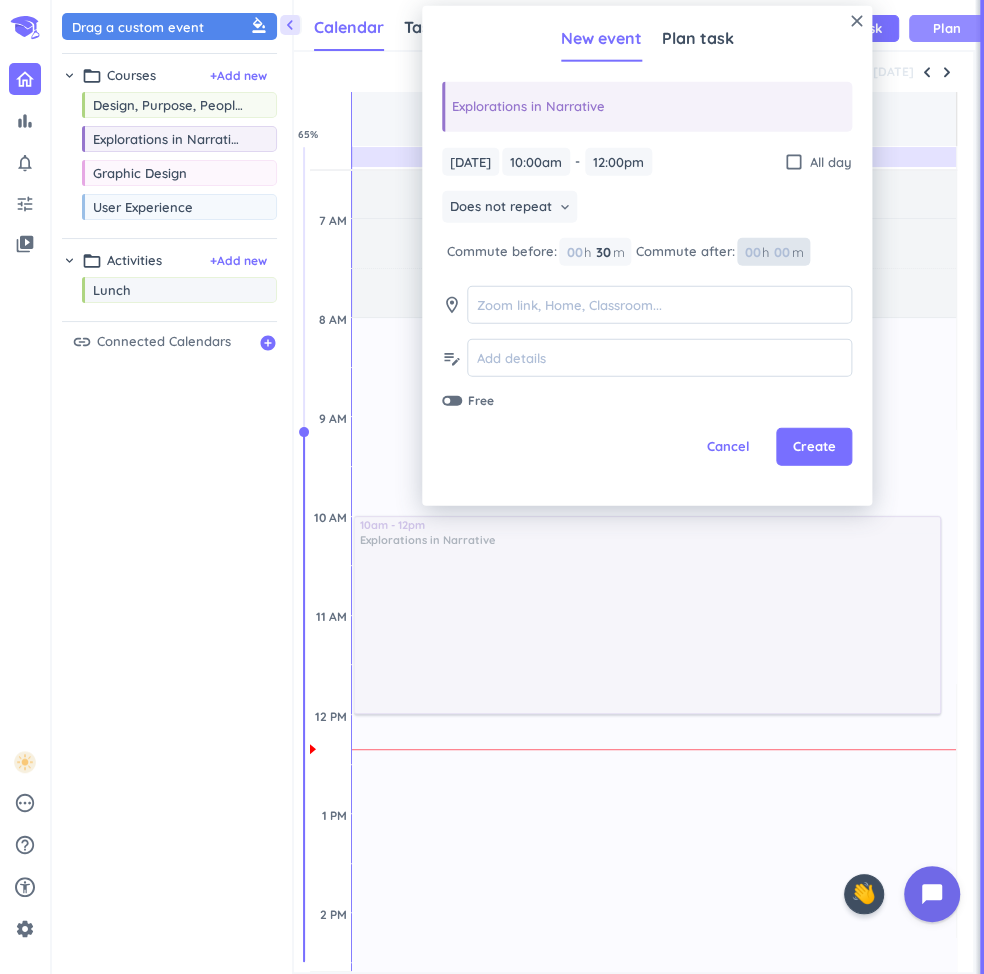 click at bounding box center (781, 252) 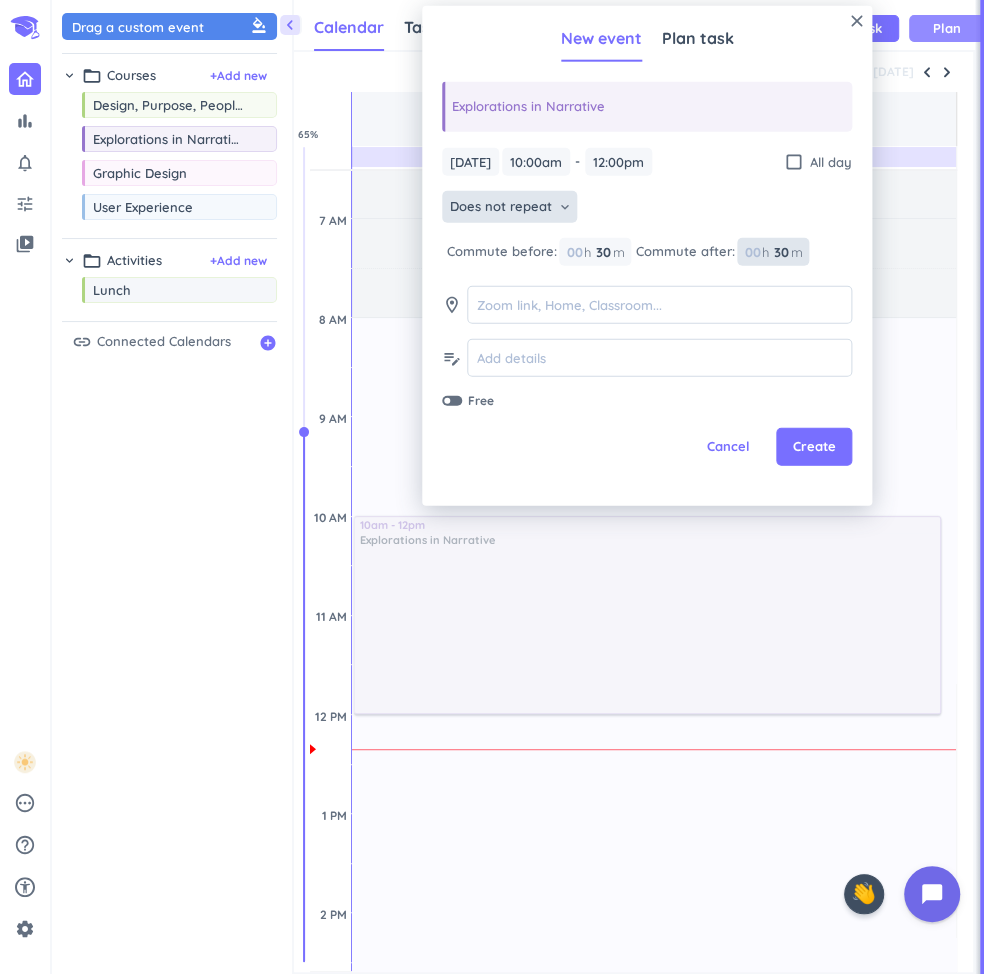 type on "30" 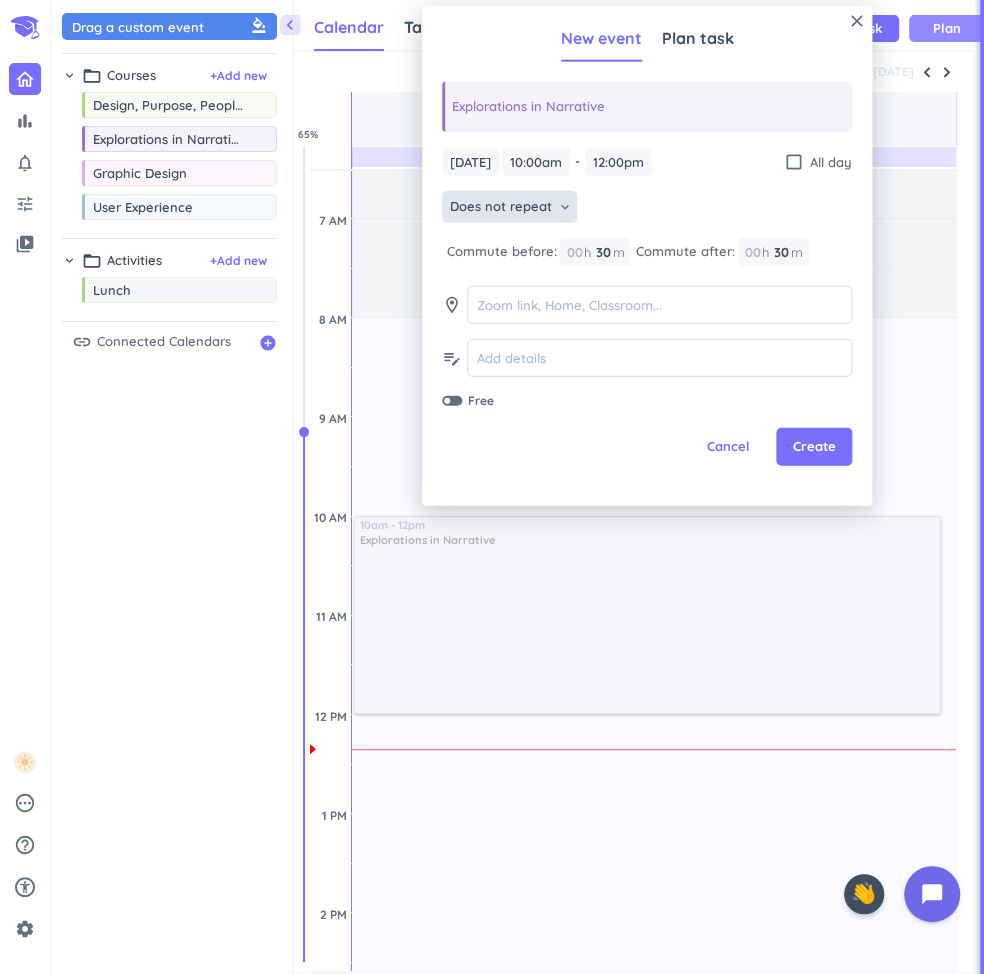 click on "Does not repeat" at bounding box center [501, 207] 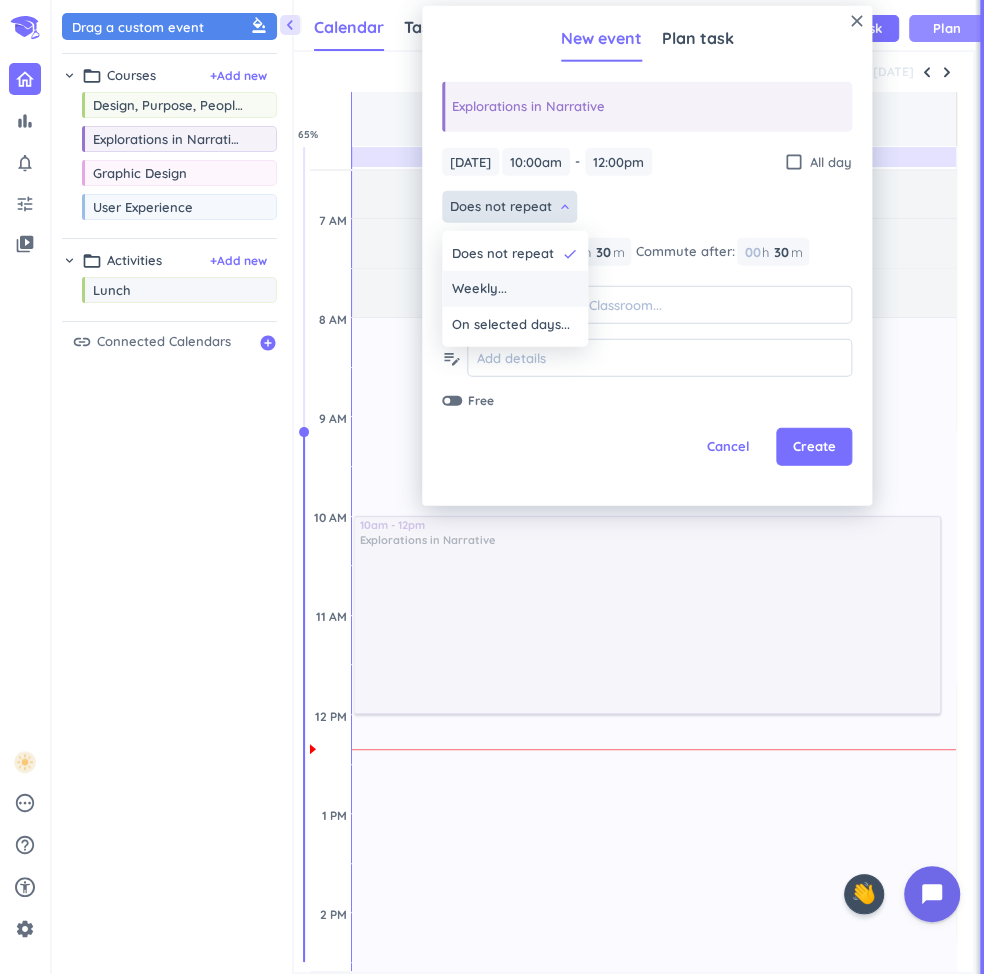 click on "Weekly..." at bounding box center (515, 289) 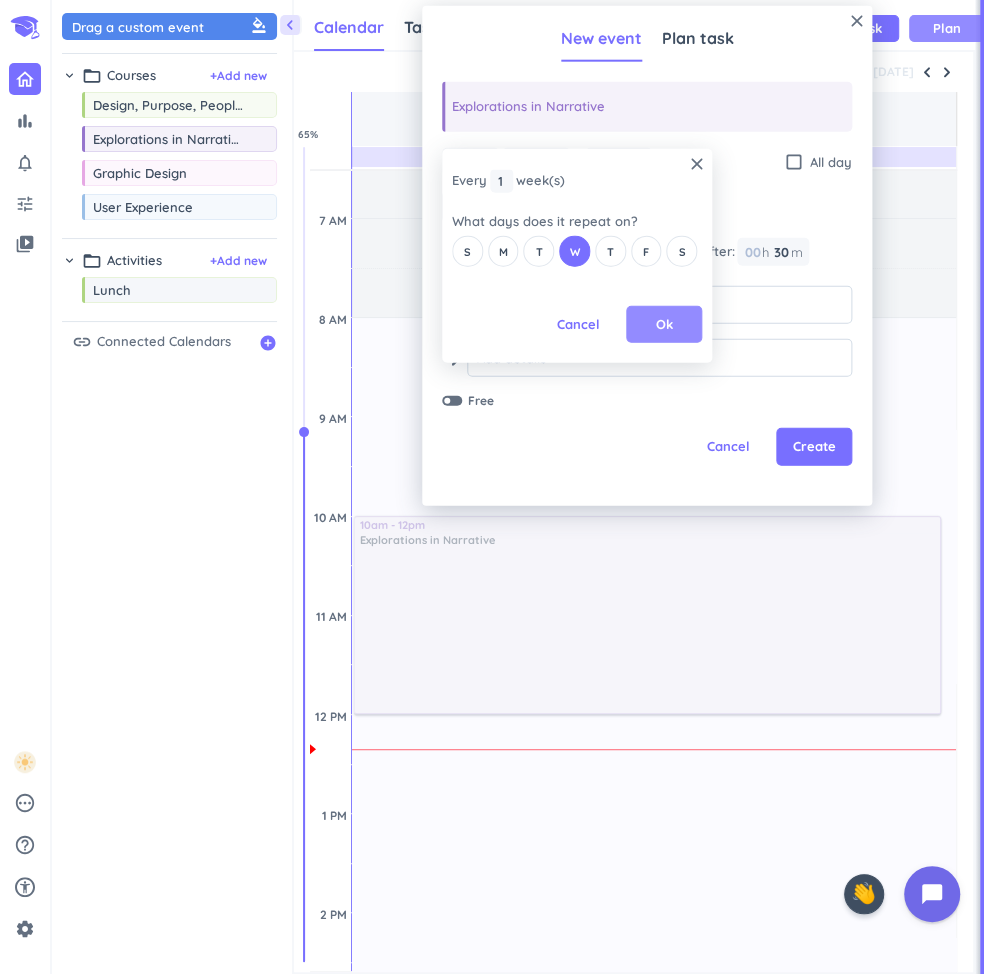 click on "Ok" at bounding box center (664, 324) 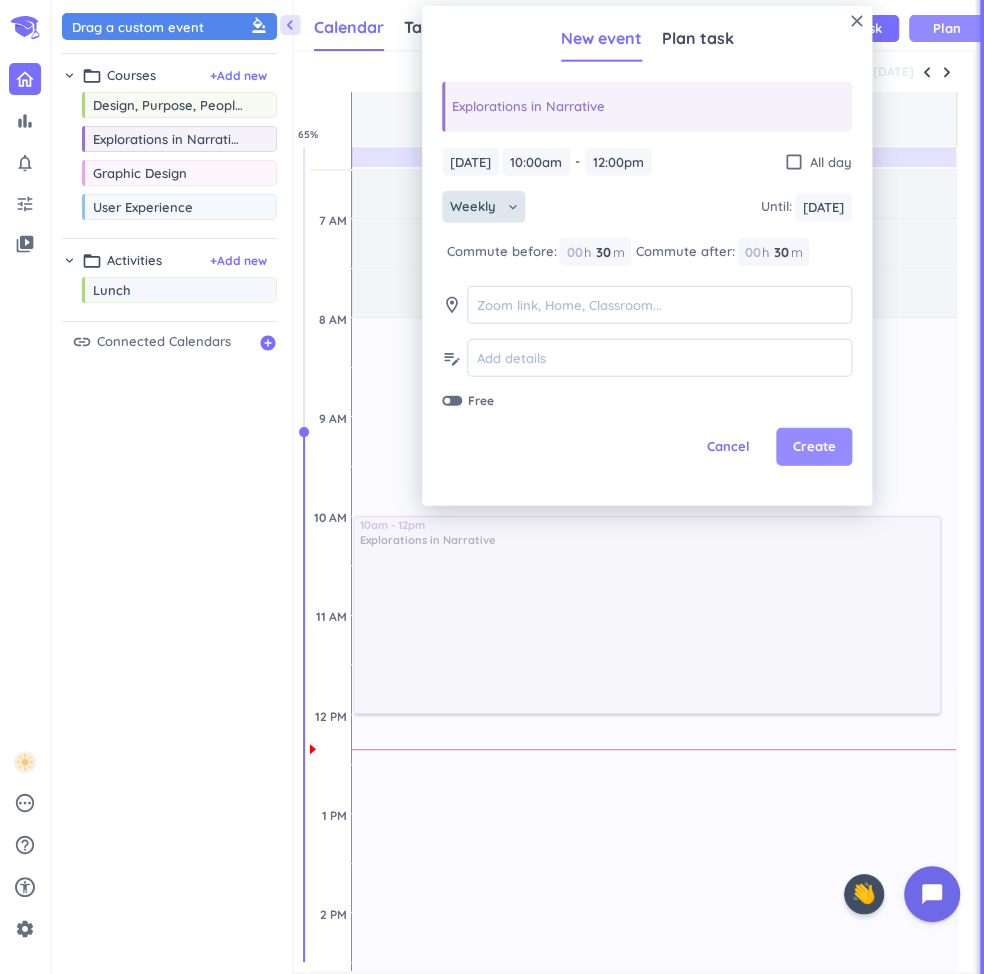 click on "Create" at bounding box center [814, 447] 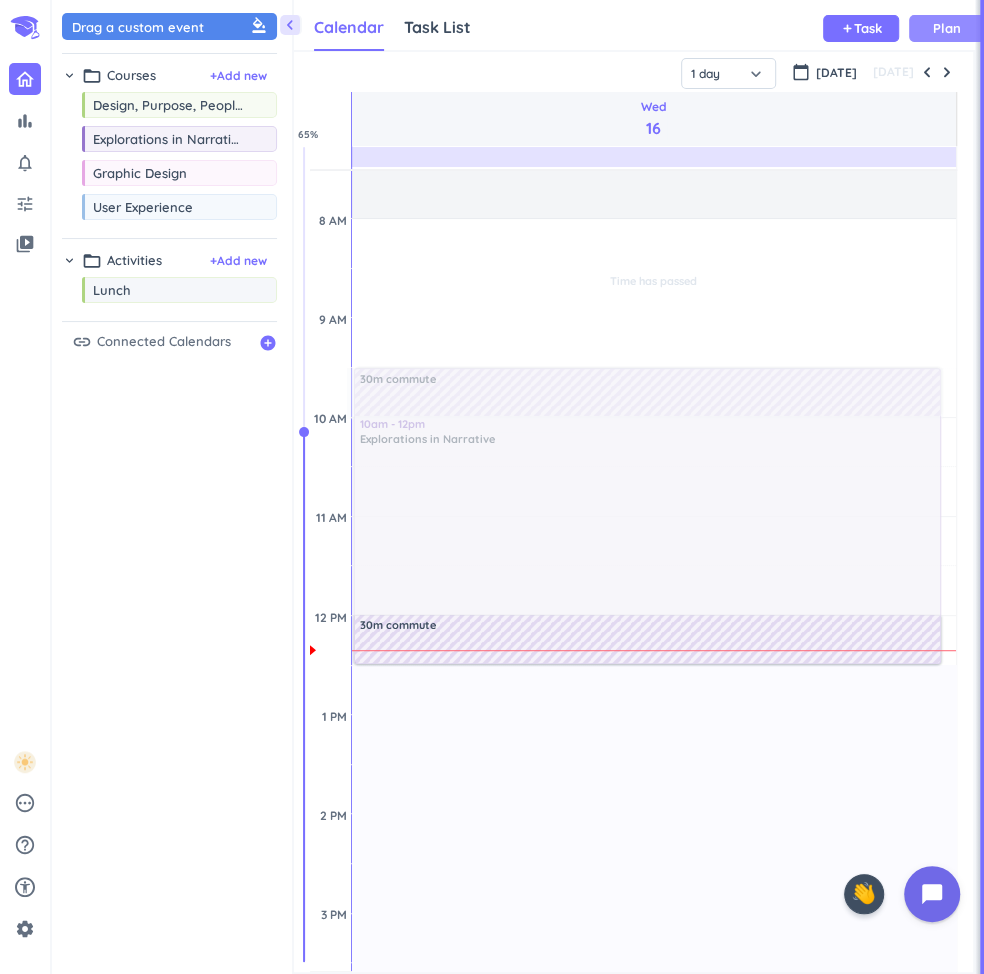 scroll, scrollTop: 352, scrollLeft: 0, axis: vertical 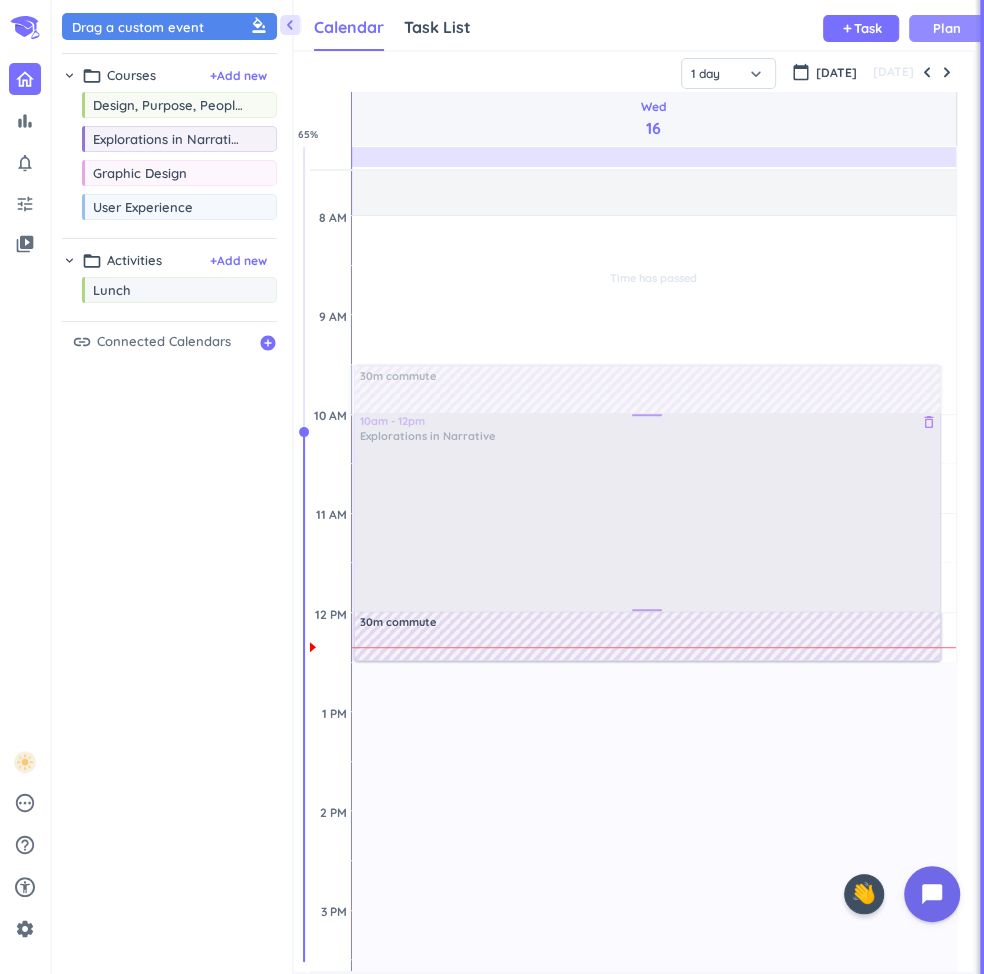 click at bounding box center [646, 512] 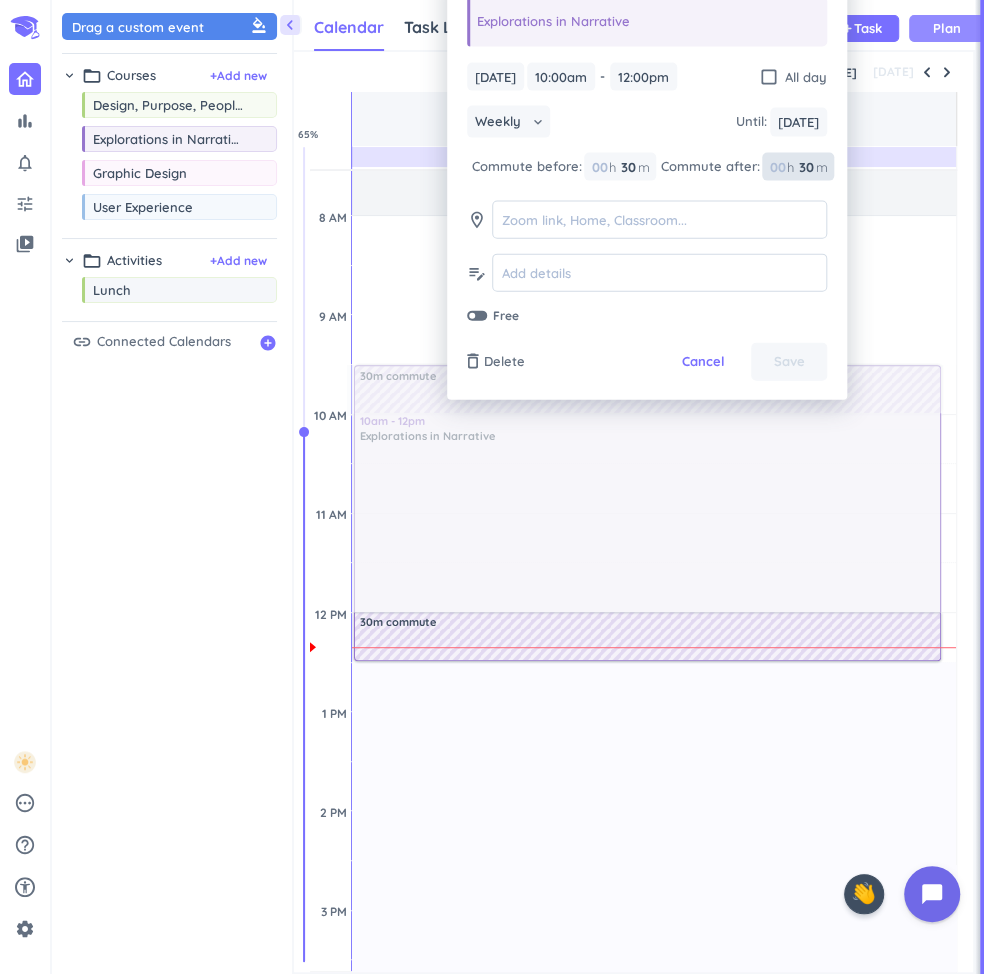 click on "30" at bounding box center (805, 166) 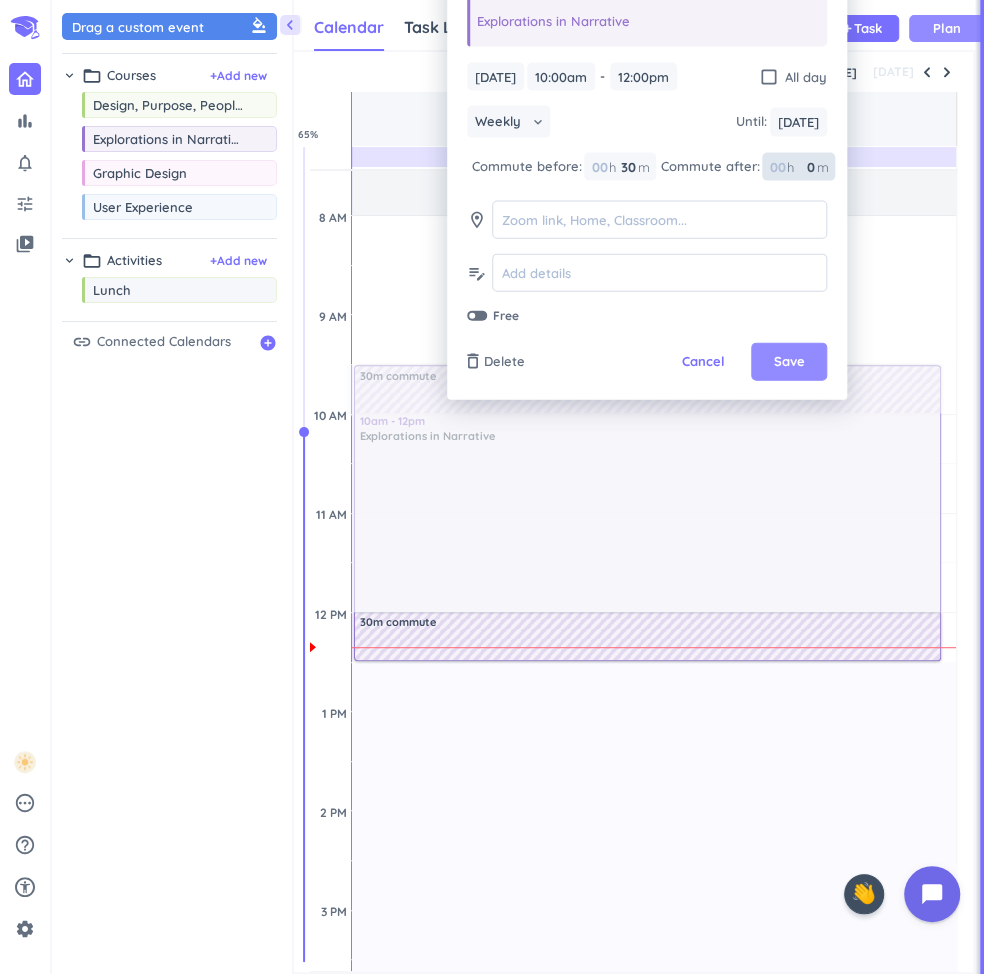 type on "0" 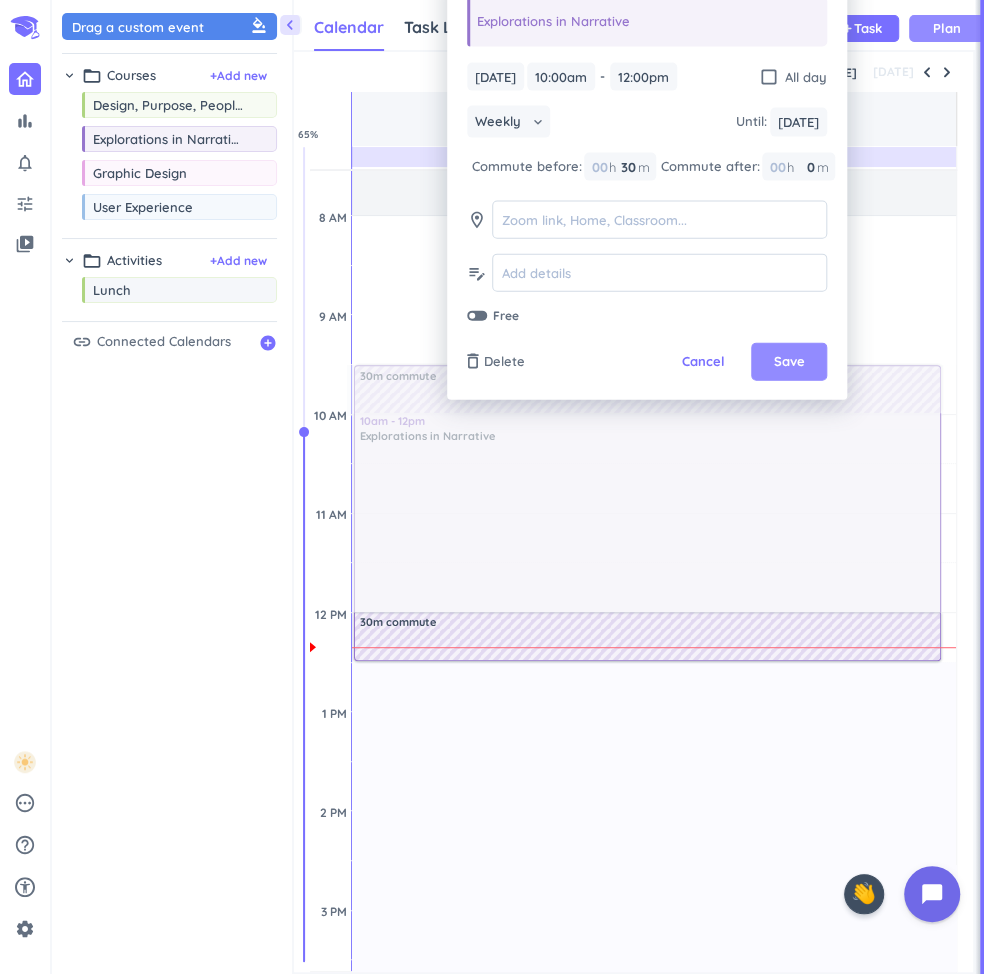 click on "Save" at bounding box center [789, 362] 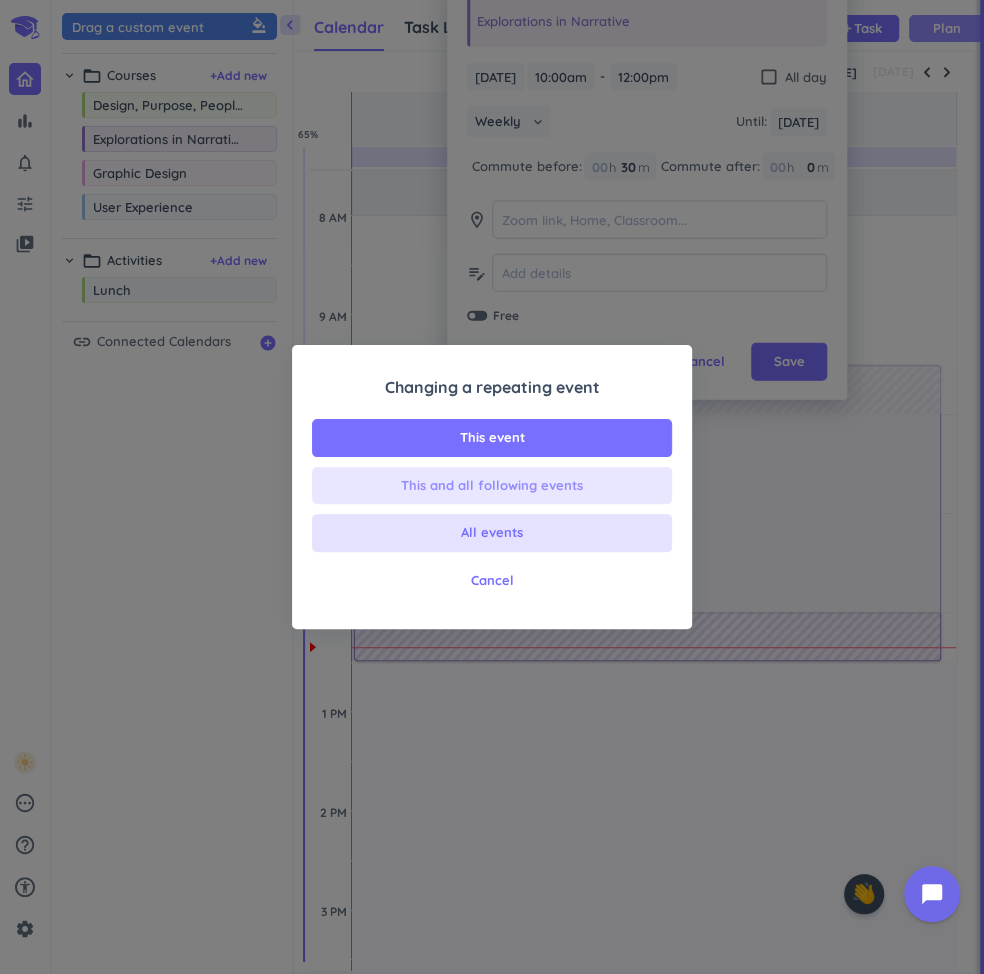 click on "This and all following events" at bounding box center [492, 486] 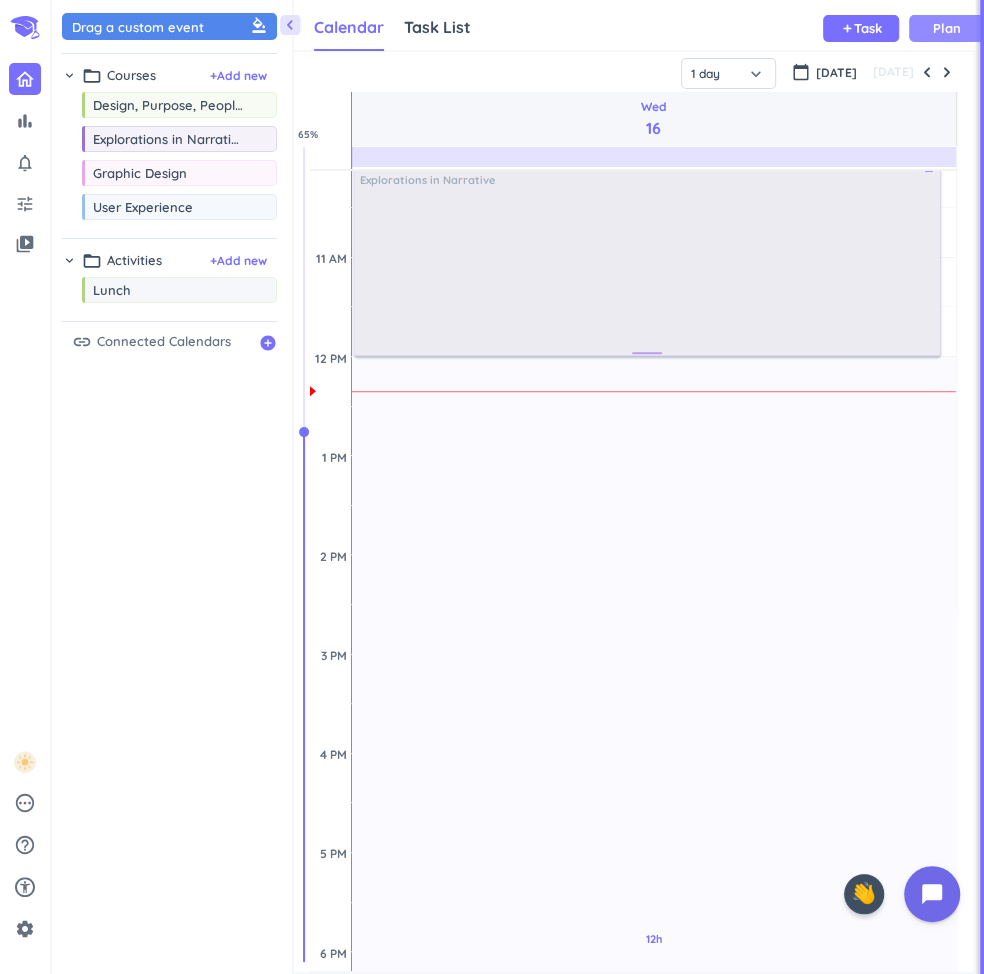 scroll, scrollTop: 609, scrollLeft: 0, axis: vertical 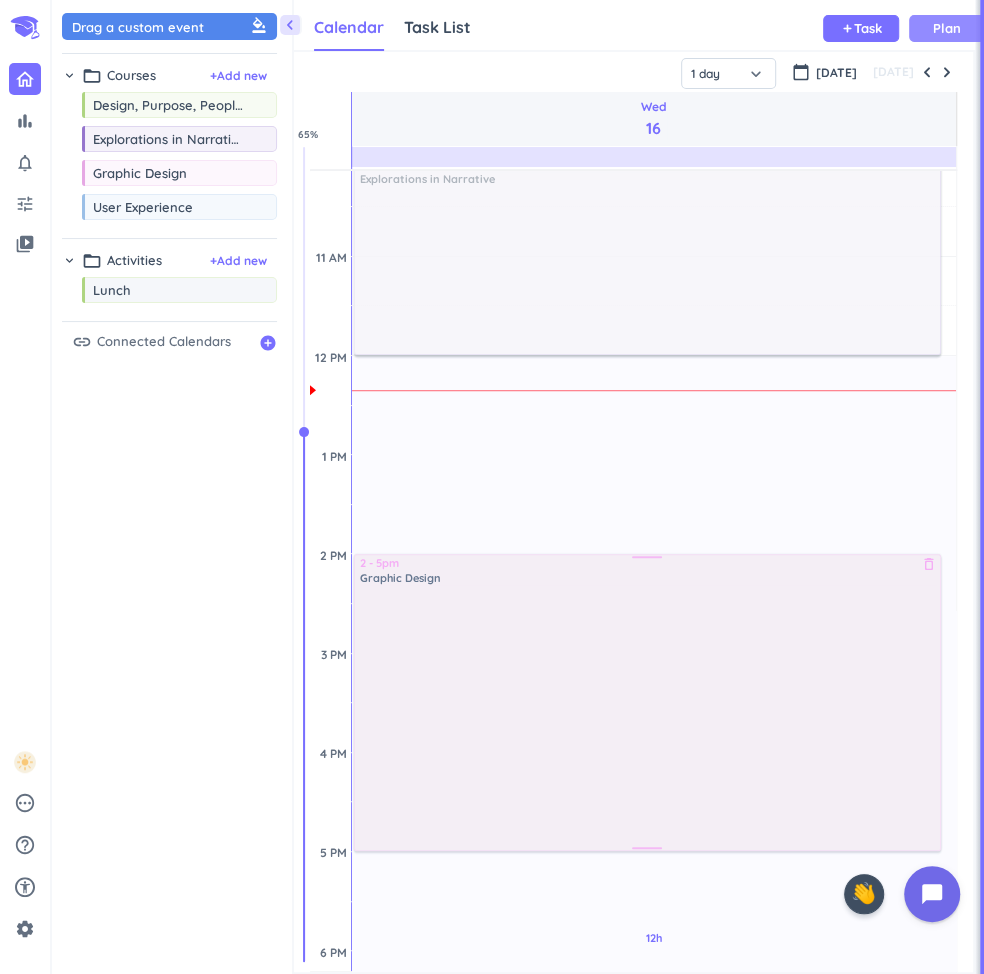 drag, startPoint x: 196, startPoint y: 180, endPoint x: 402, endPoint y: 560, distance: 432.2453 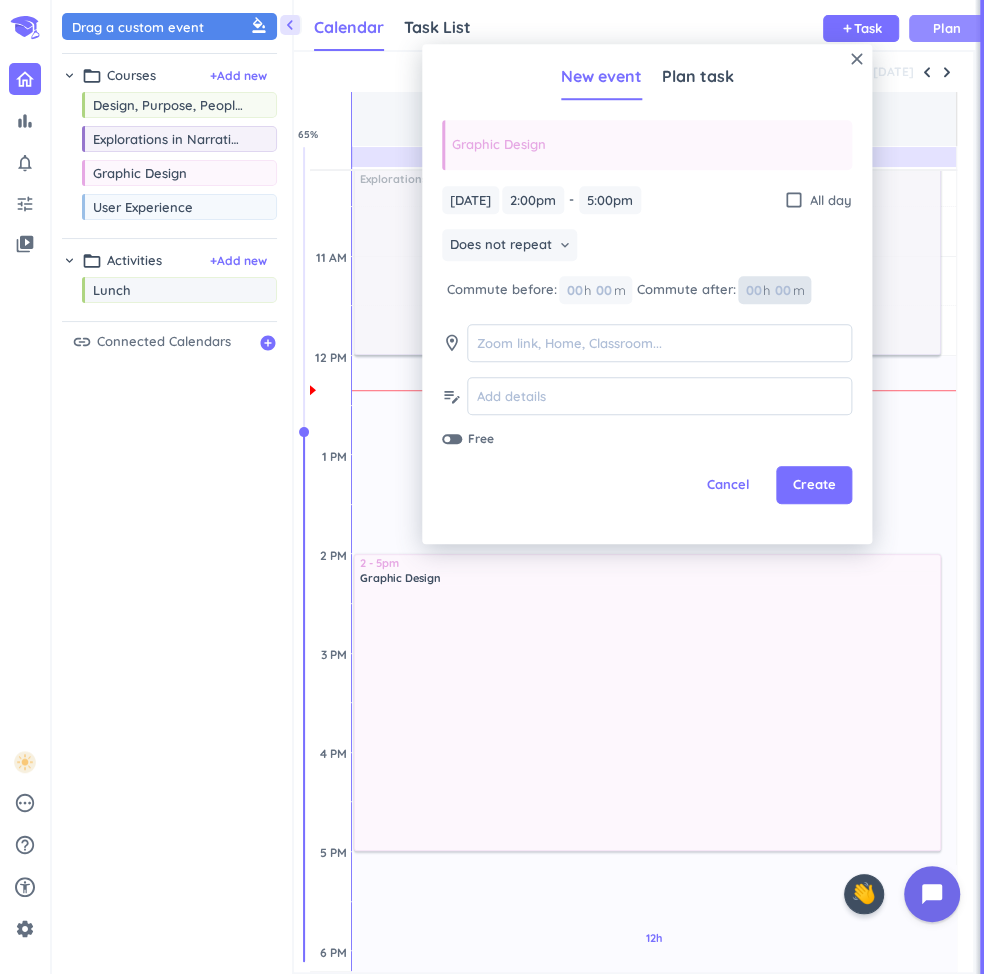 click at bounding box center [782, 290] 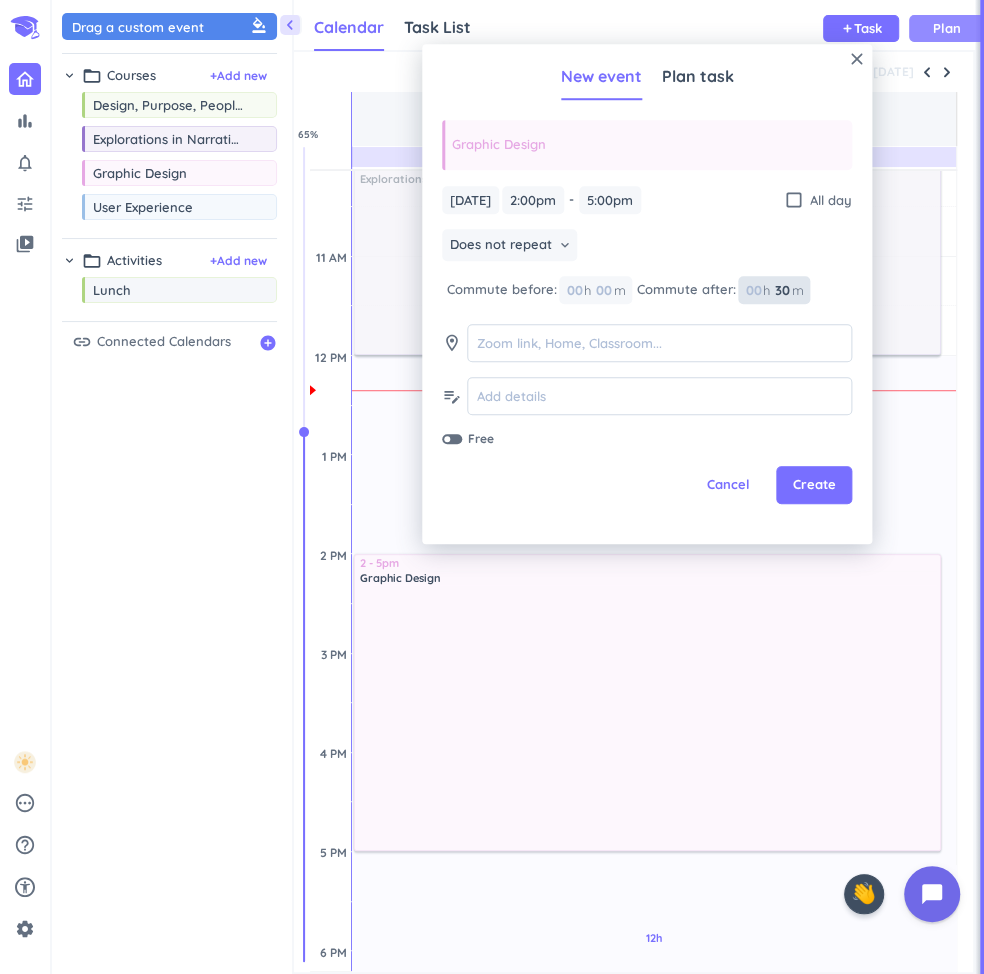 type on "30" 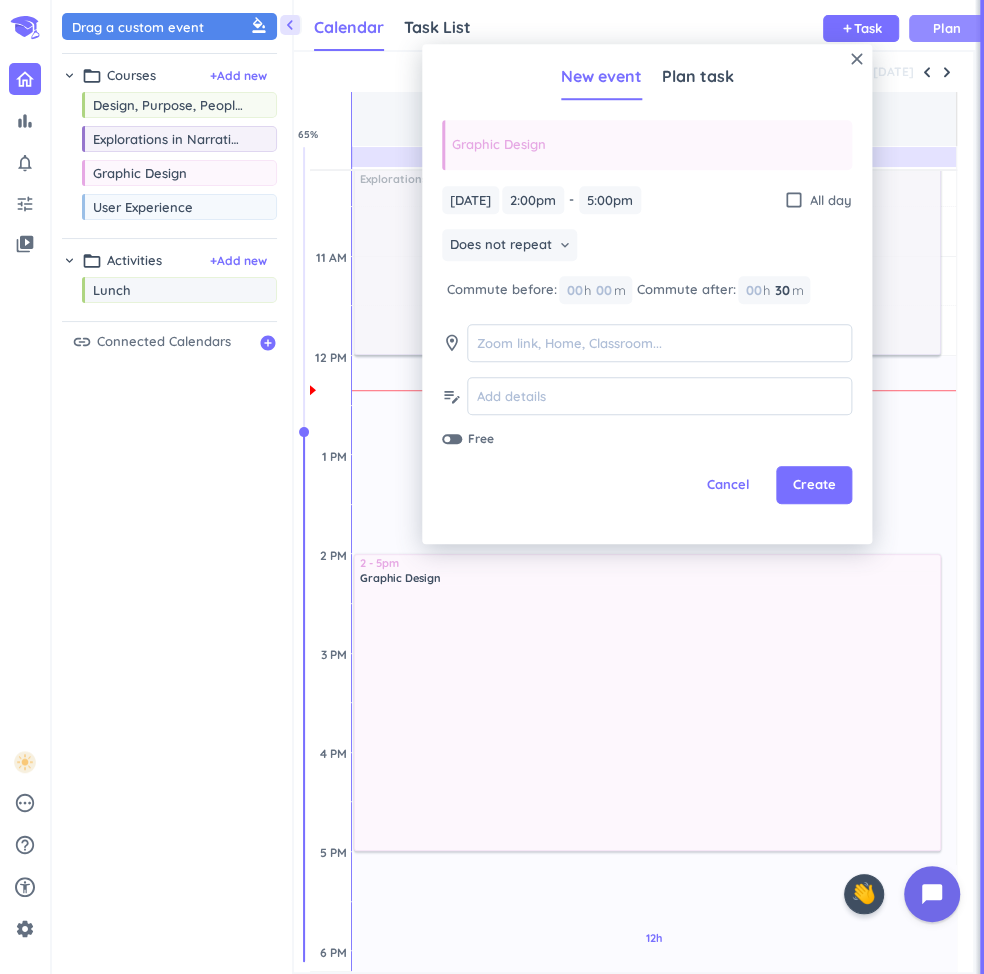 click on "Does not repeat keyboard_arrow_down" at bounding box center [647, 248] 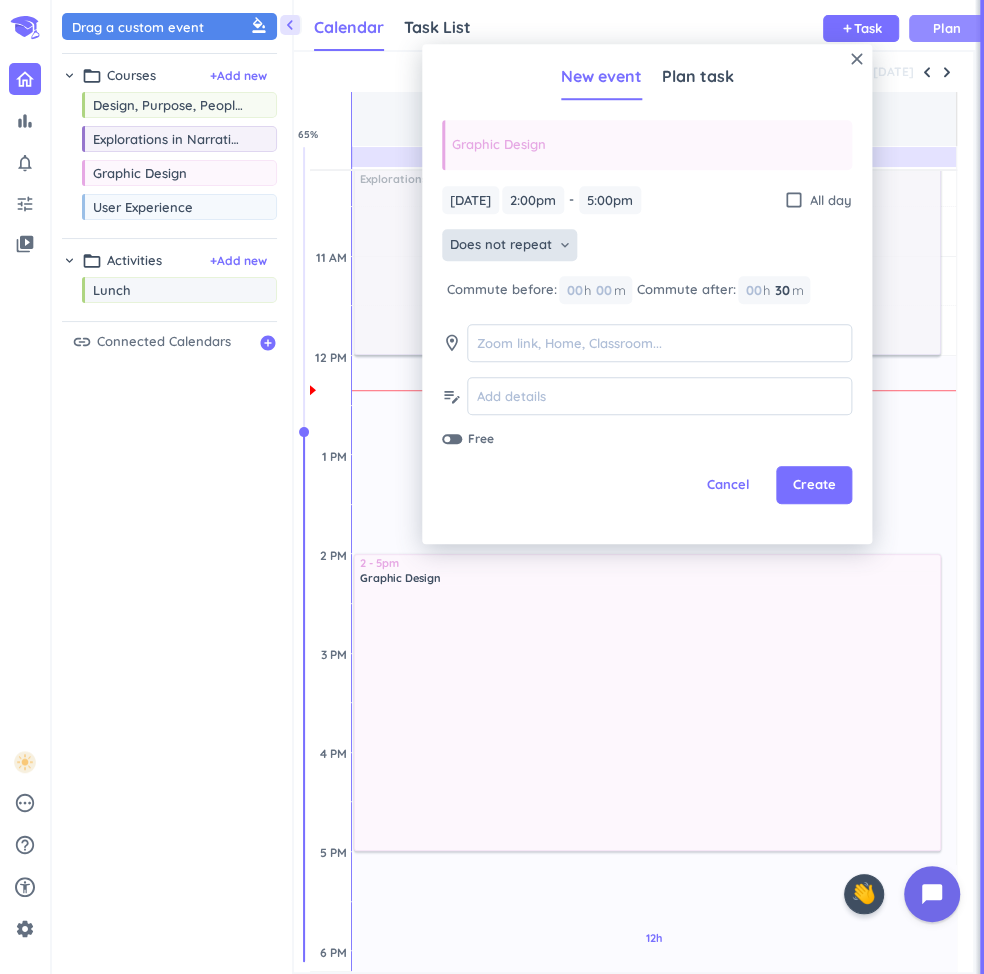 click on "keyboard_arrow_down" at bounding box center [565, 245] 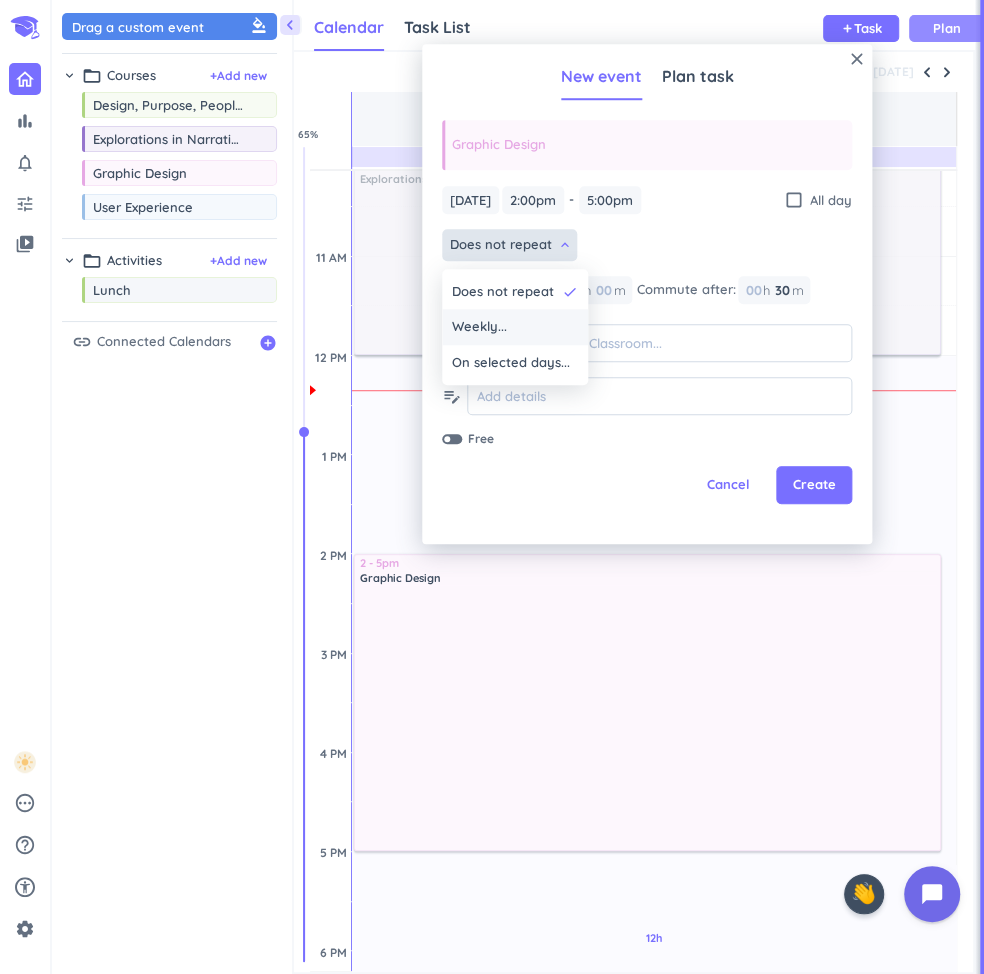 click on "Weekly..." at bounding box center (515, 328) 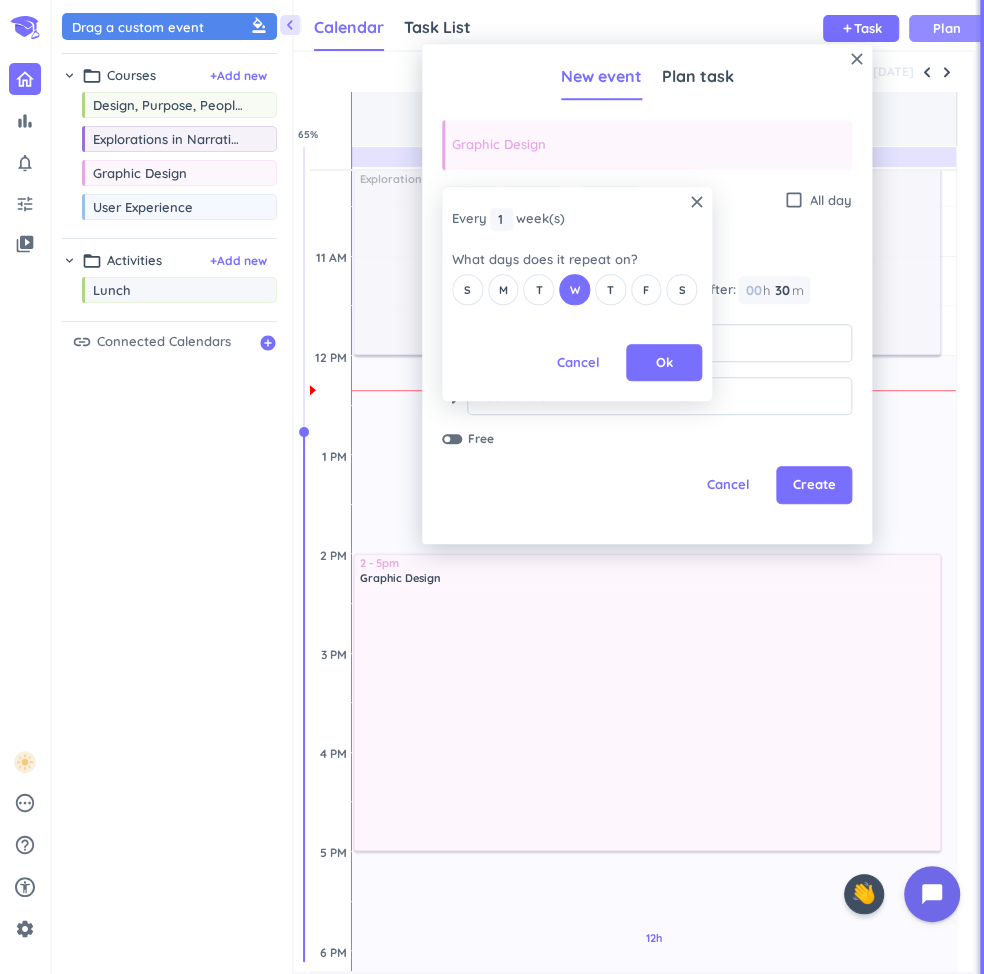 click on "close Every 1 1 1 week (s) What days does it repeat on? S M T W T F S Cancel Ok" at bounding box center (707, 294) 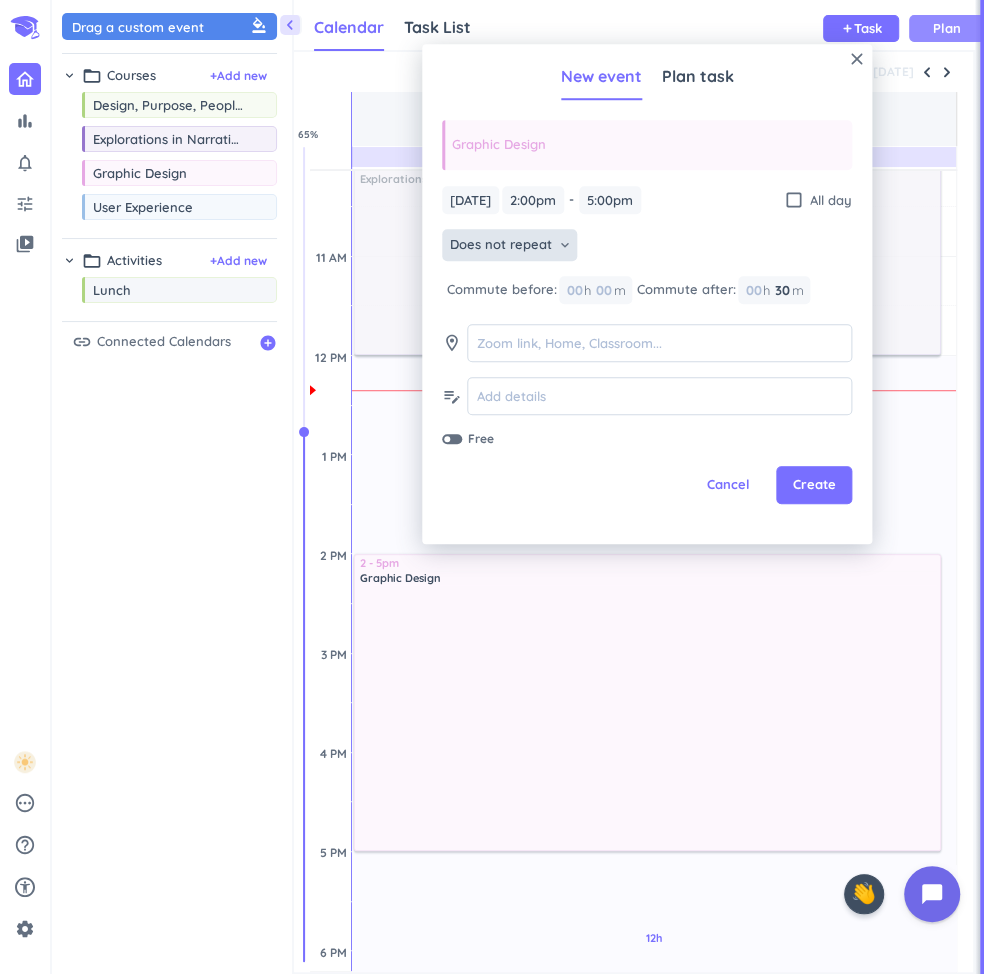 click on "Create" at bounding box center [814, 486] 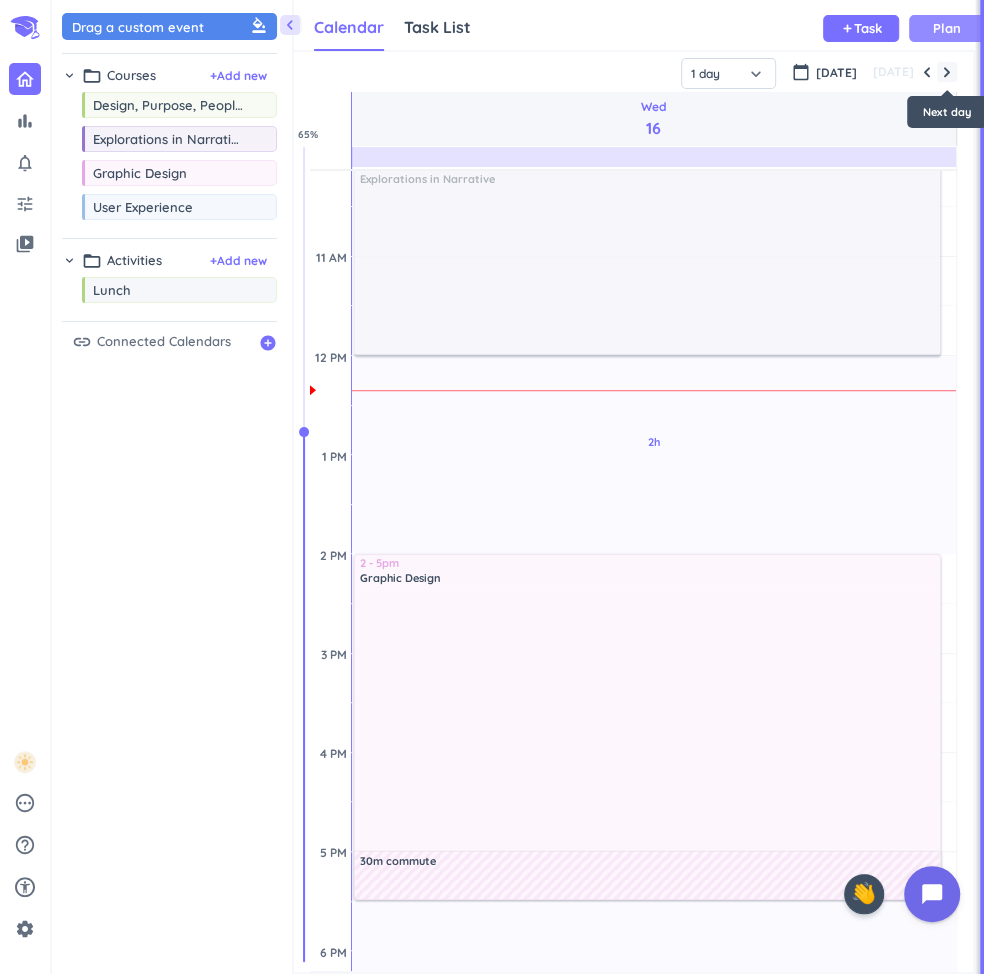 click at bounding box center (947, 72) 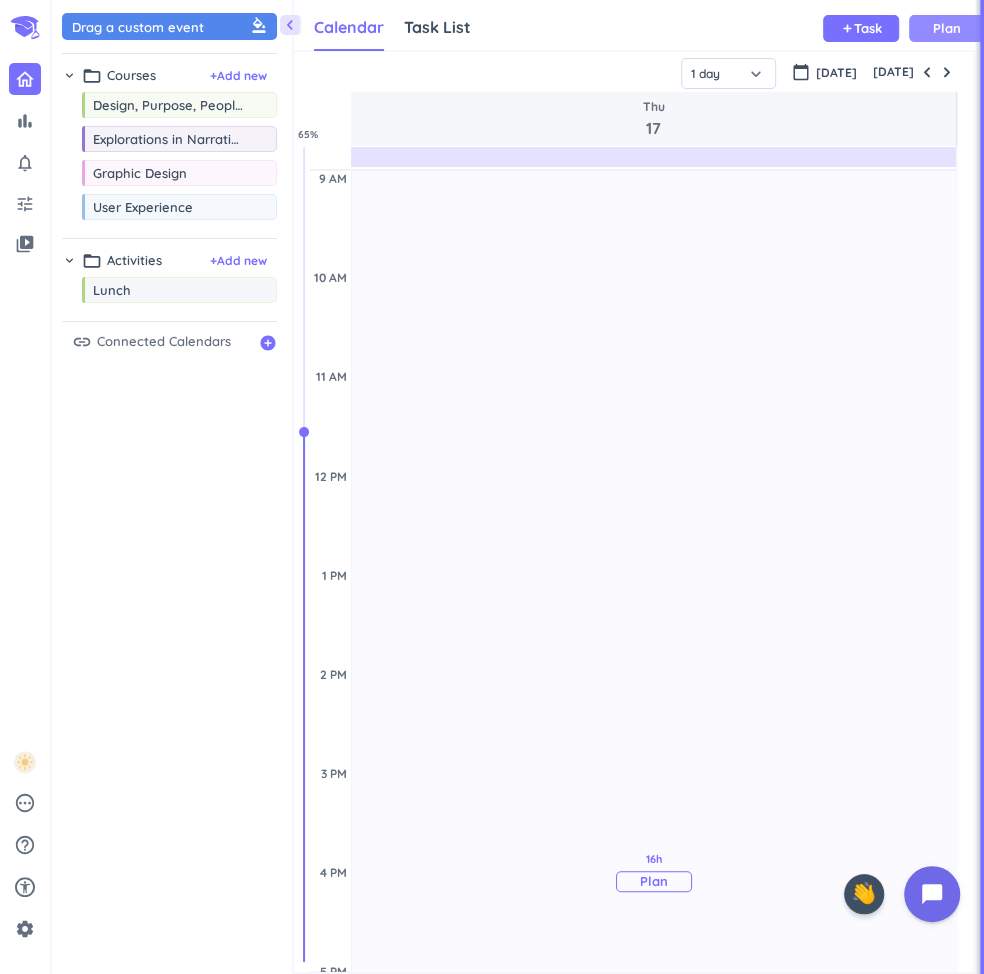 scroll, scrollTop: 495, scrollLeft: 0, axis: vertical 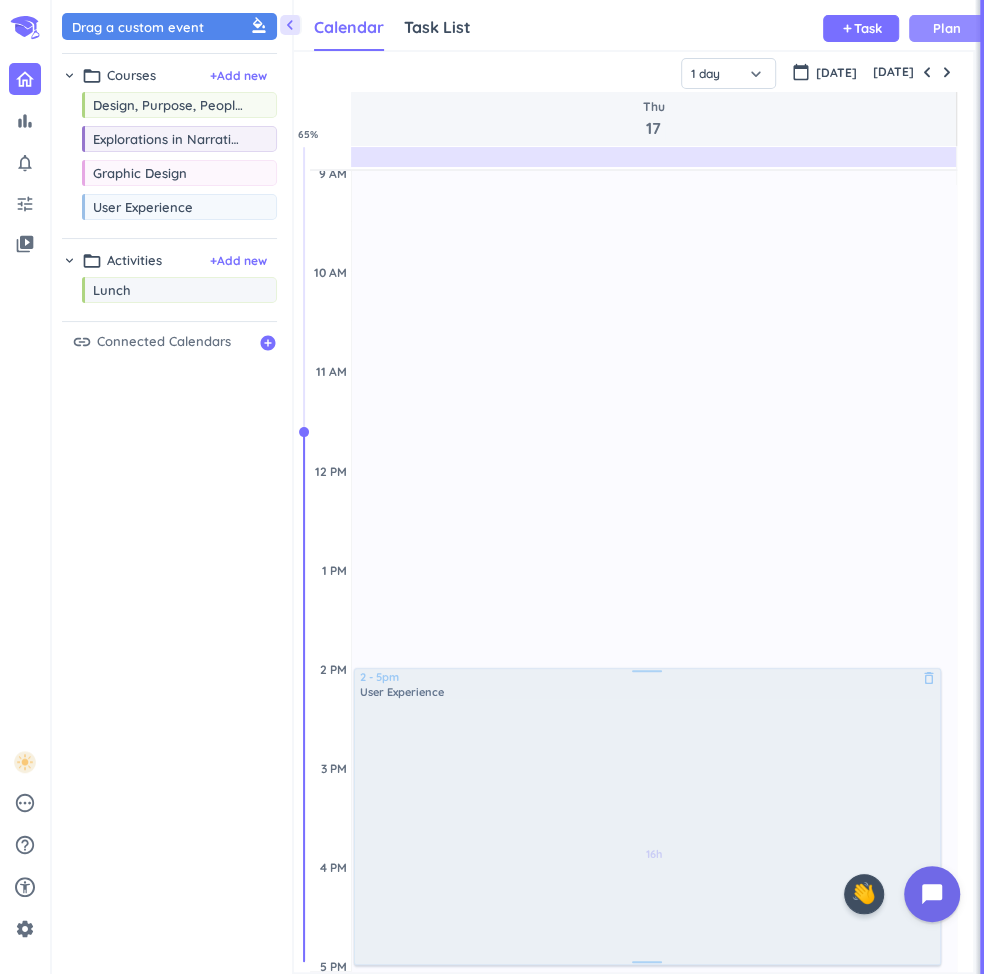drag, startPoint x: 167, startPoint y: 216, endPoint x: 554, endPoint y: 670, distance: 596.561 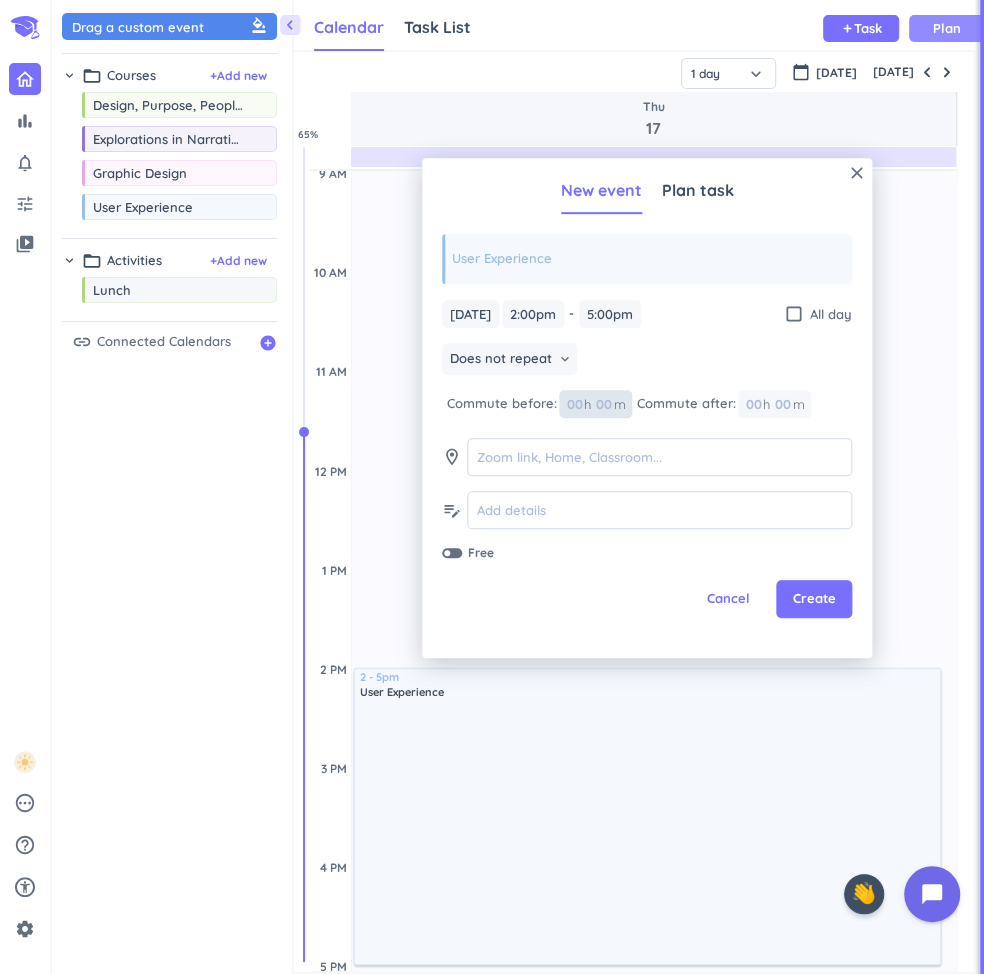 click at bounding box center (603, 404) 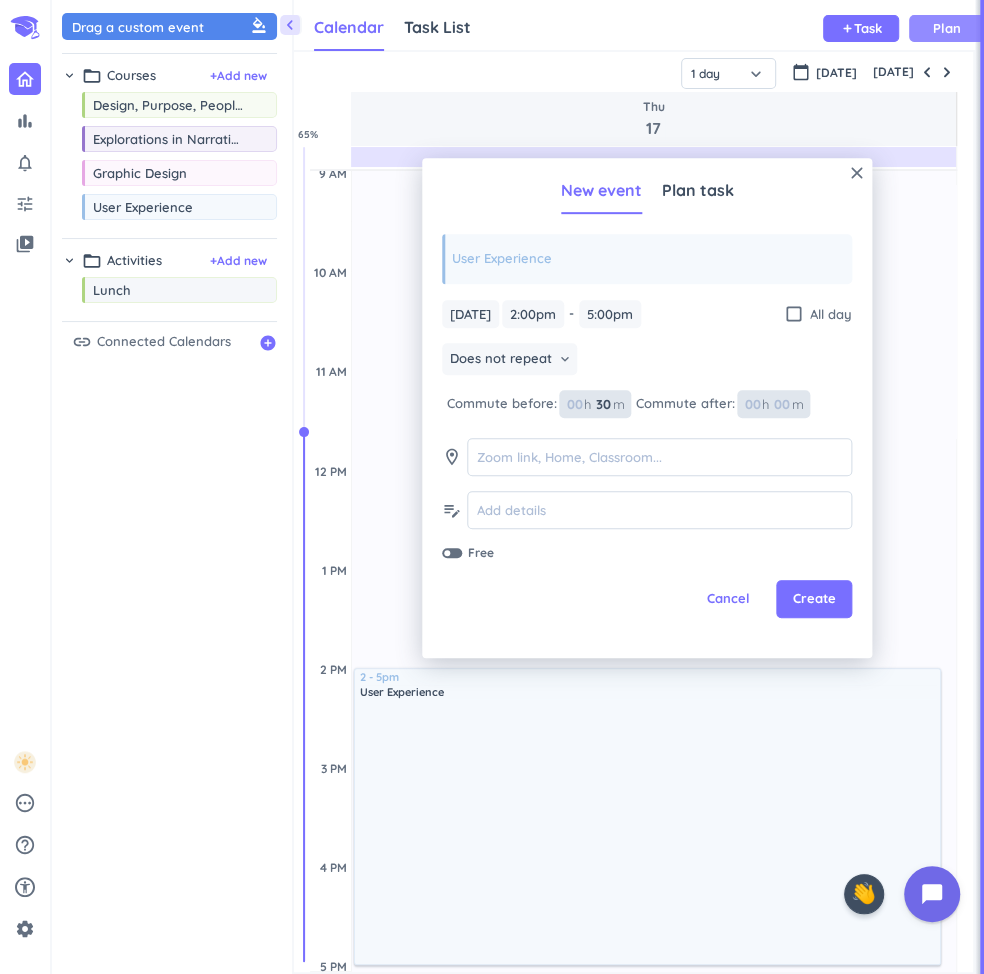 type on "30" 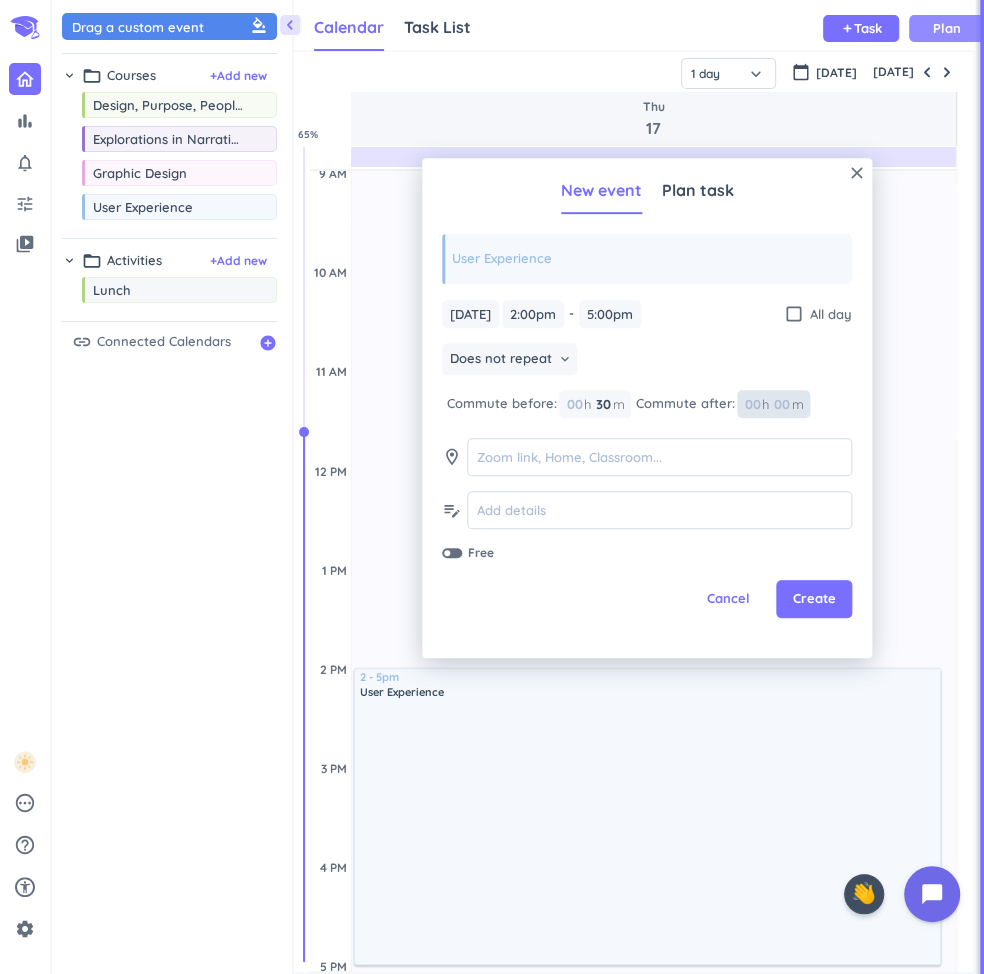 click at bounding box center (781, 404) 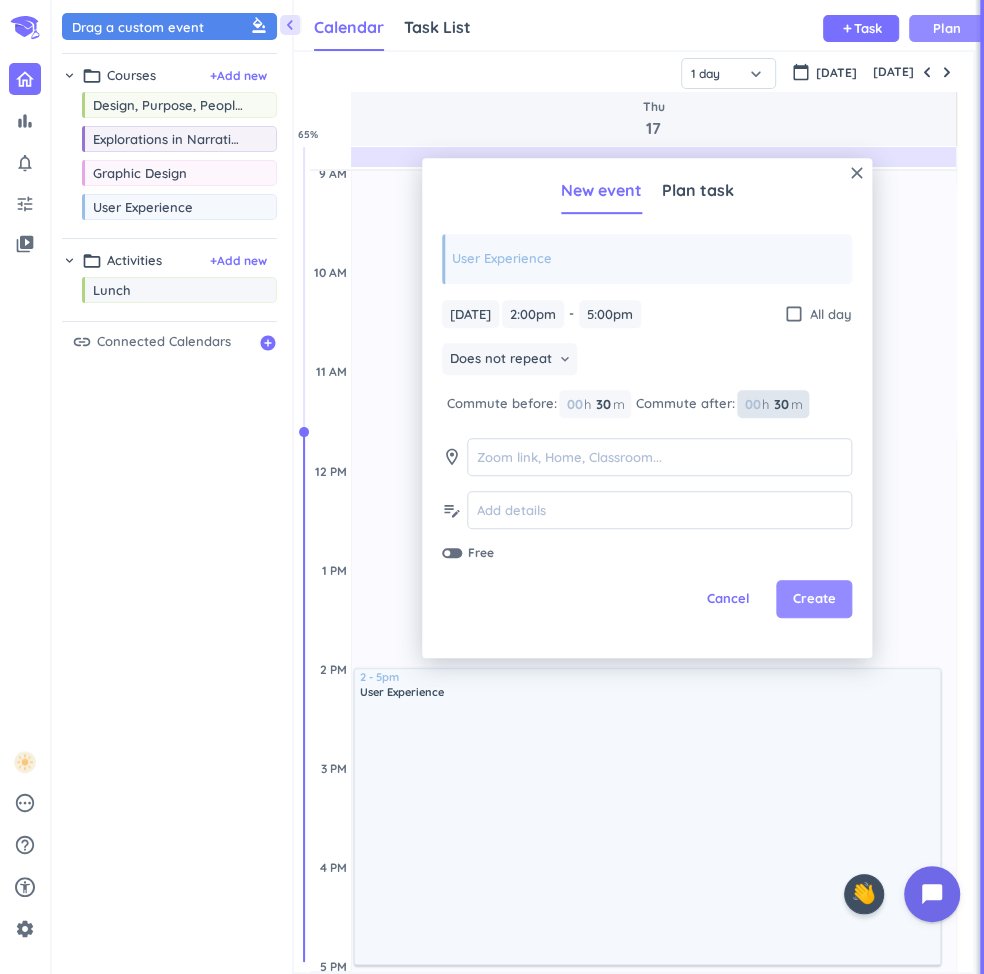 type on "30" 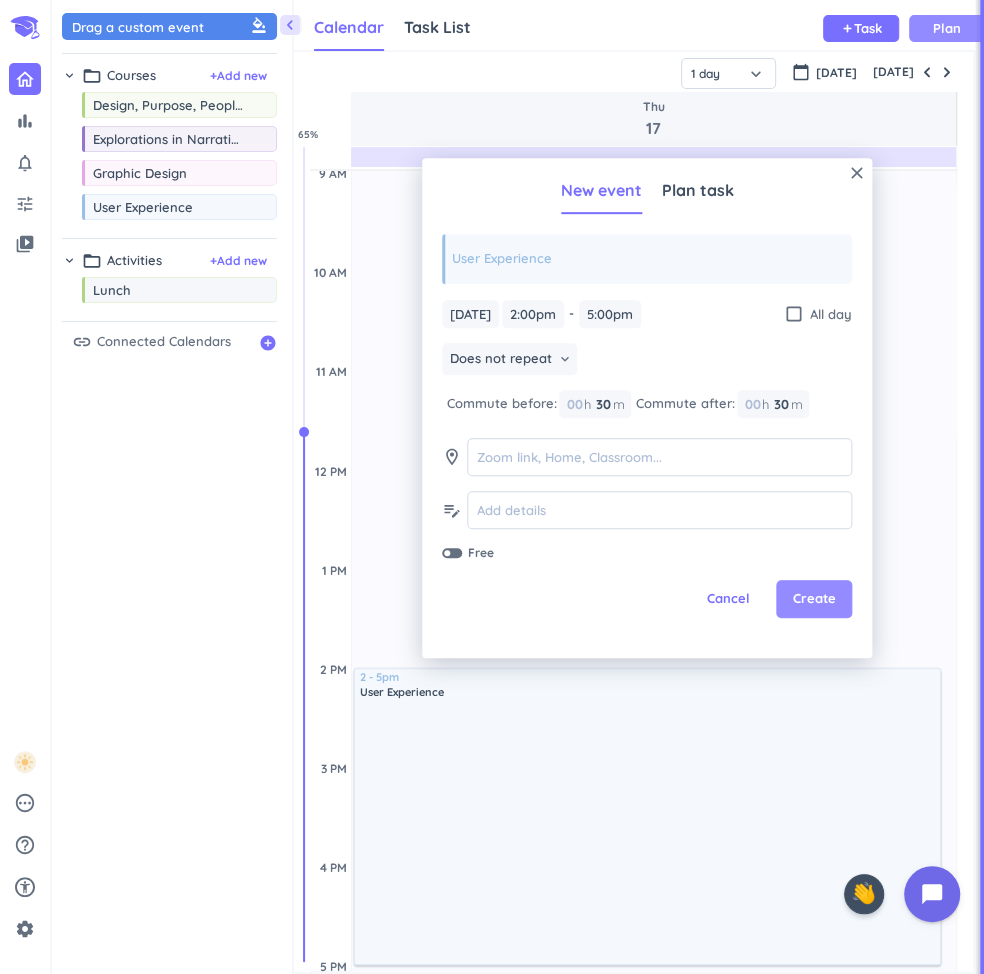 click on "Create" at bounding box center (814, 599) 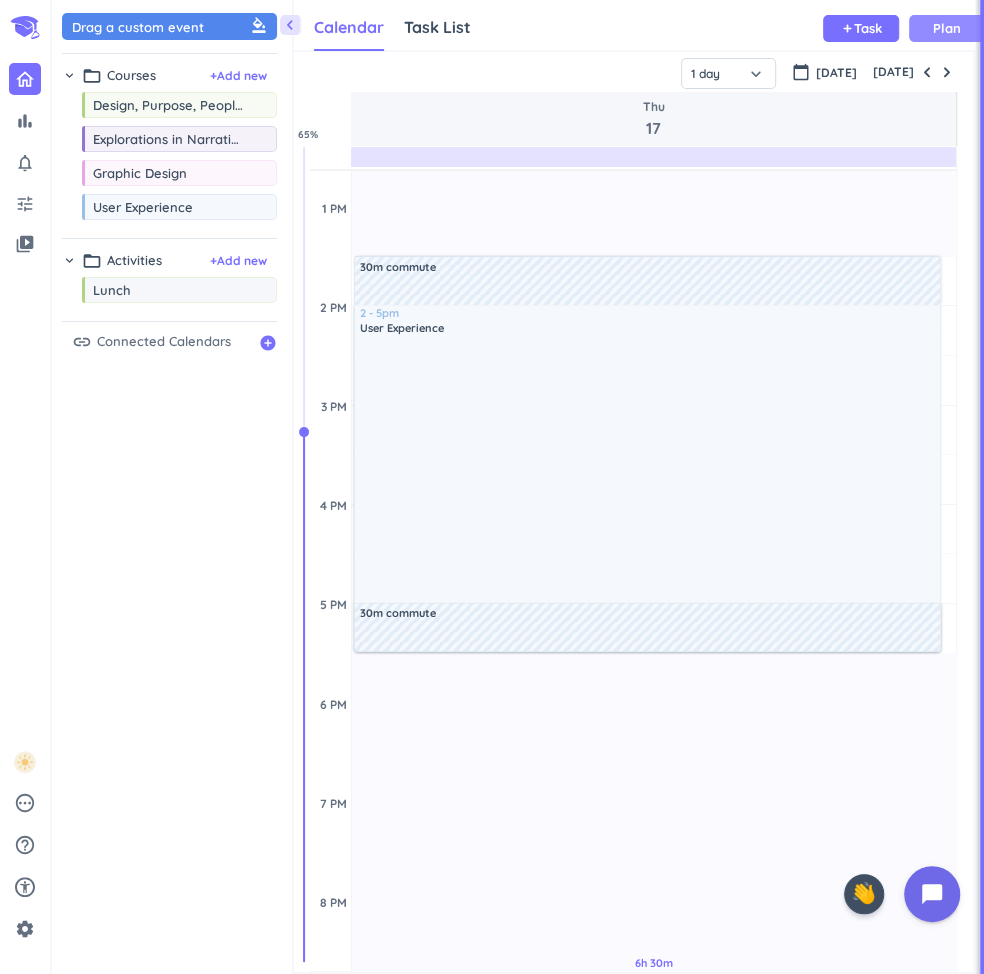 scroll, scrollTop: 859, scrollLeft: 0, axis: vertical 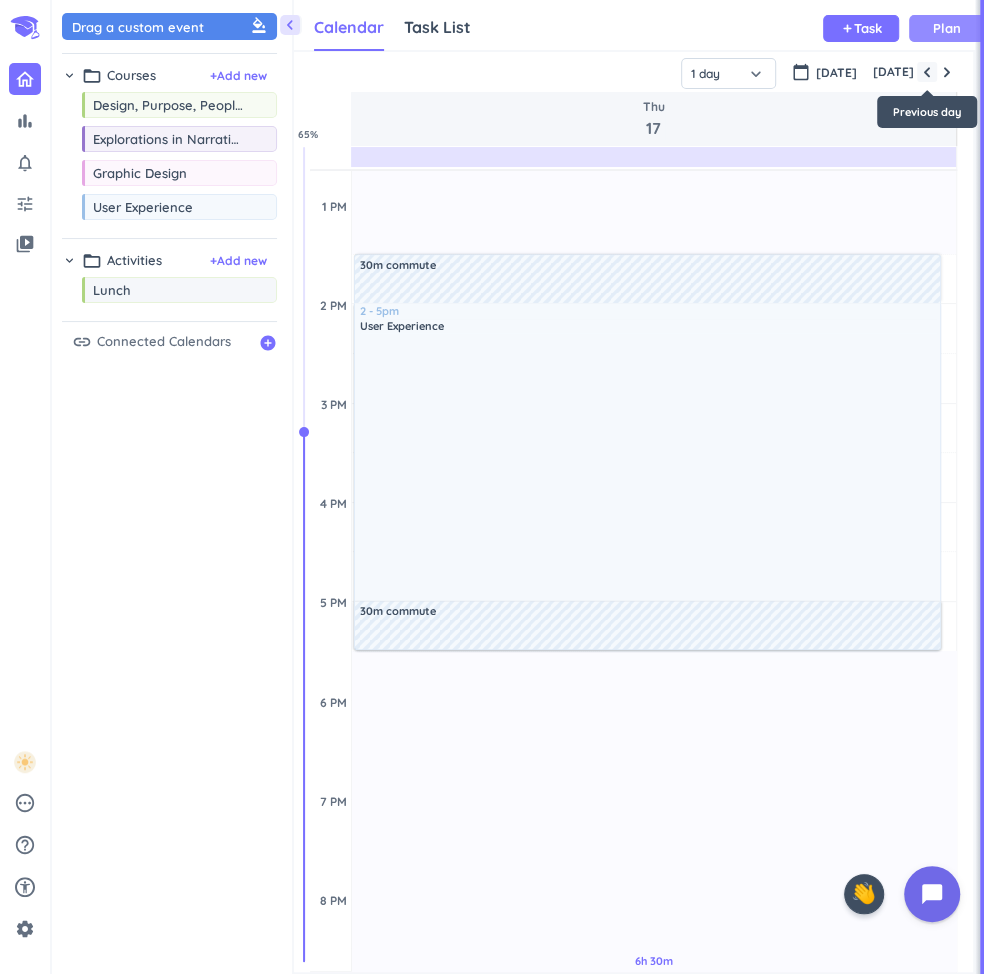 click at bounding box center [927, 72] 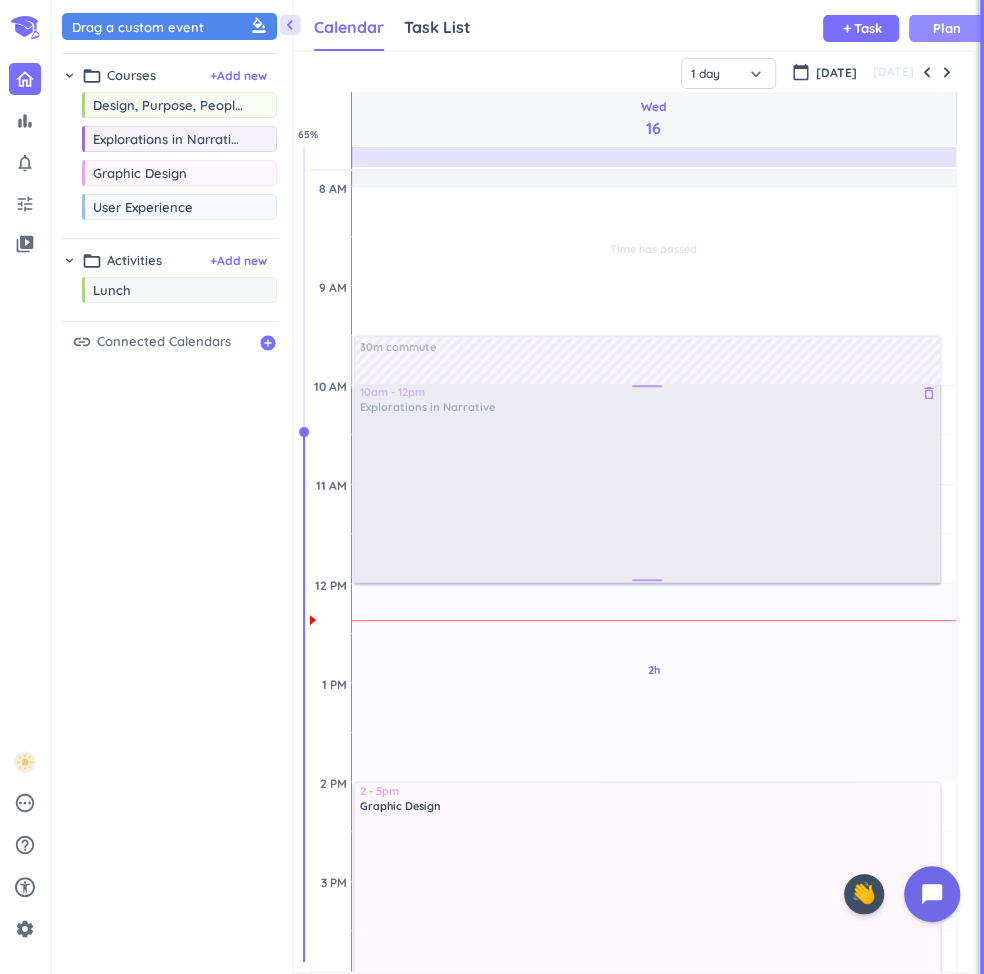 scroll, scrollTop: 374, scrollLeft: 0, axis: vertical 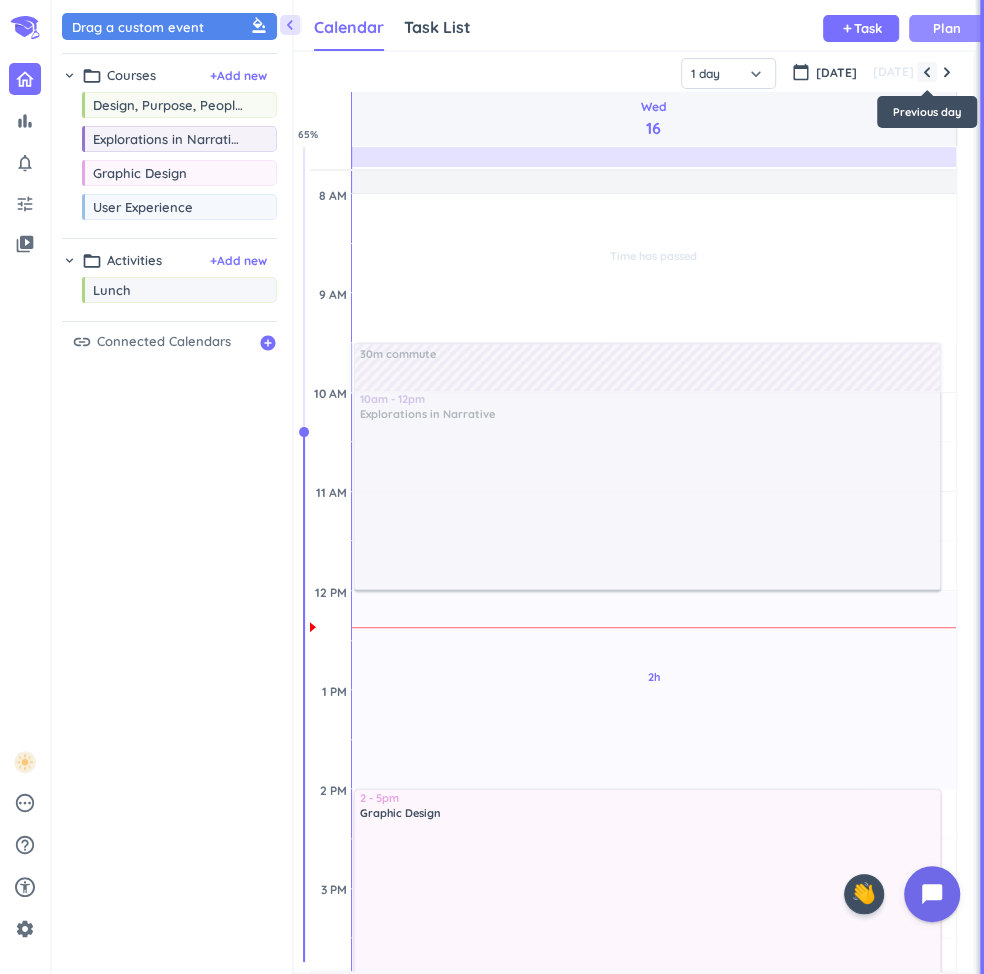click at bounding box center (927, 72) 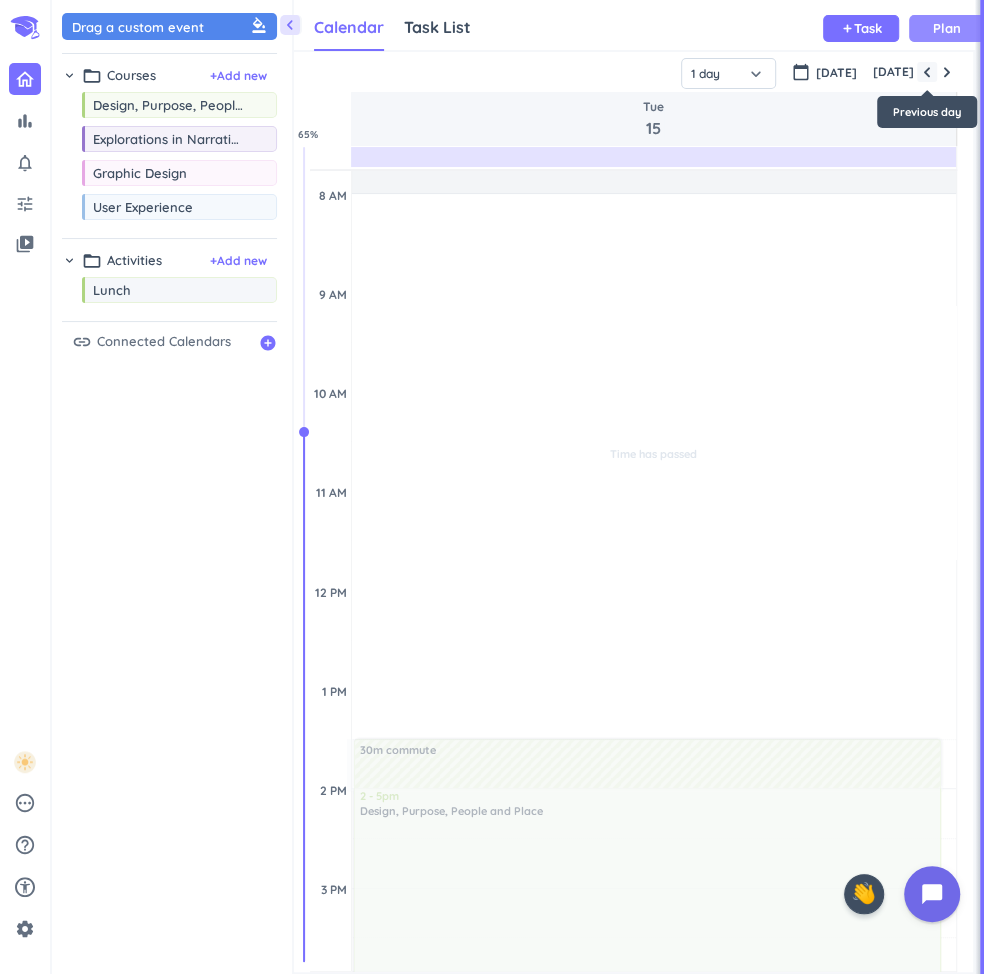 scroll, scrollTop: 0, scrollLeft: 0, axis: both 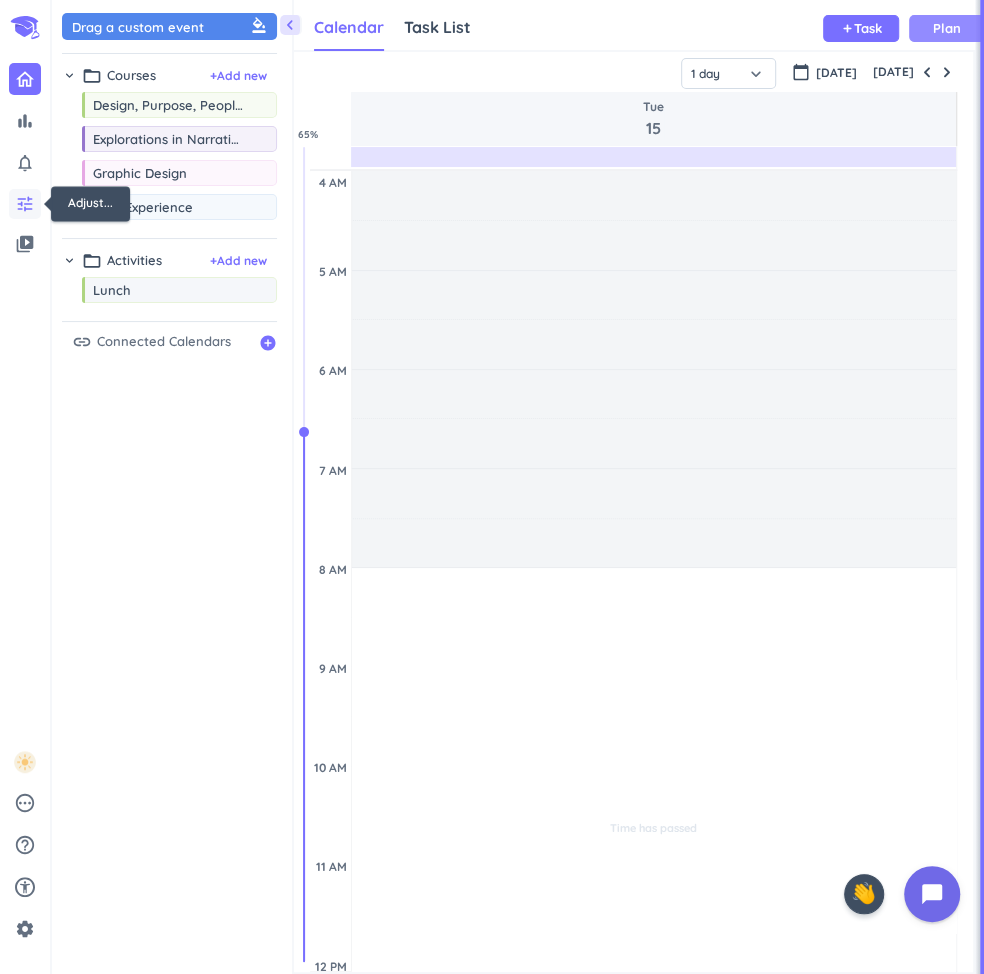 click on "tune" at bounding box center [25, 204] 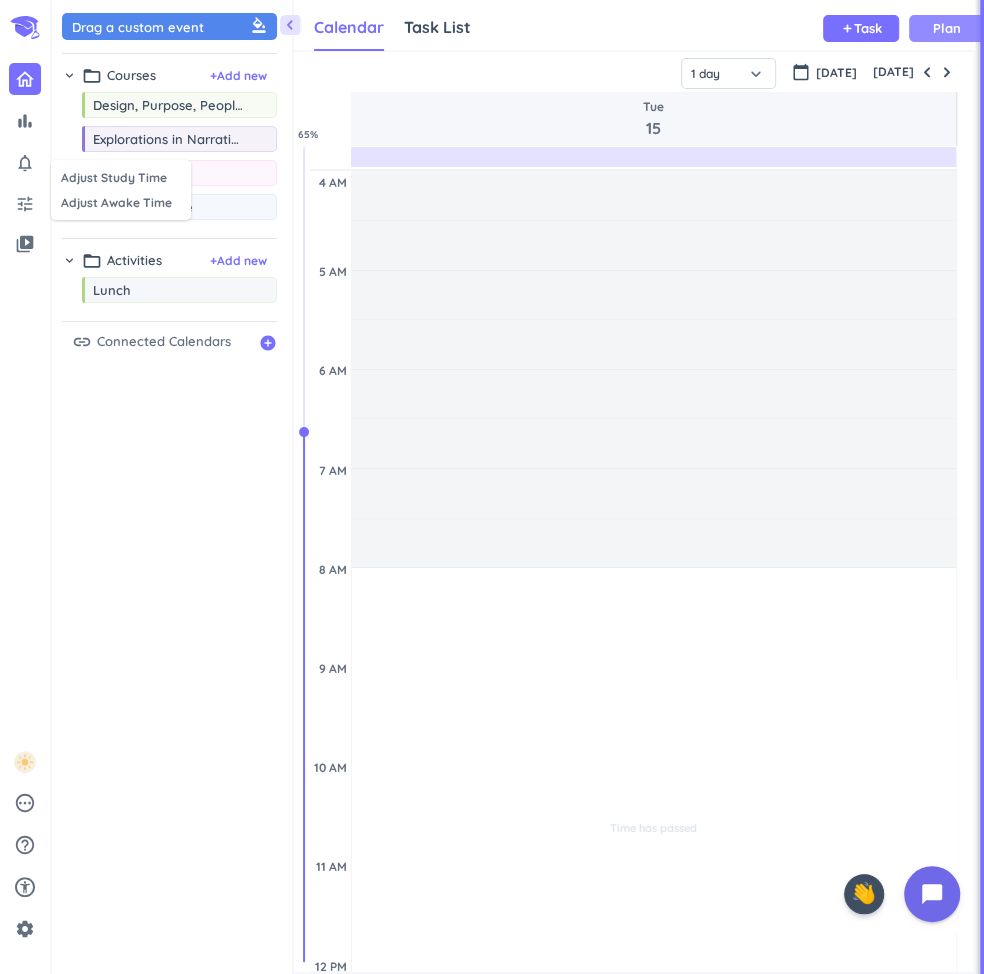 click at bounding box center (492, 487) 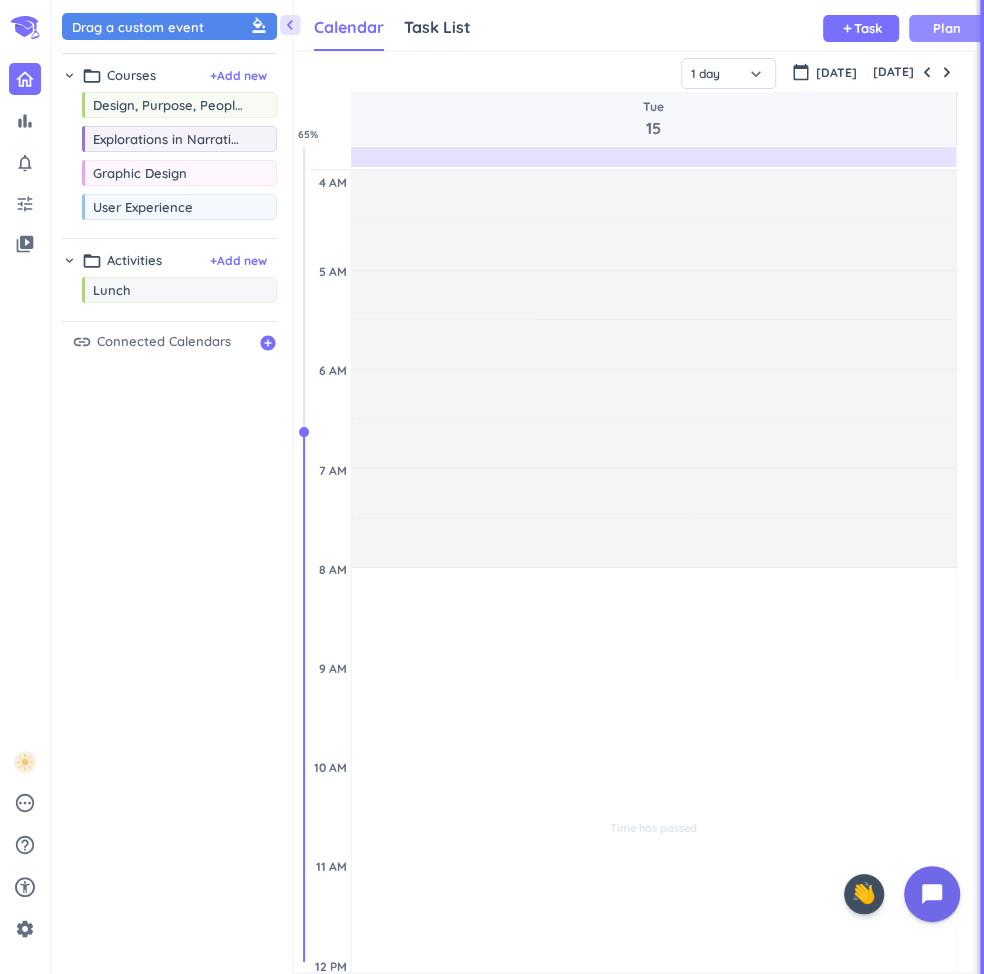 click on "chevron_right" at bounding box center [69, 260] 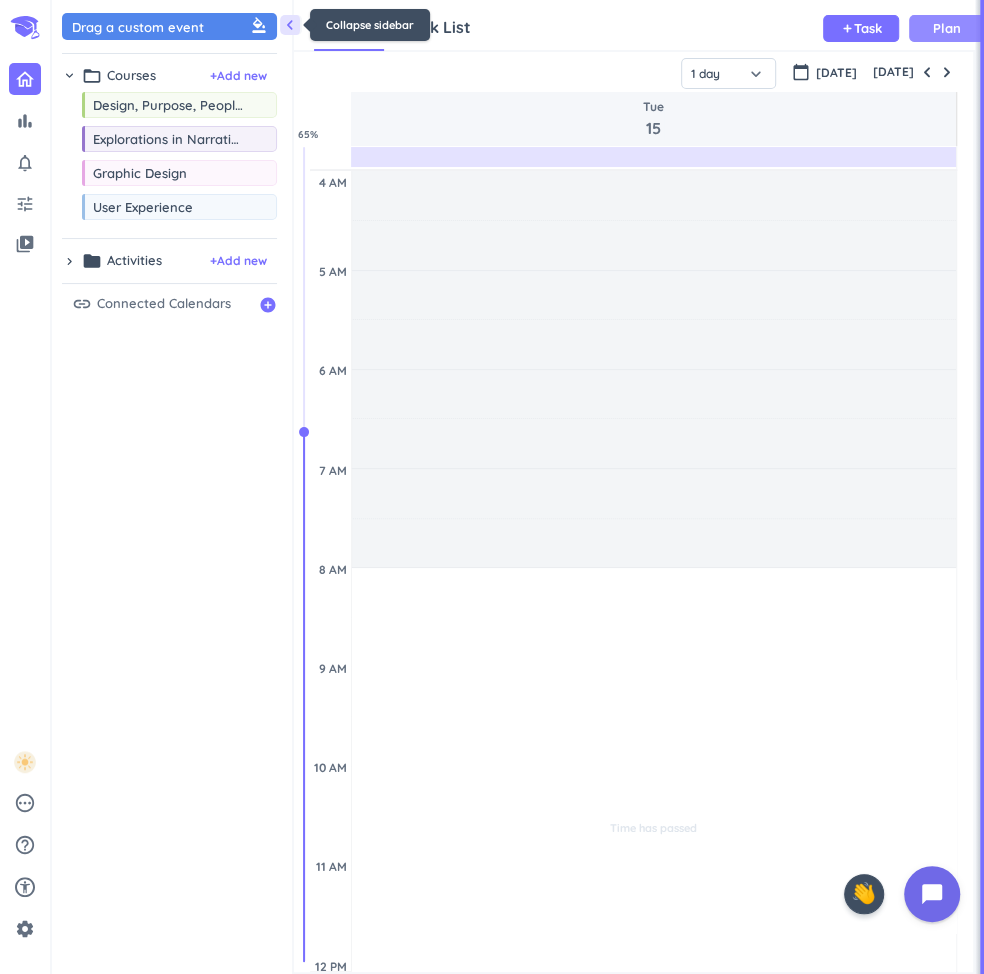 click on "chevron_left" at bounding box center [290, 25] 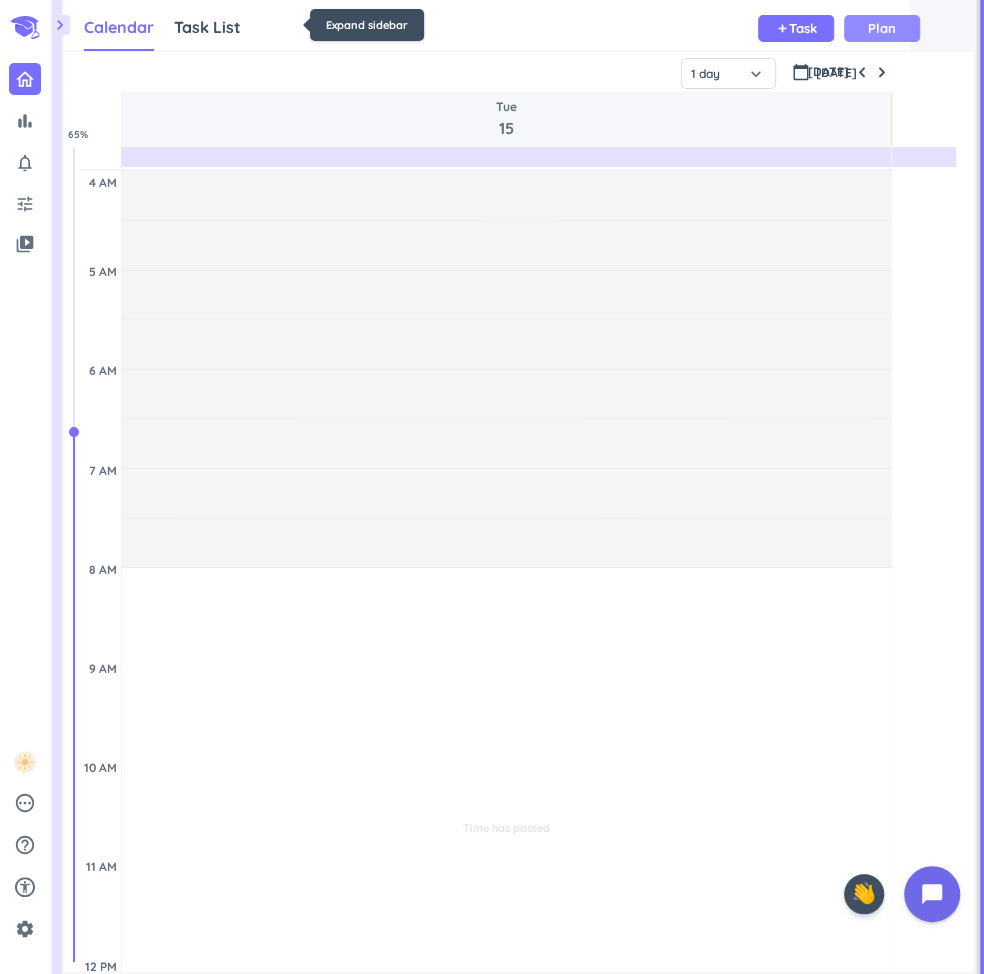 scroll, scrollTop: 1, scrollLeft: 1, axis: both 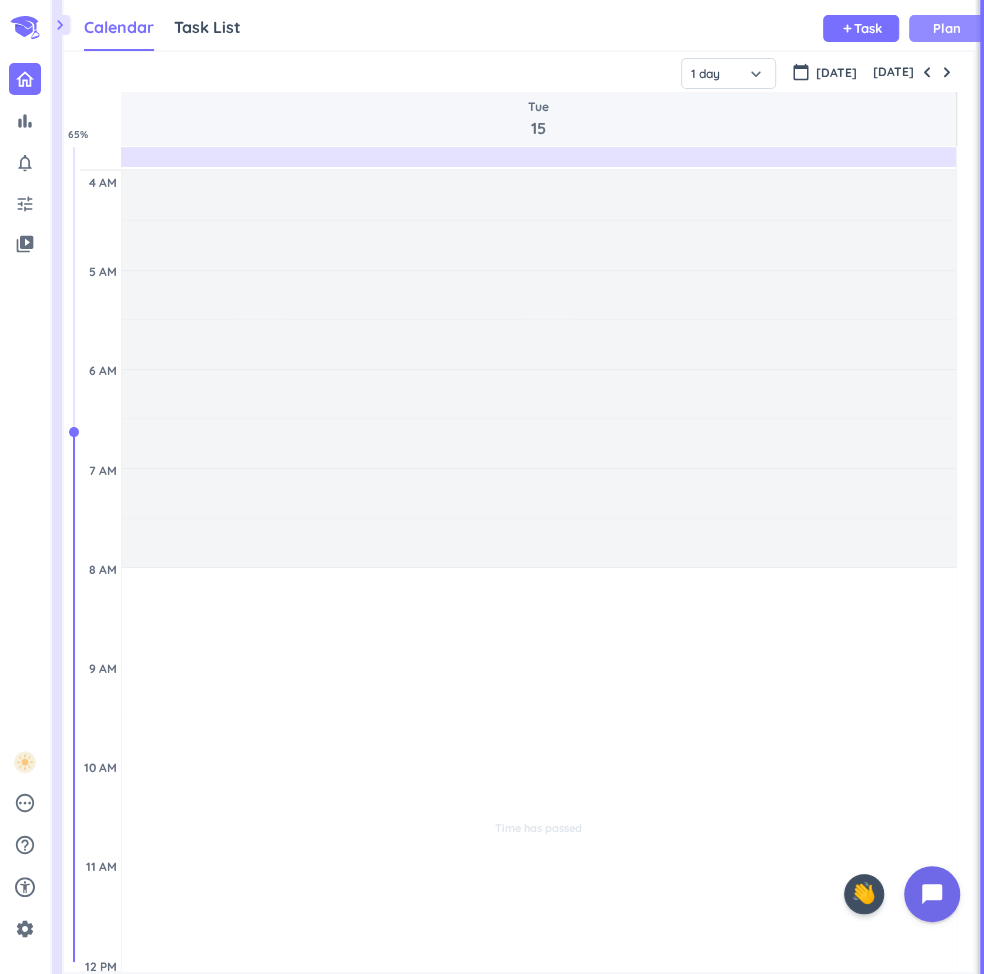 click on "Plan" at bounding box center (947, 28) 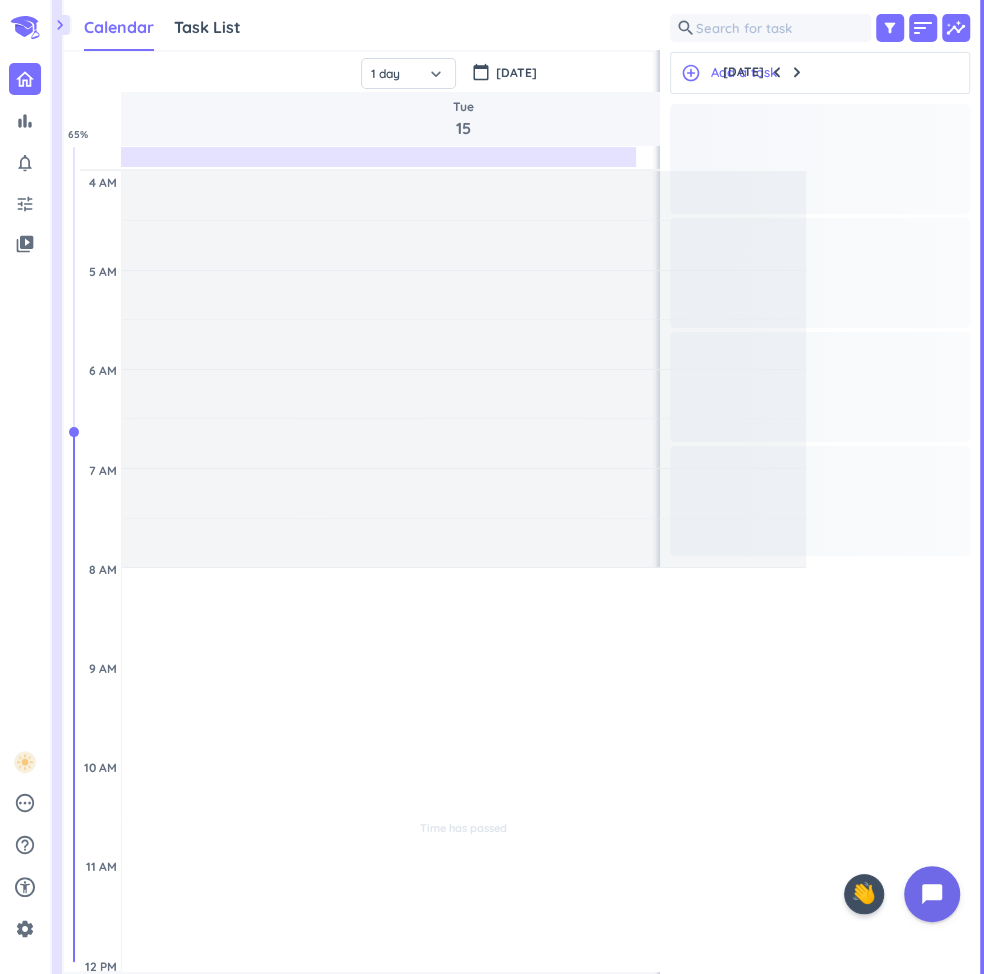 scroll, scrollTop: 50, scrollLeft: 602, axis: both 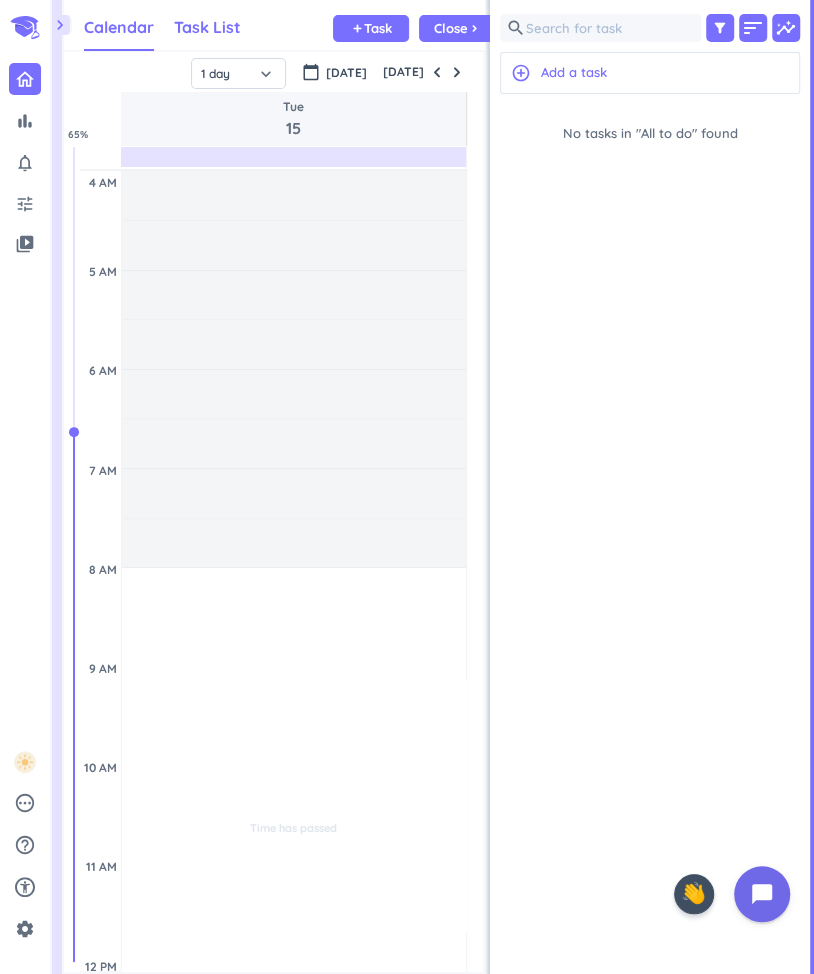 click on "Task List" at bounding box center [207, 27] 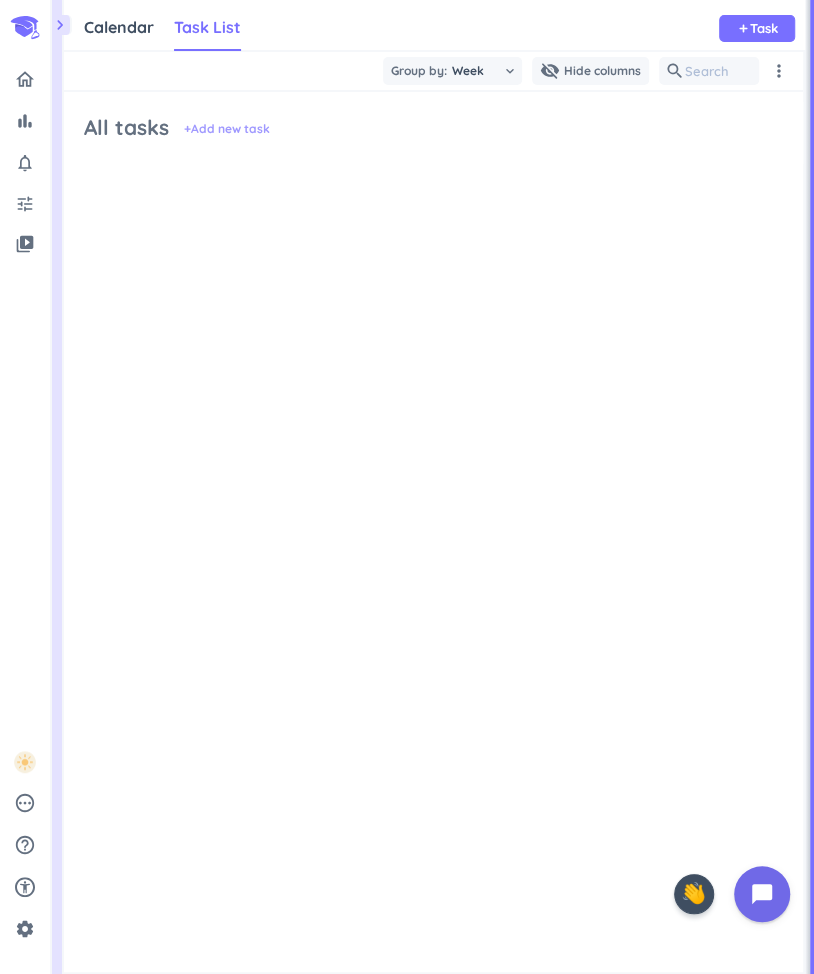 click on "+  Add new task" at bounding box center (227, 129) 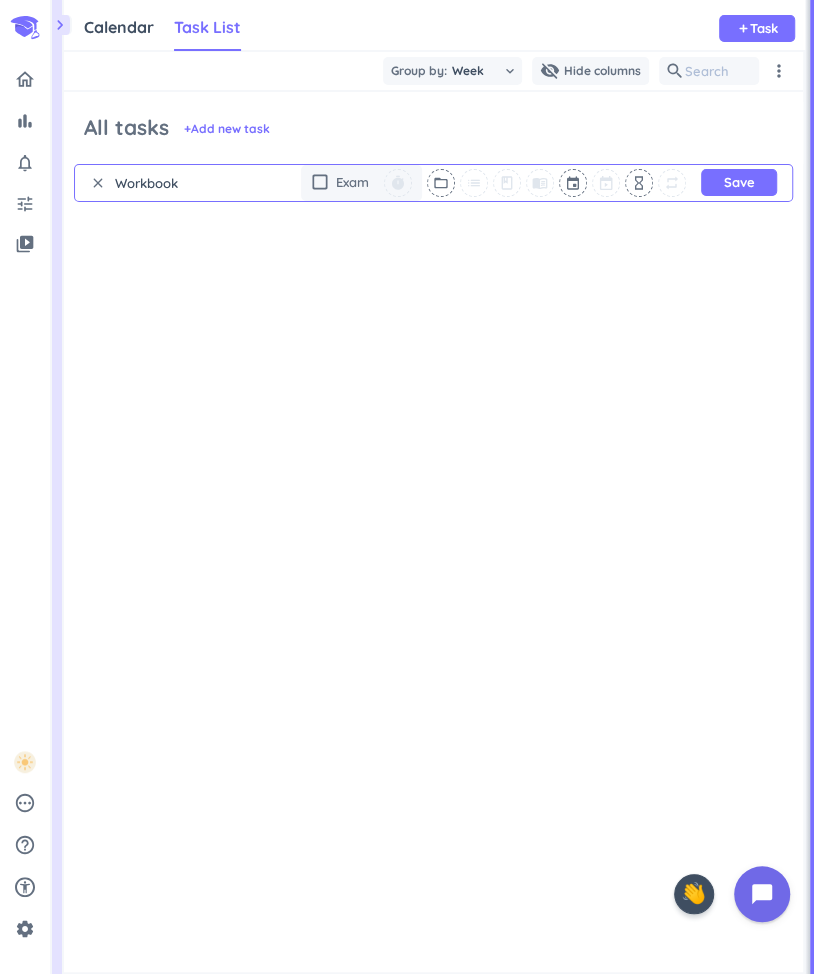 click on "Workbook" at bounding box center (156, 183) 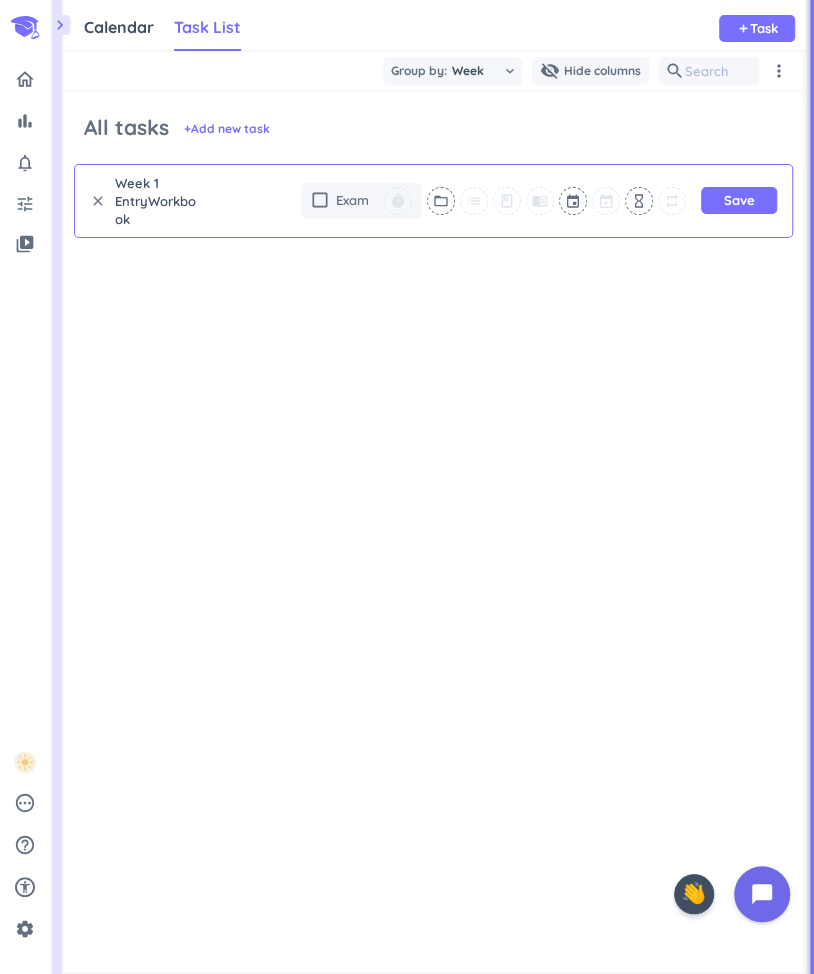 drag, startPoint x: 162, startPoint y: 230, endPoint x: 148, endPoint y: 203, distance: 30.413813 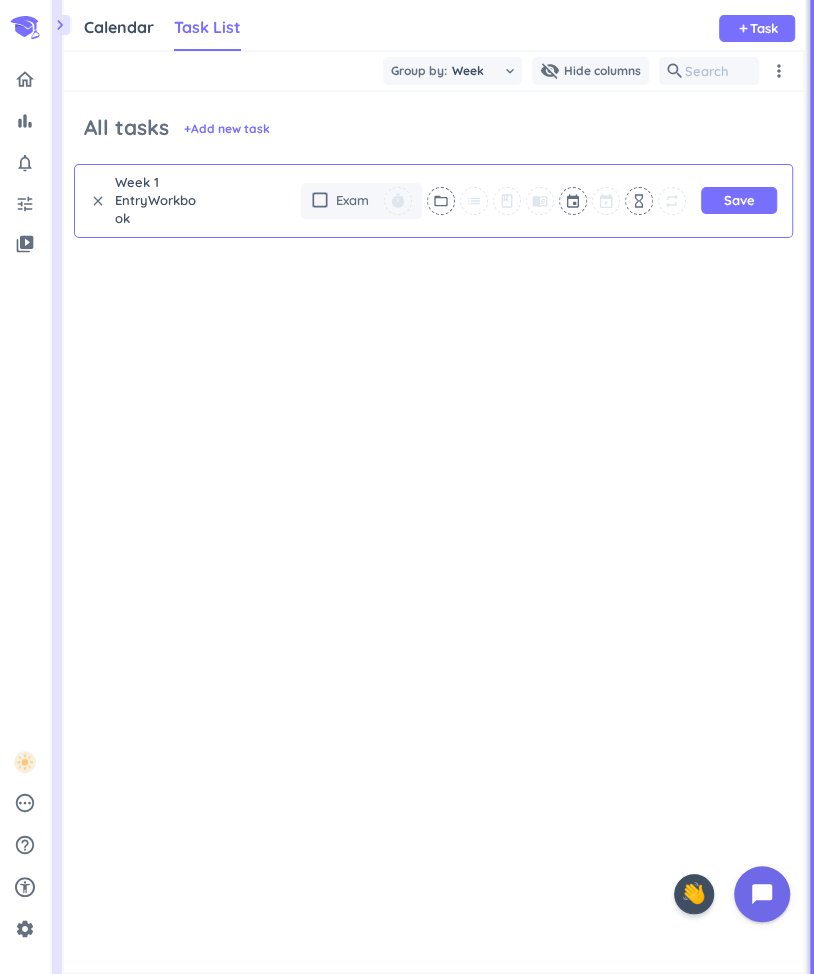 drag, startPoint x: 148, startPoint y: 203, endPoint x: 155, endPoint y: 235, distance: 32.75668 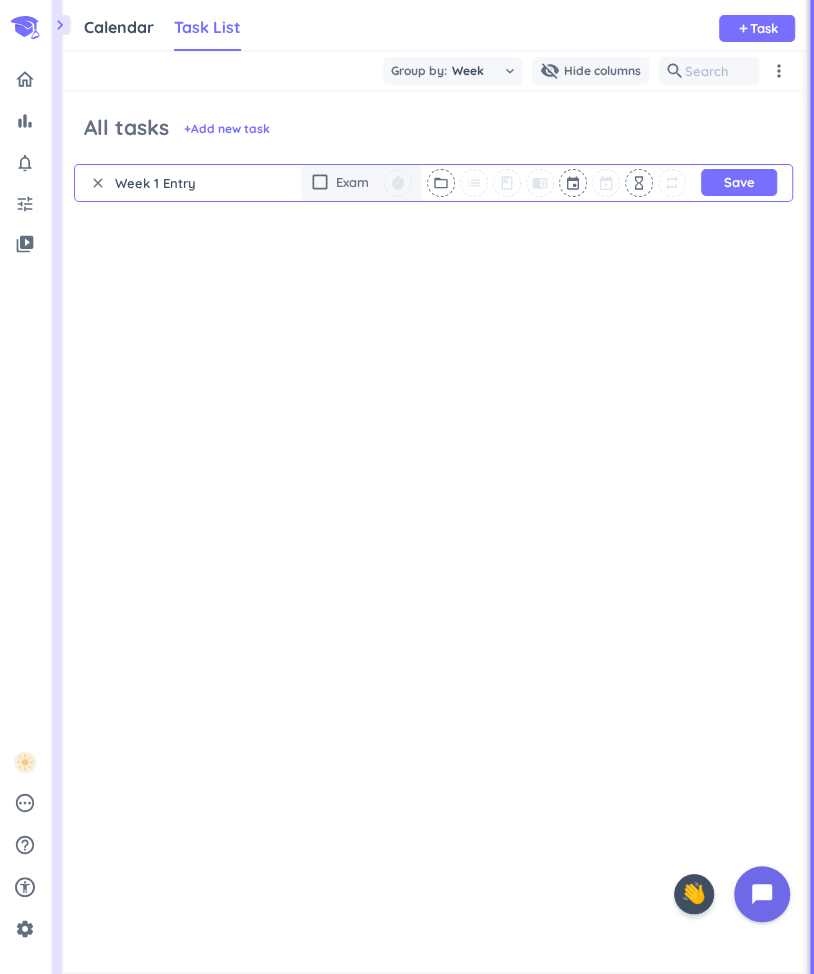 click on "Week 1 Entry" at bounding box center [156, 183] 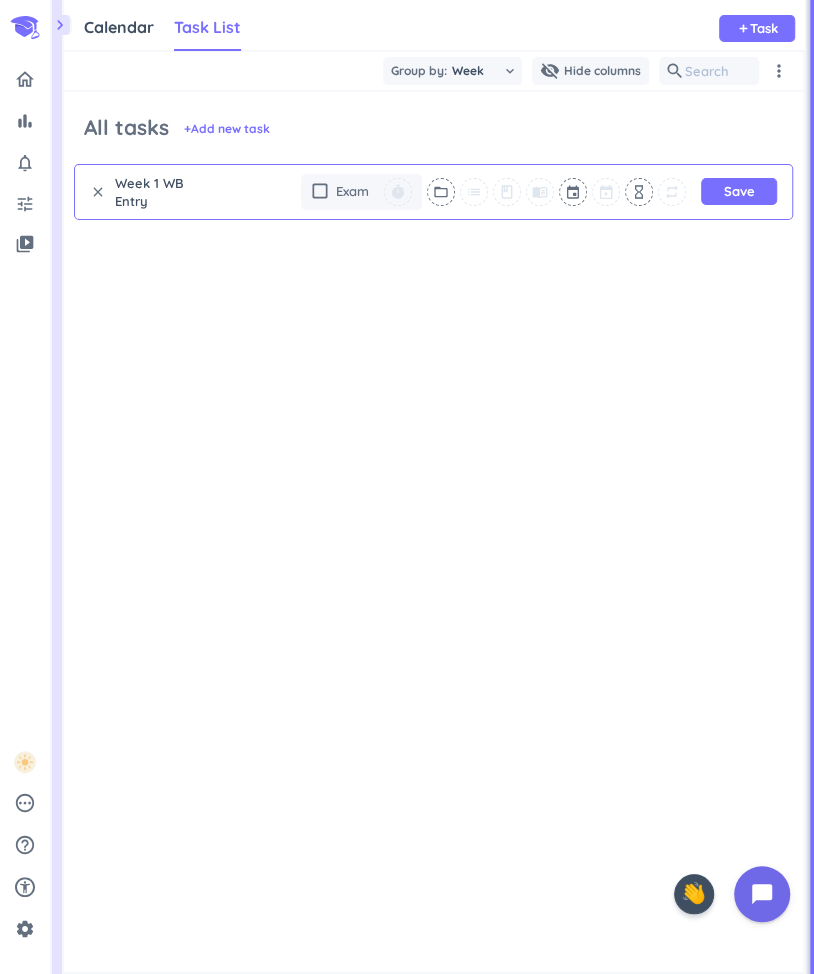 type on "Week 1 WB Entry" 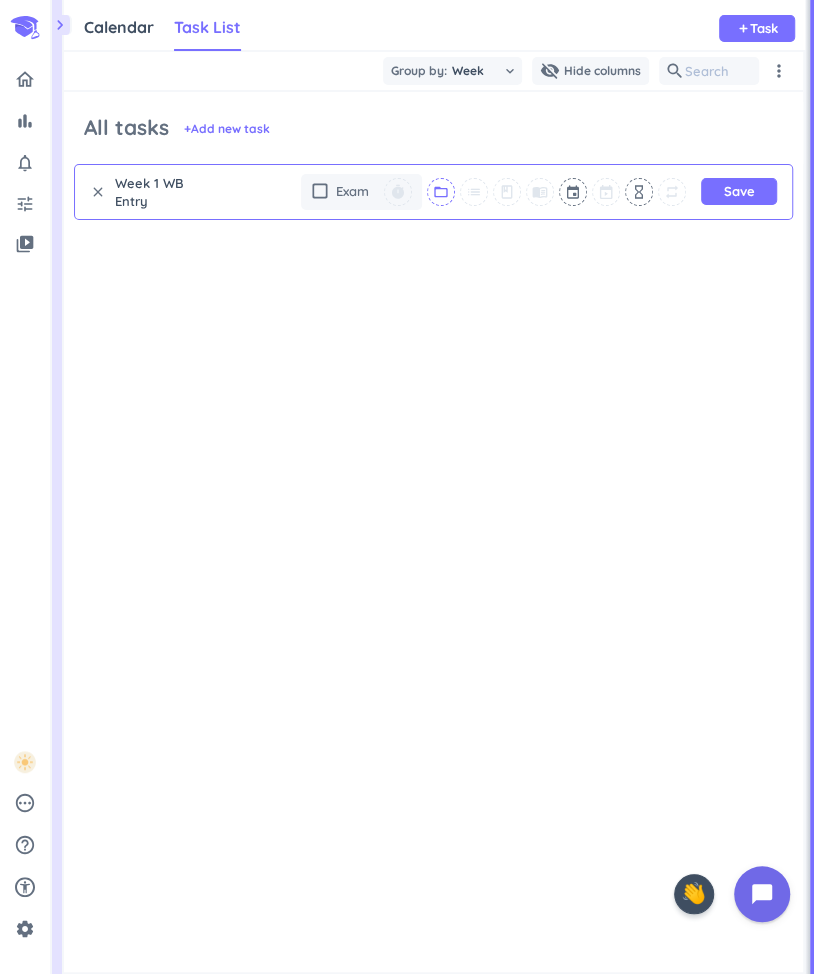 click on "folder_open" at bounding box center (441, 192) 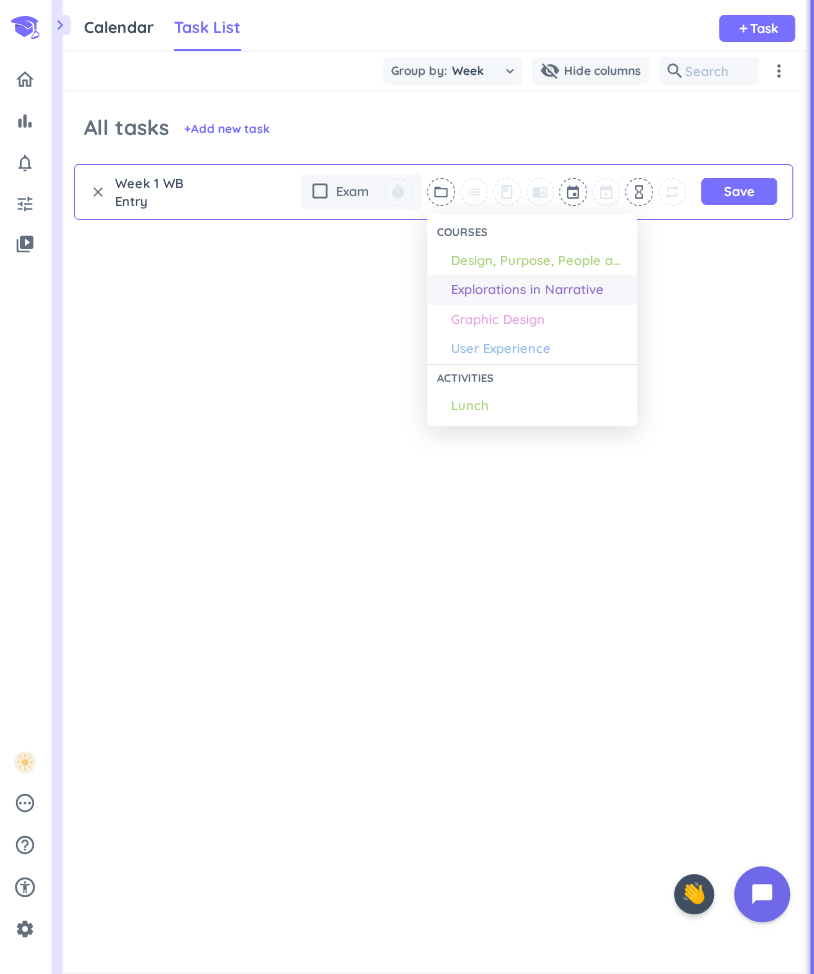 click on "Explorations in Narrative" at bounding box center [527, 290] 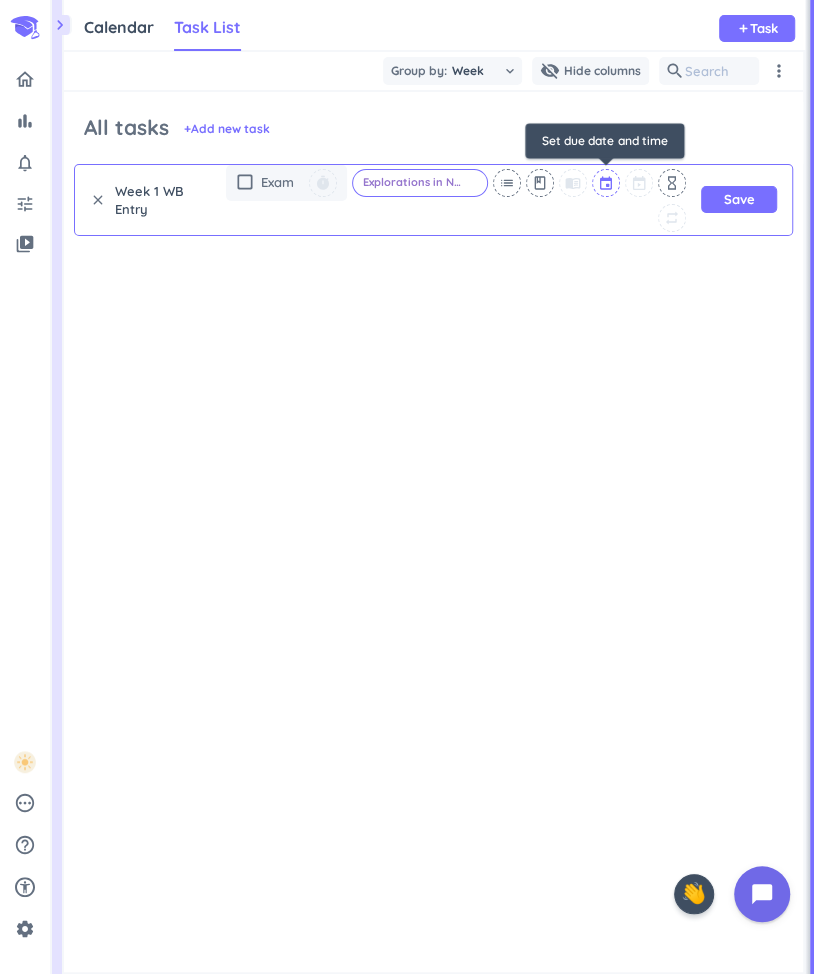 click at bounding box center (607, 183) 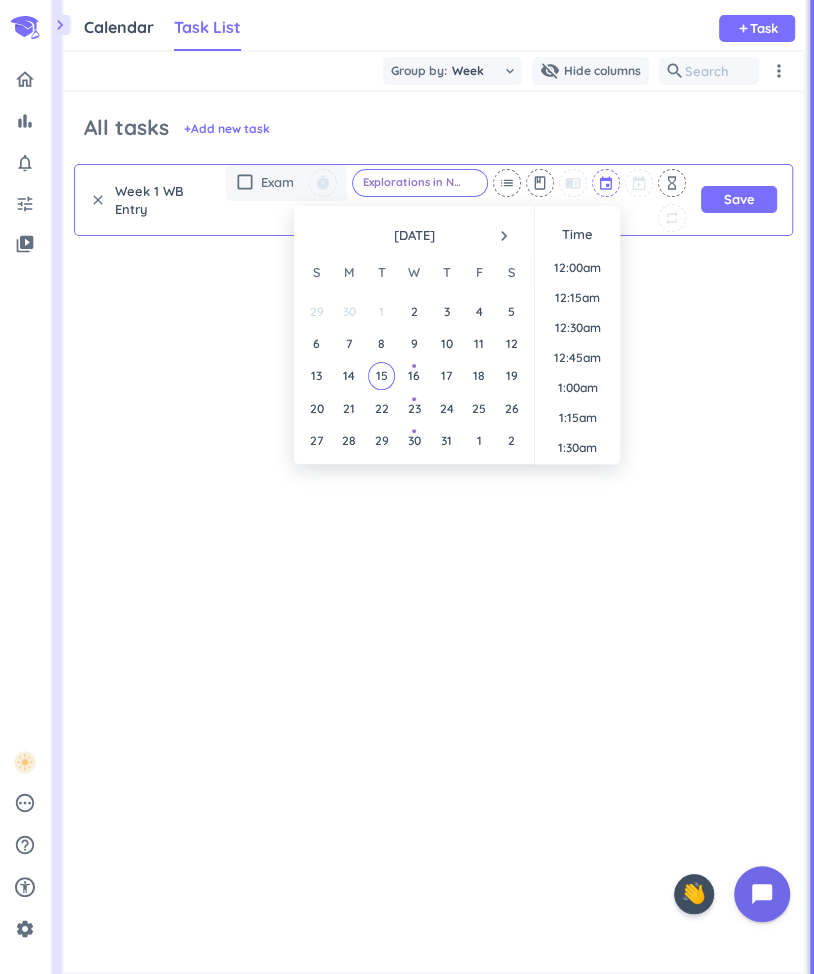scroll, scrollTop: 2099, scrollLeft: 0, axis: vertical 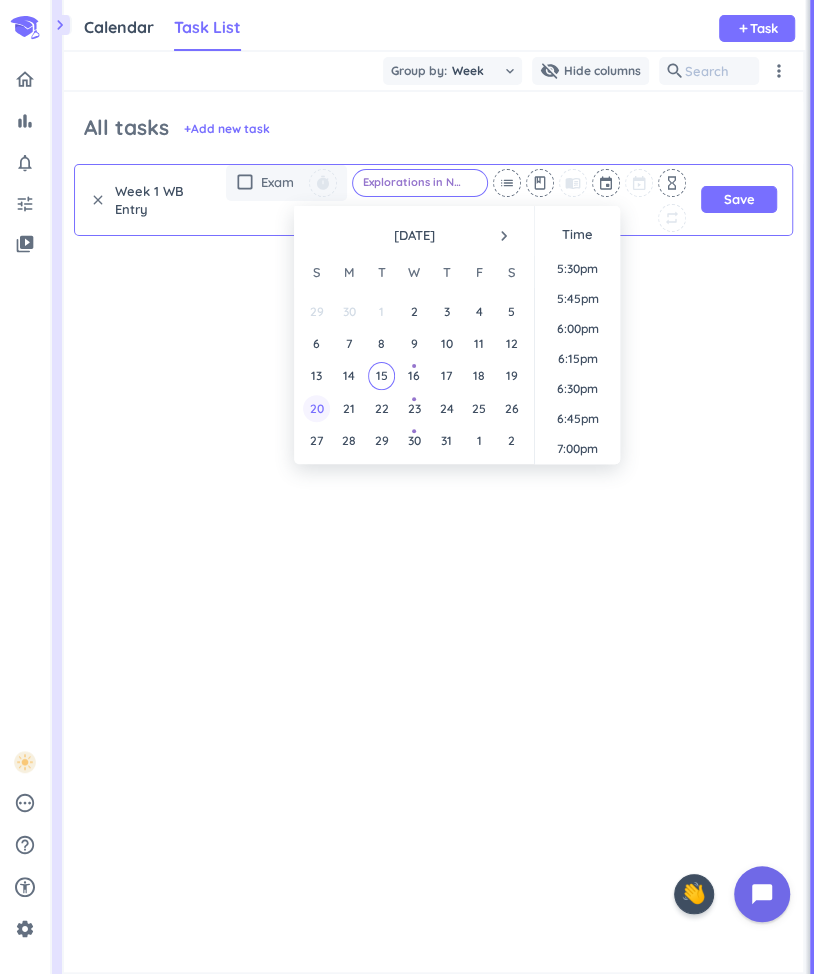 click on "20" at bounding box center (316, 408) 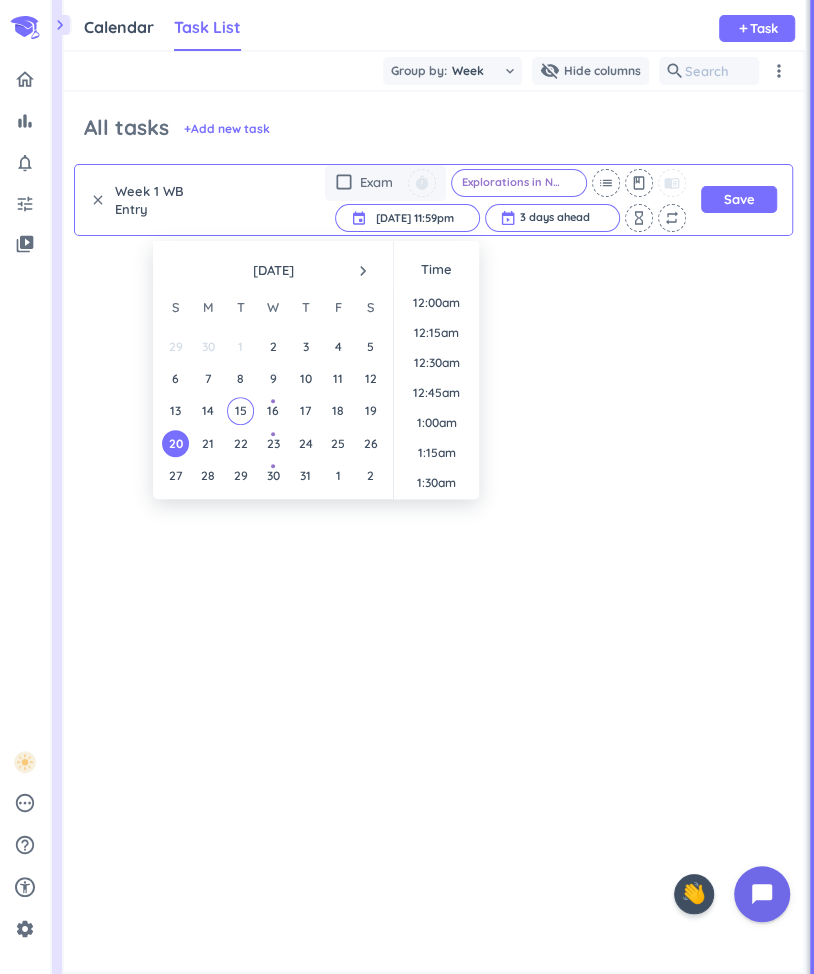 scroll, scrollTop: 2698, scrollLeft: 0, axis: vertical 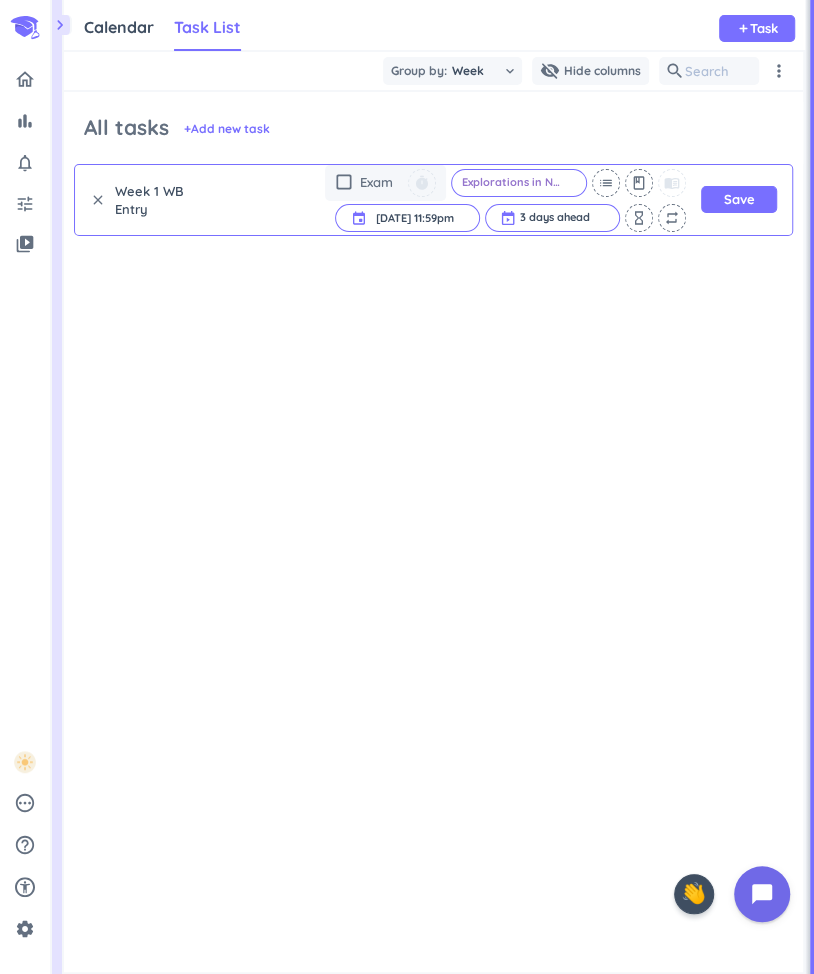click at bounding box center (433, 691) 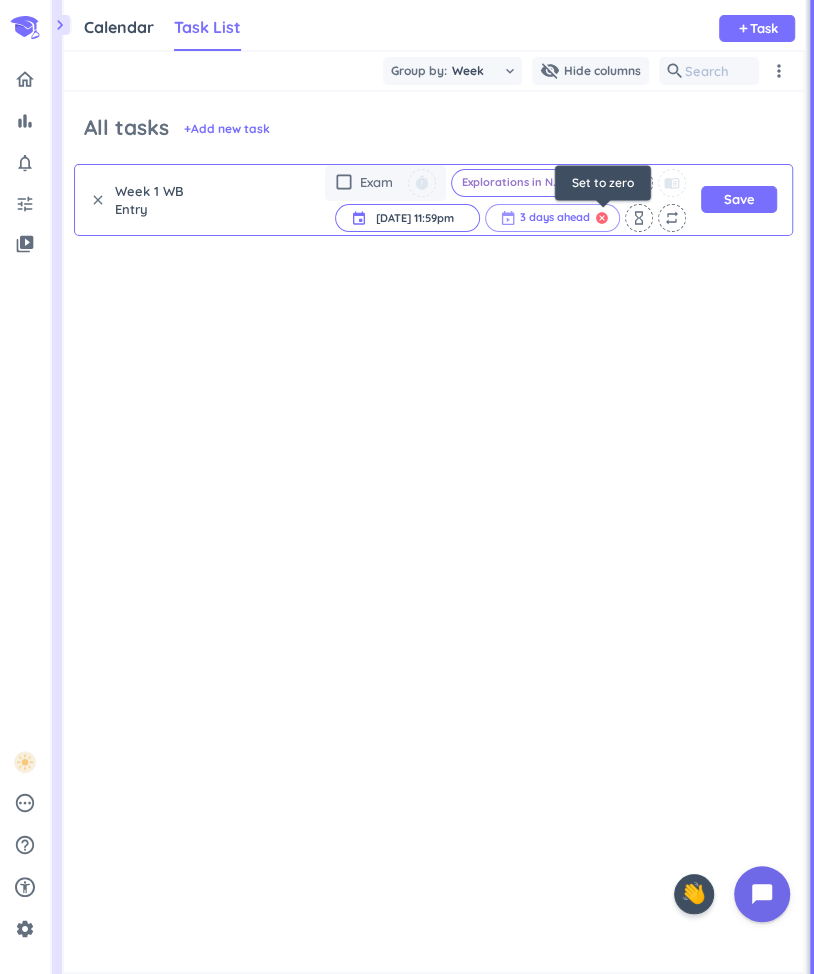 click on "cancel" at bounding box center (602, 218) 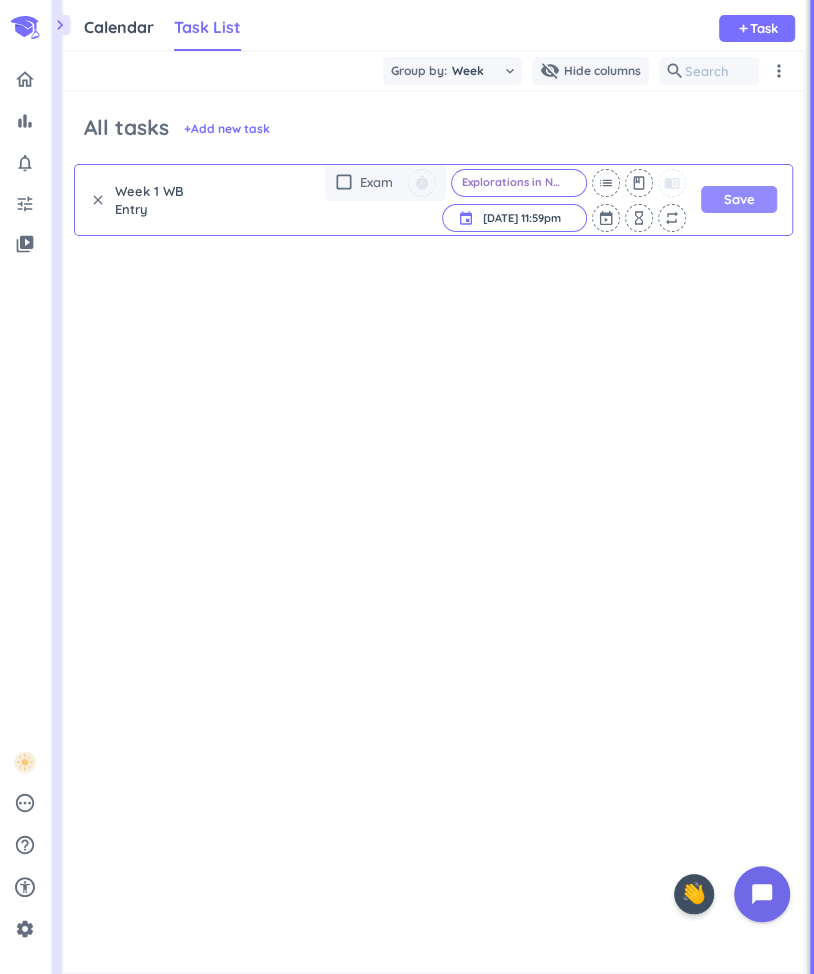 click on "Save" at bounding box center (739, 199) 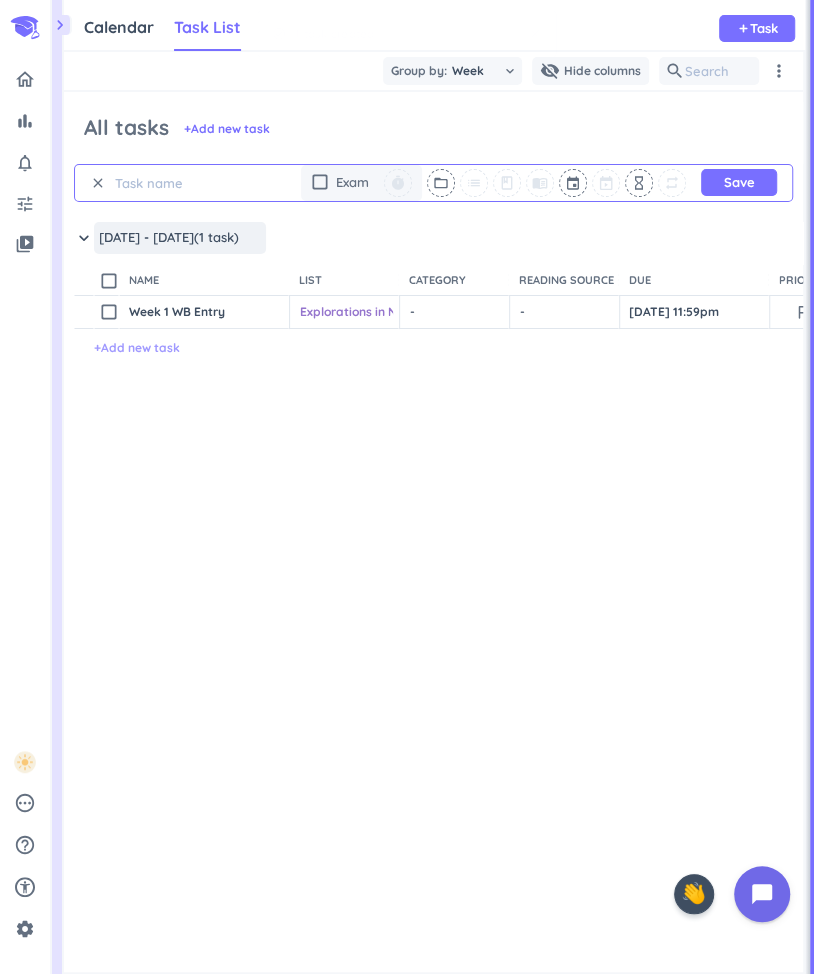 click on "+  Add new task" at bounding box center [137, 348] 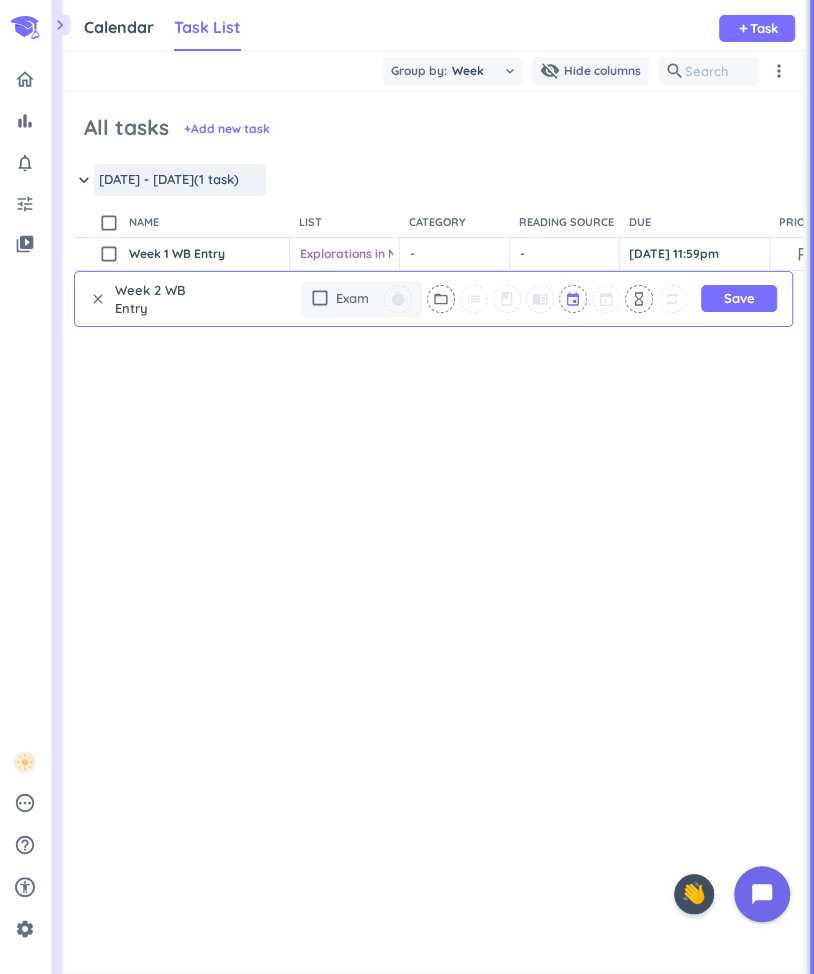 type on "Week 2 WB Entry" 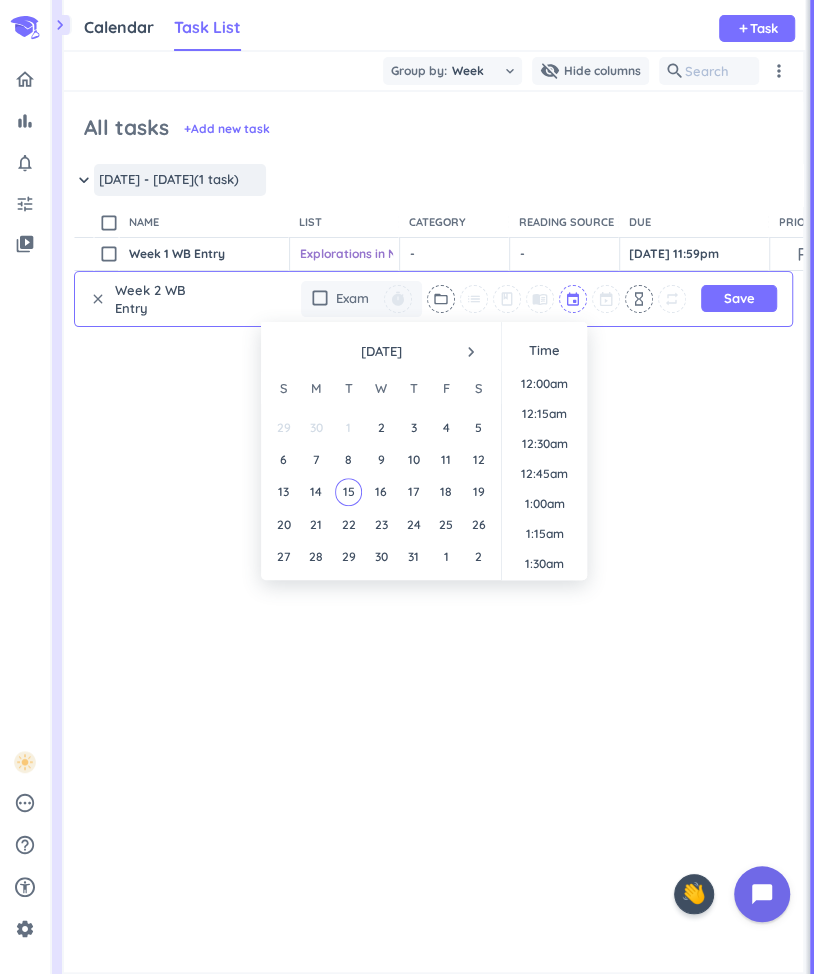 scroll, scrollTop: 2099, scrollLeft: 0, axis: vertical 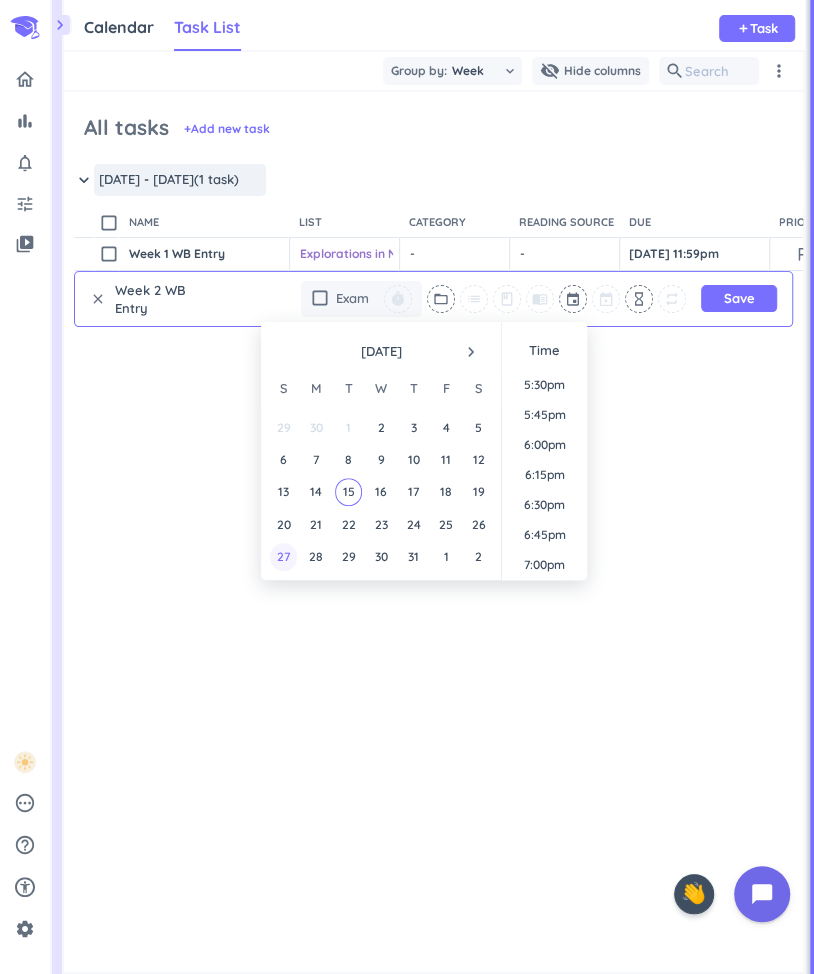 click on "27" at bounding box center (283, 556) 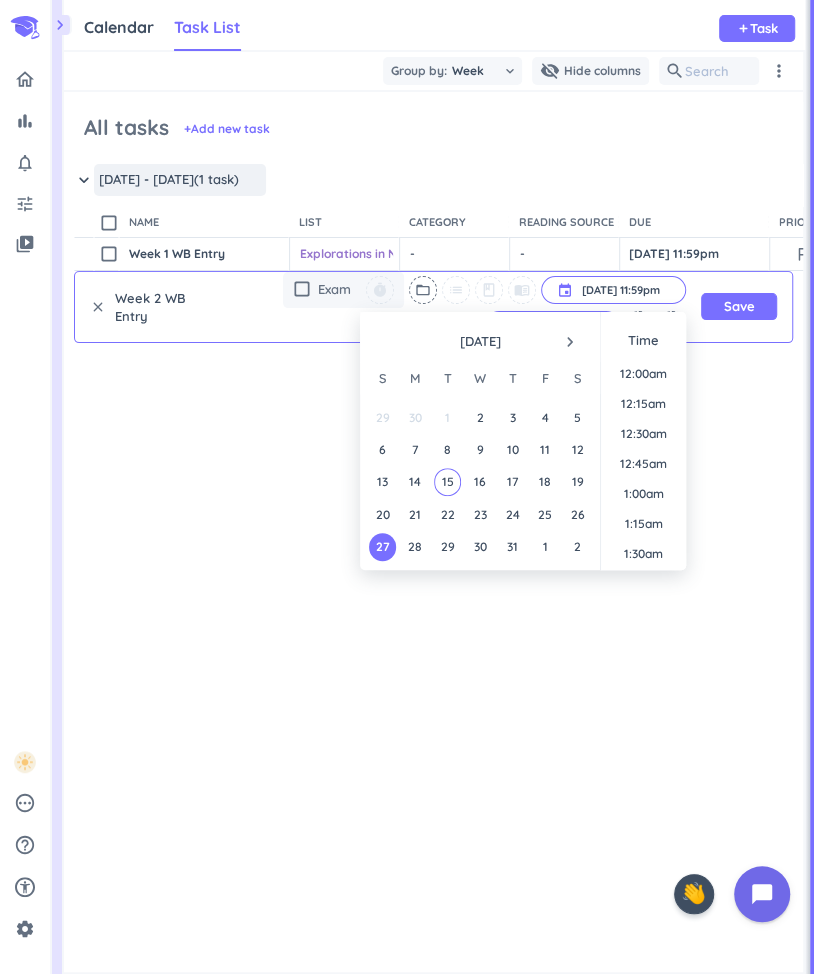 scroll, scrollTop: 2698, scrollLeft: 0, axis: vertical 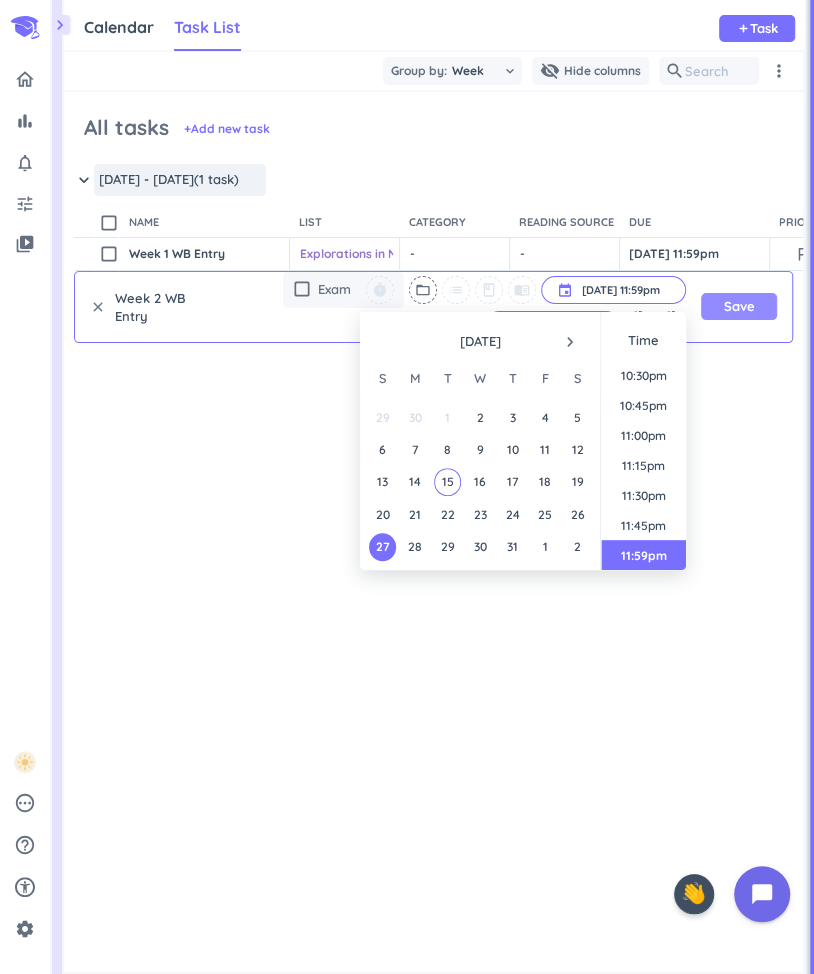 click on "Save" at bounding box center (739, 306) 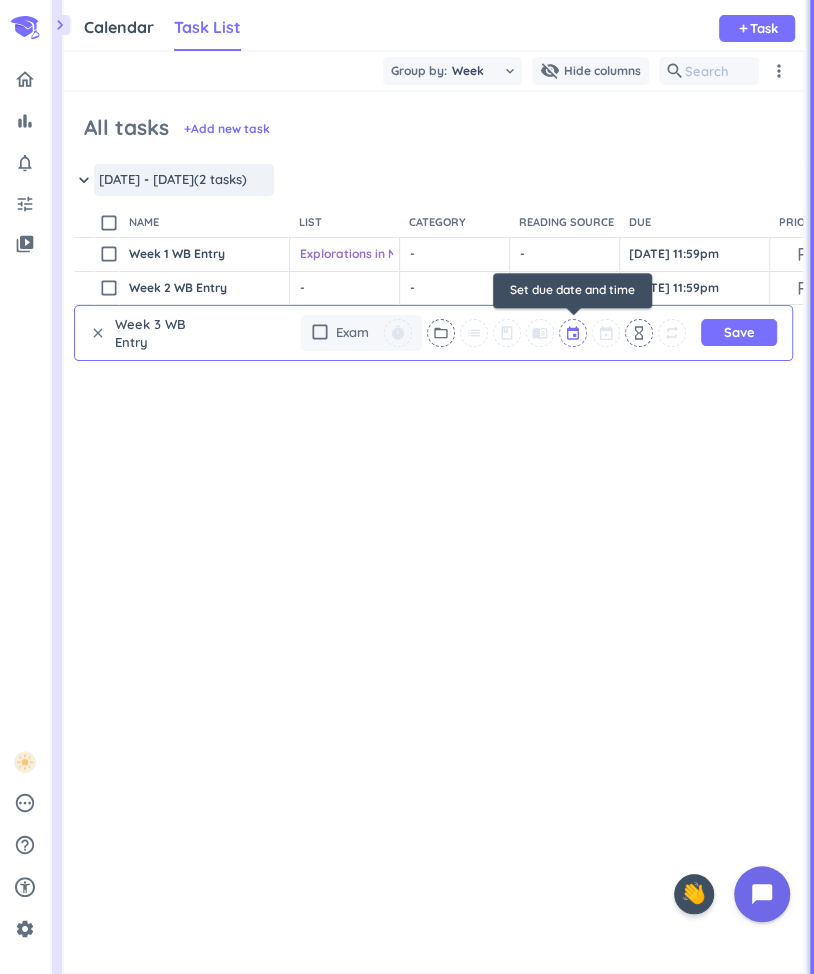 type on "Week 3 WB Entry" 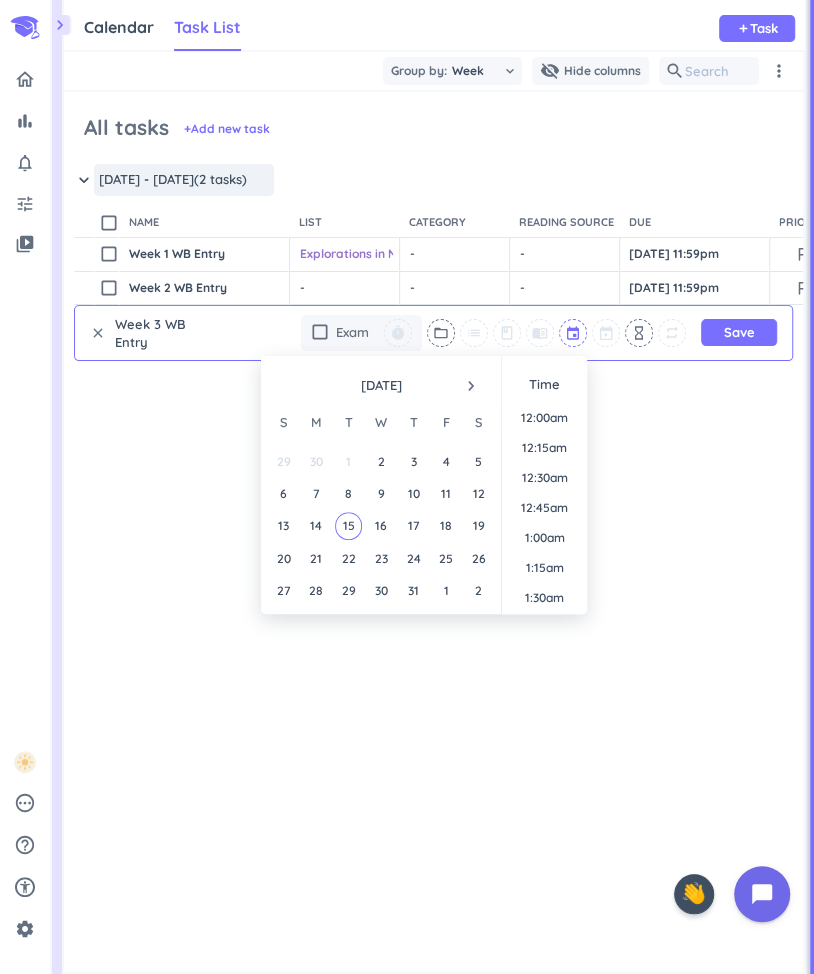 click at bounding box center (574, 333) 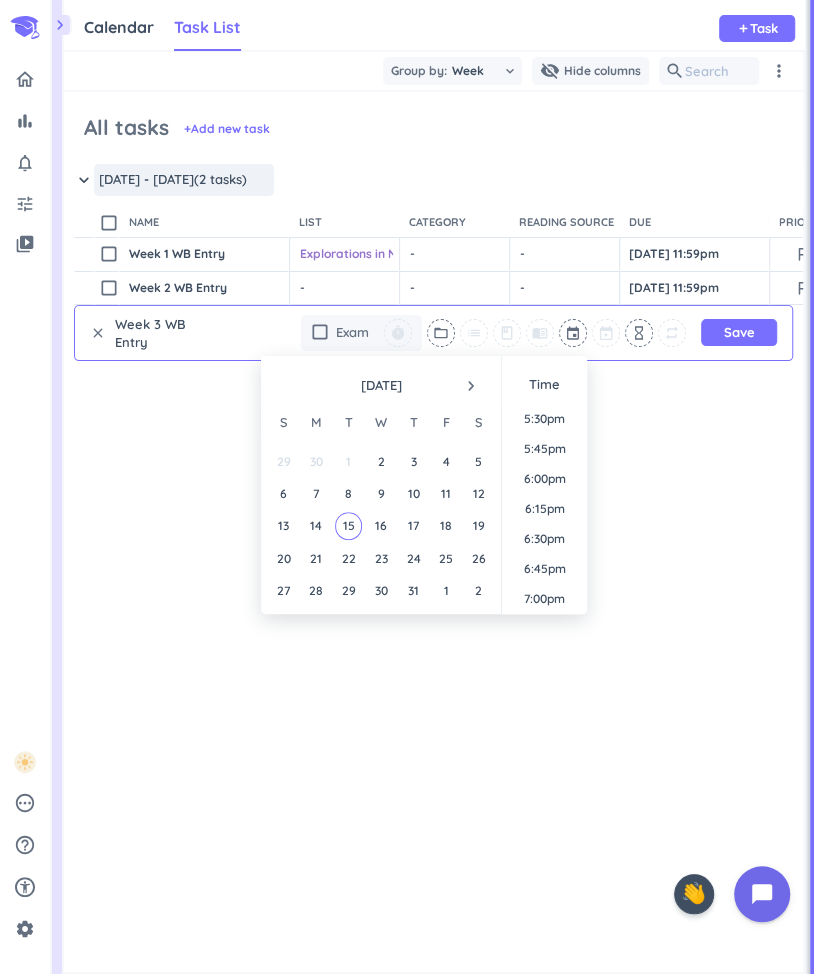 click on "navigate_next" at bounding box center [471, 386] 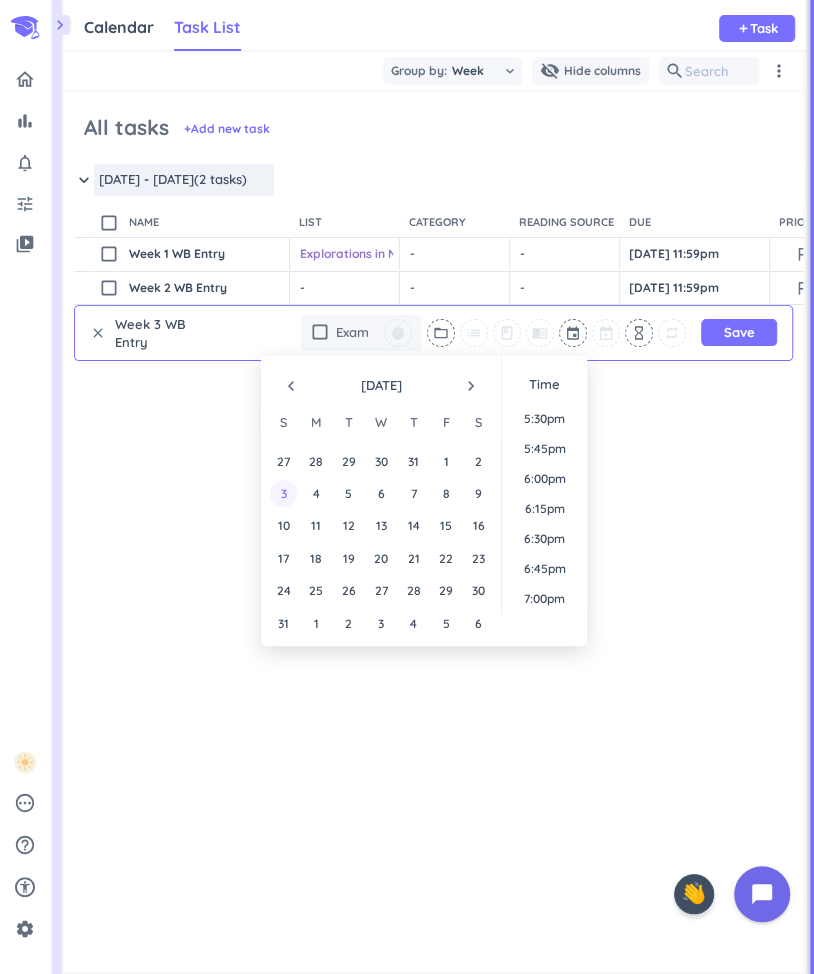 click on "3" at bounding box center [283, 493] 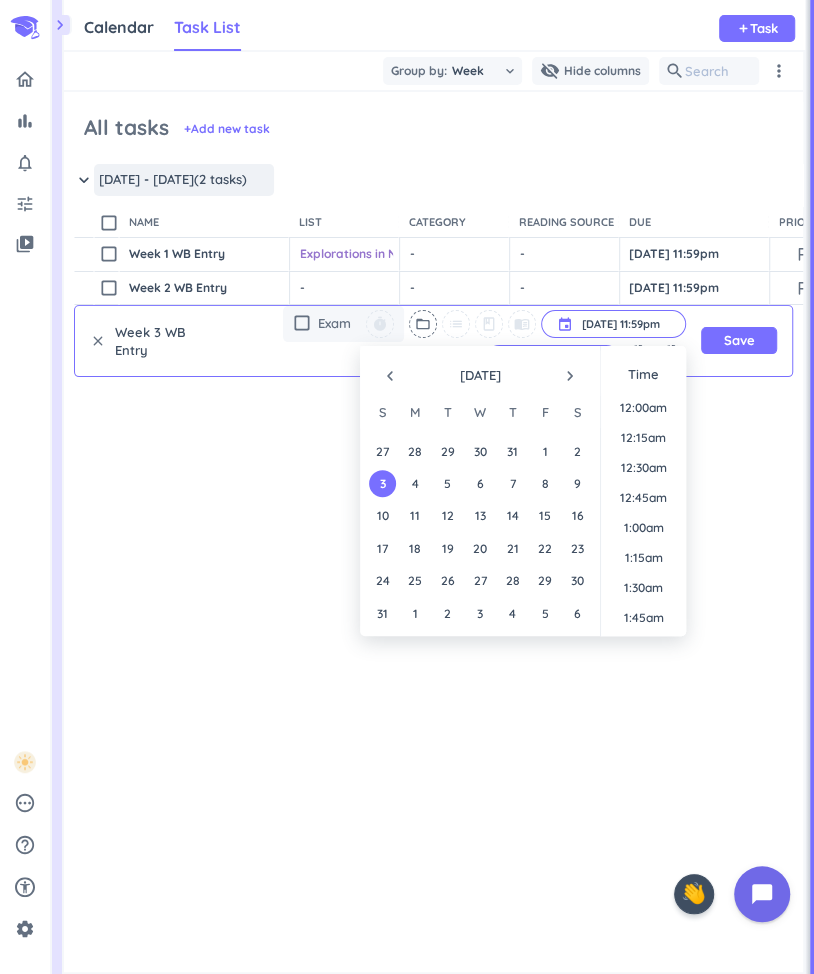 scroll, scrollTop: 2666, scrollLeft: 0, axis: vertical 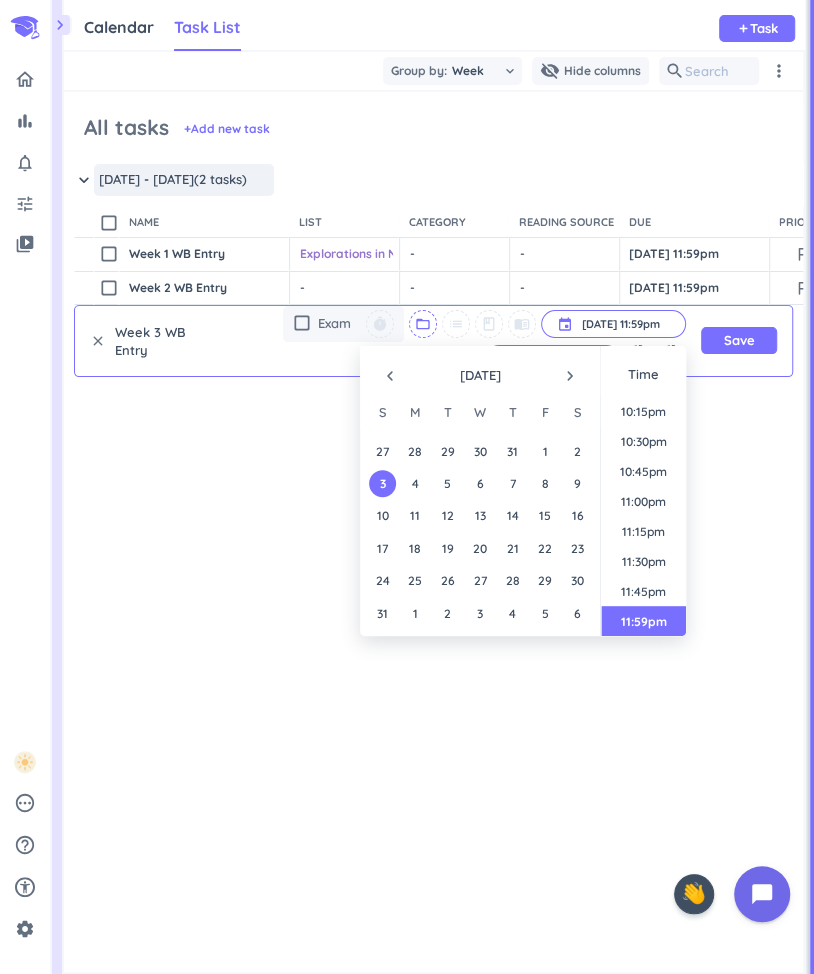 click on "folder_open" at bounding box center (423, 324) 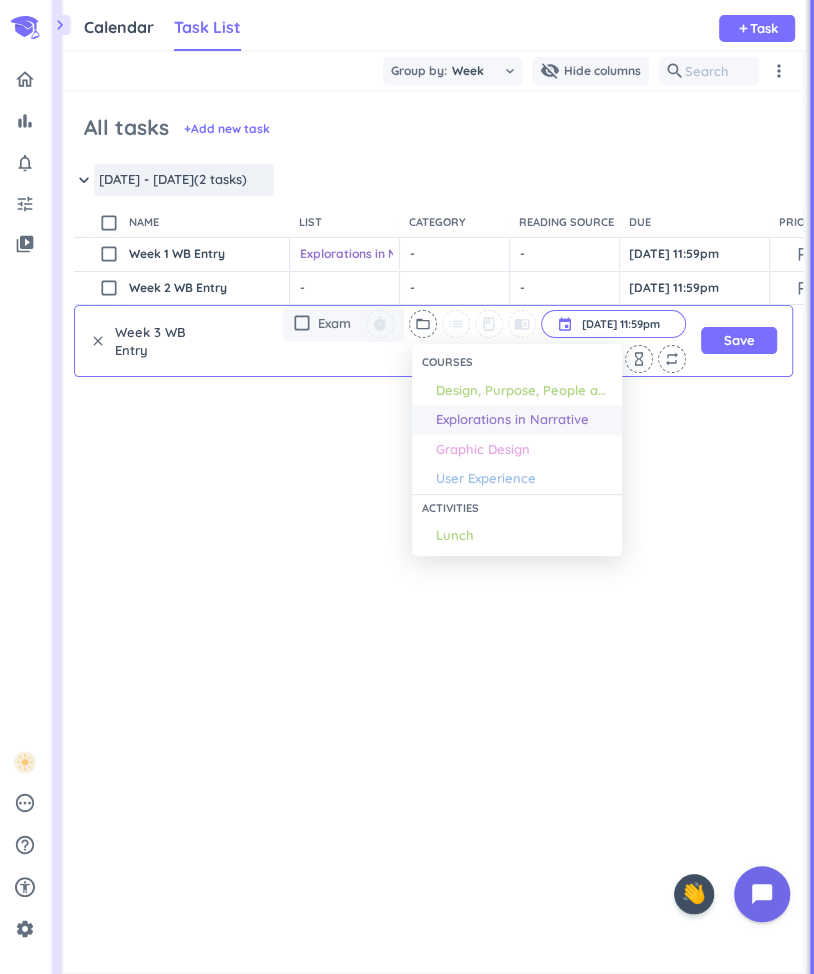 click on "Explorations in Narrative" at bounding box center (512, 420) 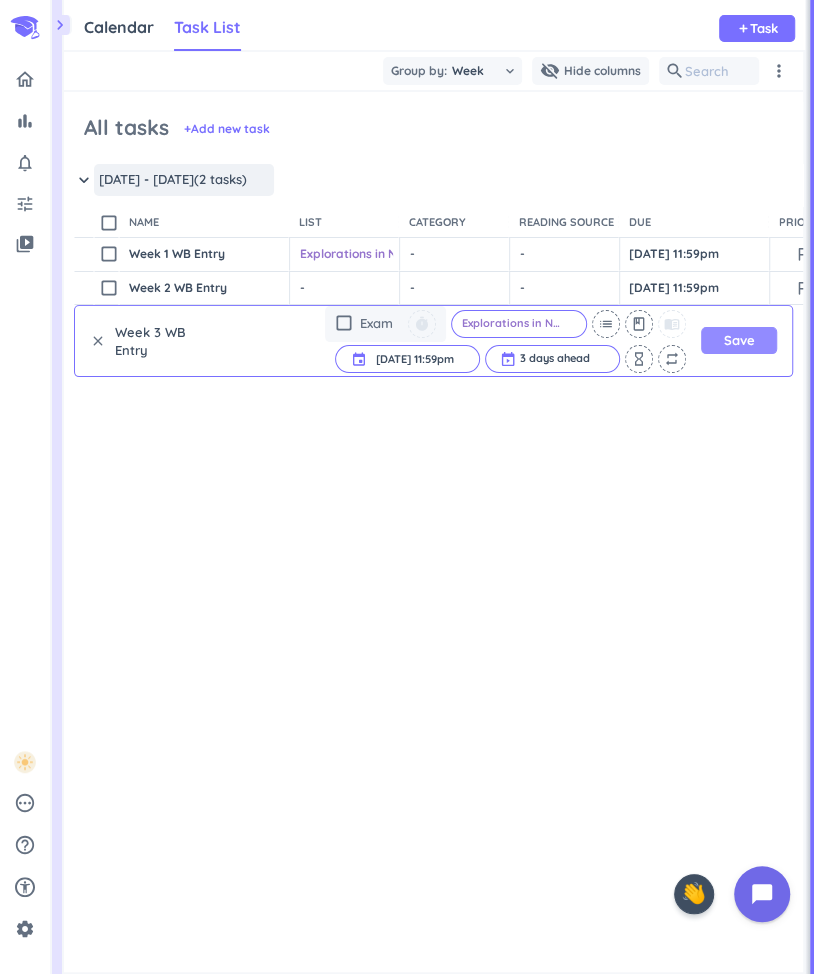 click on "Save" at bounding box center (739, 340) 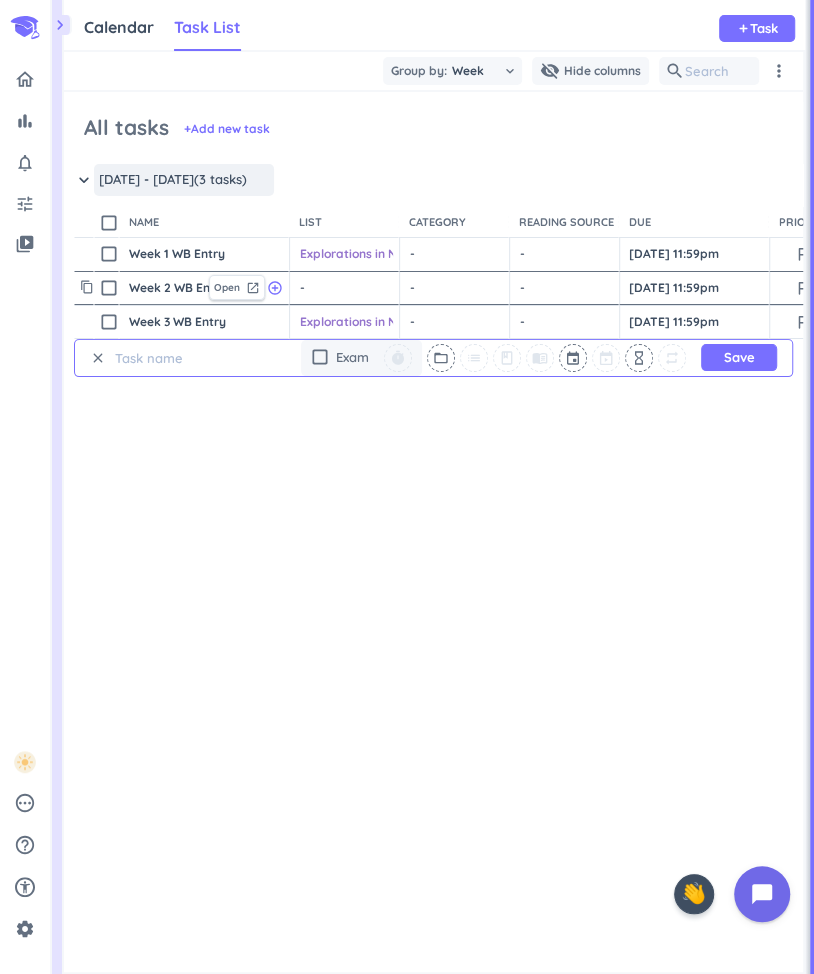 click on "- cancel" at bounding box center (346, 288) 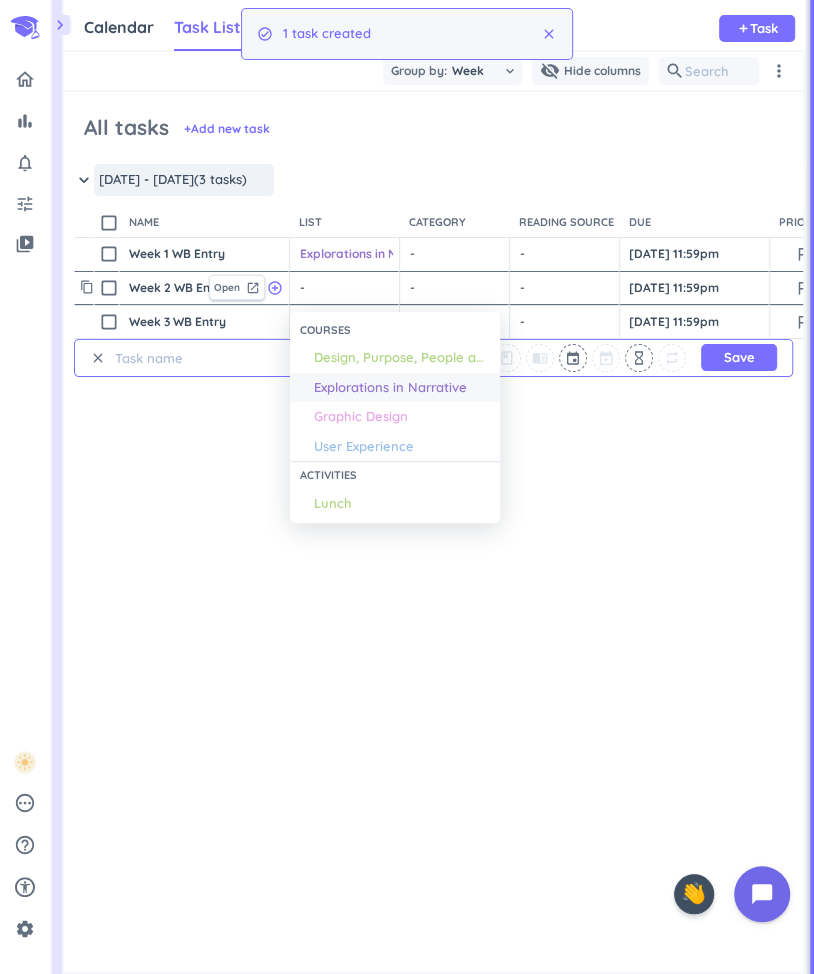 click on "Explorations in Narrative" at bounding box center [390, 388] 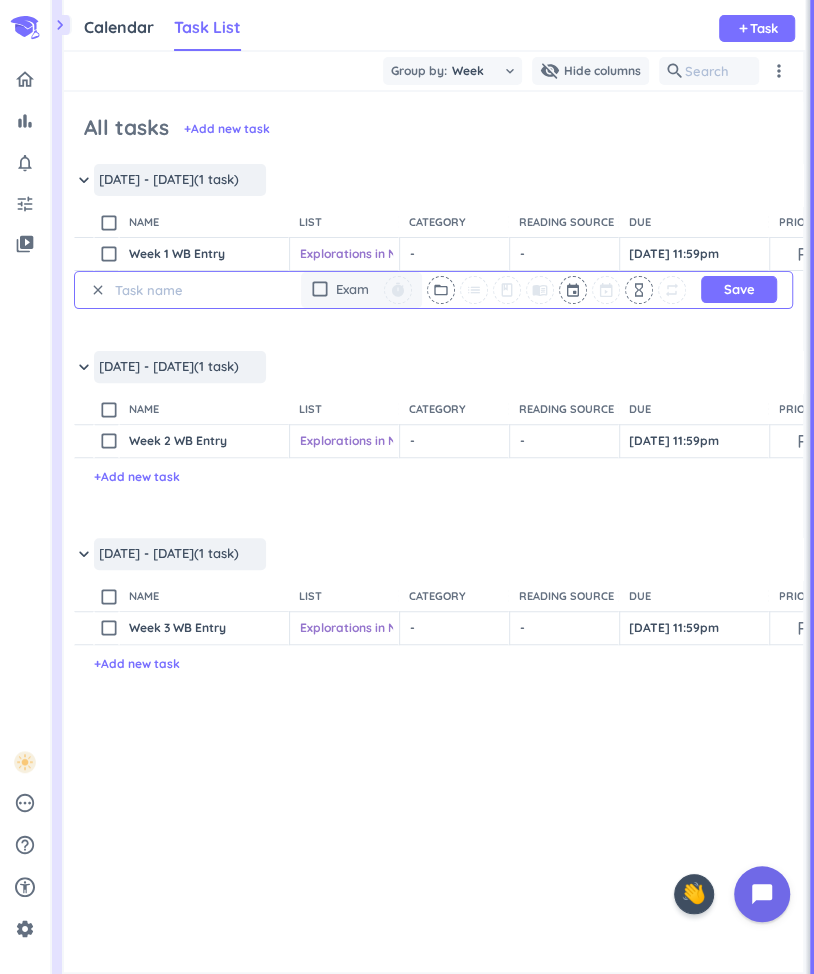 click on "clear" at bounding box center (98, 290) 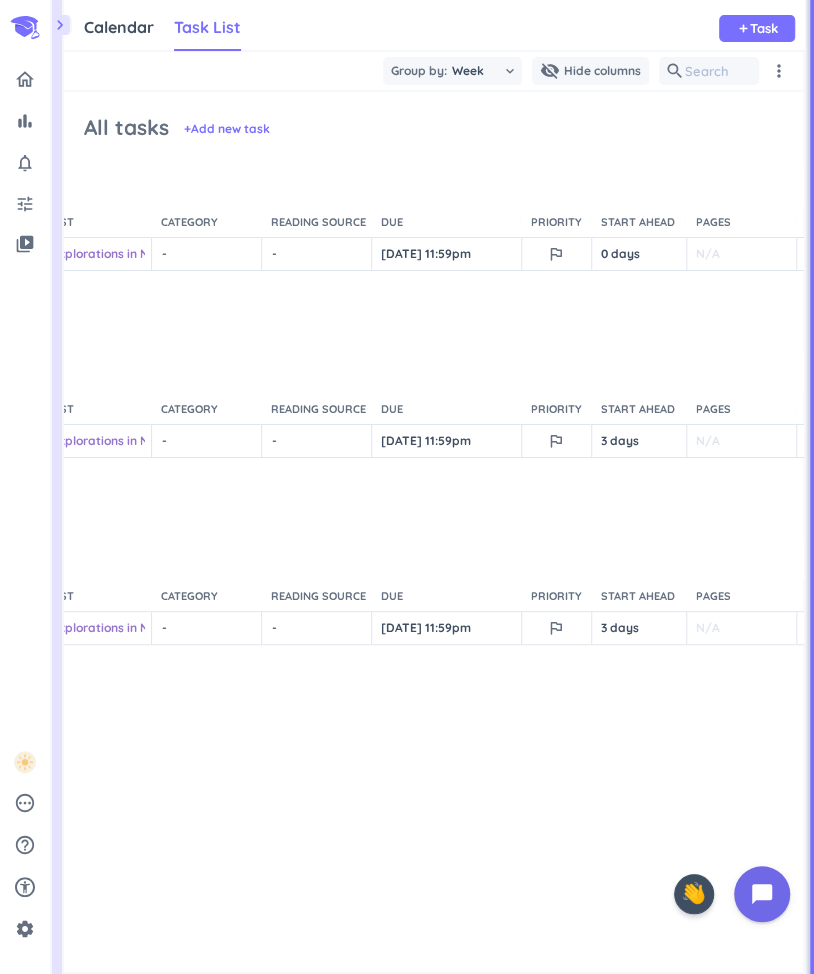scroll, scrollTop: 0, scrollLeft: 250, axis: horizontal 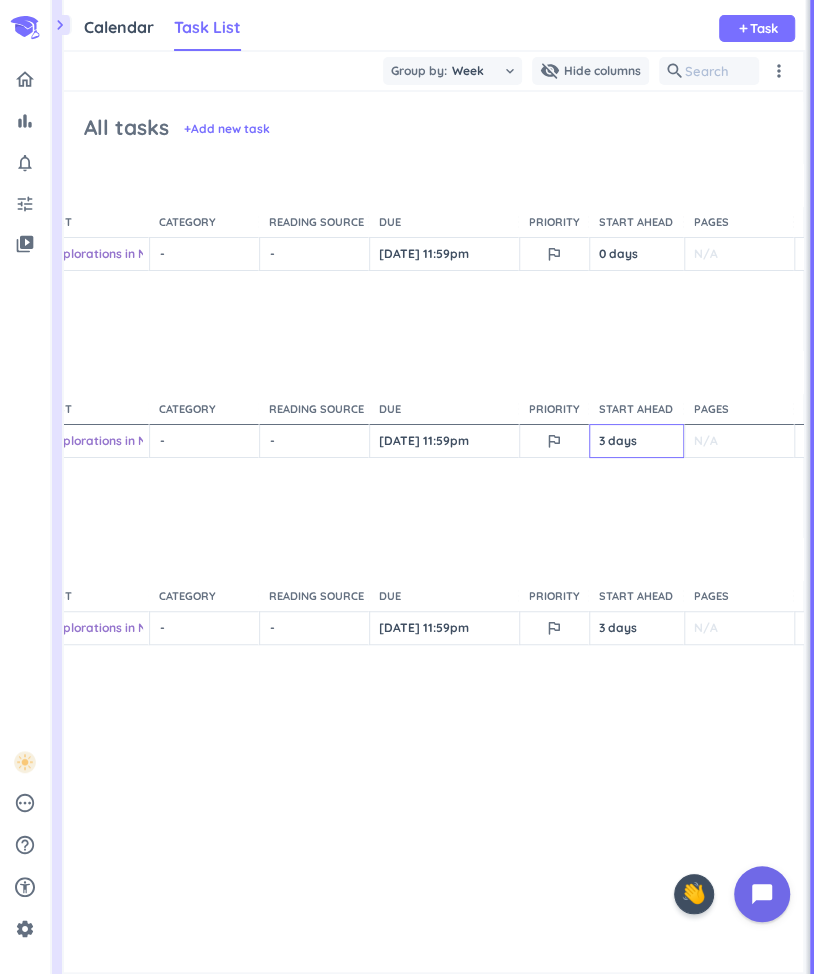click on "3   days" at bounding box center [636, 441] 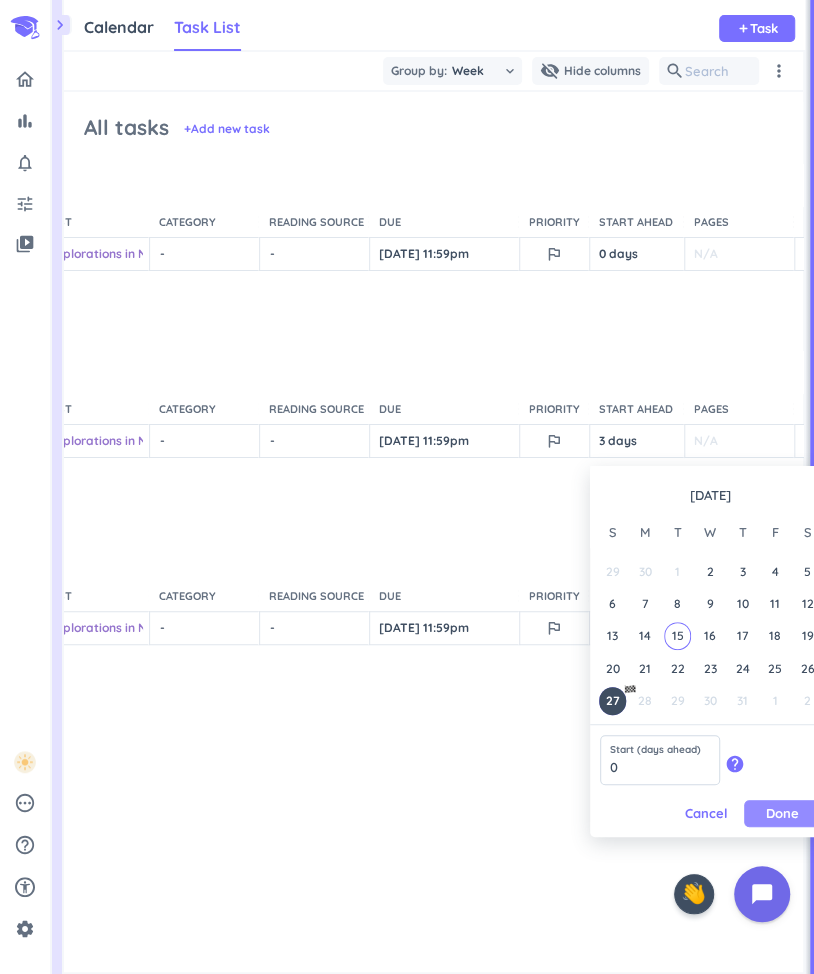 click on "Done" at bounding box center (782, 813) 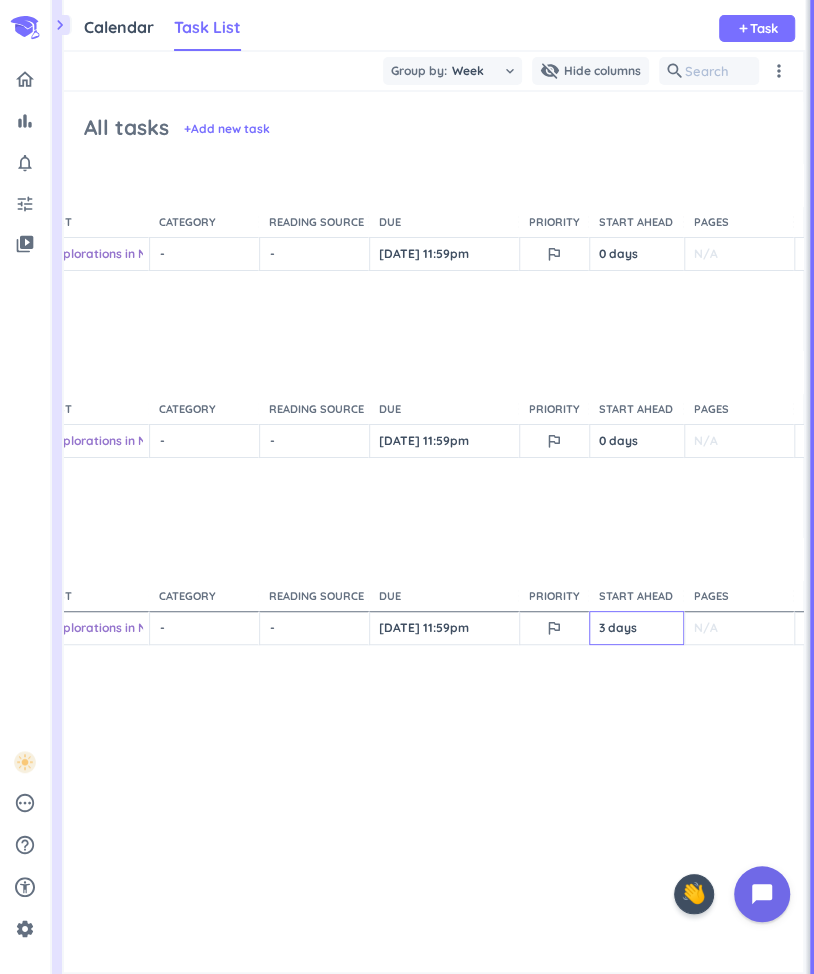 click on "3   days" at bounding box center [636, 628] 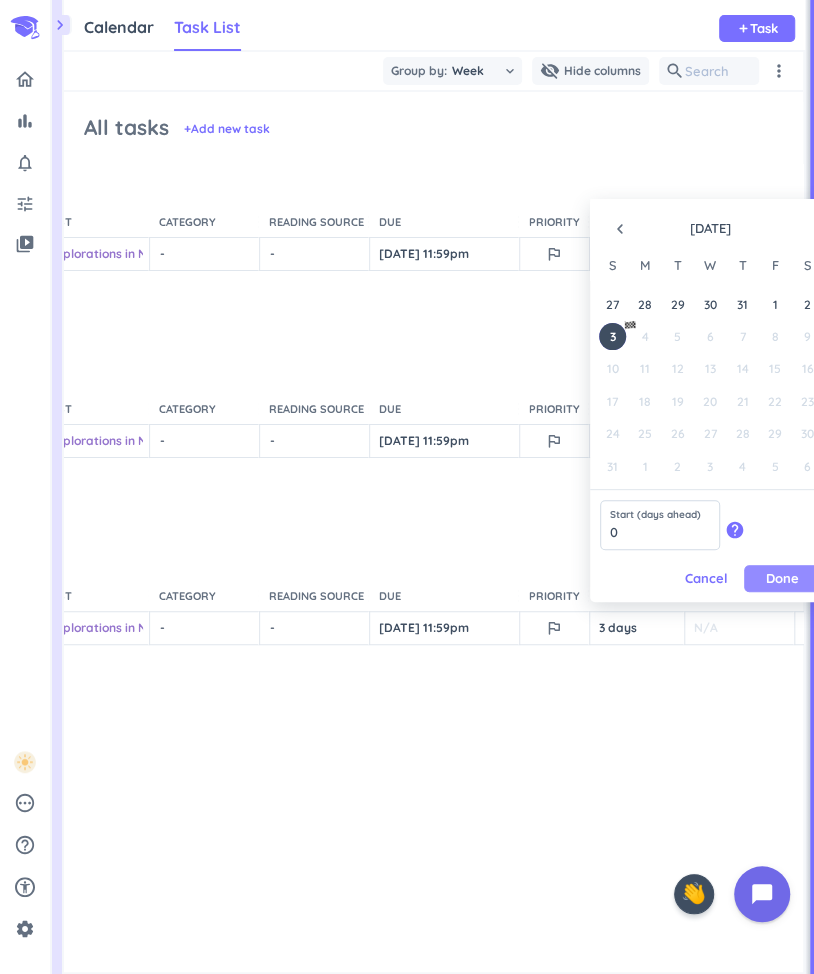 click on "Done" at bounding box center [782, 578] 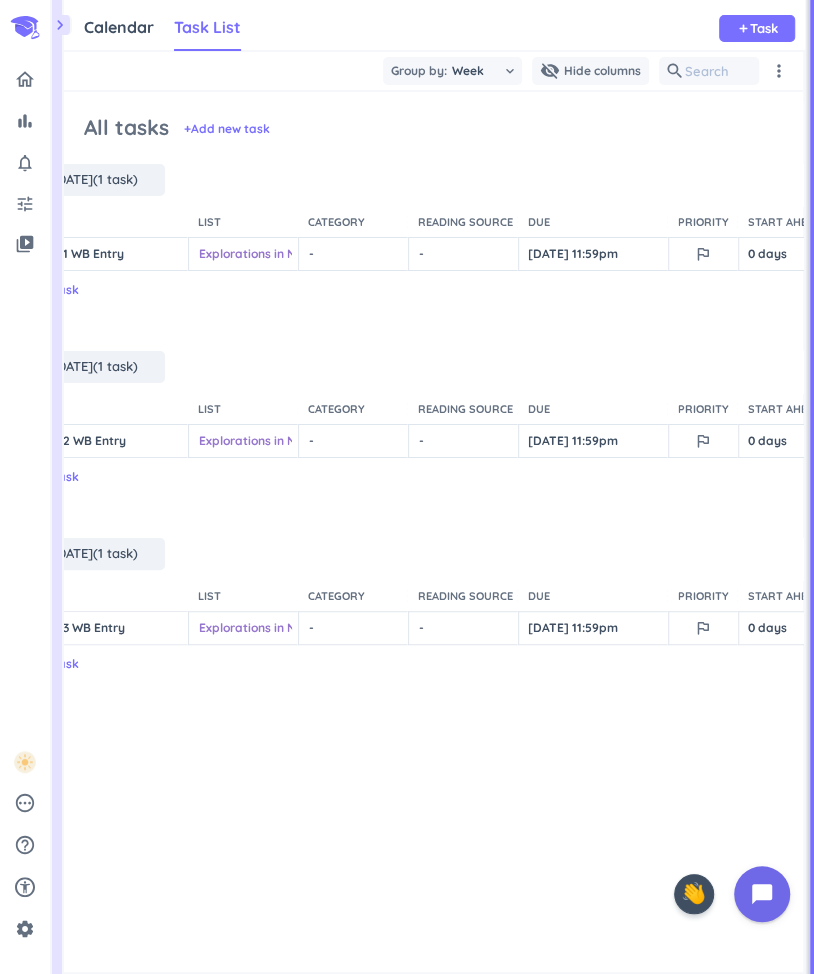 scroll, scrollTop: 0, scrollLeft: 0, axis: both 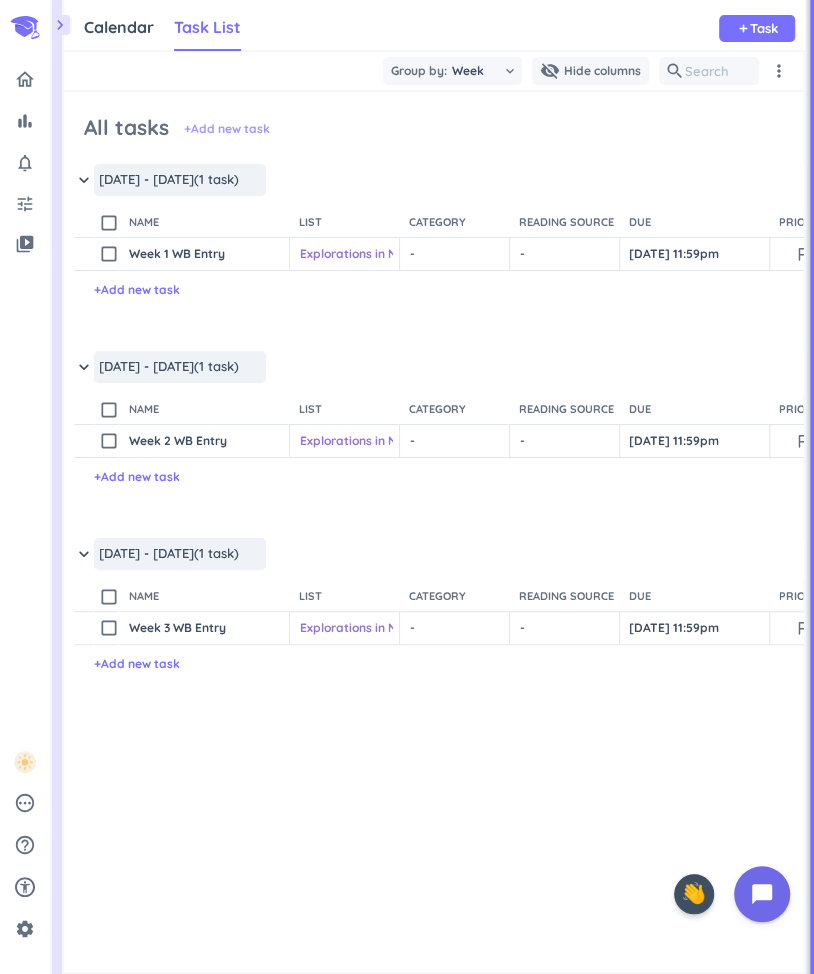 click on "+  Add new task" at bounding box center (227, 129) 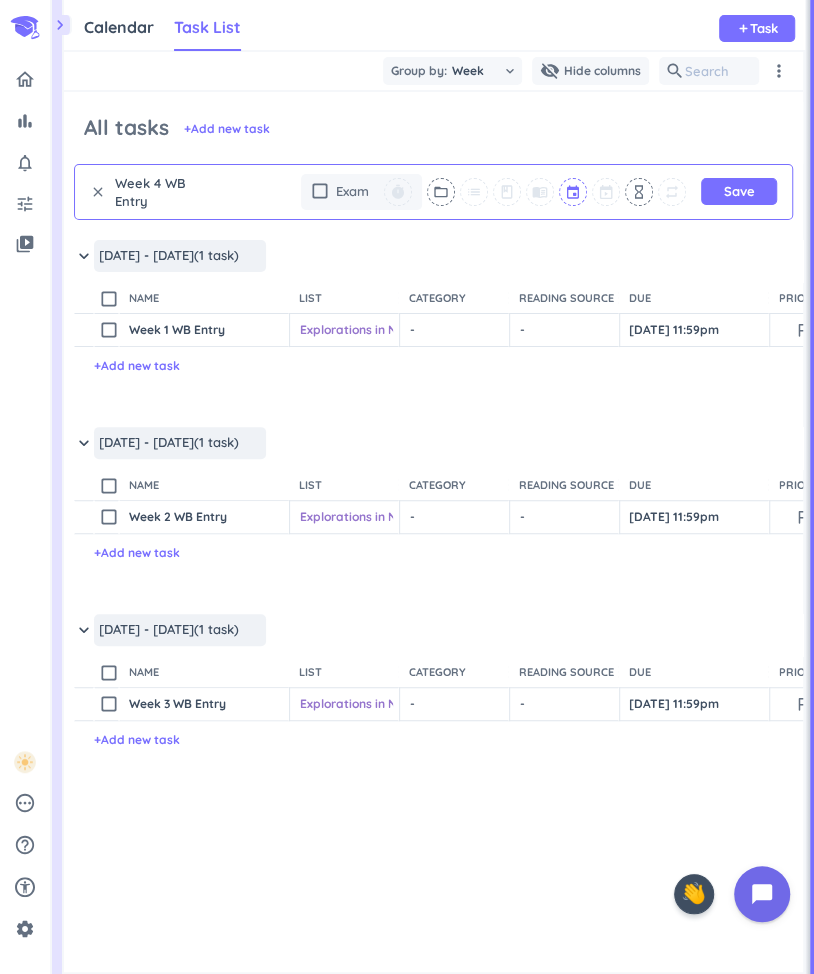 type on "Week 4 WB Entry" 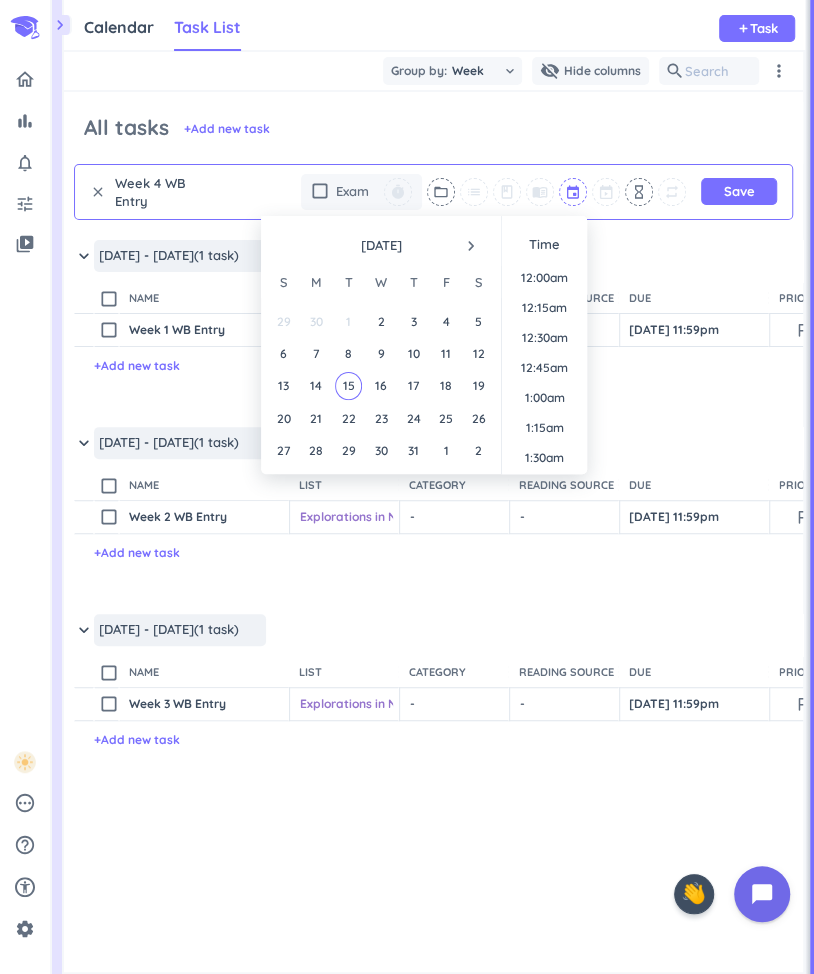 scroll, scrollTop: 2099, scrollLeft: 0, axis: vertical 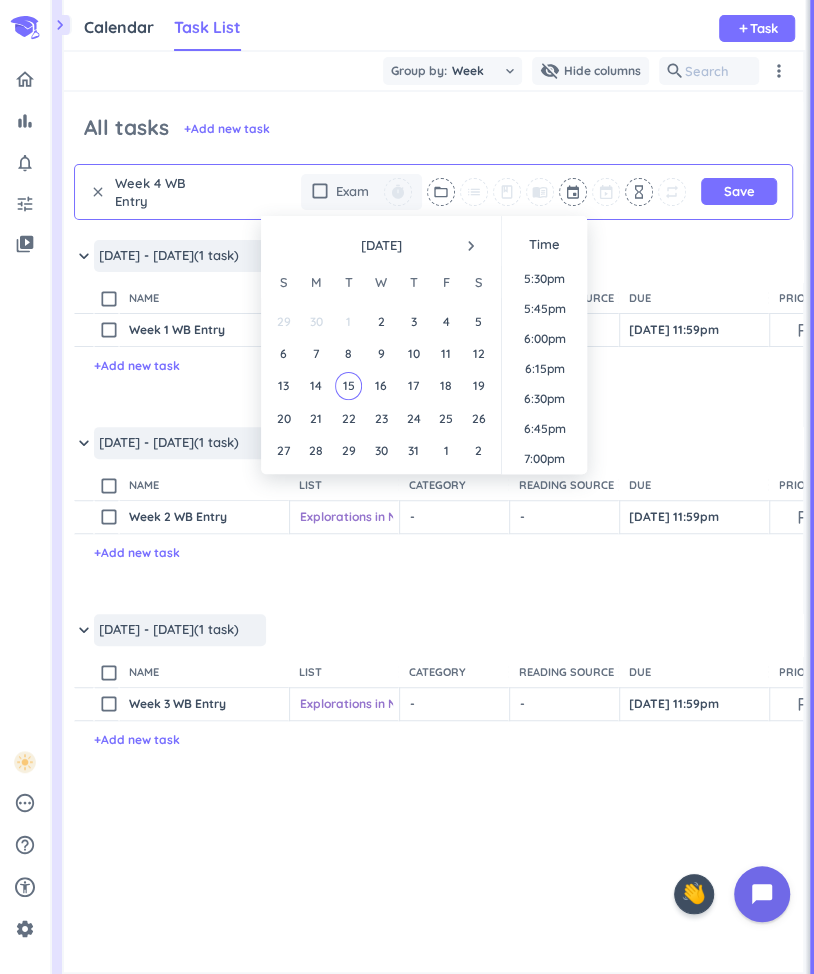 click on "navigate_next" at bounding box center (471, 246) 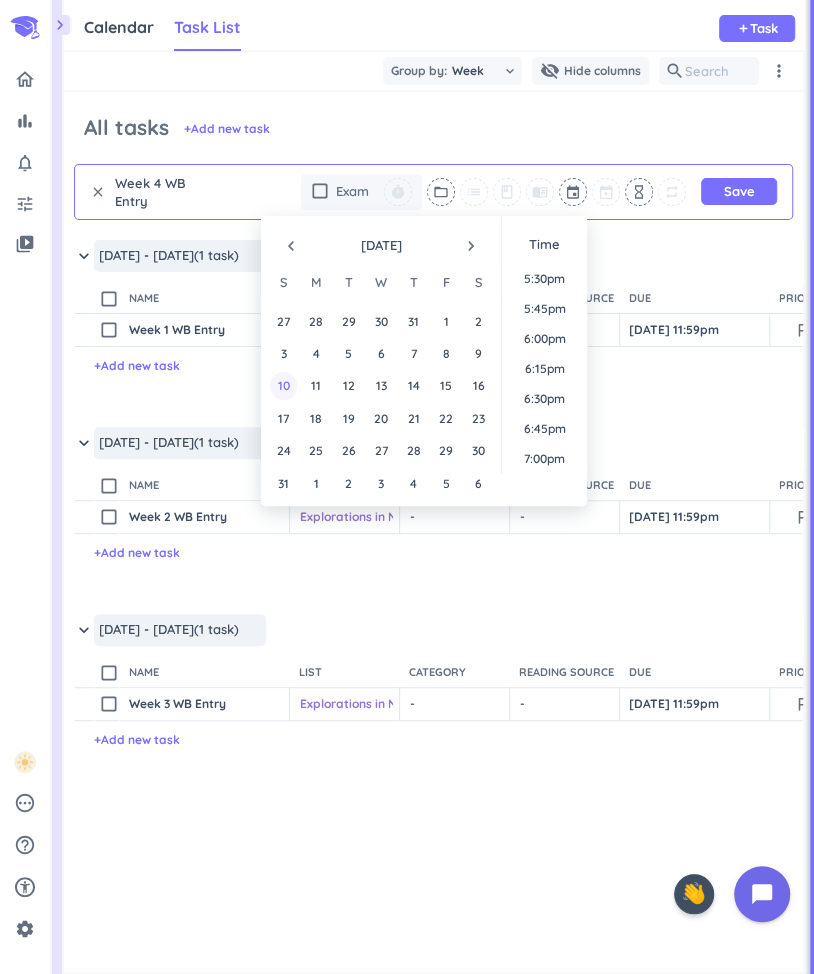 click on "10" at bounding box center [283, 385] 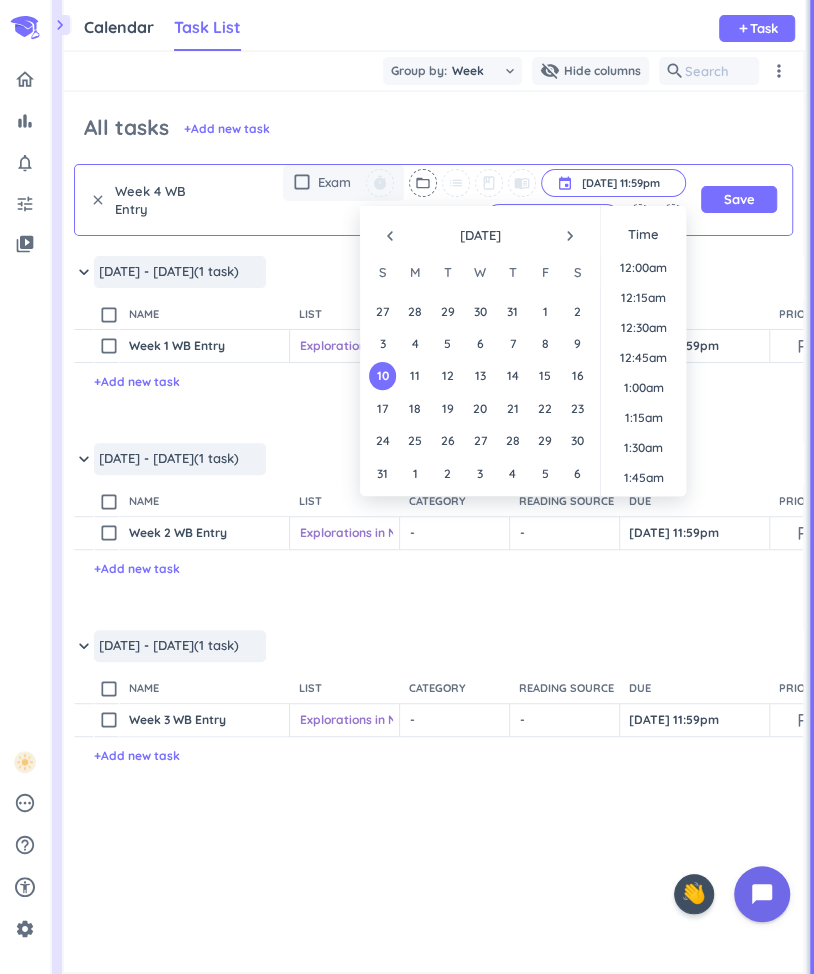 scroll, scrollTop: 2666, scrollLeft: 0, axis: vertical 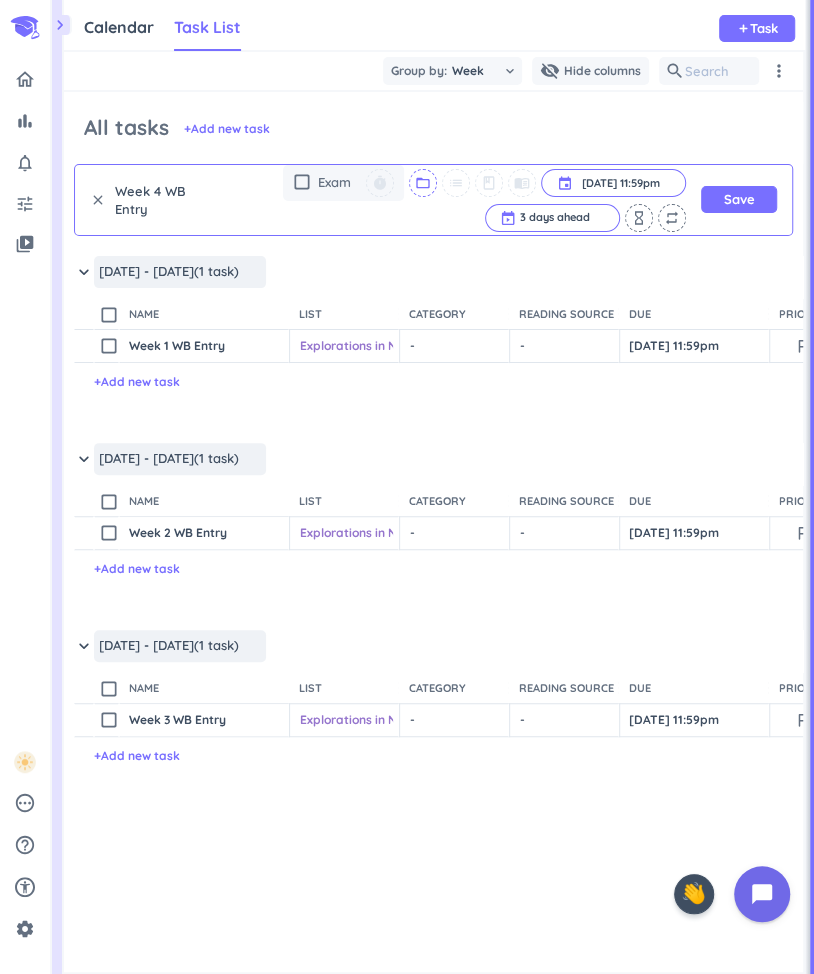 click on "folder_open" at bounding box center [423, 183] 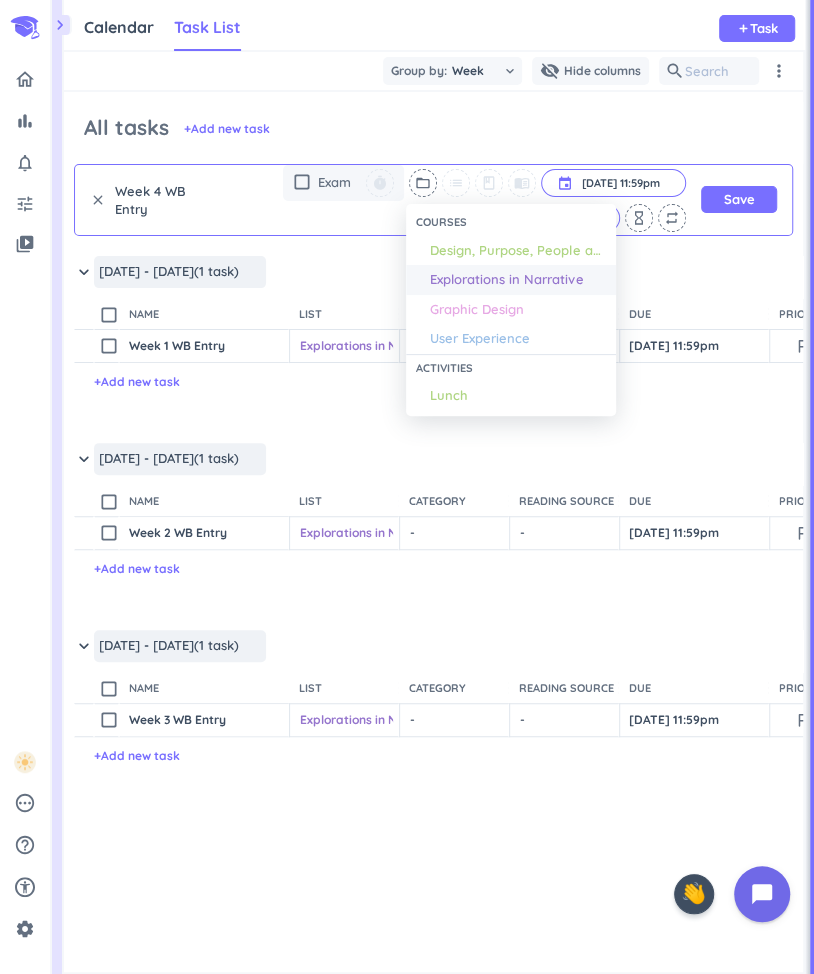 click on "Explorations in Narrative" at bounding box center (506, 280) 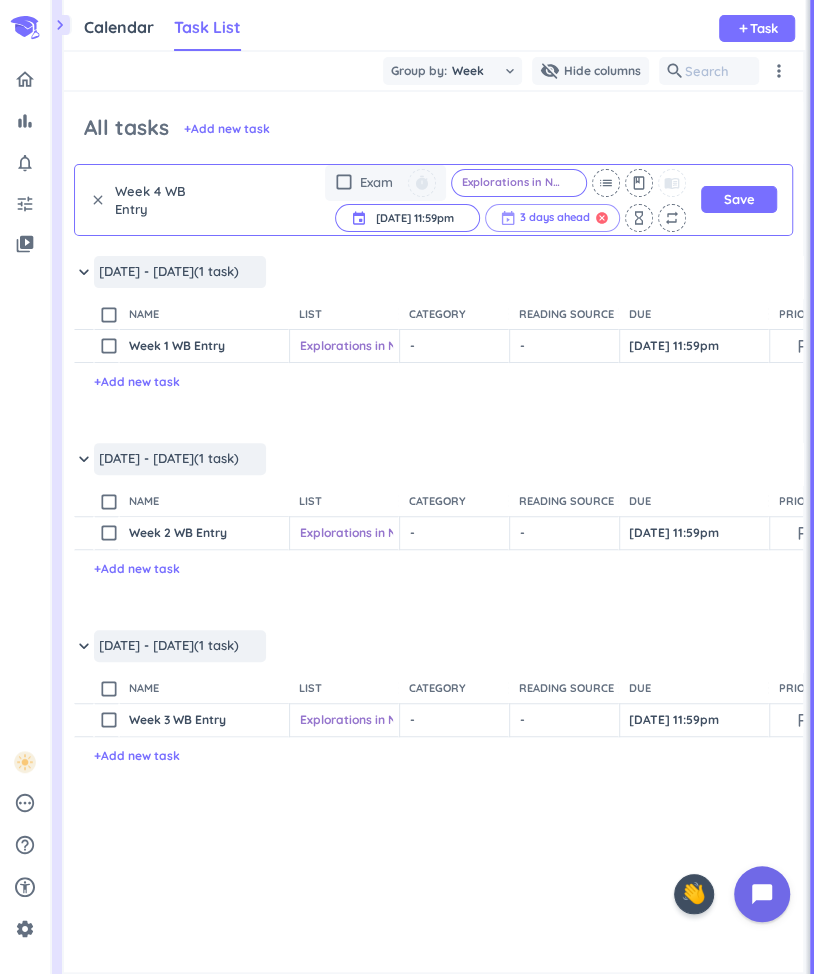 click on "cancel" at bounding box center [602, 218] 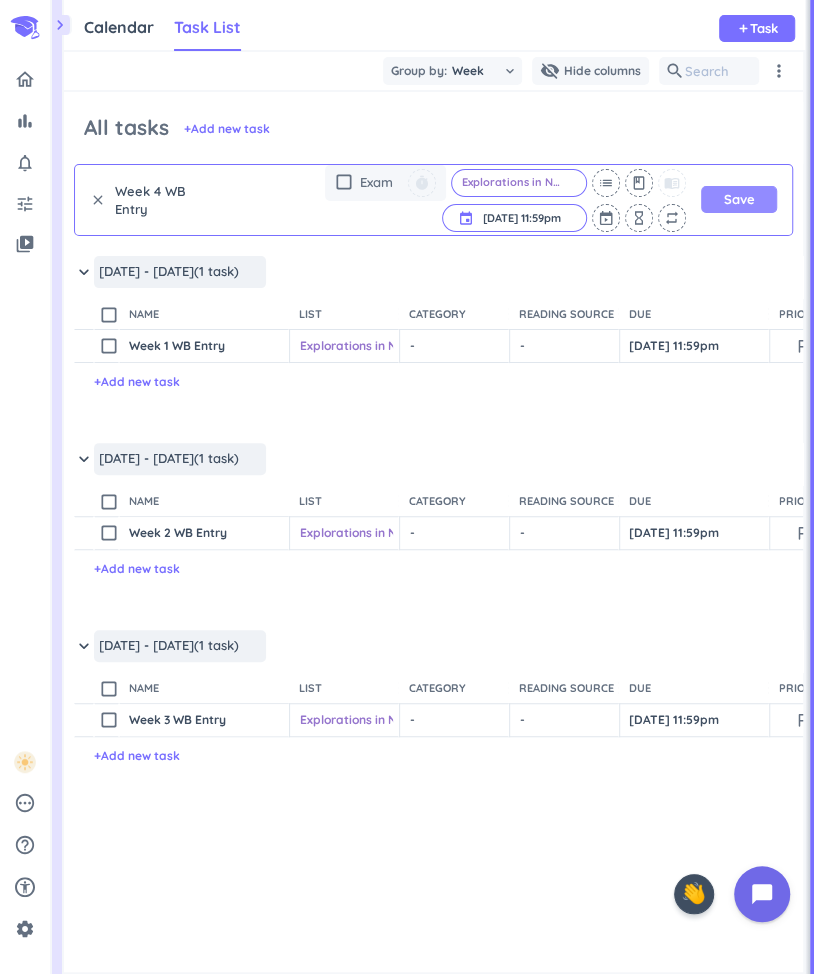 click on "Save" at bounding box center [739, 199] 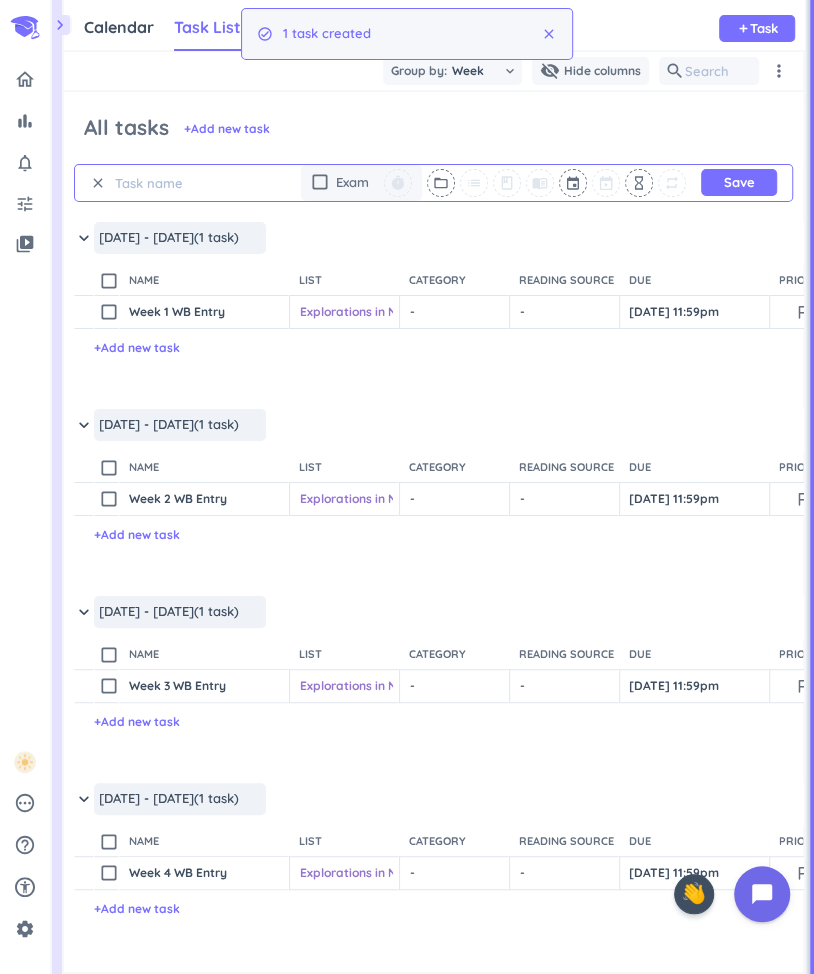 scroll, scrollTop: 38, scrollLeft: 0, axis: vertical 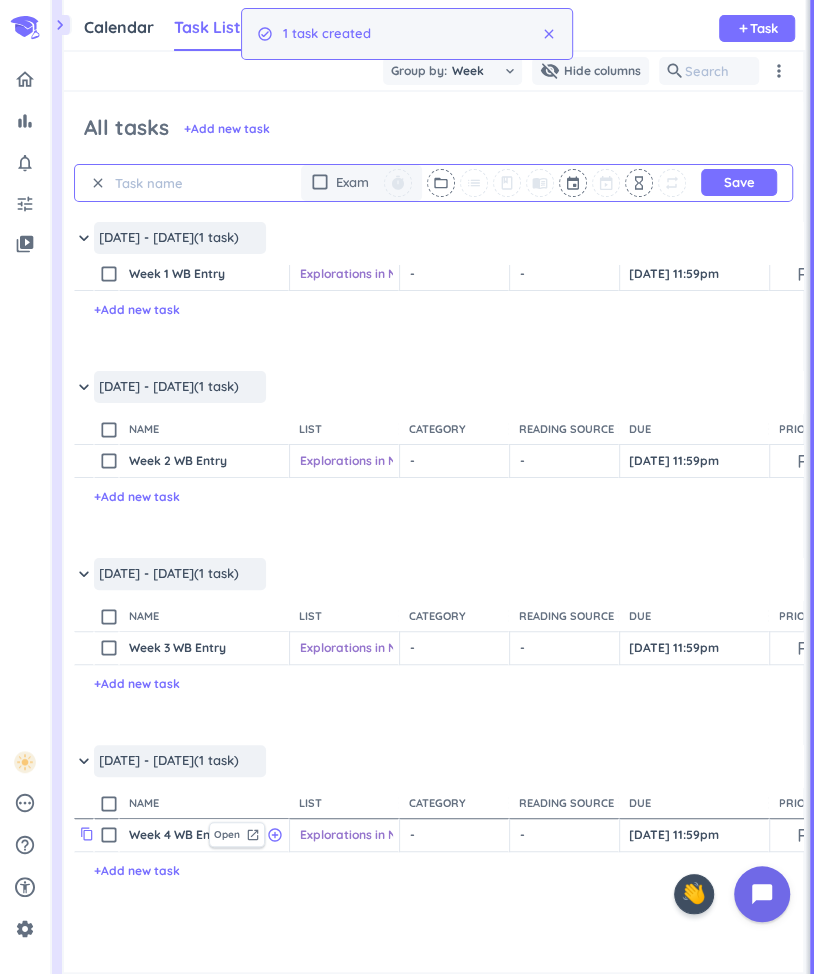 click on "content_copy" at bounding box center [87, 834] 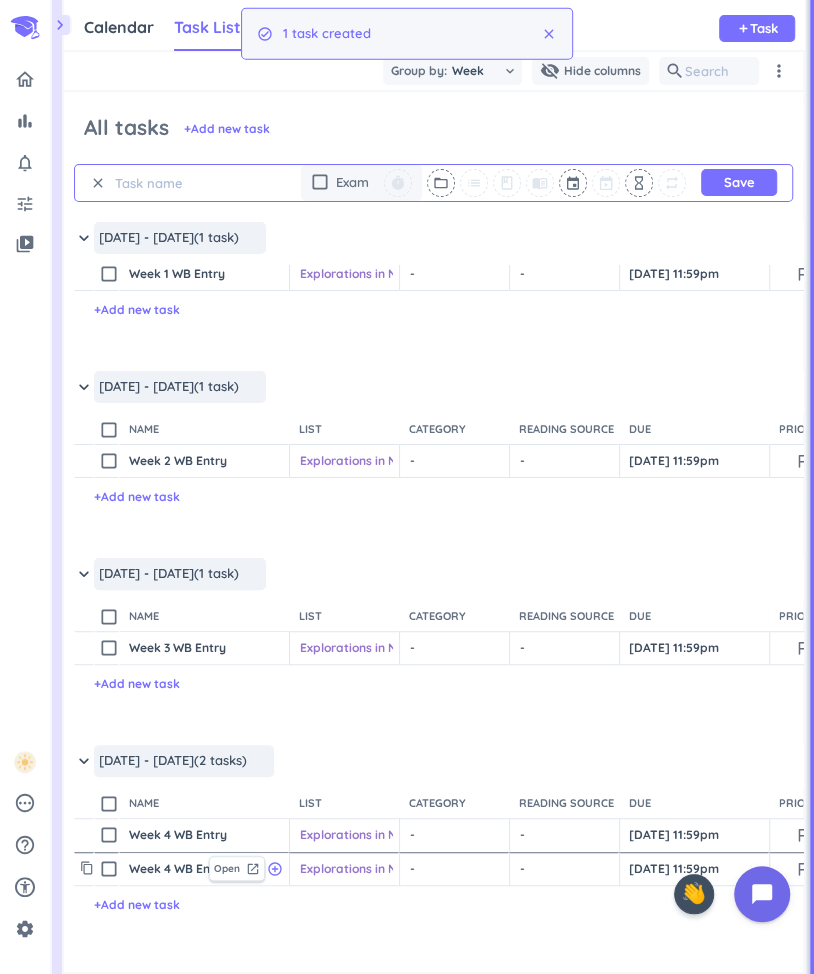 click on "Week 4 WB Entry" at bounding box center (164, 869) 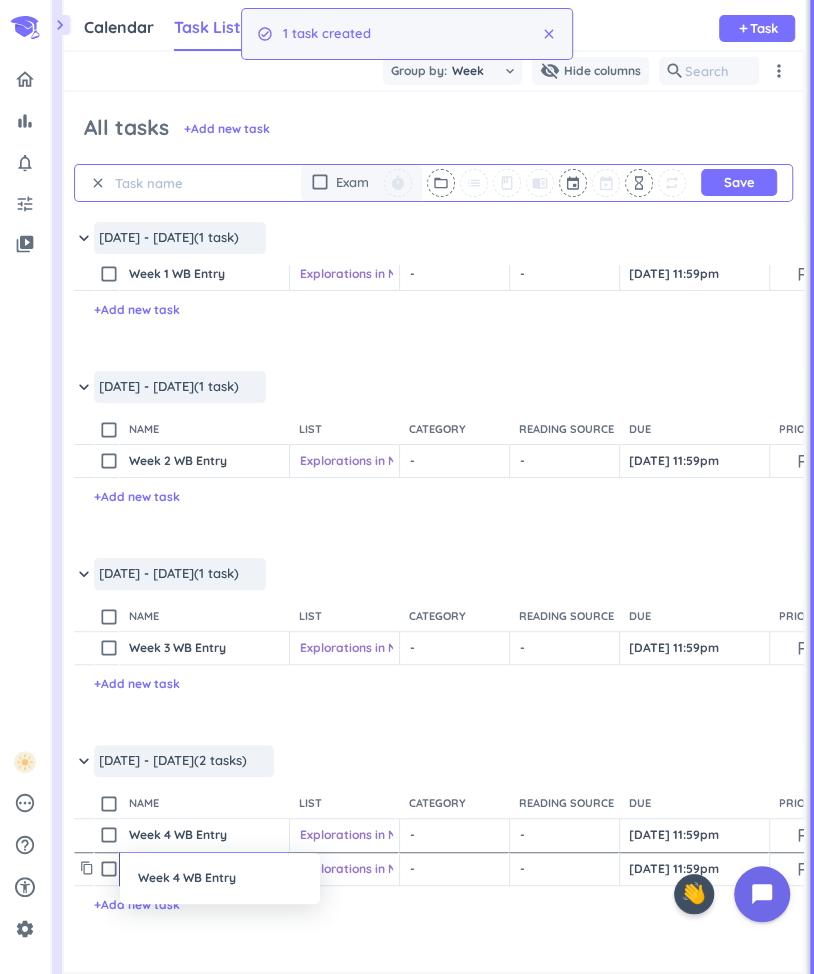 click on "Week 4 WB Entry" at bounding box center [220, 878] 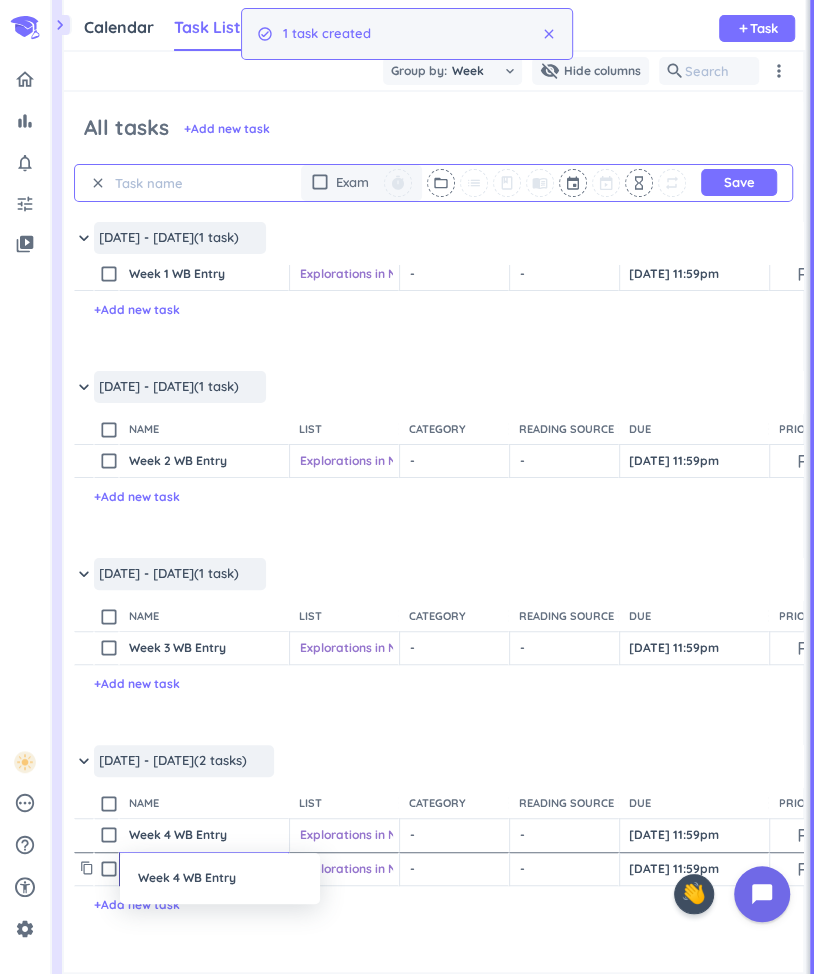 type on "x" 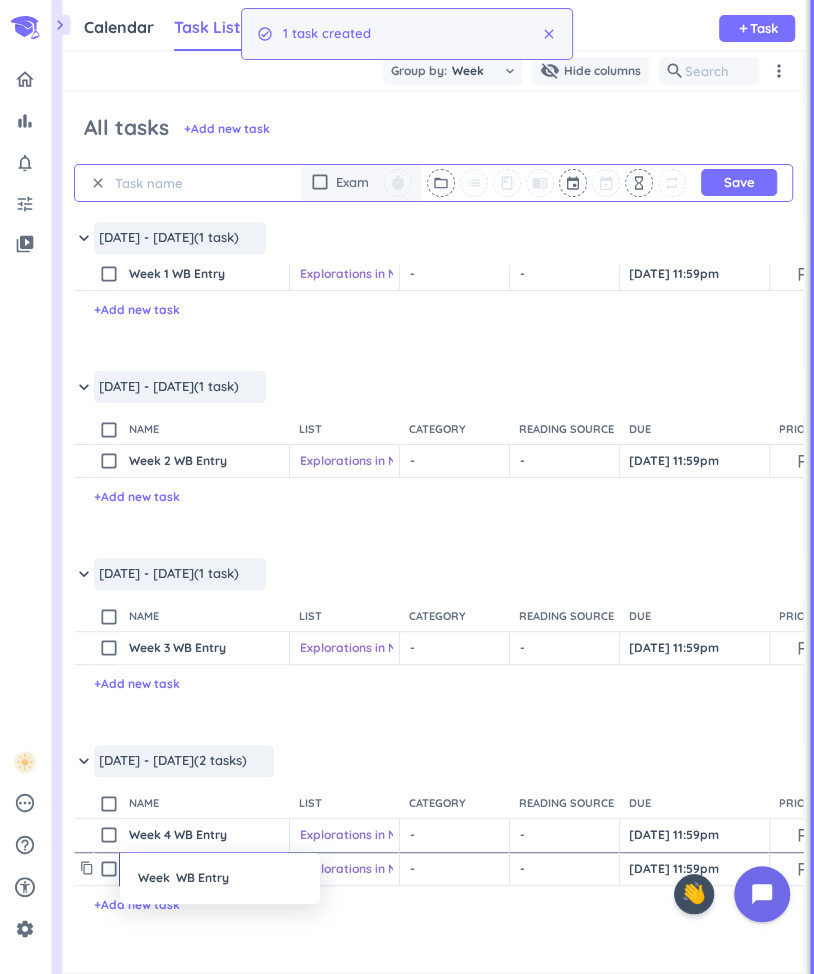 type on "x" 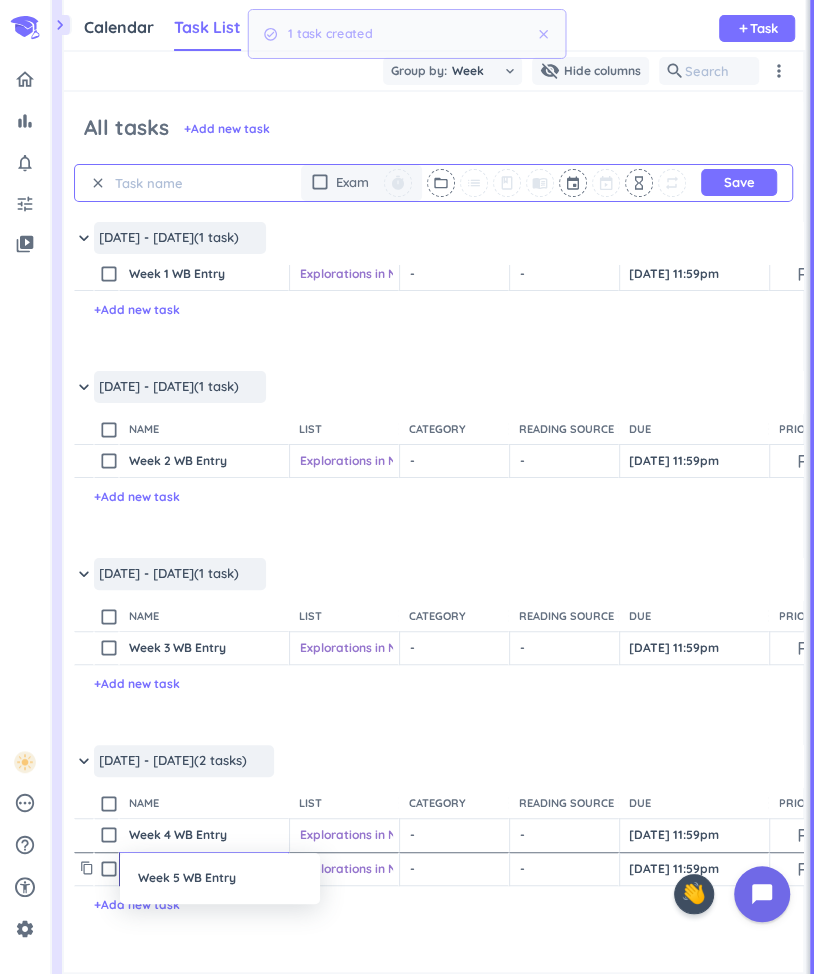 type on "Week 5 WB Entry" 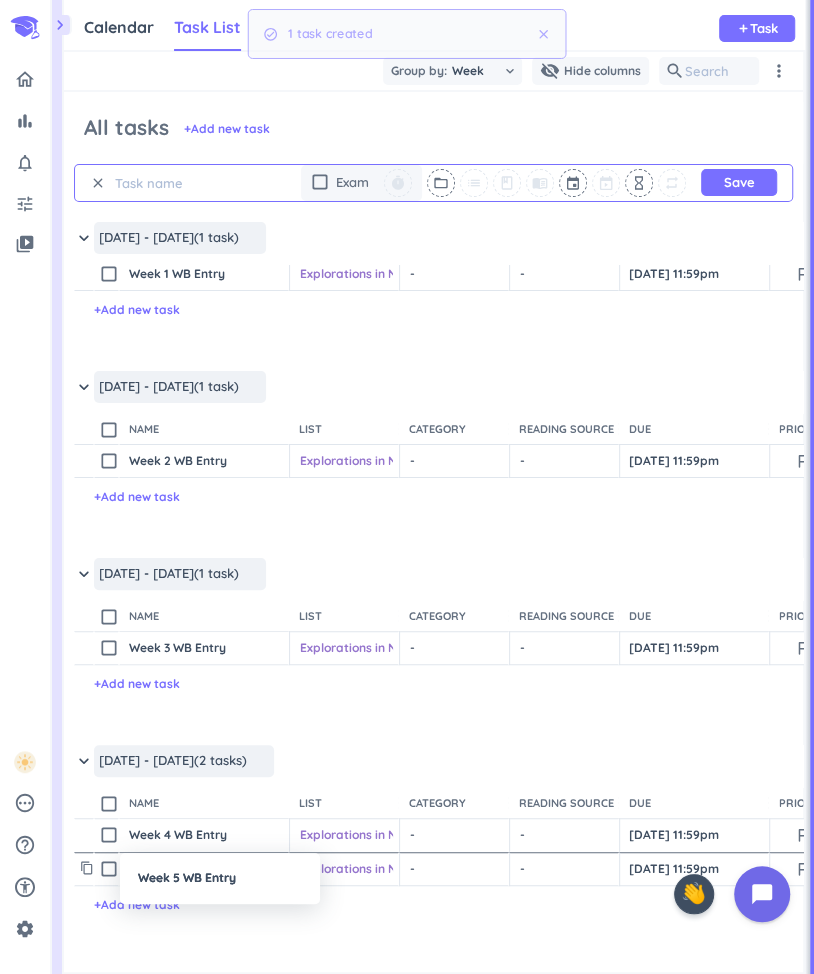 click at bounding box center (407, 487) 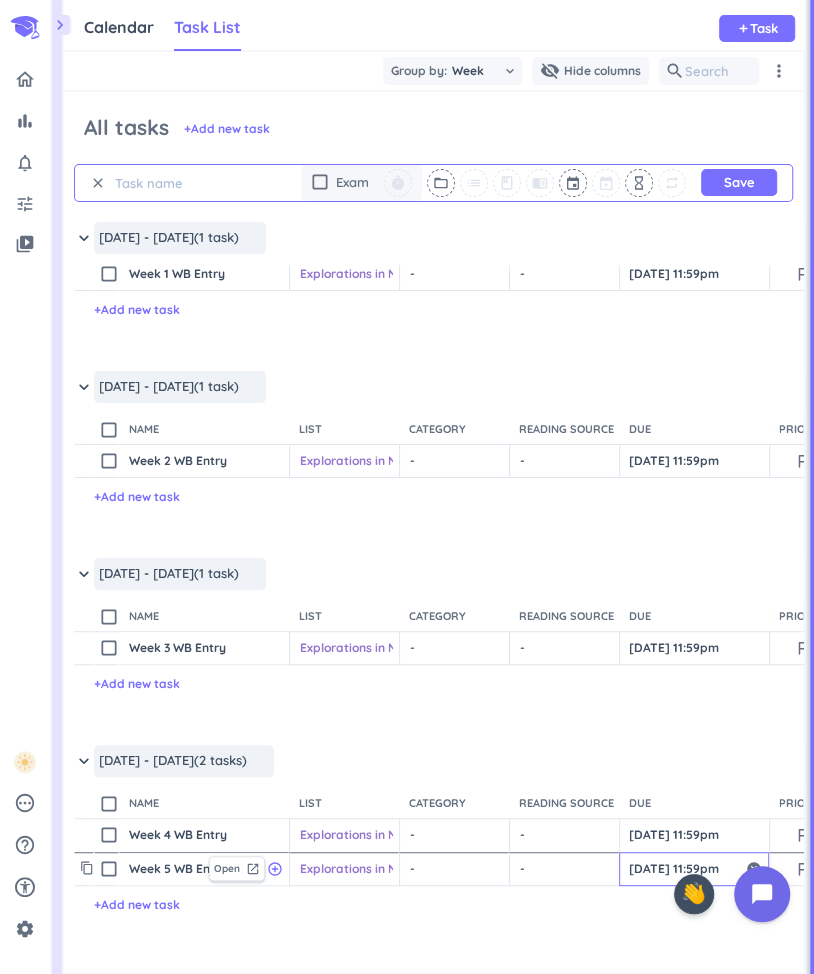 click on "[DATE] 11:59pm" at bounding box center (694, 869) 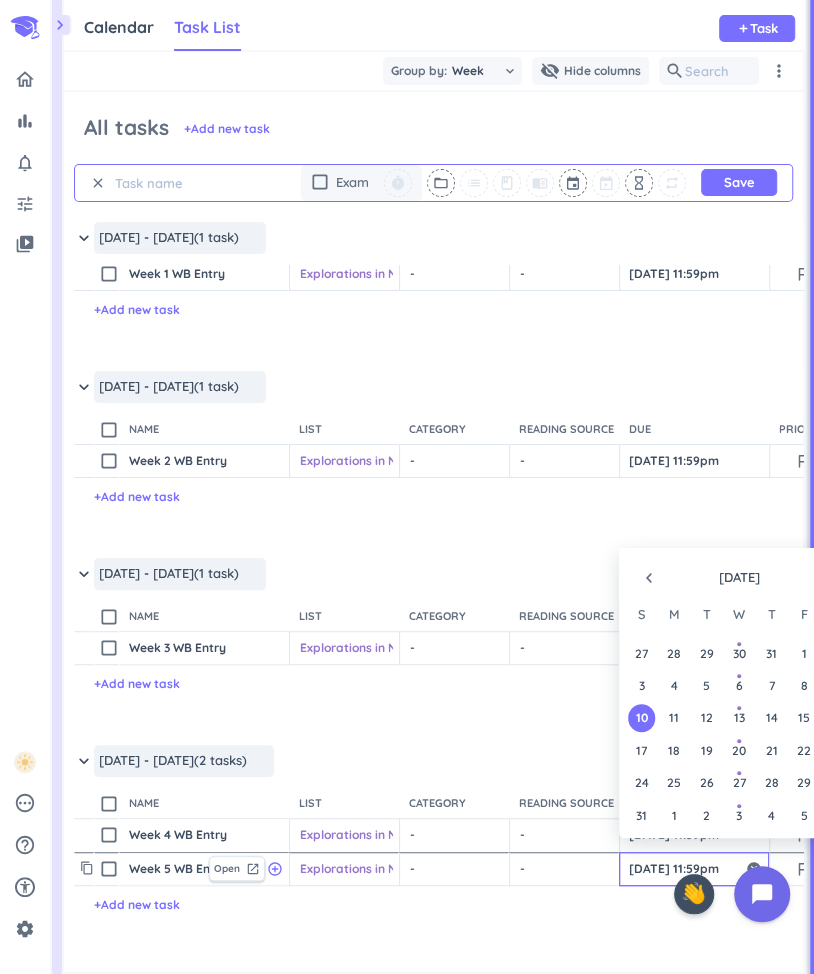 scroll, scrollTop: 2666, scrollLeft: 0, axis: vertical 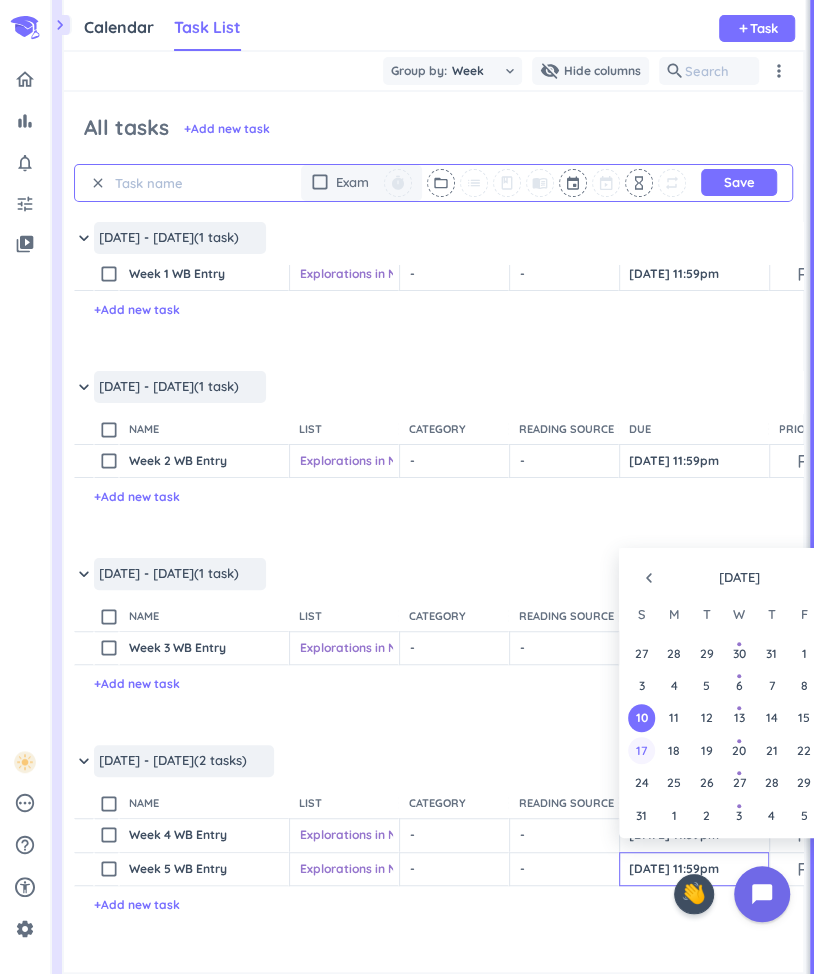 click on "17" at bounding box center (641, 750) 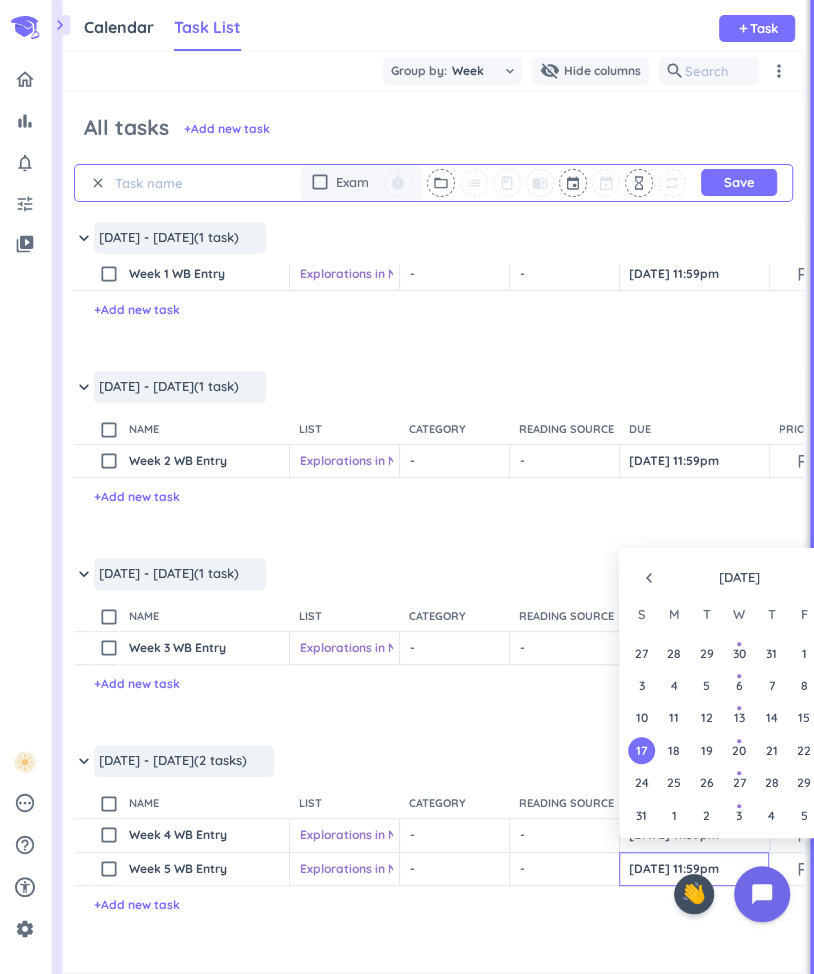 scroll, scrollTop: 2666, scrollLeft: 0, axis: vertical 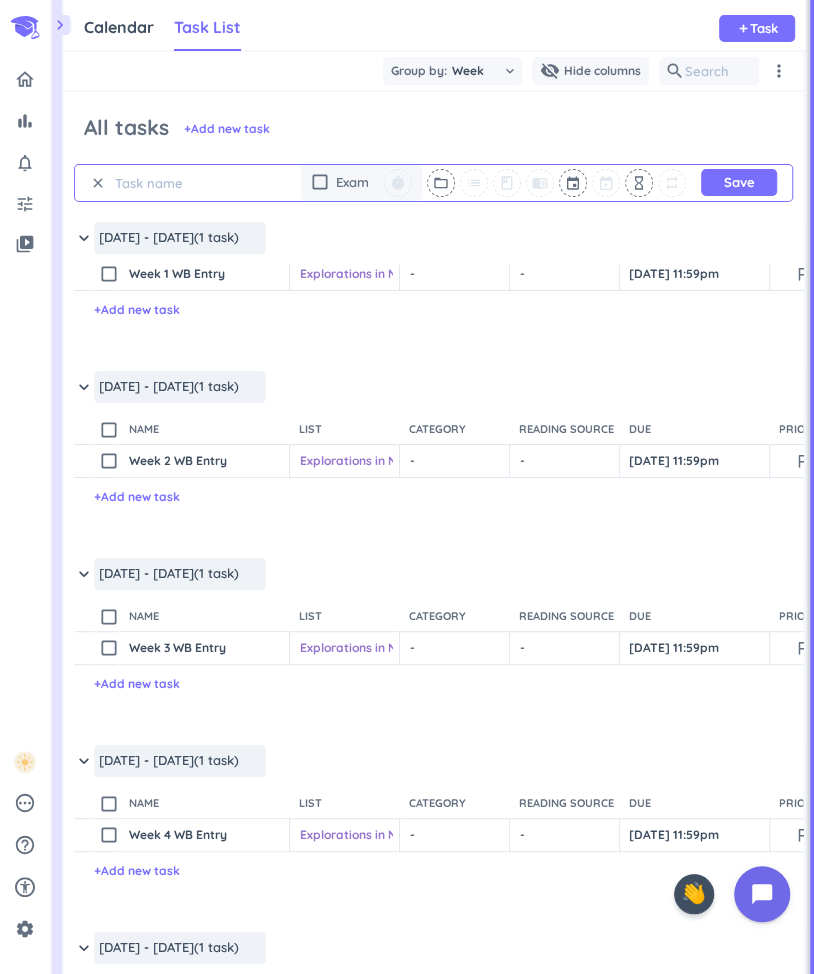 click on "content_copy check_box_outline_blank Week 4 WB Entry Open launch add_circle_outline Explorations in Narrative cancel keyboard_arrow_down - cancel keyboard_arrow_down - cancel keyboard_arrow_down Aug 10, 11:59pm outlined_flag 0   days N/A 0h check_circle_outline delete_outline +  Add new task" at bounding box center [433, 875] 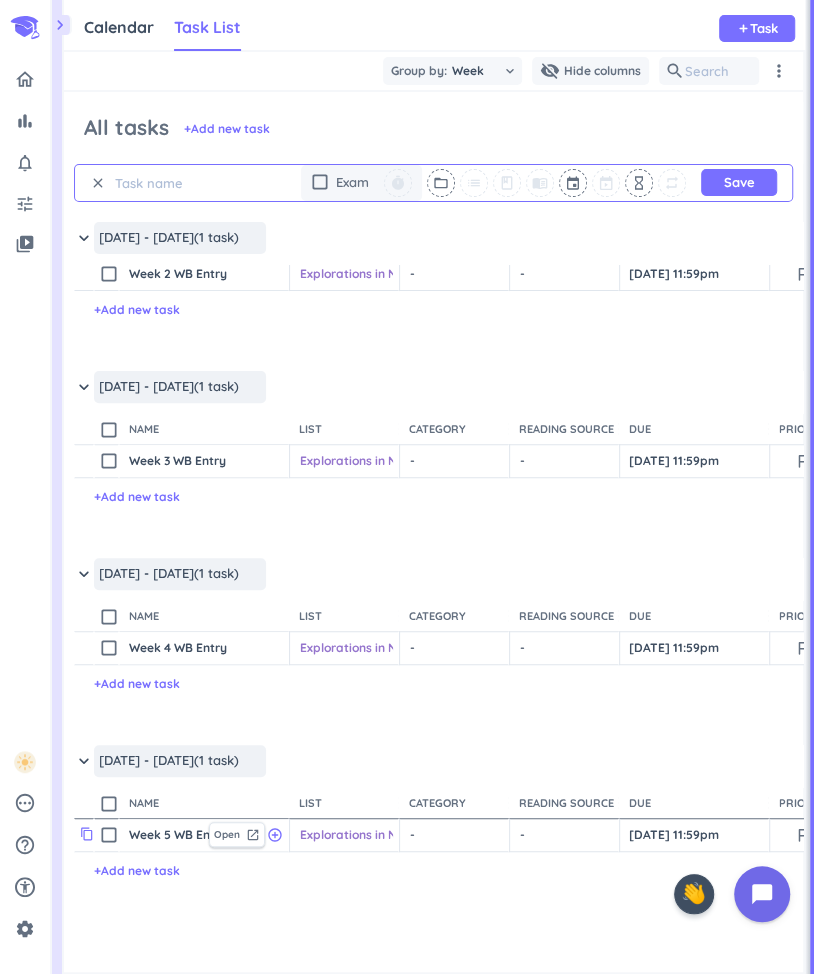 click on "content_copy" at bounding box center (87, 834) 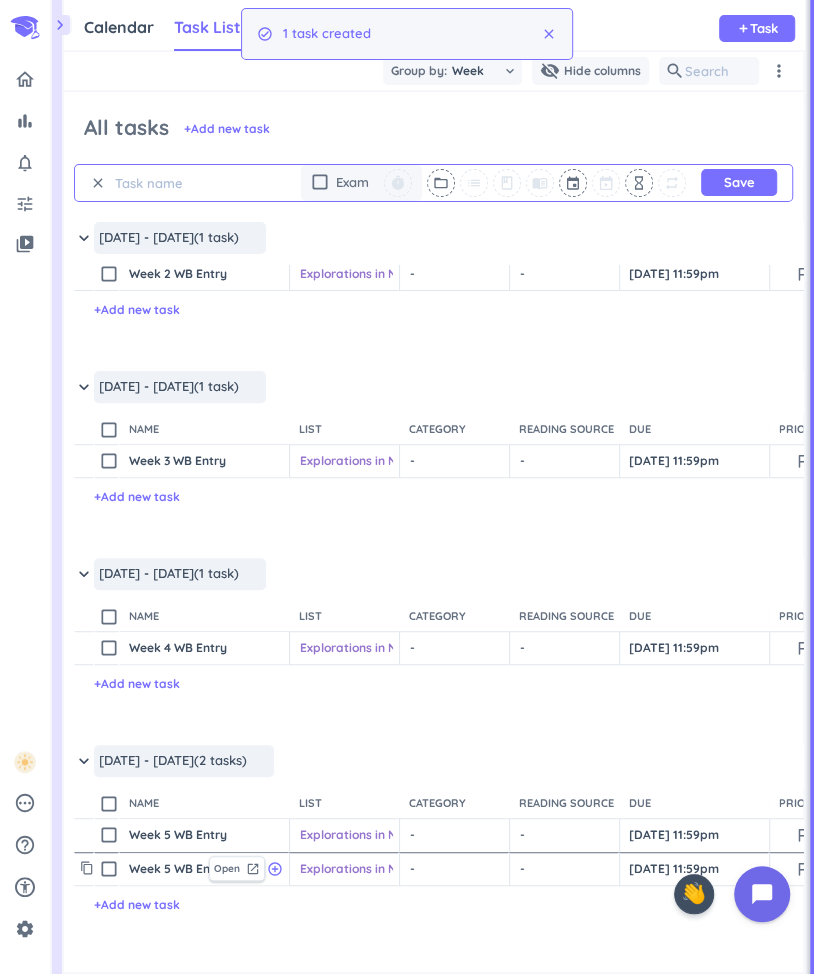 click on "Week 5 WB Entry" at bounding box center [164, 869] 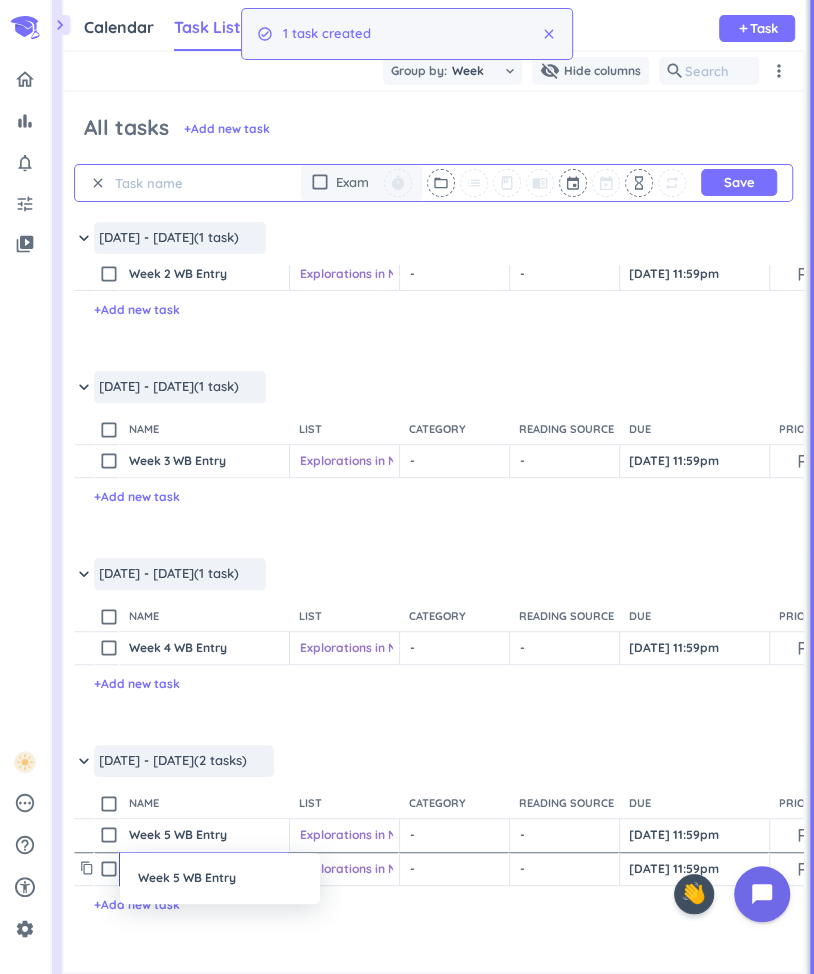click on "Week 5 WB Entry" at bounding box center [220, 878] 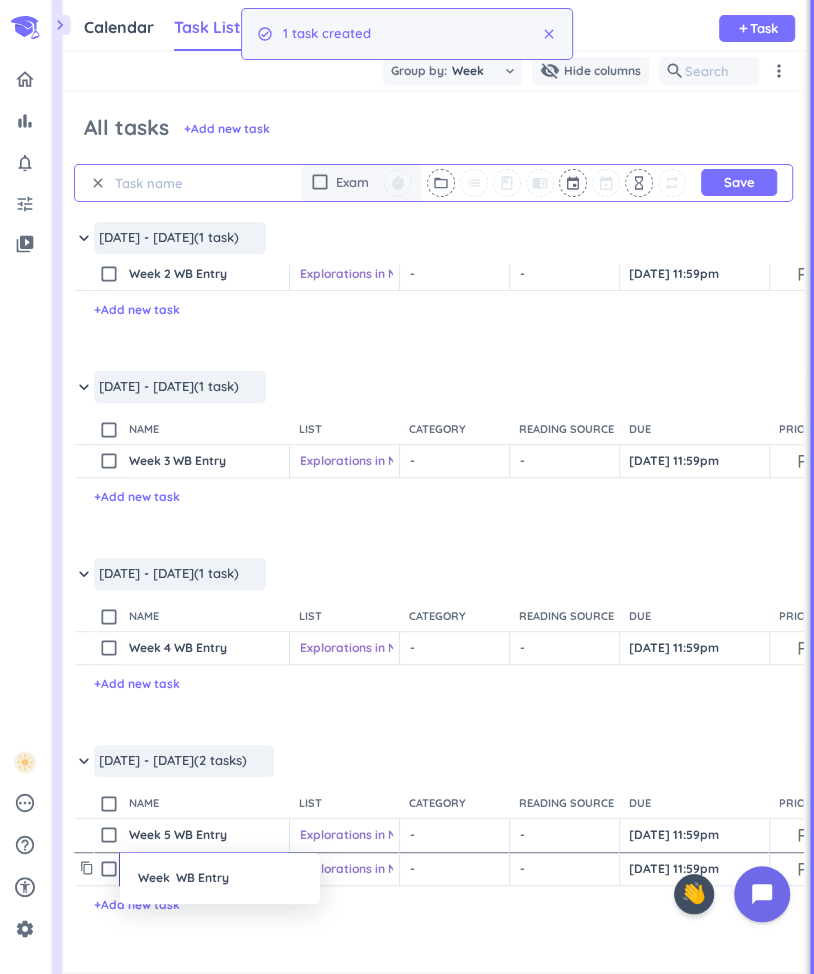 type on "x" 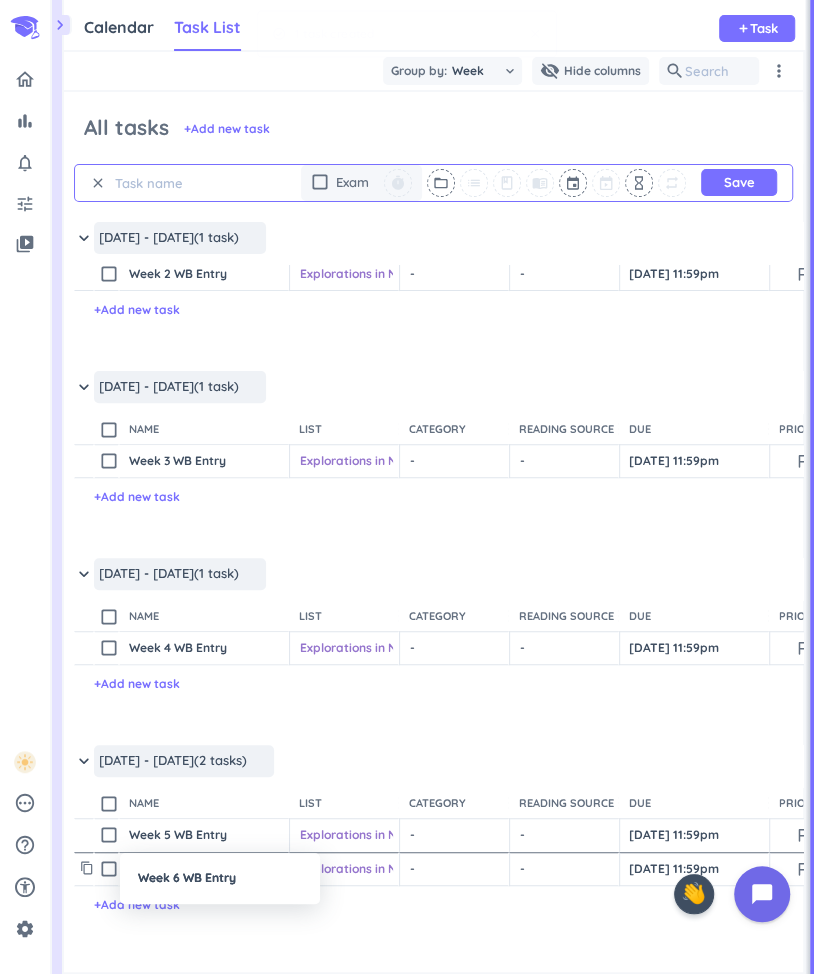 click at bounding box center (407, 487) 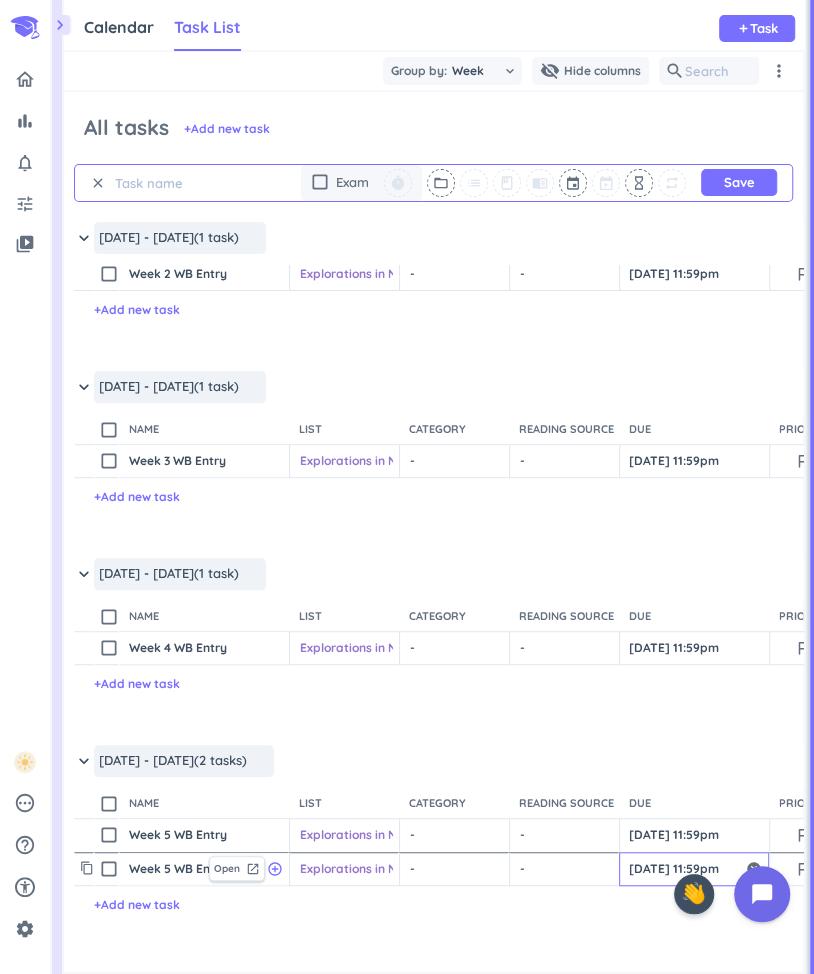 click on "[DATE] 11:59pm" at bounding box center (694, 869) 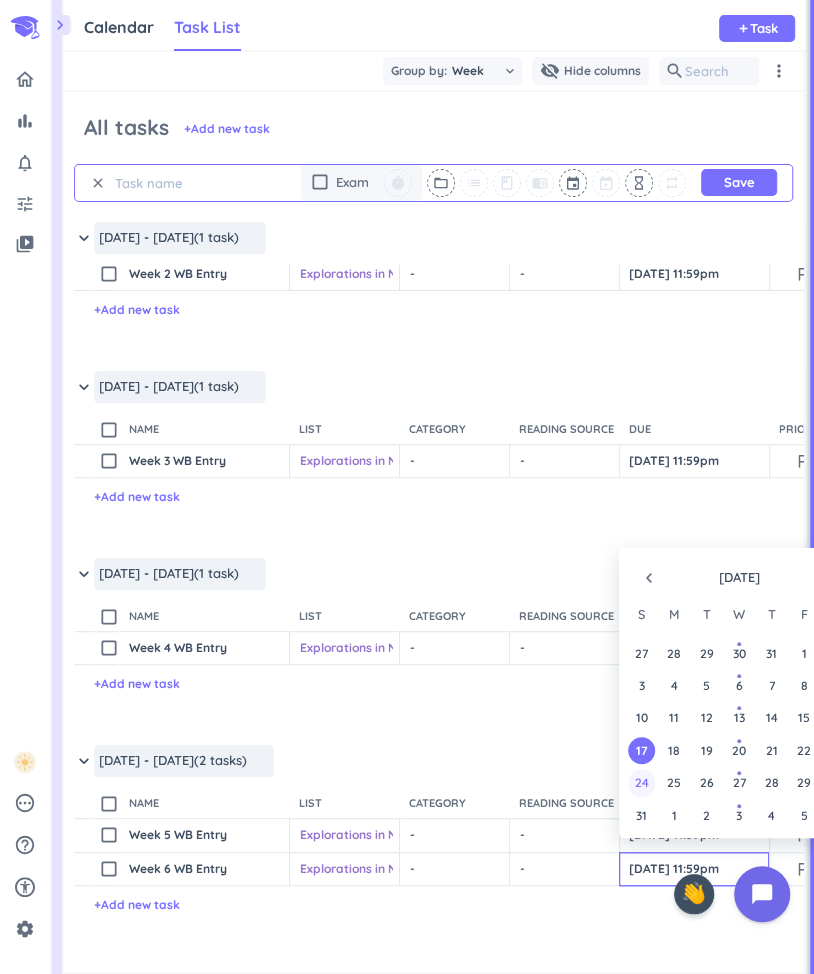 scroll, scrollTop: 2666, scrollLeft: 0, axis: vertical 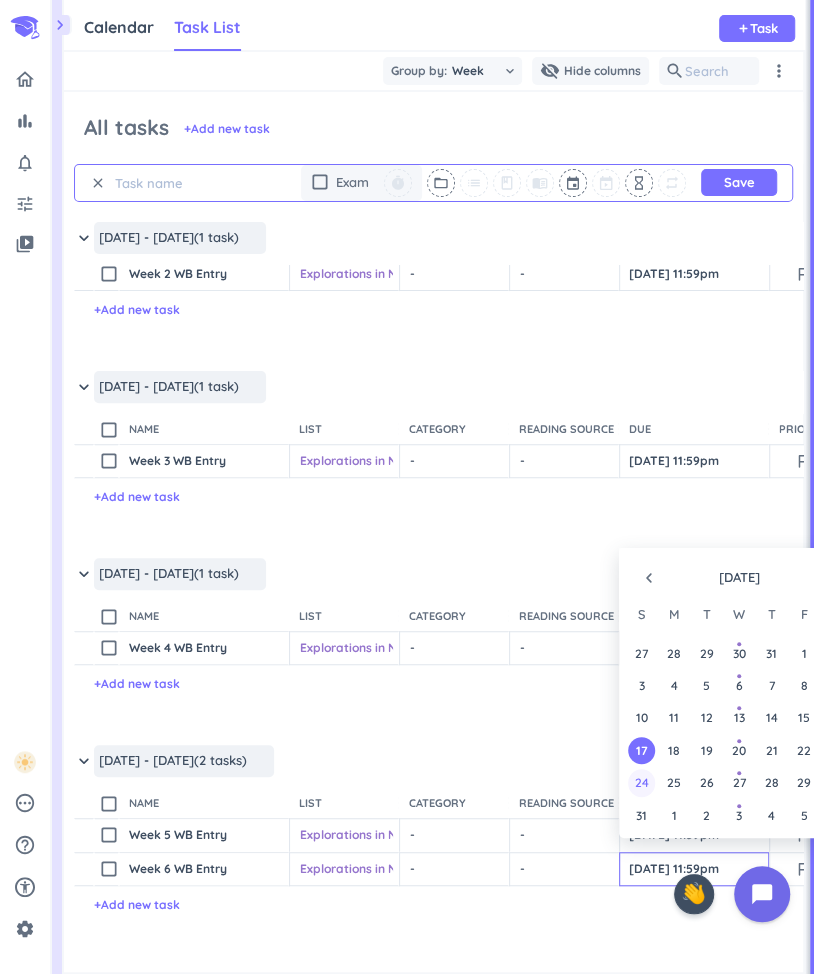 click on "24" at bounding box center (641, 782) 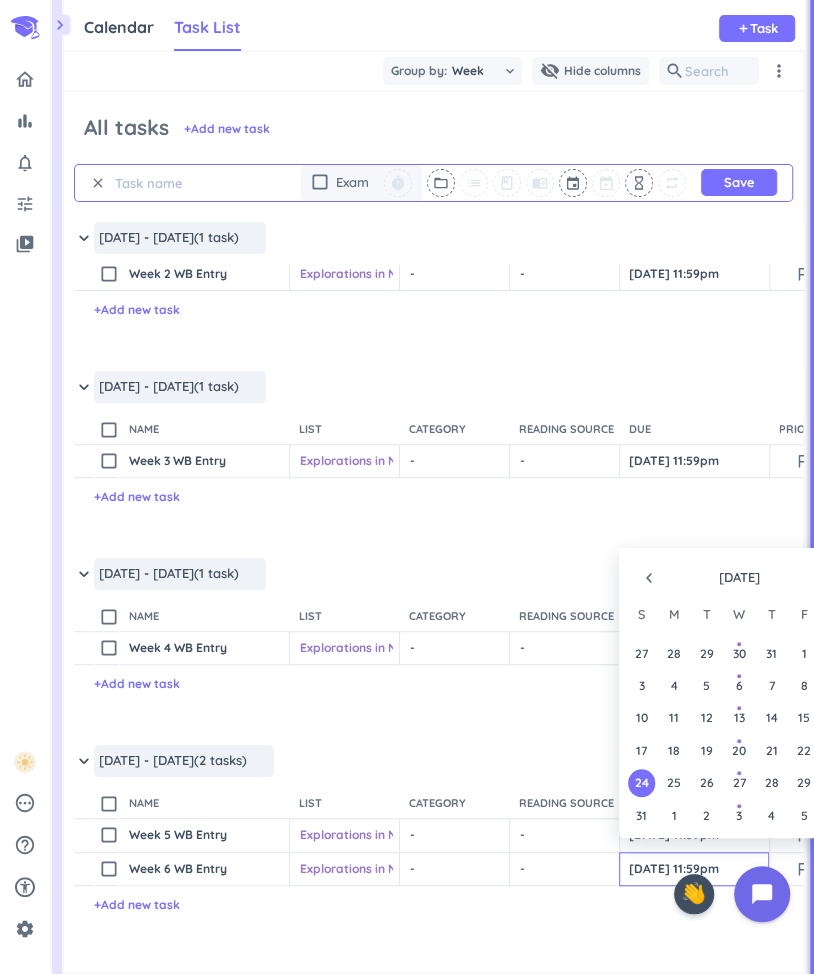 scroll, scrollTop: 2666, scrollLeft: 0, axis: vertical 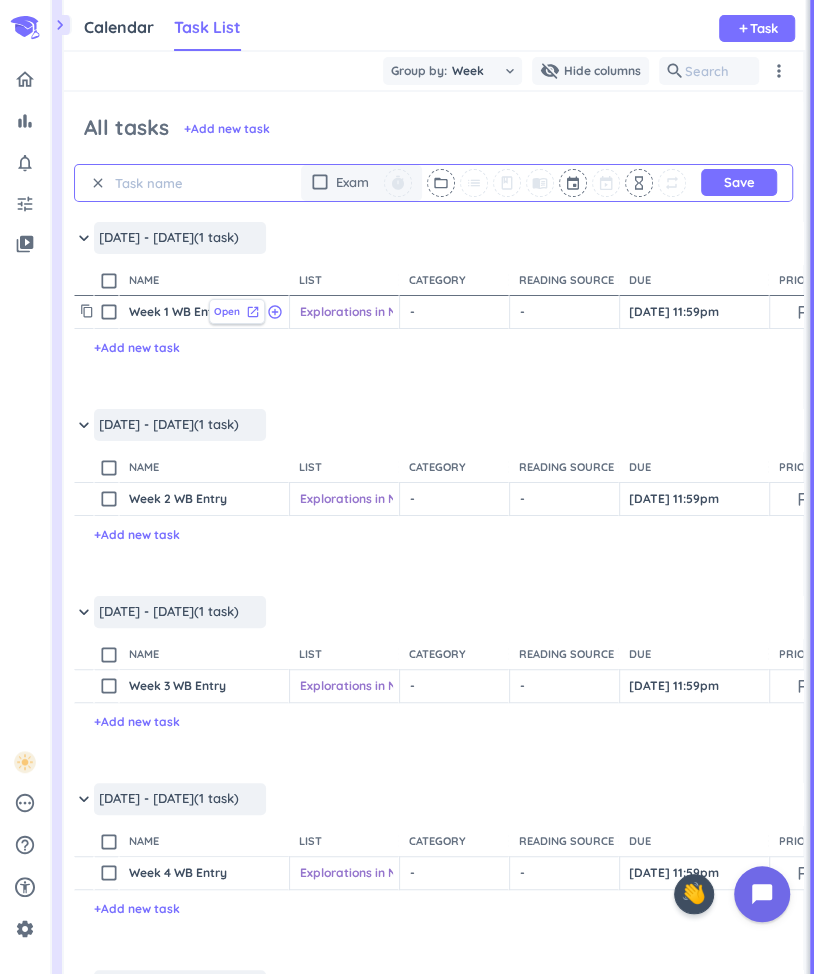 click on "Open launch" at bounding box center (237, 311) 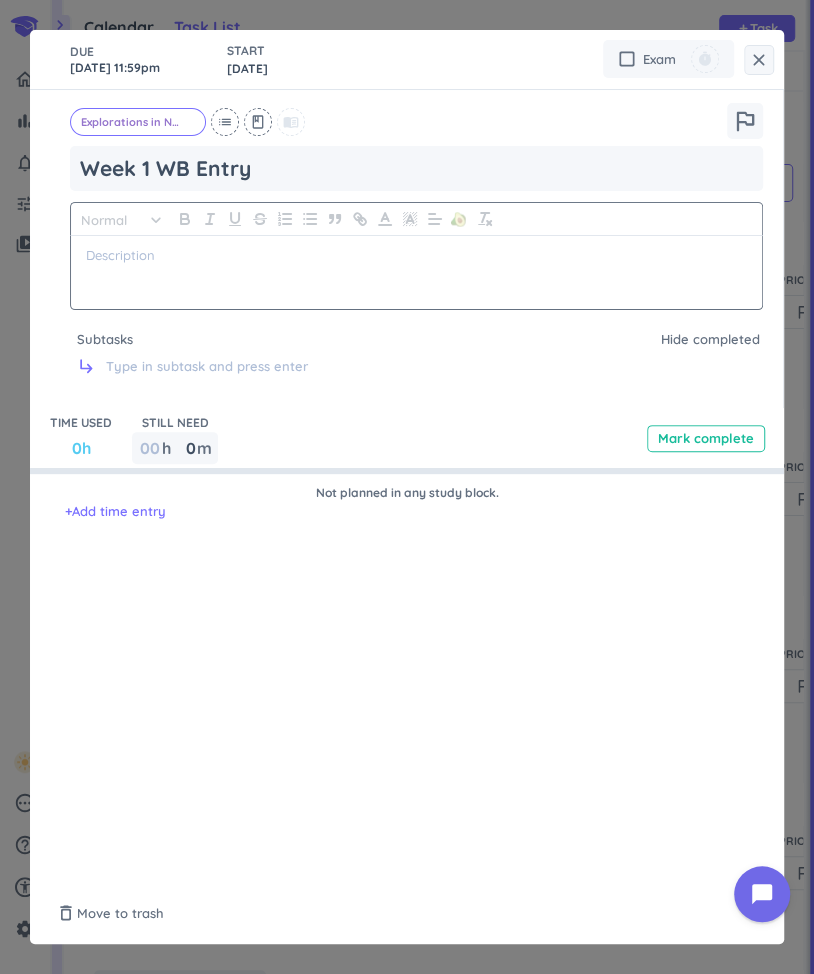 click at bounding box center [416, 255] 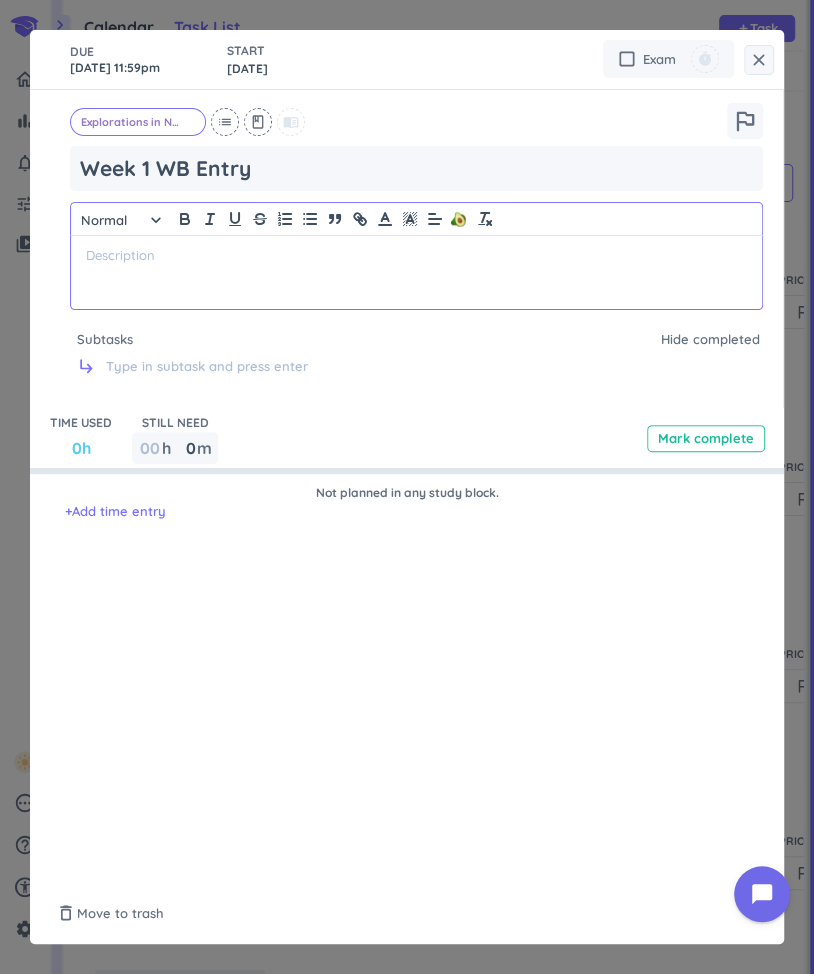 click at bounding box center (416, 255) 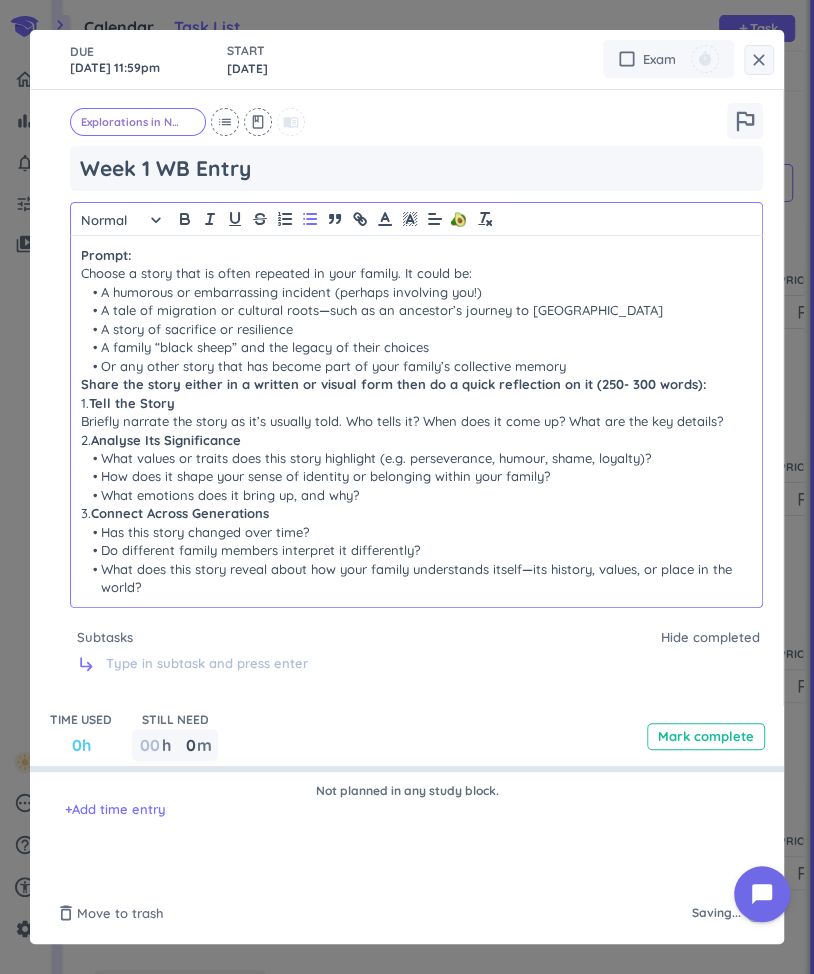 click on "Share the story either in a written or visual form then do a quick reflection on it (250- 300 words):" at bounding box center [394, 384] 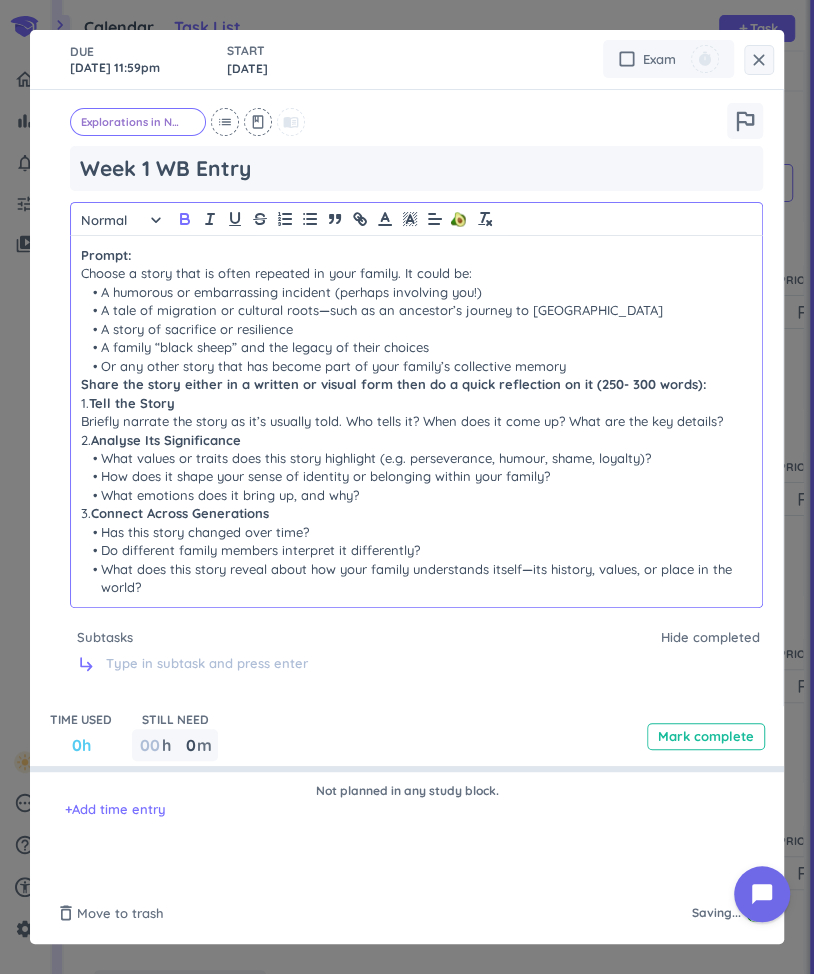 click on "Share the story either in a written or visual form then do a quick reflection on it (250- 300 words):" at bounding box center [394, 384] 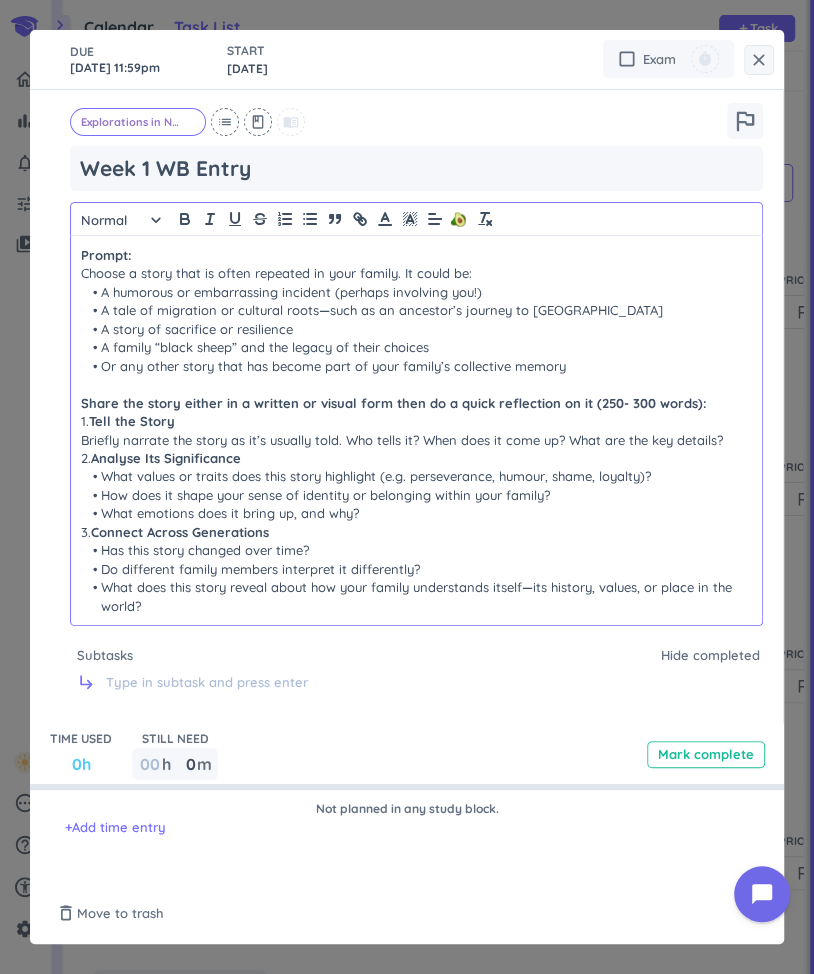 click on "1.        Tell the Story" at bounding box center [416, 421] 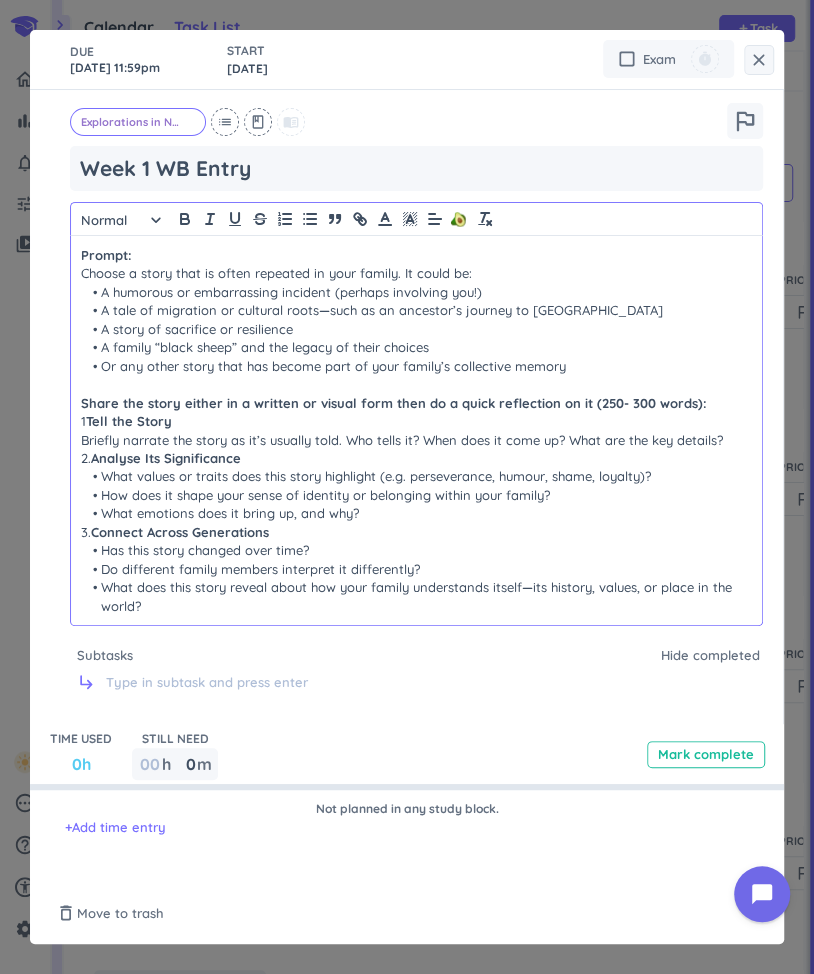 type 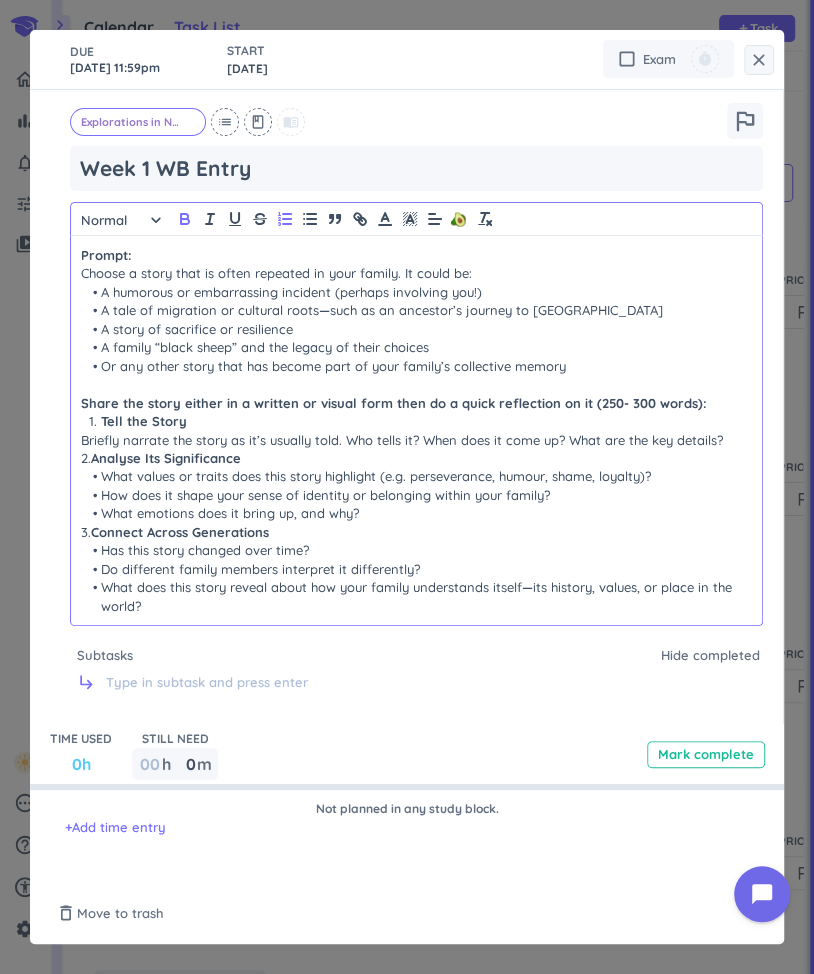 click on "Analyse Its Significance" at bounding box center [166, 458] 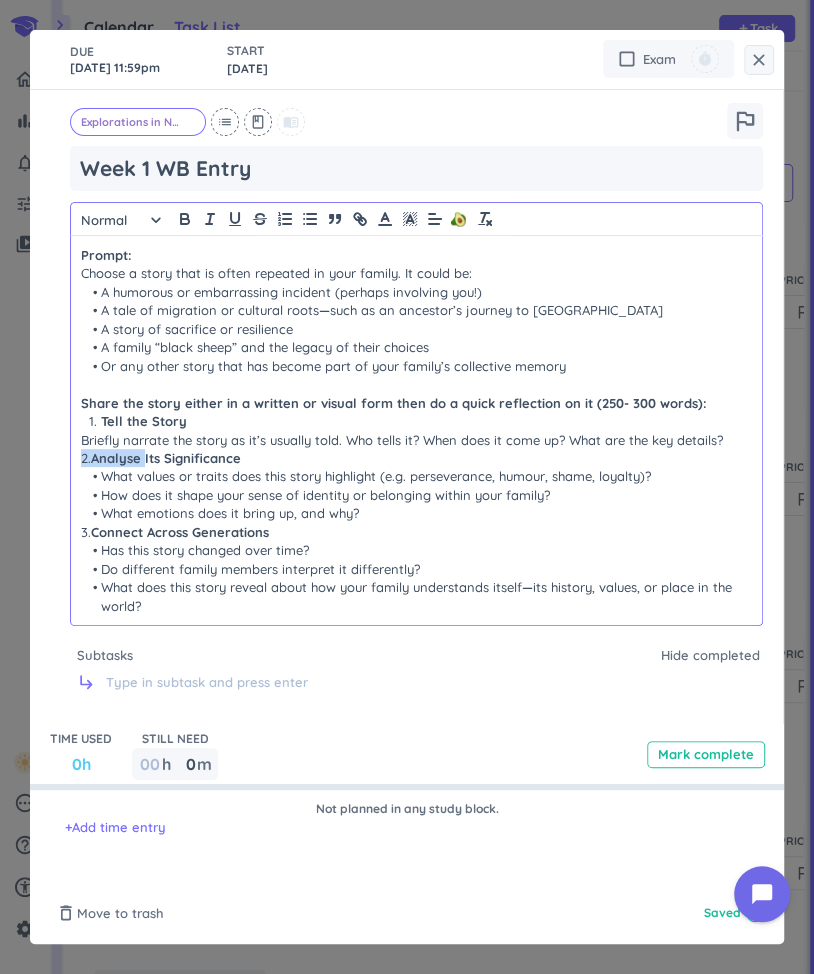 drag, startPoint x: 116, startPoint y: 459, endPoint x: 80, endPoint y: 460, distance: 36.013885 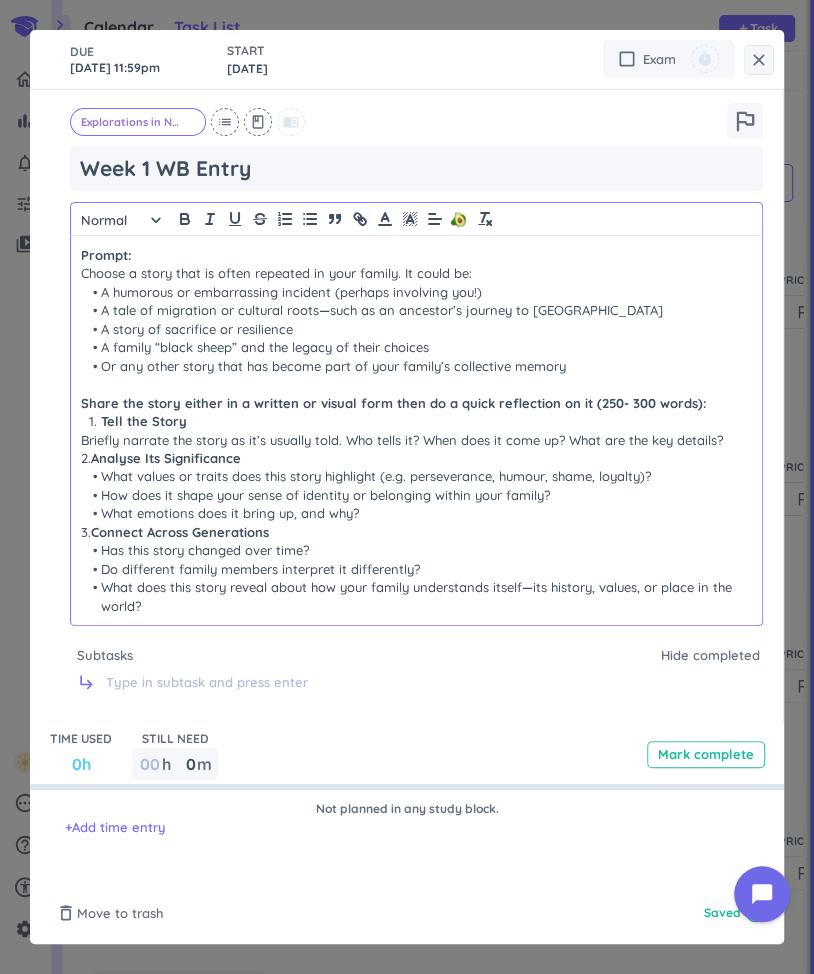 click on "What values or traits does this story highlight (e.g. perseverance, humour, shame, loyalty)?" at bounding box center [416, 476] 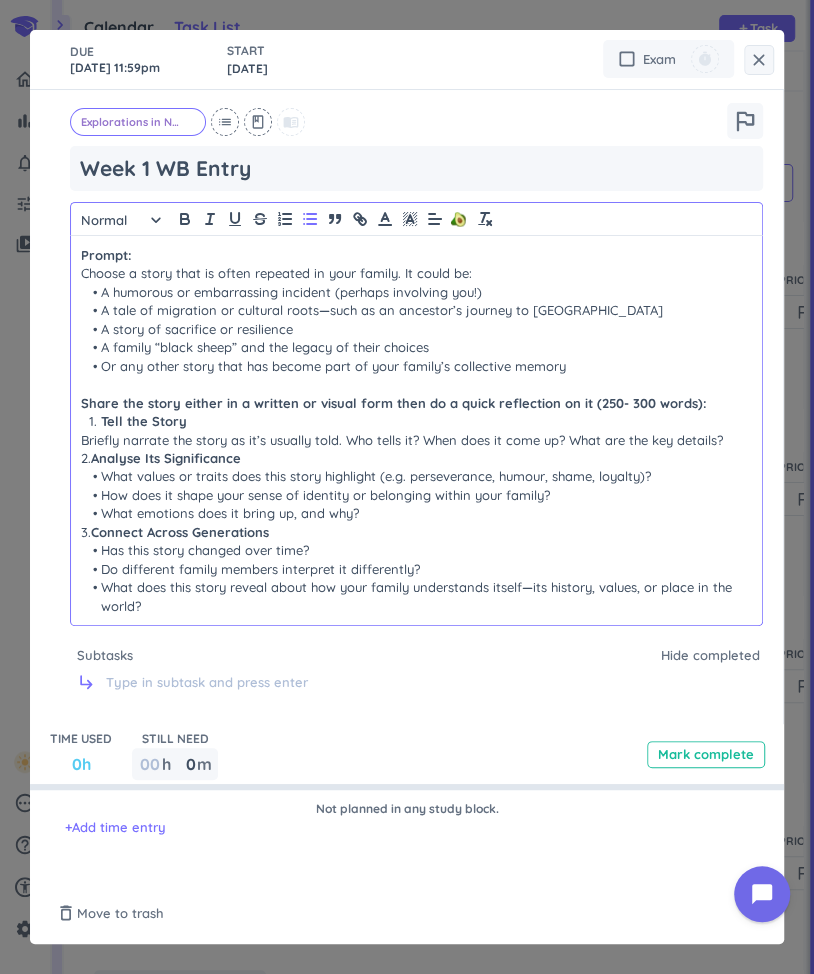 drag, startPoint x: 112, startPoint y: 461, endPoint x: 90, endPoint y: 461, distance: 22 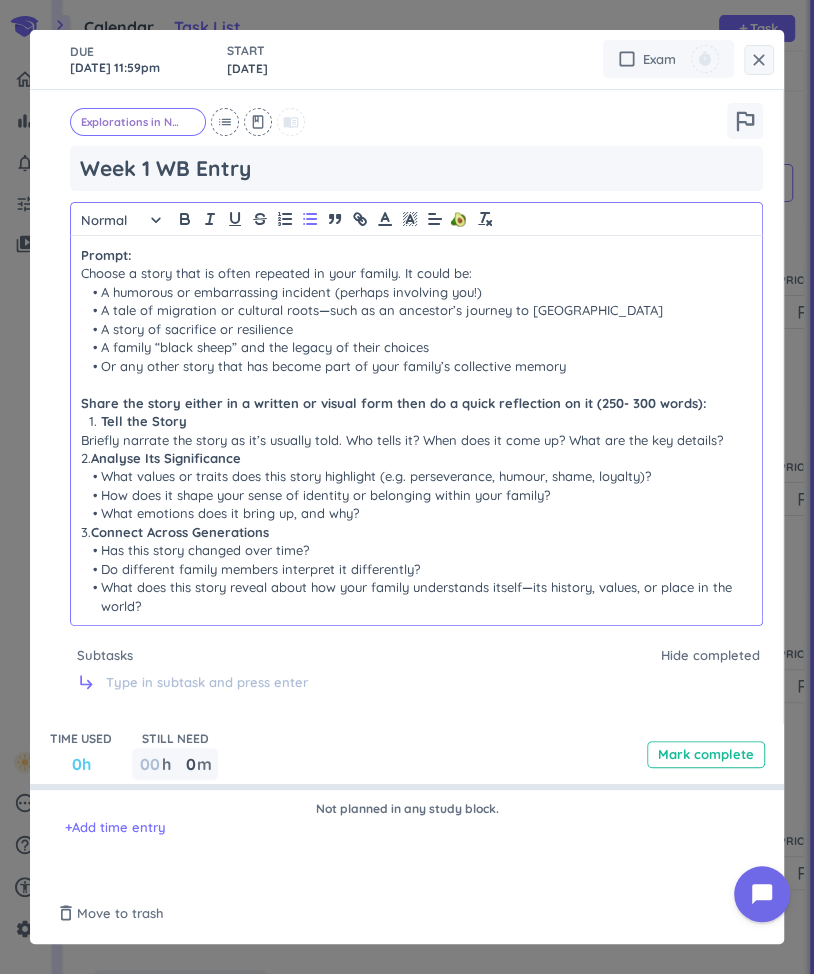 click on "2.        Analyse Its Significance" at bounding box center [416, 458] 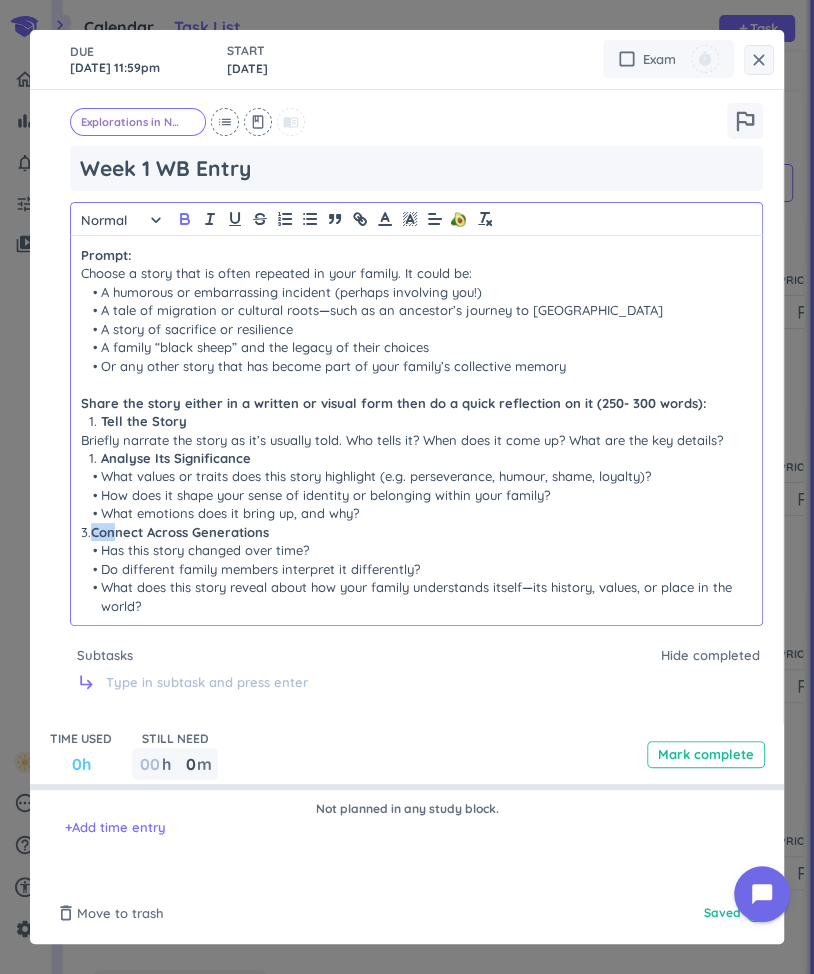 drag, startPoint x: 114, startPoint y: 537, endPoint x: 90, endPoint y: 537, distance: 24 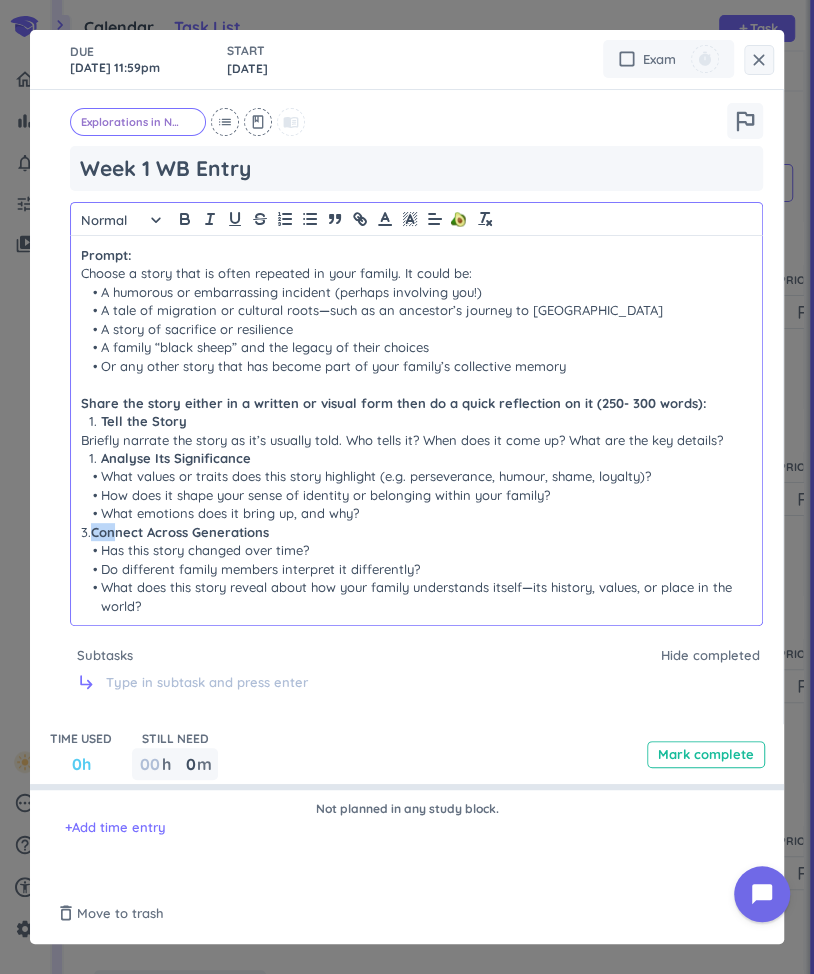 click on "3.        Connect Across Generations" at bounding box center (416, 532) 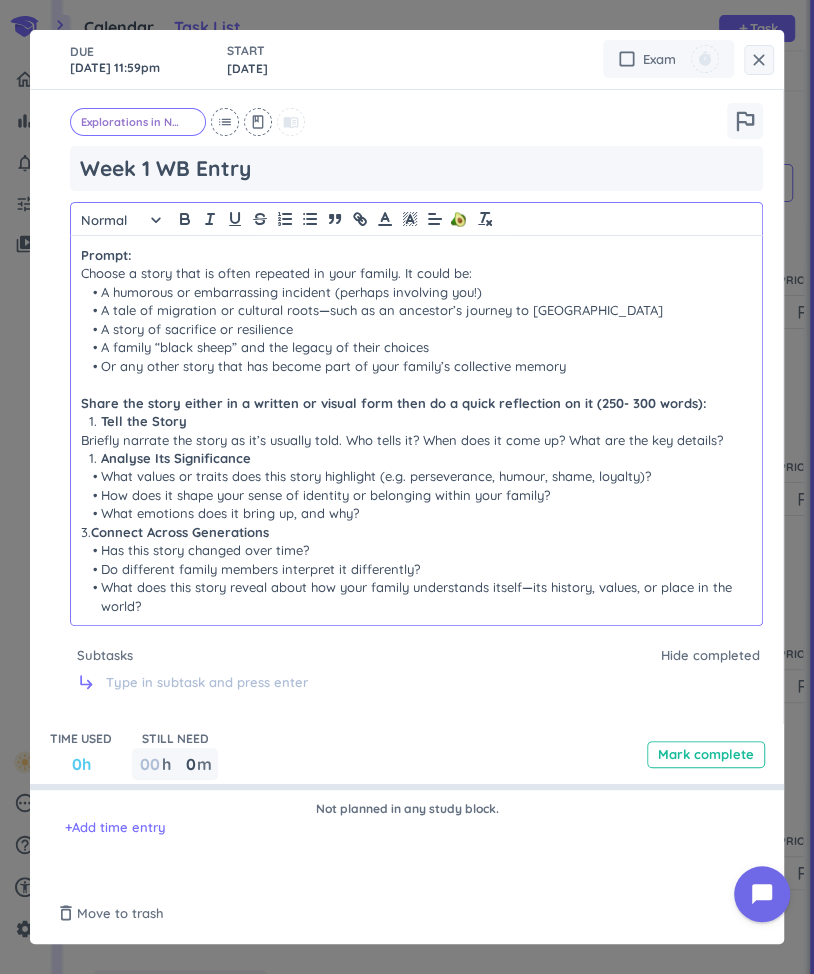 drag, startPoint x: 117, startPoint y: 536, endPoint x: 93, endPoint y: 536, distance: 24 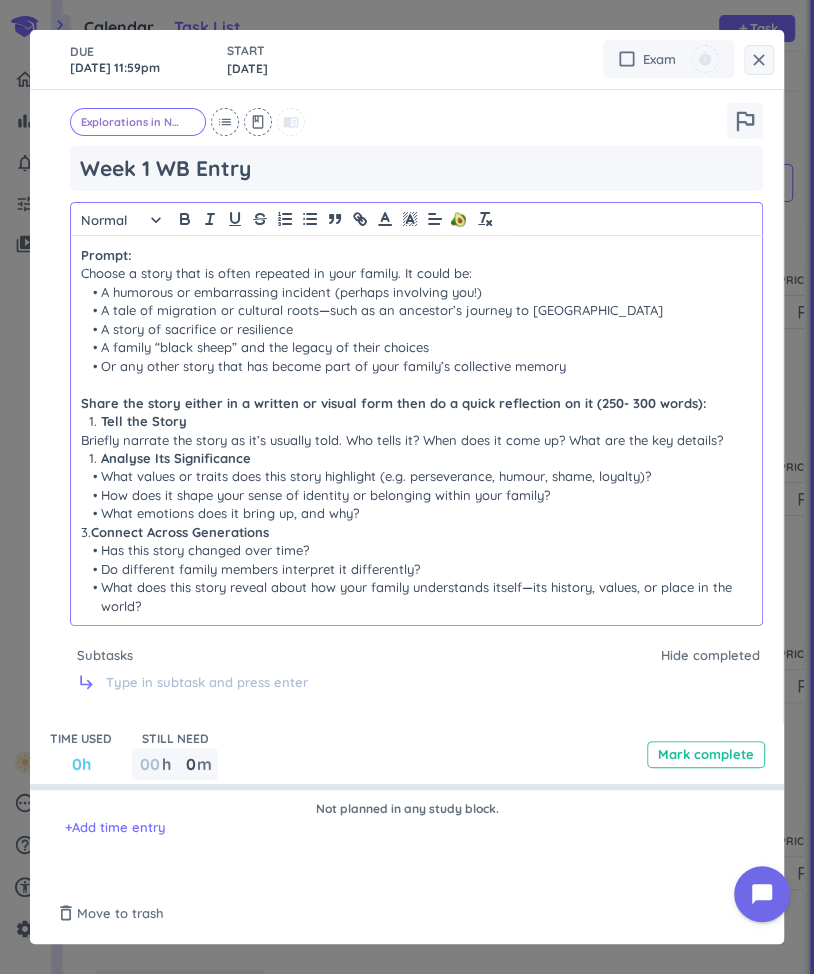 click on "3.        Connect Across Generations" at bounding box center [416, 532] 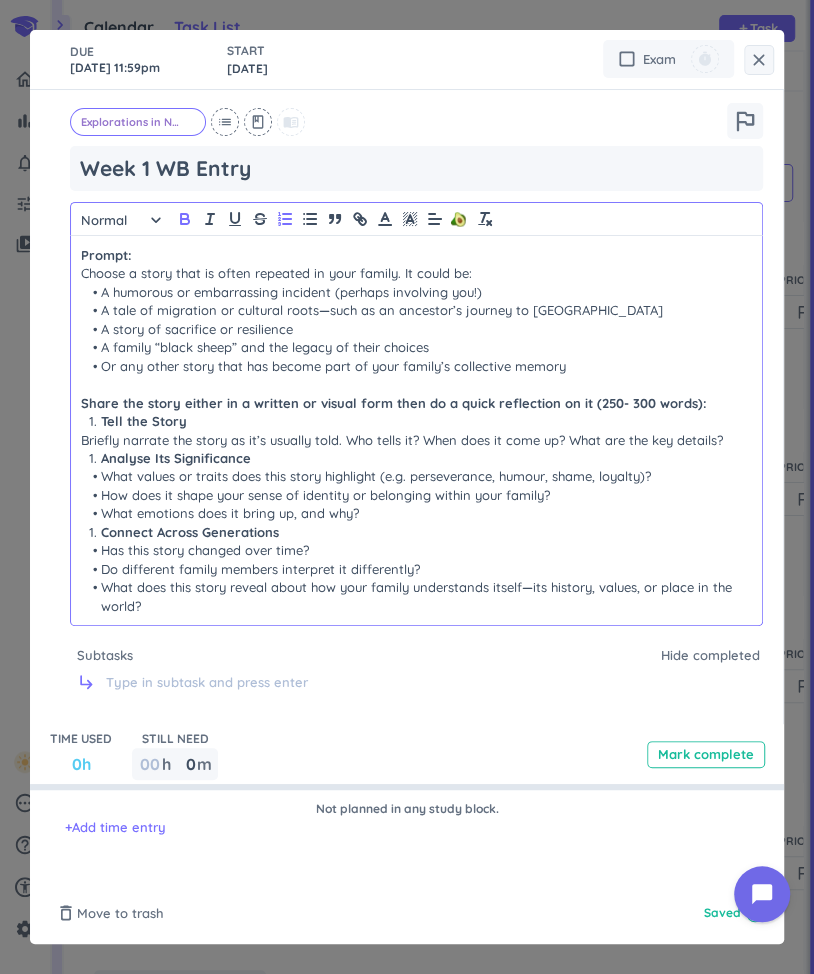 click on "Prompt: Choose a story that is often repeated in your family. It could be: A humorous or embarrassing incident (perhaps involving you!) A tale of migration or cultural roots—such as an ancestor’s journey to New Zealand A story of sacrifice or resilience A family “black sheep” and the legacy of their choices Or any other story that has become part of your family’s collective memory Share the story either in a written or visual form then do a quick reflection on it (250- 300 words): Tell the Story Briefly narrate the story as it’s usually told. Who tells it? When does it come up? What are the key details? Analyse Its Significance What values or traits does this story highlight (e.g. perseverance, humour, shame, loyalty)? How does it shape your sense of identity or belonging within your family? What emotions does it bring up, and why? Connect Across Generations Has this story changed over time? Do different family members interpret it differently?" at bounding box center (416, 430) 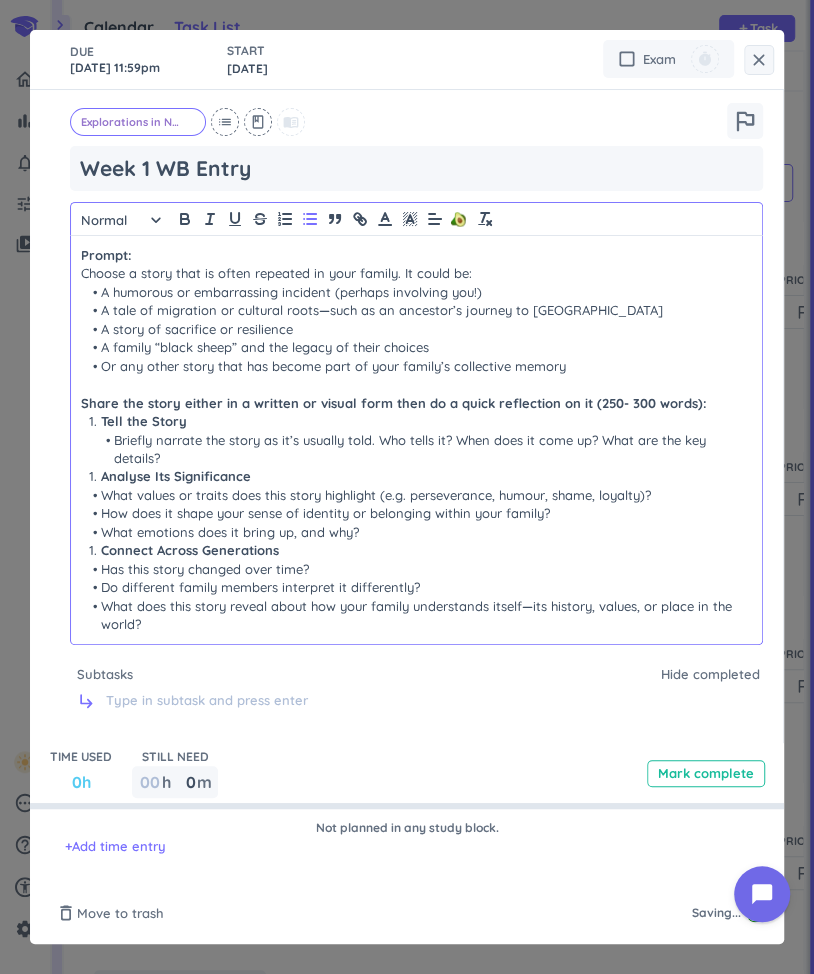 click on "What values or traits does this story highlight (e.g. perseverance, humour, shame, loyalty)?" at bounding box center [416, 495] 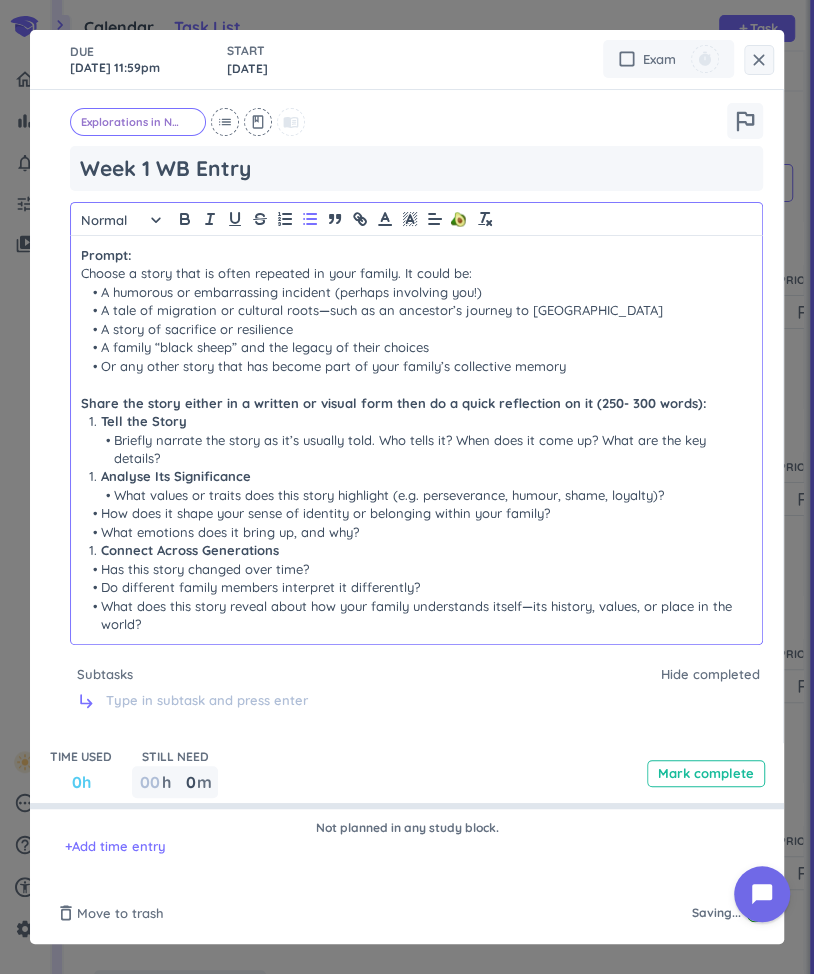 click on "How does it shape your sense of identity or belonging within your family?" at bounding box center (416, 513) 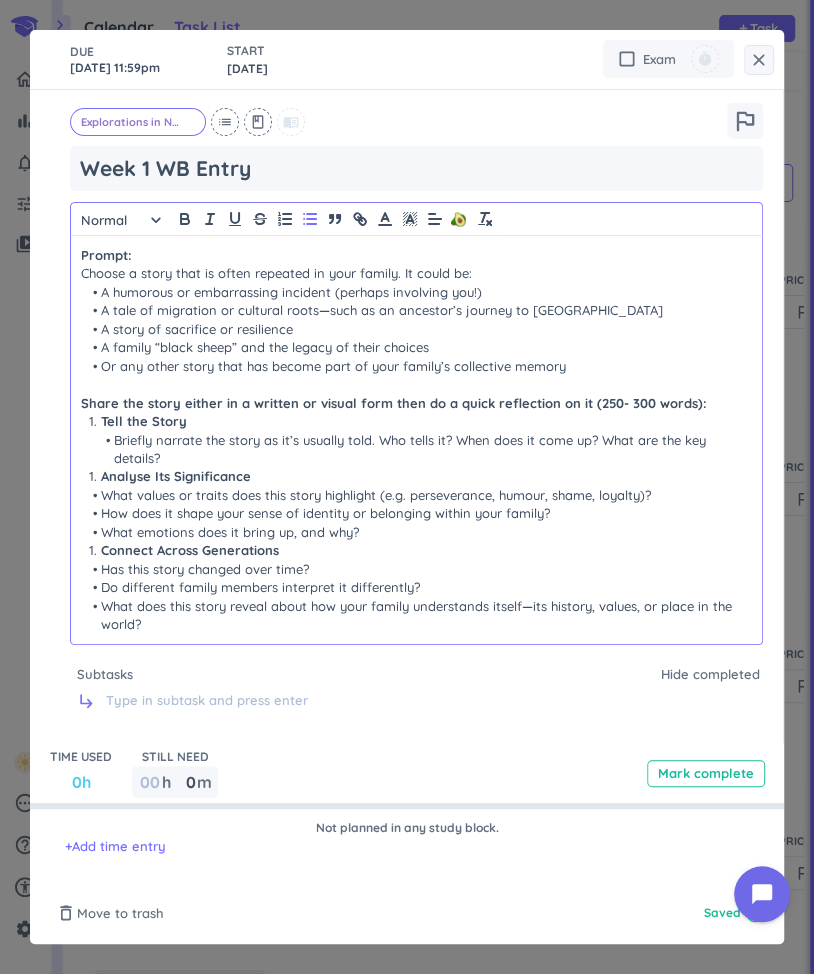 click on "What emotions does it bring up, and why?" at bounding box center [416, 532] 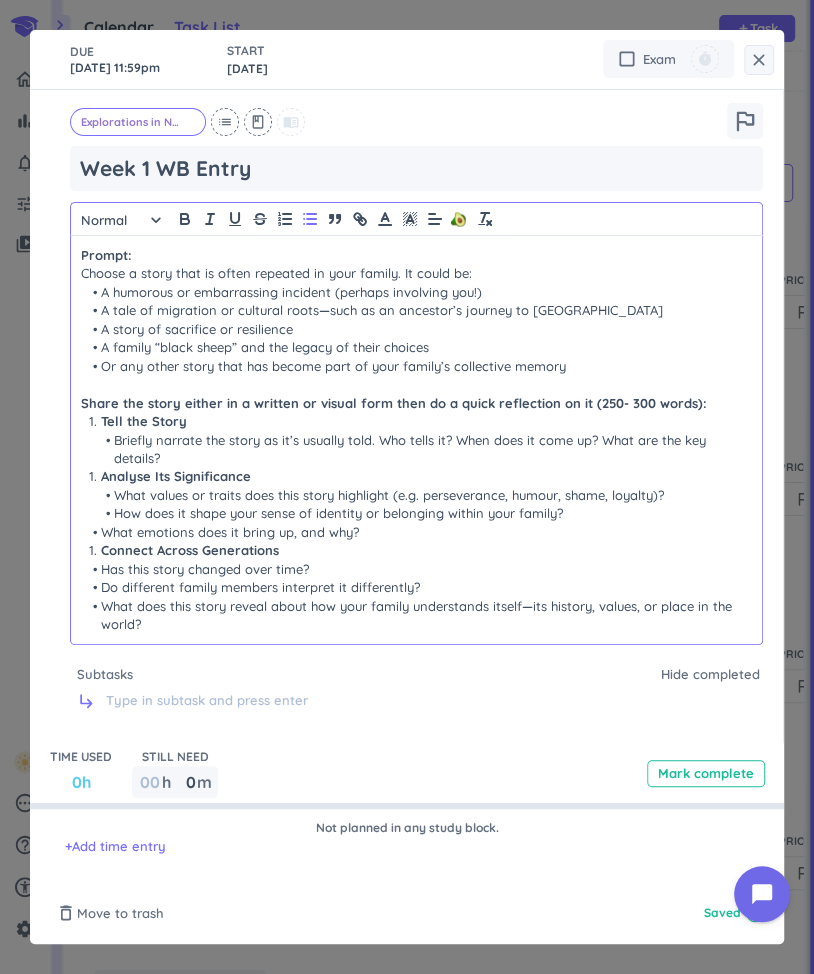 click on "Has this story changed over time?" at bounding box center [416, 569] 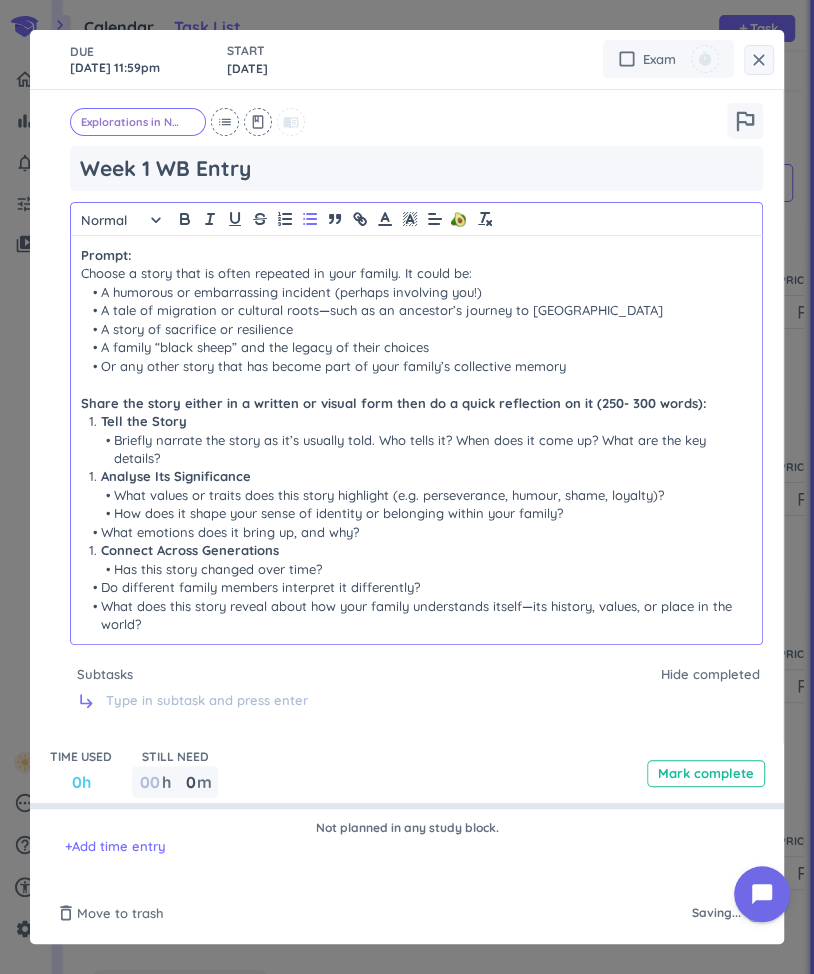 click on "Do different family members interpret it differently?" at bounding box center [416, 587] 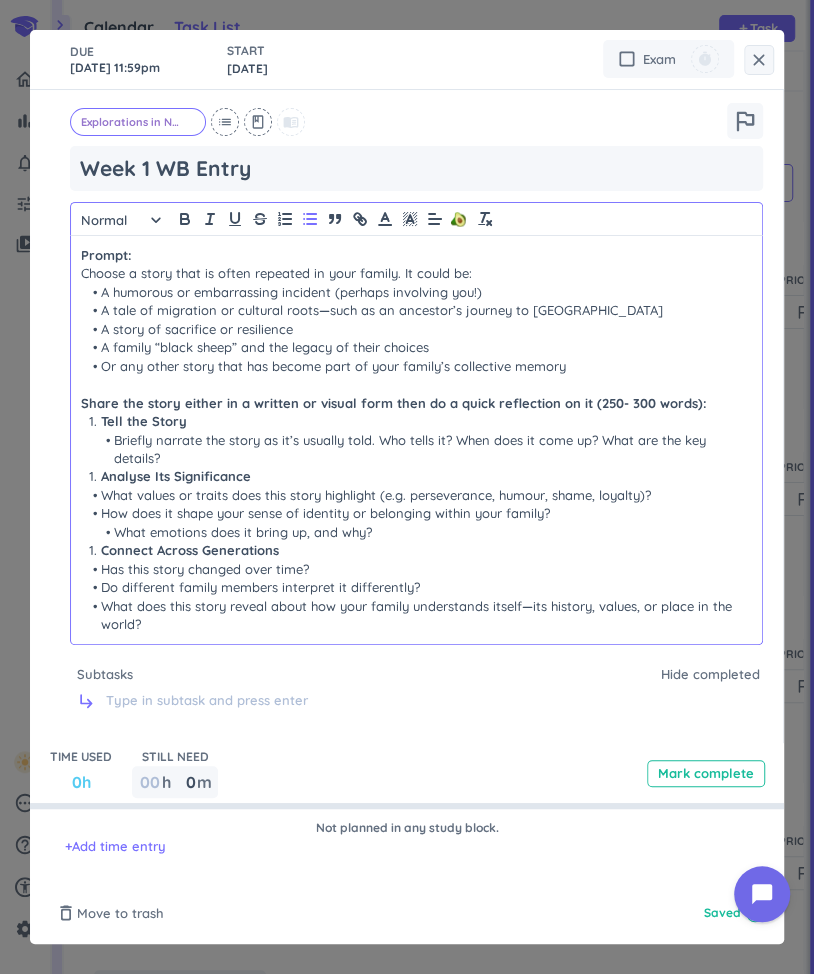 click on "What does this story reveal about how your family understands itself—its history, values, or place in the world?" at bounding box center [416, 615] 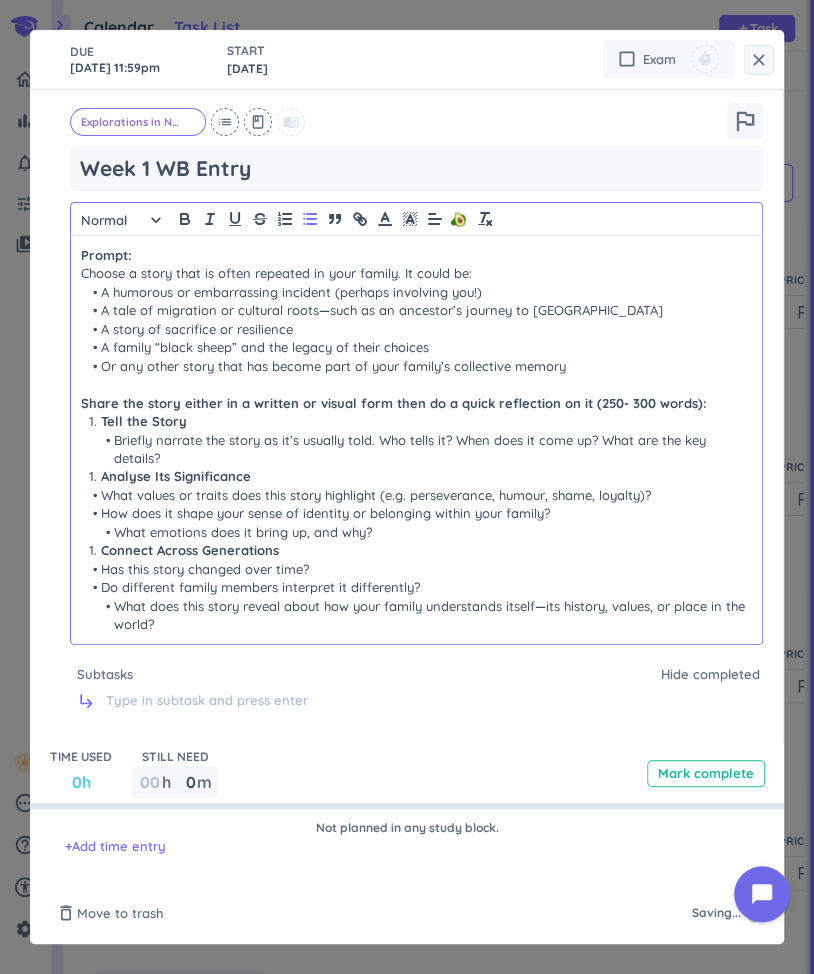 click on "What does this story reveal about how your family understands itself—its history, values, or place in the world?" at bounding box center (416, 615) 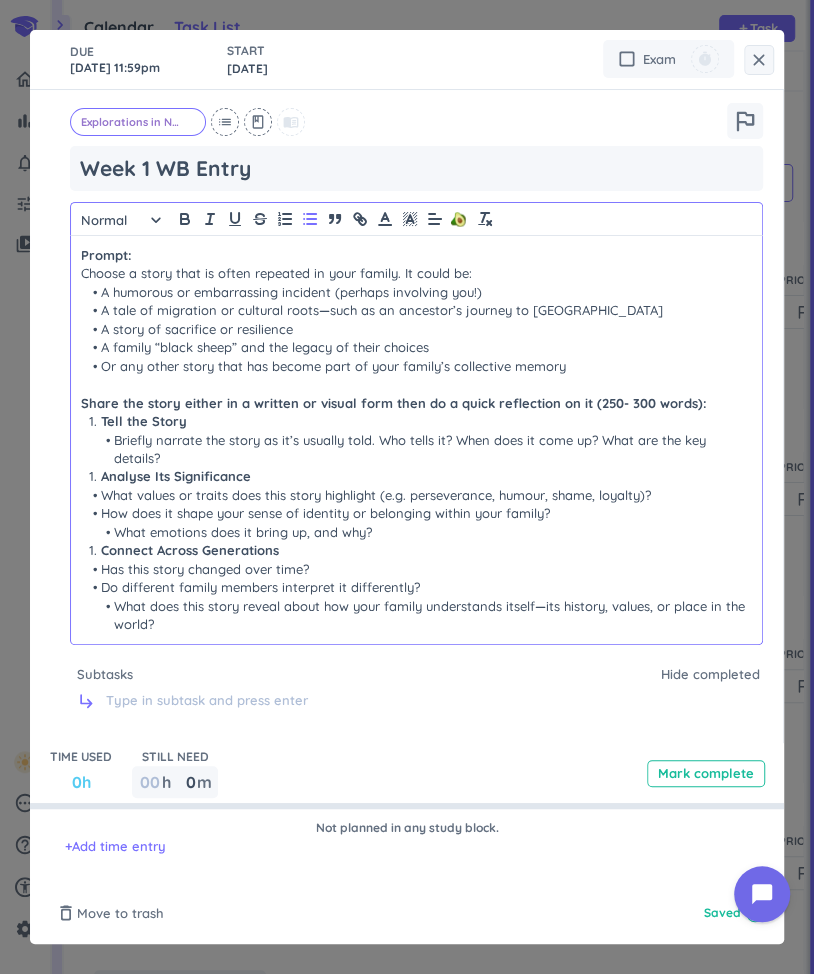 click on "Analyse Its Significance" at bounding box center [175, 476] 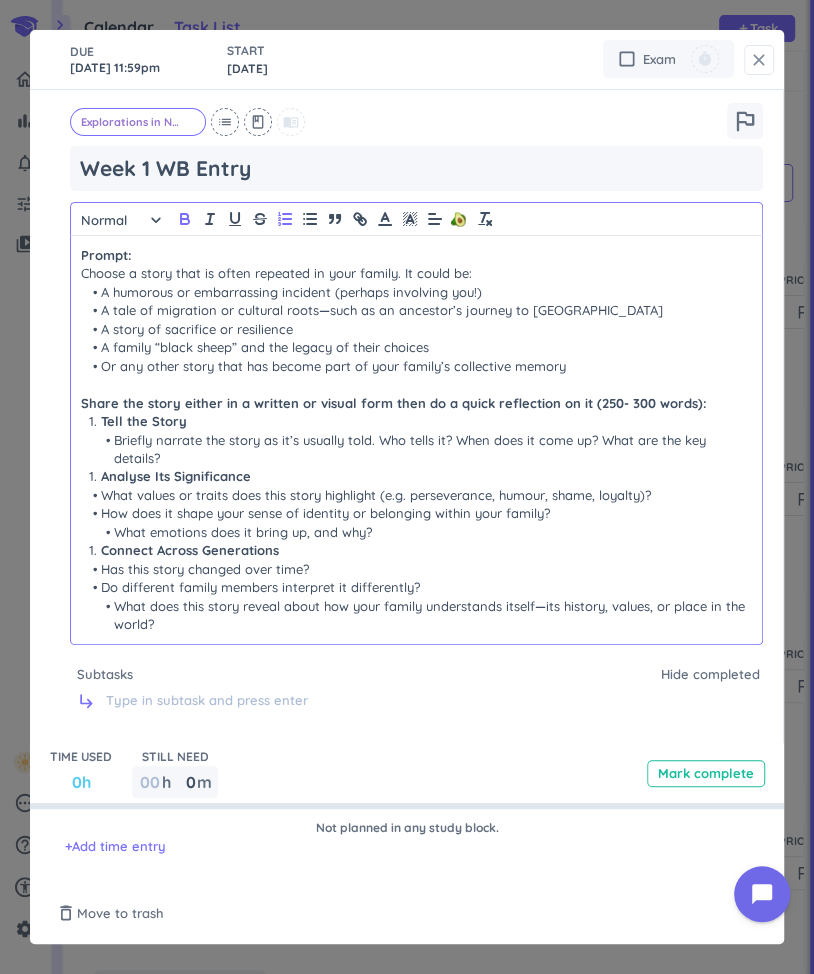 click on "close" at bounding box center [759, 60] 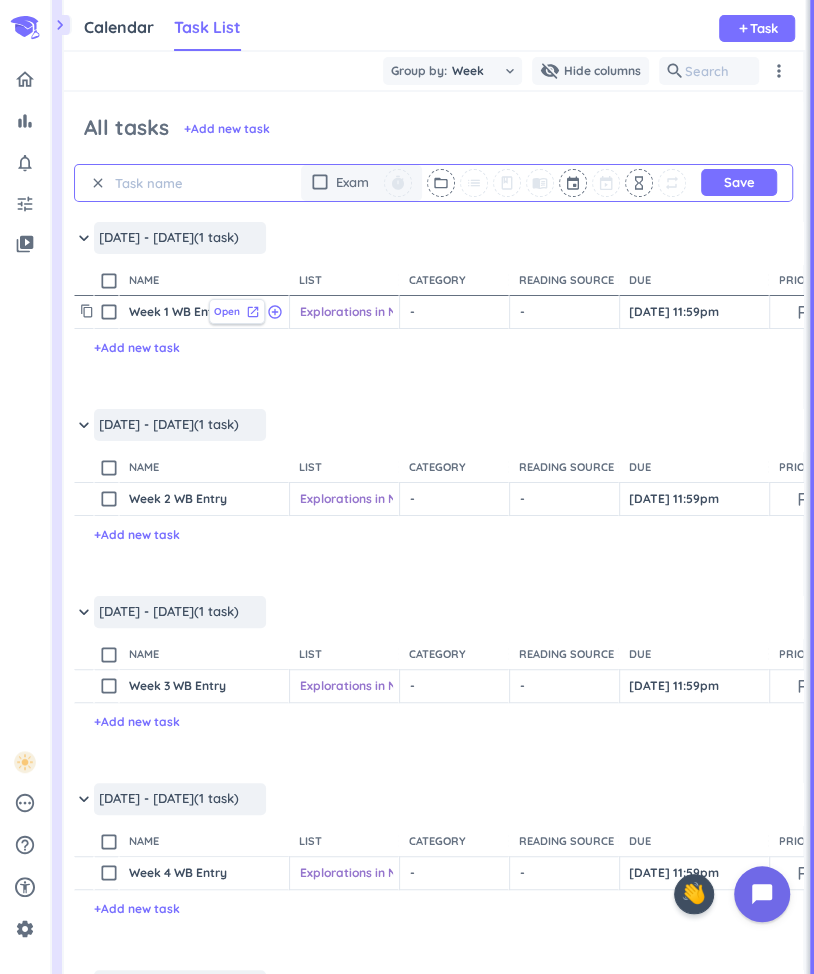 click on "Open launch" at bounding box center [237, 311] 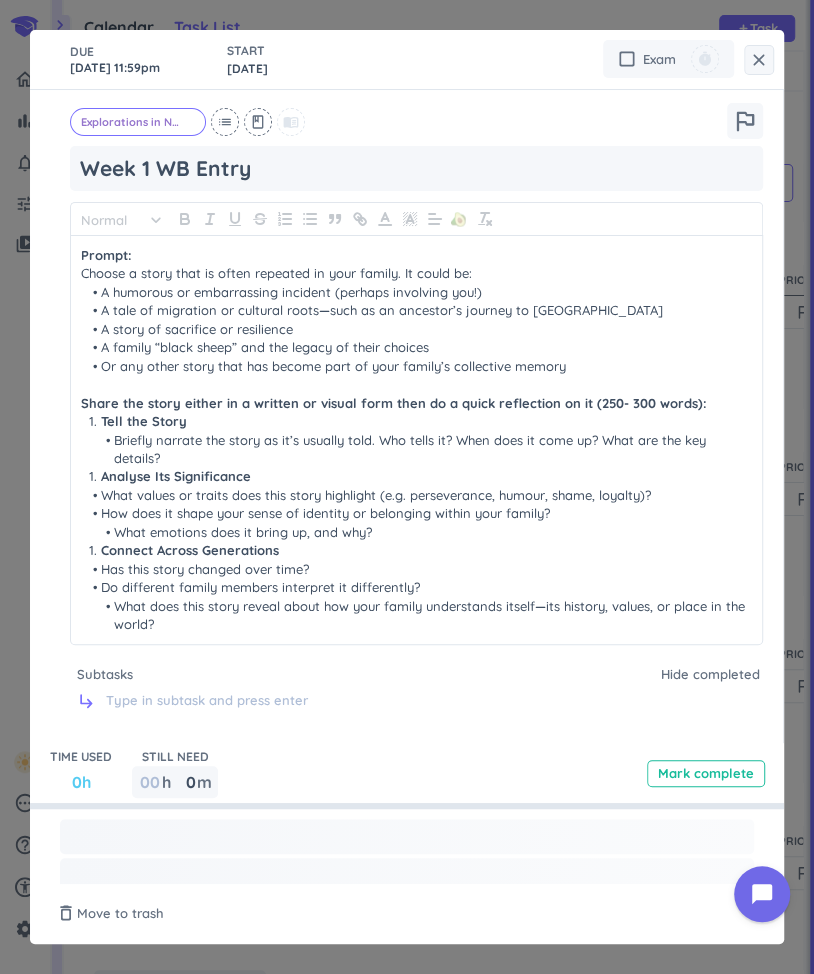 type on "x" 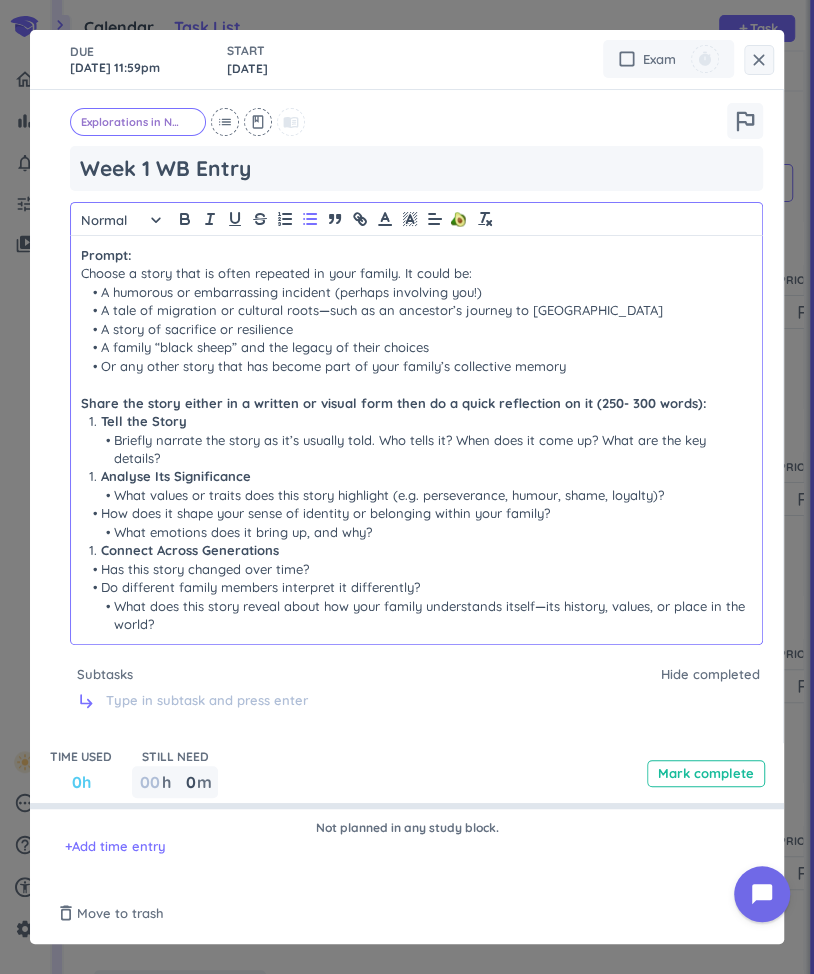click on "How does it shape your sense of identity or belonging within your family?" at bounding box center (416, 513) 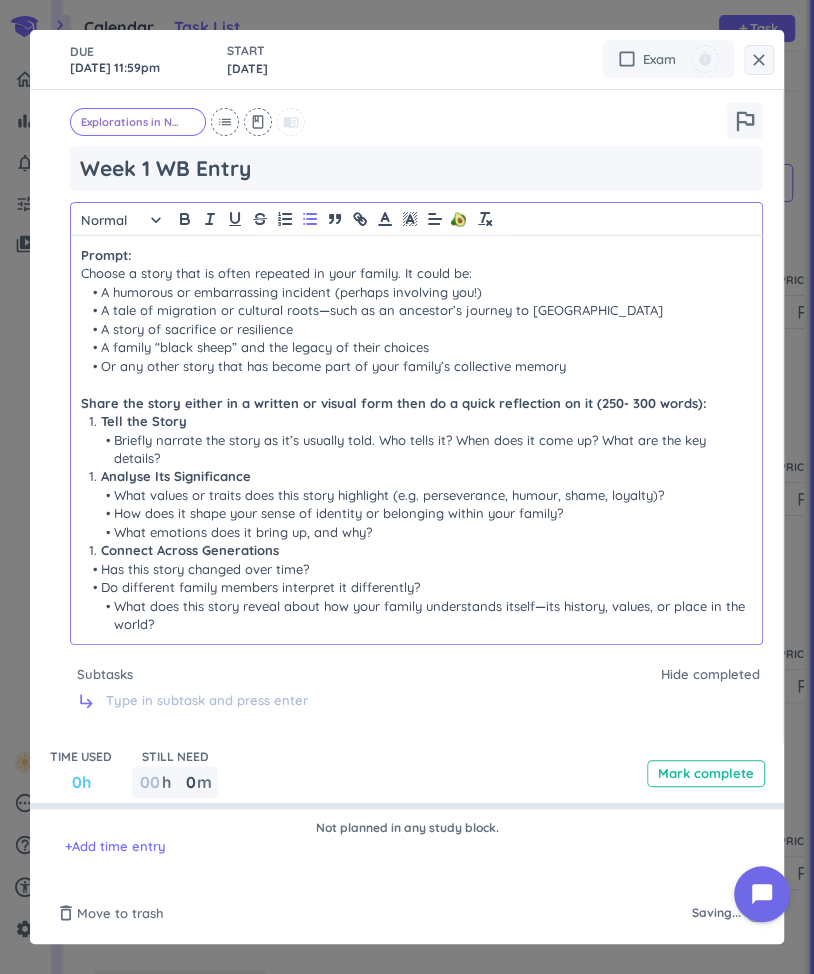 click on "Has this story changed over time?" at bounding box center (416, 569) 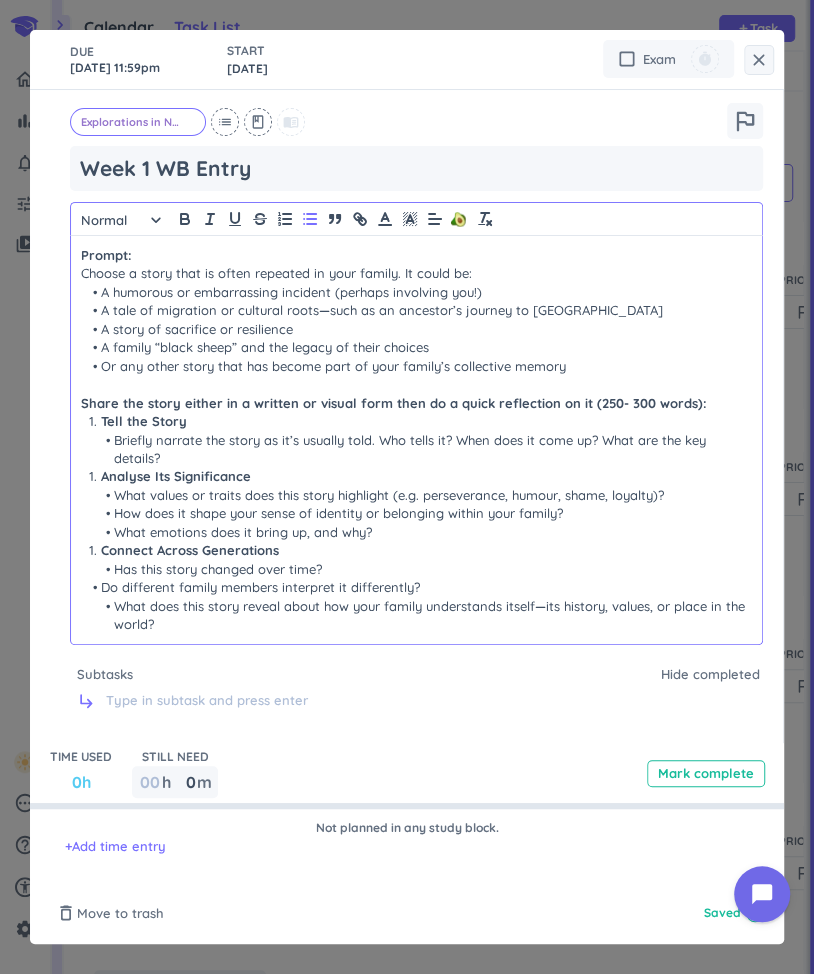 click on "Do different family members interpret it differently?" at bounding box center (416, 587) 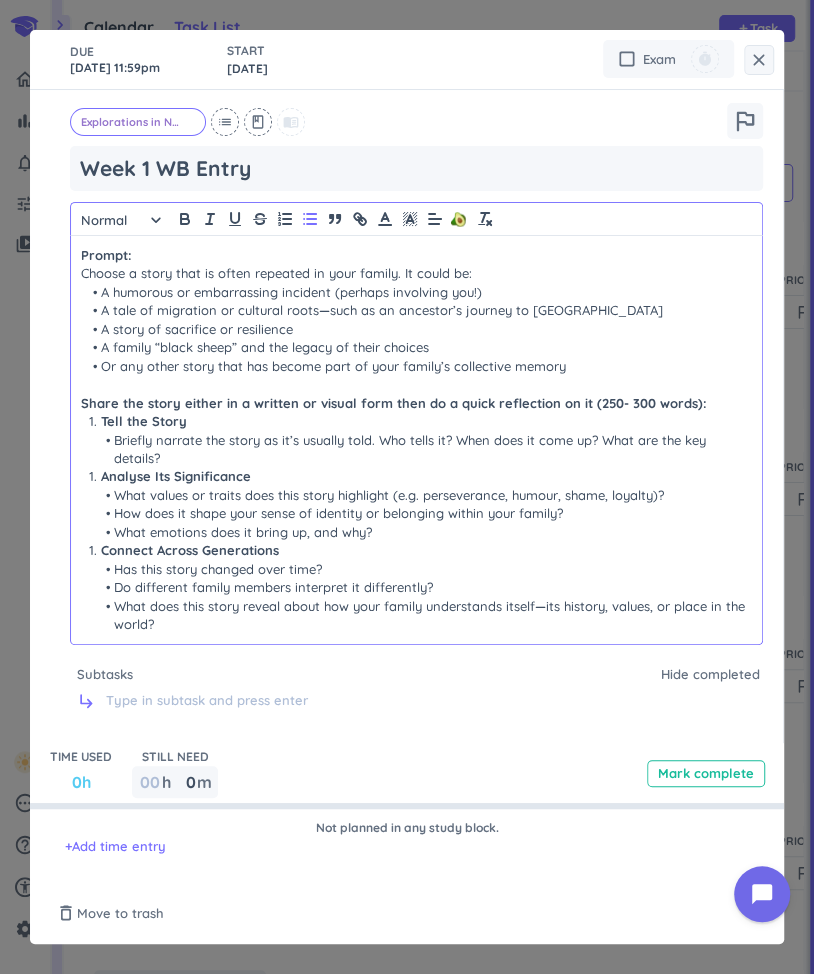 click on "Share the story either in a written or visual form then do a quick reflection on it (250- 300 words):" at bounding box center (394, 403) 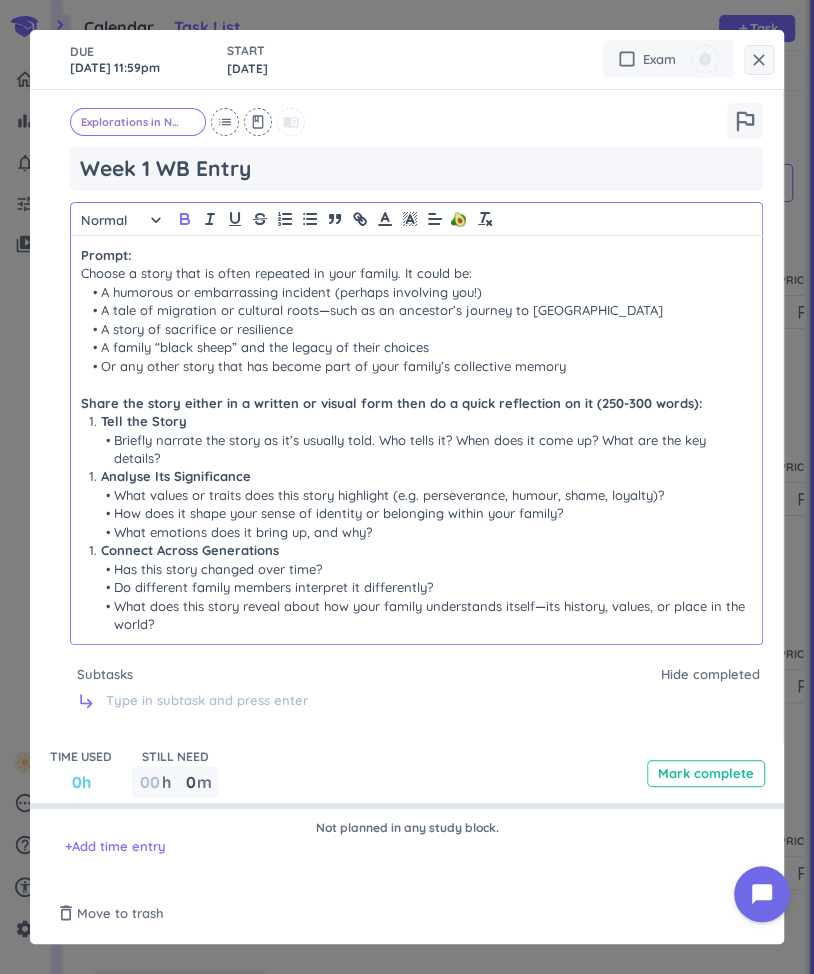 click on "Tell the Story" at bounding box center (416, 421) 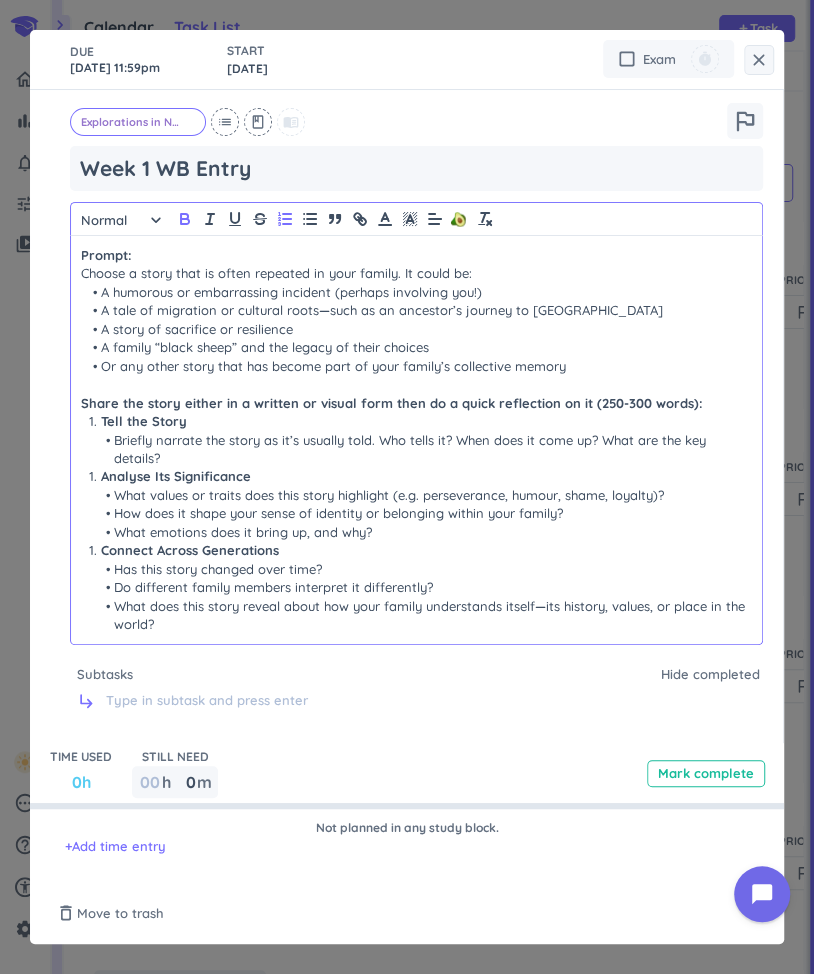 click on "Briefly narrate the story as it’s usually told. Who tells it? When does it come up? What are the key details?" at bounding box center (416, 449) 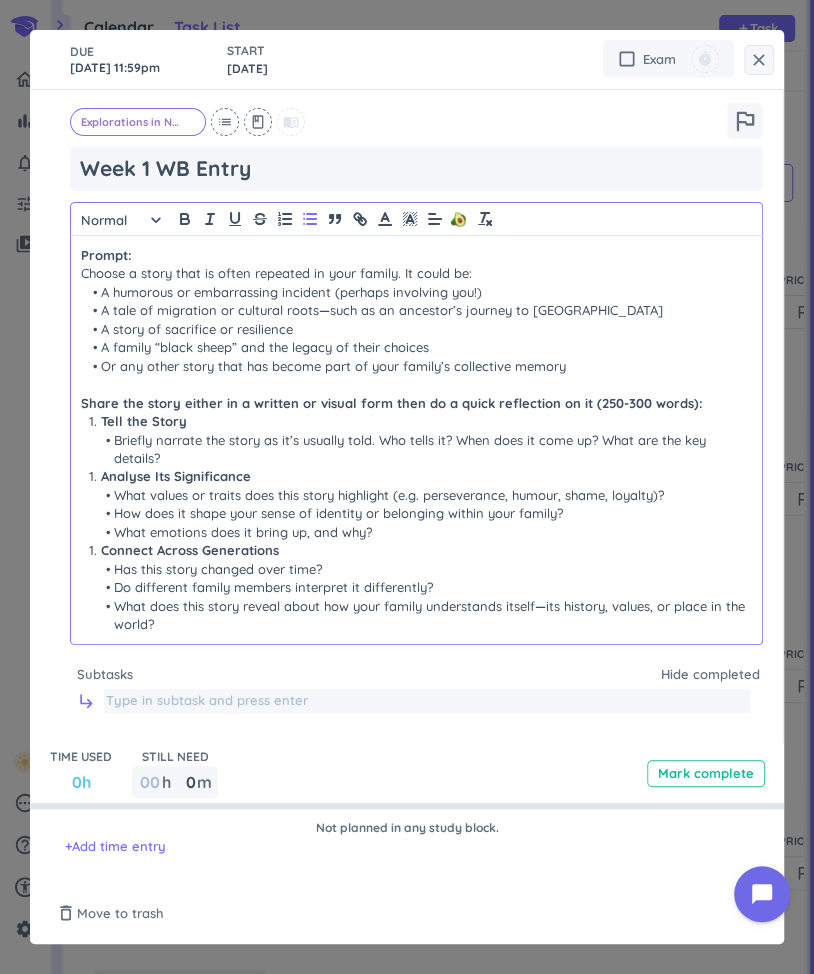 click at bounding box center (427, 701) 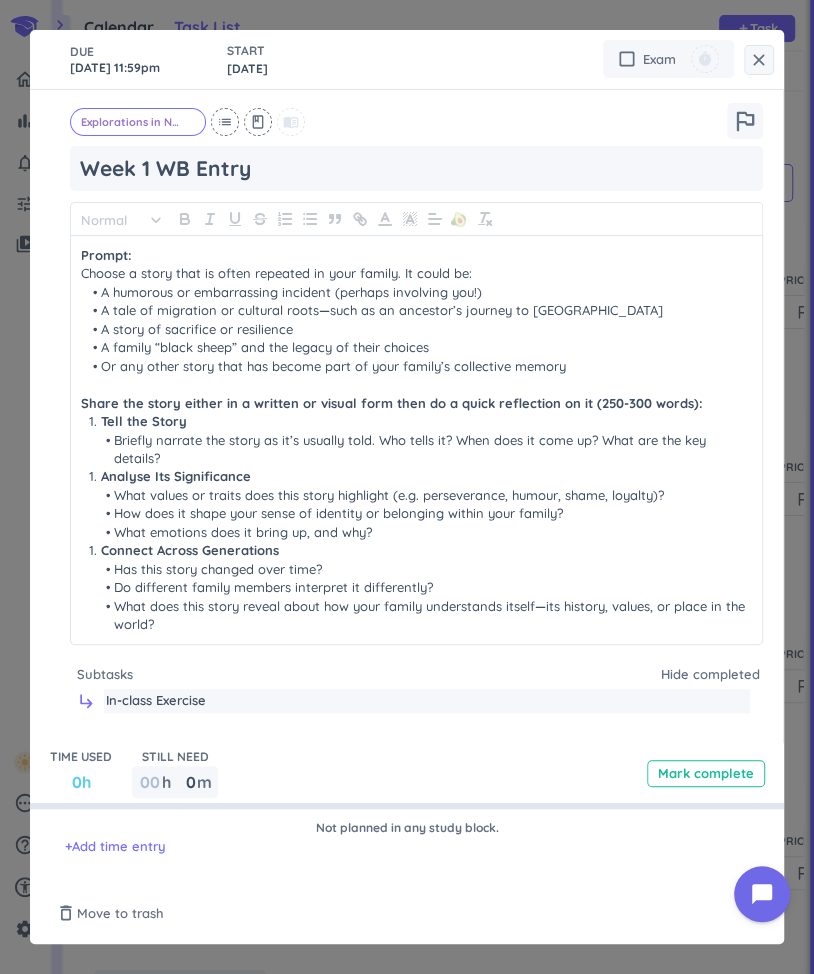type on "In-class Exercise" 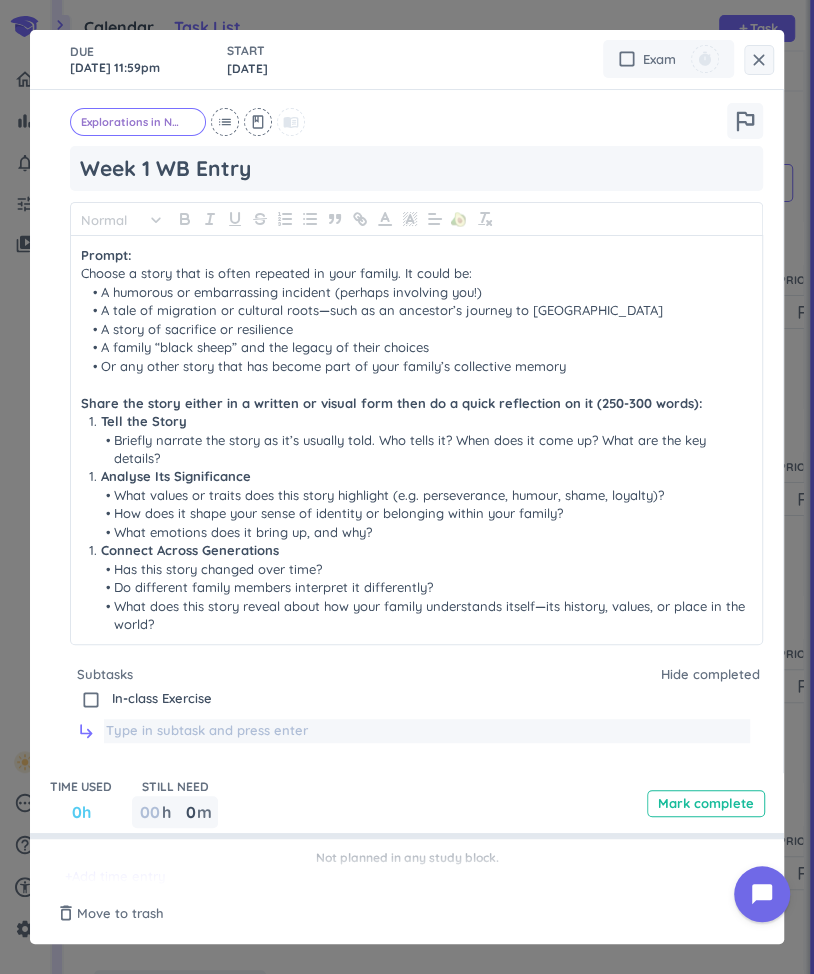 click at bounding box center (427, 731) 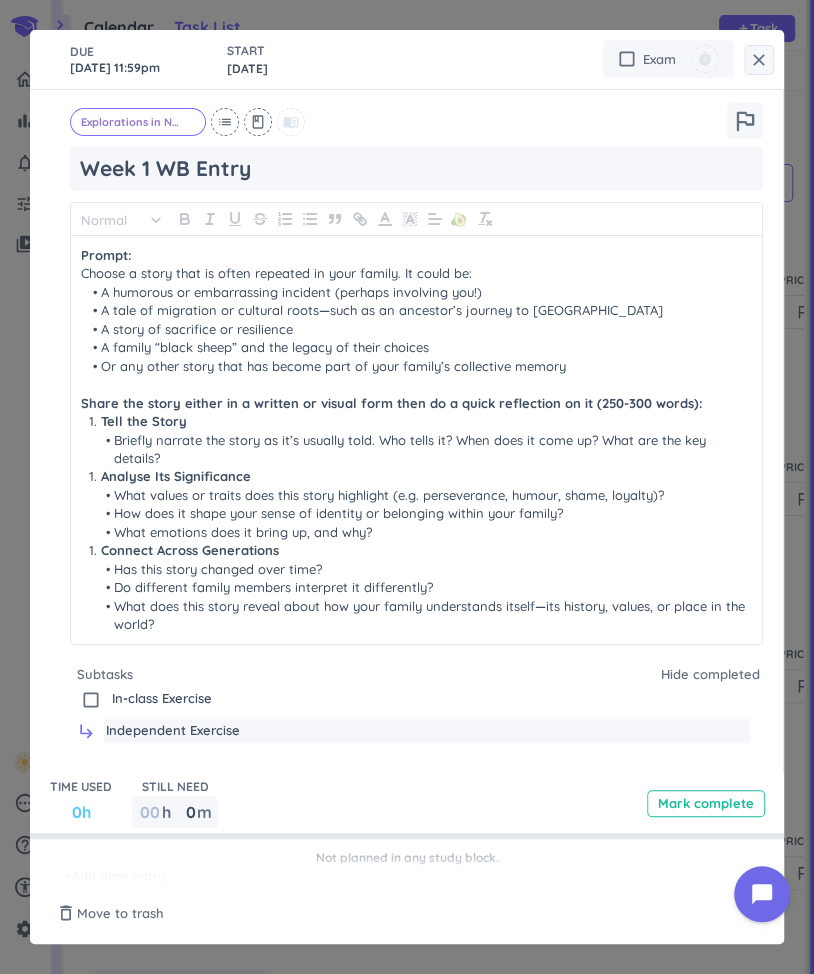 type on "Independent Exercise" 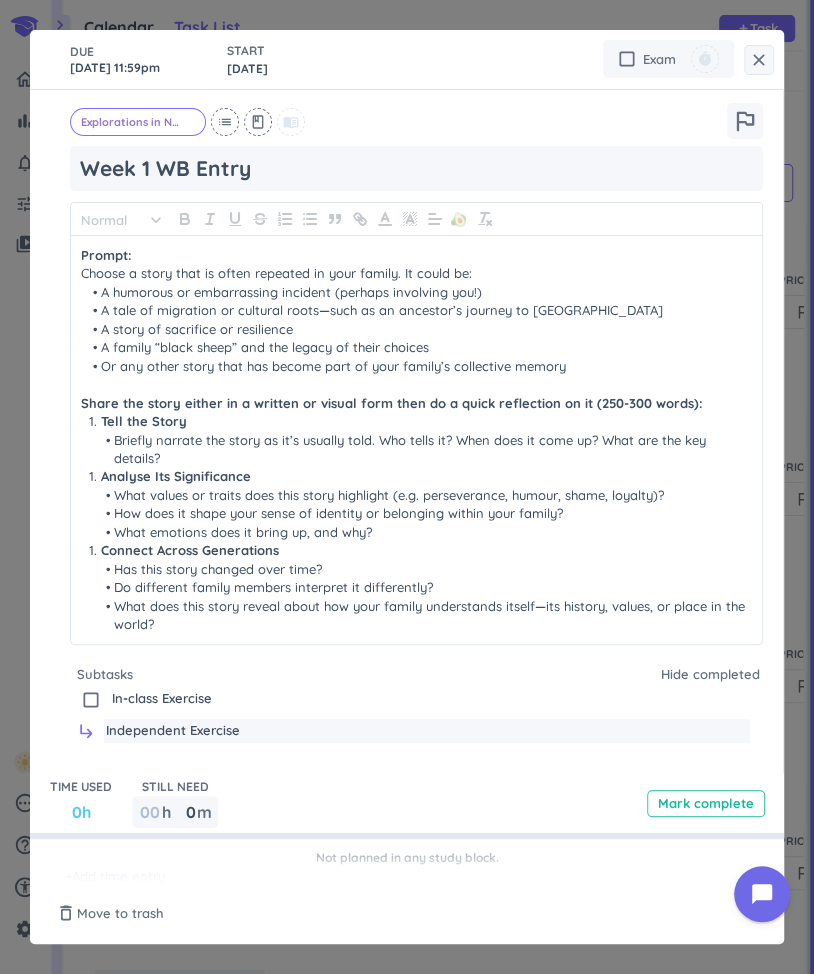 type 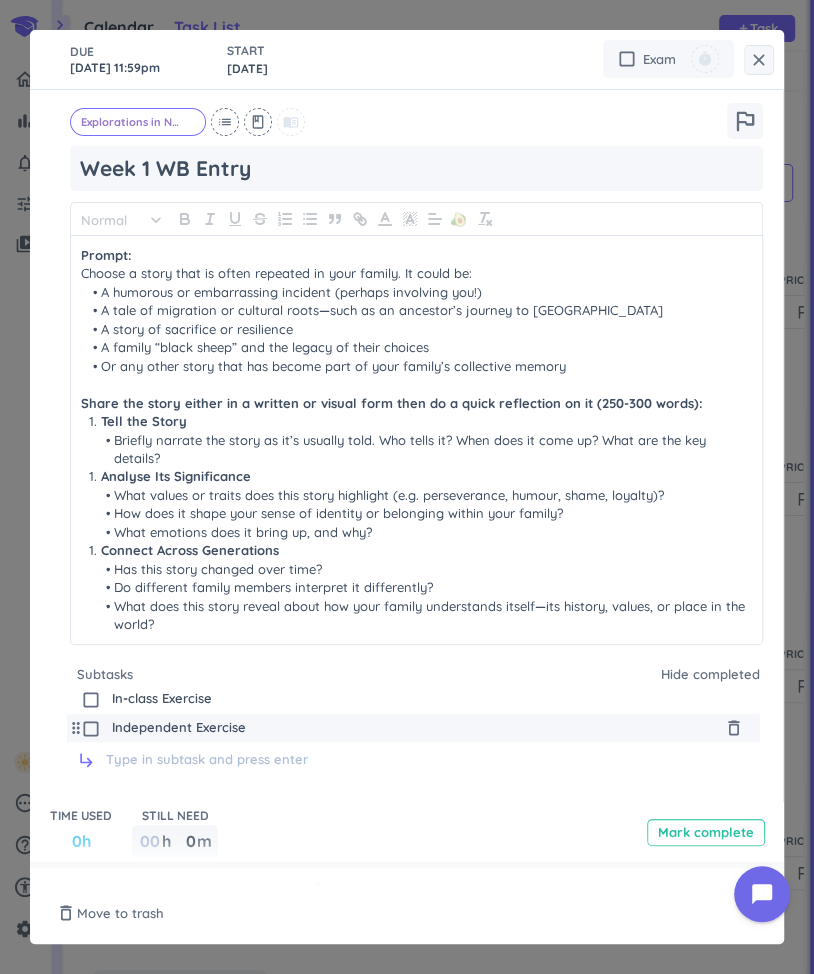 drag, startPoint x: 252, startPoint y: 733, endPoint x: 196, endPoint y: 733, distance: 56 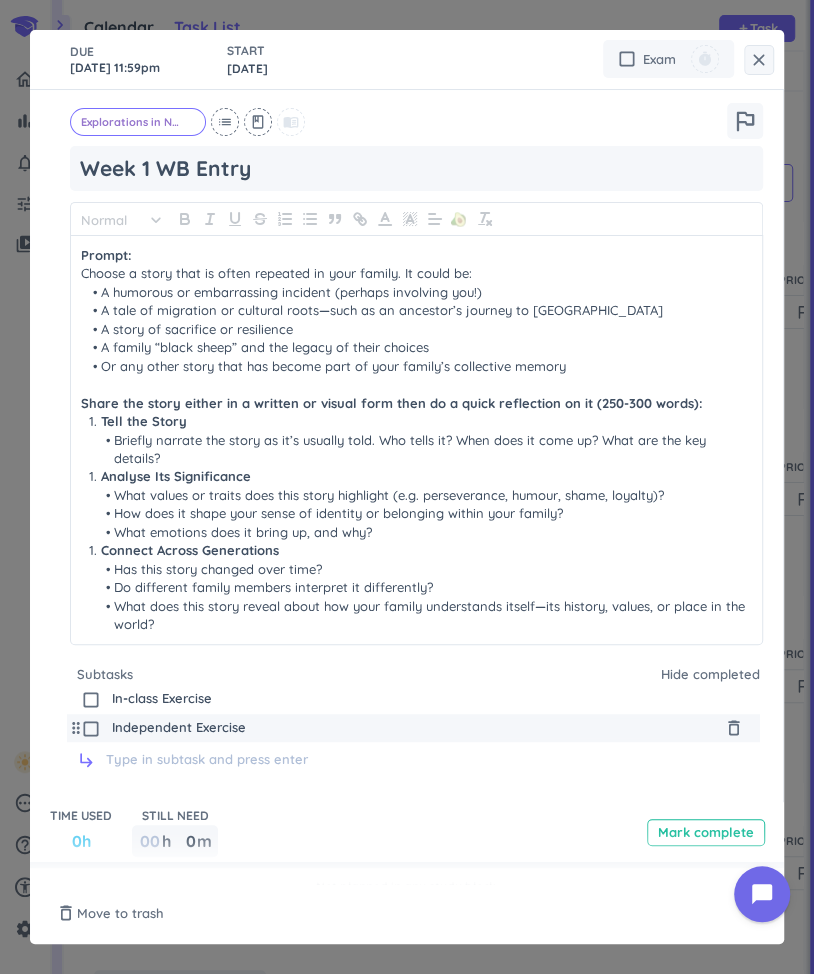 click on "Independent Exercise" at bounding box center (415, 728) 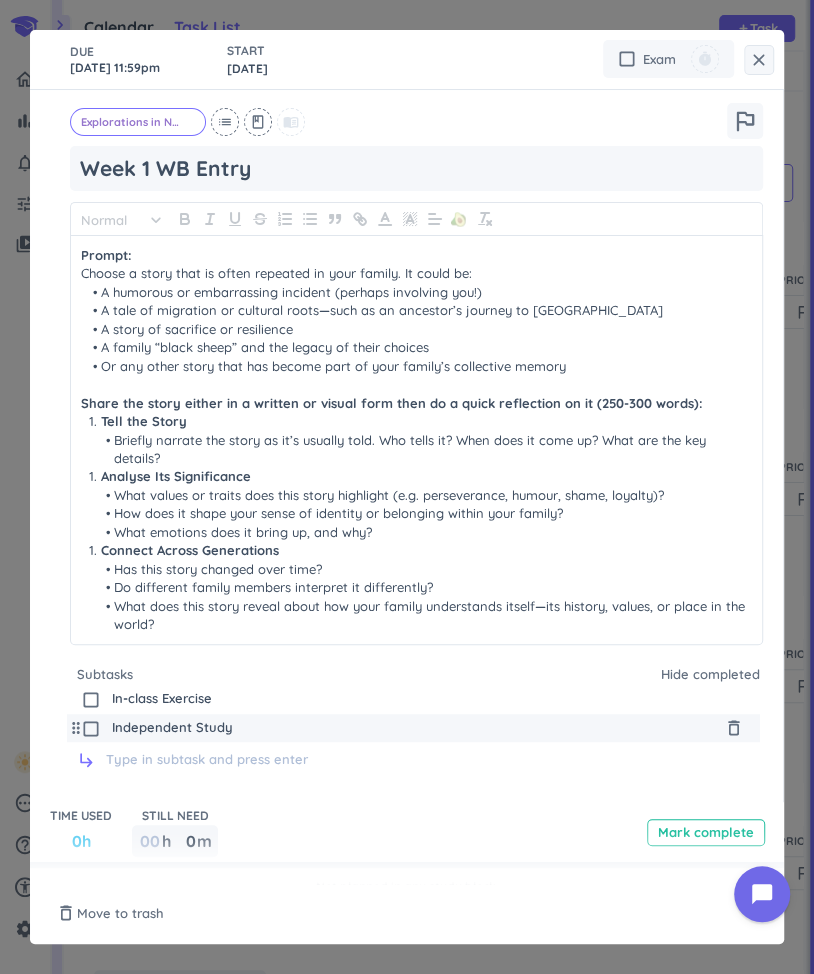 type on "Independent Study" 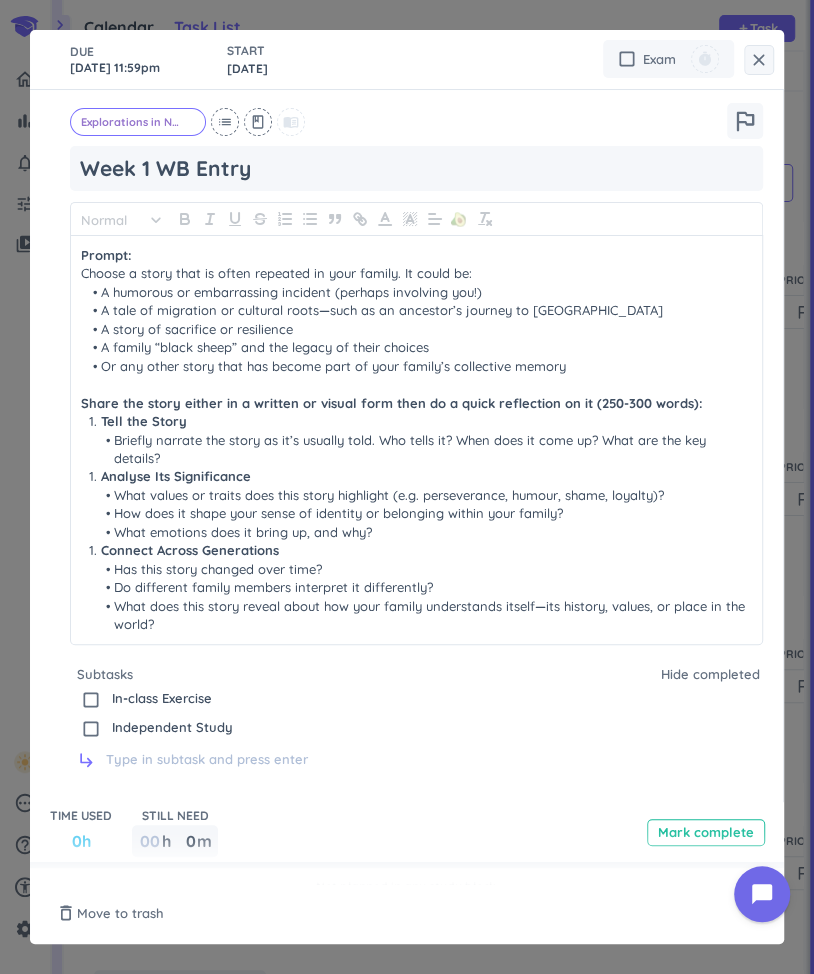 click on "Explorations in Narrative cancel list class menu_book outlined_flag Week 1 WB Entry Normal keyboard_arrow_down                                                                             🥑             Prompt: Choose a story that is often repeated in your family. It could be: A humorous or embarrassing incident (perhaps involving you!) A tale of migration or cultural roots—such as an ancestor’s journey to New Zealand A story of sacrifice or resilience A family “black sheep” and the legacy of their choices Or any other story that has become part of your family’s collective memory Share the story either in a written or visual form then do a quick reflection on it (250-300 words): Tell the Story Briefly narrate the story as it’s usually told. Who tells it? When does it come up? What are the key details? Analyse Its Significance What values or traits does this story highlight (e.g. perseverance, humour, shame, loyalty)? How does it shape your sense of identity or belonging within your family?" at bounding box center [416, 446] 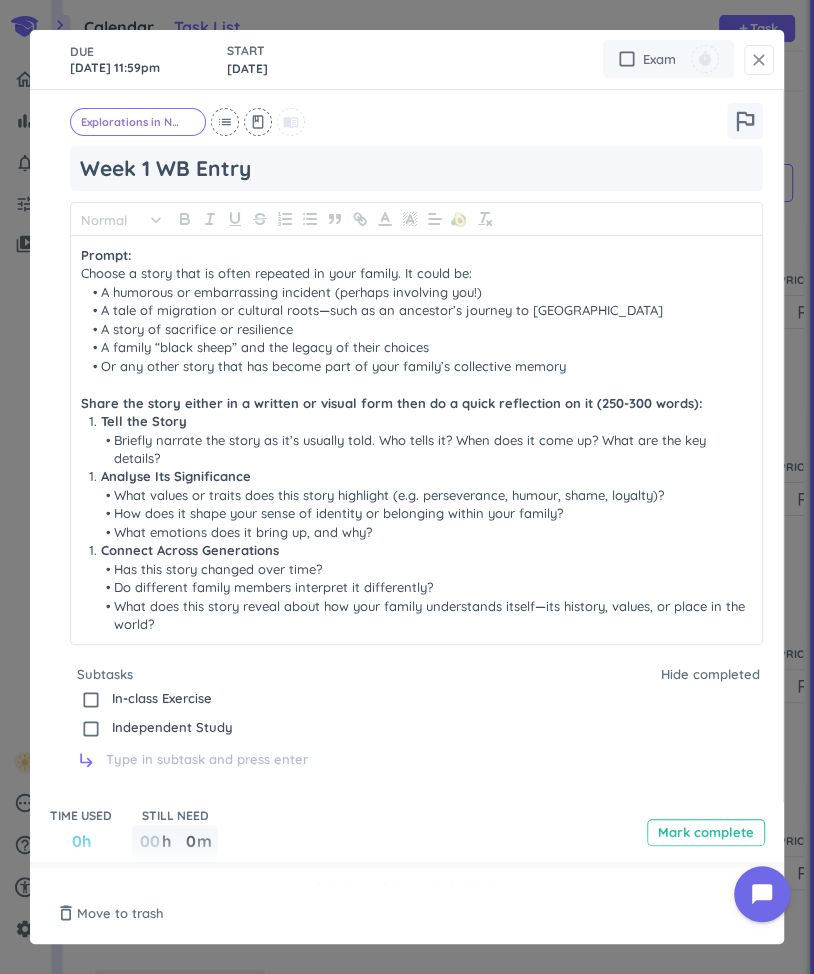 click on "close" at bounding box center [759, 60] 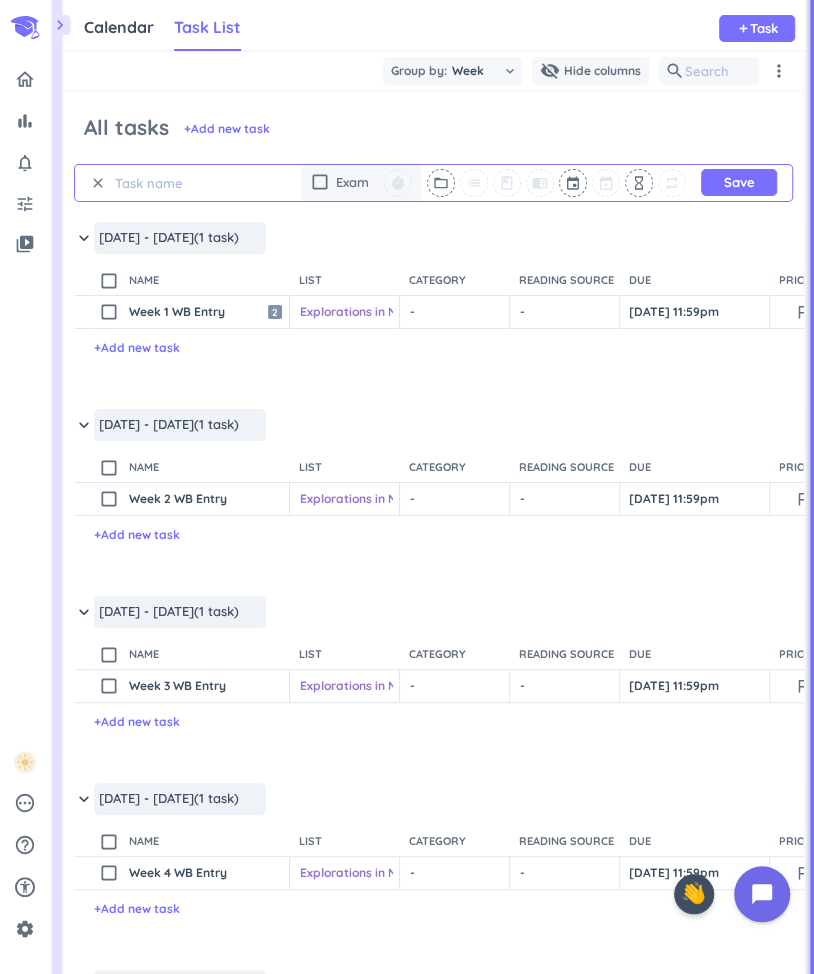 click on "clear" at bounding box center (98, 183) 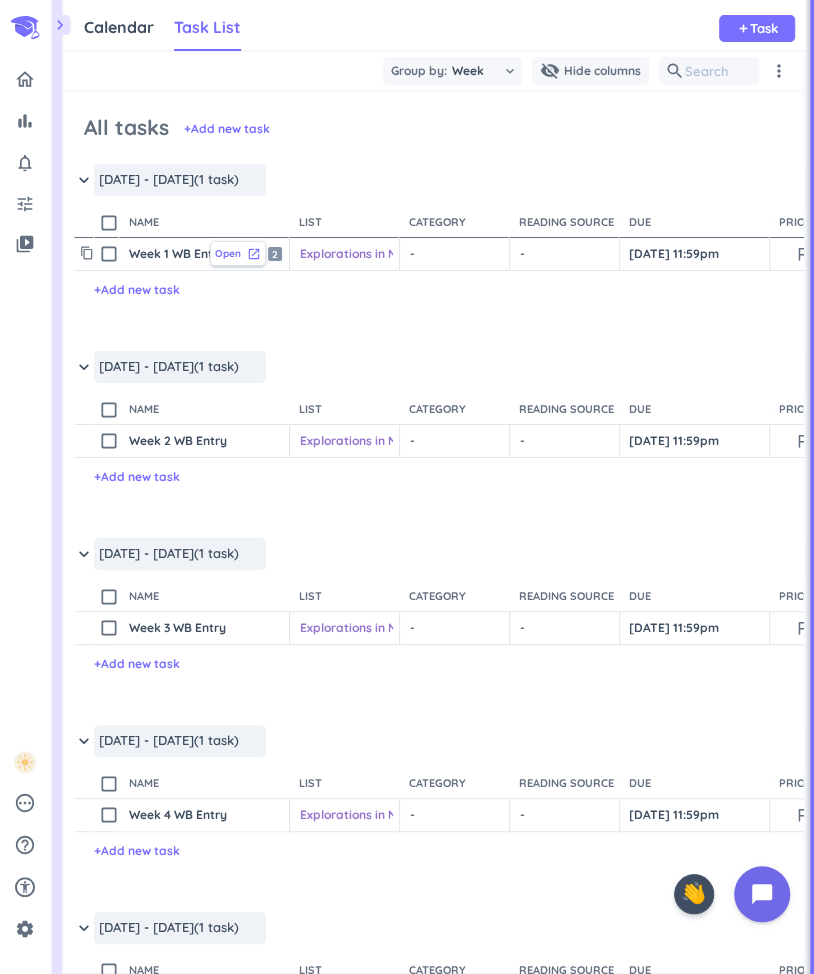 click on "Open" at bounding box center [228, 253] 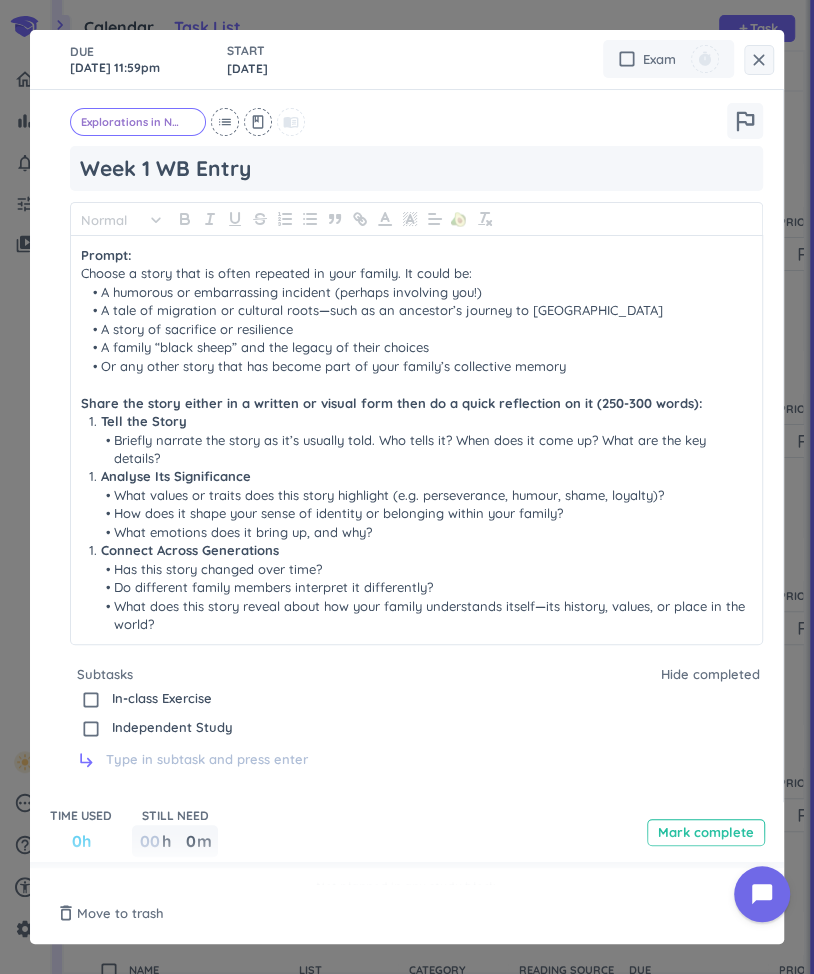 click on "close DUE Jul 20, 11:59pm START in 4 days cancel check_box_outline_blank Exam timer Explorations in Narrative cancel list class menu_book outlined_flag Week 1 WB Entry Normal keyboard_arrow_down                                                                             🥑             Prompt: Choose a story that is often repeated in your family. It could be: A humorous or embarrassing incident (perhaps involving you!) A tale of migration or cultural roots—such as an ancestor’s journey to New Zealand A story of sacrifice or resilience A family “black sheep” and the legacy of their choices Or any other story that has become part of your family’s collective memory Share the story either in a written or visual form then do a quick reflection on it (250-300 words): Tell the Story Briefly narrate the story as it’s usually told. Who tells it? When does it come up? What are the key details? Analyse Its Significance How does it shape your sense of identity or belonging within your family? Subtasks 0h 00" at bounding box center (407, 487) 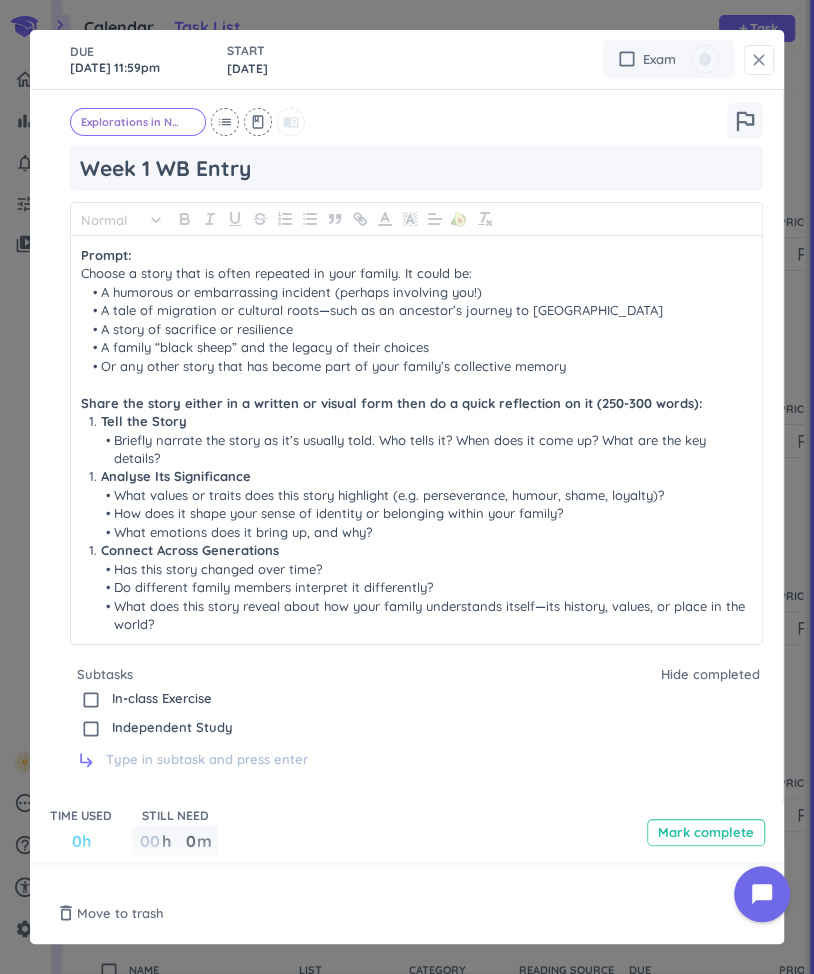click on "close" at bounding box center (759, 60) 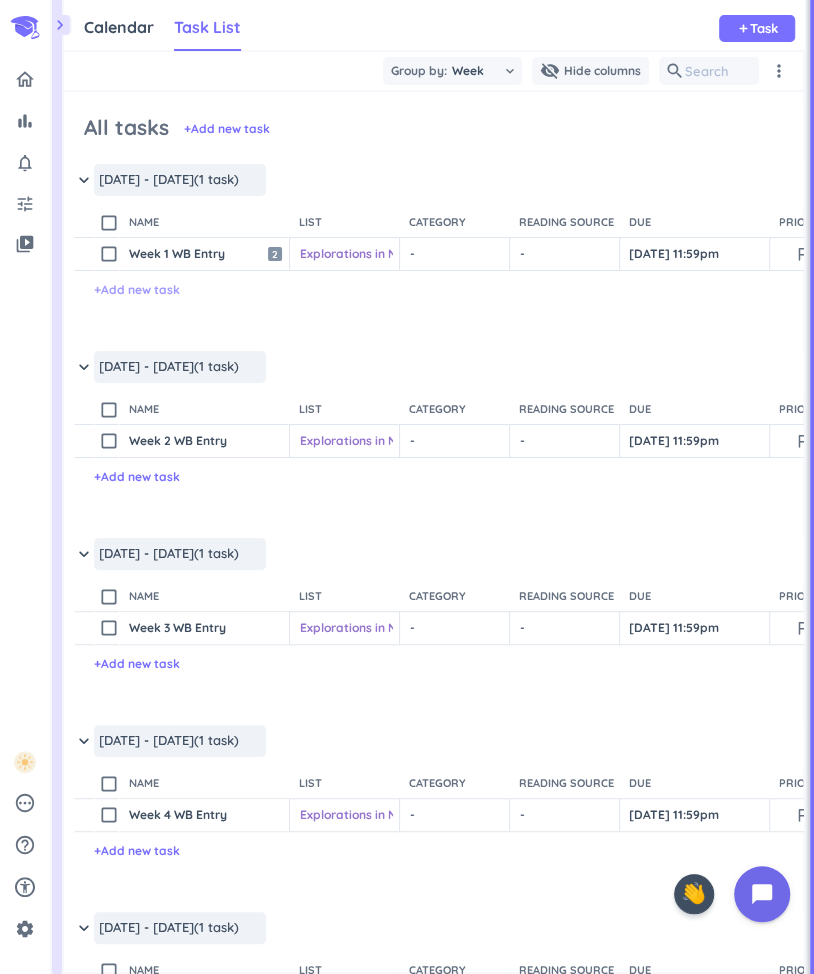 click on "+  Add new task" at bounding box center (137, 290) 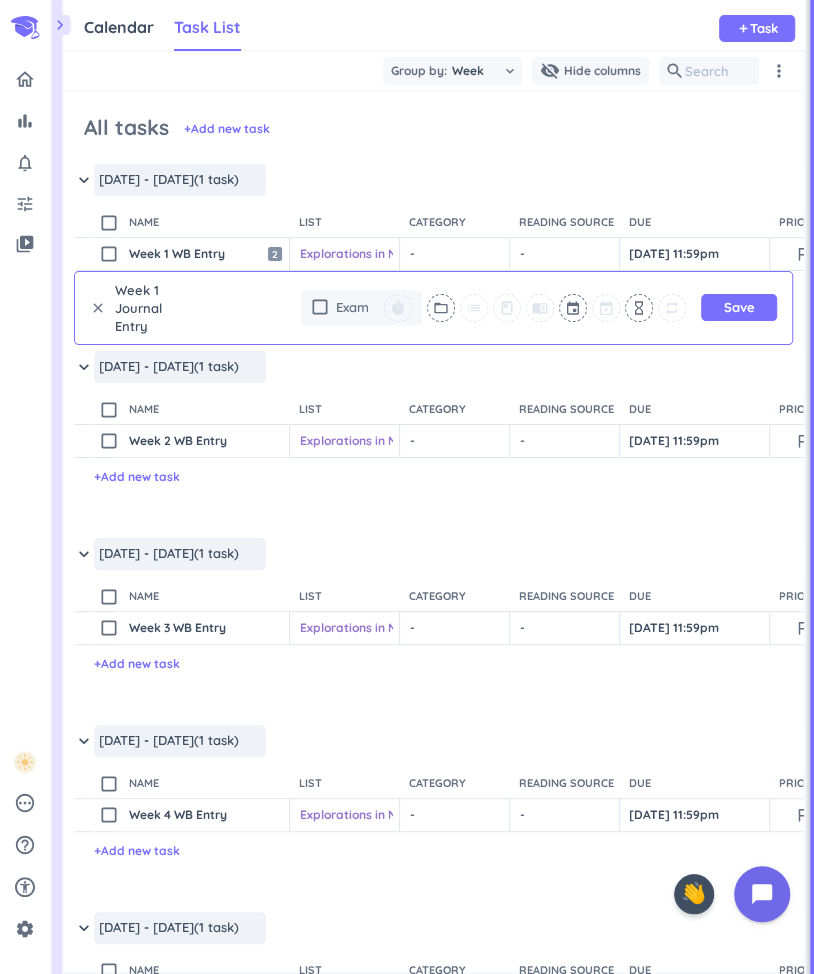 type on "Week 1 Journal Entry" 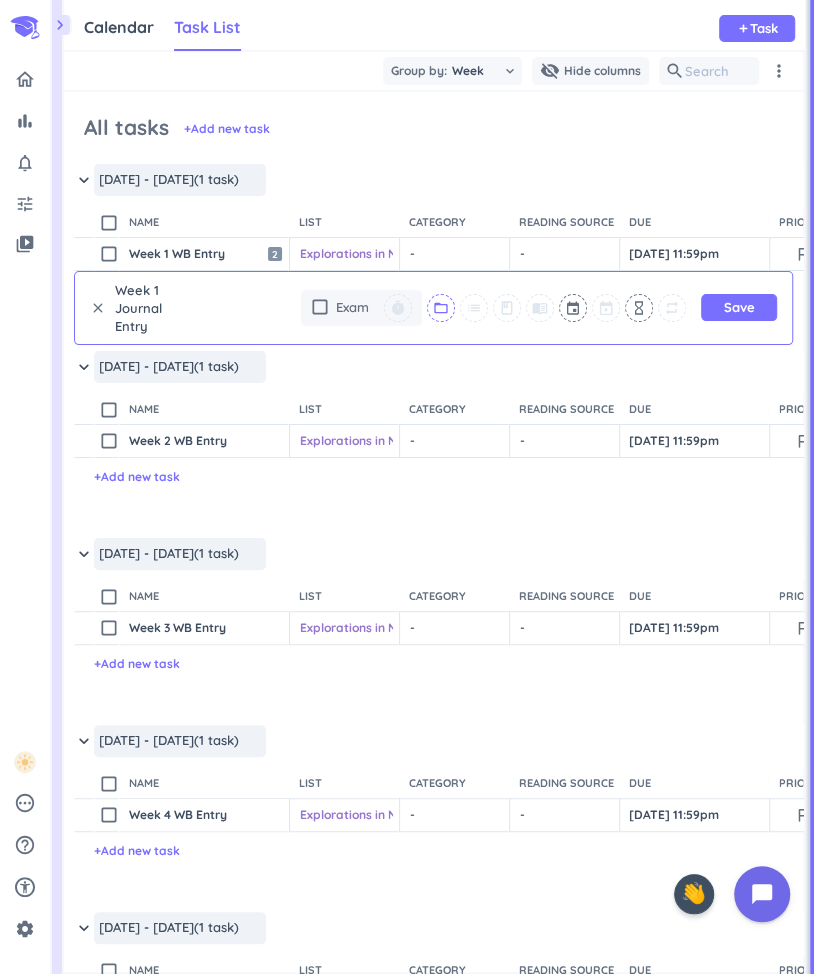 click on "folder_open" at bounding box center (441, 308) 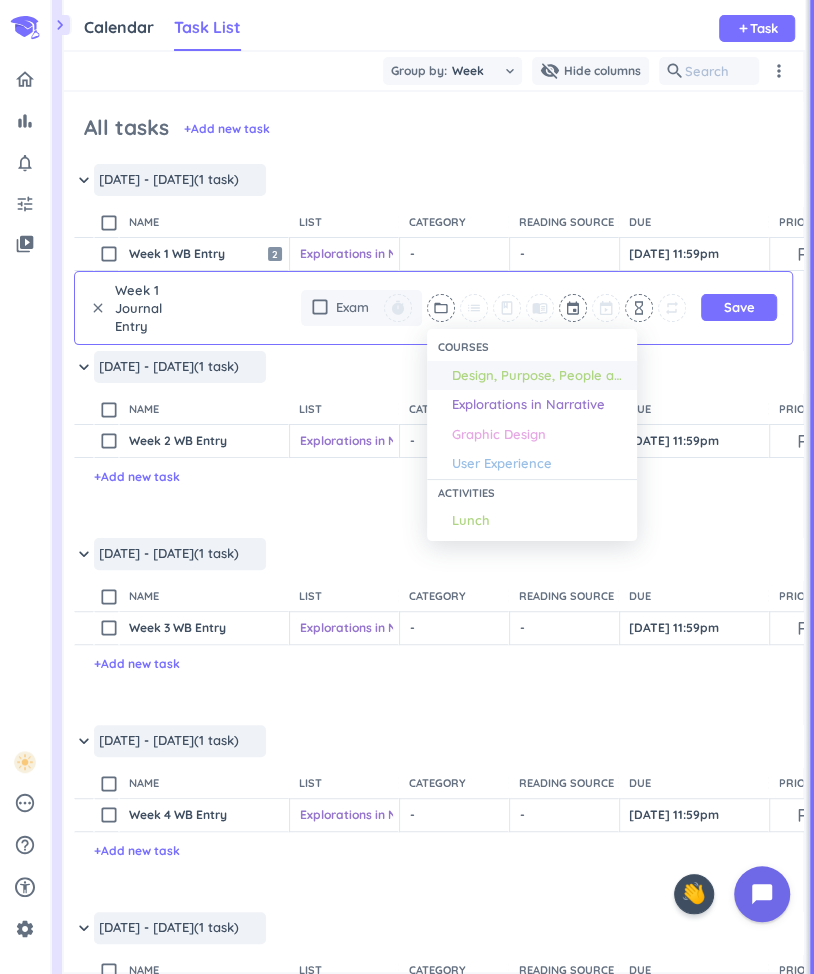 click on "Design, Purpose, People and Place" at bounding box center (532, 376) 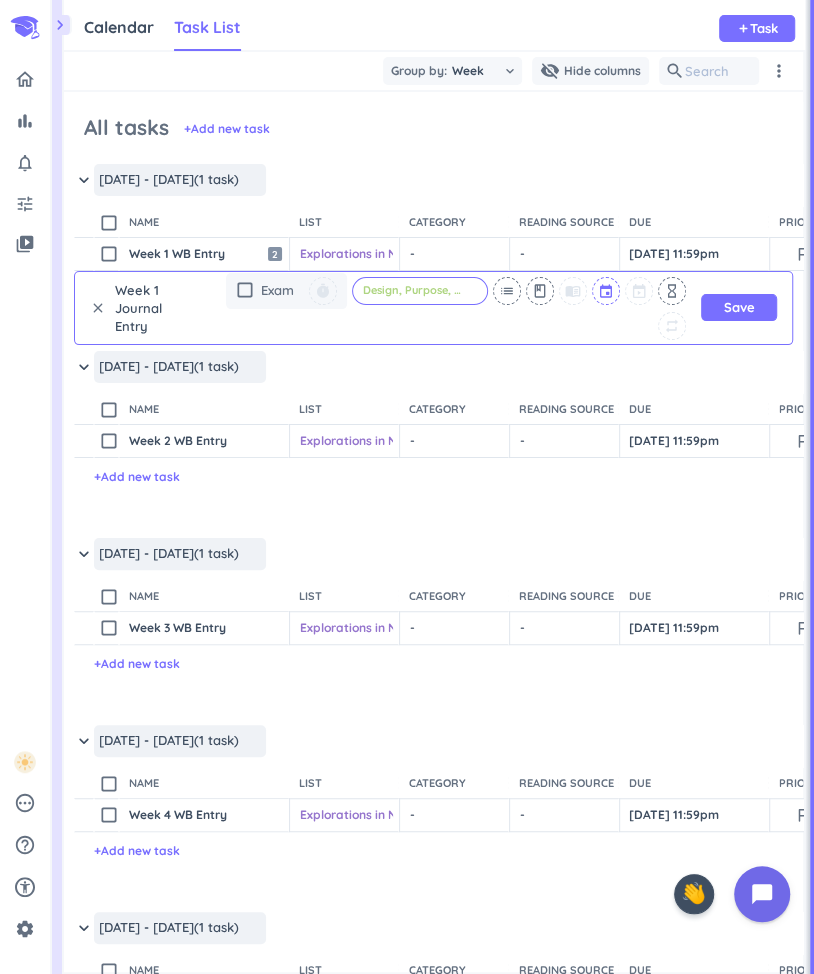 click at bounding box center (607, 291) 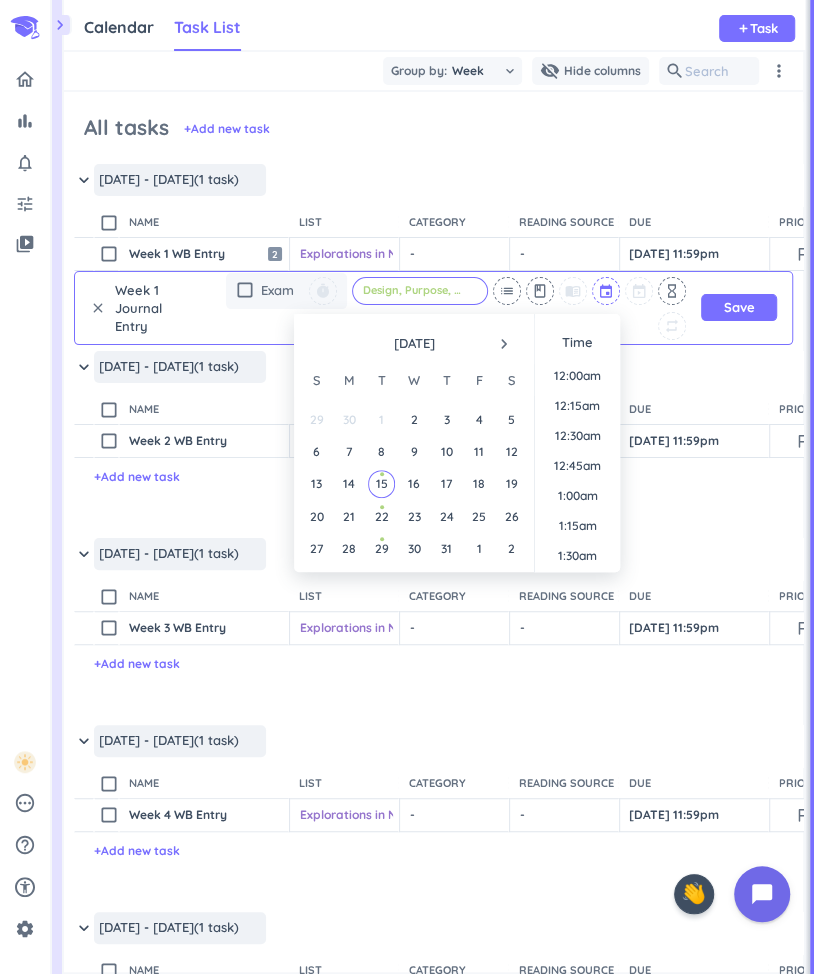 scroll, scrollTop: 2129, scrollLeft: 0, axis: vertical 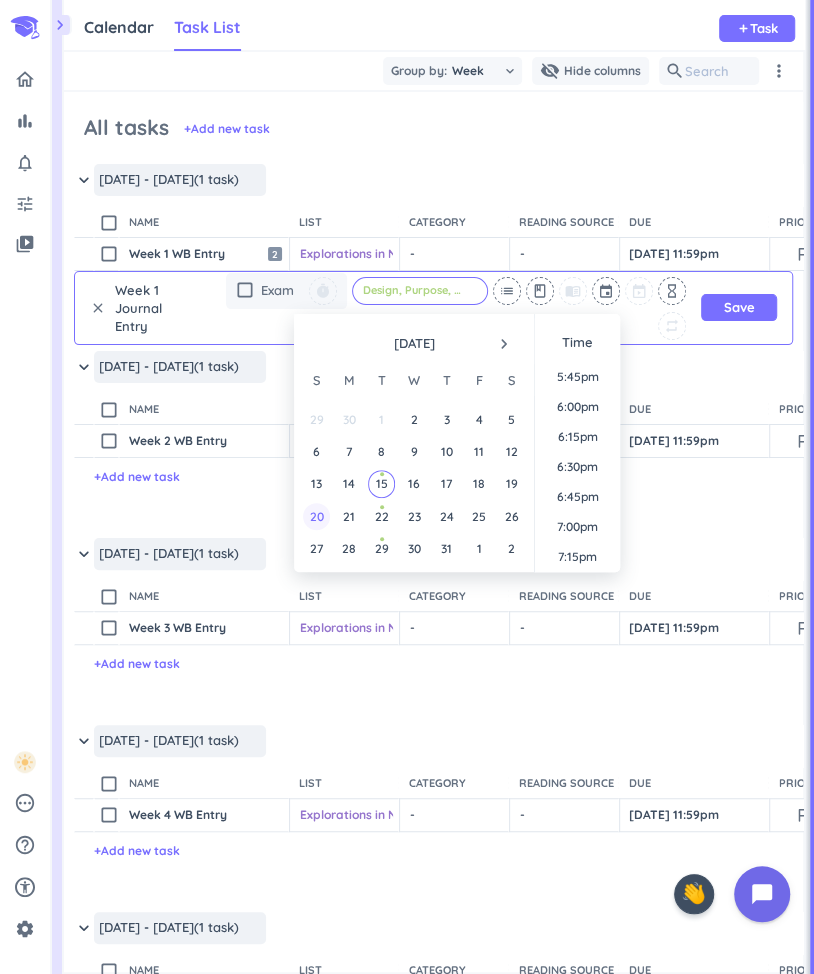 click on "20" at bounding box center [316, 516] 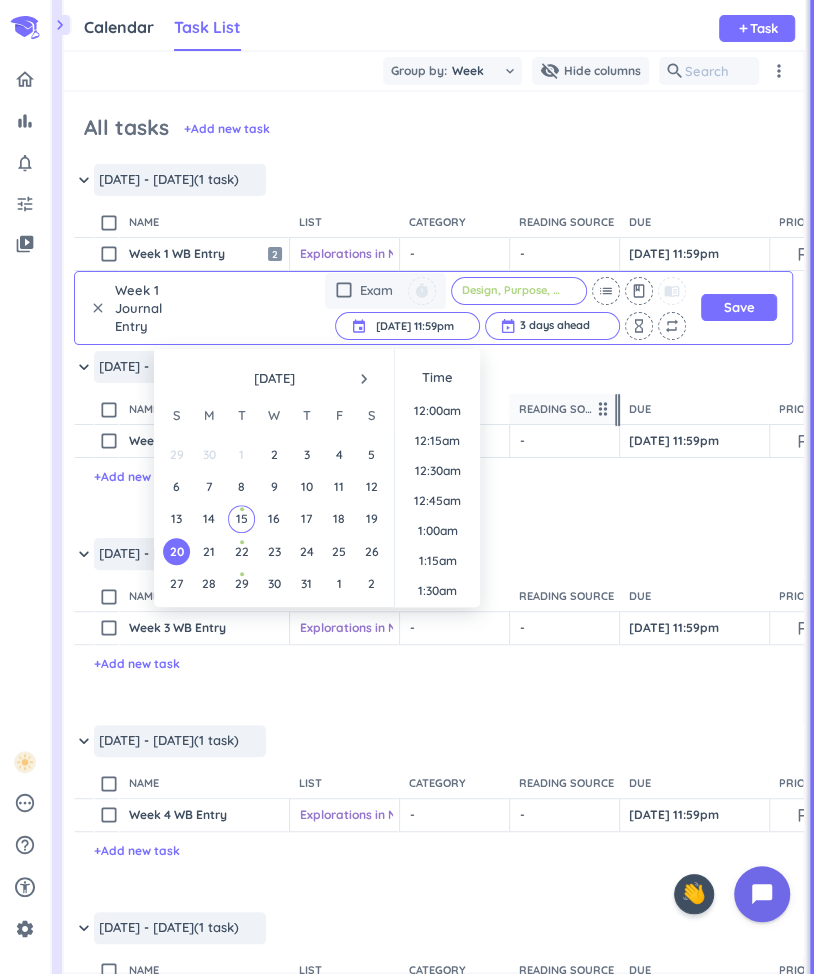 scroll, scrollTop: 2698, scrollLeft: 0, axis: vertical 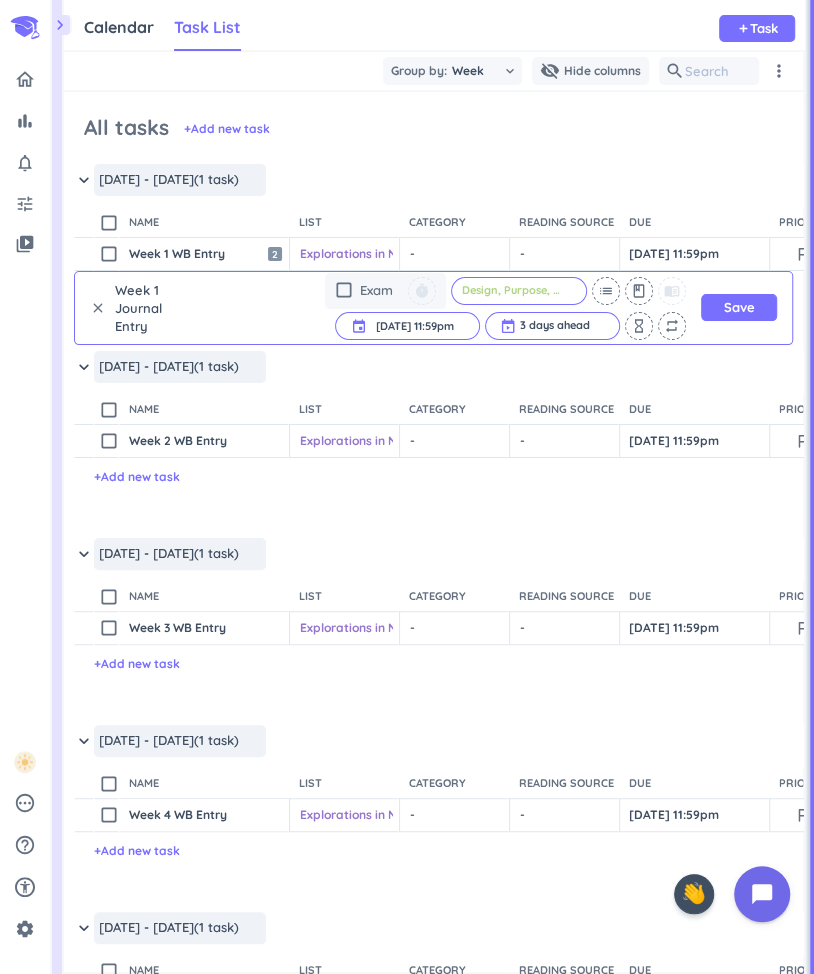 click on "check_box_outline_blank Exam timer Design, Purpose, People and Place cancel list class menu_book event Jul 20, 11:59pm Jul 20, 11:59pm cancel 3 days ahead cancel hourglass_empty repeat" at bounding box center [448, 308] 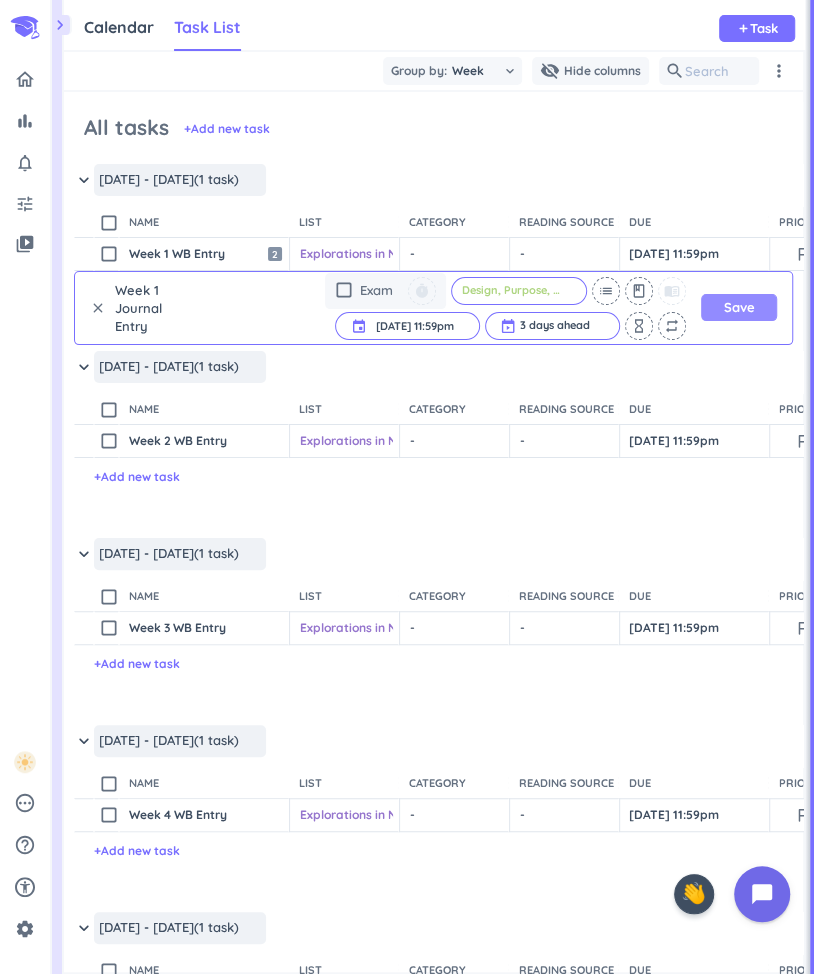 click on "Save" at bounding box center [739, 307] 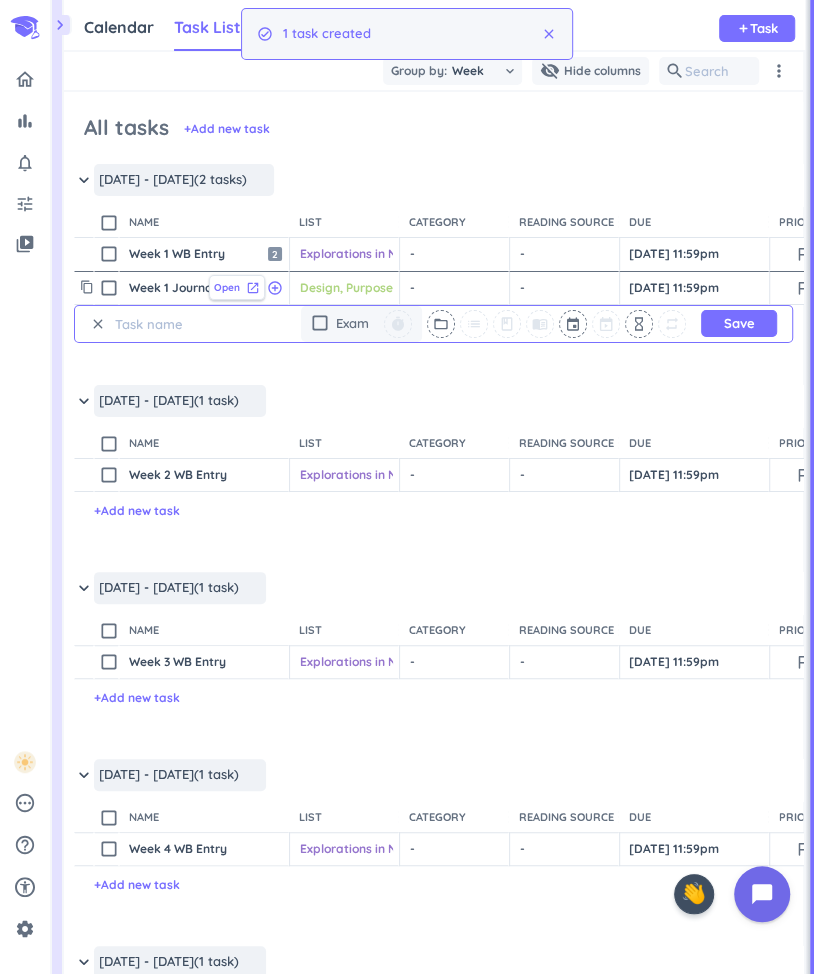 click on "Open" at bounding box center (227, 287) 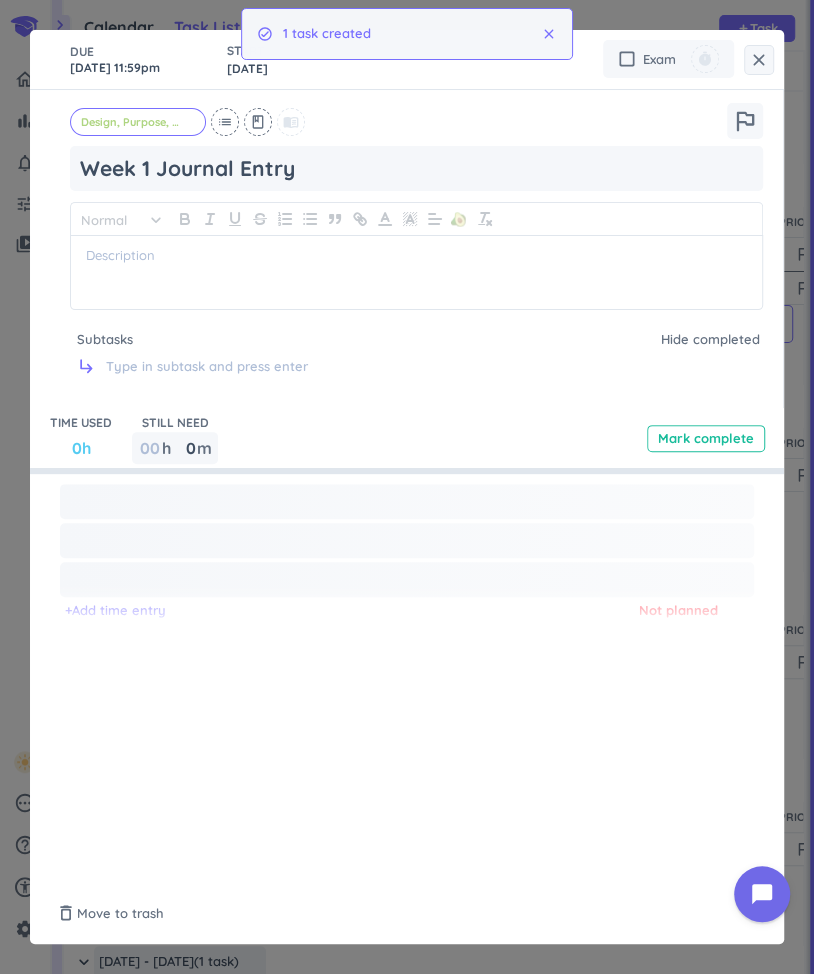 type on "x" 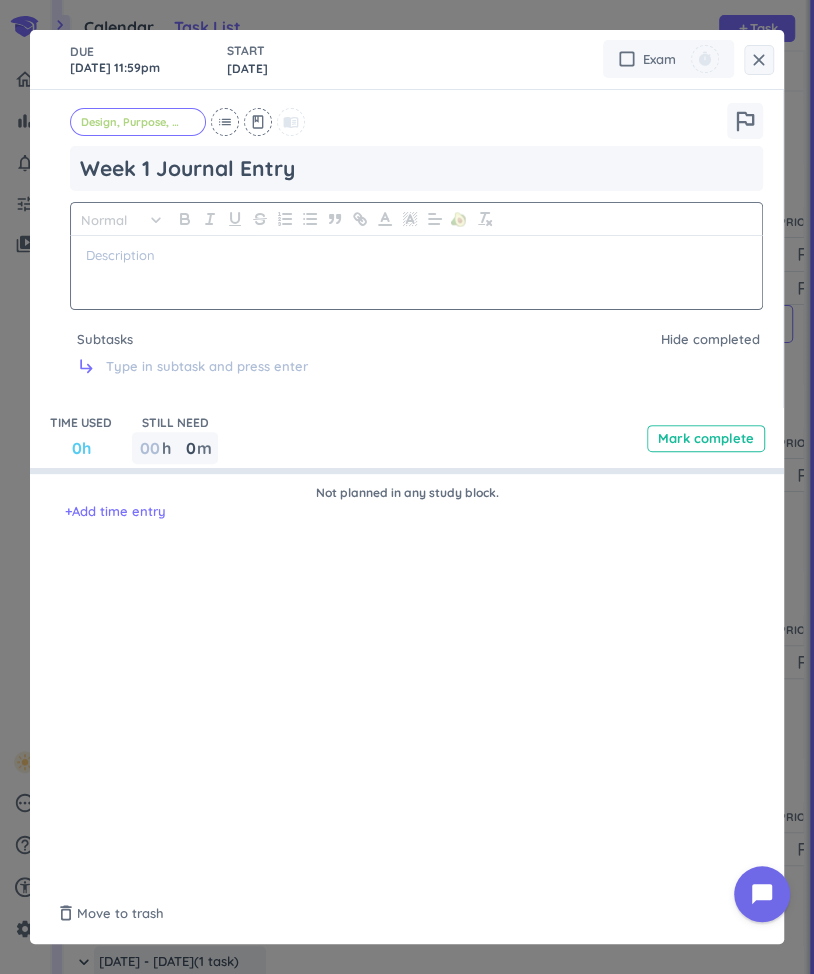 click at bounding box center (416, 255) 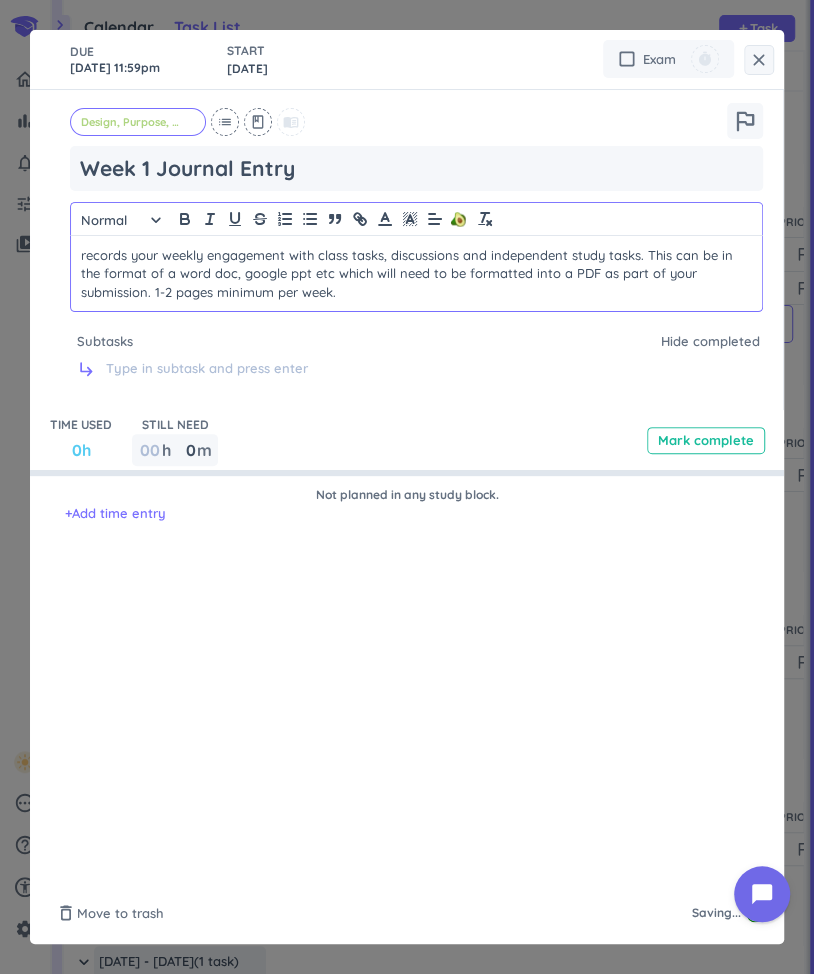 click on "records your weekly engagement with class tasks, discussions and independent study tasks. This can be in the format of a word doc, google ppt etc which will need to be formatted into a PDF as part of your submission. 1-2 pages minimum per week." at bounding box center (416, 273) 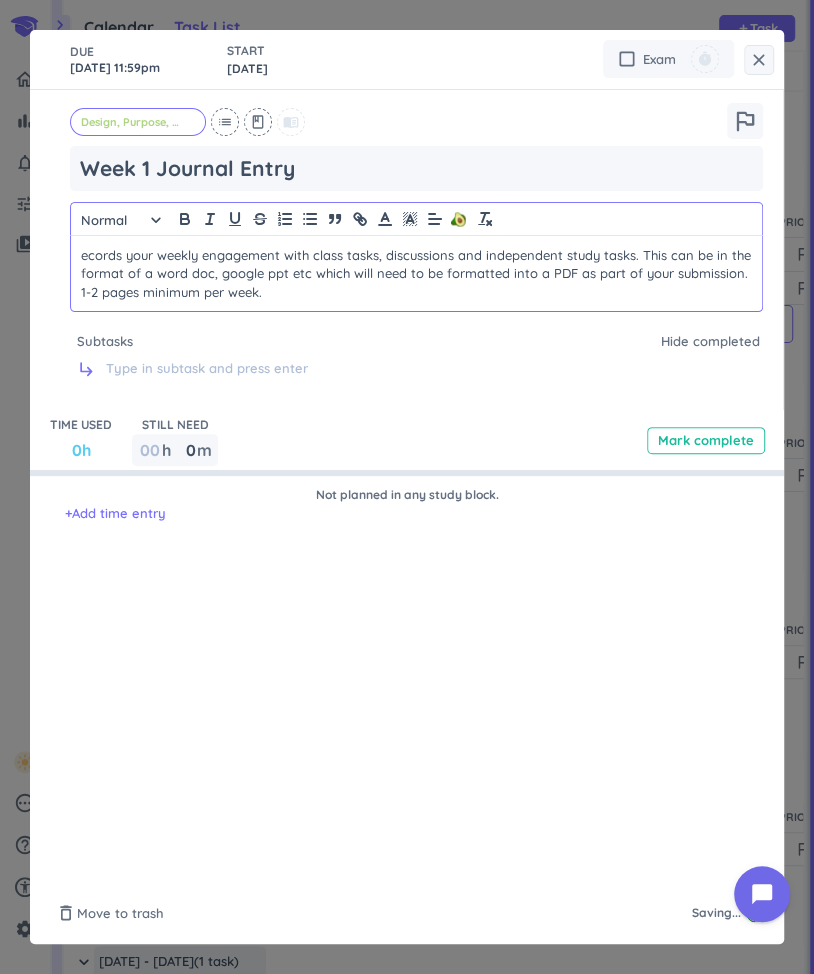 type 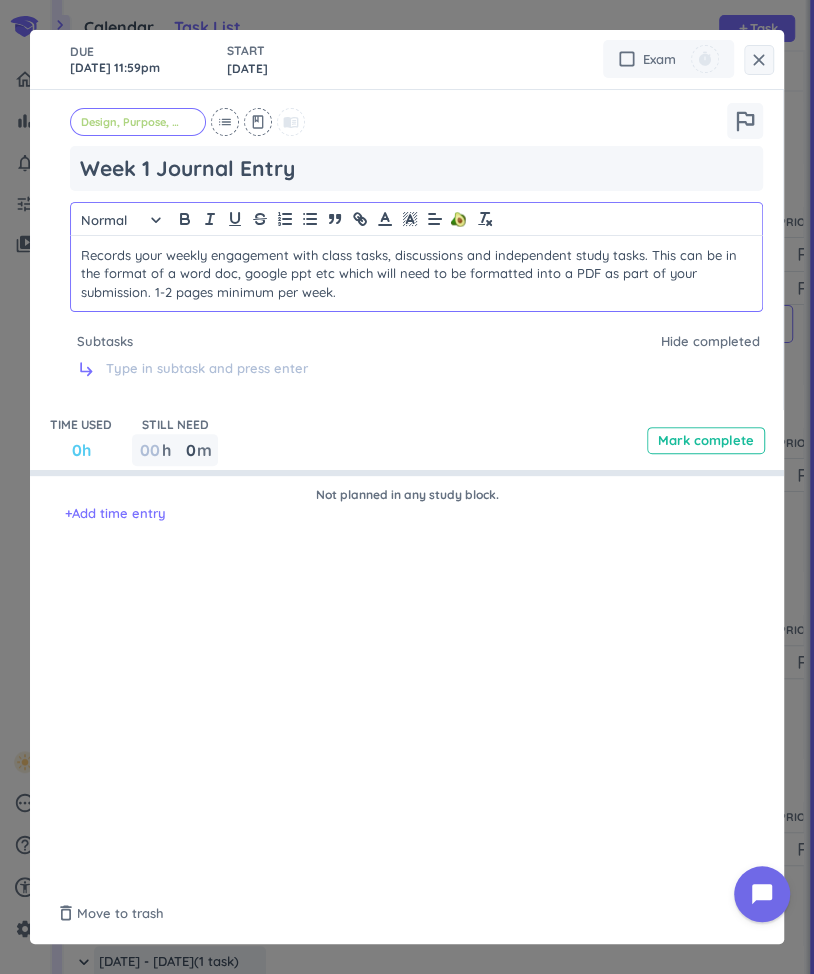 click on "Records your weekly engagement with class tasks, discussions and independent study tasks. This can be in the format of a word doc, google ppt etc which will need to be formatted into a PDF as part of your submission. 1-2 pages minimum per week." at bounding box center [416, 273] 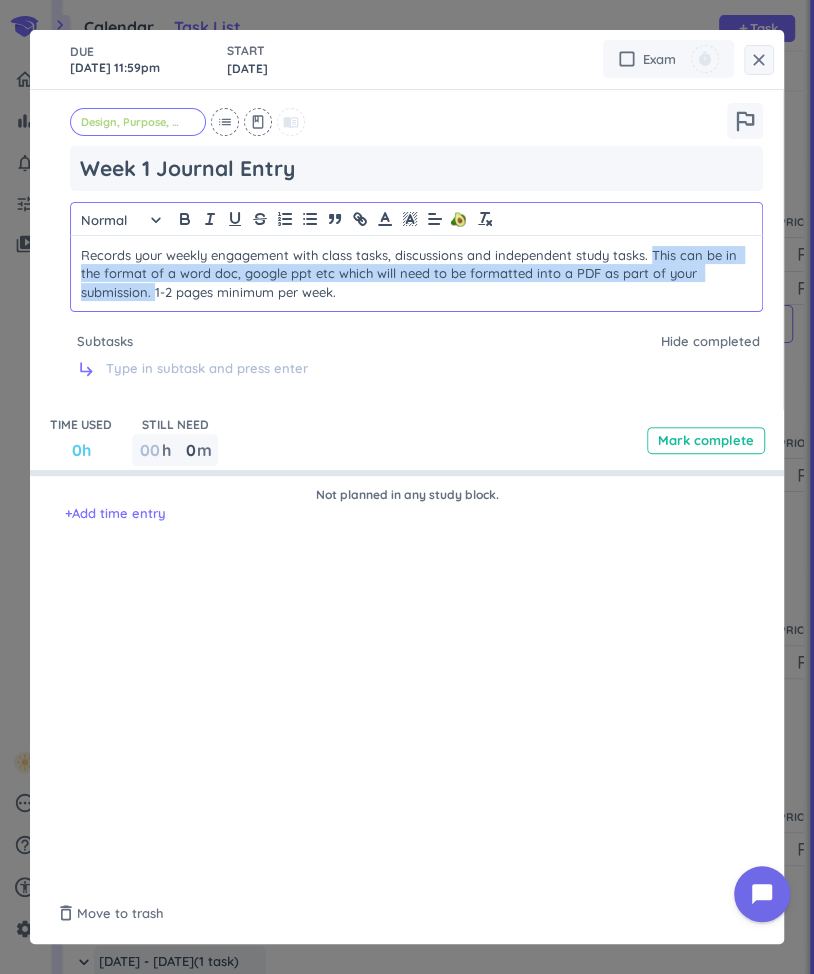 drag, startPoint x: 153, startPoint y: 295, endPoint x: 649, endPoint y: 258, distance: 497.3781 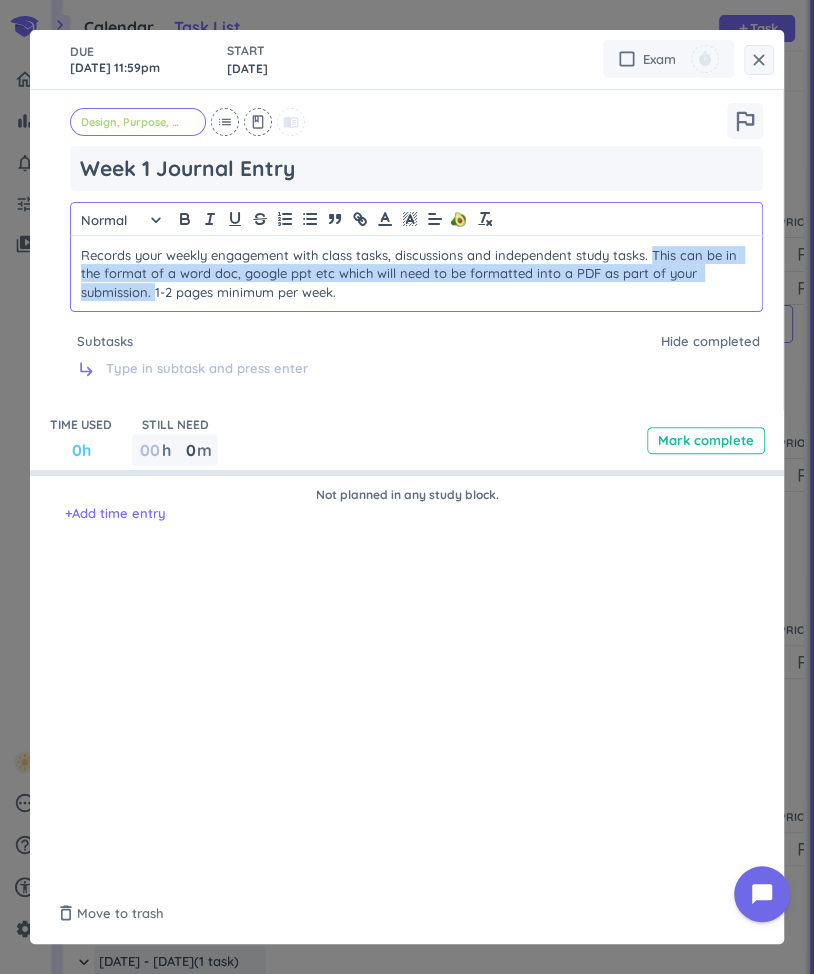 click on "Records your weekly engagement with class tasks, discussions and independent study tasks. This can be in the format of a word doc, google ppt etc which will need to be formatted into a PDF as part of your submission. 1-2 pages minimum per week." at bounding box center [416, 273] 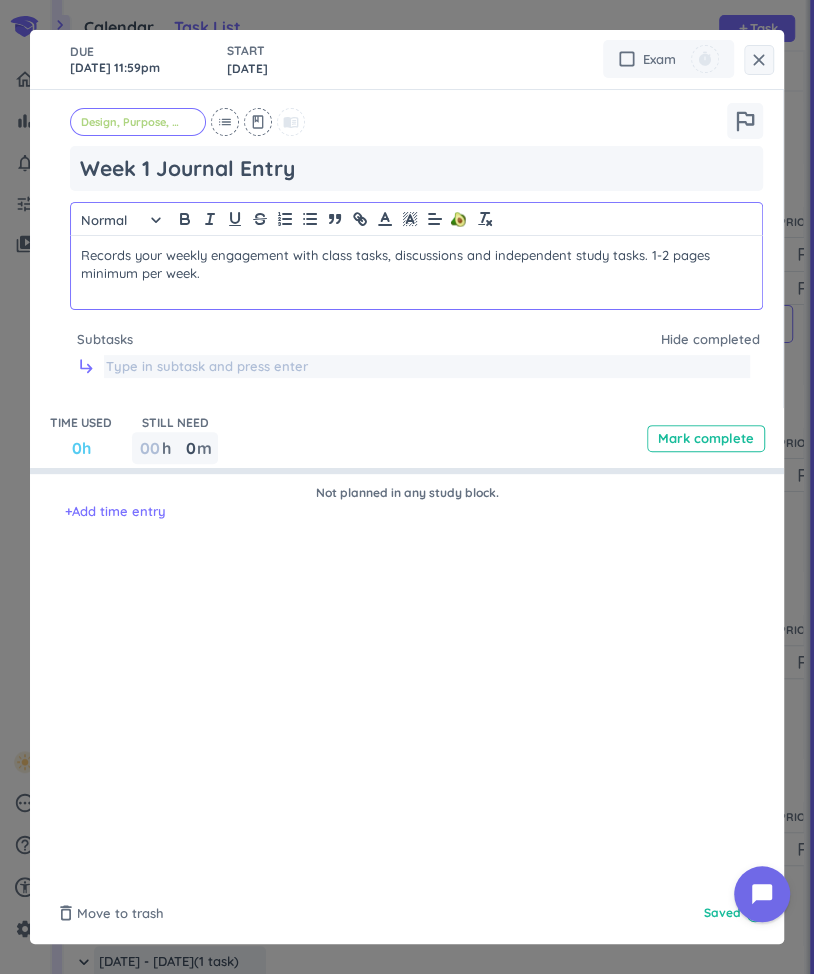 click at bounding box center (427, 367) 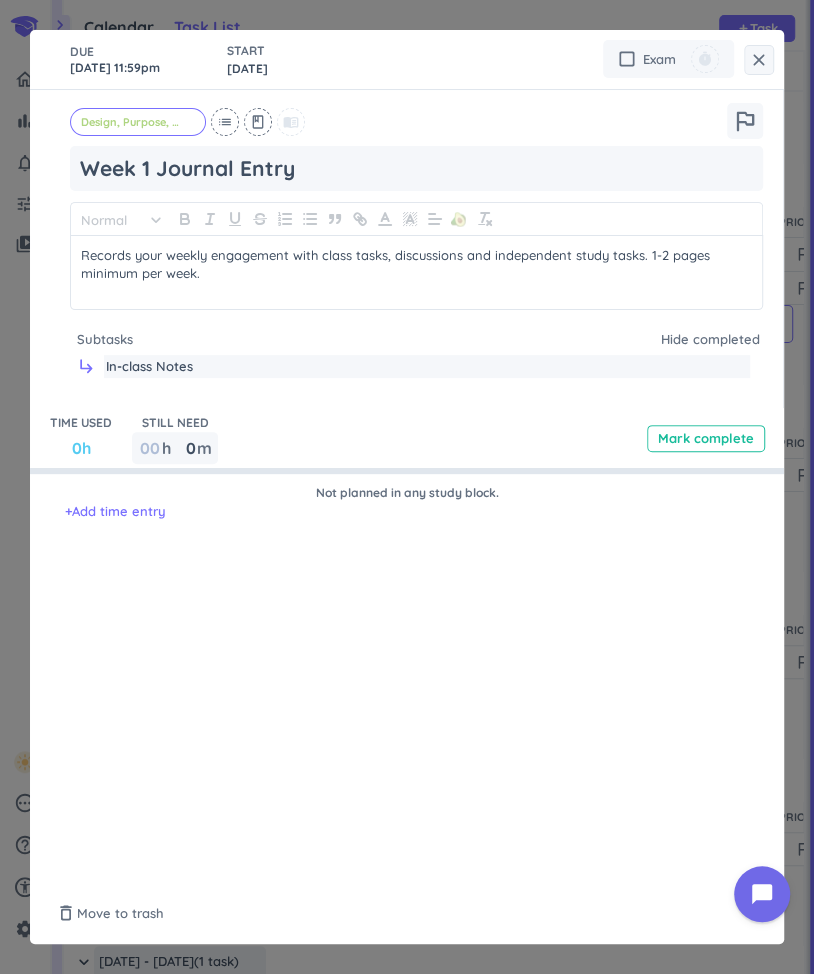 type on "In-class Notes" 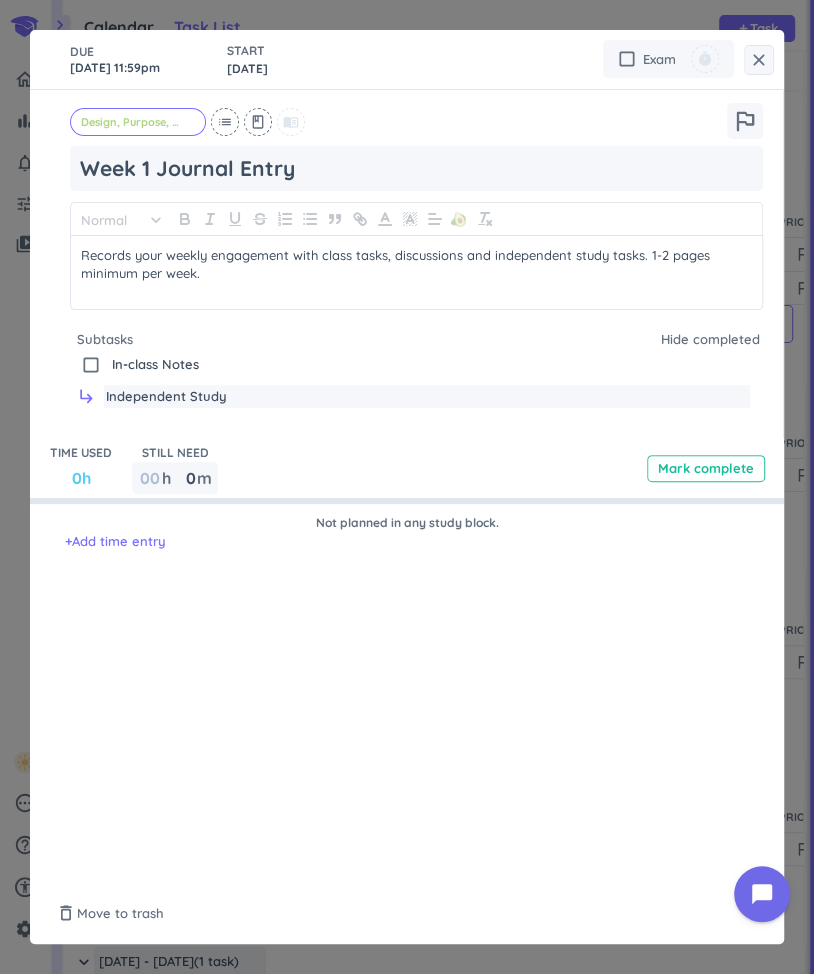 type on "Independent Study" 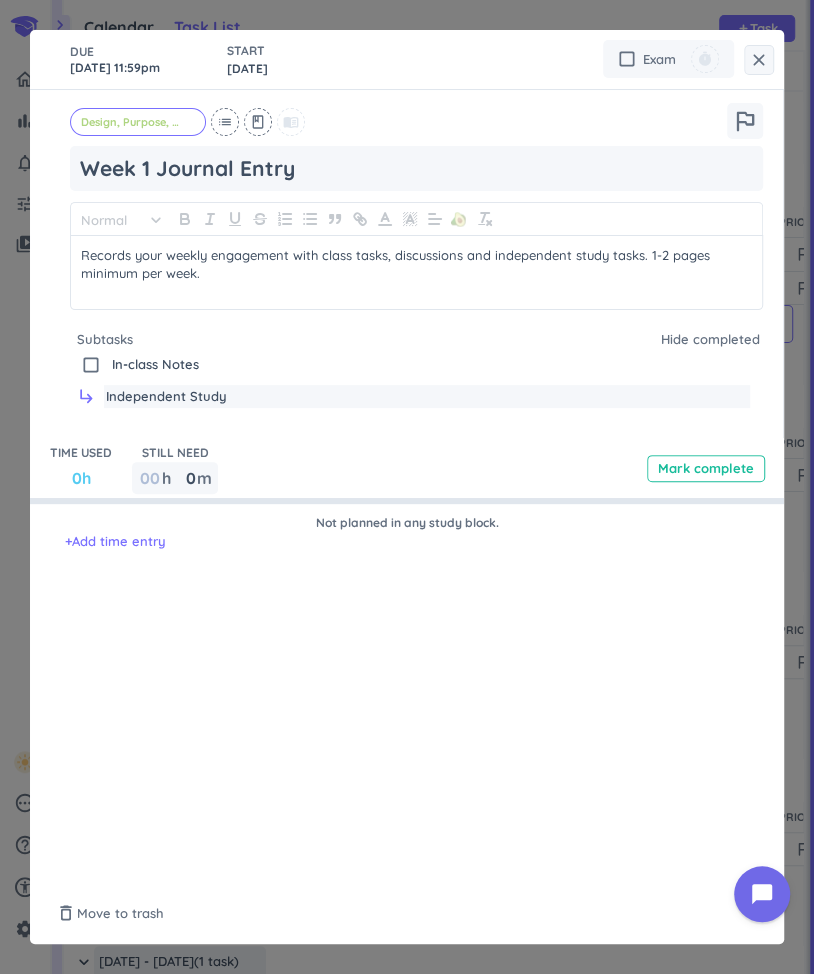 type 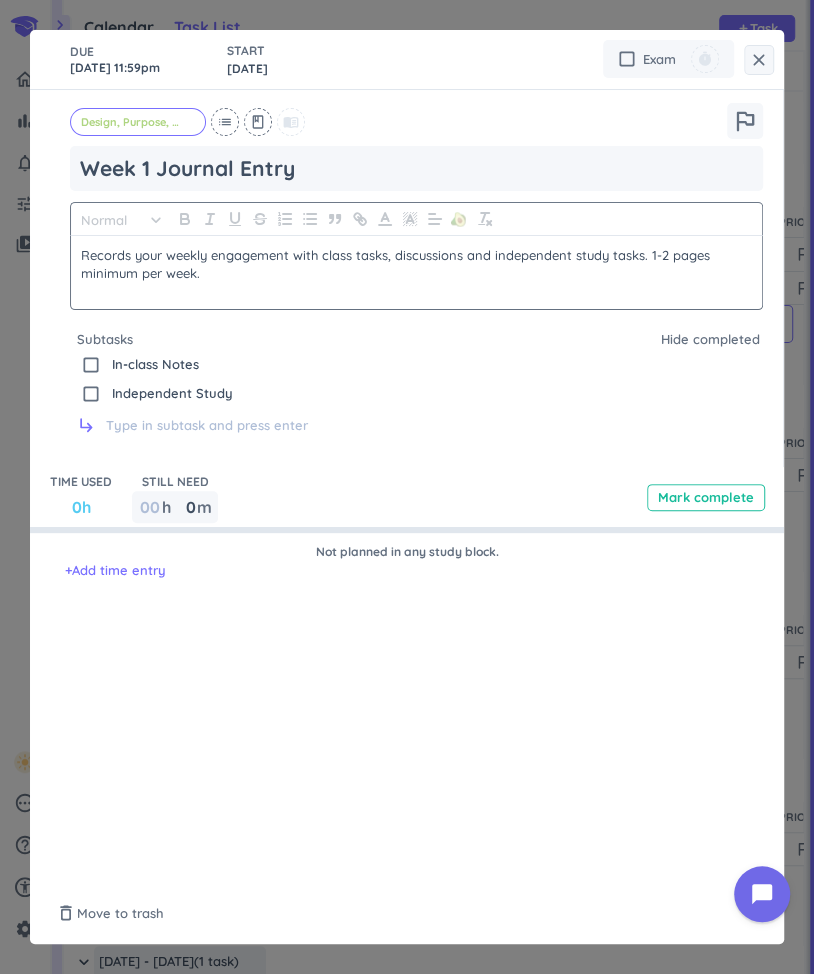 click on "Records your weekly engagement with class tasks, discussions and independent study tasks. 1-2 pages minimum per week." at bounding box center (416, 264) 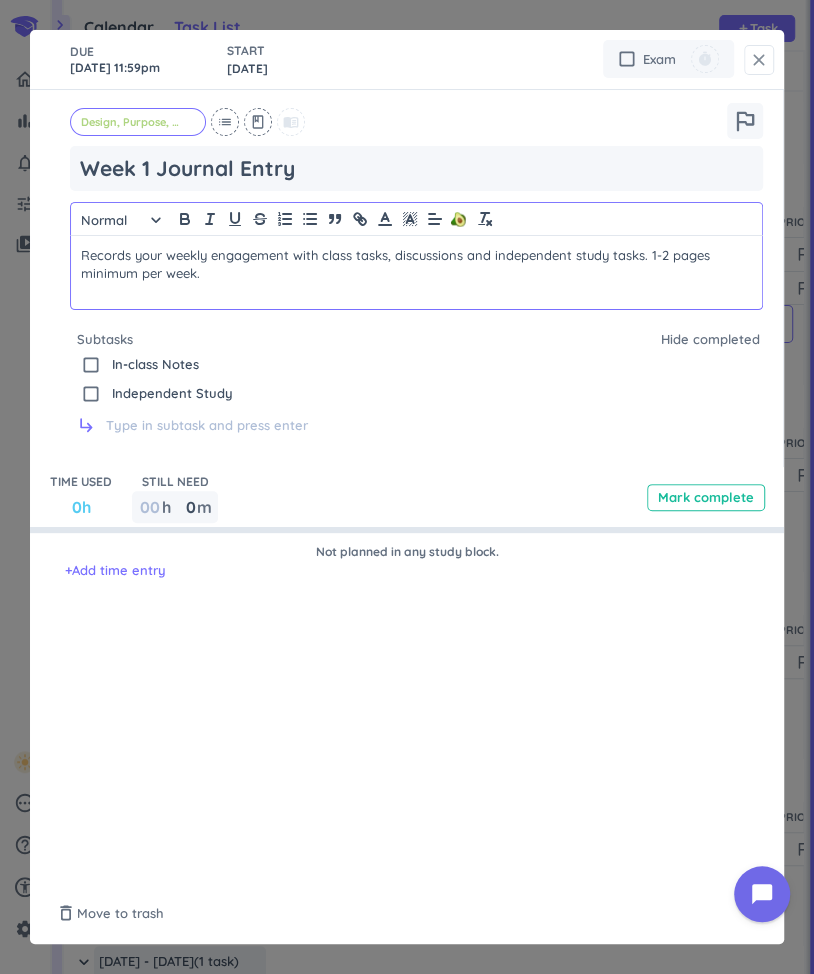 click on "close" at bounding box center [759, 60] 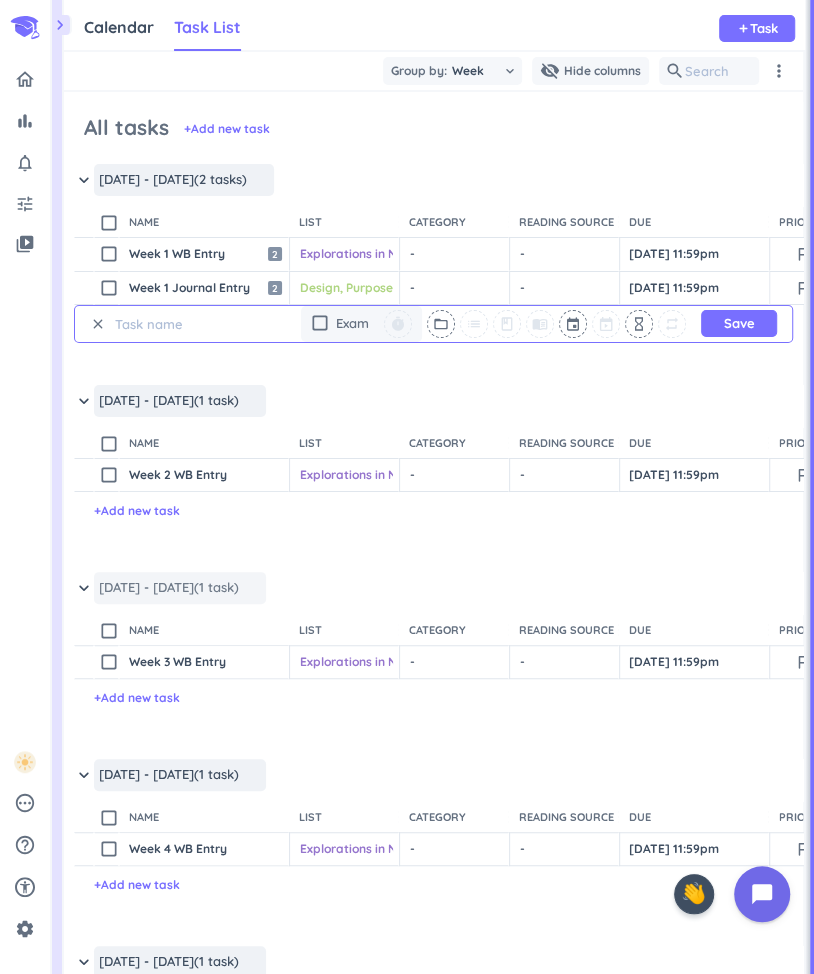 scroll, scrollTop: 446, scrollLeft: 0, axis: vertical 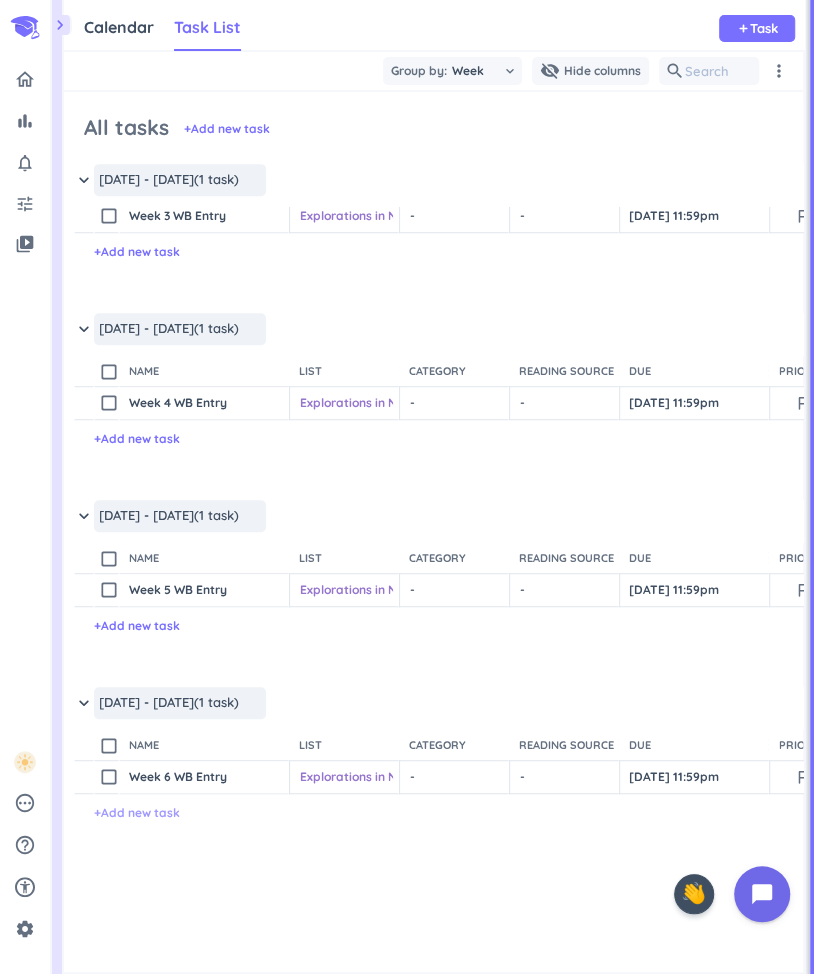 click on "+  Add new task" at bounding box center [137, 813] 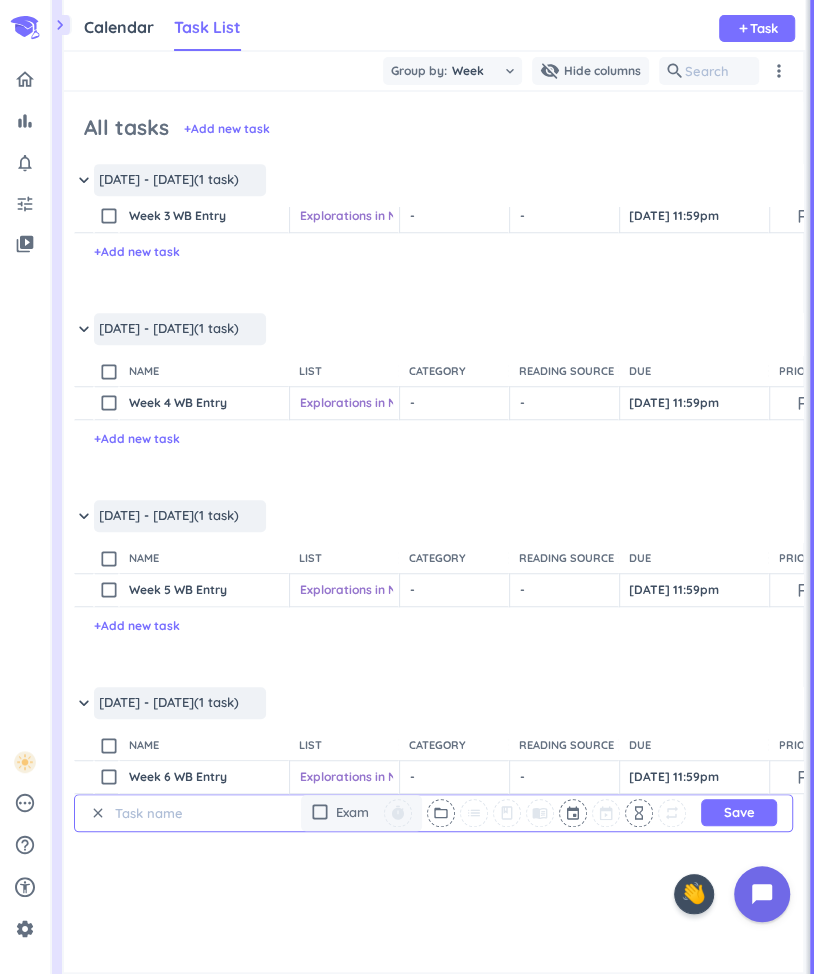 click at bounding box center (156, 813) 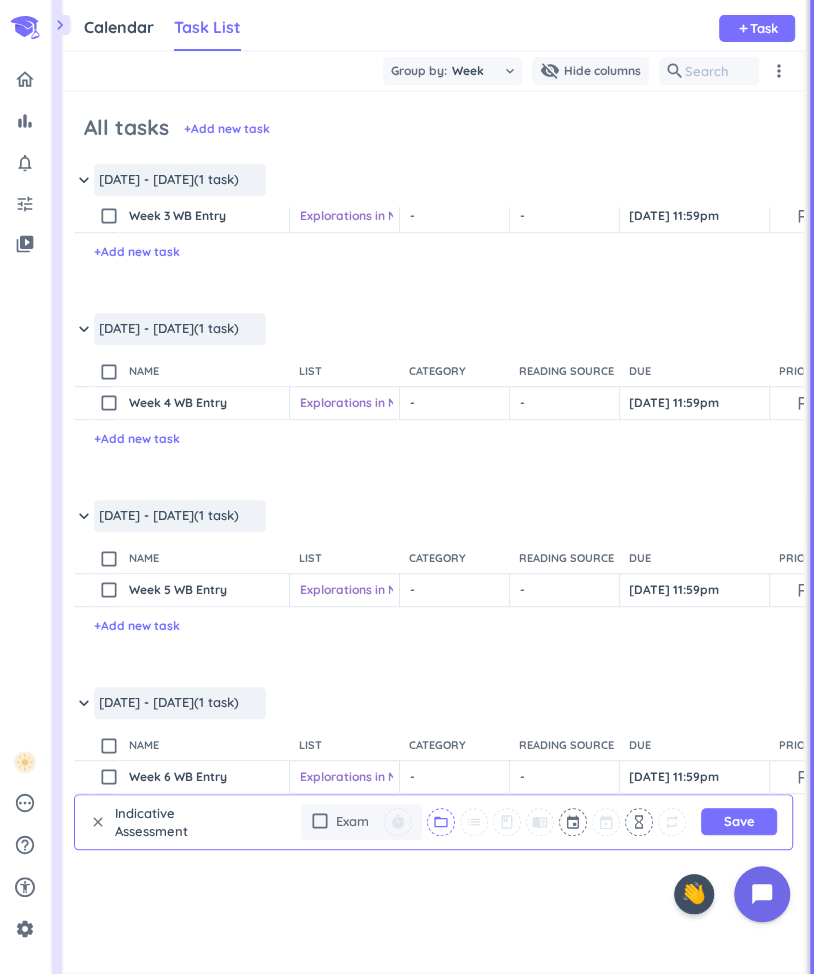 type on "Indicative Assessment" 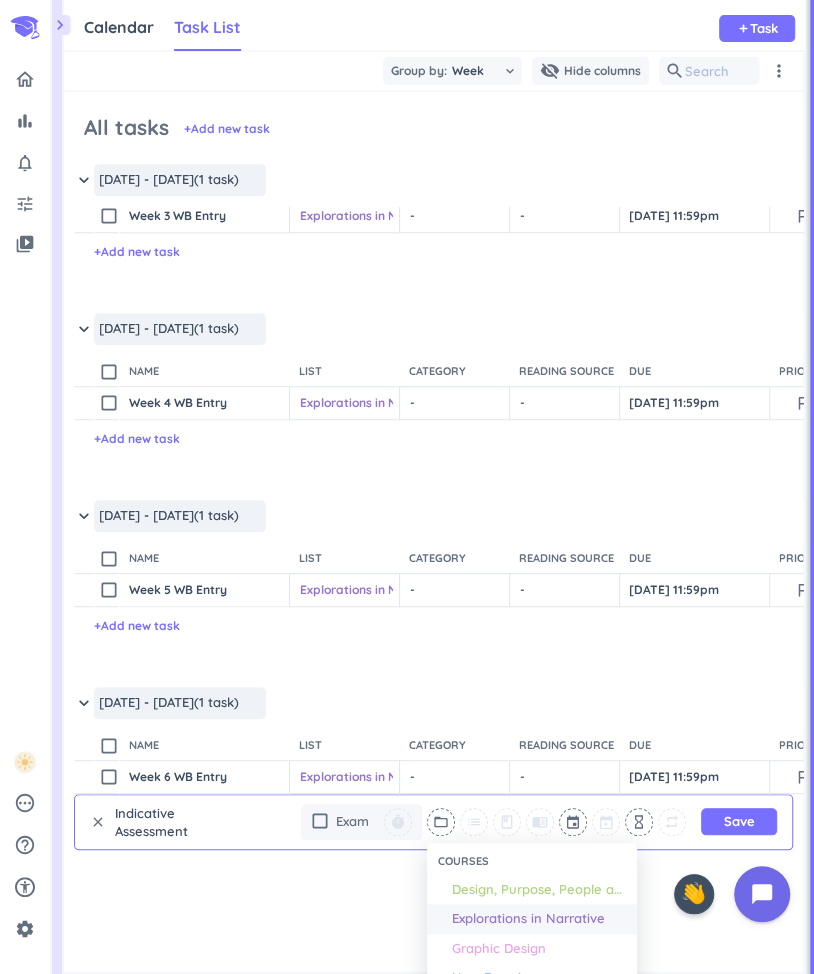 click on "Explorations in Narrative" at bounding box center [527, 919] 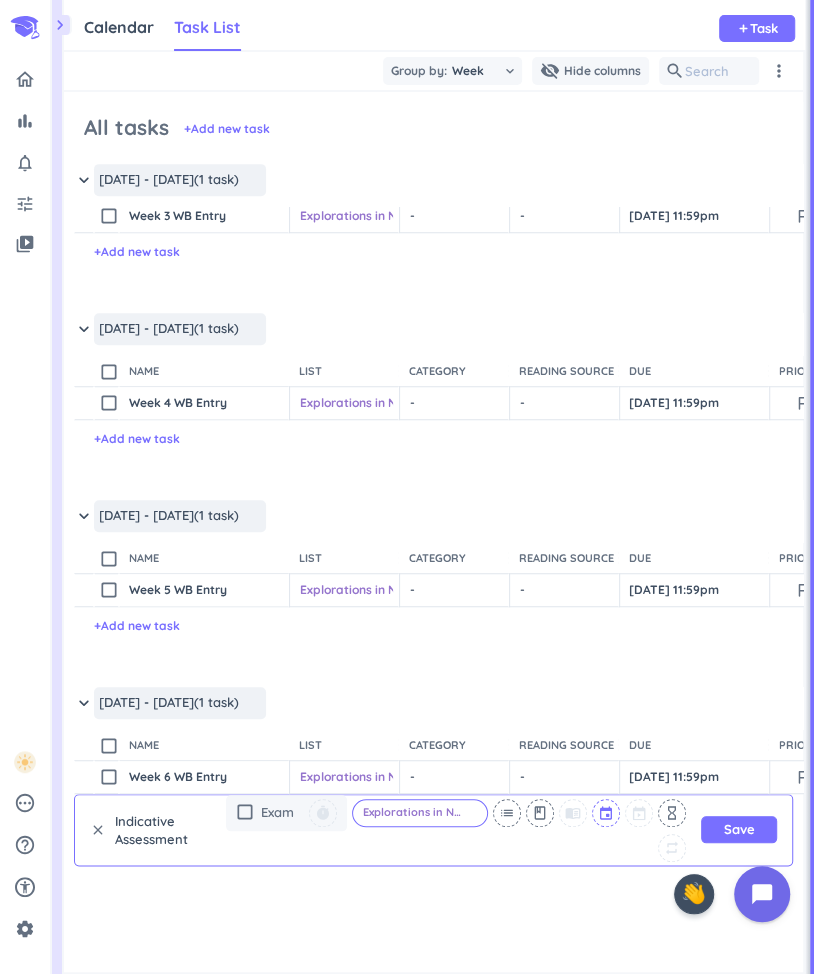 click at bounding box center (607, 813) 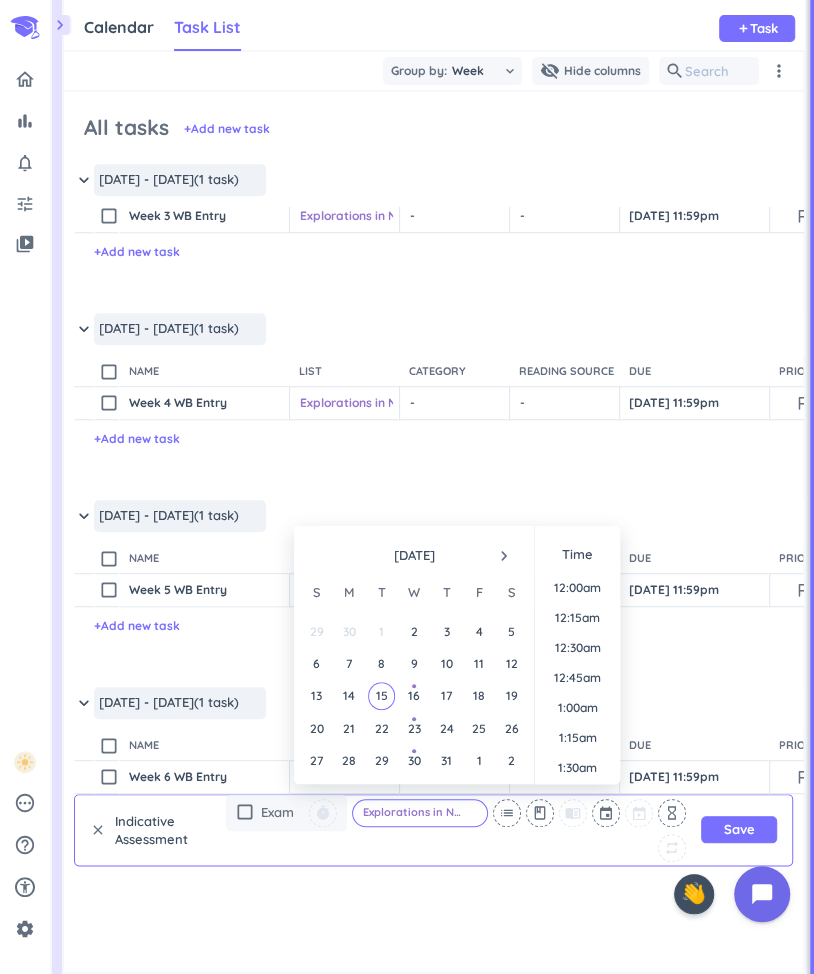 scroll, scrollTop: 2129, scrollLeft: 0, axis: vertical 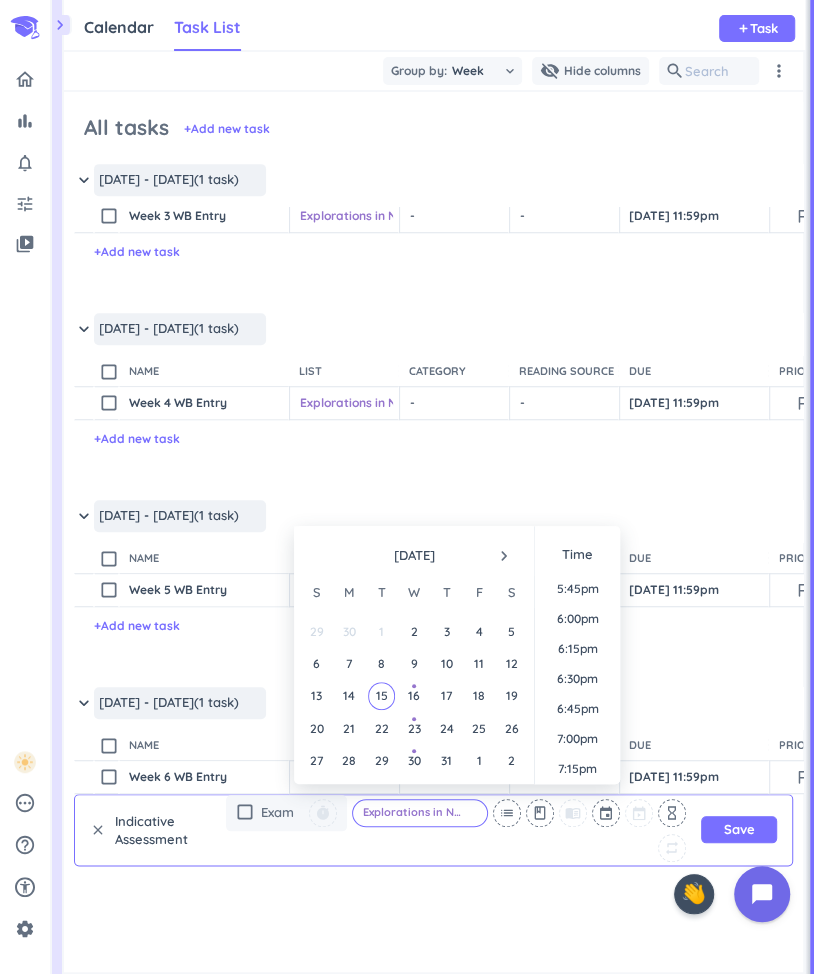 click on "navigate_next" at bounding box center (504, 556) 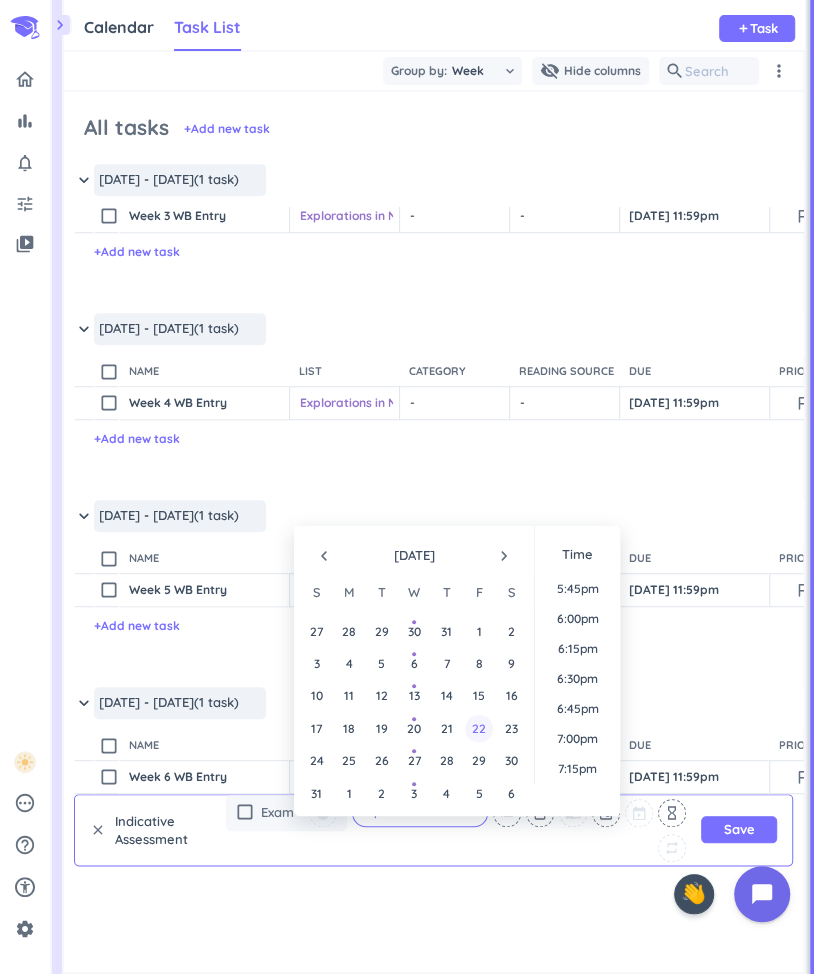 click on "22" at bounding box center [478, 728] 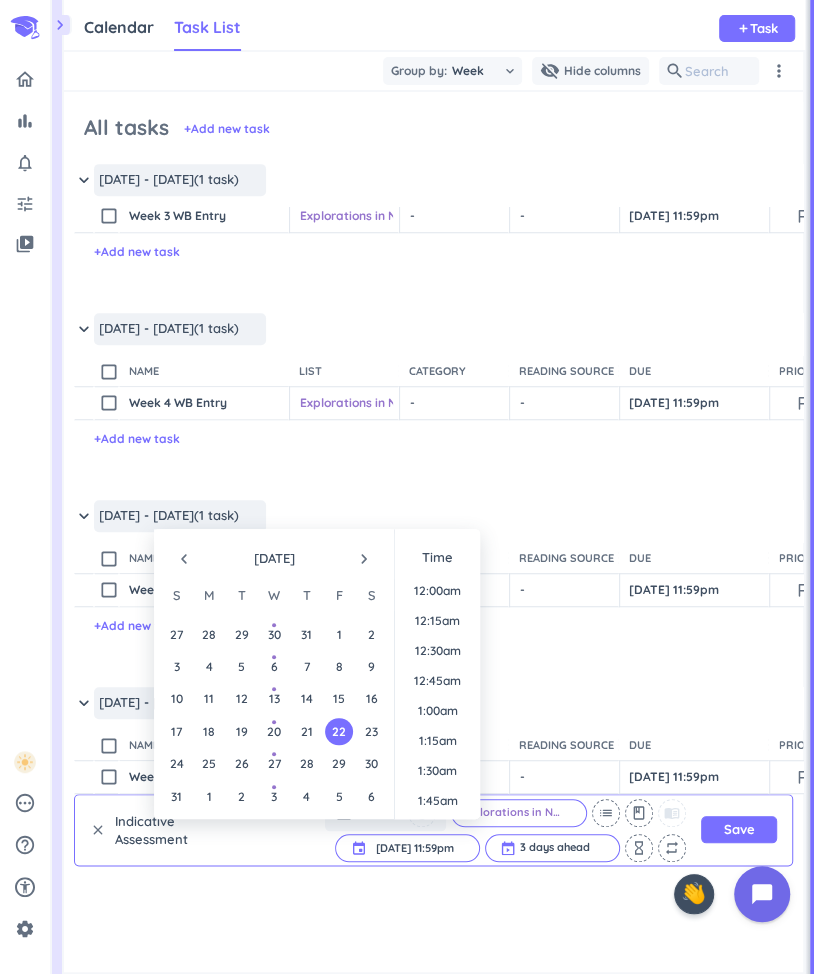 scroll, scrollTop: 2666, scrollLeft: 0, axis: vertical 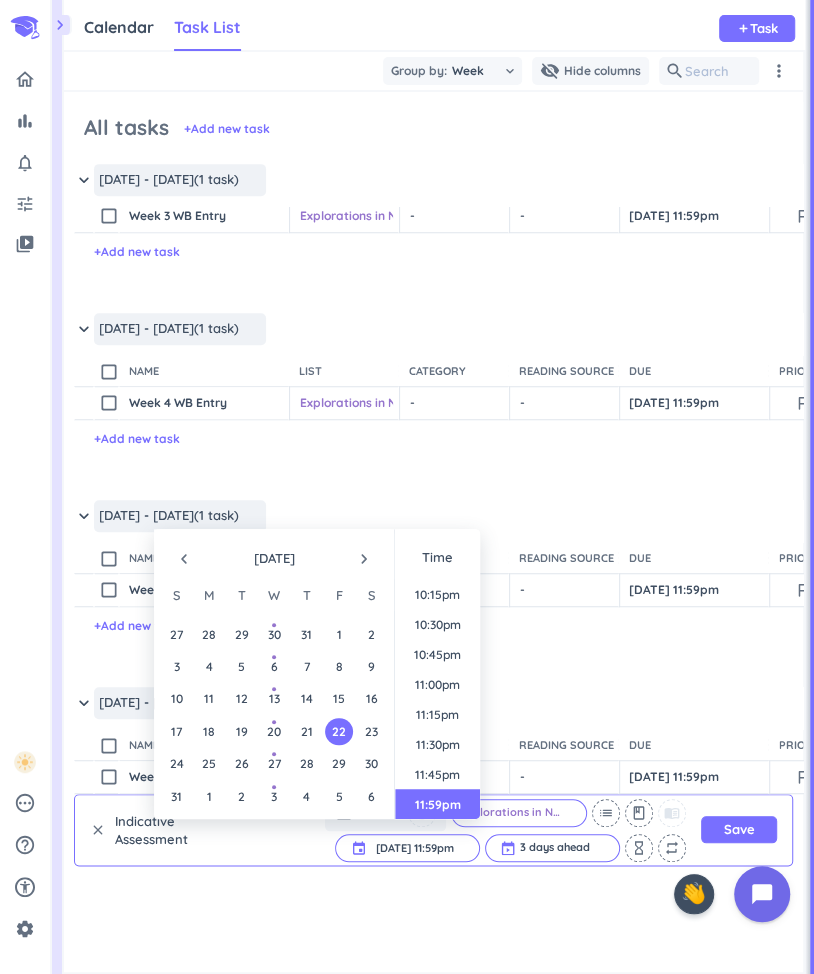 click on "Indicative Assessment" at bounding box center [156, 830] 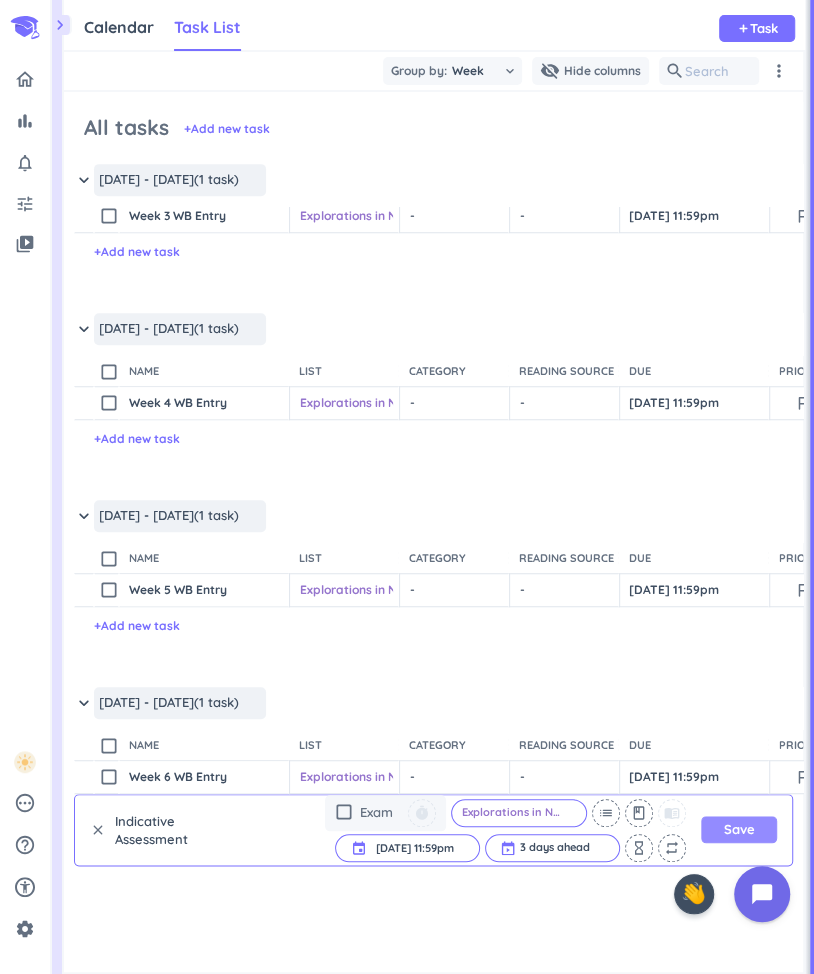 click on "Save" at bounding box center (739, 829) 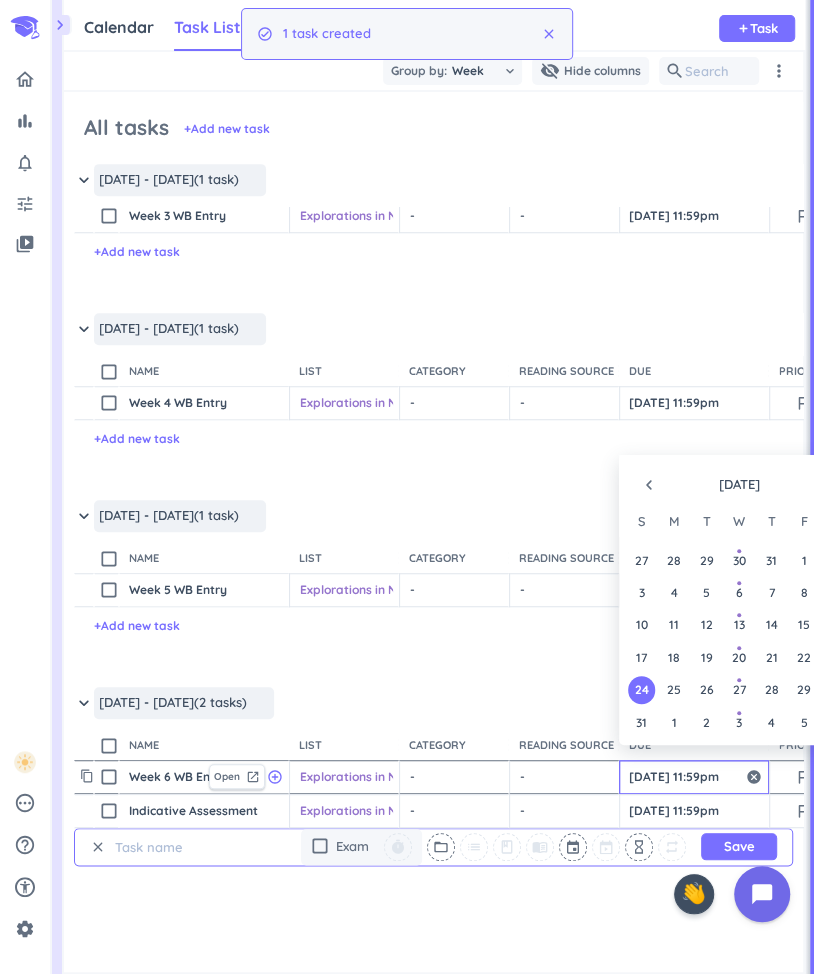 click on "[DATE] 11:59pm" at bounding box center [694, 777] 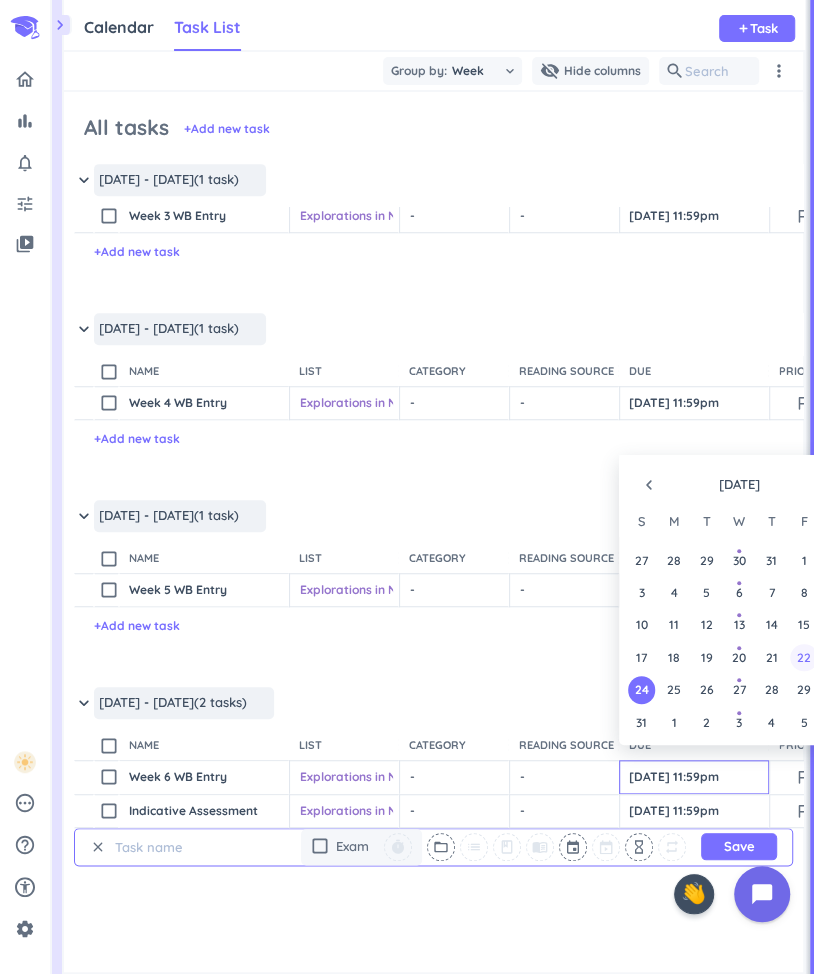 click on "22" at bounding box center [803, 657] 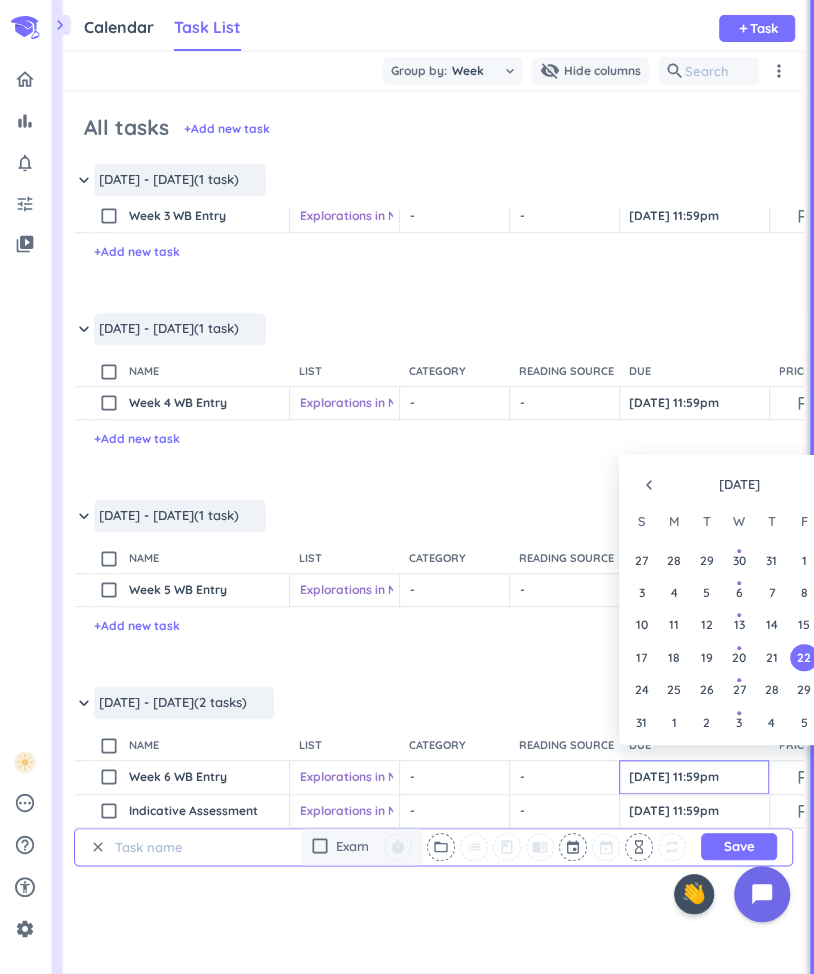 scroll, scrollTop: 2666, scrollLeft: 0, axis: vertical 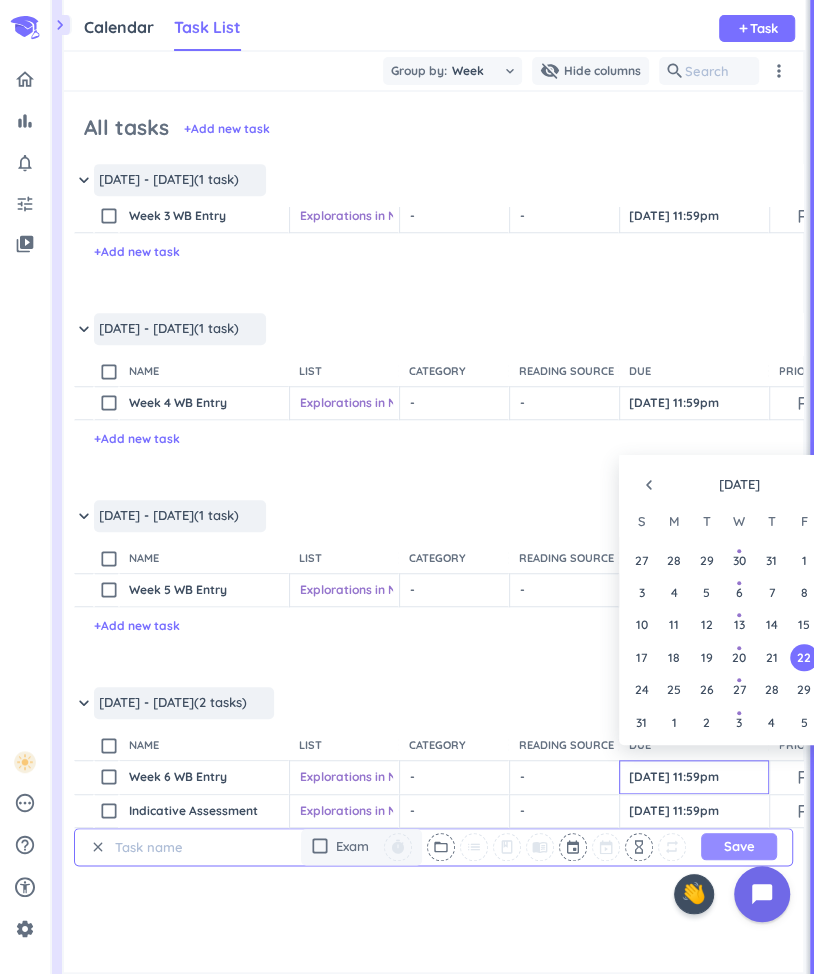 click on "keyboard_arrow_down Aug 24 - Aug 30  (2 tasks) more_horiz" at bounding box center [623, 708] 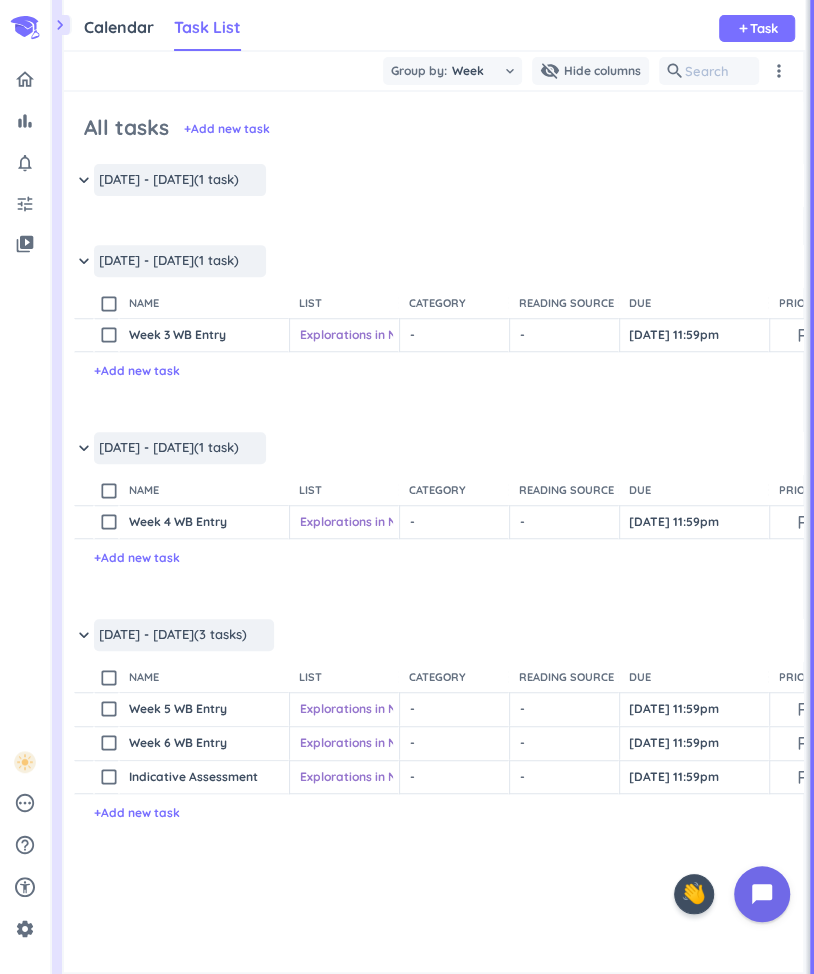 scroll, scrollTop: 327, scrollLeft: 0, axis: vertical 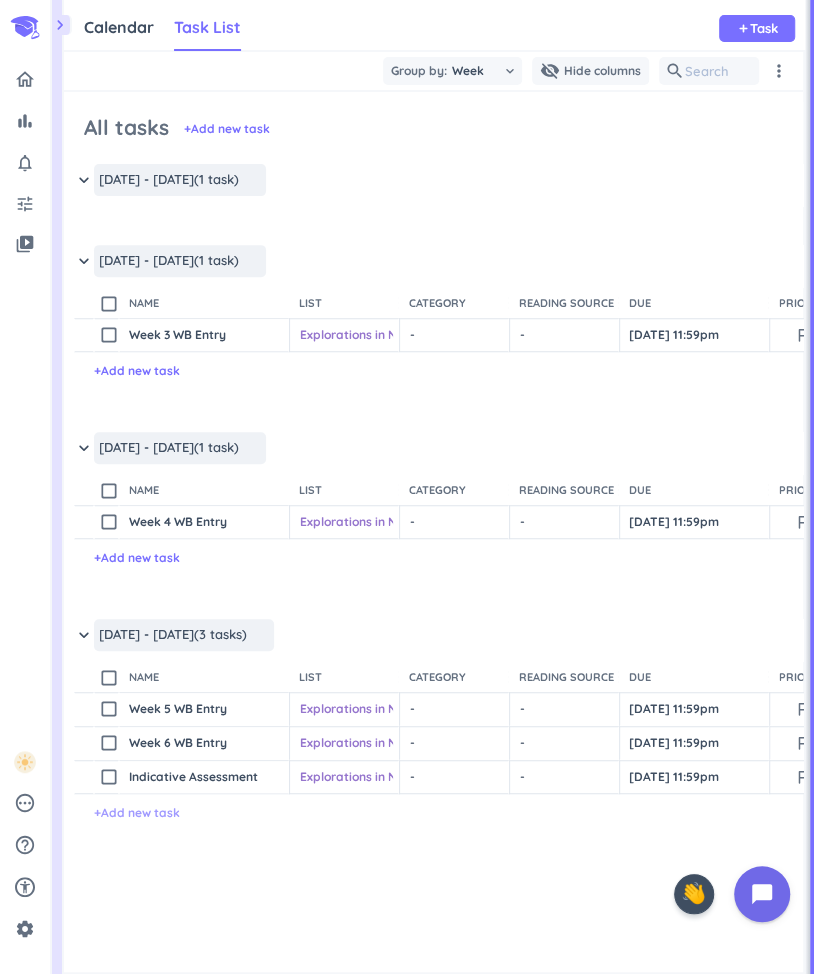 click on "+  Add new task" at bounding box center (137, 813) 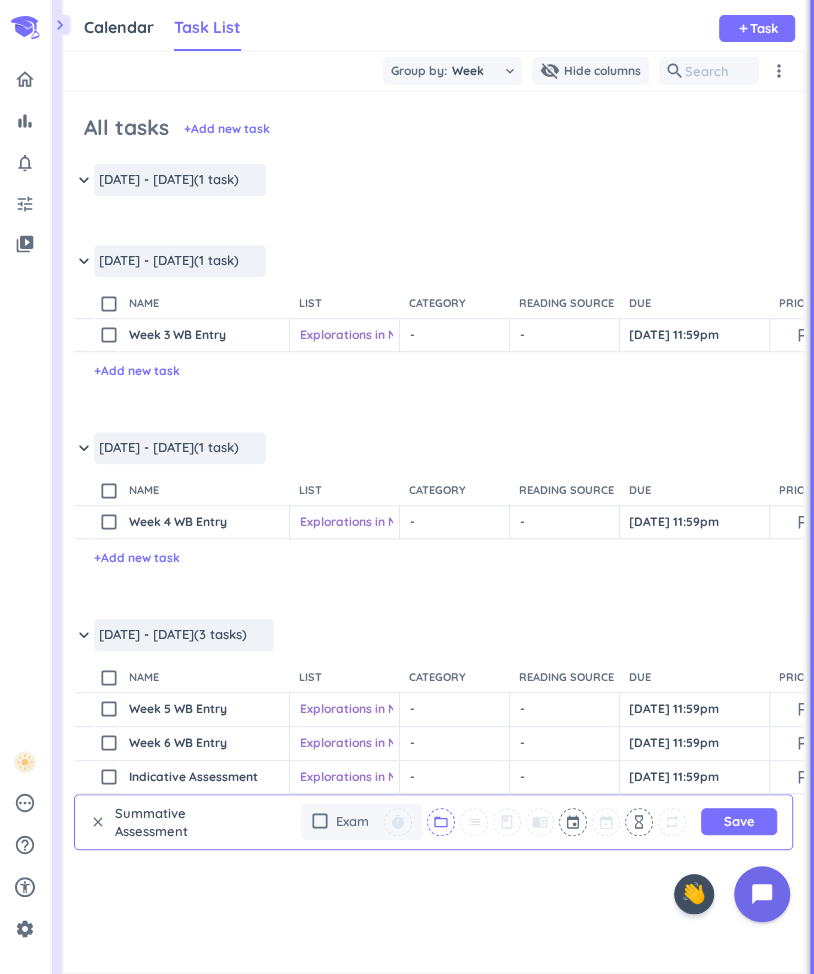 type on "Summative Assessment" 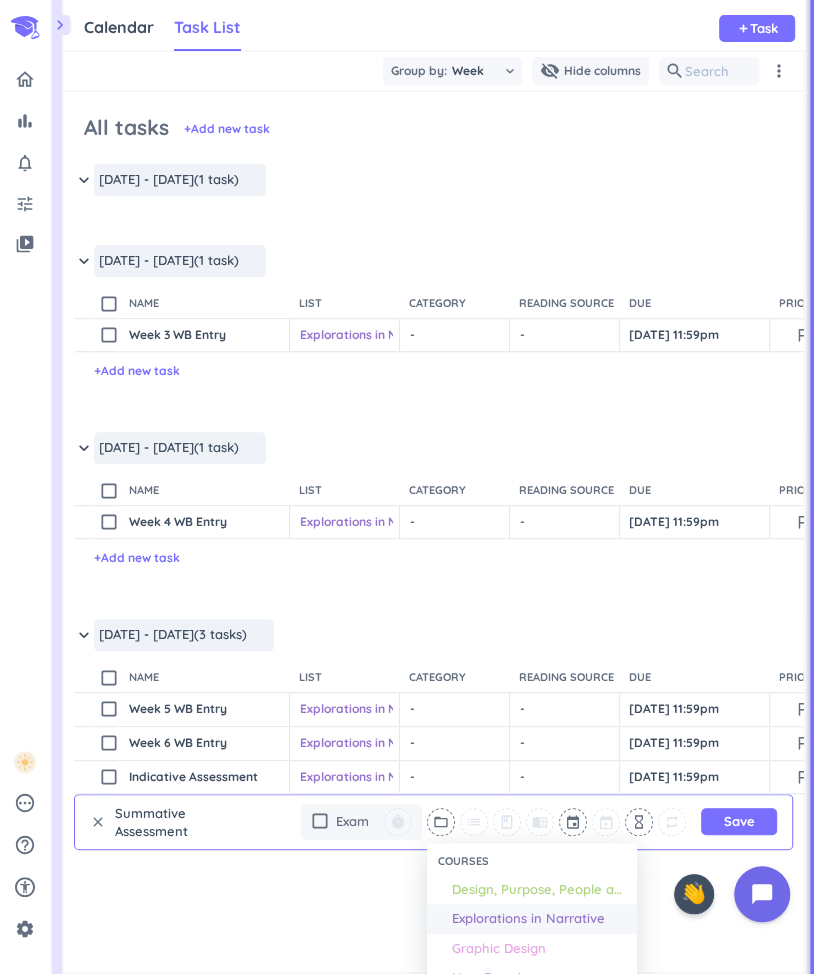 click on "Explorations in Narrative" at bounding box center [527, 919] 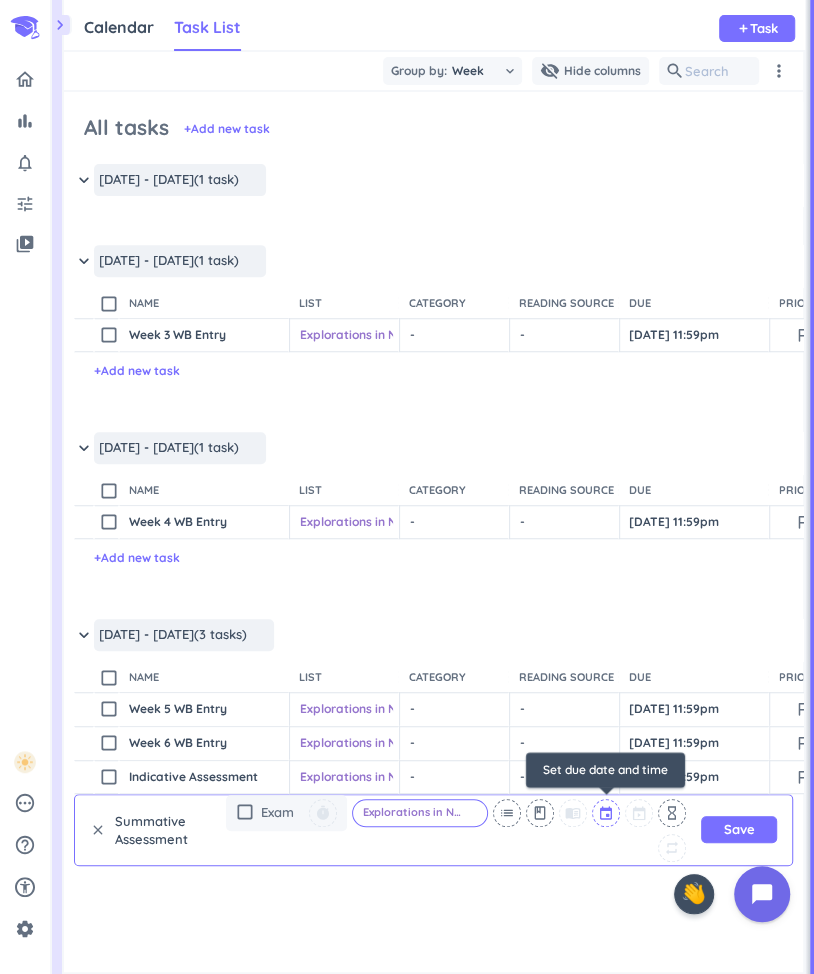click at bounding box center [607, 813] 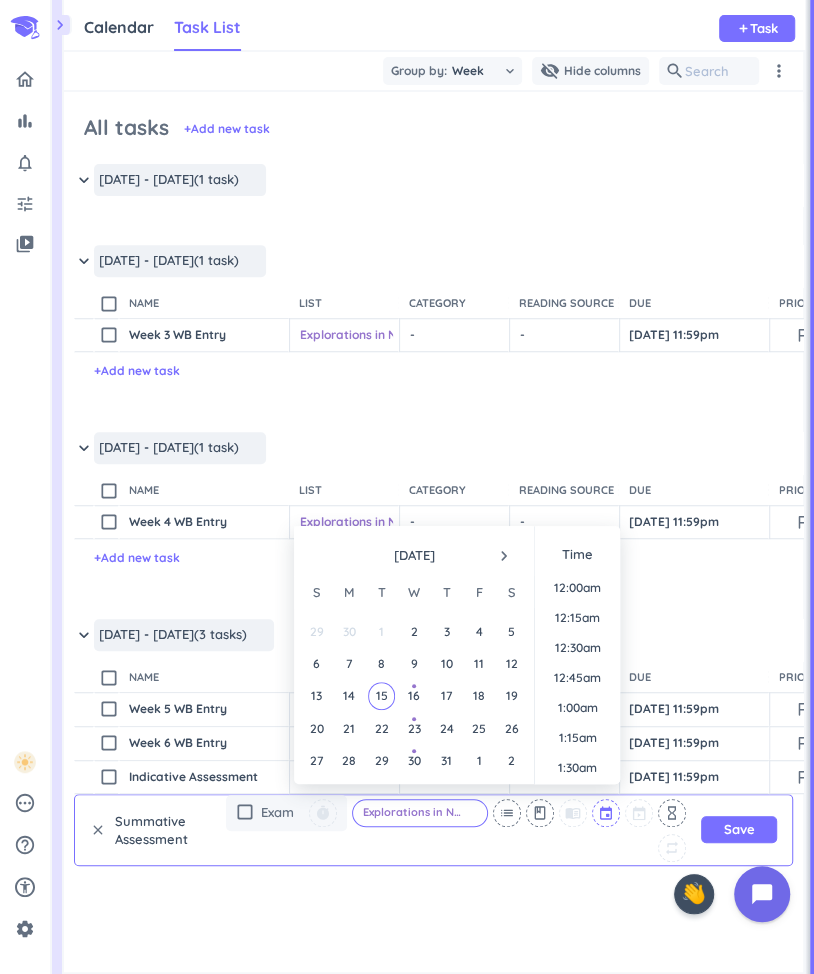scroll, scrollTop: 2129, scrollLeft: 0, axis: vertical 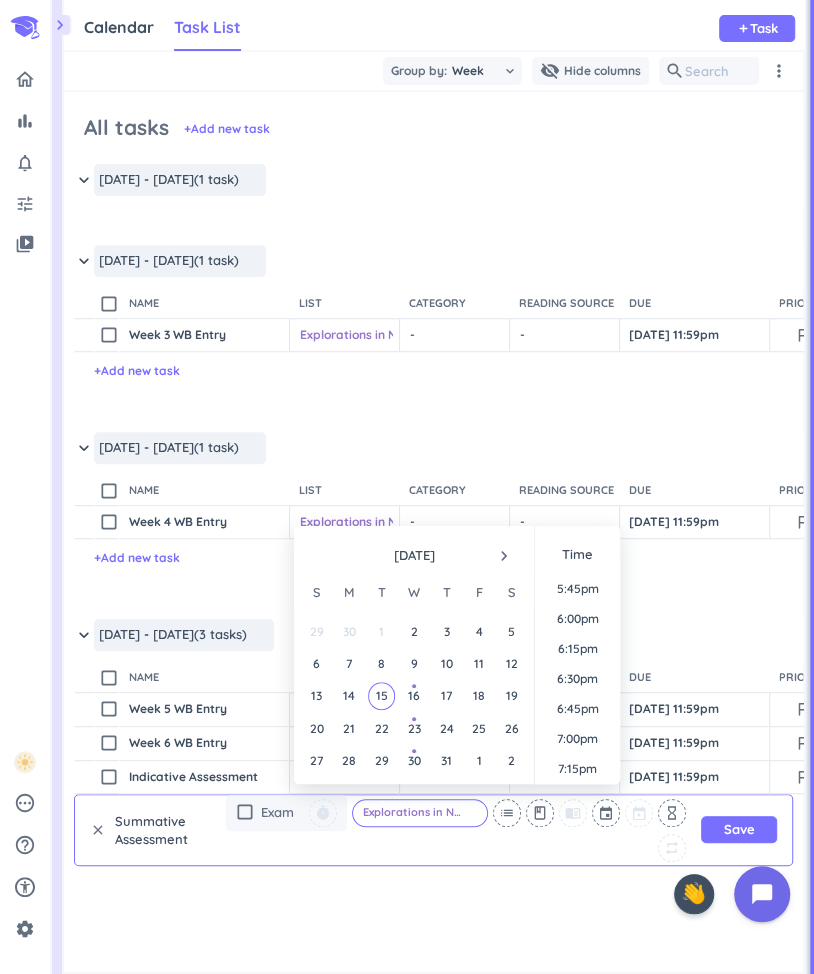 click on "navigate_next" at bounding box center (504, 556) 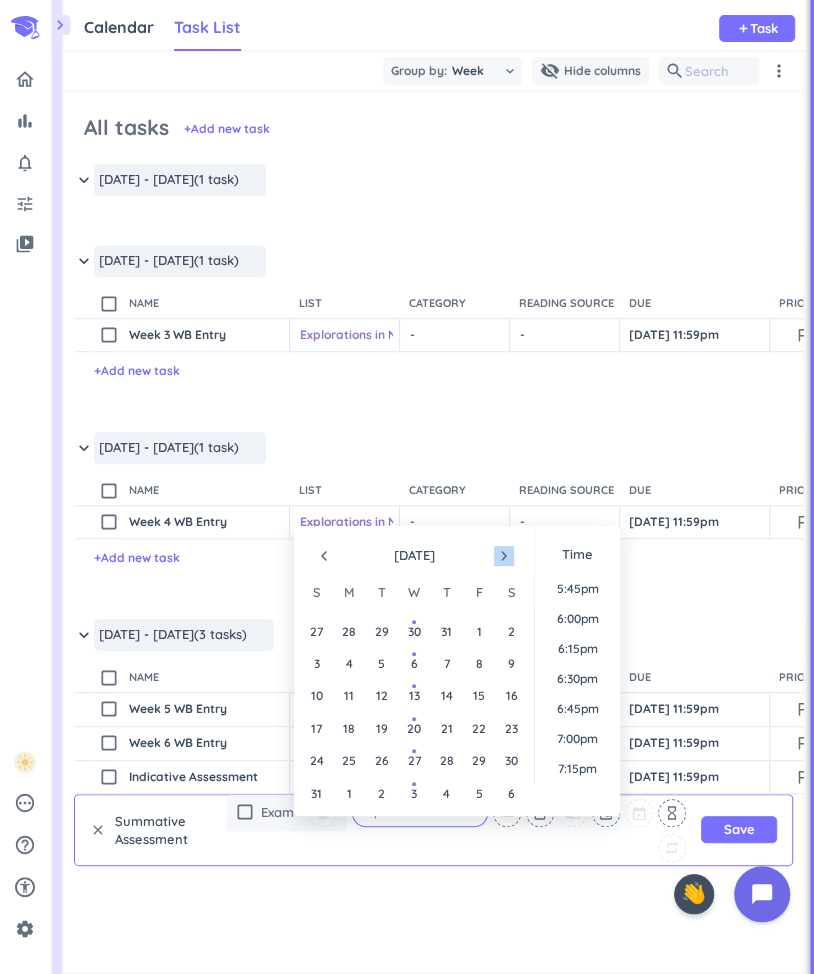 click on "navigate_next" at bounding box center [504, 556] 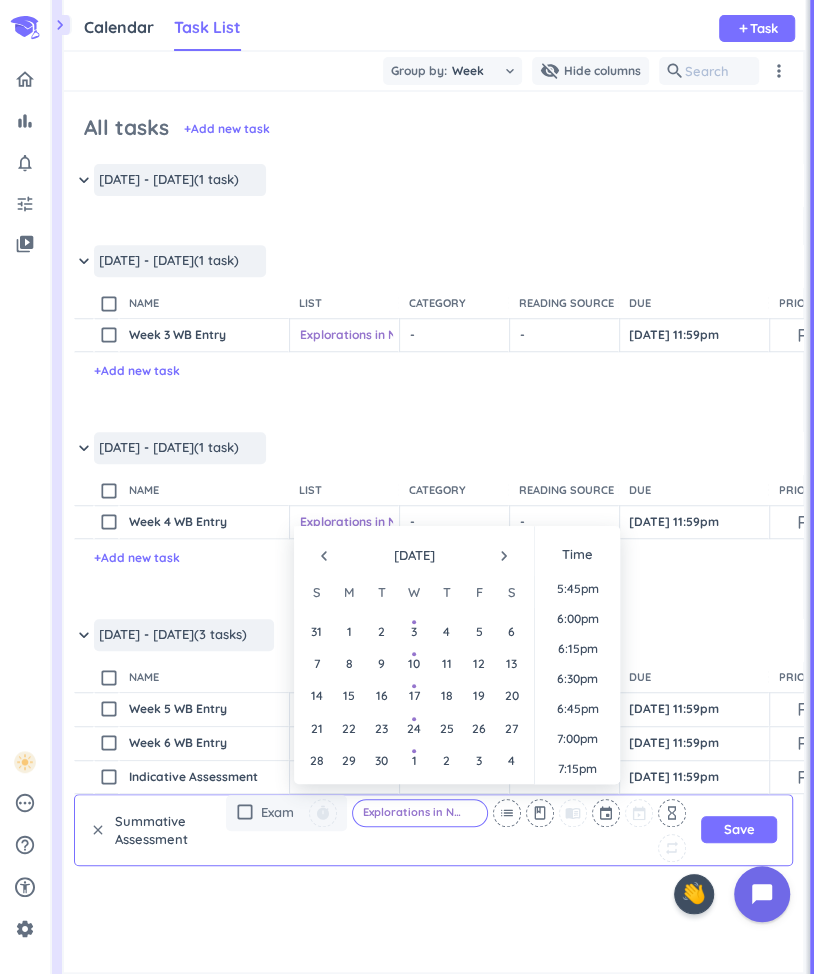 click on "navigate_next" at bounding box center (504, 556) 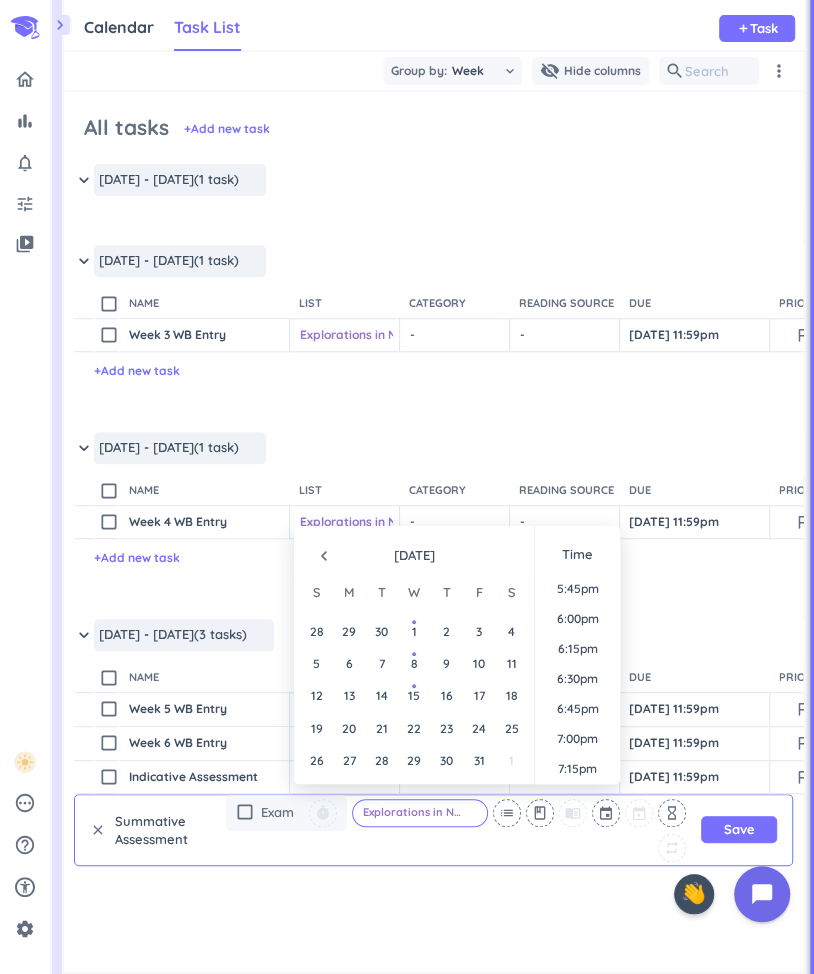 click on "navigate_before" at bounding box center (324, 556) 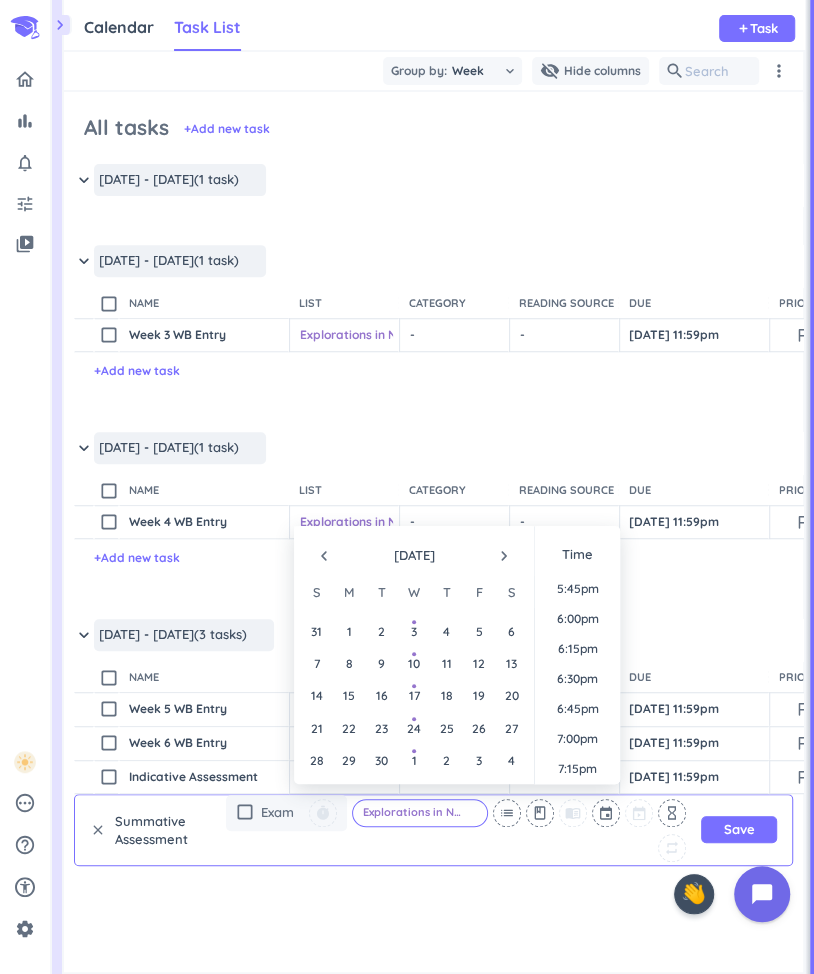 click on "navigate_before" at bounding box center [324, 556] 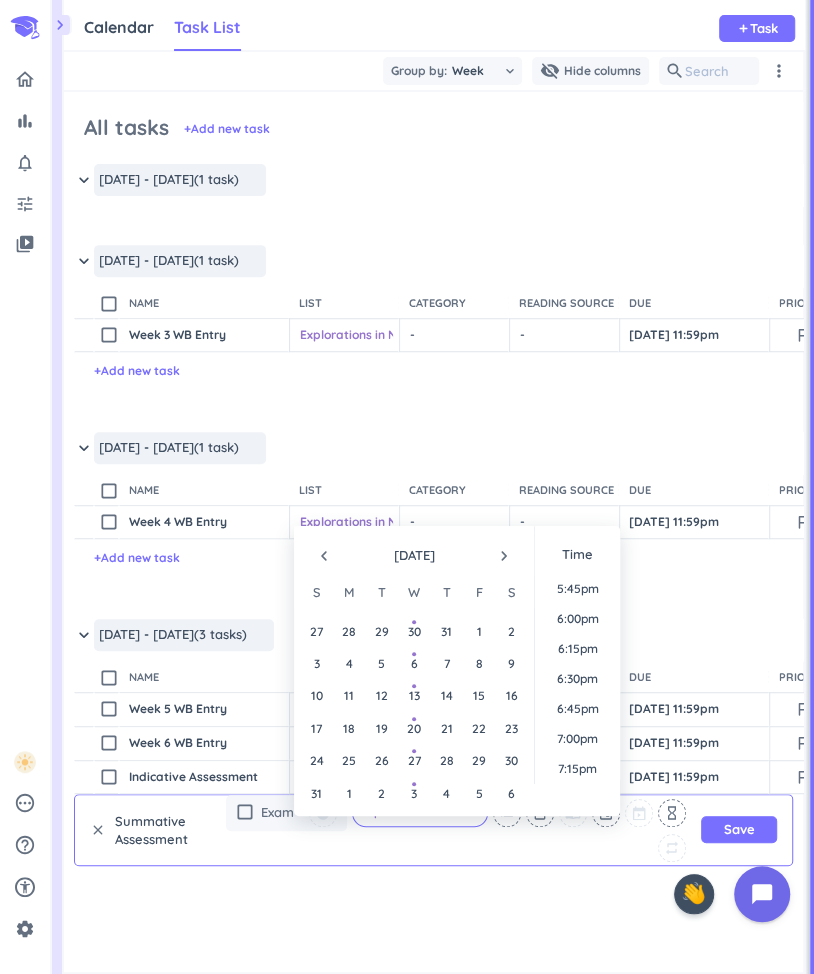 click on "navigate_next" at bounding box center [504, 556] 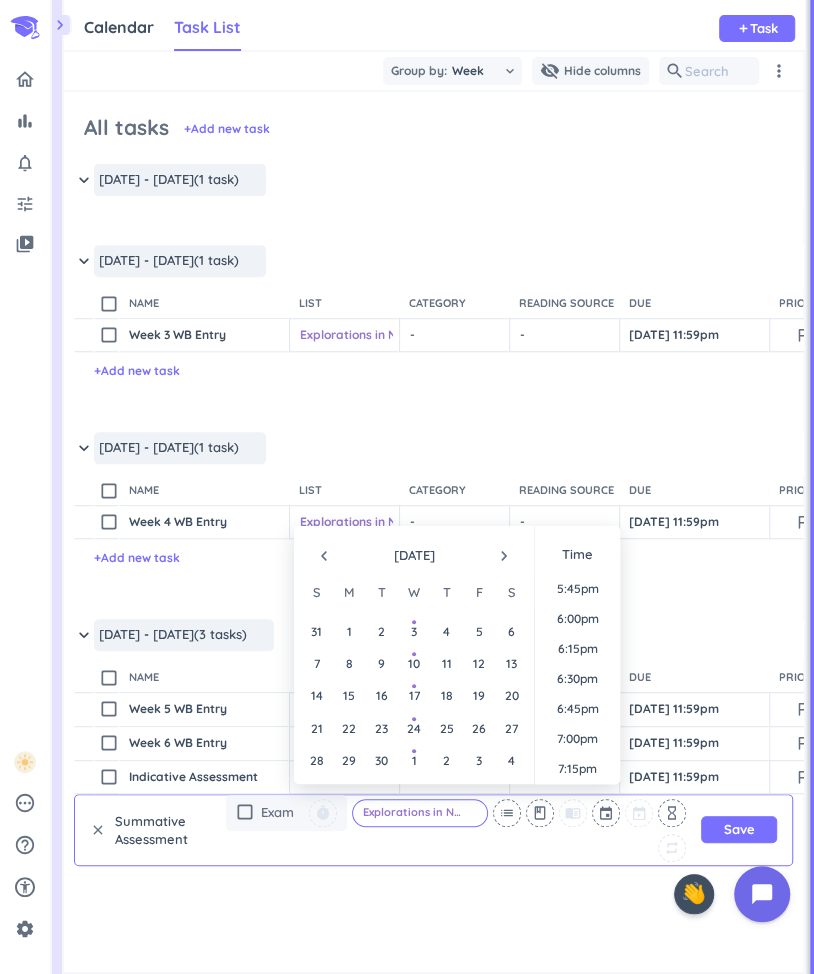 click on "navigate_next" at bounding box center (504, 556) 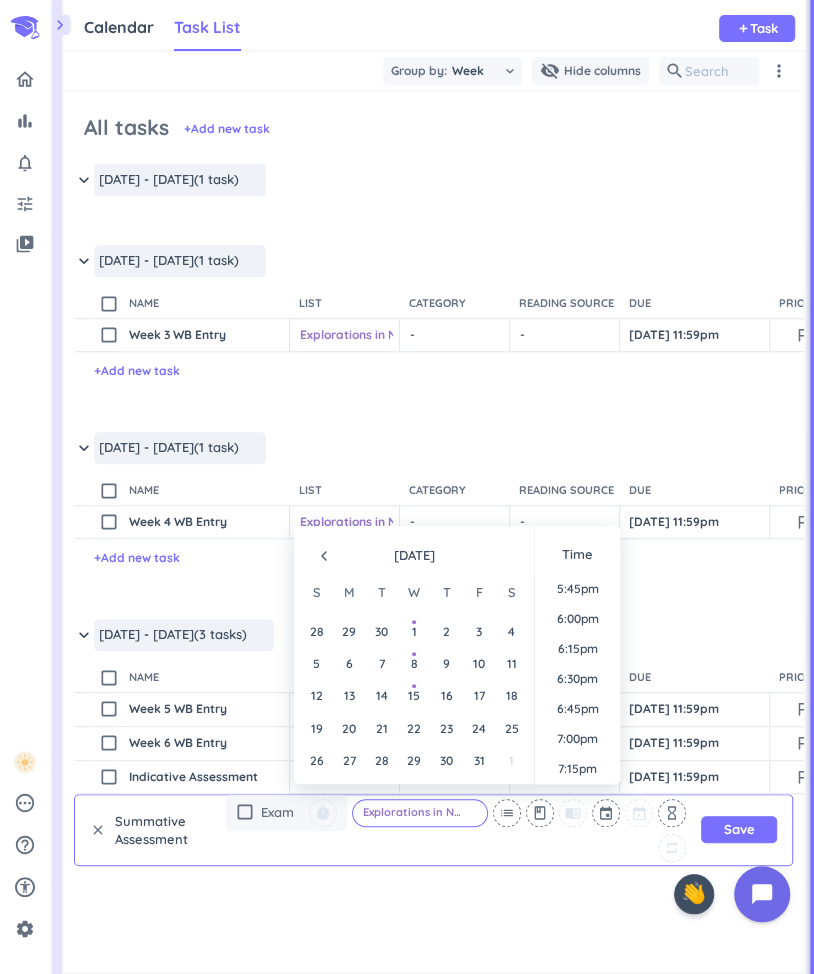 click on "clear" at bounding box center (98, 830) 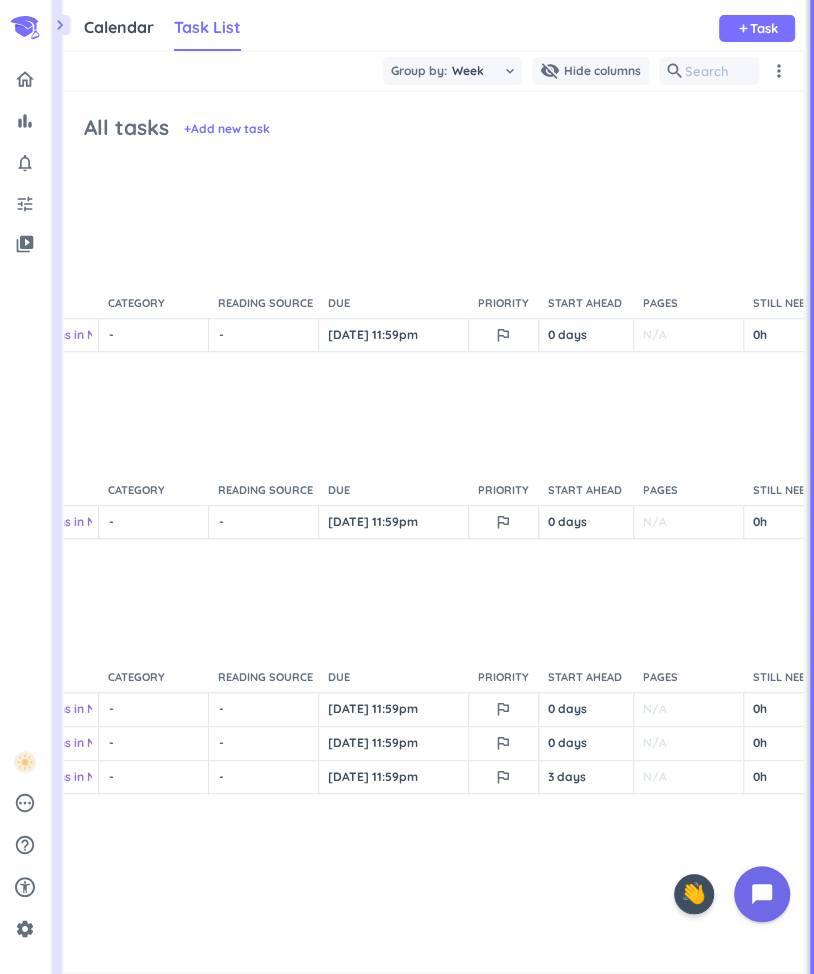 scroll, scrollTop: 327, scrollLeft: 379, axis: both 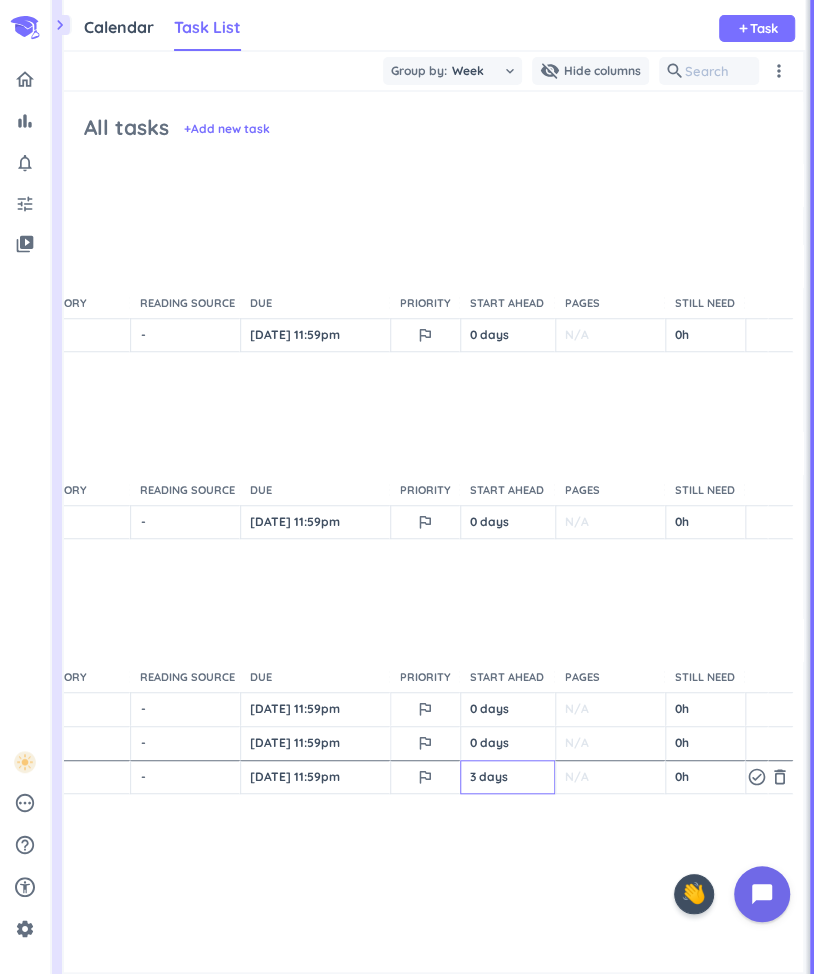 click on "3   days" at bounding box center (507, 777) 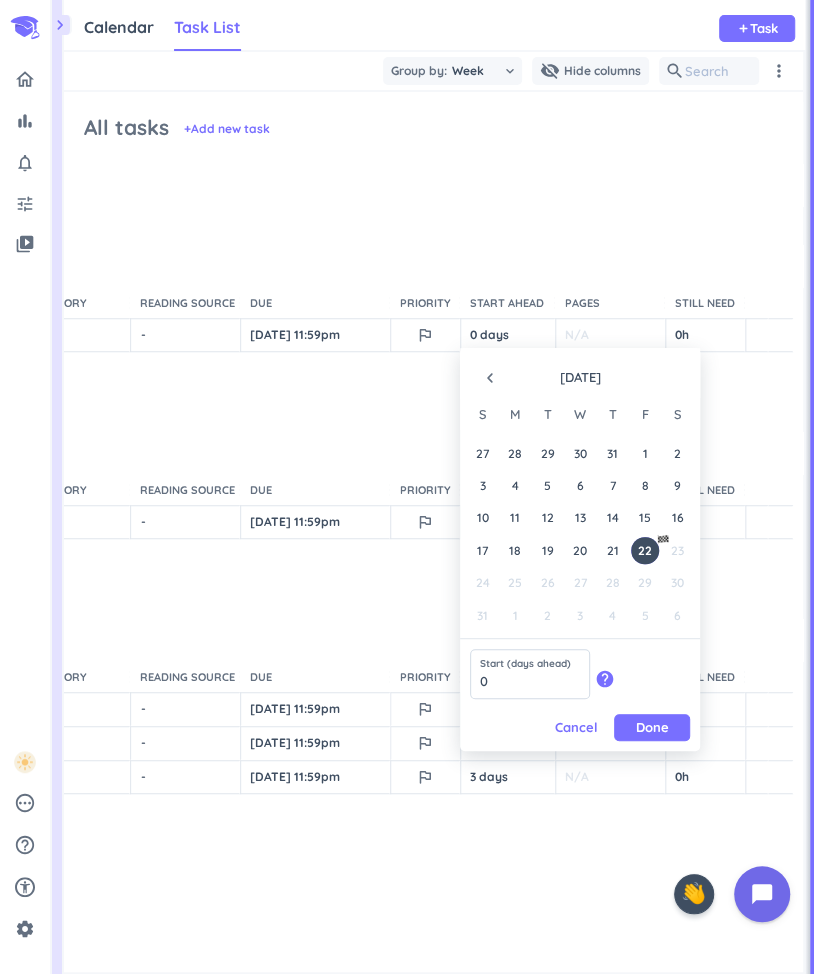 type on "0" 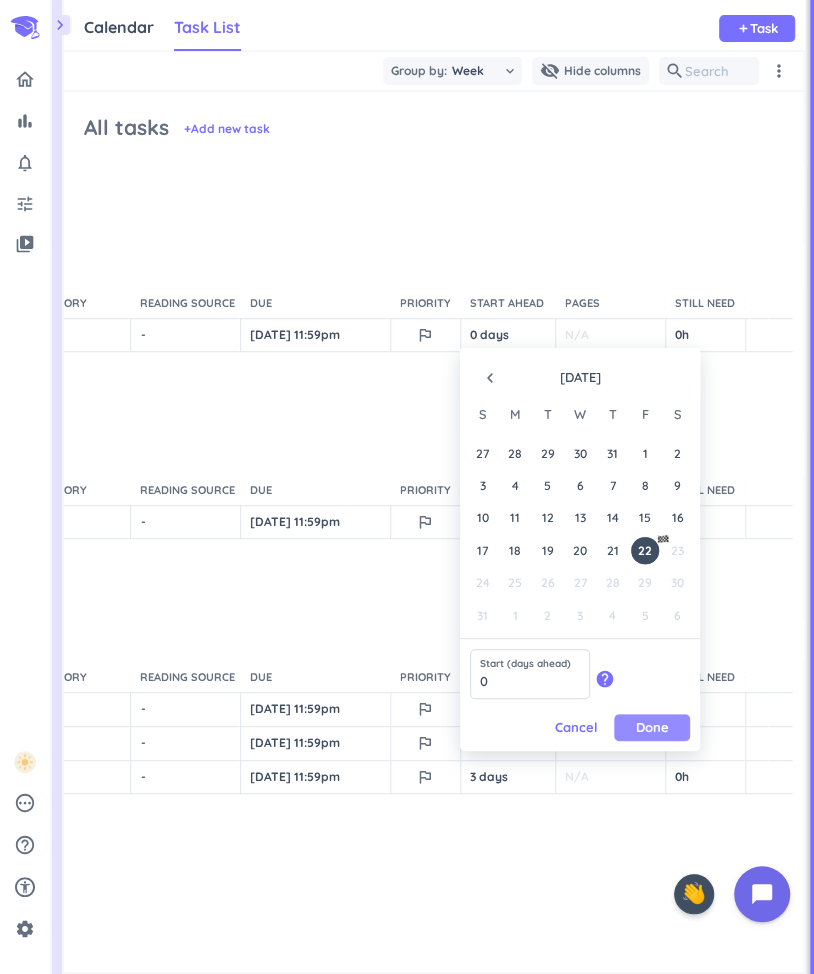 click on "Done" at bounding box center (652, 727) 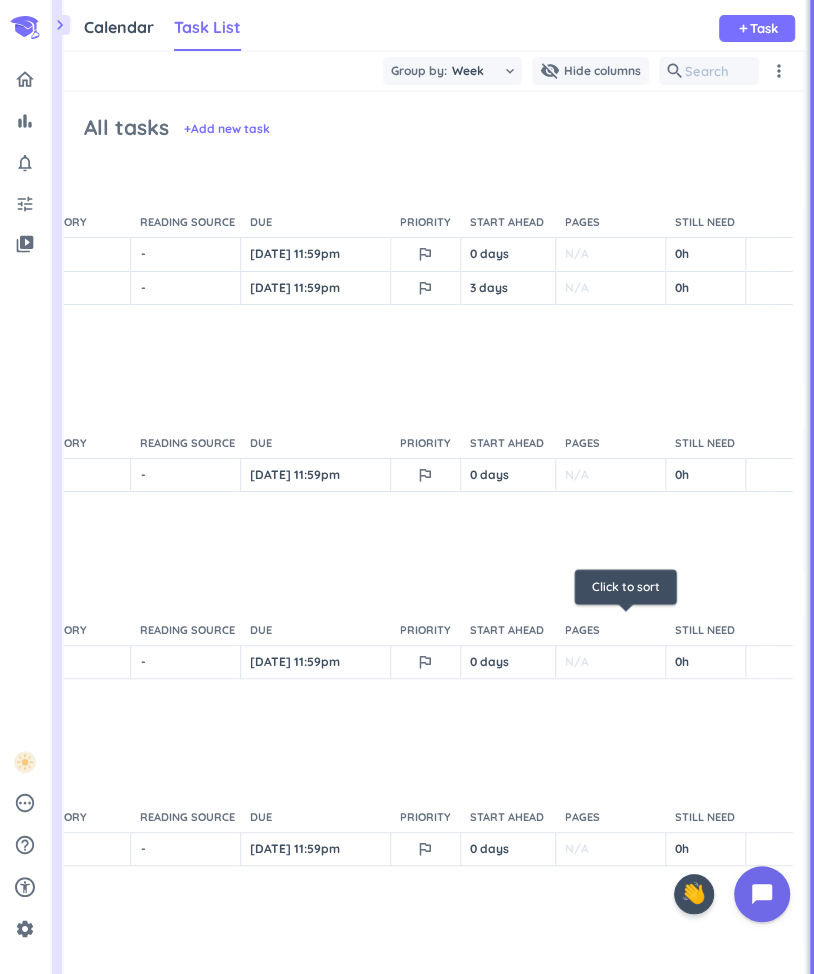 scroll, scrollTop: 0, scrollLeft: 355, axis: horizontal 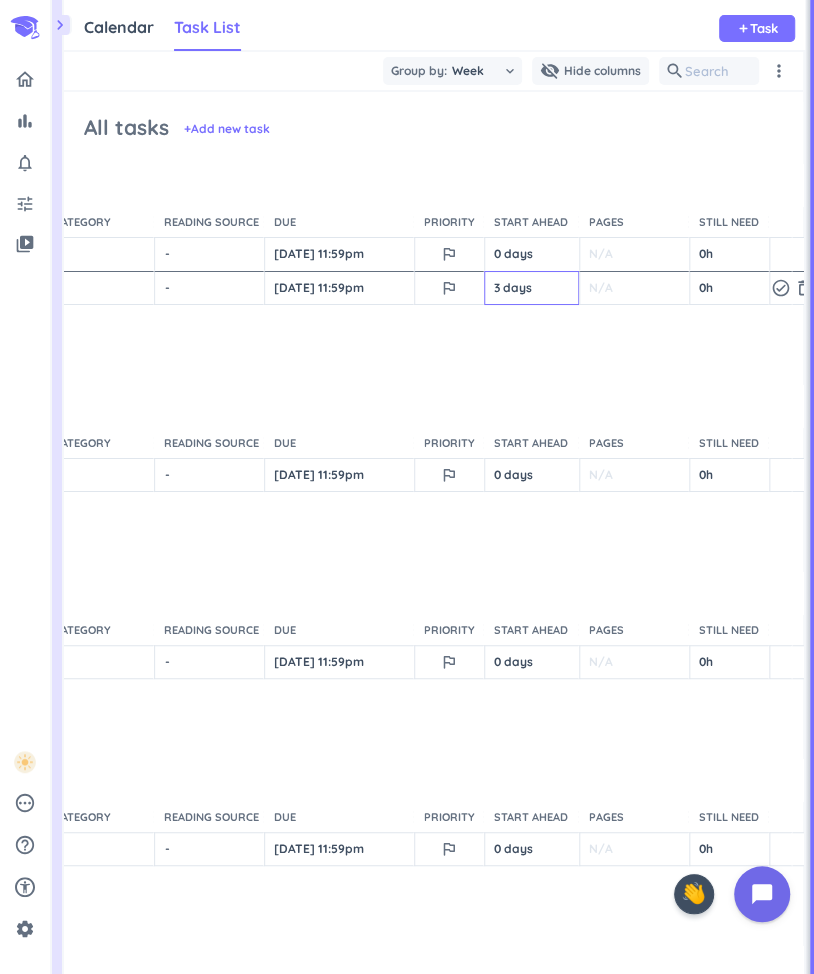 click on "3   days" at bounding box center (531, 288) 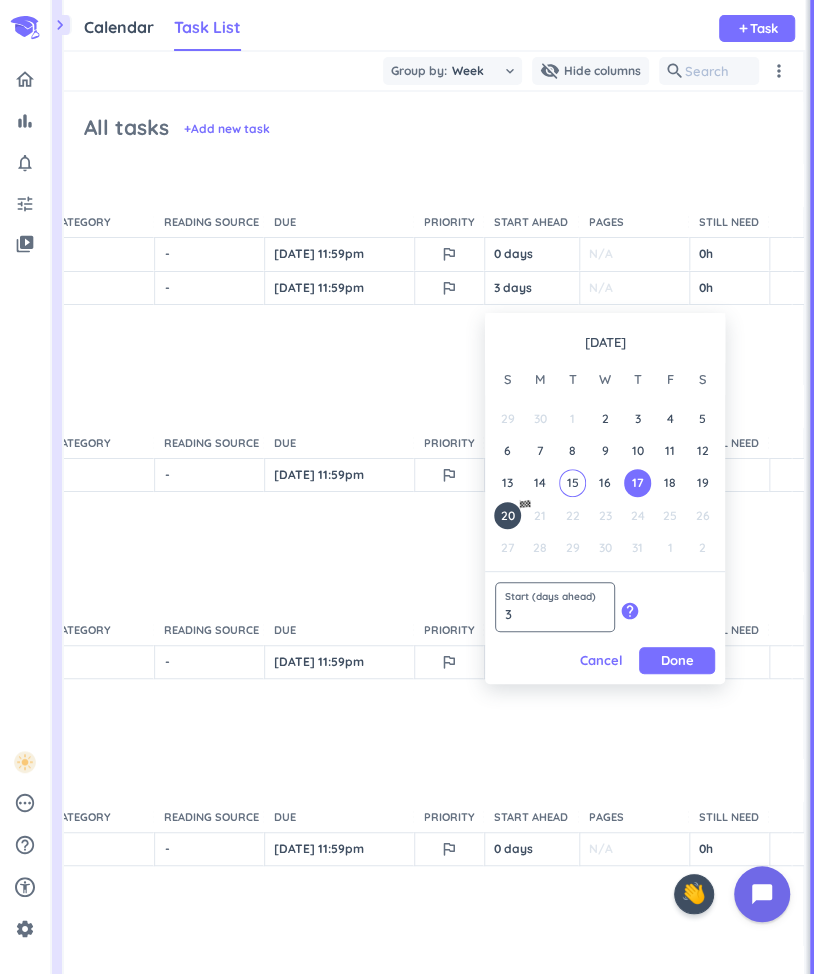 click on "3" at bounding box center (555, 607) 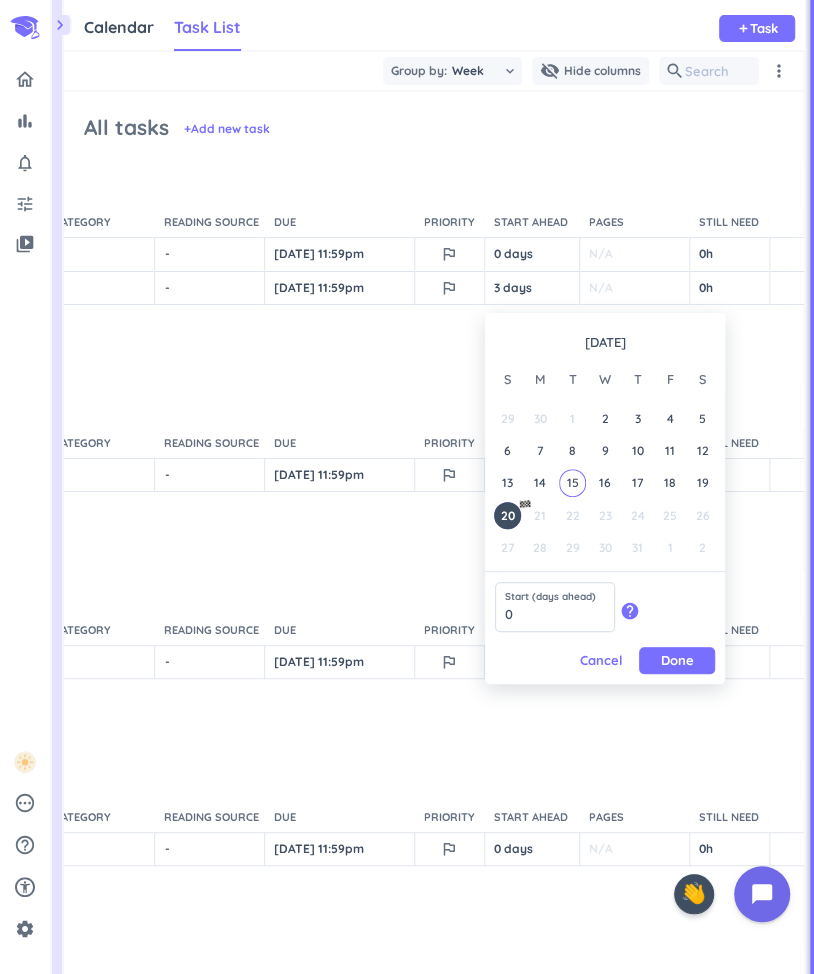 type on "0" 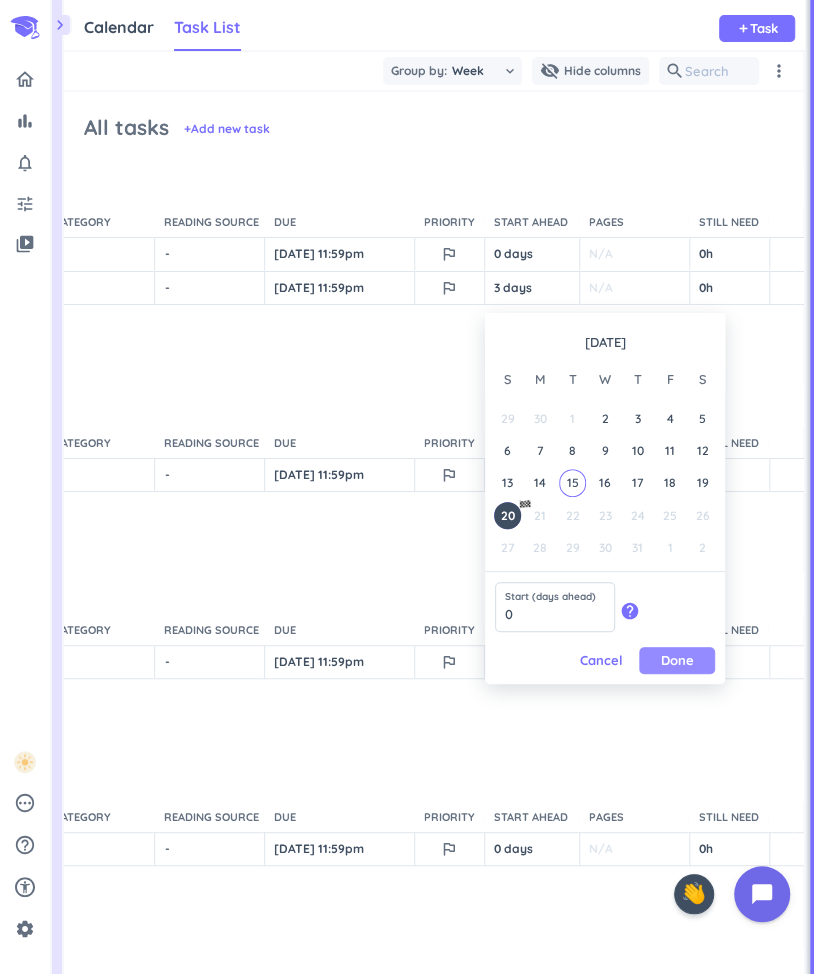 click on "Done" at bounding box center (677, 660) 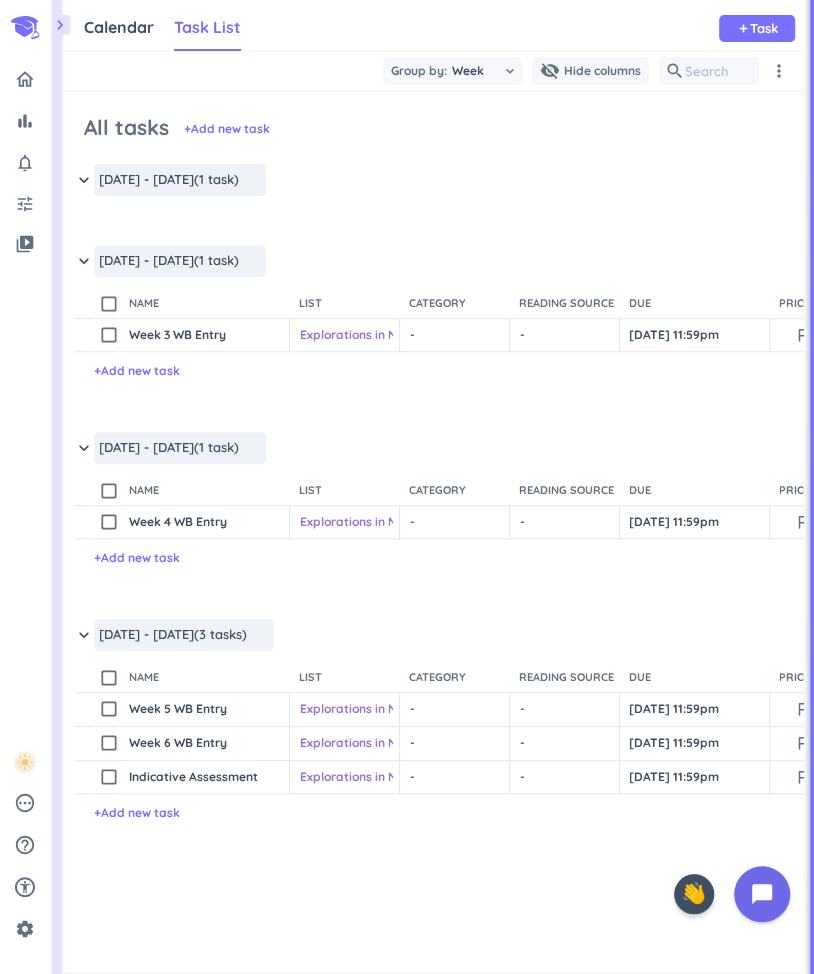 scroll, scrollTop: 0, scrollLeft: 0, axis: both 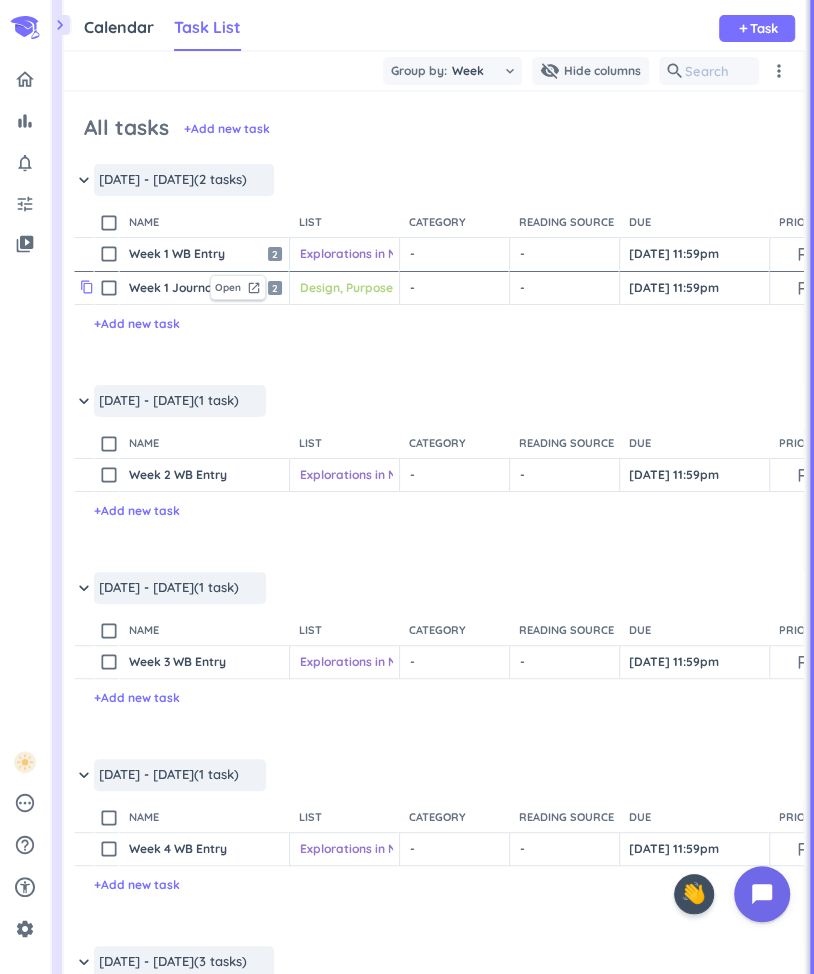 click on "content_copy" at bounding box center [87, 287] 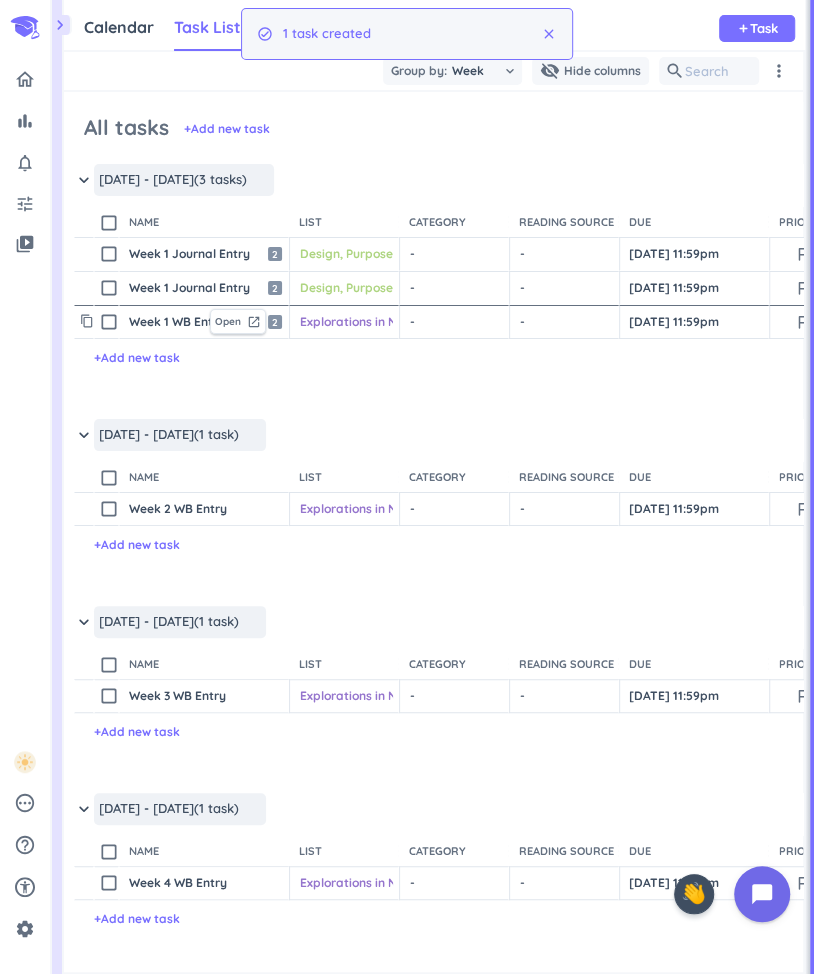 click on "Week 1 WB Entry" at bounding box center (165, 322) 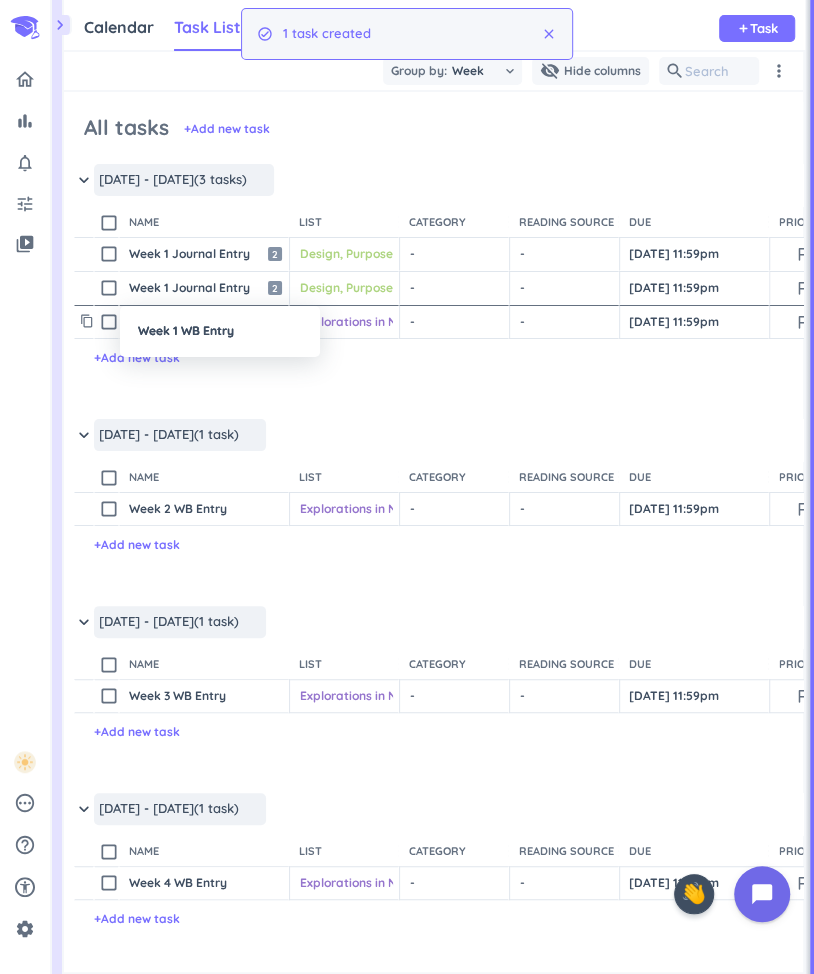 click at bounding box center [407, 487] 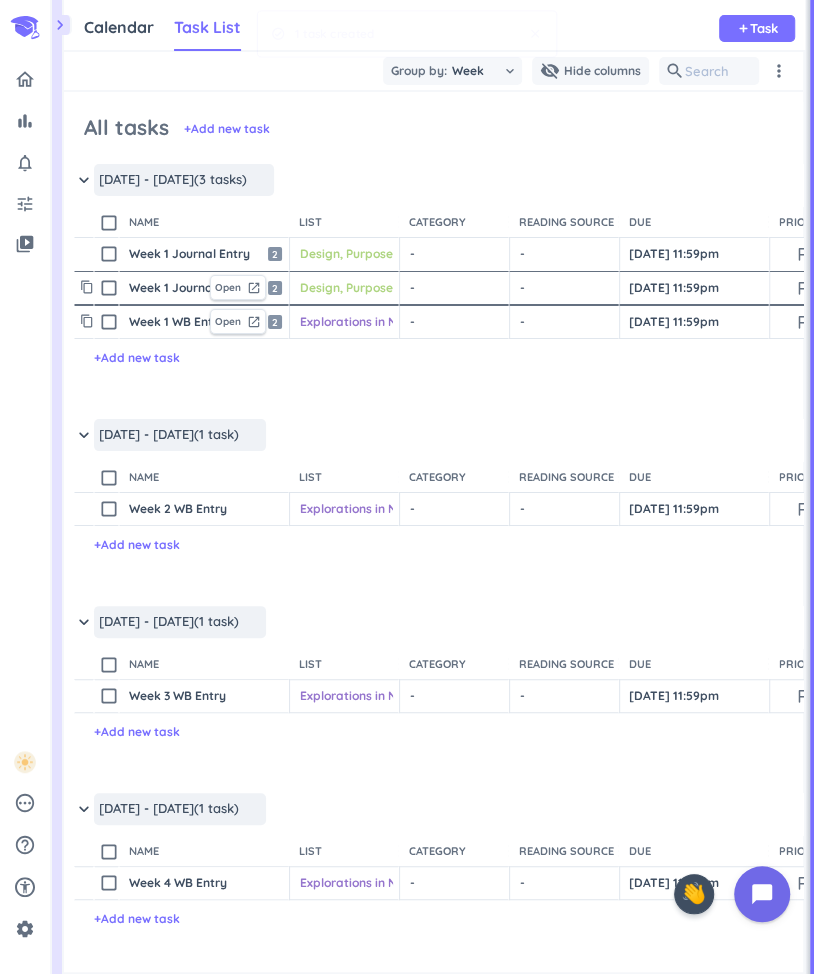 click on "Week 1 Journal Entry" at bounding box center [165, 288] 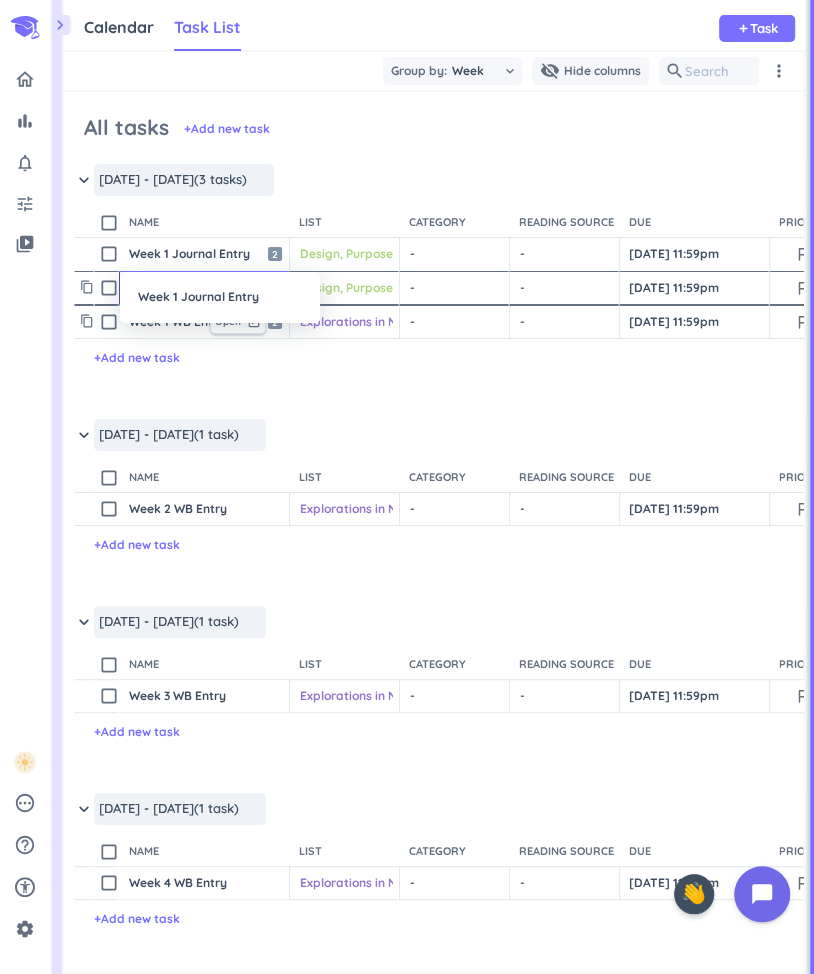 click on "Week 1 Journal Entry" at bounding box center (220, 297) 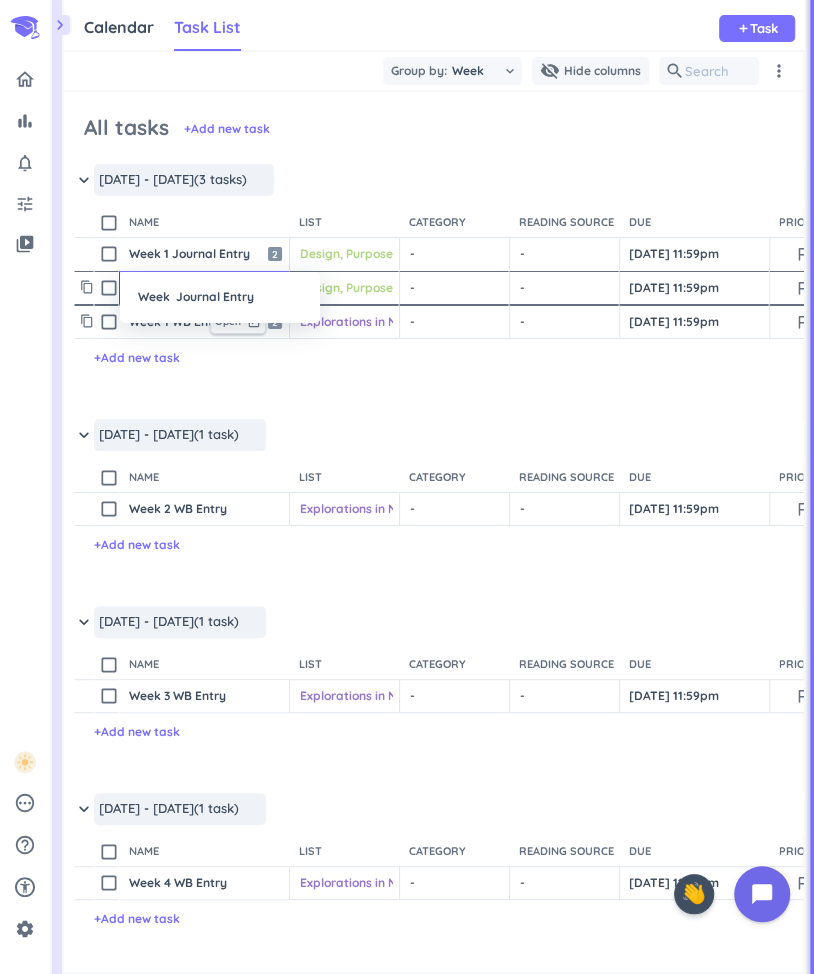 type on "x" 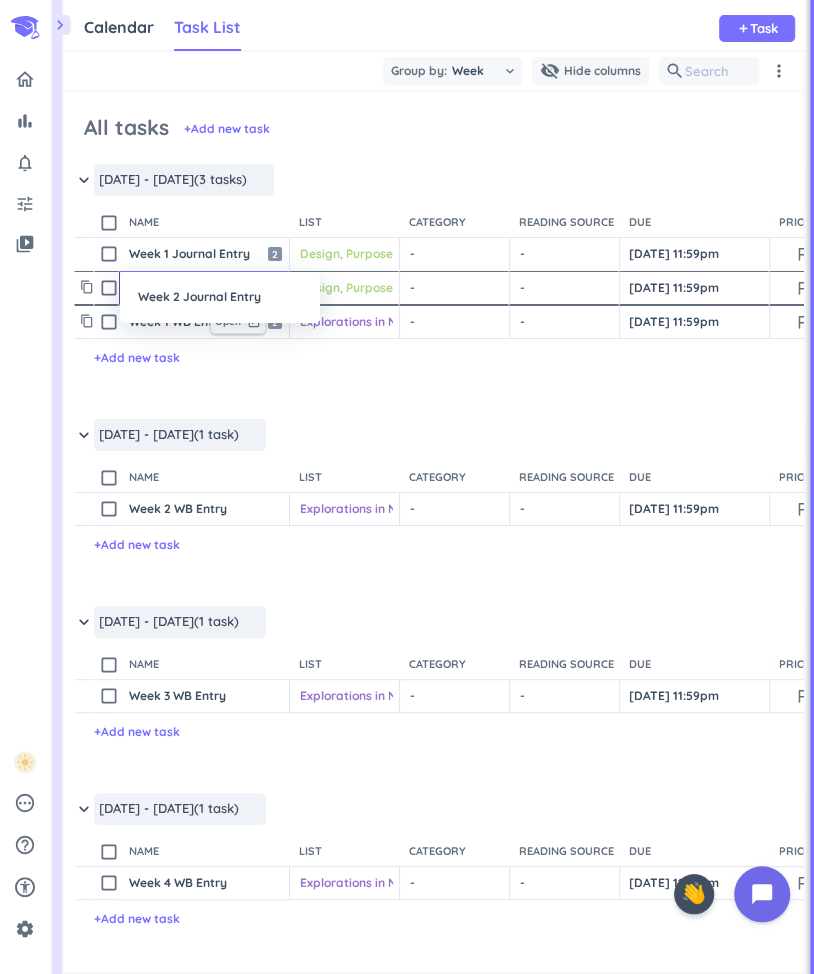 type on "Week 2 Journal Entry" 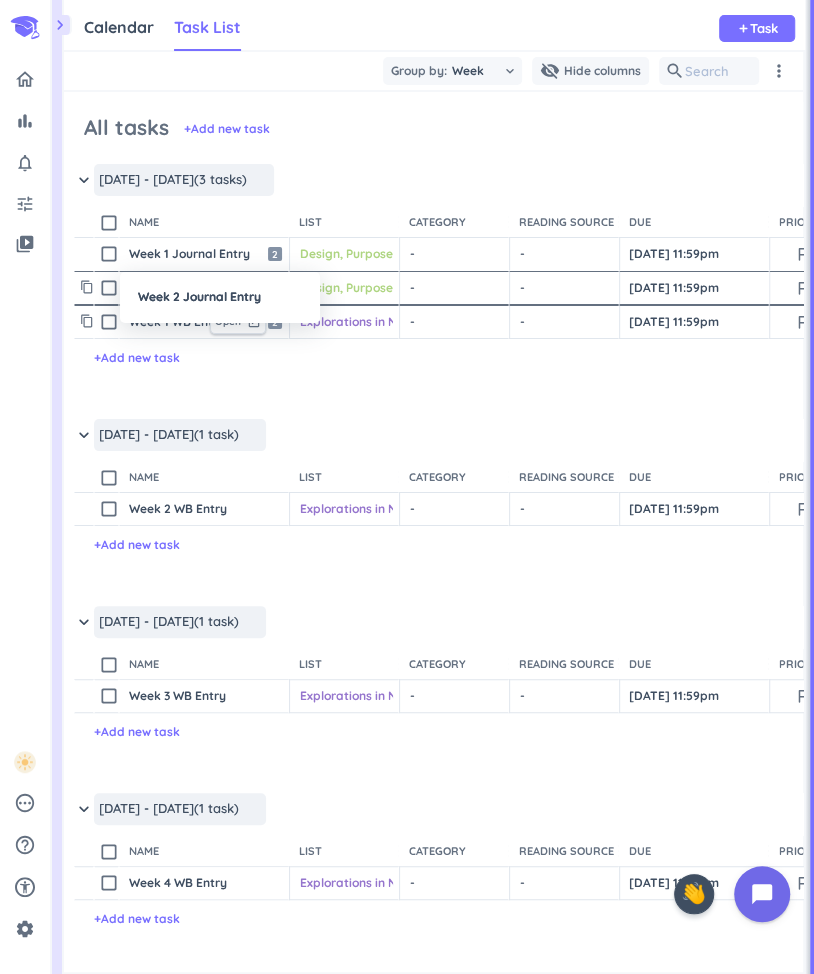 click at bounding box center [407, 487] 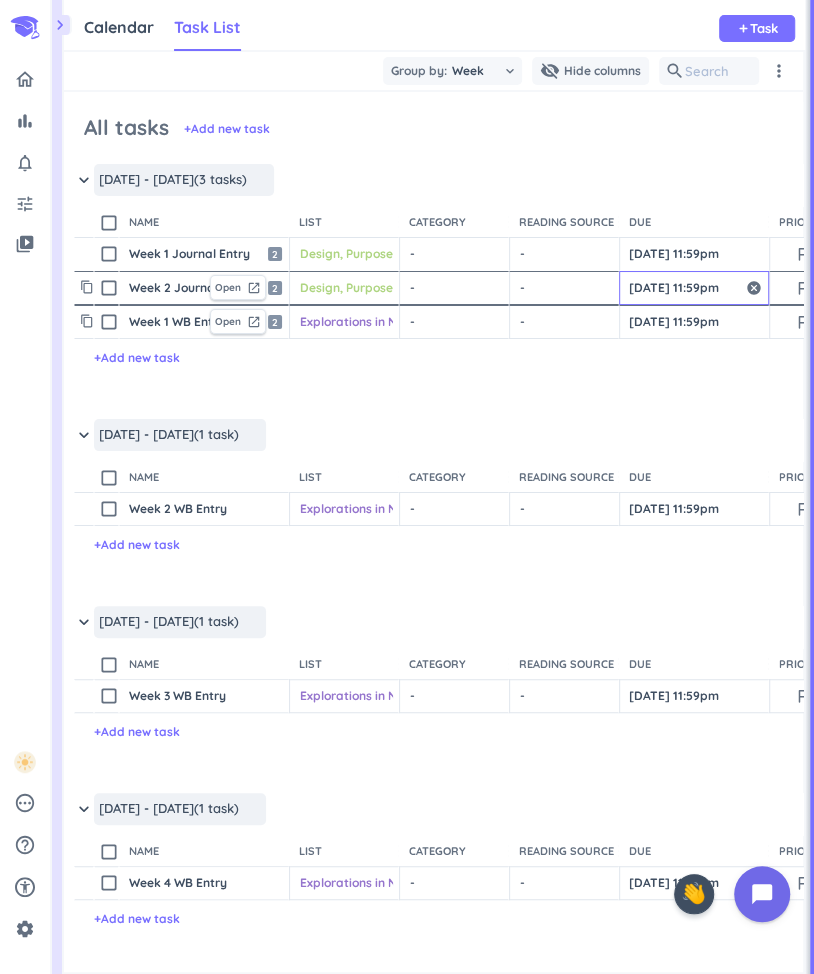 click on "[DATE] 11:59pm" at bounding box center (694, 288) 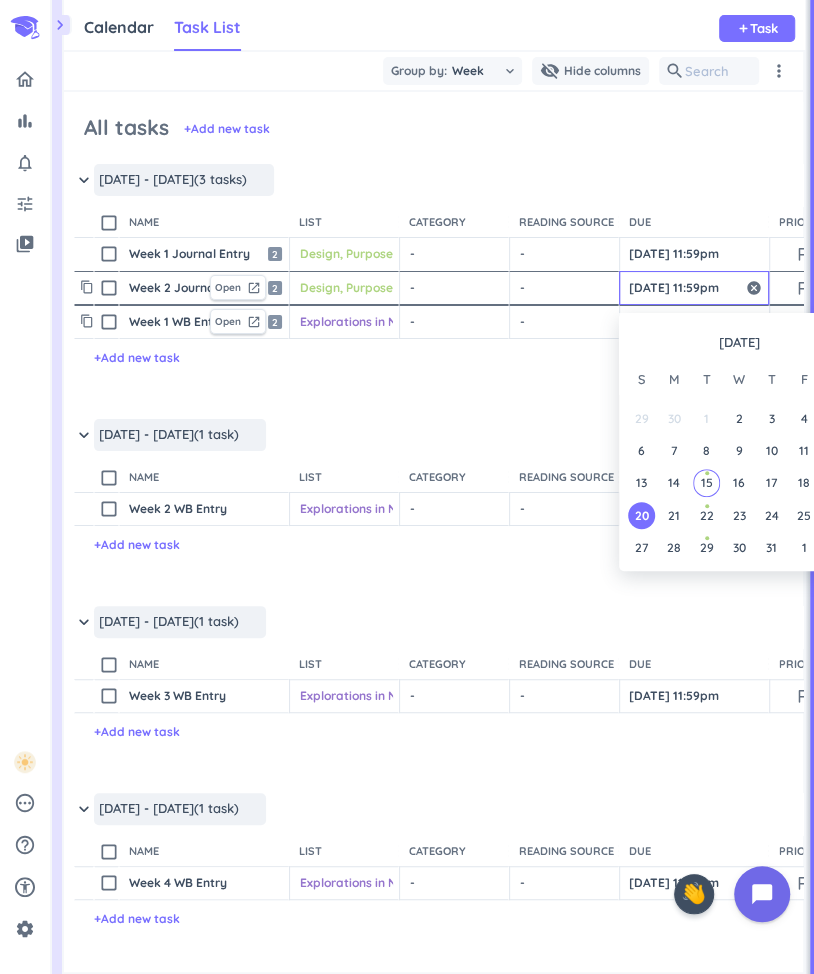 scroll, scrollTop: 2698, scrollLeft: 0, axis: vertical 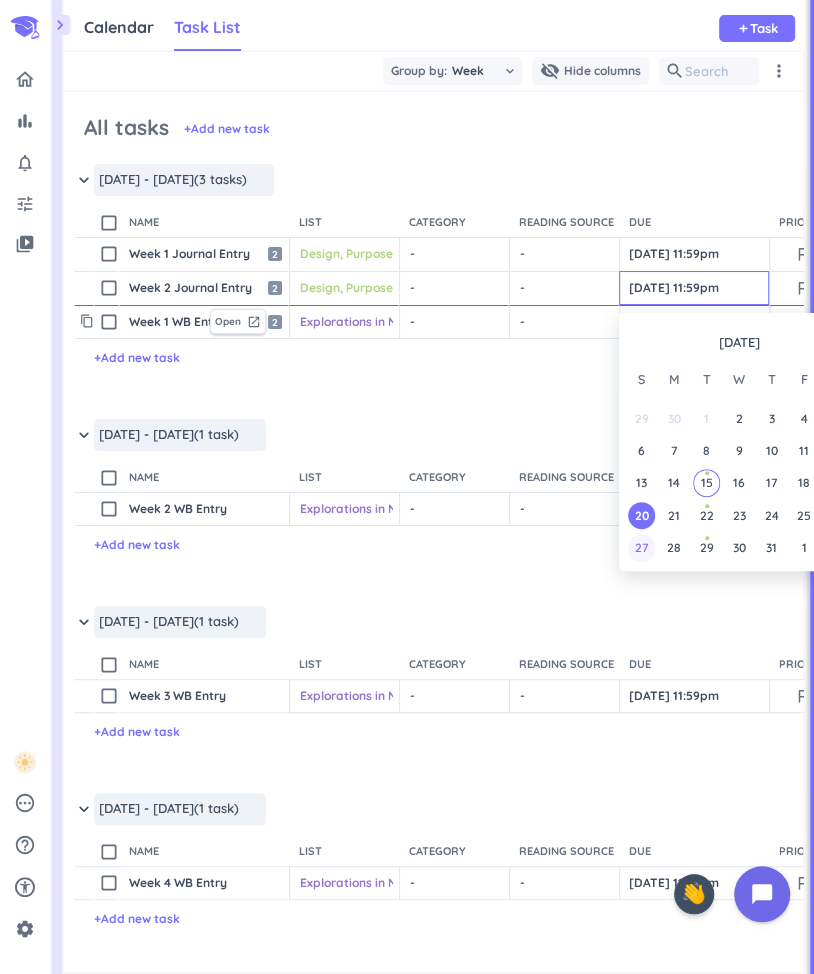 click on "27" at bounding box center (641, 547) 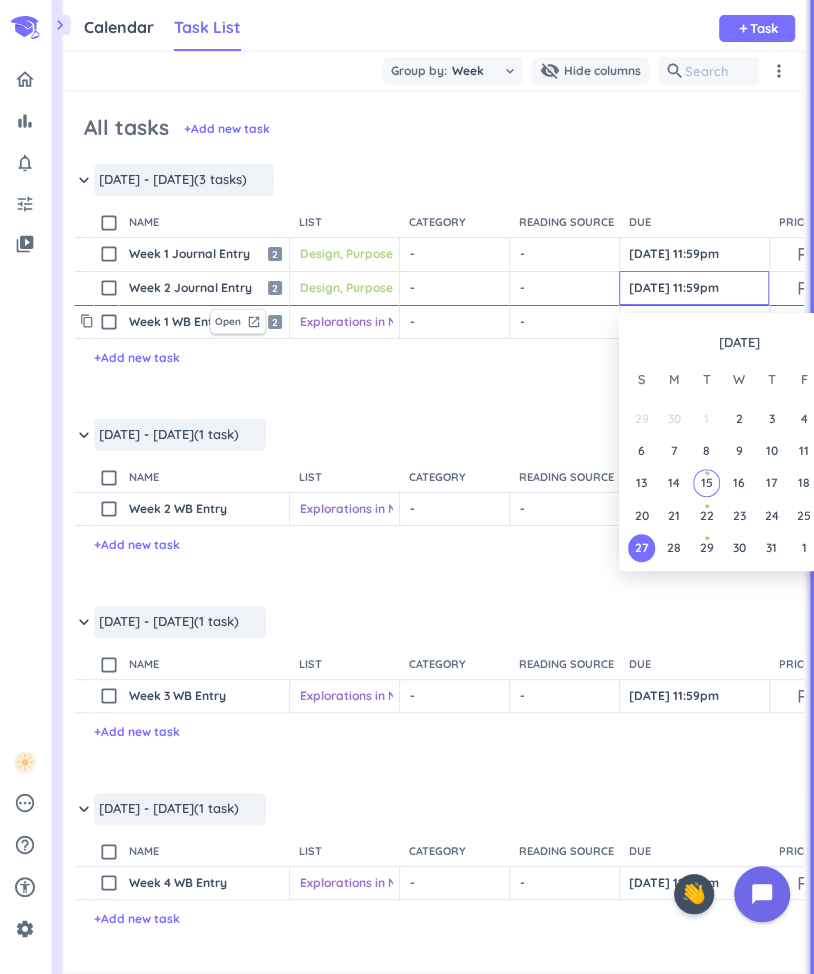 scroll, scrollTop: 2698, scrollLeft: 0, axis: vertical 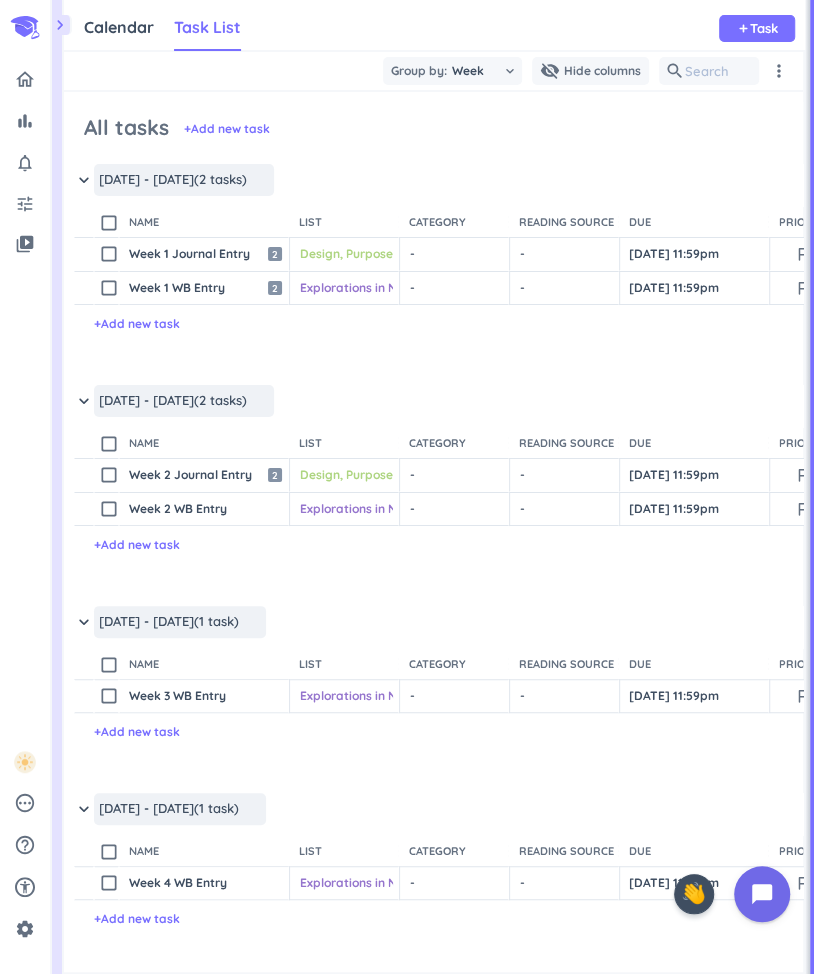 click on "keyboard_arrow_down Jul 27 - Aug 2  (2 tasks) more_horiz" at bounding box center [623, 406] 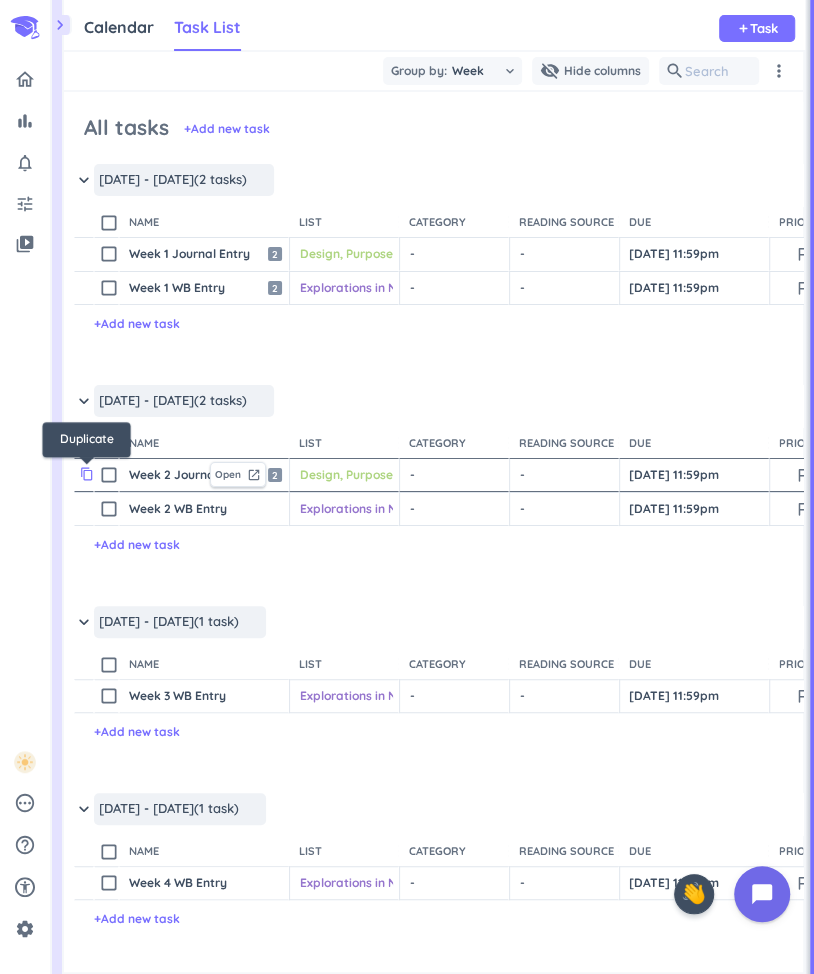 click on "content_copy" at bounding box center [87, 474] 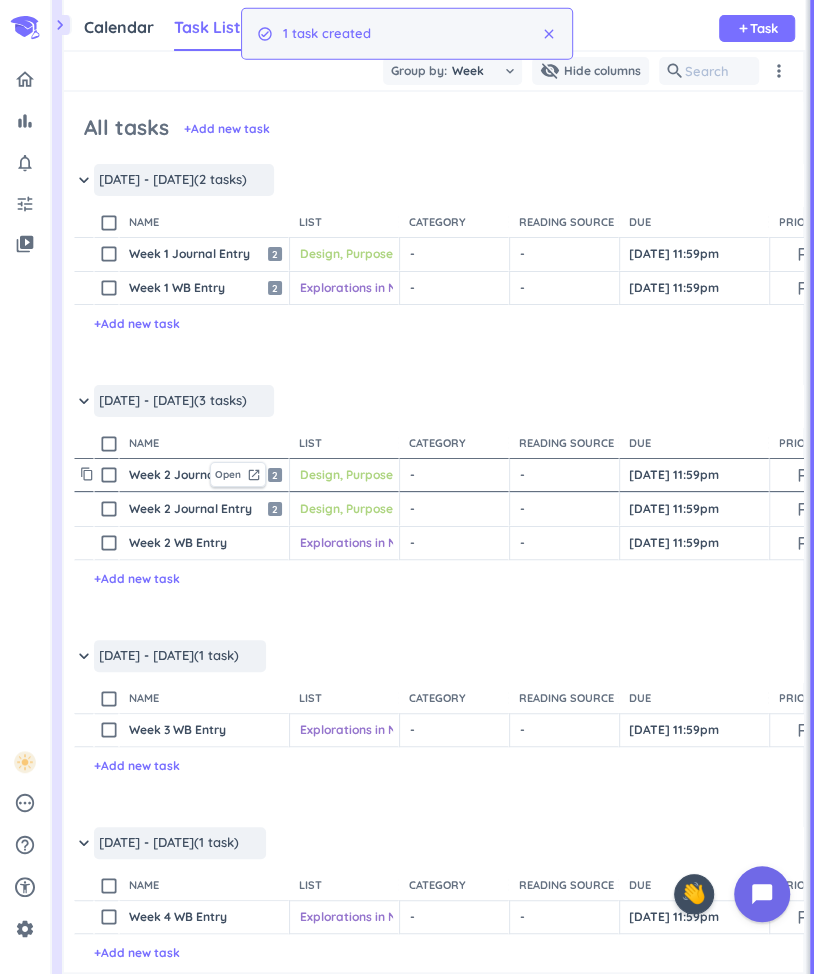 click on "Week 2 Journal Entry" at bounding box center (165, 475) 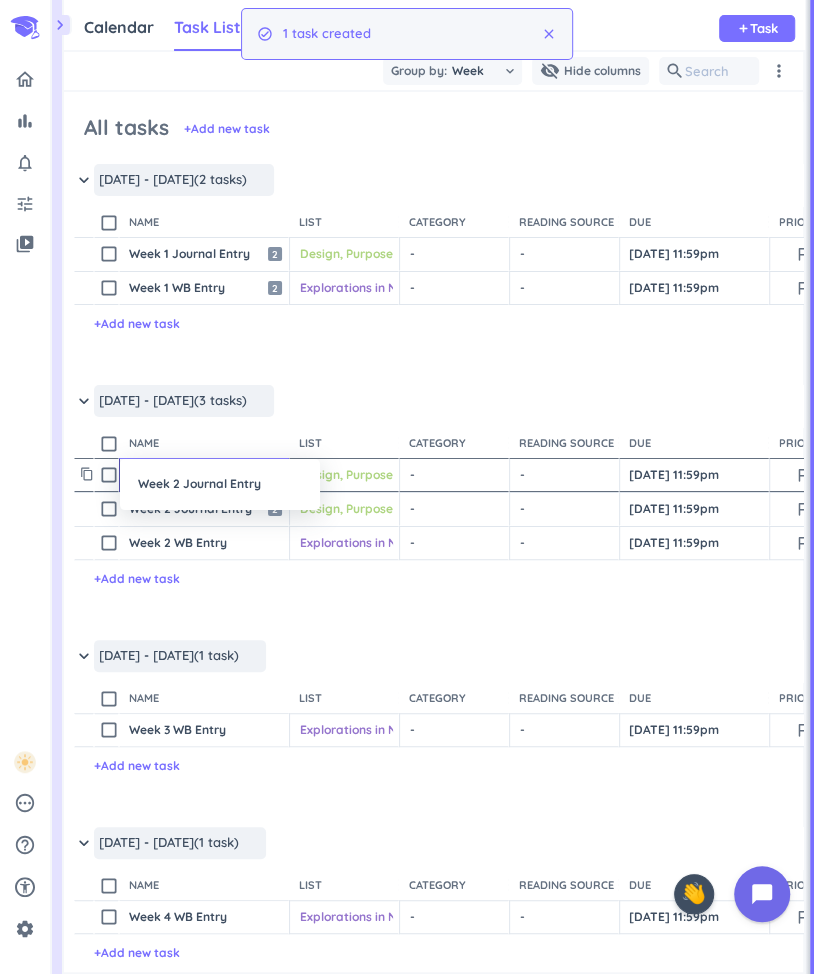 click on "Week 2 Journal Entry" at bounding box center [220, 484] 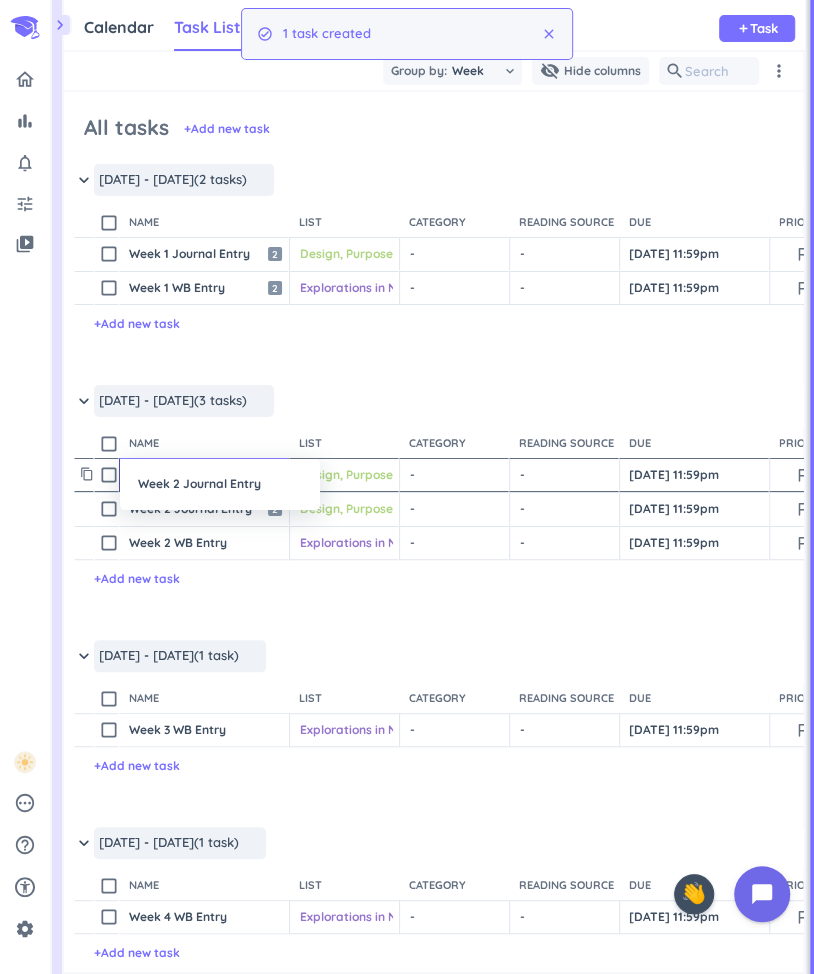 click on "Week 2 Journal Entry" at bounding box center [220, 484] 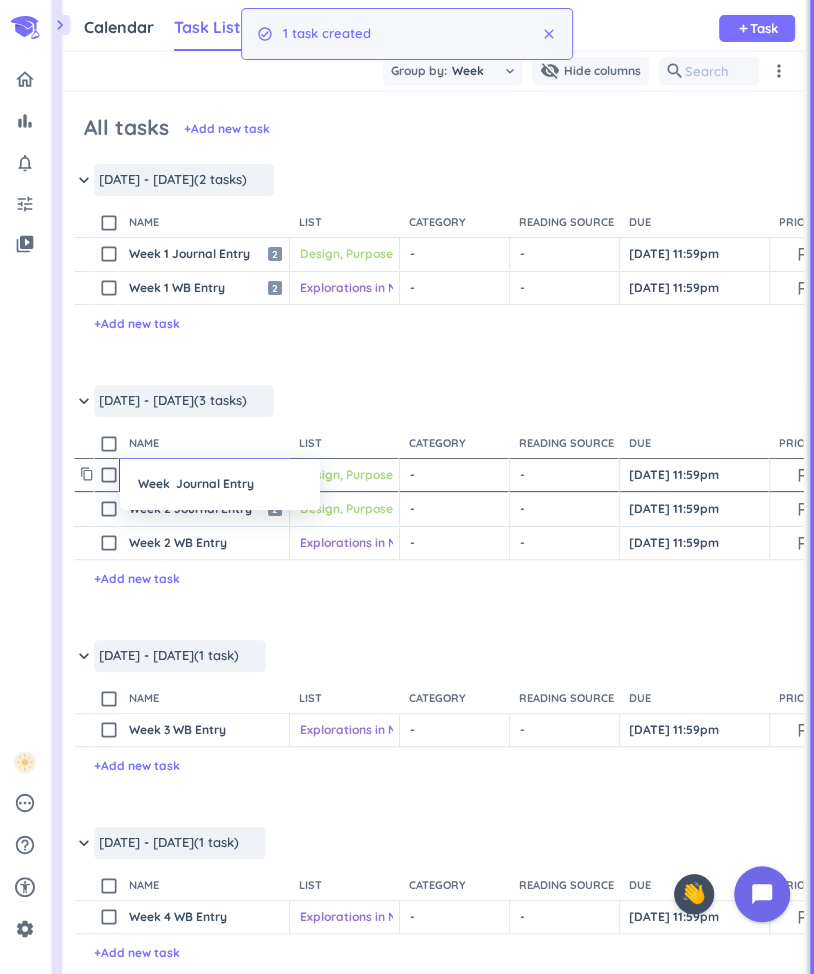 type on "x" 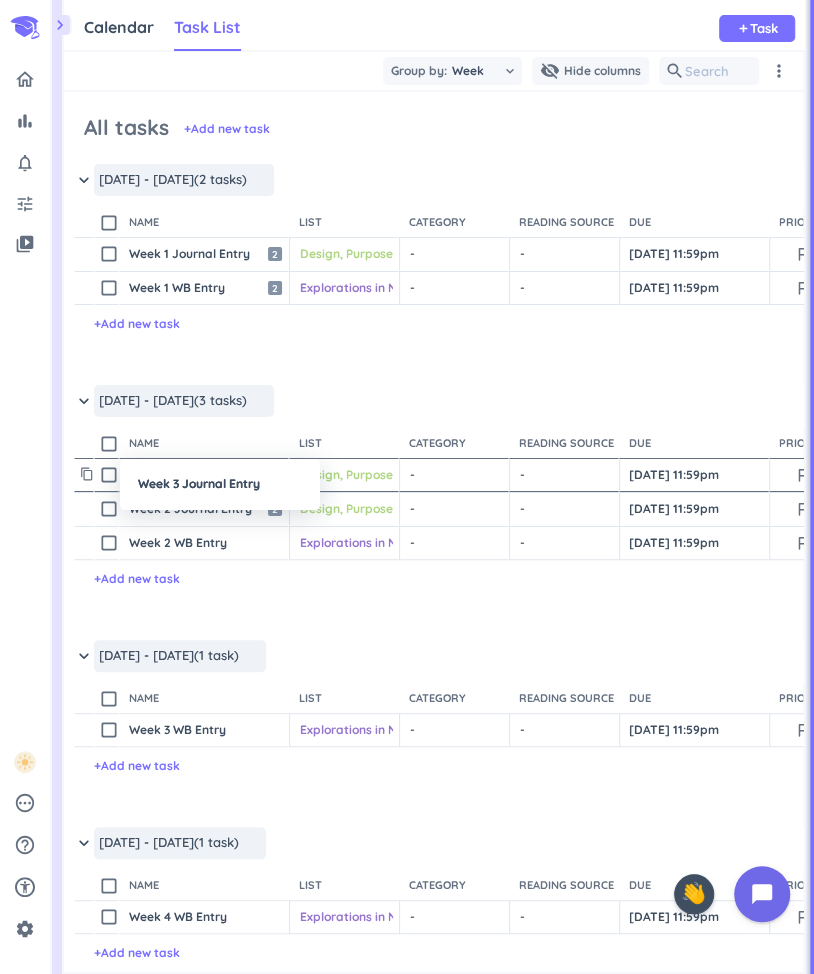 click at bounding box center (407, 487) 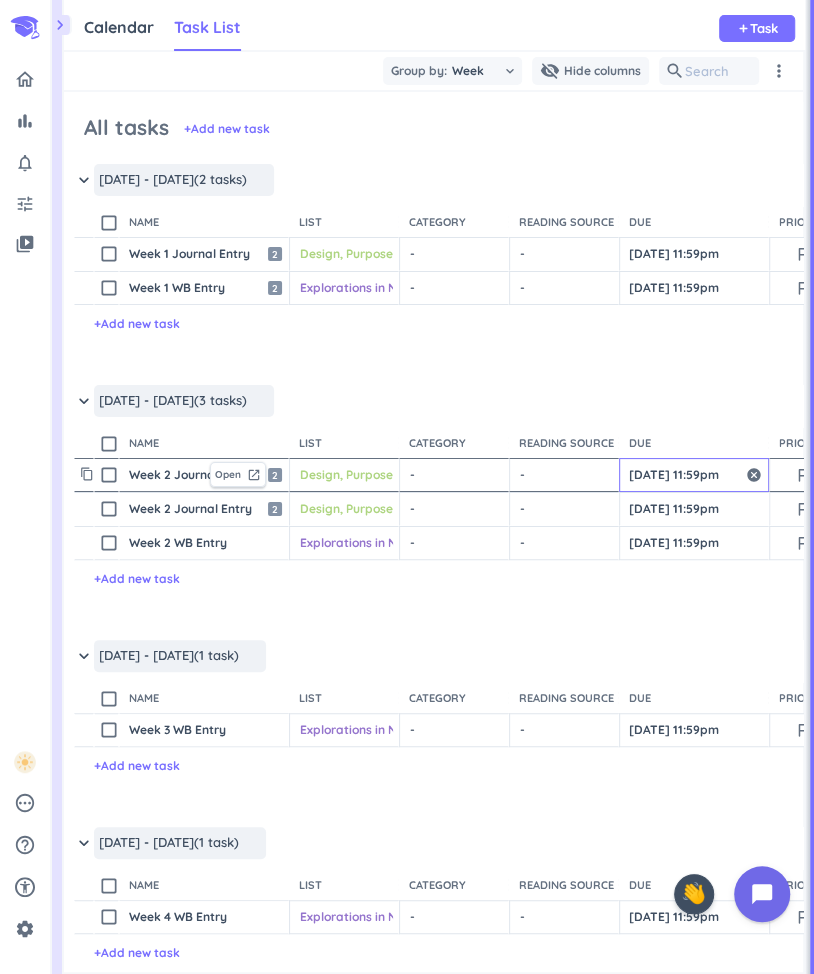 click on "[DATE] 11:59pm" at bounding box center [694, 475] 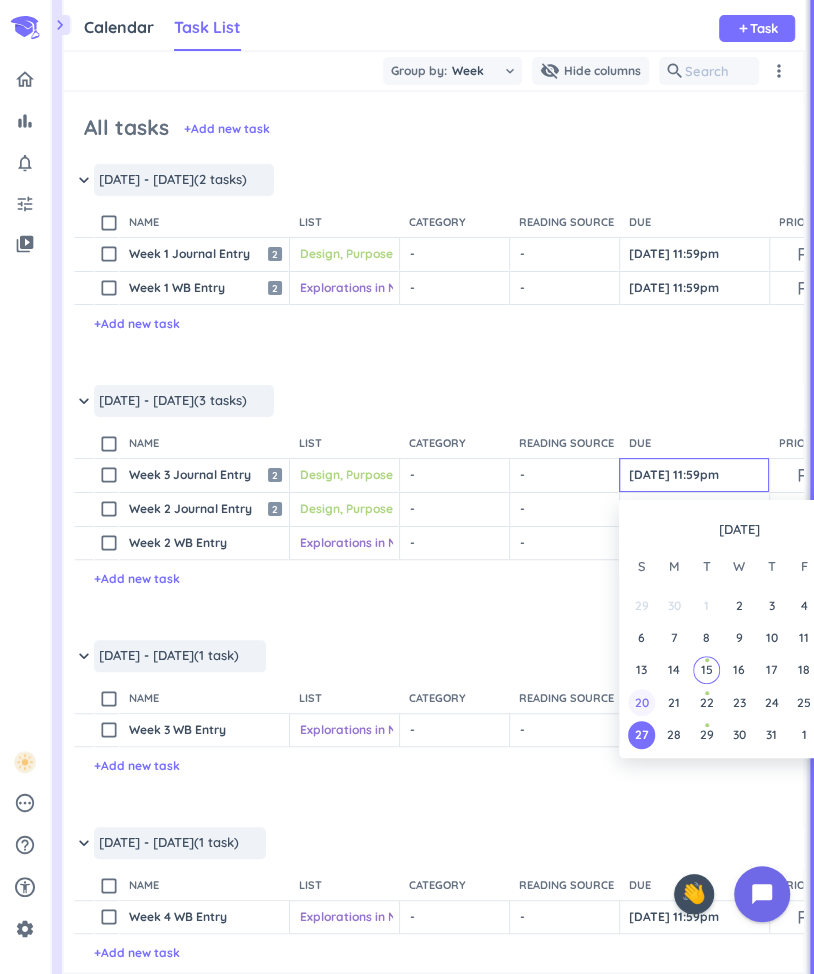 scroll, scrollTop: 2698, scrollLeft: 0, axis: vertical 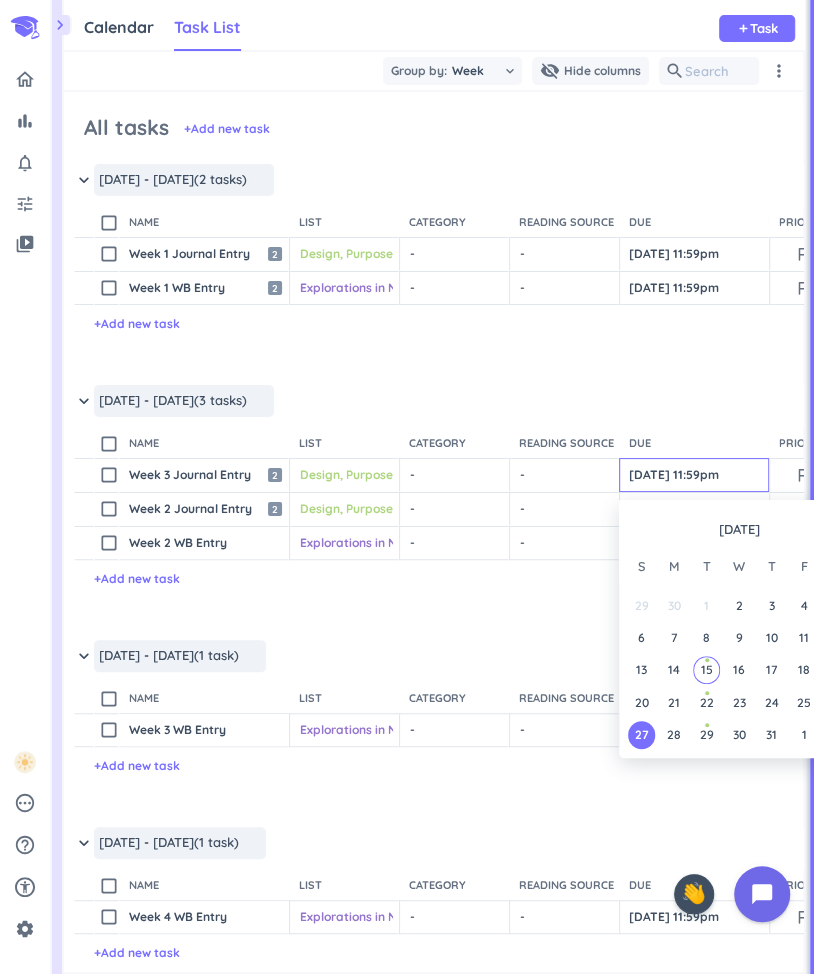 click on "content_copy check_box_outline_blank Week 2 WB Entry Open launch add_circle_outline Explorations in Narrative cancel keyboard_arrow_down - cancel keyboard_arrow_down - cancel keyboard_arrow_down Jul 27, 11:59pm outlined_flag 0   days N/A 0h check_circle_outline delete_outline +  Add new task" at bounding box center [433, 583] 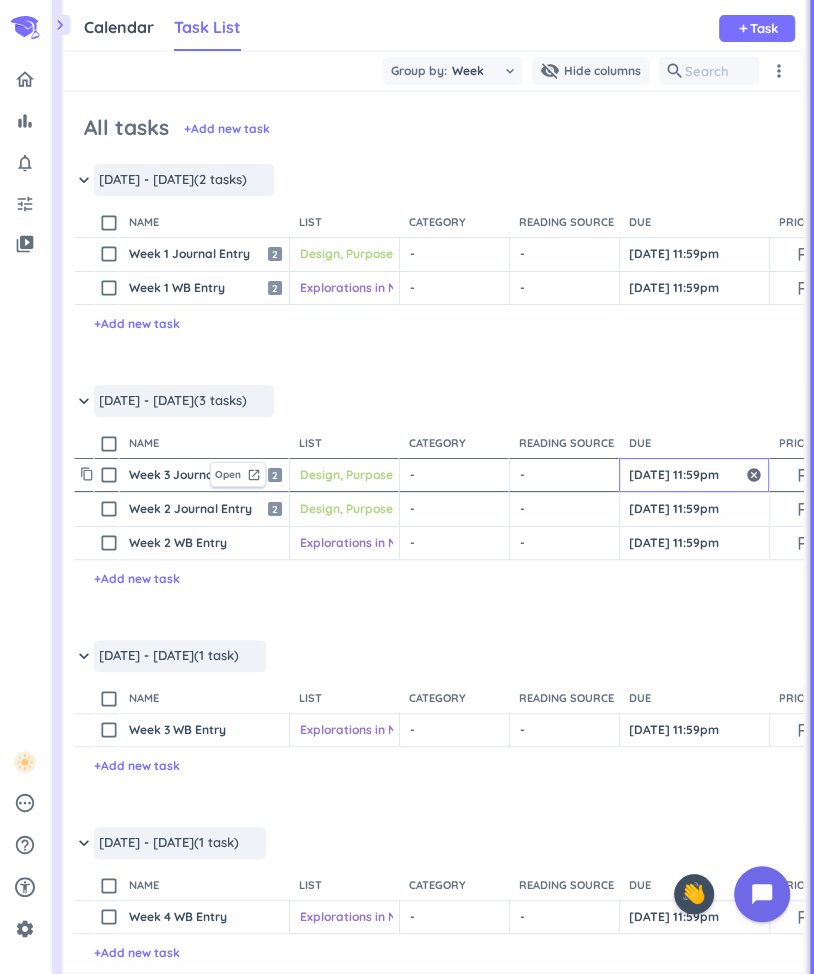 click on "[DATE] 11:59pm" at bounding box center (694, 475) 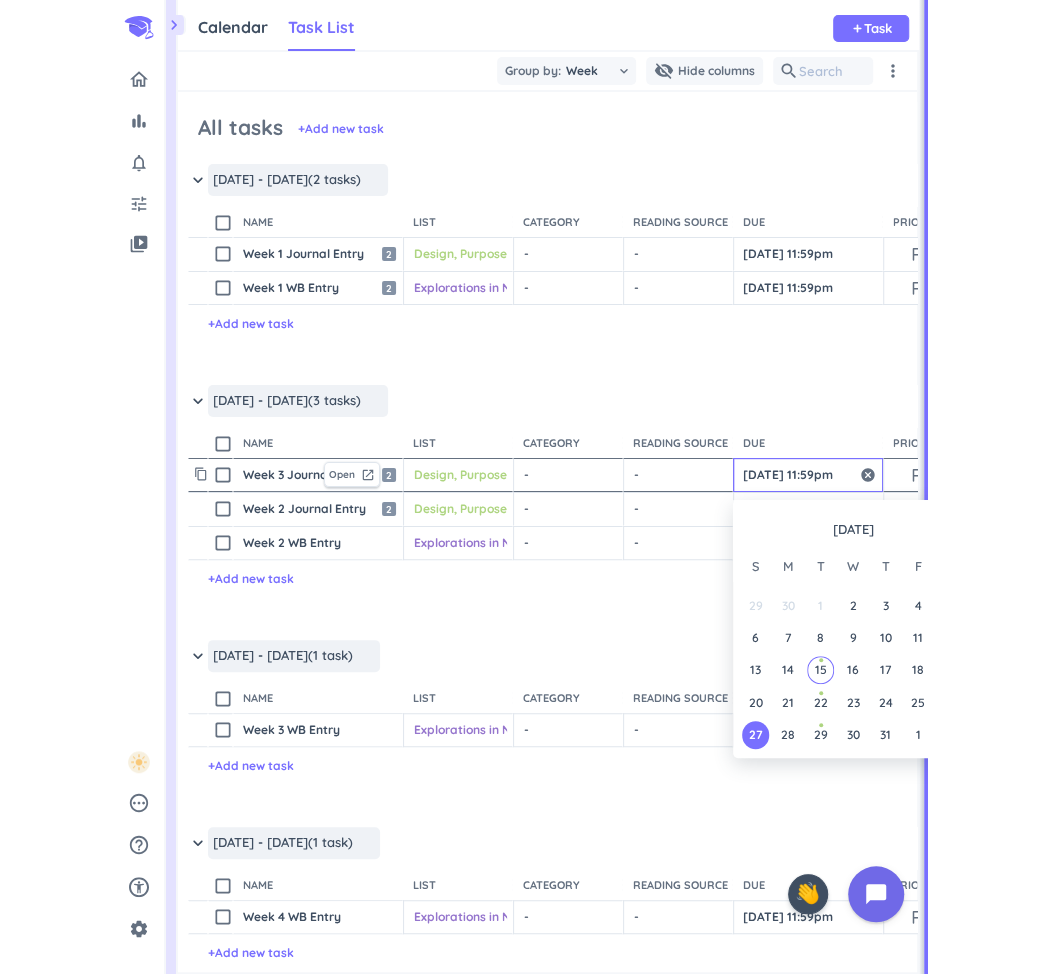 scroll, scrollTop: 2698, scrollLeft: 0, axis: vertical 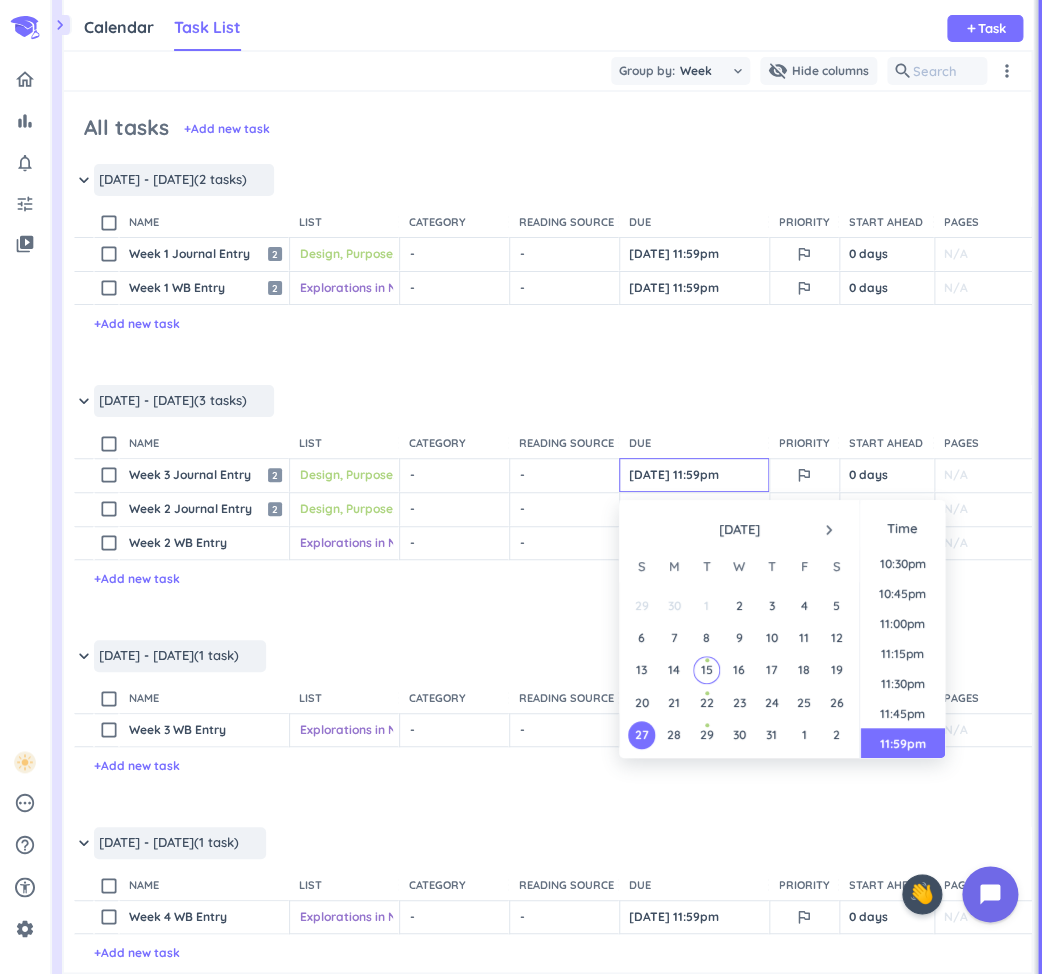 click on "navigate_next" at bounding box center [829, 530] 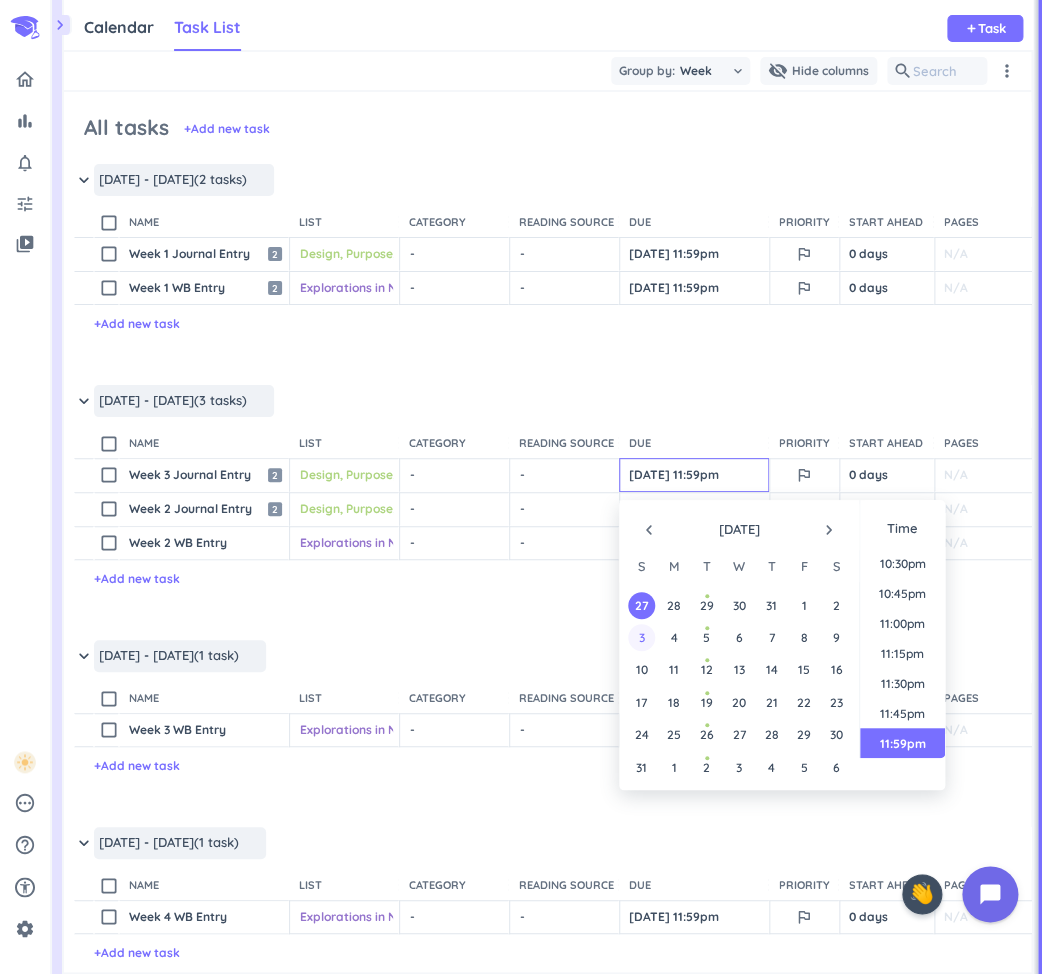 click on "3" at bounding box center [641, 637] 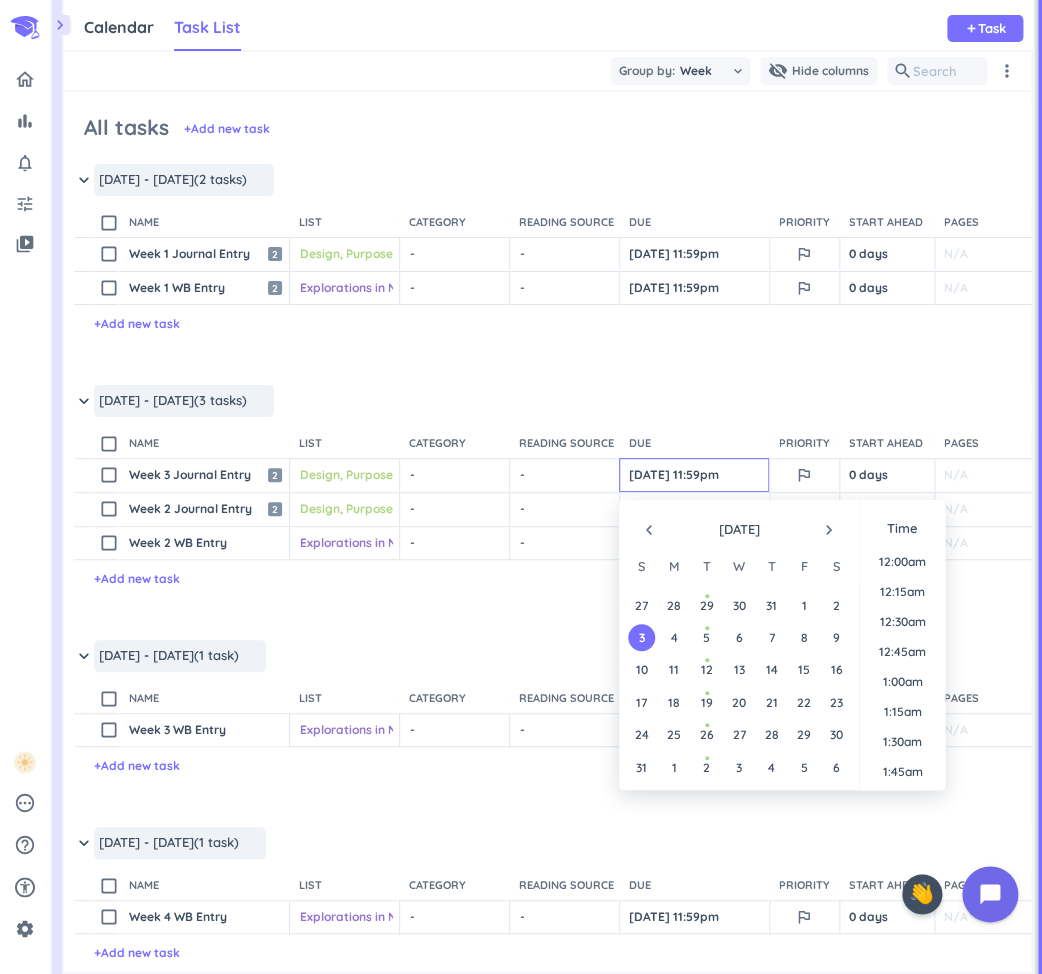 scroll, scrollTop: 2666, scrollLeft: 0, axis: vertical 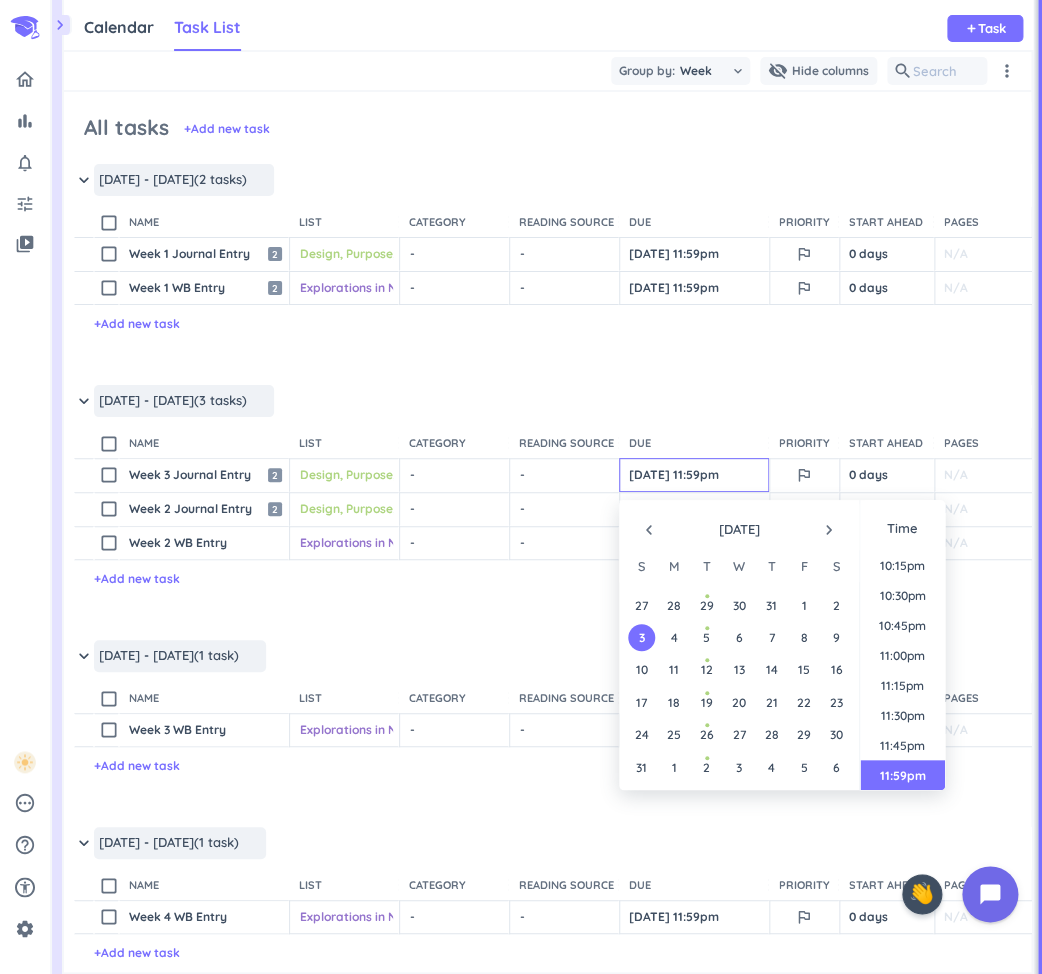 click on "keyboard_arrow_down Aug 3 - Aug 9  (1 task) more_horiz" at bounding box center [623, 661] 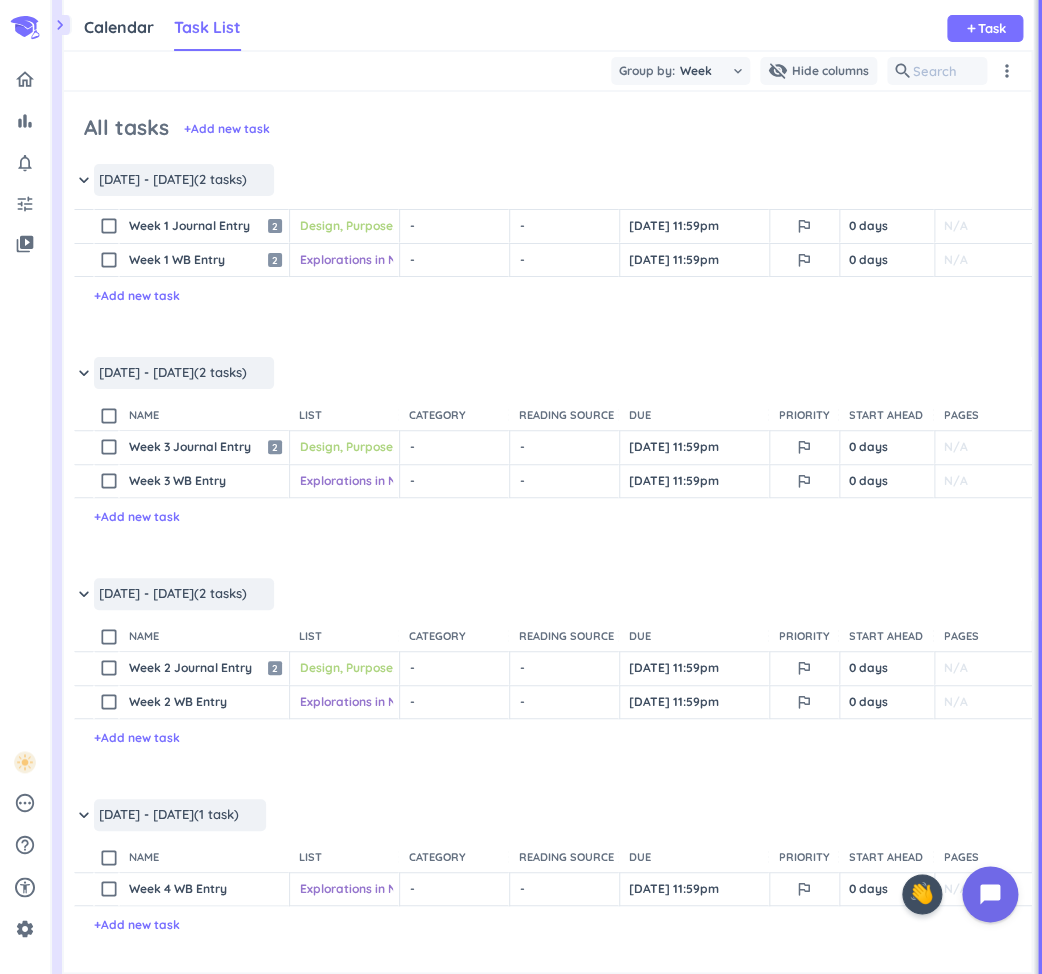 scroll, scrollTop: 0, scrollLeft: 0, axis: both 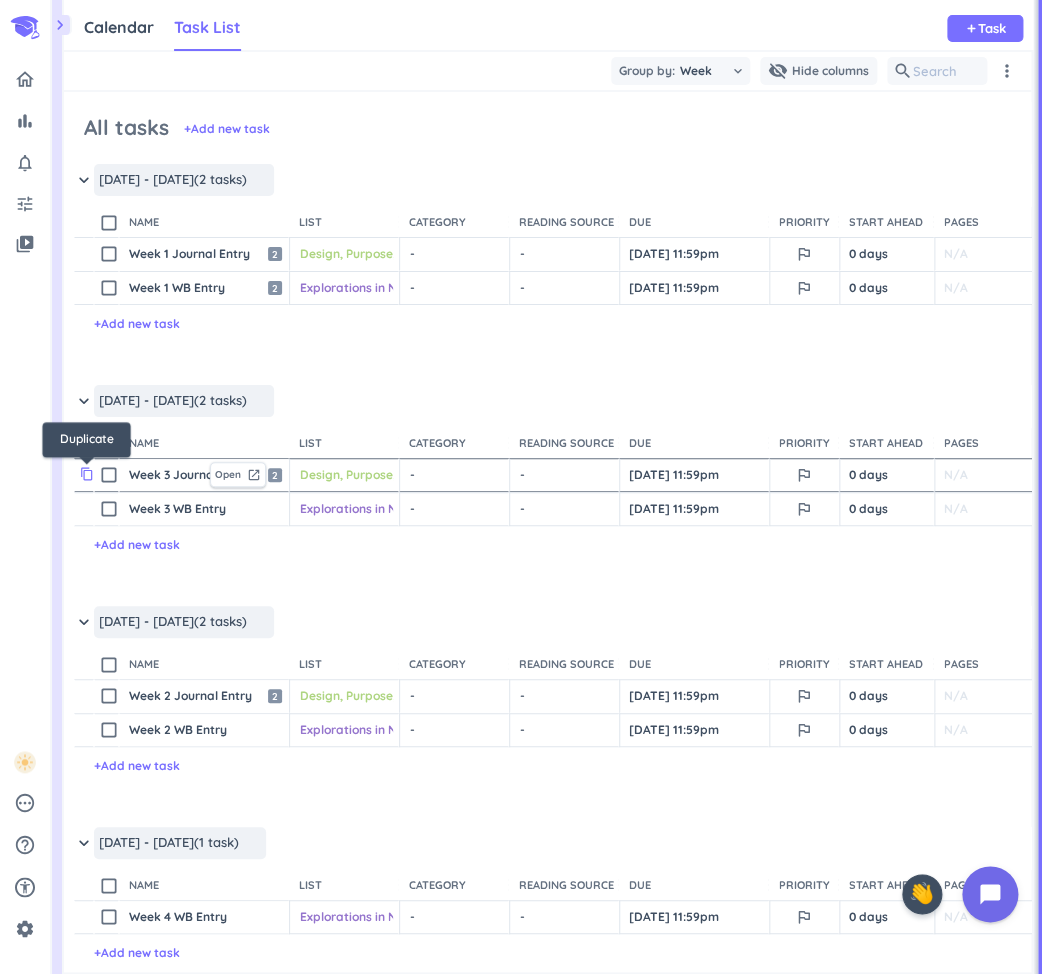 click on "content_copy" at bounding box center [87, 474] 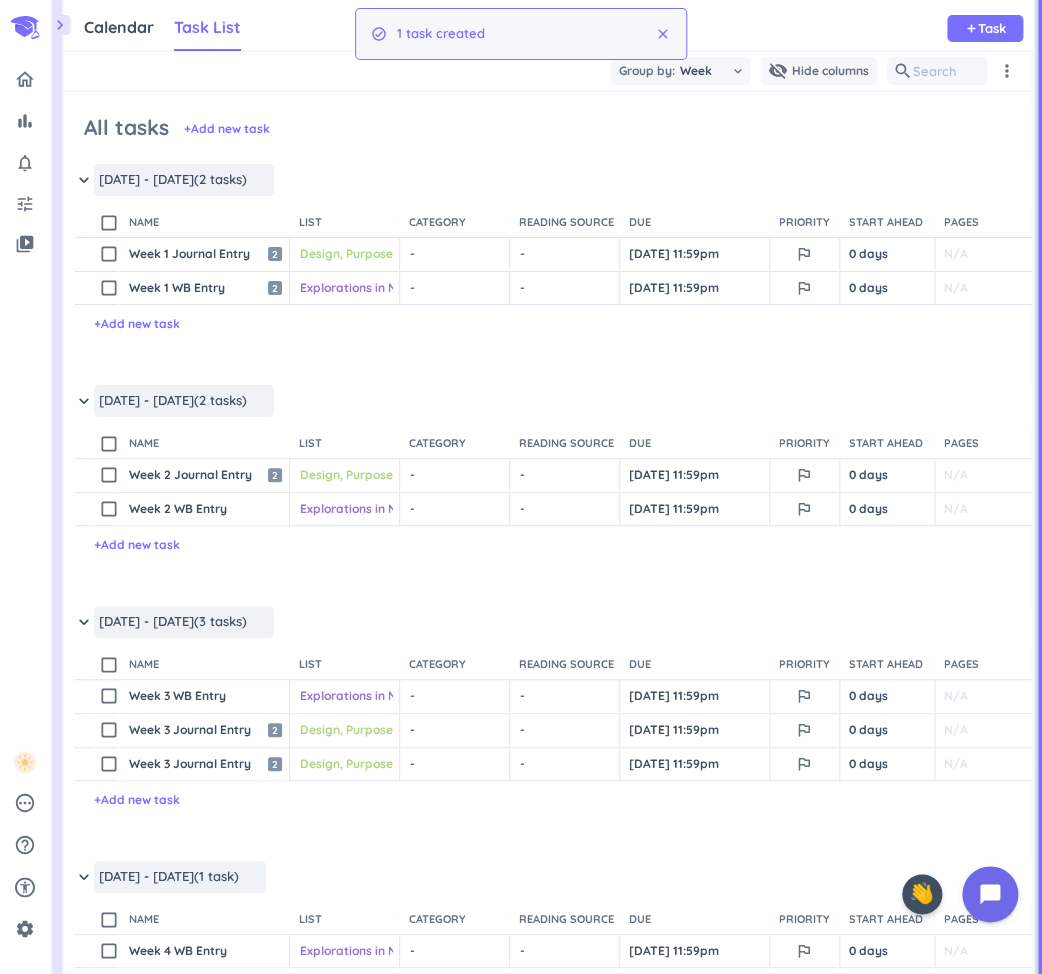 scroll, scrollTop: 183, scrollLeft: 0, axis: vertical 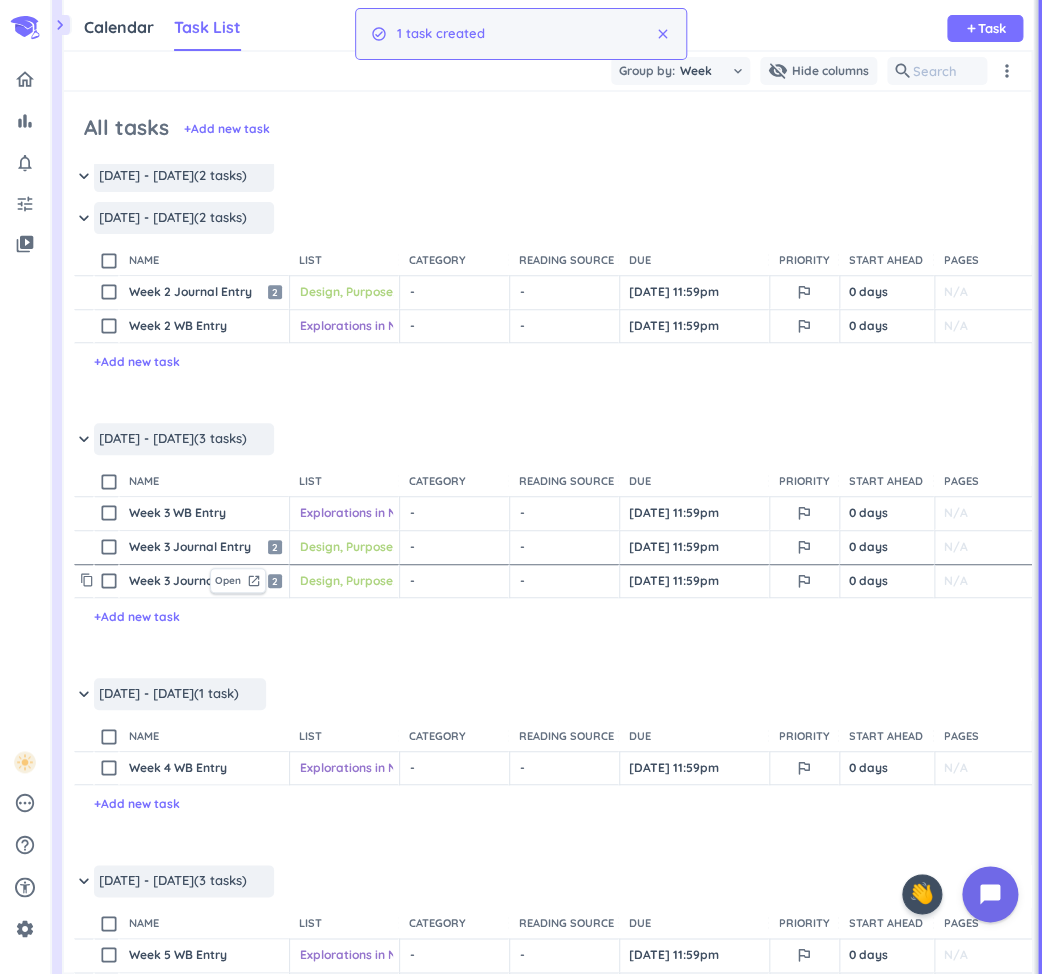 click on "Week 3 Journal Entry" at bounding box center [165, 581] 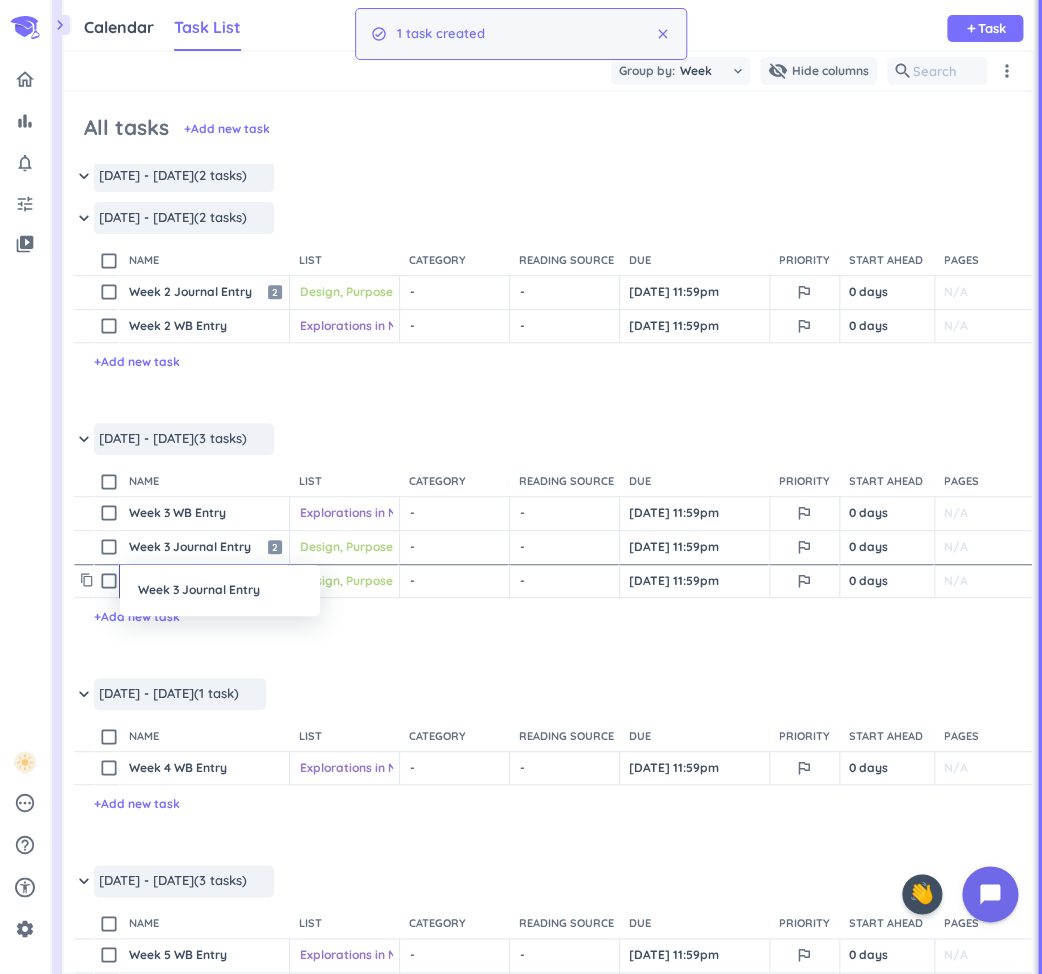 click on "Week 3 Journal Entry" at bounding box center (220, 590) 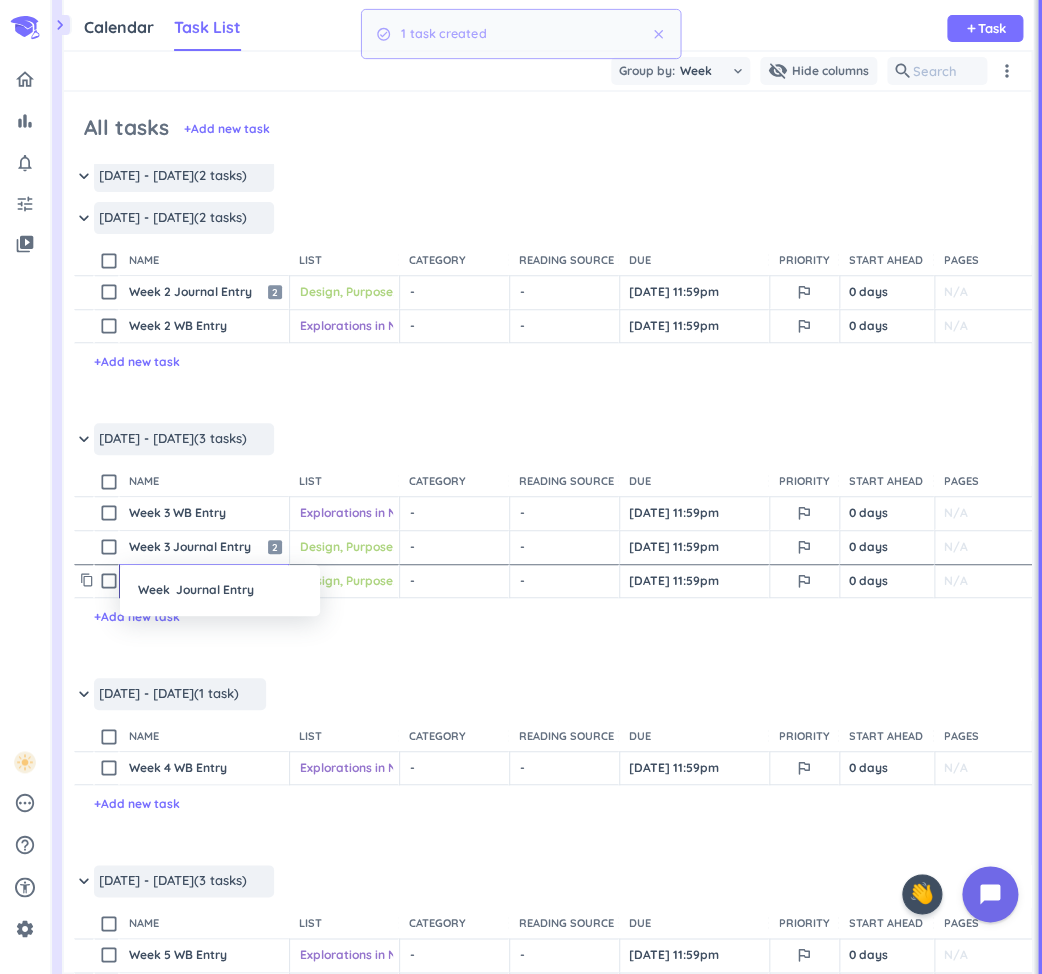 type on "x" 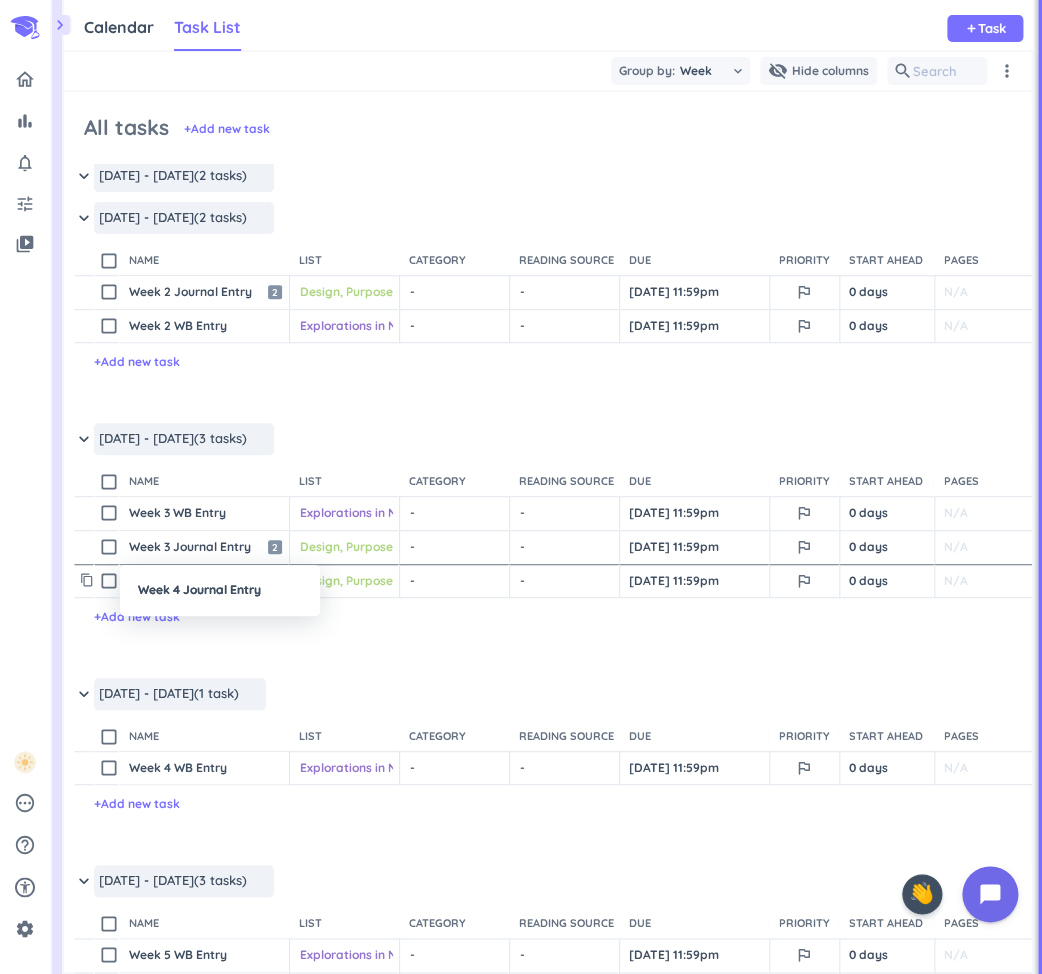 click at bounding box center [521, 487] 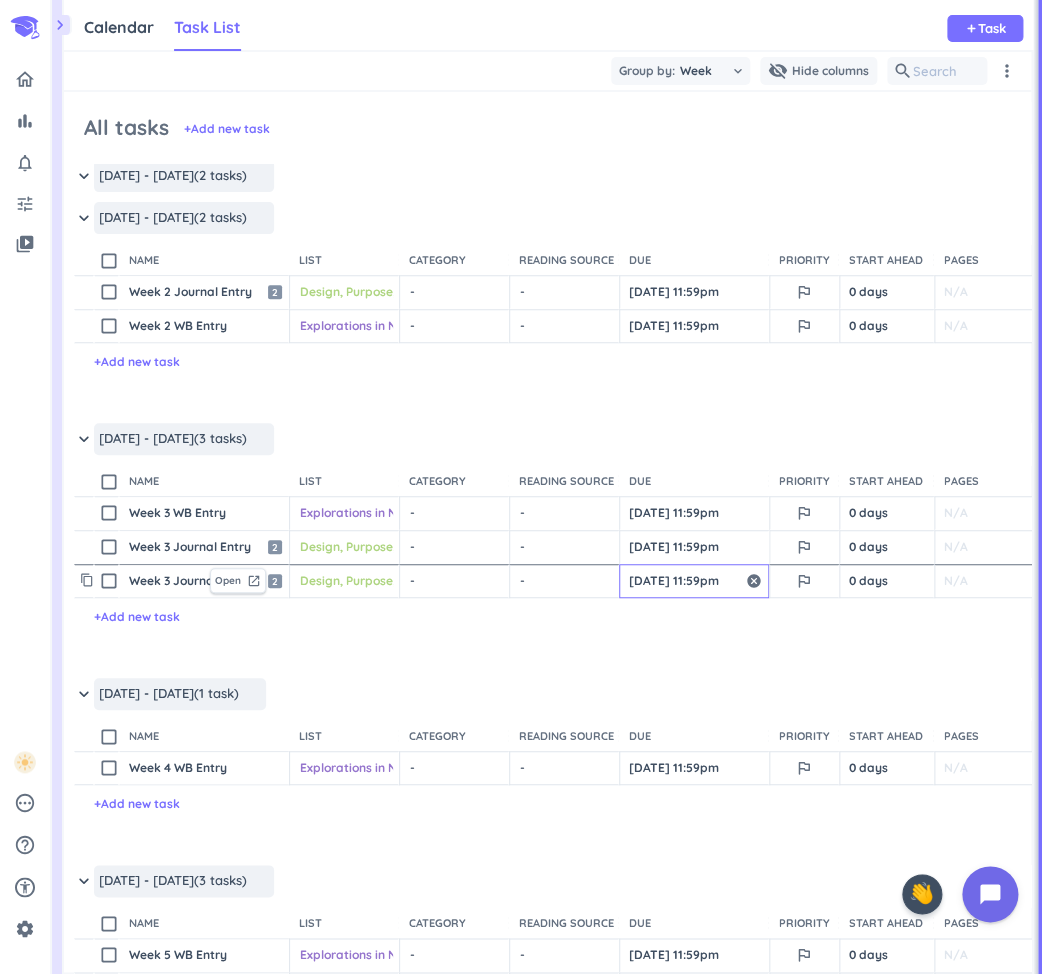 click on "[DATE] 11:59pm" at bounding box center [694, 581] 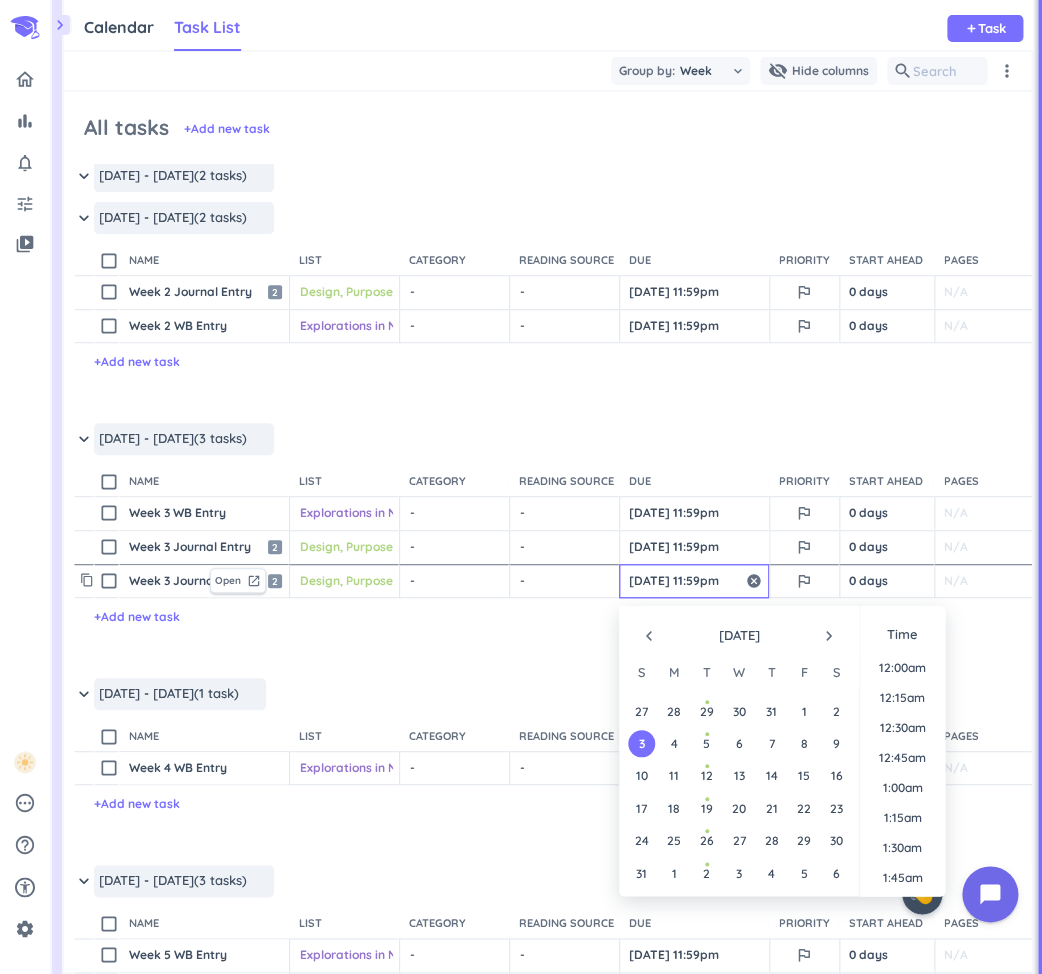 scroll, scrollTop: 2666, scrollLeft: 0, axis: vertical 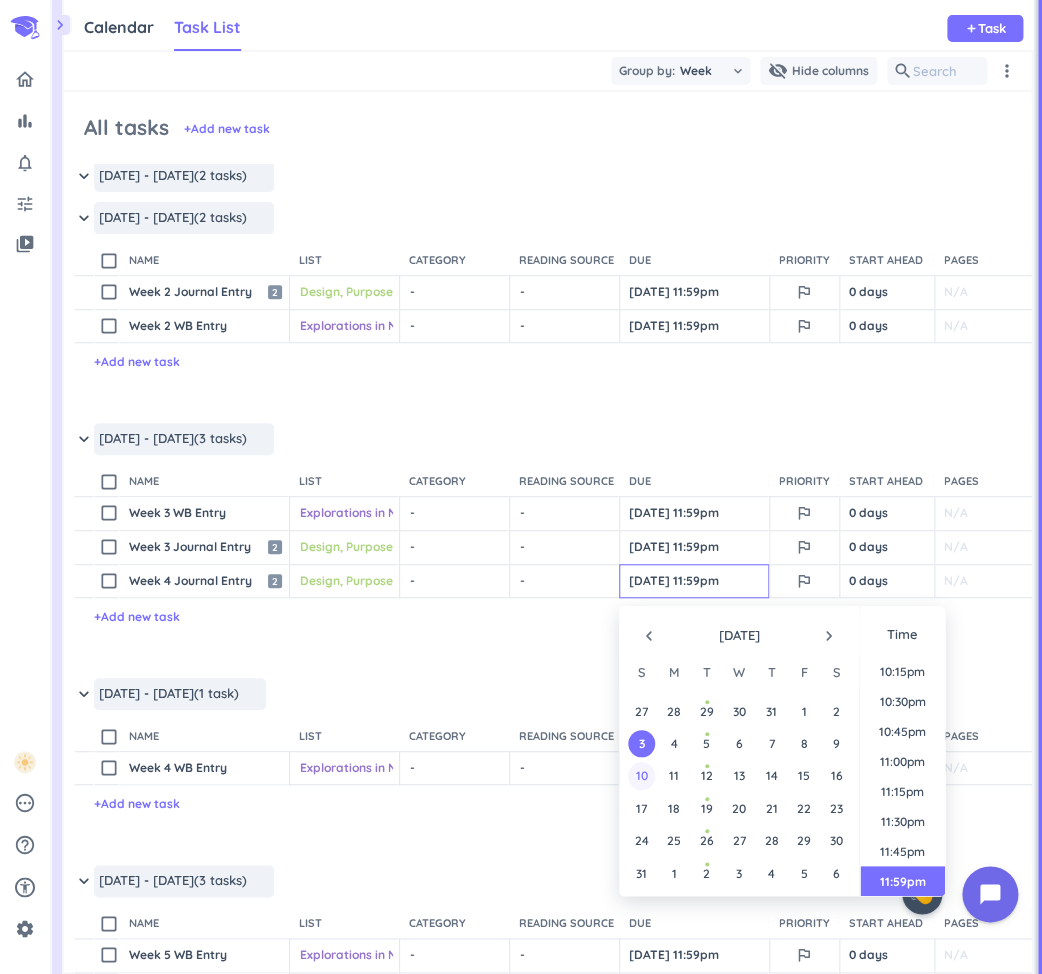 click on "10" at bounding box center (641, 775) 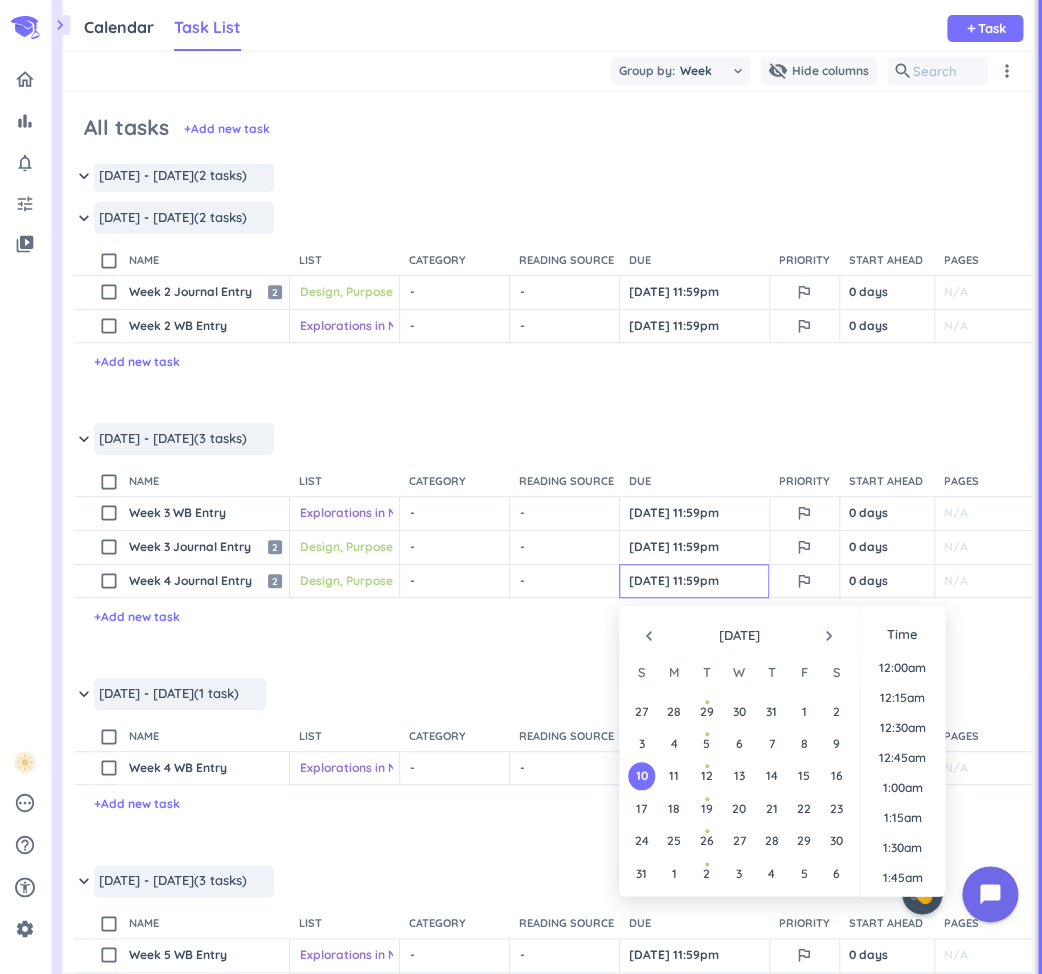 type on "[DATE] 11:59pm" 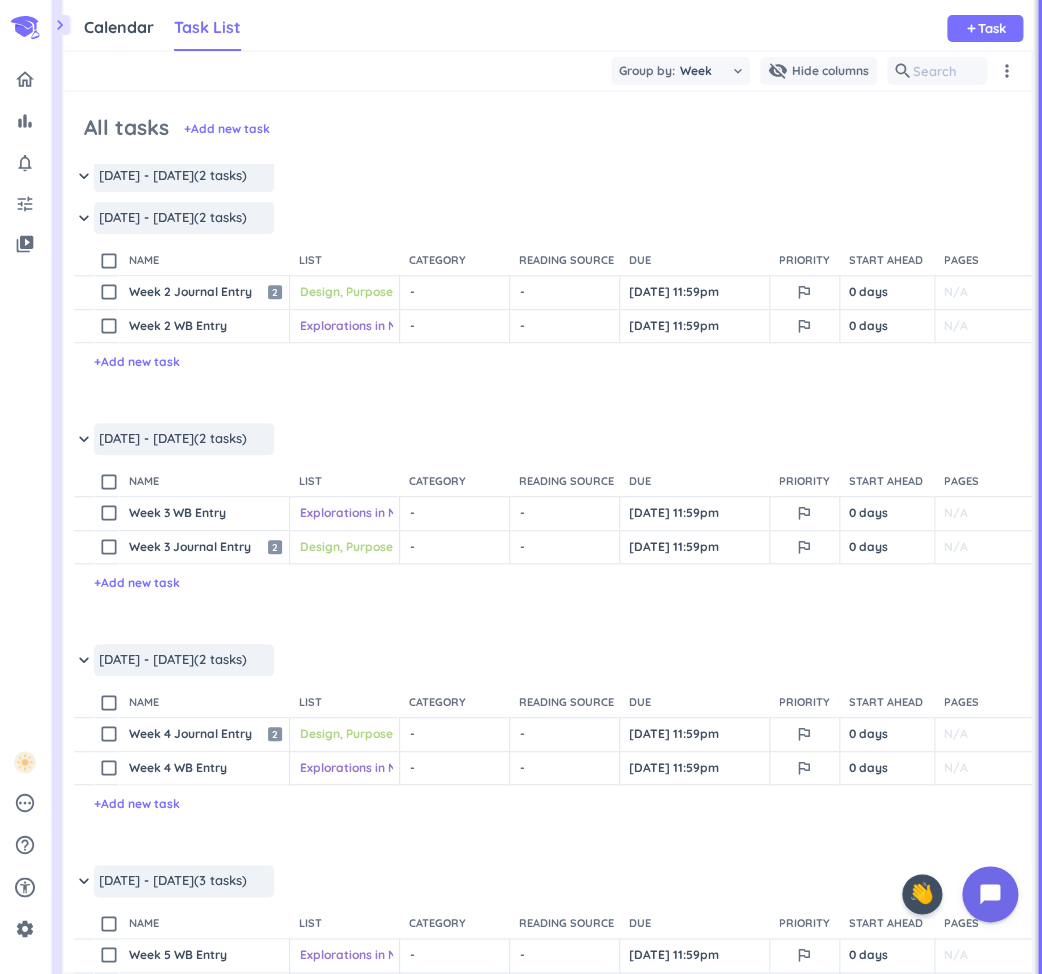 scroll, scrollTop: 429, scrollLeft: 0, axis: vertical 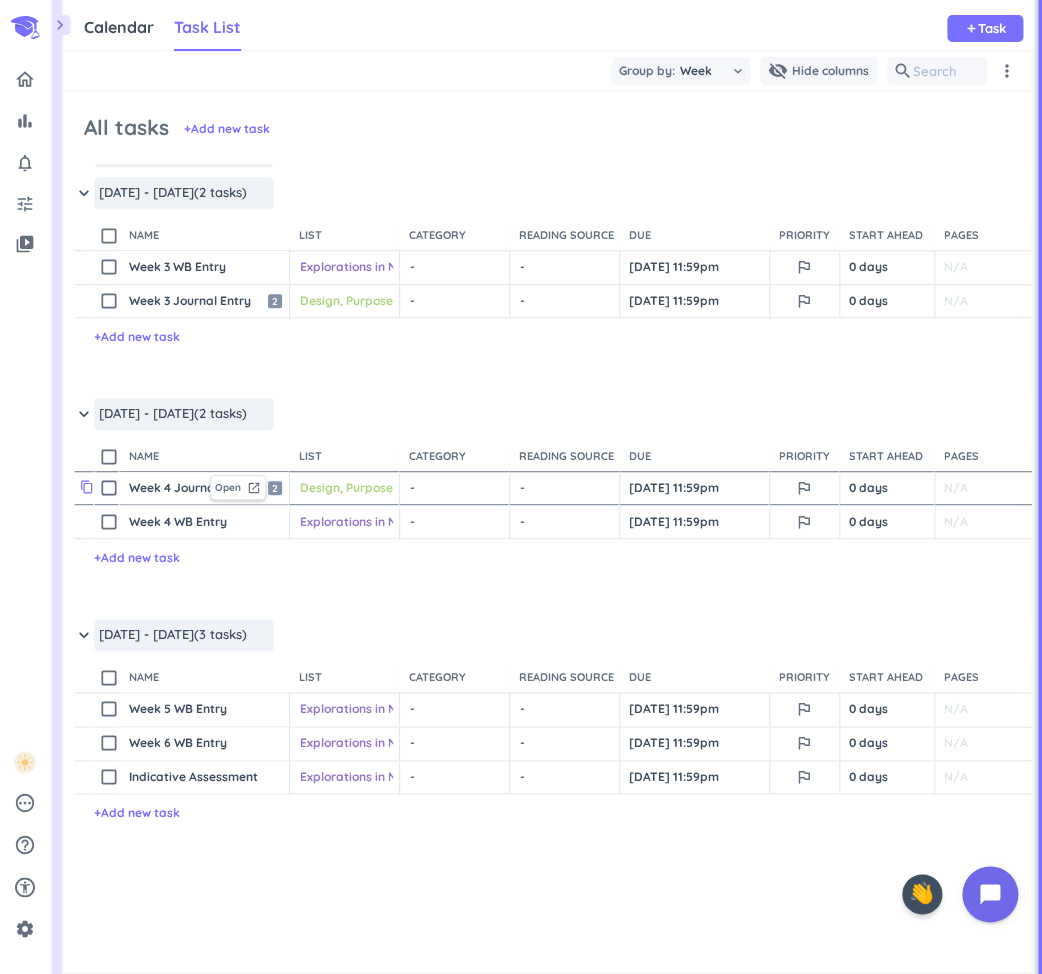 click on "content_copy" at bounding box center [87, 487] 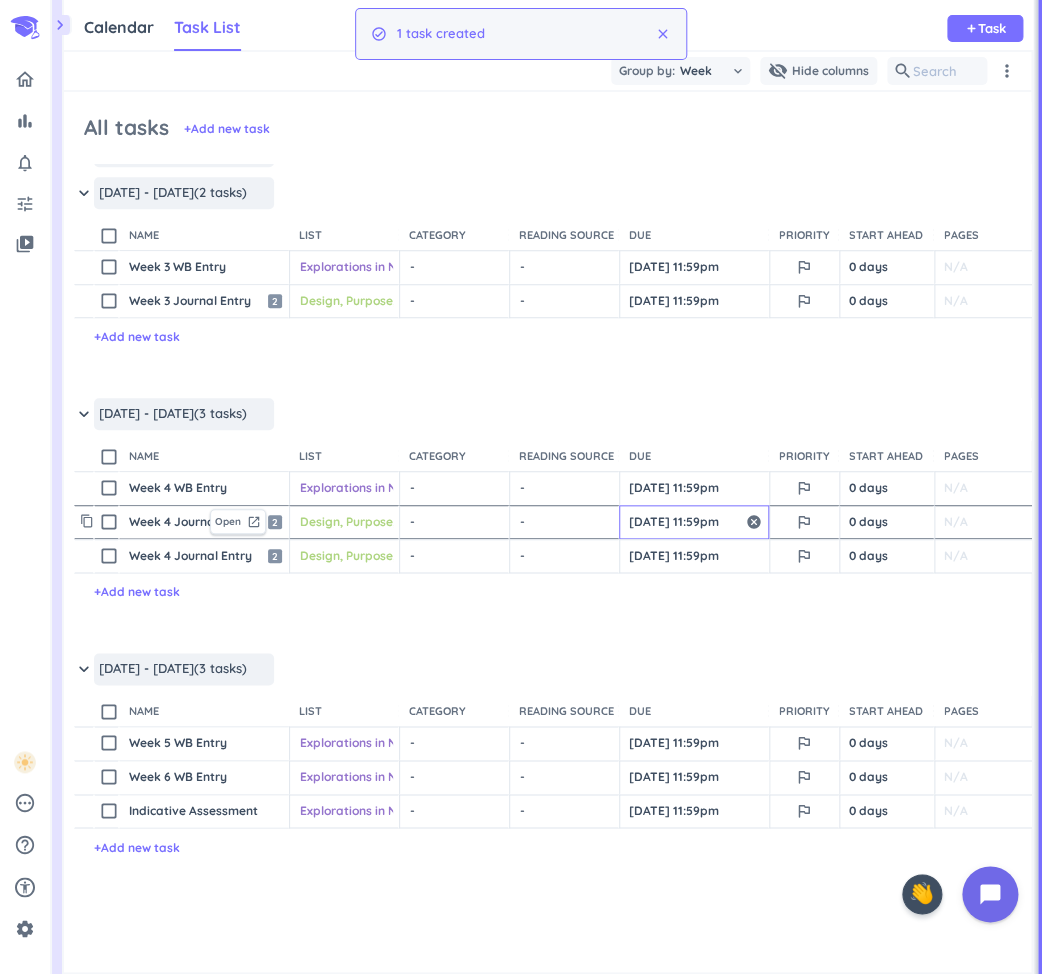 click on "[DATE] 11:59pm" at bounding box center [694, 522] 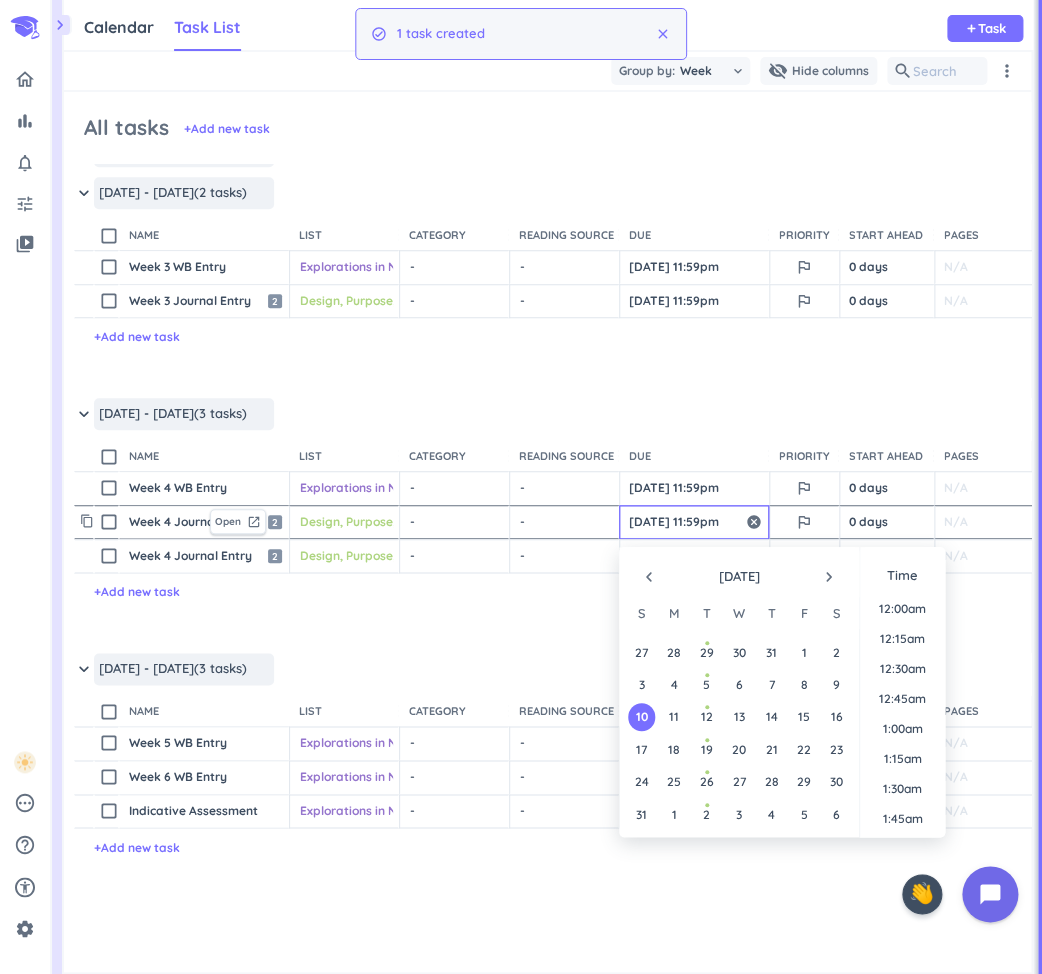 scroll, scrollTop: 2666, scrollLeft: 0, axis: vertical 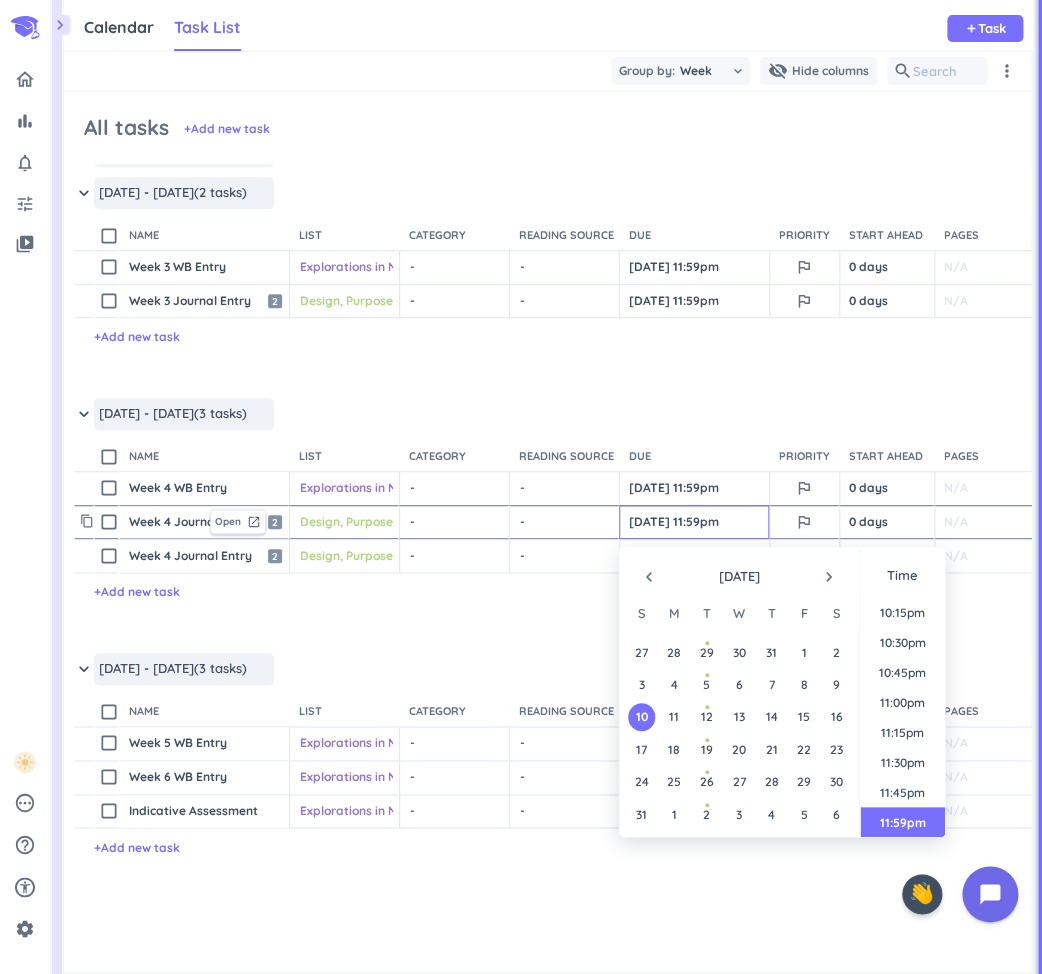 click on "Week 4 Journal Entry" at bounding box center [165, 522] 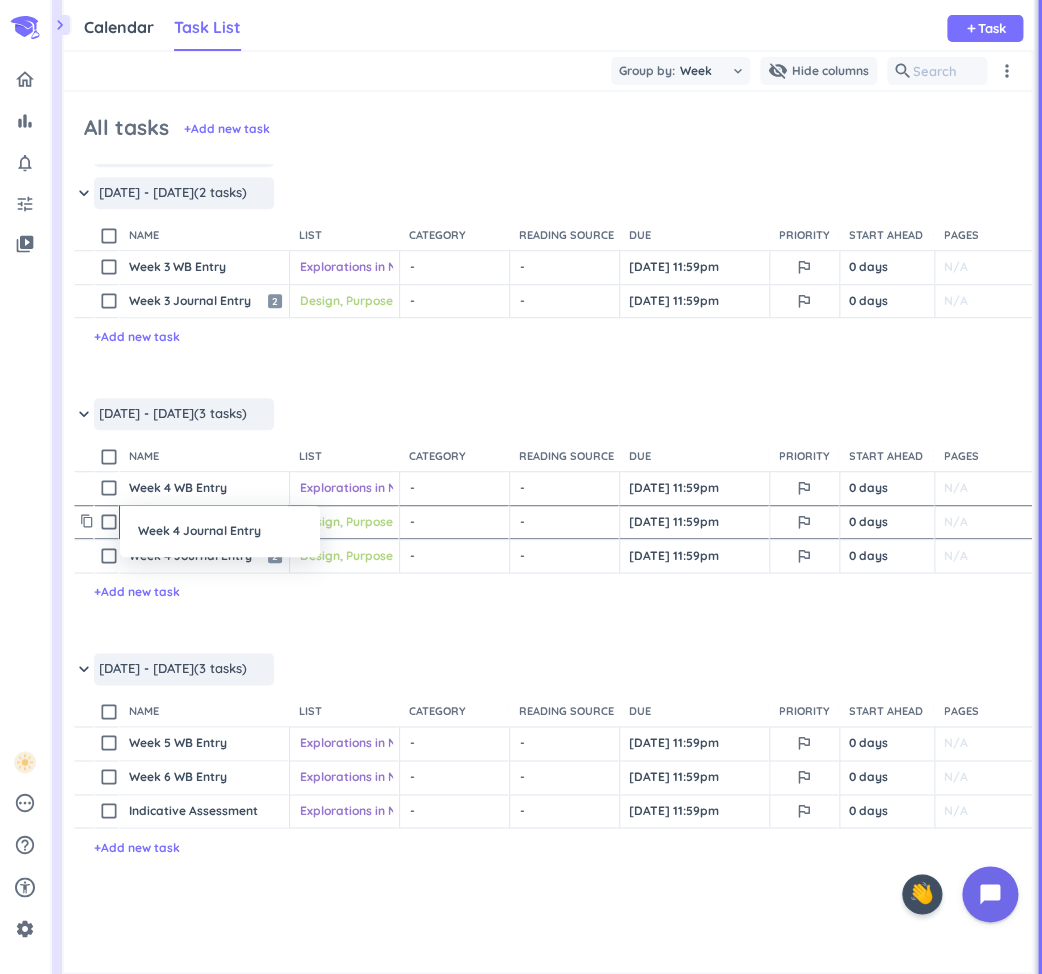click on "Week 4 Journal Entry" at bounding box center [220, 531] 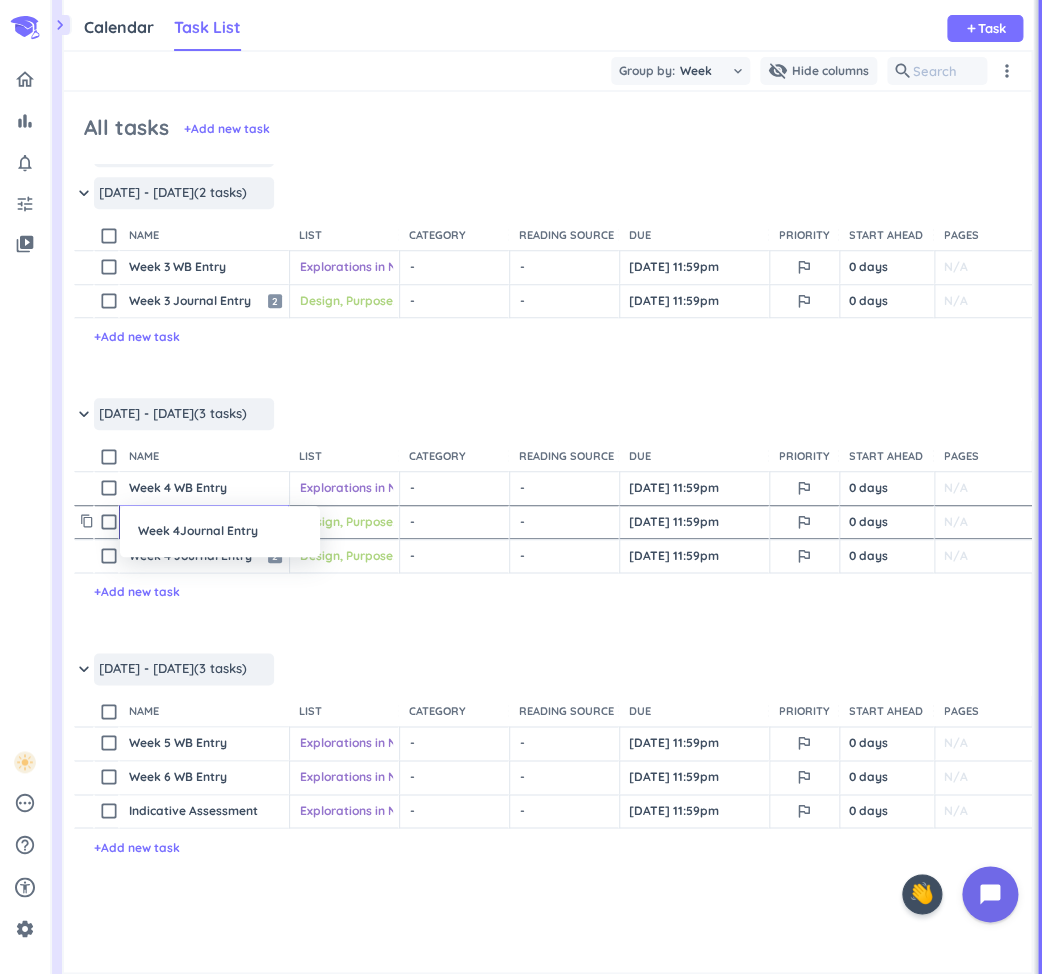 type on "x" 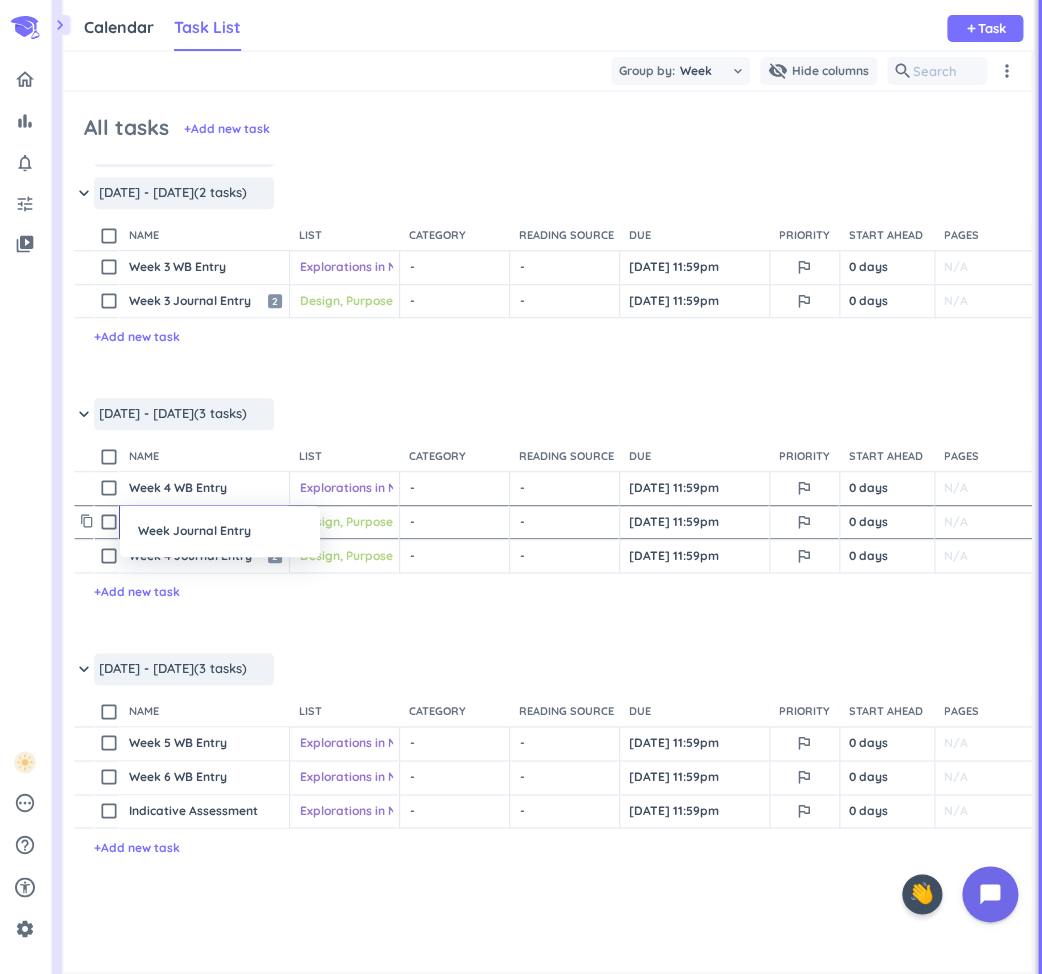 type on "x" 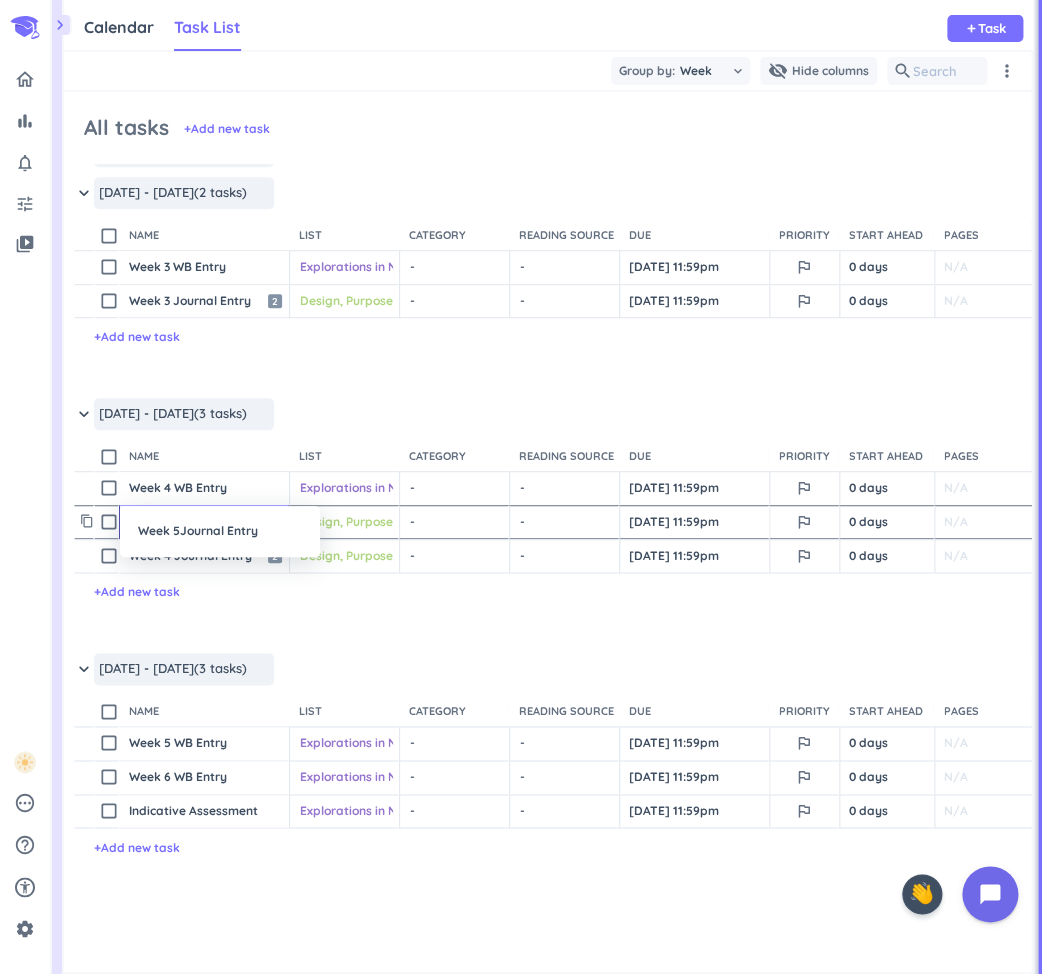 type on "x" 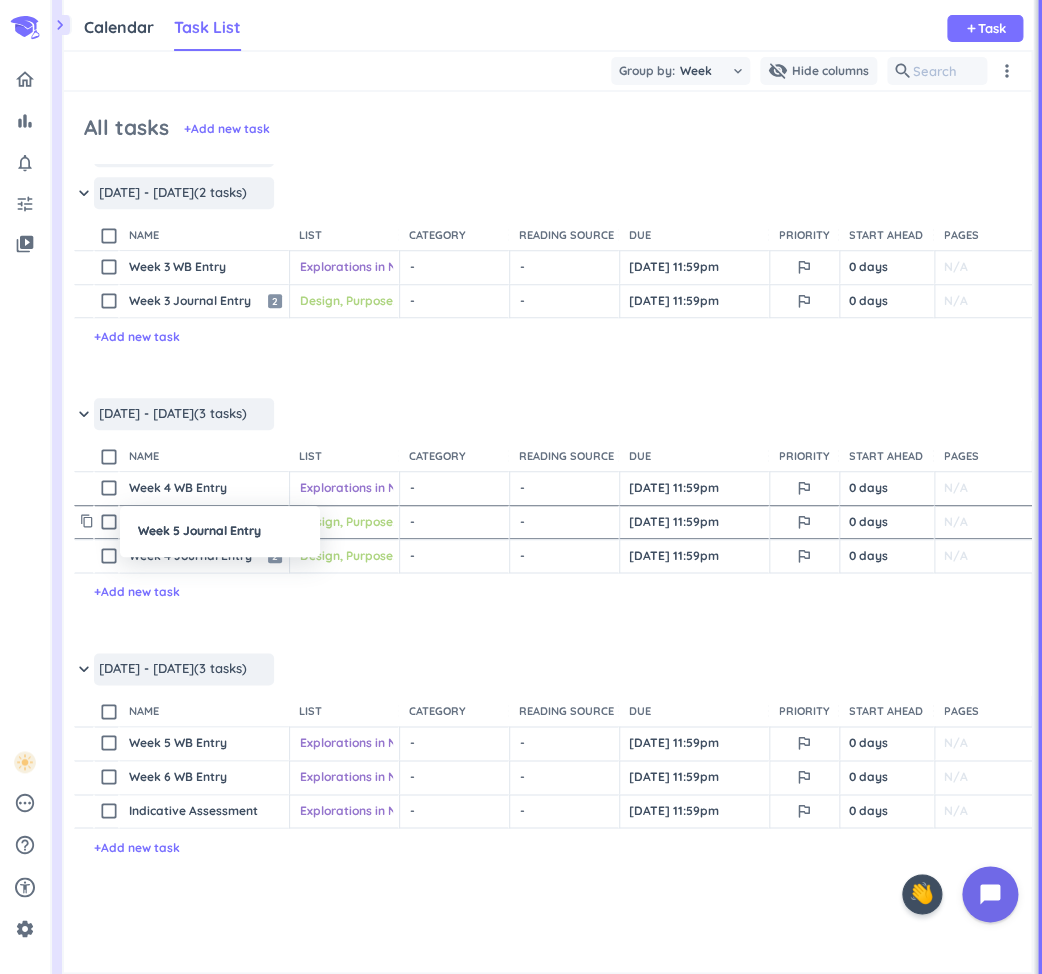 click at bounding box center (521, 487) 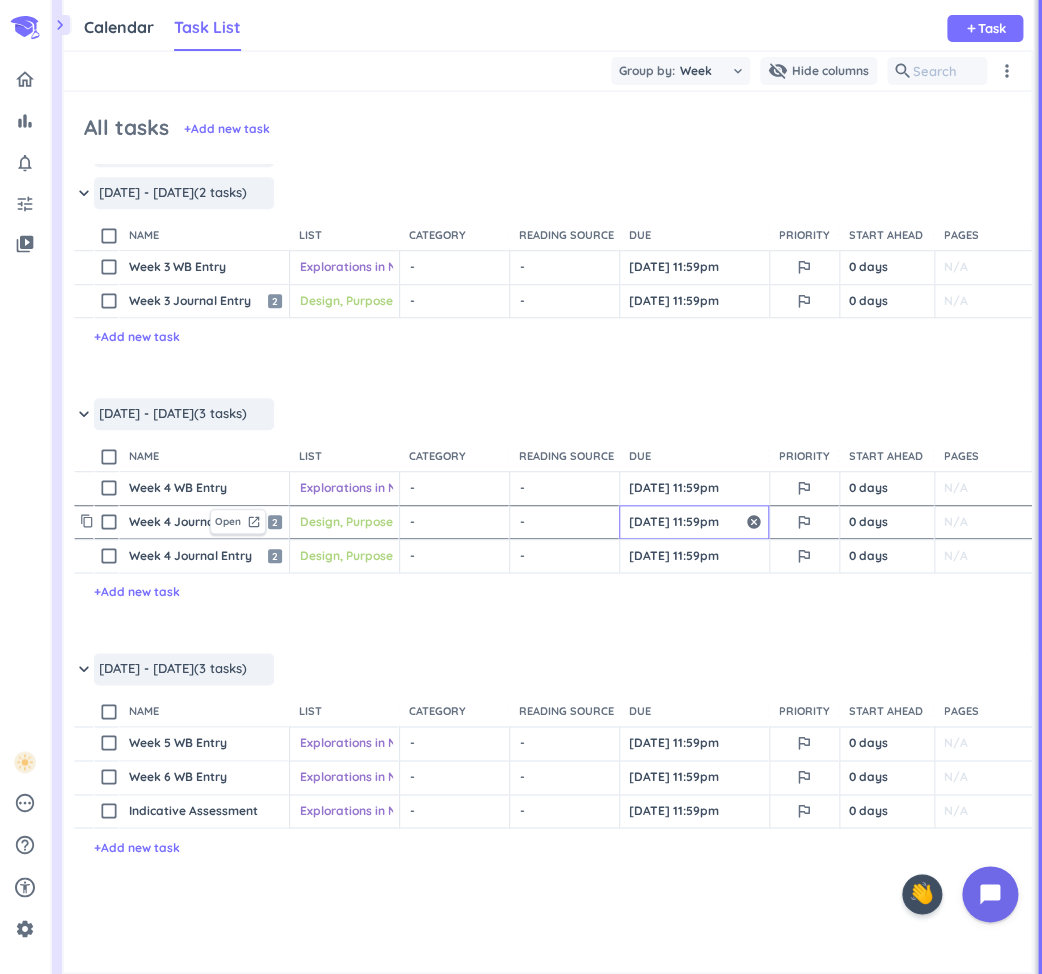 click on "[DATE] 11:59pm" at bounding box center (694, 522) 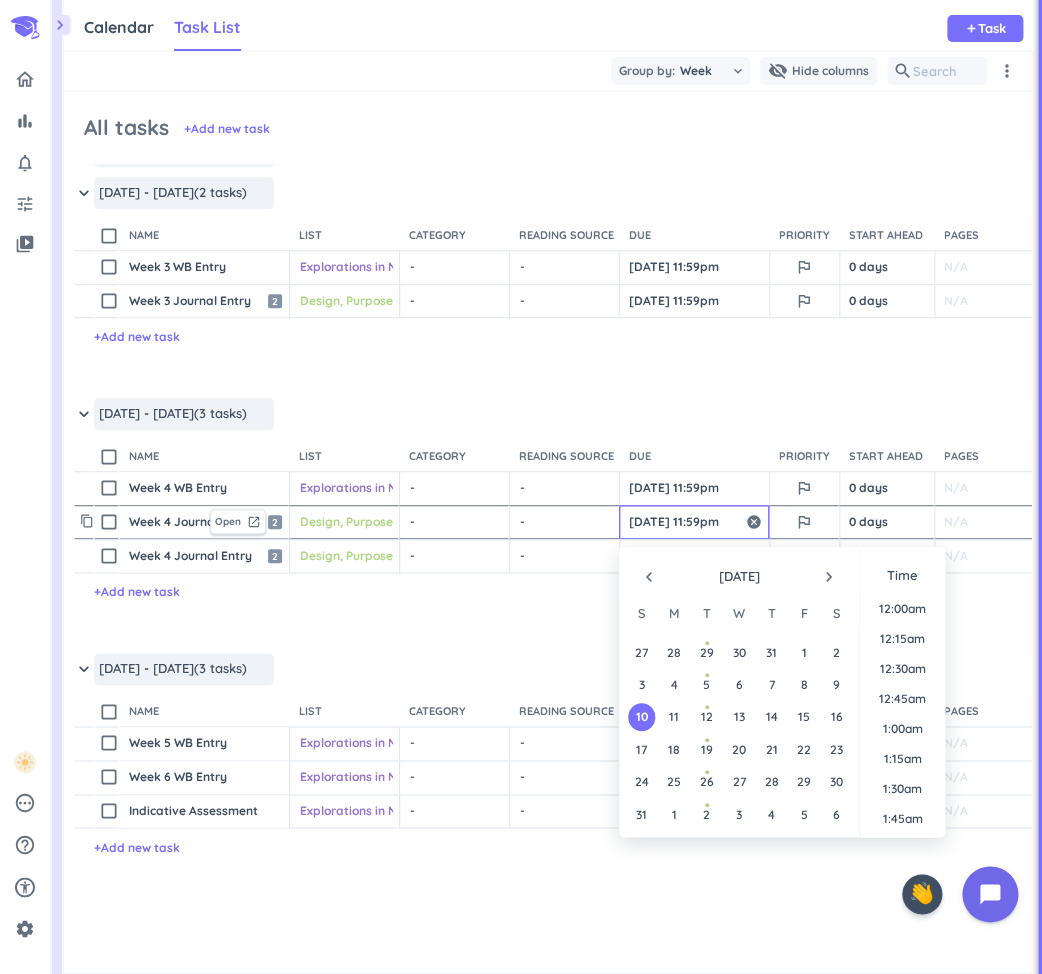 scroll, scrollTop: 2666, scrollLeft: 0, axis: vertical 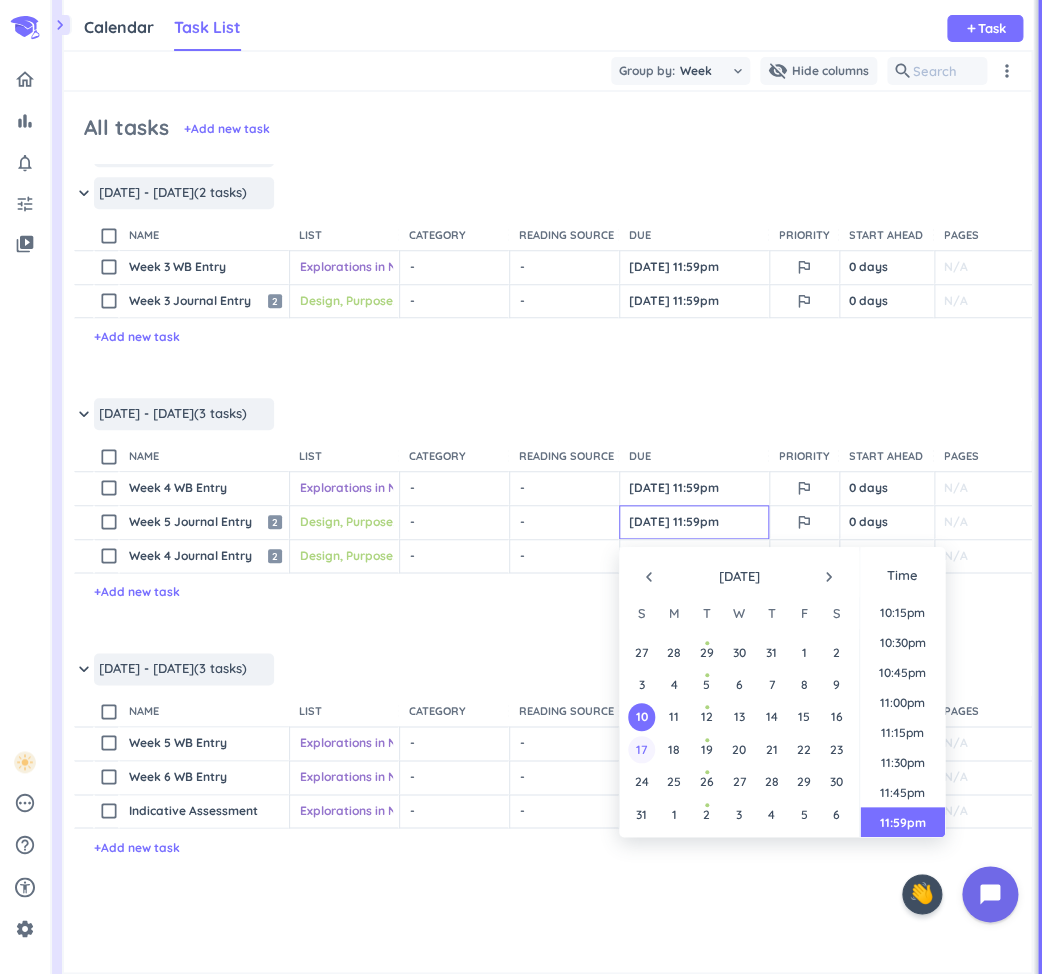 click on "17" at bounding box center (641, 749) 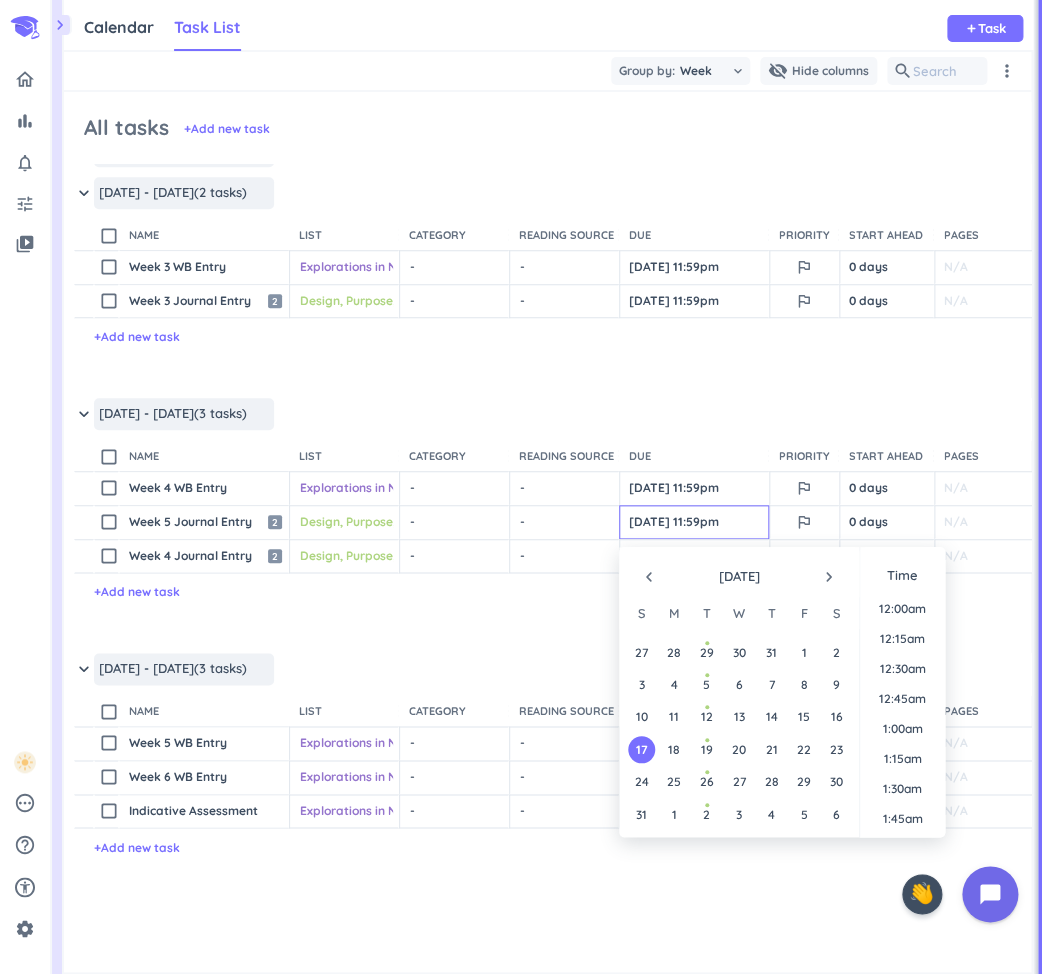 scroll, scrollTop: 2666, scrollLeft: 0, axis: vertical 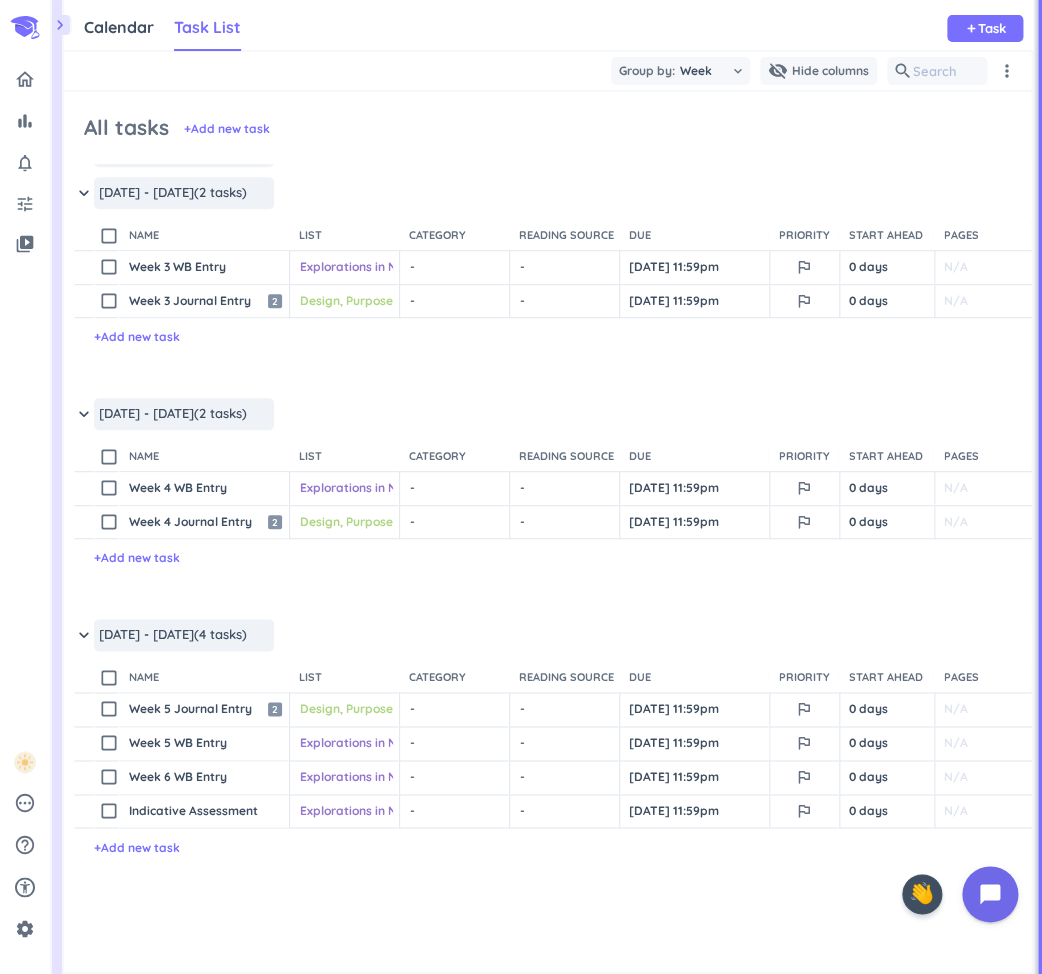 click on "keyboard_arrow_down Aug 17 - Aug 23  (4 tasks) more_horiz" at bounding box center (623, 640) 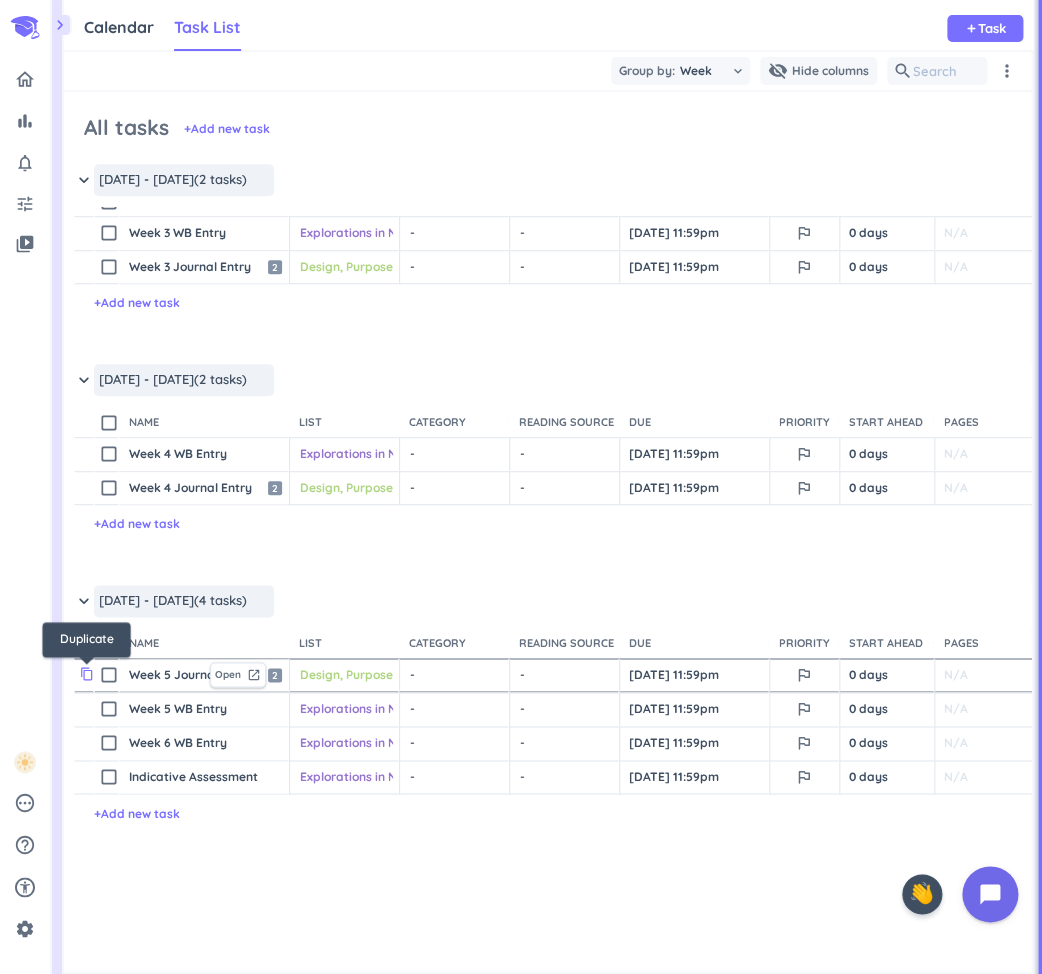click on "content_copy" at bounding box center [87, 674] 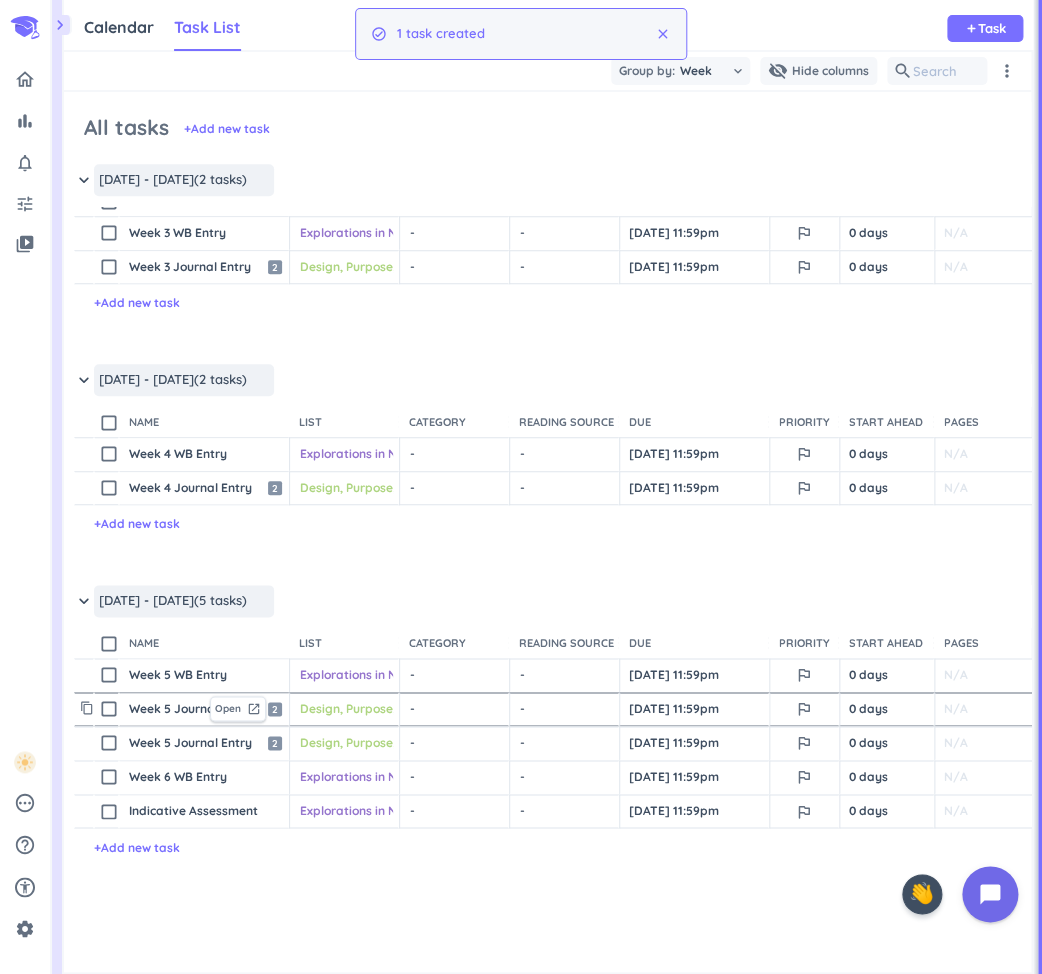 click on "Week 5 Journal Entry" at bounding box center [165, 709] 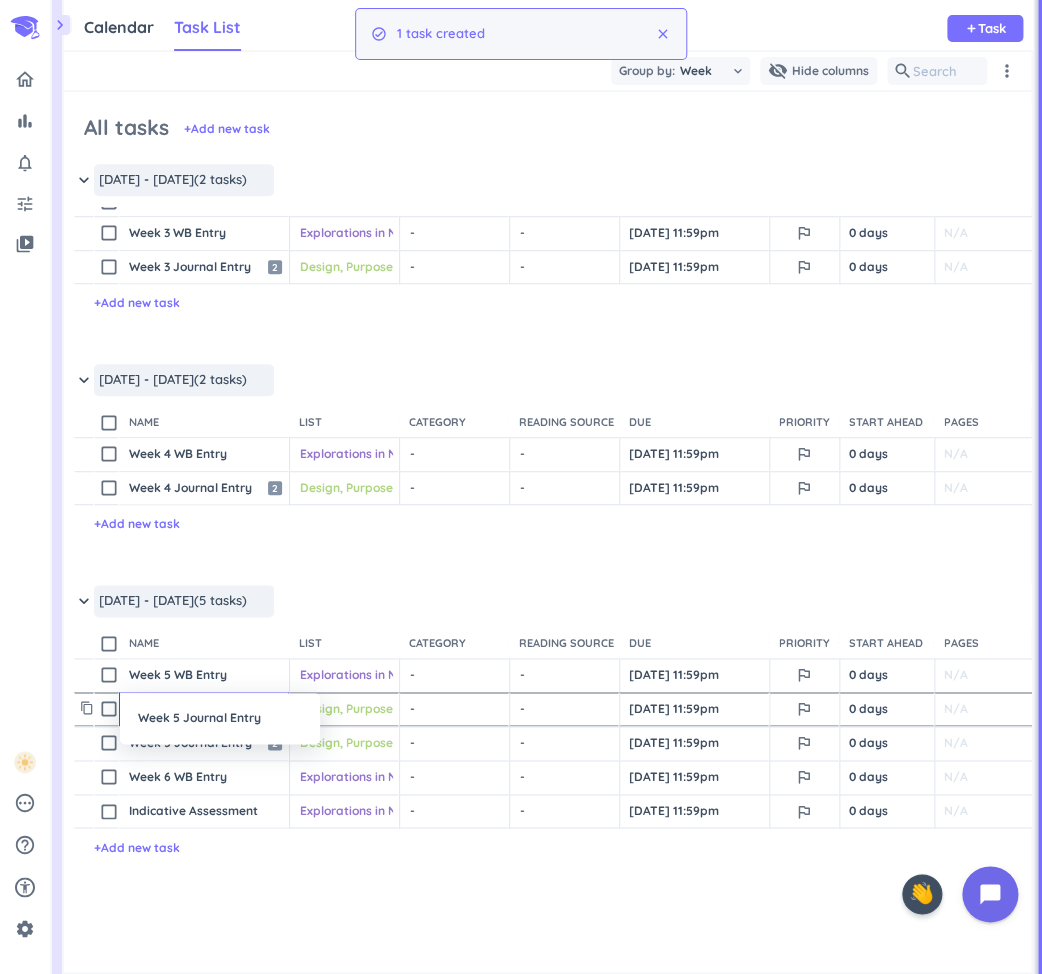 click on "Week 5 Journal Entry" at bounding box center [220, 718] 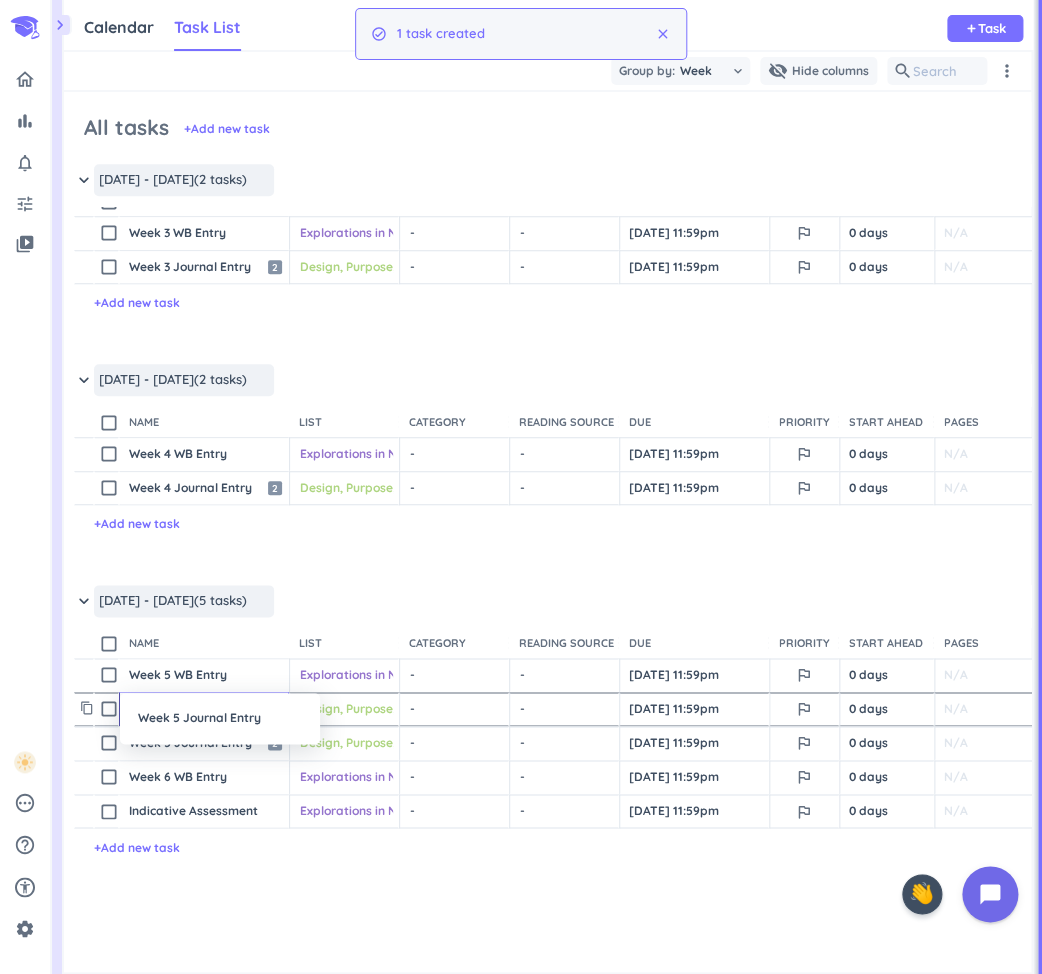 type on "x" 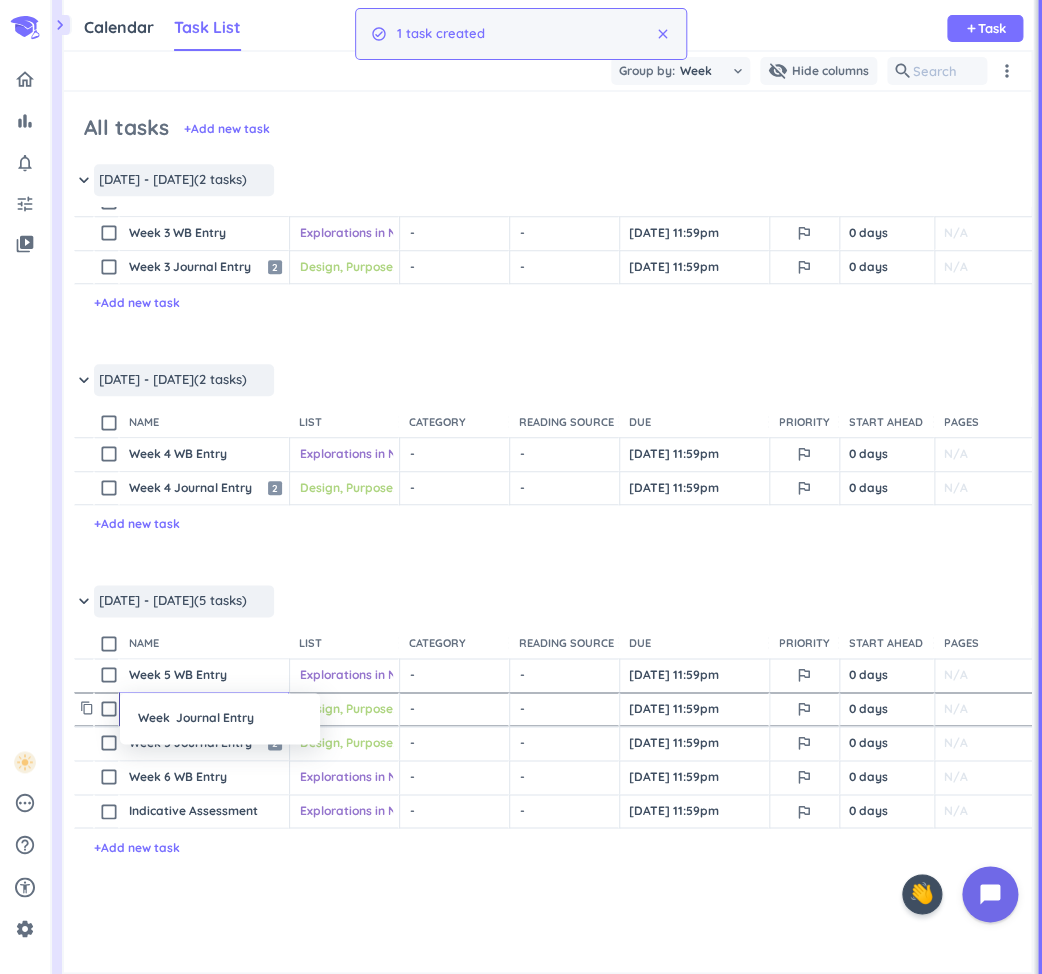 type on "x" 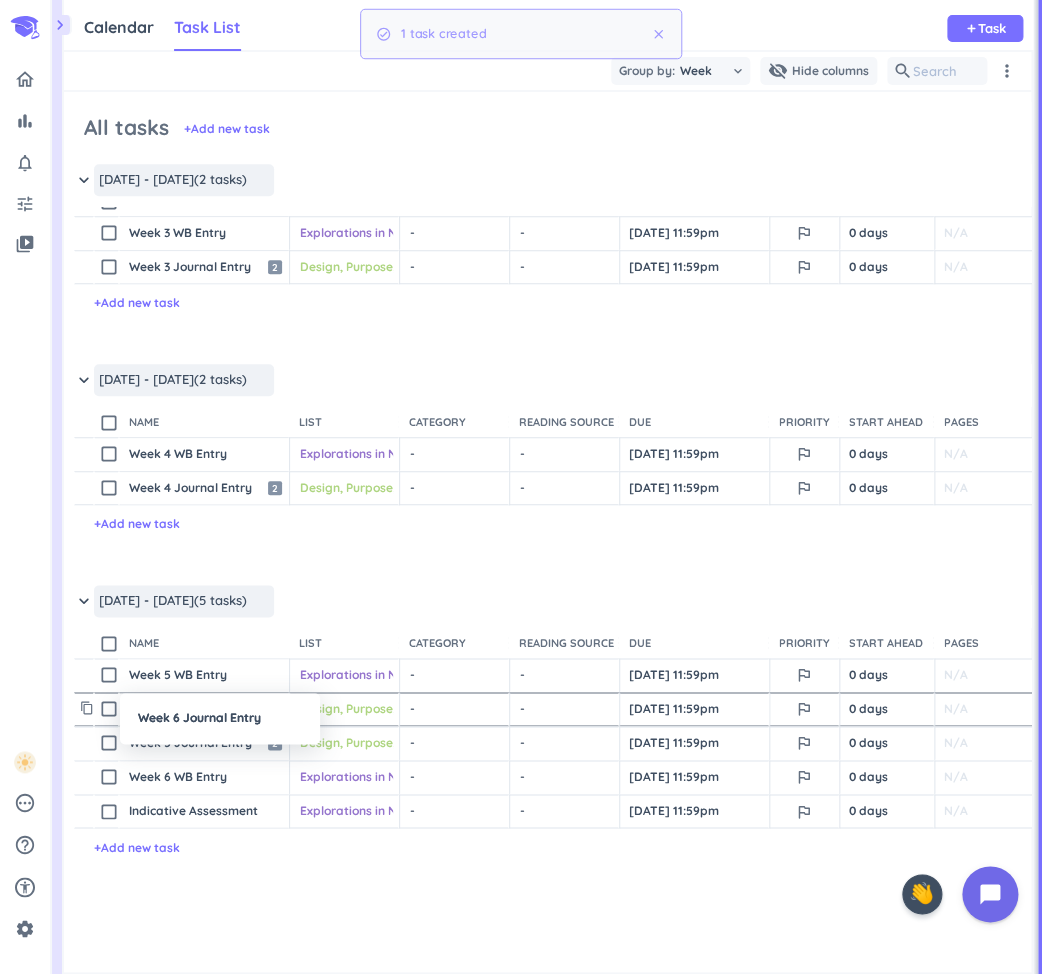 click at bounding box center (521, 487) 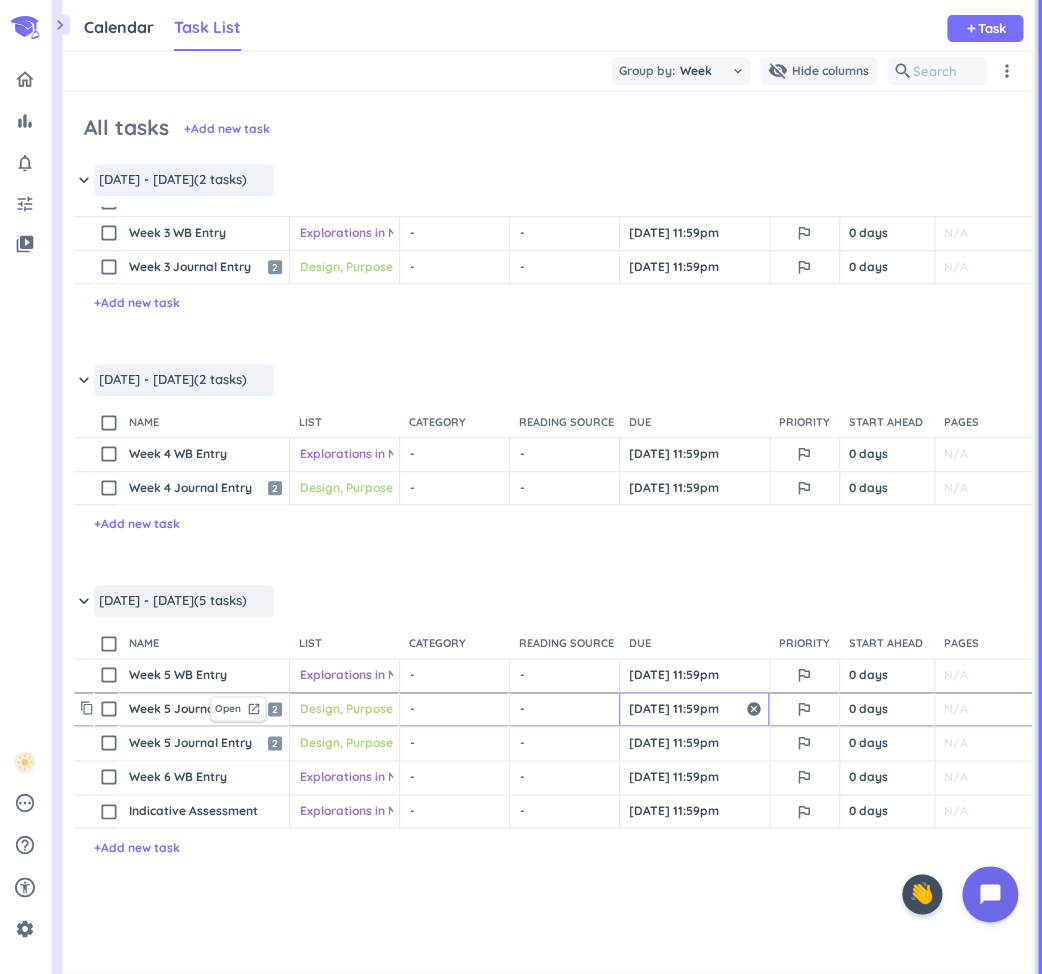 click on "[DATE] 11:59pm" at bounding box center [694, 709] 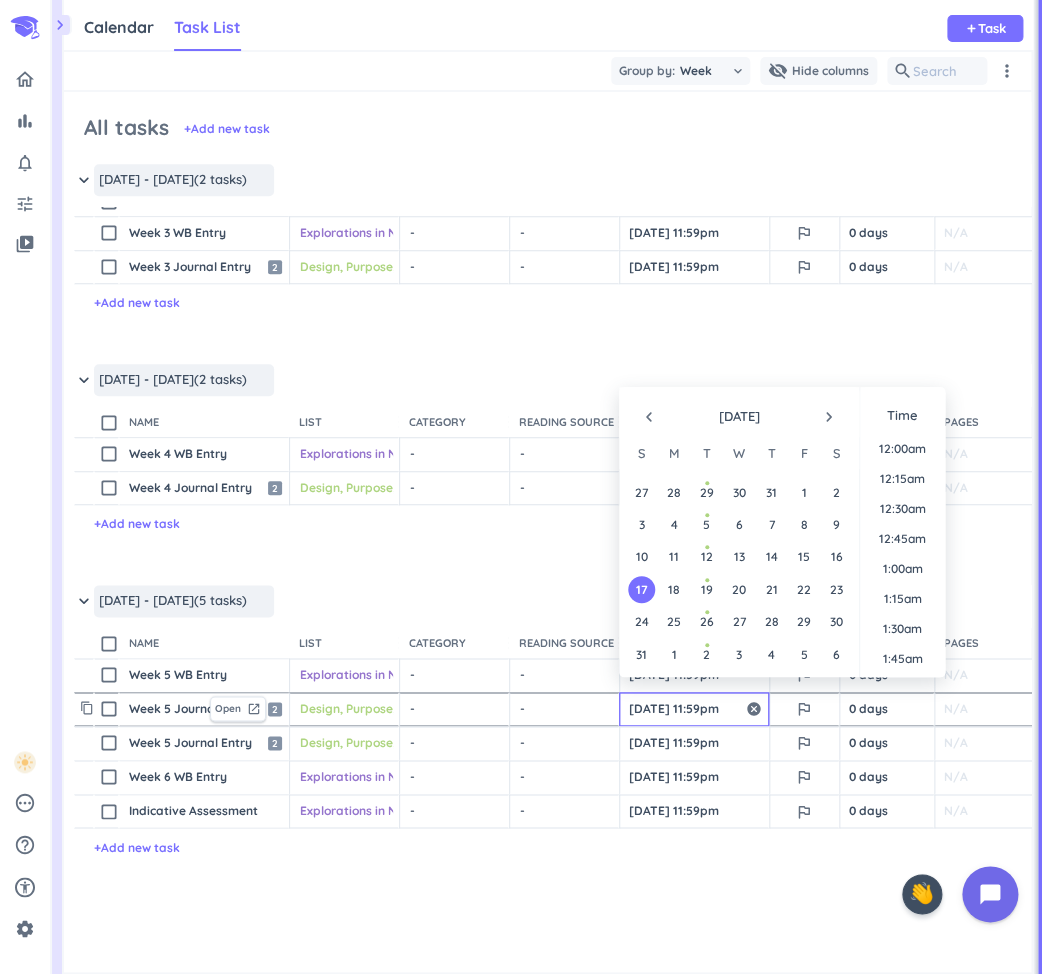 scroll, scrollTop: 0, scrollLeft: 0, axis: both 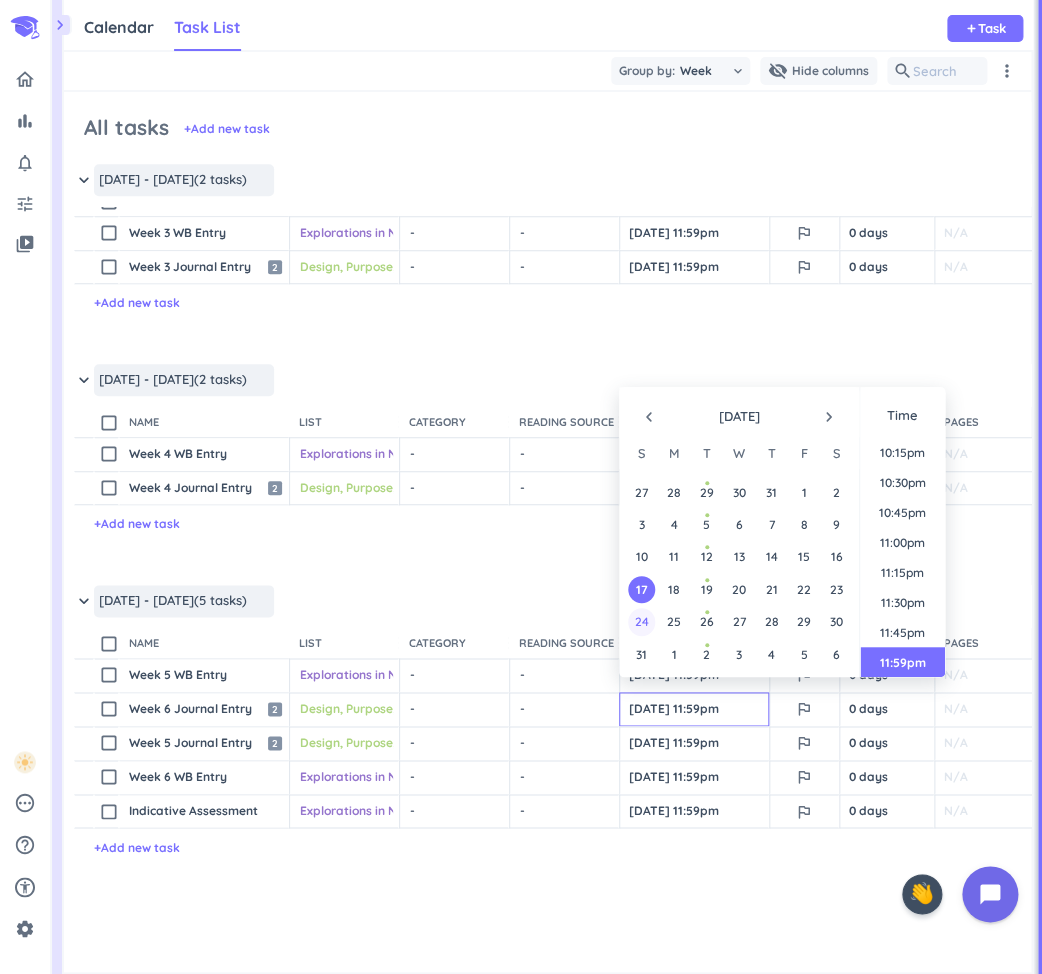 click on "24" at bounding box center [641, 621] 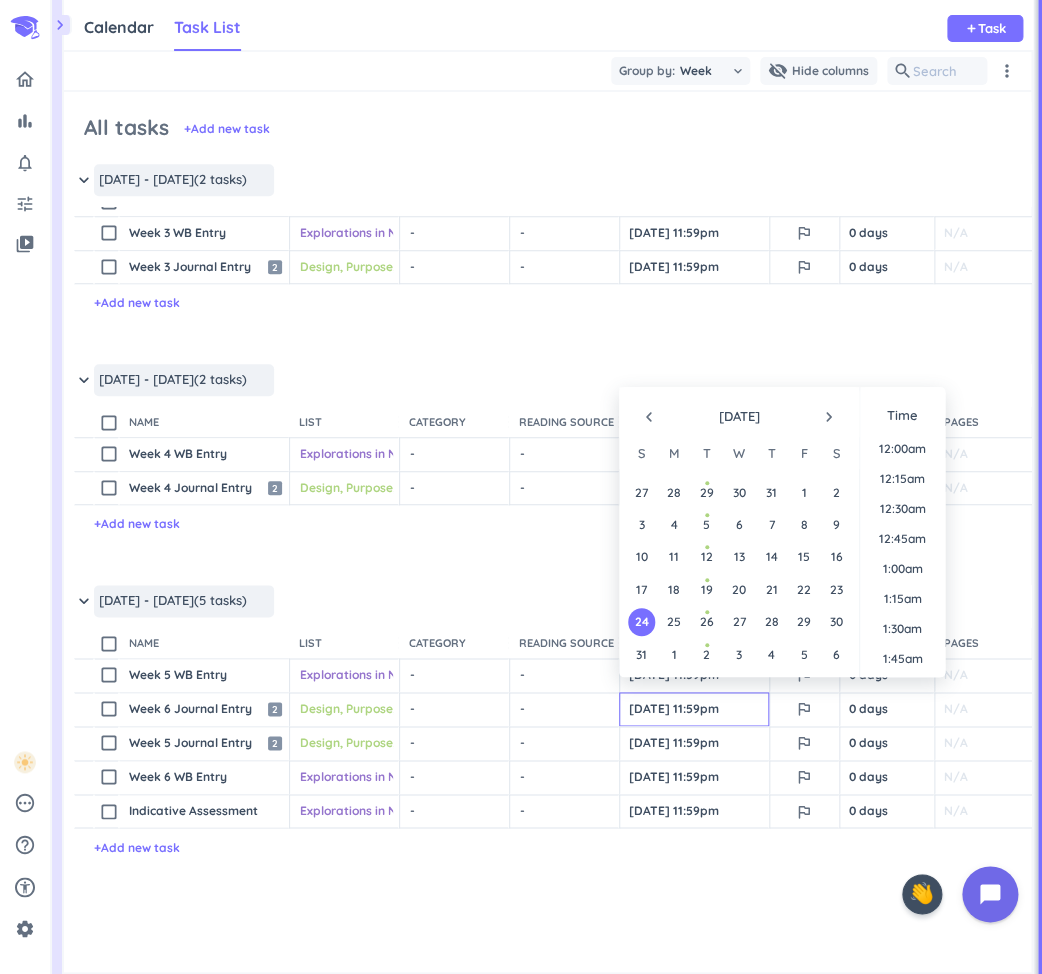 scroll, scrollTop: 2666, scrollLeft: 0, axis: vertical 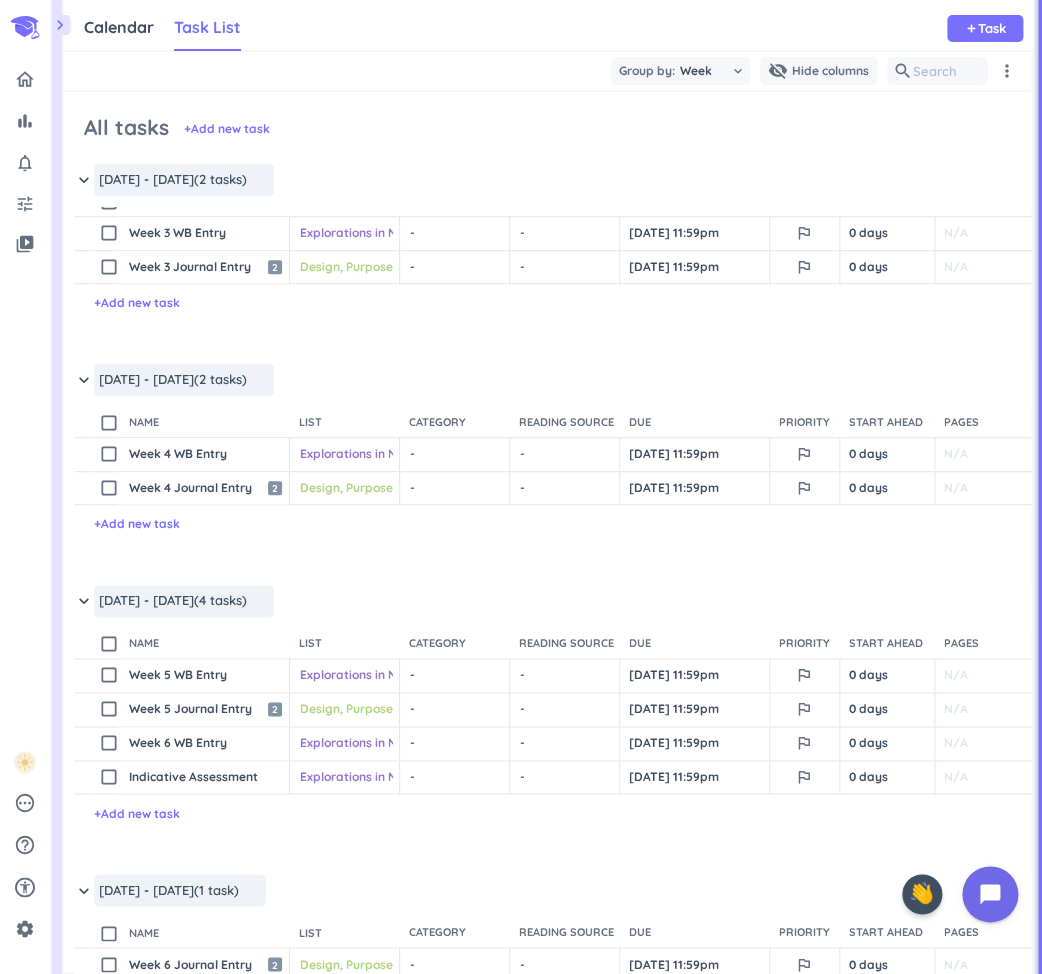 click on "keyboard_arrow_down Aug 17 - Aug 23  (4 tasks) more_horiz" at bounding box center [623, 606] 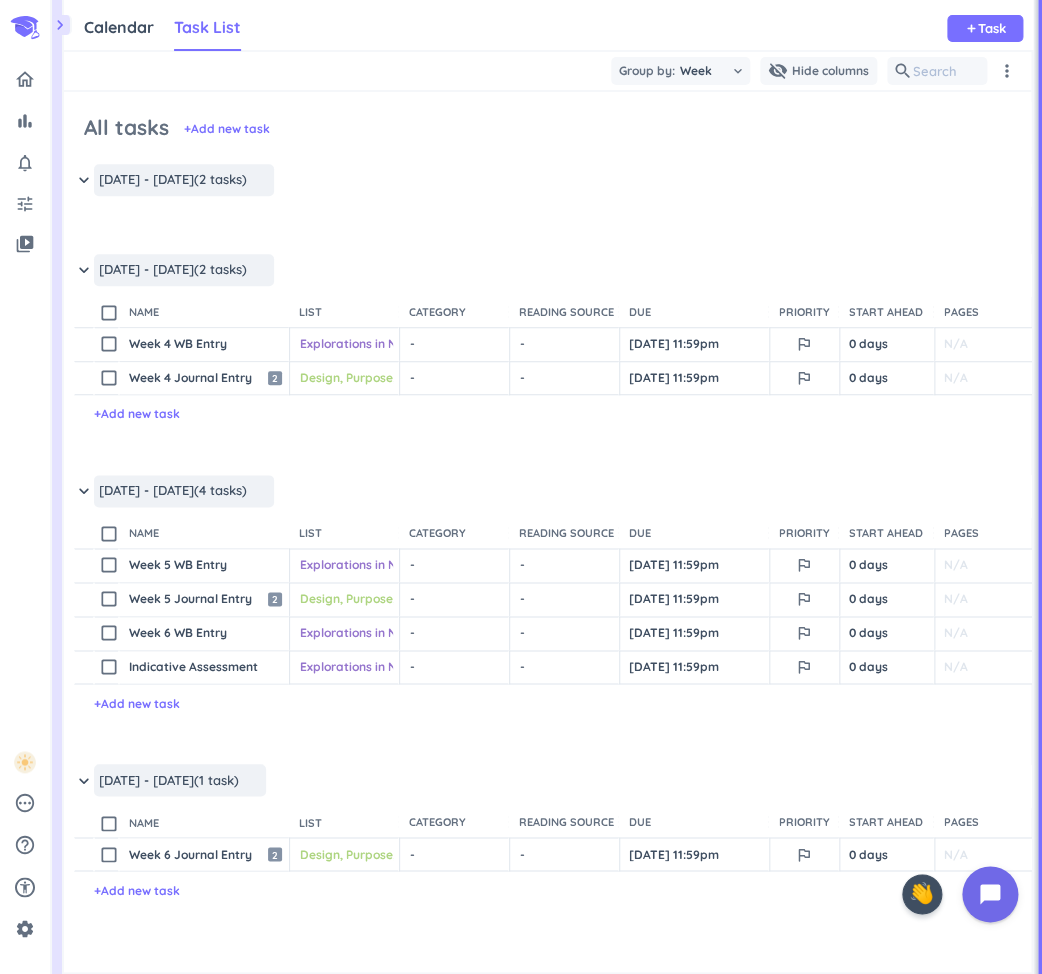 scroll, scrollTop: 650, scrollLeft: 0, axis: vertical 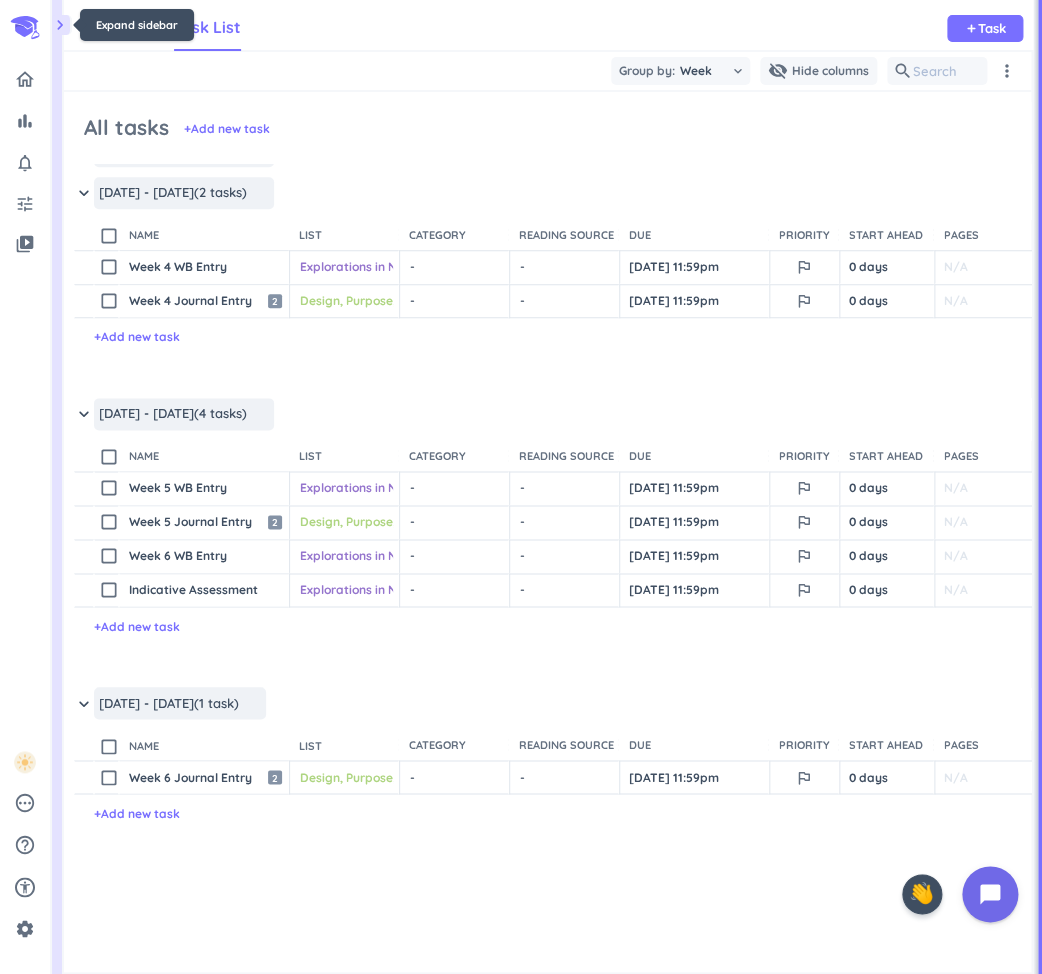 click on "chevron_right" at bounding box center [60, 25] 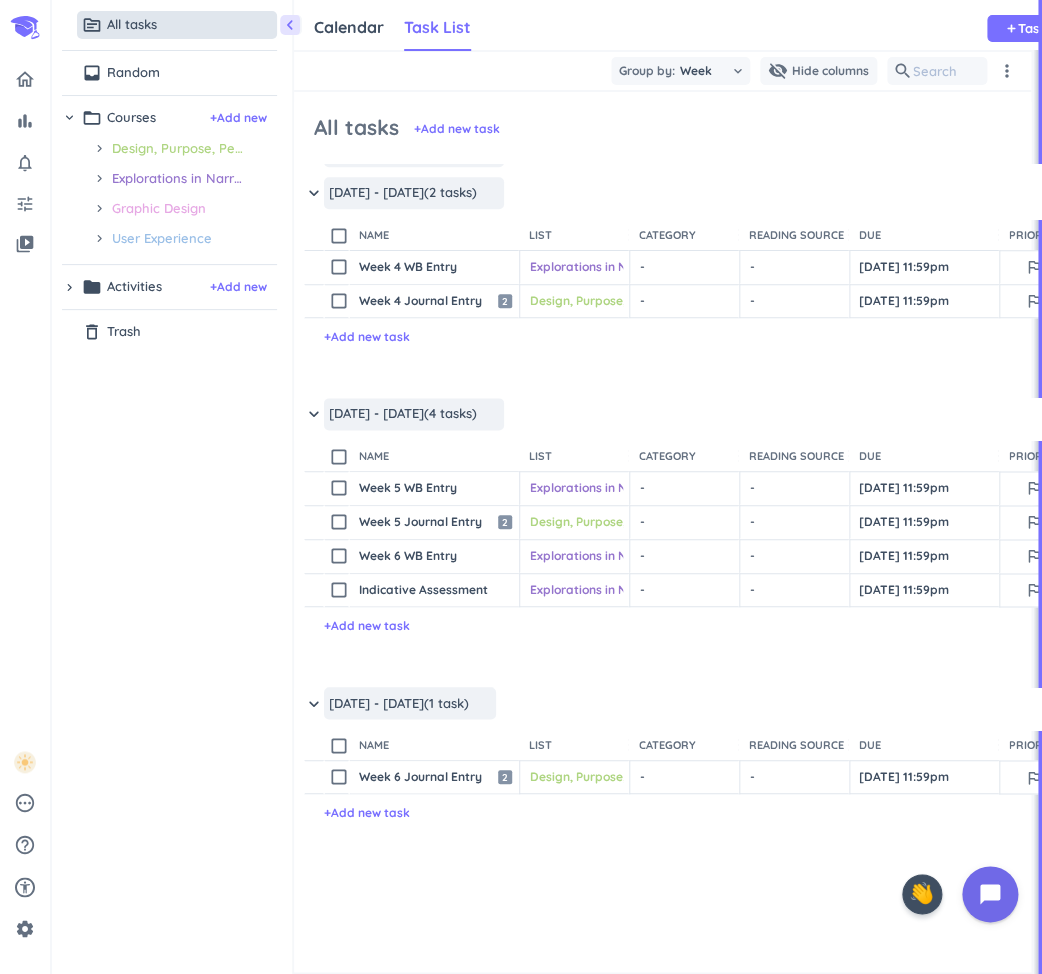 scroll, scrollTop: 50, scrollLeft: 754, axis: both 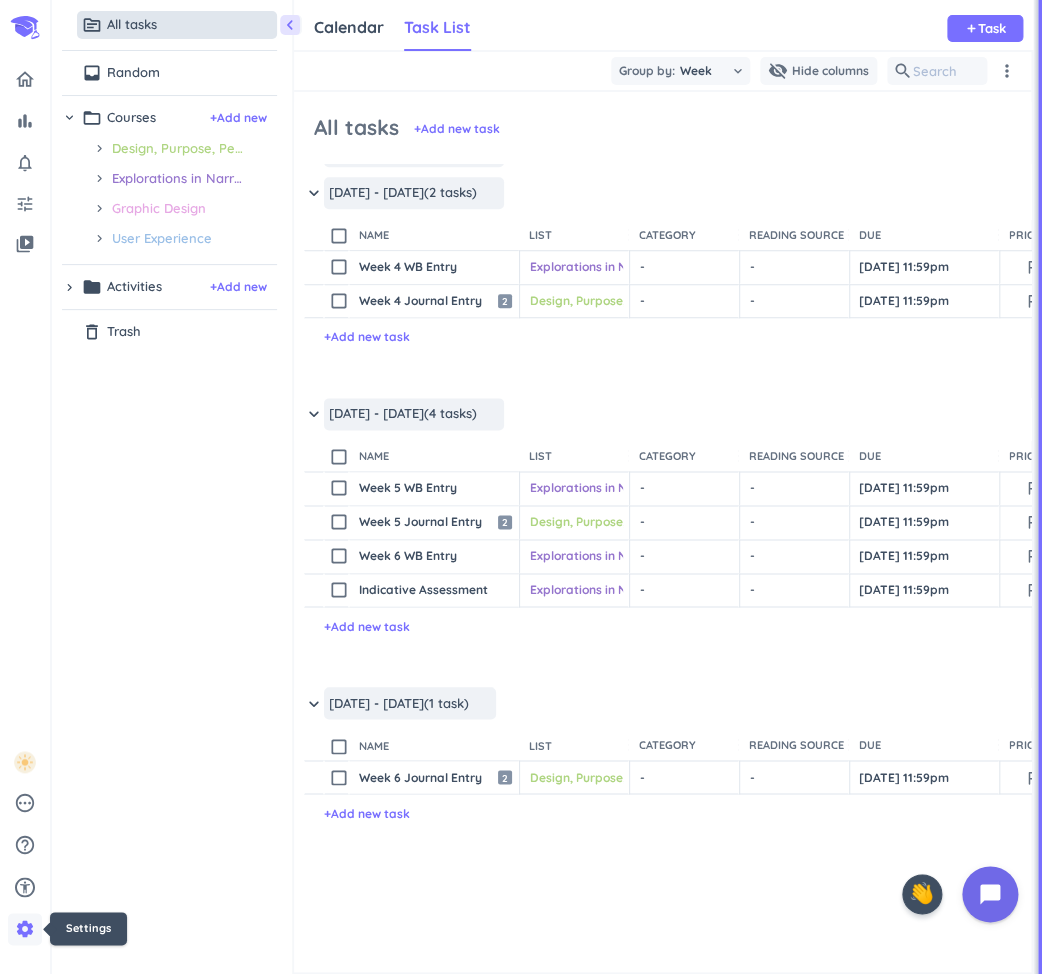 click on "settings" at bounding box center [25, 929] 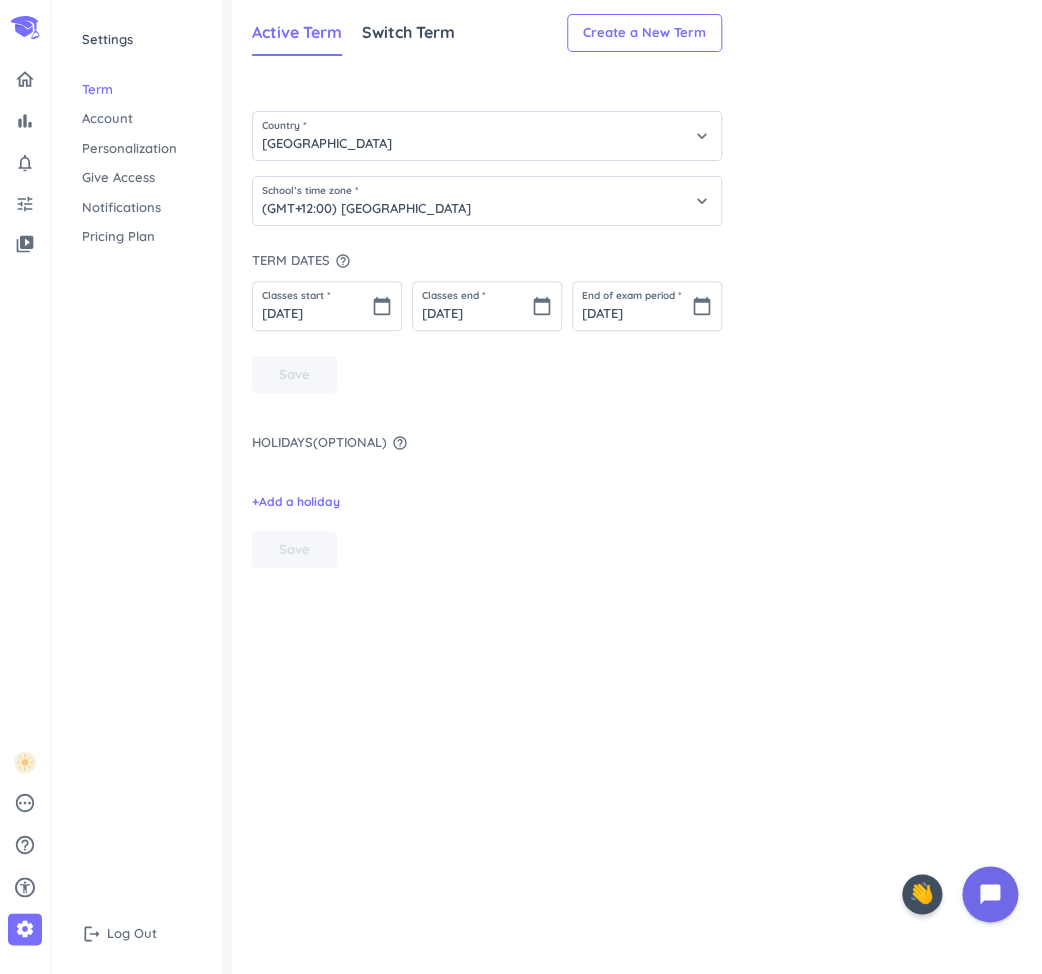 click on "Account" at bounding box center (137, 119) 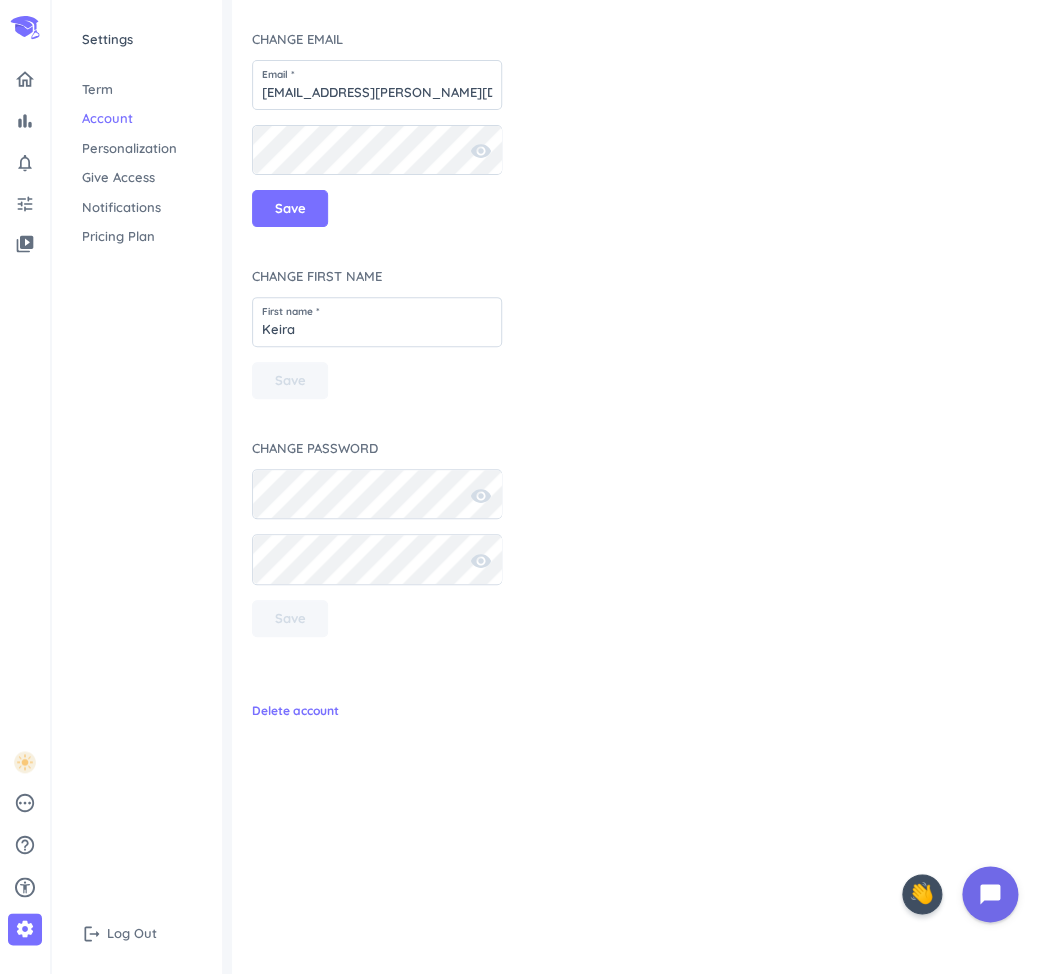 click on "Personalization" at bounding box center [137, 149] 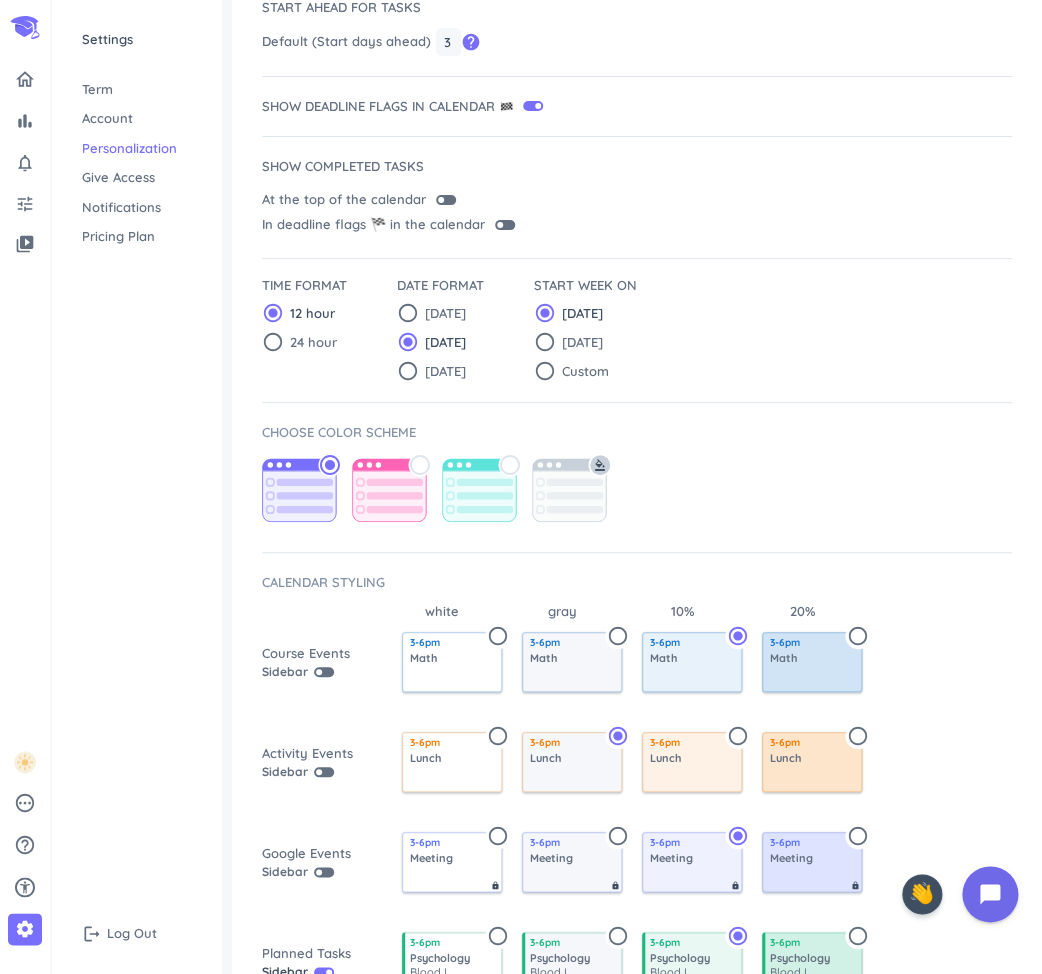 scroll, scrollTop: 0, scrollLeft: 0, axis: both 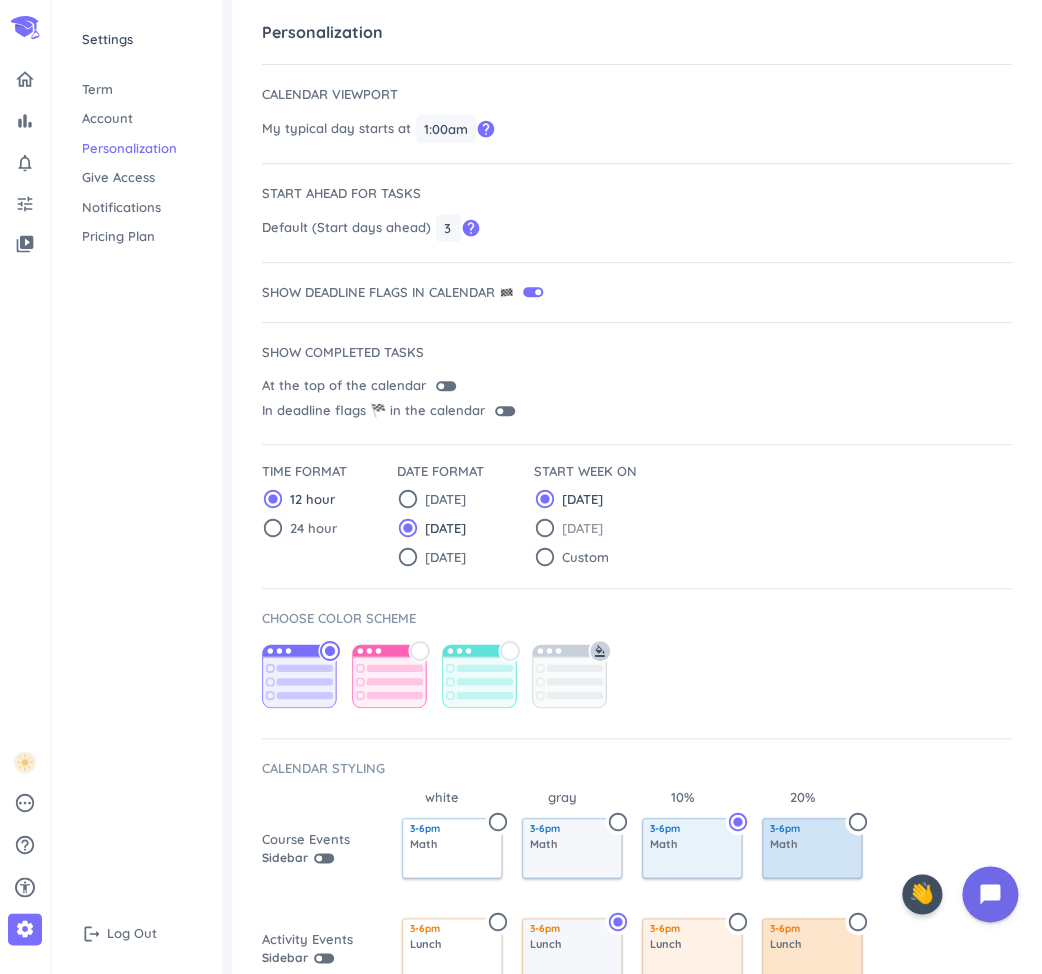 click on "[DATE]" at bounding box center (582, 529) 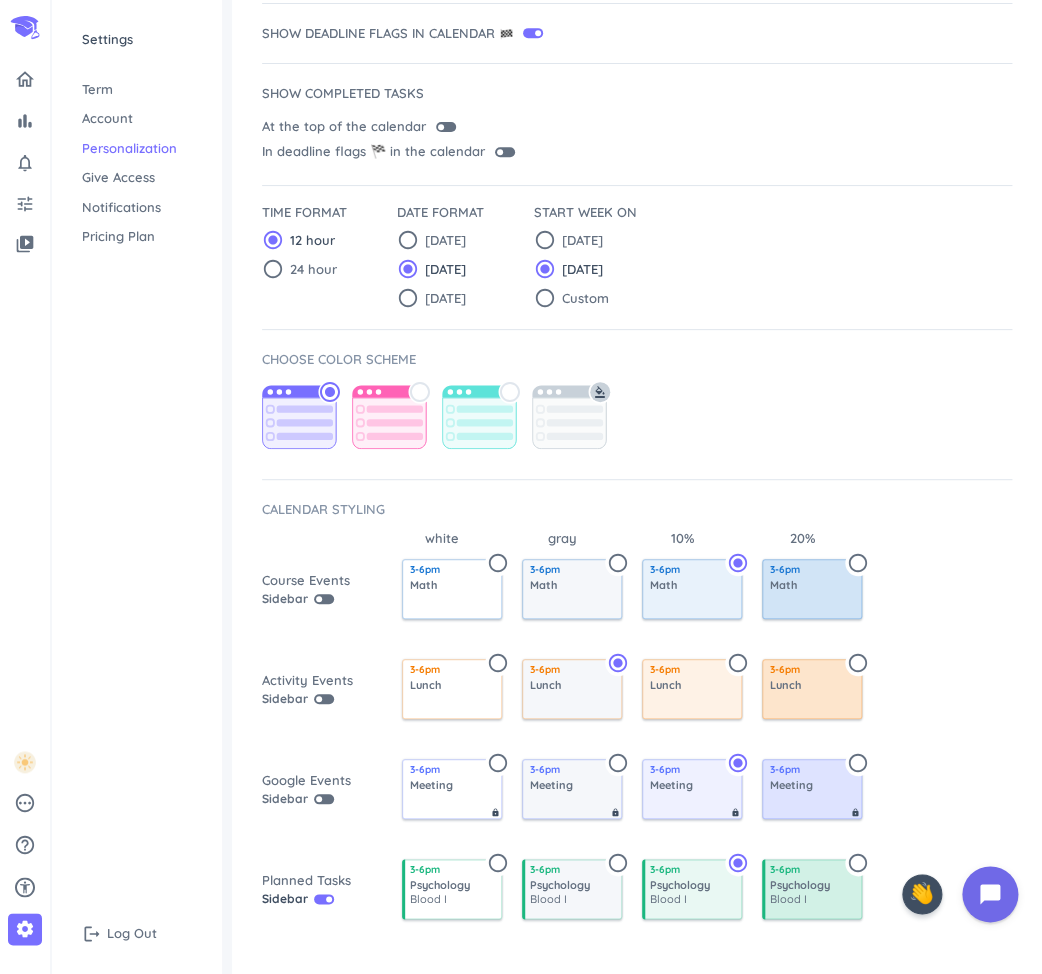 scroll, scrollTop: 260, scrollLeft: 0, axis: vertical 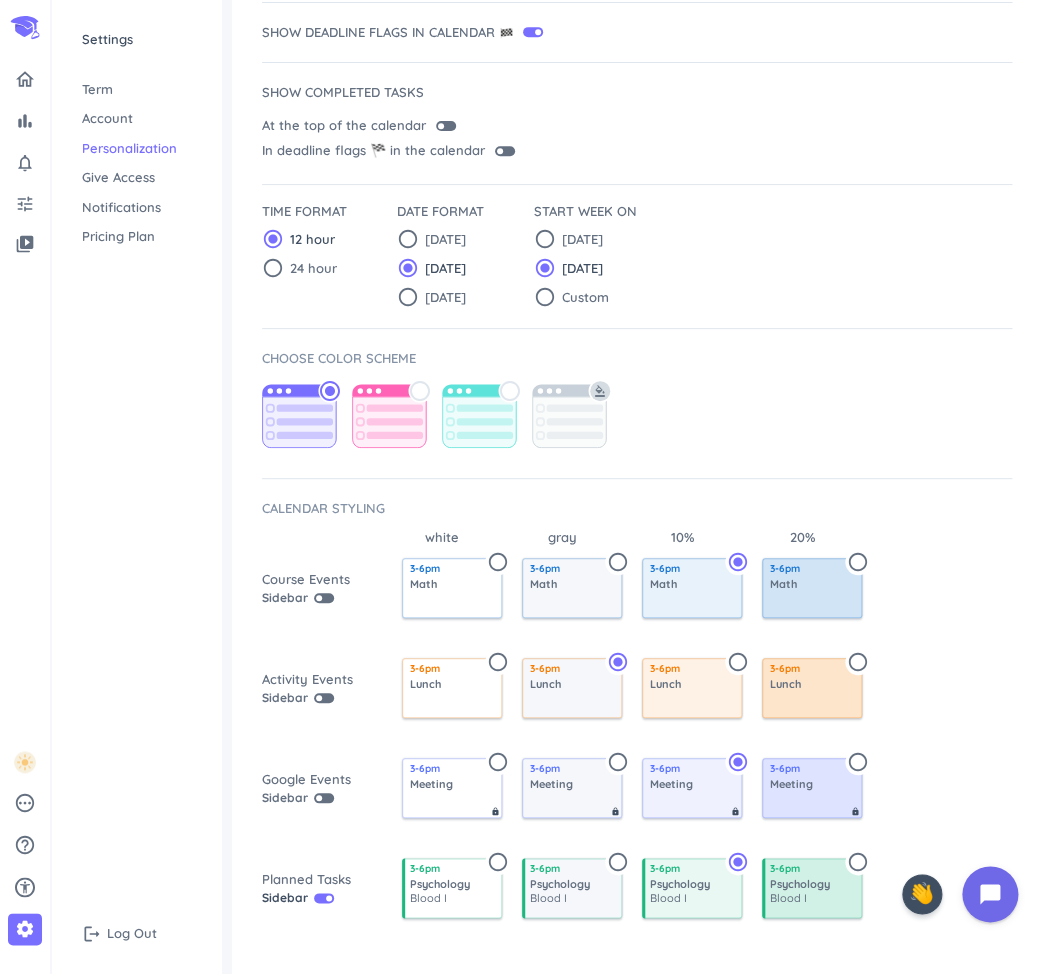 click at bounding box center (572, 418) 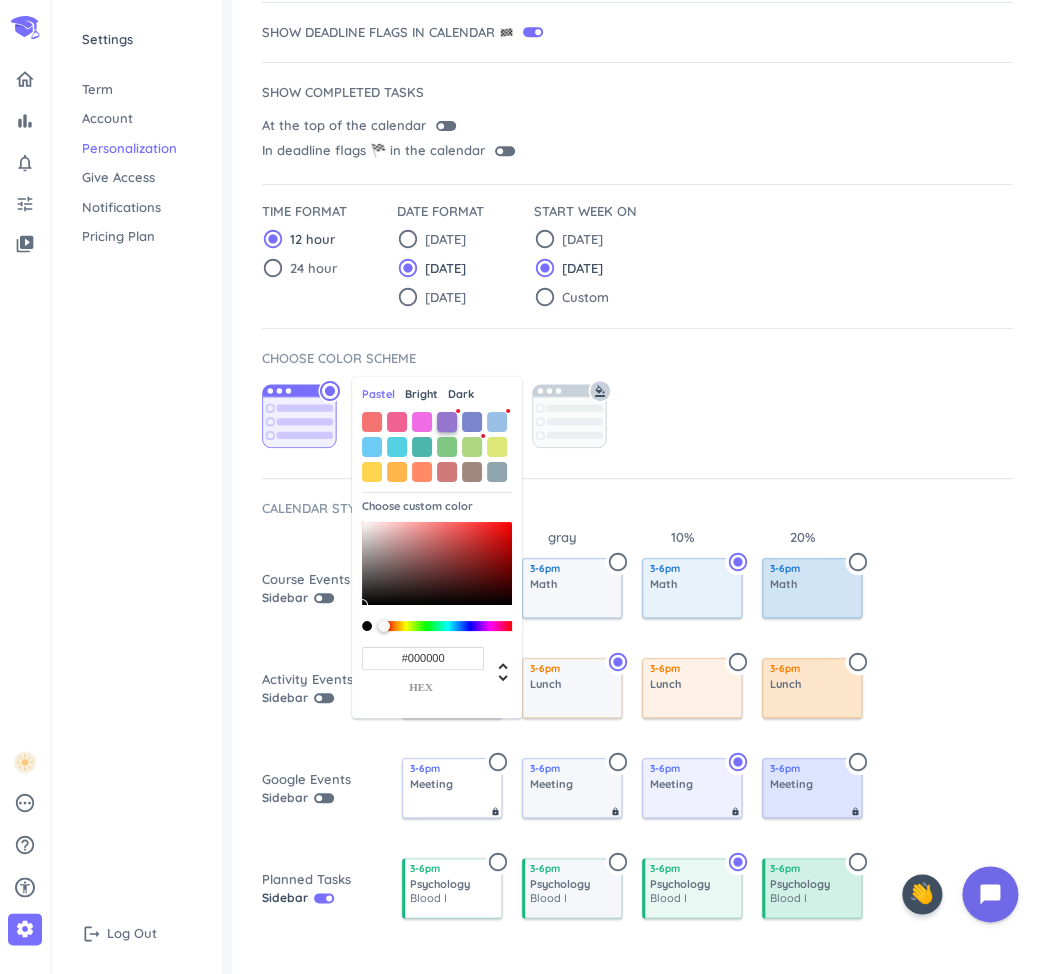 click at bounding box center [447, 421] 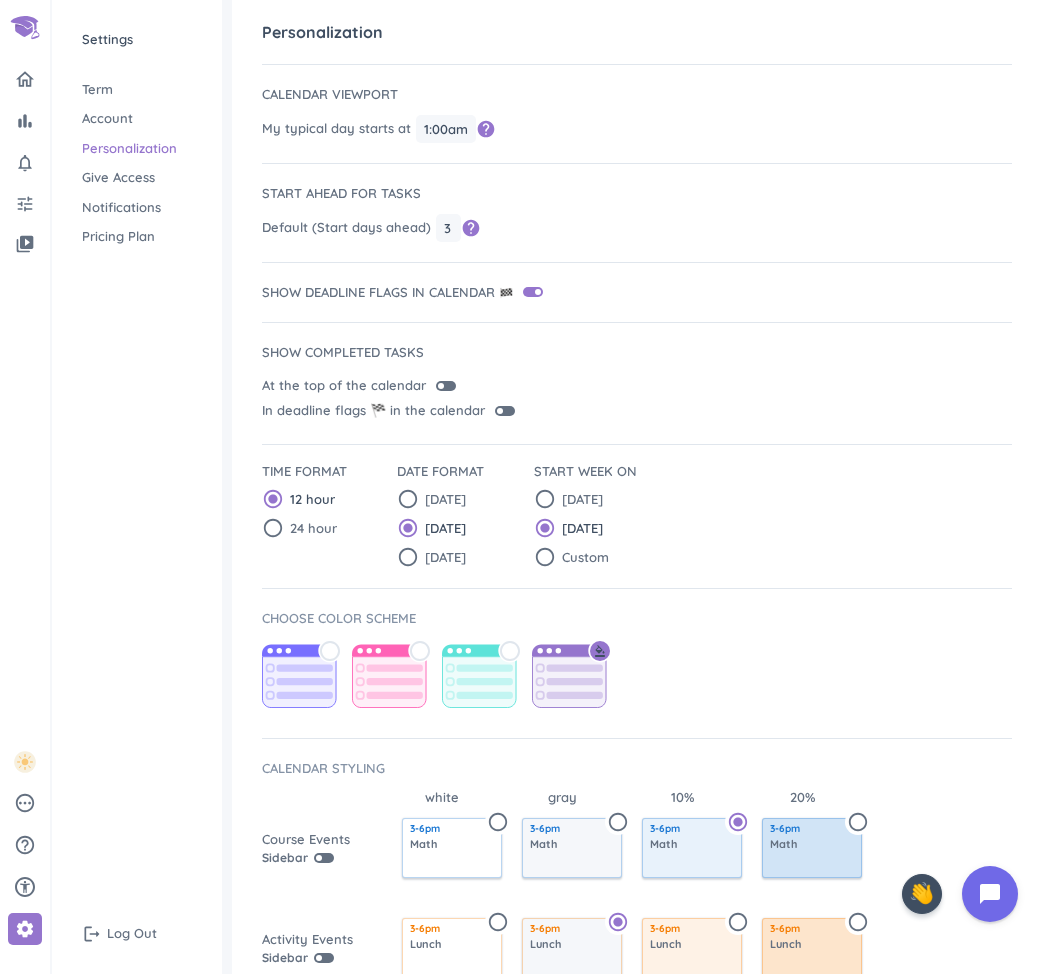 scroll, scrollTop: 0, scrollLeft: 0, axis: both 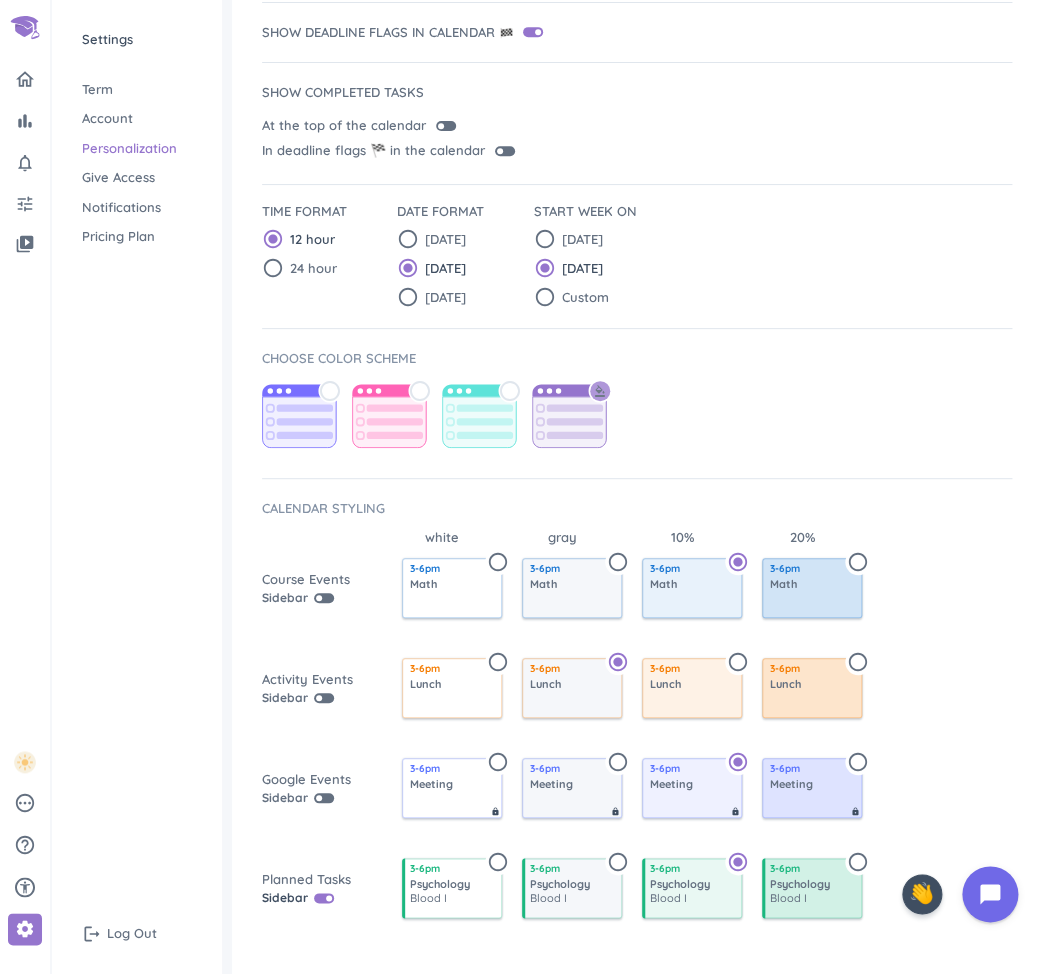click at bounding box center [572, 418] 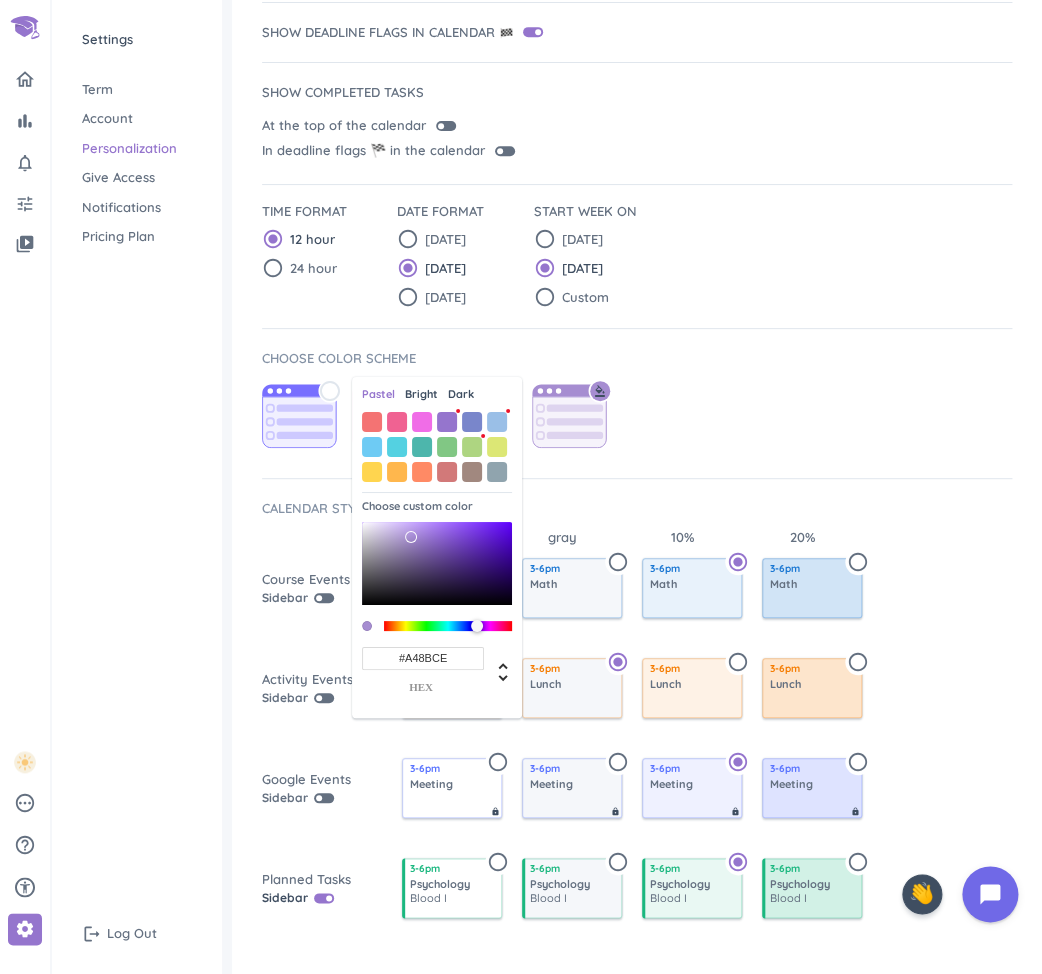 type on "#A68DD1" 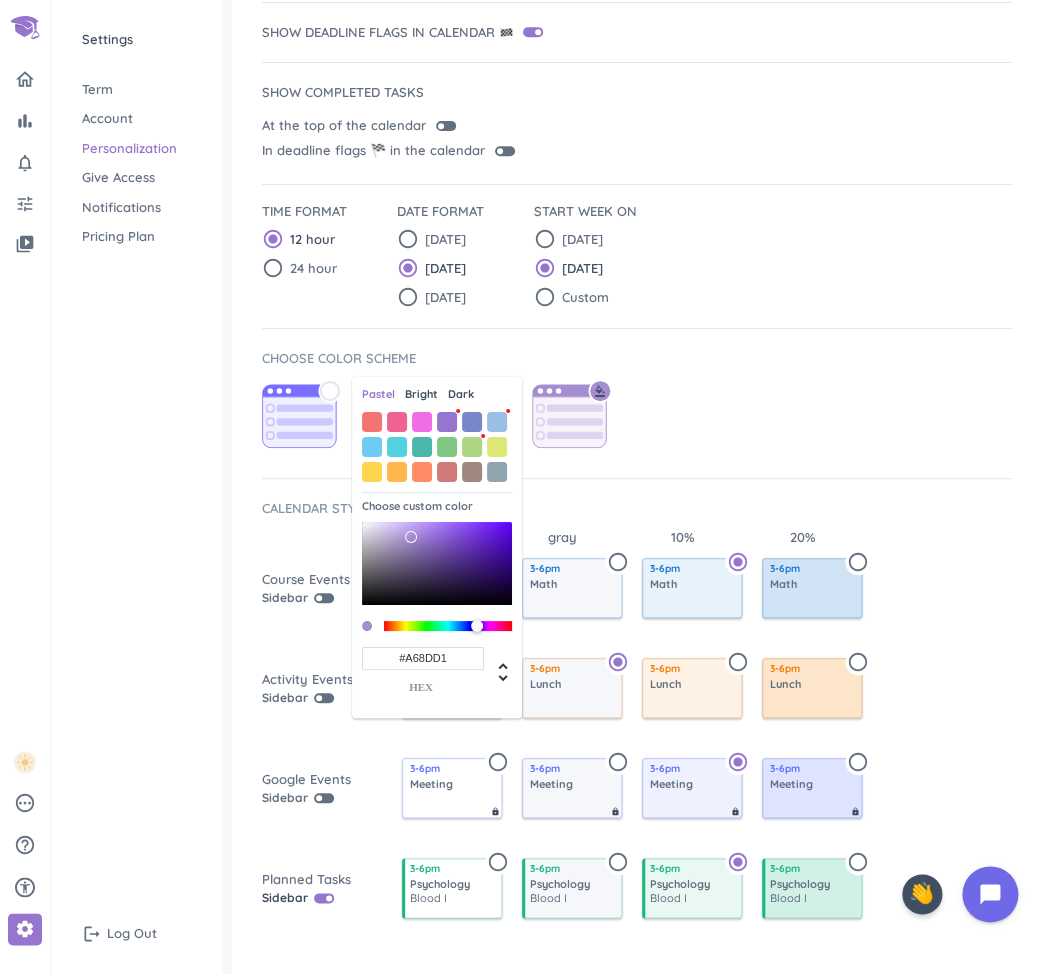 drag, startPoint x: 426, startPoint y: 542, endPoint x: 411, endPoint y: 537, distance: 15.811388 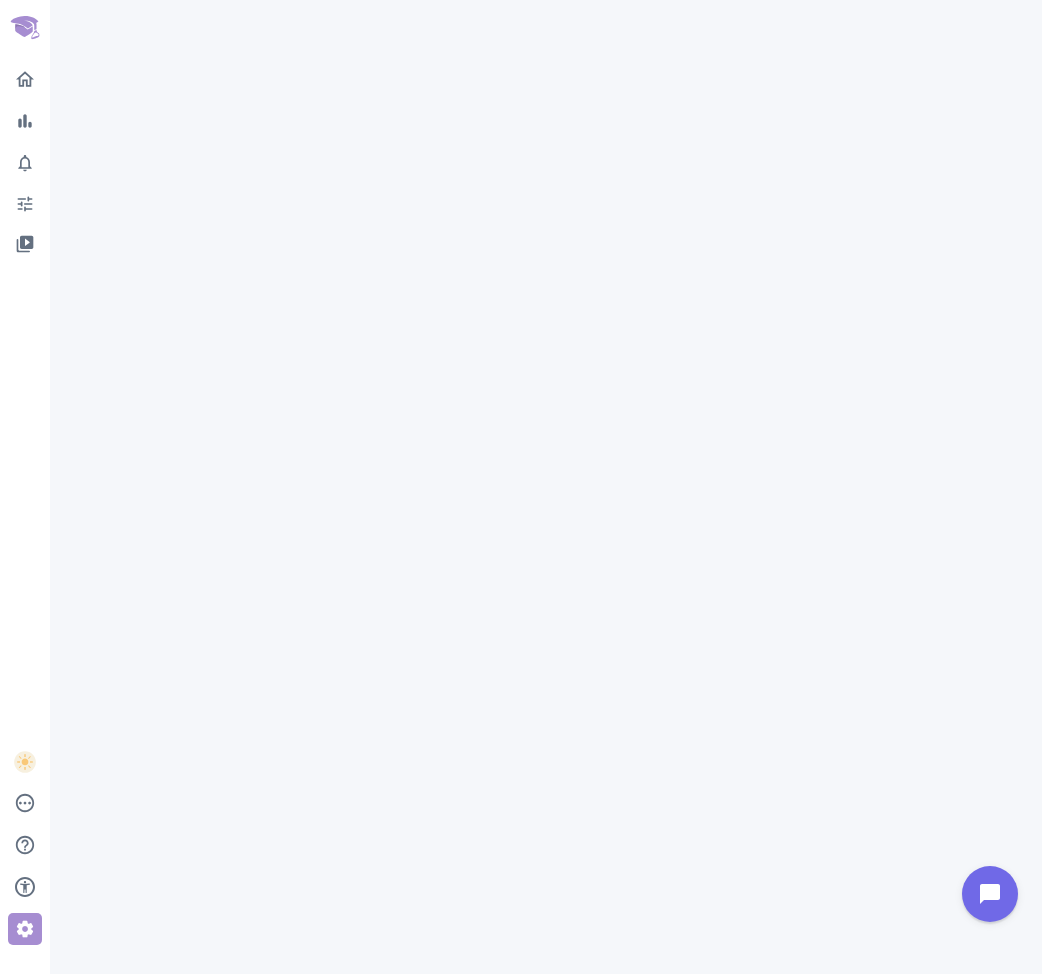 scroll, scrollTop: 0, scrollLeft: 0, axis: both 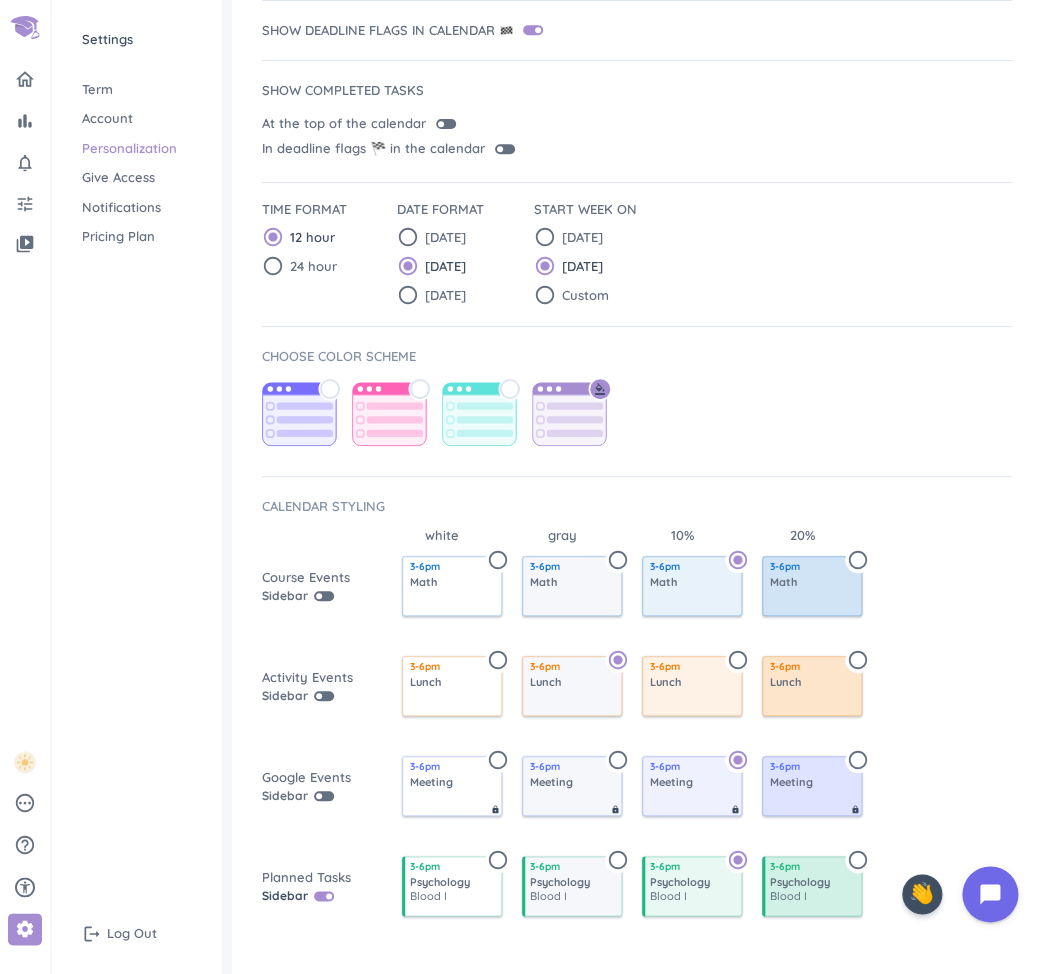 click at bounding box center (319, 596) 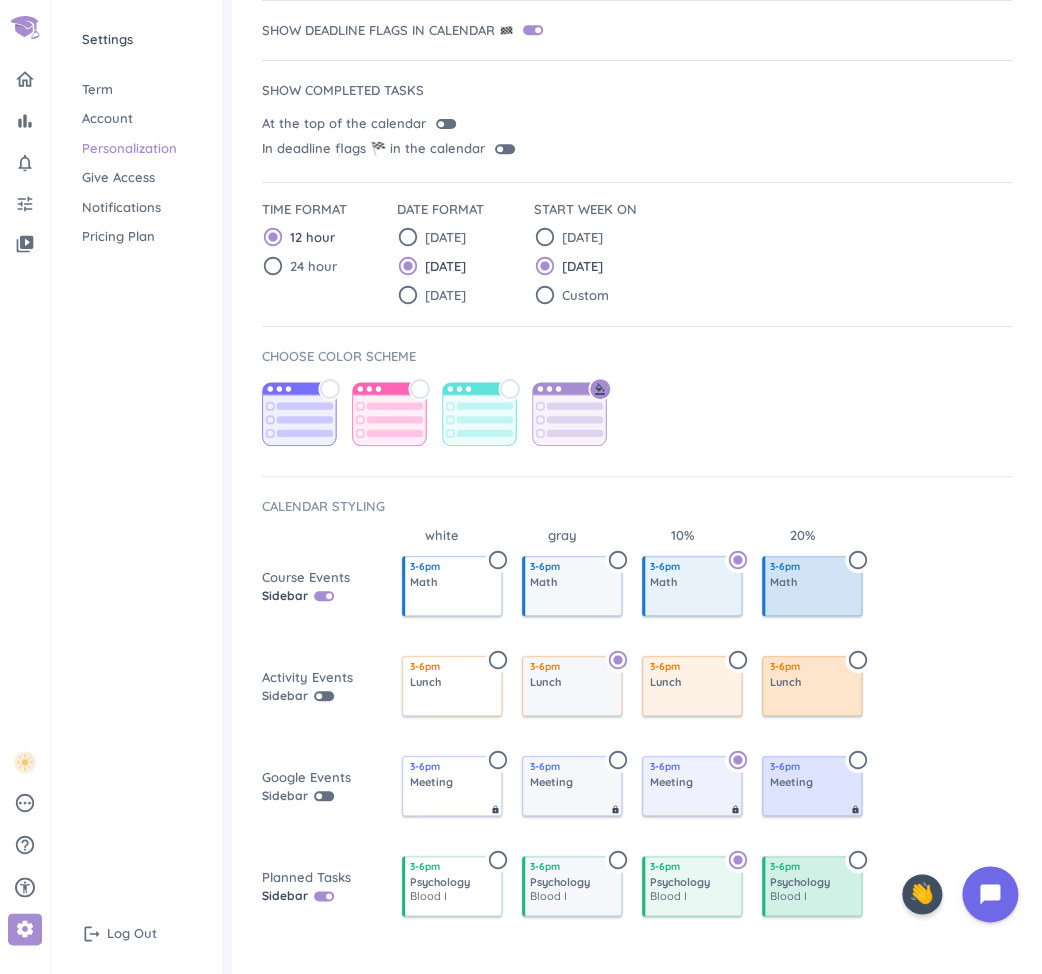 click at bounding box center [324, 596] 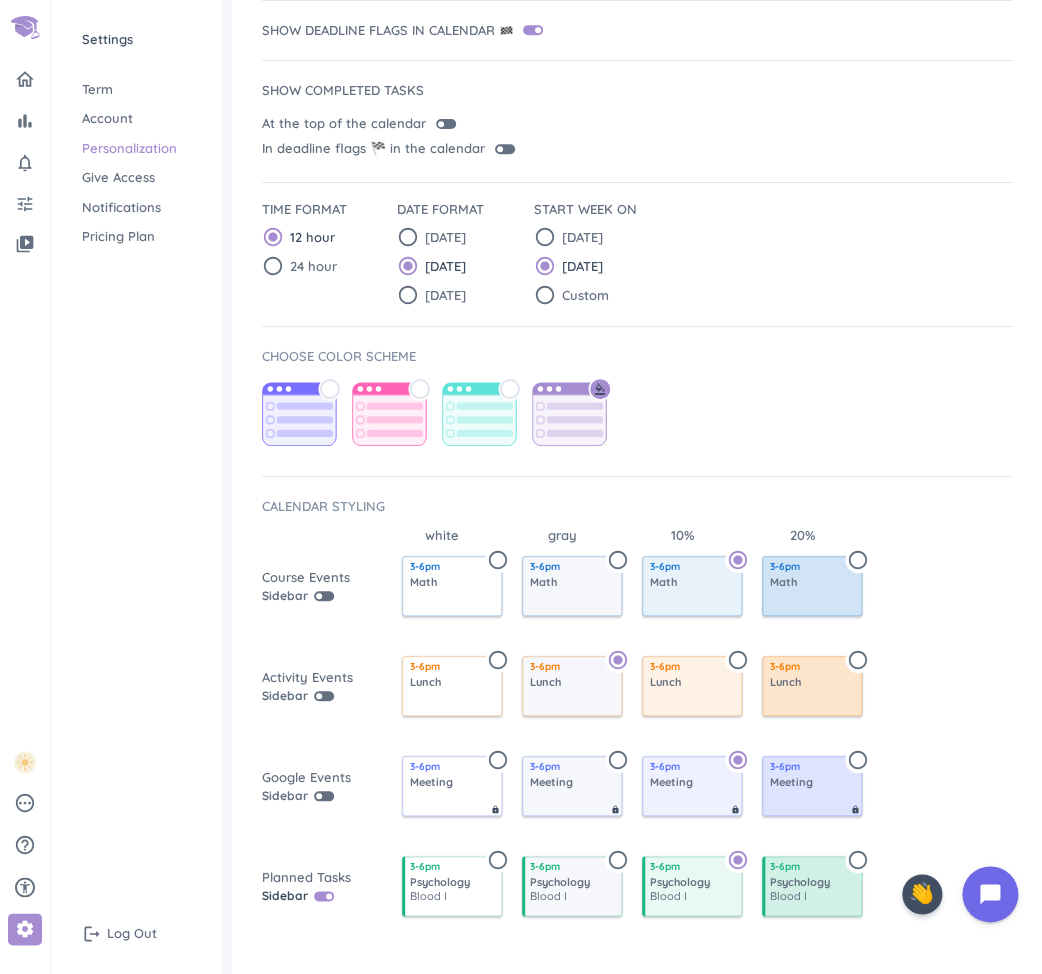 click at bounding box center (324, 896) 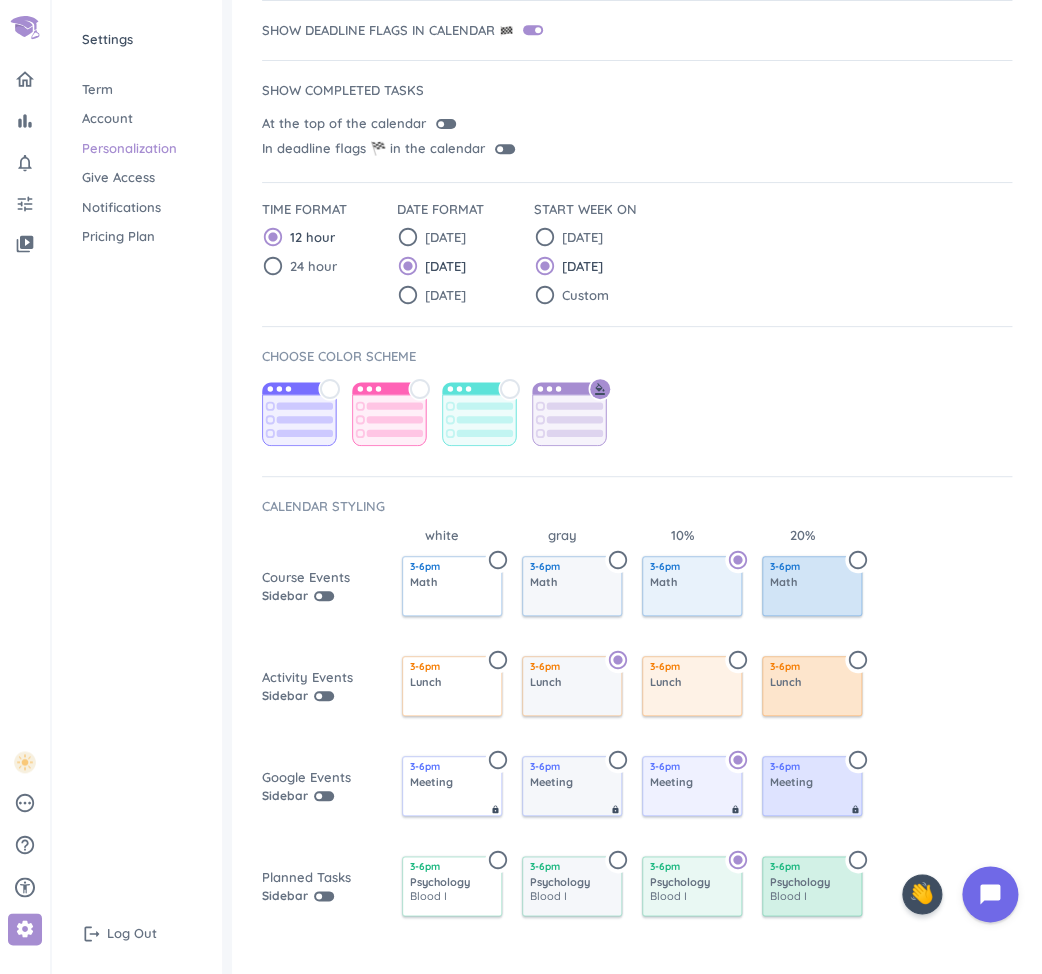 click on "radio_button_unchecked" at bounding box center [618, 560] 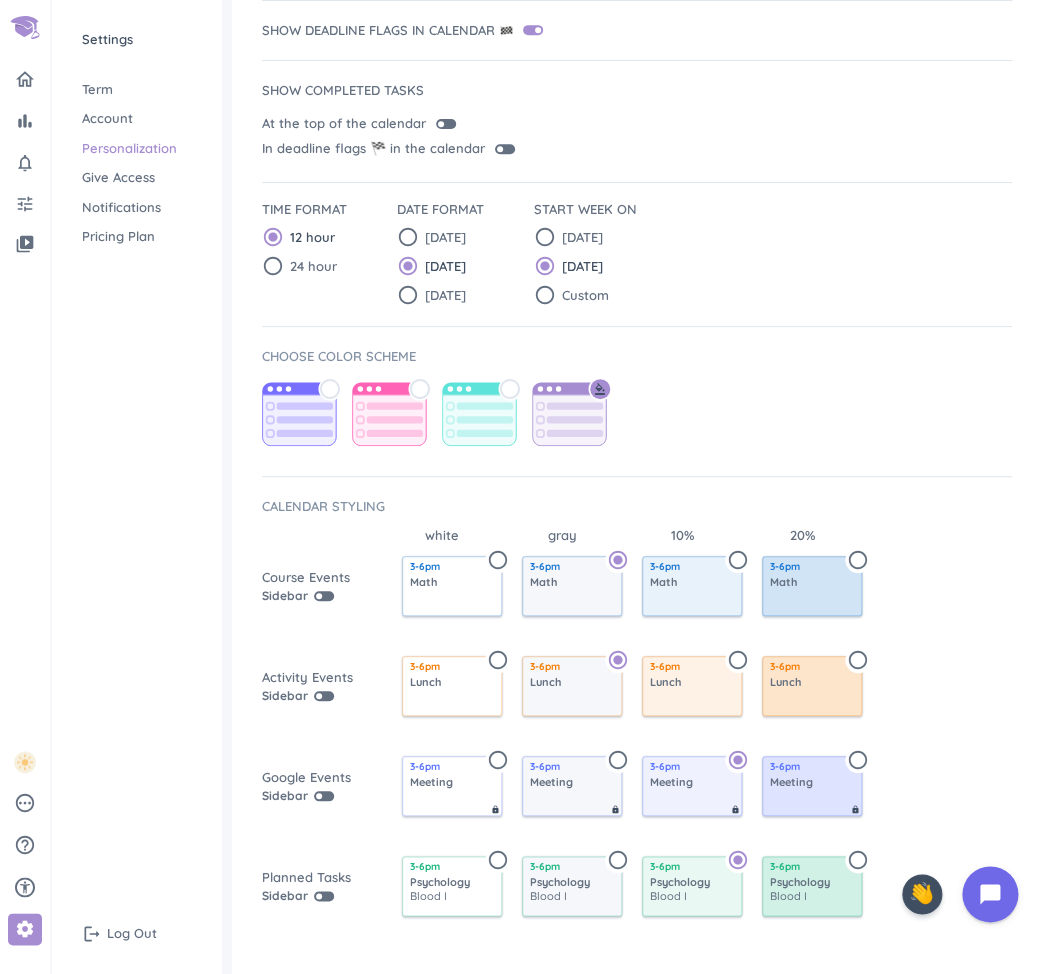 click on "radio_button_unchecked" at bounding box center [618, 760] 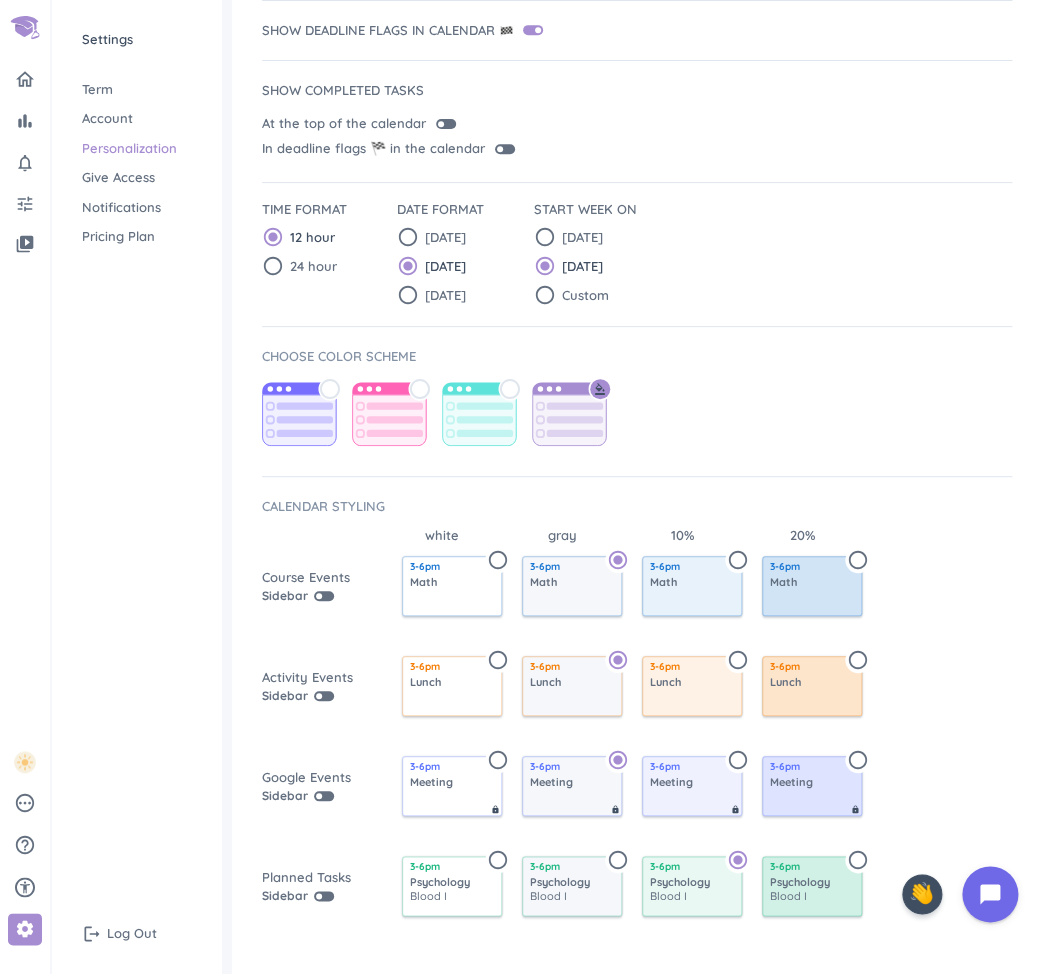 click on "radio_button_unchecked" at bounding box center (618, 860) 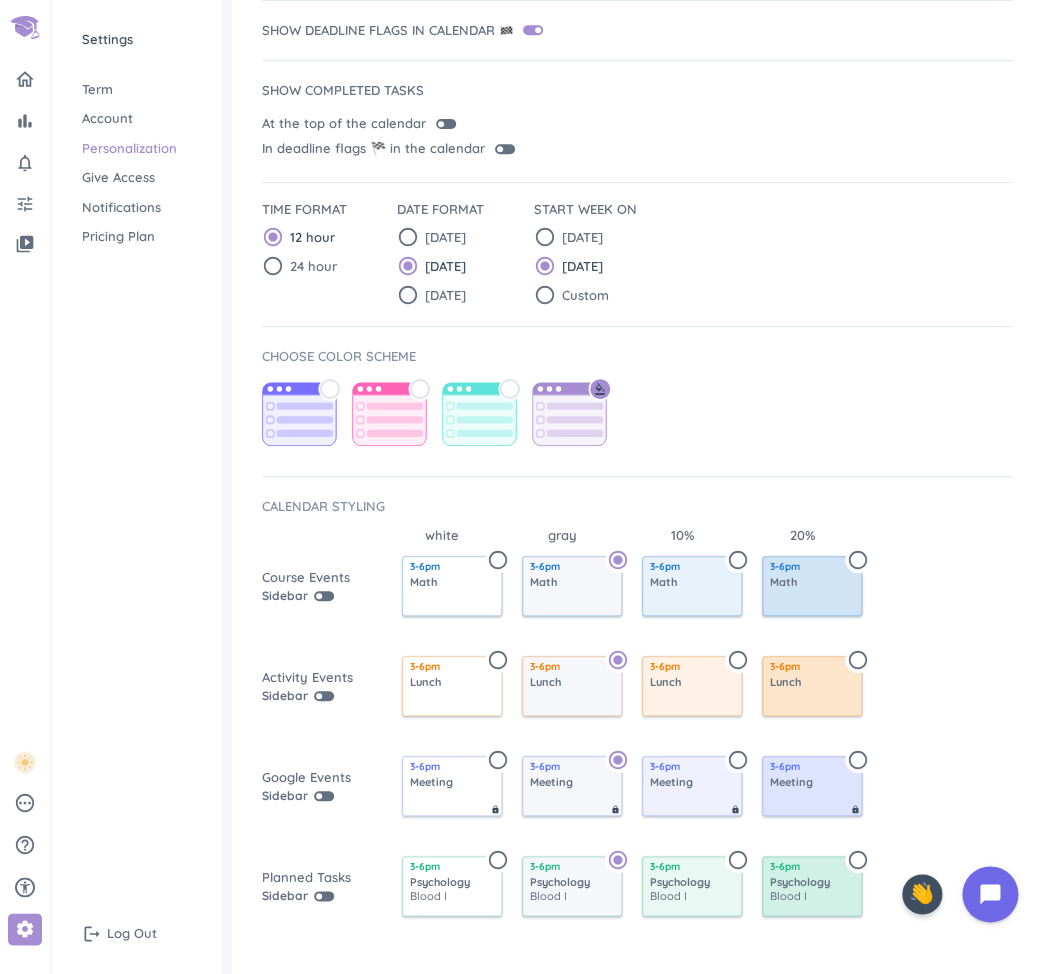 click on "20% 3-6pm Math radio_button_unchecked" at bounding box center [802, 586] 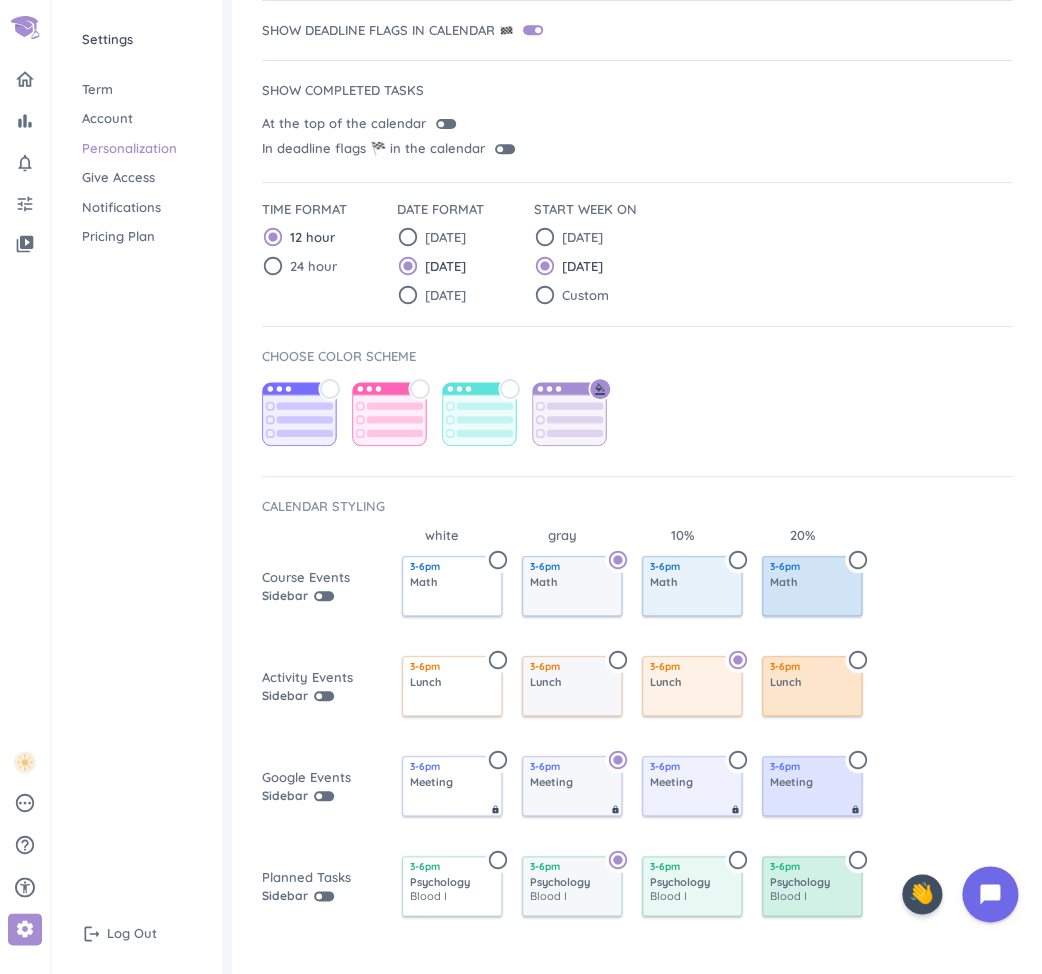 click on "radio_button_unchecked" at bounding box center (738, 560) 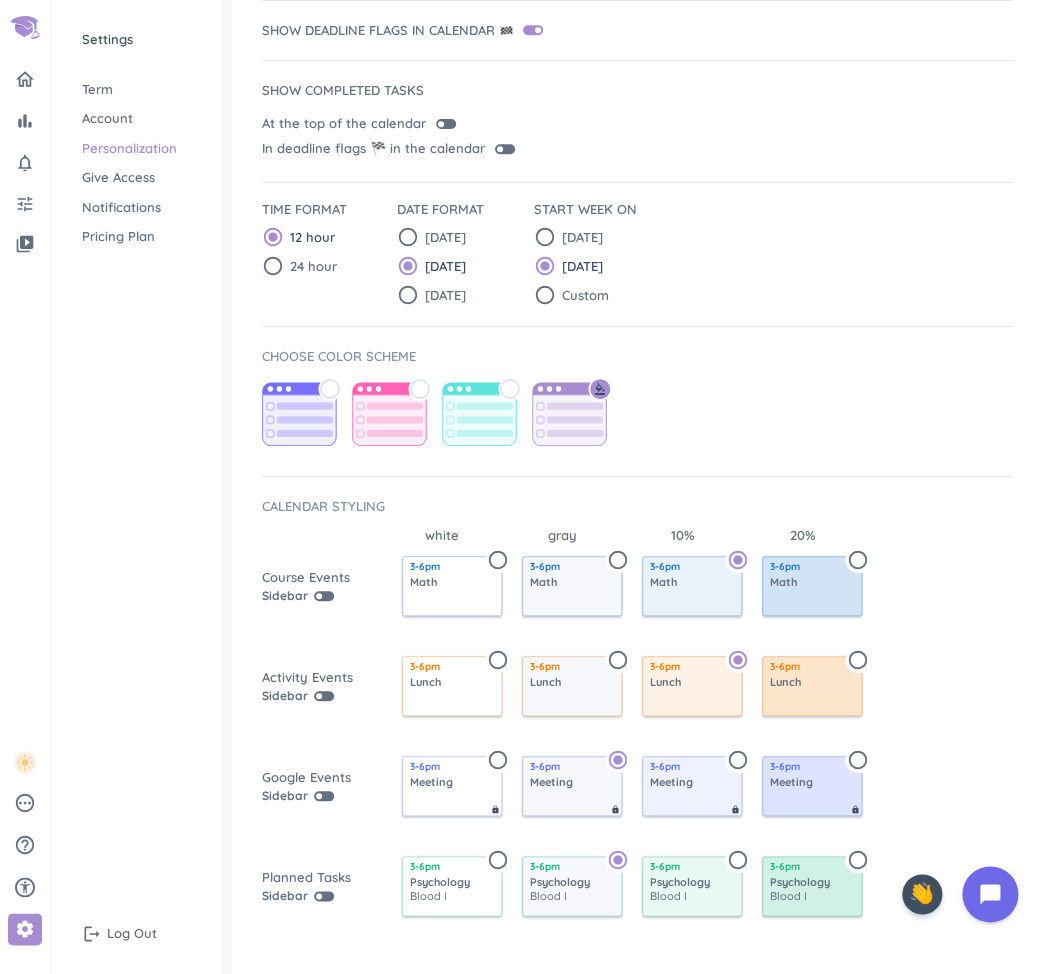 click on "radio_button_unchecked" at bounding box center (738, 760) 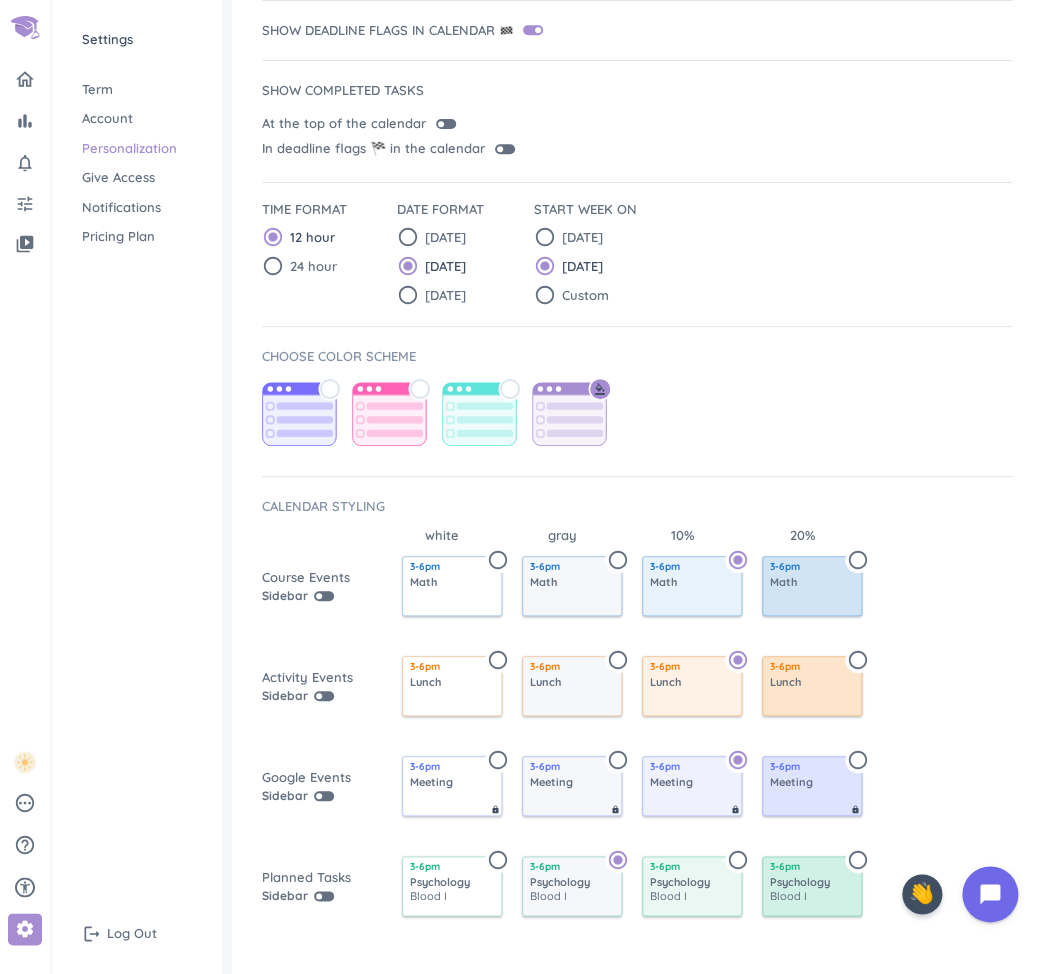 click on "radio_button_unchecked" at bounding box center [738, 860] 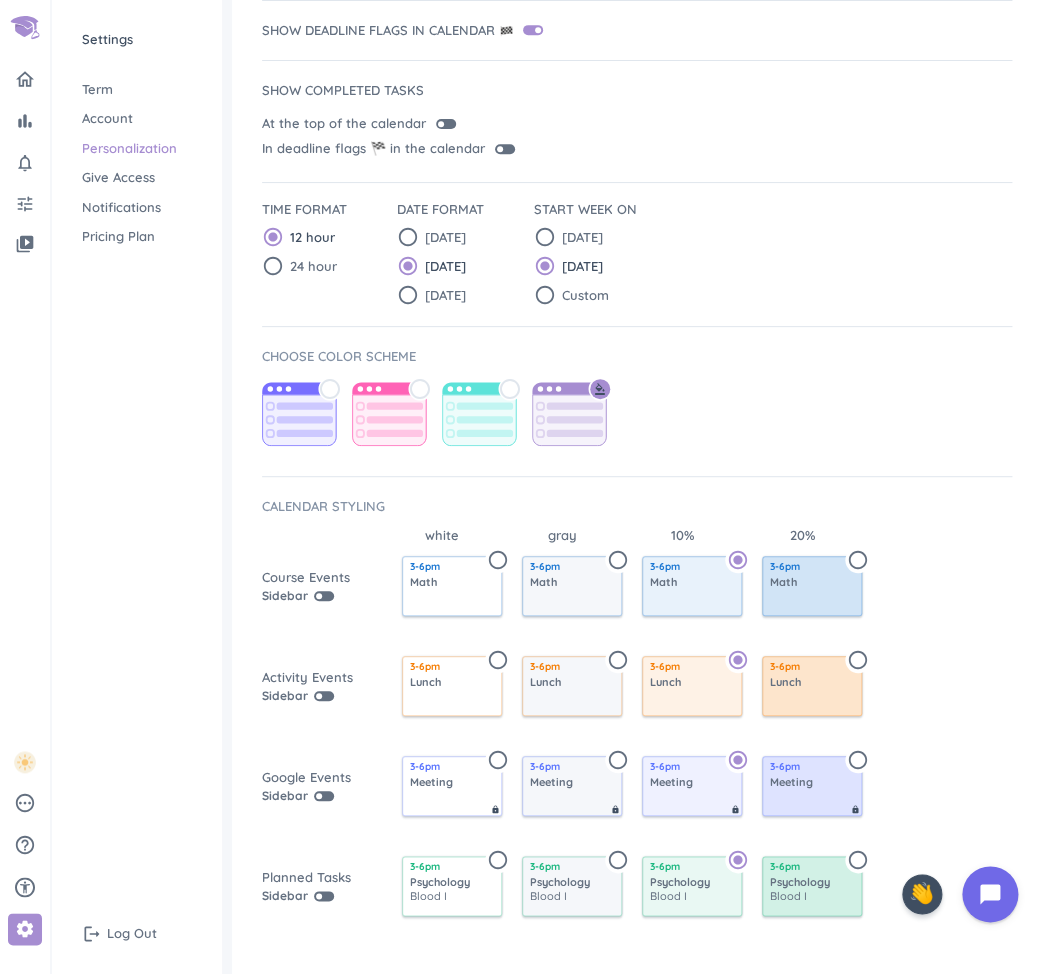 scroll, scrollTop: 0, scrollLeft: 0, axis: both 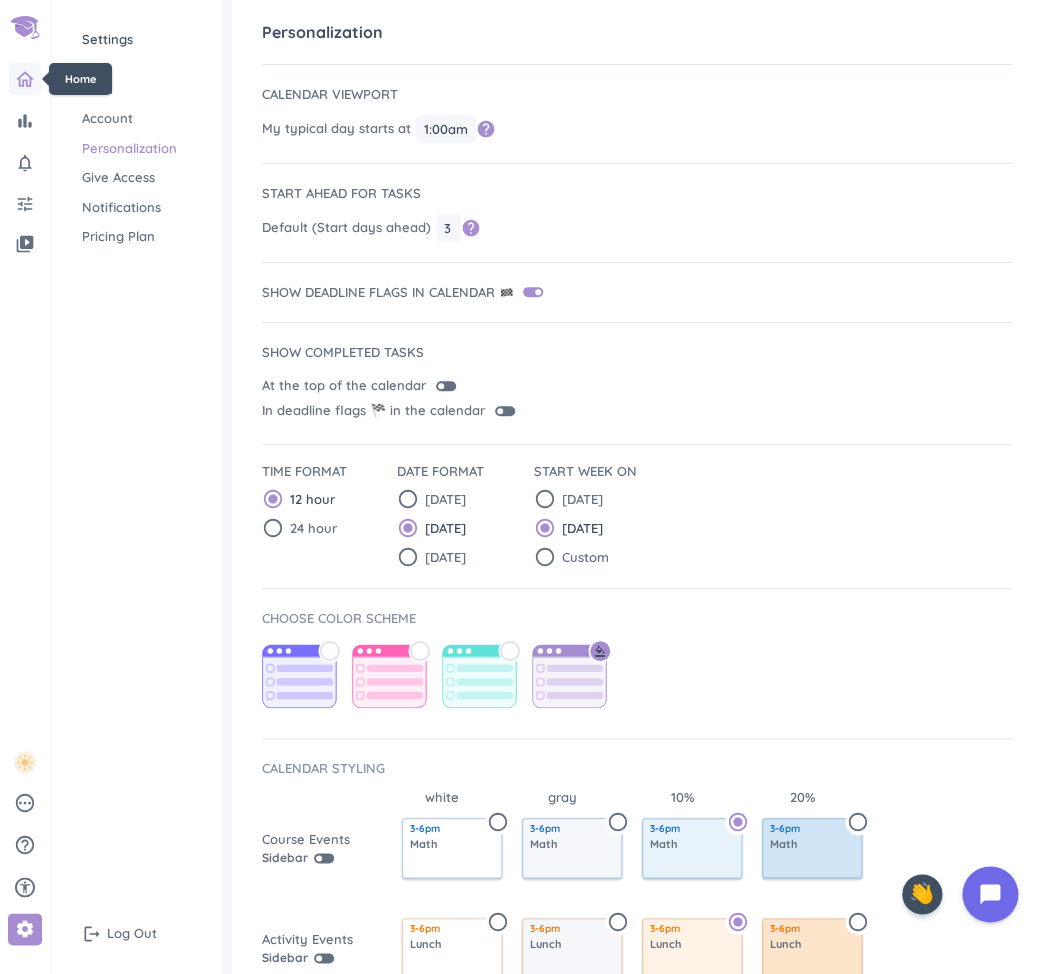 click at bounding box center (25, 79) 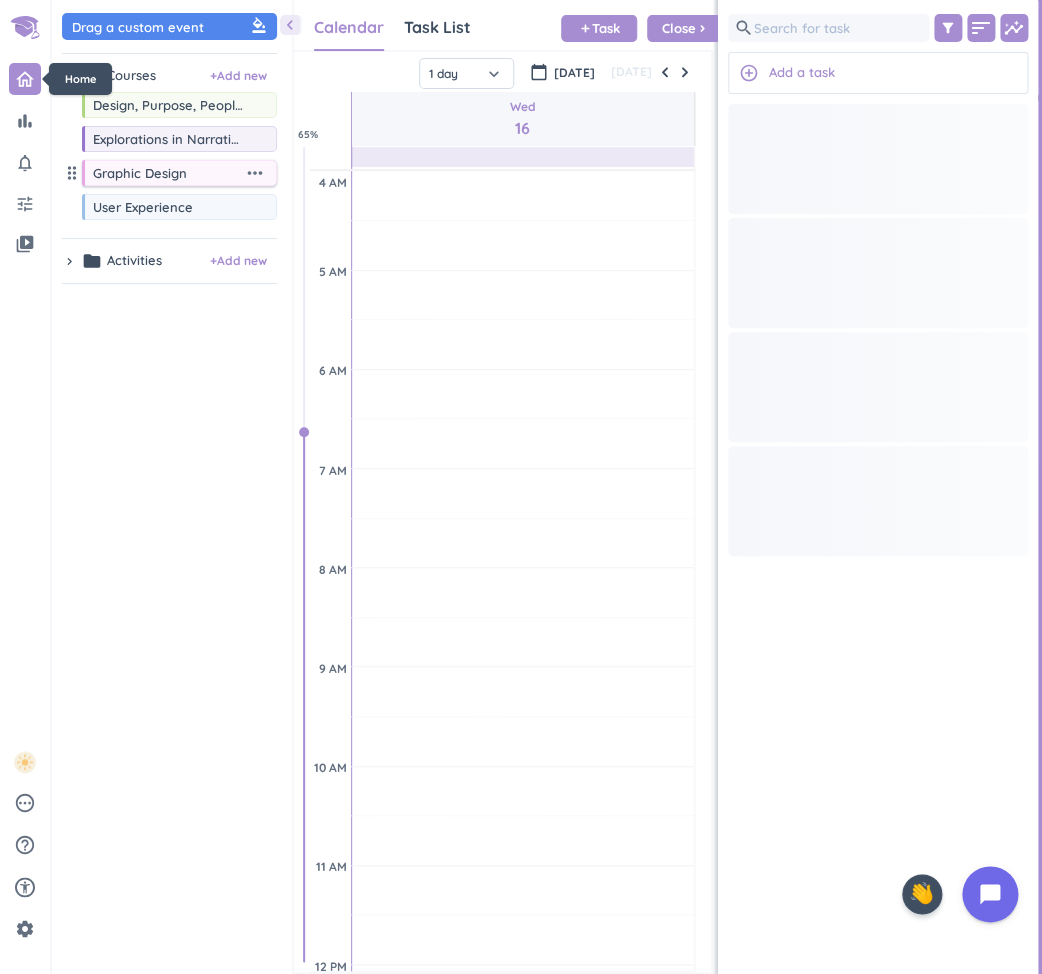 scroll, scrollTop: 1, scrollLeft: 2, axis: both 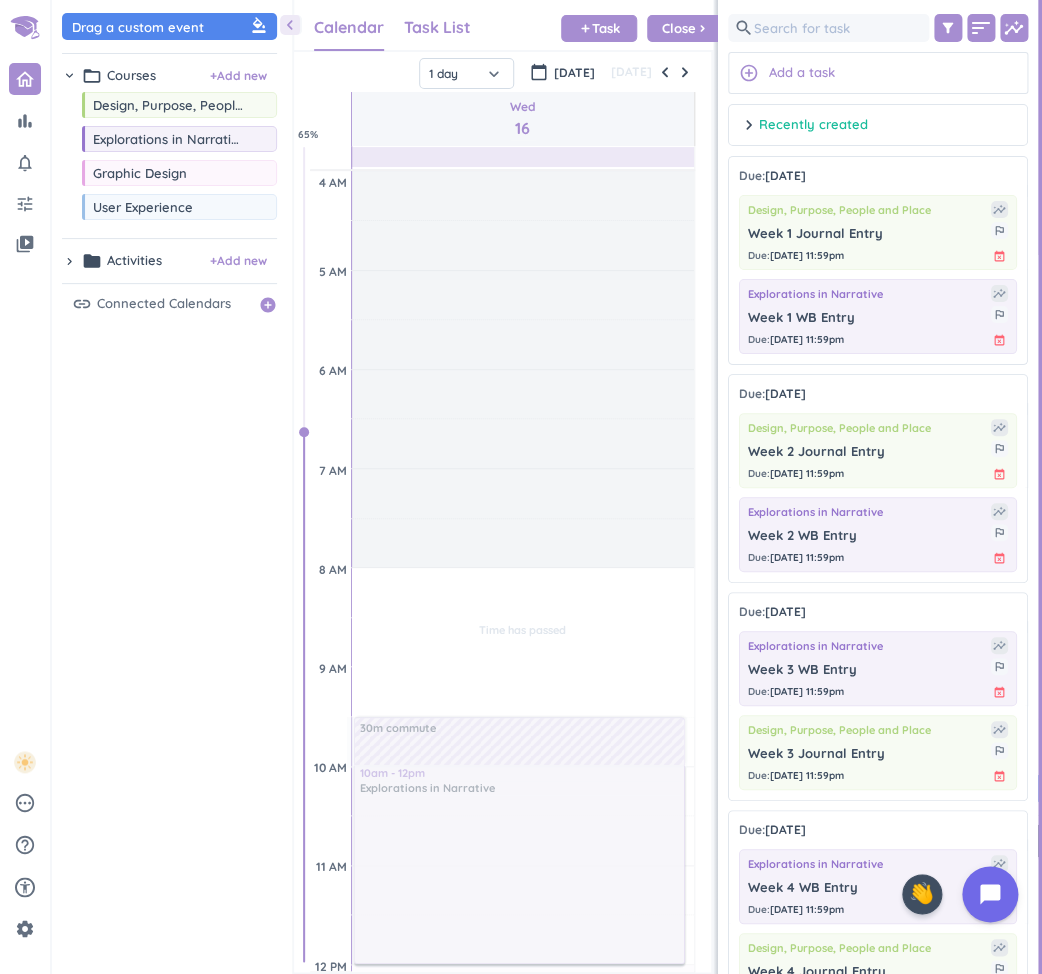 click on "Task List" at bounding box center [437, 27] 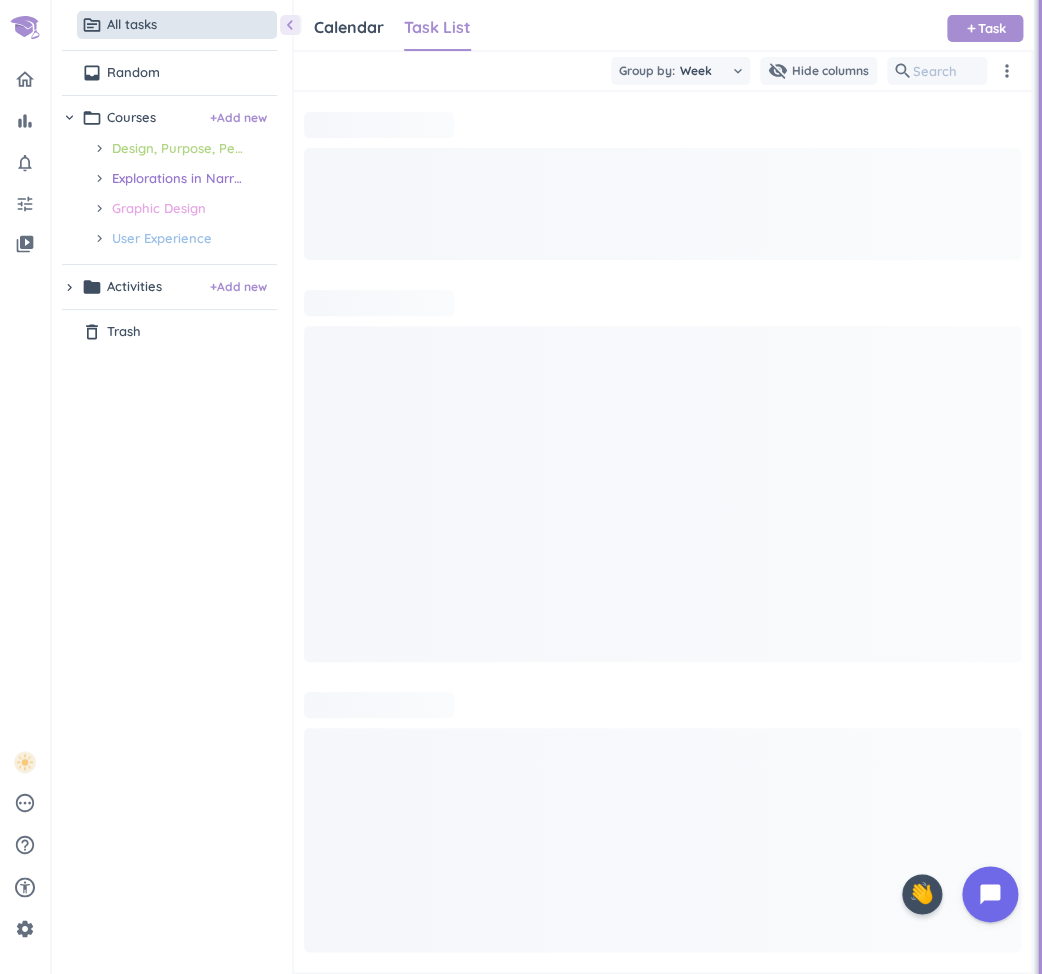 scroll, scrollTop: 1, scrollLeft: 2, axis: both 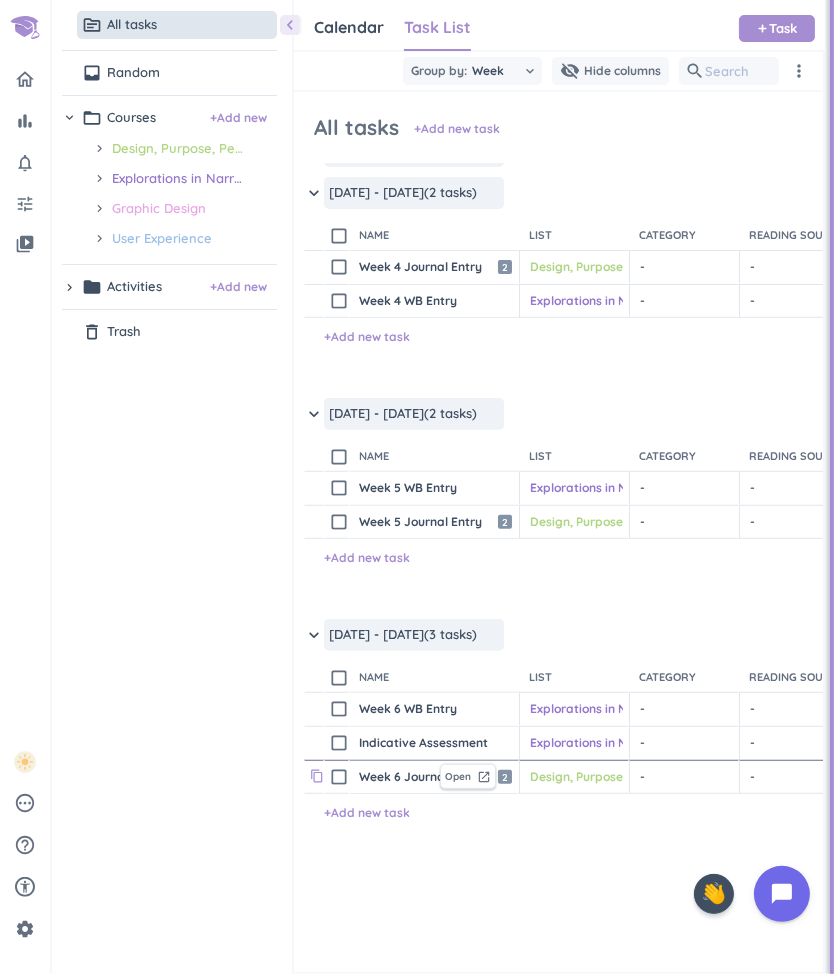 click on "content_copy" at bounding box center (317, 776) 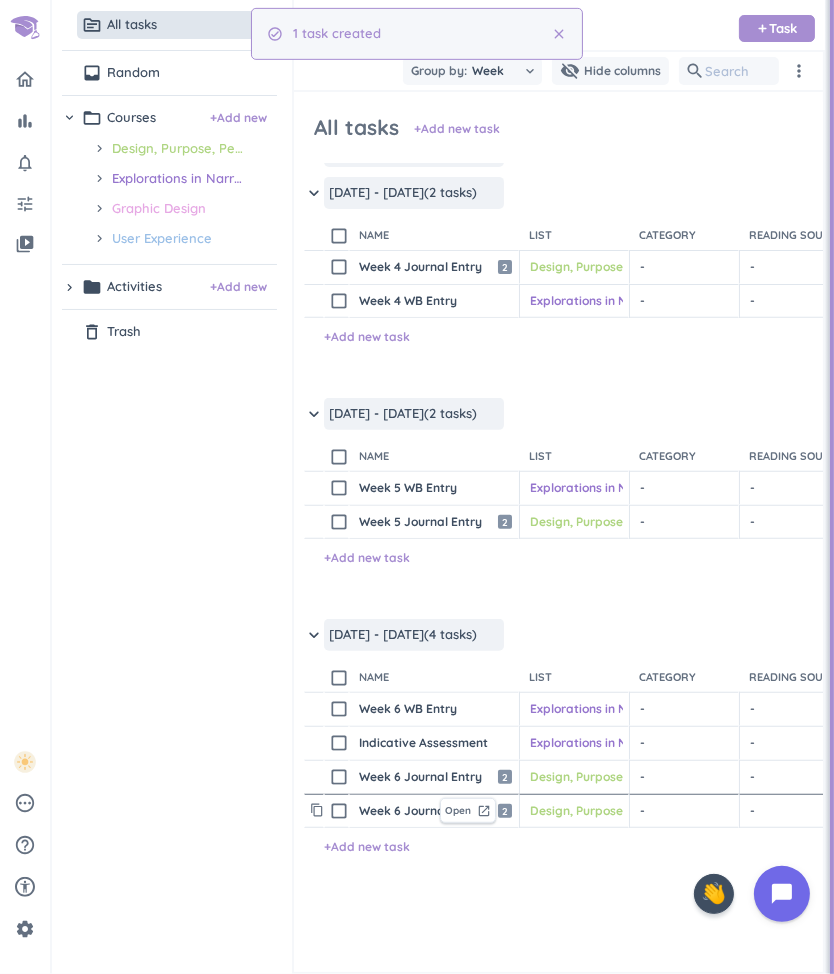click on "Week 6 Journal Entry" at bounding box center (395, 811) 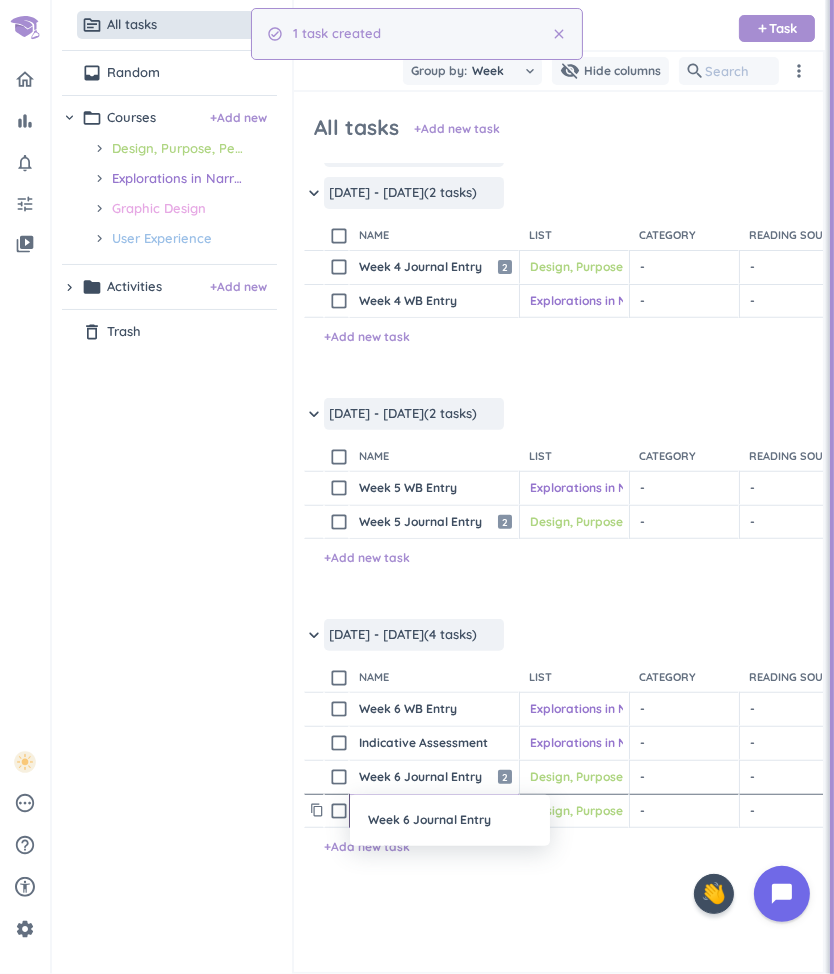 click on "Week 6 Journal Entry" at bounding box center (450, 820) 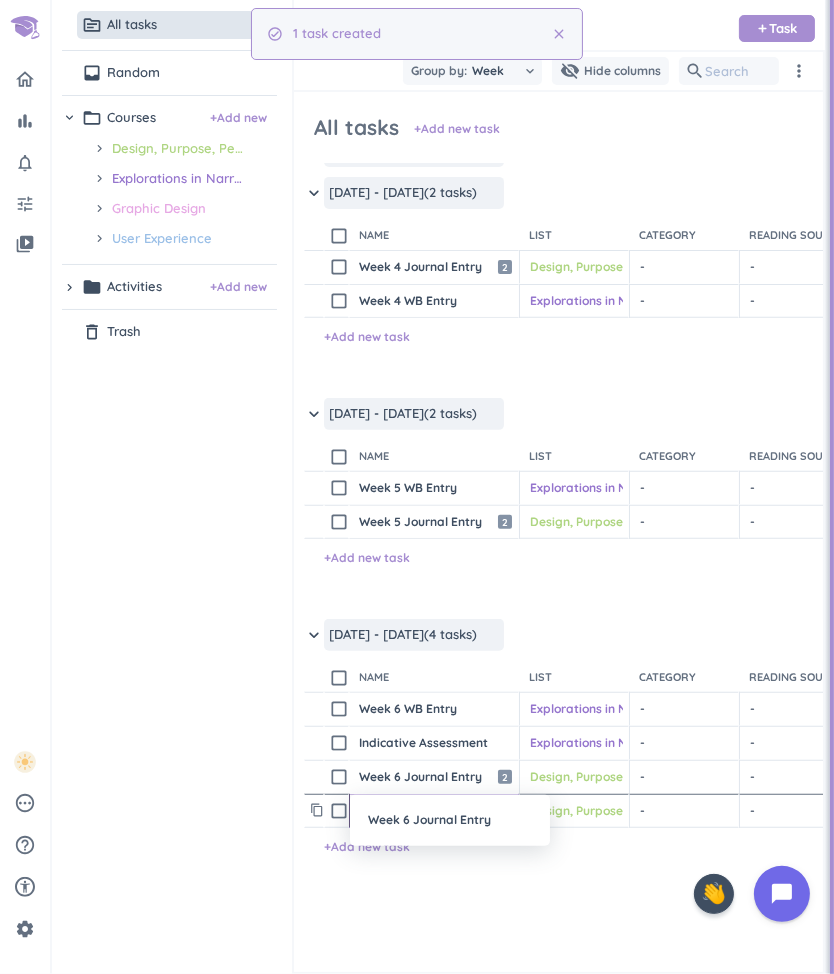 type on "x" 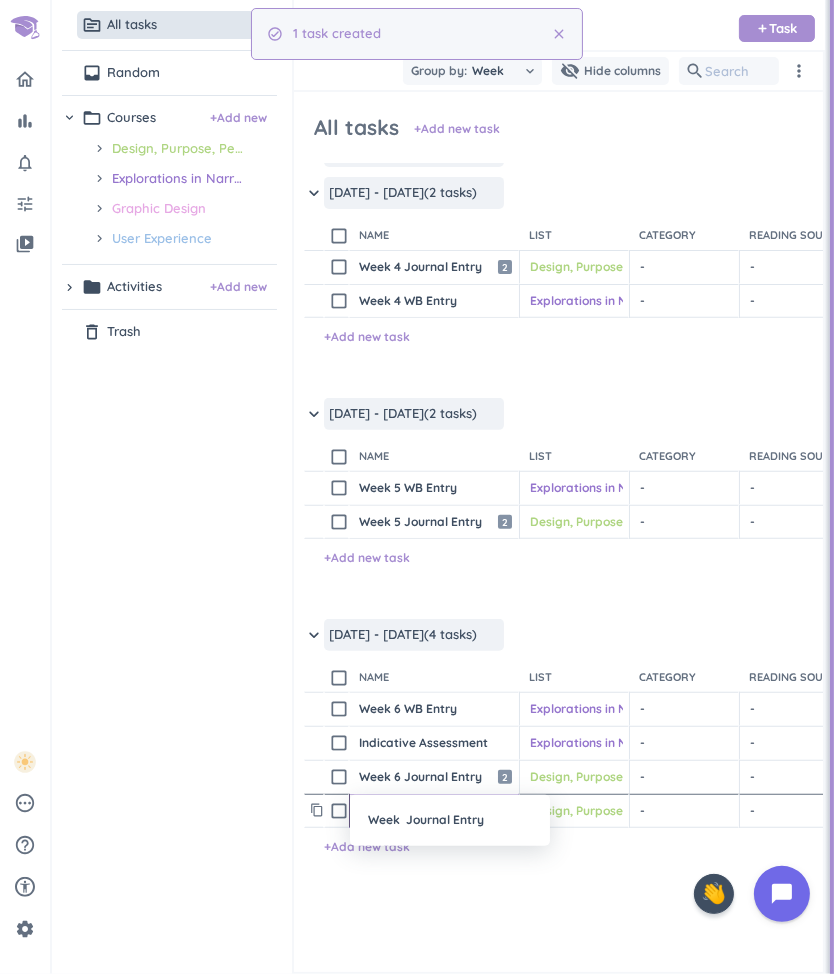 type on "x" 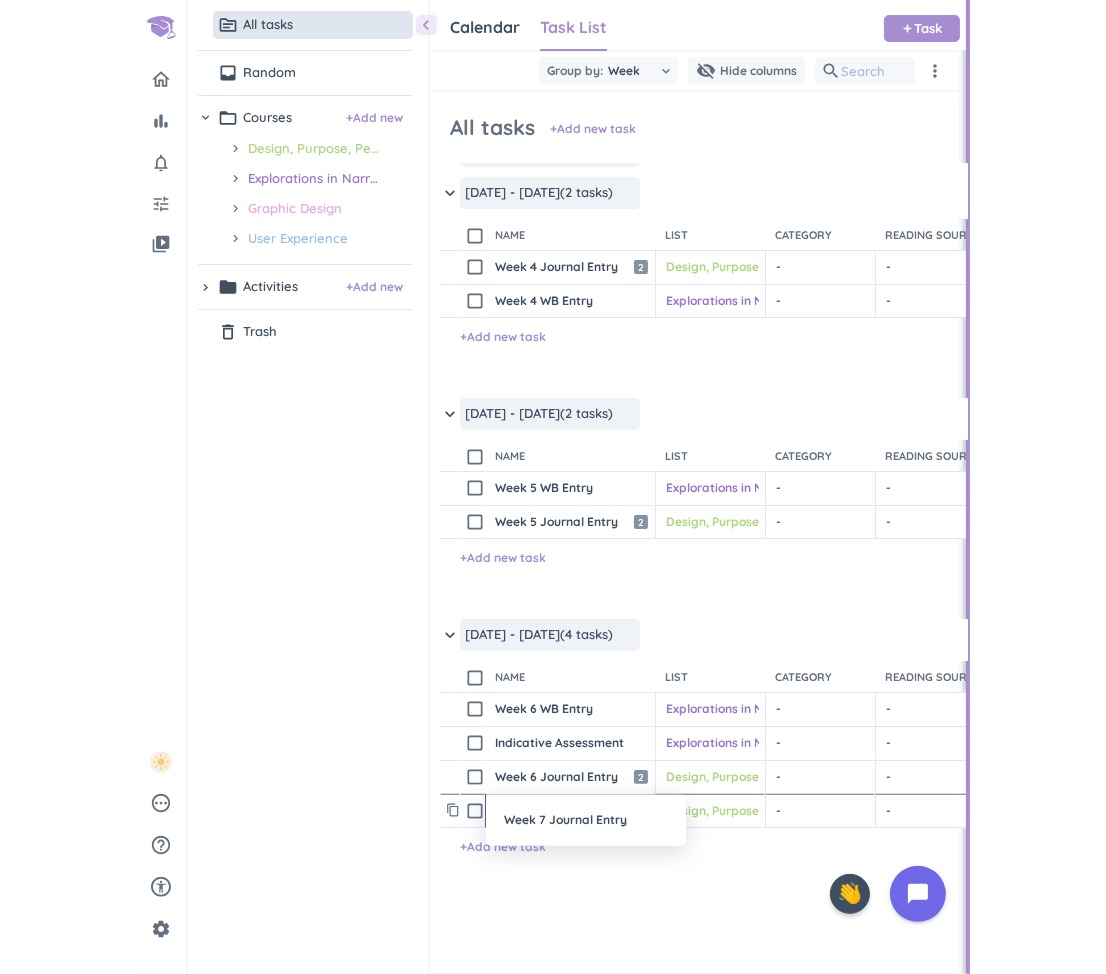 scroll, scrollTop: 1, scrollLeft: 2, axis: both 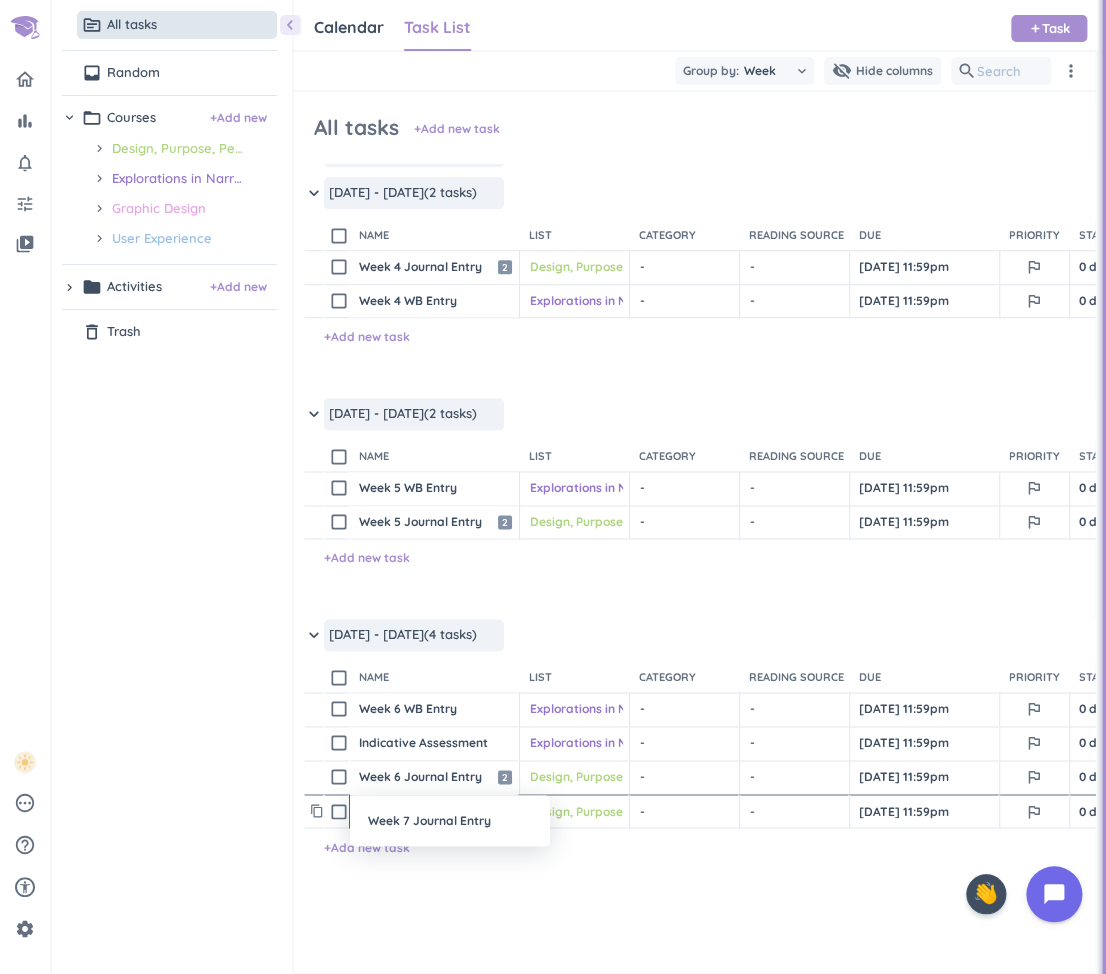 type on "x" 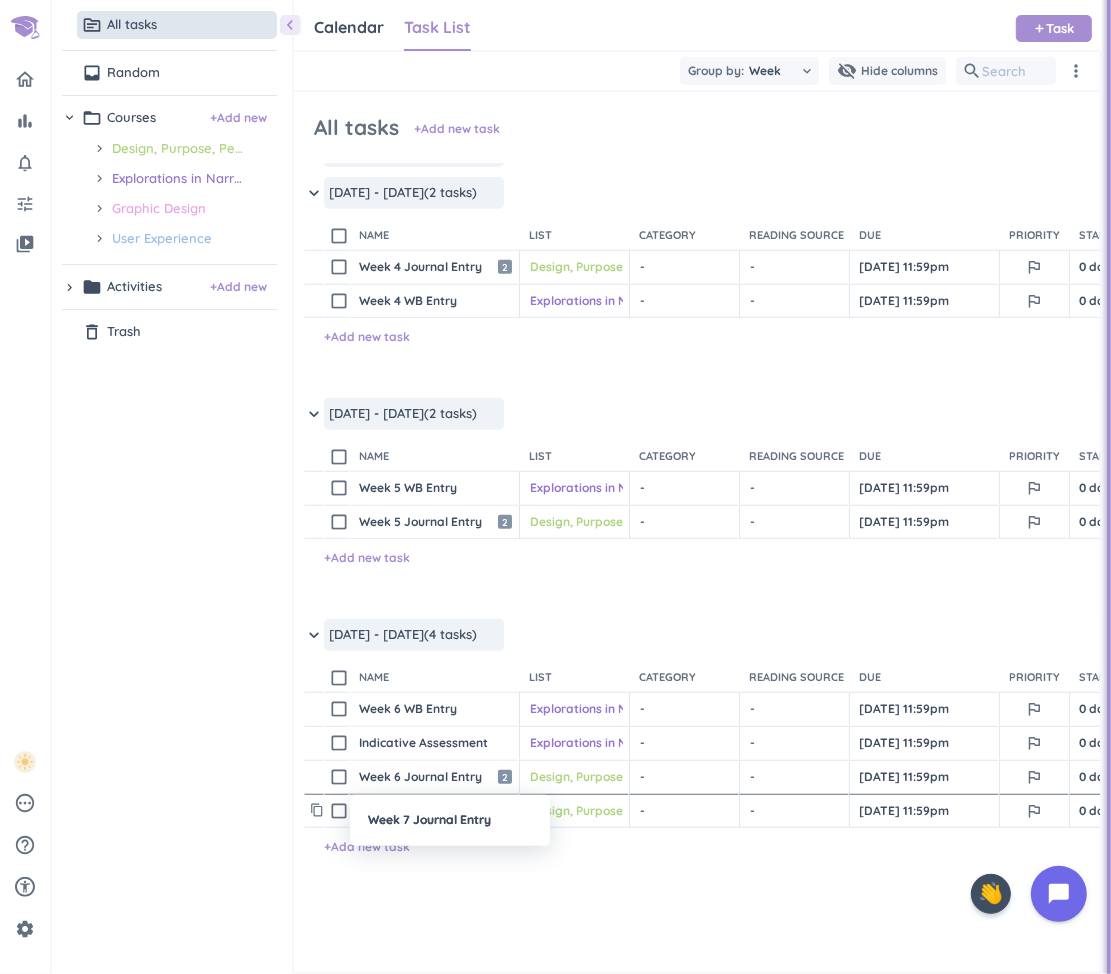 click at bounding box center (555, 487) 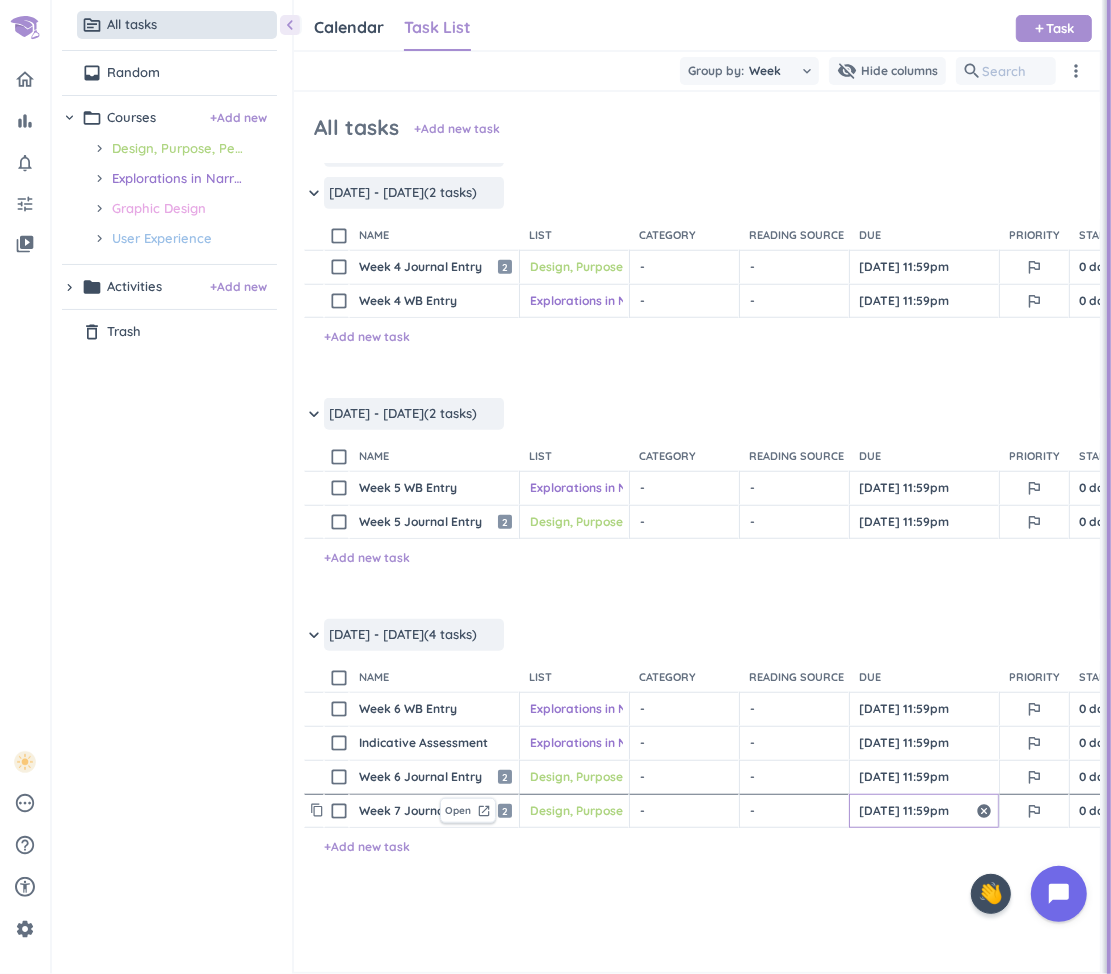 click on "[DATE] 11:59pm" at bounding box center [924, 811] 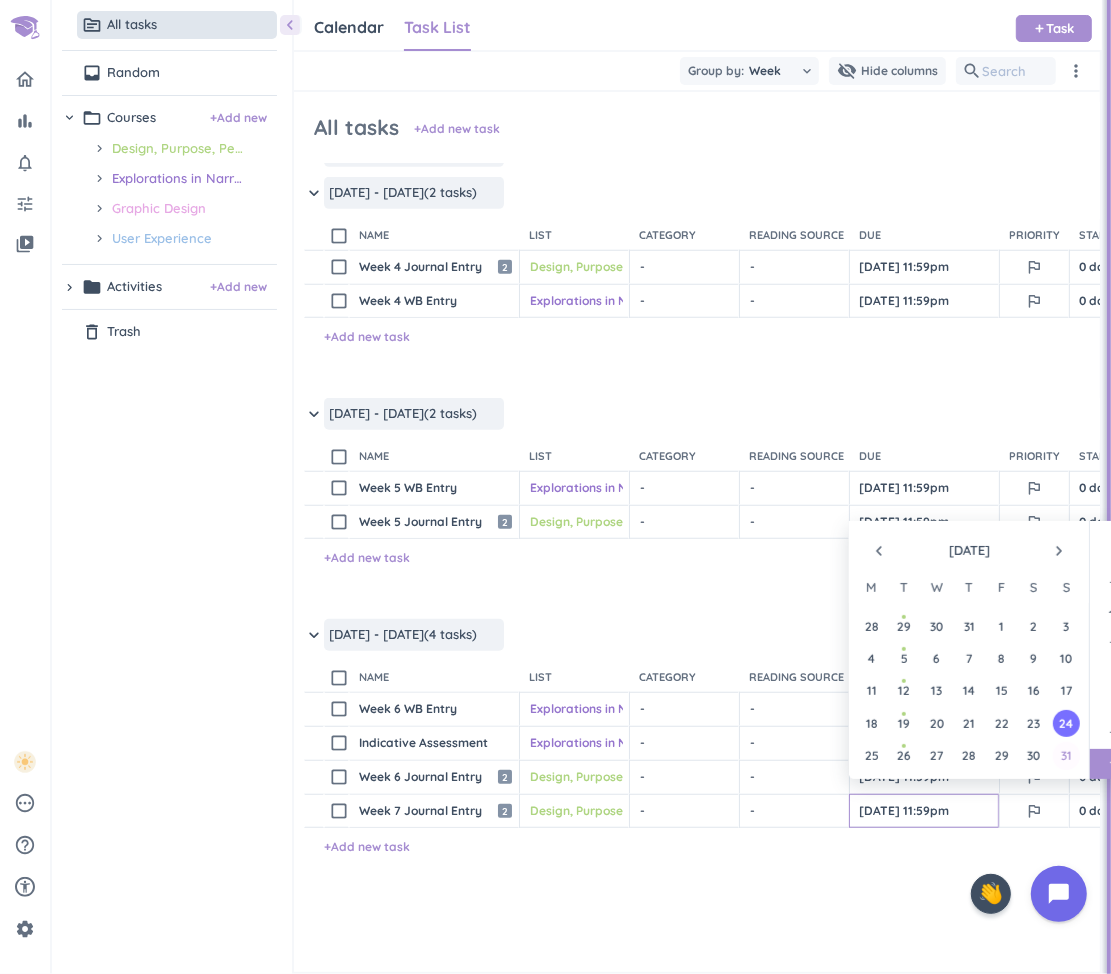 click on "31" at bounding box center [1066, 755] 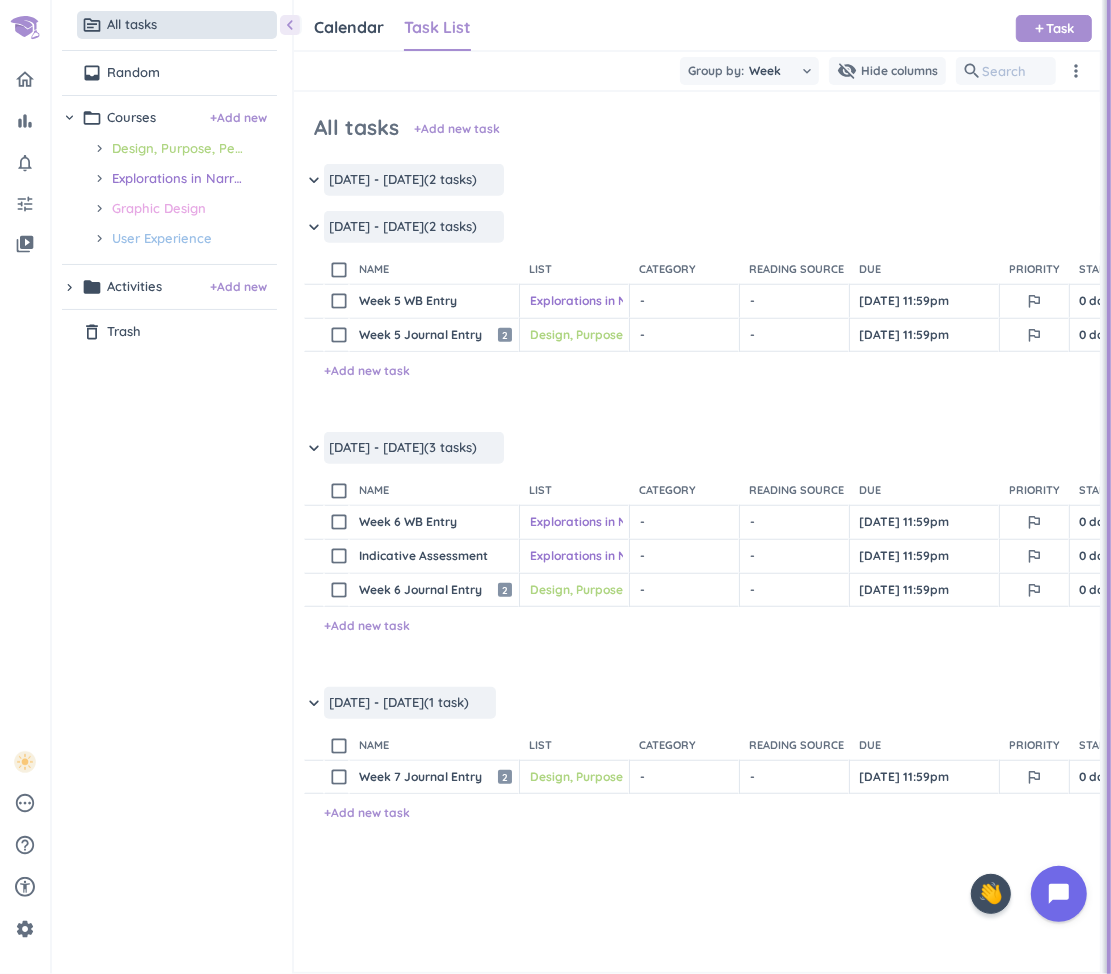 click on "content_copy check_box_outline_blank Week 7 Journal Entry Open launch 2 Design, Purpose, People and Place cancel keyboard_arrow_down - cancel keyboard_arrow_down - cancel keyboard_arrow_down [DATE] 11:59pm outlined_flag 0   days N/A 0h check_circle_outline delete_outline +  Add new task" at bounding box center (697, 897) 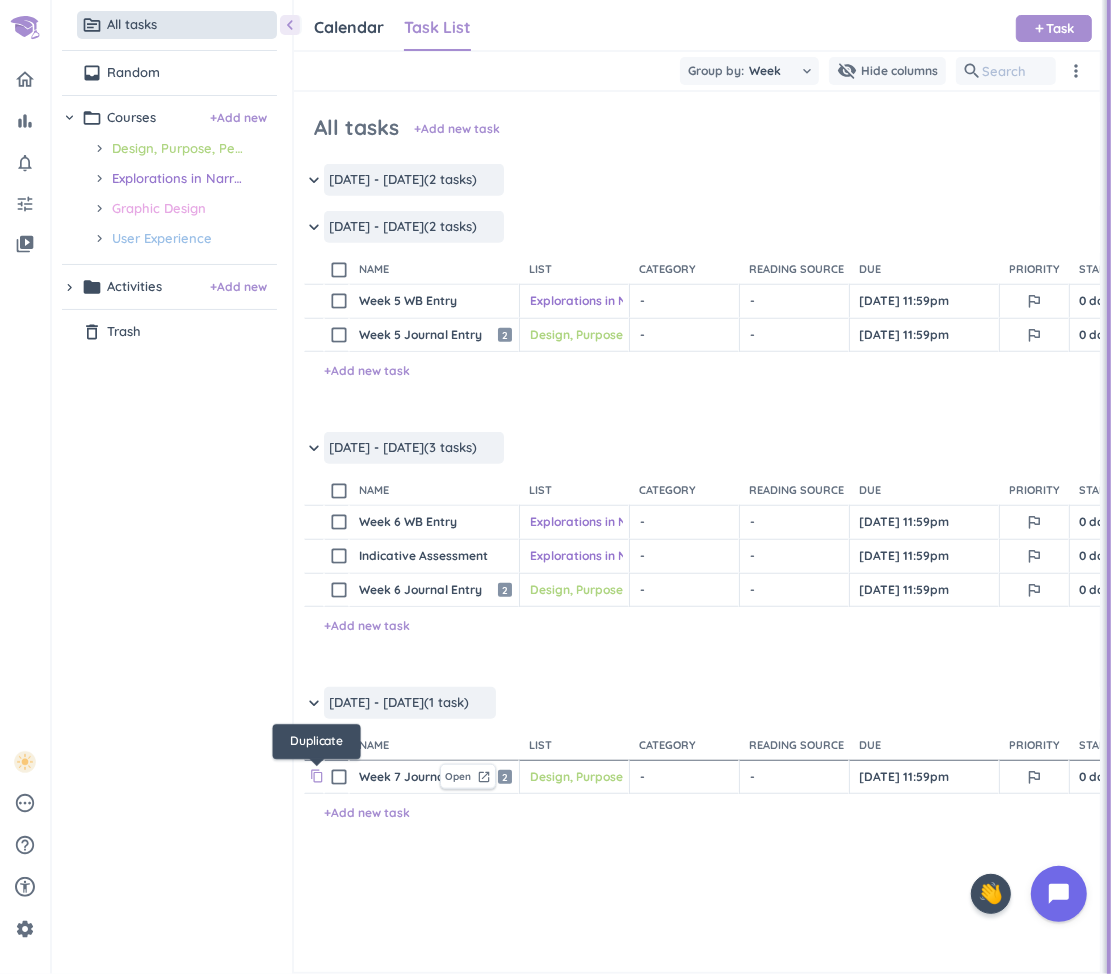 click on "content_copy" at bounding box center [317, 776] 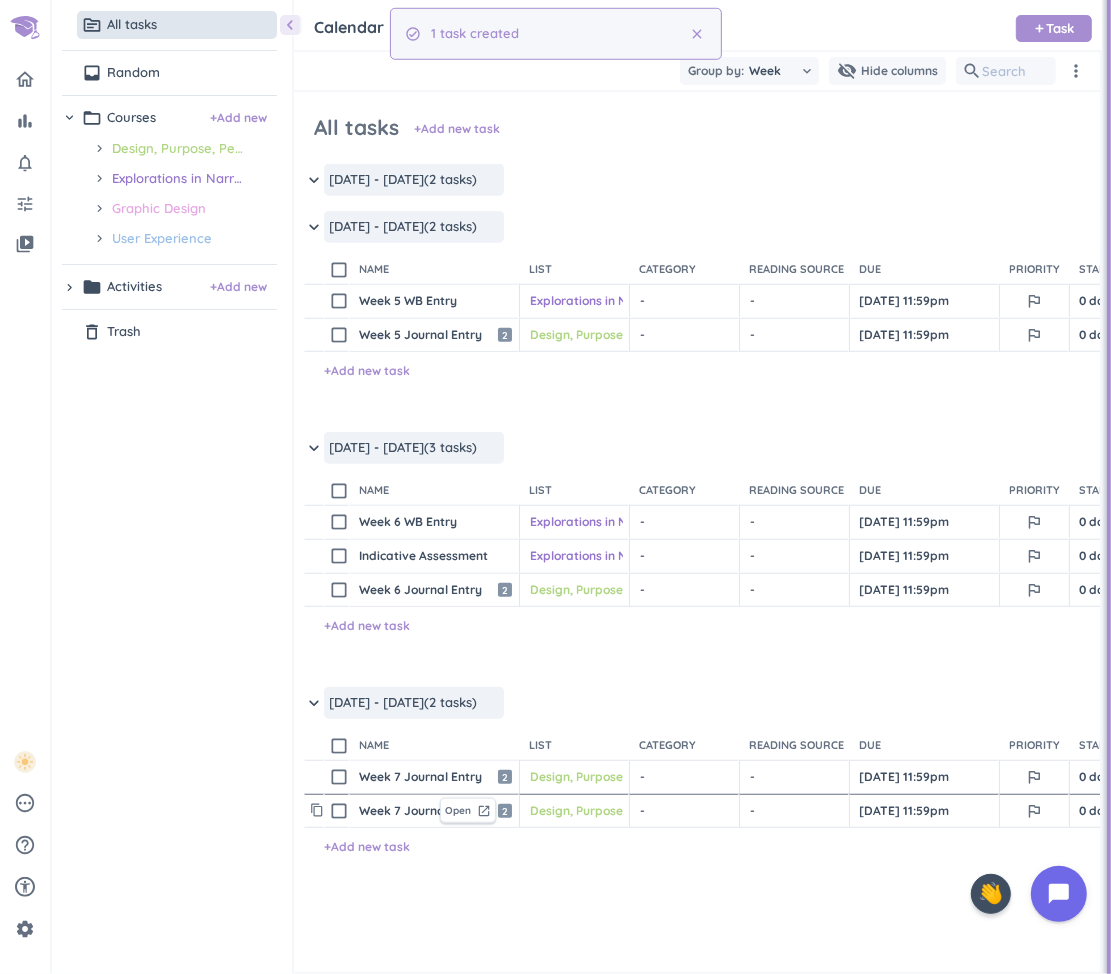 click on "Week 7 Journal Entry" at bounding box center [395, 811] 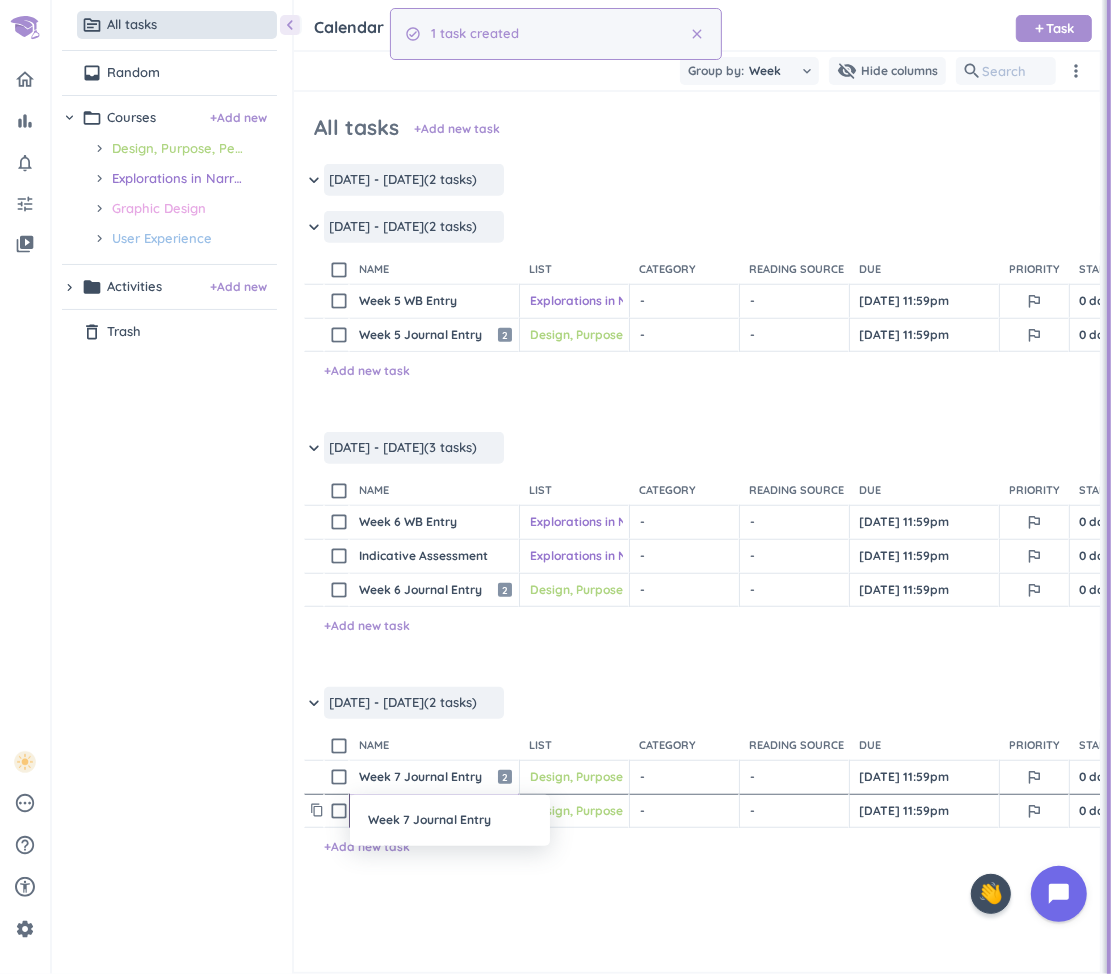click on "Week 7 Journal Entry" at bounding box center [450, 820] 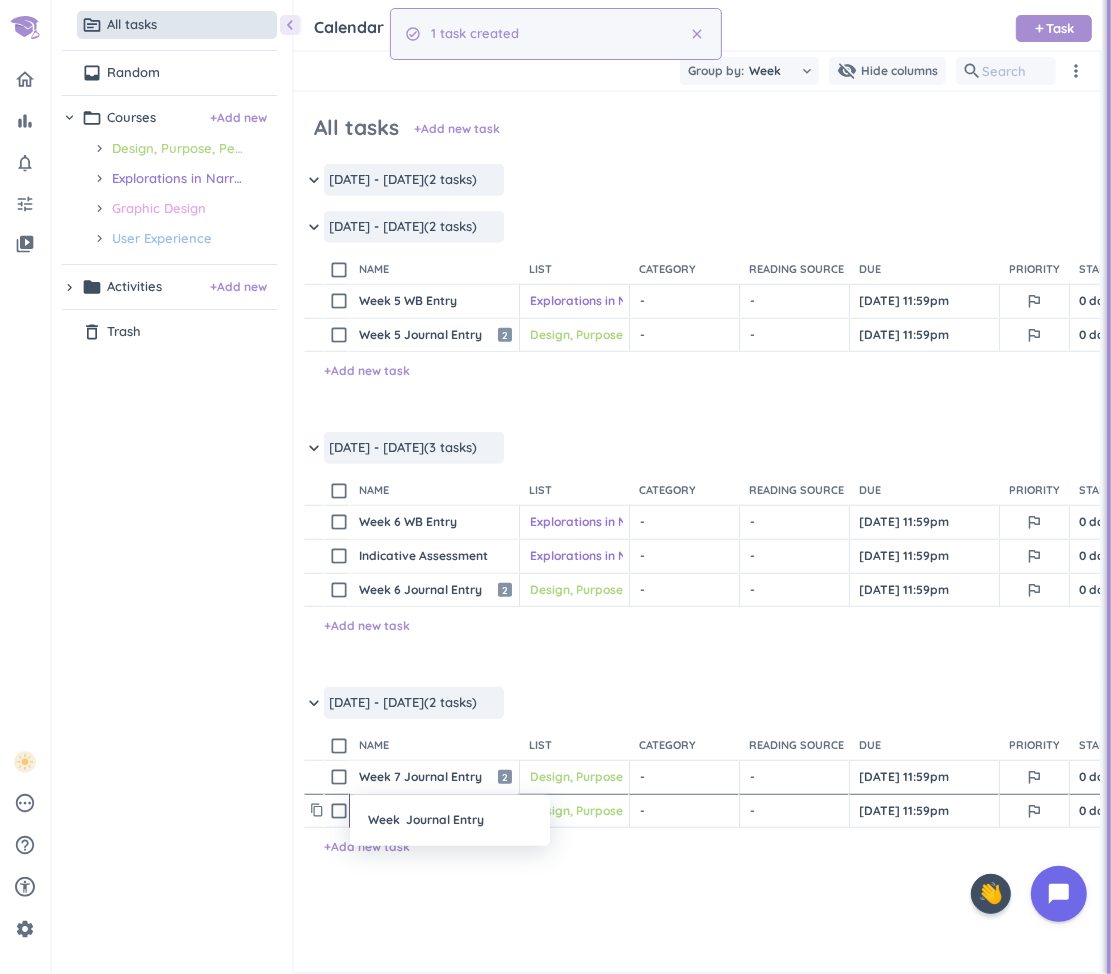 type on "x" 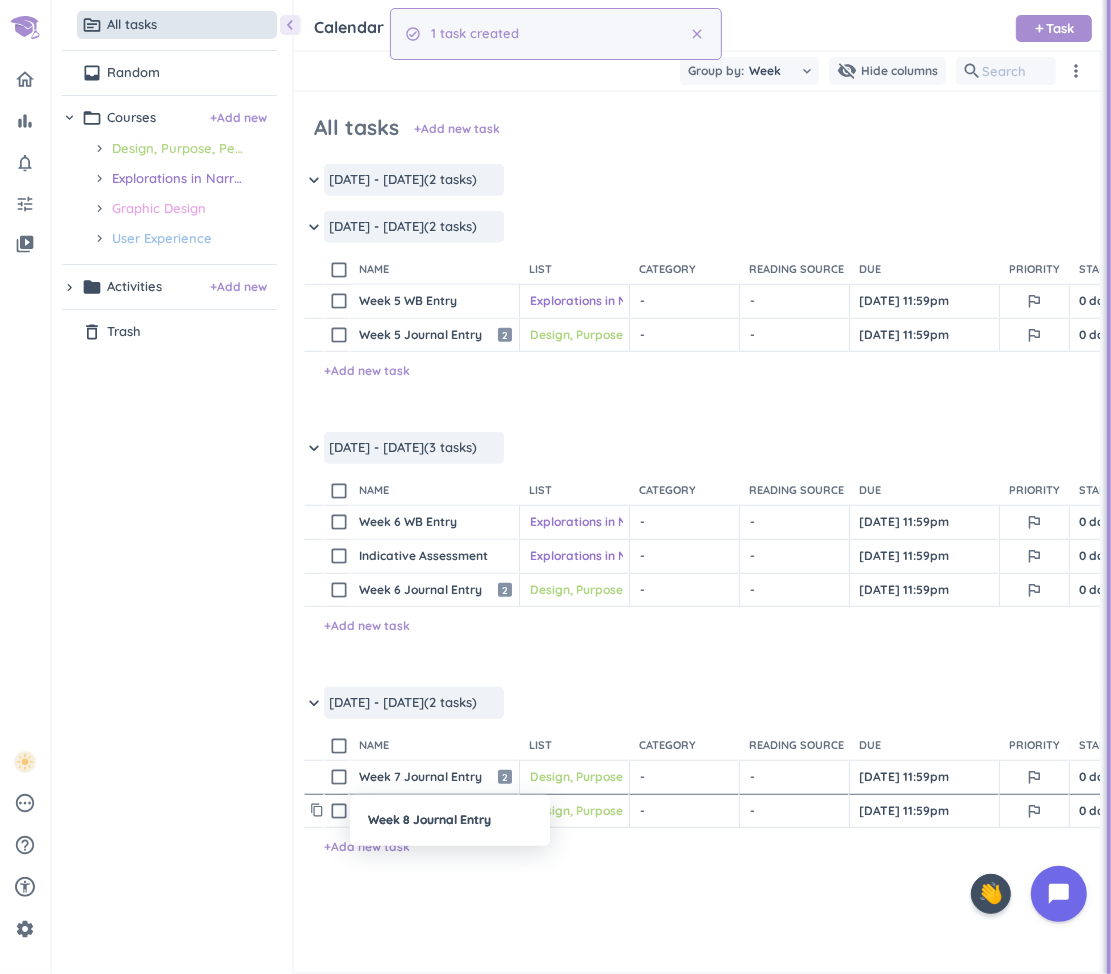 click at bounding box center [555, 487] 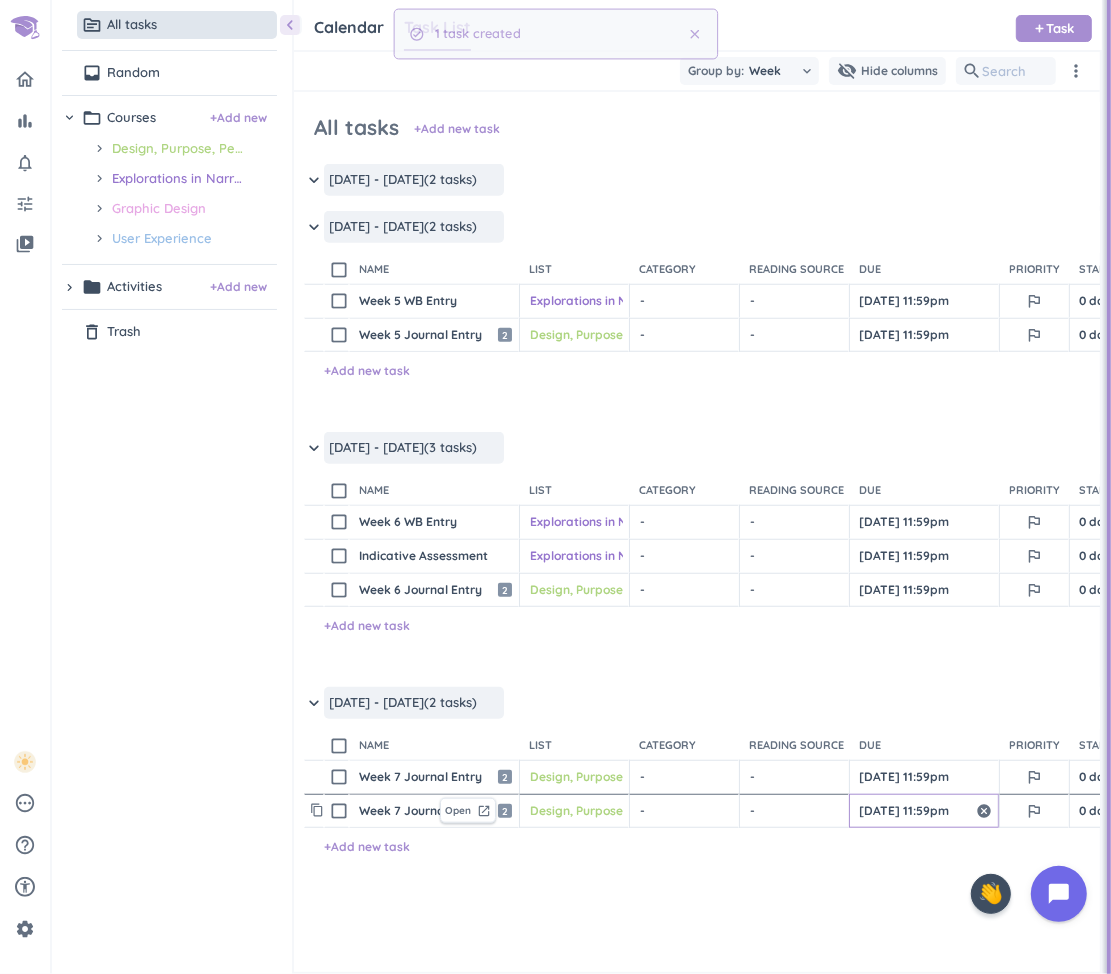 click on "[DATE] 11:59pm" at bounding box center [924, 811] 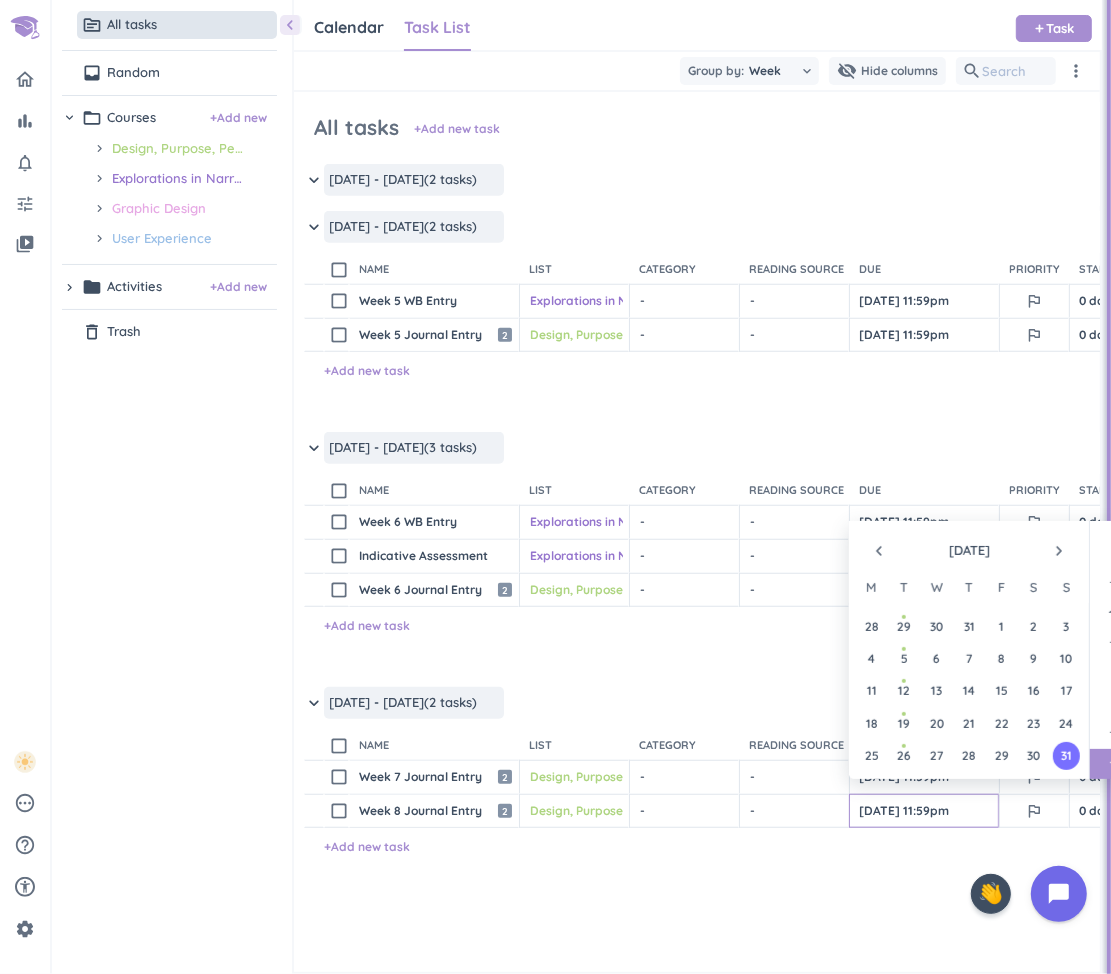 click on "navigate_next" at bounding box center (1059, 551) 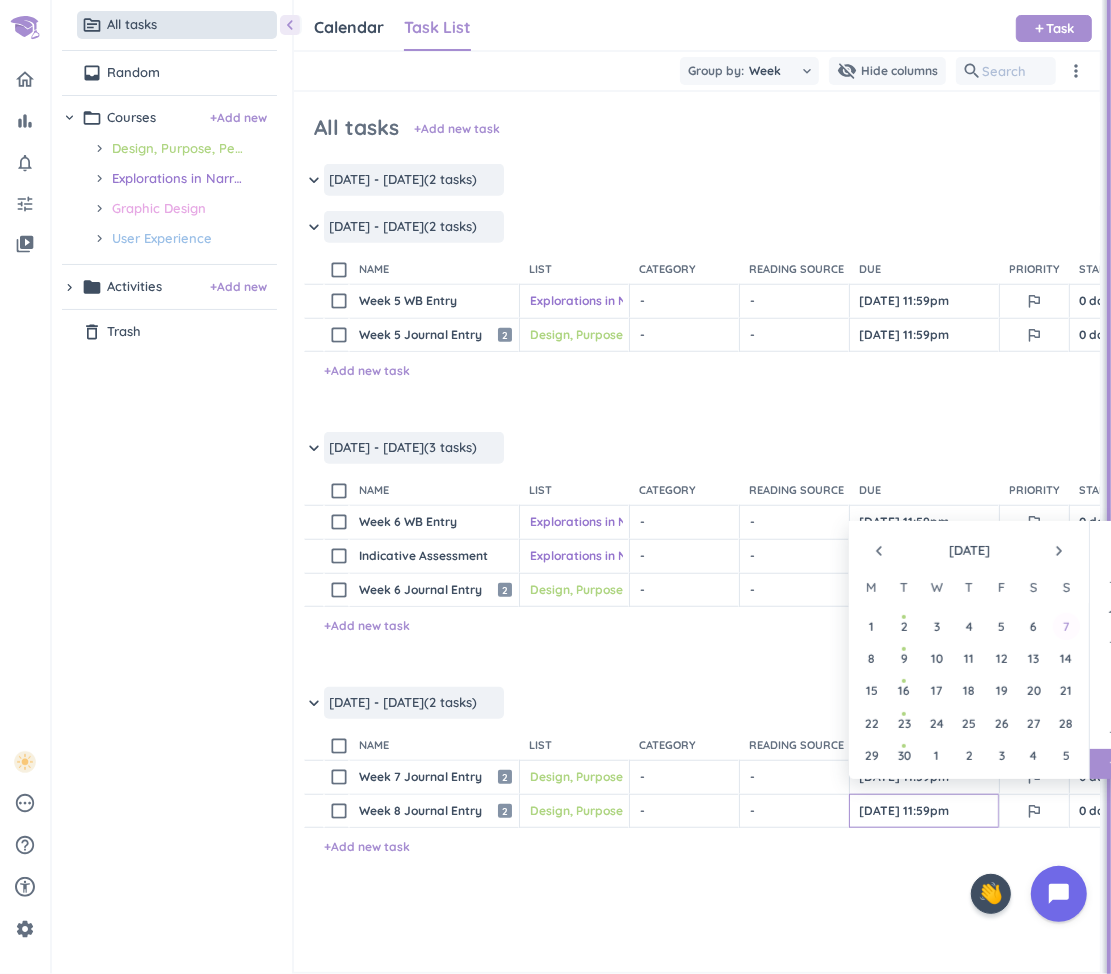 click on "7" at bounding box center [1066, 626] 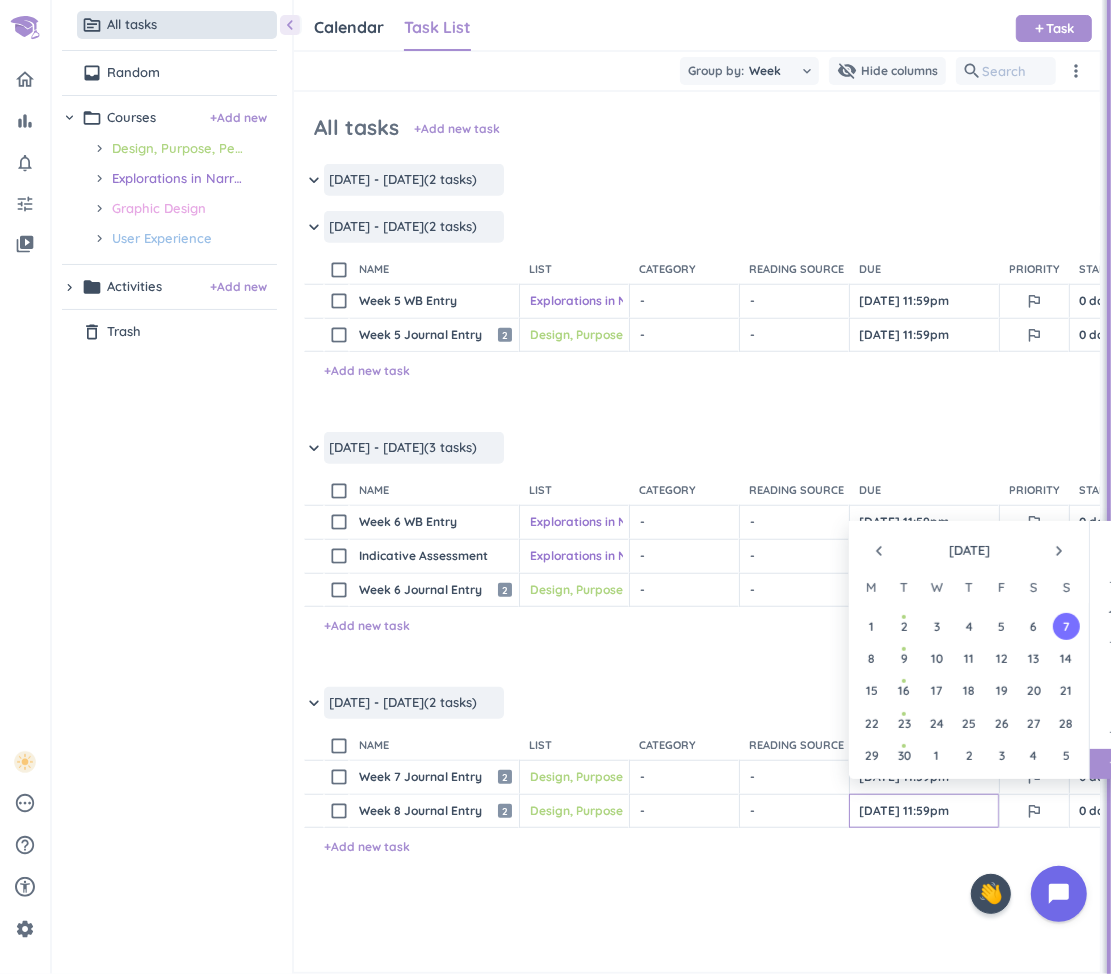 click on "content_copy check_box_outline_blank Week 8 Journal Entry Open launch 2 Design, Purpose, People and Place cancel keyboard_arrow_down - cancel keyboard_arrow_down - cancel keyboard_arrow_down [DATE] 11:59pm outlined_flag 0   days N/A 0h check_circle_outline delete_outline +  Add new task" at bounding box center (697, 931) 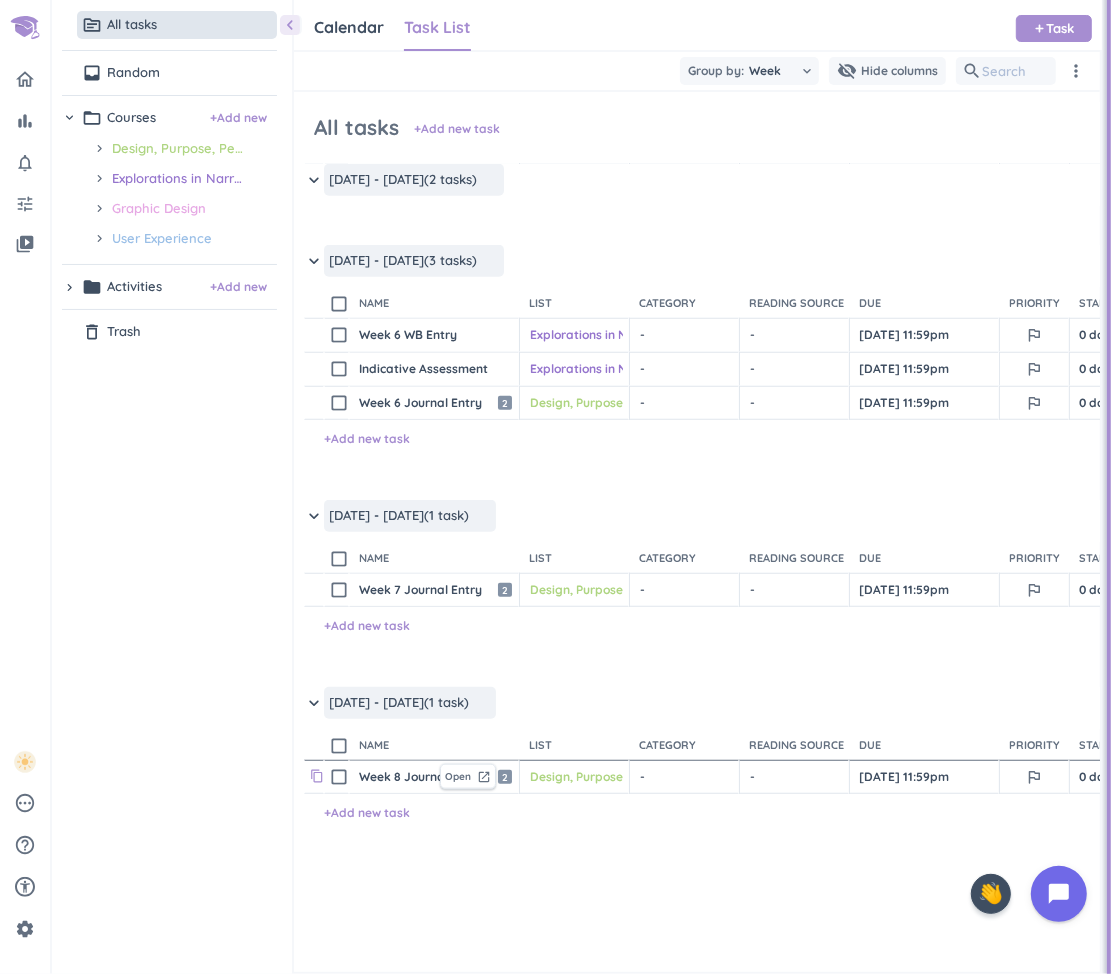 click on "content_copy" at bounding box center [317, 776] 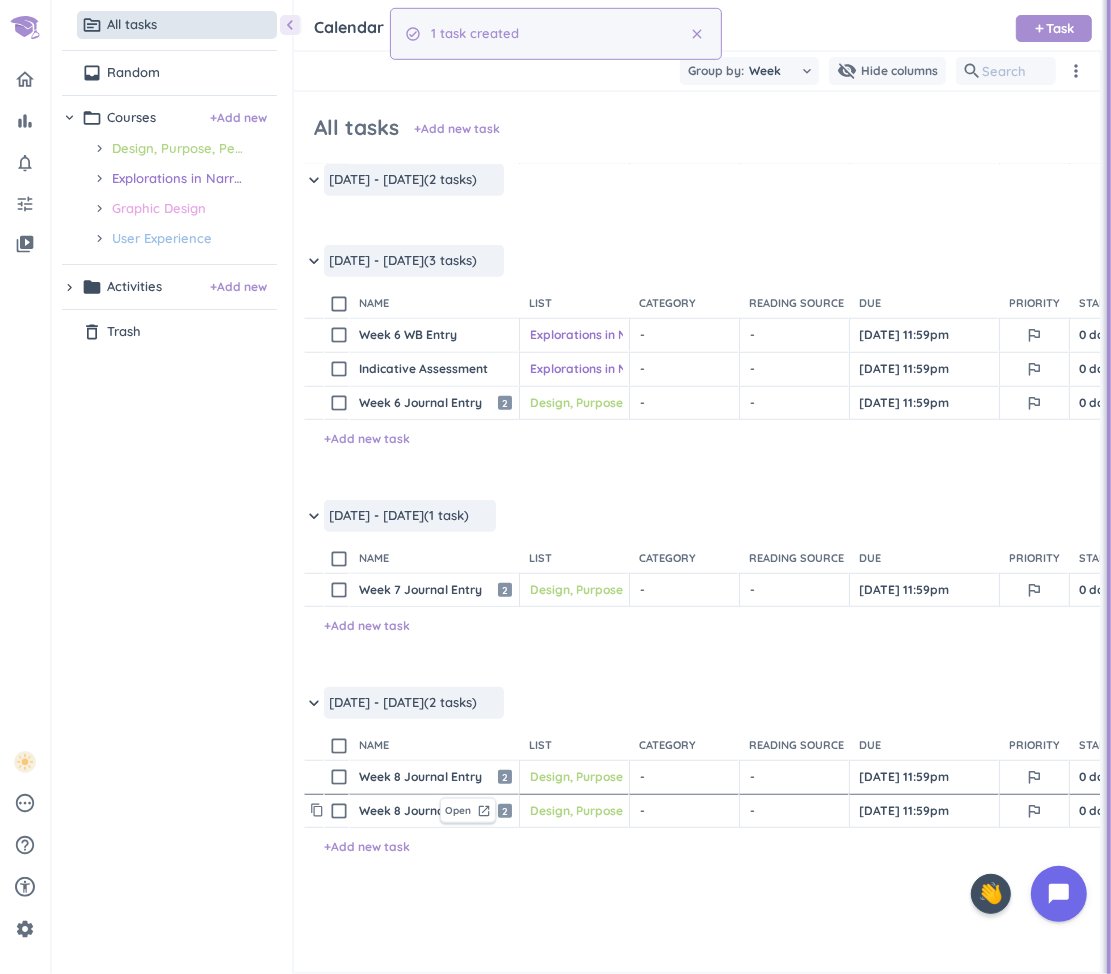 click on "Week 8 Journal Entry" at bounding box center [395, 811] 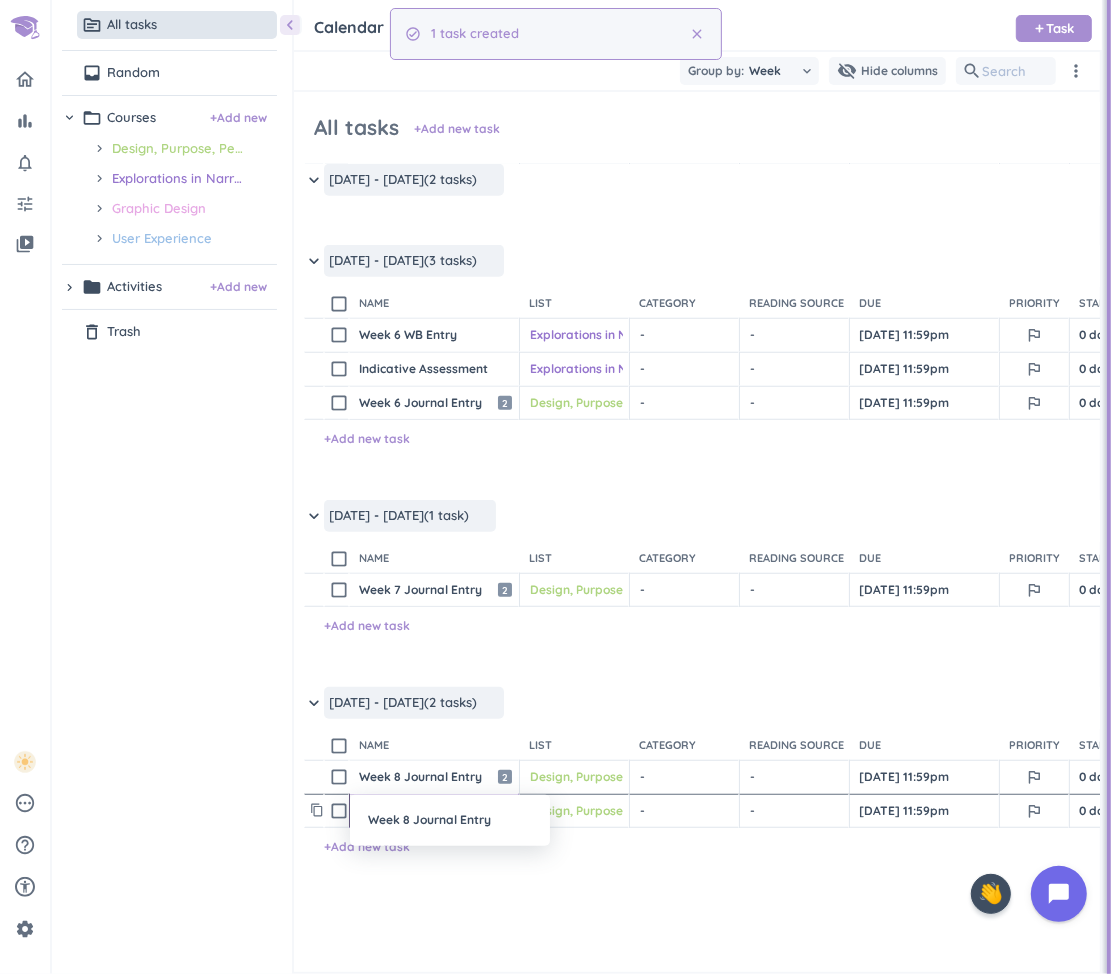click on "Week 8 Journal Entry" at bounding box center (450, 820) 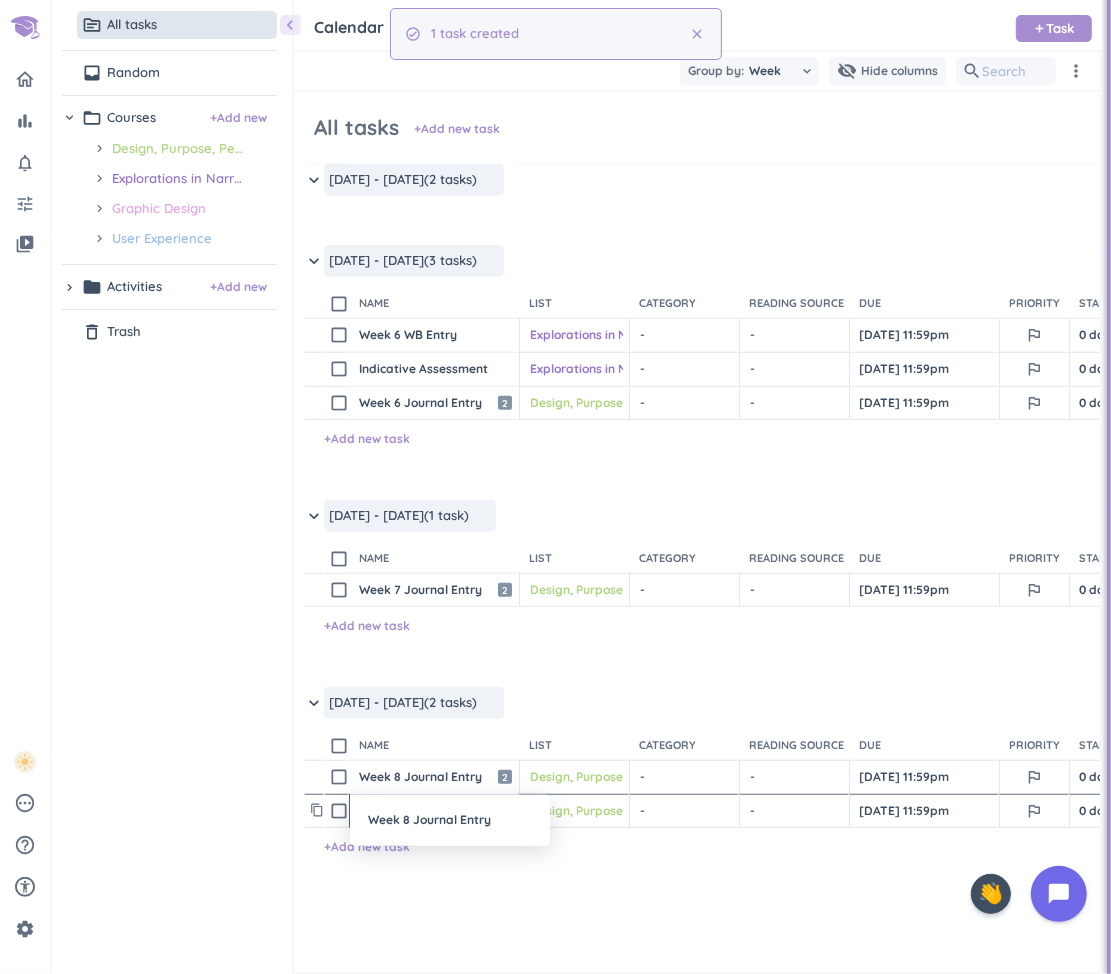 type on "x" 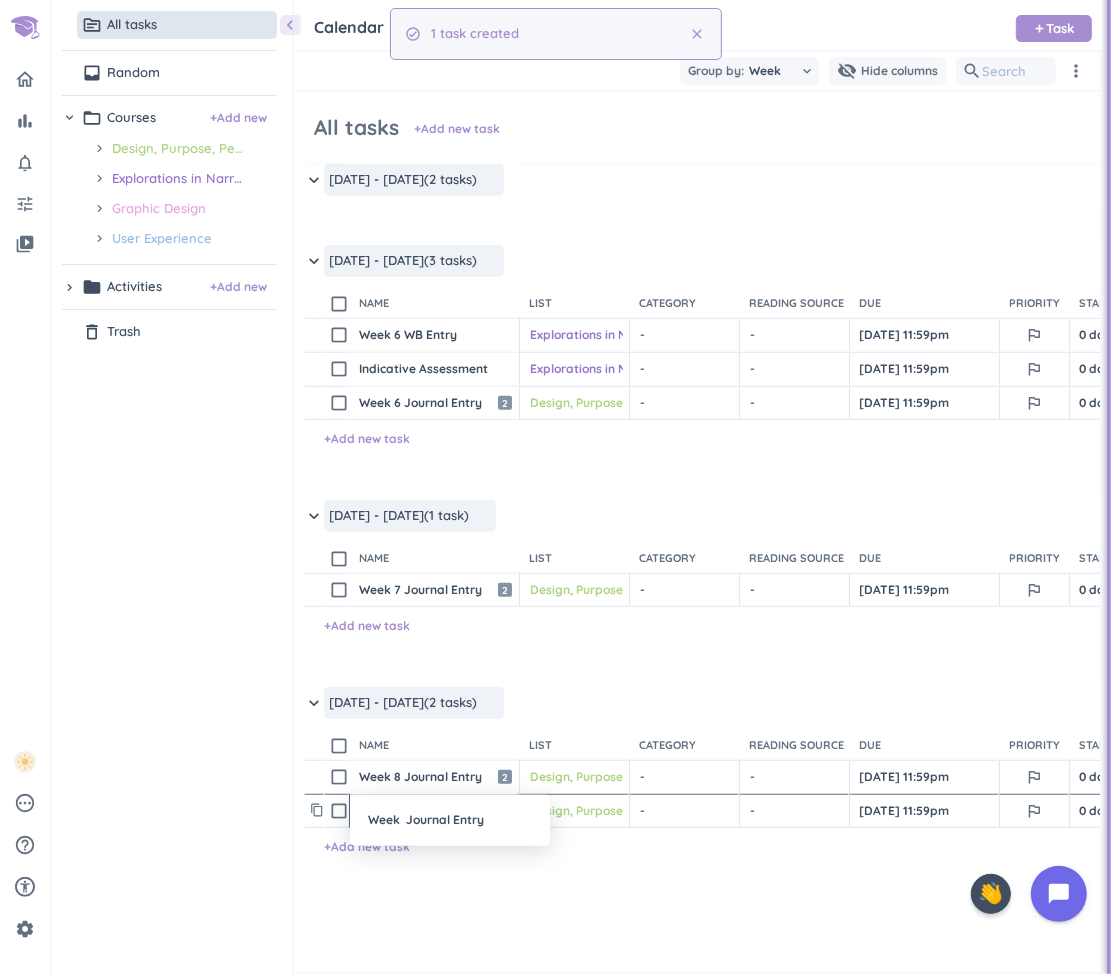 type on "x" 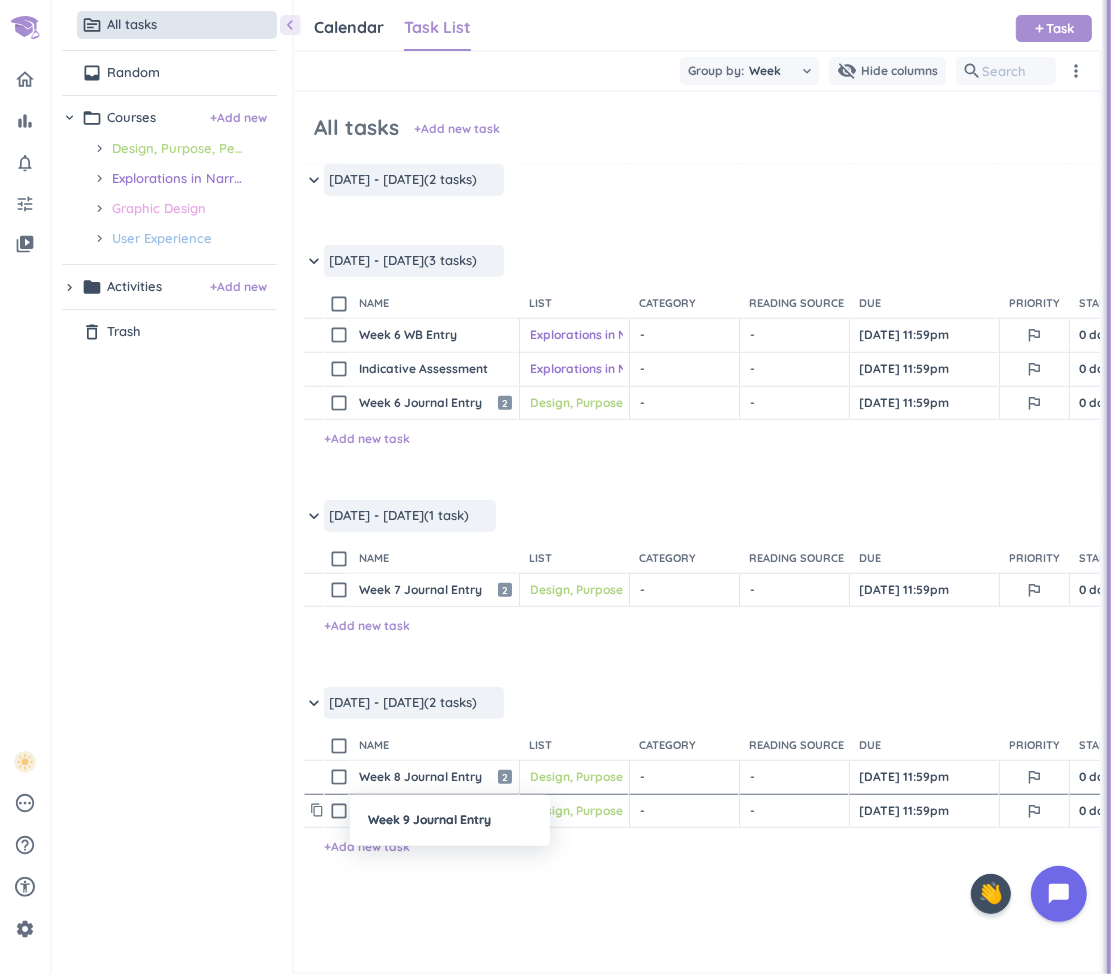 click at bounding box center (555, 487) 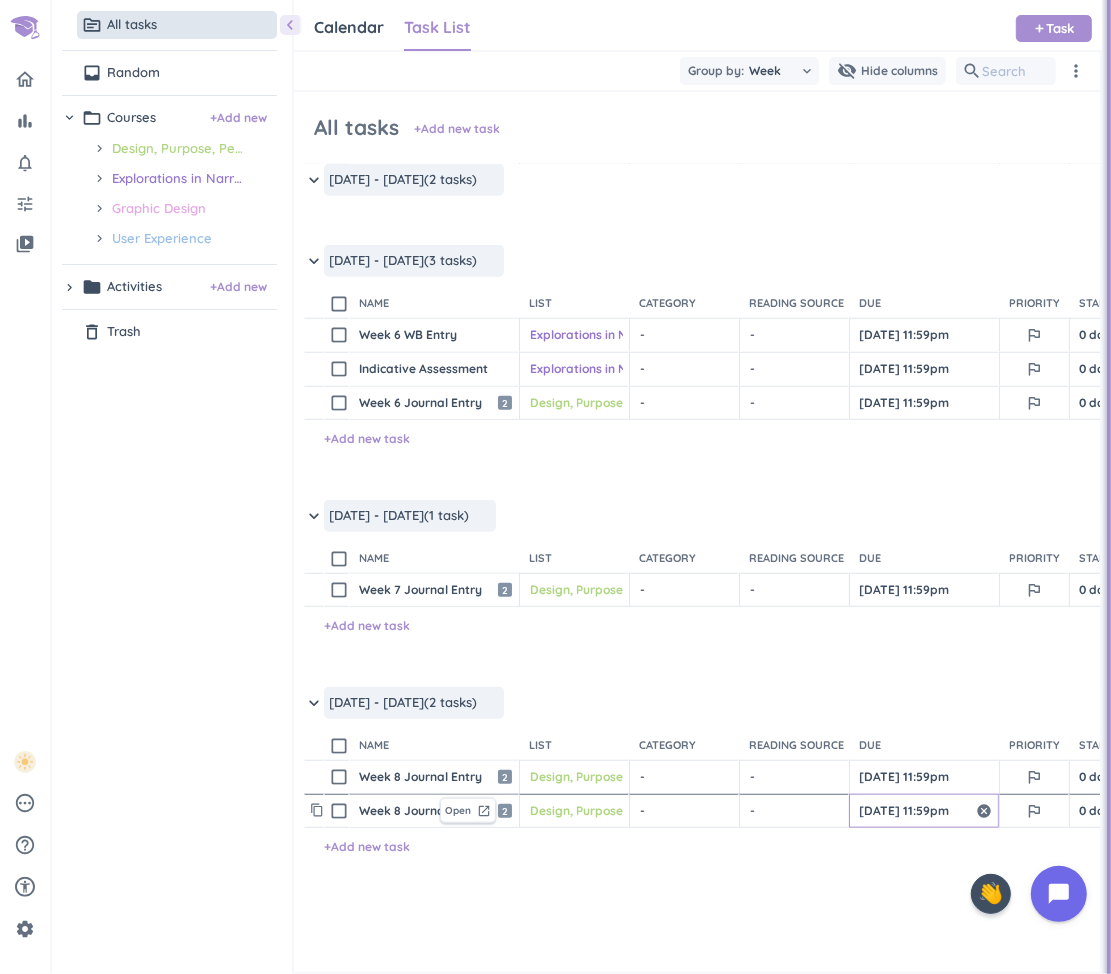 click on "[DATE] 11:59pm" at bounding box center (924, 811) 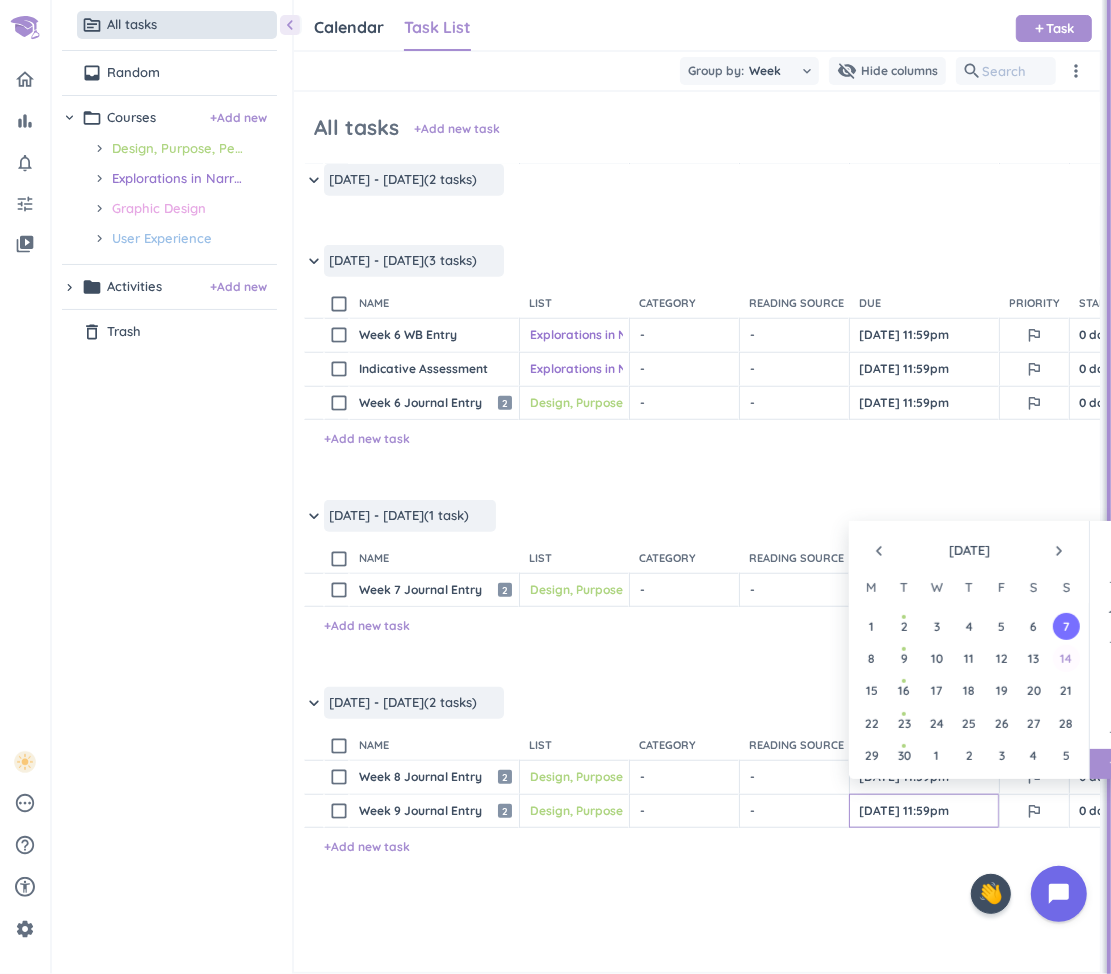 click on "14" at bounding box center [1066, 658] 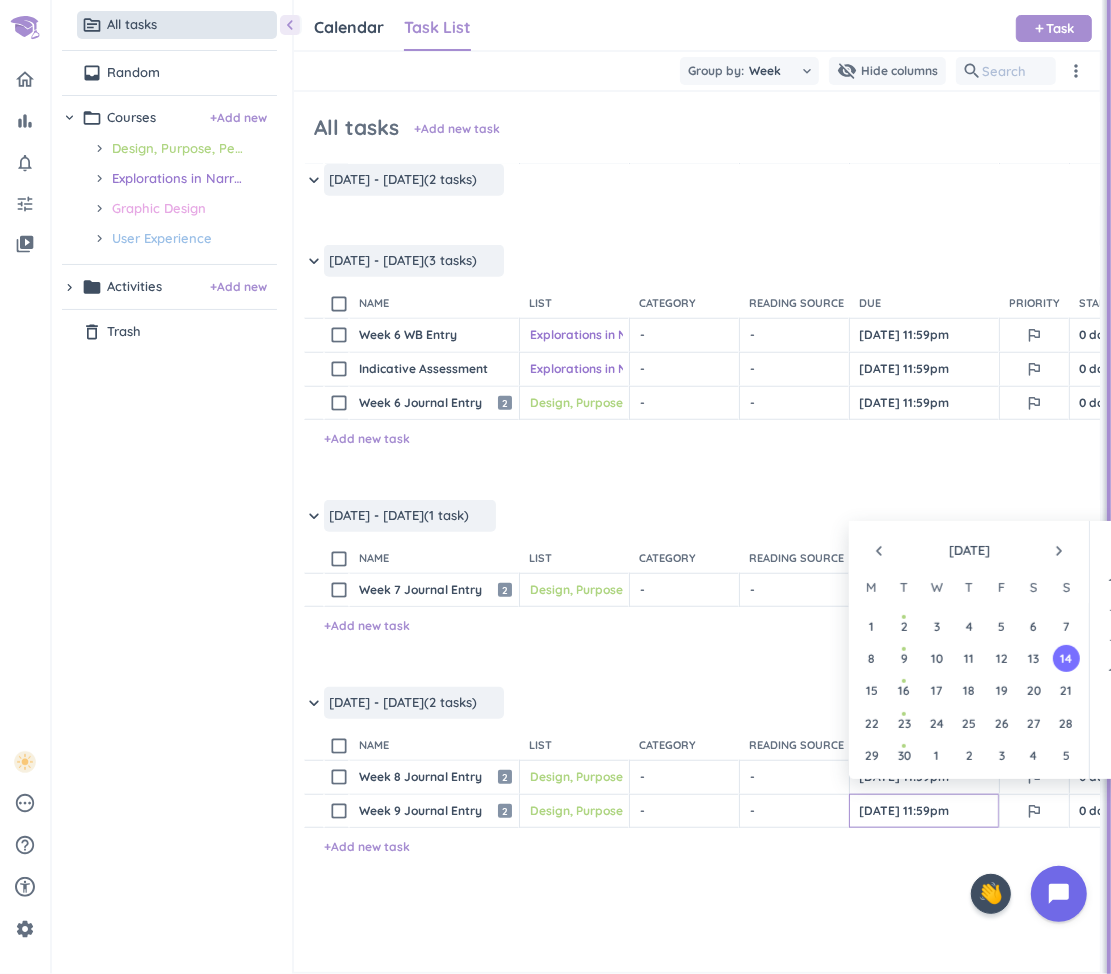 type on "[DATE] 11:59pm" 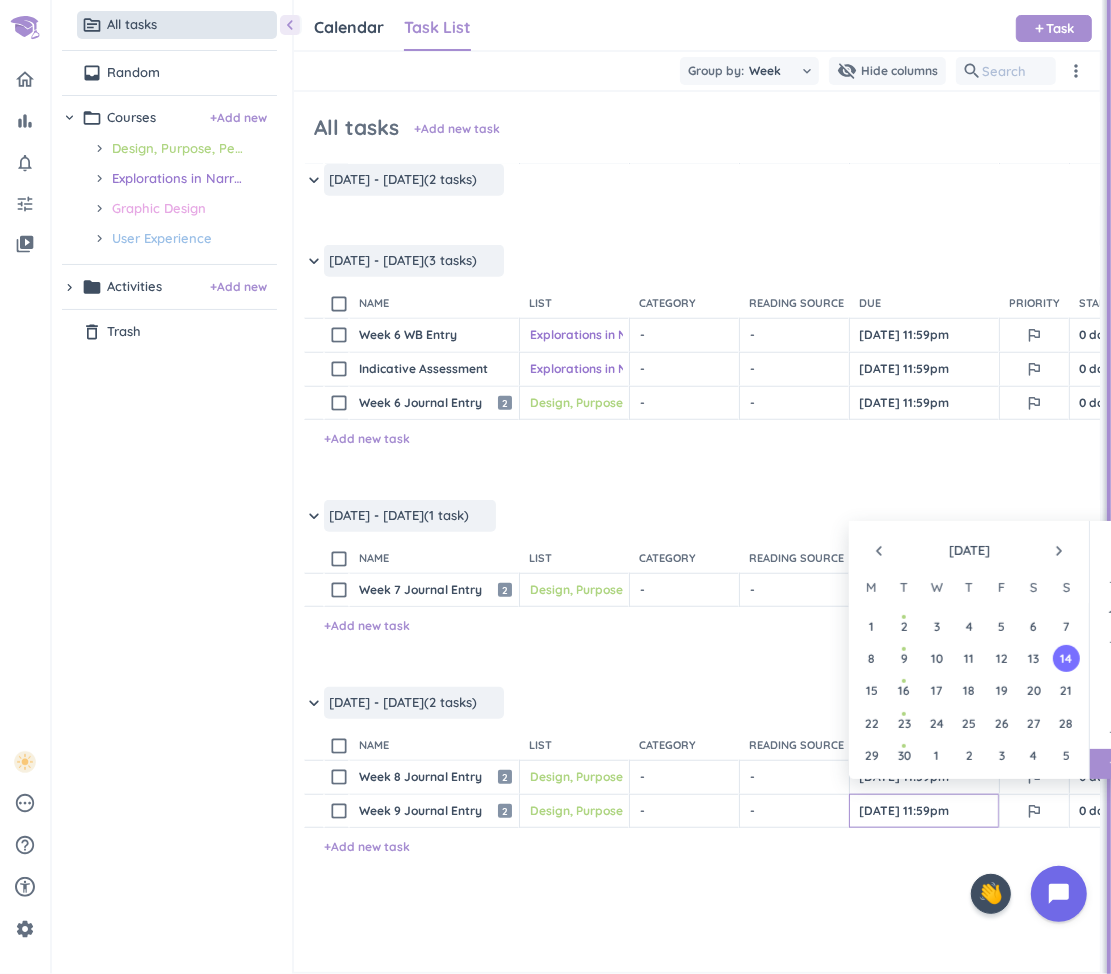 click on "content_copy check_box_outline_blank Week 9 Journal Entry Open launch 2 Design, Purpose, People and Place cancel keyboard_arrow_down - cancel keyboard_arrow_down - cancel keyboard_arrow_down [DATE] 11:59pm outlined_flag 0   days N/A 0h check_circle_outline delete_outline +  Add new task" at bounding box center (697, 931) 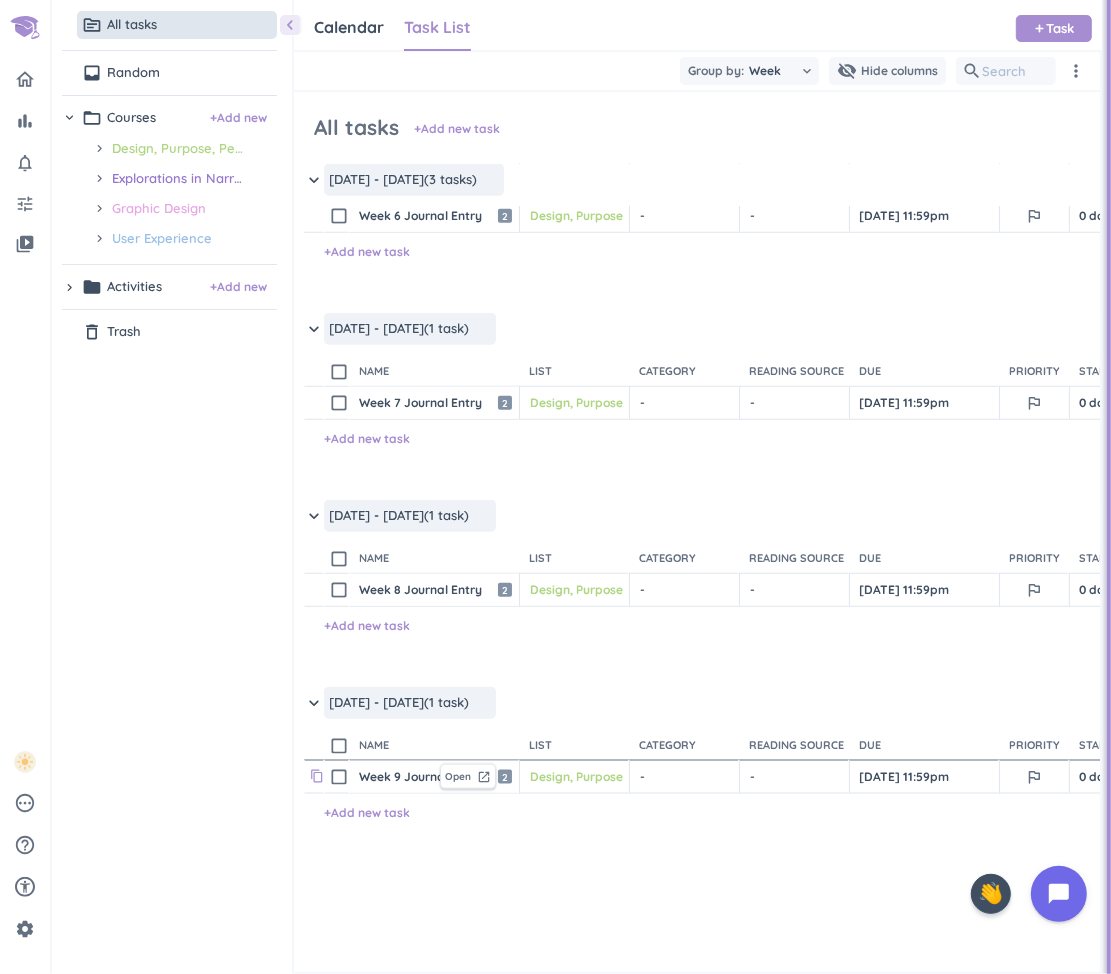 click on "content_copy" at bounding box center (317, 776) 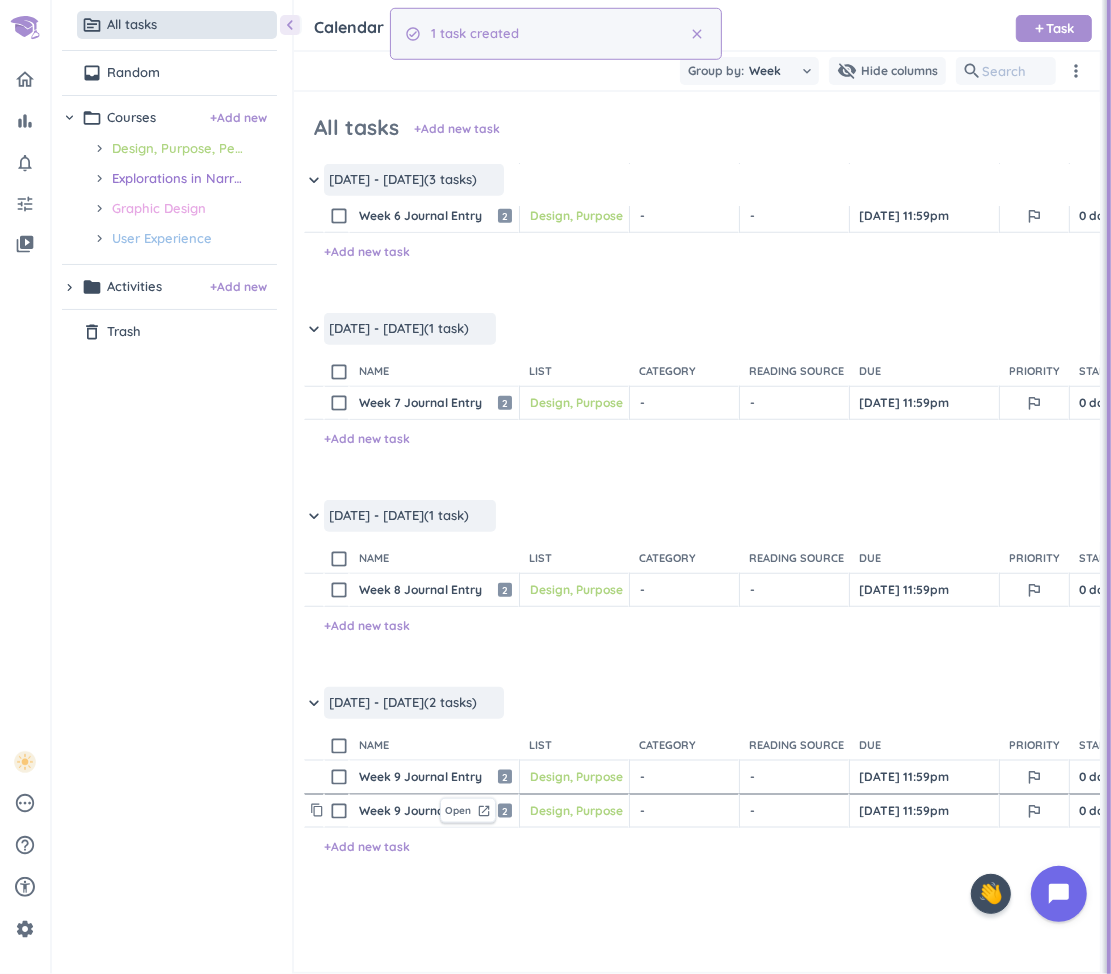 click on "Week 9 Journal Entry" at bounding box center (395, 811) 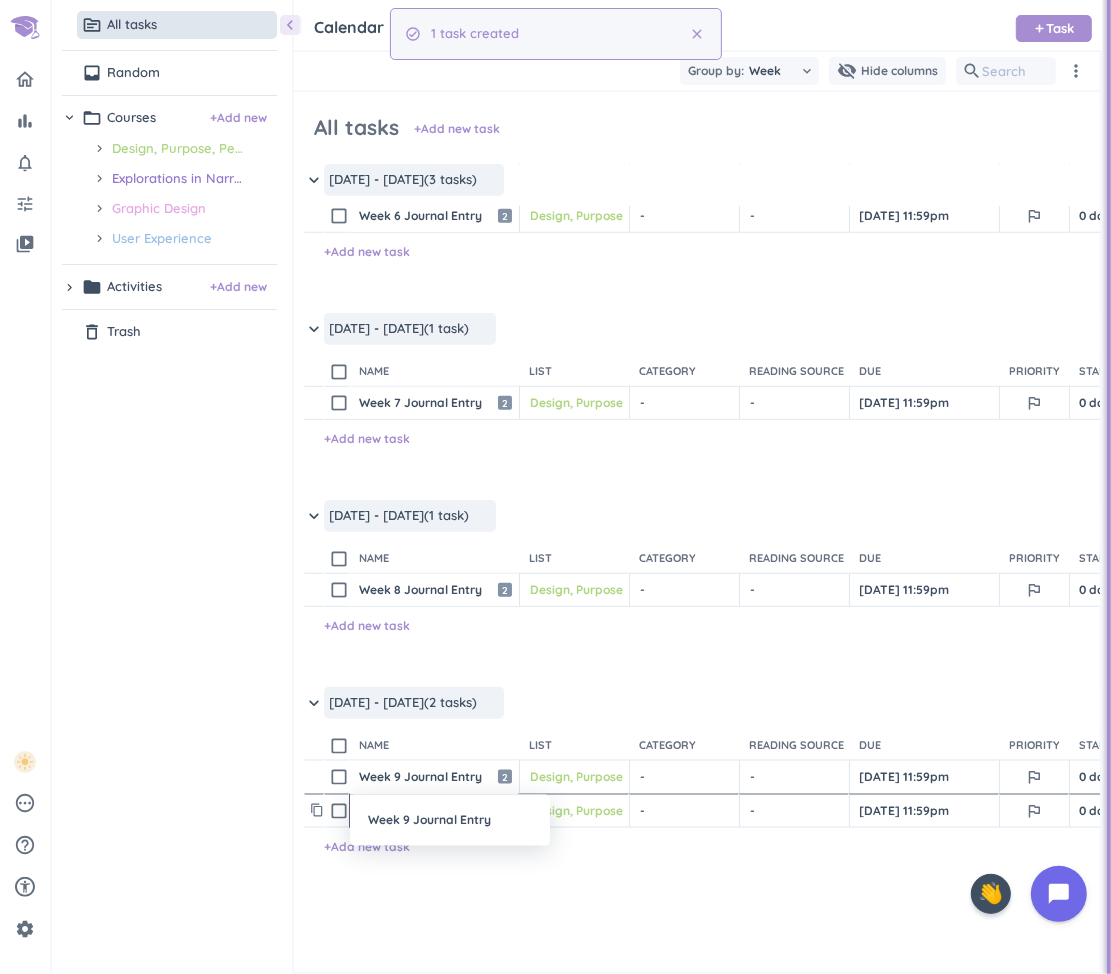 click on "Week 9 Journal Entry" at bounding box center [450, 820] 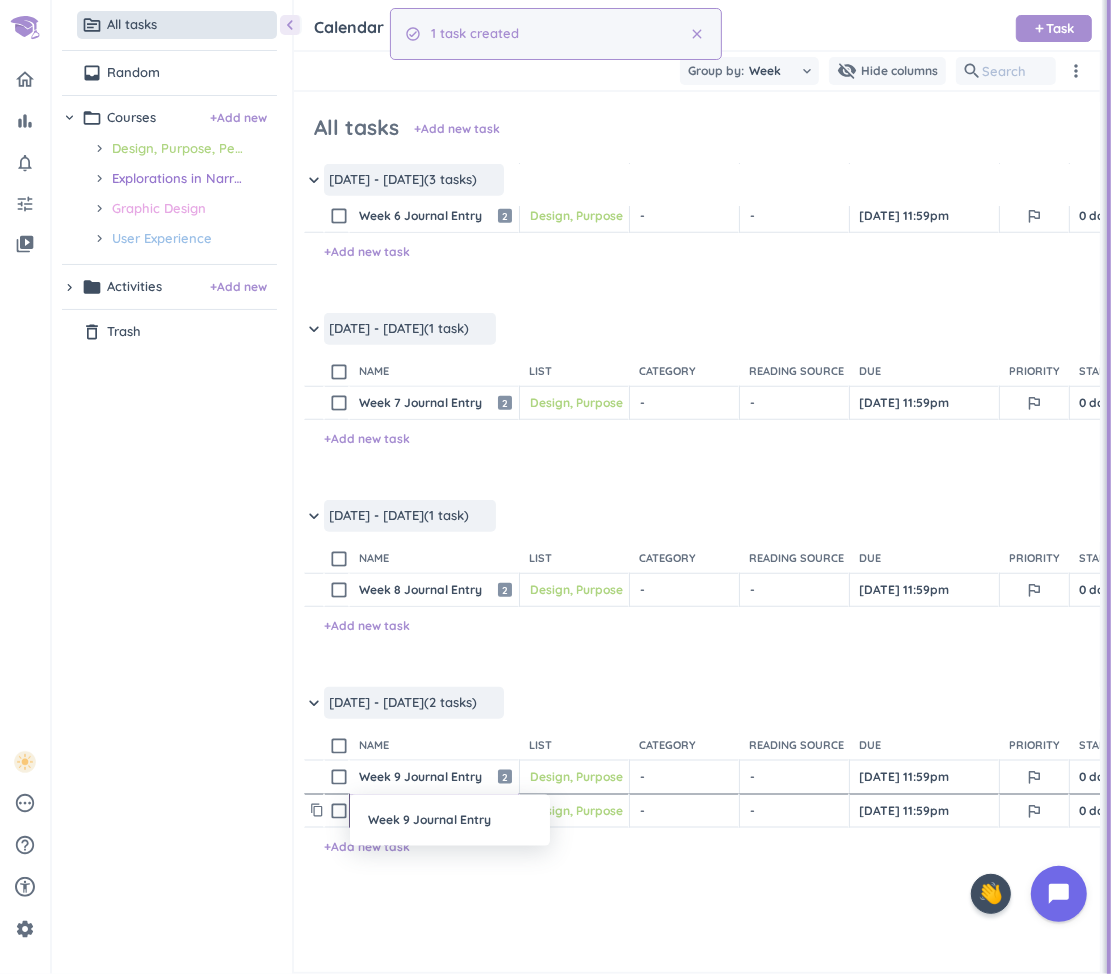 type on "x" 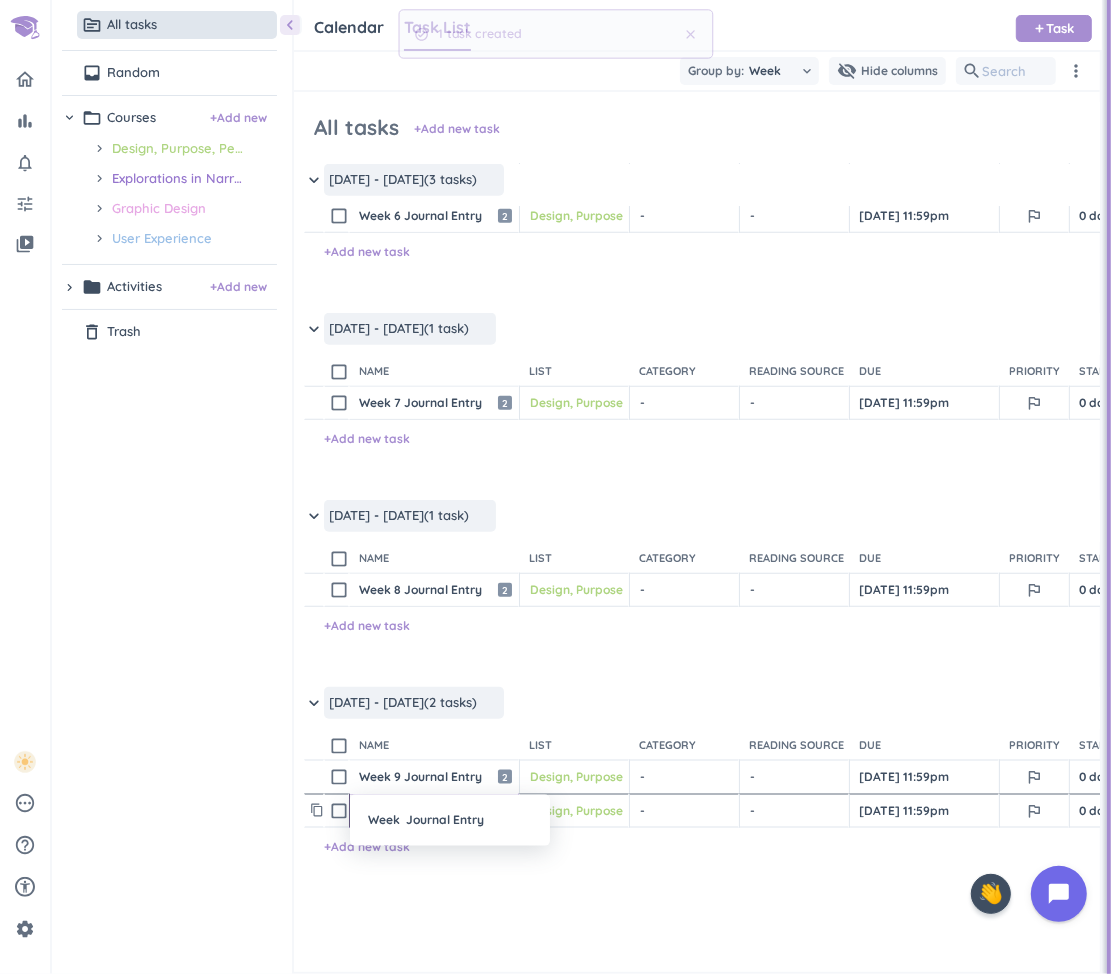 type on "x" 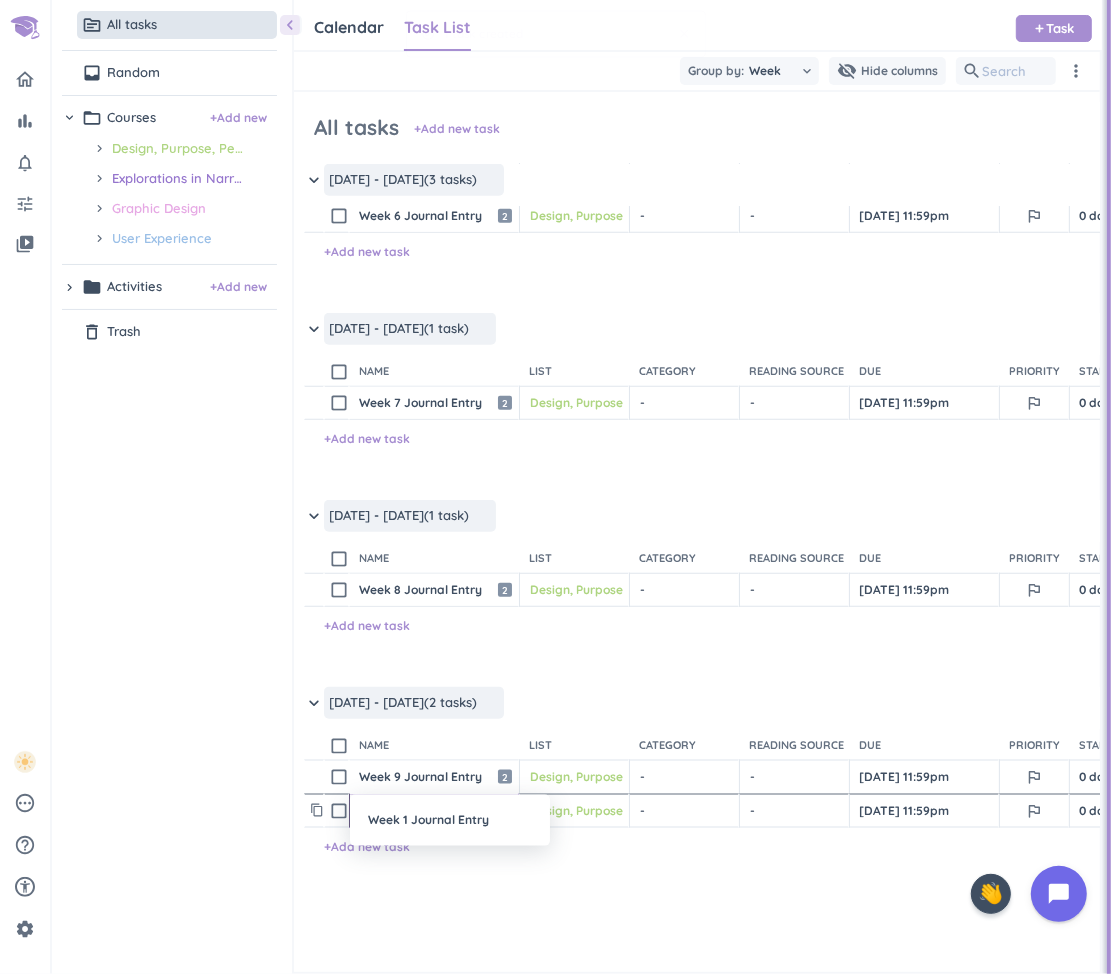 type on "x" 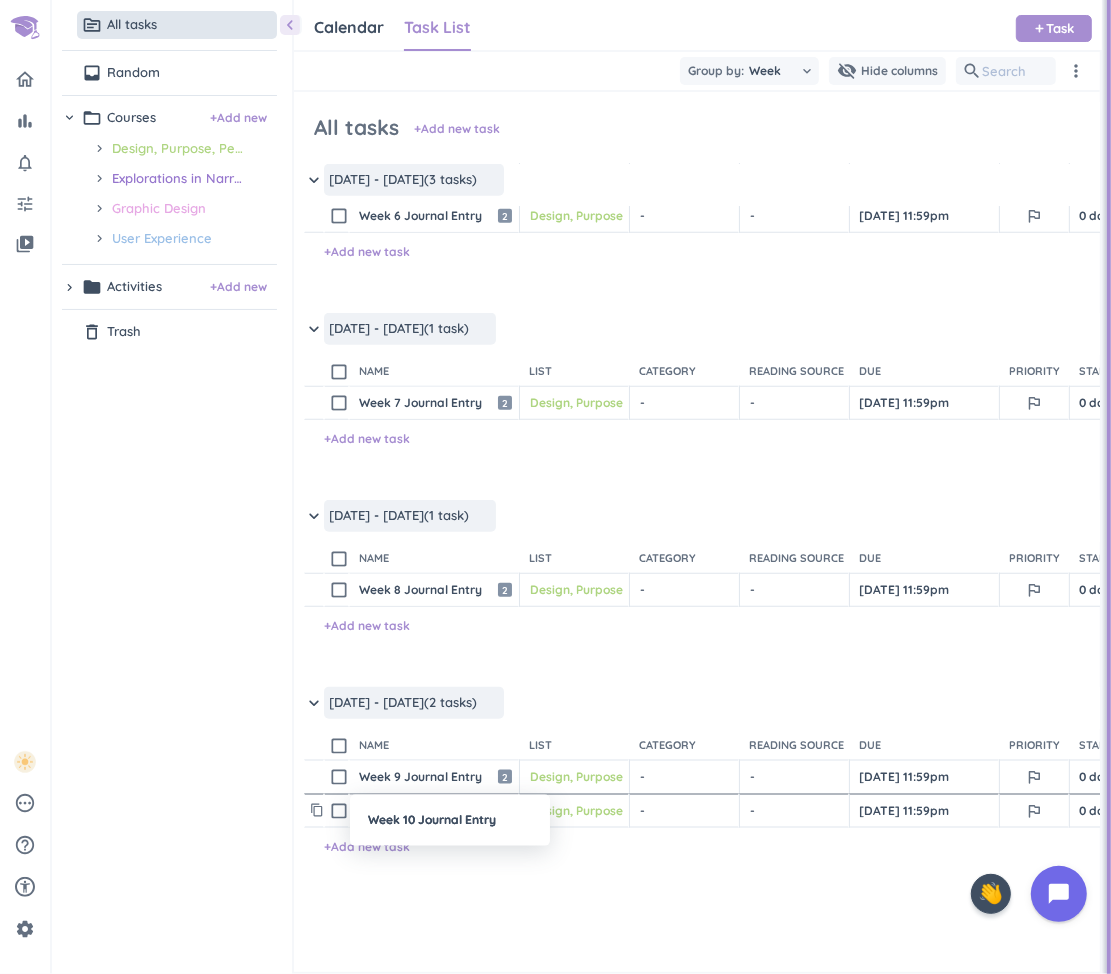click at bounding box center (555, 487) 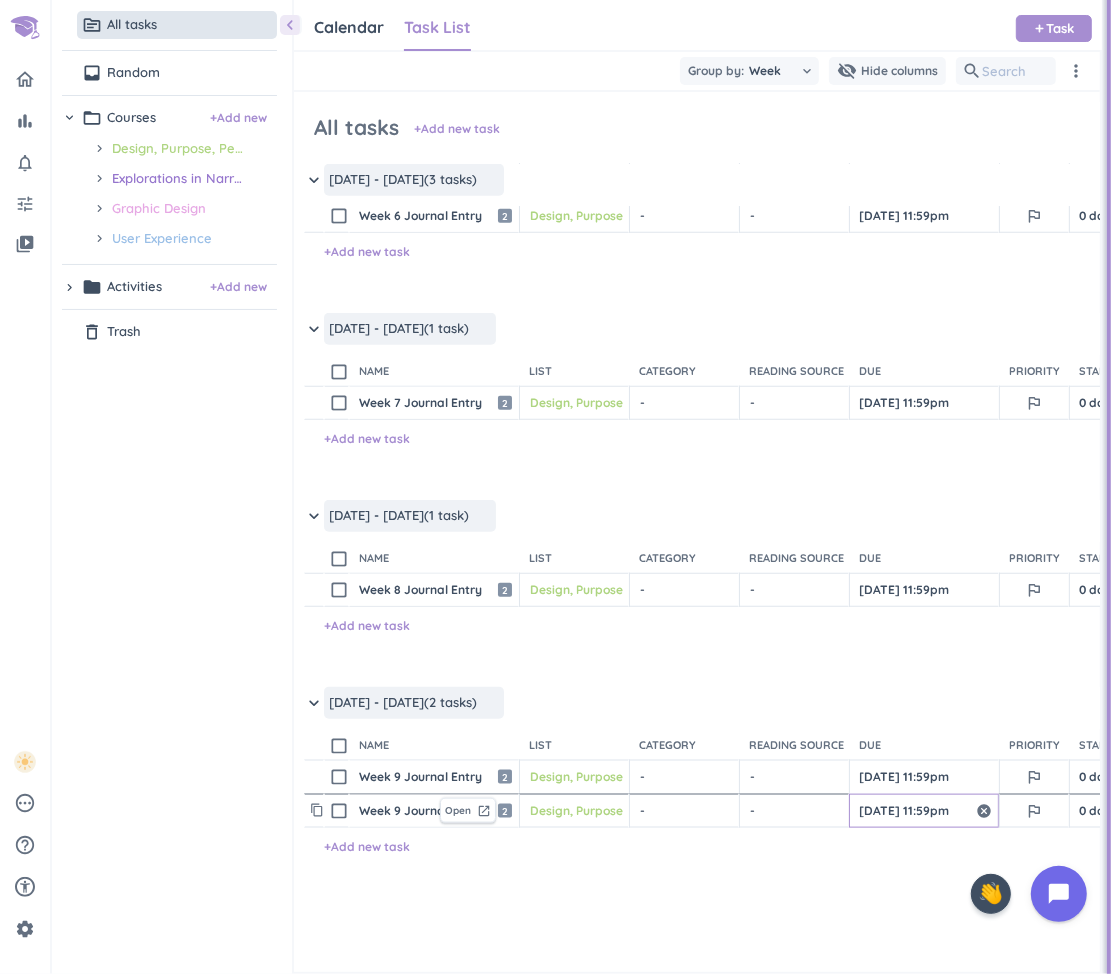 click on "[DATE] 11:59pm" at bounding box center [924, 811] 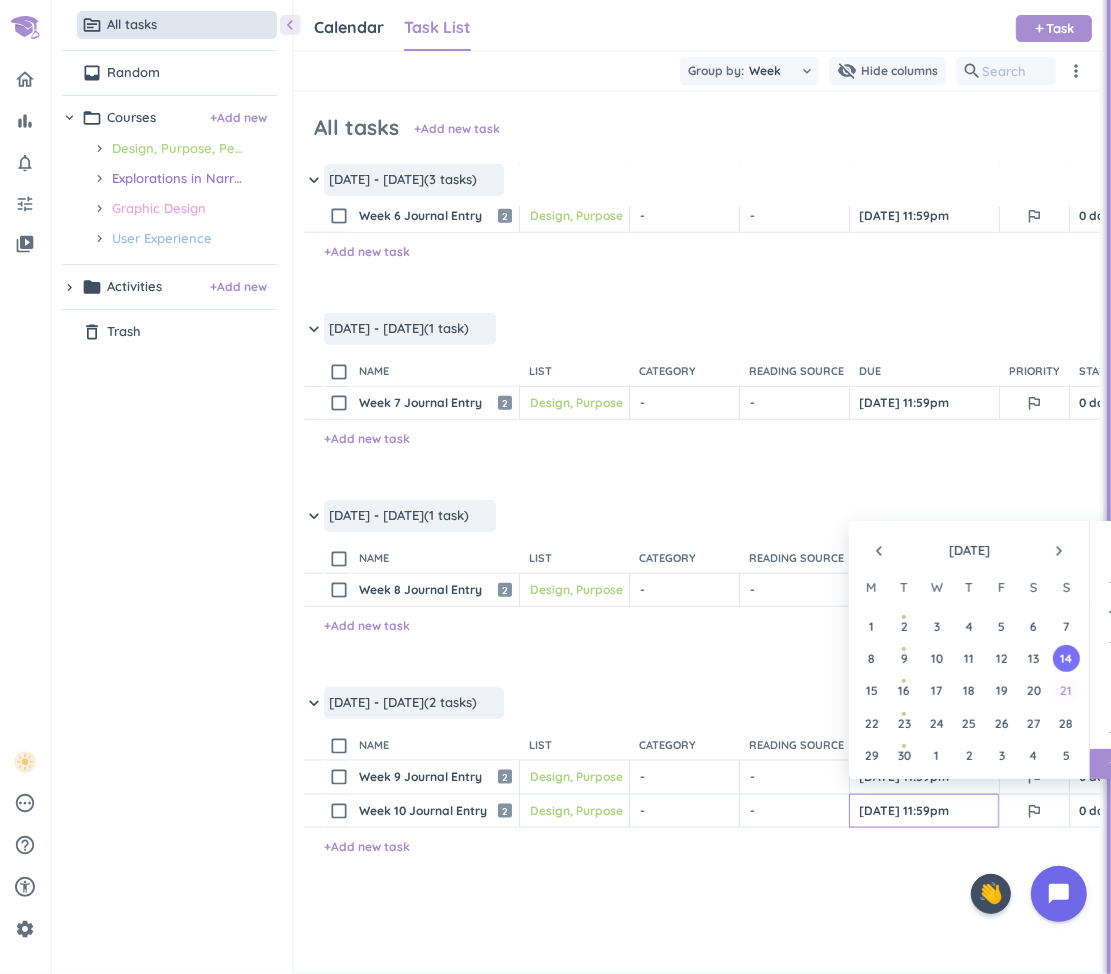 click on "21" at bounding box center (1066, 690) 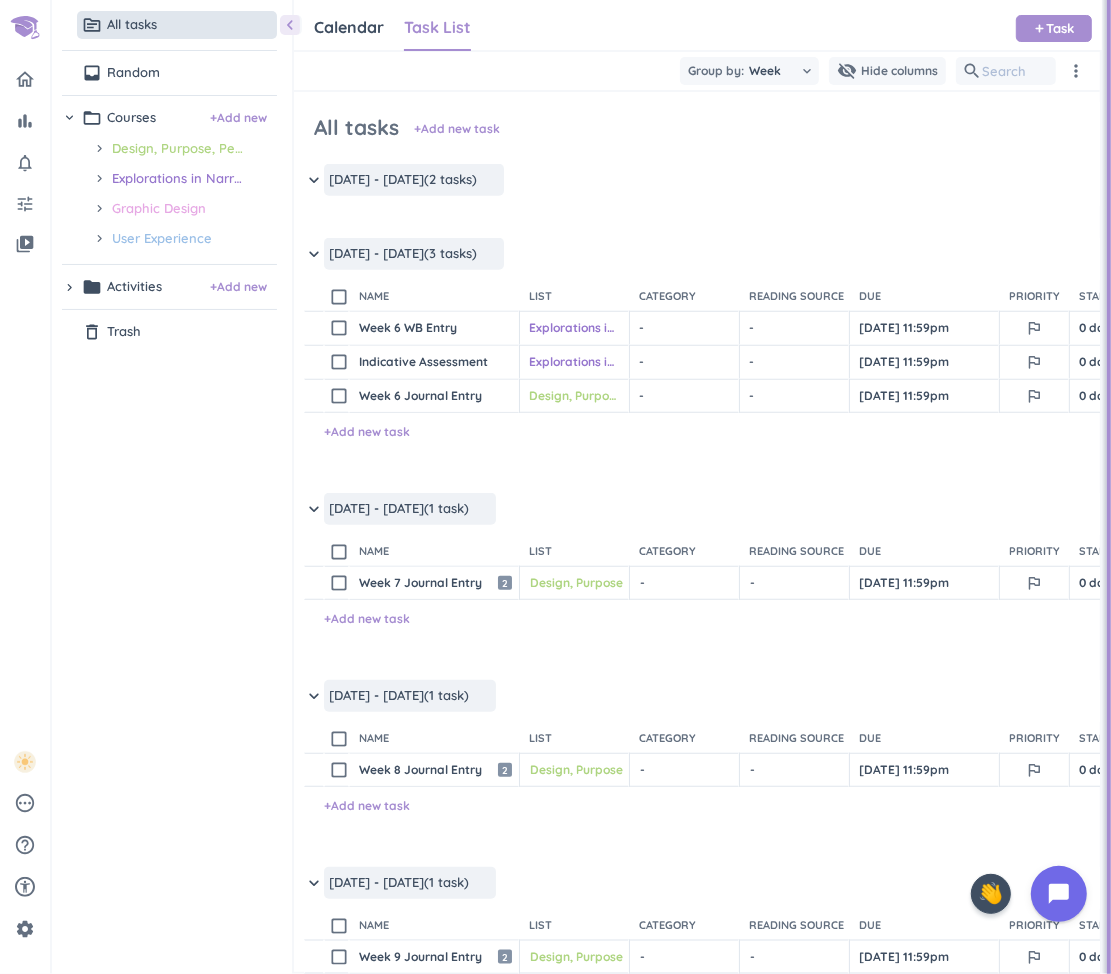 scroll, scrollTop: 1004, scrollLeft: 0, axis: vertical 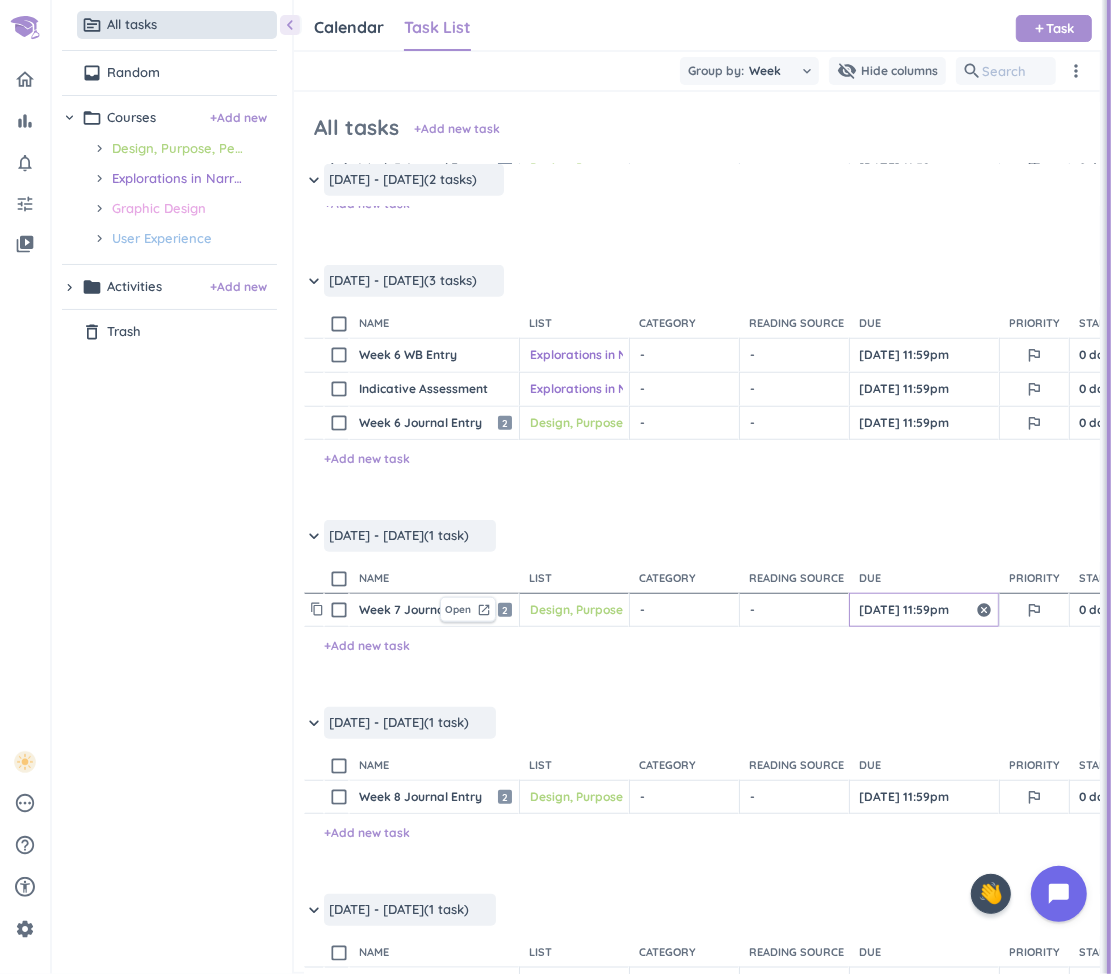 click on "[DATE] 11:59pm" at bounding box center [924, 610] 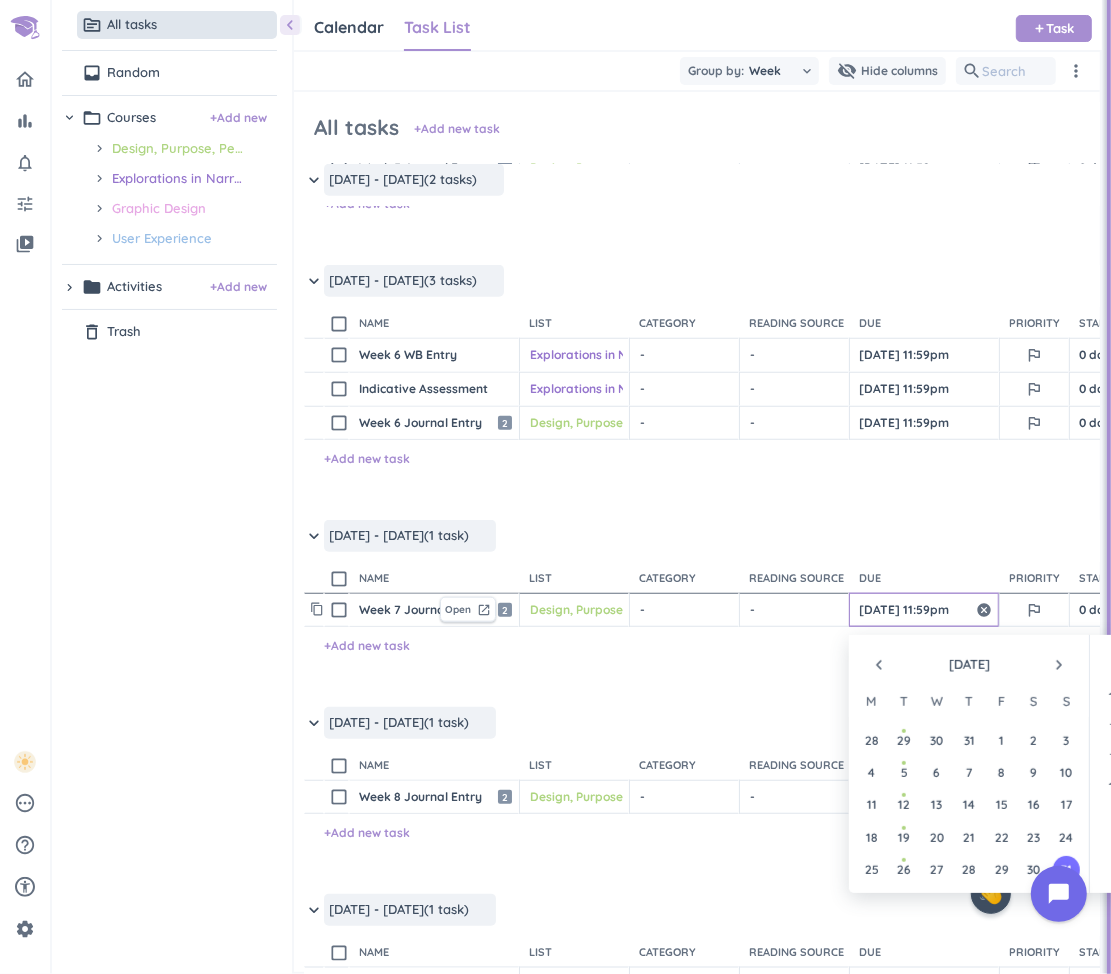 scroll, scrollTop: 2698, scrollLeft: 0, axis: vertical 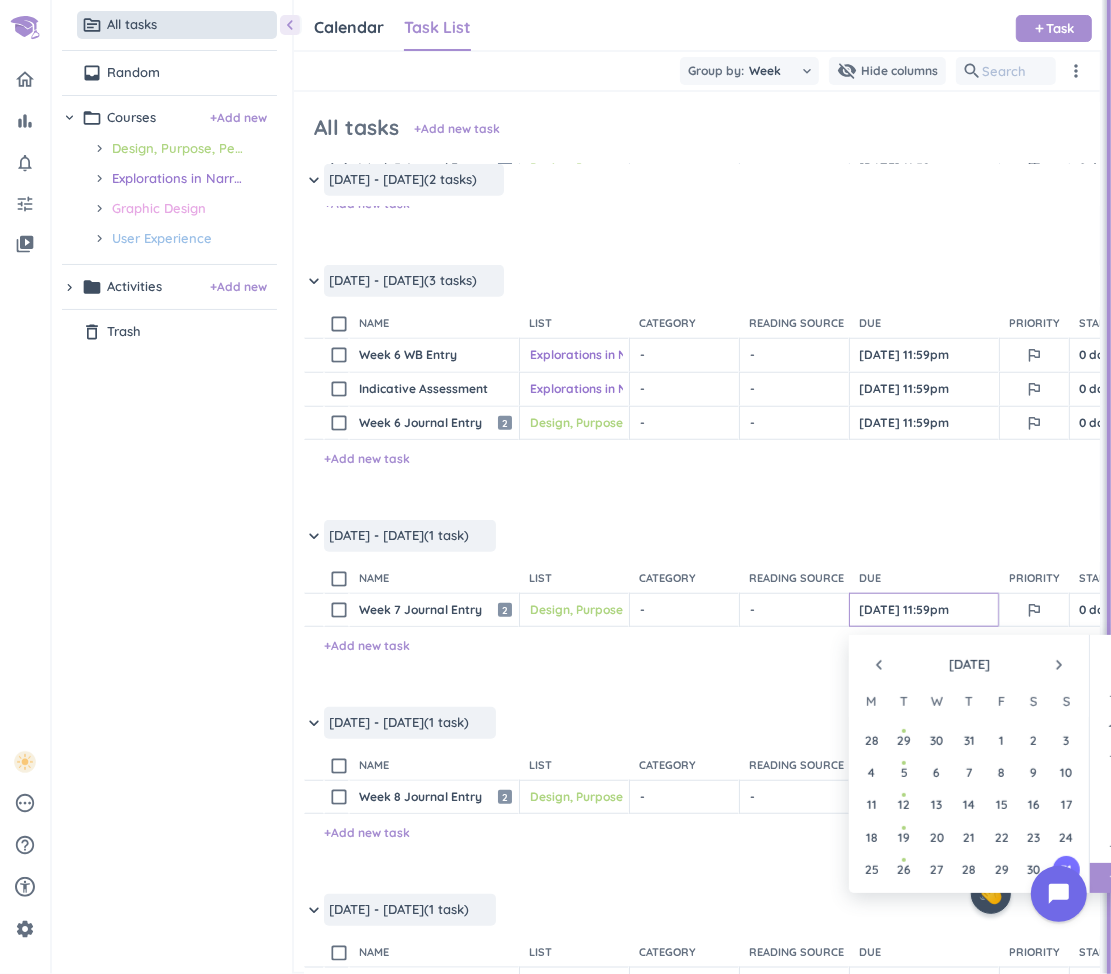 click on "navigate_next" at bounding box center (1059, 665) 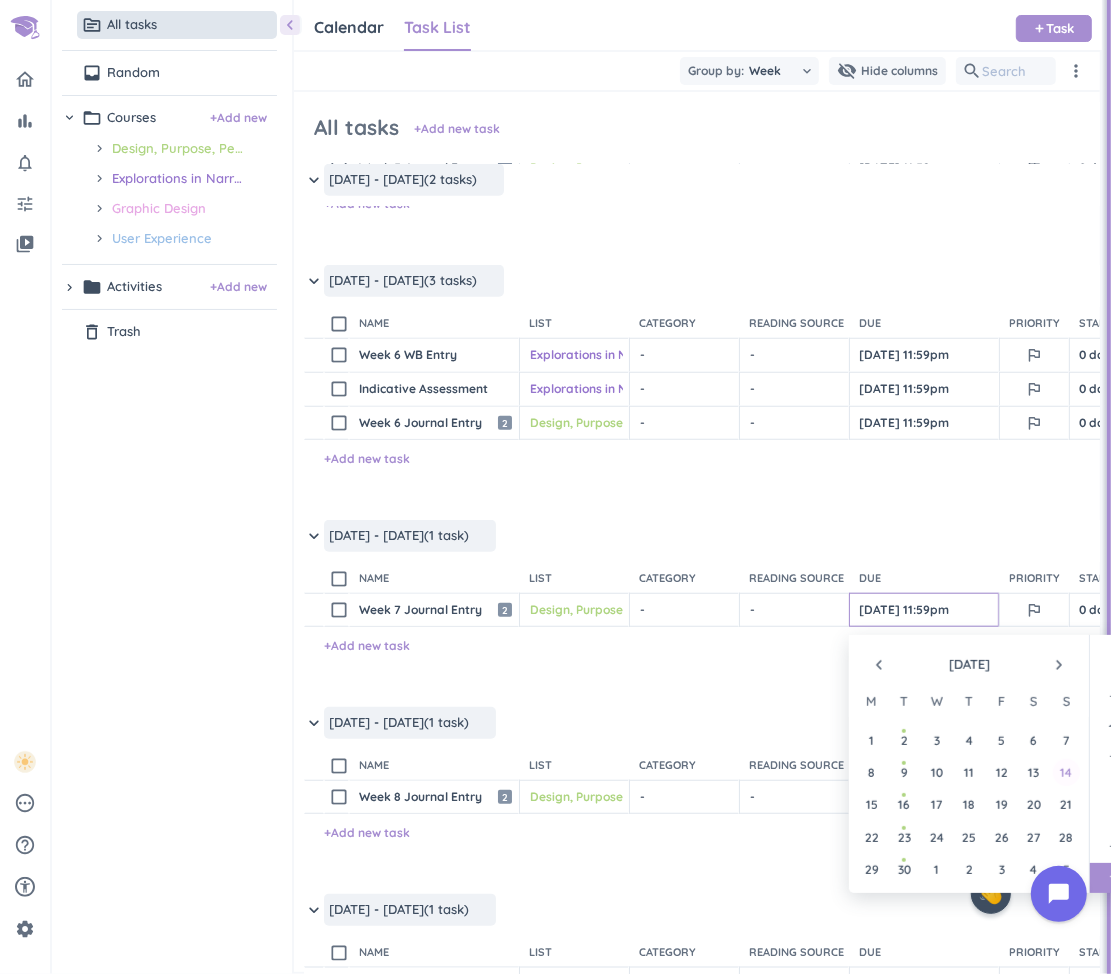 click on "14" at bounding box center (1066, 772) 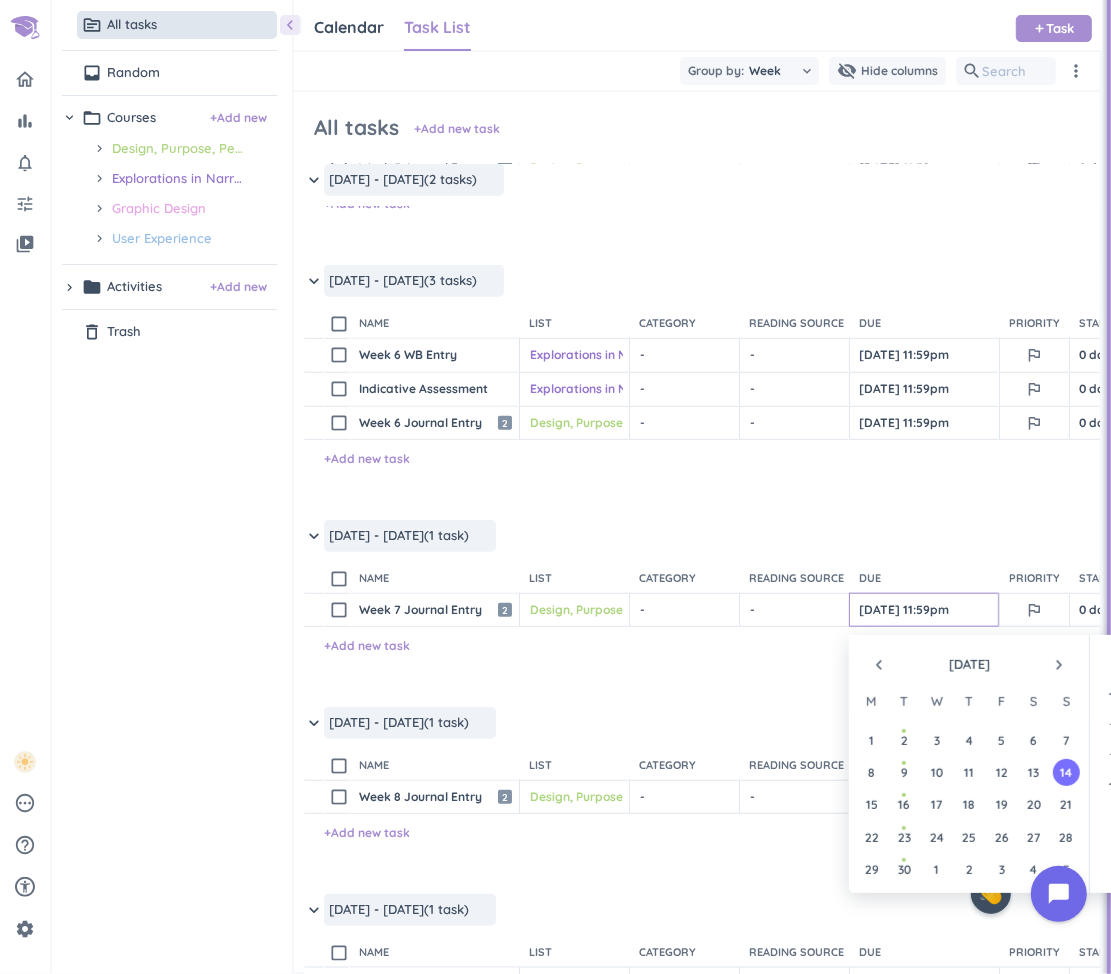 type on "[DATE] 11:59pm" 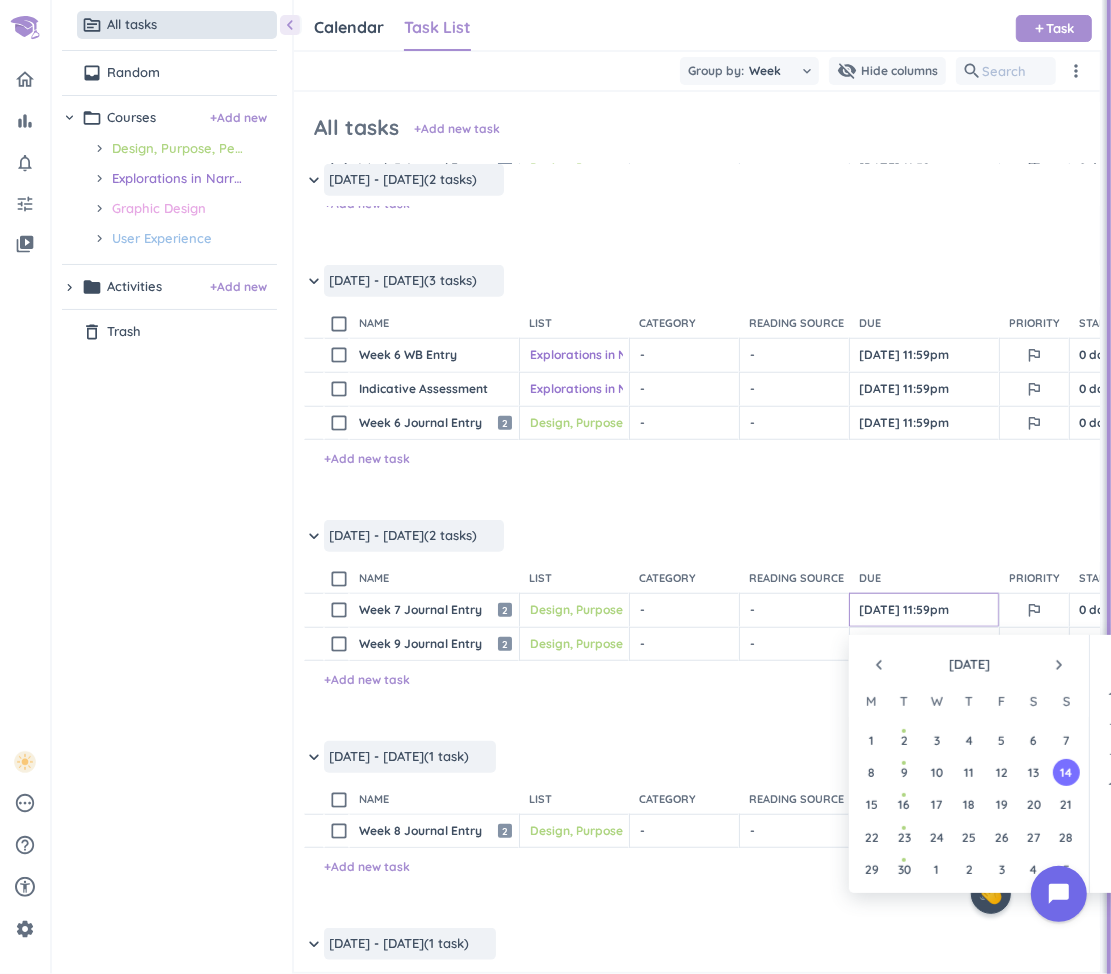 scroll, scrollTop: 2698, scrollLeft: 0, axis: vertical 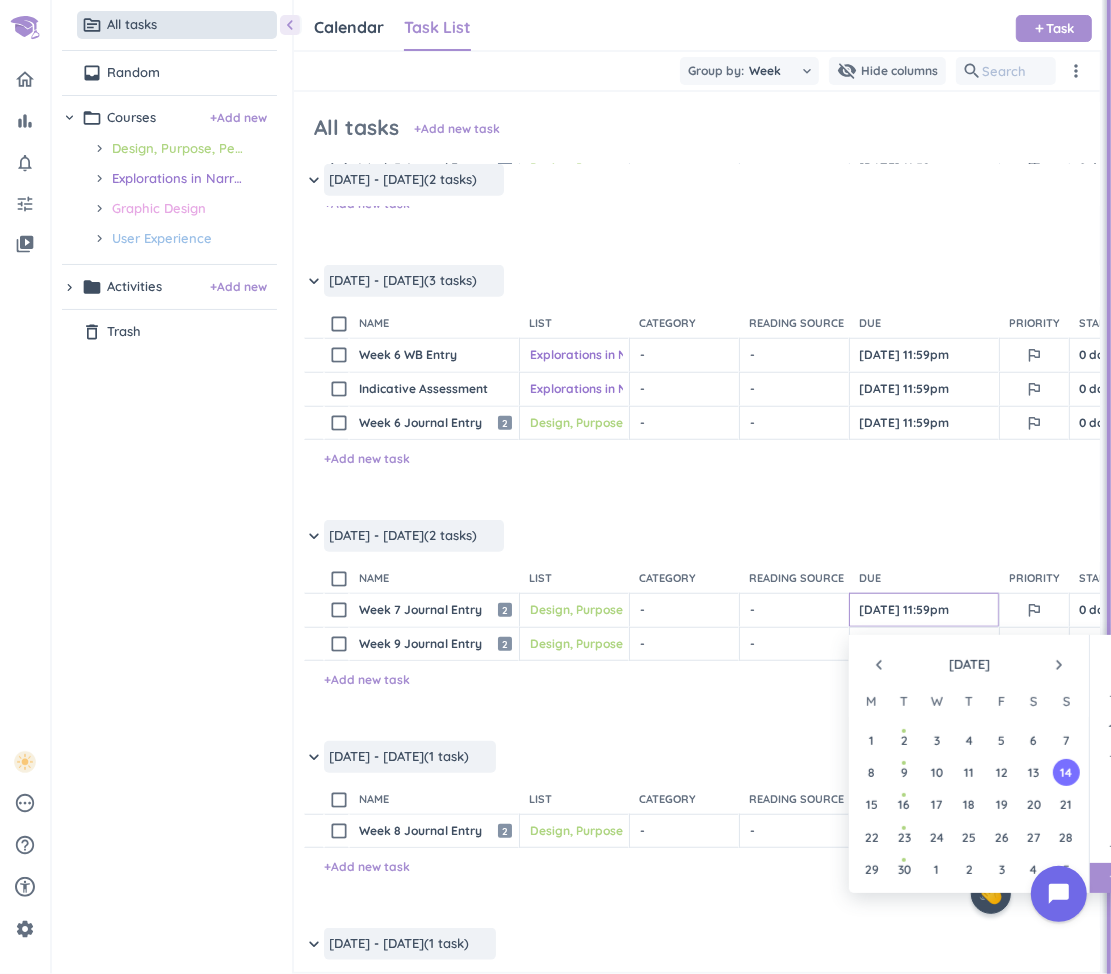 click on "keyboard_arrow_down [DATE] - [DATE]  (2 tasks) more_horiz   check_box_outline_blank name List drag_indicator Category drag_indicator Reading source drag_indicator Due drag_indicator Priority drag_indicator Start ahead drag_indicator Pages drag_indicator Still need drag_indicator     check_box_outline_blank Week 1 Journal Entry Design, Purpose, People and Place - - [DATE] 11:59pm outlined_flag 0   days N/A 0h check_box_outline_blank Week 1 WB Entry Explorations in Narrative - - [DATE] 11:59pm outlined_flag 0   days N/A 0h +  Add new task keyboard_arrow_down [DATE] - [DATE]  (2 tasks) more_horiz   check_box_outline_blank name List drag_indicator Category drag_indicator Reading source drag_indicator Due drag_indicator Priority drag_indicator Start ahead drag_indicator Pages drag_indicator Still need drag_indicator     check_box_outline_blank Week 2 Journal Entry Design, Purpose, People and Place - - [DATE] 11:59pm outlined_flag 0   days N/A 0h check_box_outline_blank Week 2 WB Entry Explorations in Narrative" at bounding box center [697, 599] 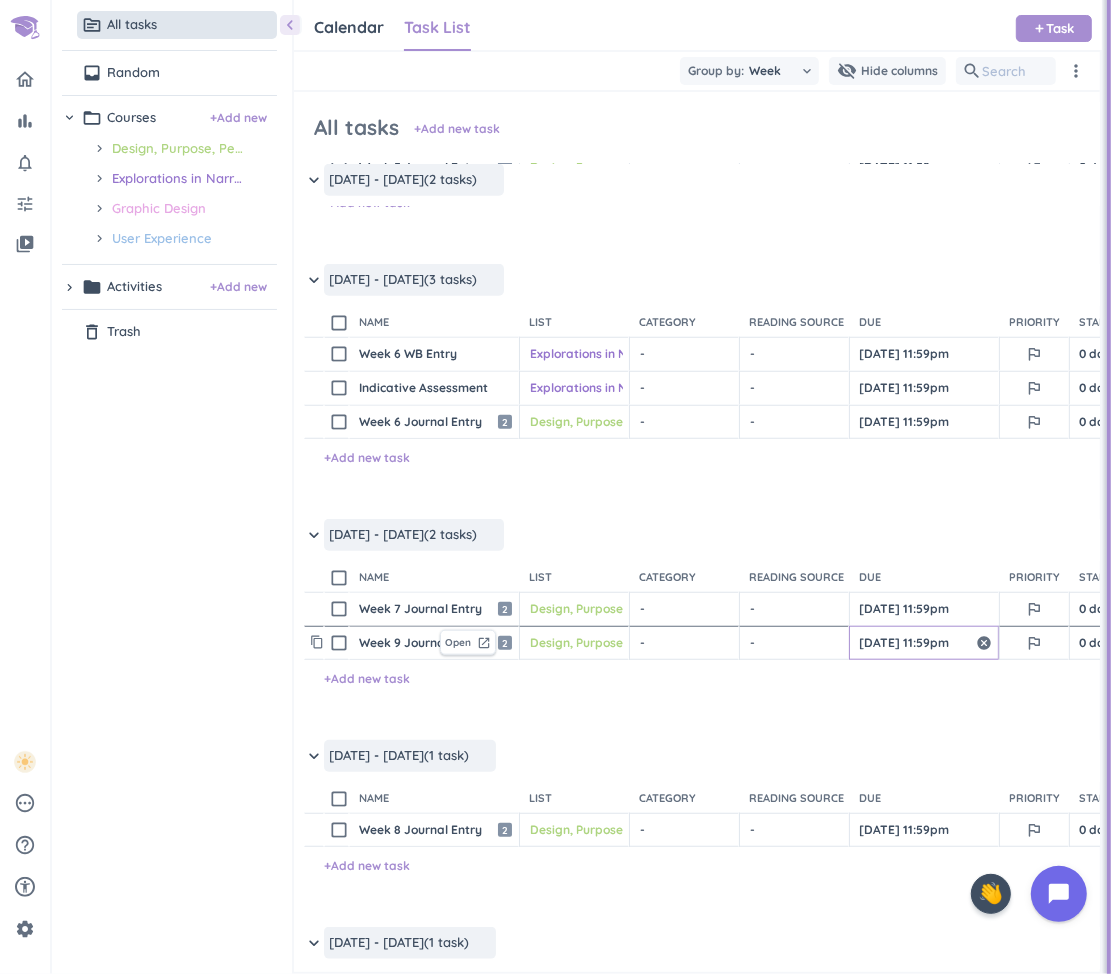 click on "[DATE] 11:59pm" at bounding box center [924, 643] 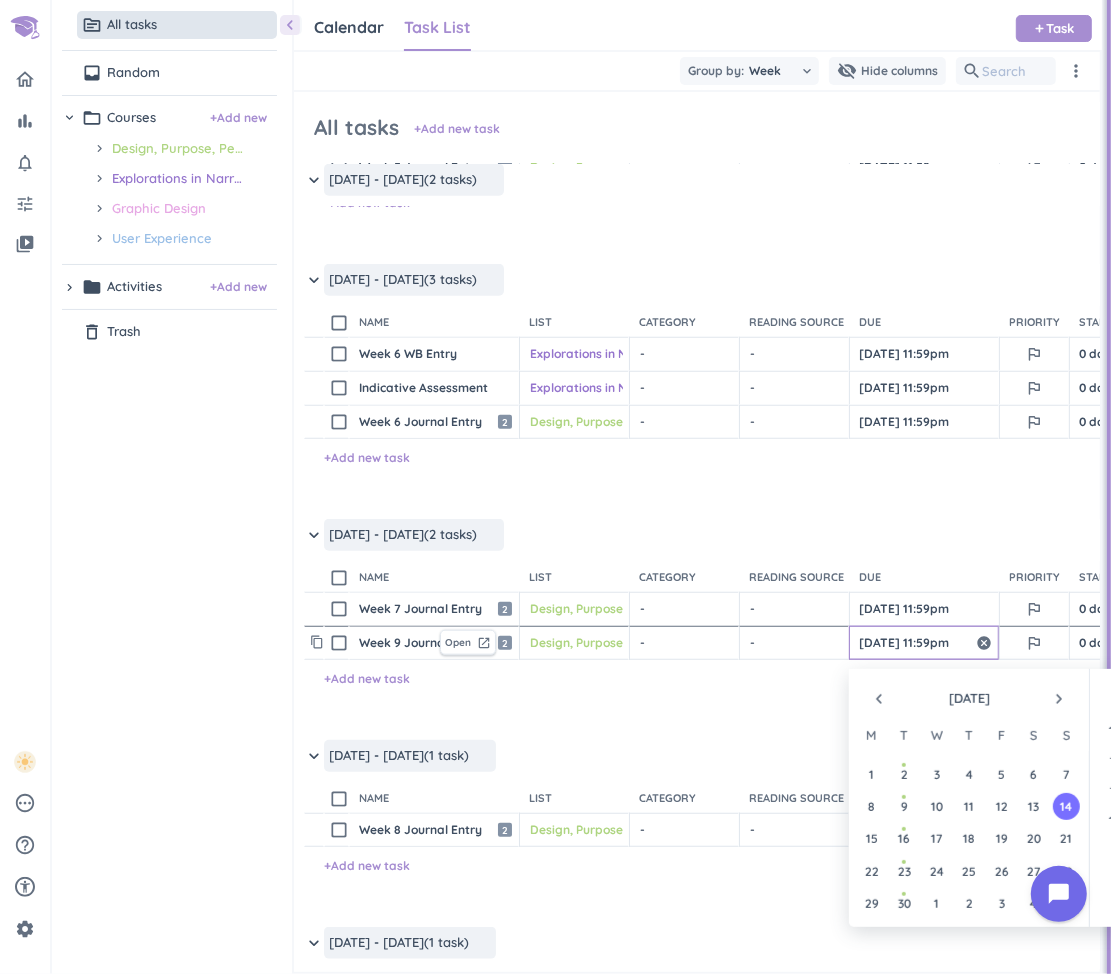 scroll, scrollTop: 2698, scrollLeft: 0, axis: vertical 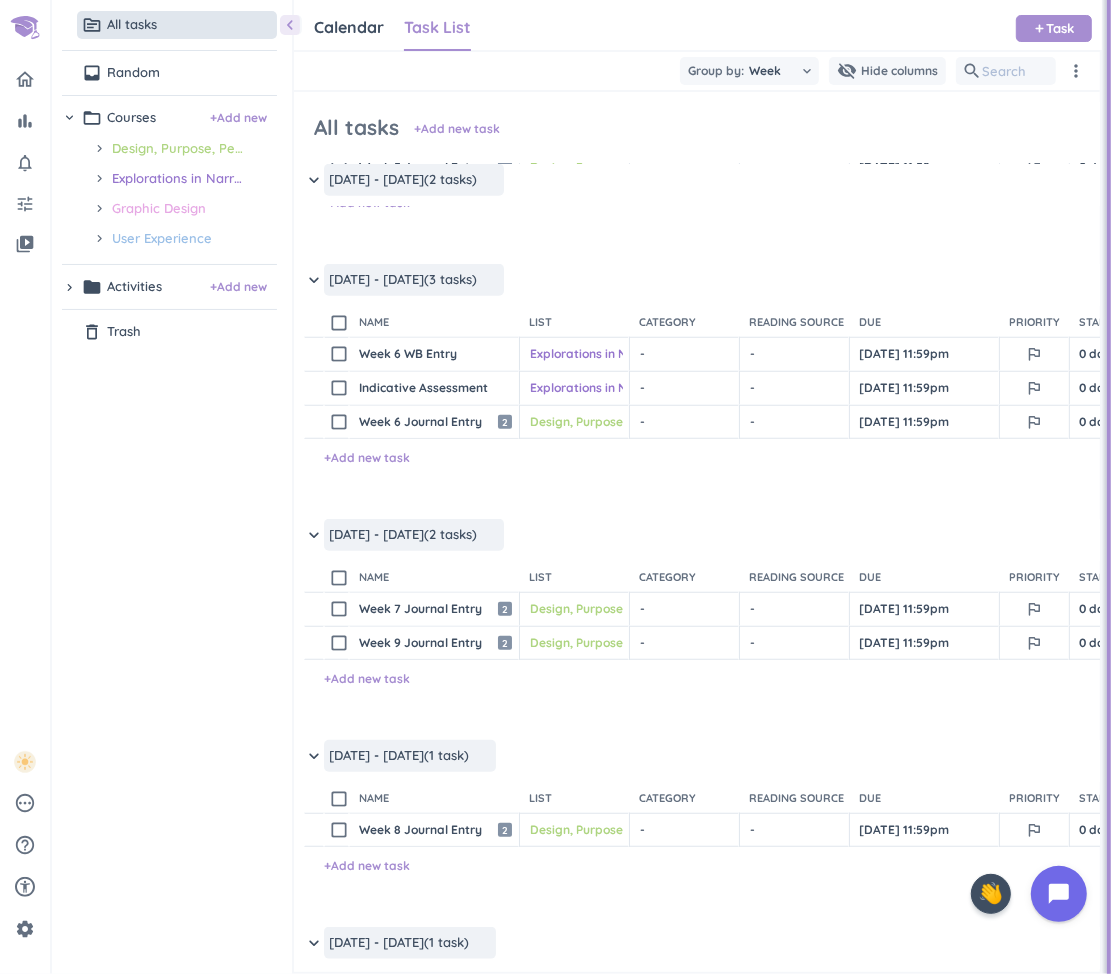 click on "content_copy check_box_outline_blank Week 9 Journal Entry Open launch 2 Design, Purpose, People and Place cancel keyboard_arrow_down - cancel keyboard_arrow_down - cancel keyboard_arrow_down [DATE] 11:59pm outlined_flag 0   days N/A 0h check_circle_outline delete_outline +  Add new task" at bounding box center [697, 683] 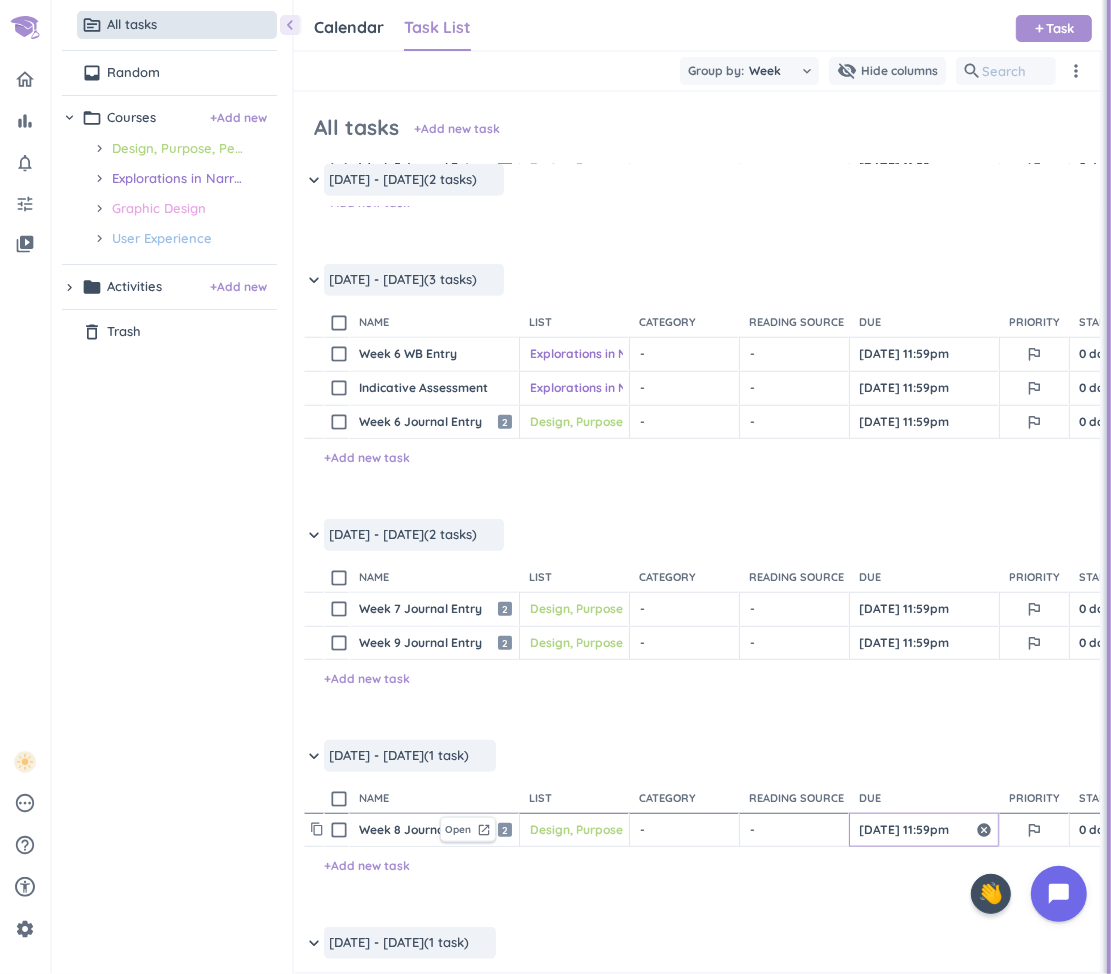 click on "[DATE] 11:59pm" at bounding box center (924, 830) 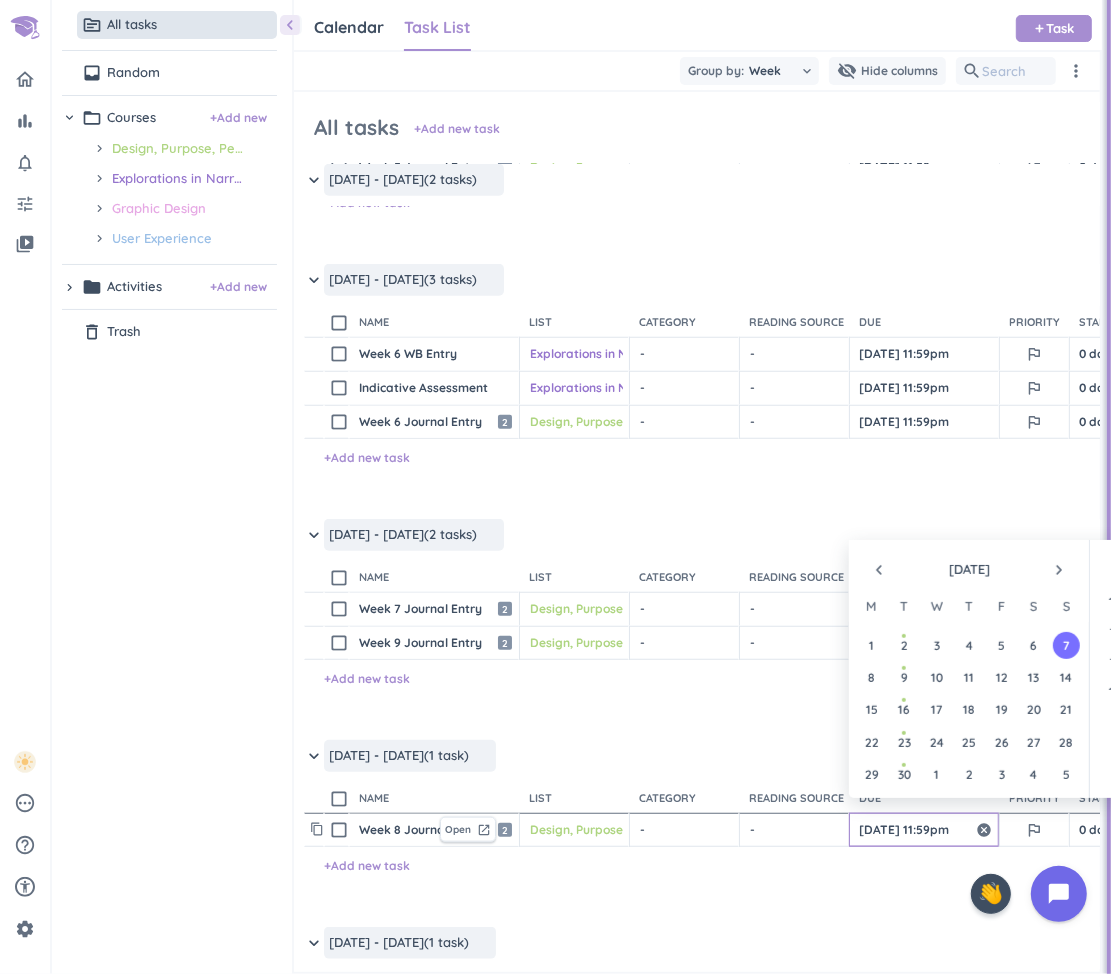 scroll, scrollTop: 2698, scrollLeft: 0, axis: vertical 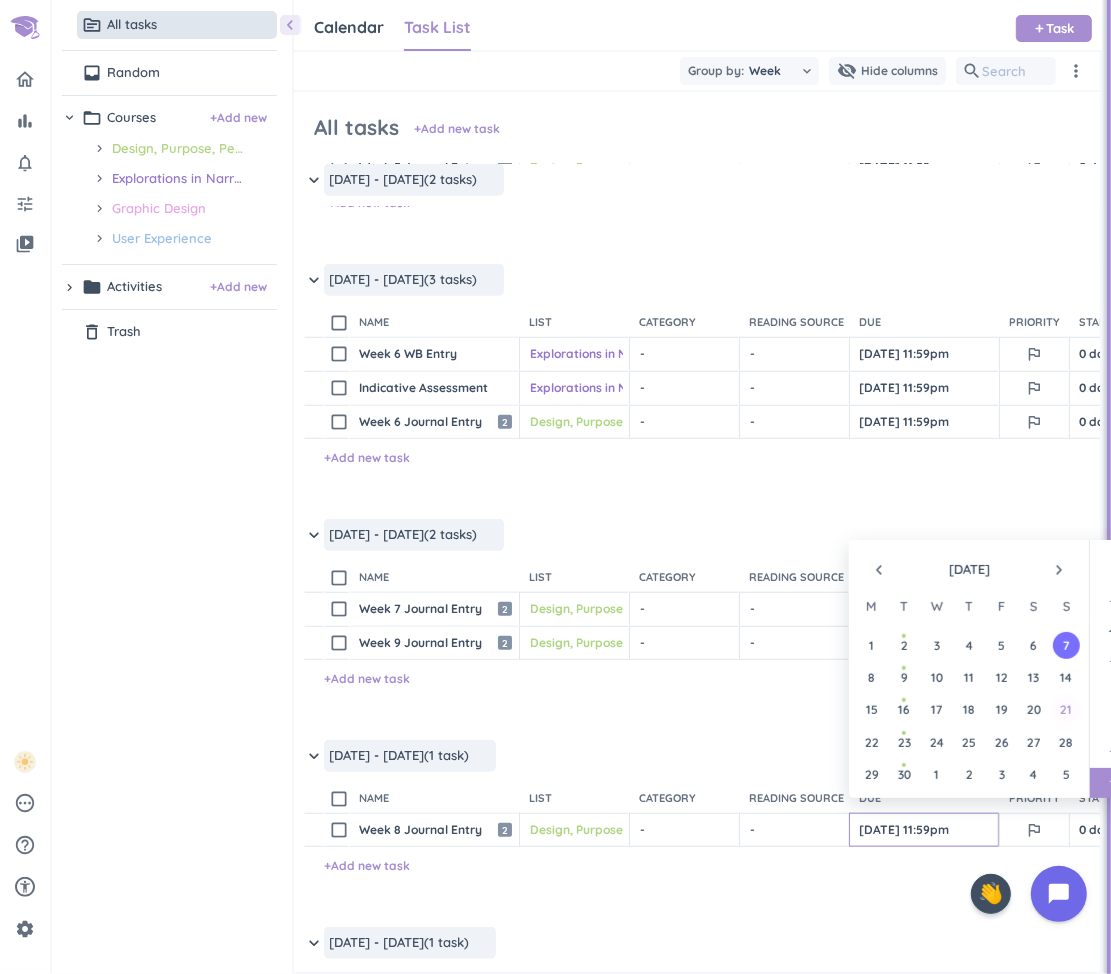 click on "21" at bounding box center (1066, 709) 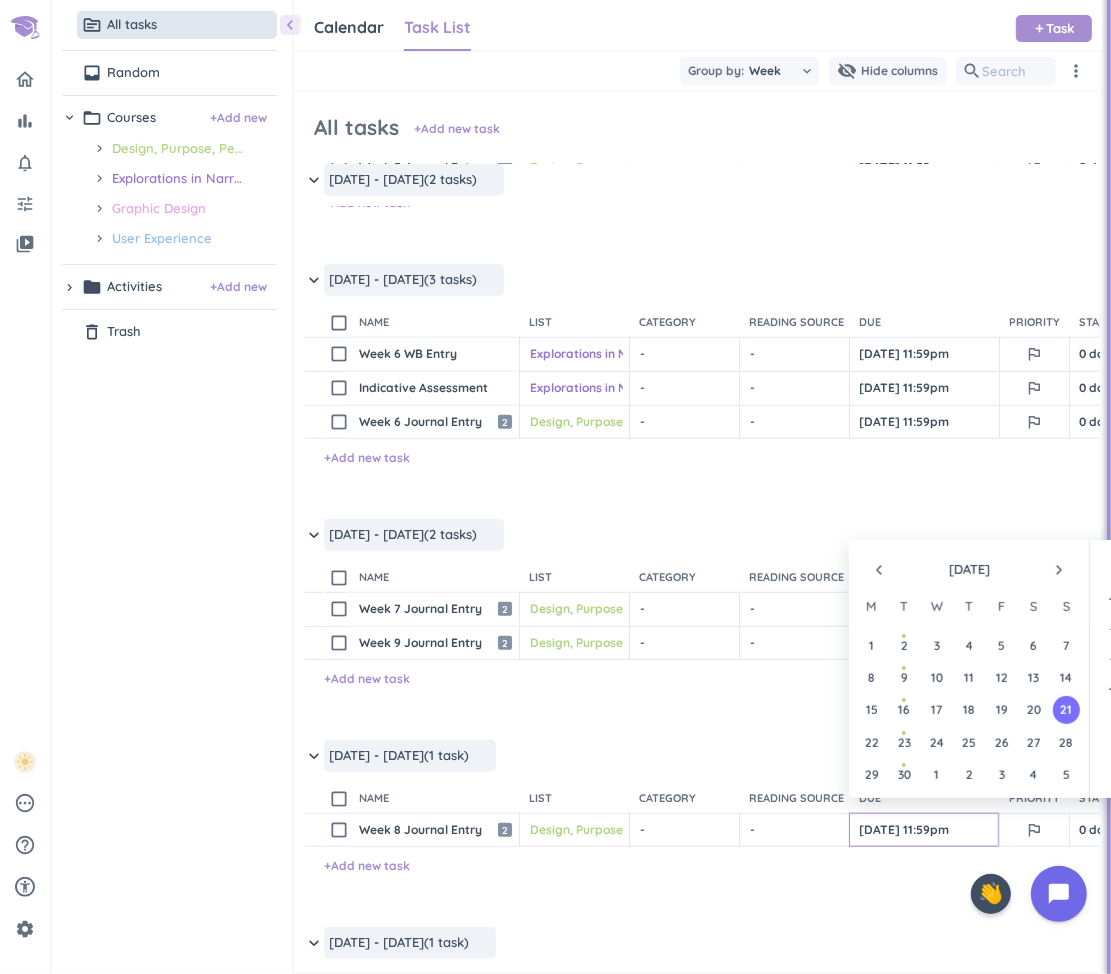 scroll, scrollTop: 2698, scrollLeft: 0, axis: vertical 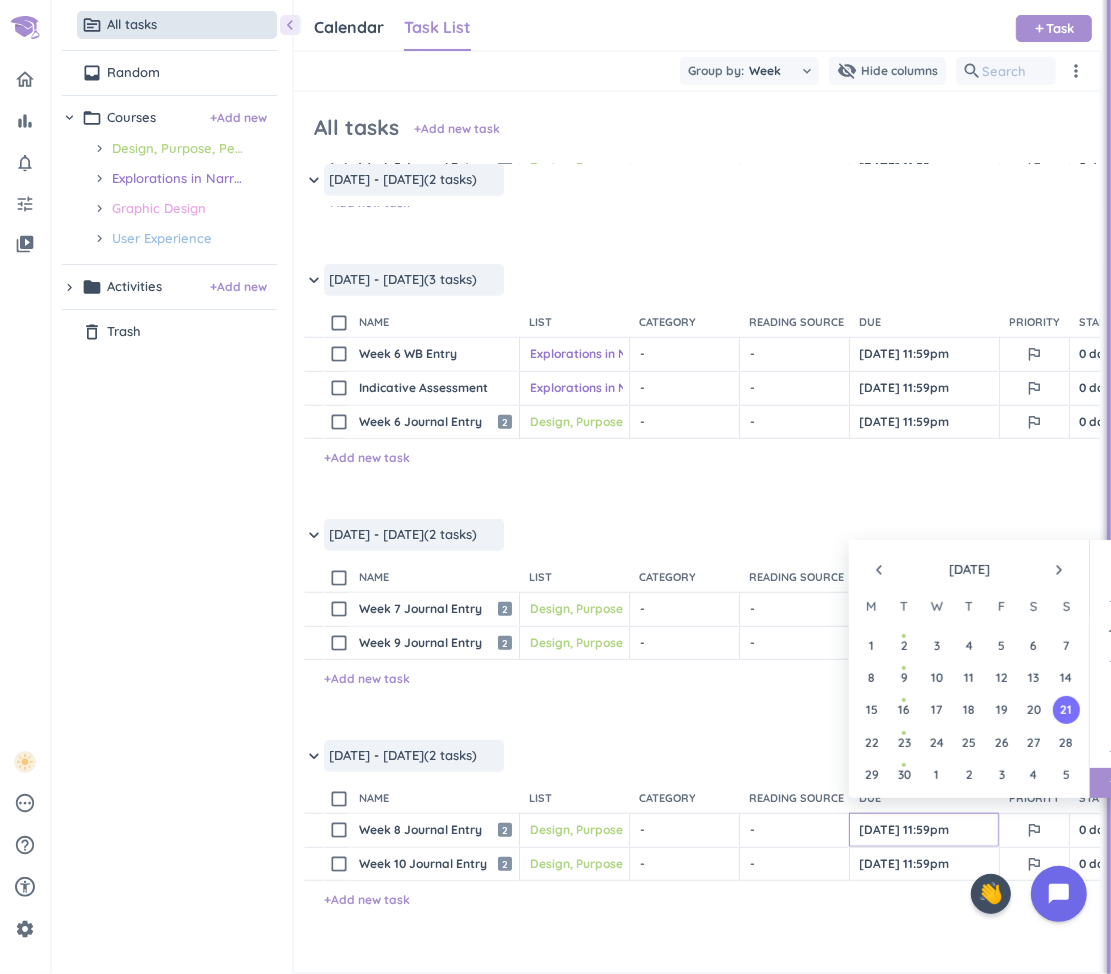 click on "keyboard_arrow_down [DATE] - [DATE]  (2 tasks) more_horiz" at bounding box center (853, 761) 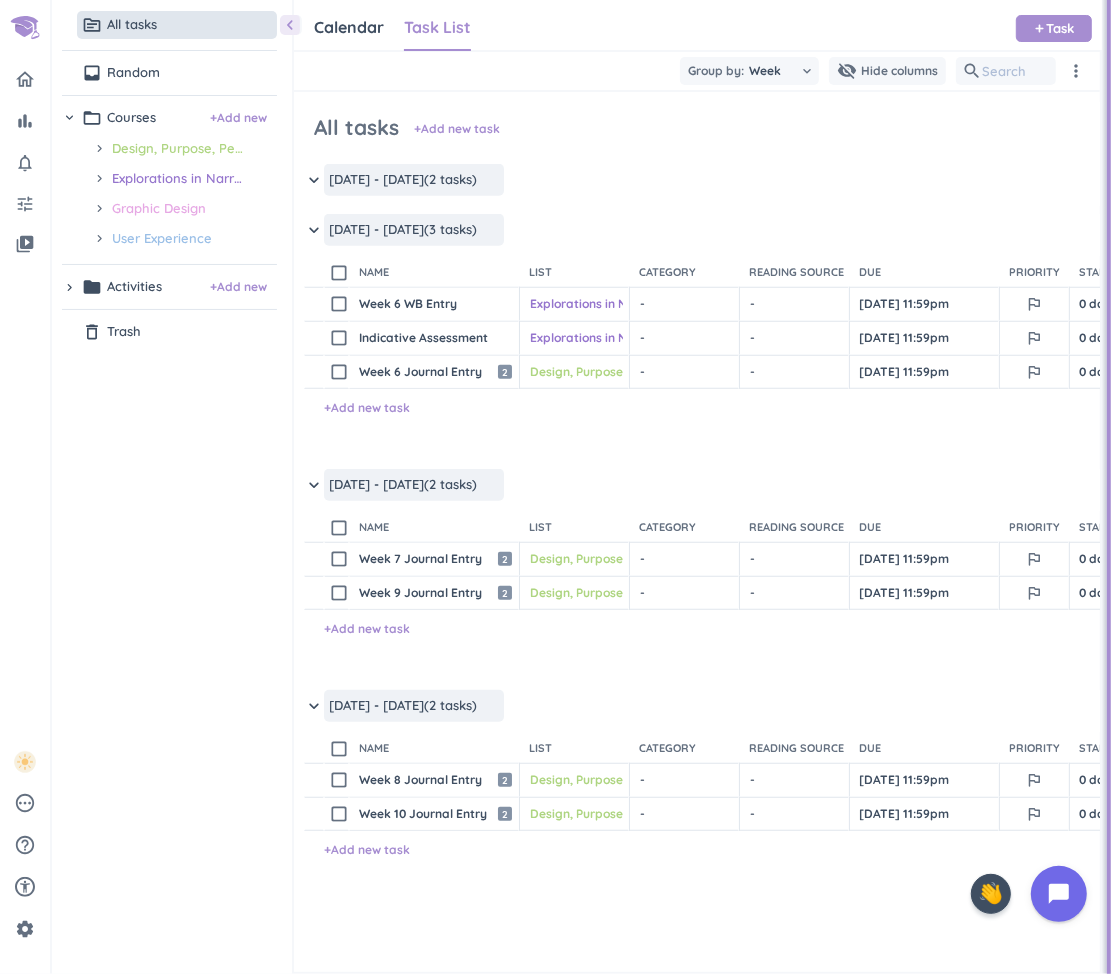 scroll, scrollTop: 1056, scrollLeft: 0, axis: vertical 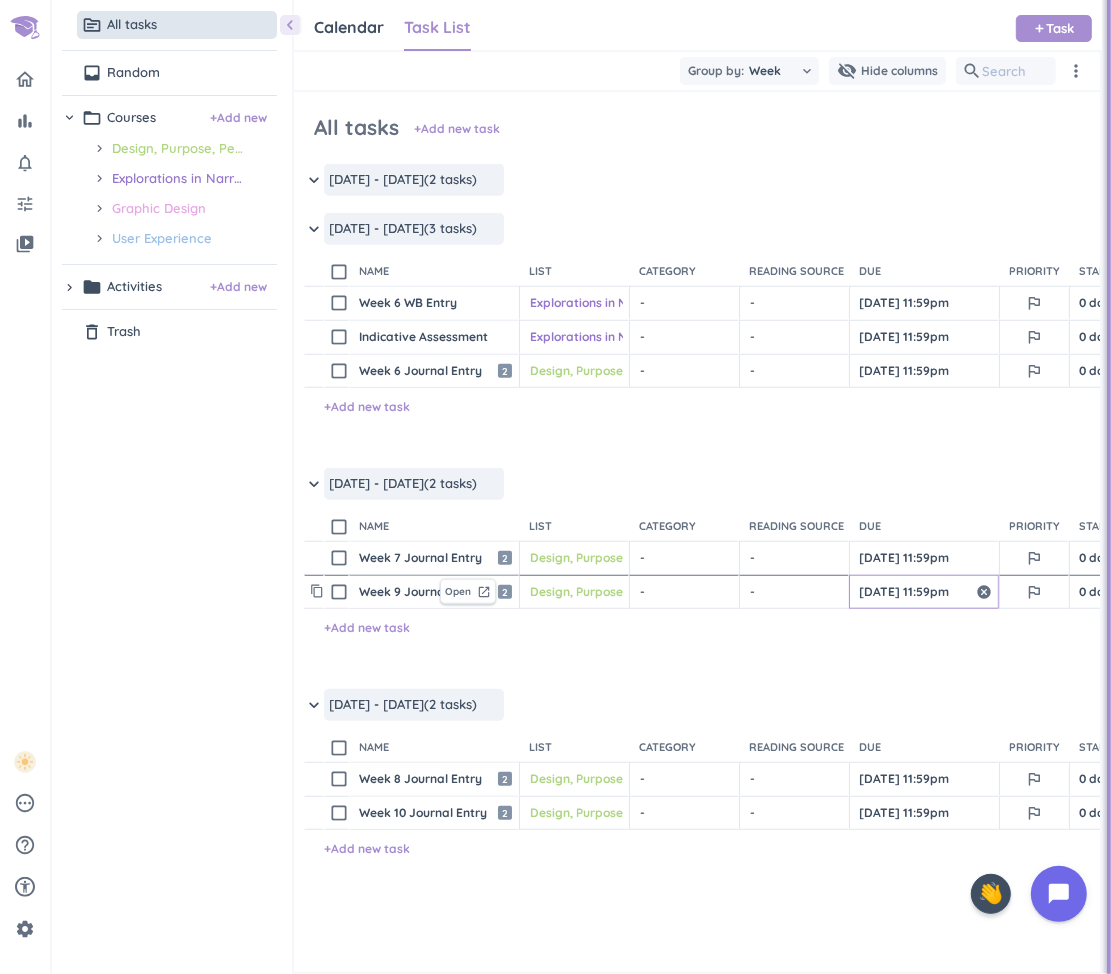 click on "[DATE] 11:59pm" at bounding box center [924, 592] 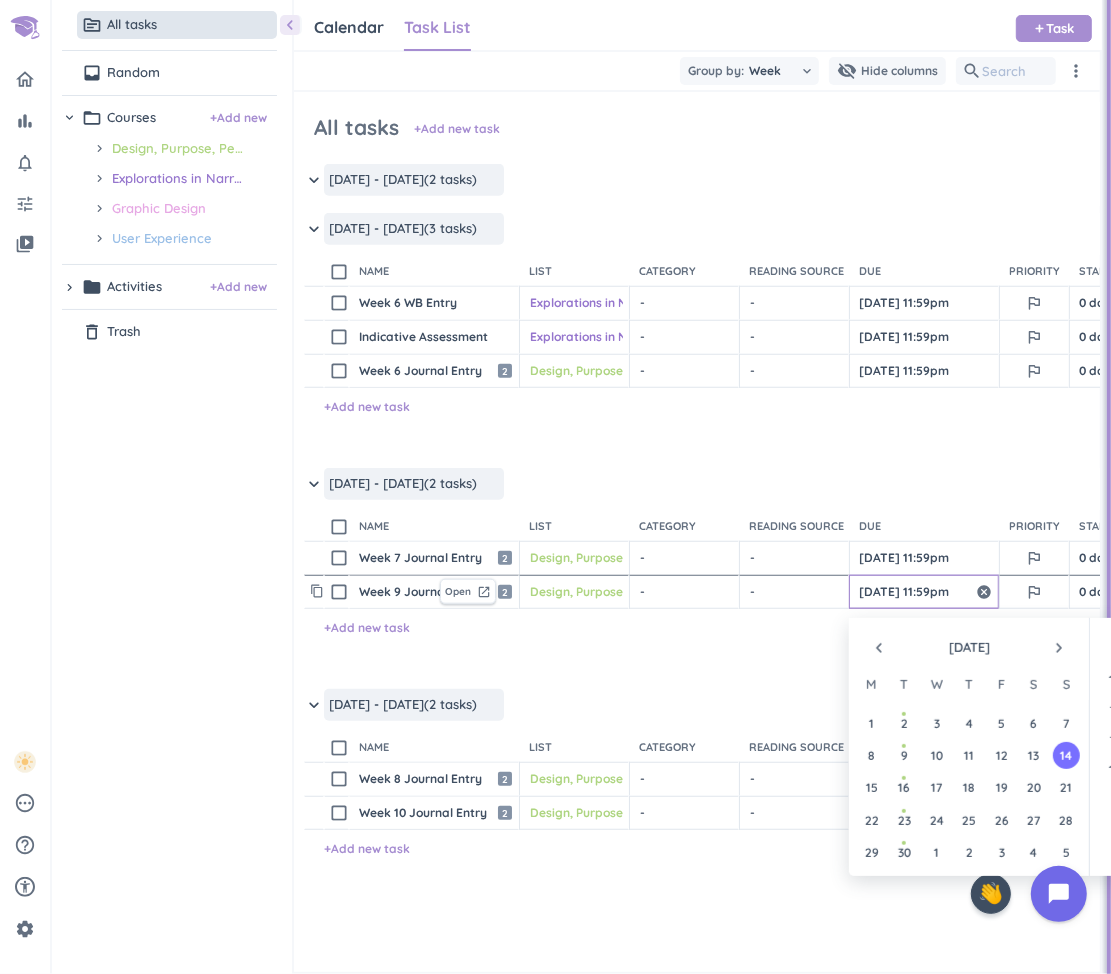 scroll, scrollTop: 2698, scrollLeft: 0, axis: vertical 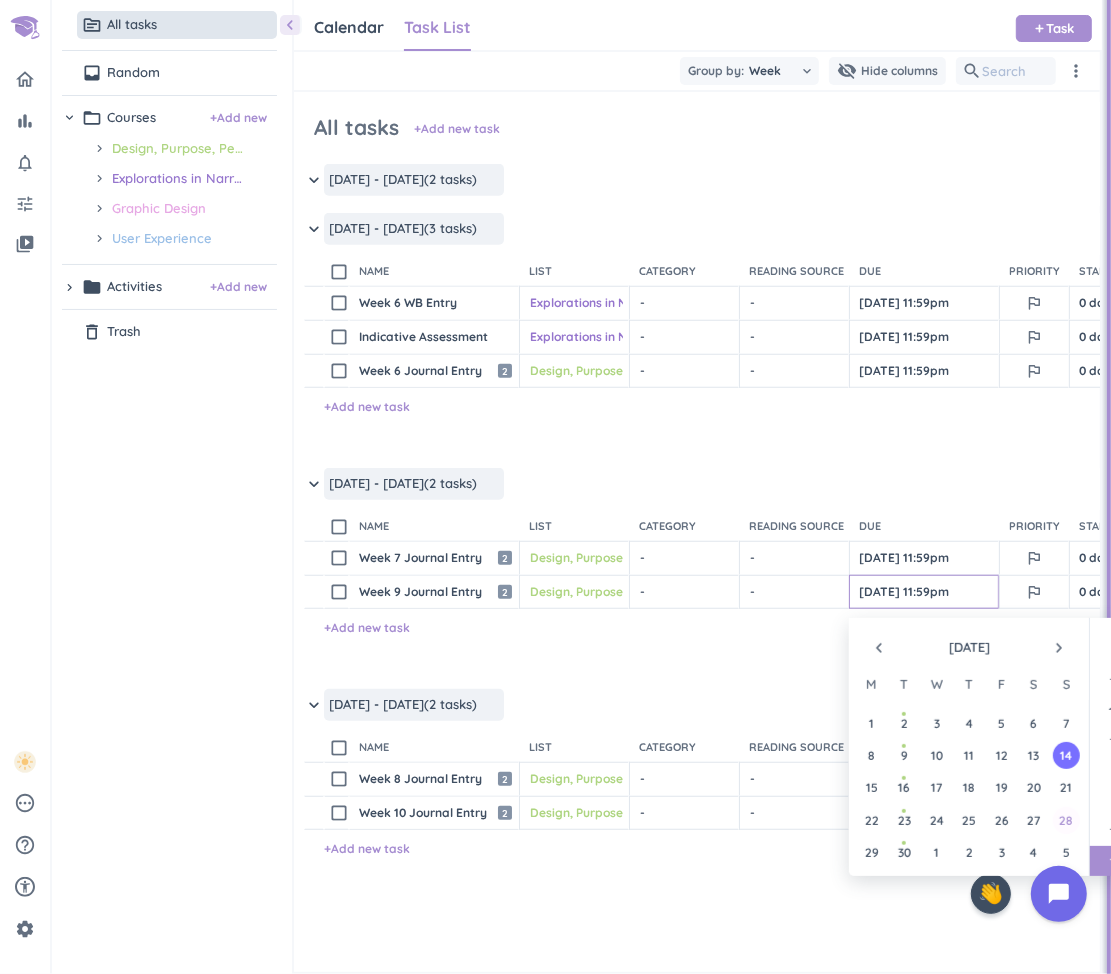 click on "28" at bounding box center (1066, 820) 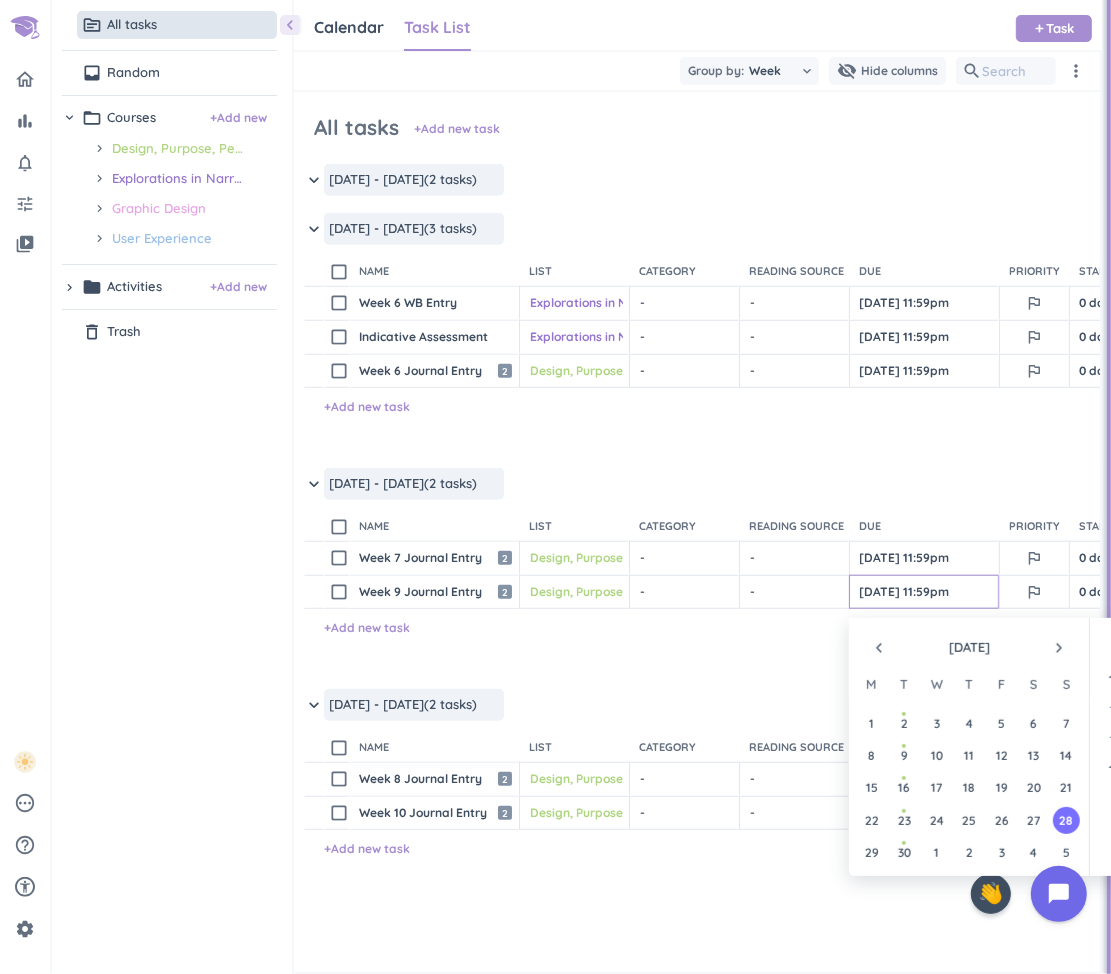 type on "[DATE] 11:59pm" 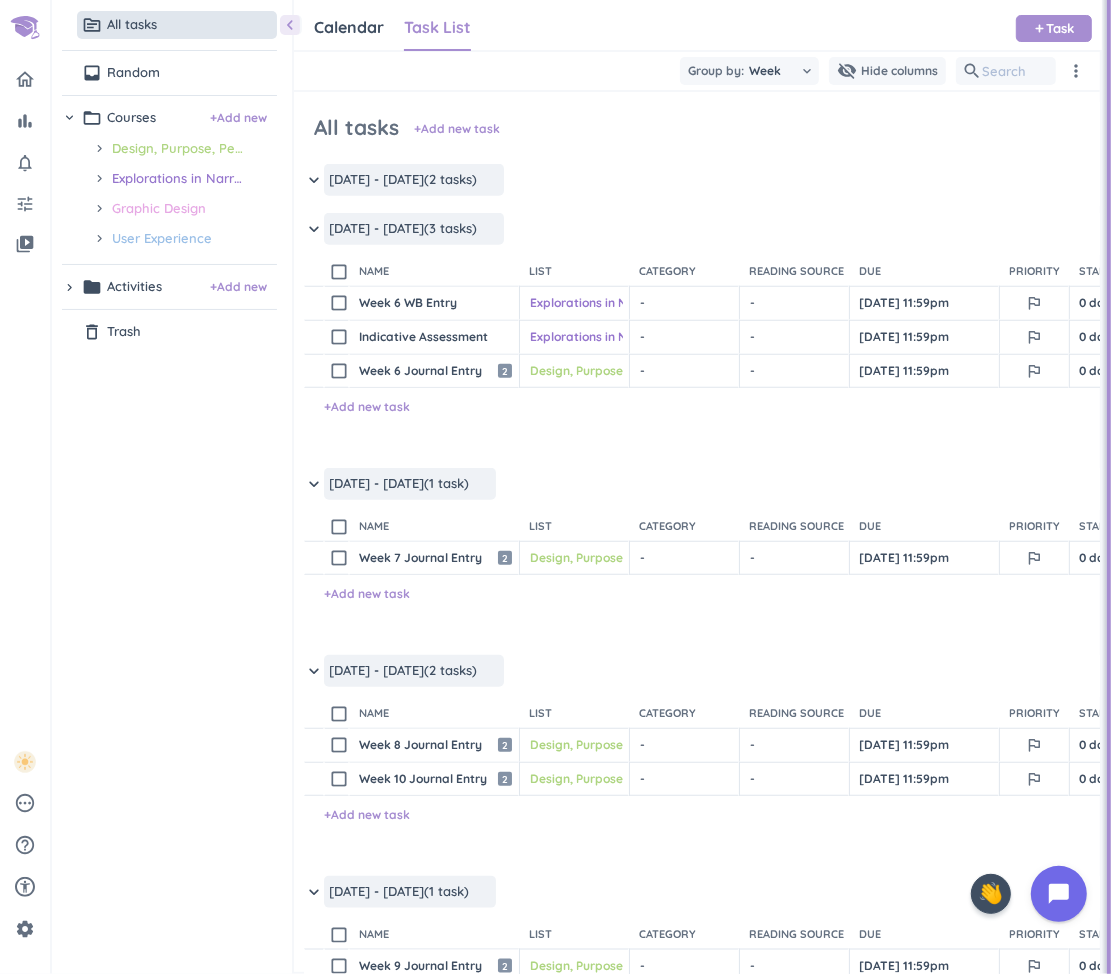 scroll, scrollTop: 1245, scrollLeft: 0, axis: vertical 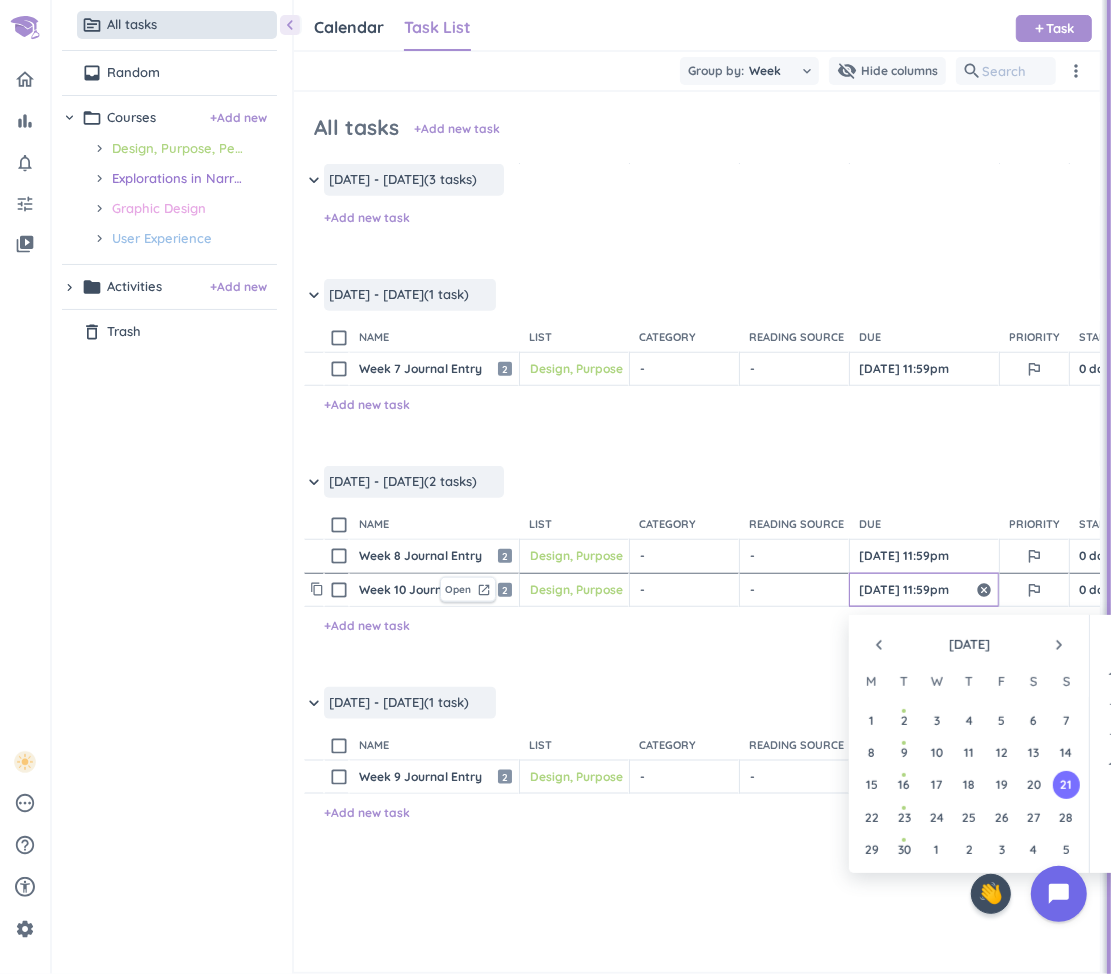 click on "[DATE] 11:59pm" at bounding box center [924, 590] 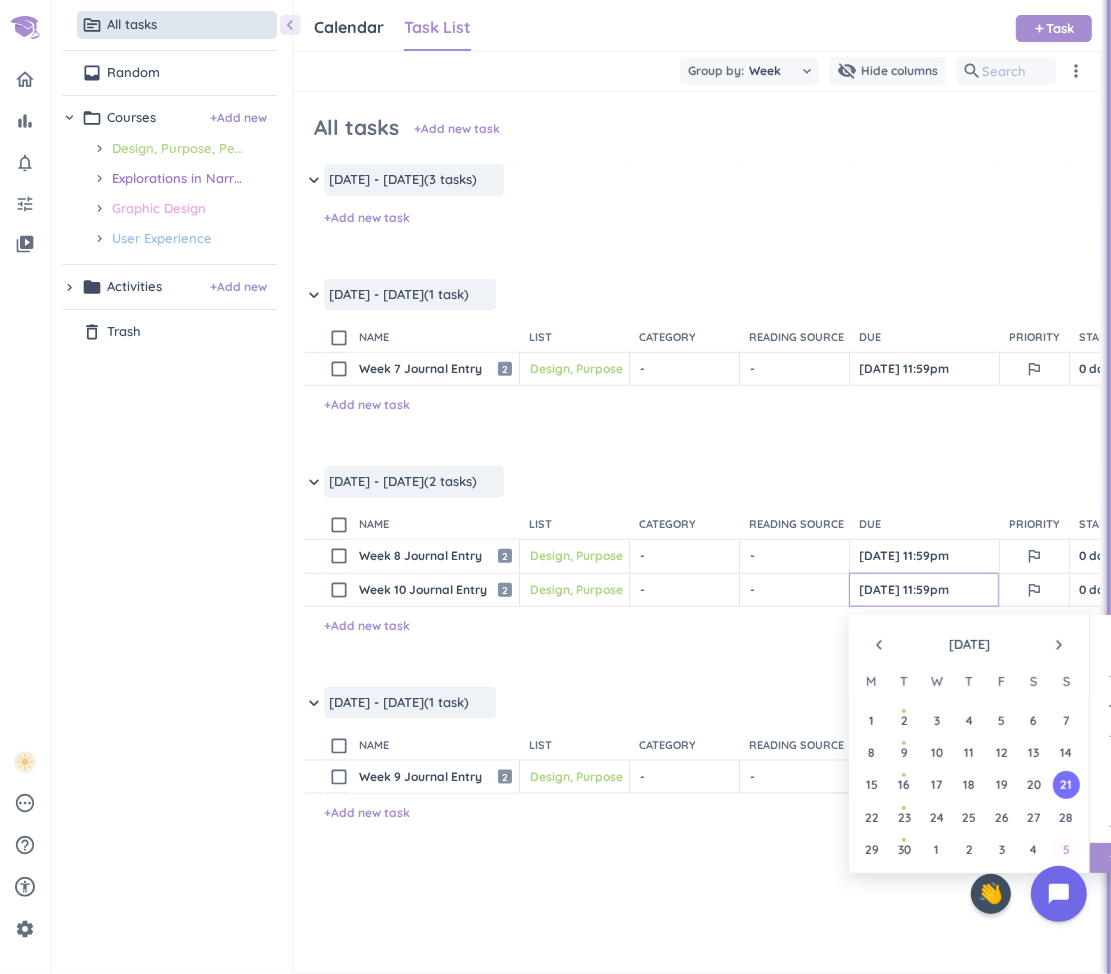 click on "5" at bounding box center (1066, 849) 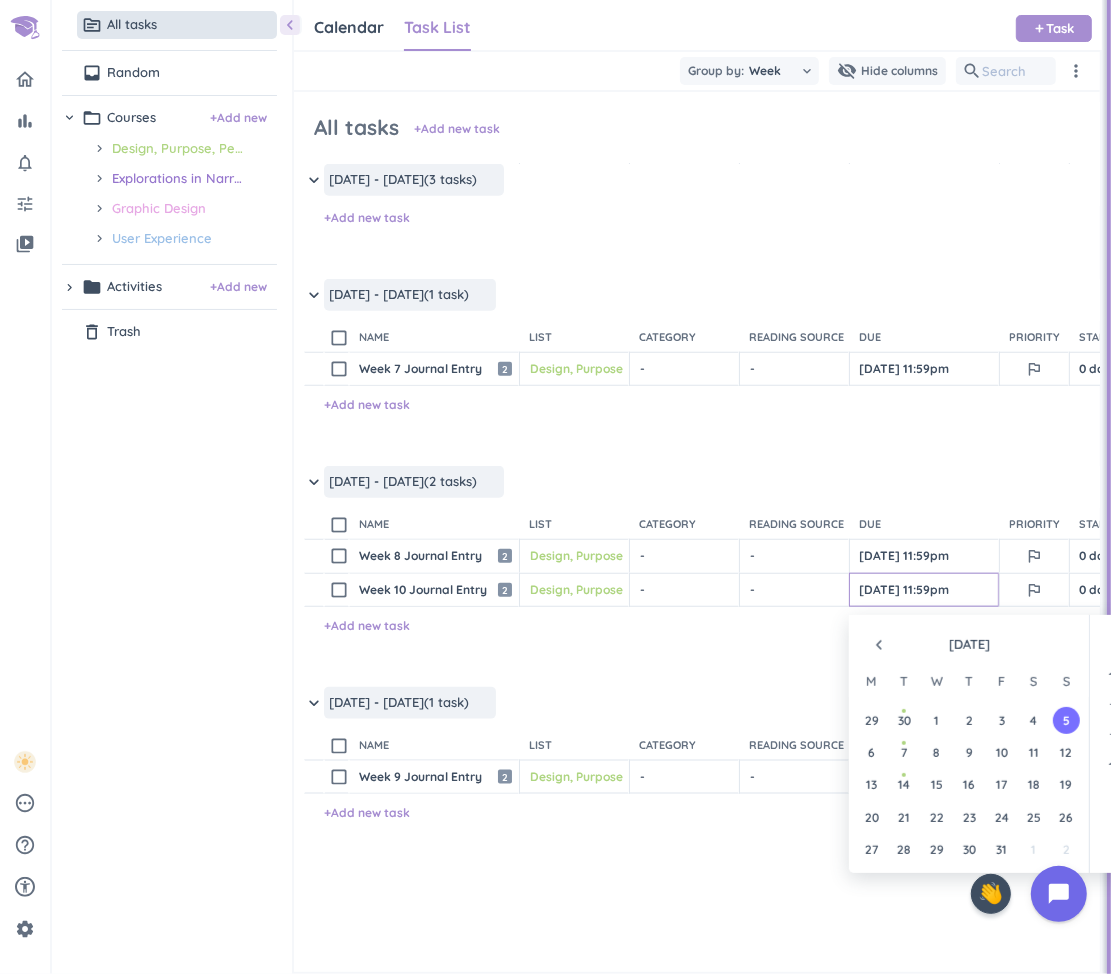 scroll, scrollTop: 2698, scrollLeft: 0, axis: vertical 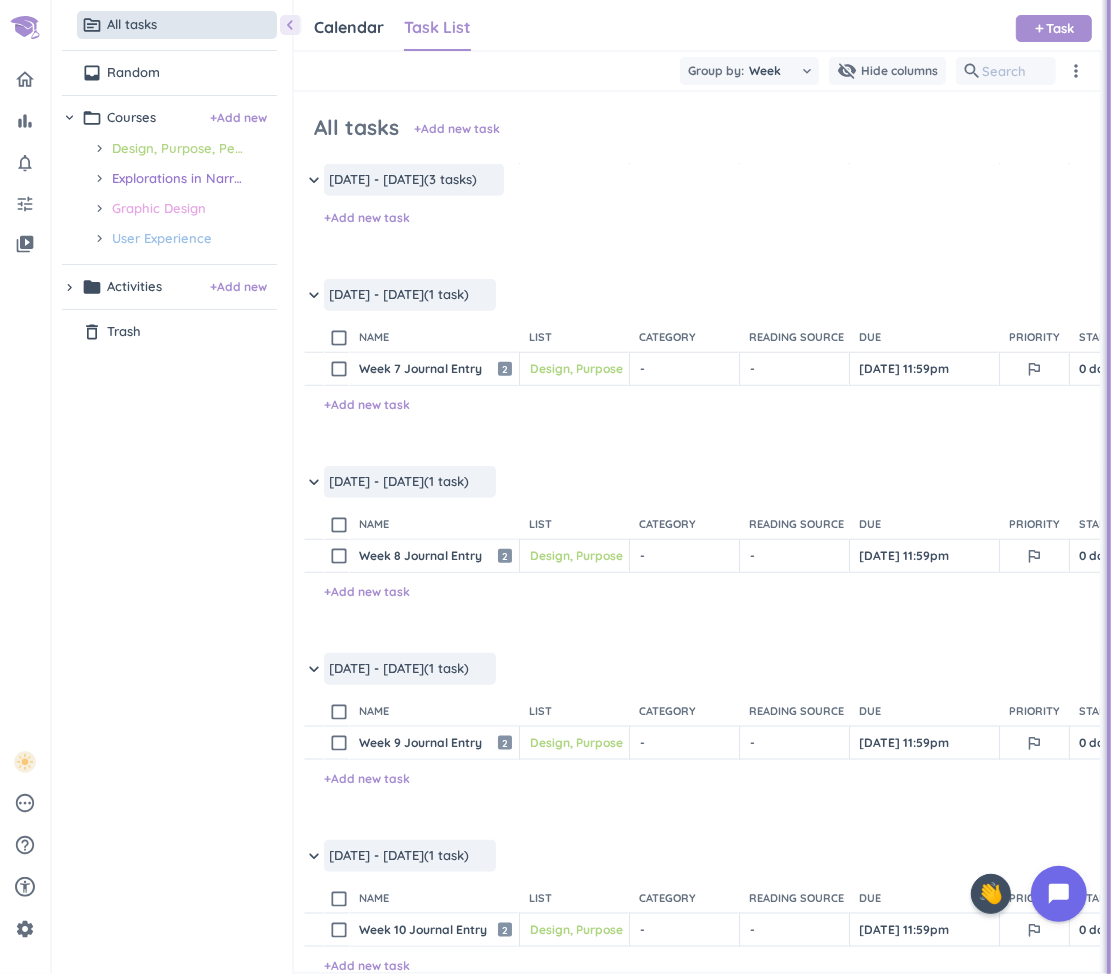 click on "content_copy check_box_outline_blank Week 9 Journal Entry Open launch 2 Design, Purpose, People and Place cancel keyboard_arrow_down - cancel keyboard_arrow_down - cancel keyboard_arrow_down [DATE] 11:59pm outlined_flag 0   days N/A 0h check_circle_outline delete_outline +  Add new task" at bounding box center [697, 783] 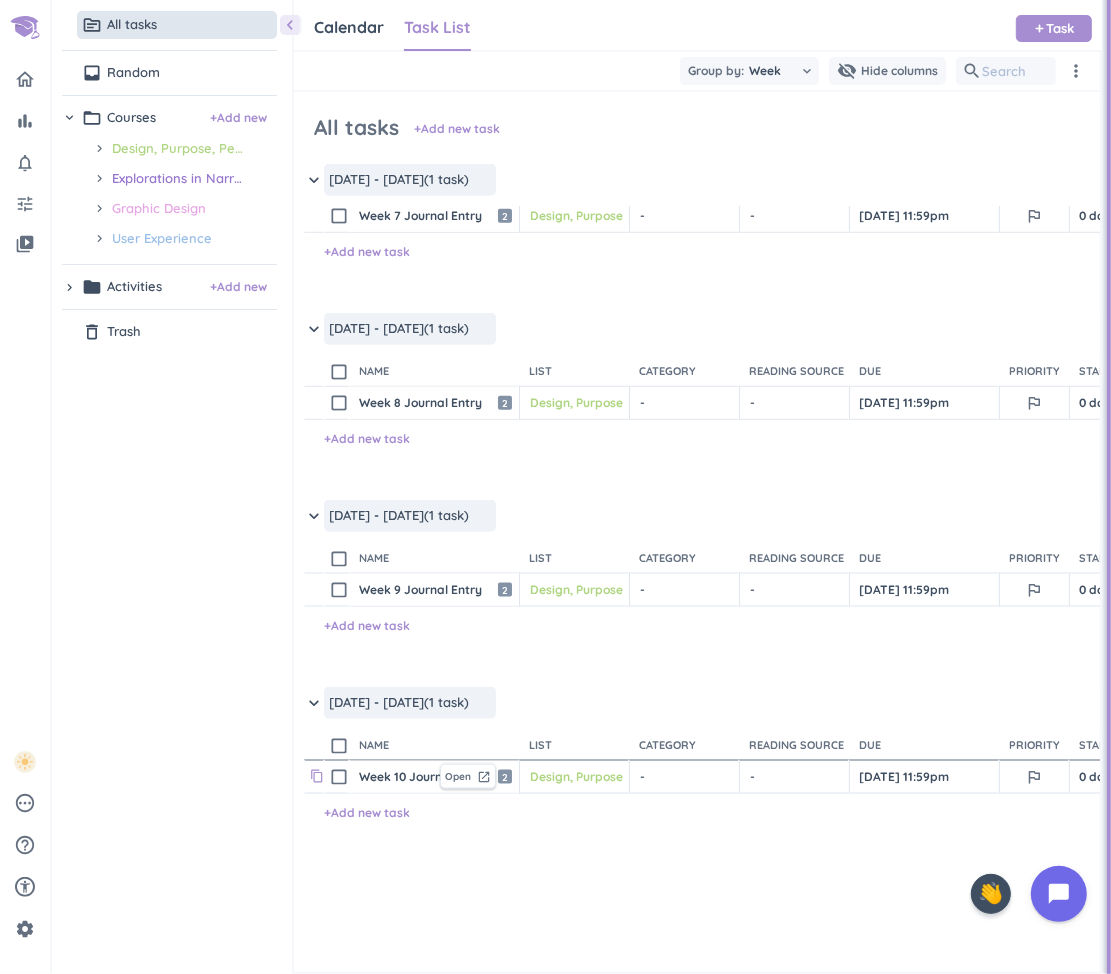 click on "content_copy" at bounding box center (317, 776) 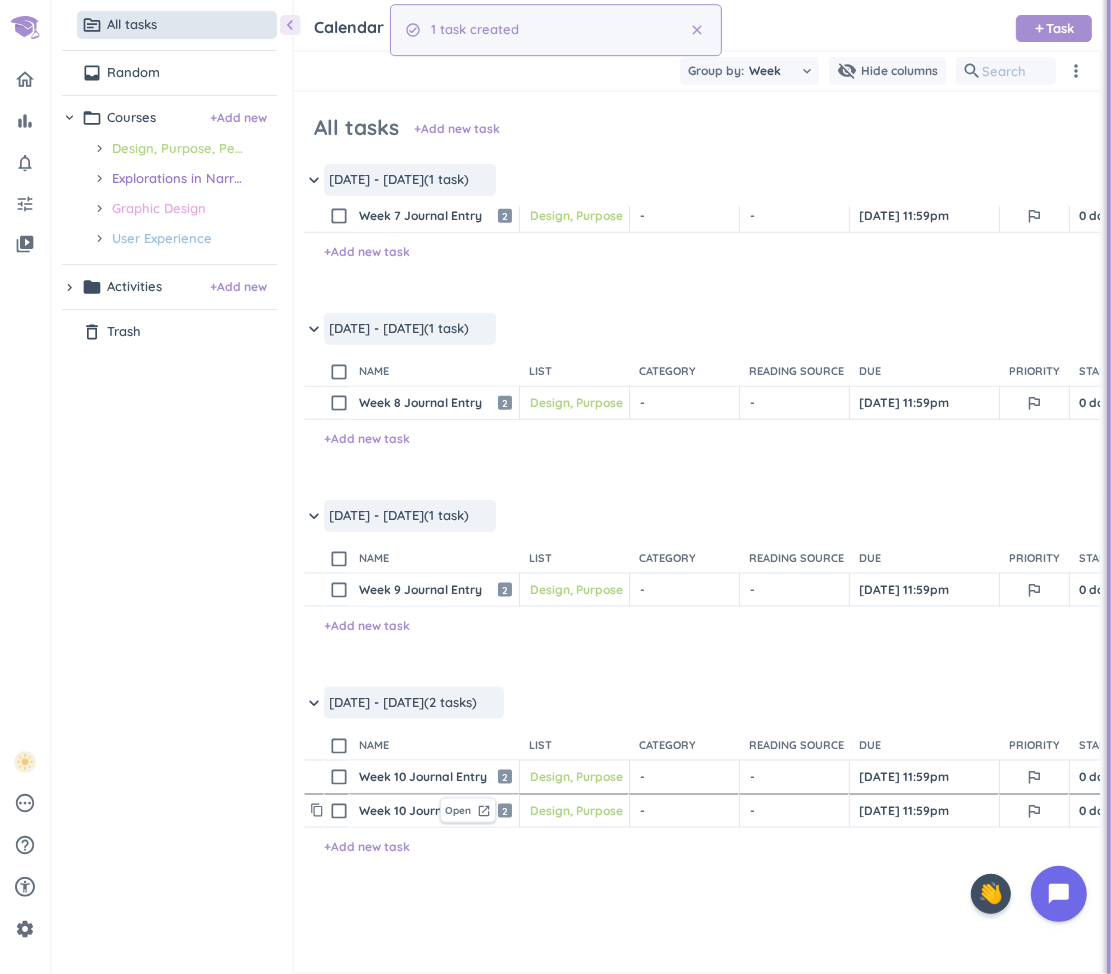 click on "Week 10 Journal Entry" at bounding box center [395, 811] 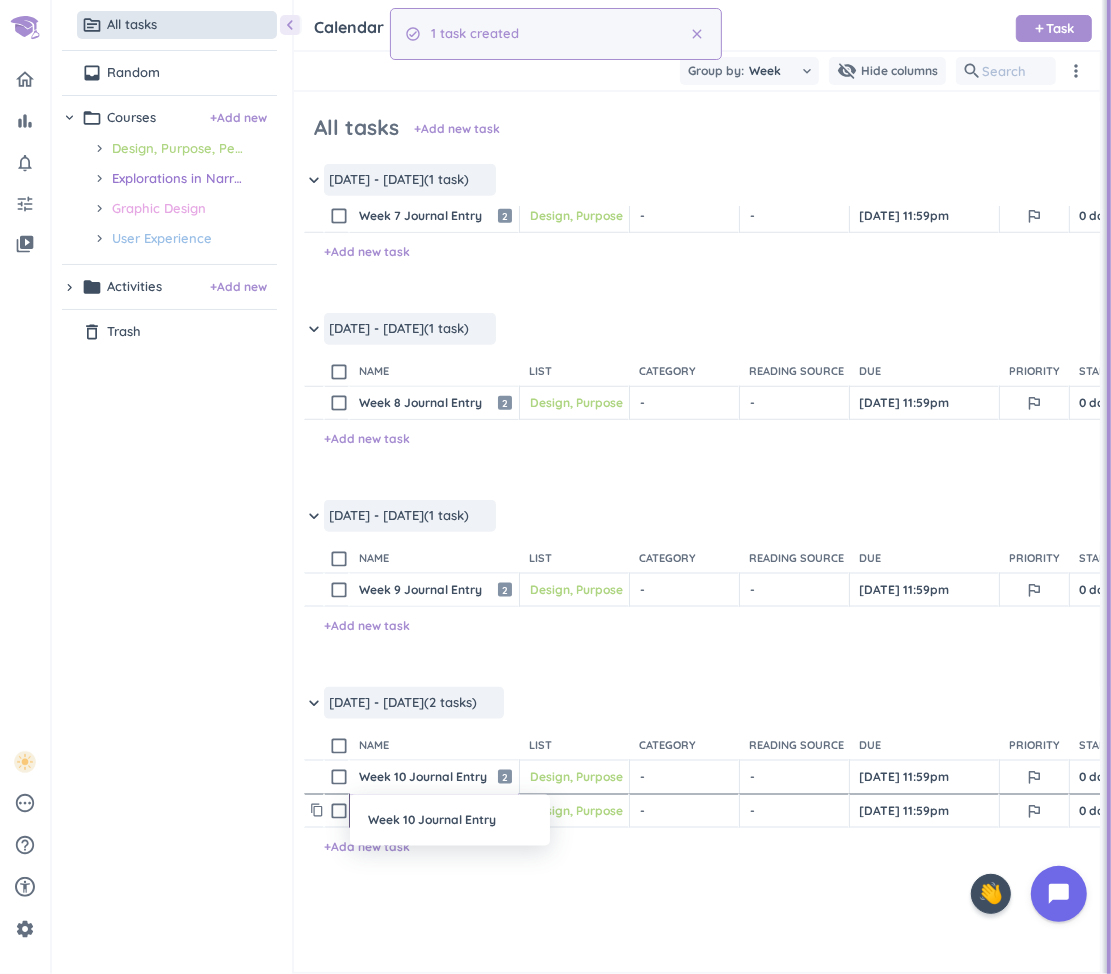 click on "Week 10 Journal Entry" at bounding box center (450, 820) 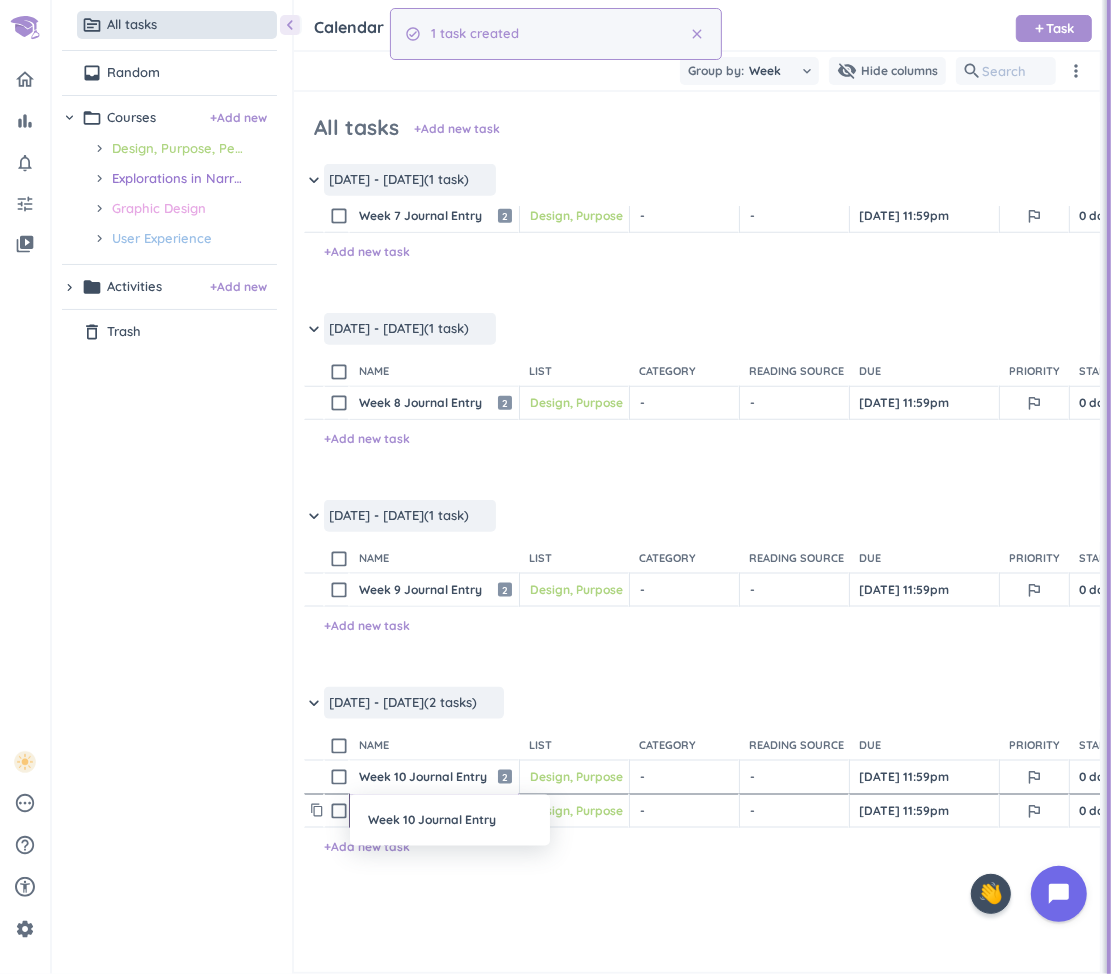 type on "x" 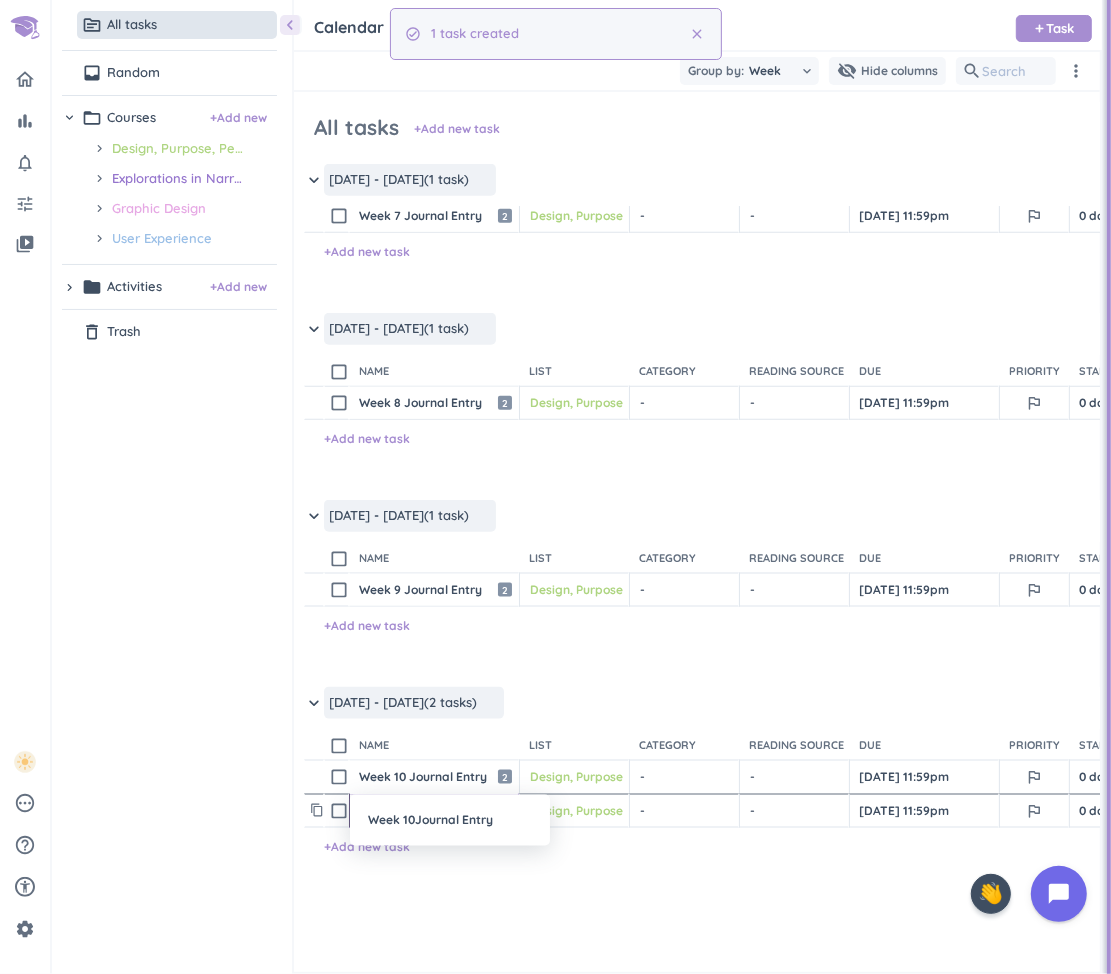 type on "x" 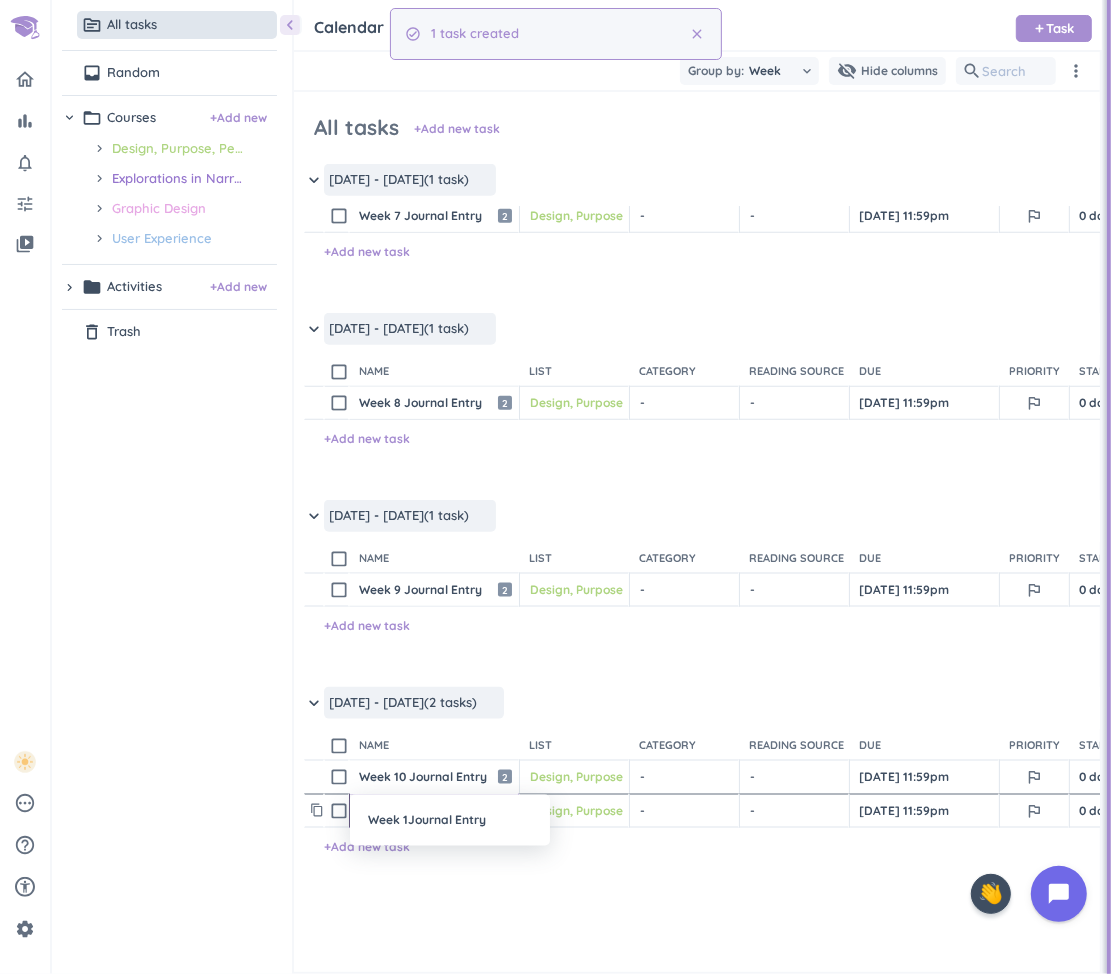 type on "x" 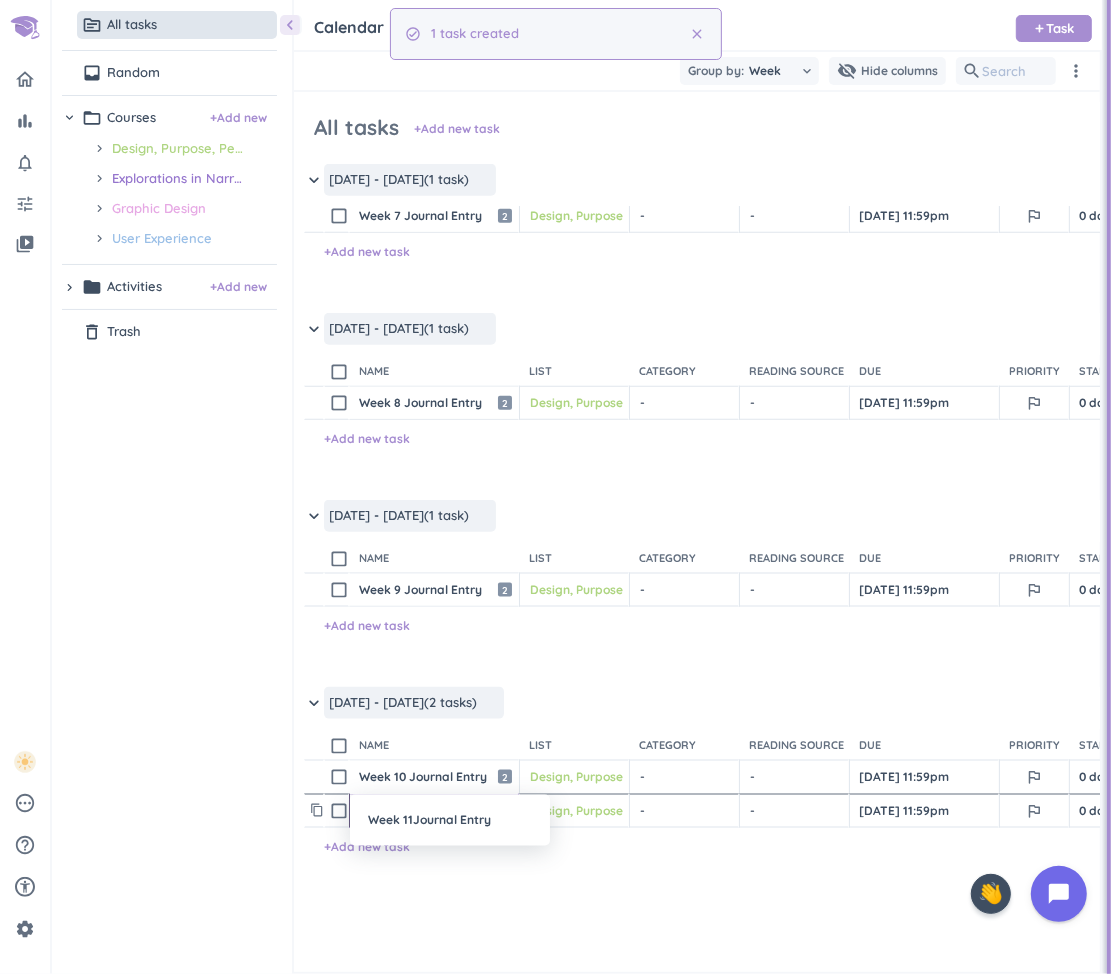 type on "x" 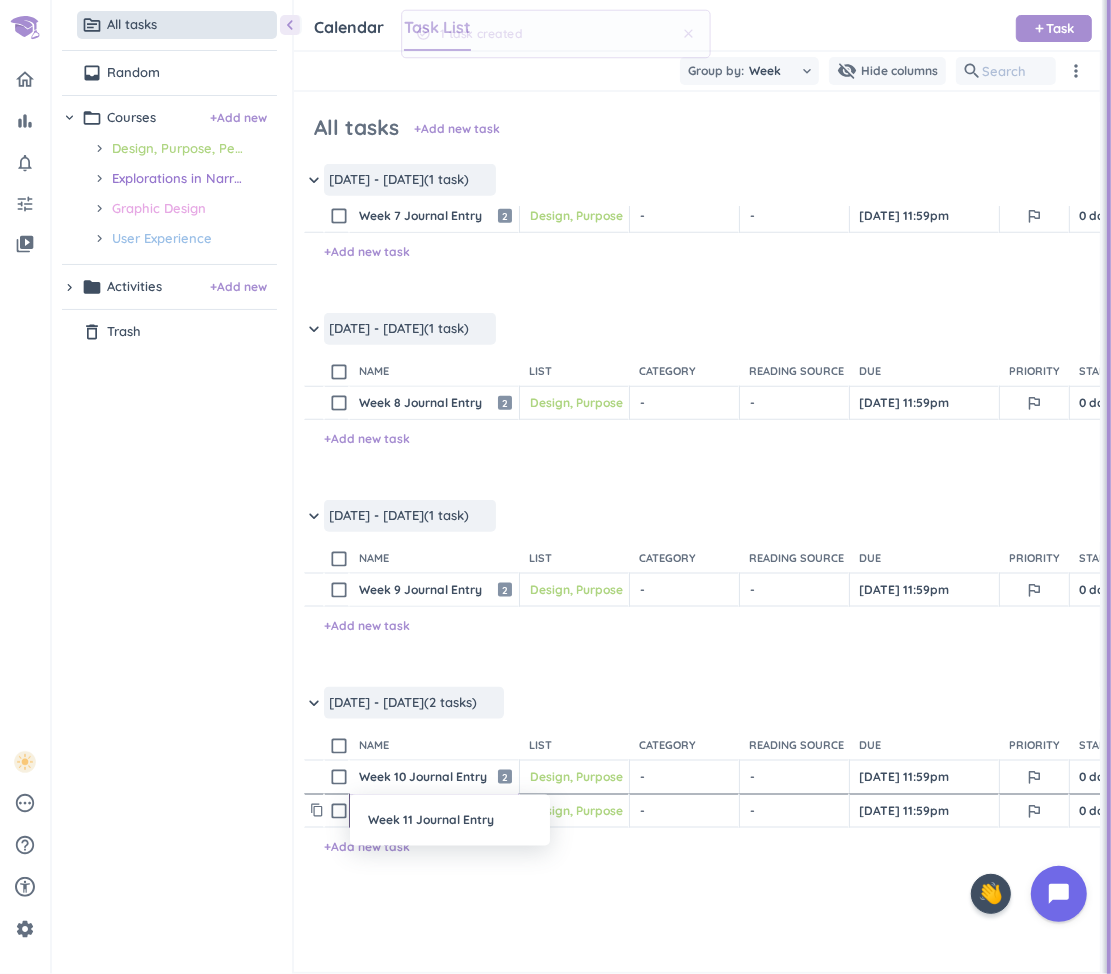type on "Week 11 Journal Entry" 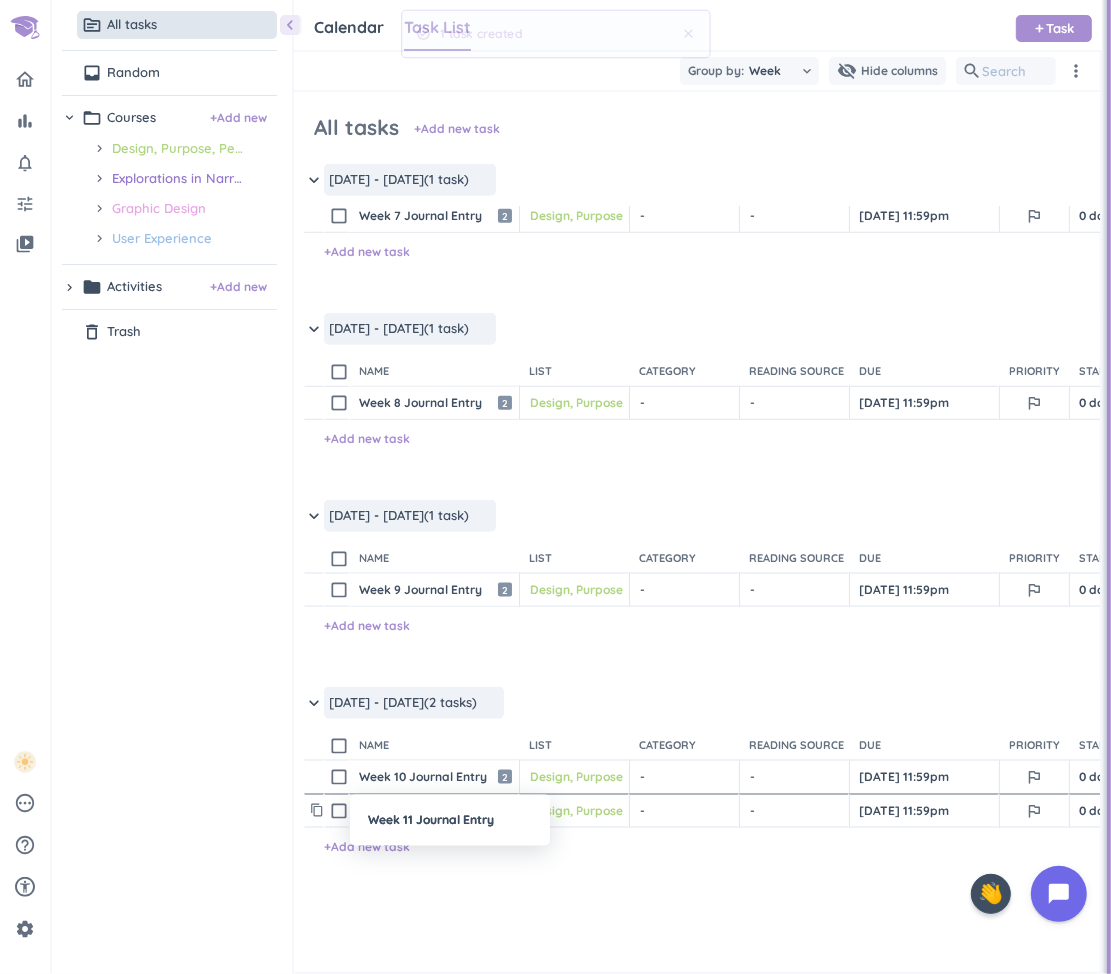 click at bounding box center [555, 487] 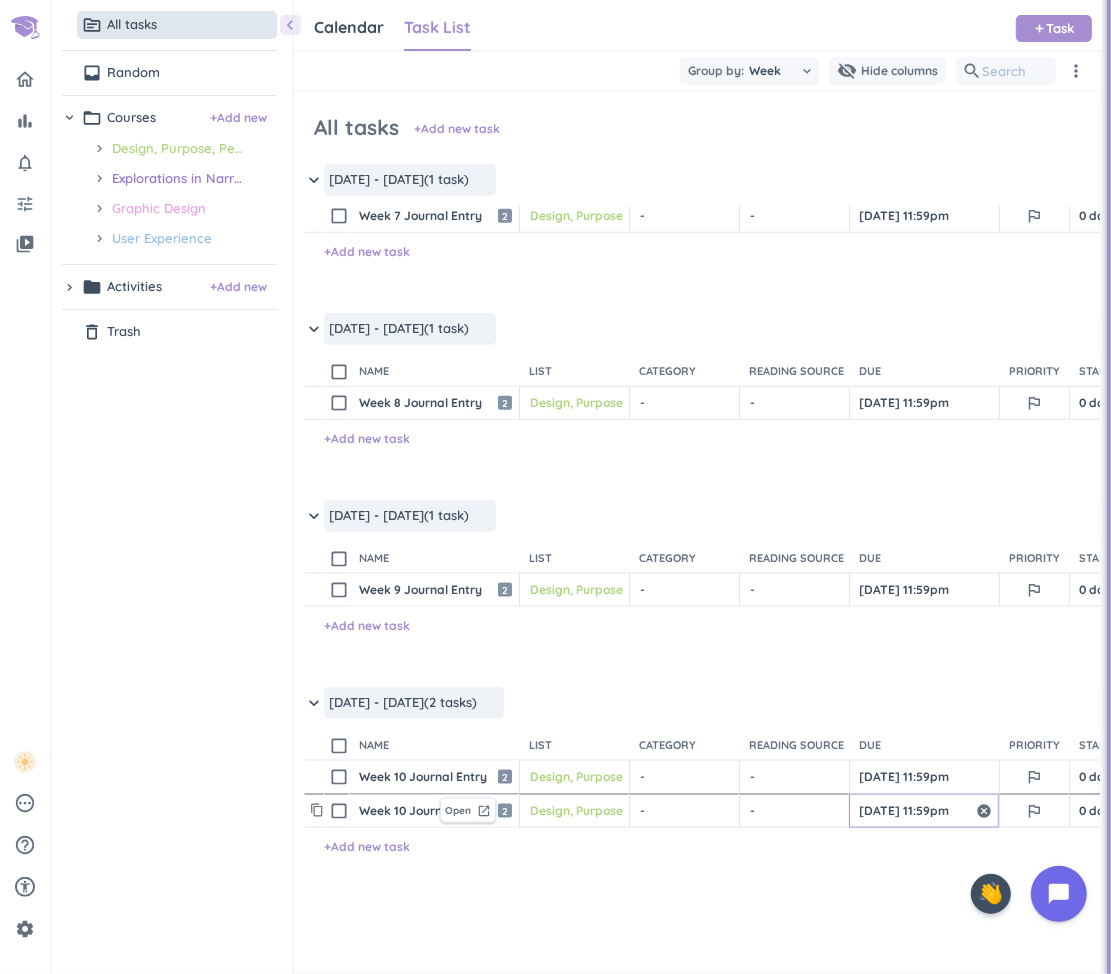 click on "[DATE] 11:59pm" at bounding box center (924, 811) 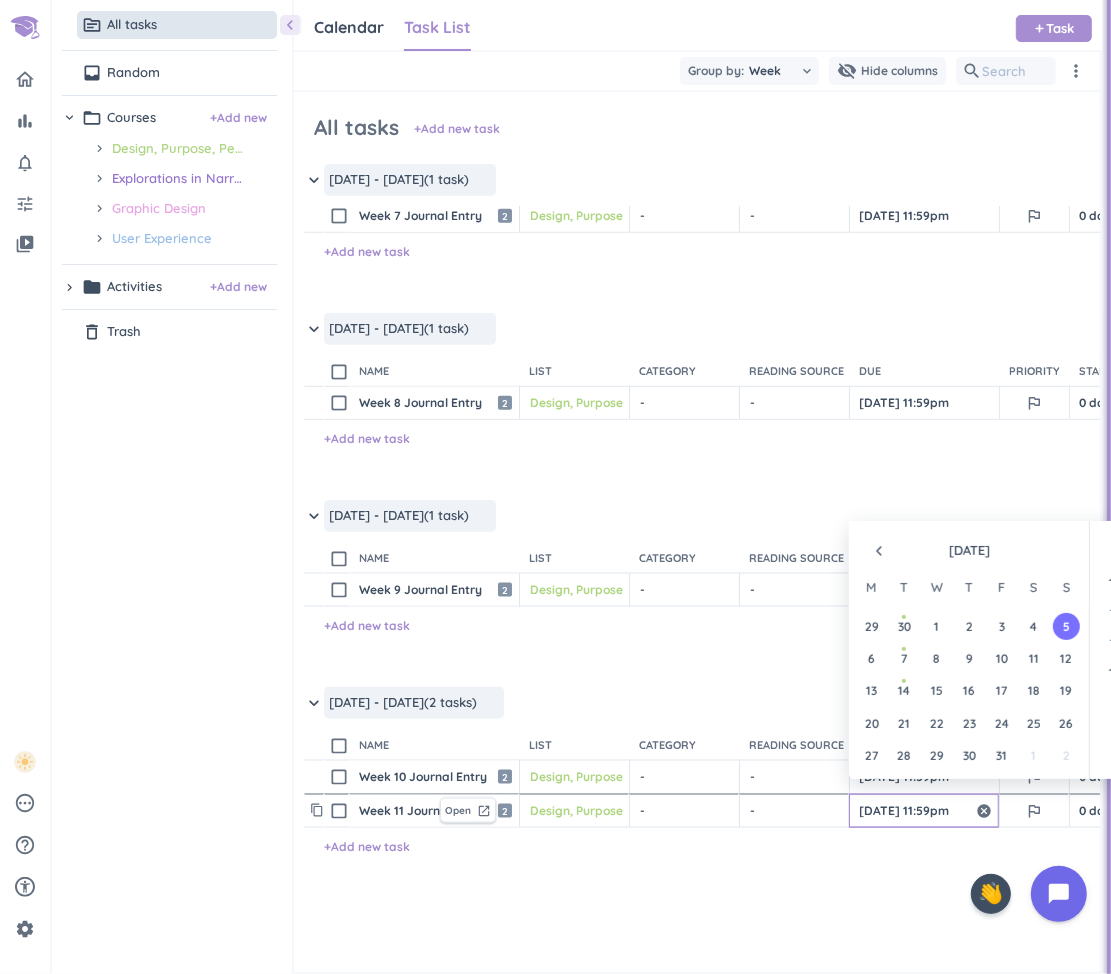 scroll, scrollTop: 2698, scrollLeft: 0, axis: vertical 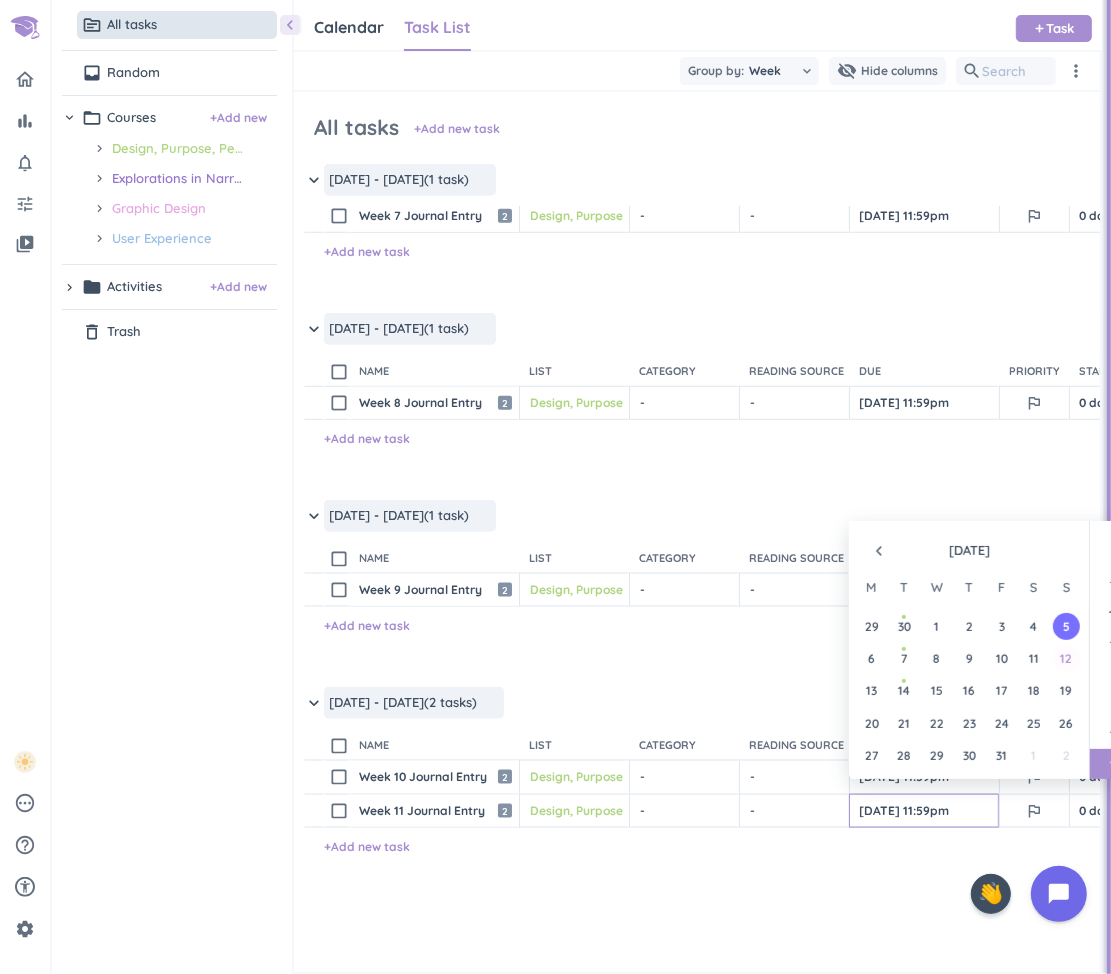 click on "12" at bounding box center (1066, 658) 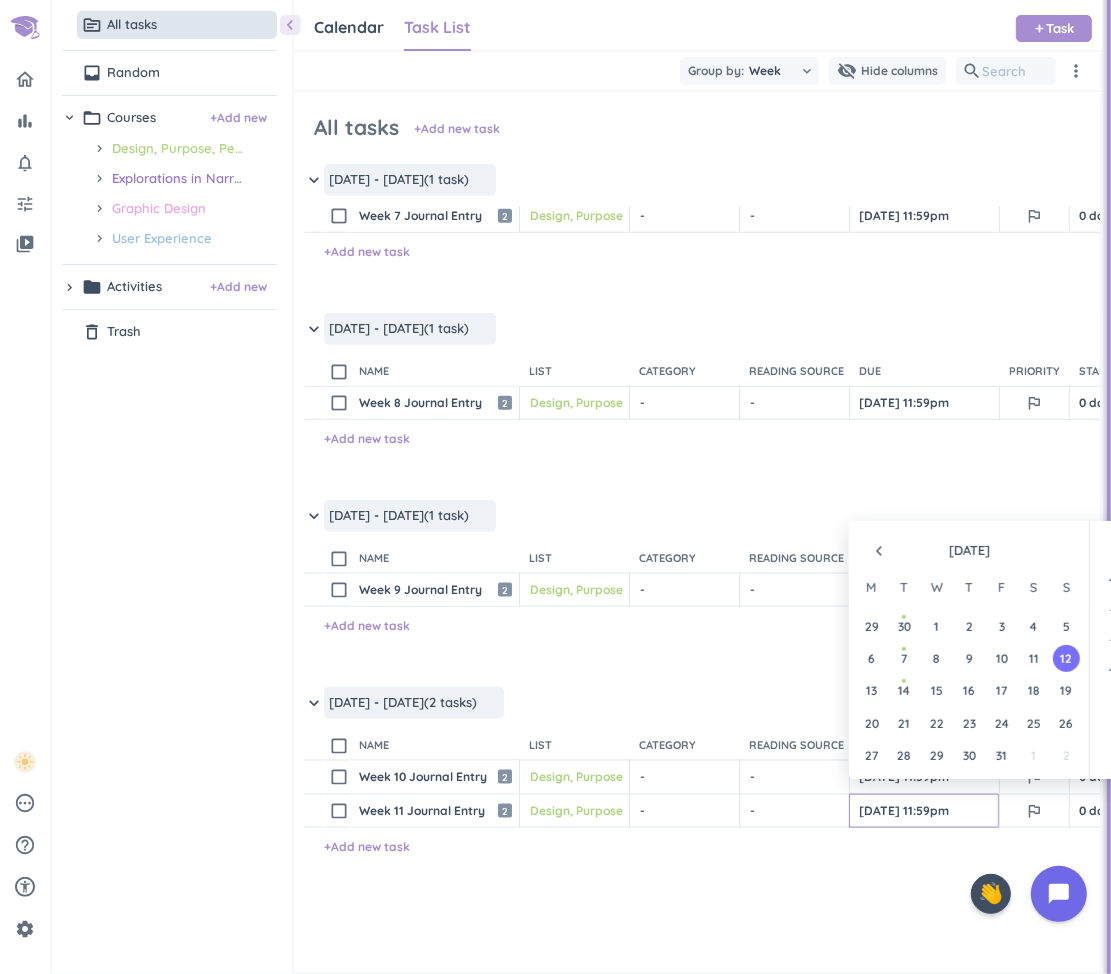 scroll, scrollTop: 2698, scrollLeft: 0, axis: vertical 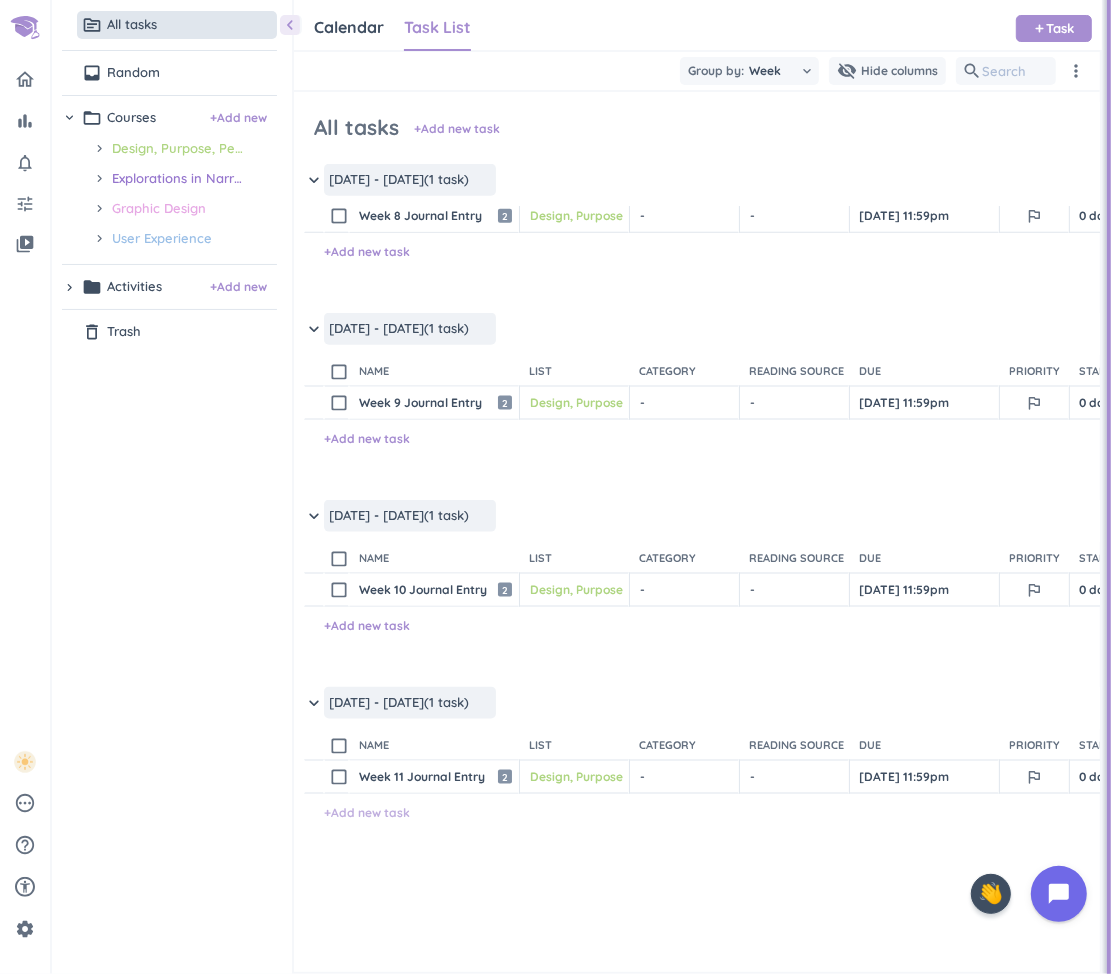 click on "+  Add new task" at bounding box center (367, 813) 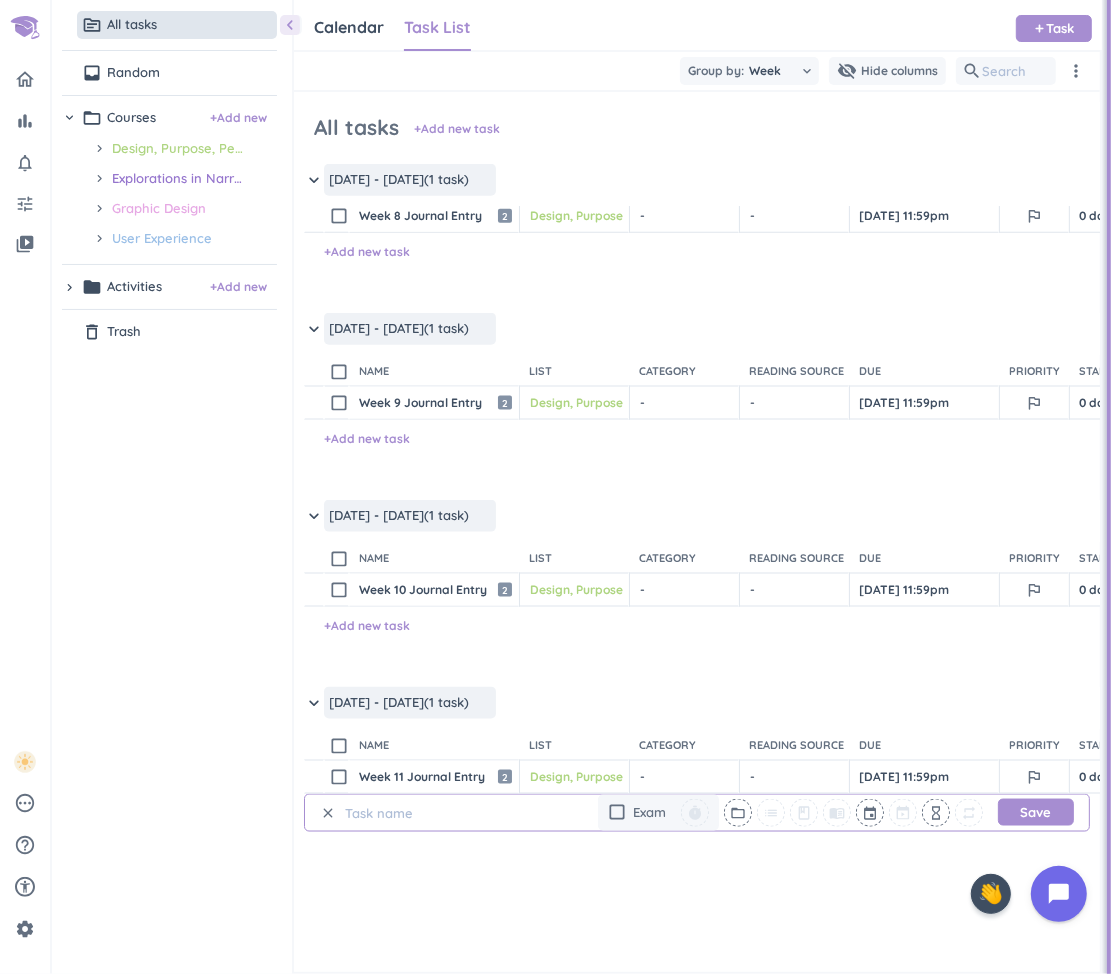 click on "content_copy check_box_outline_blank Week 11 Journal Entry Open launch 2 Design, Purpose, People and Place cancel keyboard_arrow_down - cancel keyboard_arrow_down - cancel keyboard_arrow_down [DATE] 11:59pm outlined_flag 0   days N/A 0h check_circle_outline delete_outline clear check_box_outline_blank Exam timer folder_open list class menu_book event hourglass_empty repeat Save" at bounding box center (697, 897) 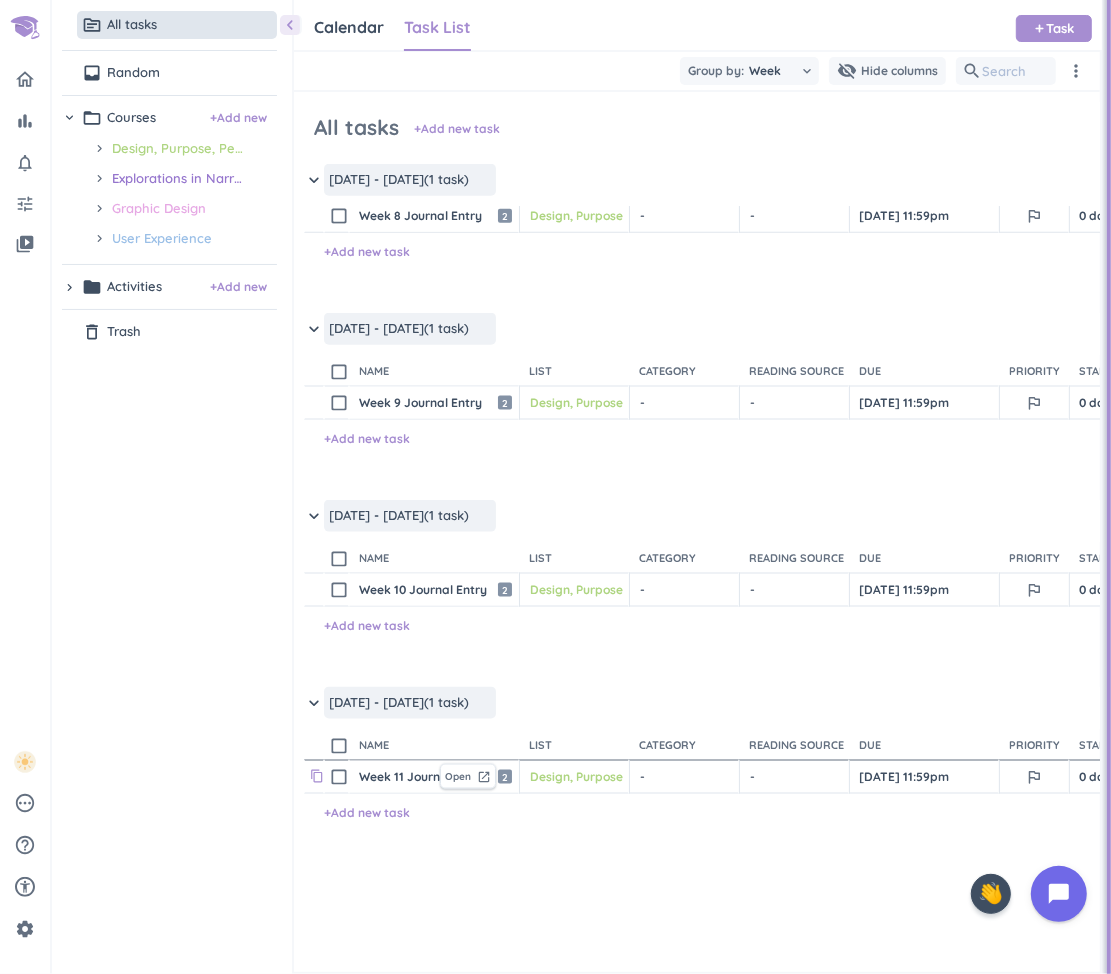 click on "content_copy" at bounding box center (317, 776) 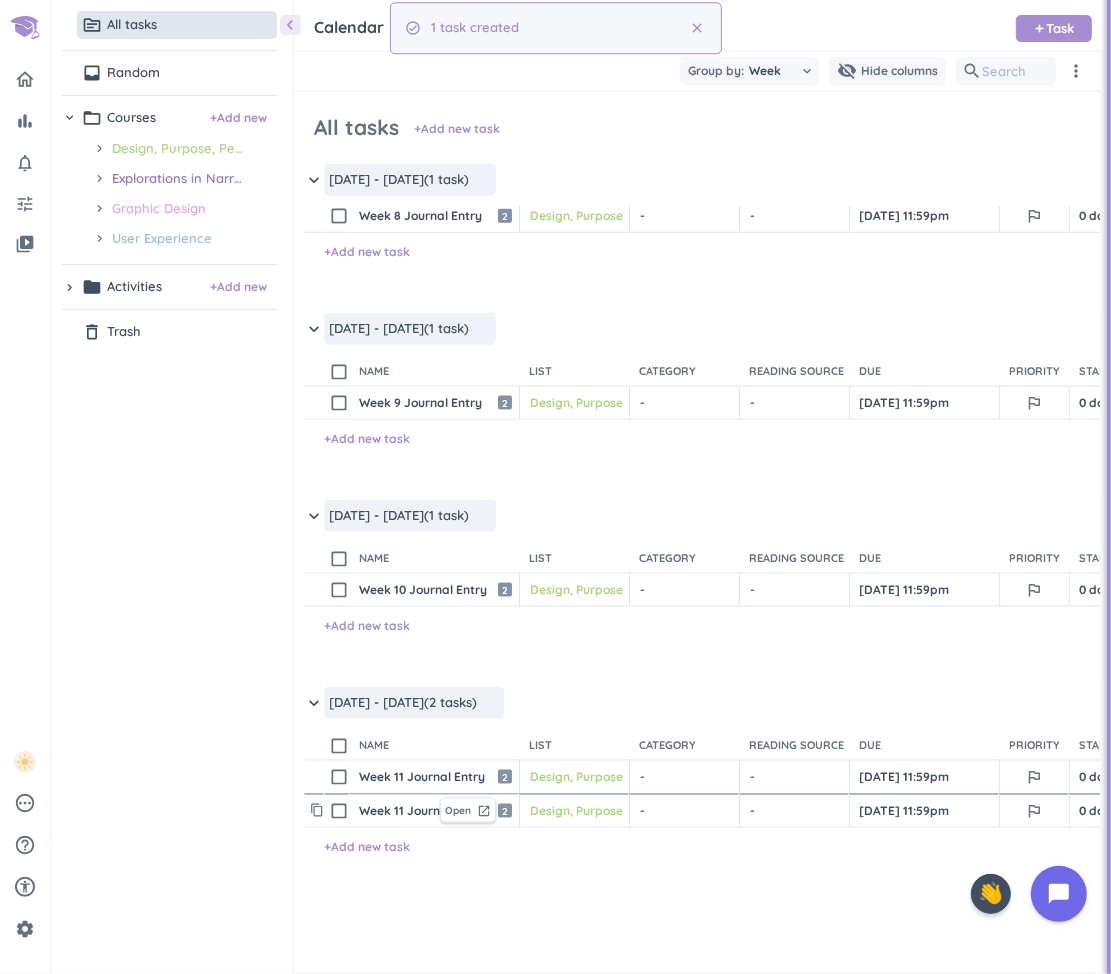 click on "Week 11 Journal Entry" at bounding box center (395, 811) 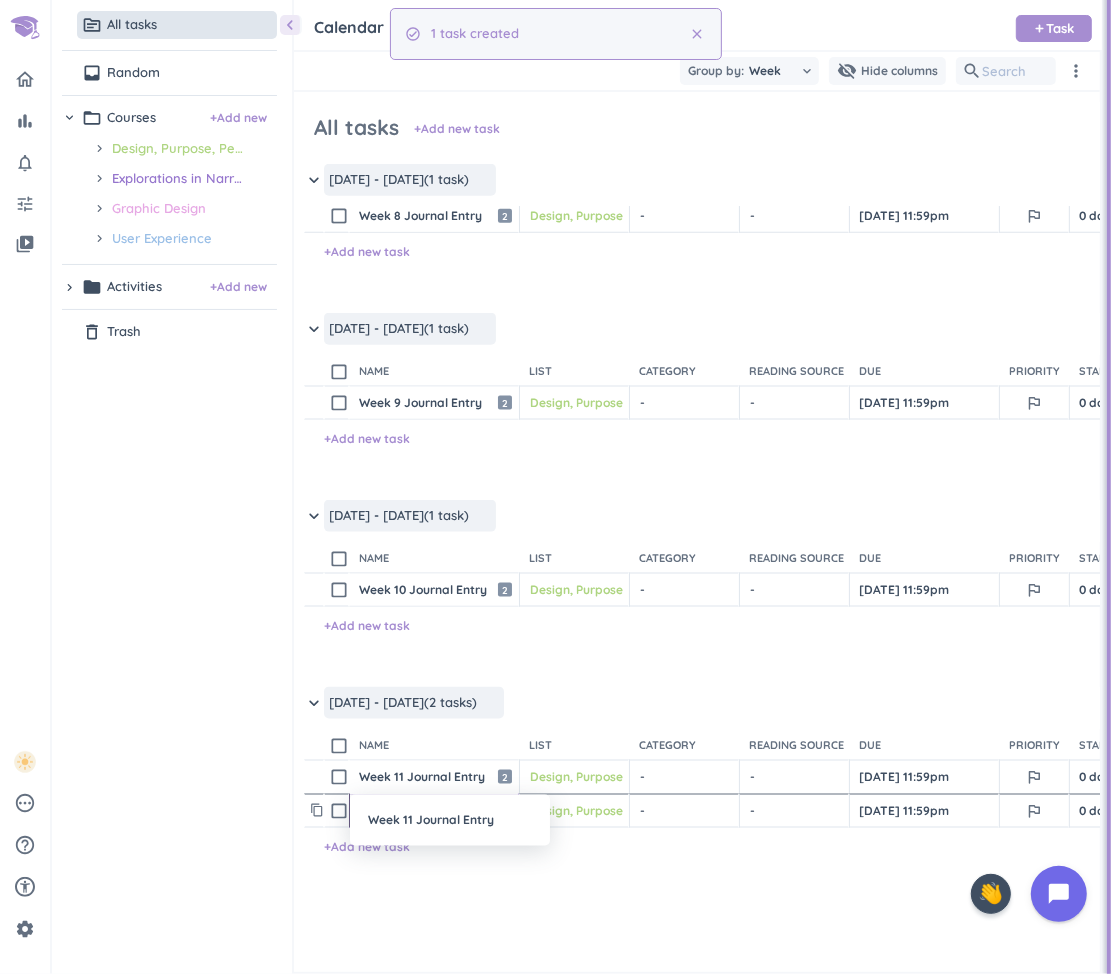 click on "Week 11 Journal Entry" at bounding box center (450, 820) 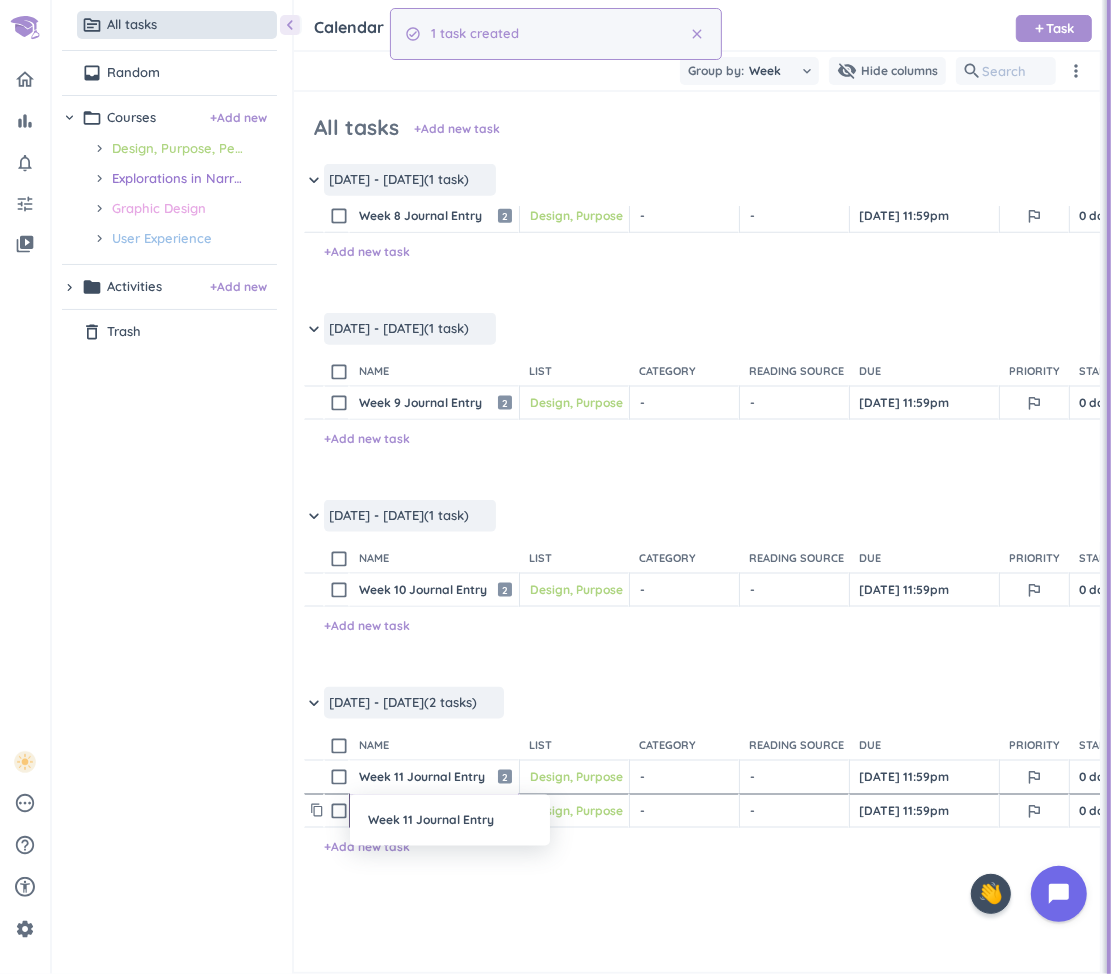 type on "x" 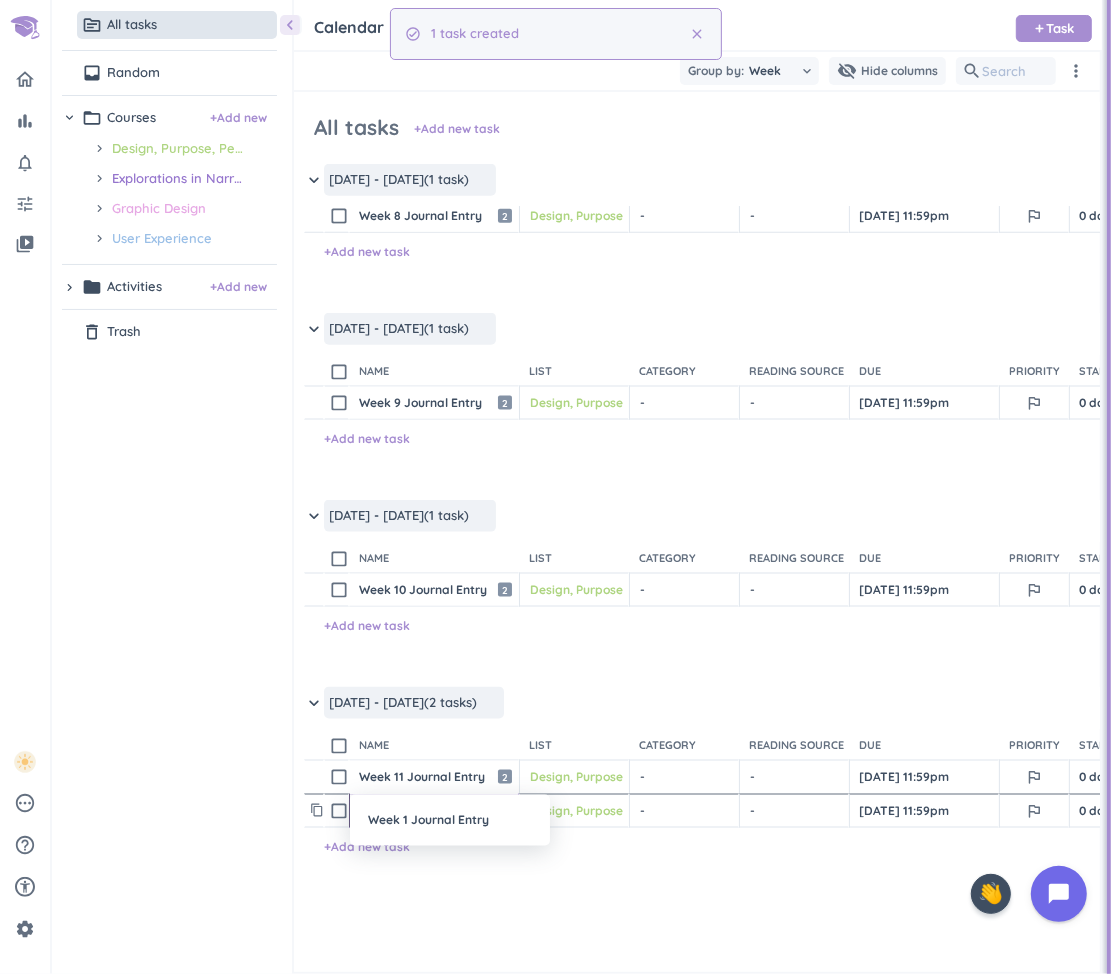type on "x" 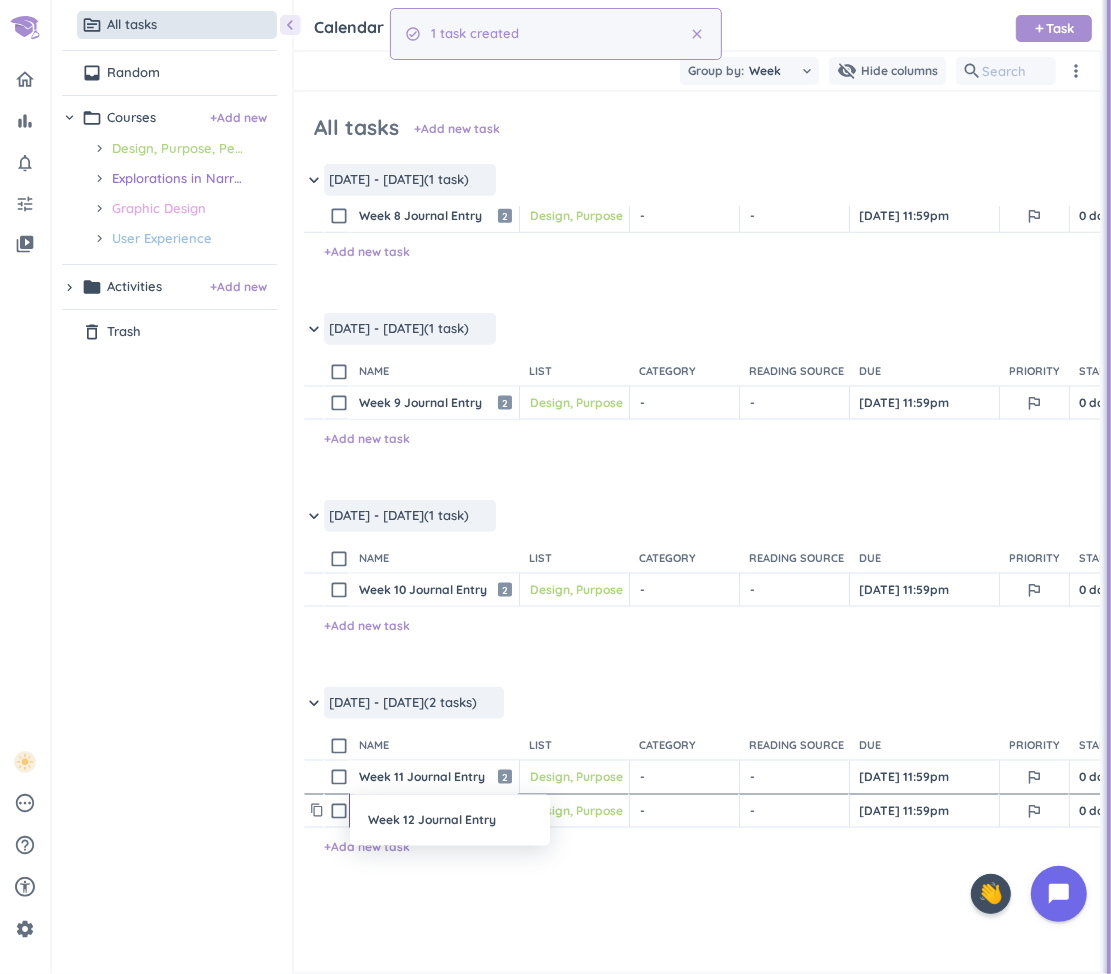 type on "Week 12 Journal Entry" 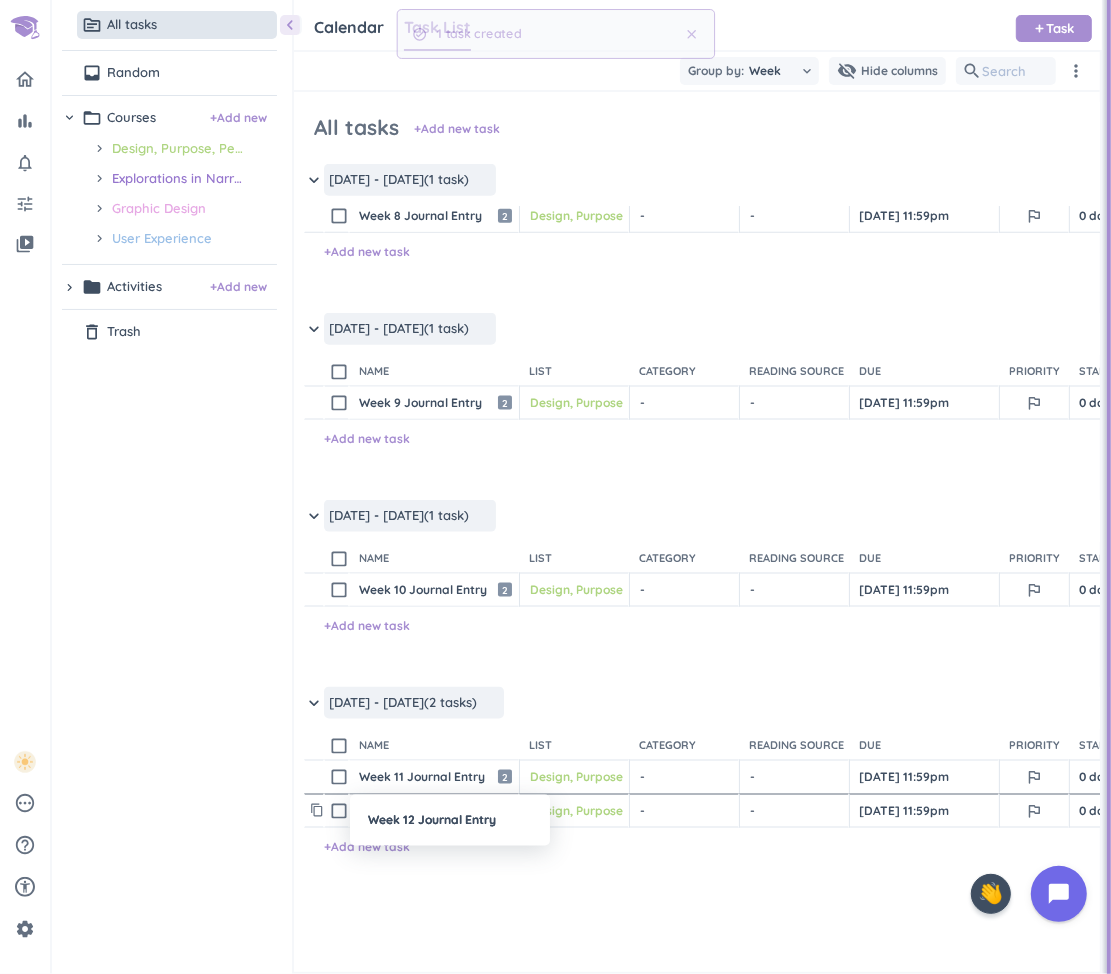 click at bounding box center (555, 487) 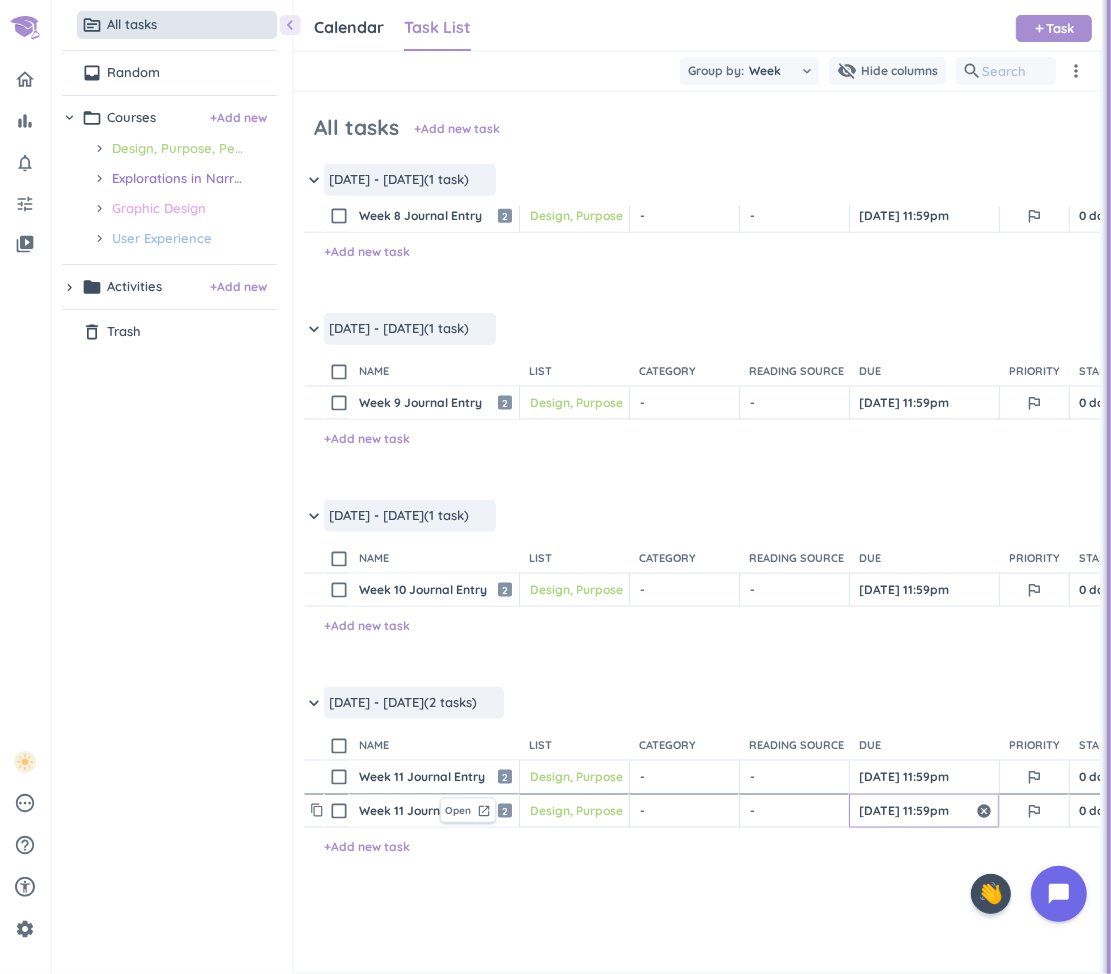 click on "[DATE] 11:59pm" at bounding box center (924, 811) 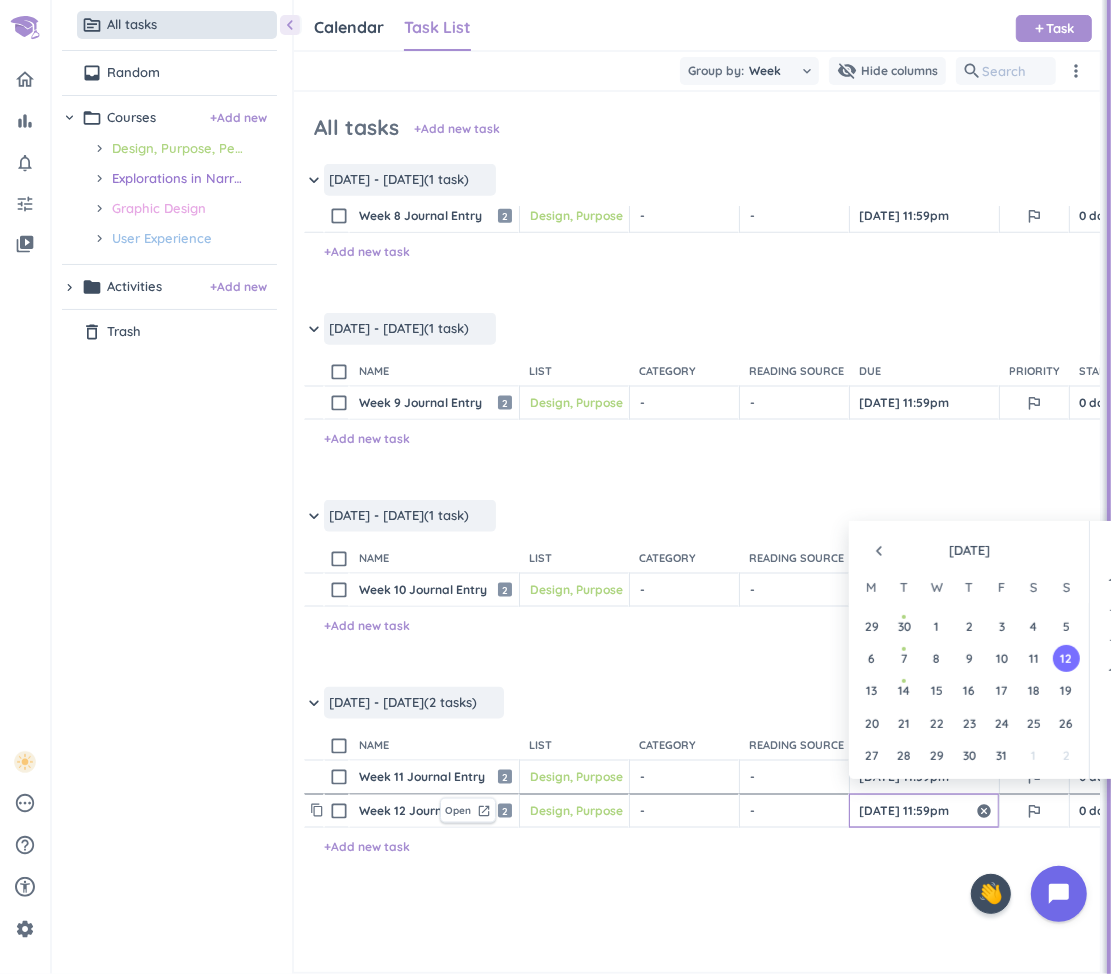 scroll, scrollTop: 2698, scrollLeft: 0, axis: vertical 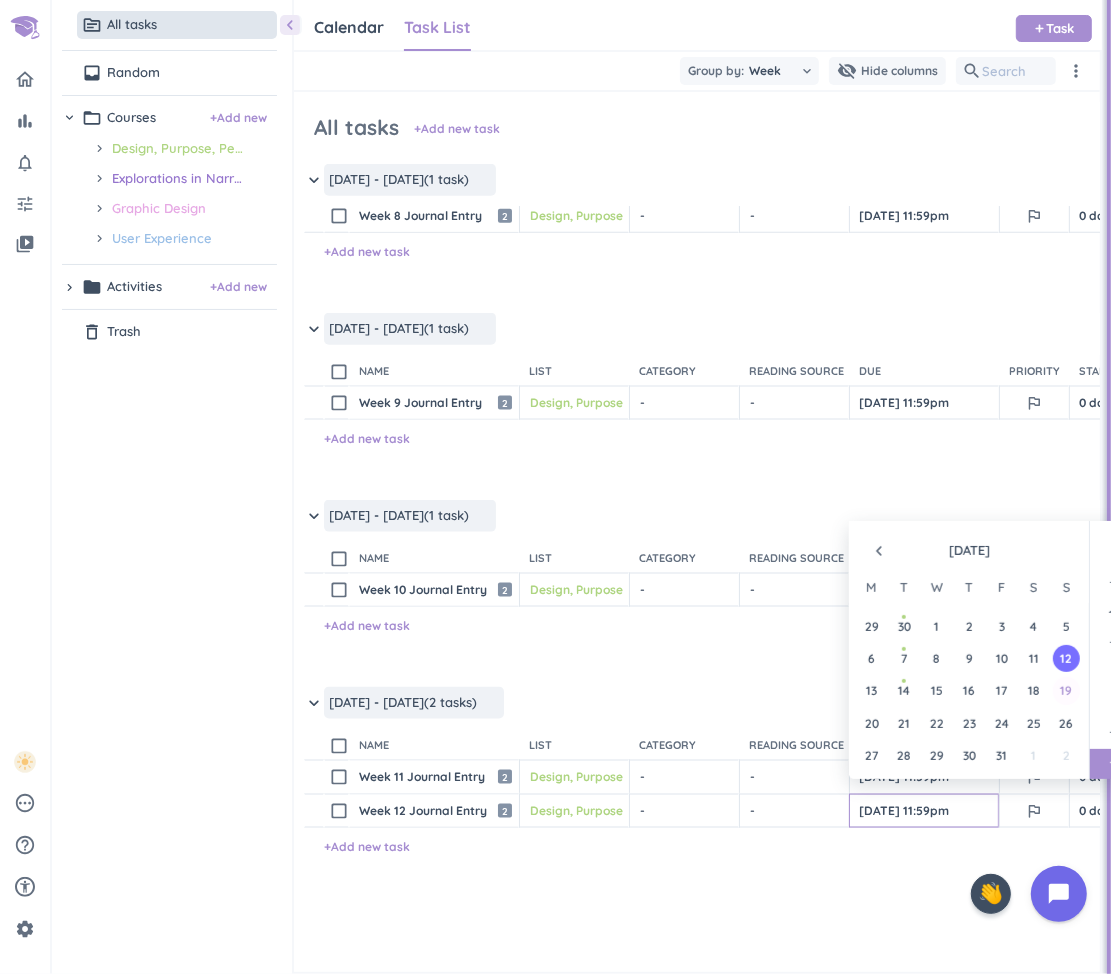 click on "19" at bounding box center [1066, 690] 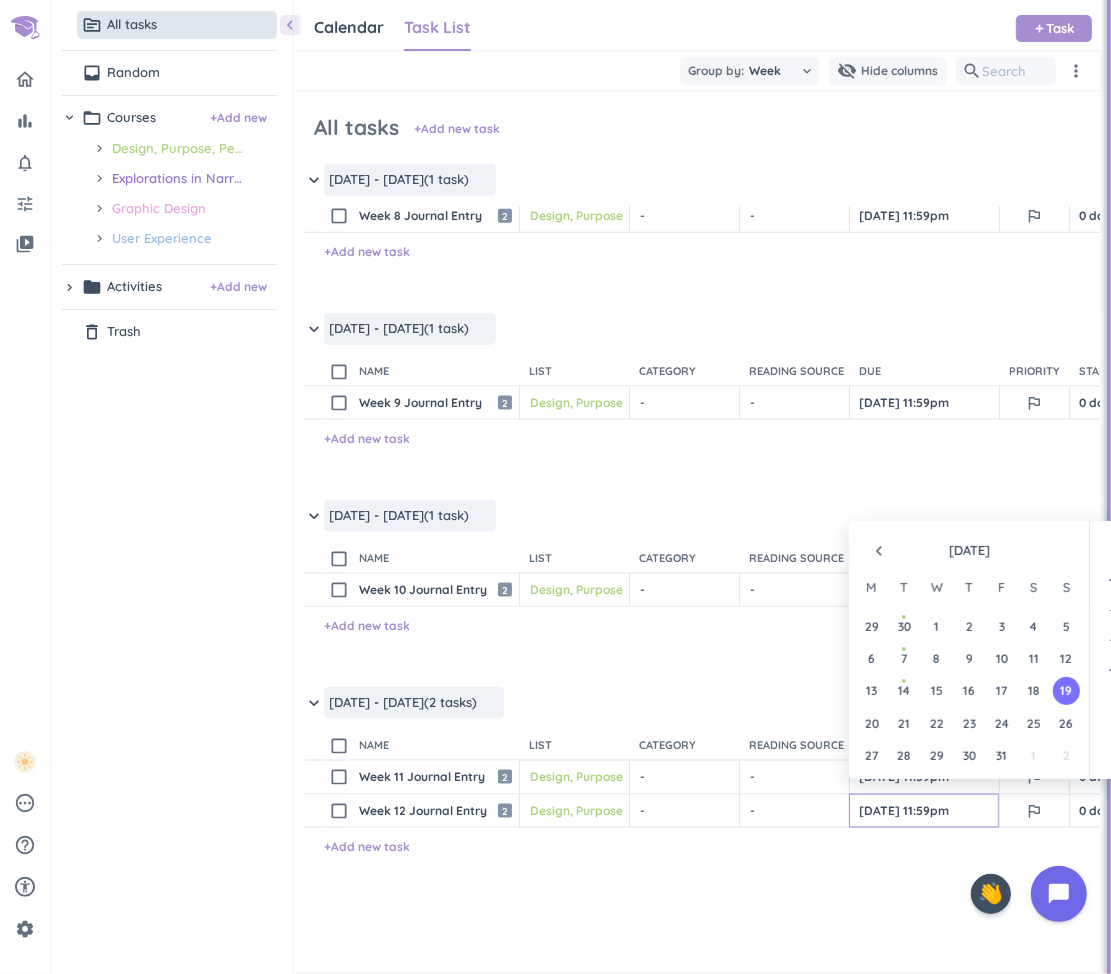 scroll, scrollTop: 2698, scrollLeft: 0, axis: vertical 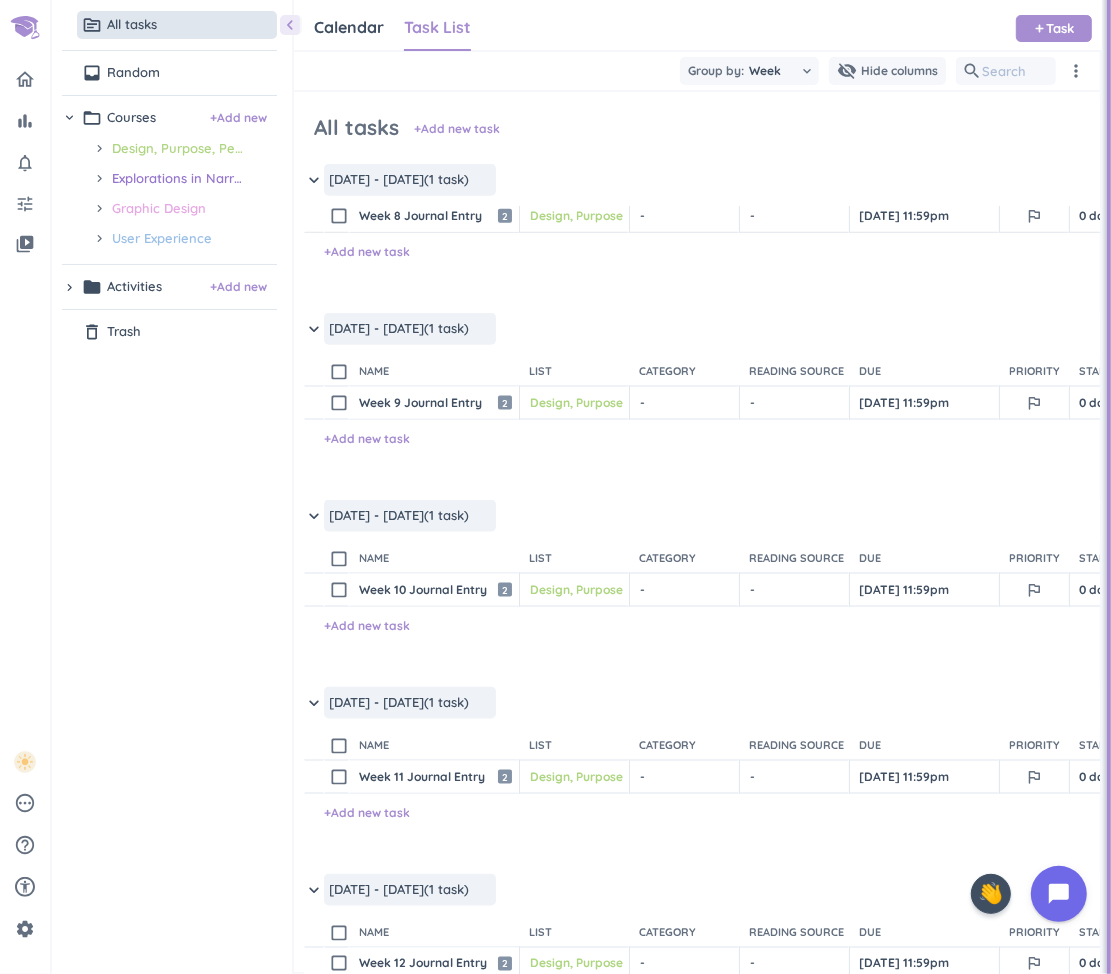 click on "keyboard_arrow_down [DATE] - [DATE]  (1 task) more_horiz" at bounding box center (853, 895) 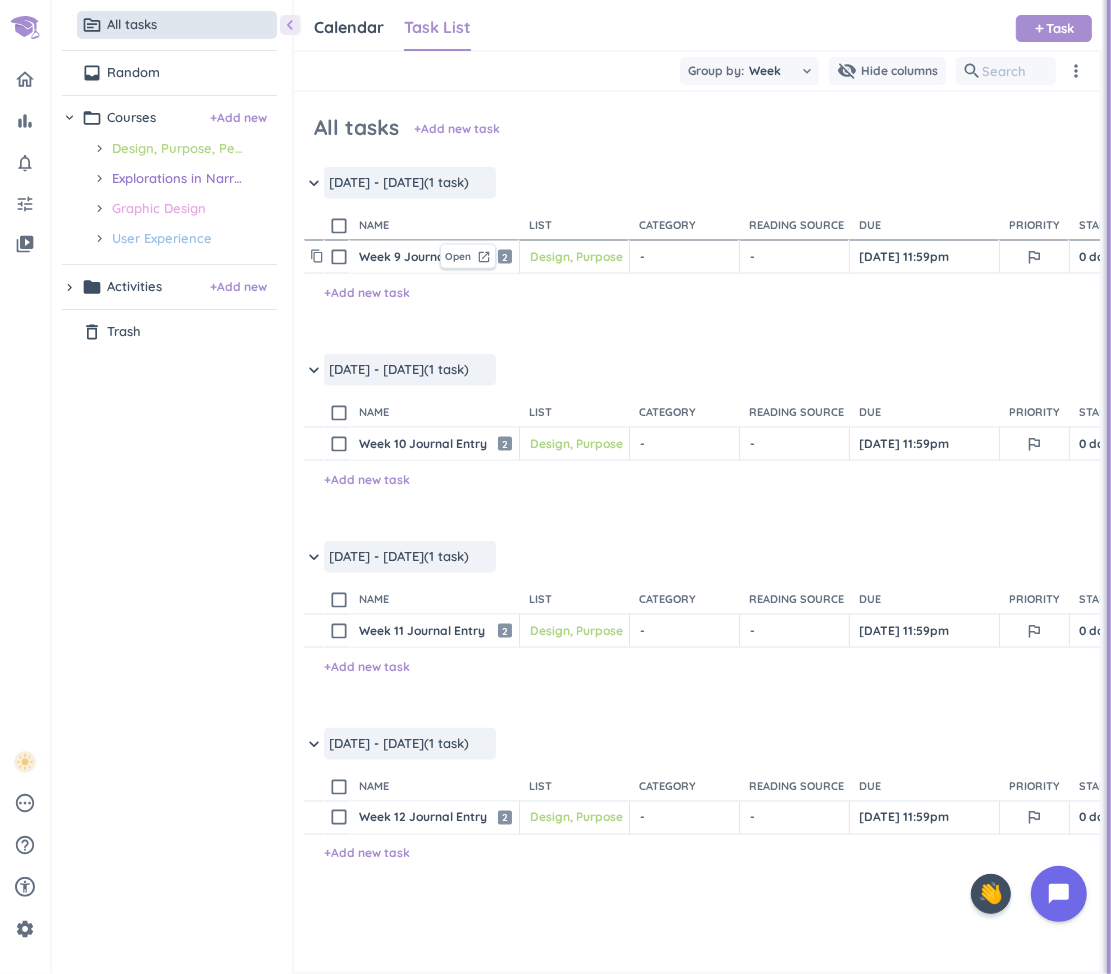 scroll, scrollTop: 1736, scrollLeft: 0, axis: vertical 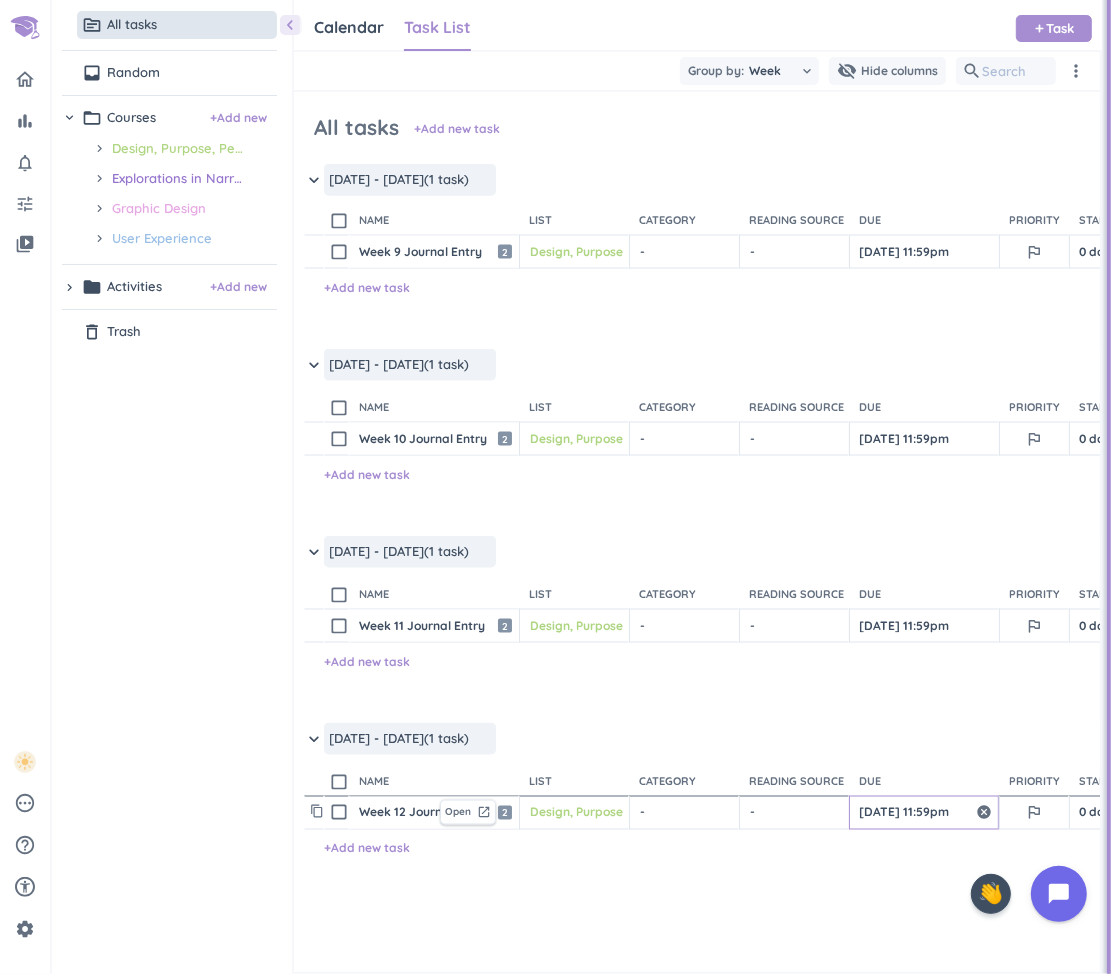 click on "[DATE] 11:59pm" at bounding box center [924, 813] 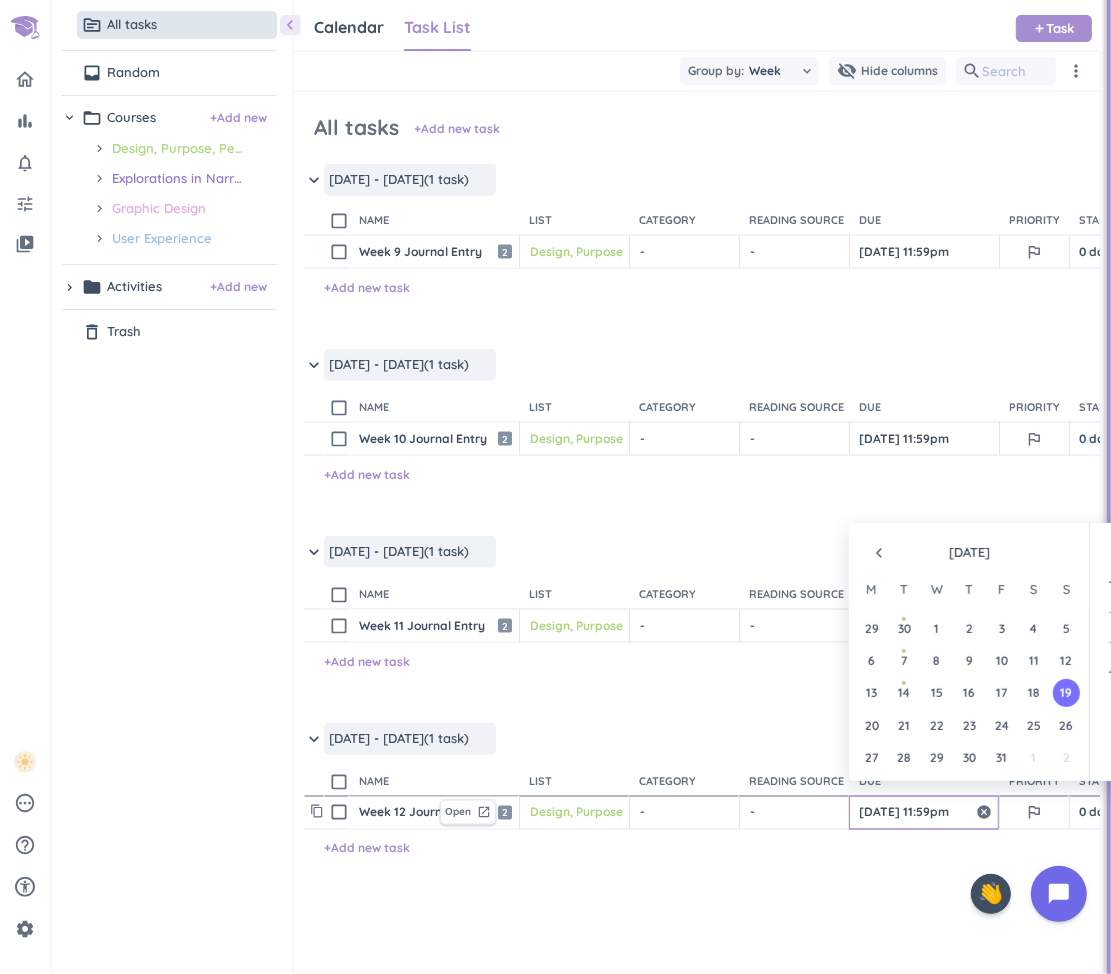 scroll, scrollTop: 2698, scrollLeft: 0, axis: vertical 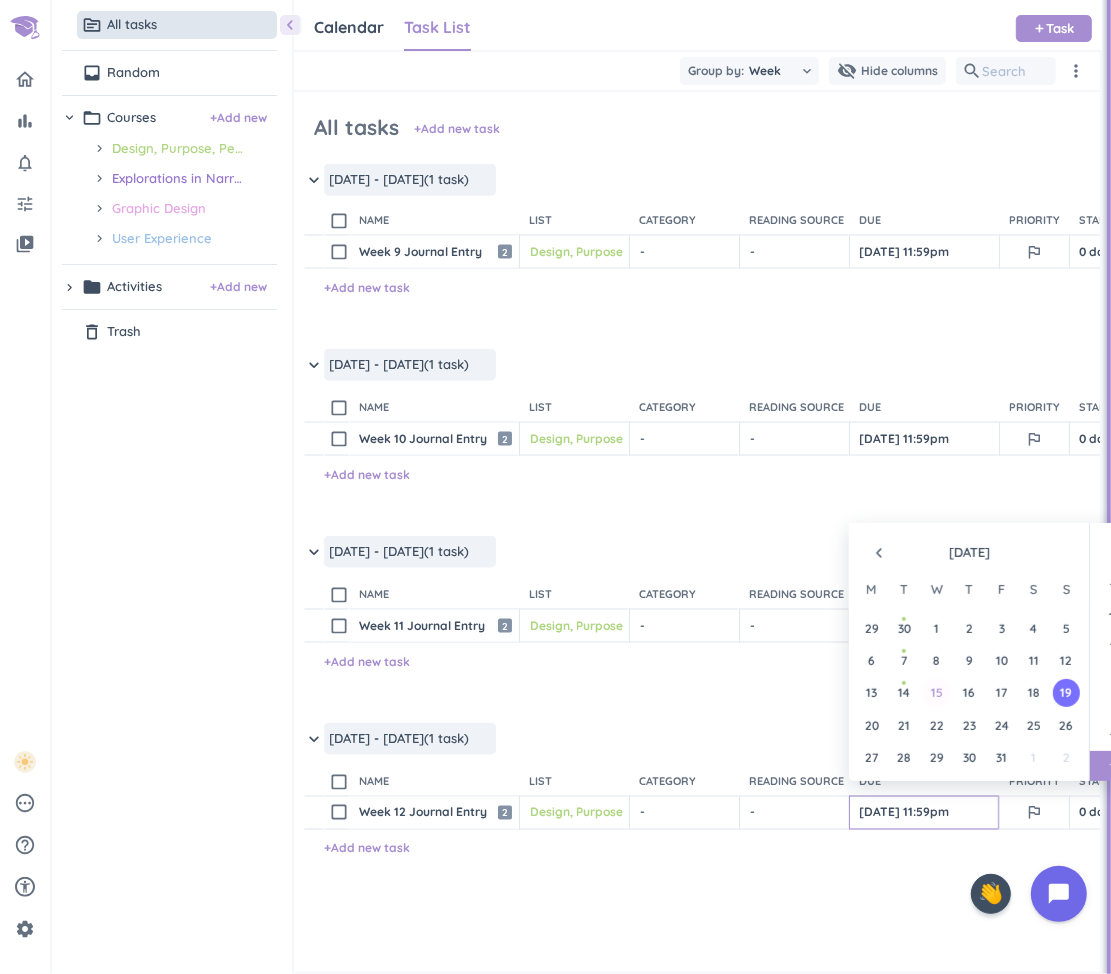 click on "15" at bounding box center (936, 692) 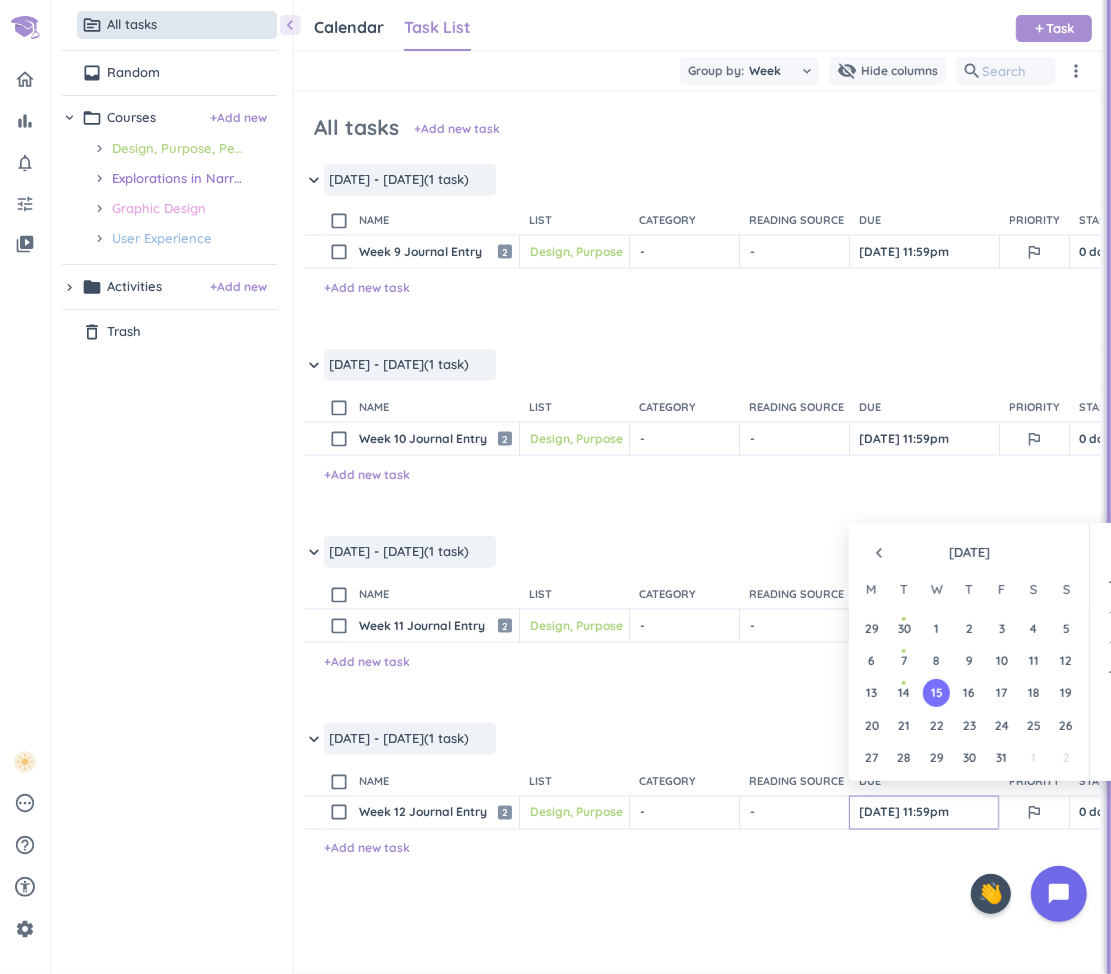 scroll, scrollTop: 2698, scrollLeft: 0, axis: vertical 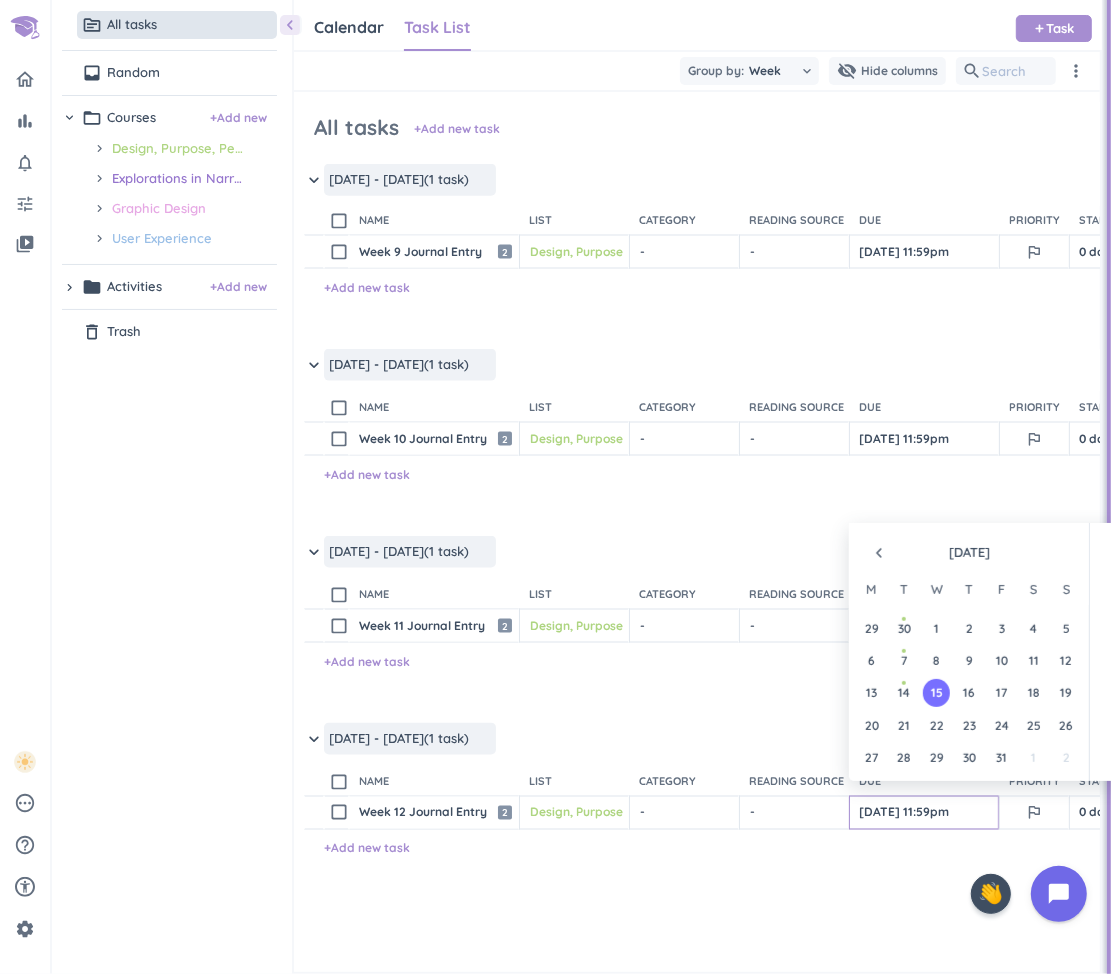 click on "content_copy check_box_outline_blank Week 11 Journal Entry Open launch 2 Design, Purpose, People and Place cancel keyboard_arrow_down - cancel keyboard_arrow_down - cancel keyboard_arrow_down [DATE] 11:59pm outlined_flag 0   days N/A 0h check_circle_outline delete_outline +  Add new task" at bounding box center (697, 666) 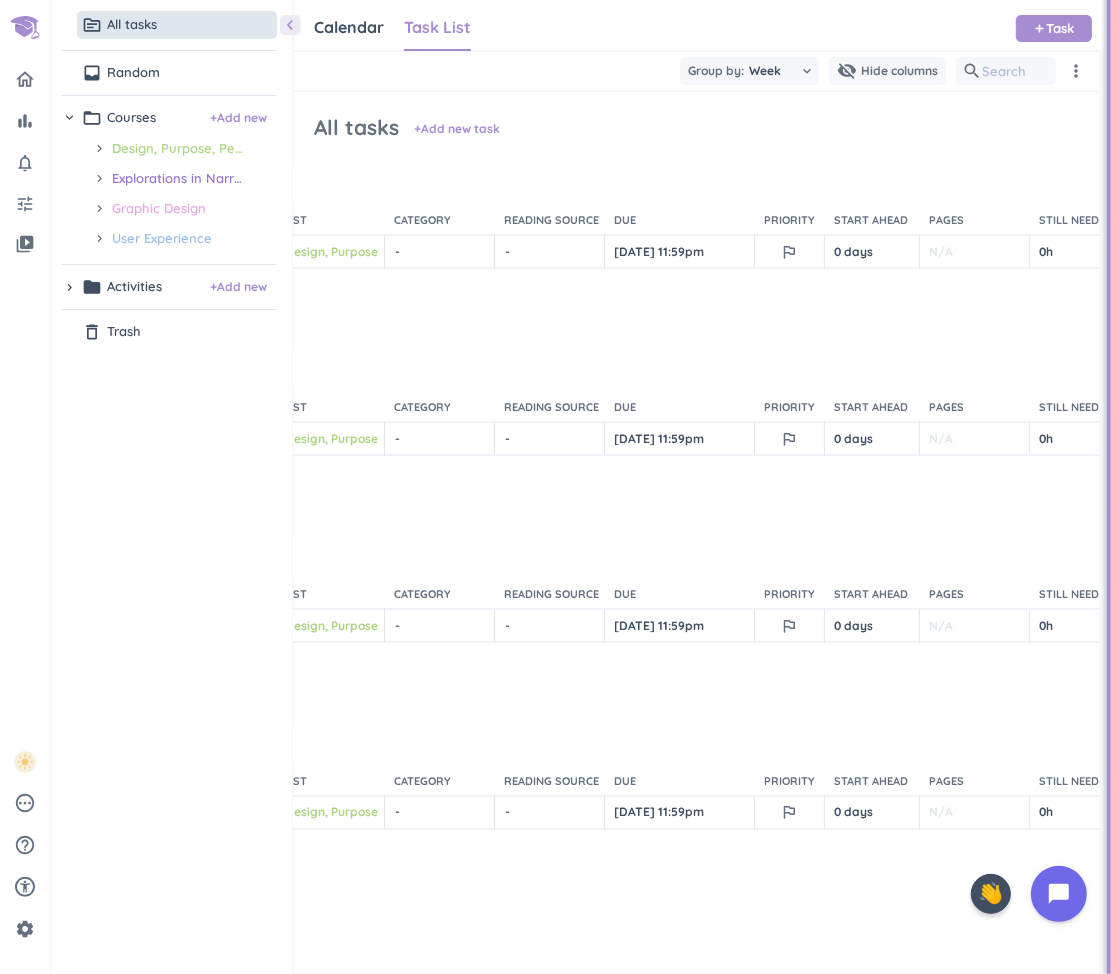 scroll, scrollTop: 1736, scrollLeft: 246, axis: both 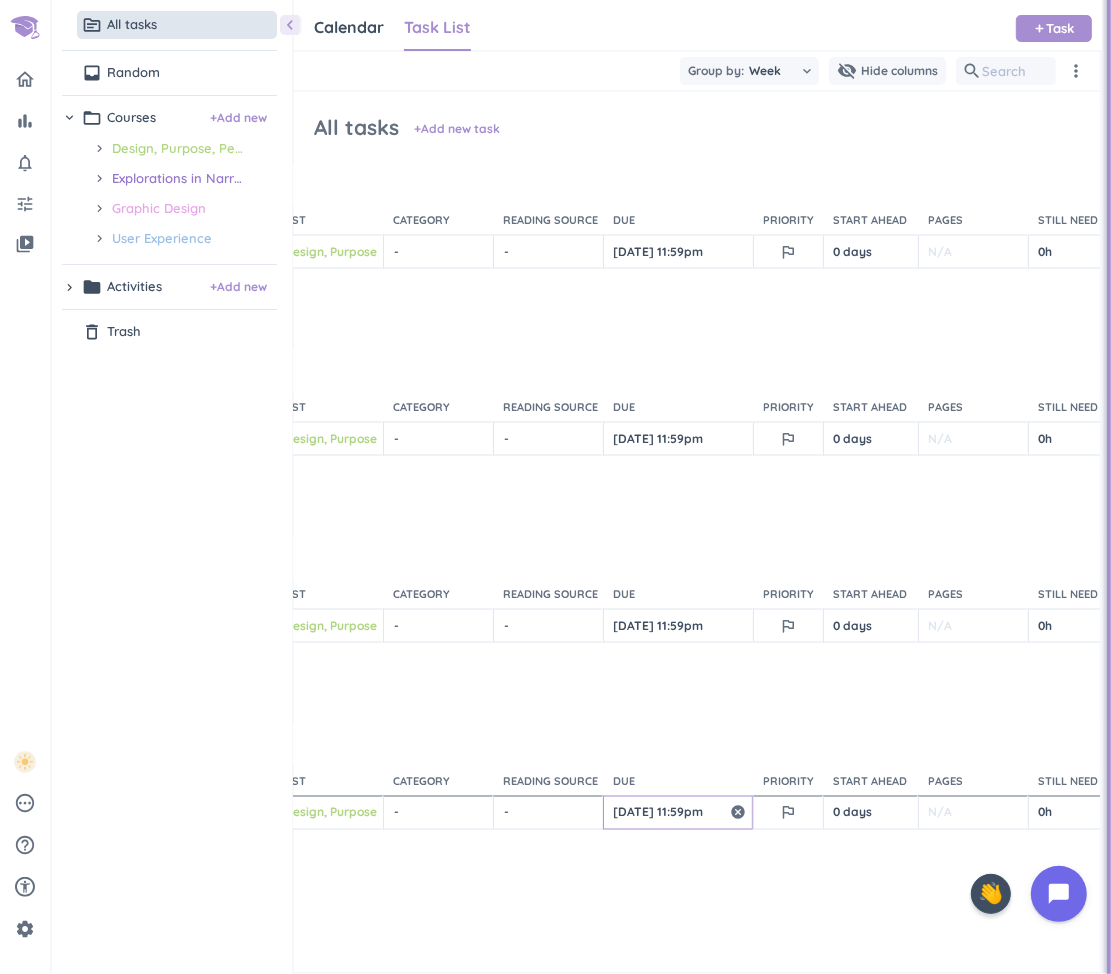 click on "[DATE] 11:59pm" at bounding box center [678, 813] 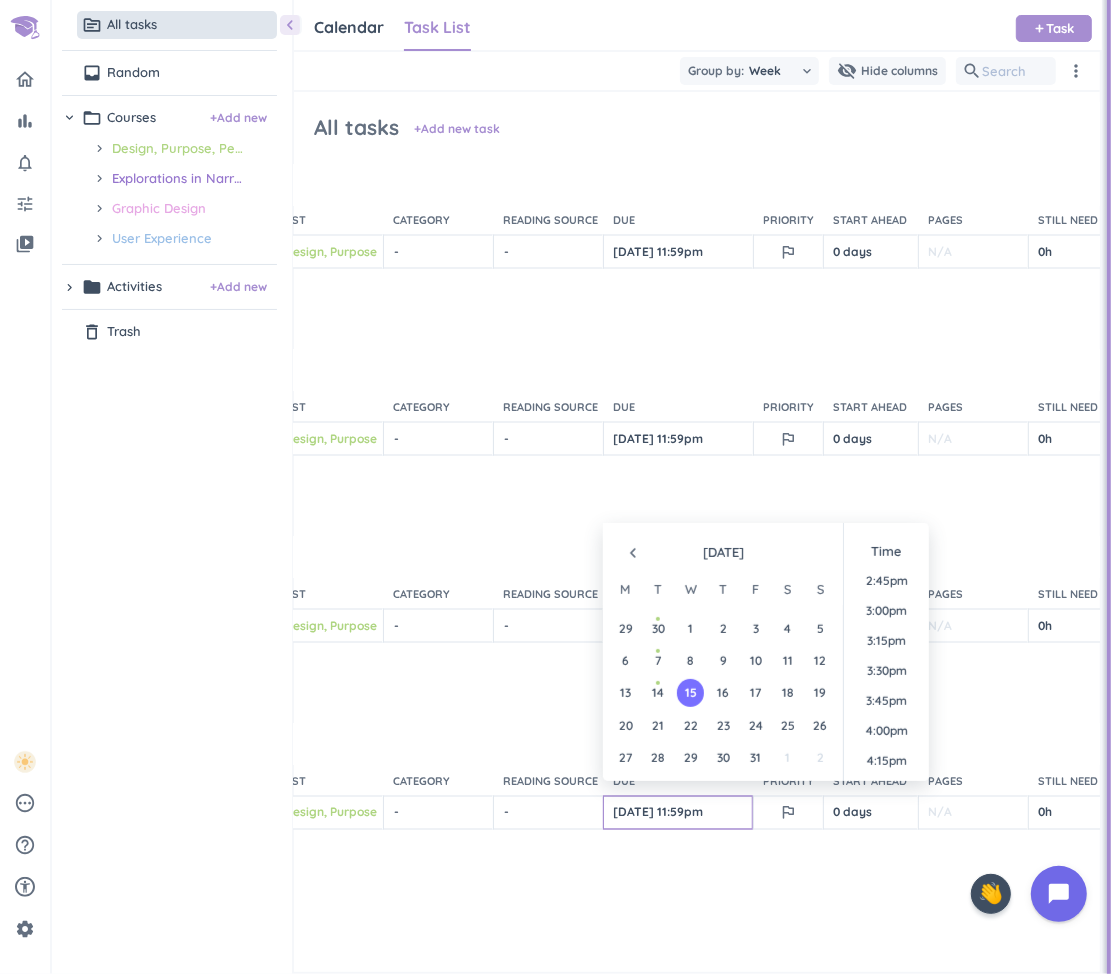 scroll, scrollTop: 1751, scrollLeft: 0, axis: vertical 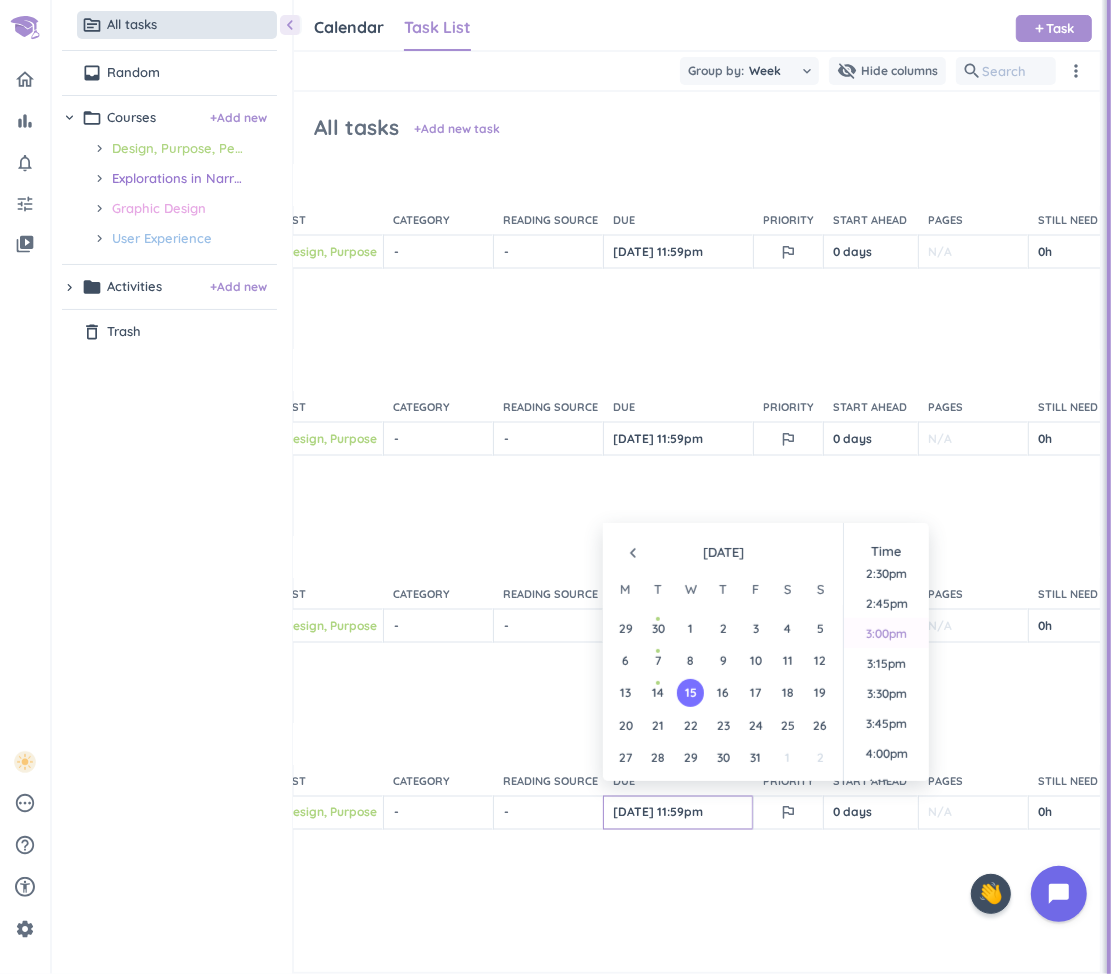 click on "3:00pm" at bounding box center (886, 633) 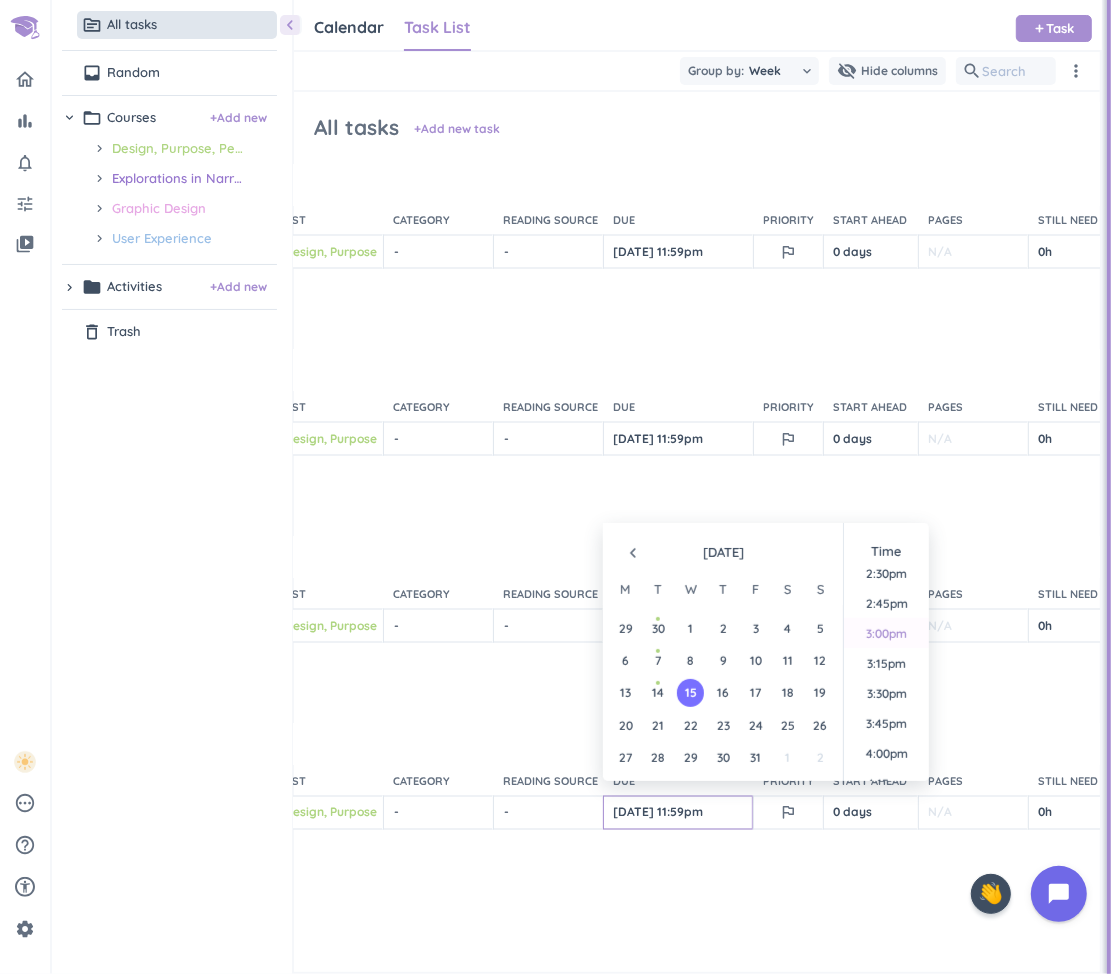 type on "[DATE] 3:00pm" 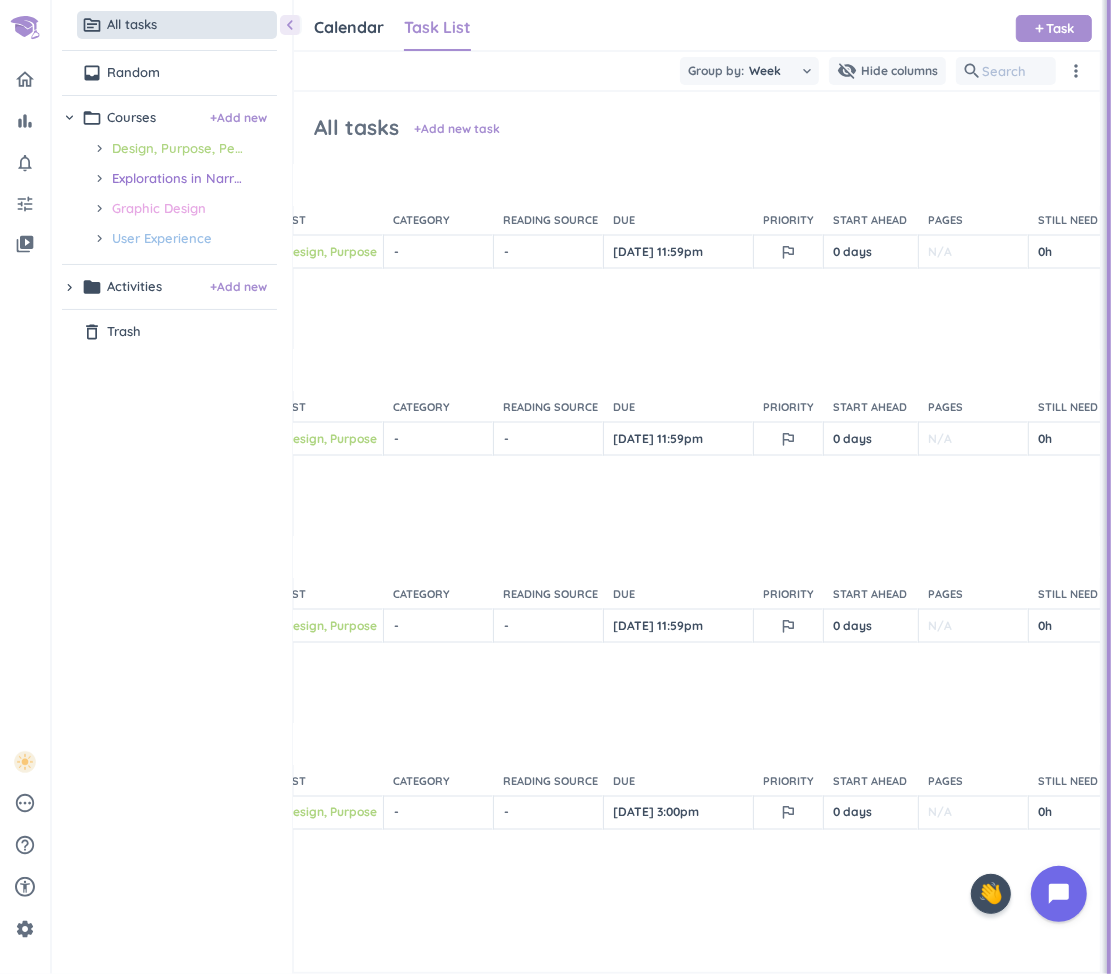 scroll, scrollTop: 1736, scrollLeft: 0, axis: vertical 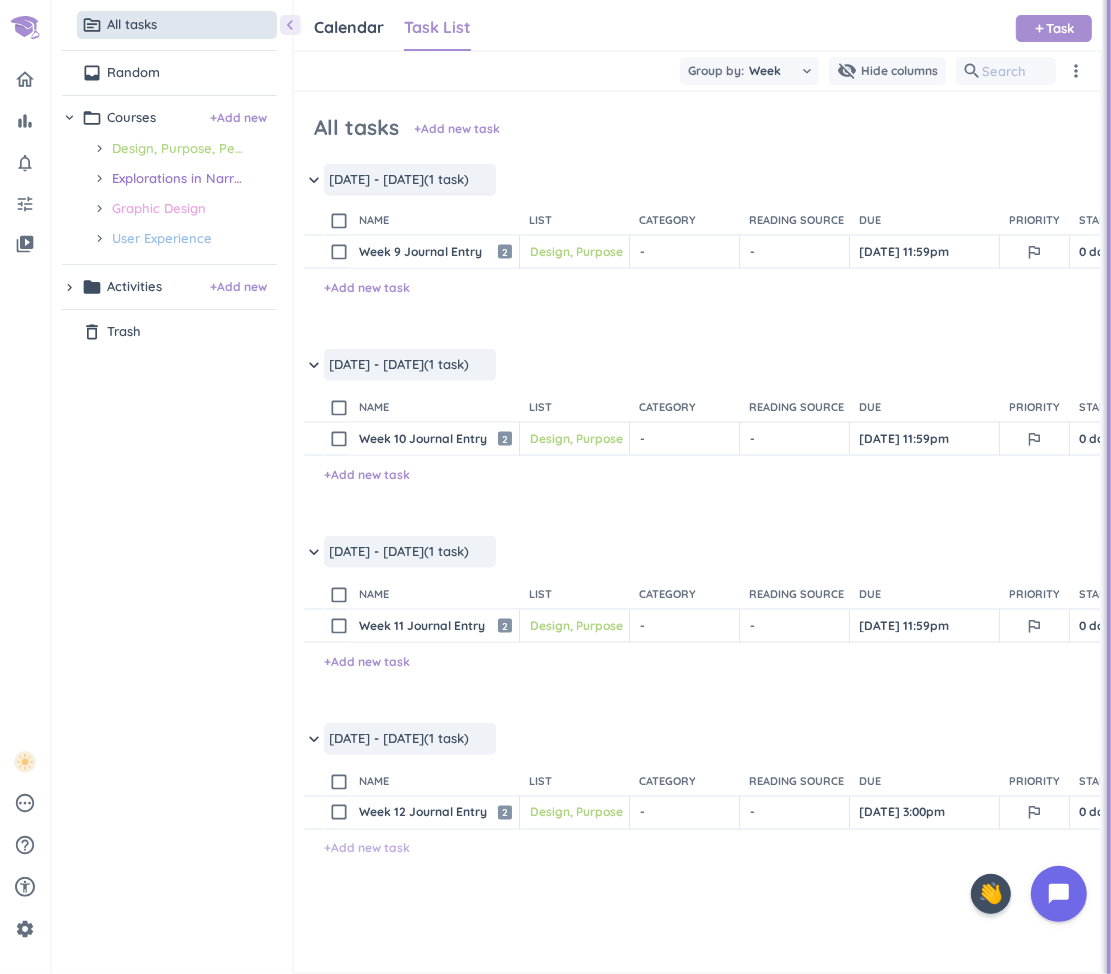 click on "+  Add new task" at bounding box center [367, 849] 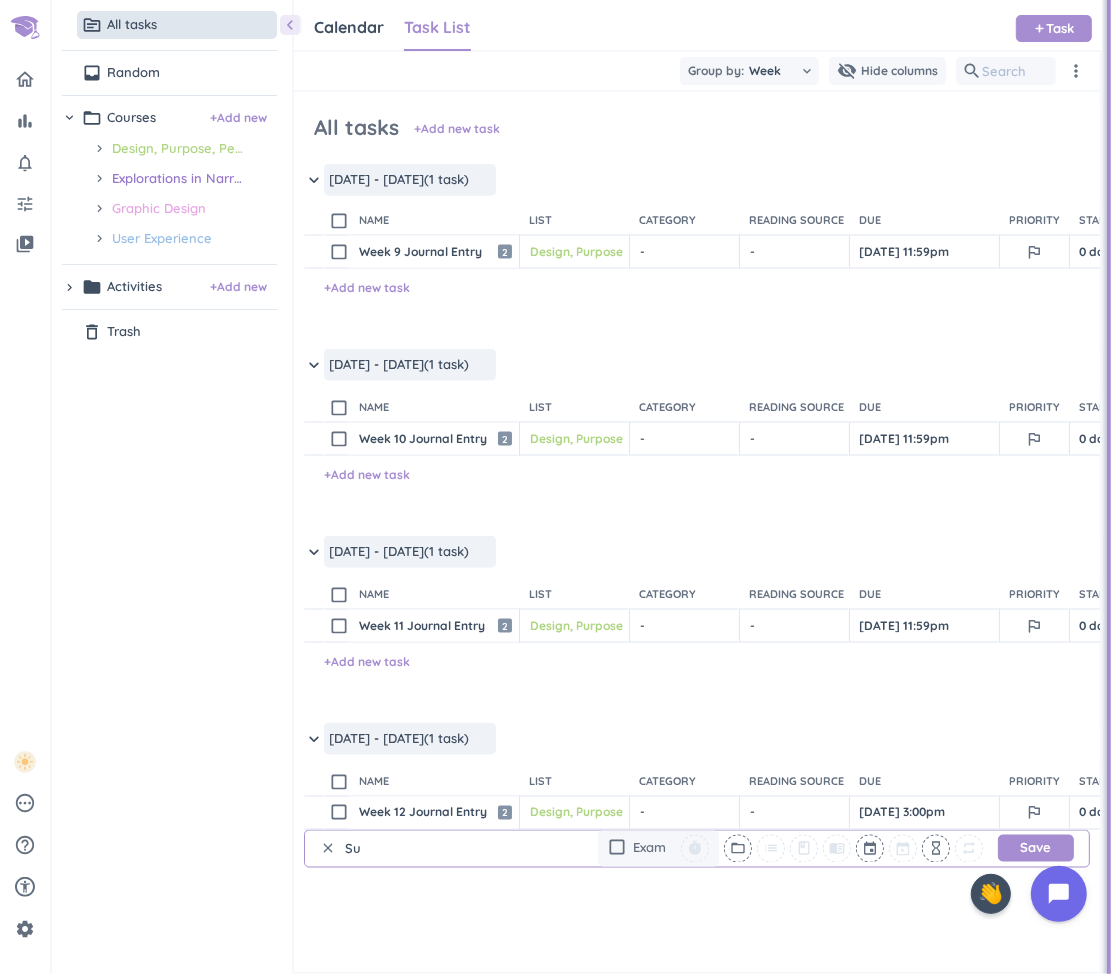 type on "S" 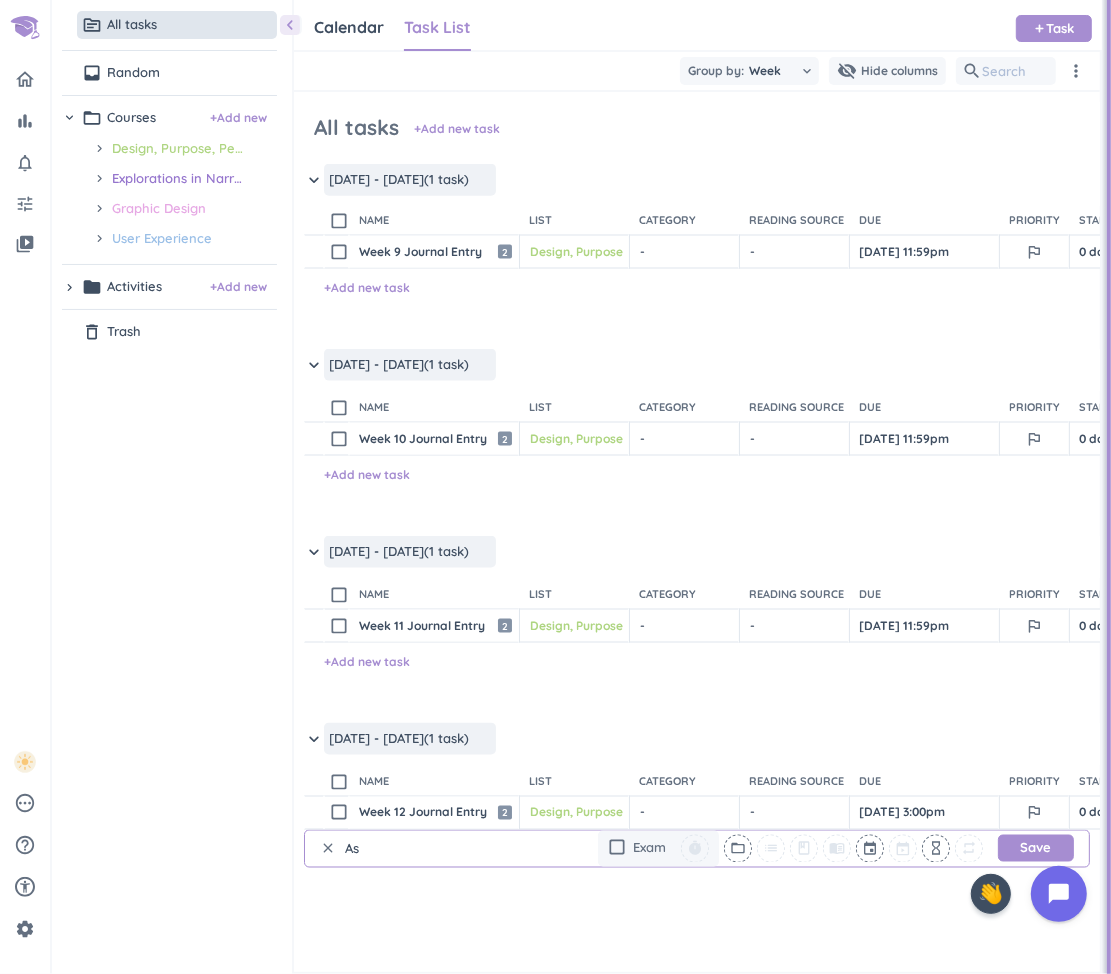 type on "A" 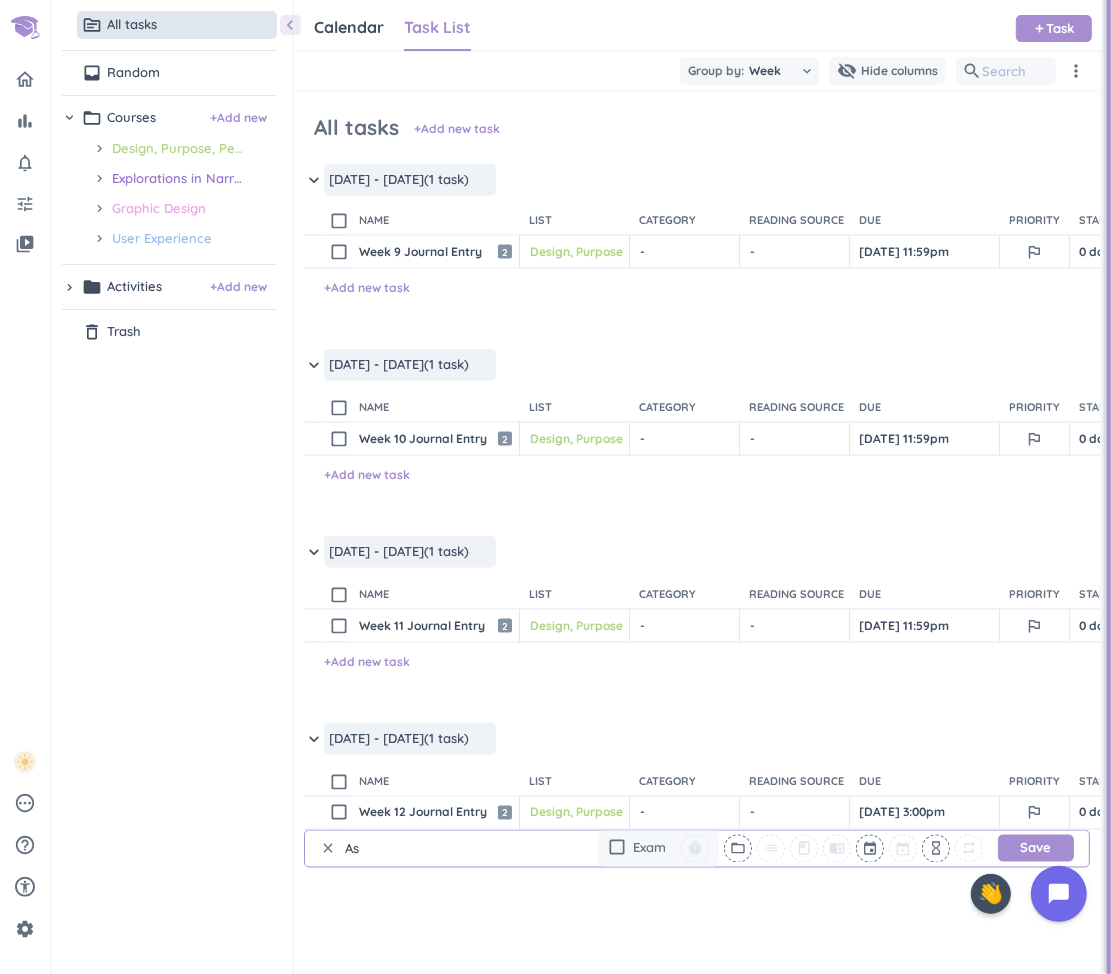 type on "A" 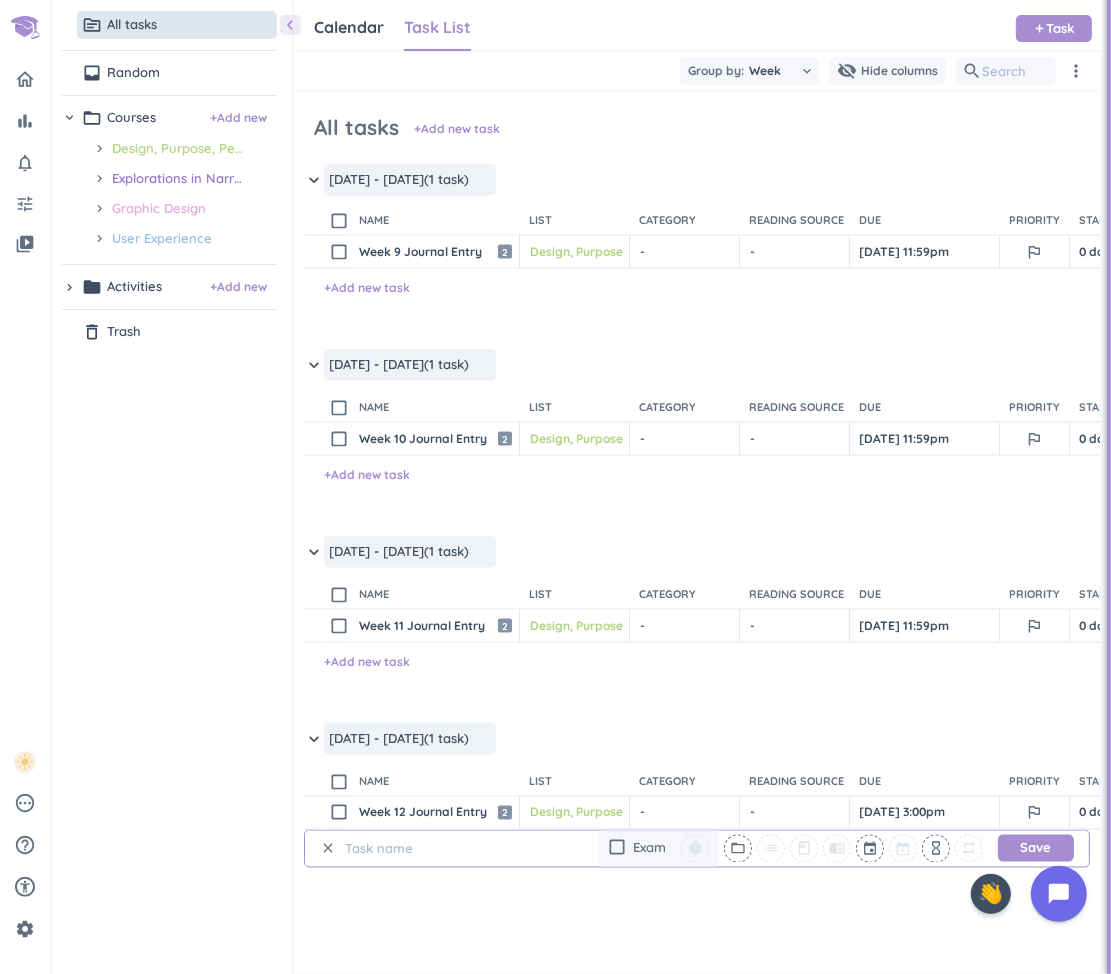 type on "o" 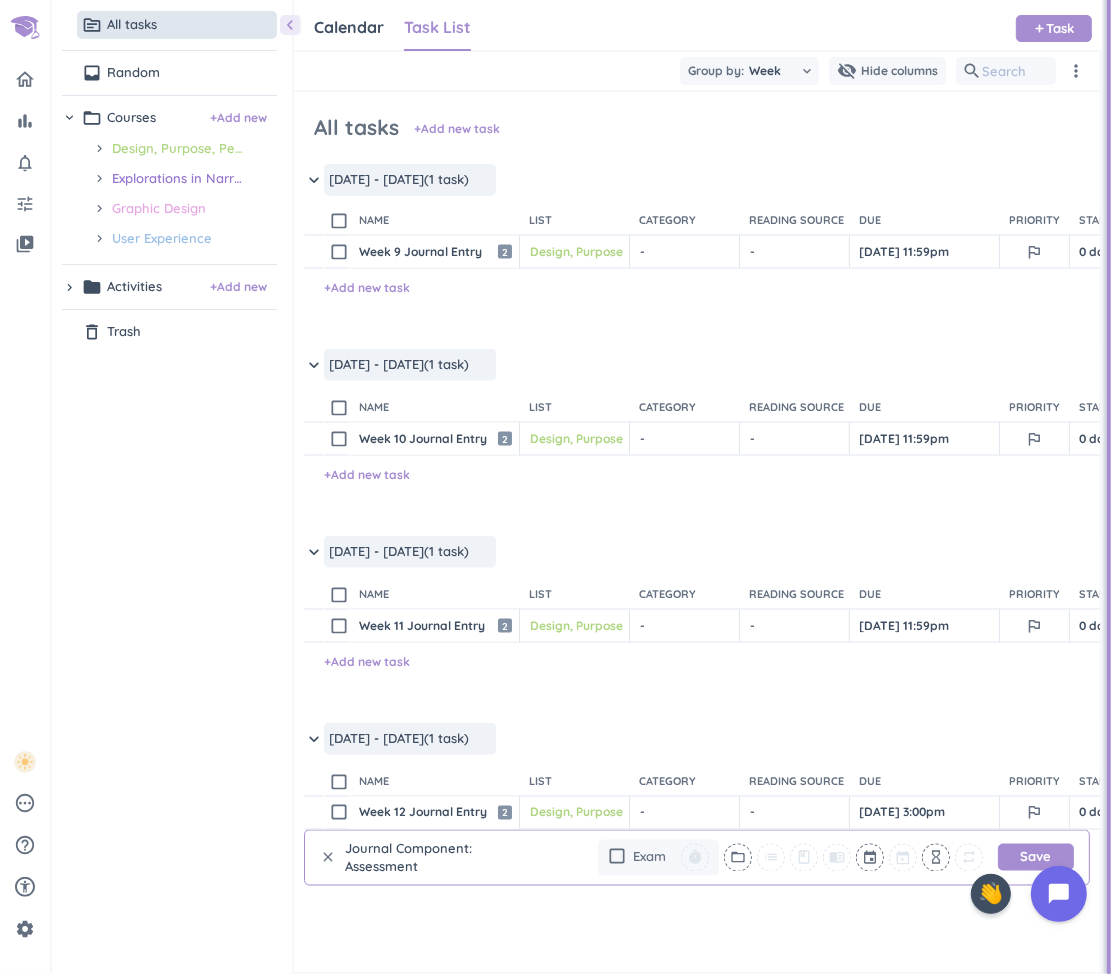 click on "Journal Component: Assessment" at bounding box center [436, 858] 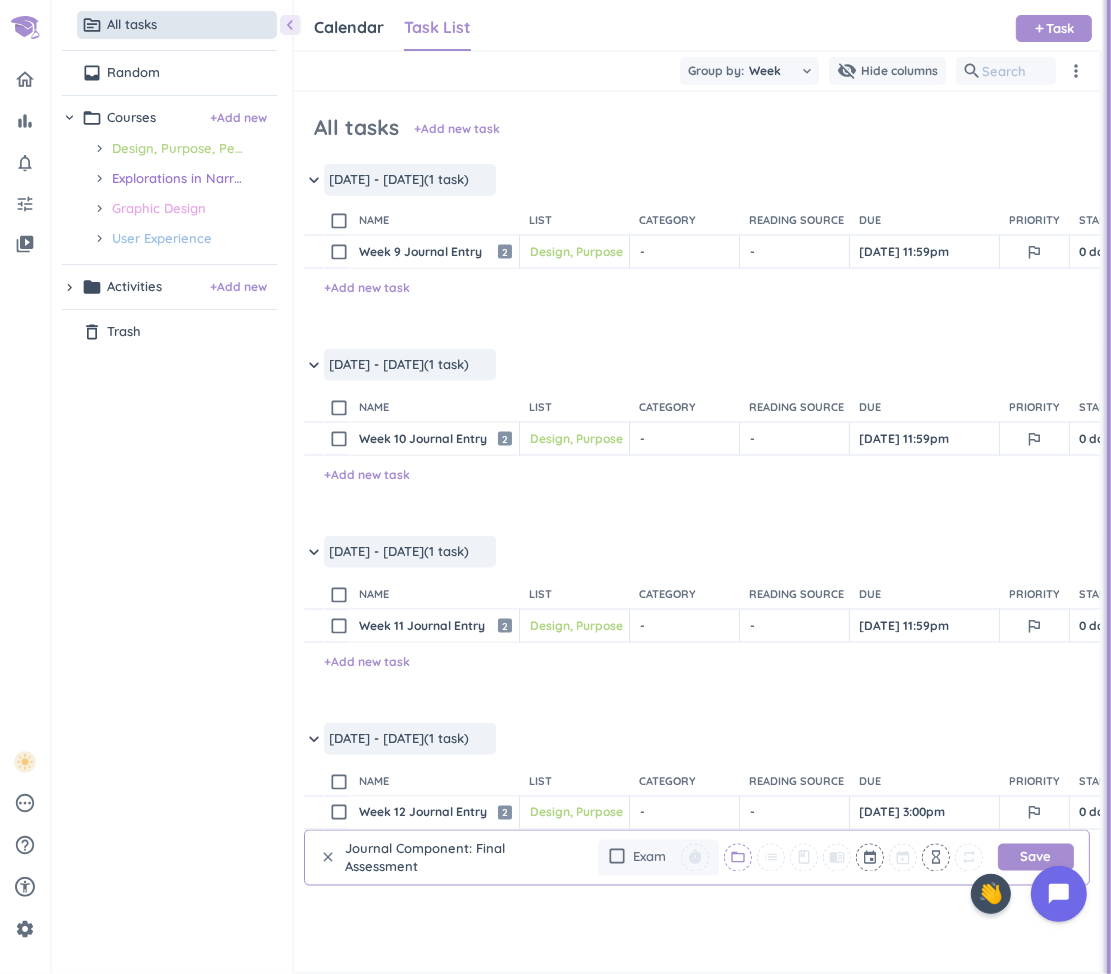 type on "Journal Component: Final Assessment" 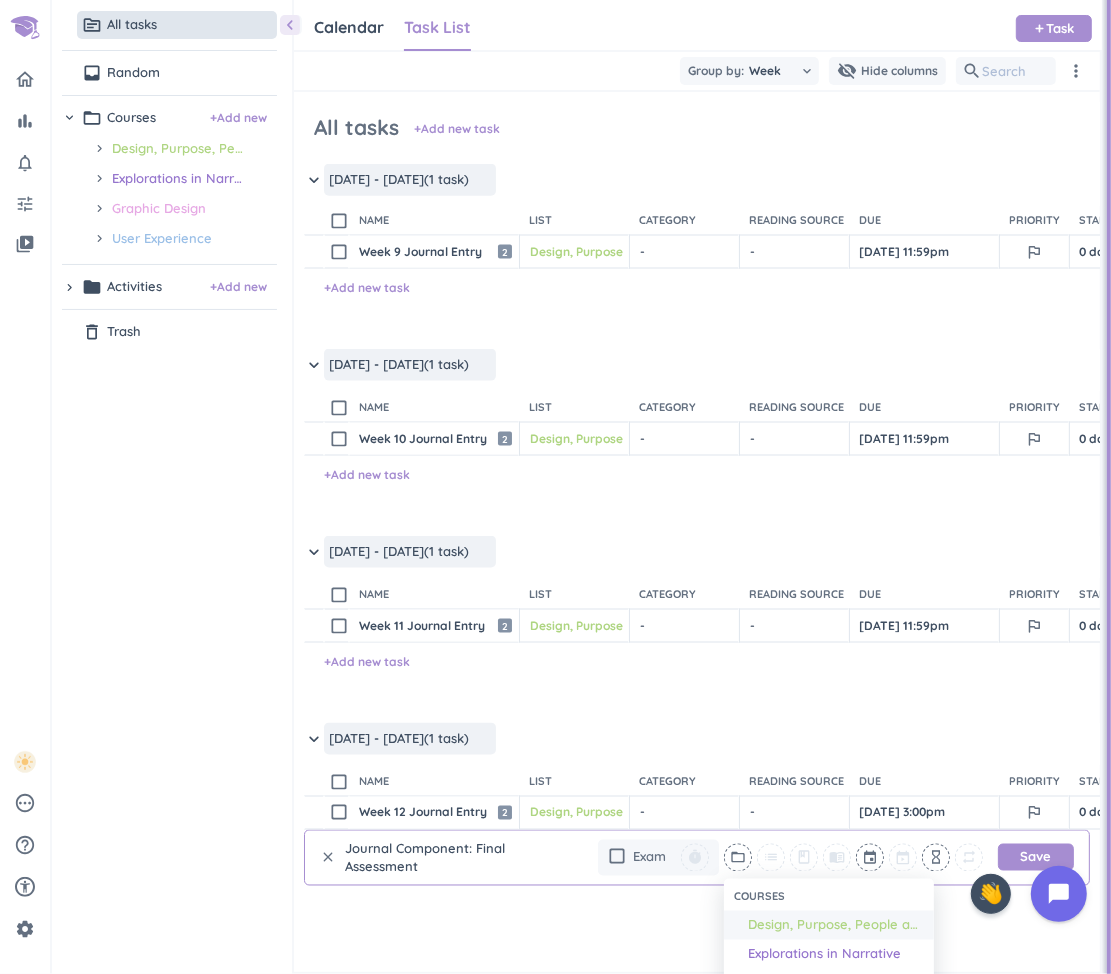 click on "Design, Purpose, People and Place" at bounding box center [836, 926] 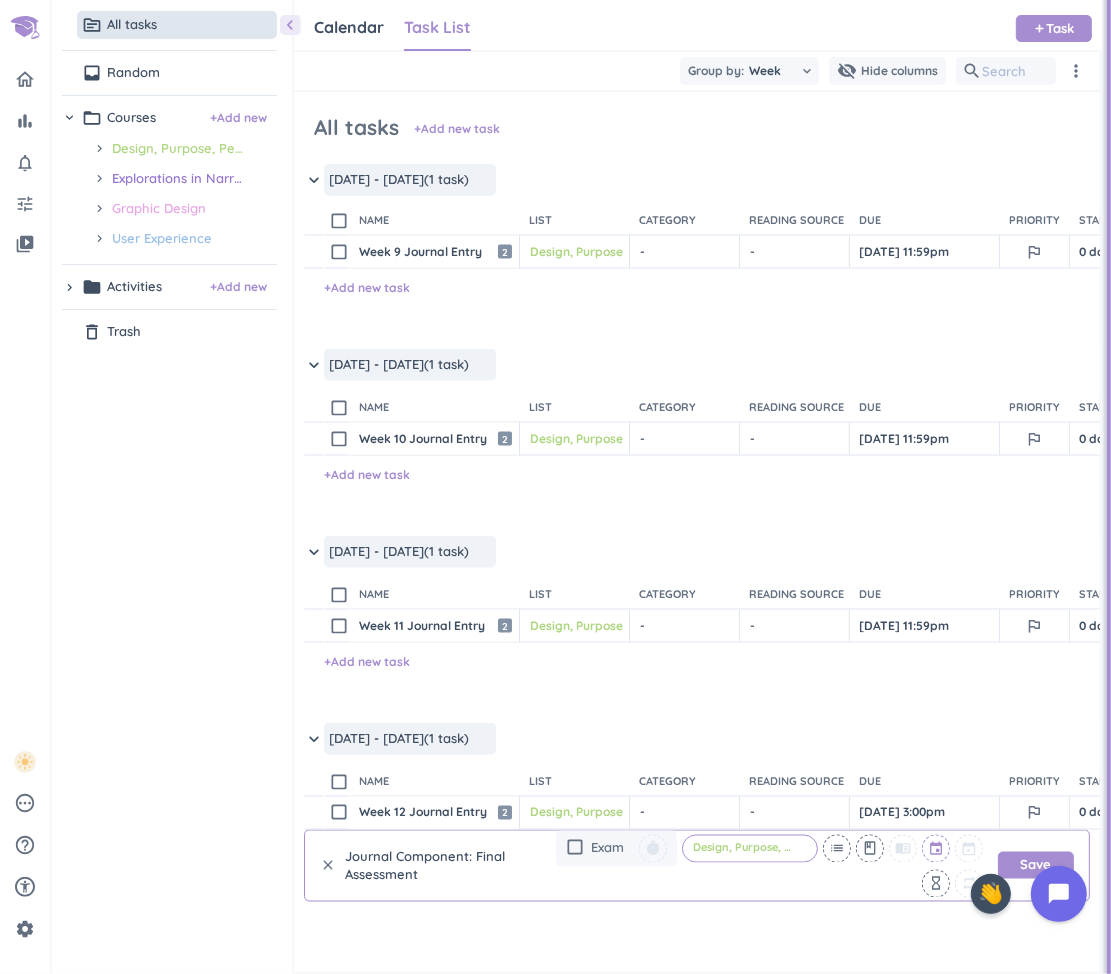click at bounding box center [937, 849] 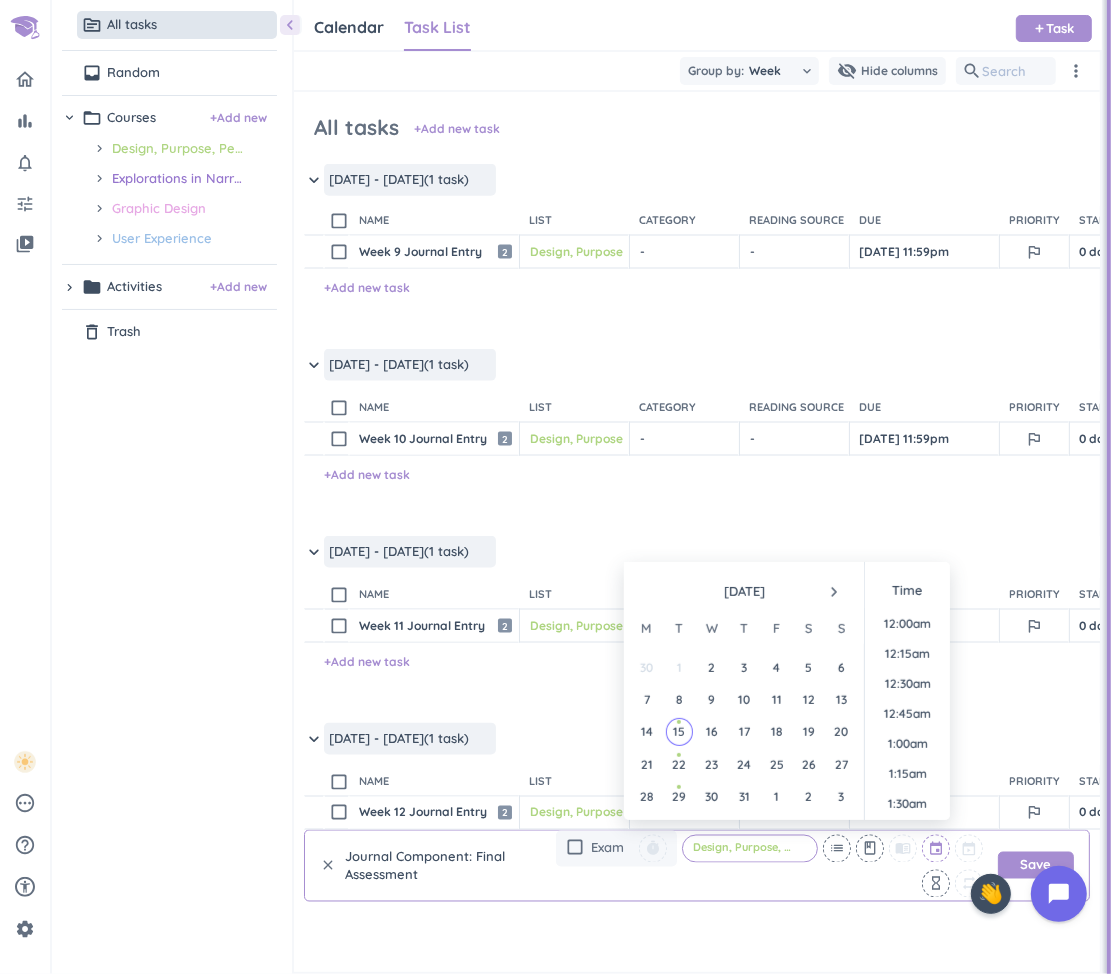 scroll, scrollTop: 2129, scrollLeft: 0, axis: vertical 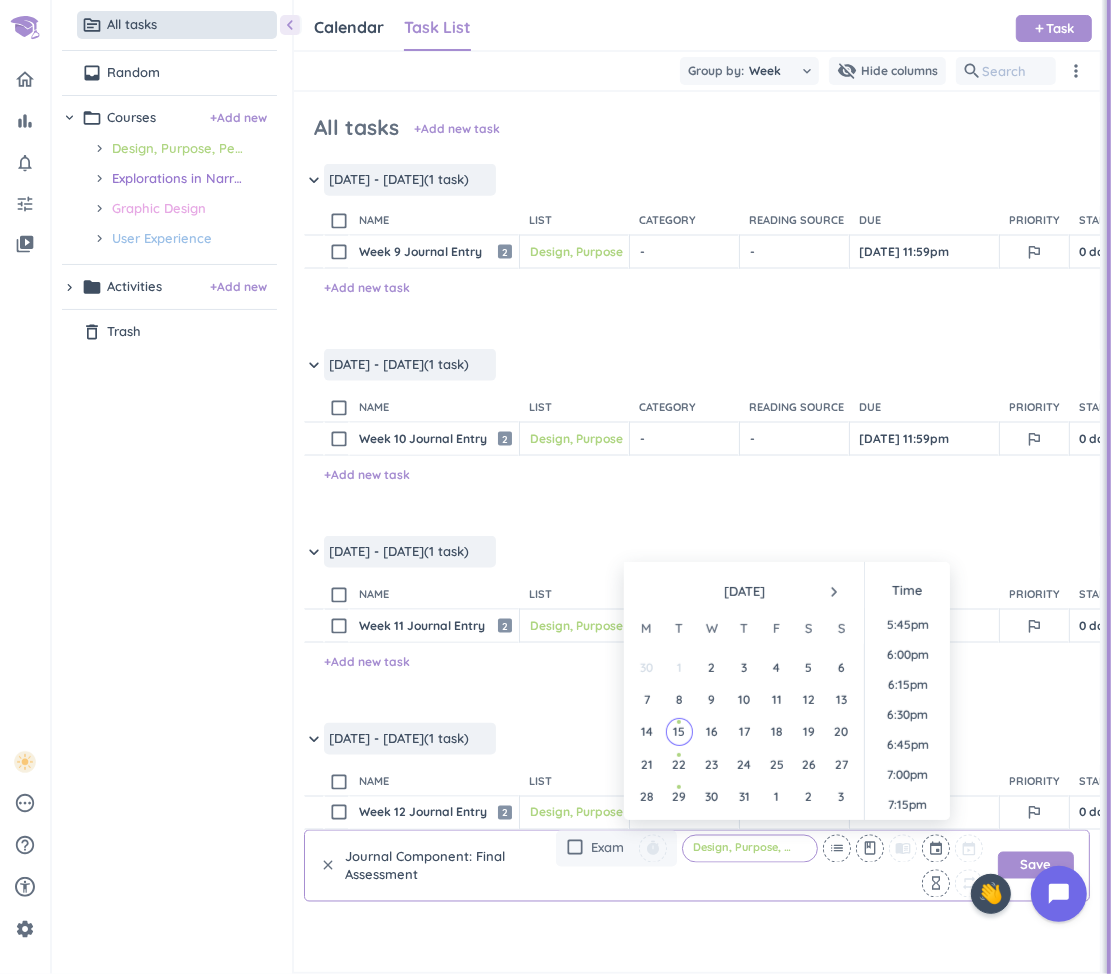 click on "navigate_next" at bounding box center [834, 592] 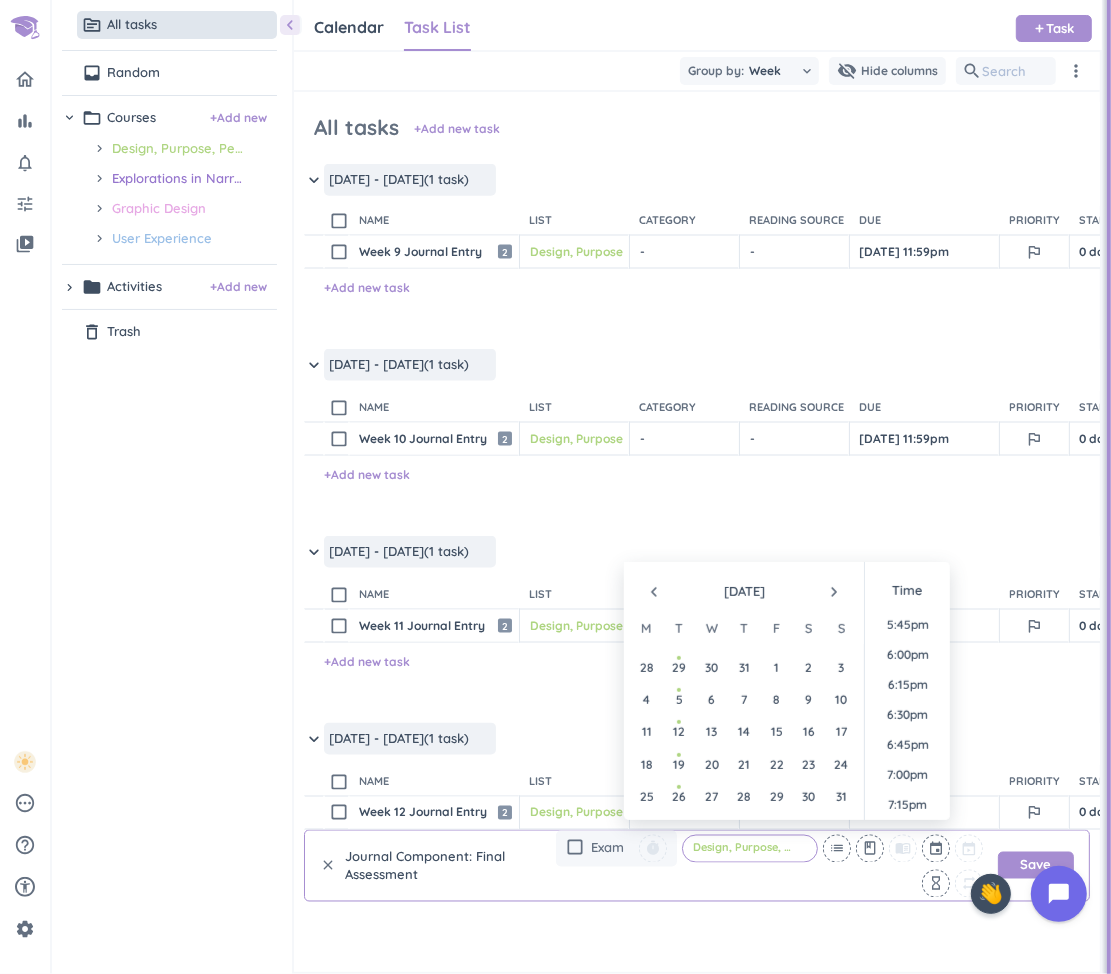 click on "navigate_next" at bounding box center [834, 592] 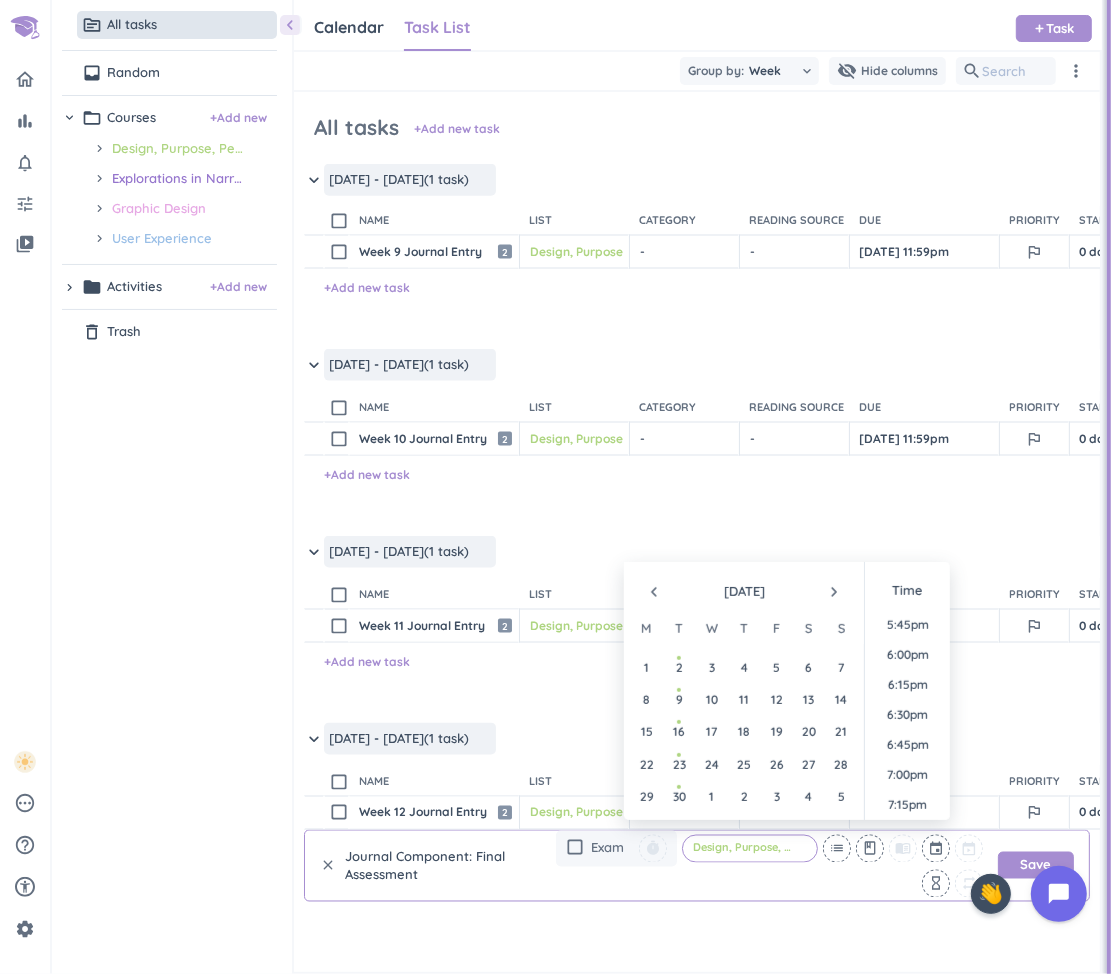 click on "navigate_next" at bounding box center (834, 592) 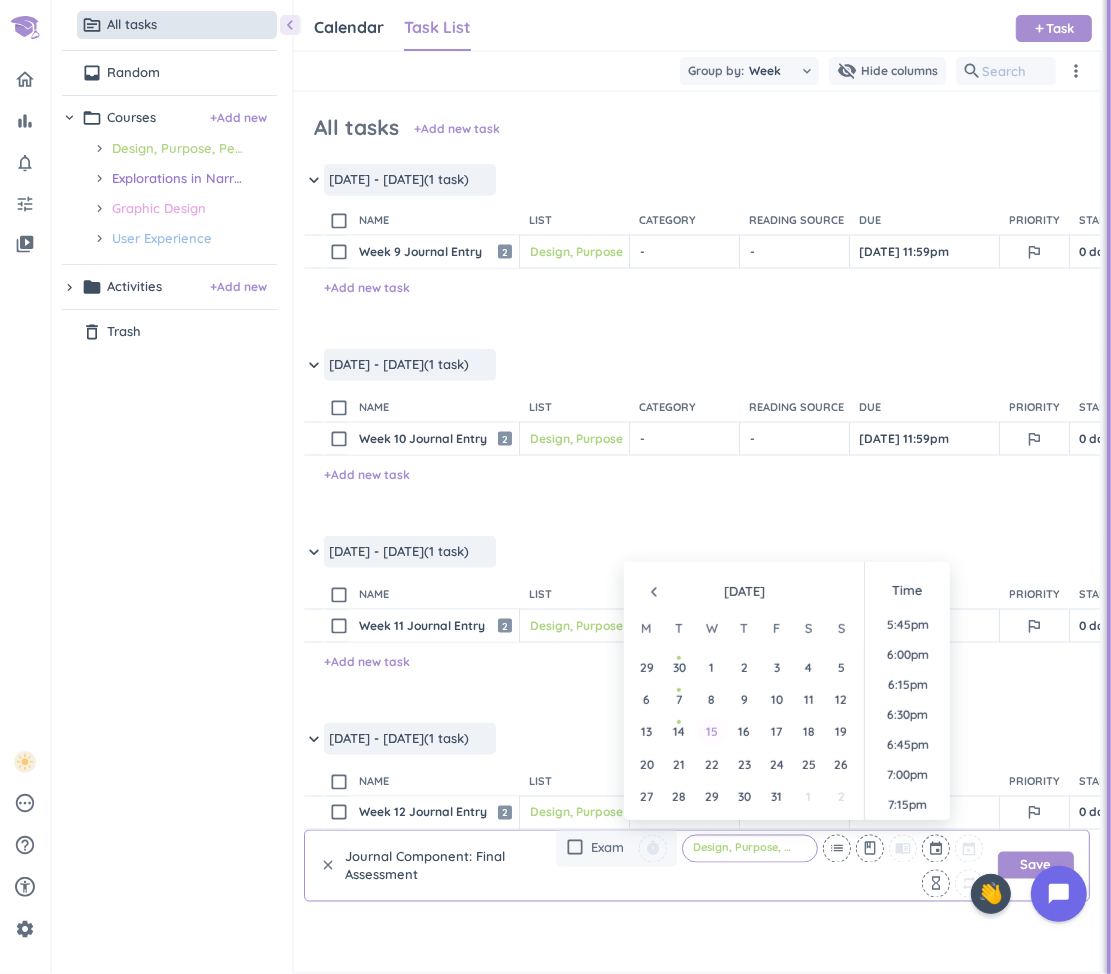 click on "15" at bounding box center (711, 731) 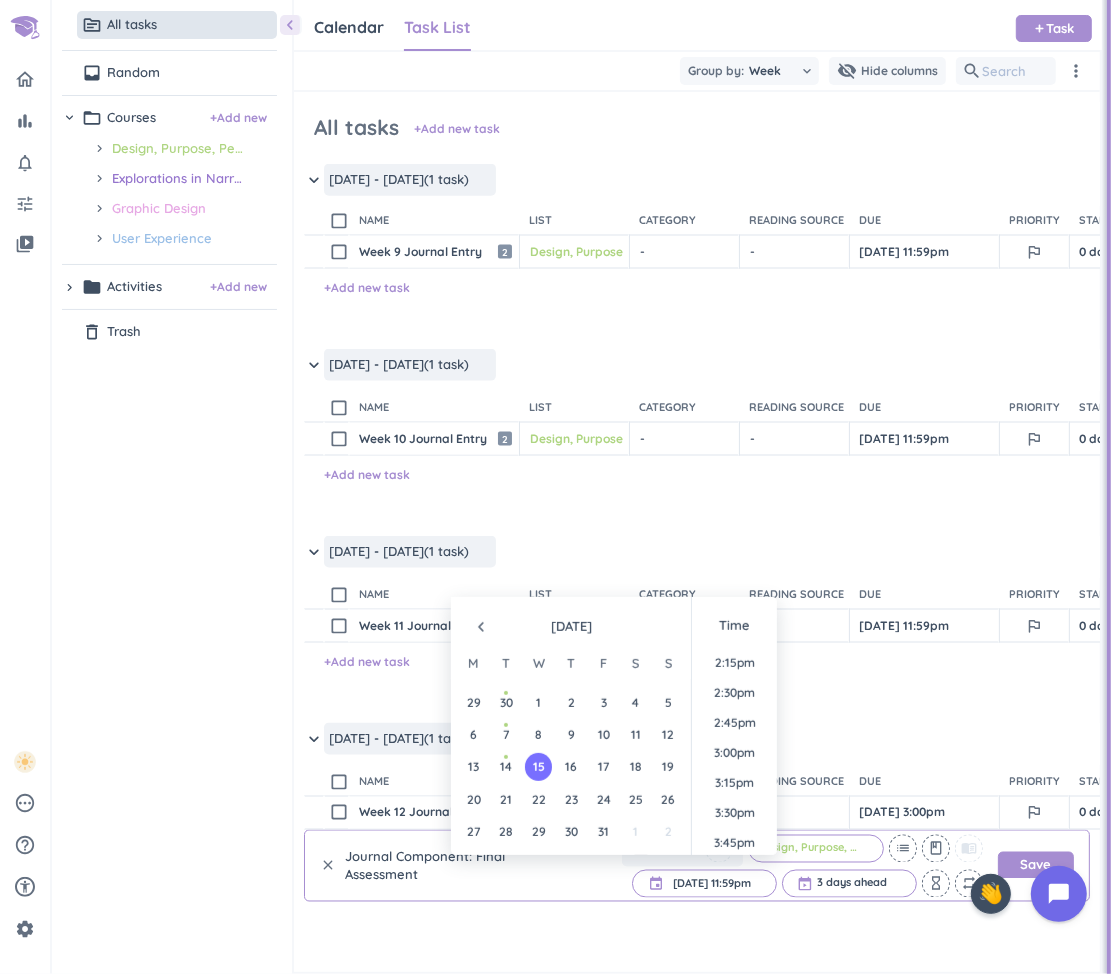 scroll, scrollTop: 1705, scrollLeft: 0, axis: vertical 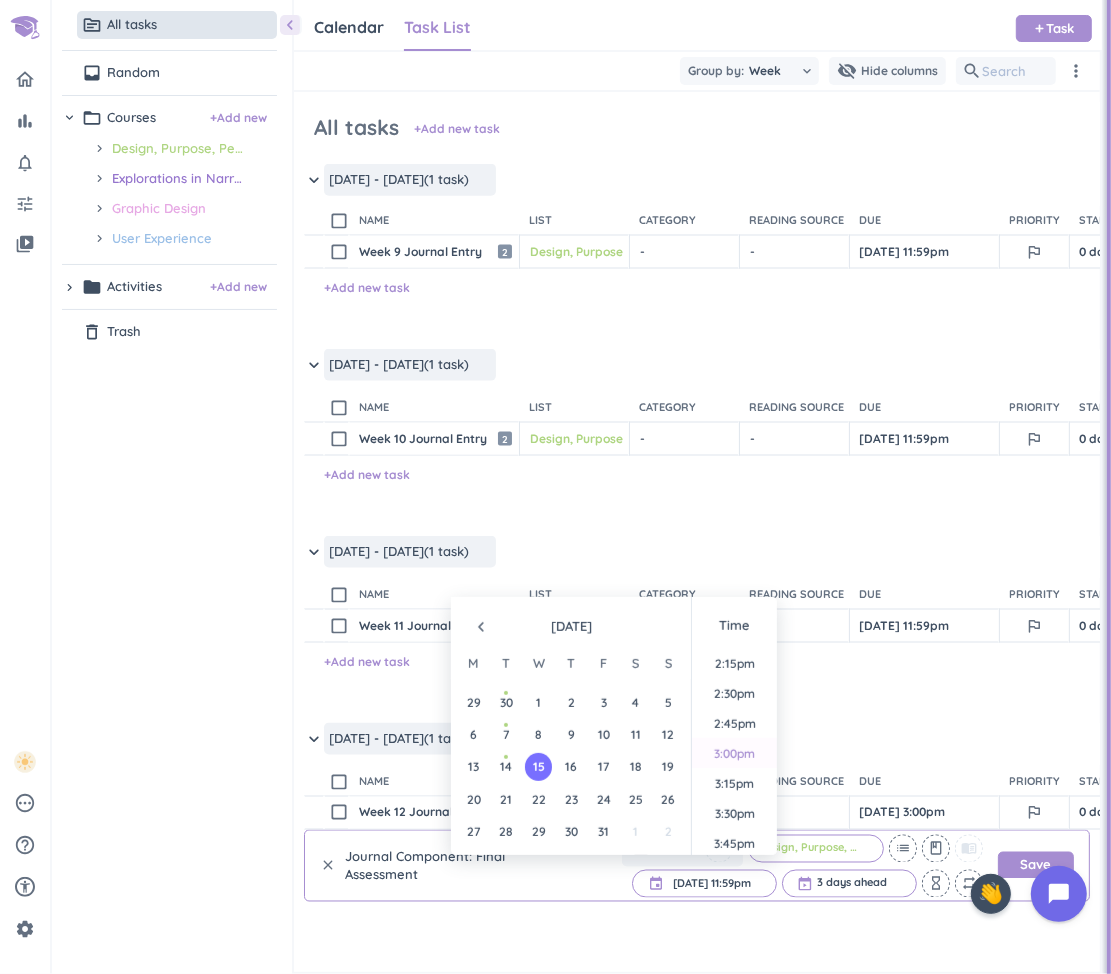 click on "3:00pm" at bounding box center (734, 753) 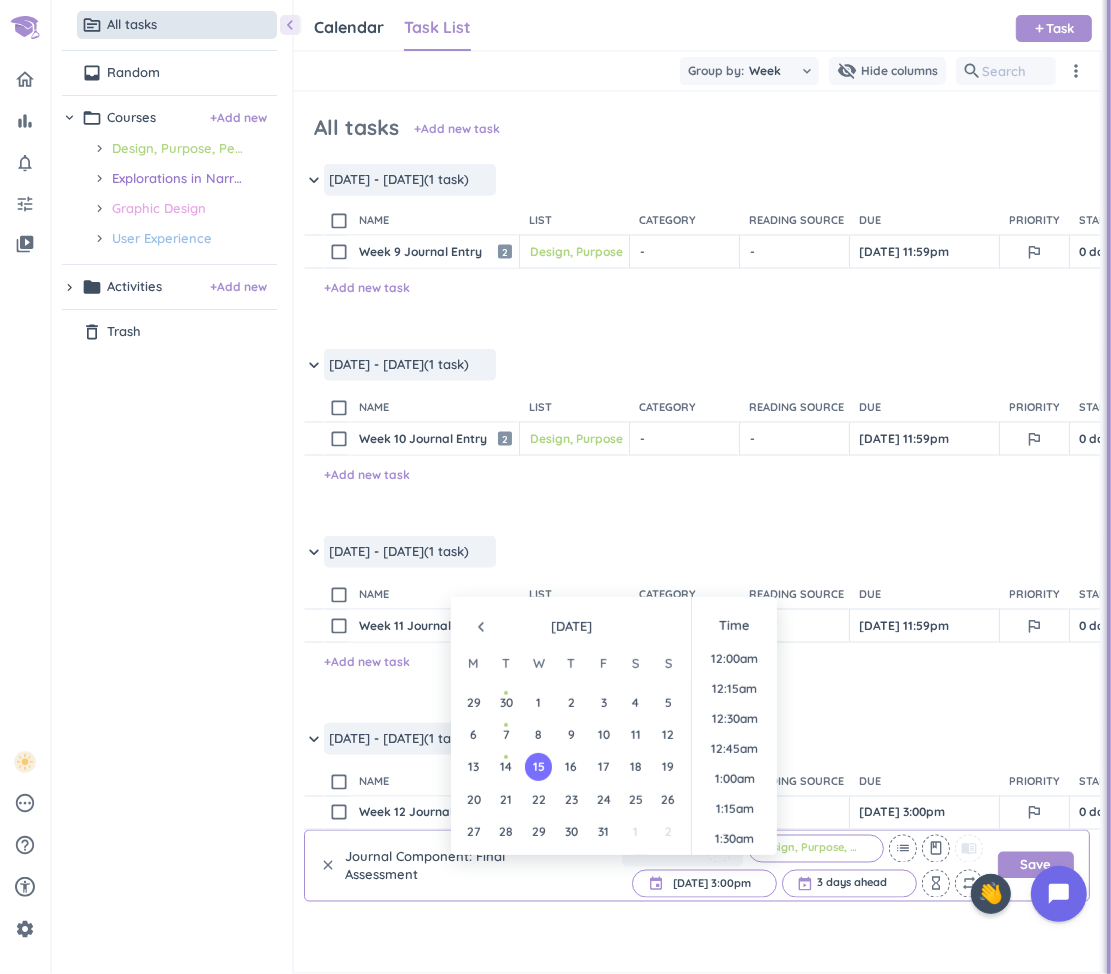 scroll, scrollTop: 1709, scrollLeft: 0, axis: vertical 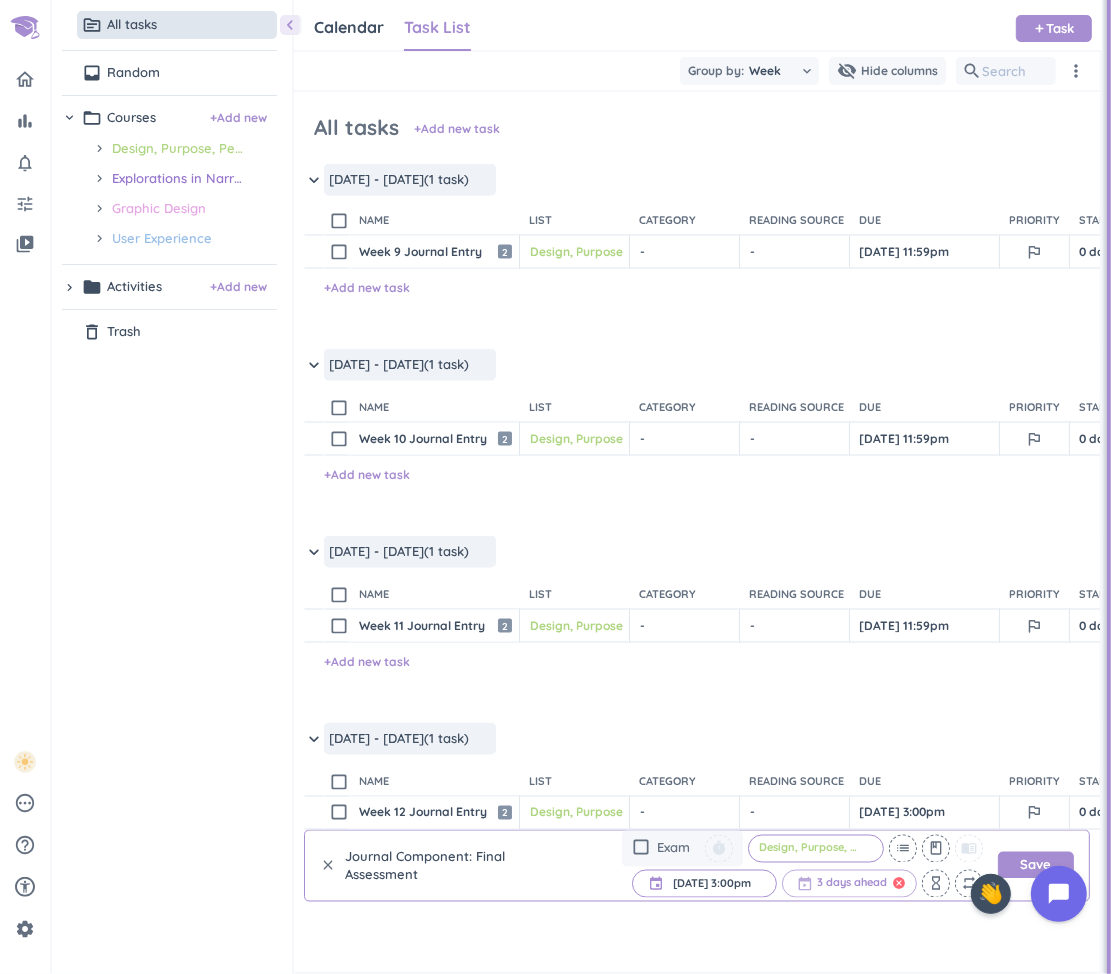 click on "cancel" at bounding box center (899, 884) 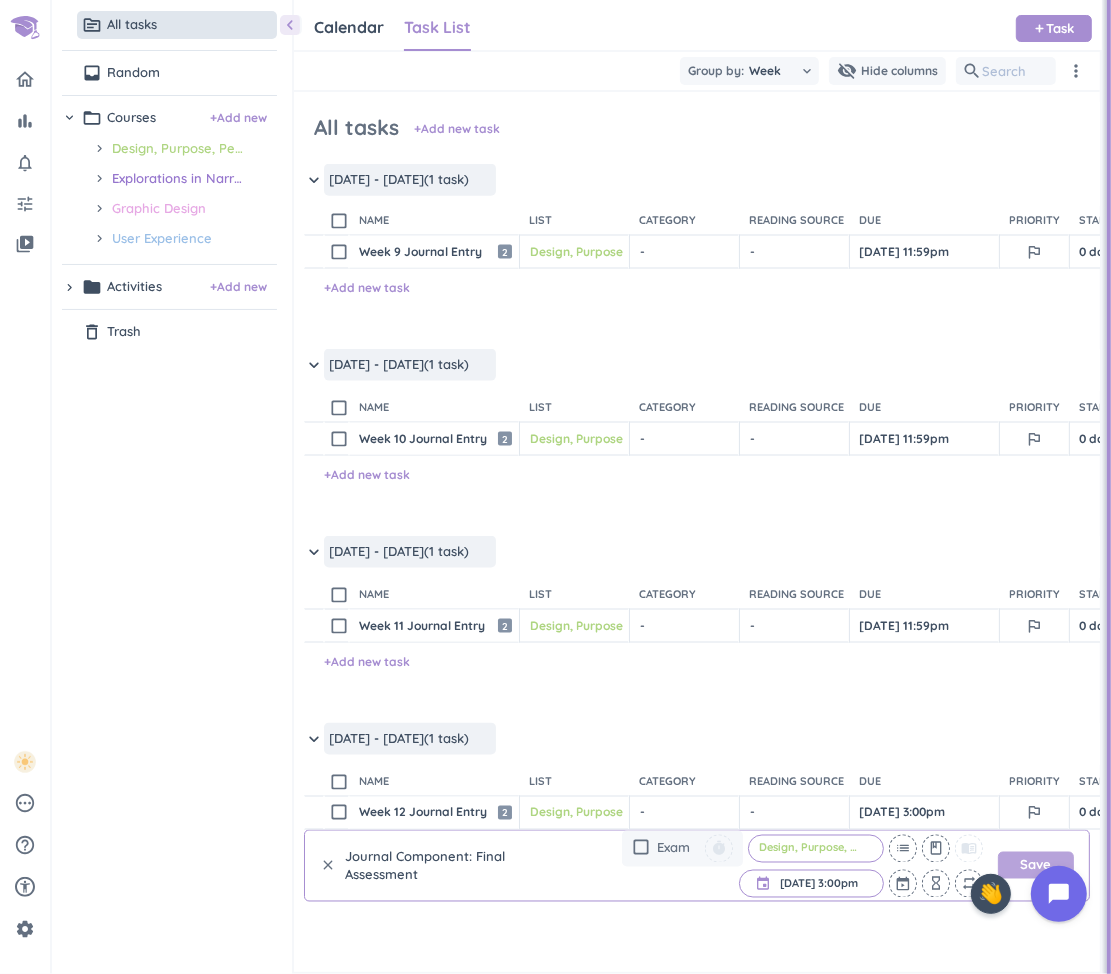 click on "Save" at bounding box center (1036, 865) 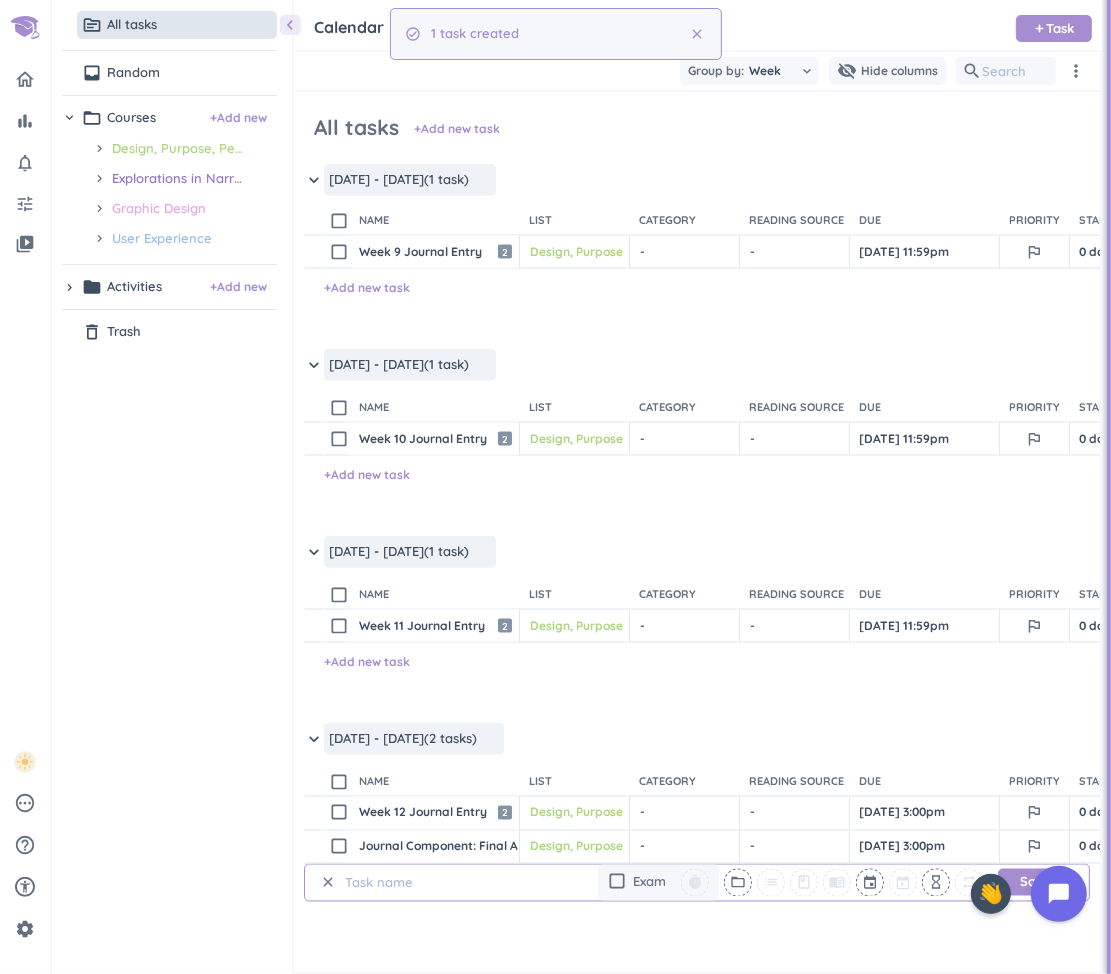 click on "clear" at bounding box center [328, 883] 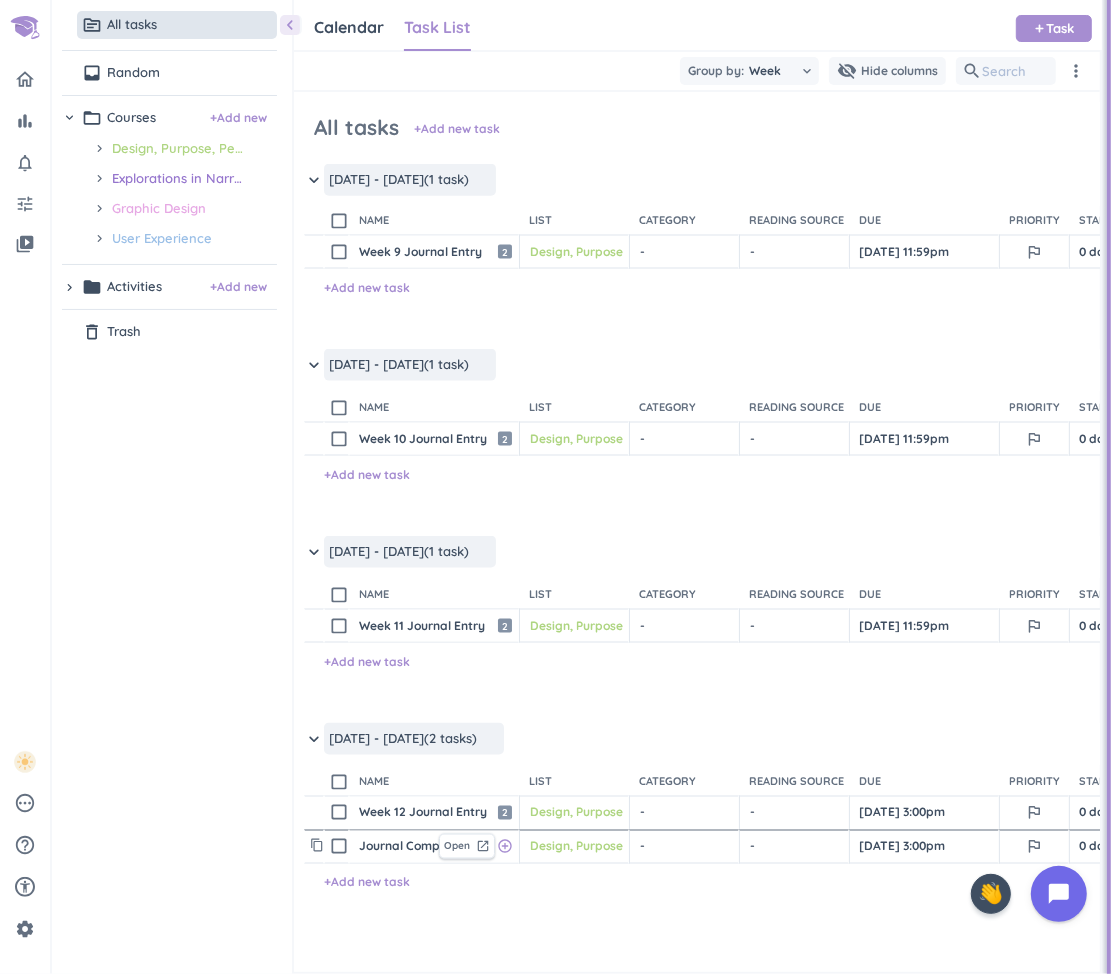 click on "Journal Component: Final Assessment" at bounding box center [394, 847] 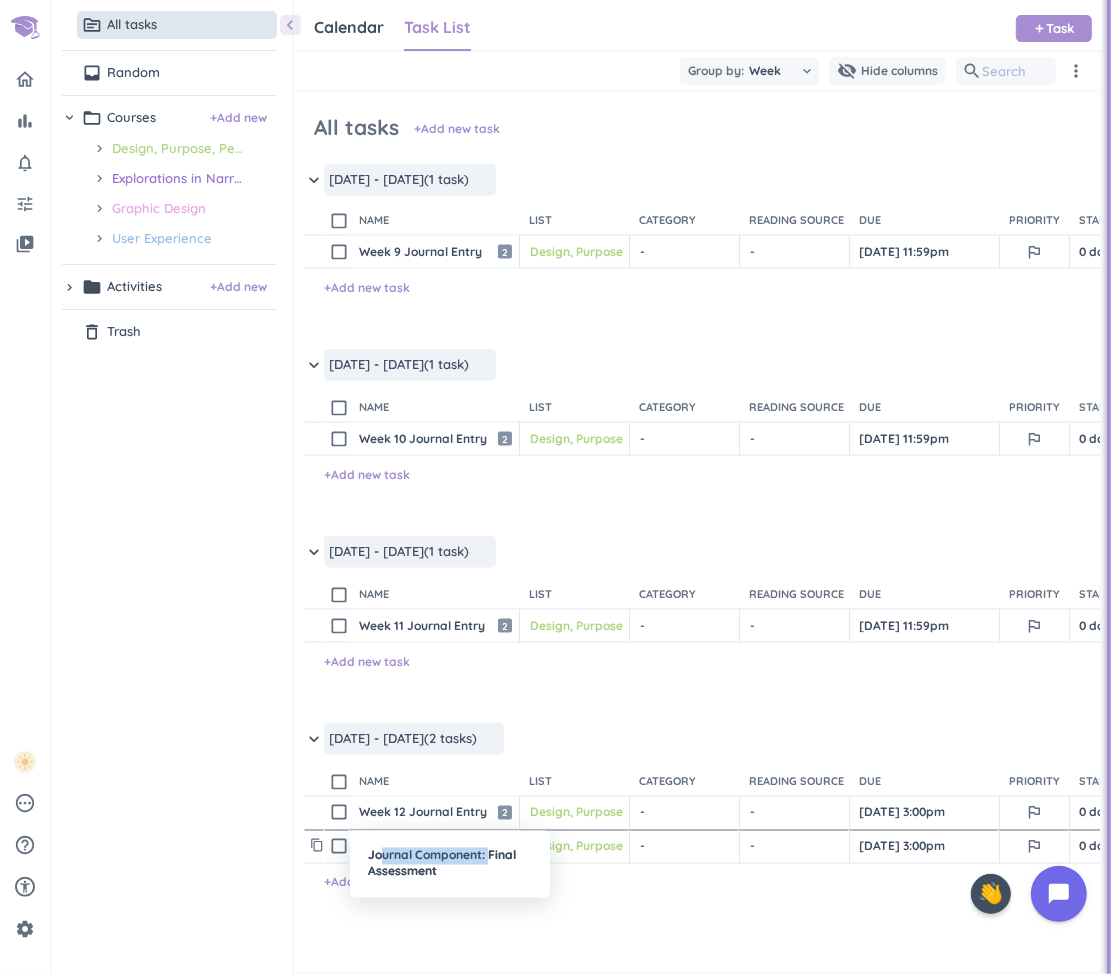 drag, startPoint x: 488, startPoint y: 858, endPoint x: 341, endPoint y: 855, distance: 147.03061 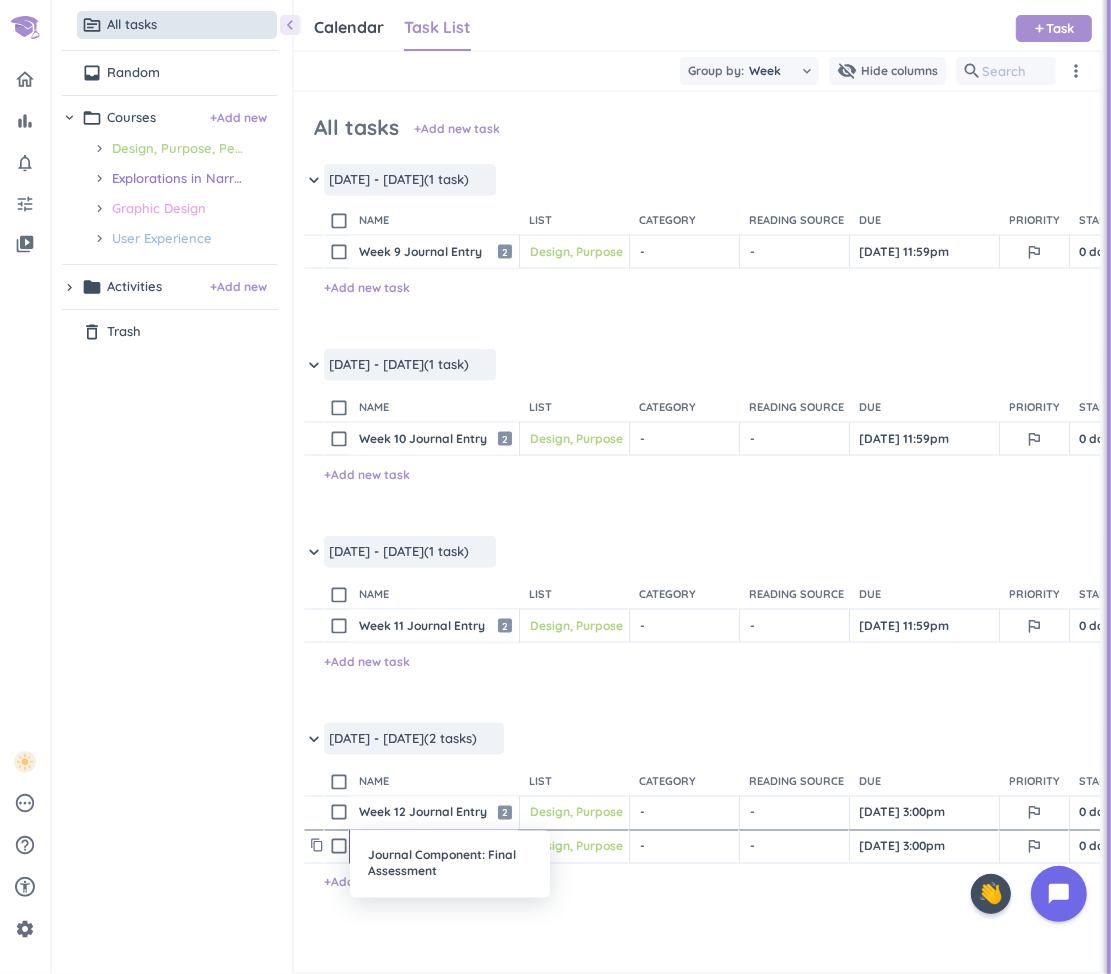click on "Journal Component: Final Assessment" at bounding box center (450, 864) 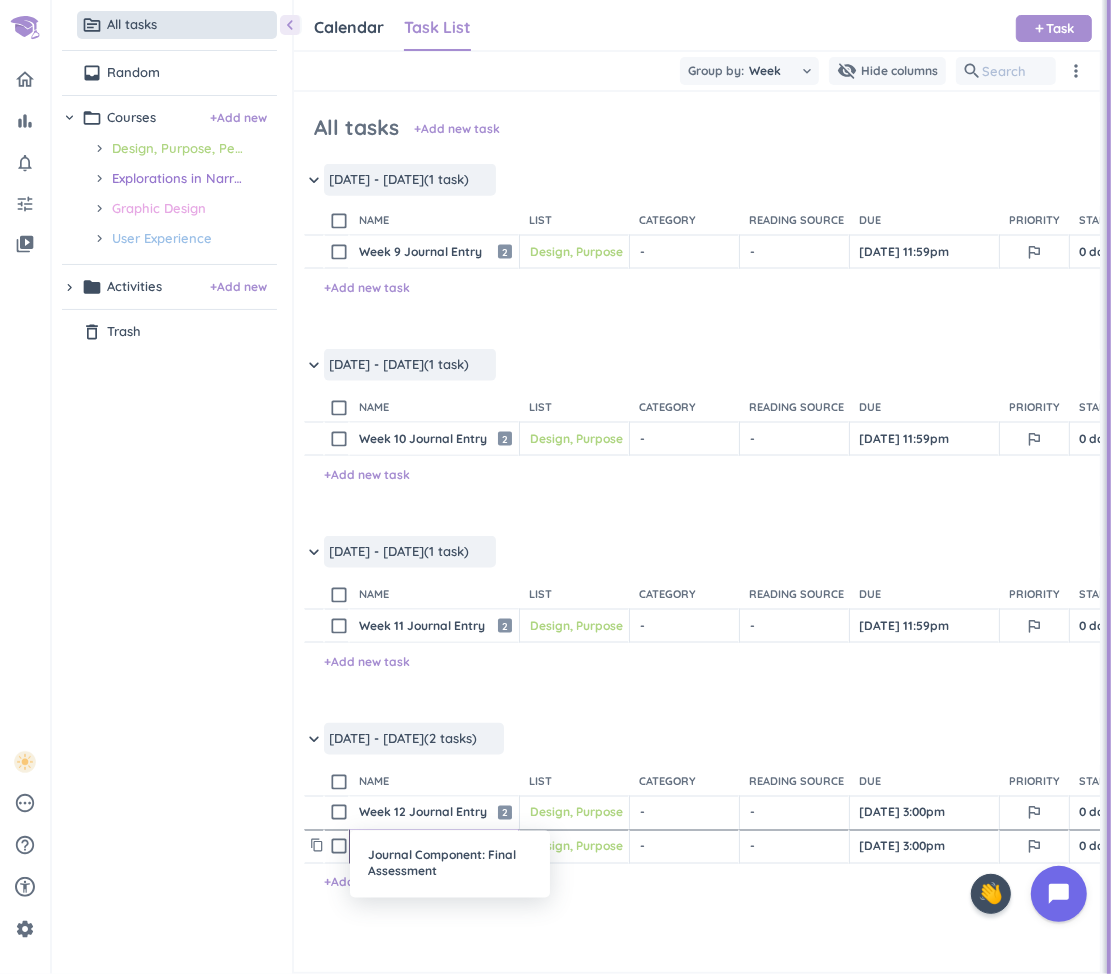 type on "x" 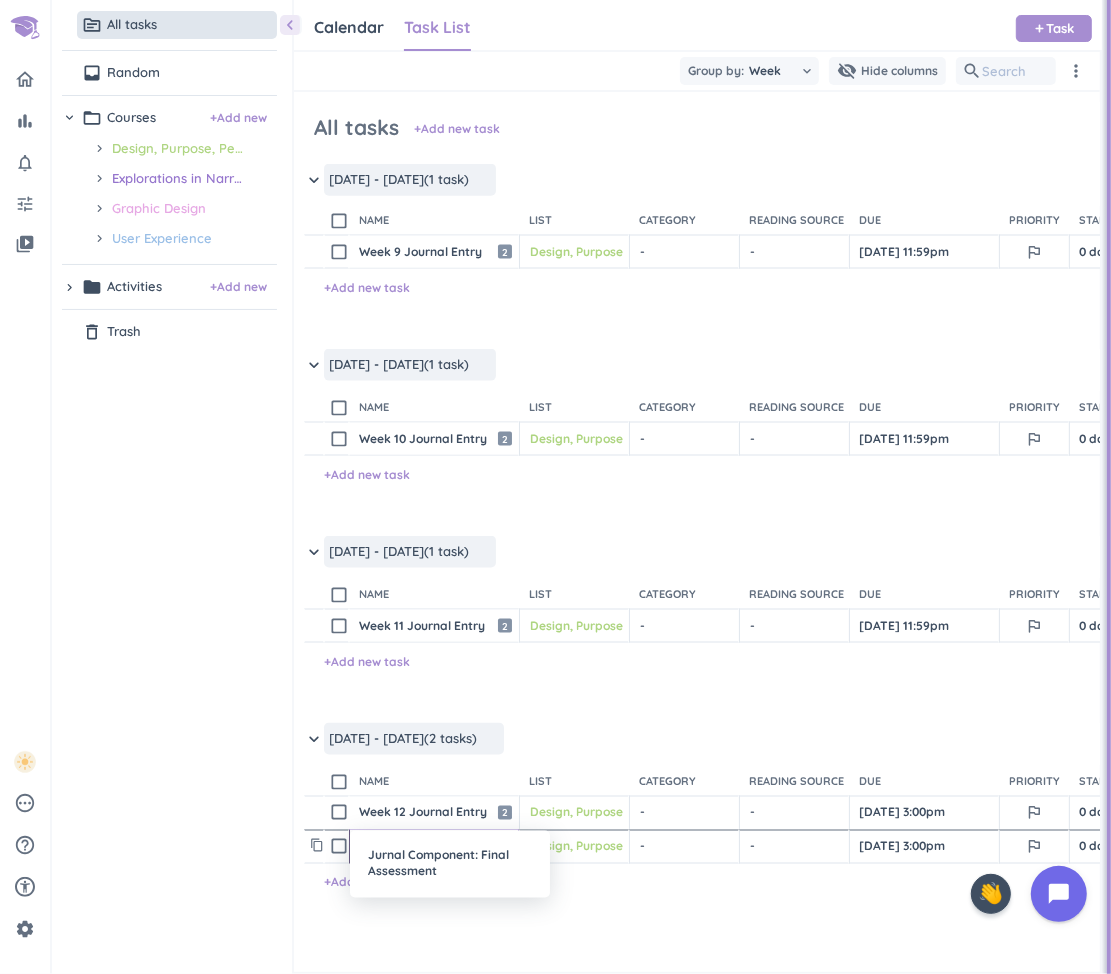 type on "Jurnal Component: Final Assessment" 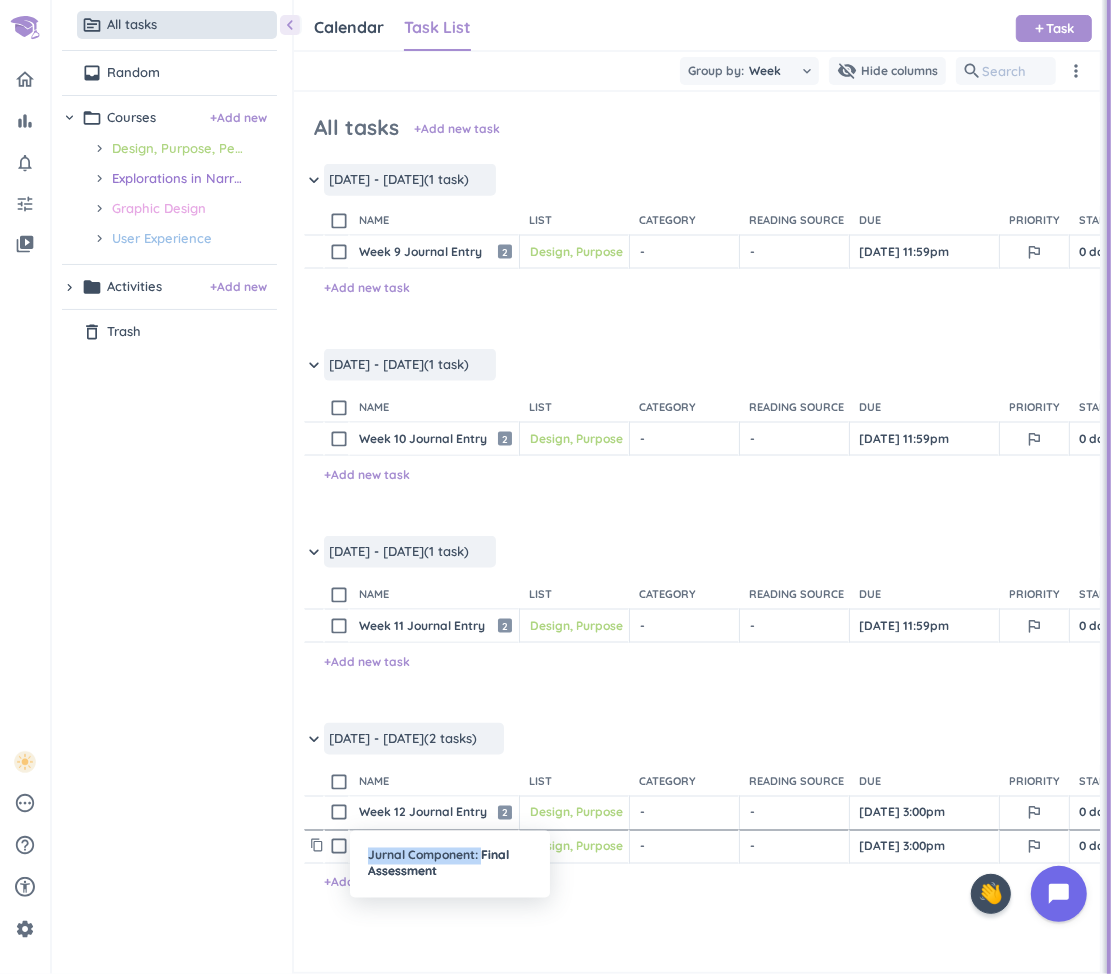 drag, startPoint x: 482, startPoint y: 857, endPoint x: 368, endPoint y: 856, distance: 114.00439 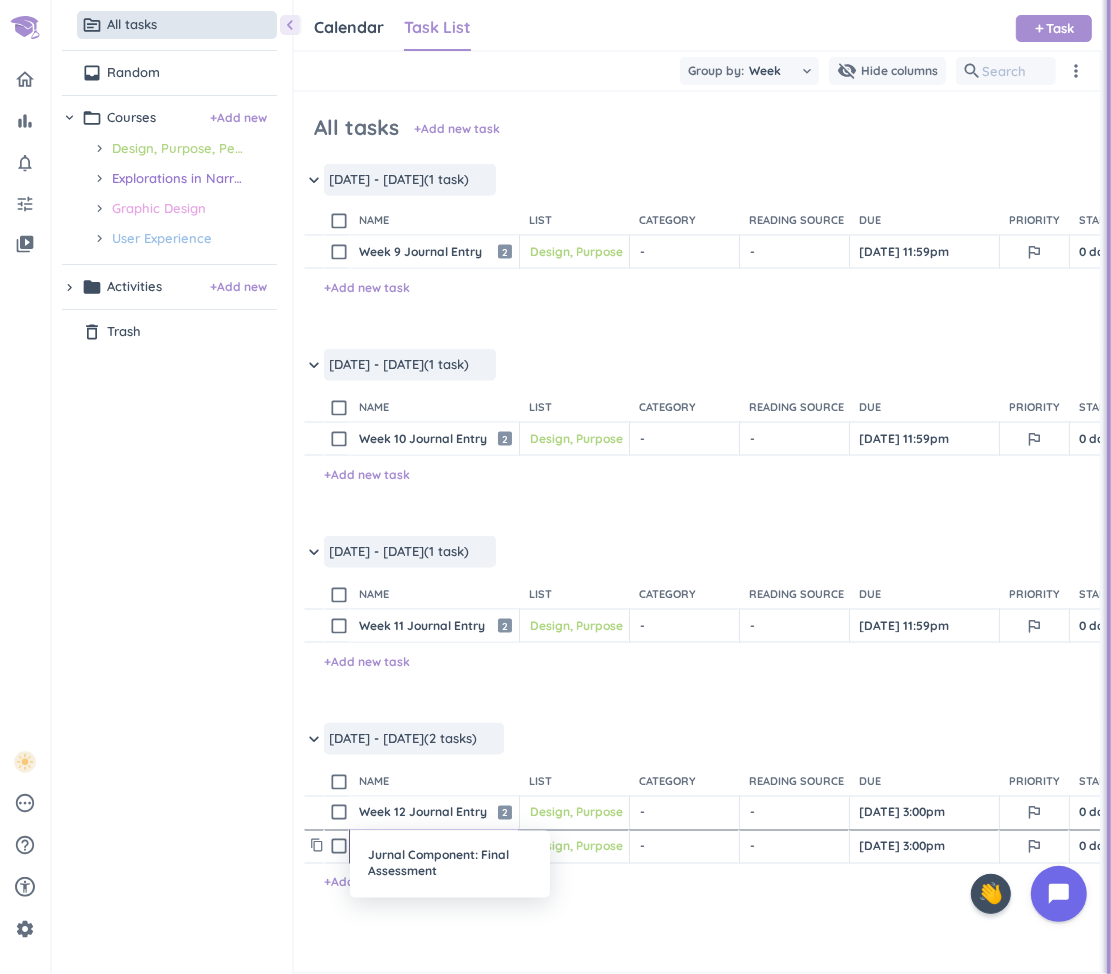 click on "Jurnal Component: Final Assessment" at bounding box center (450, 865) 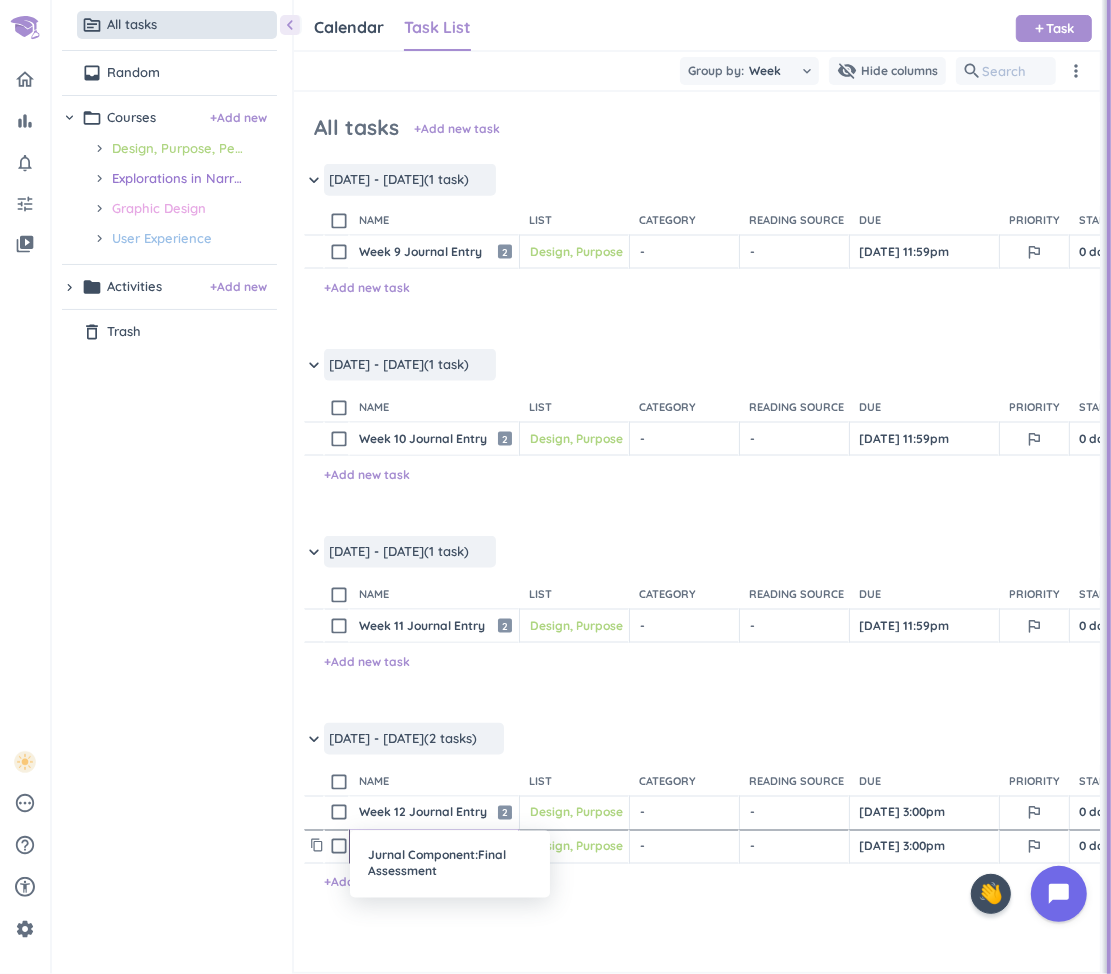 type on "x" 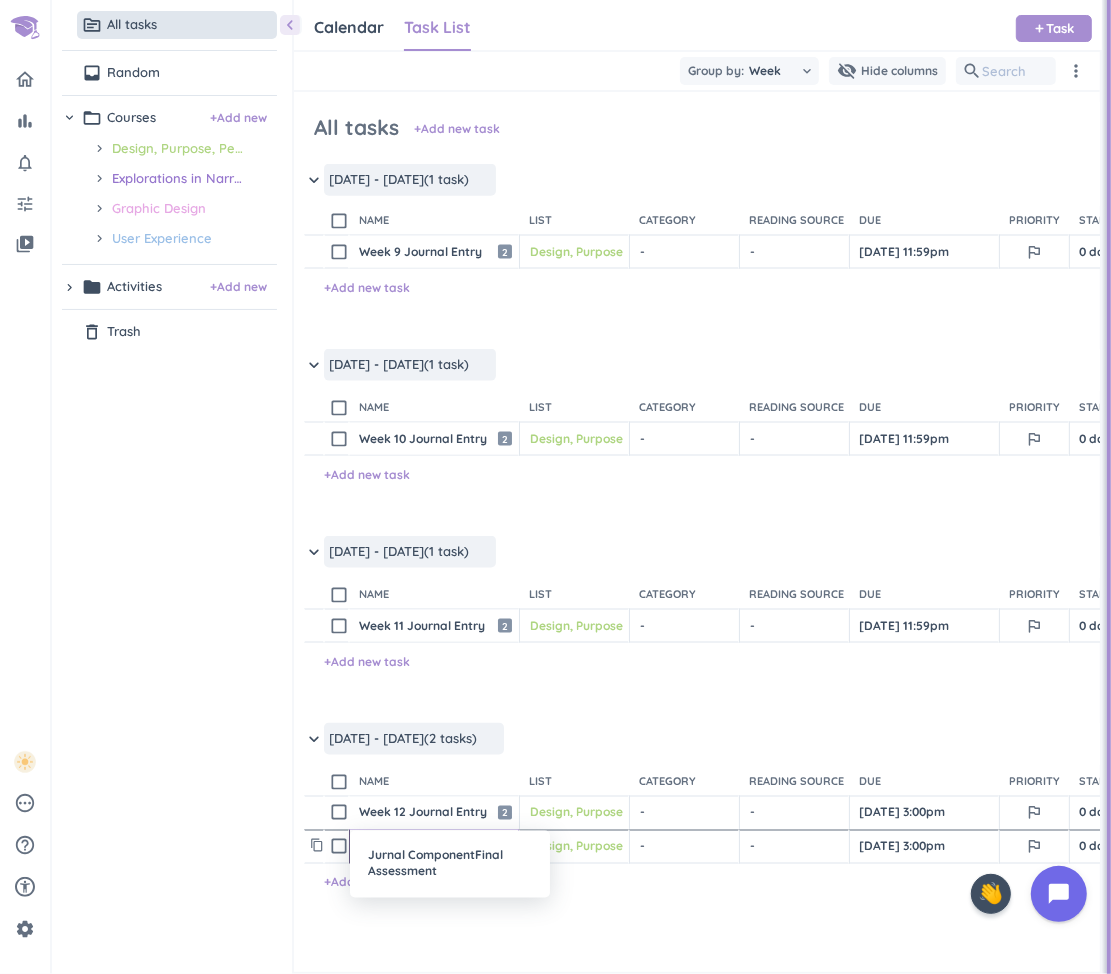 type on "x" 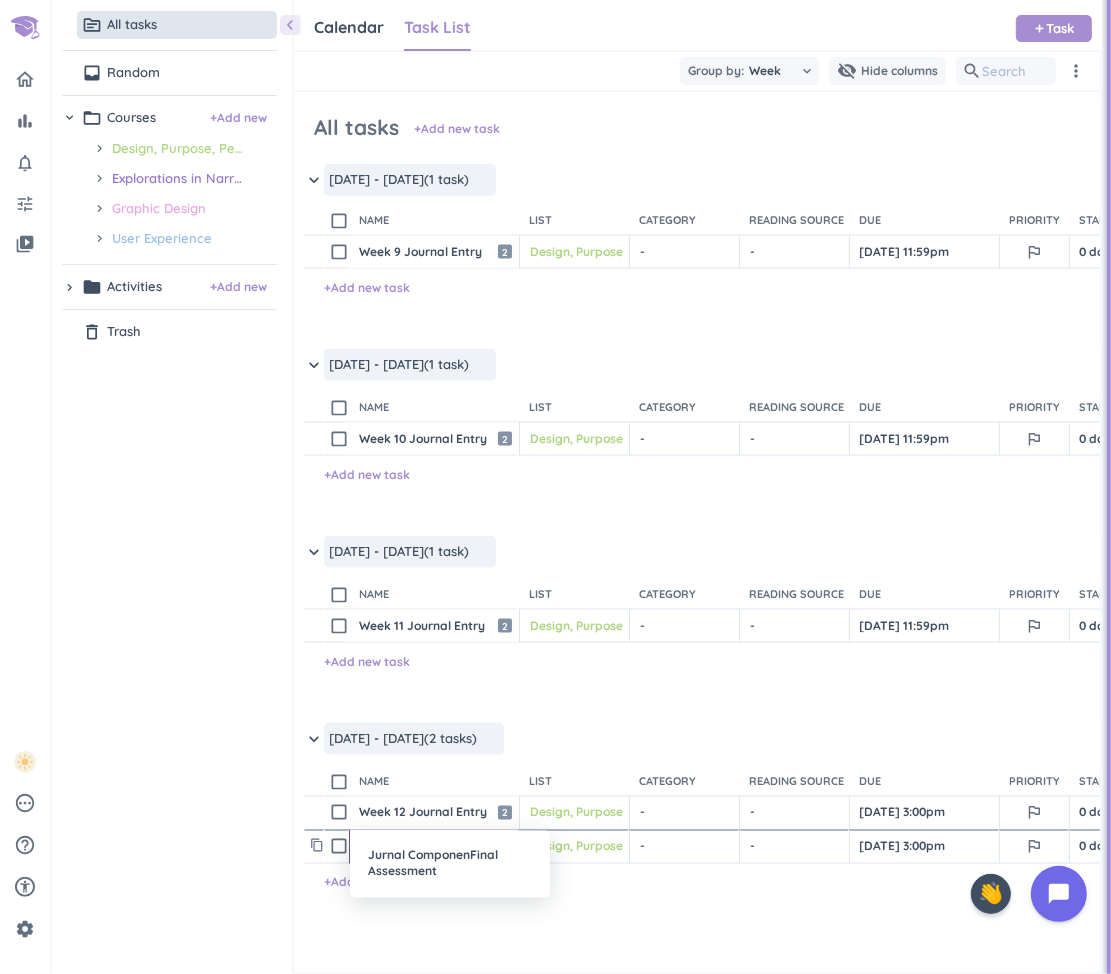 type on "x" 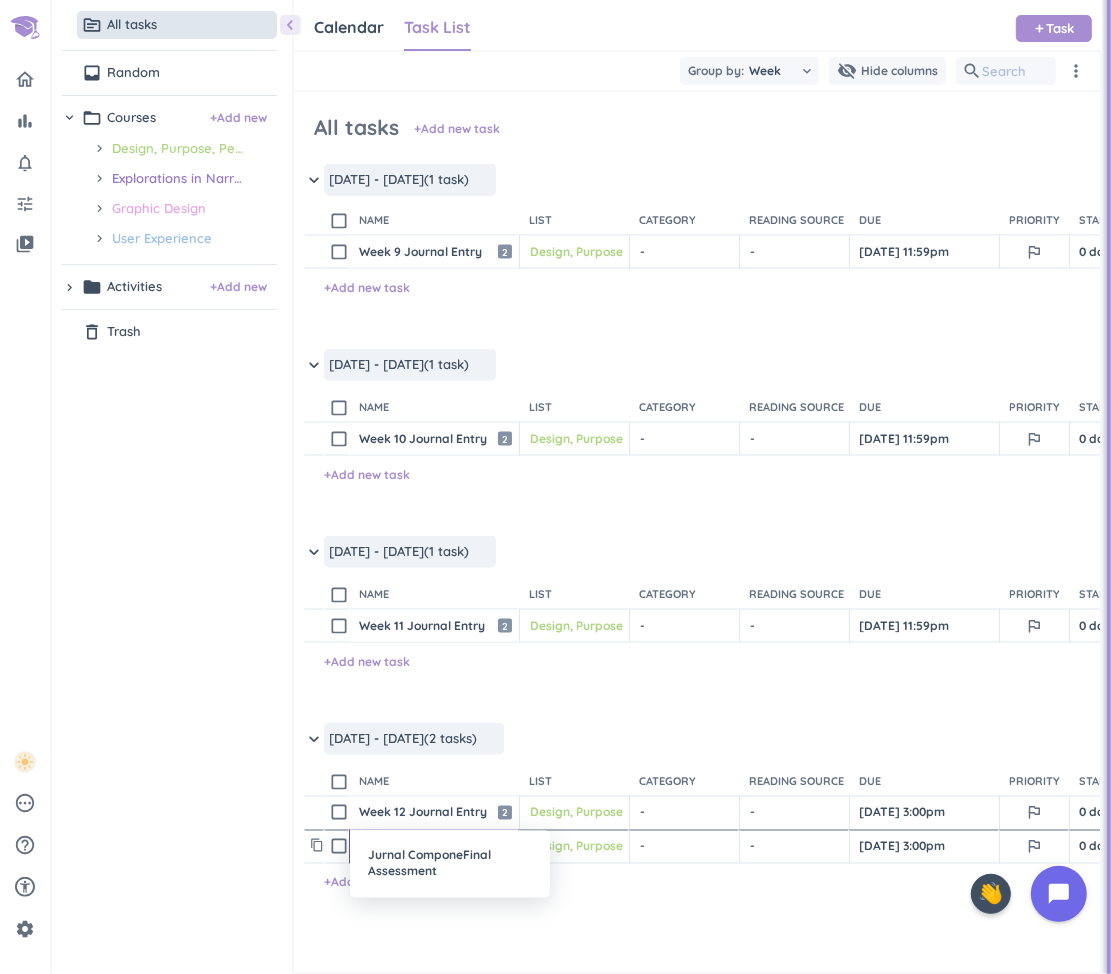 type on "x" 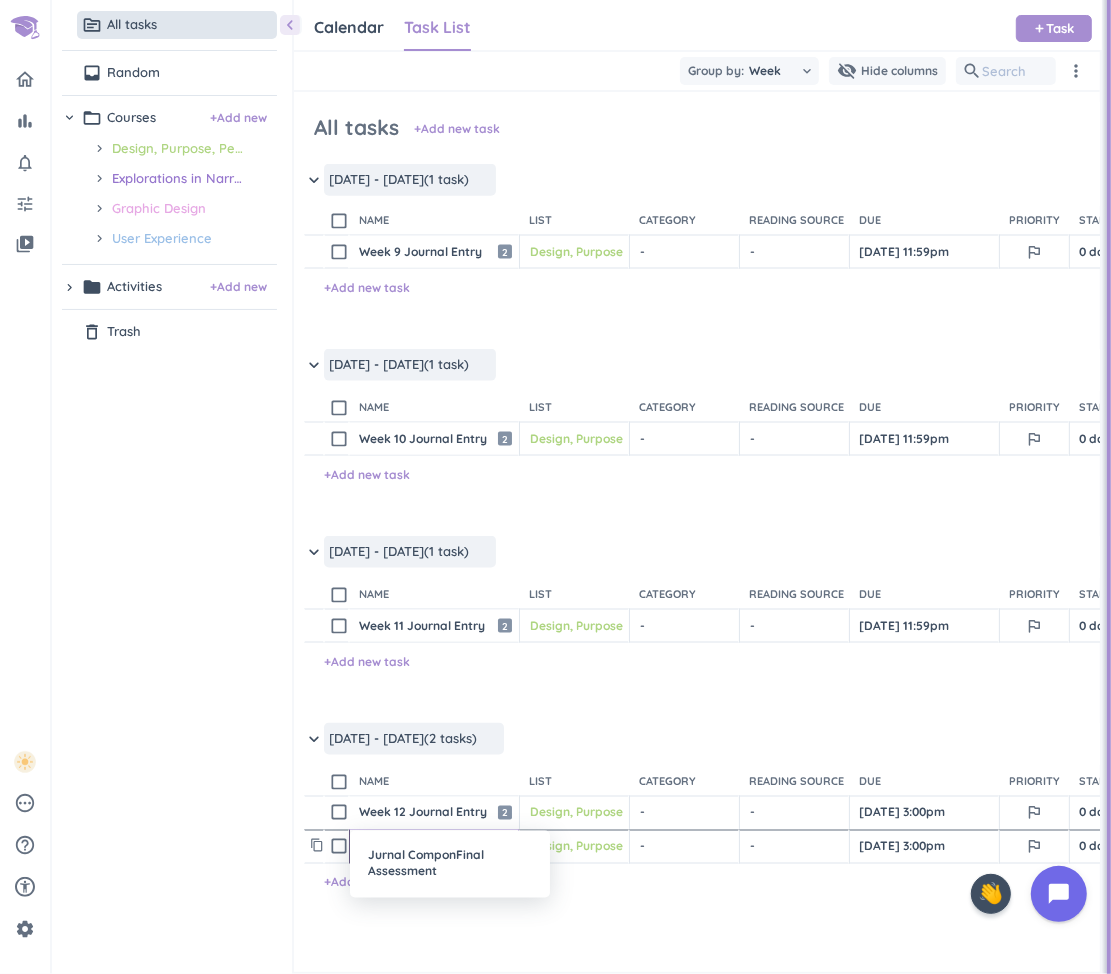 type on "x" 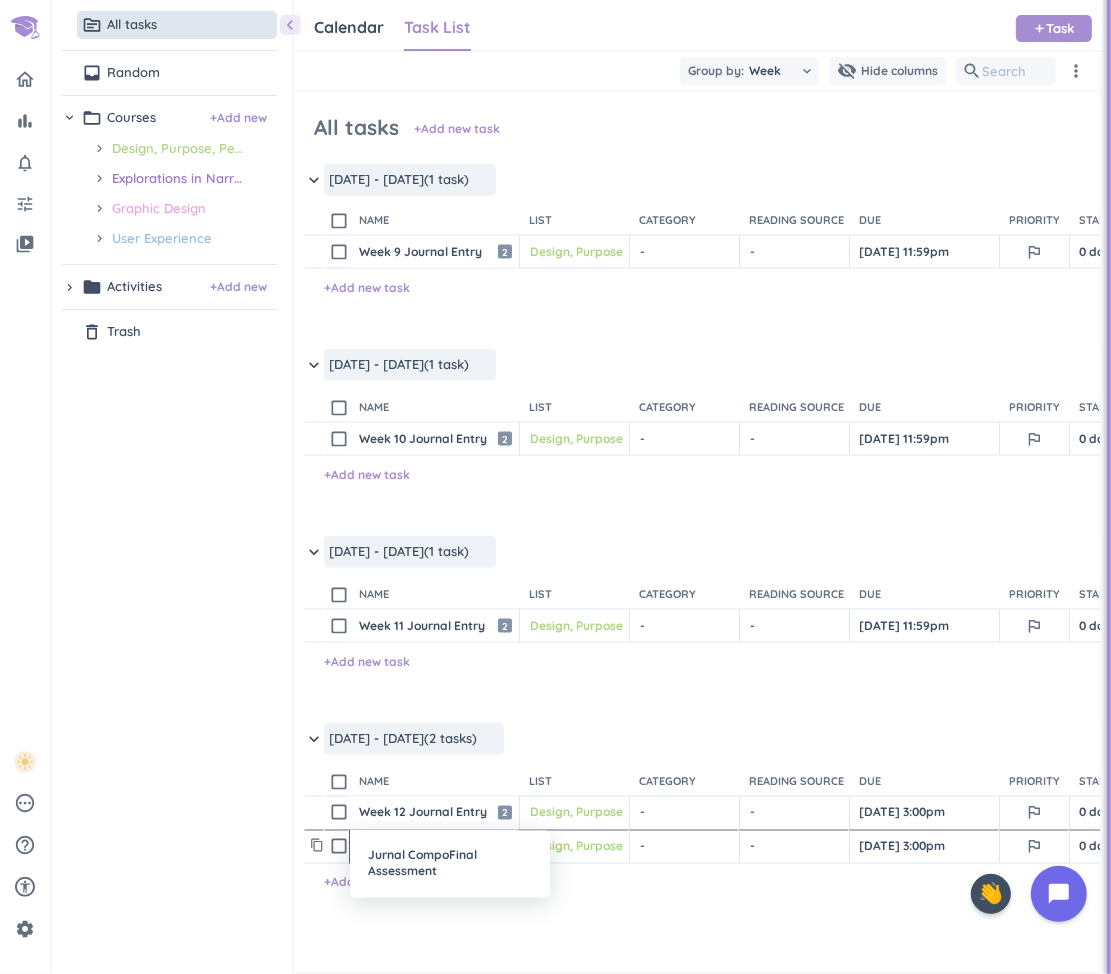 type on "x" 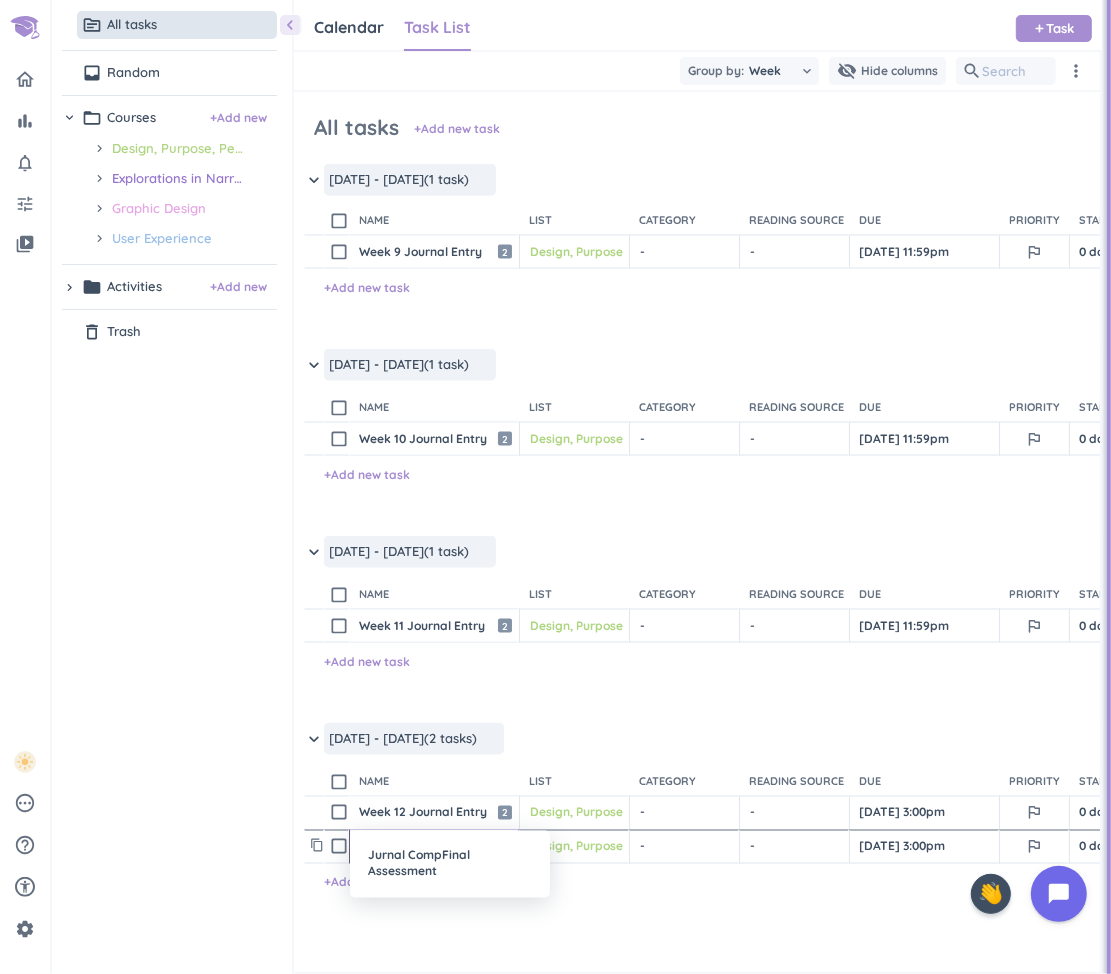 type on "x" 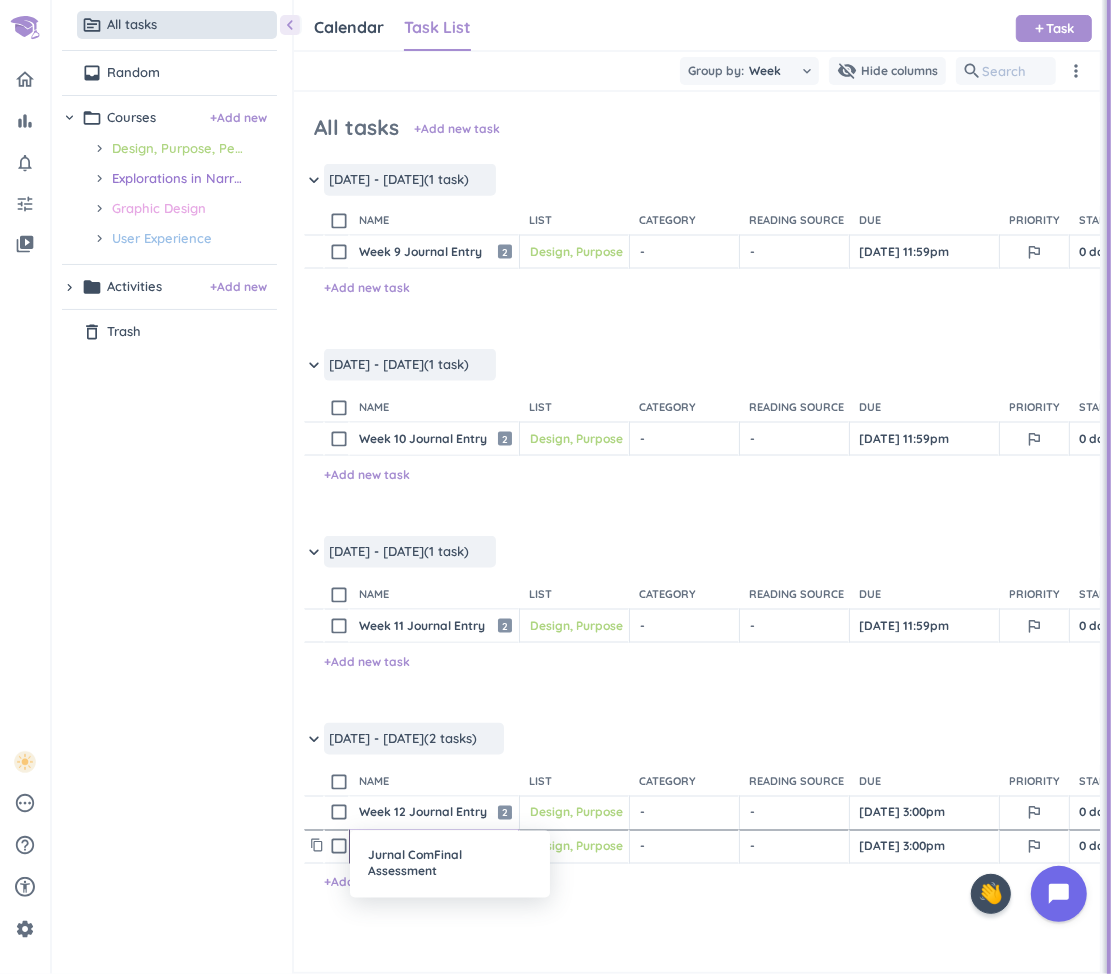 type on "x" 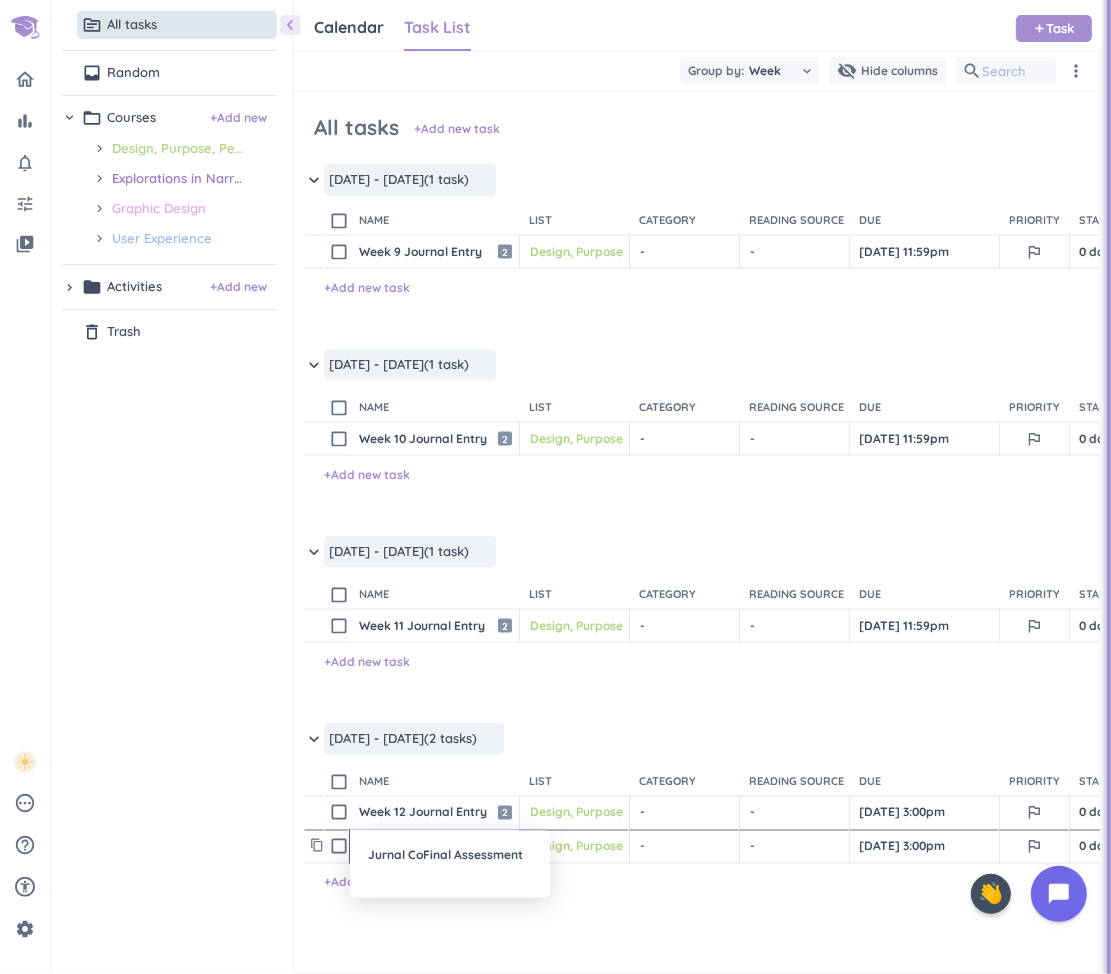 type on "x" 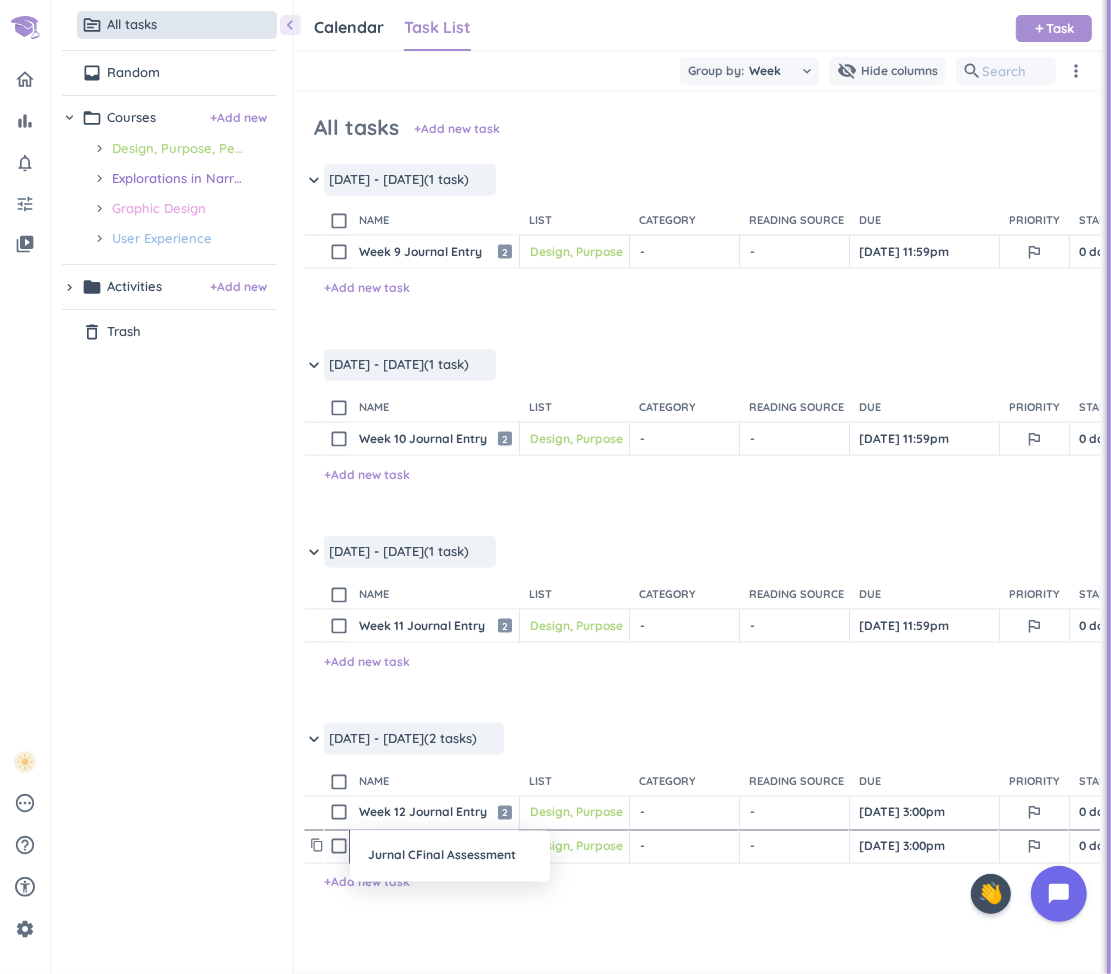 type on "x" 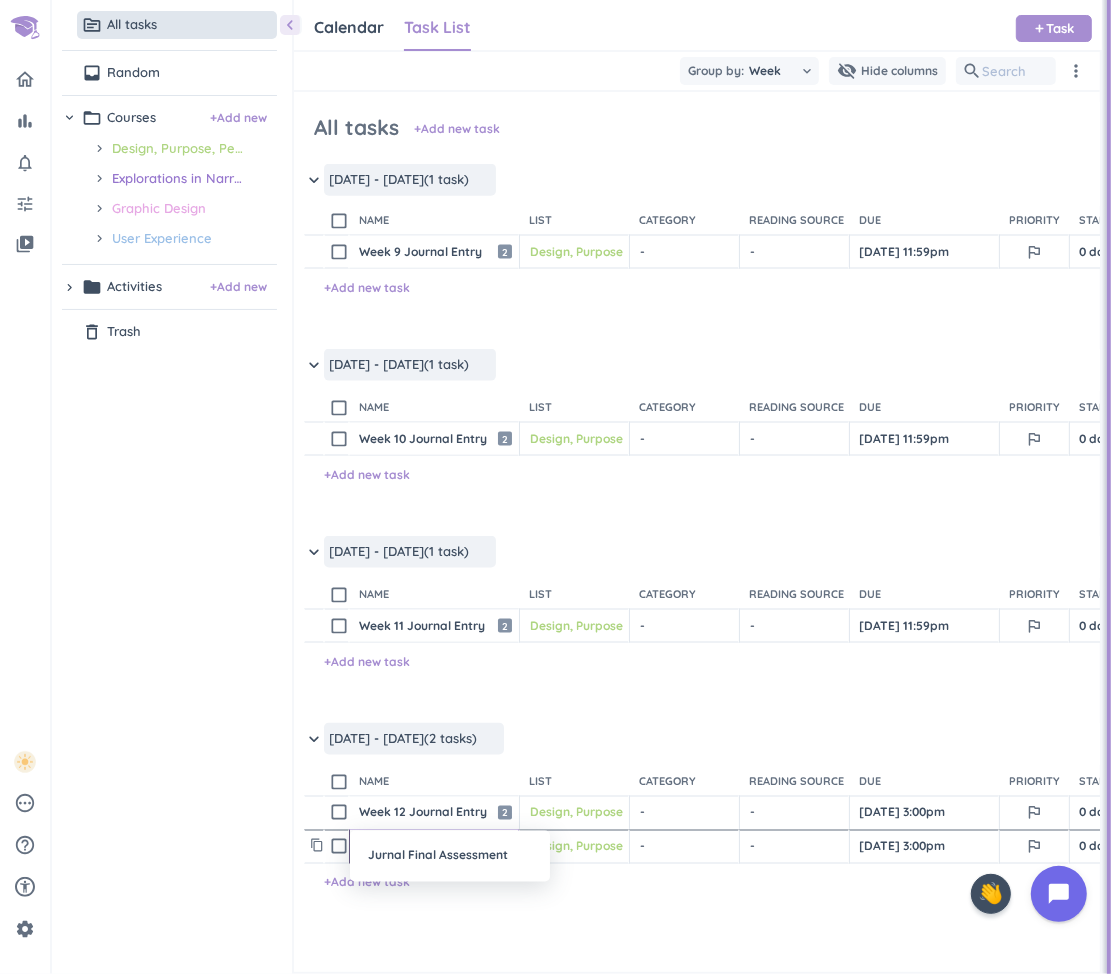 type on "x" 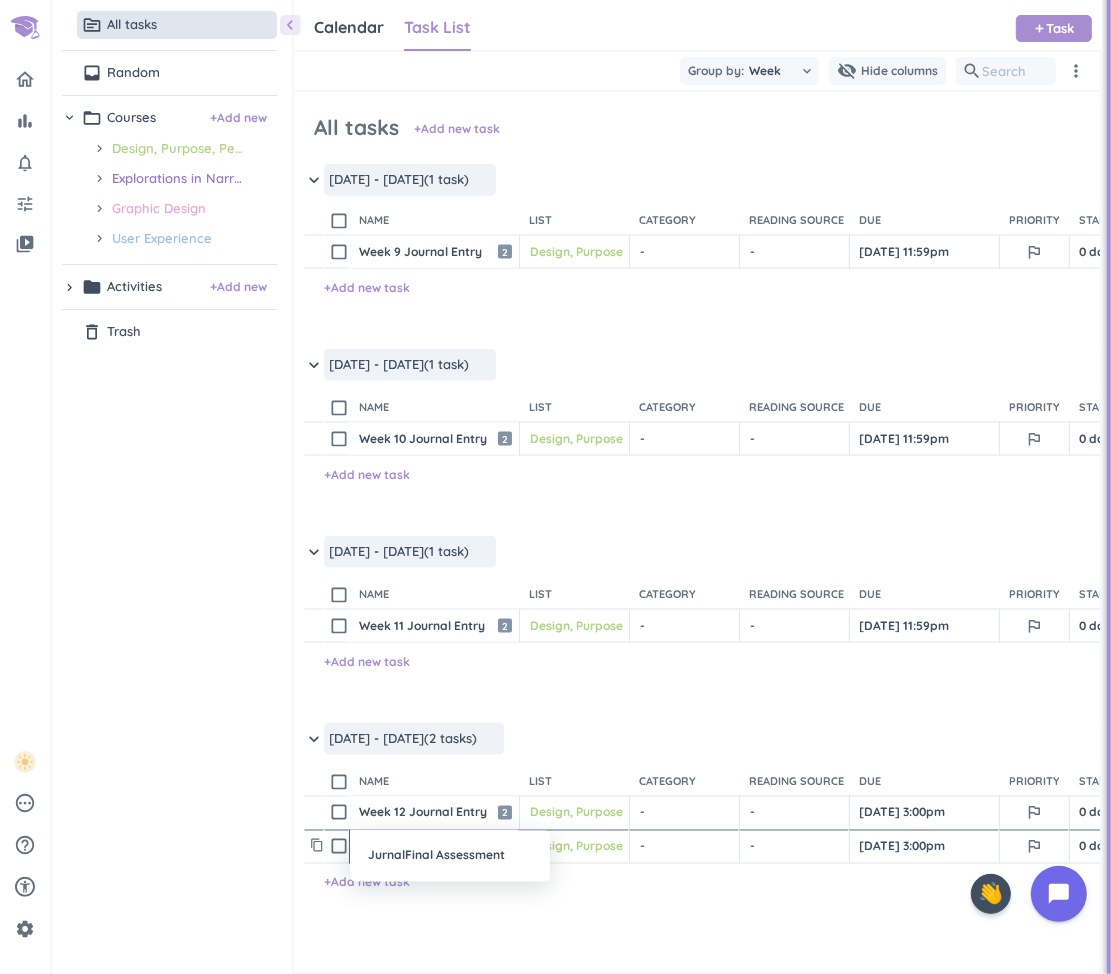 type on "x" 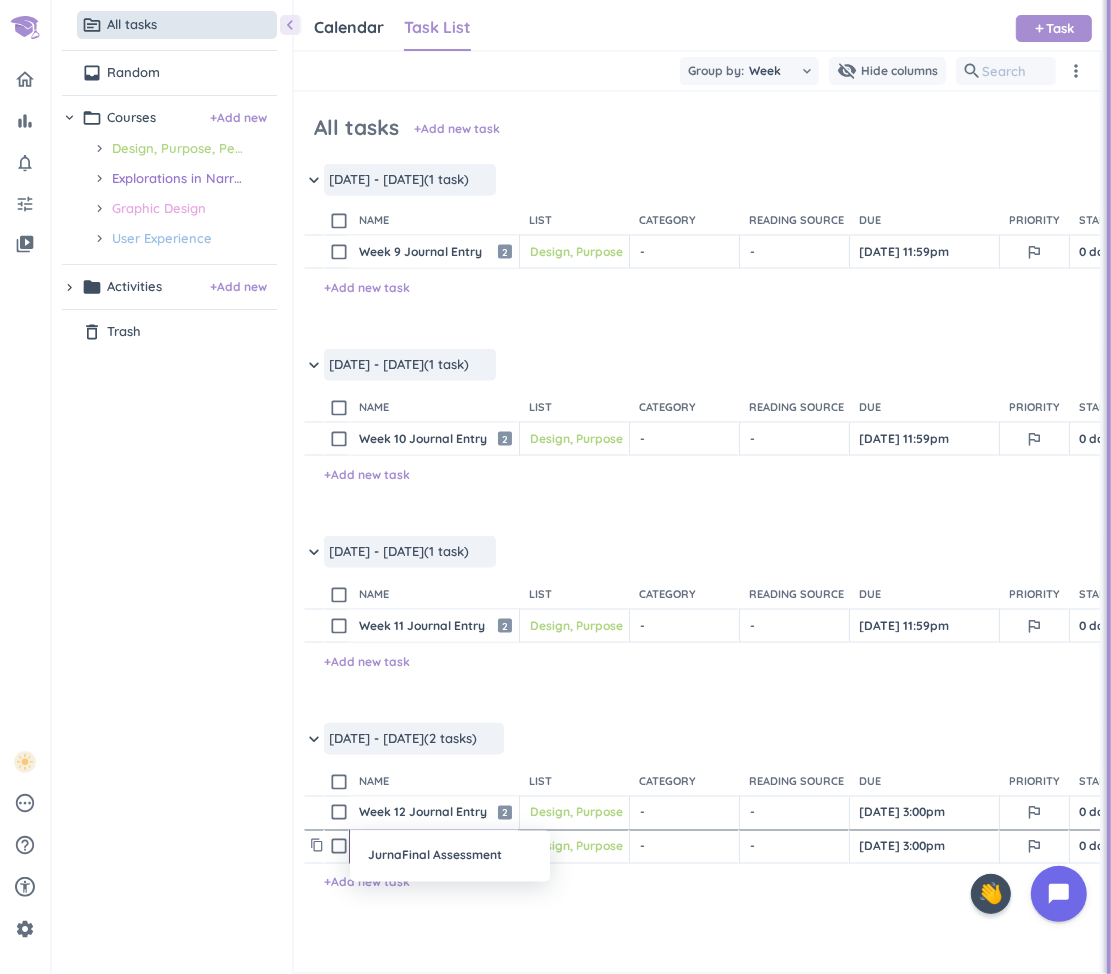 type on "x" 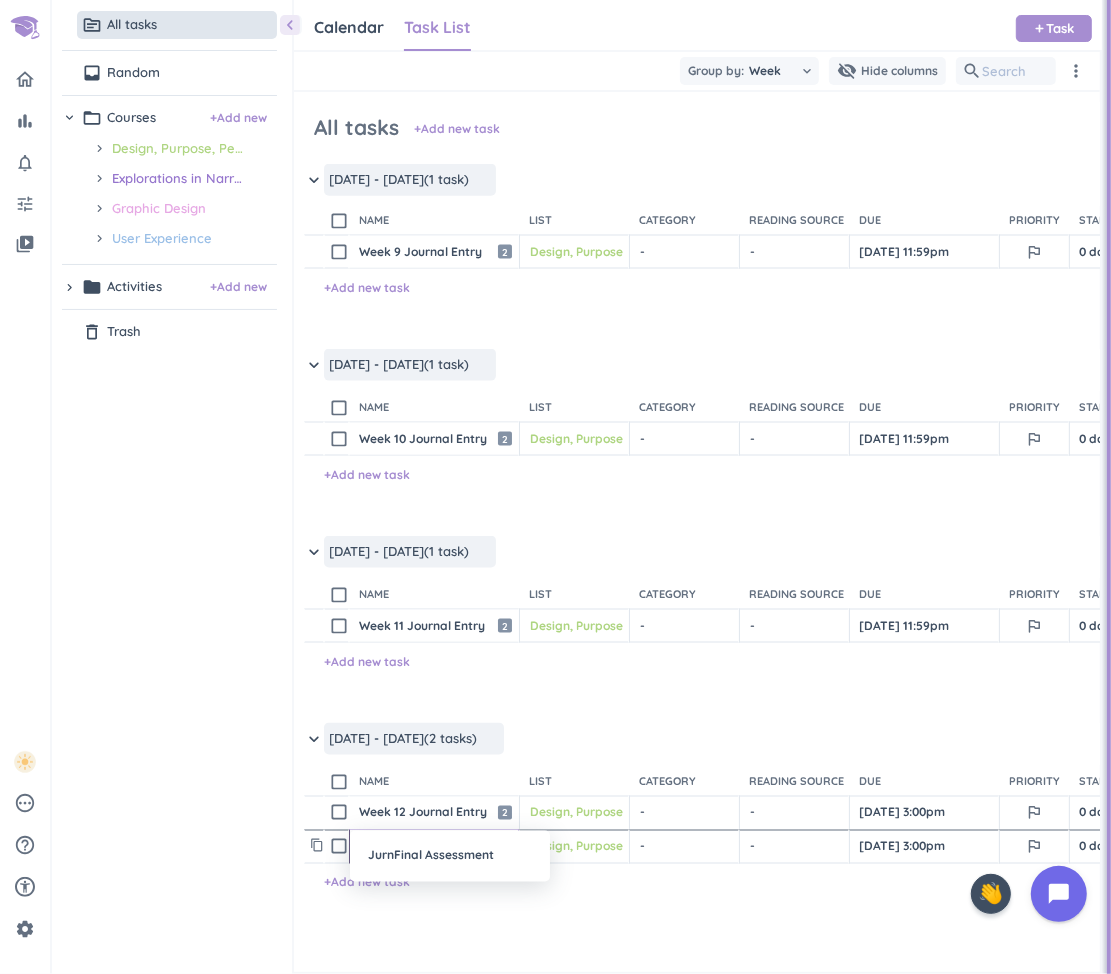 type on "x" 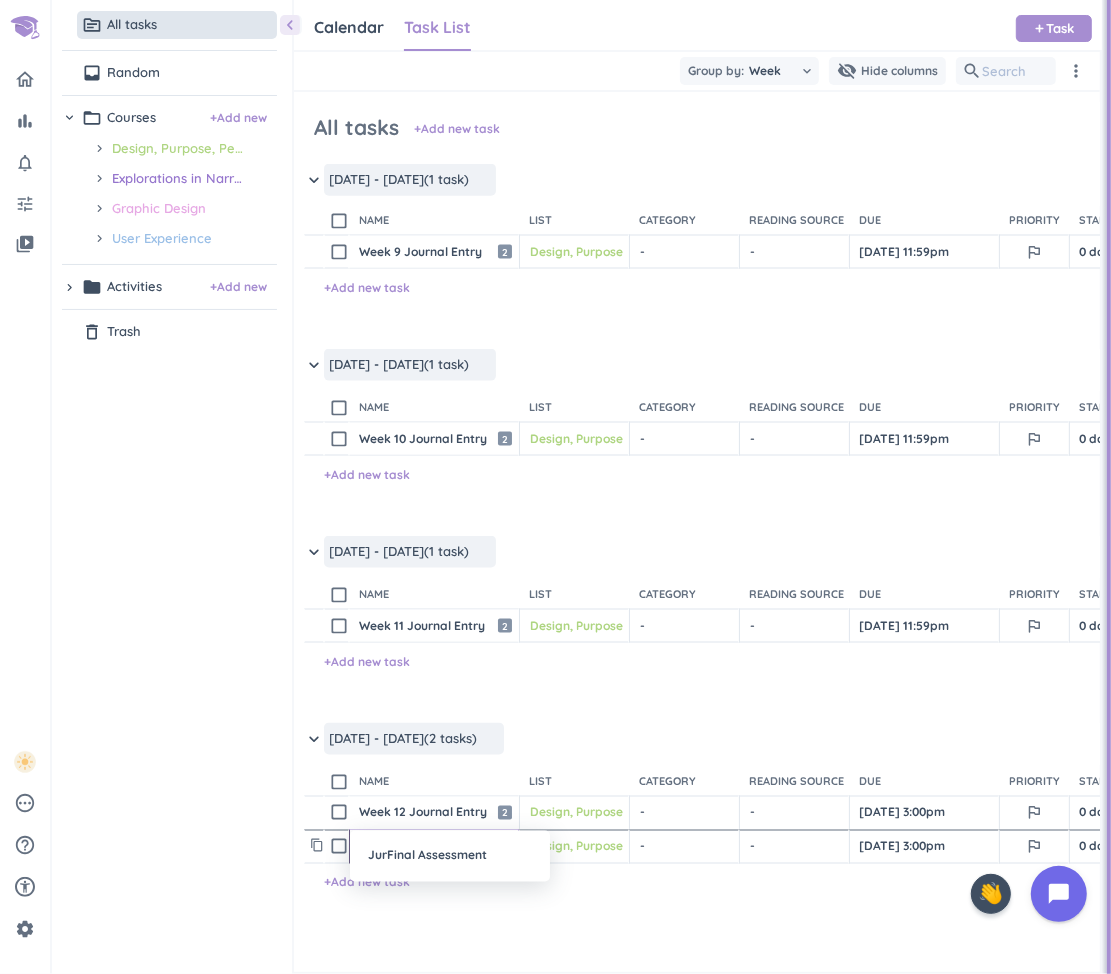 type on "x" 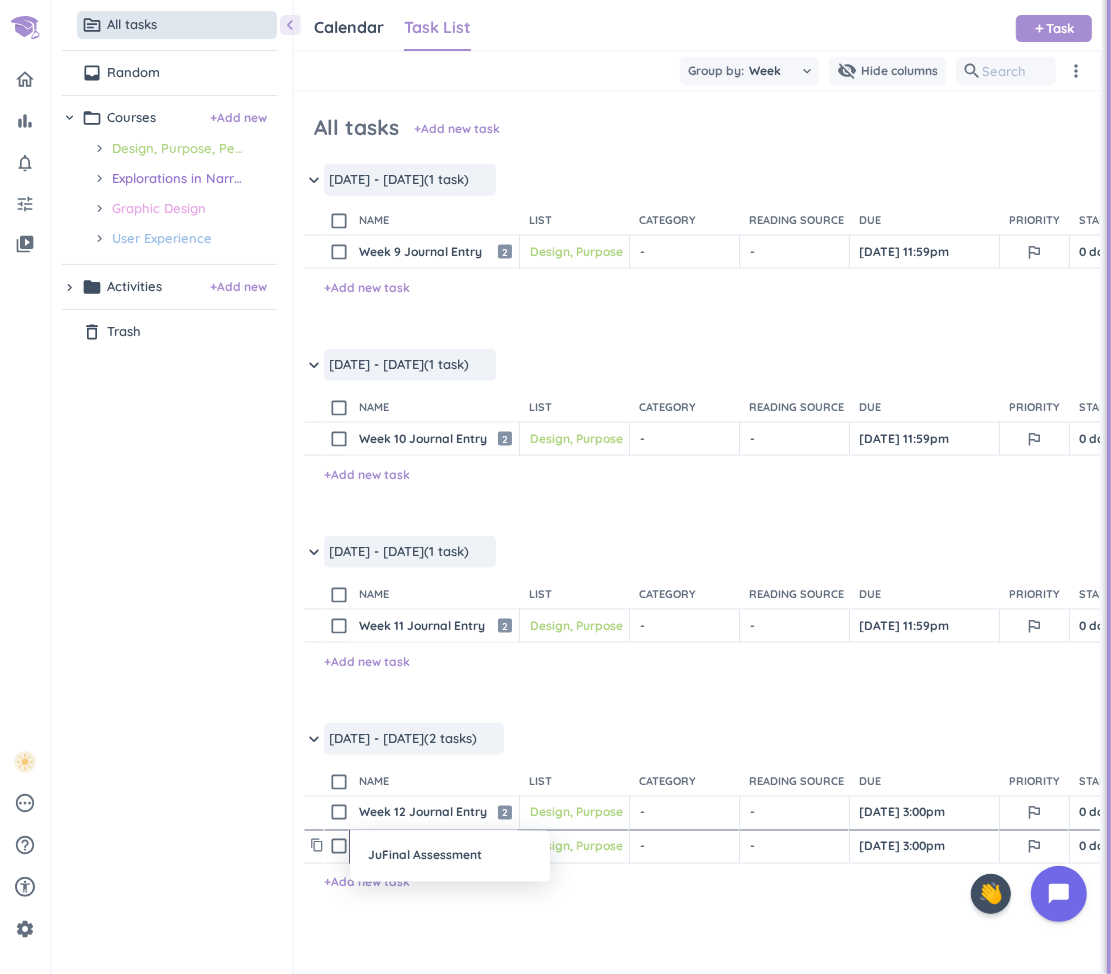 type on "x" 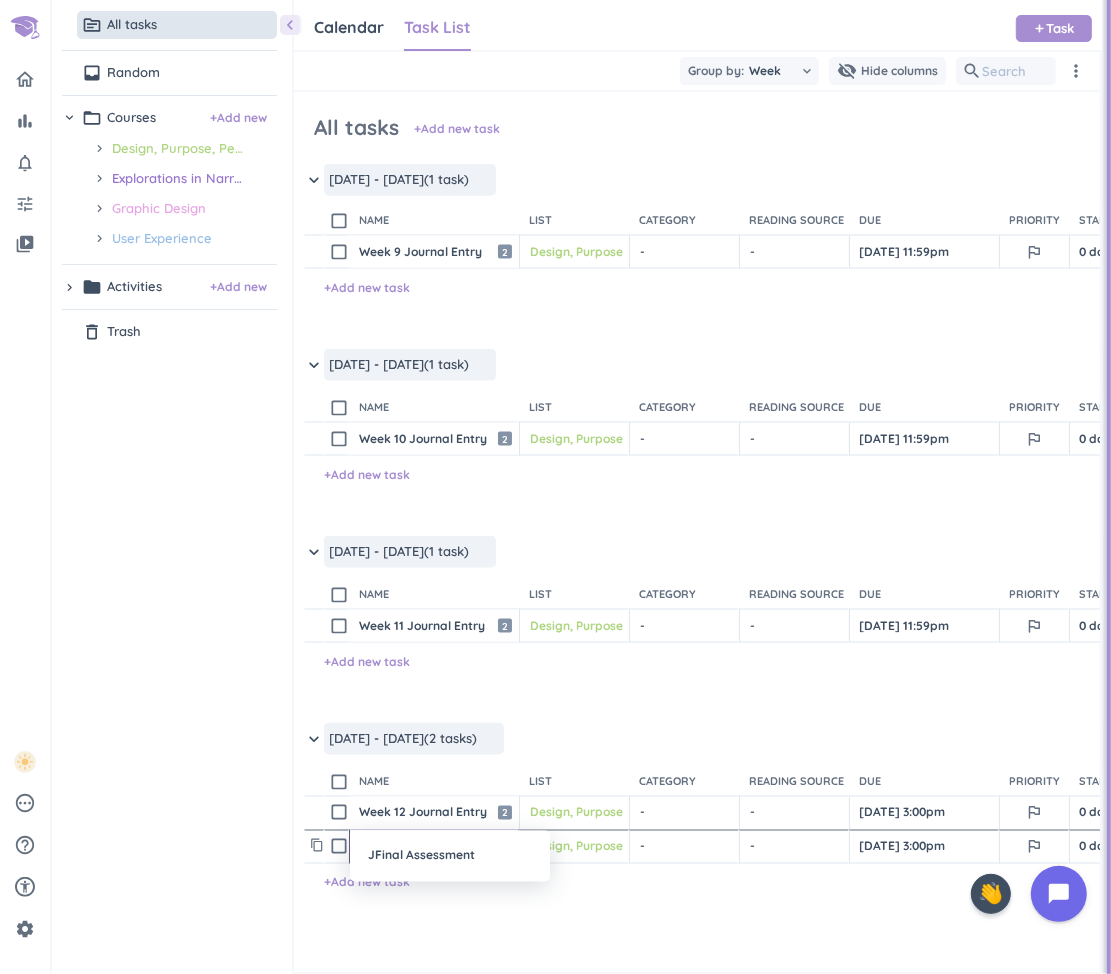 type on "x" 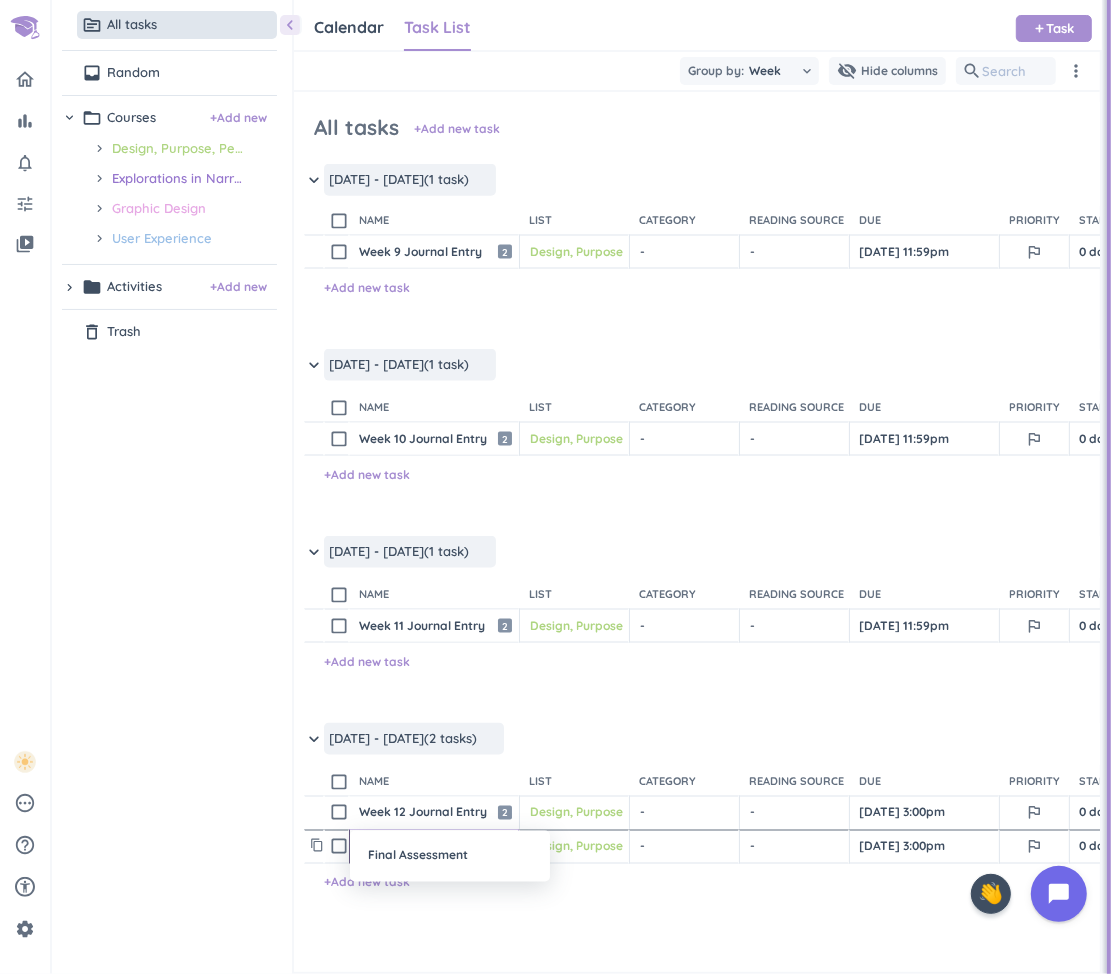 type on "Final Assessment" 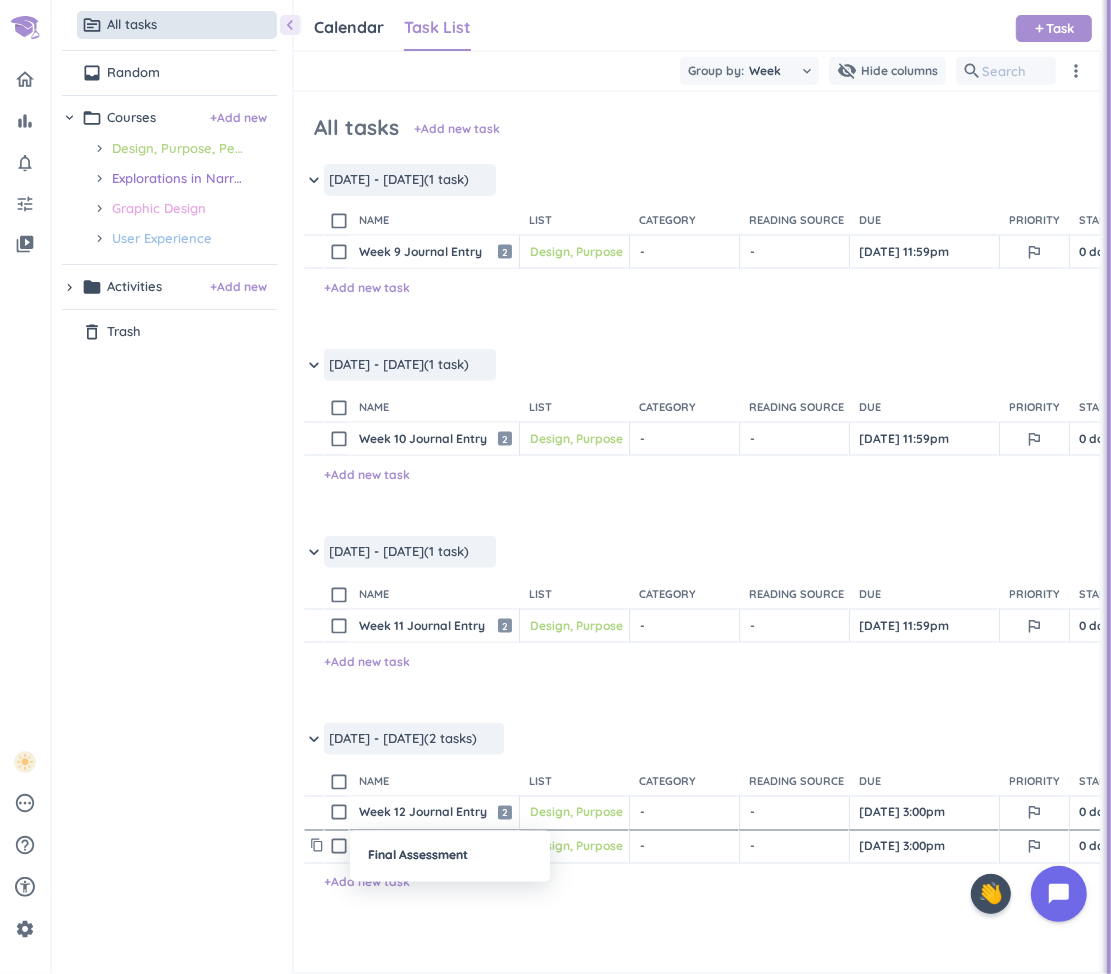 click at bounding box center (555, 487) 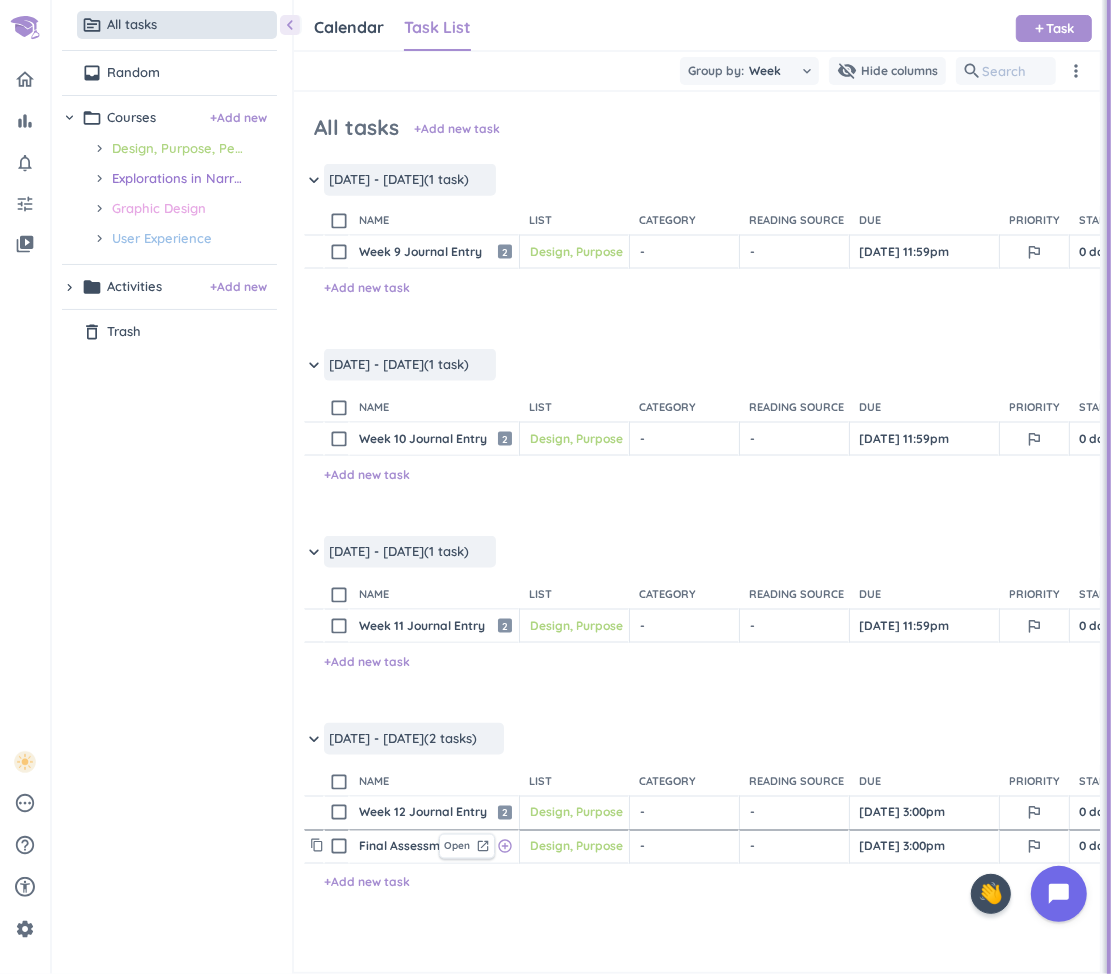 click on "Final Assessment" at bounding box center [394, 847] 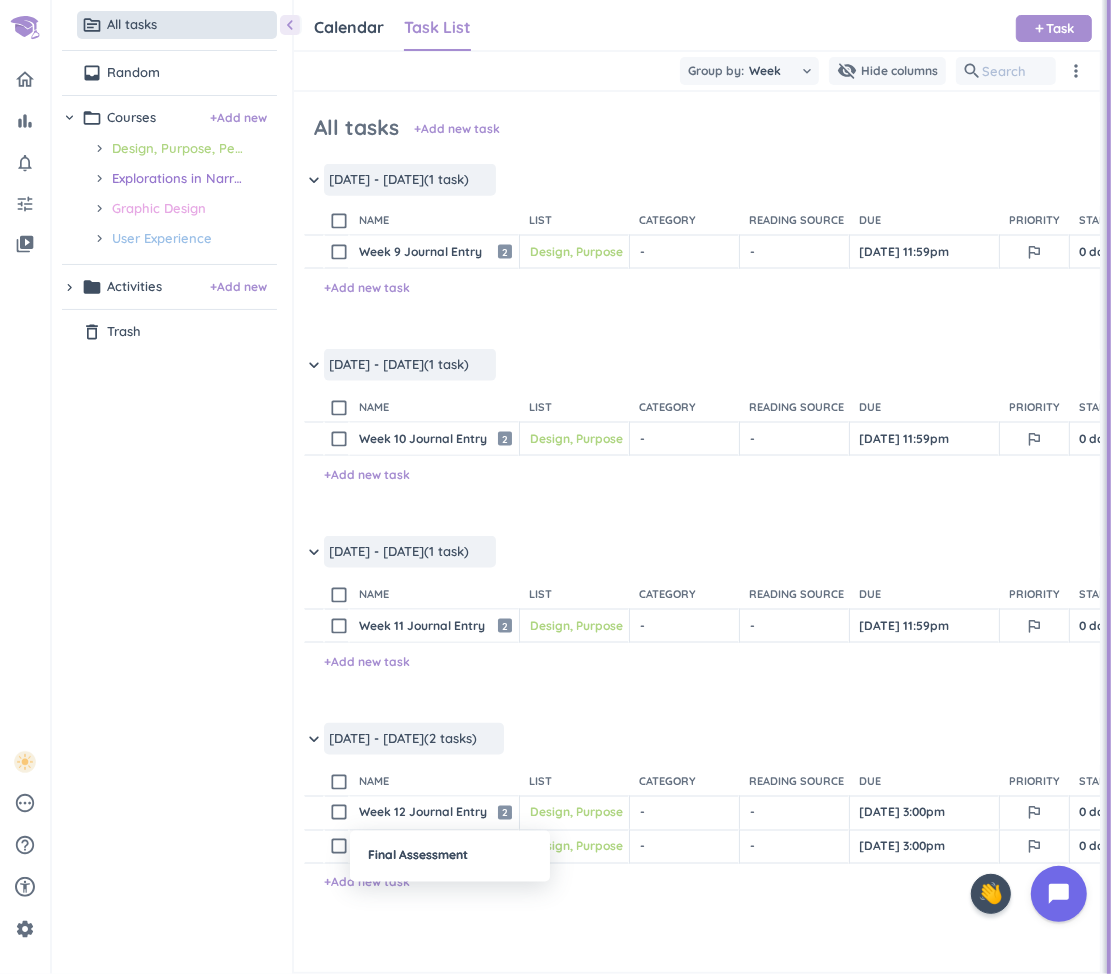 click at bounding box center [555, 487] 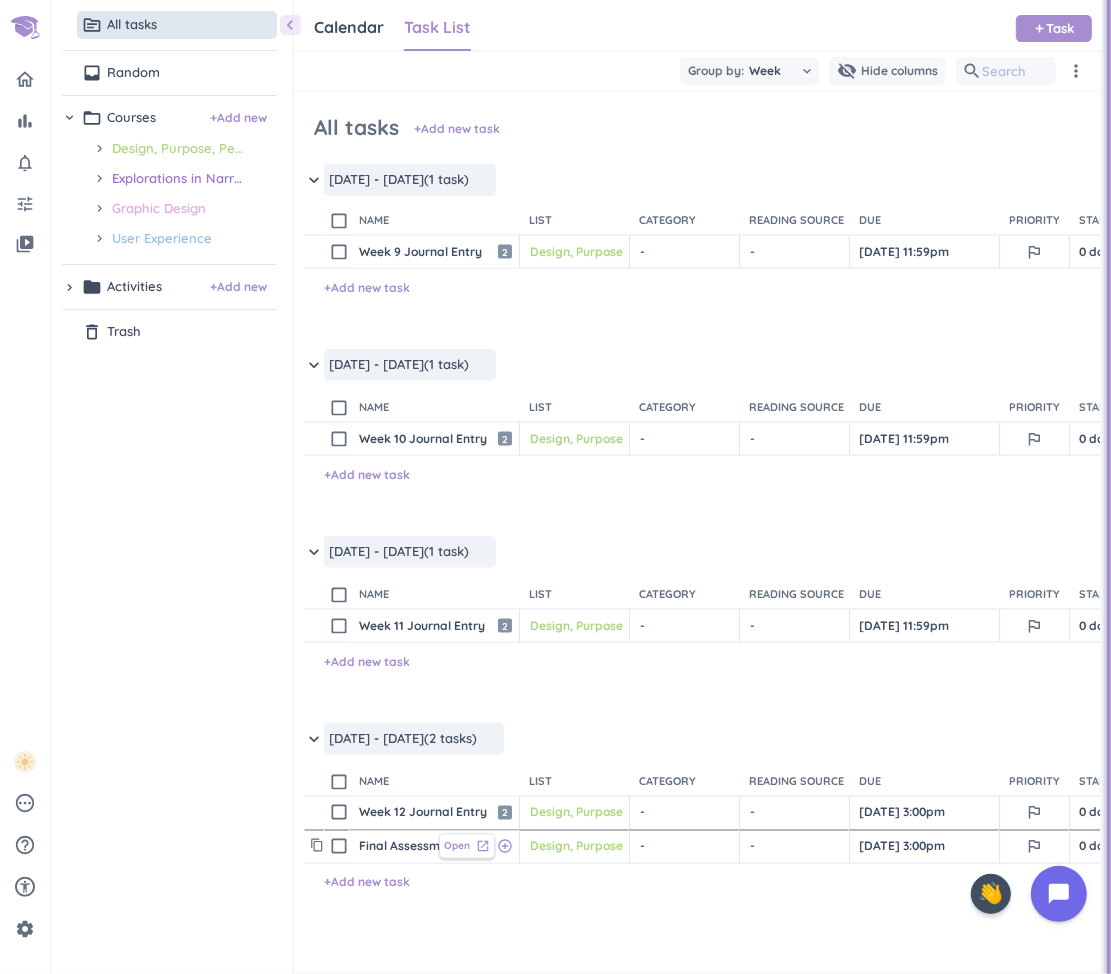 click on "launch" at bounding box center [483, 847] 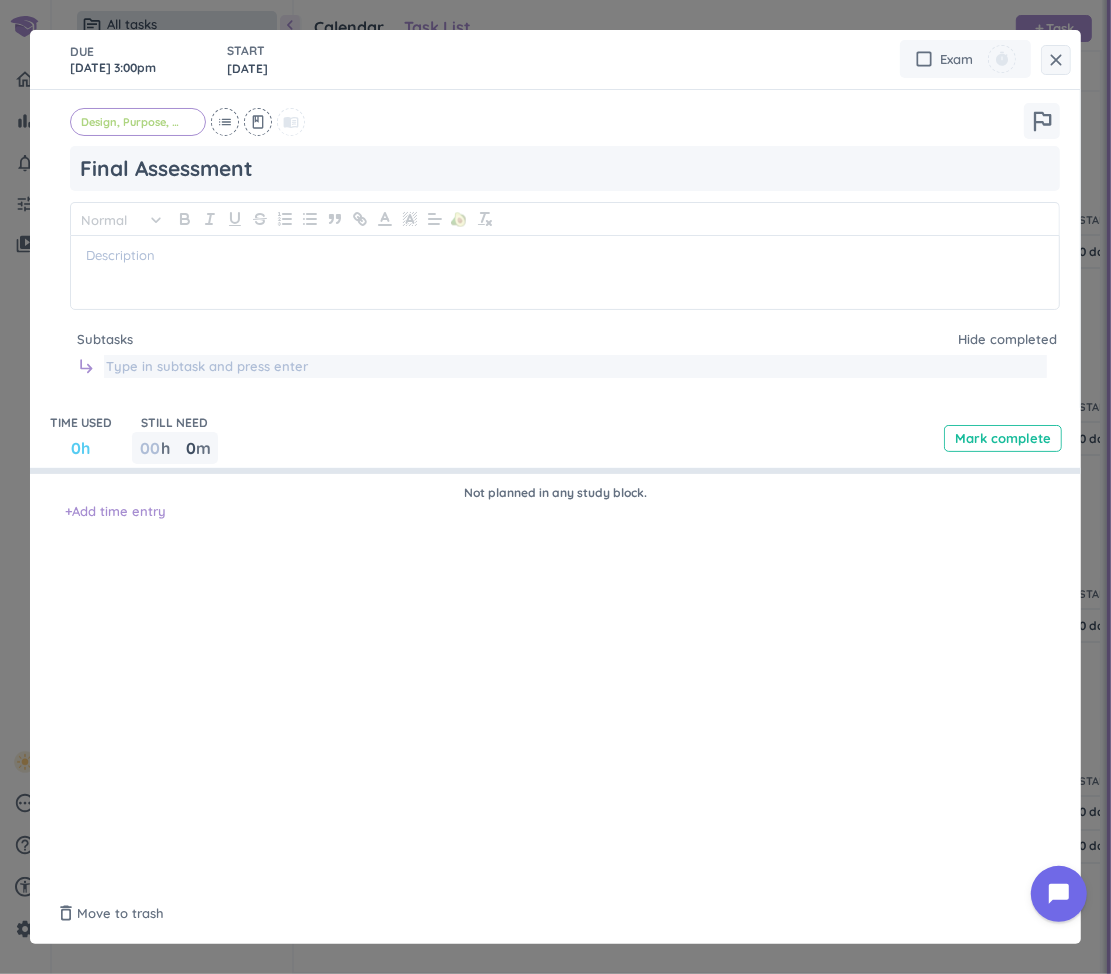 click at bounding box center [575, 367] 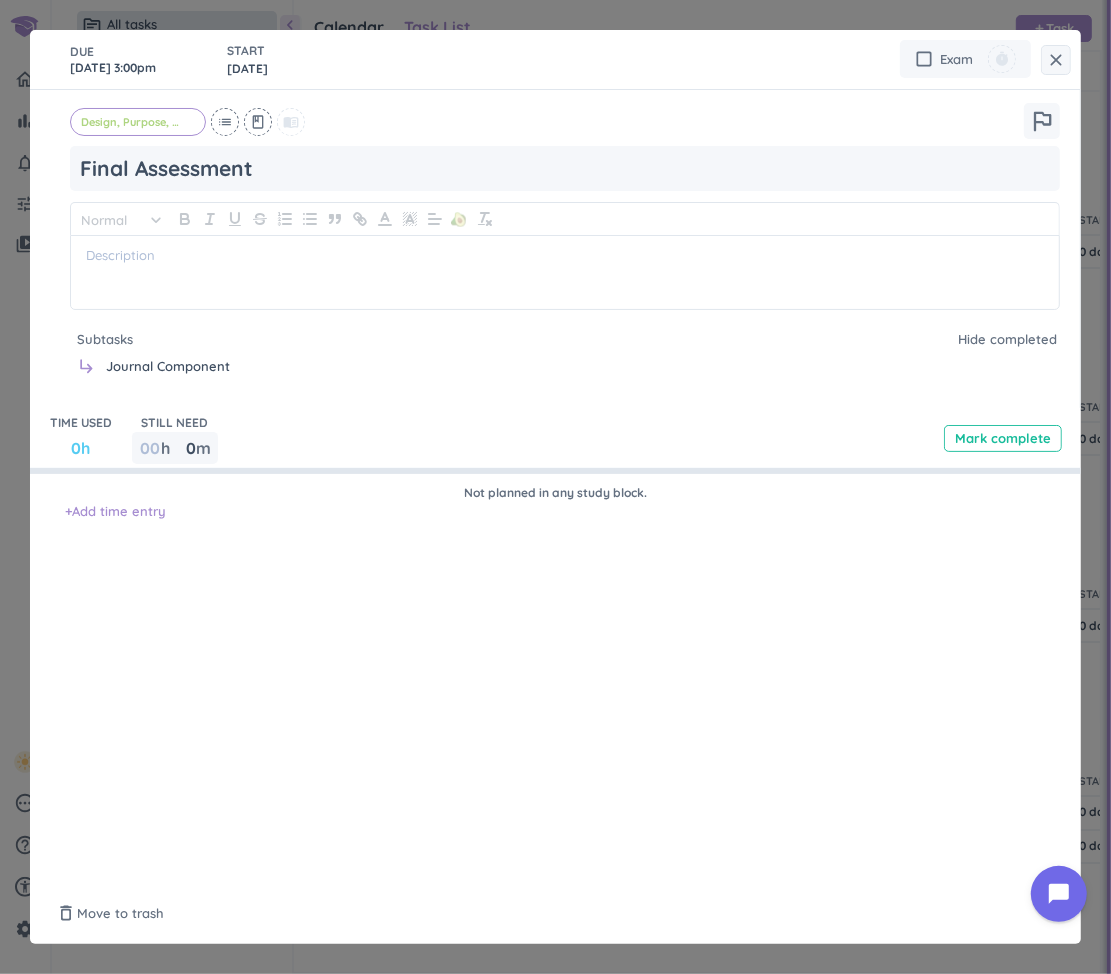 type on "Journal Component" 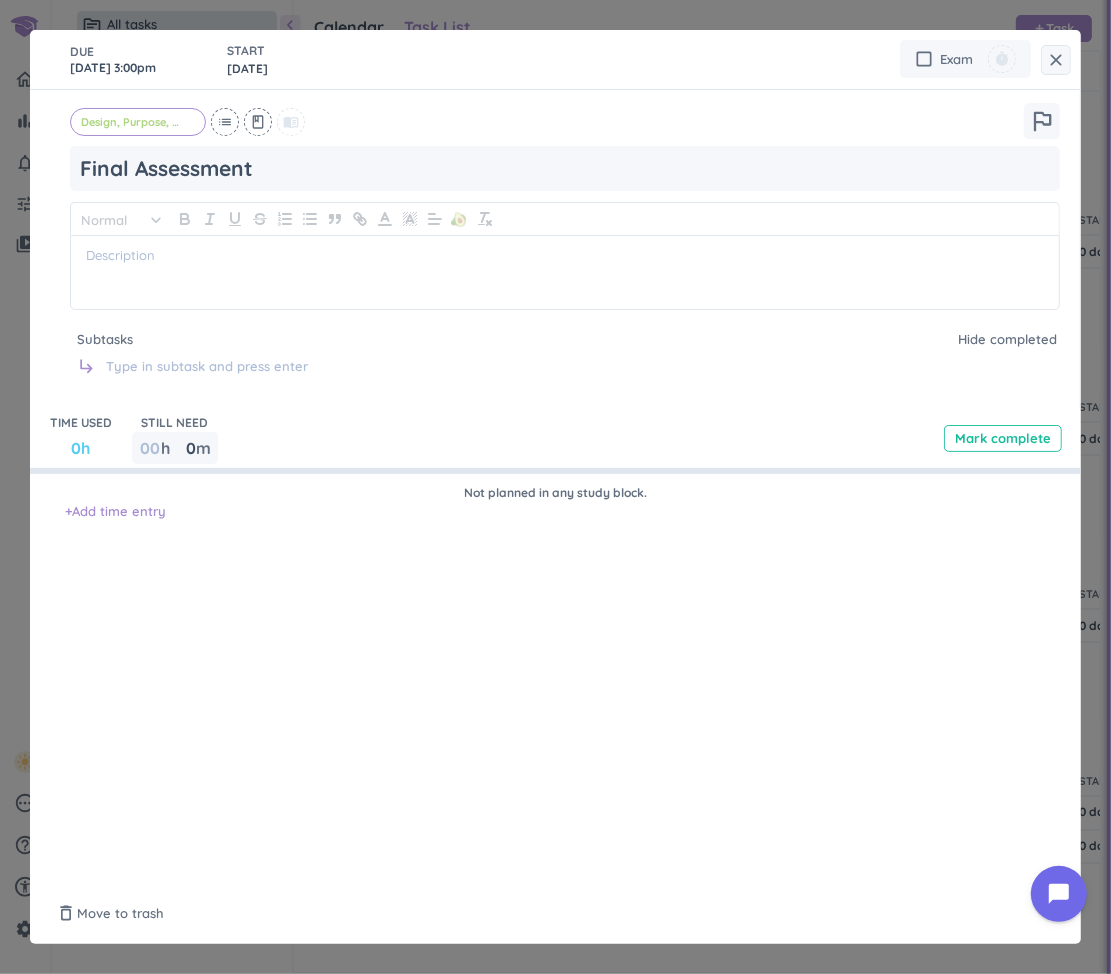 click on "subdirectory_arrow_right" at bounding box center (89, 366) 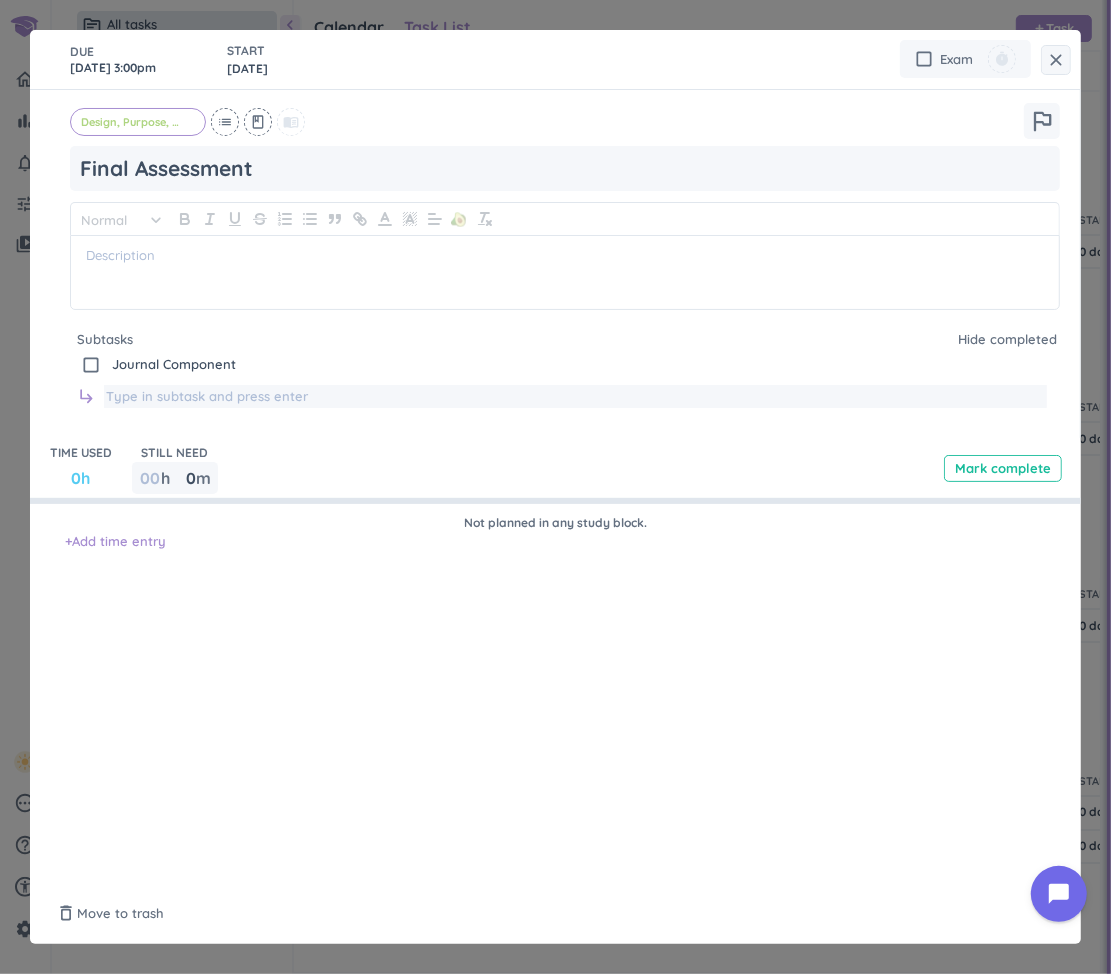 click at bounding box center (575, 397) 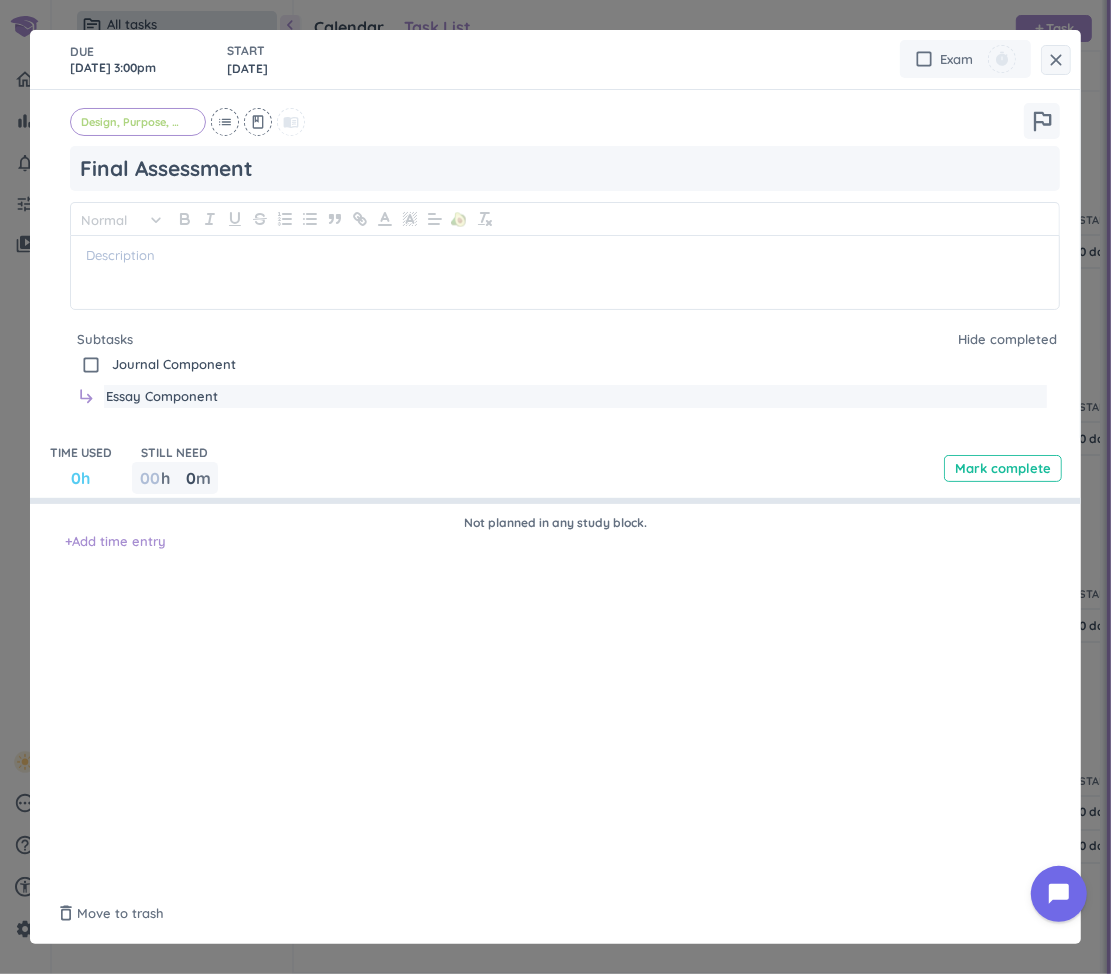 type on "Essay Component" 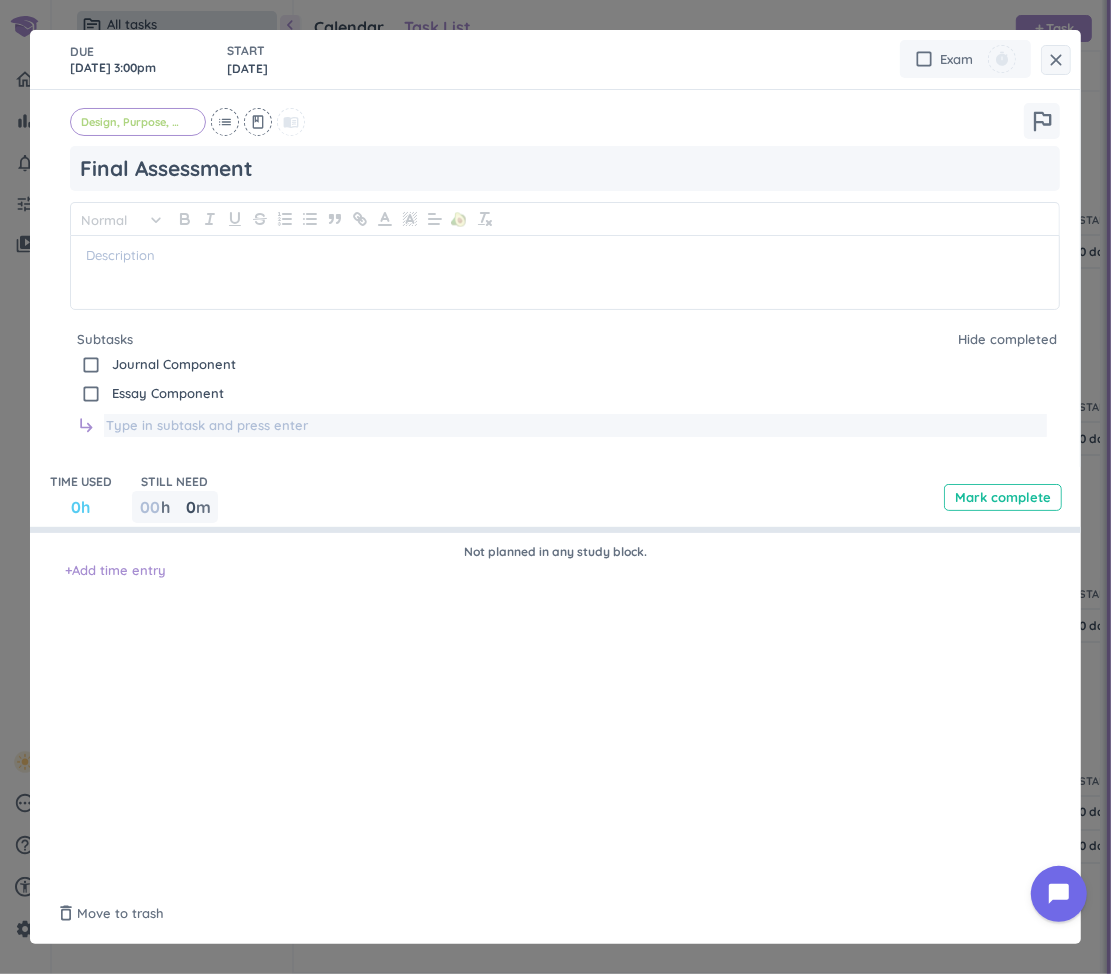 click at bounding box center [575, 426] 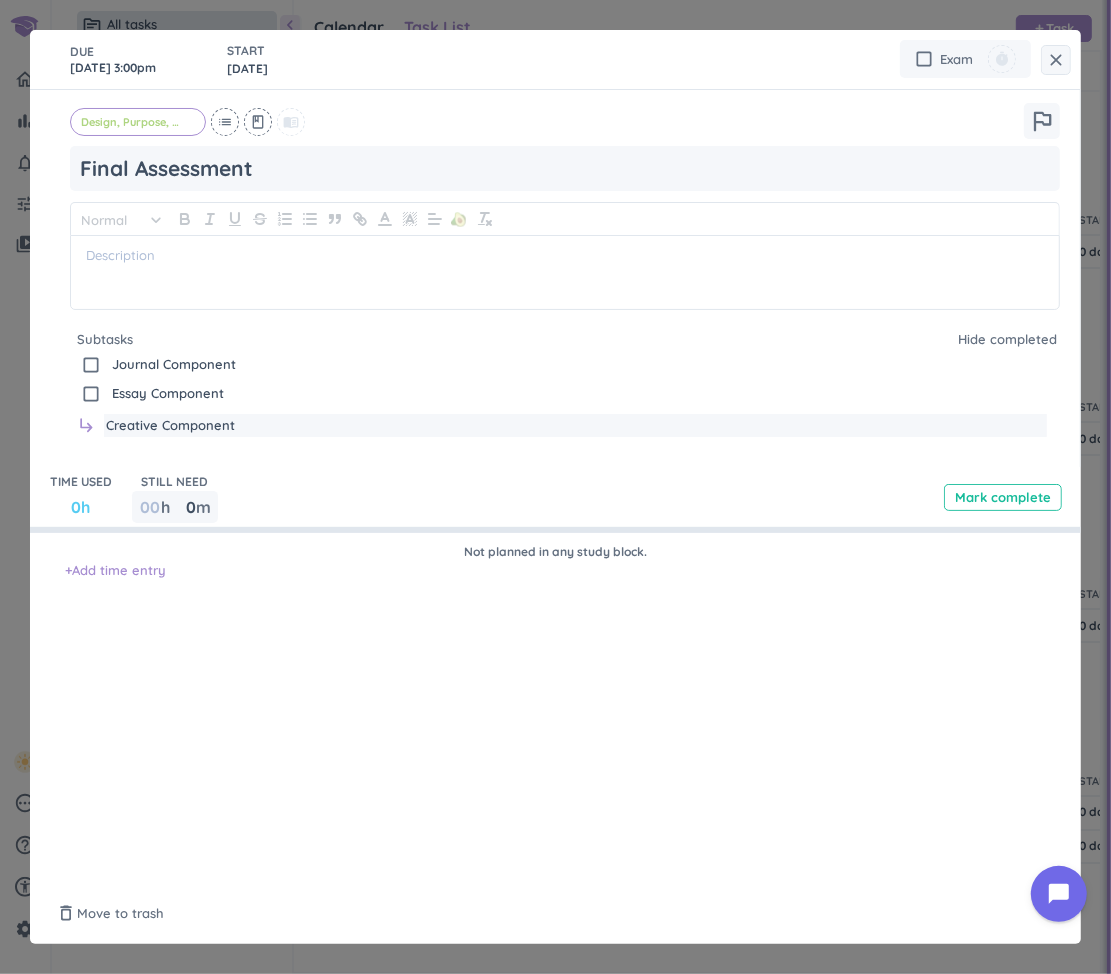 type on "Creative Component" 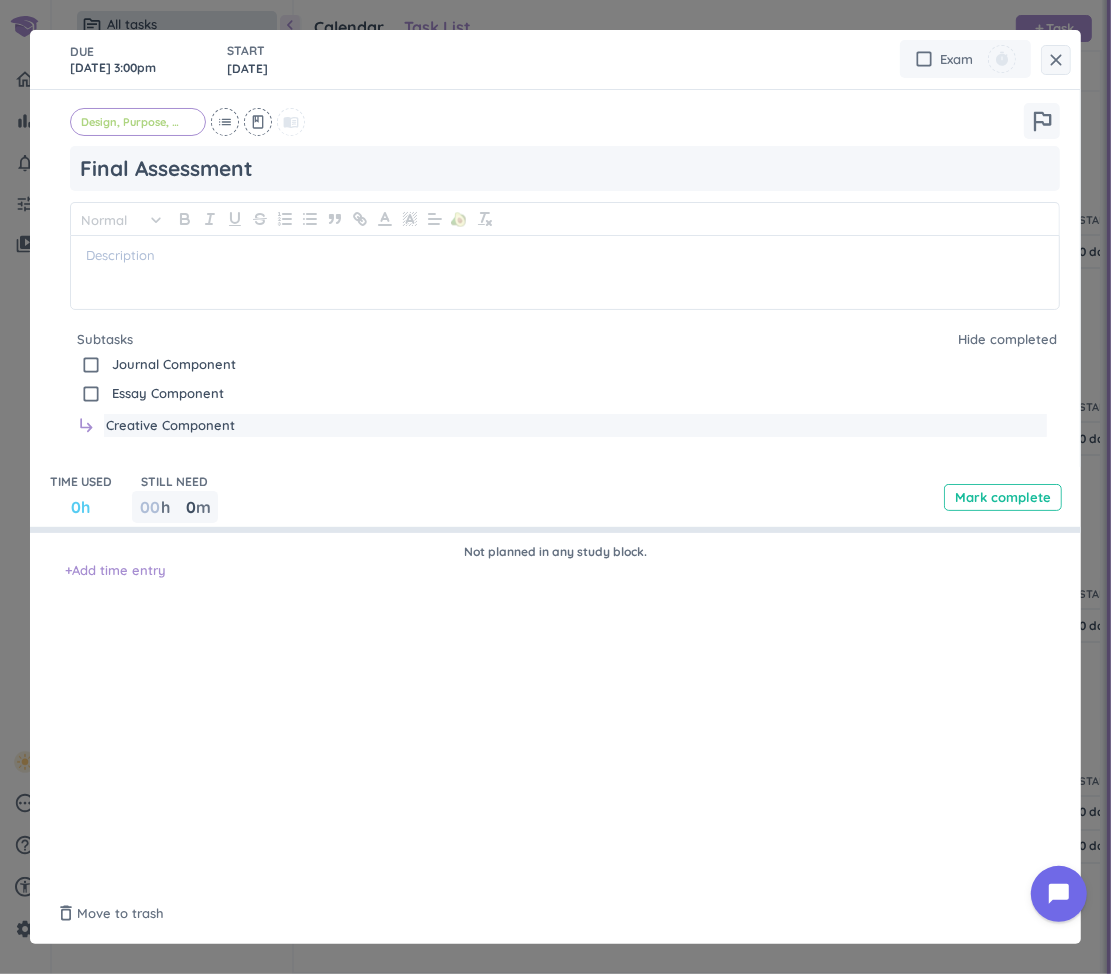 type 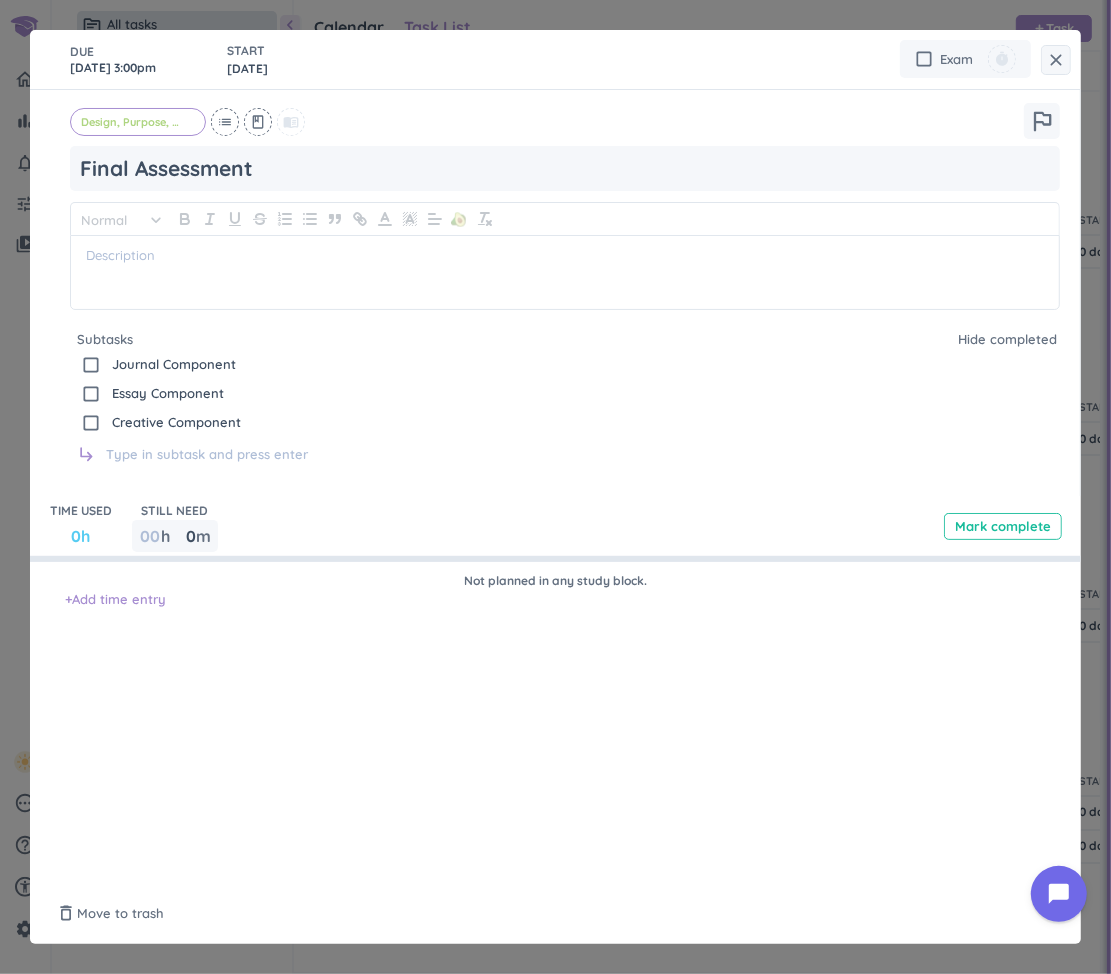 click on "DUE [DATE] 3:00pm START [DATE] cancel check_box_outline_blank Exam timer Design, Purpose, People and Place cancel list class menu_book outlined_flag Final Assessment Normal keyboard_arrow_down                                                                             🥑             Subtasks Hide completed drag_indicator check_box_outline_blank Journal Component delete_outline drag_indicator check_box_outline_blank Essay Component delete_outline drag_indicator check_box_outline_blank Creative Component delete_outline subdirectory_arrow_right TIME USED 0h STILL NEED 00 h 0 0 00 m Mark complete Not planned in any study block. +  Add time entry delete_outline Move to trash Saved done" at bounding box center [555, 487] 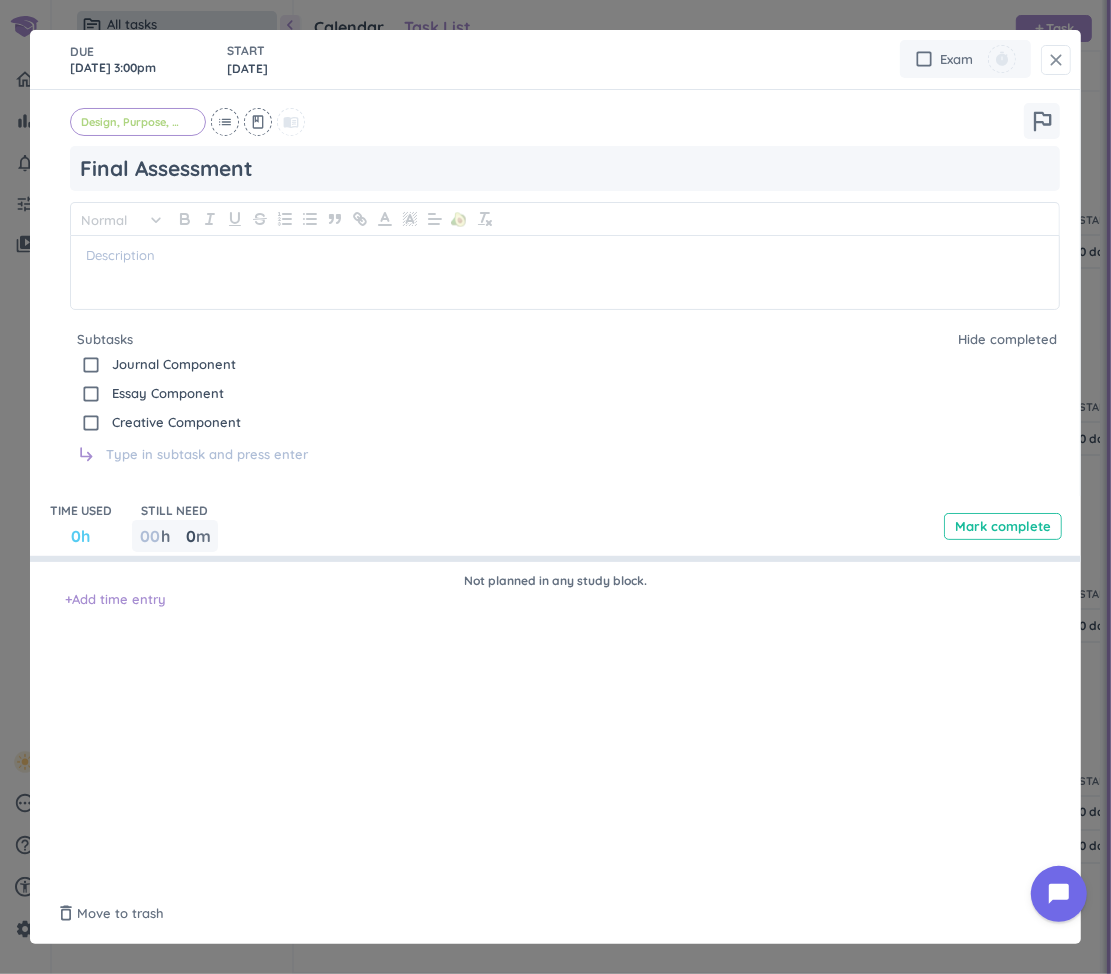 click on "close" at bounding box center [1056, 60] 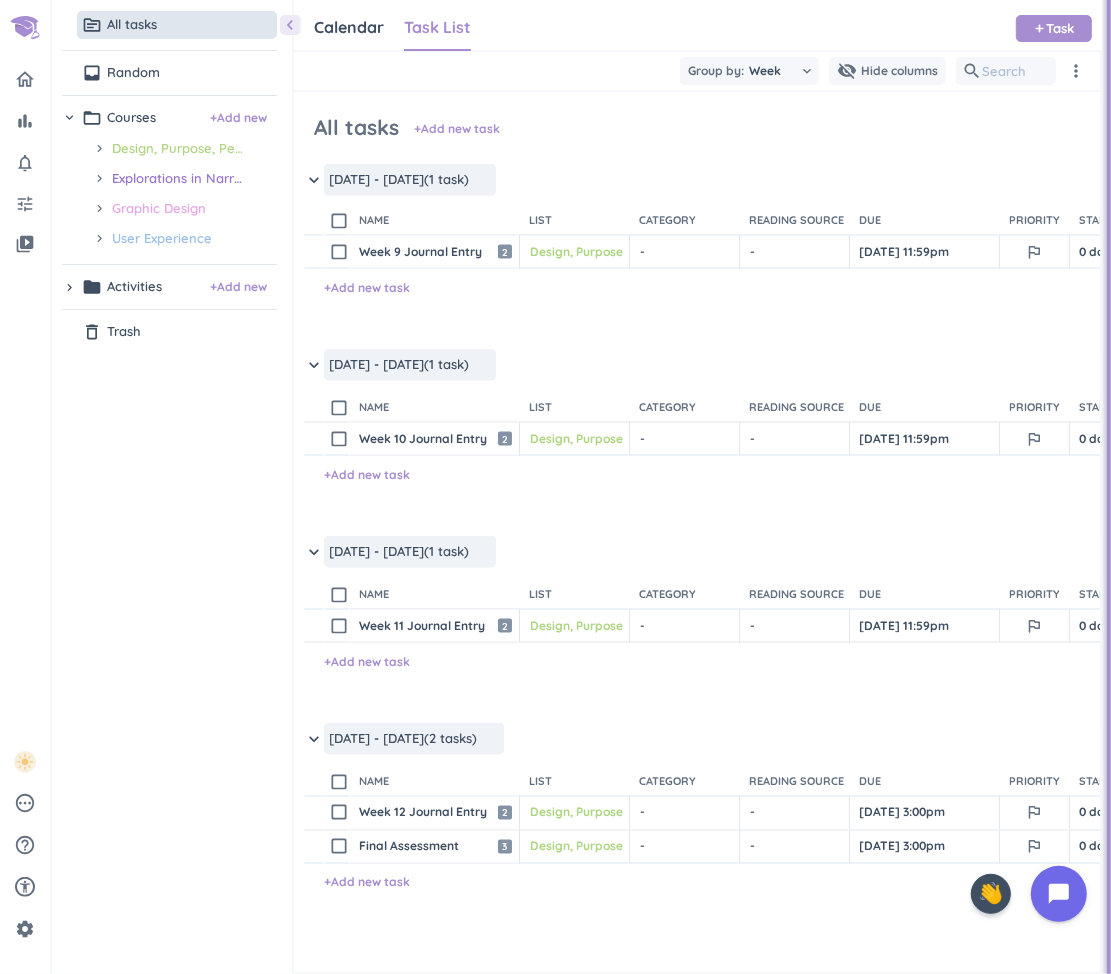 scroll, scrollTop: 1806, scrollLeft: 0, axis: vertical 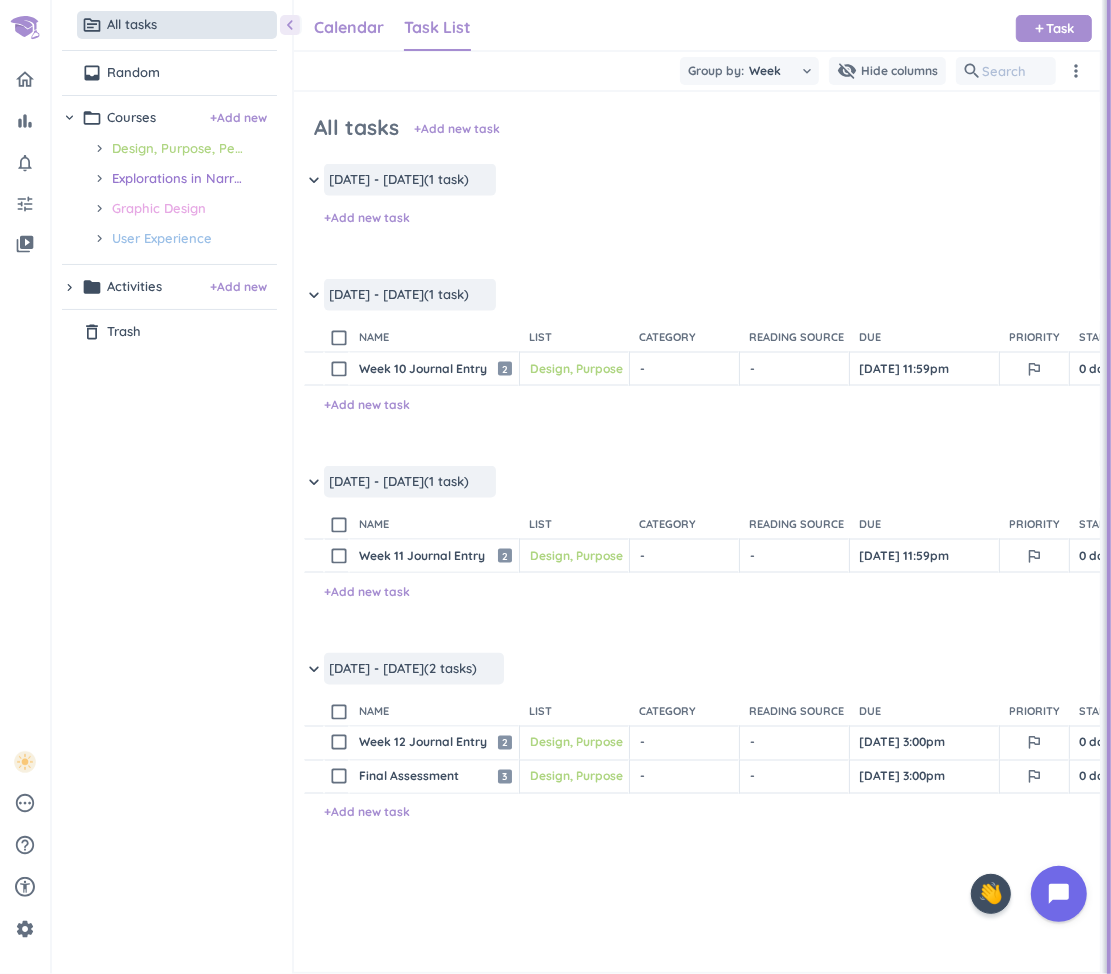 click on "Calendar" at bounding box center [349, 27] 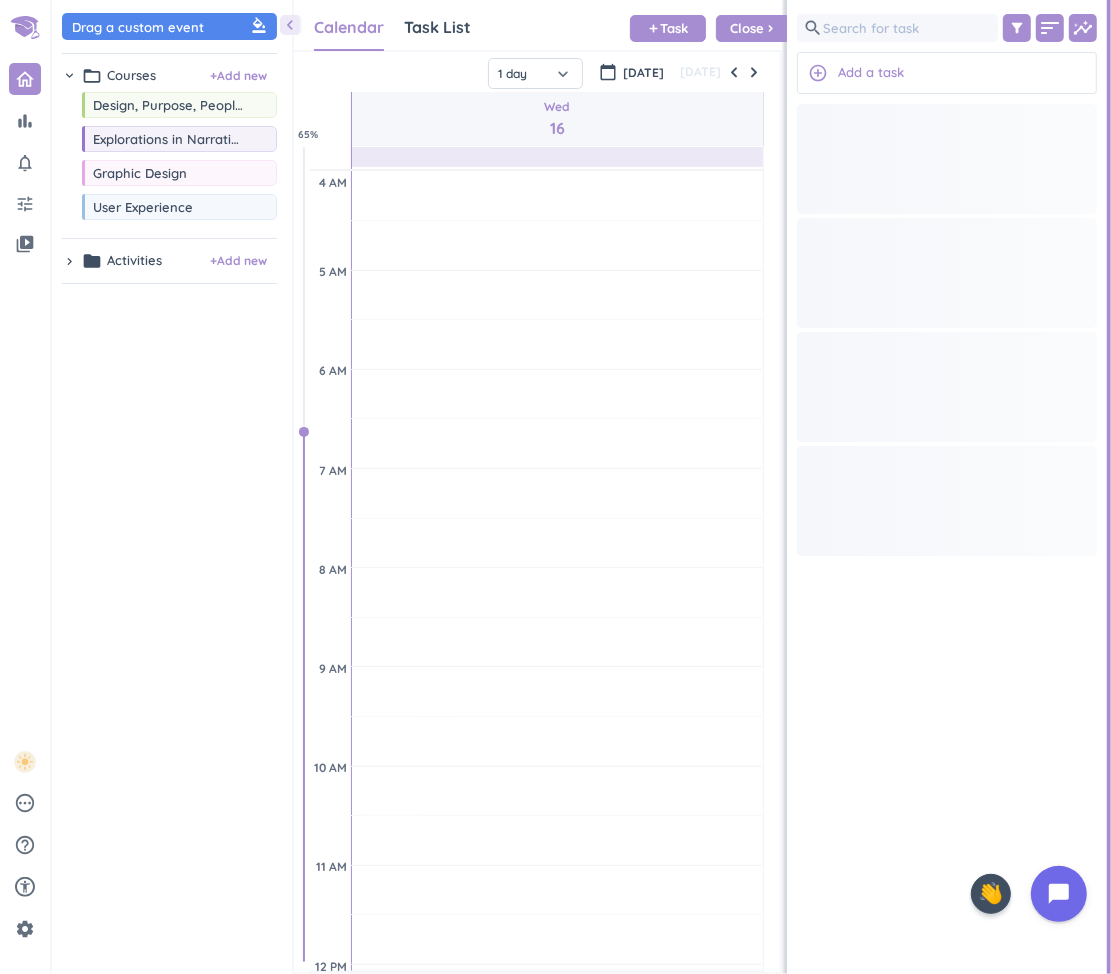 scroll, scrollTop: 1, scrollLeft: 1, axis: both 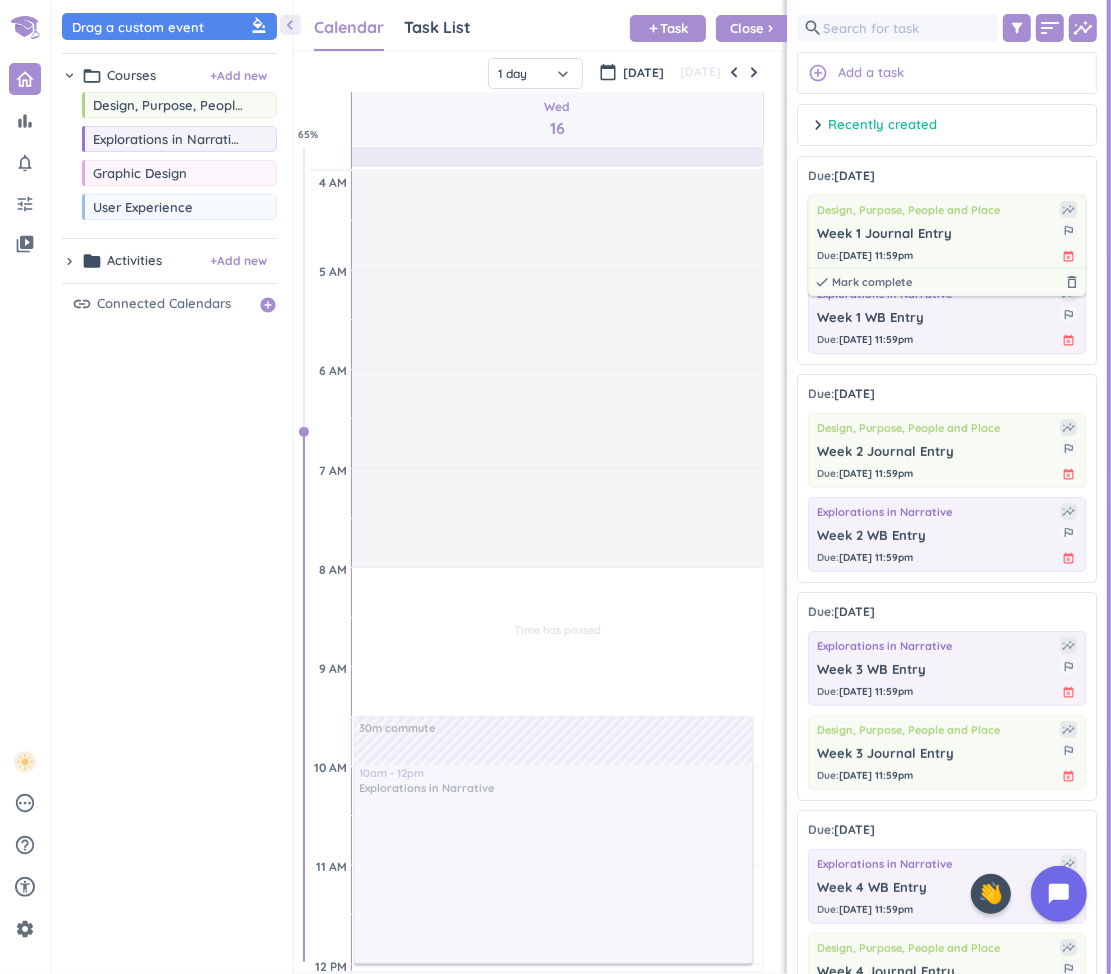 click on "Due :  [DATE] 11:59pm event_busy" at bounding box center (947, 255) 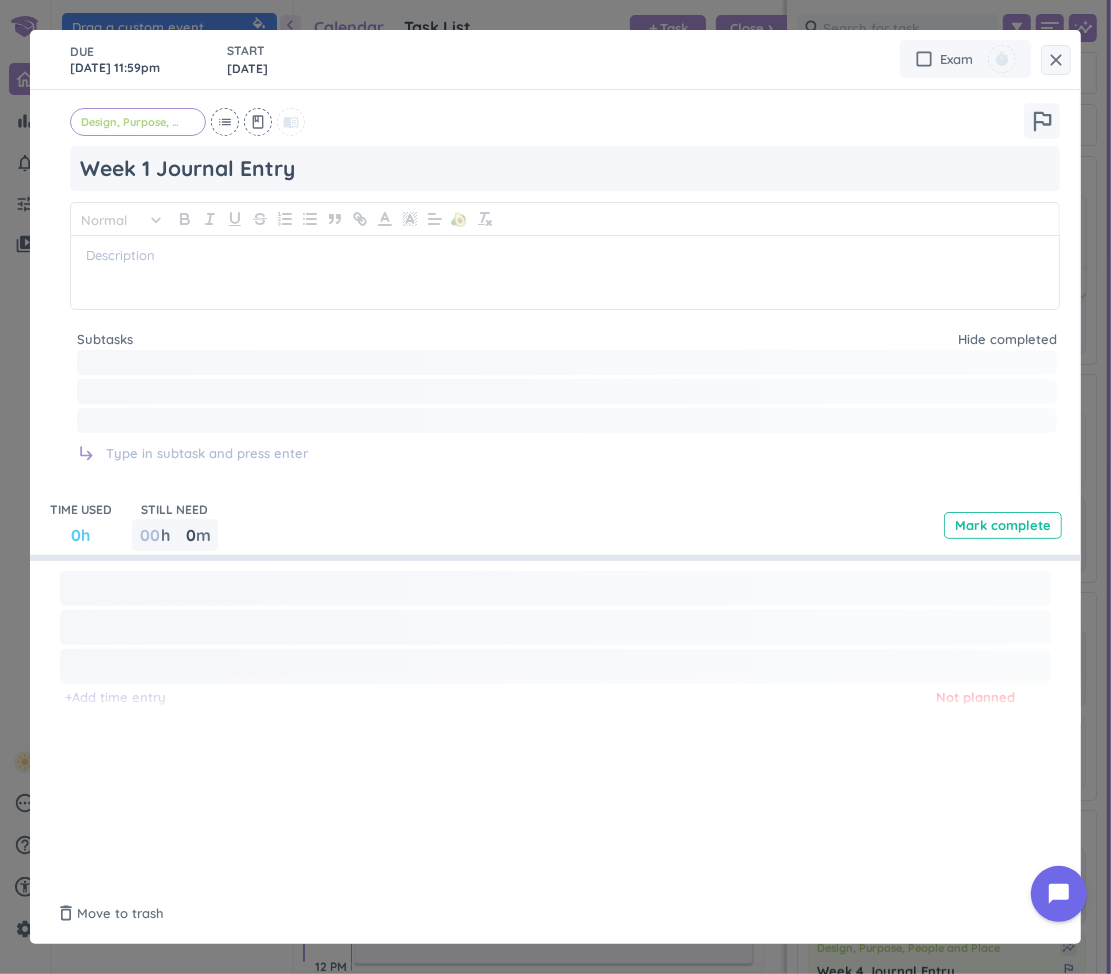 type on "x" 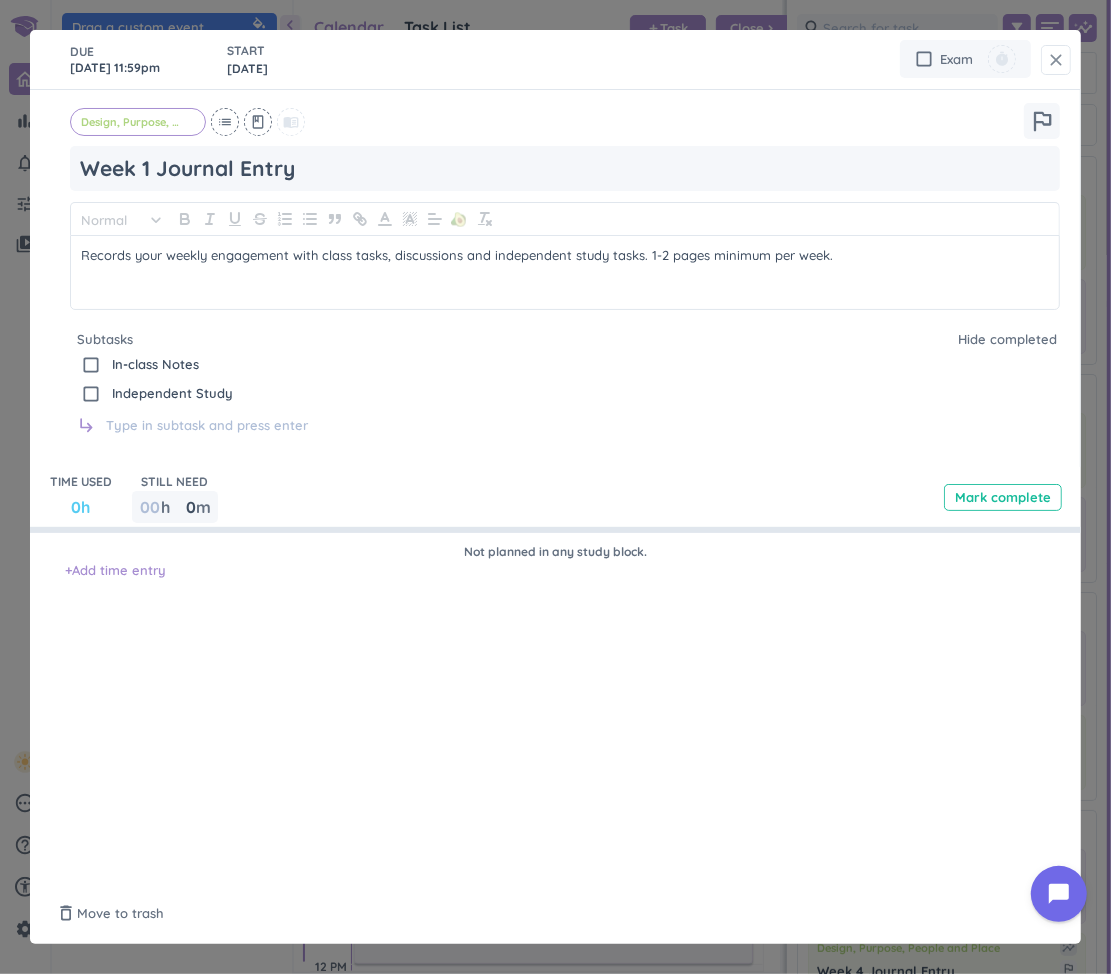 click on "close" at bounding box center (1056, 60) 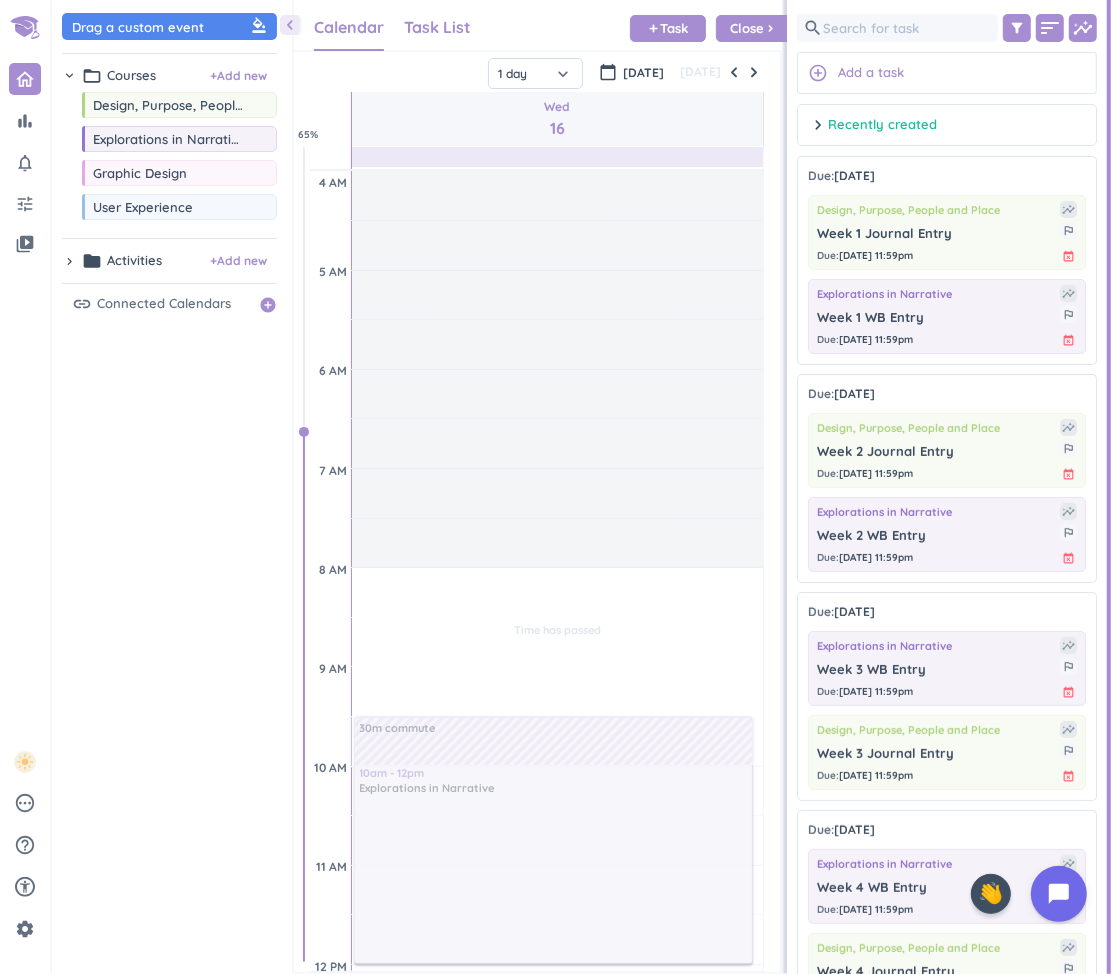 click on "Task List" at bounding box center (437, 27) 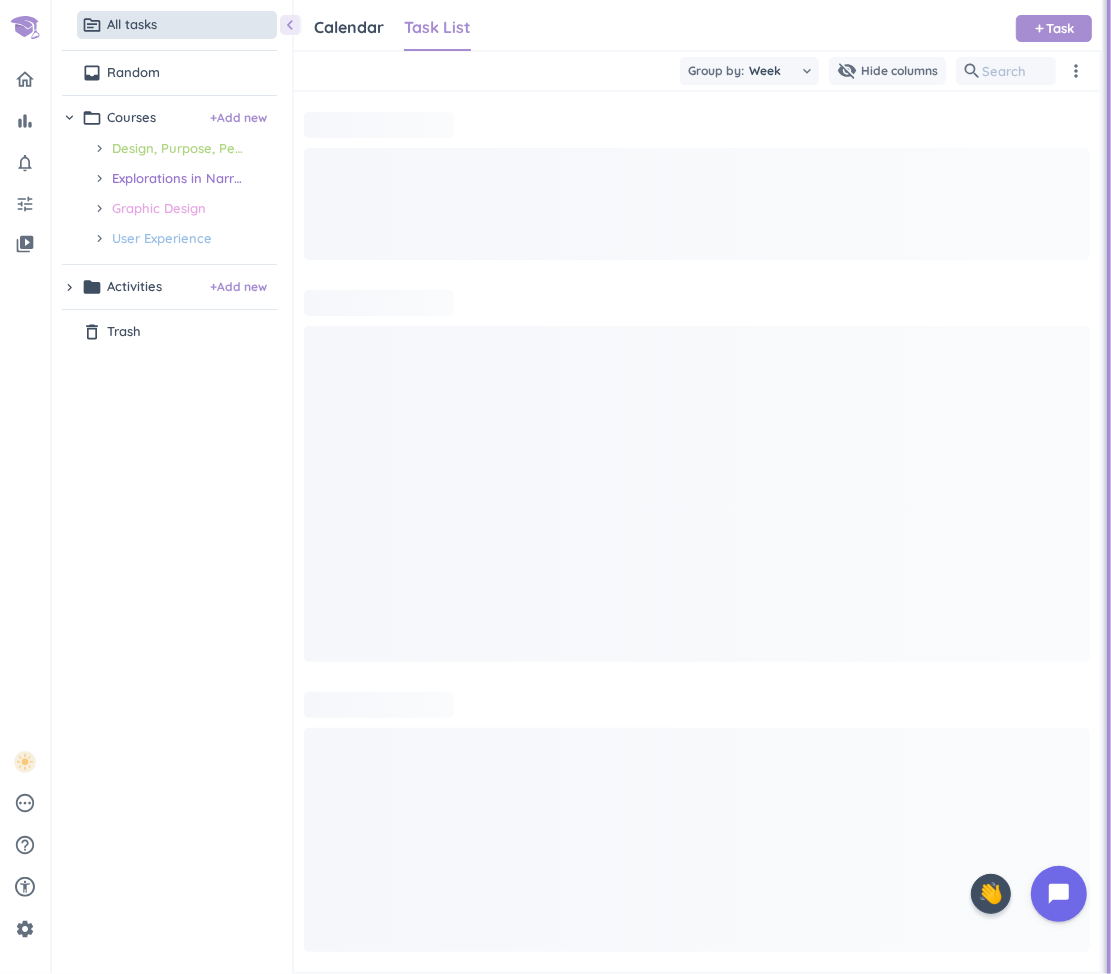 scroll, scrollTop: 1, scrollLeft: 1, axis: both 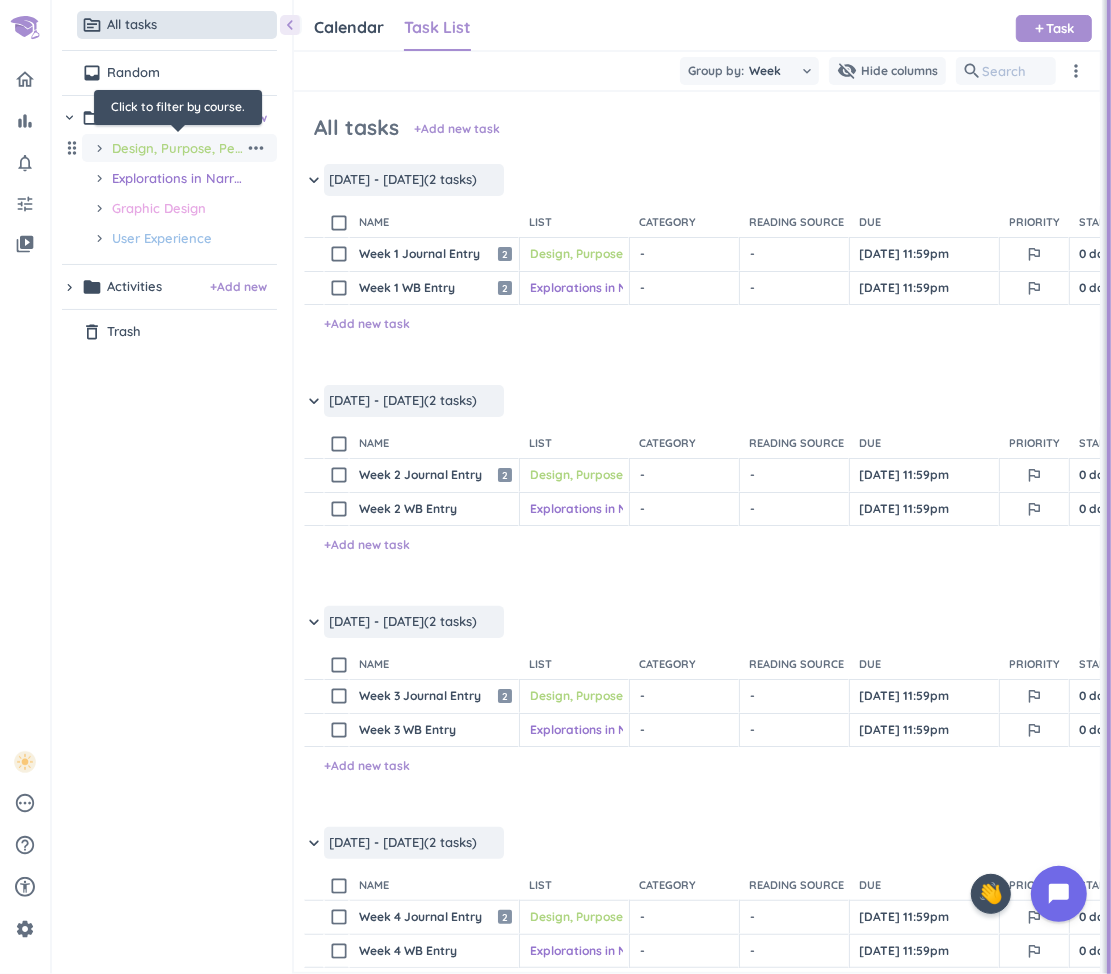 click on "Design, Purpose, People and Place" at bounding box center [178, 148] 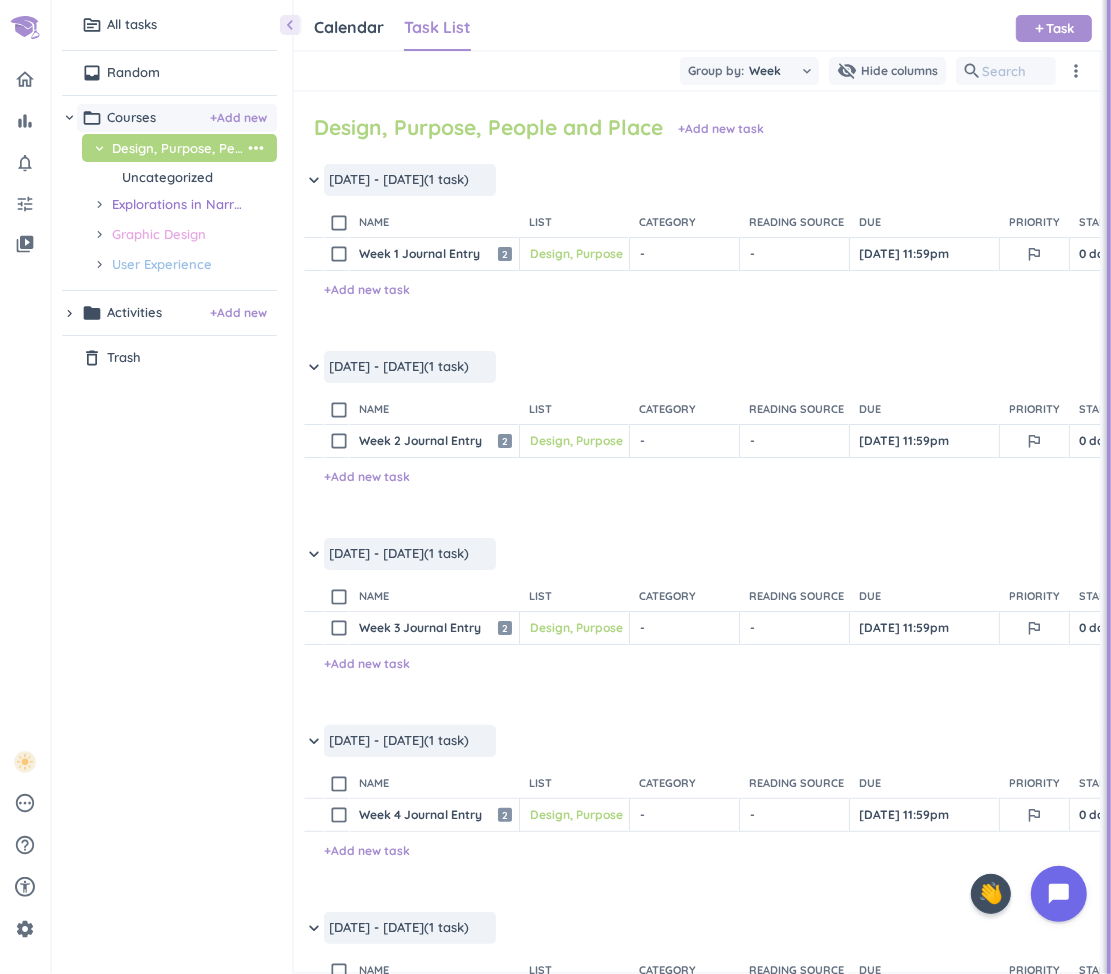 scroll, scrollTop: 2, scrollLeft: 1, axis: both 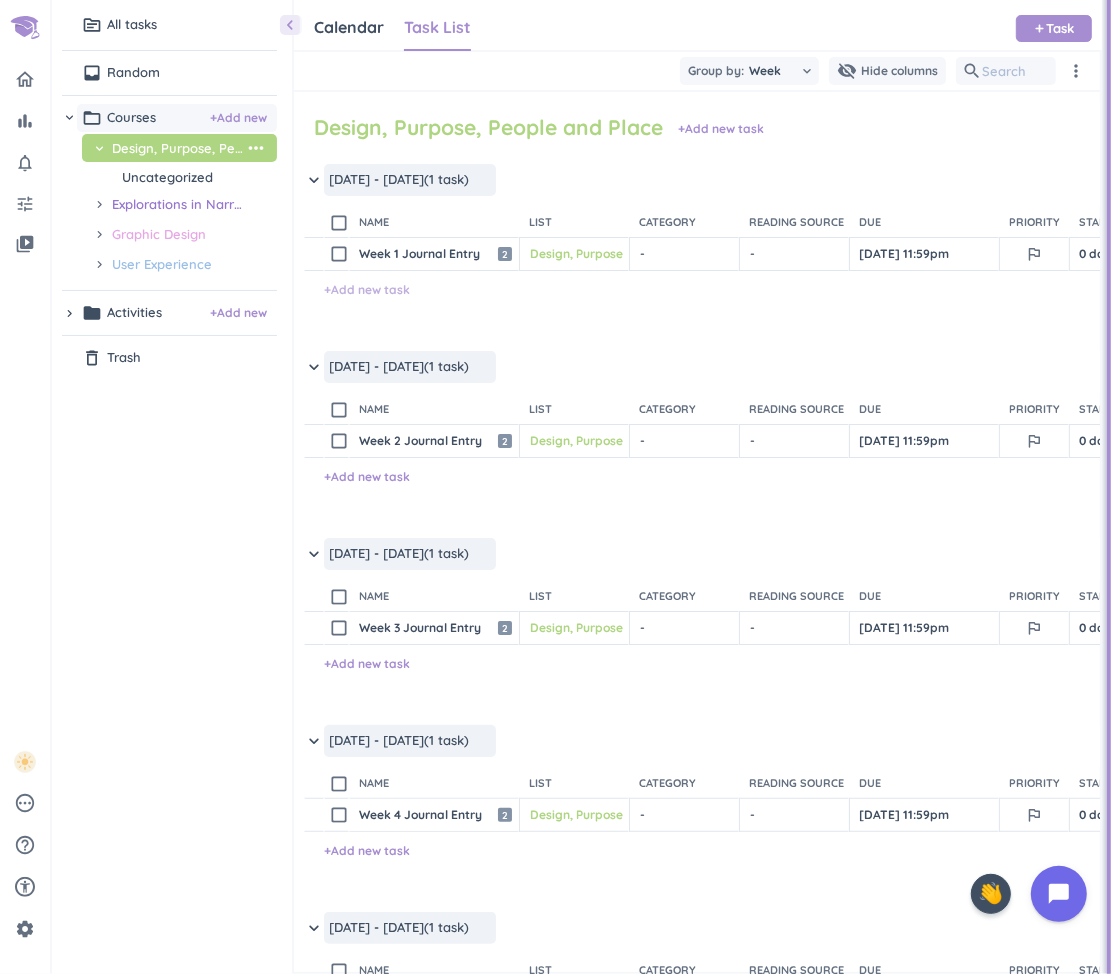 click on "+  Add new task" at bounding box center [367, 290] 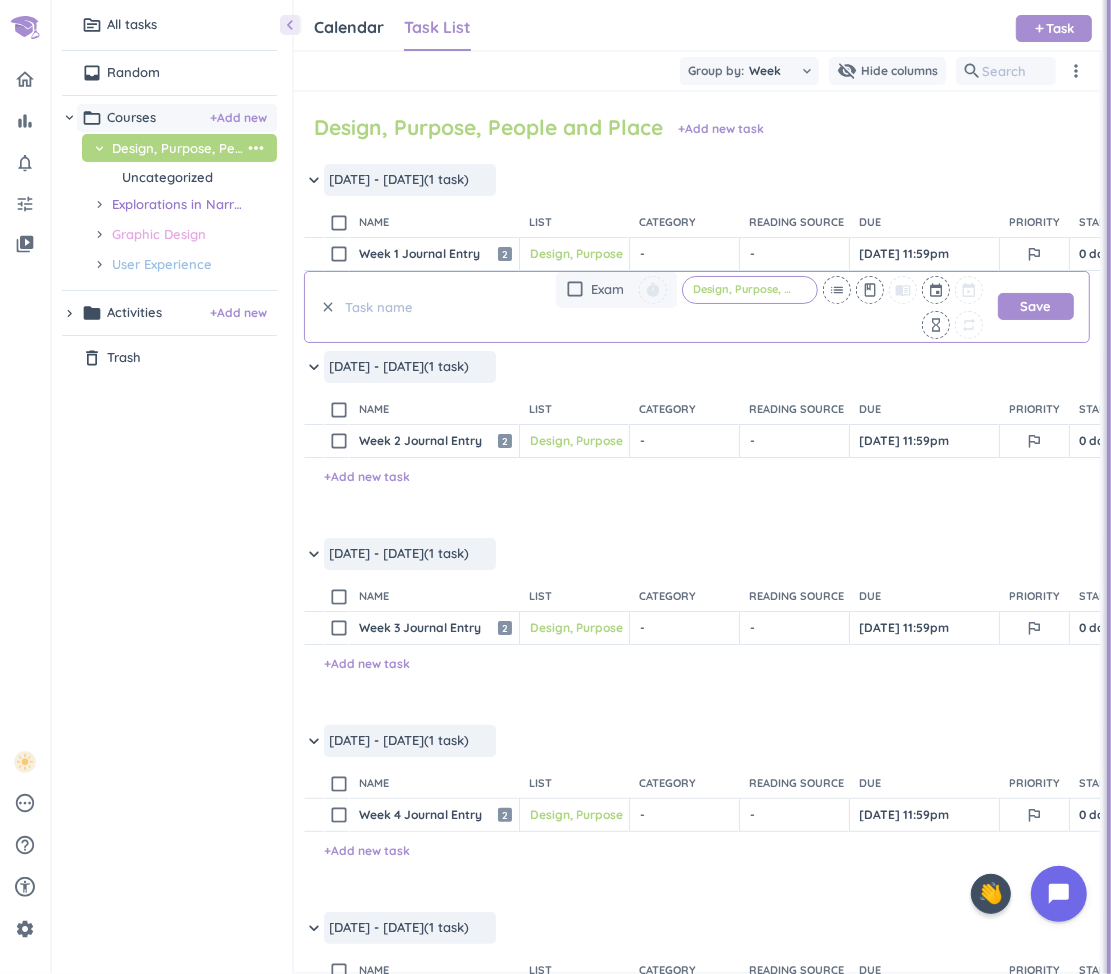 click at bounding box center (436, 307) 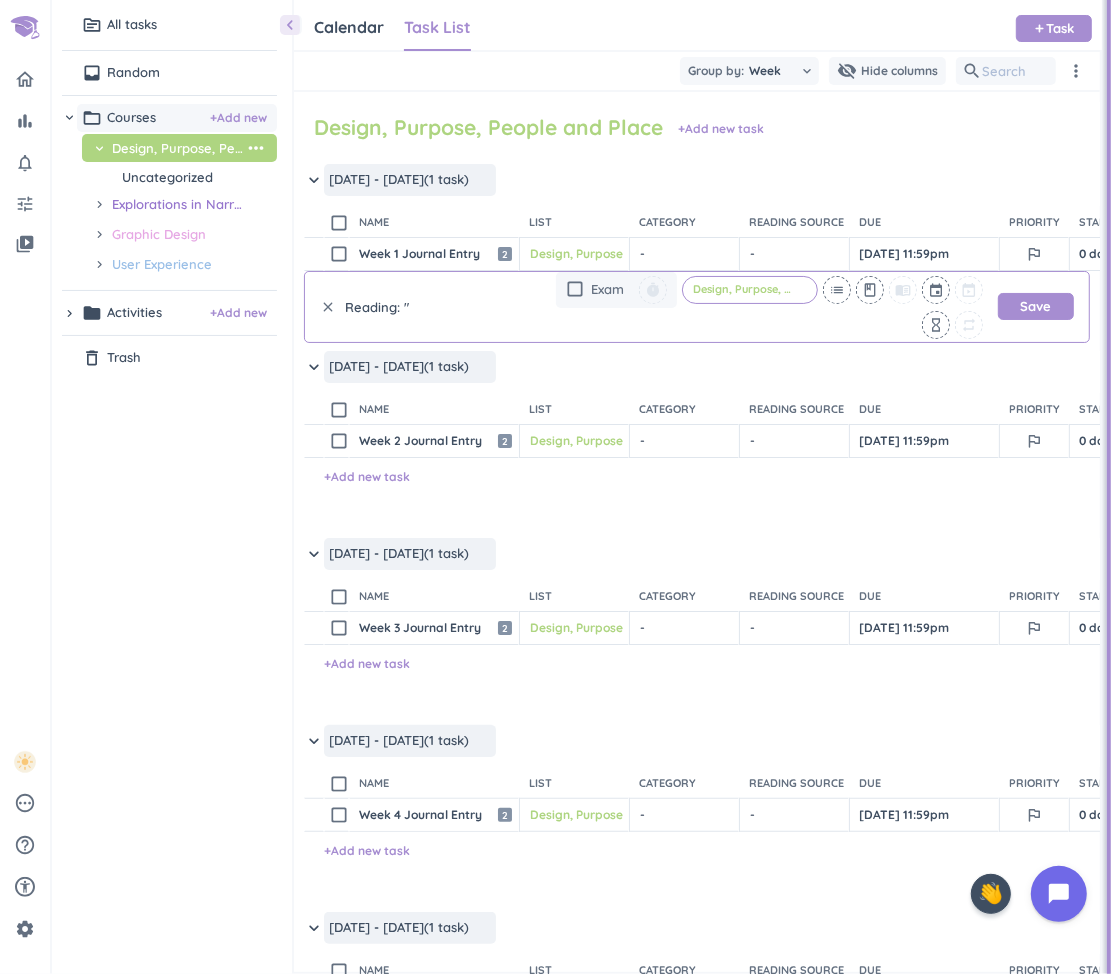 click on "Reading: "" at bounding box center [436, 307] 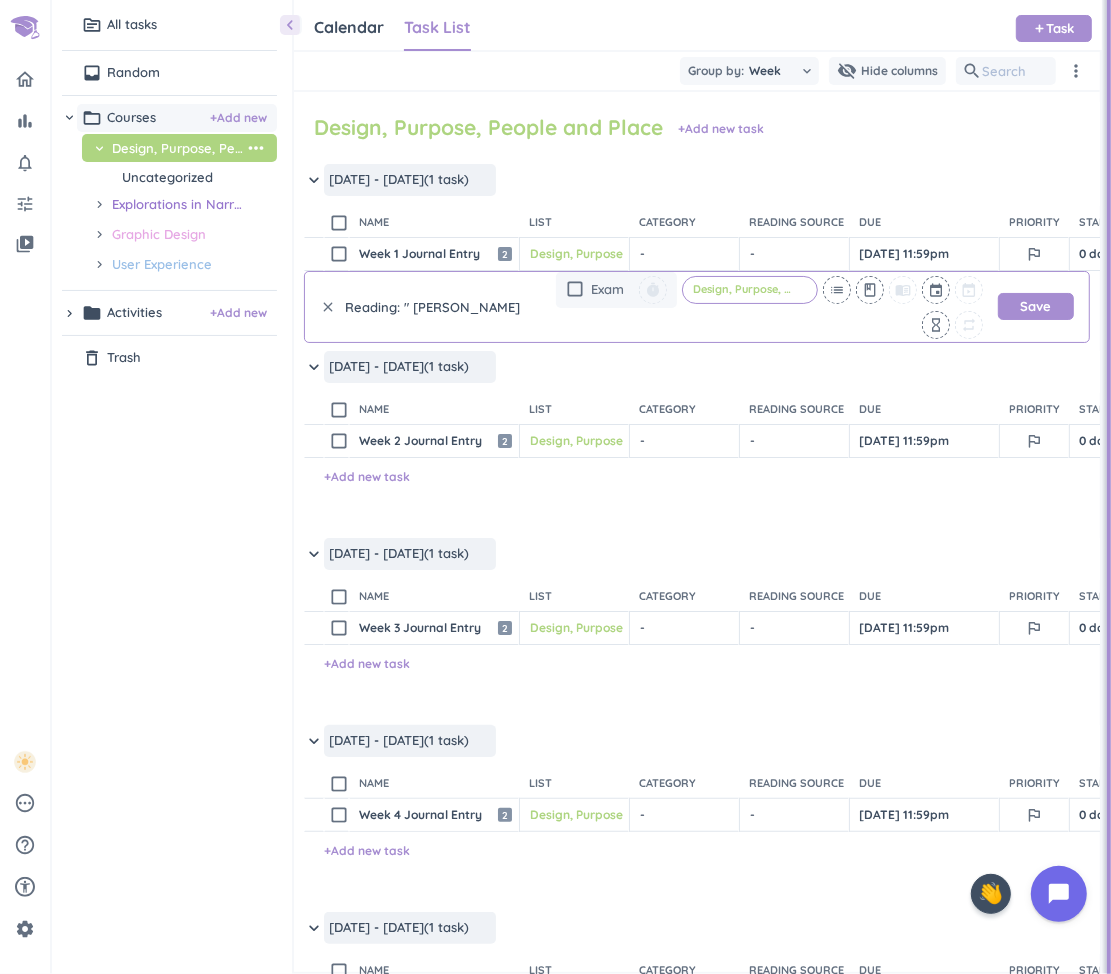 scroll, scrollTop: 36, scrollLeft: 0, axis: vertical 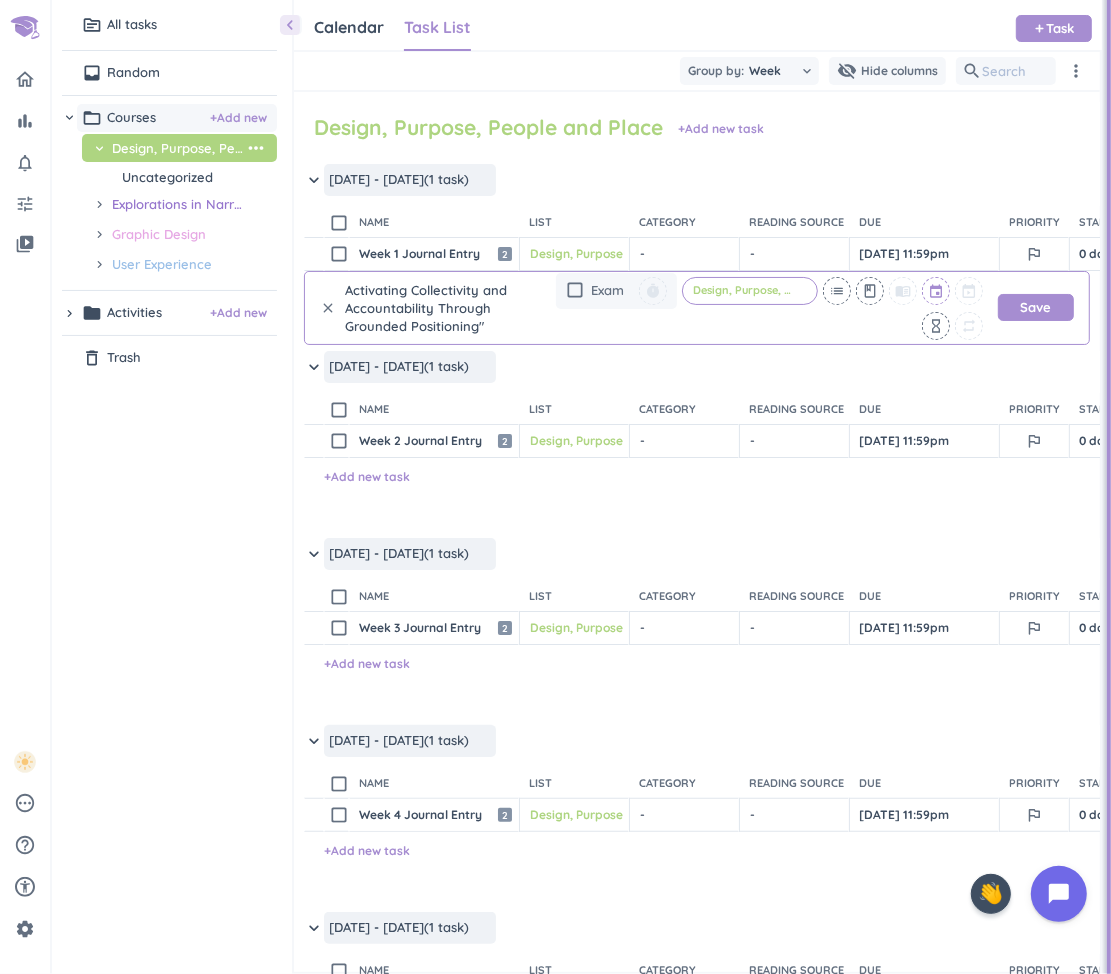 type on "Reading: " [PERSON_NAME] e Tū [PERSON_NAME] Nei? Activating Collectivity and Accountability Through Grounded Positioning"" 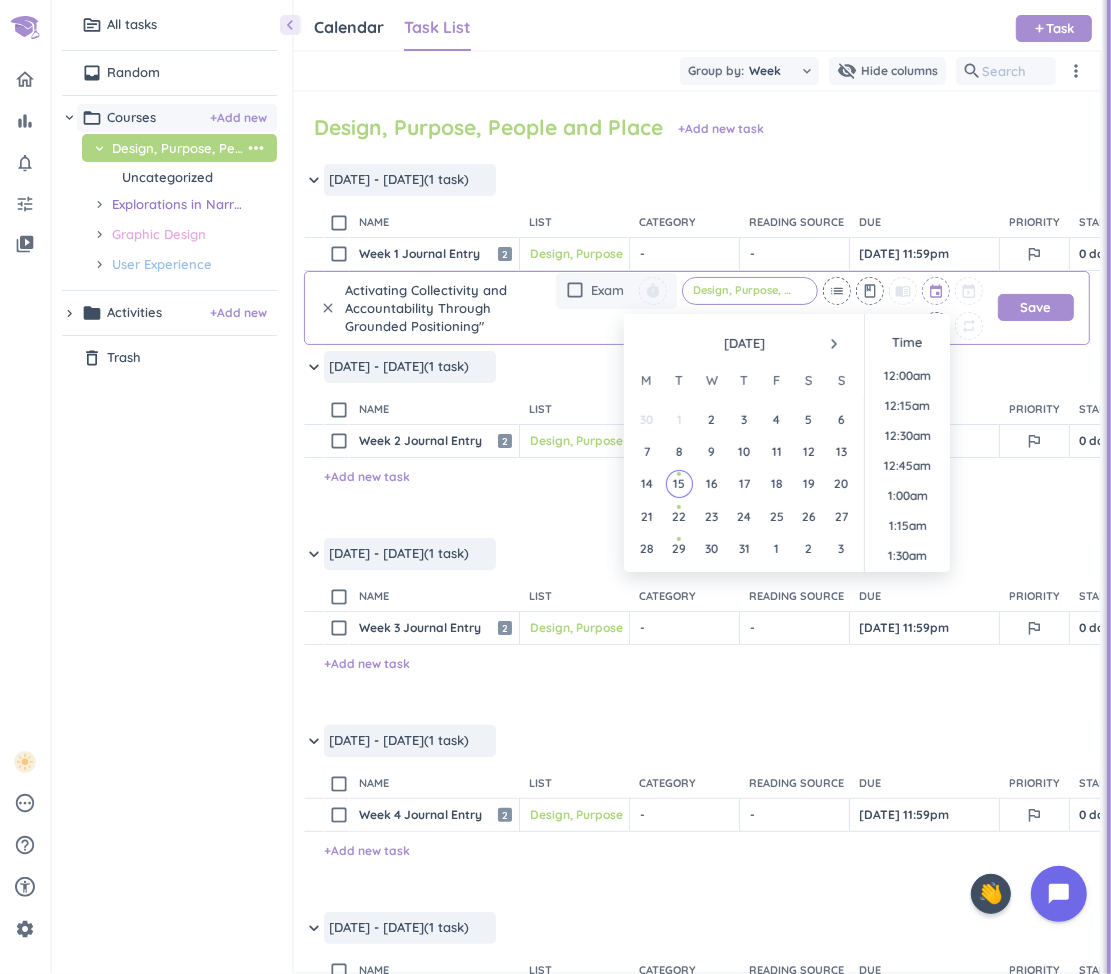 scroll, scrollTop: 0, scrollLeft: 0, axis: both 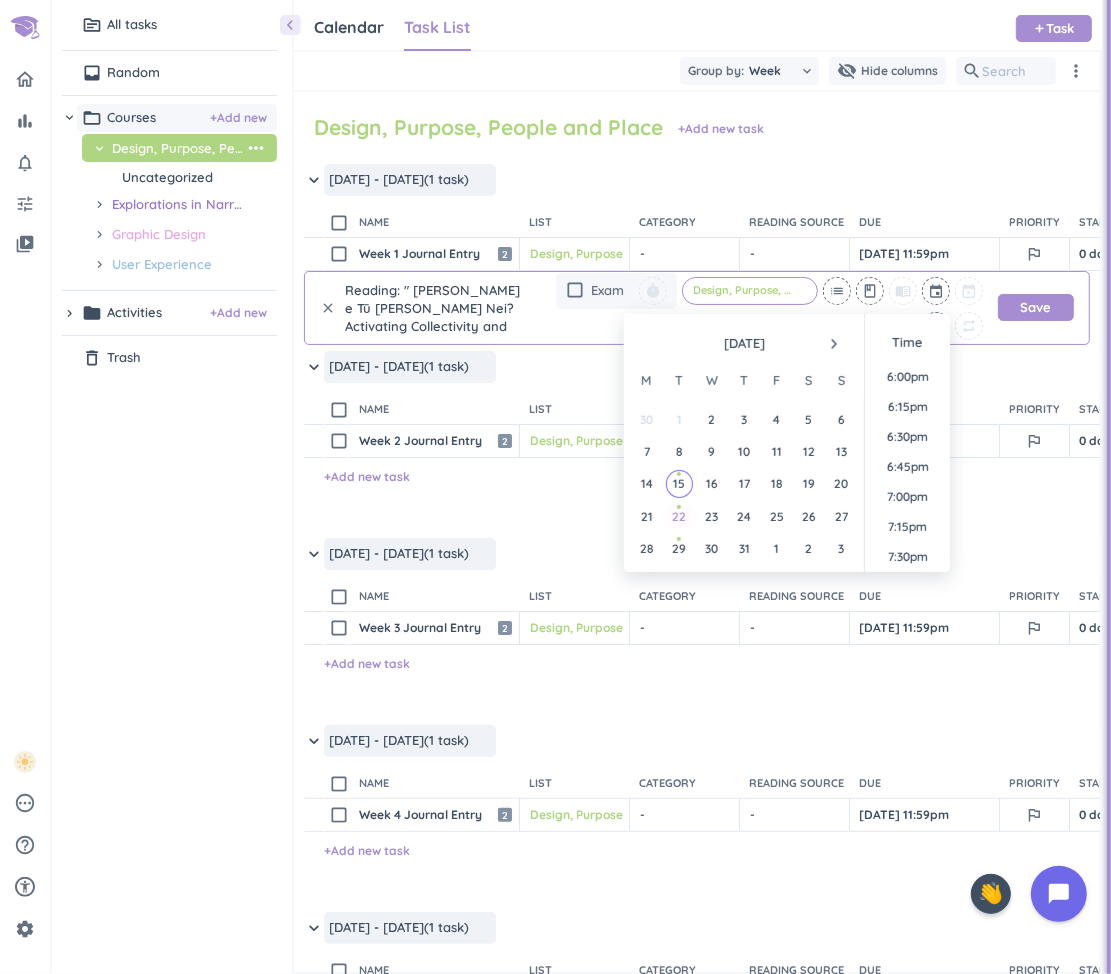 click on "22" at bounding box center [679, 516] 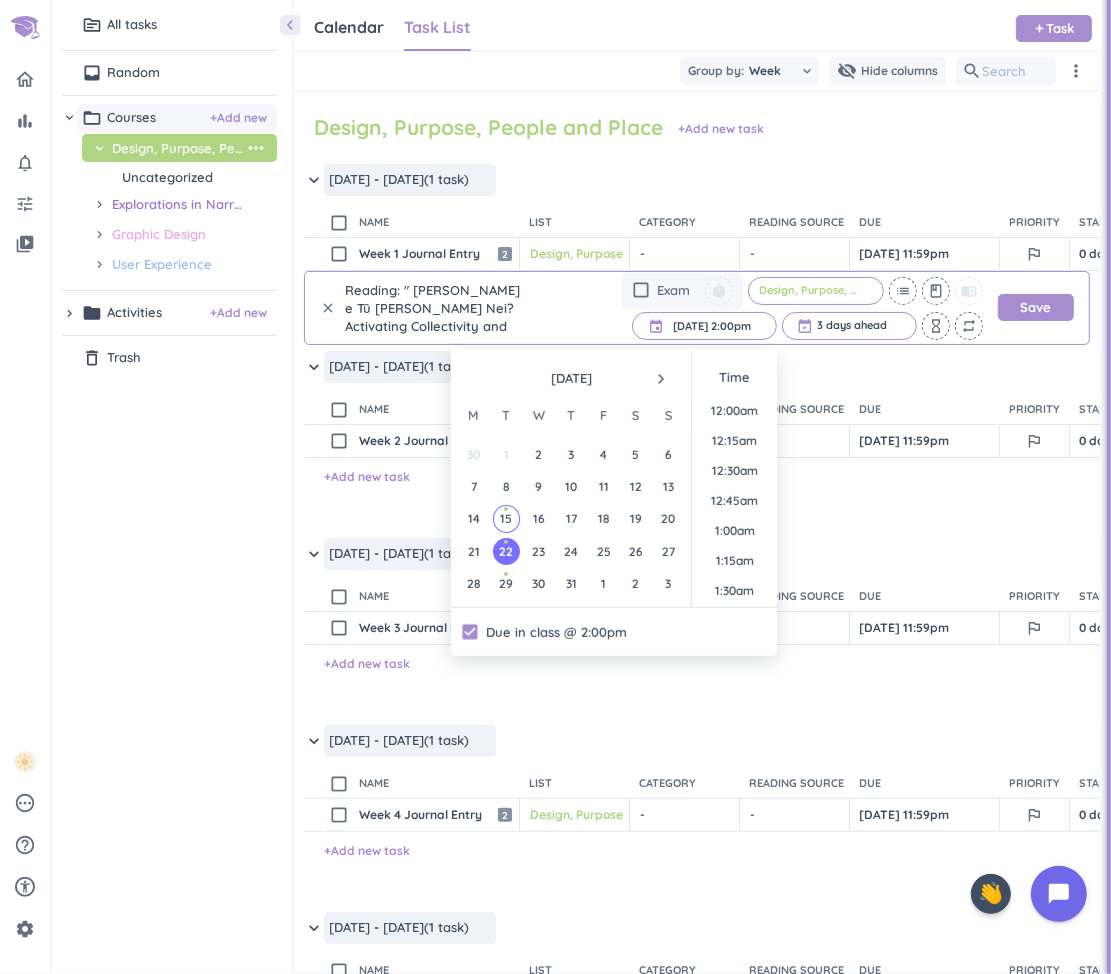 scroll, scrollTop: 1589, scrollLeft: 0, axis: vertical 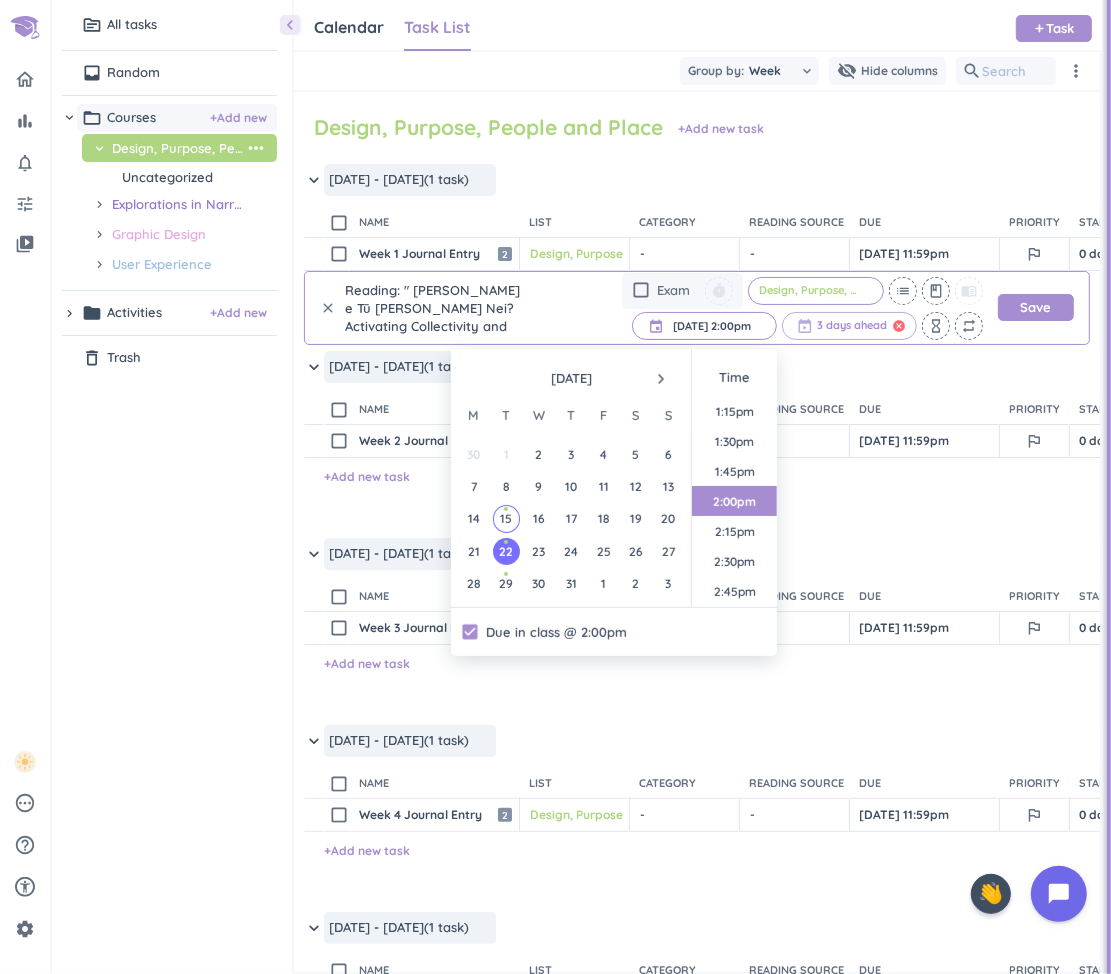 click on "cancel" at bounding box center [899, 326] 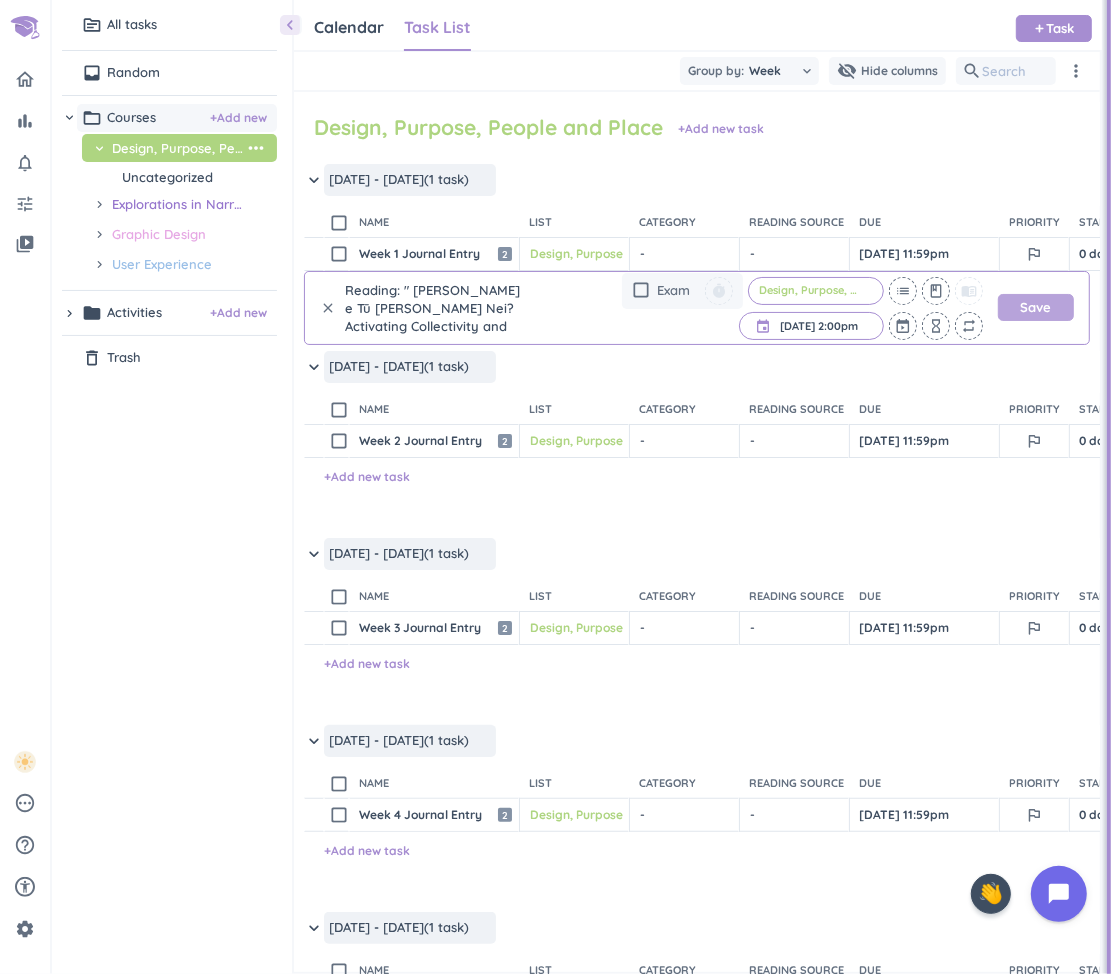 click on "Save" at bounding box center (1036, 307) 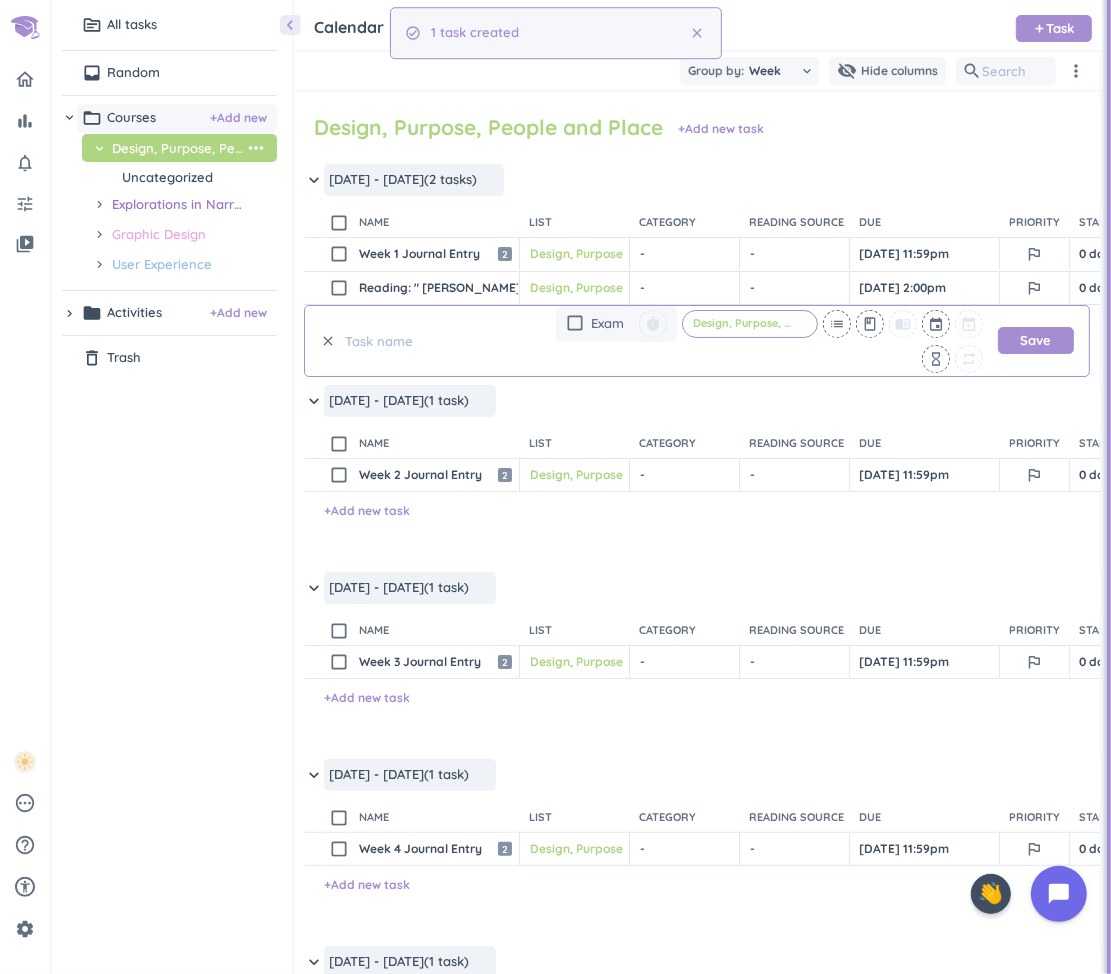 click on "clear" at bounding box center [328, 341] 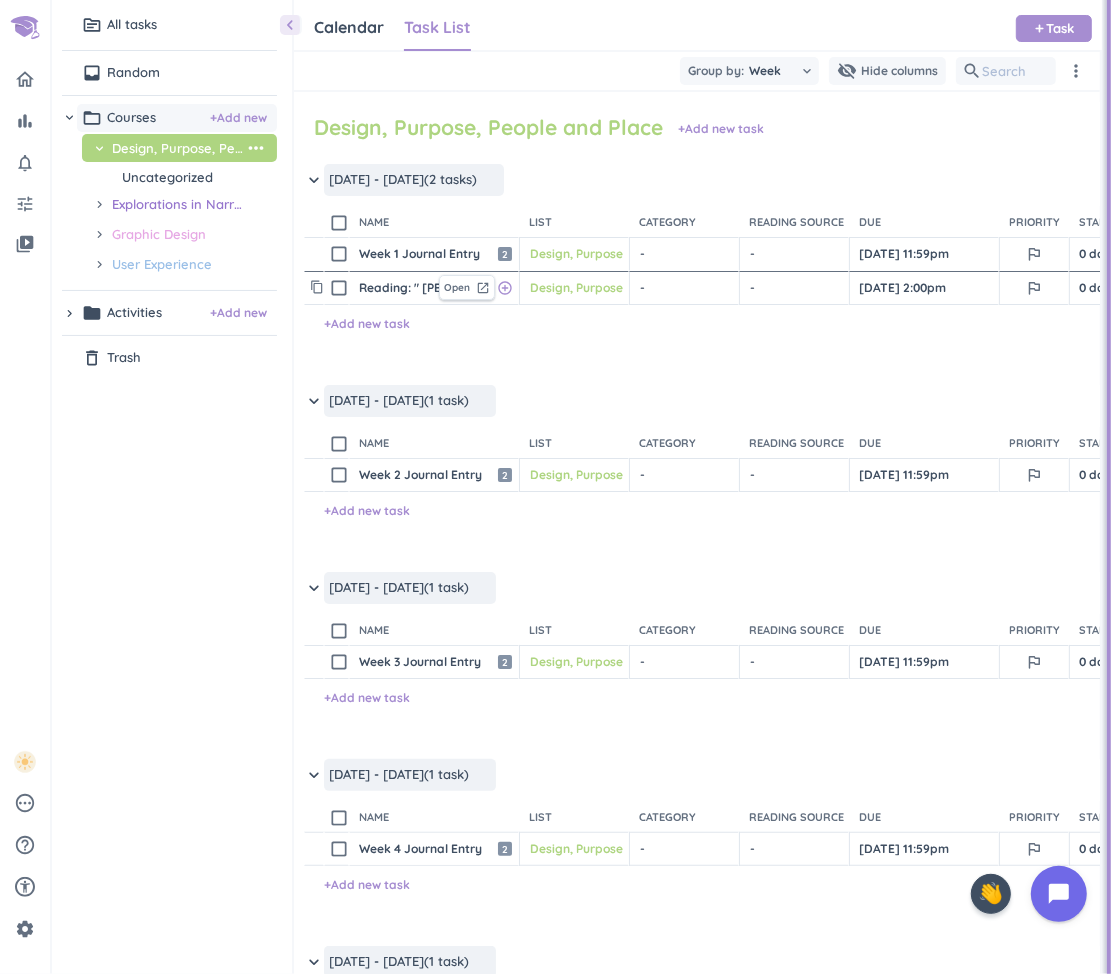 click on "Reading: " [PERSON_NAME] e Tū [PERSON_NAME] Nei? Activating Collectivity and Accountability Through Grounded Positioning"" at bounding box center (394, 288) 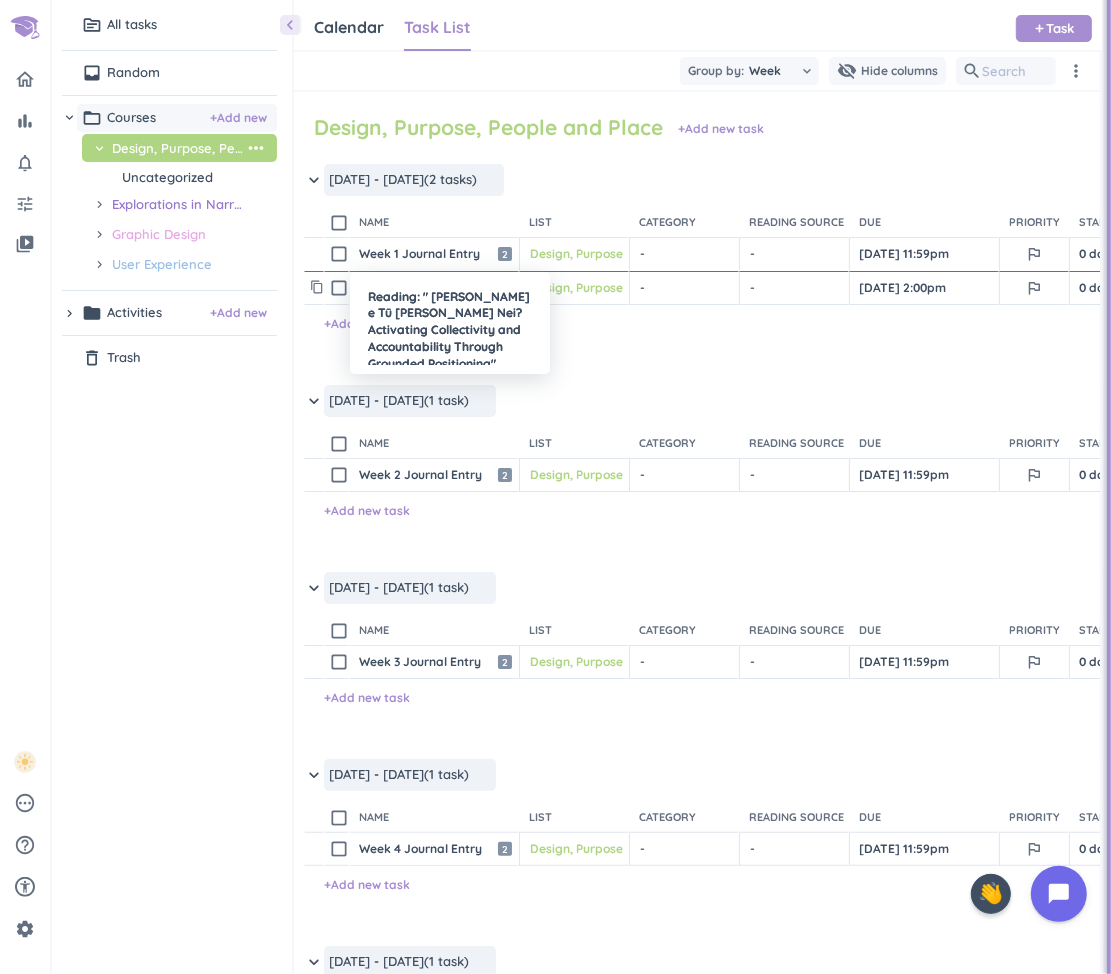 scroll, scrollTop: 7, scrollLeft: 0, axis: vertical 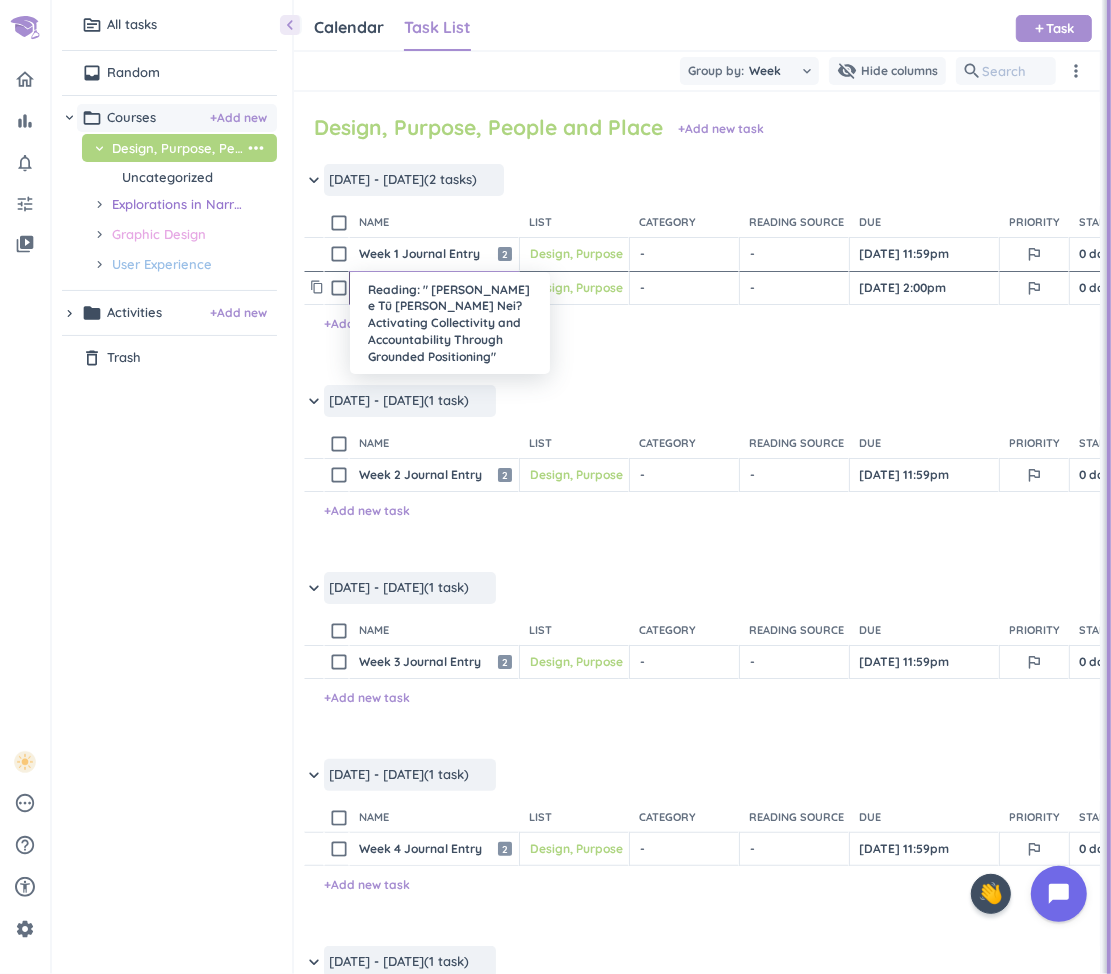 click on "Reading: " [PERSON_NAME] e Tū [PERSON_NAME] Nei? Activating Collectivity and Accountability Through Grounded Positioning"" at bounding box center (450, 324) 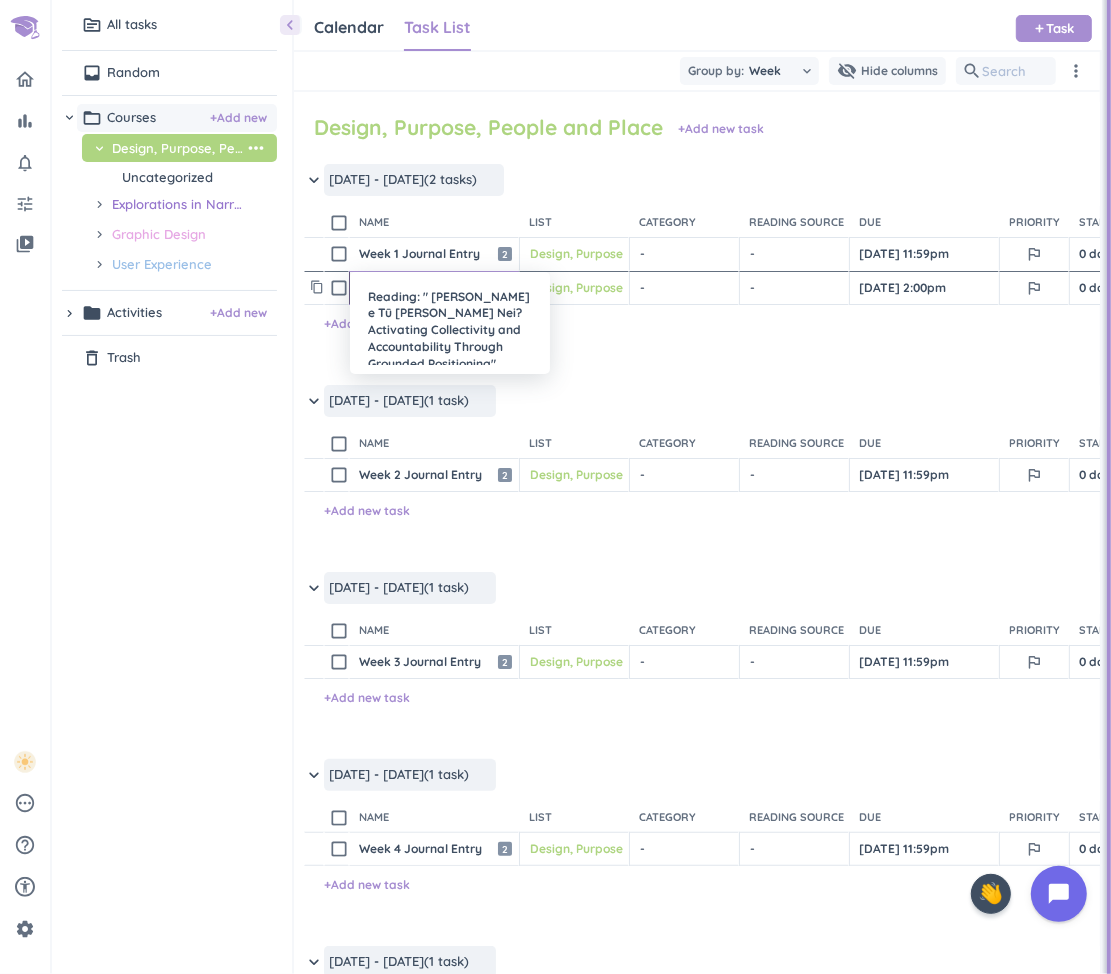 type on "x" 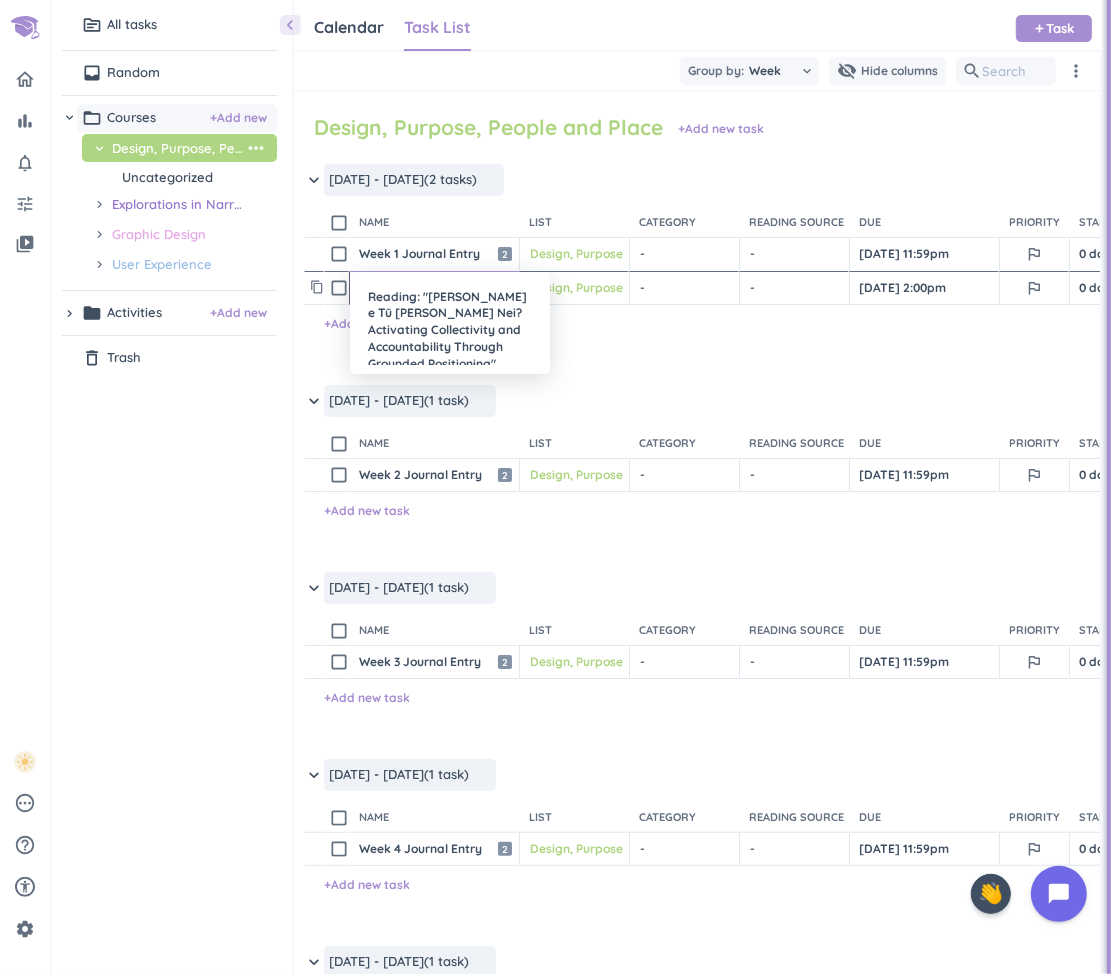 type on "Reading: "[PERSON_NAME] e Tū [PERSON_NAME] Nei? Activating Collectivity and Accountability Through Grounded Positioning"" 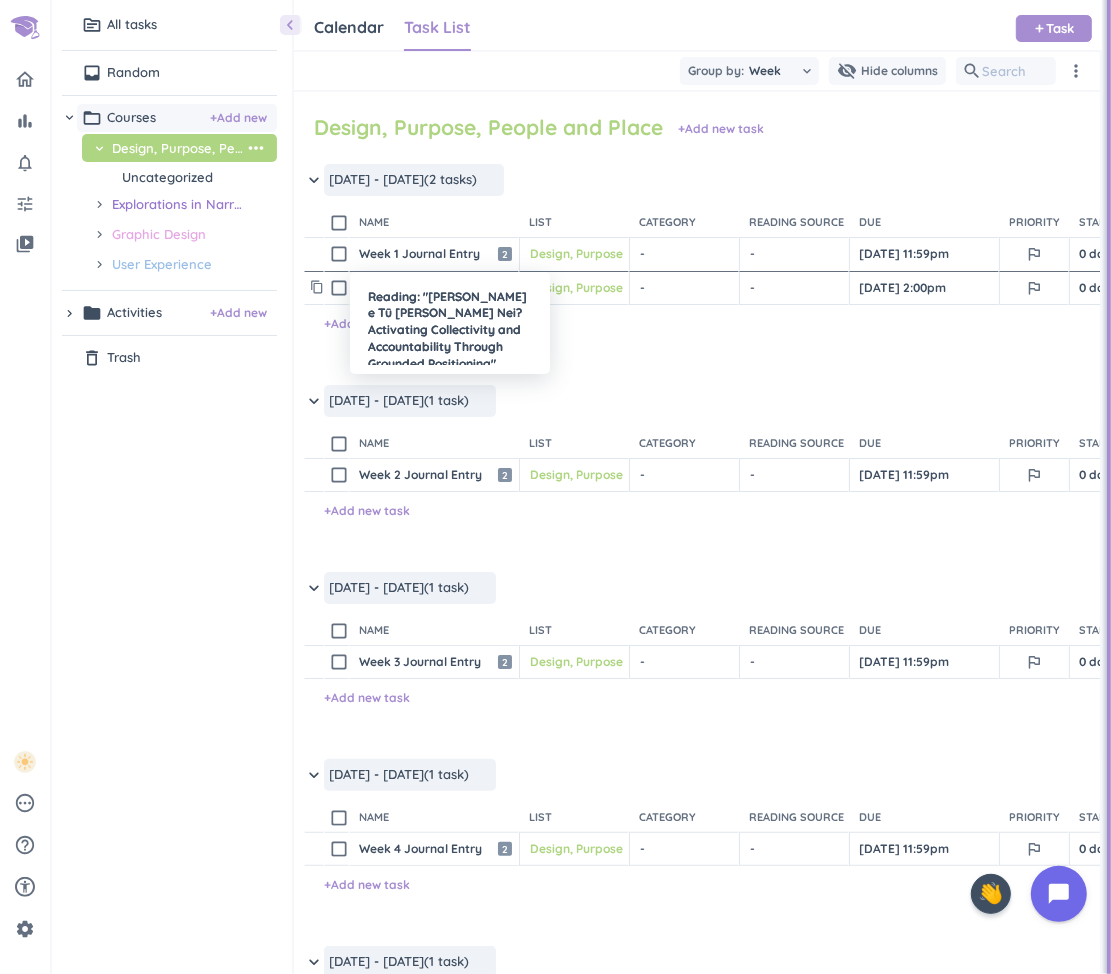 click at bounding box center (555, 487) 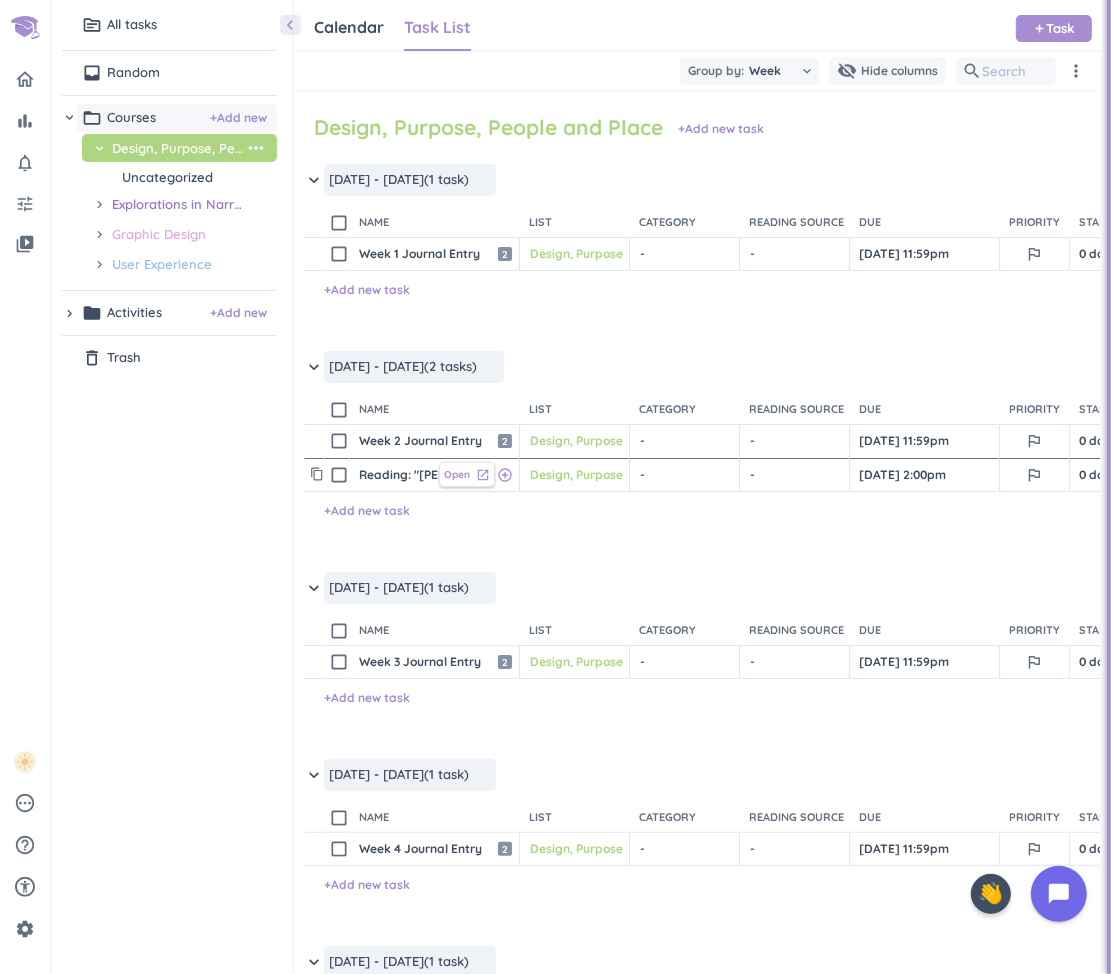 click on "Open" at bounding box center [457, 474] 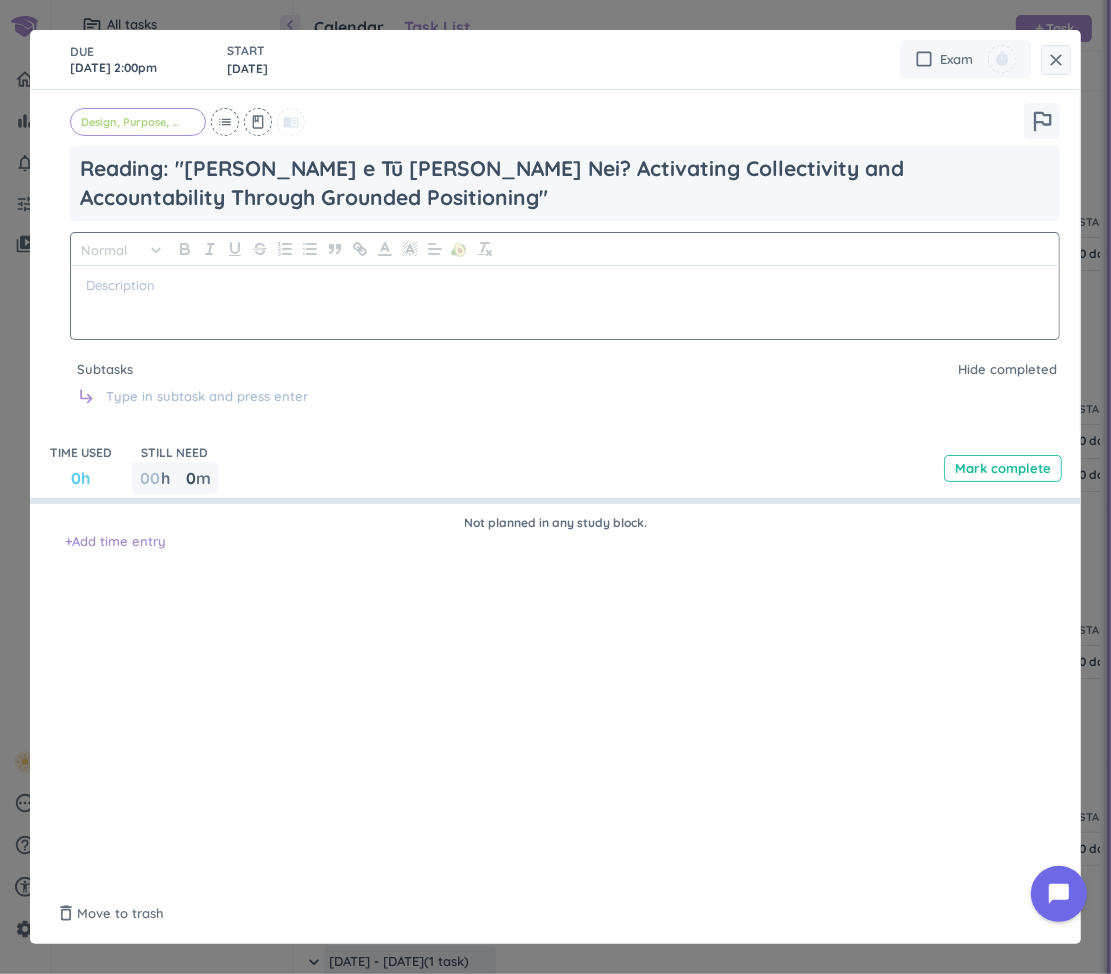 click at bounding box center [565, 302] 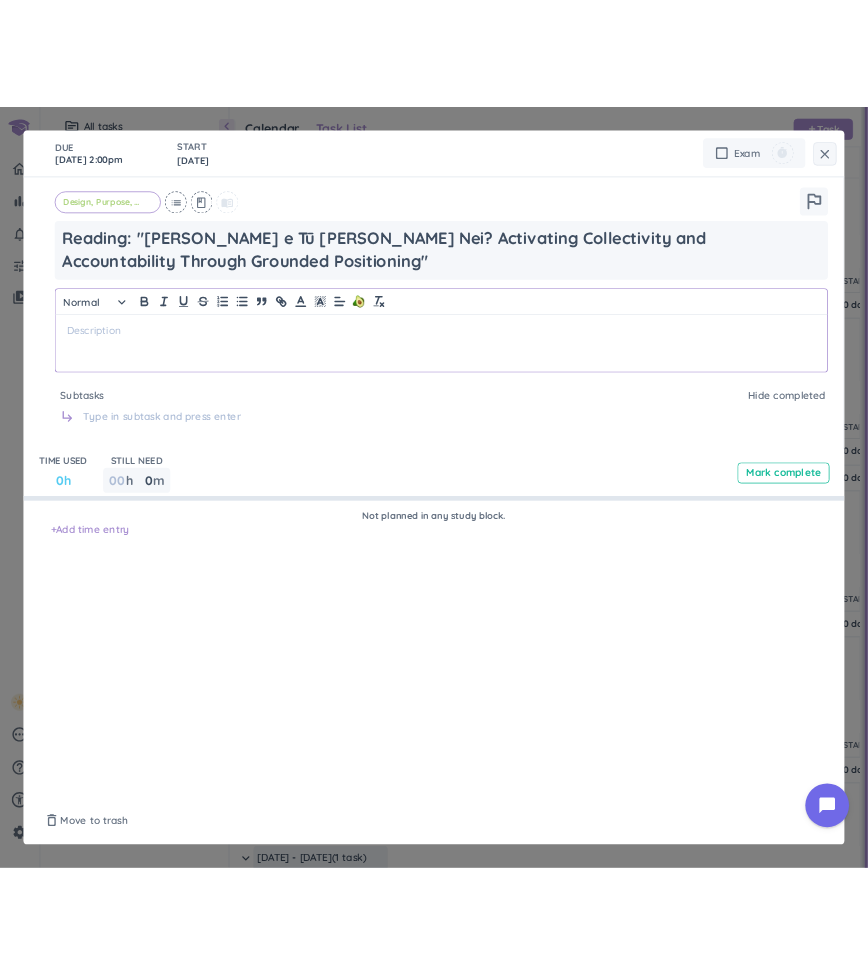 scroll, scrollTop: 0, scrollLeft: 0, axis: both 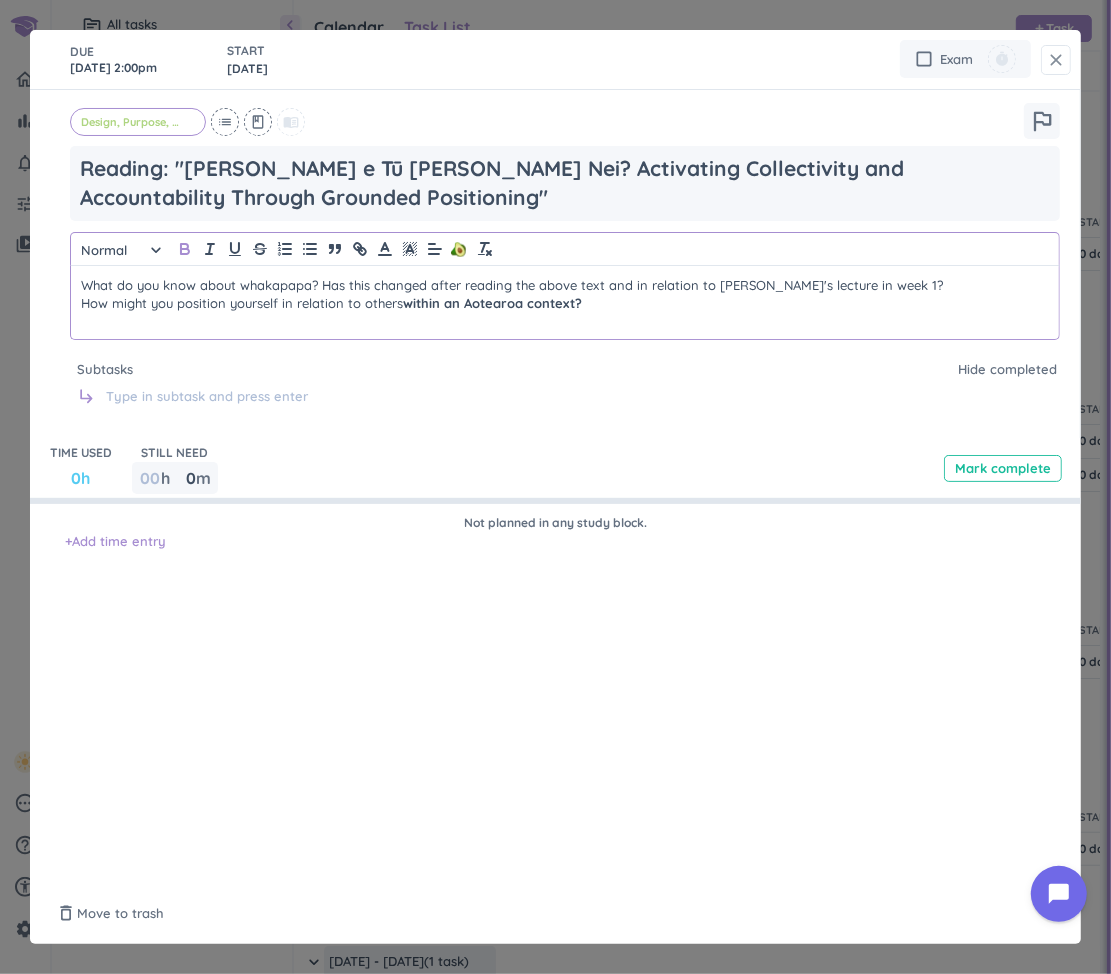 click on "close" at bounding box center (1056, 60) 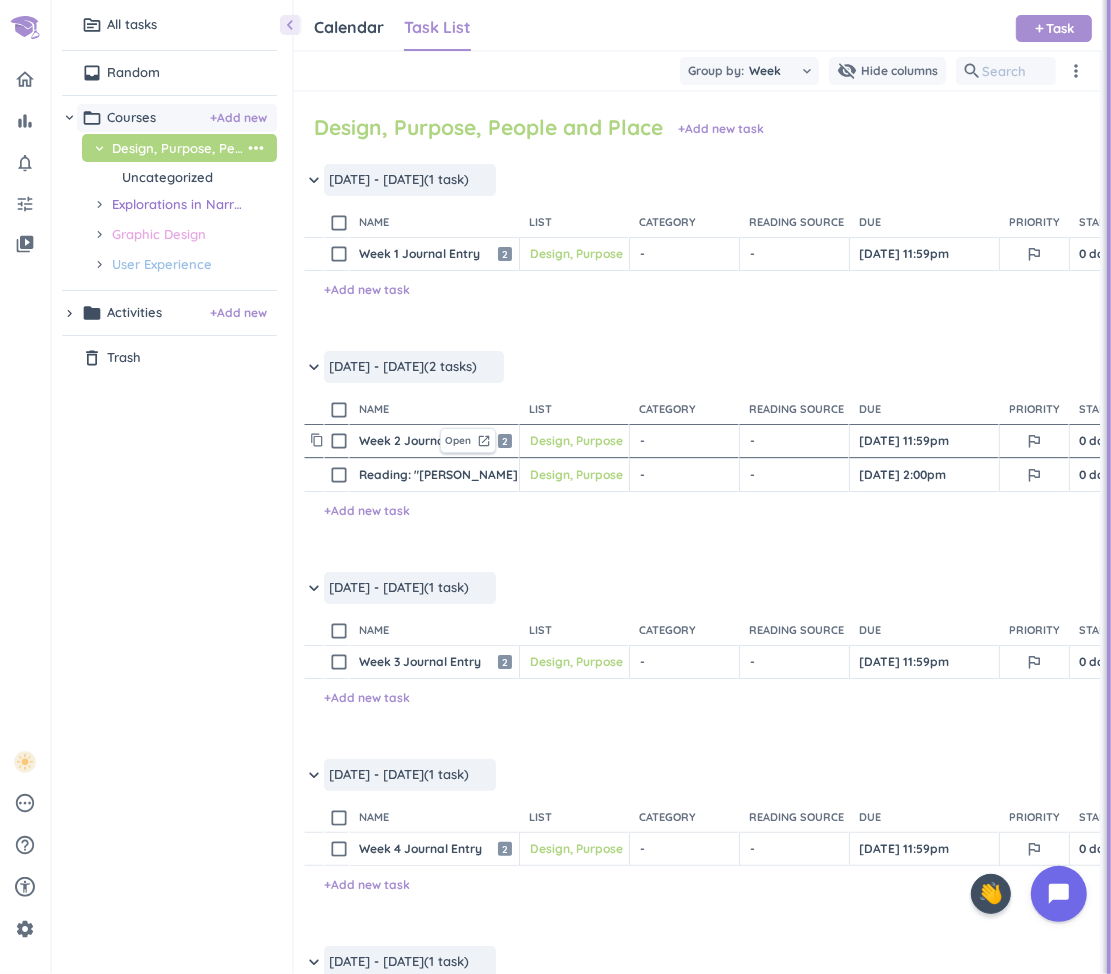 click on "Week 2 Journal Entry" at bounding box center [395, 441] 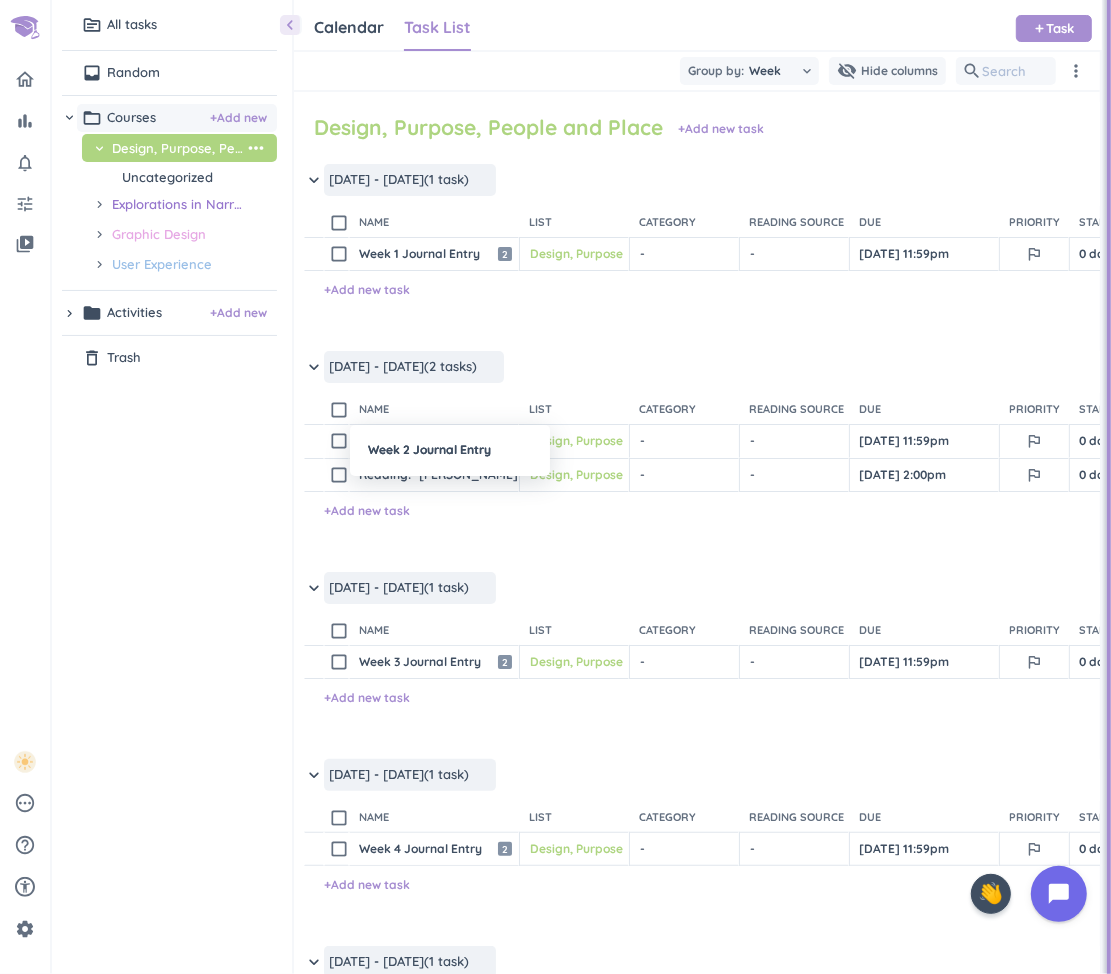 click at bounding box center [555, 487] 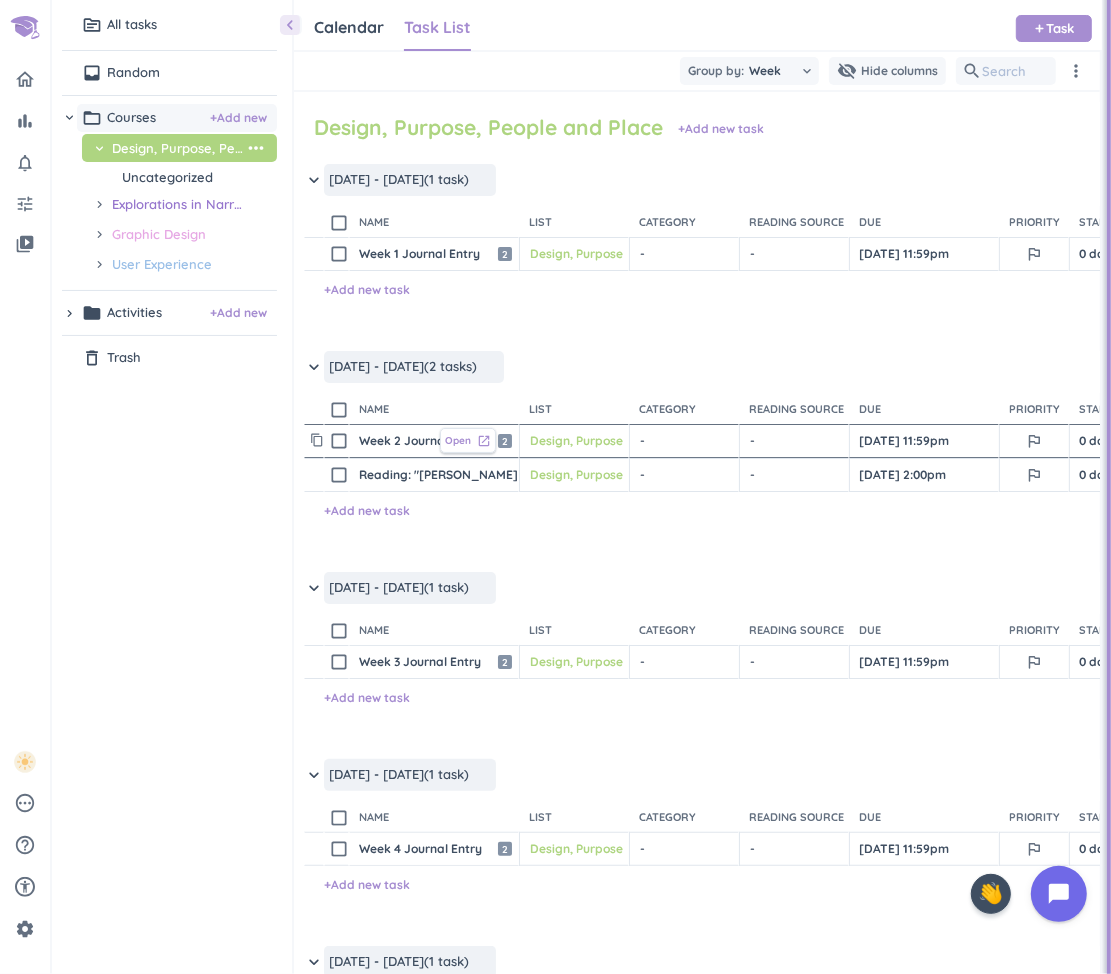 click on "Open" at bounding box center [458, 440] 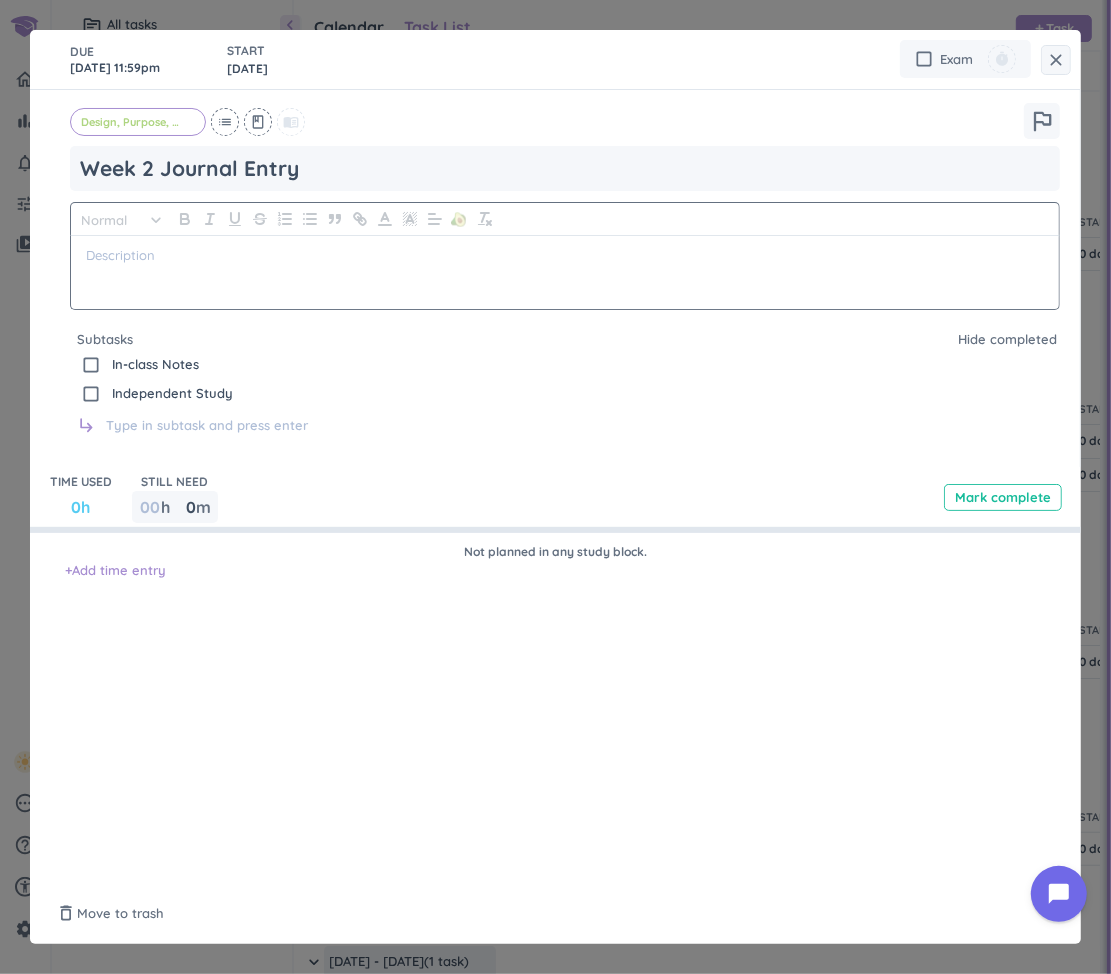 click at bounding box center [565, 255] 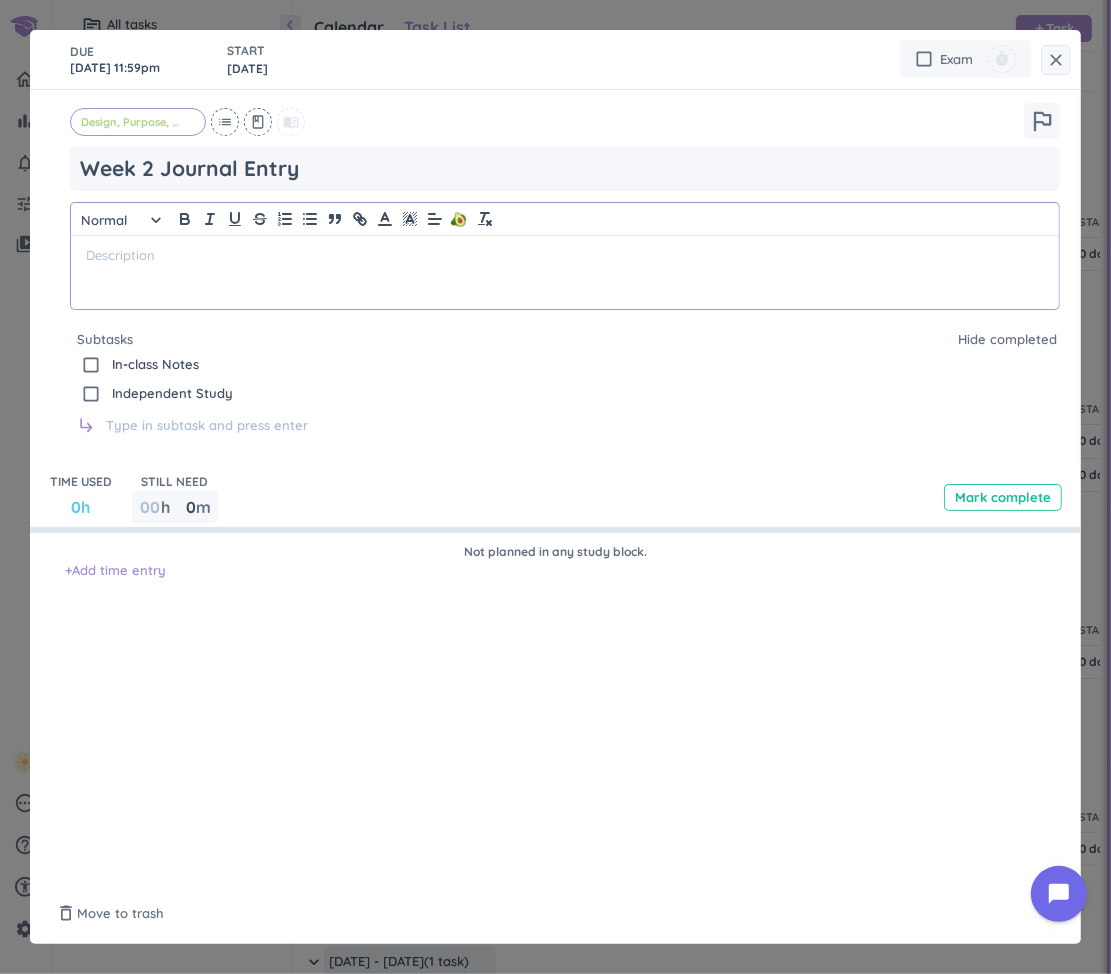type 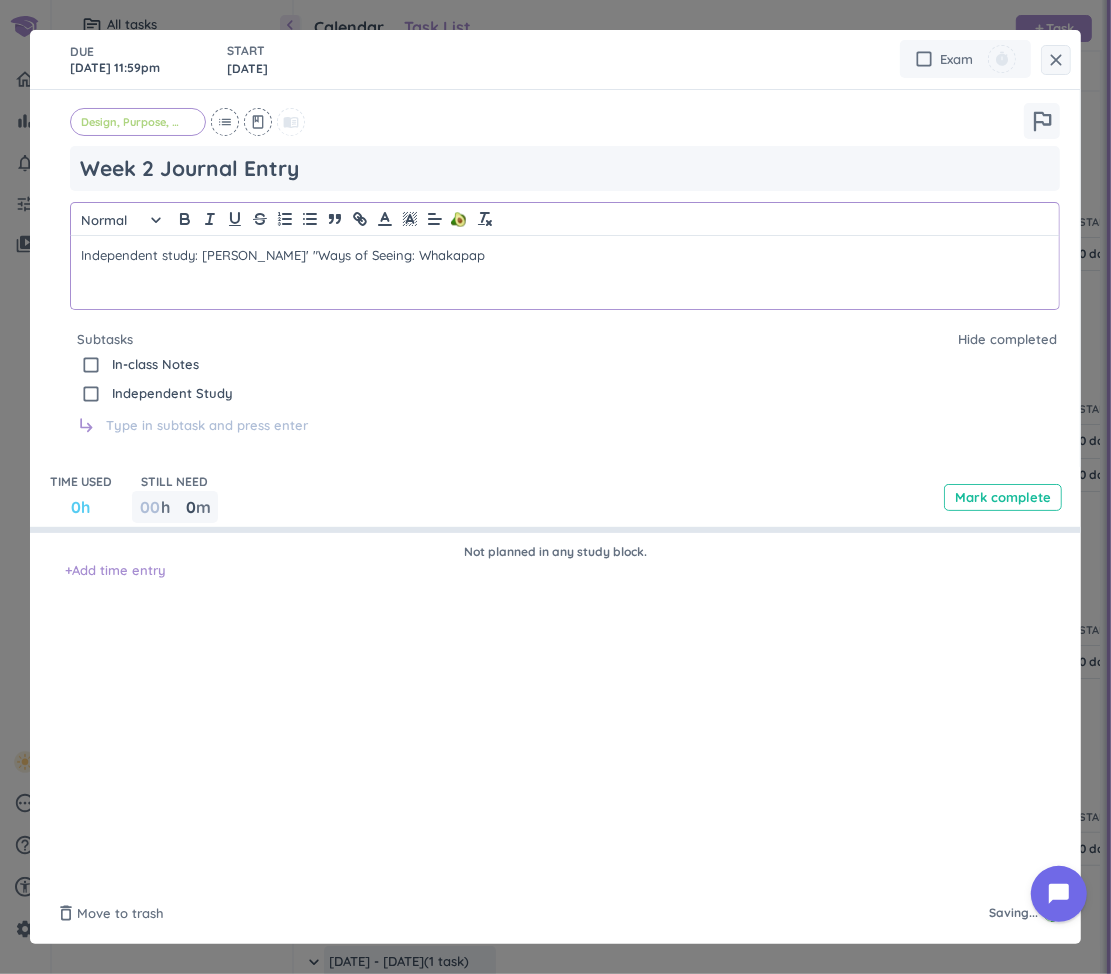 click on "DUE [DATE] 11:59pm START [DATE] cancel check_box_outline_blank Exam timer Design, Purpose, People and Place cancel list class menu_book outlined_flag Week 2 Journal Entry Normal keyboard_arrow_down                                                                             🥑             Independent study: [PERSON_NAME]' "Ways of Seeing: Whakapap Subtasks Hide completed drag_indicator check_box_outline_blank In-class Notes delete_outline drag_indicator check_box_outline_blank Independent Study delete_outline subdirectory_arrow_right TIME USED 0h STILL NEED 00 h 0 0 00 m Mark complete Not planned in any study block. +  Add time entry delete_outline Move to trash Saving..." at bounding box center [555, 487] 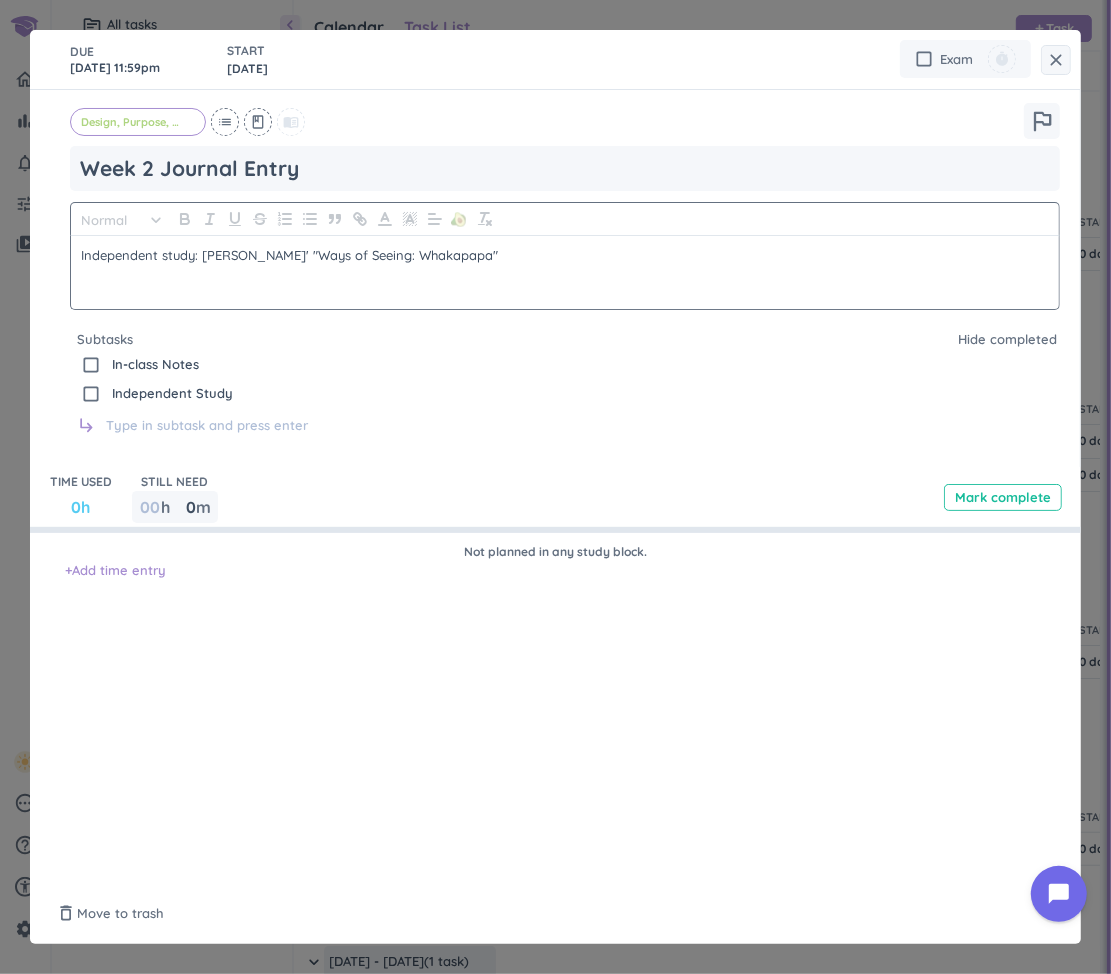 click on "Independent study: [PERSON_NAME]' "Ways of Seeing: Whakapapa"" at bounding box center [565, 255] 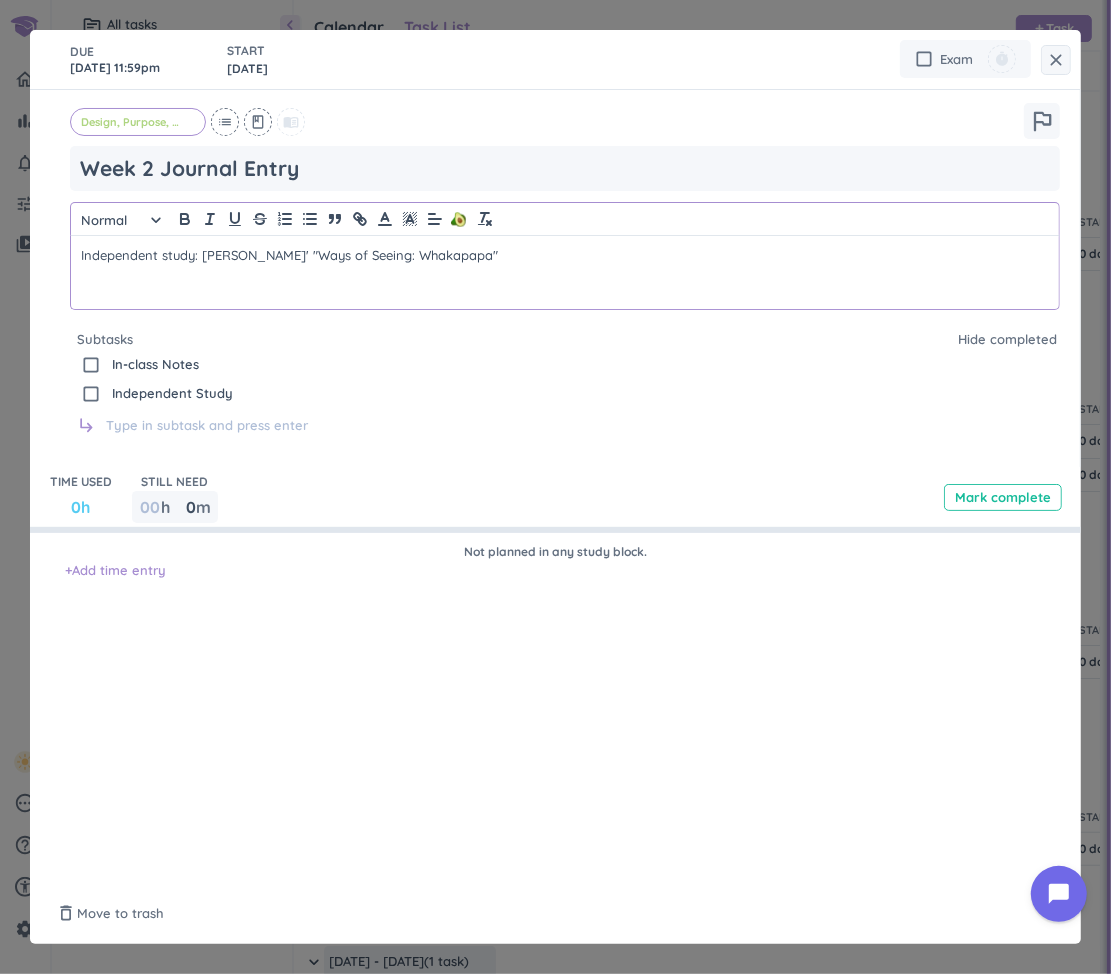 click on "Independent study: [PERSON_NAME]' "Ways of Seeing: Whakapapa"" at bounding box center (565, 255) 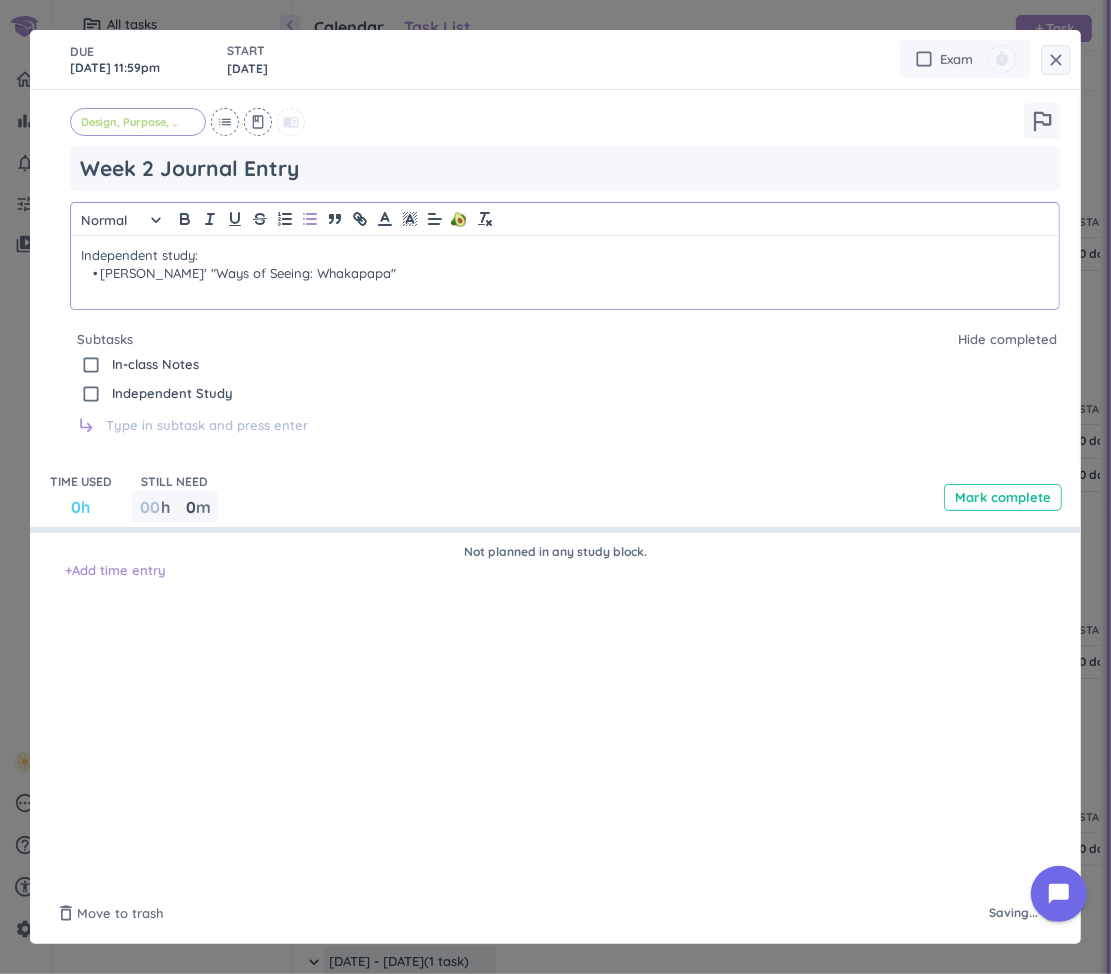 click on "[PERSON_NAME]' "Ways of Seeing: Whakapapa"" at bounding box center (565, 273) 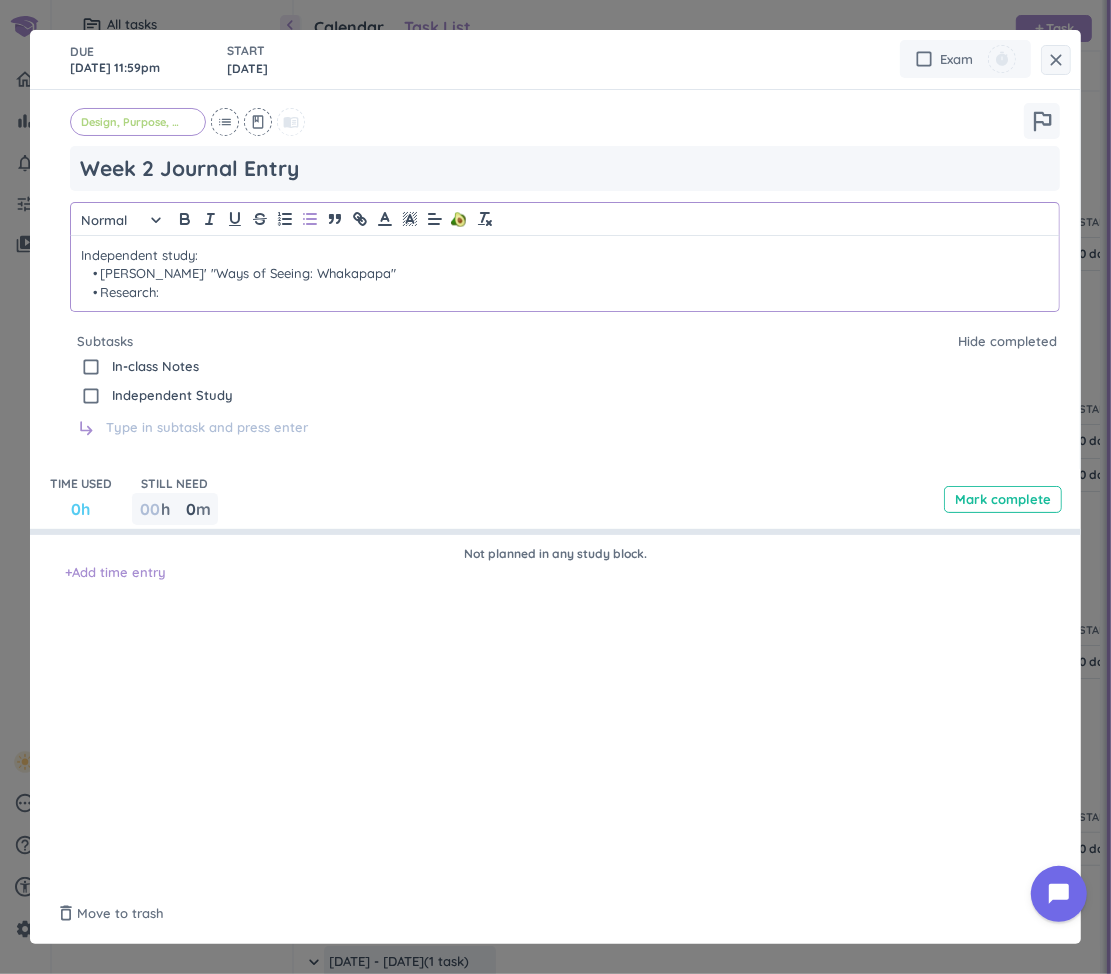 click on "Research:" at bounding box center (565, 292) 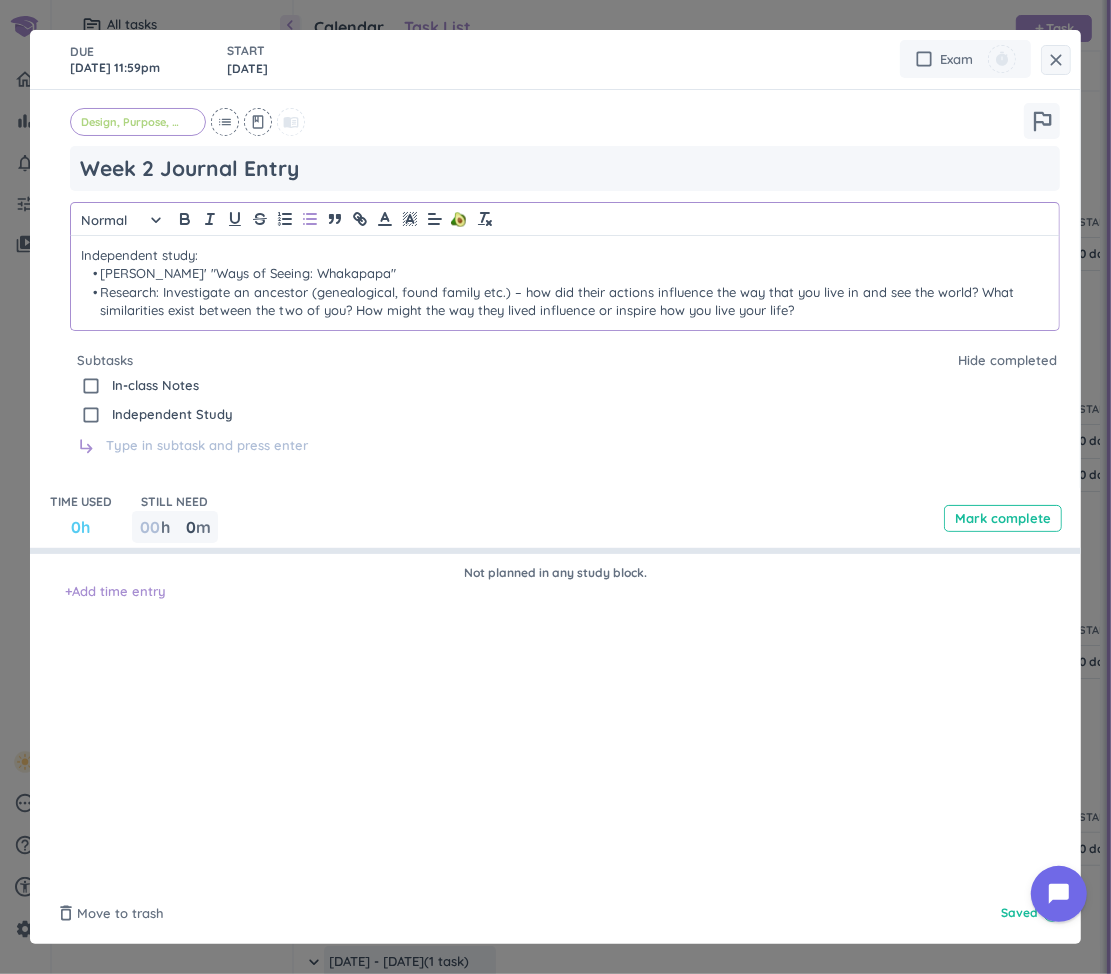 click on "Research: Investigate an ancestor (genealogical, found family etc.) – how did their actions influence the way that you live in and see the world? What similarities exist between the two of you? How might the way they lived influence or inspire how you live your life?" at bounding box center [565, 301] 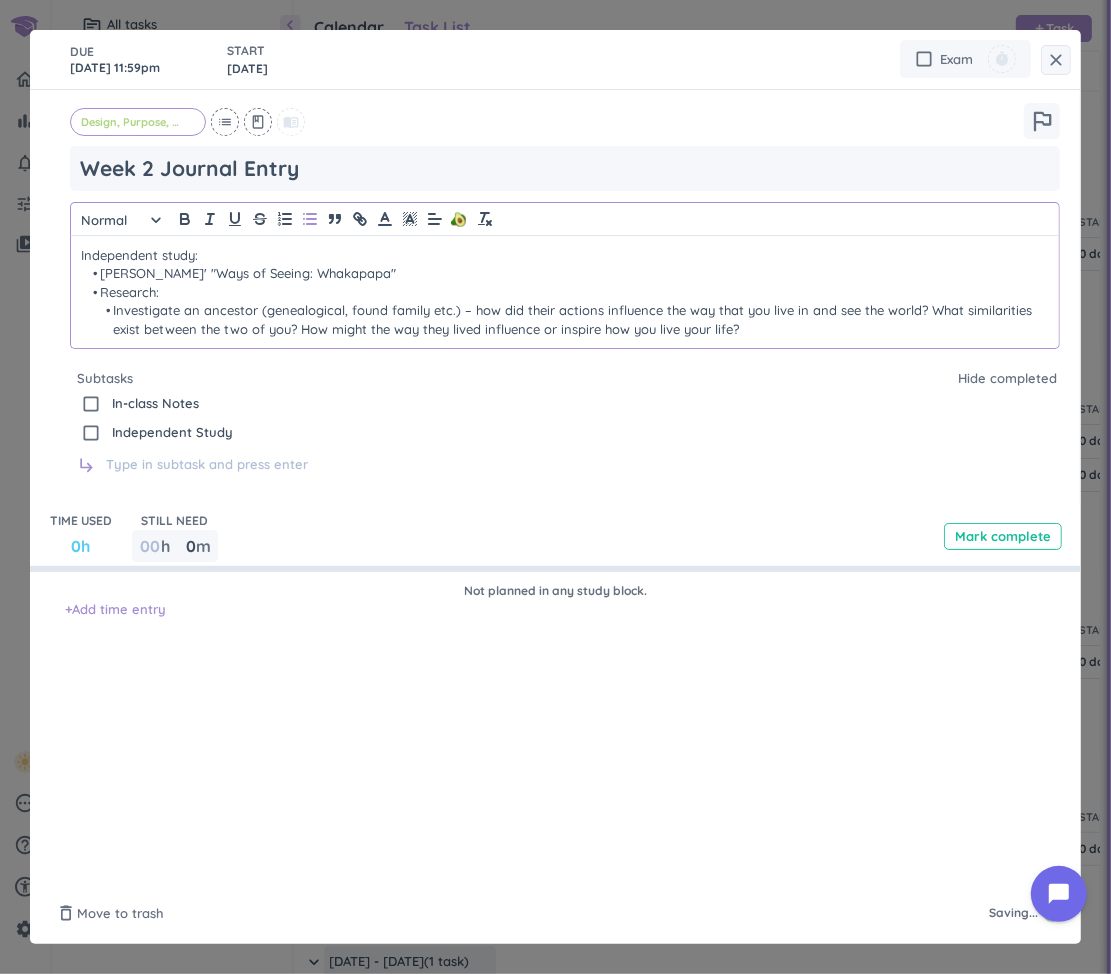 click on "Investigate an ancestor (genealogical, found family etc.) – how did their actions influence the way that you live in and see the world? What similarities exist between the two of you? How might the way they lived influence or inspire how you live your life?" at bounding box center [565, 319] 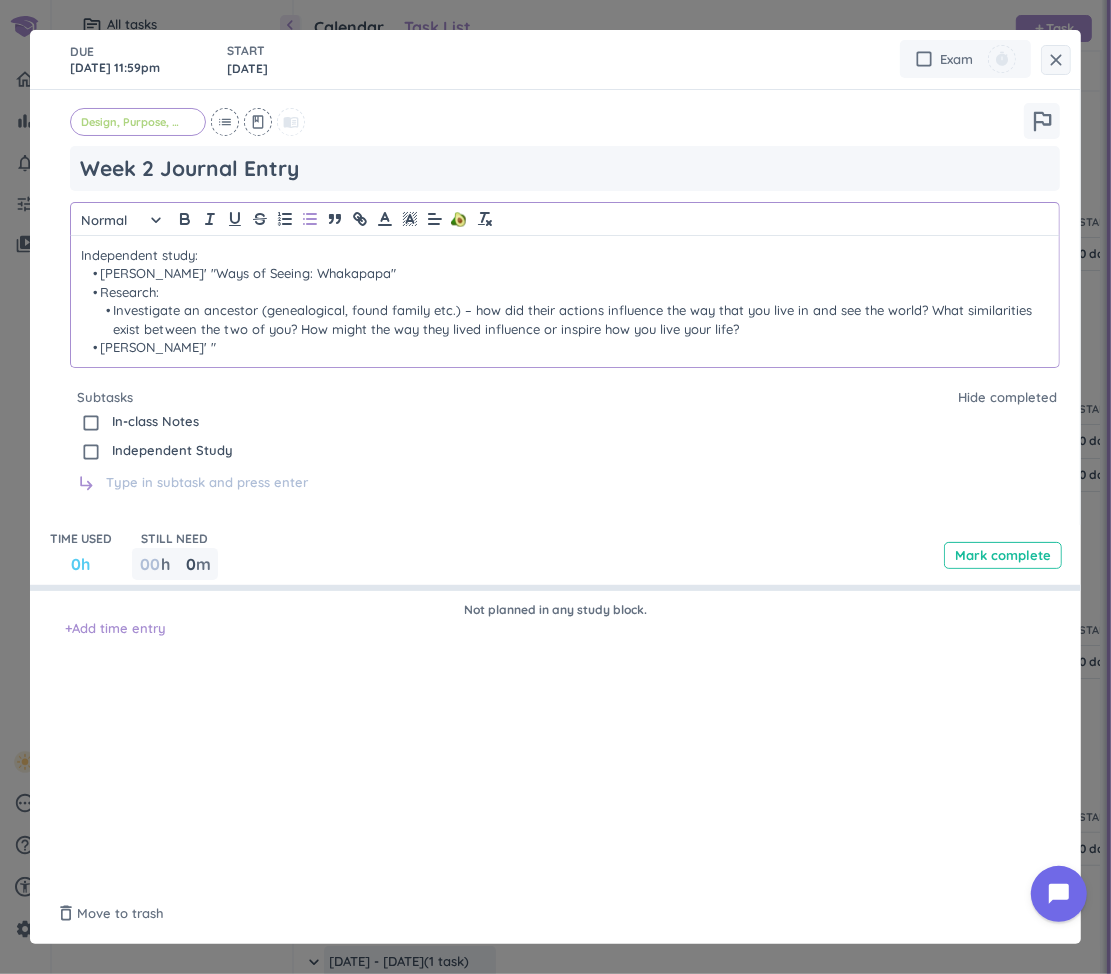 click on "[PERSON_NAME]' "" at bounding box center [565, 347] 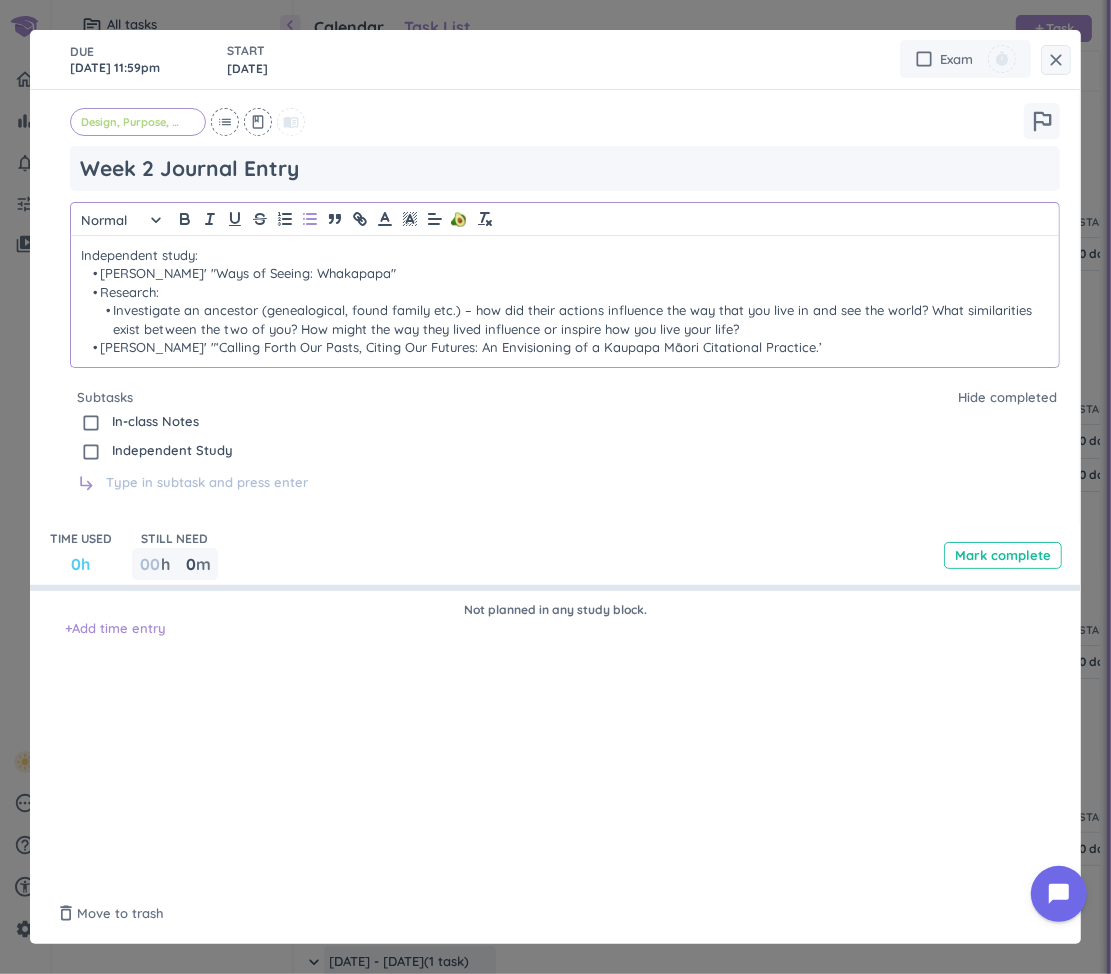 click on "[PERSON_NAME]' "‘Calling Forth Our Pasts, Citing Our Futures: An Envisioning of a Kaupapa Māori Citational Practice.’" at bounding box center [565, 347] 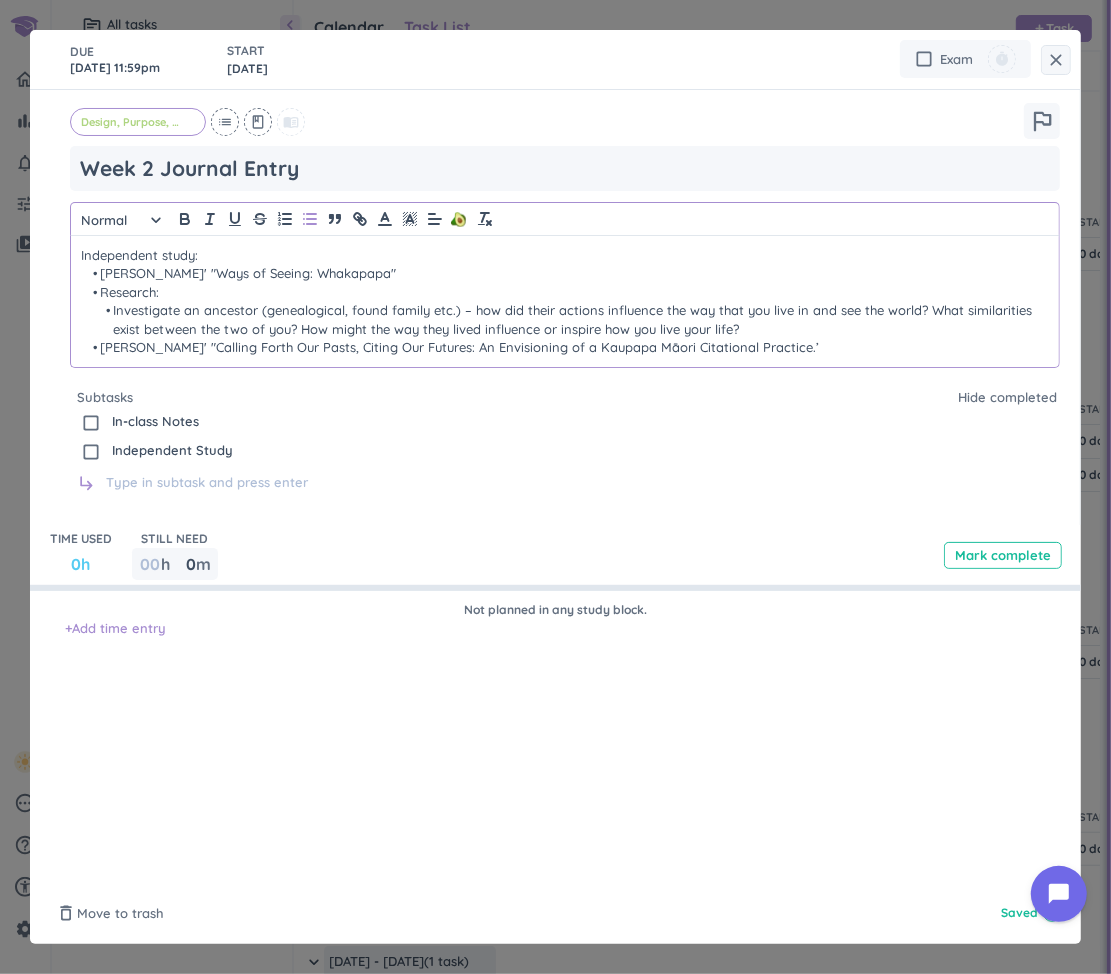 click on "[PERSON_NAME]' "Calling Forth Our Pasts, Citing Our Futures: An Envisioning of a Kaupapa Māori Citational Practice.’" at bounding box center [565, 347] 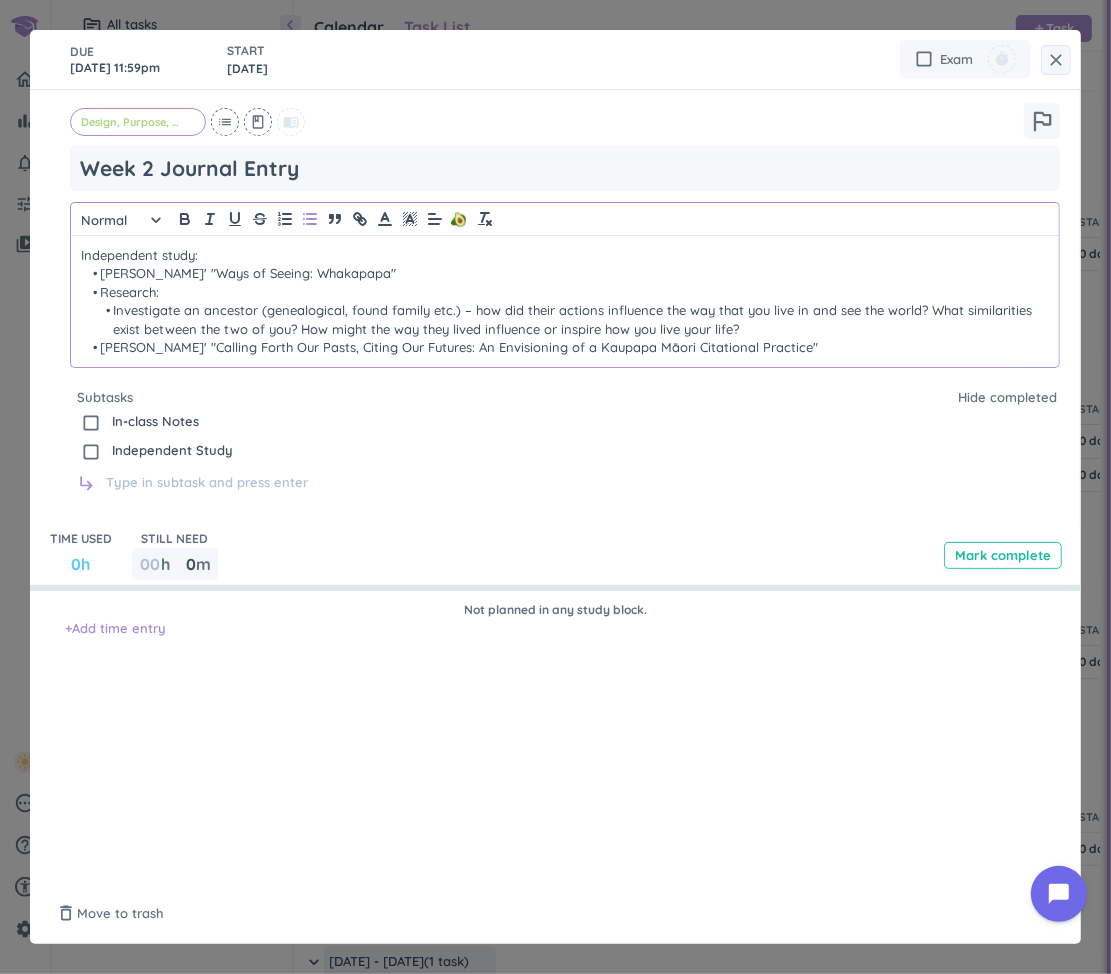 click on "Investigate an ancestor (genealogical, found family etc.) – how did their actions influence the way that you live in and see the world? What similarities exist between the two of you? How might the way they lived influence or inspire how you live your life?" at bounding box center (565, 319) 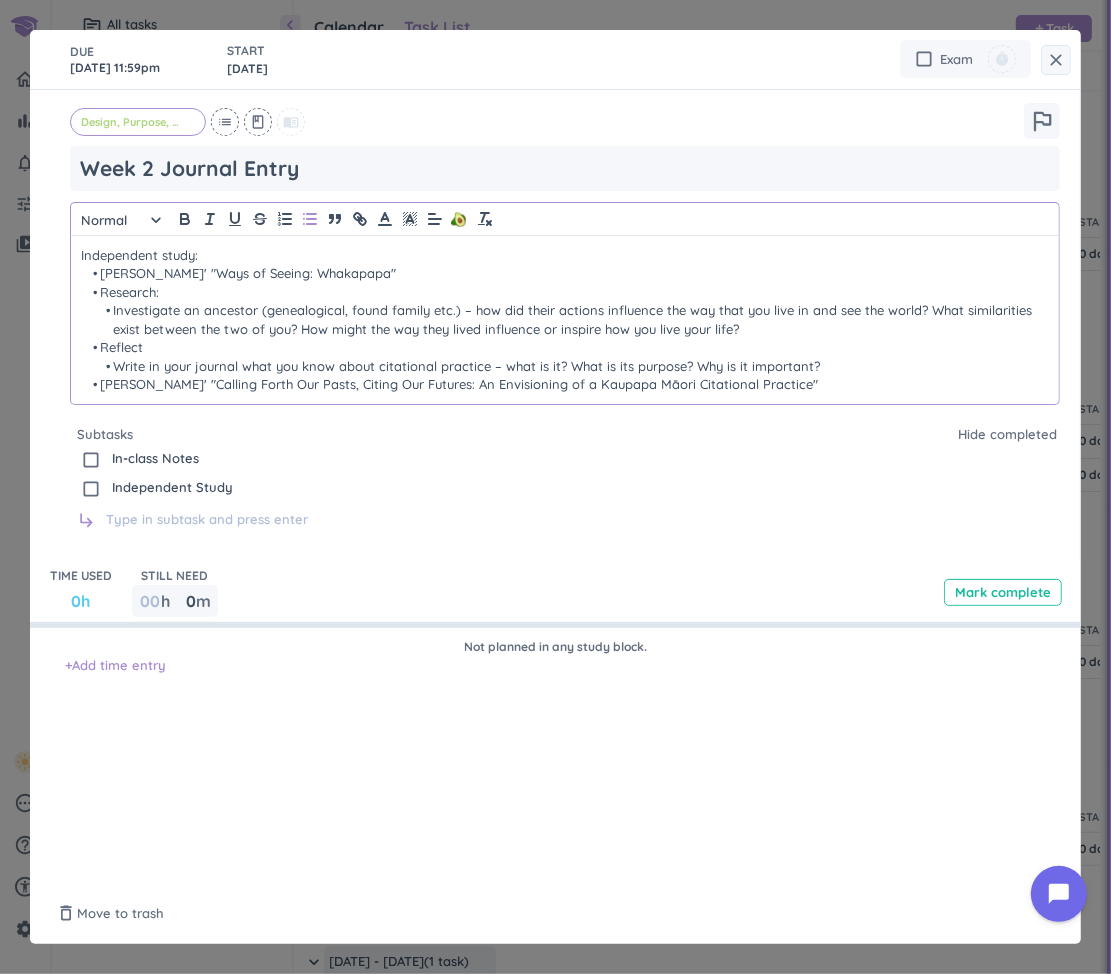 click on "[PERSON_NAME]' "Calling Forth Our Pasts, Citing Our Futures: An Envisioning of a Kaupapa Māori Citational Practice"" at bounding box center [565, 384] 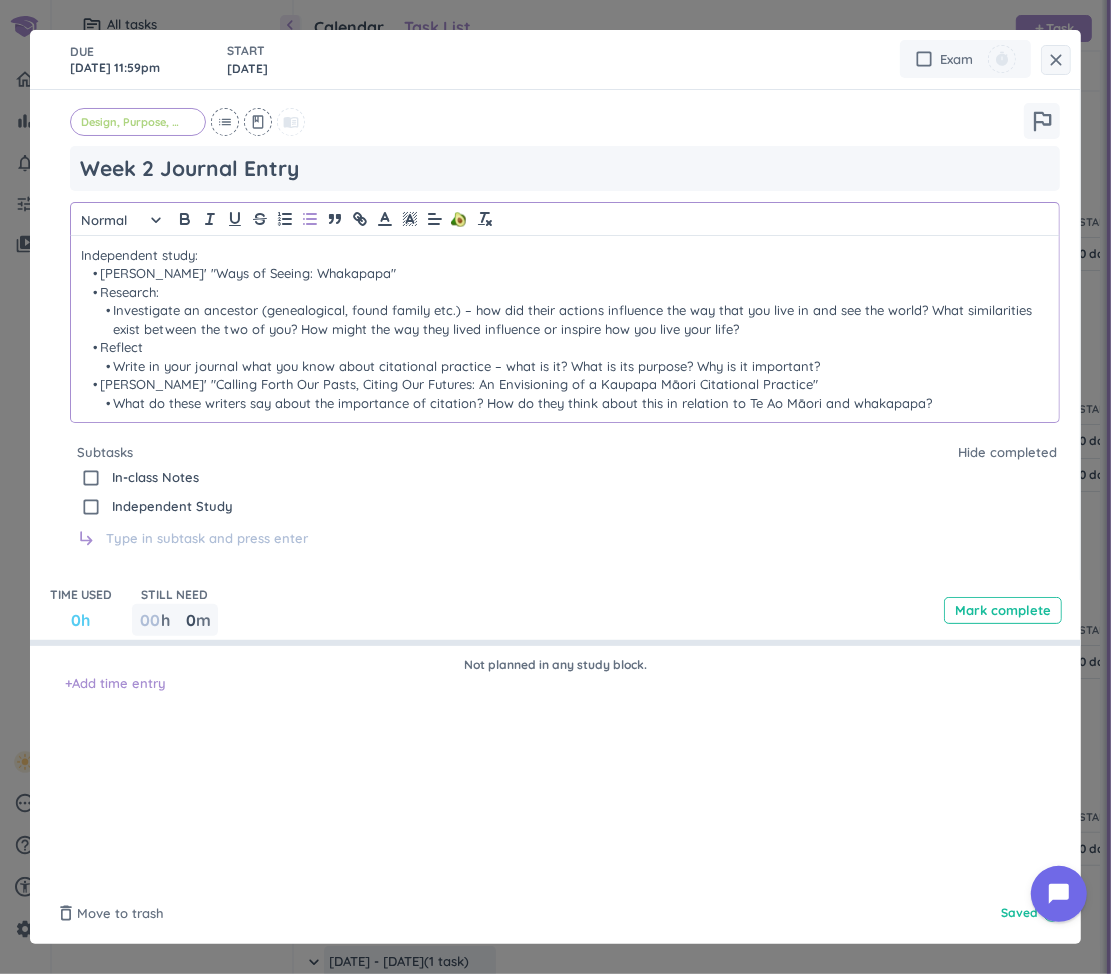 click on "Independent study:" at bounding box center [565, 255] 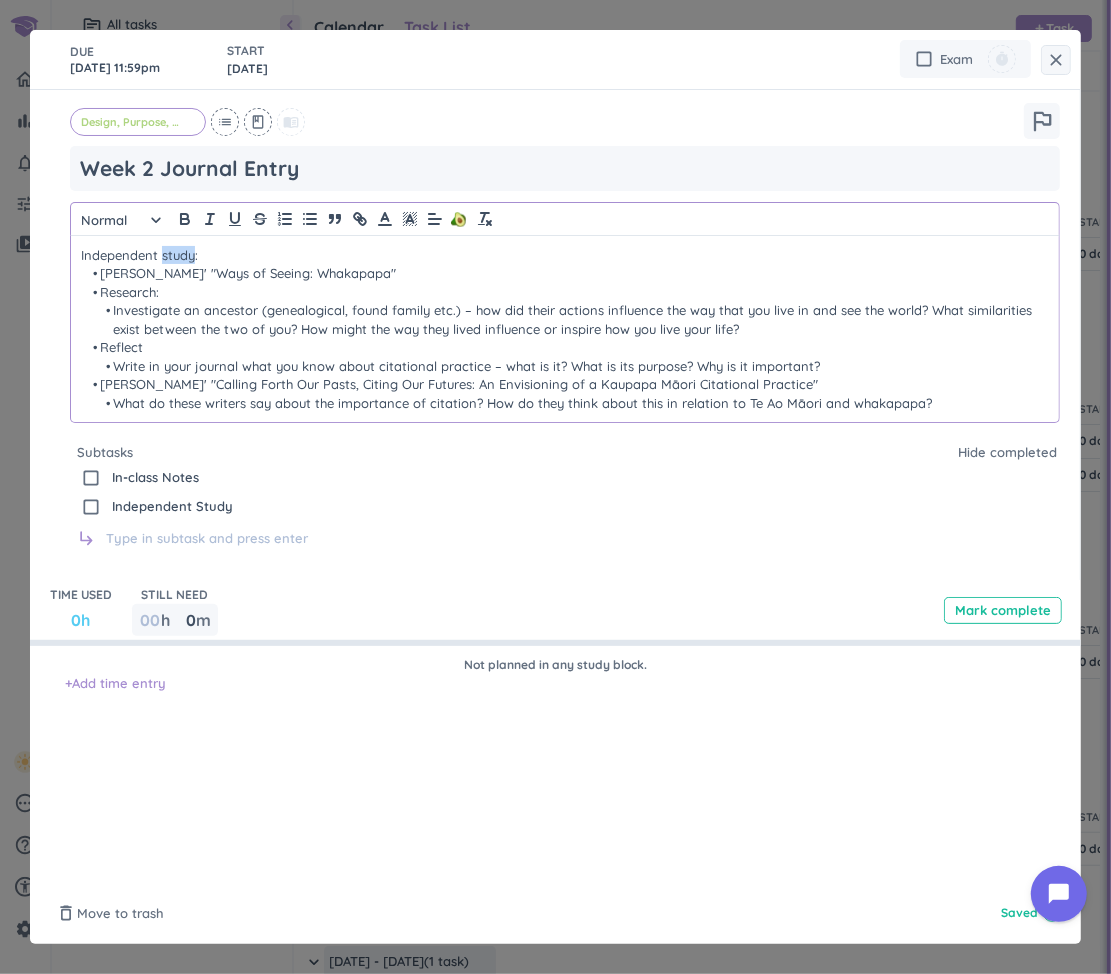 click on "Independent study:" at bounding box center (565, 255) 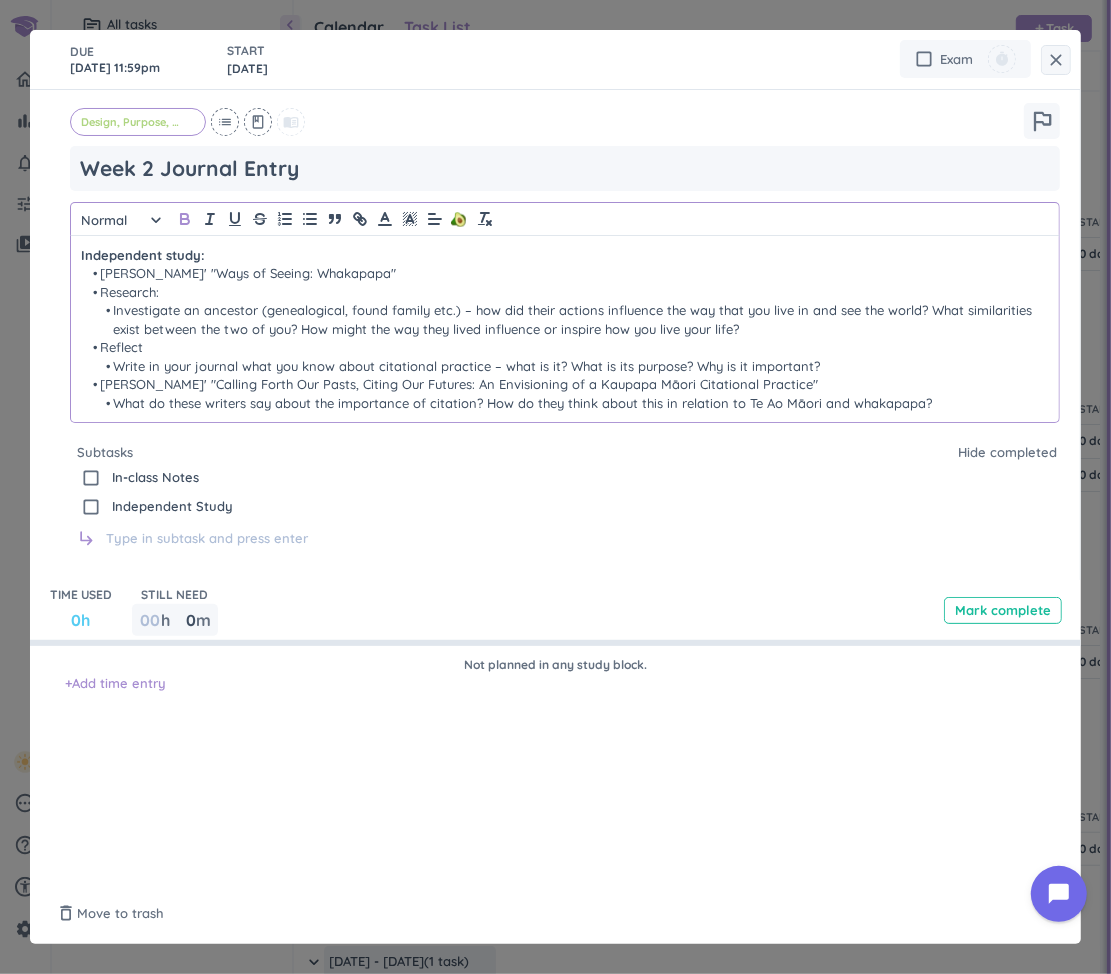 click on "Independent study:" at bounding box center [565, 255] 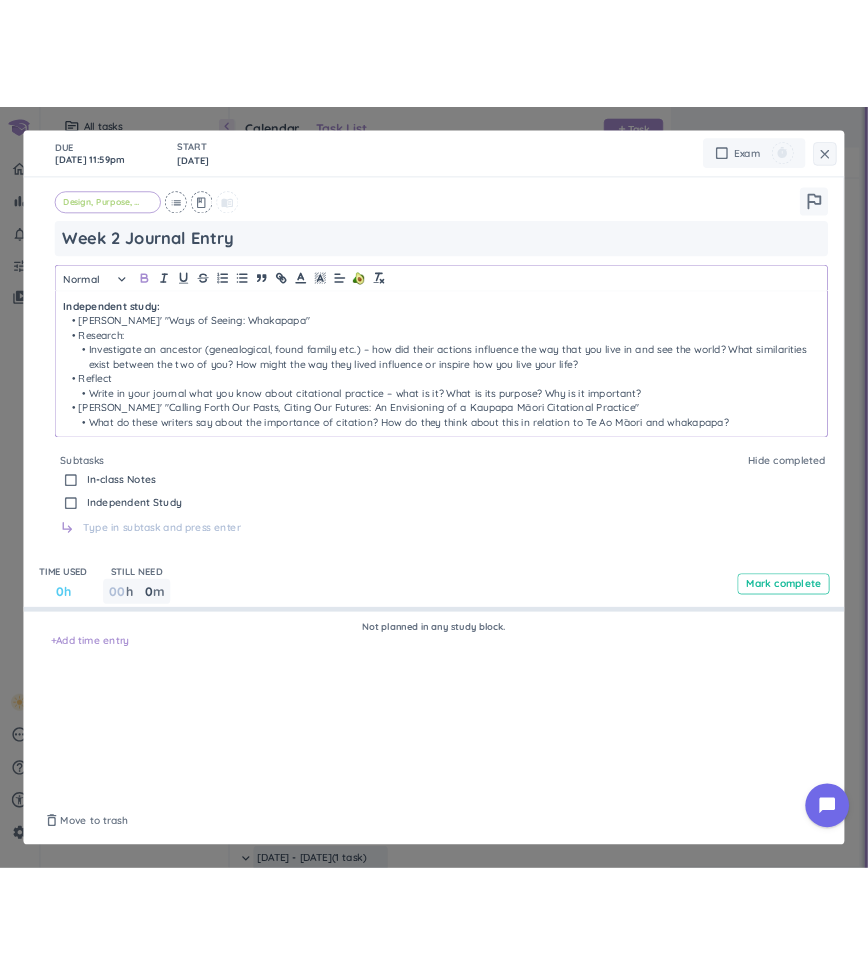 scroll, scrollTop: 50, scrollLeft: 564, axis: both 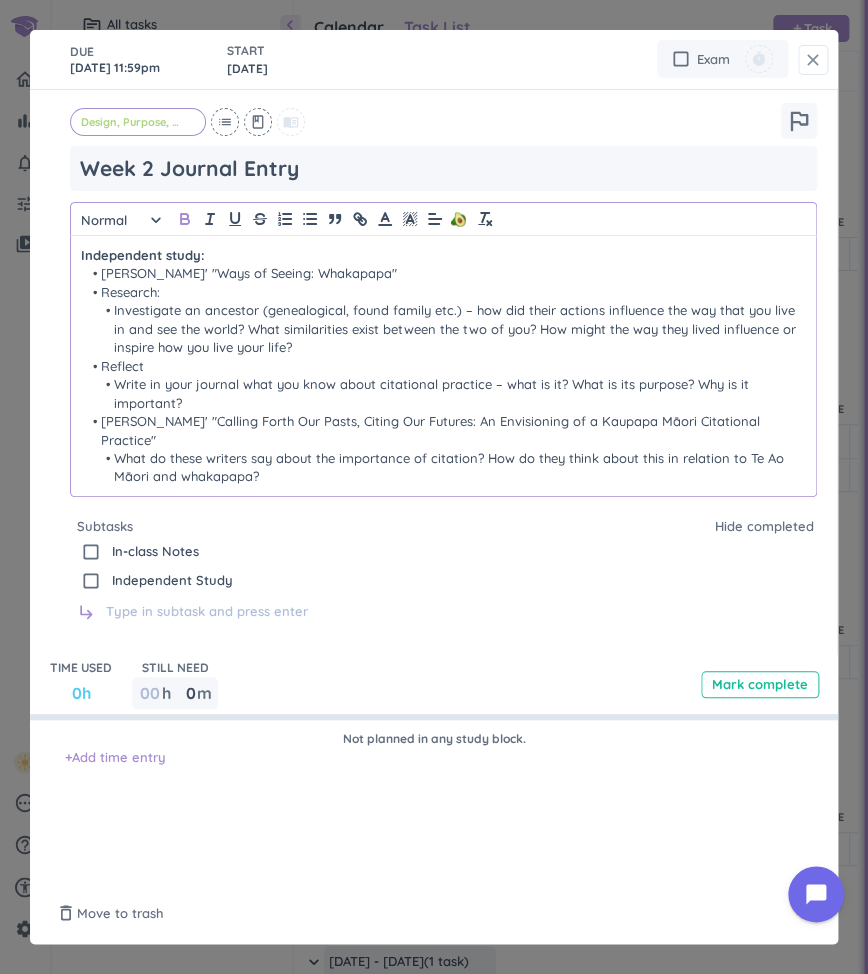 click on "close" at bounding box center [813, 60] 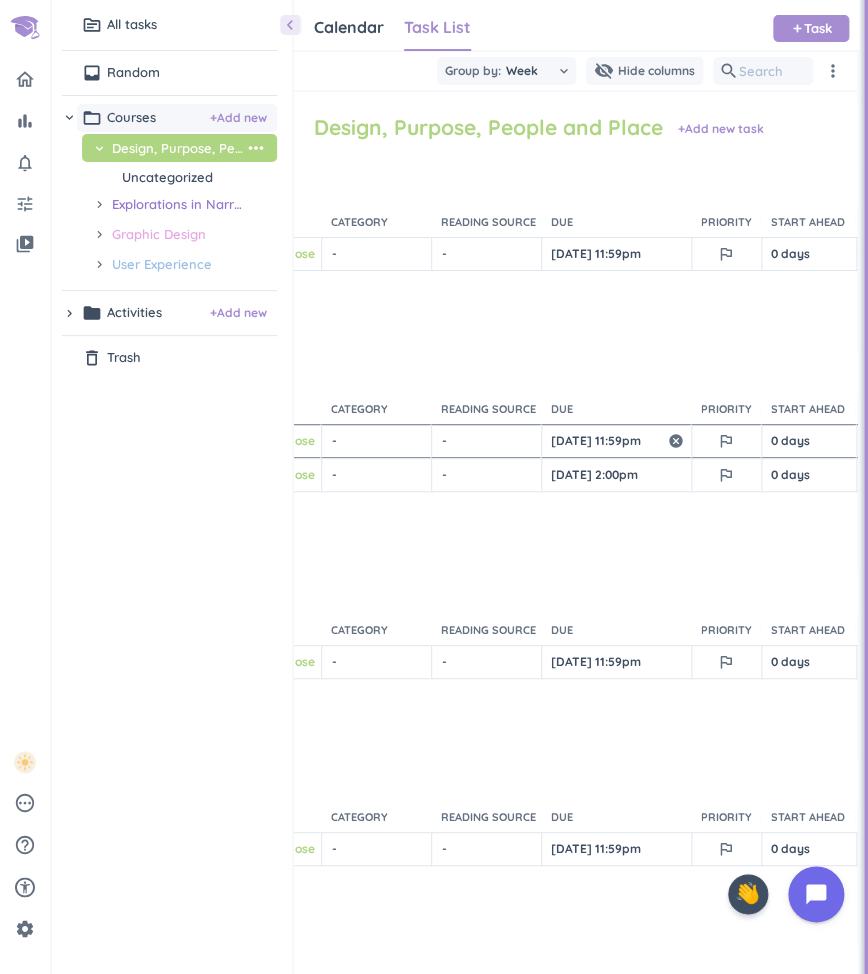 scroll, scrollTop: 0, scrollLeft: 315, axis: horizontal 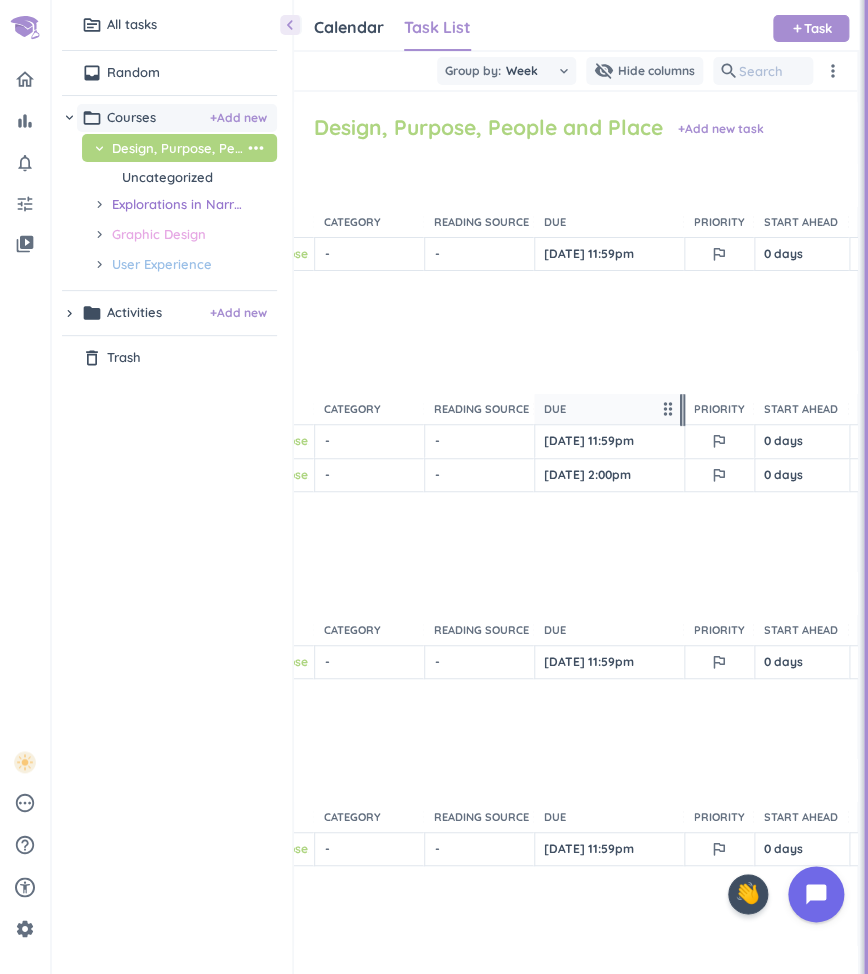 click on "Due" at bounding box center [600, 409] 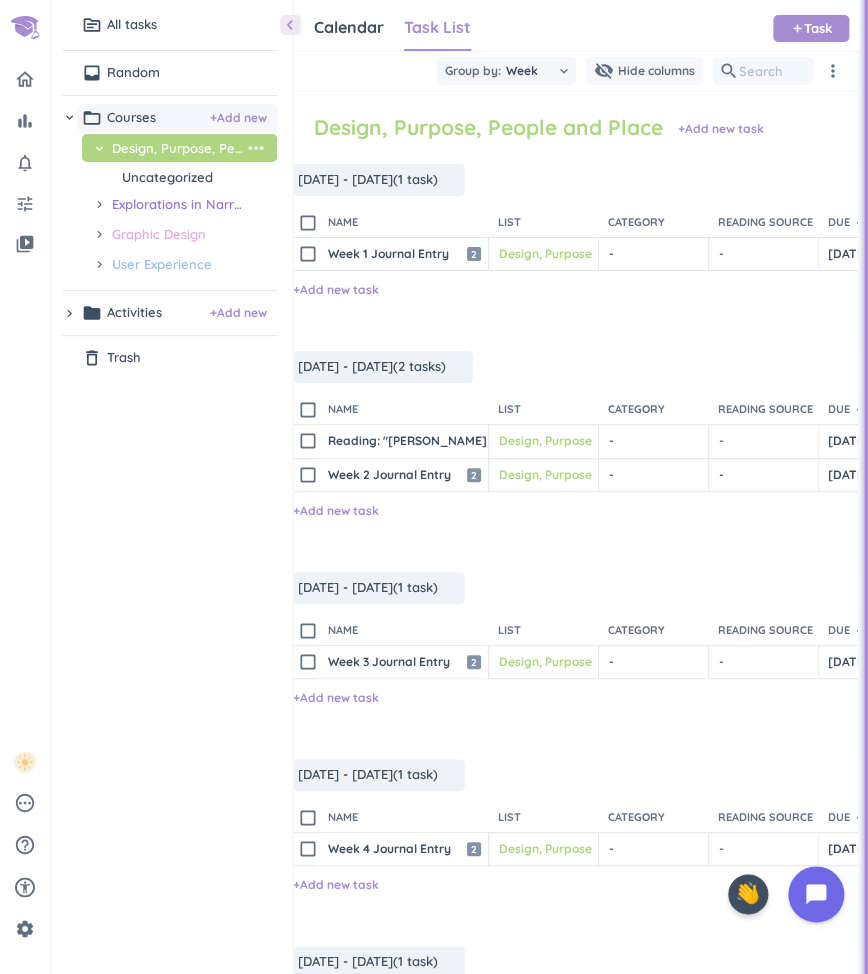 scroll, scrollTop: 0, scrollLeft: 0, axis: both 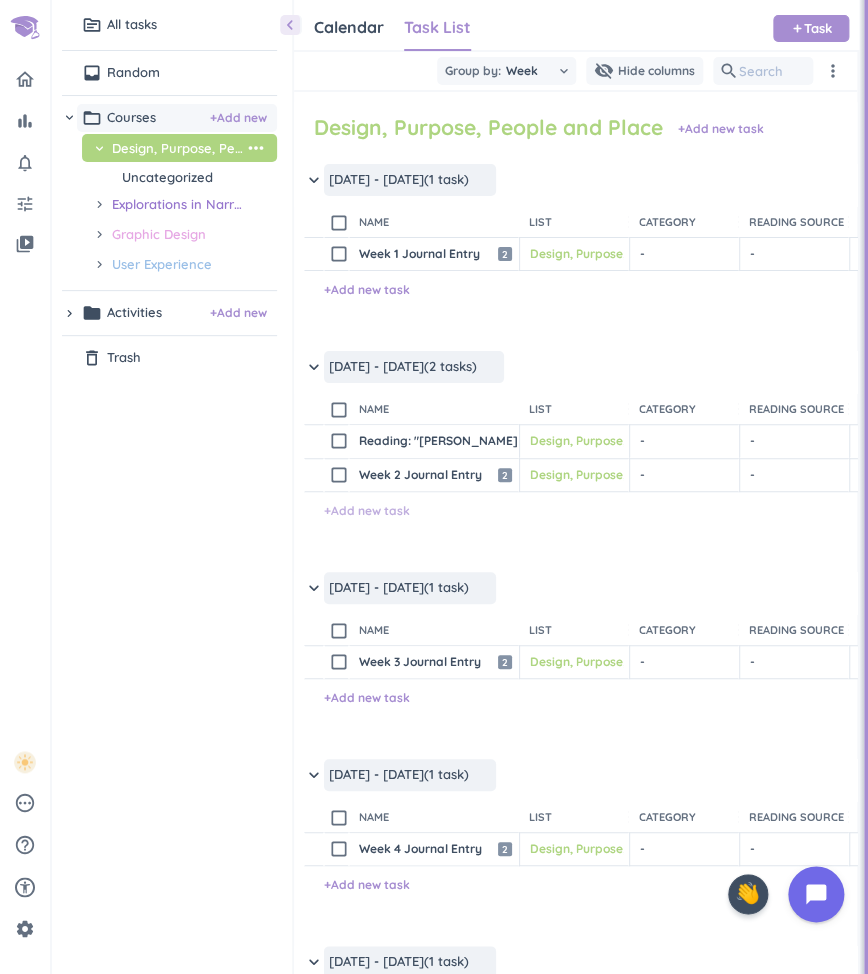 click on "+  Add new task" at bounding box center (367, 511) 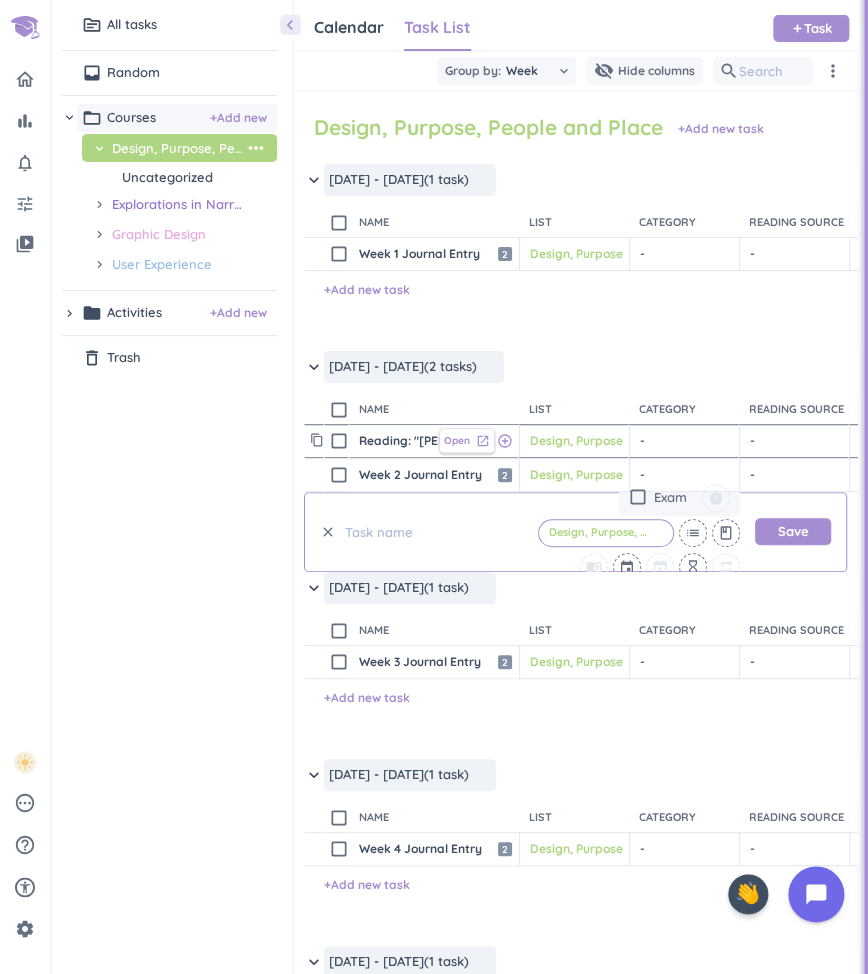 click on "Open" at bounding box center [457, 440] 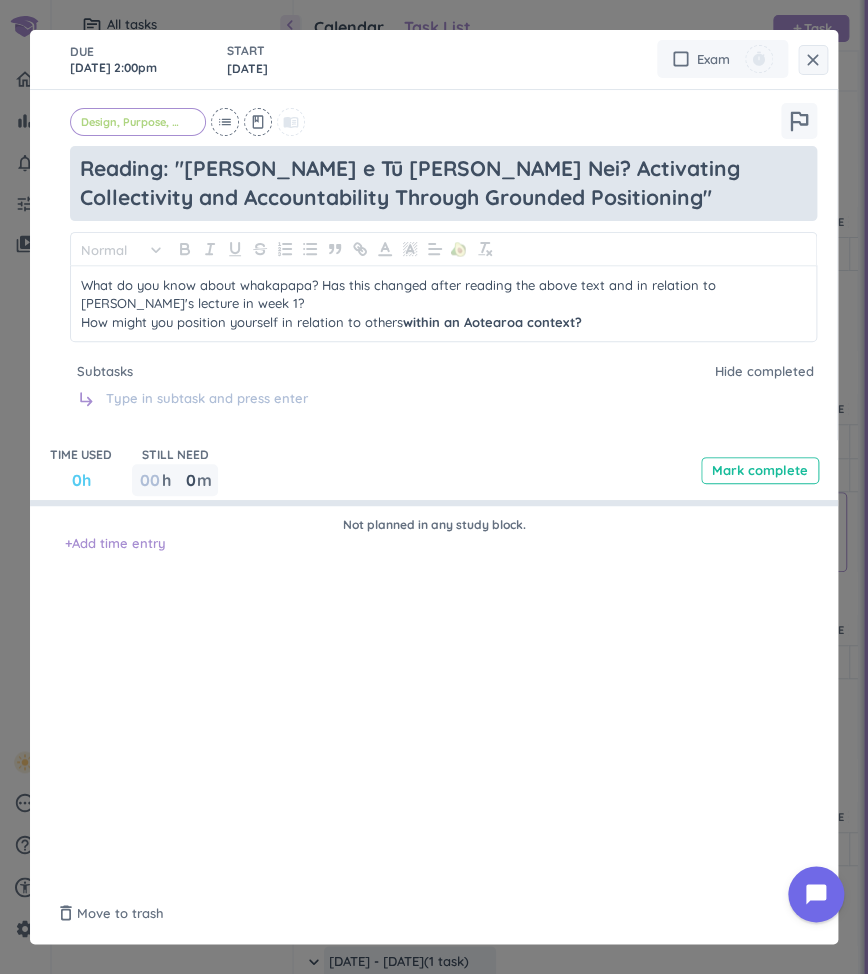 click on "Reading: "[PERSON_NAME] e Tū [PERSON_NAME] Nei? Activating Collectivity and Accountability Through Grounded Positioning"" at bounding box center (443, 183) 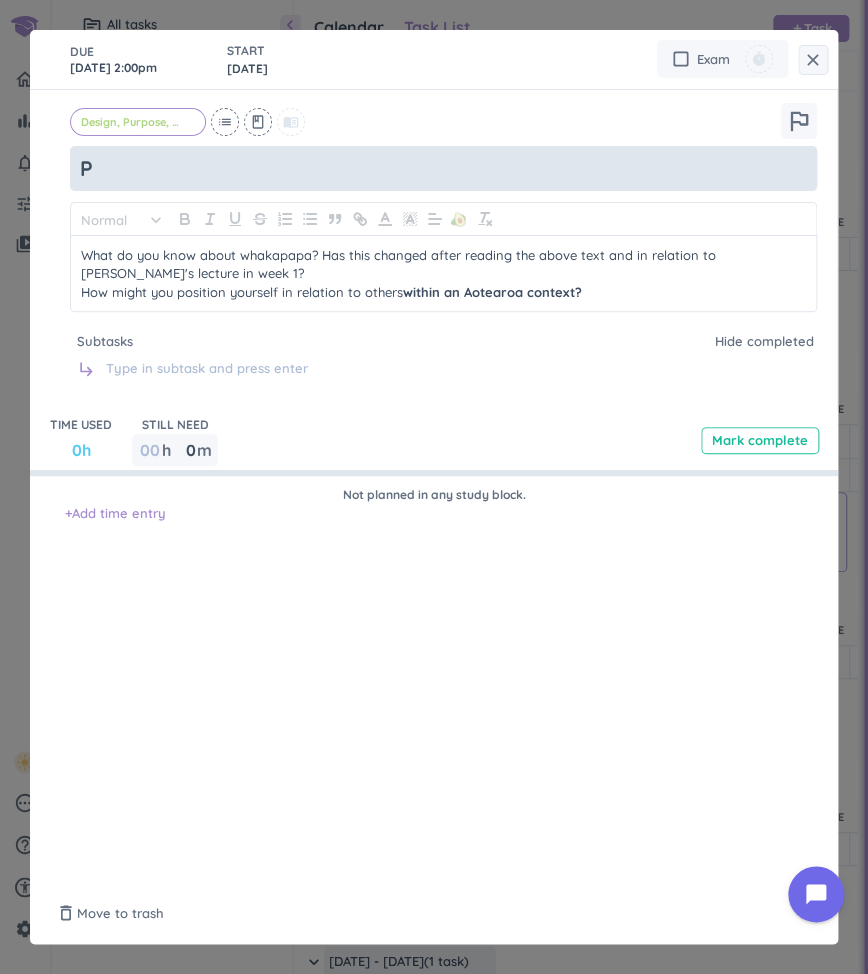 type on "x" 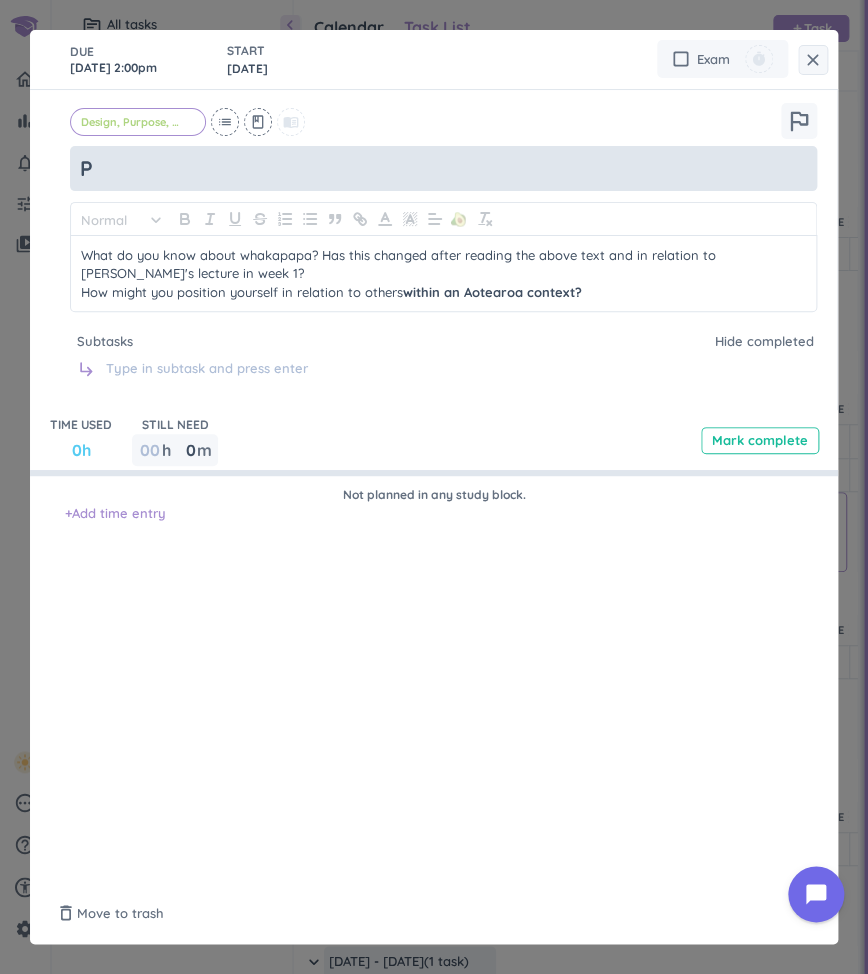type on "Pr" 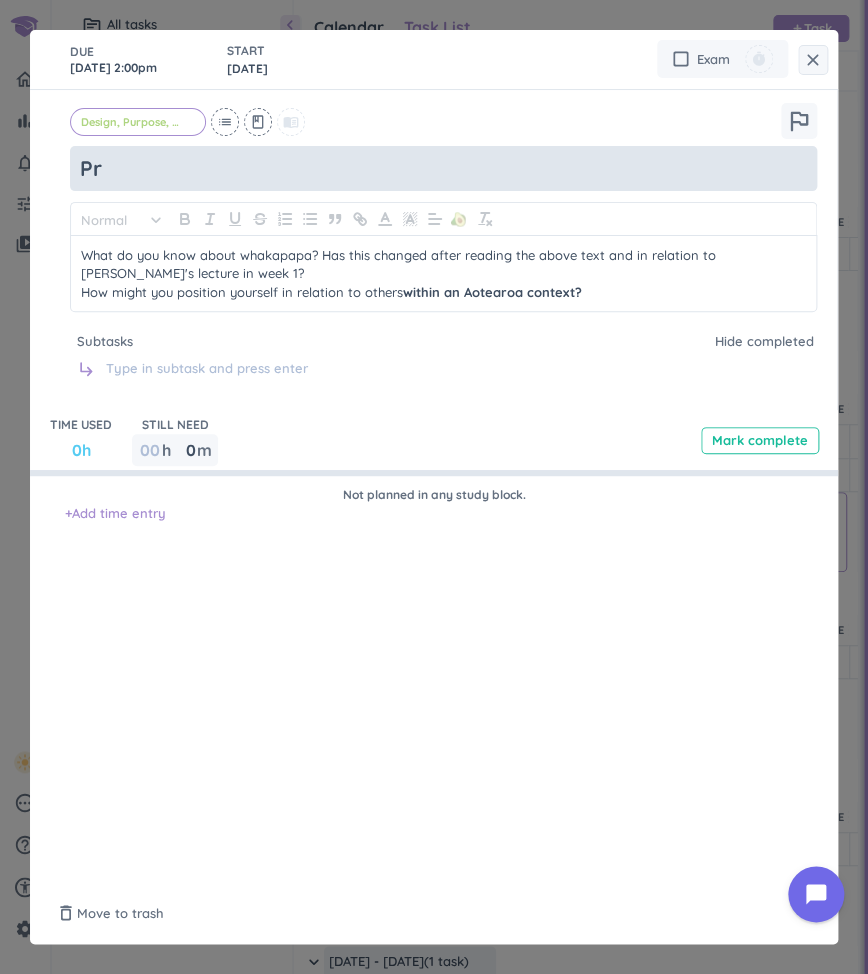 type on "x" 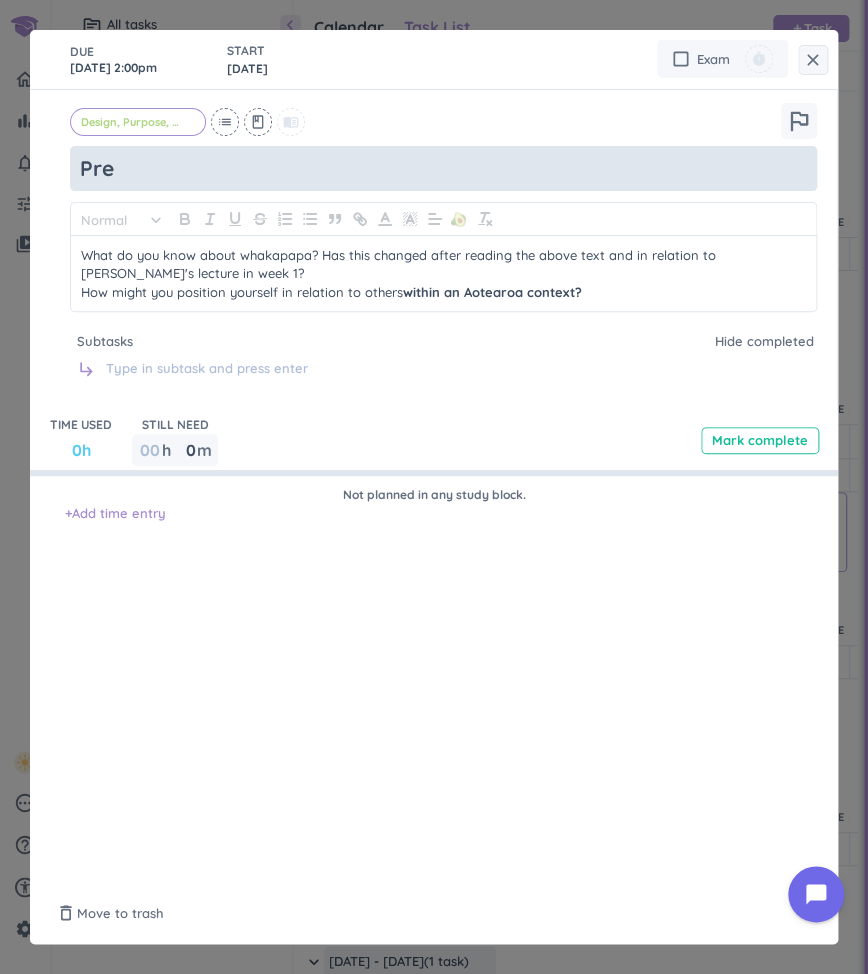 type on "x" 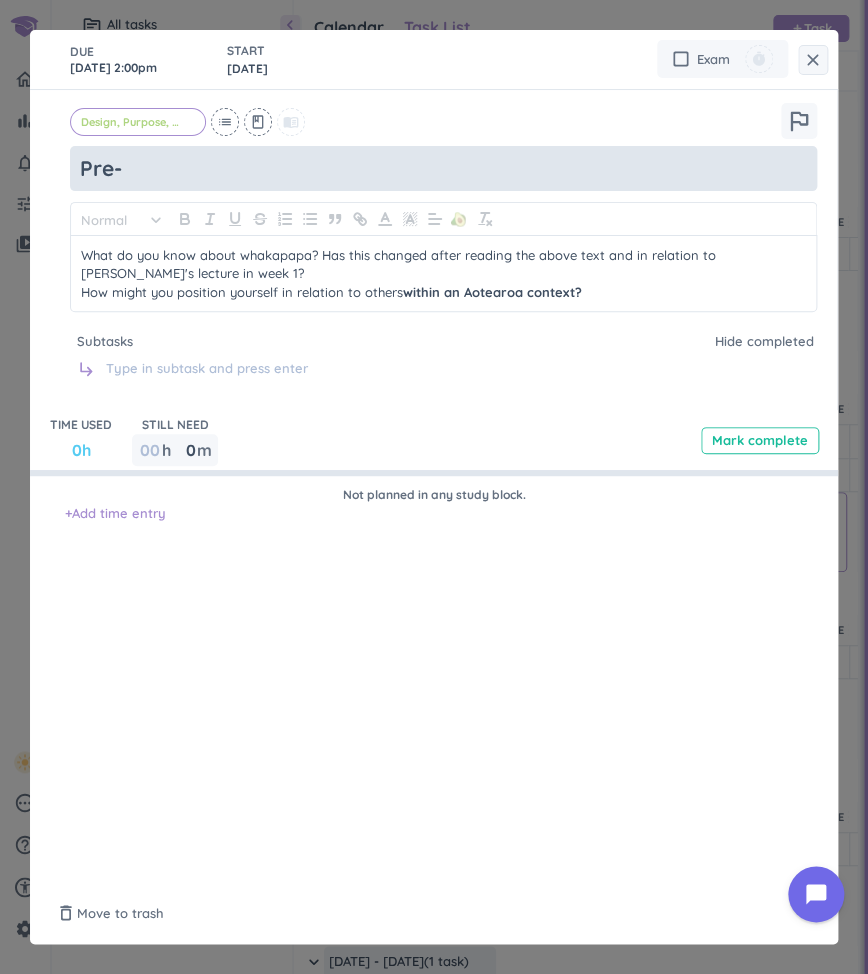 type on "Pre-" 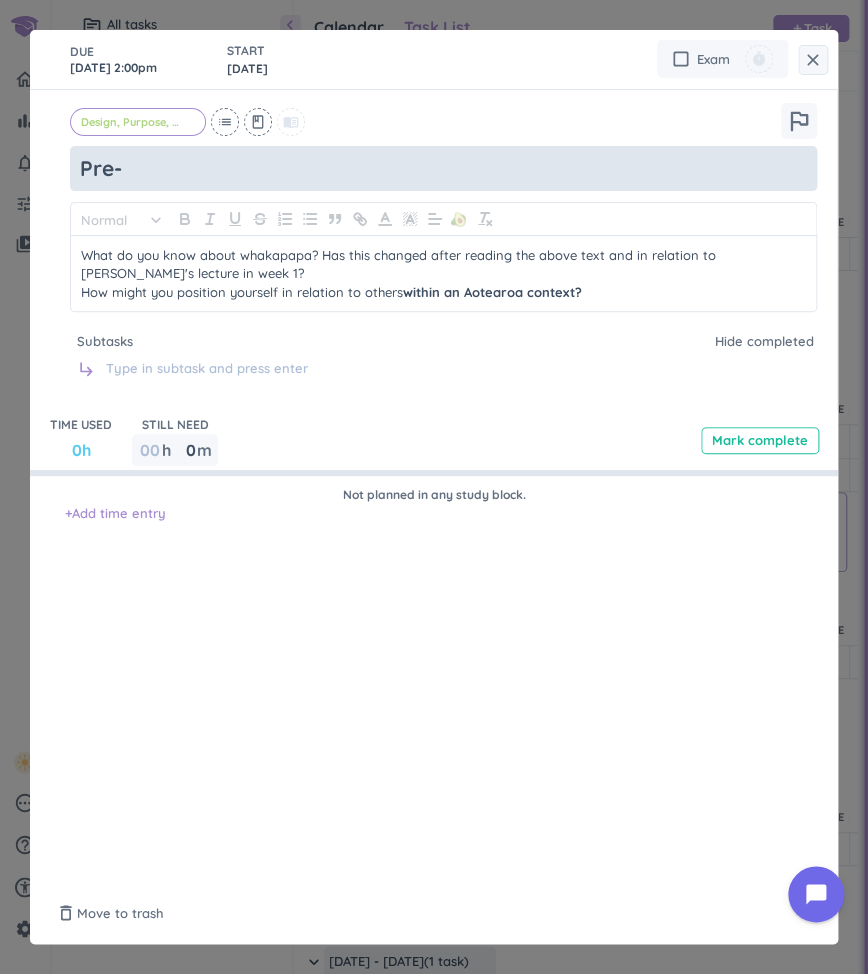 click on "Pre-" at bounding box center (443, 168) 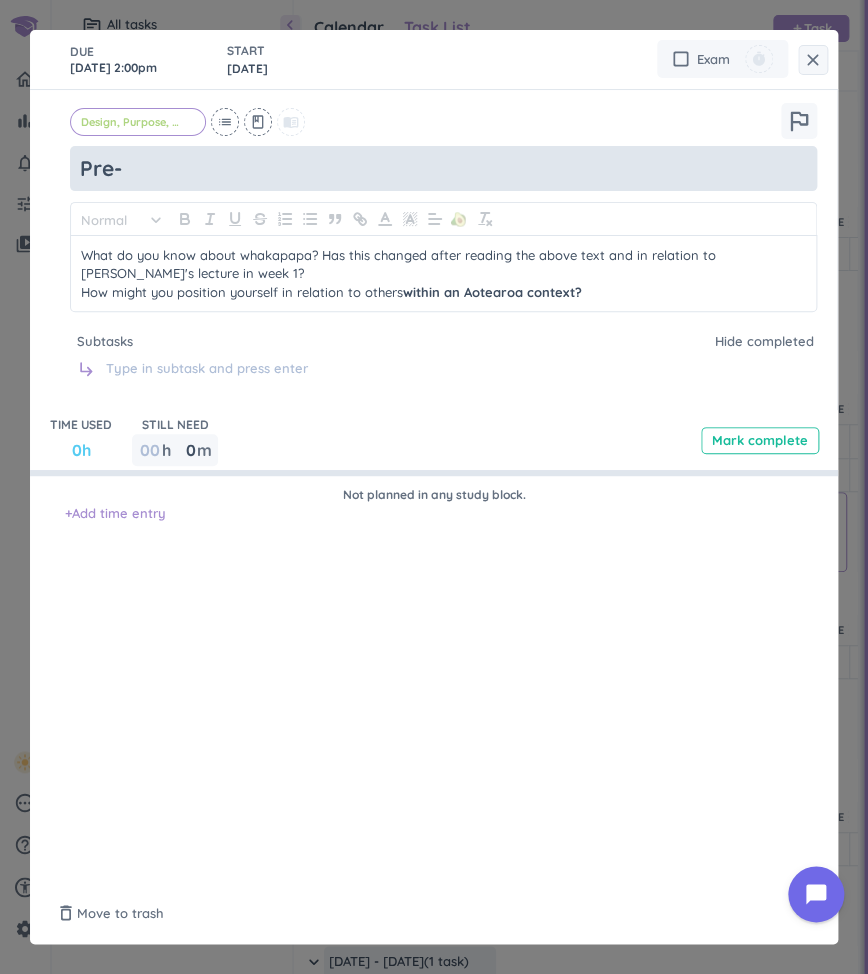 type on "x" 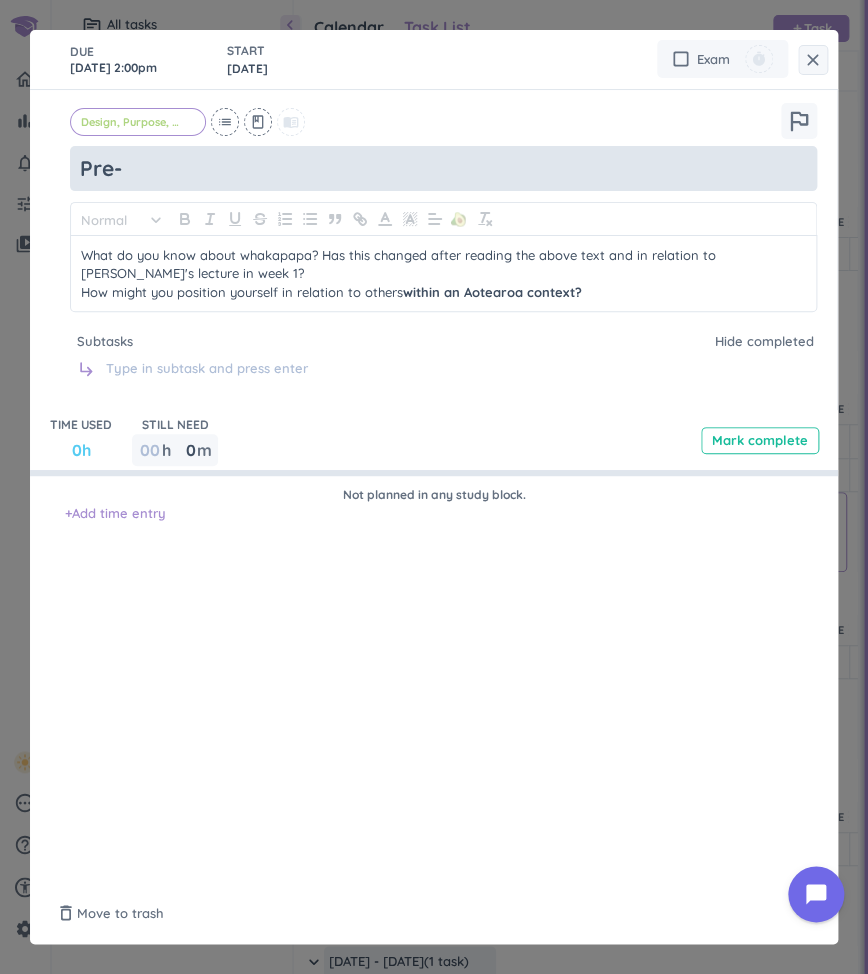 type on "Pre" 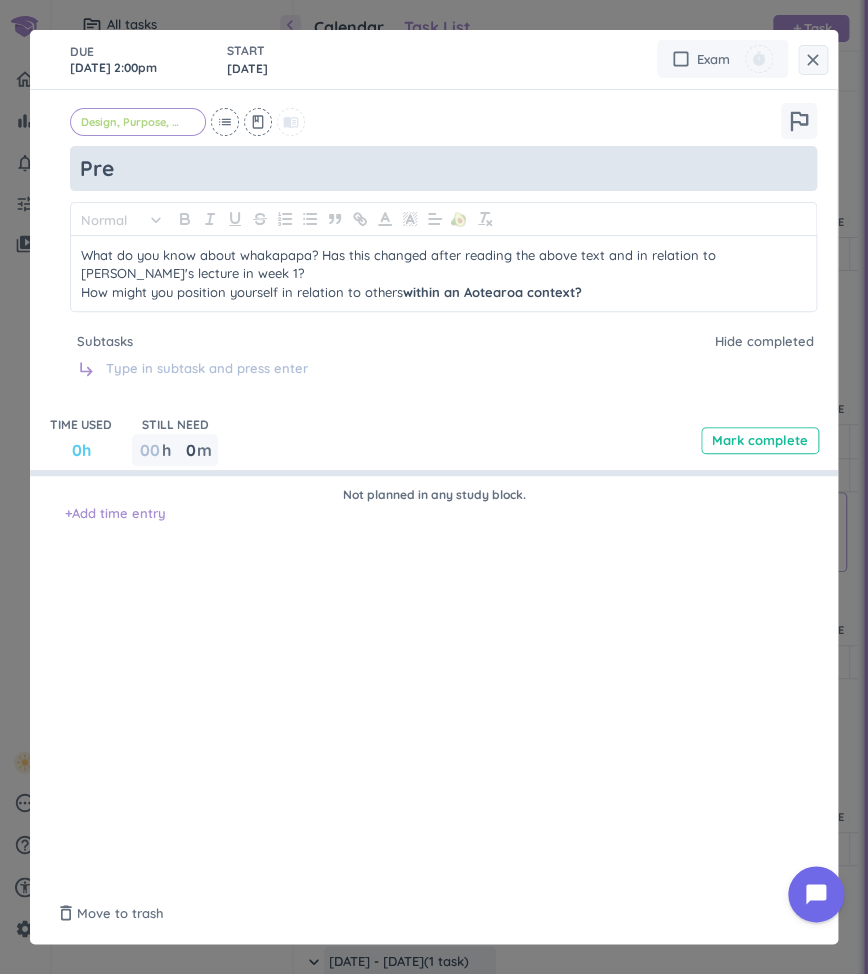 type on "x" 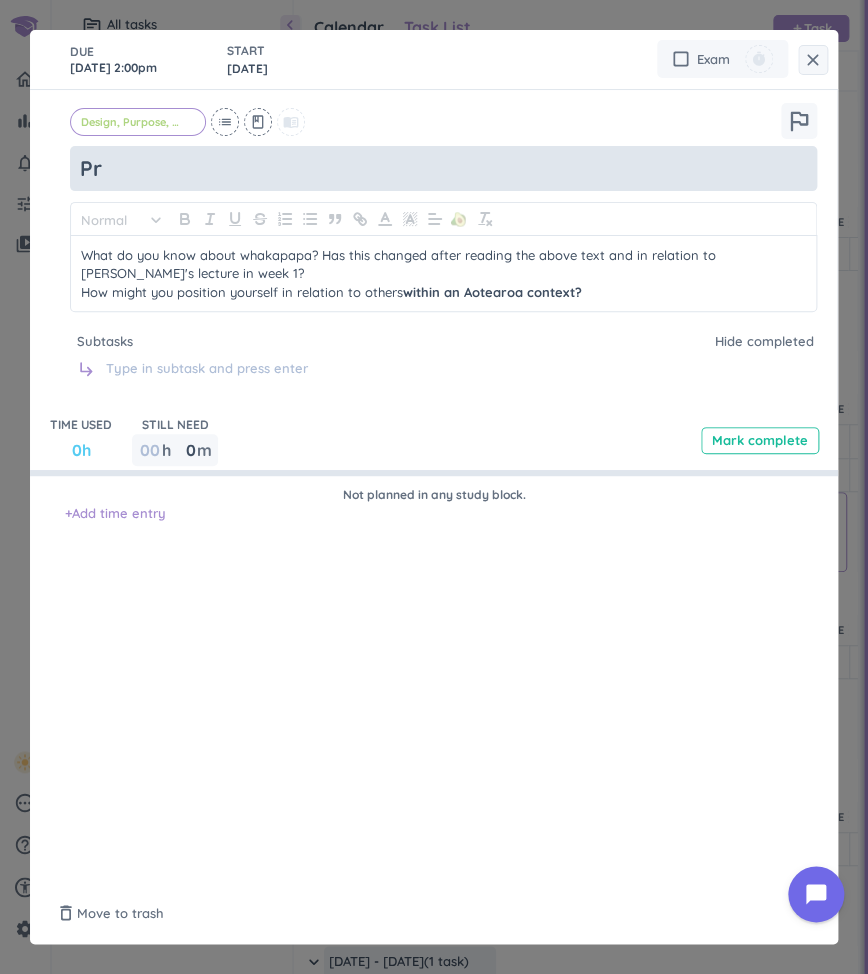 type on "x" 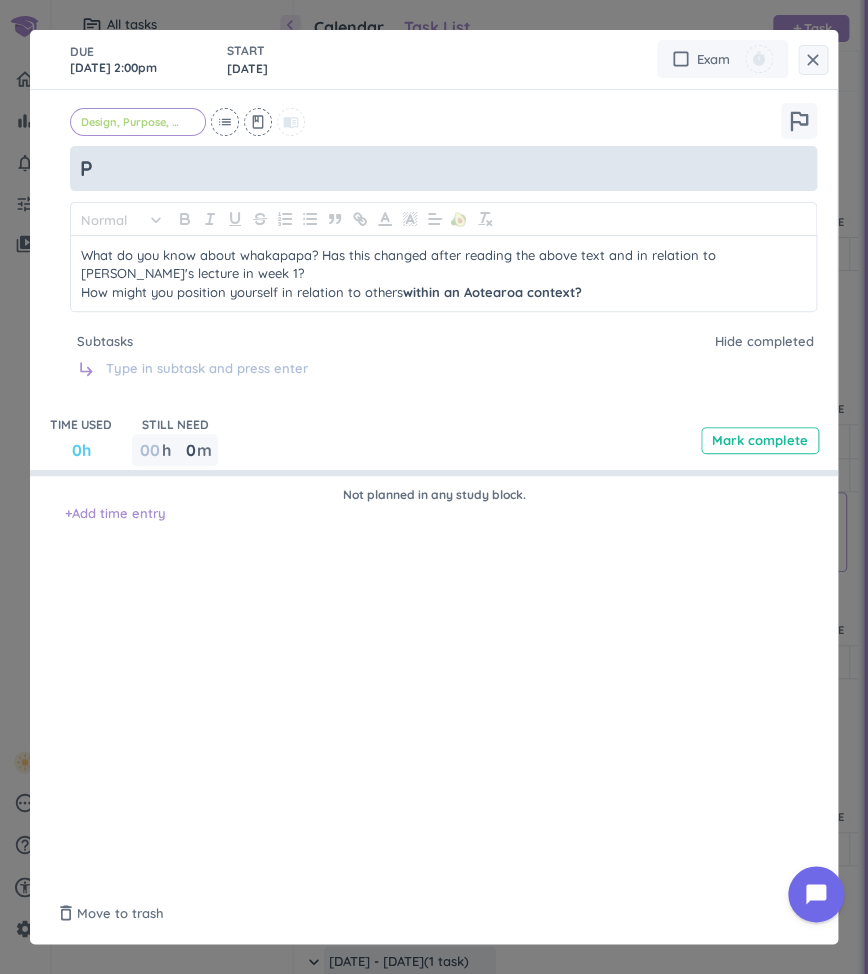 type on "x" 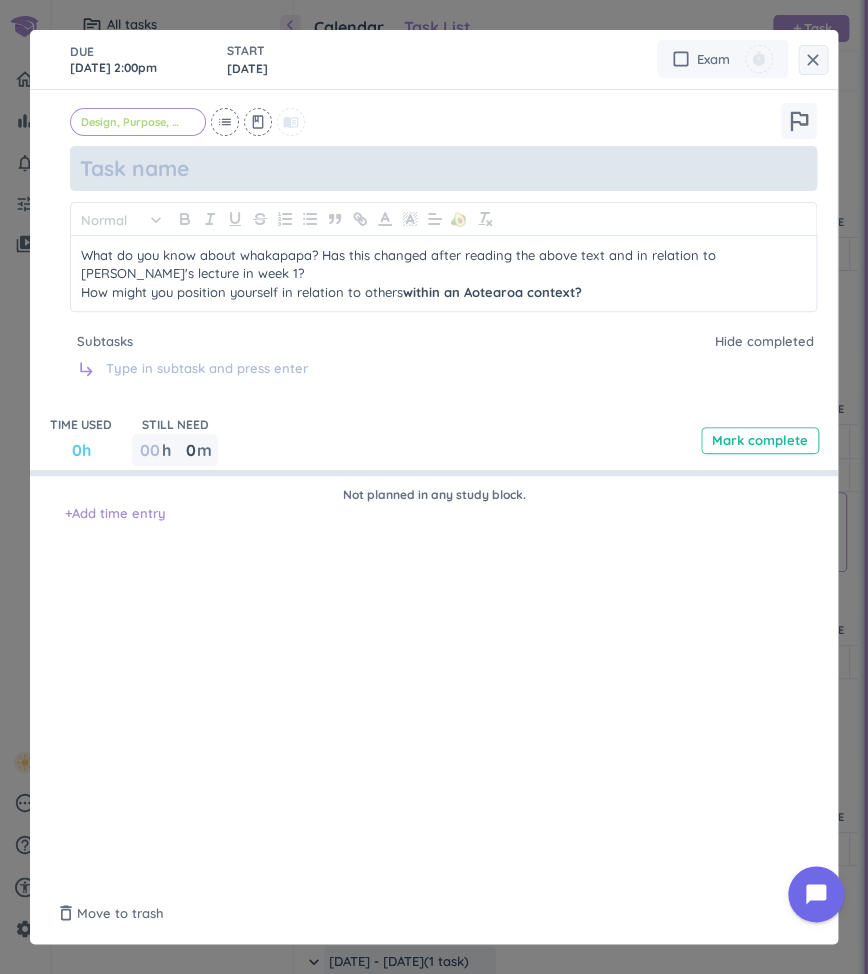 type on "x" 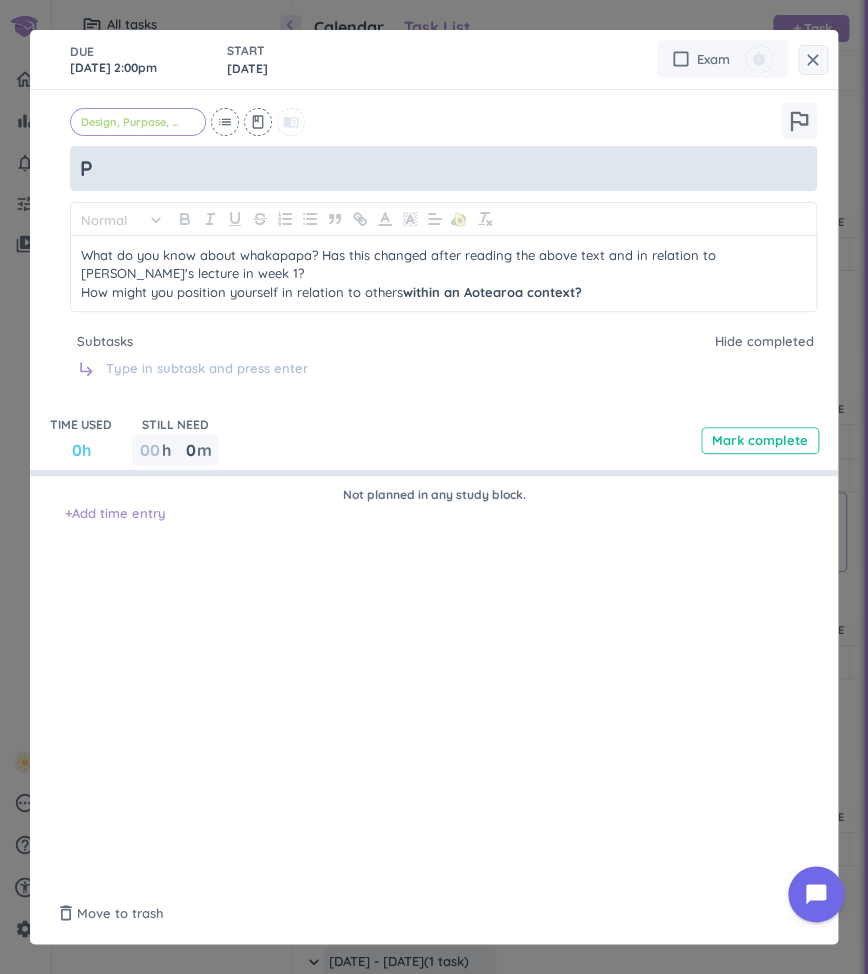 type on "Pr" 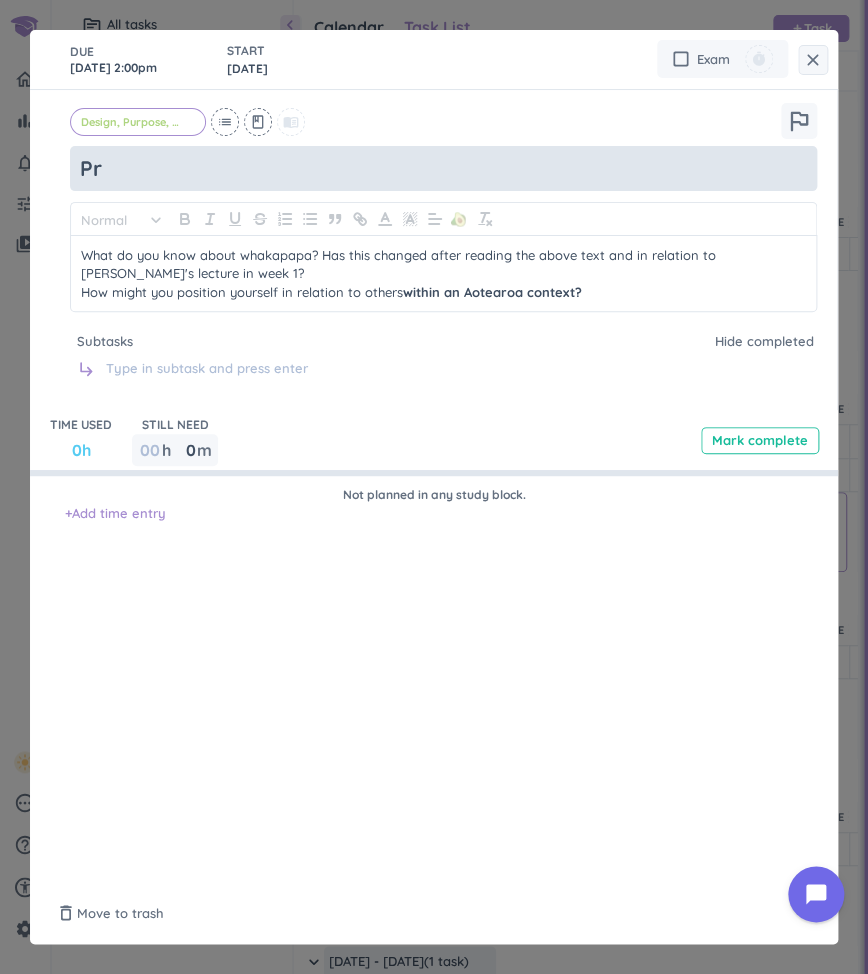 type on "x" 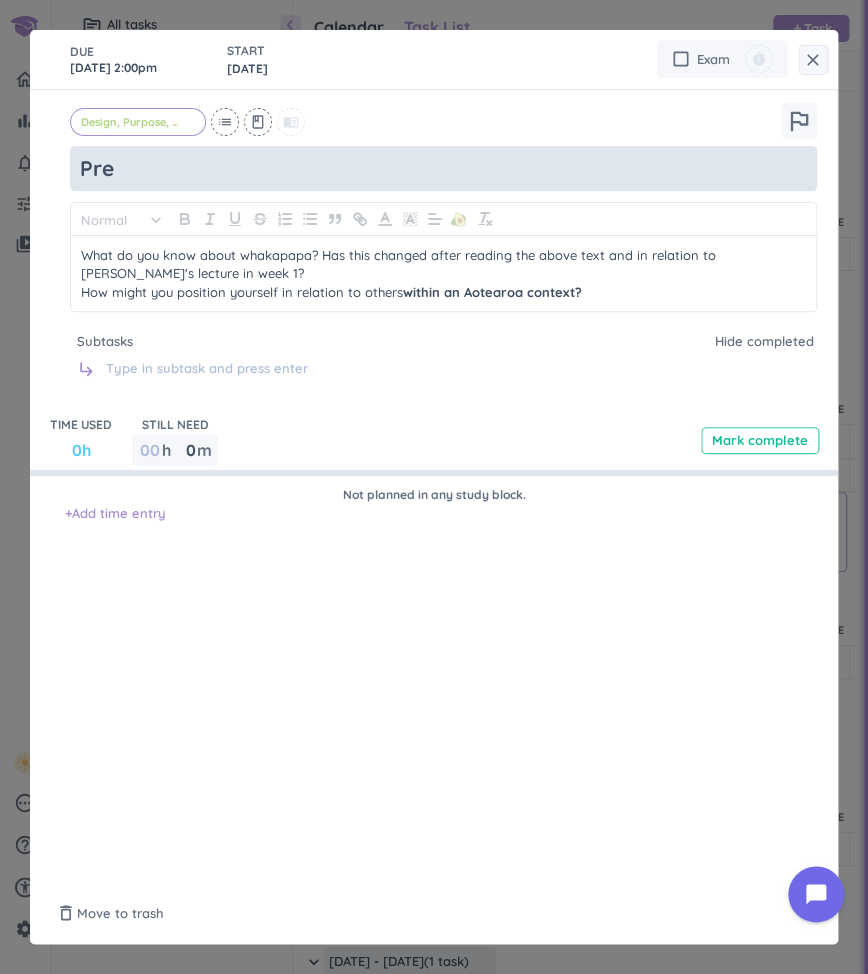 type on "x" 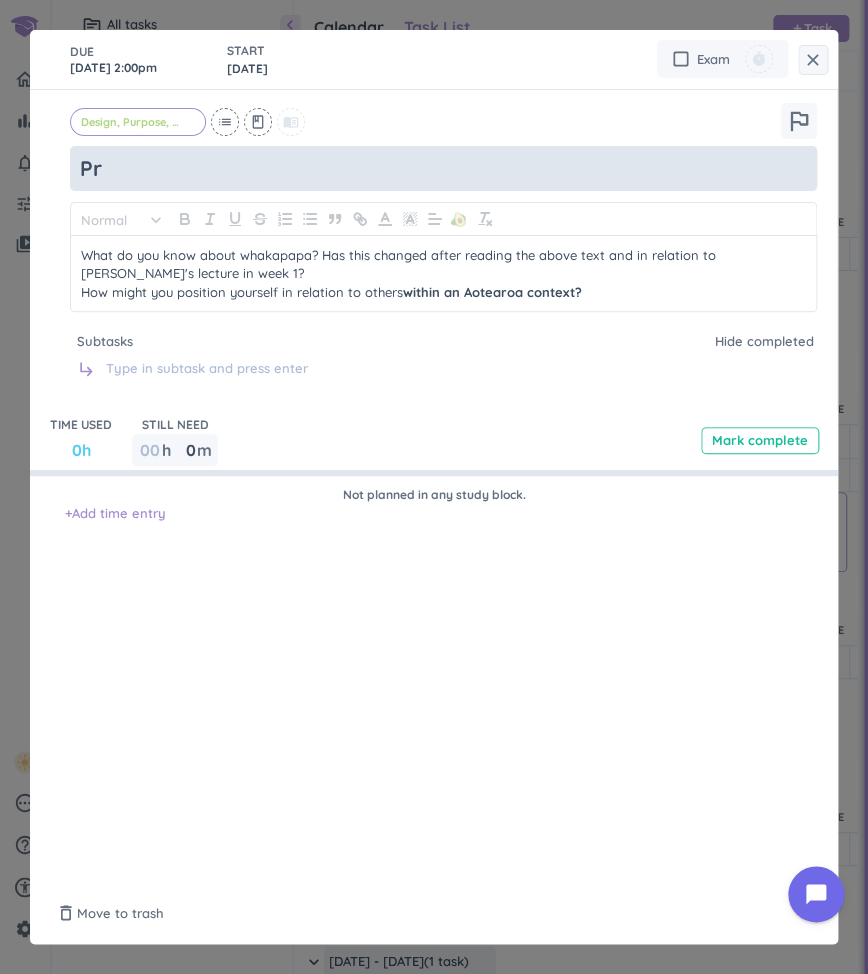 type on "x" 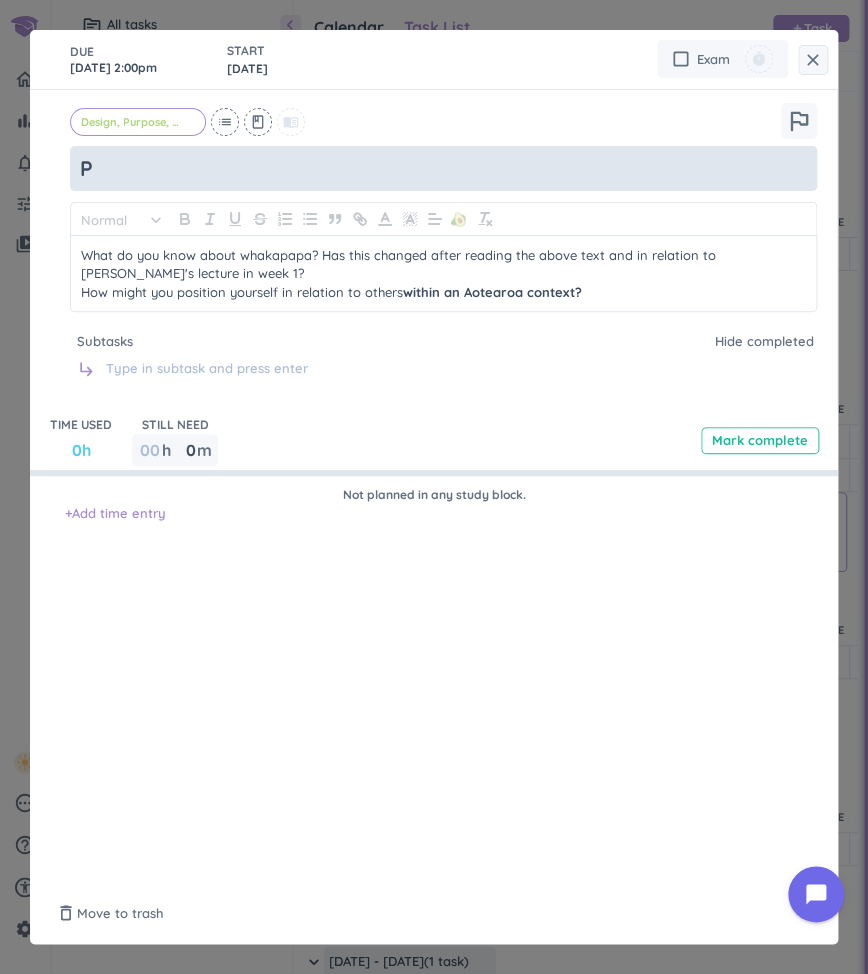type on "x" 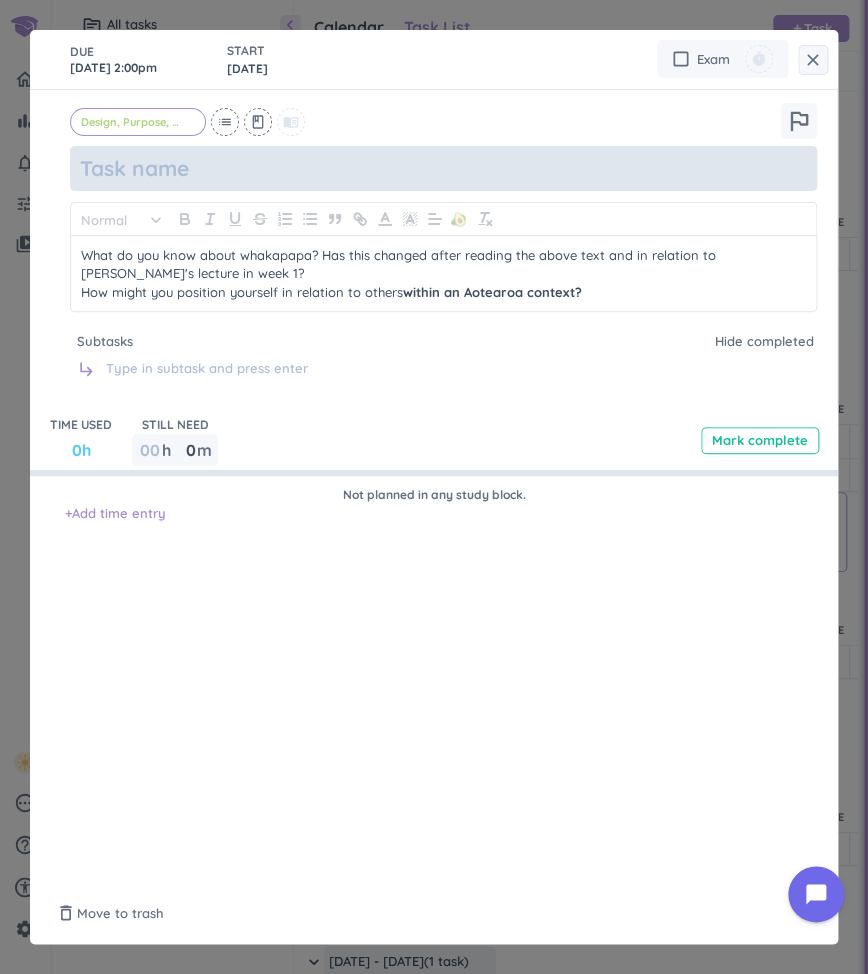 type on "x" 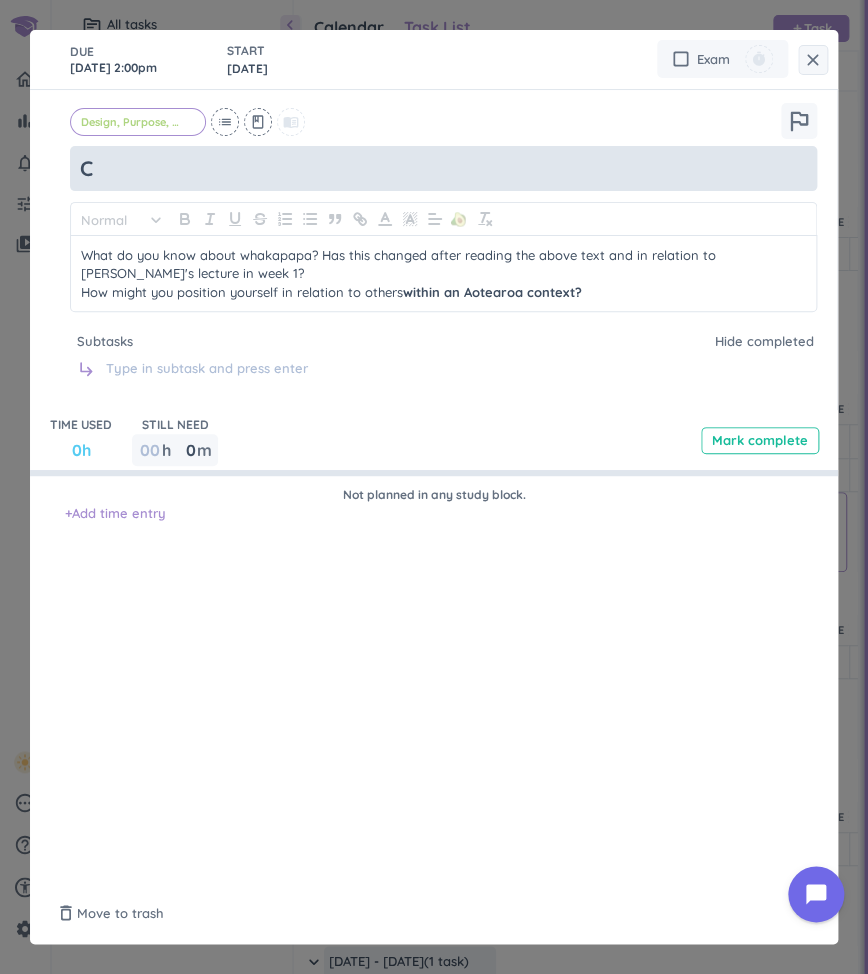 type on "Cl" 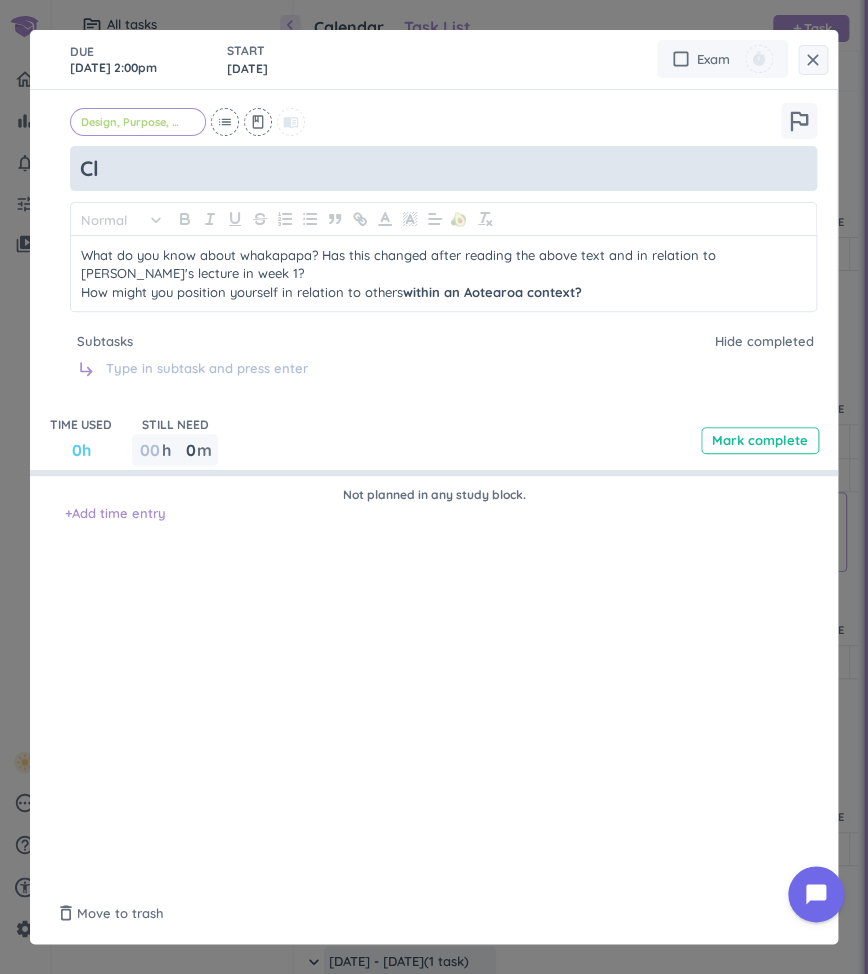 type on "x" 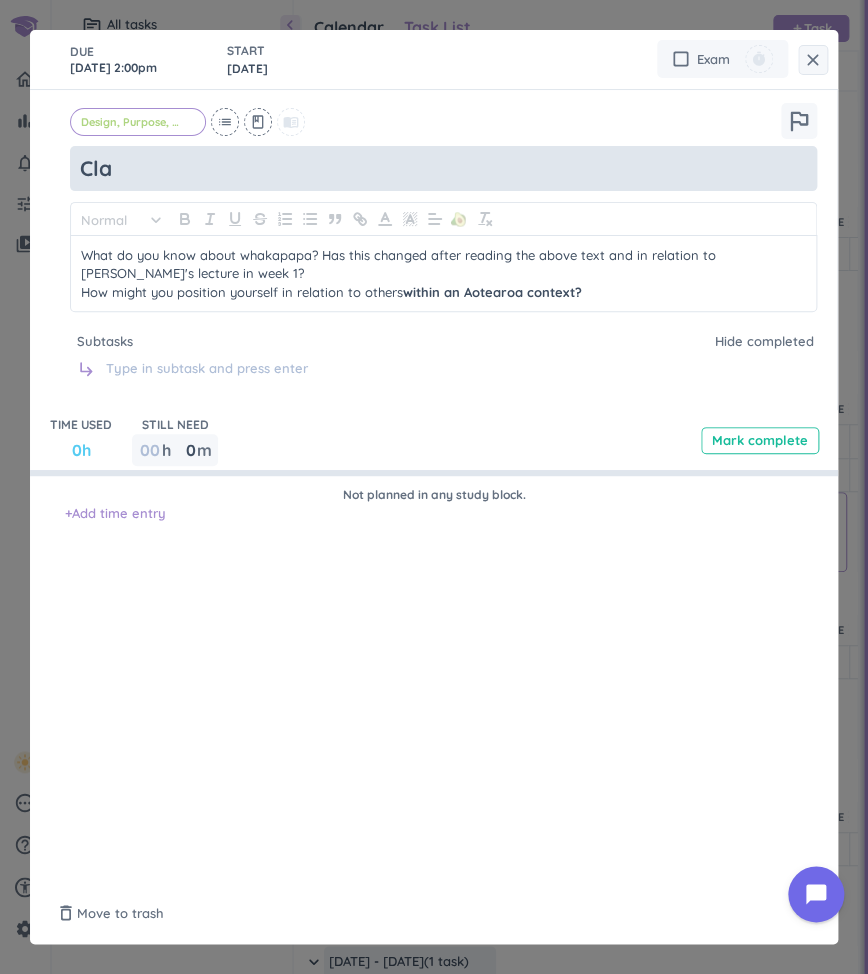 type on "x" 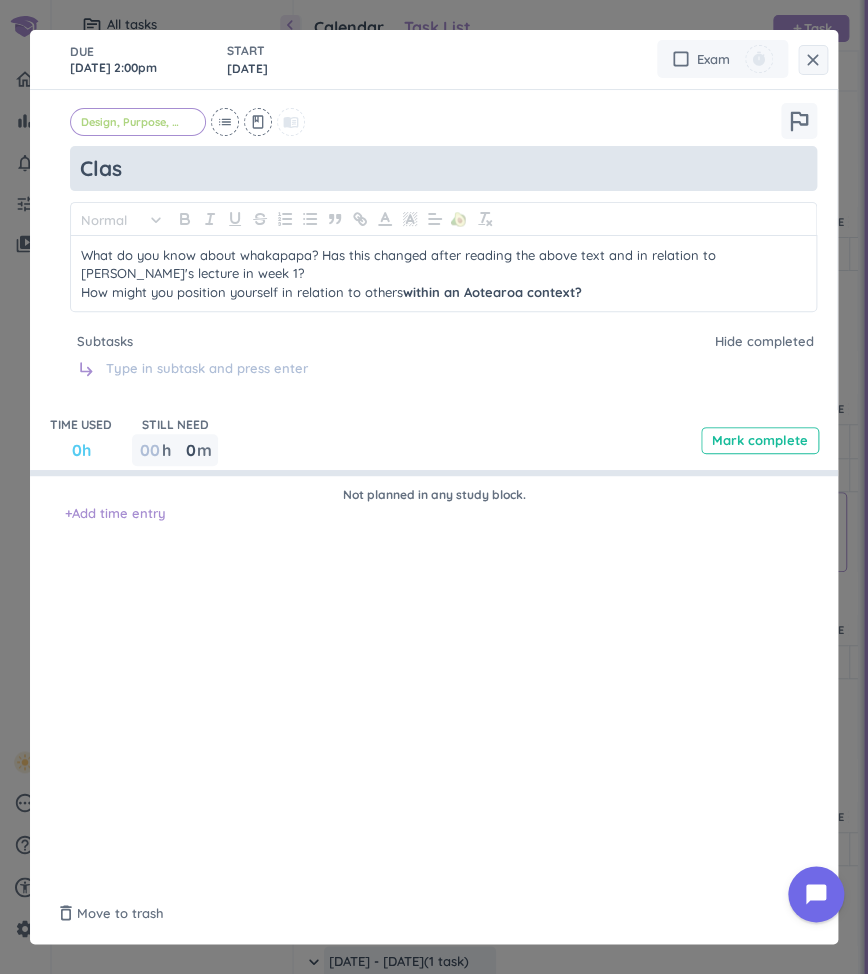 type on "x" 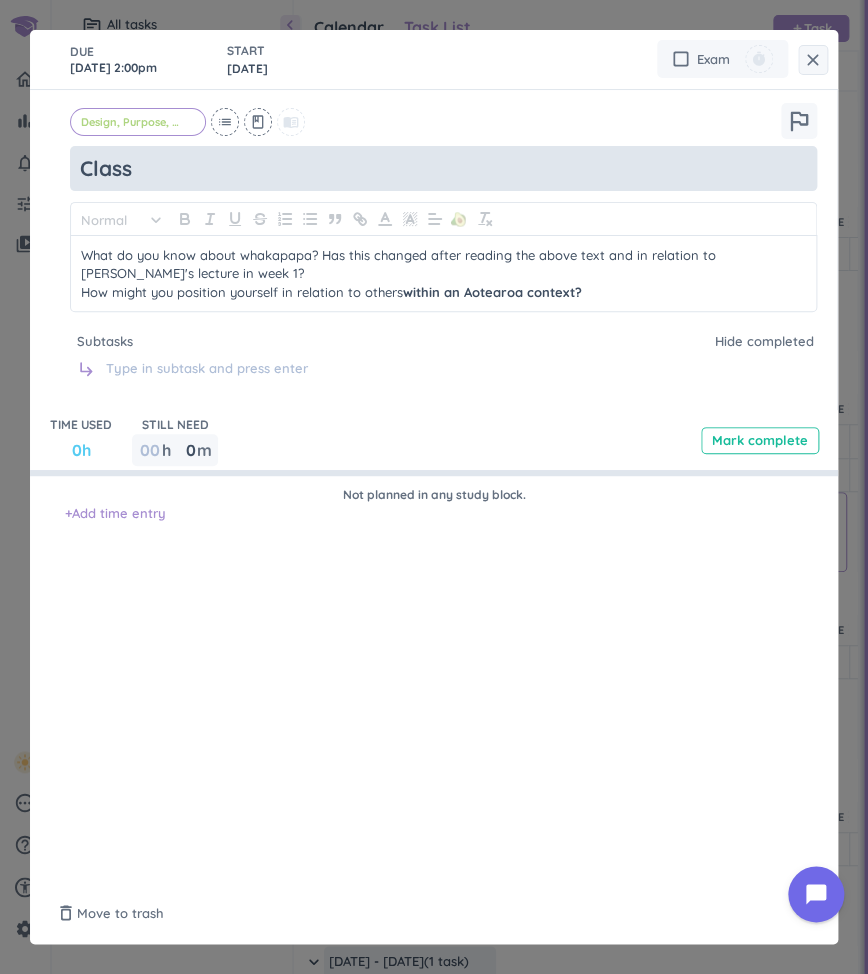 type on "x" 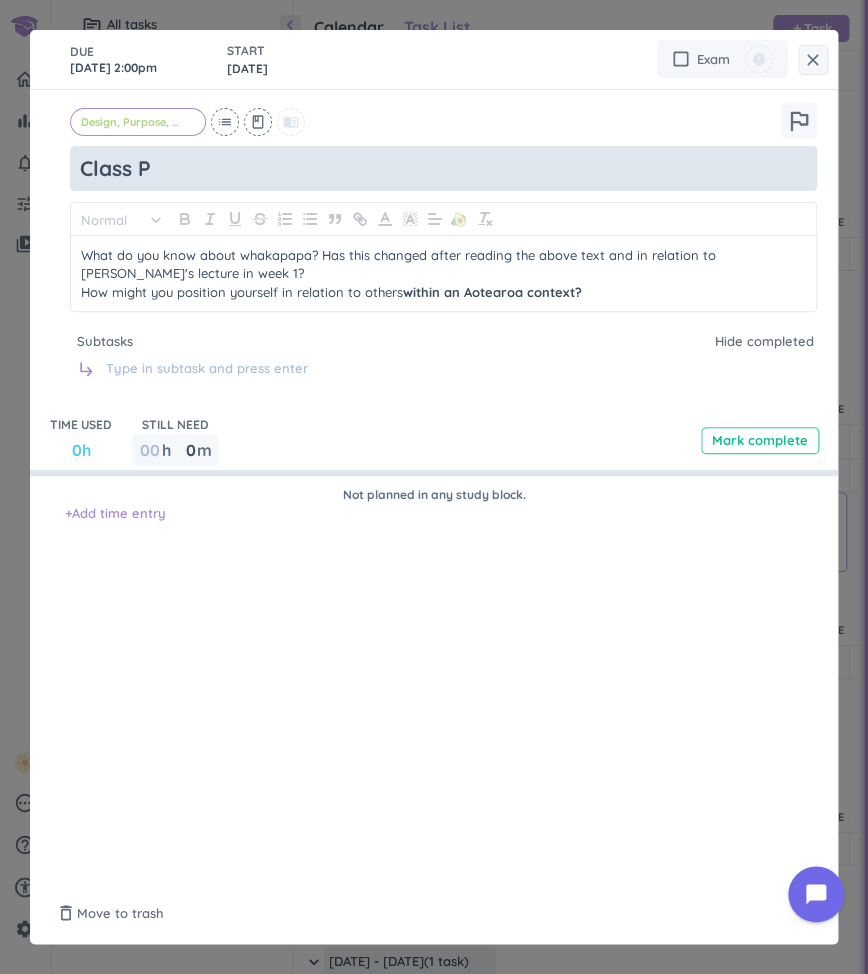 type on "x" 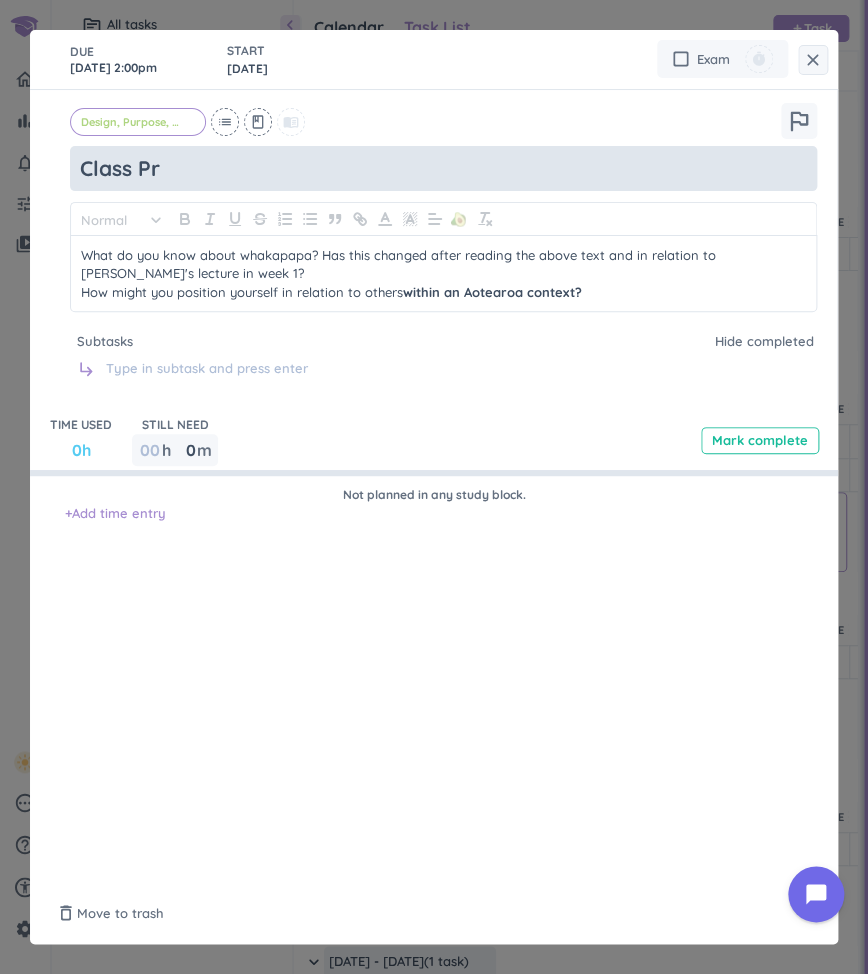 type on "x" 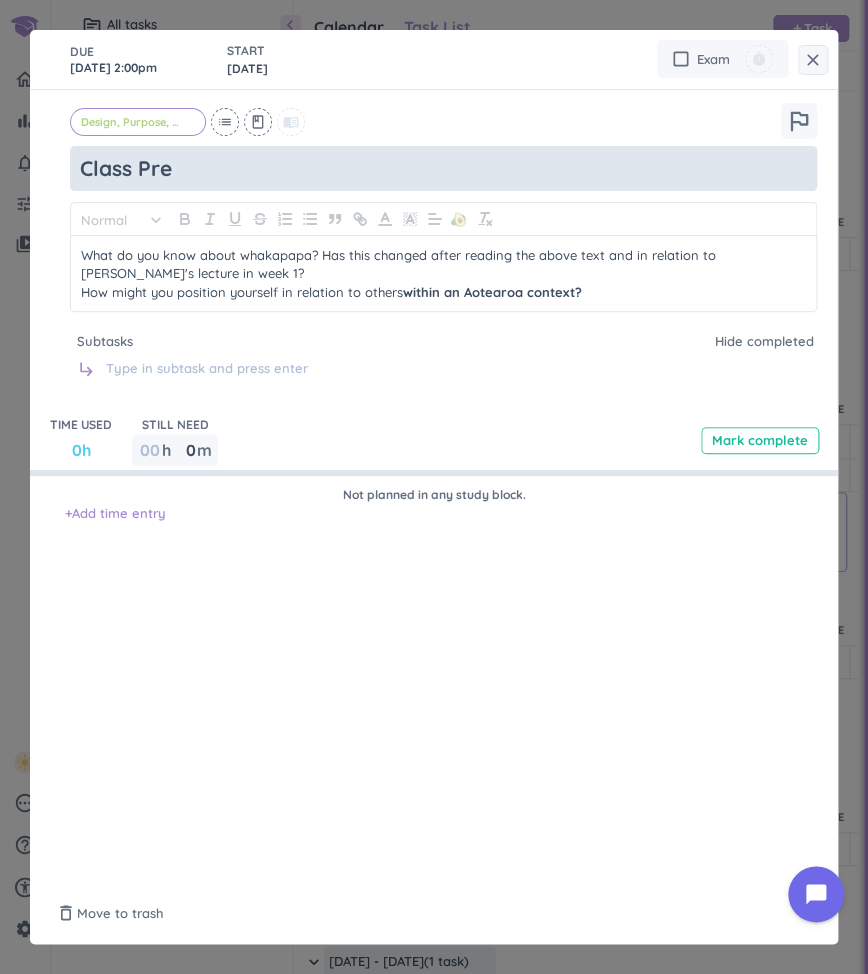 type on "x" 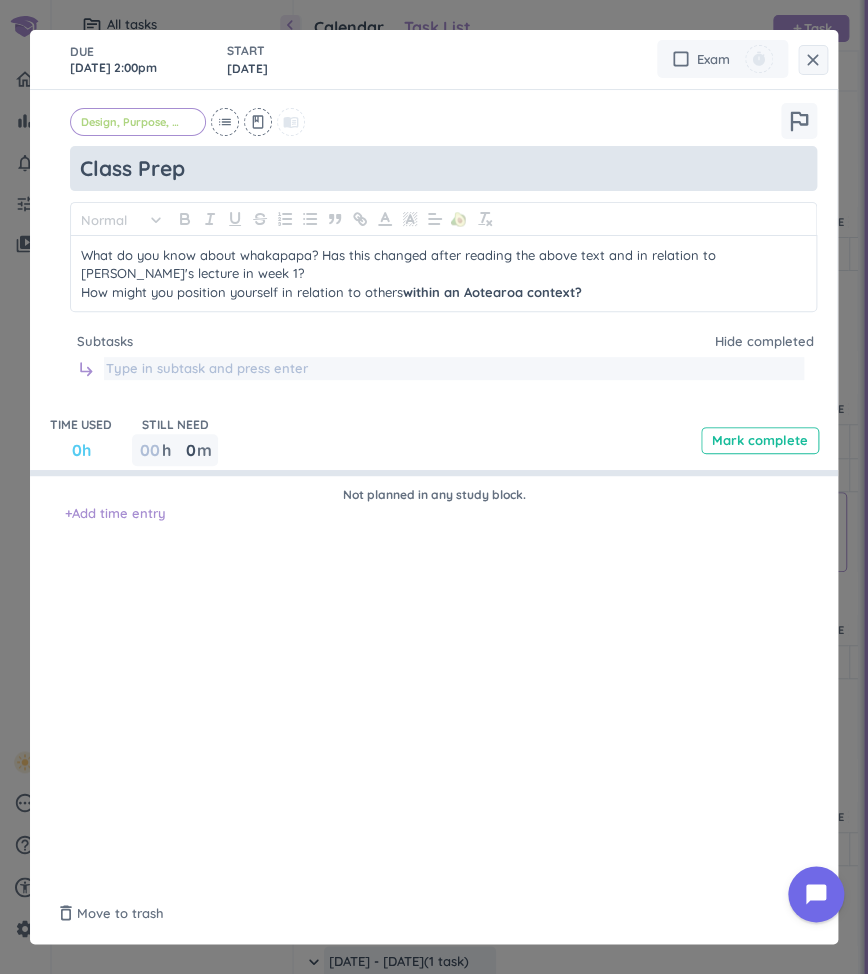 type on "Class Prep" 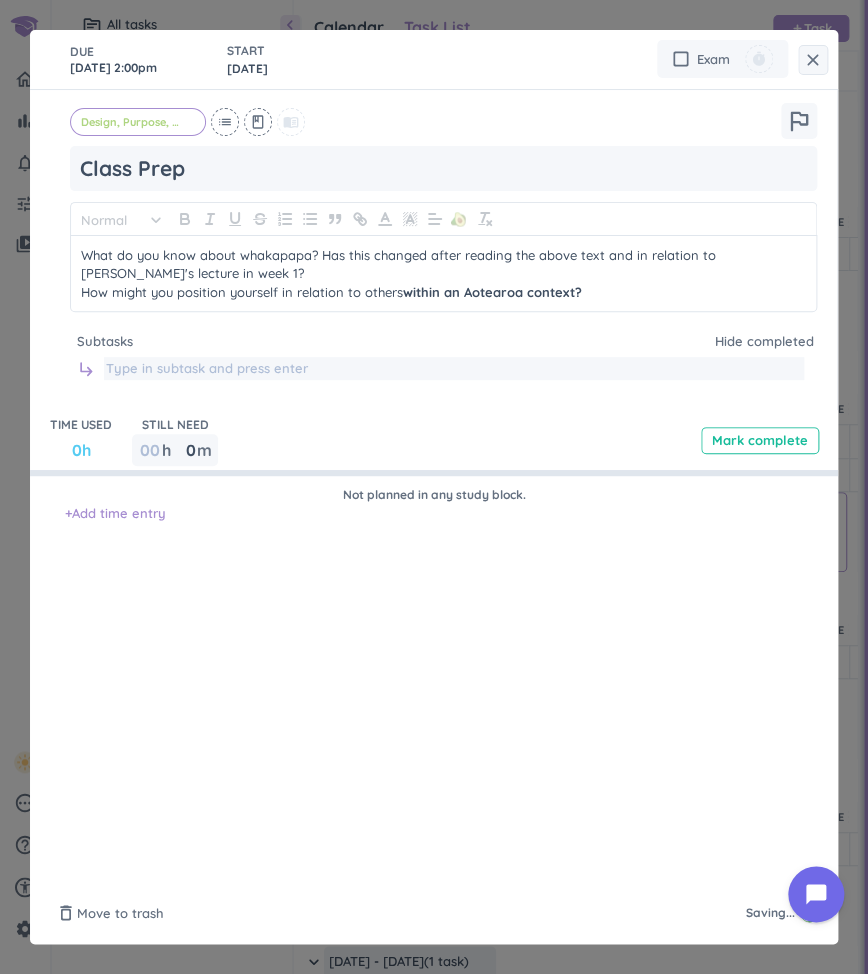 click at bounding box center [454, 369] 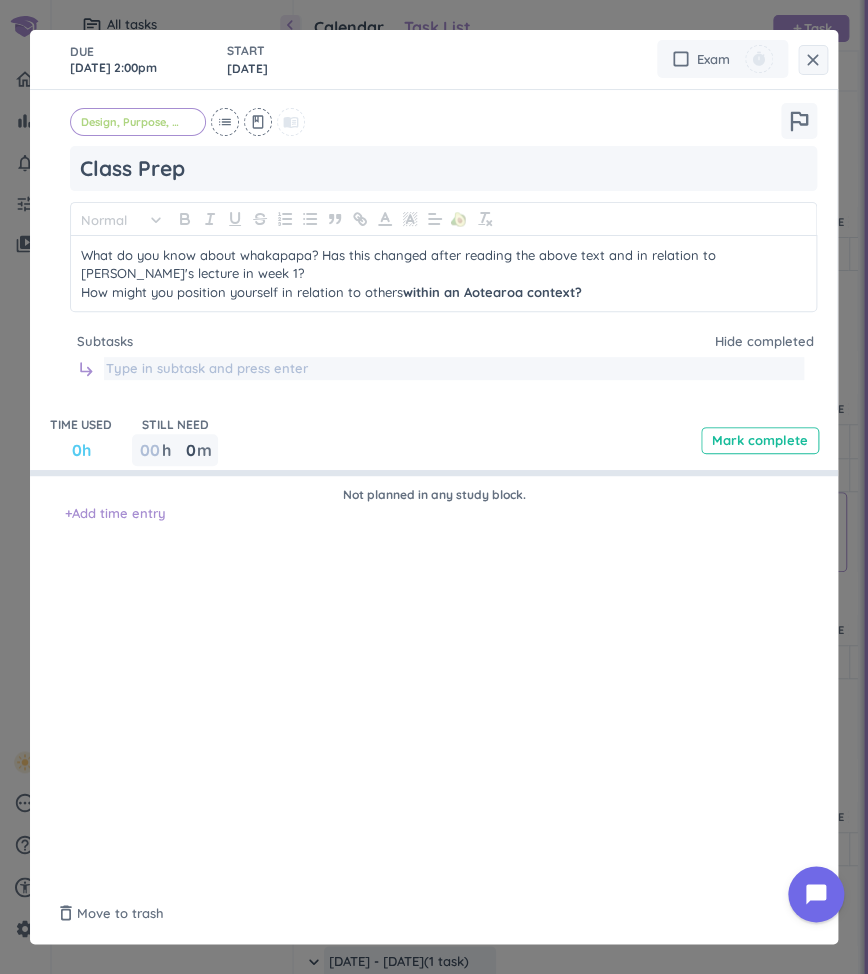 paste on "Reading: "[PERSON_NAME] e Tū [PERSON_NAME] Nei? Activating Collectivity and Accountability Through Grounded Positioning"" 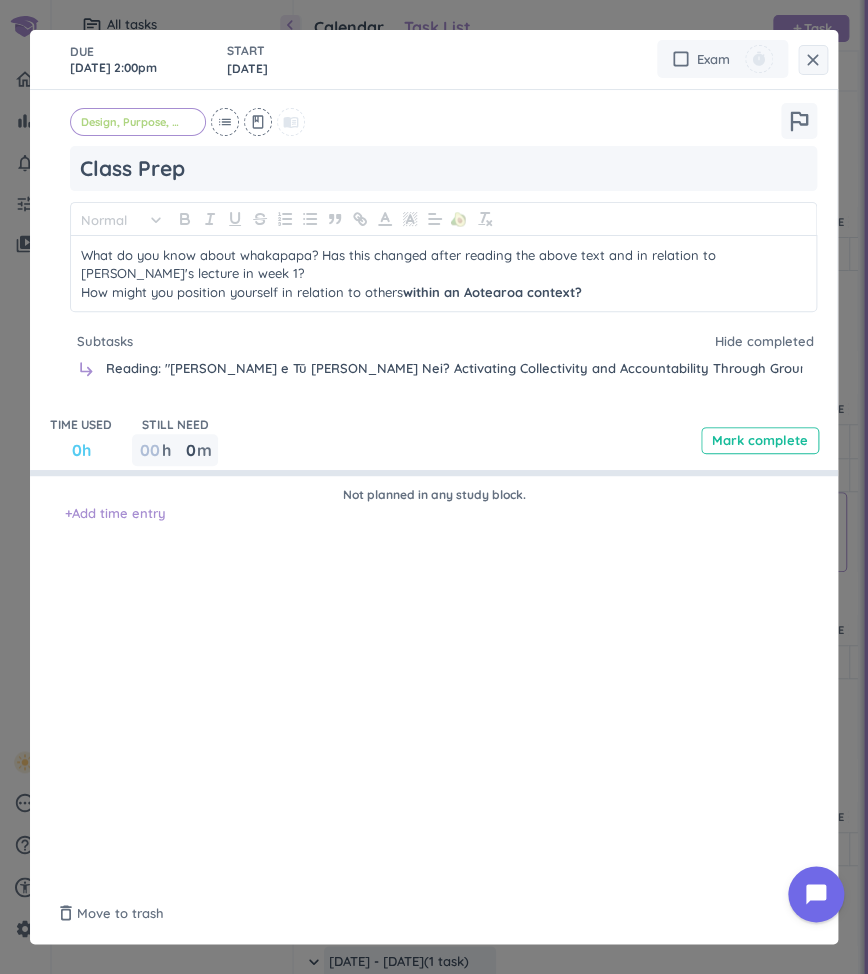 type on "Reading: "[PERSON_NAME] e Tū [PERSON_NAME] Nei? Activating Collectivity and Accountability Through Grounded Positioning"" 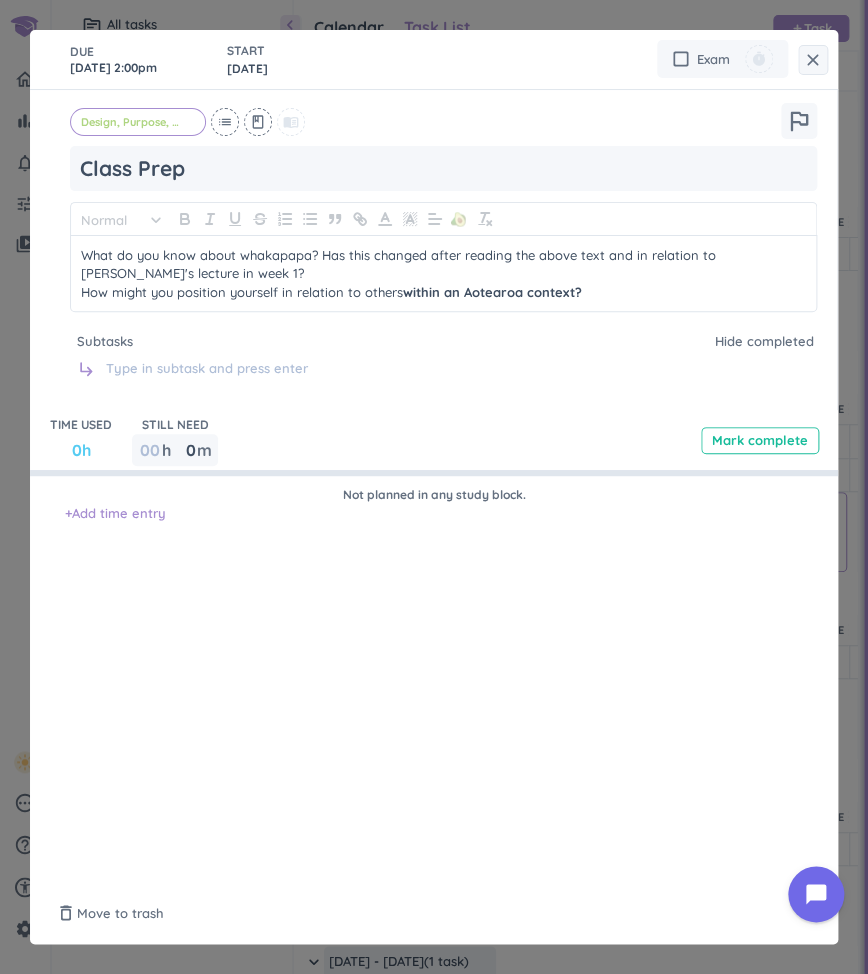 click on "Design, Purpose, People and Place cancel list class menu_book outlined_flag Class Prep Normal keyboard_arrow_down                                                                             🥑             What do you know about whakapapa? Has this changed after reading the above text and in relation to [PERSON_NAME]'s lecture in week 1? How might you position yourself in relation to others  within an Aotearoa context? Subtasks Hide completed subdirectory_arrow_right" at bounding box center [443, 250] 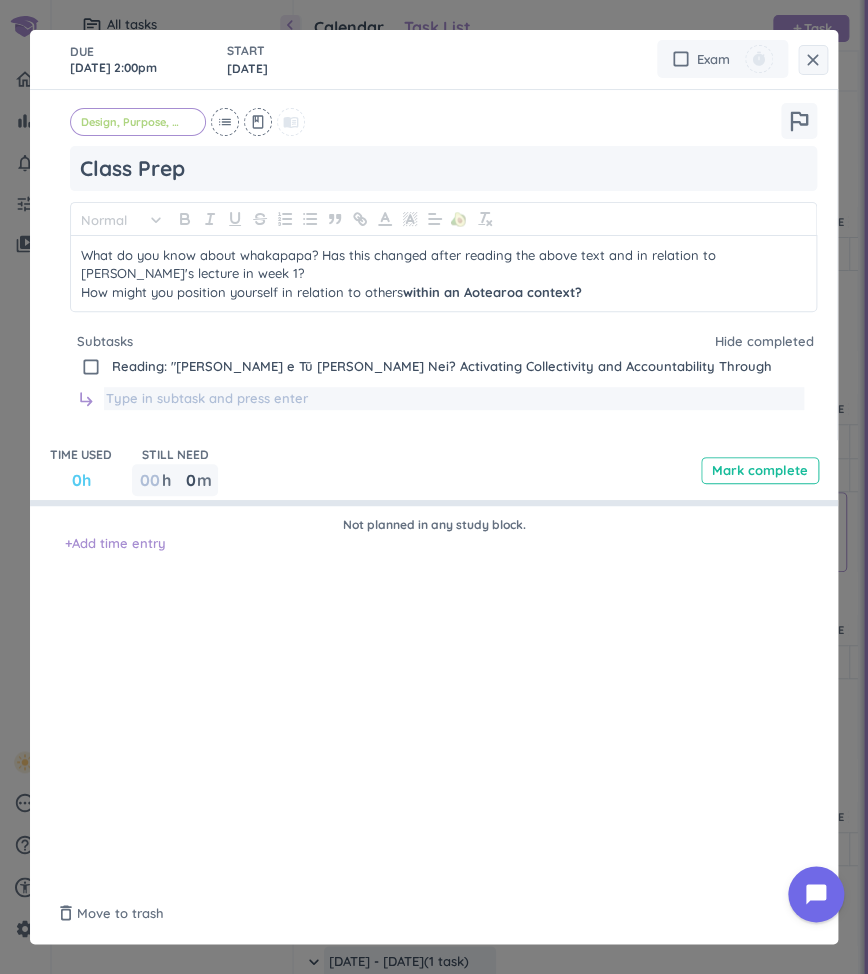 click at bounding box center [454, 399] 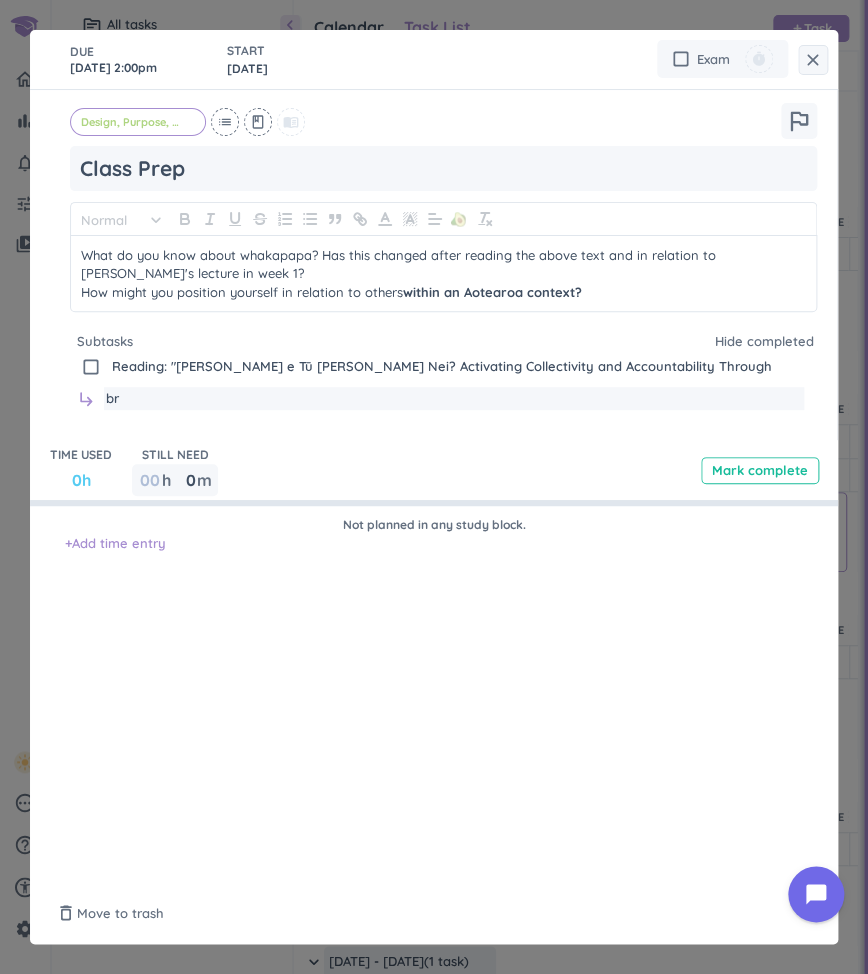 type on "b" 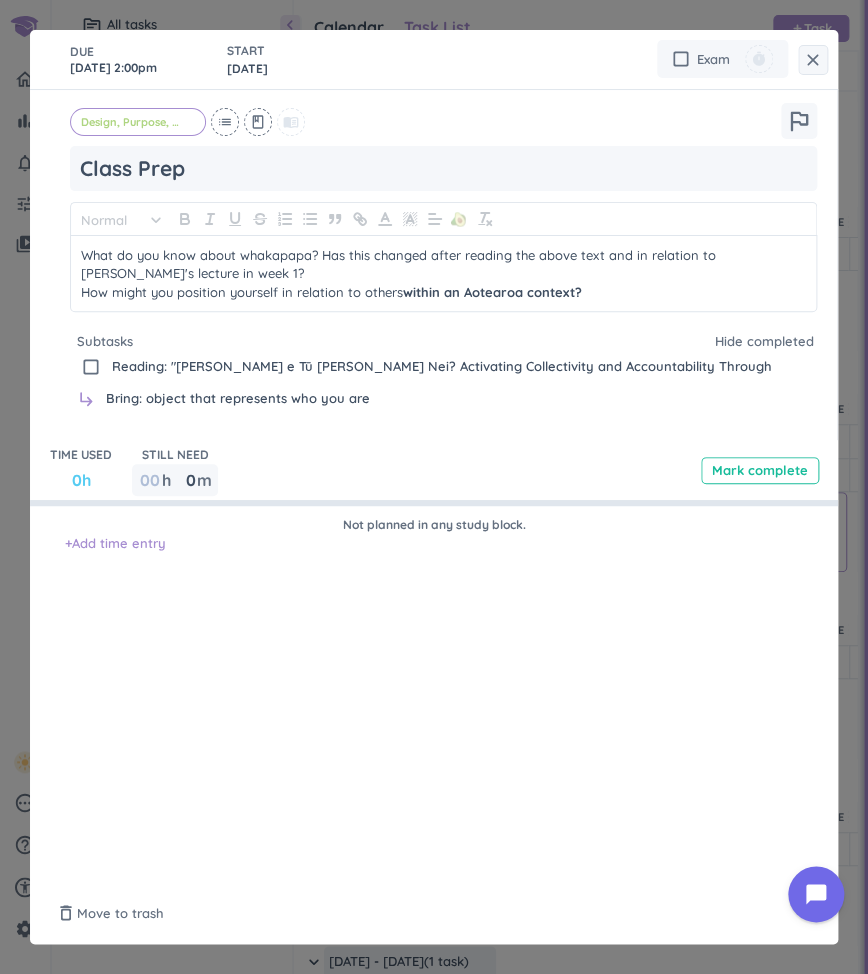 type on "Bring: object that represents who you are" 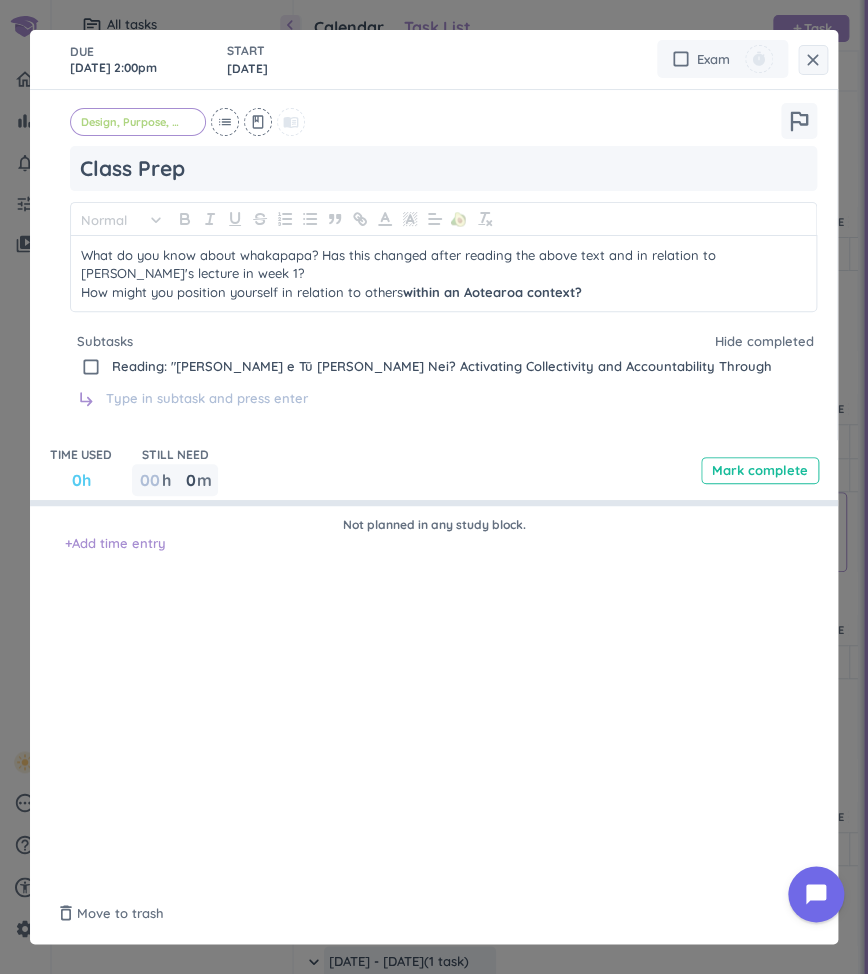 click on "DUE [DATE] 2:00pm START [DATE] cancel check_box_outline_blank Exam timer Design, Purpose, People and Place cancel list class menu_book outlined_flag Class Prep Normal keyboard_arrow_down                                                                             🥑             What do you know about whakapapa? Has this changed after reading the above text and in relation to [PERSON_NAME]'s lecture in week 1? How might you position yourself in relation to others  within an Aotearoa context? Subtasks Hide completed drag_indicator check_box_outline_blank Reading: "[PERSON_NAME] e Tū [PERSON_NAME] Nei? Activating Collectivity and Accountability Through Grounded Positioning" delete_outline subdirectory_arrow_right TIME USED 0h STILL NEED 00 h 0 0 00 m Mark complete Not planned in any study block. +  Add time entry delete_outline Move to trash Saved done" at bounding box center (434, 487) 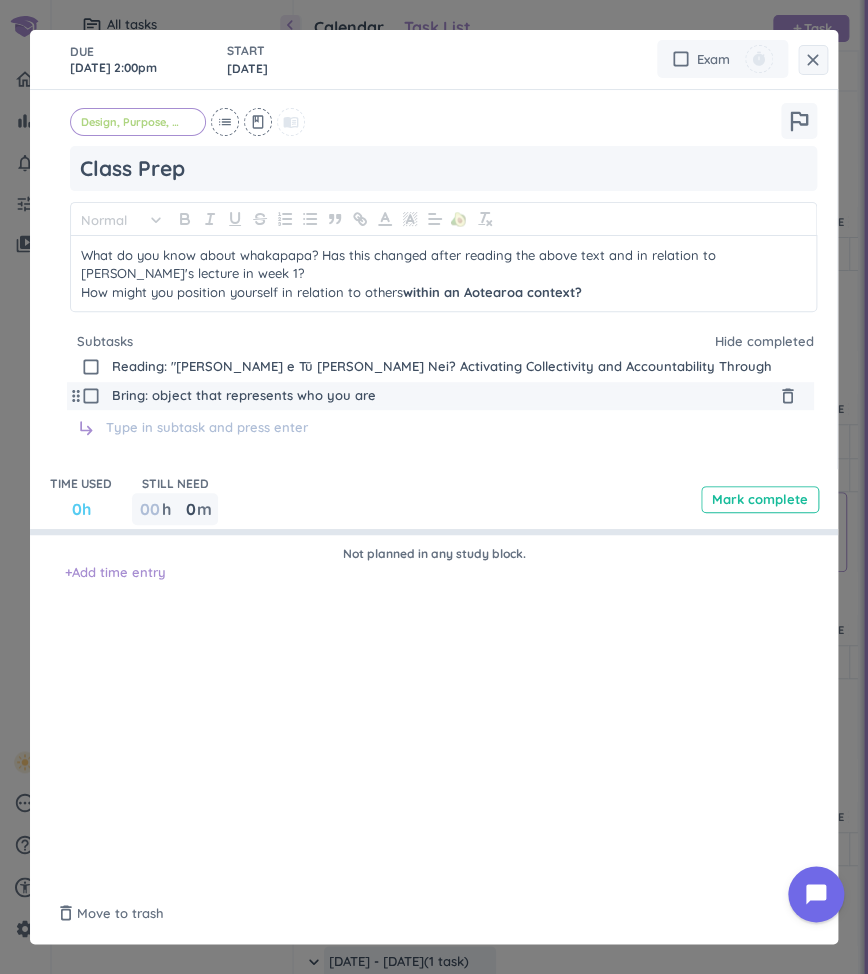 click on "Bring: object that represents who you are" at bounding box center (442, 396) 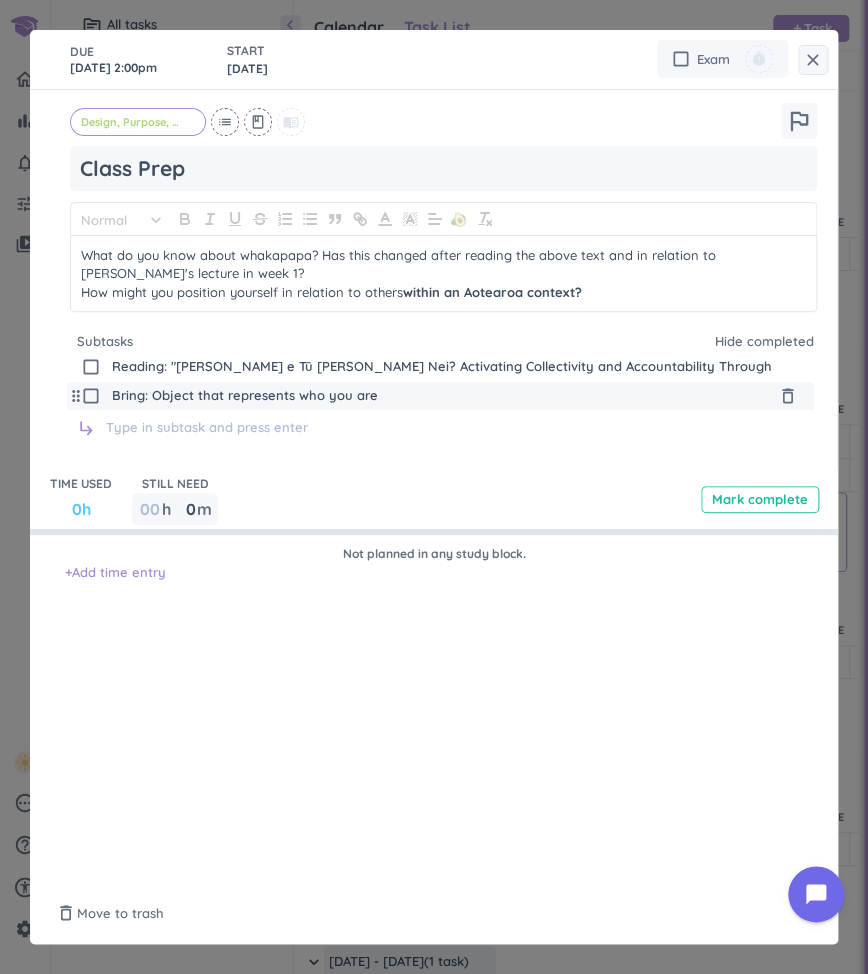 type on "Bring: Object that represents who you are" 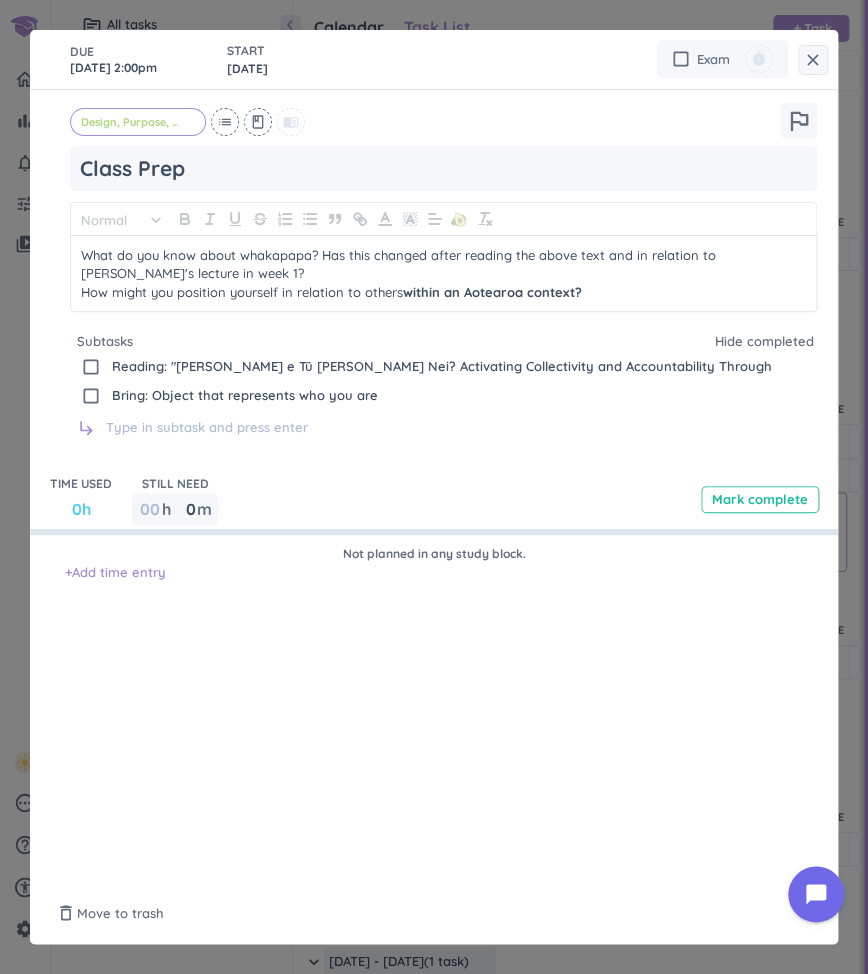 click on "DUE [DATE] 2:00pm START [DATE] cancel check_box_outline_blank Exam timer Design, Purpose, People and Place cancel list class menu_book outlined_flag Class Prep Normal keyboard_arrow_down                                                                             🥑             What do you know about whakapapa? Has this changed after reading the above text and in relation to [PERSON_NAME]'s lecture in week 1? How might you position yourself in relation to others  within an Aotearoa context? Subtasks Hide completed drag_indicator check_box_outline_blank Reading: "[PERSON_NAME] e Tū [PERSON_NAME] Nei? Activating Collectivity and Accountability Through Grounded Positioning" delete_outline drag_indicator check_box_outline_blank Bring: Object that represents who you are delete_outline subdirectory_arrow_right TIME USED 0h STILL NEED 00 h 0 0 00 m Mark complete Not planned in any study block. +  Add time entry delete_outline Move to trash Saved done" at bounding box center [434, 487] 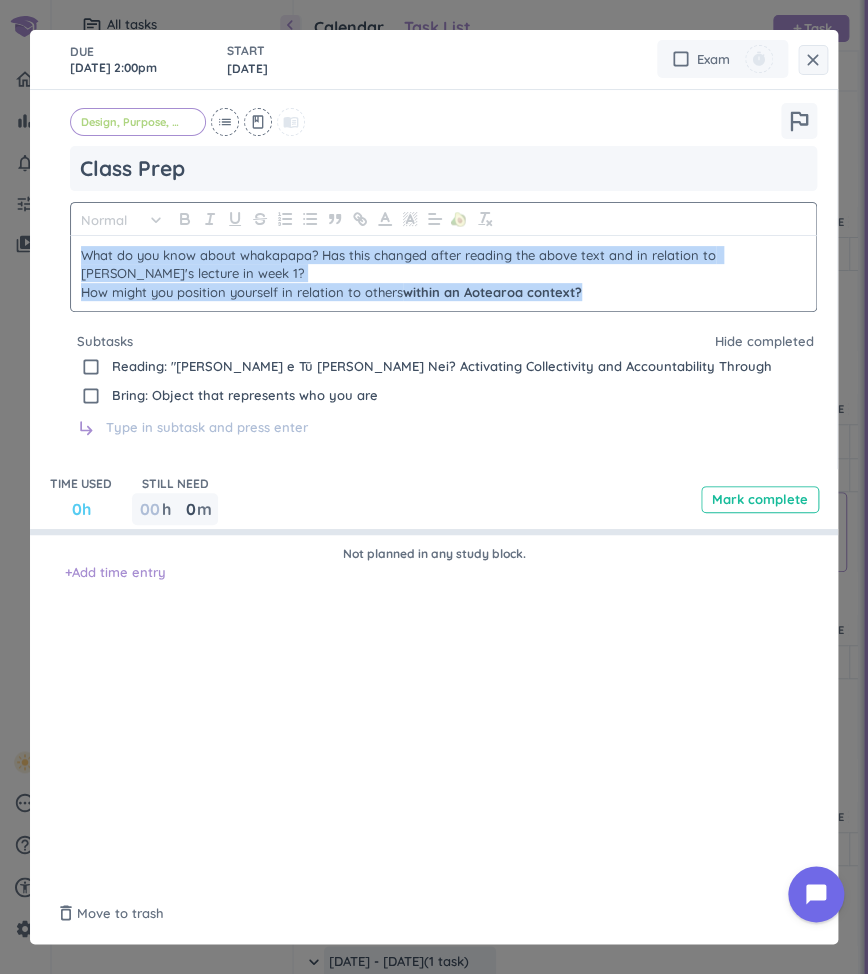 drag, startPoint x: 597, startPoint y: 297, endPoint x: 61, endPoint y: 249, distance: 538.14496 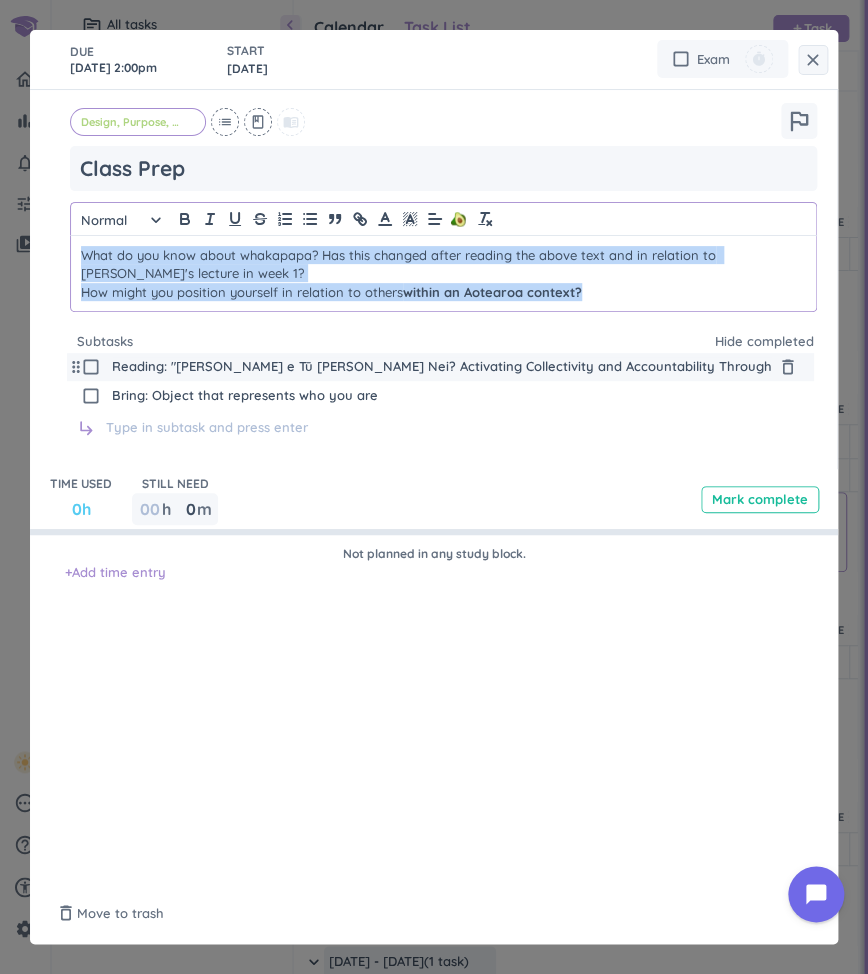 copy on "What do you know about whakapapa? Has this changed after reading the above text and in relation to [PERSON_NAME]'s lecture in week 1? How might you position yourself in relation to others  within an Aotearoa context?" 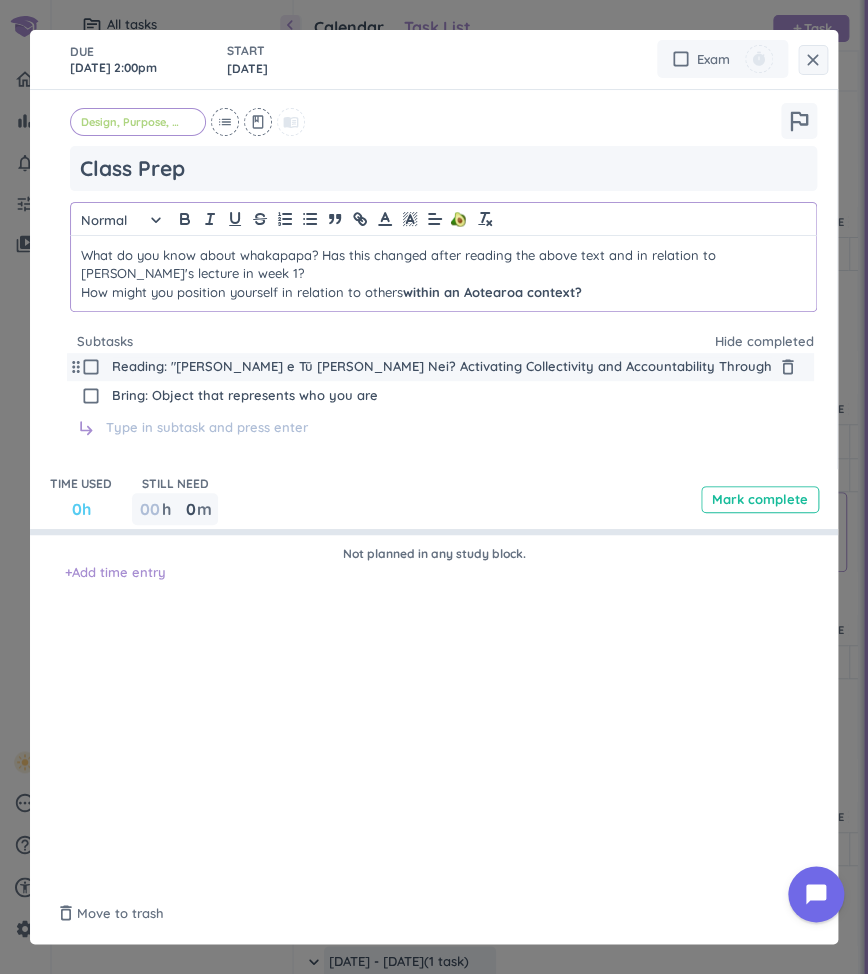 click on "Reading: "[PERSON_NAME] e Tū [PERSON_NAME] Nei? Activating Collectivity and Accountability Through Grounded Positioning"" at bounding box center [442, 367] 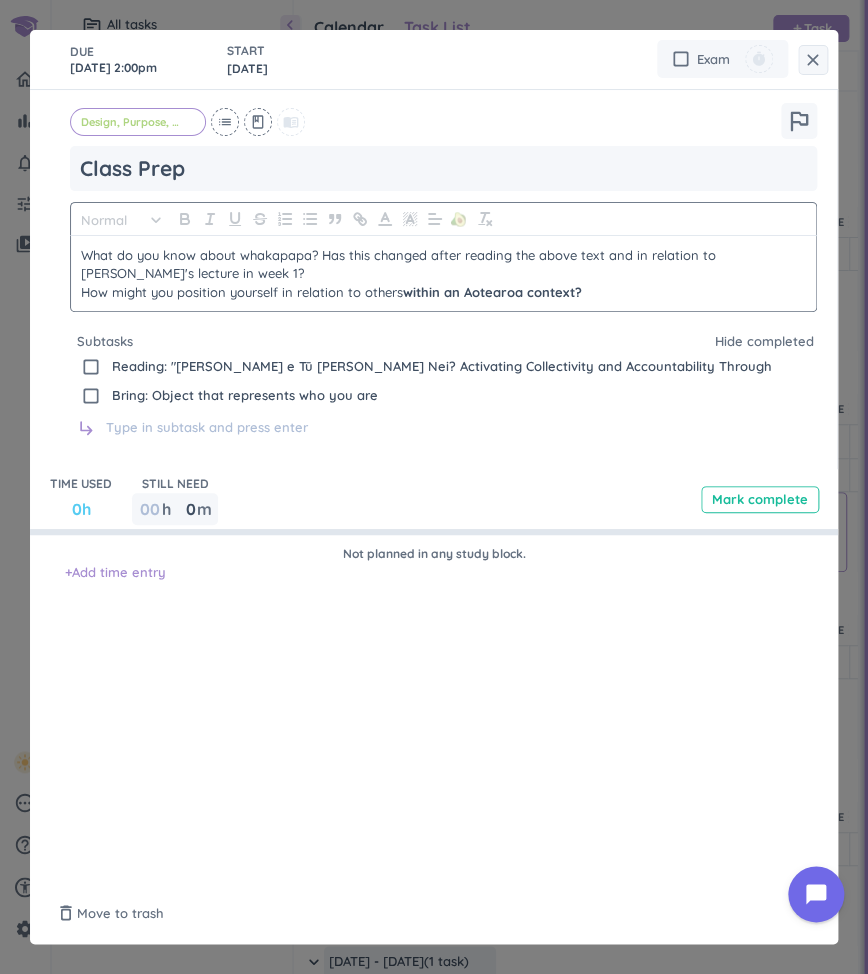 click on "What do you know about whakapapa? Has this changed after reading the above text and in relation to [PERSON_NAME]'s lecture in week 1?" at bounding box center [443, 264] 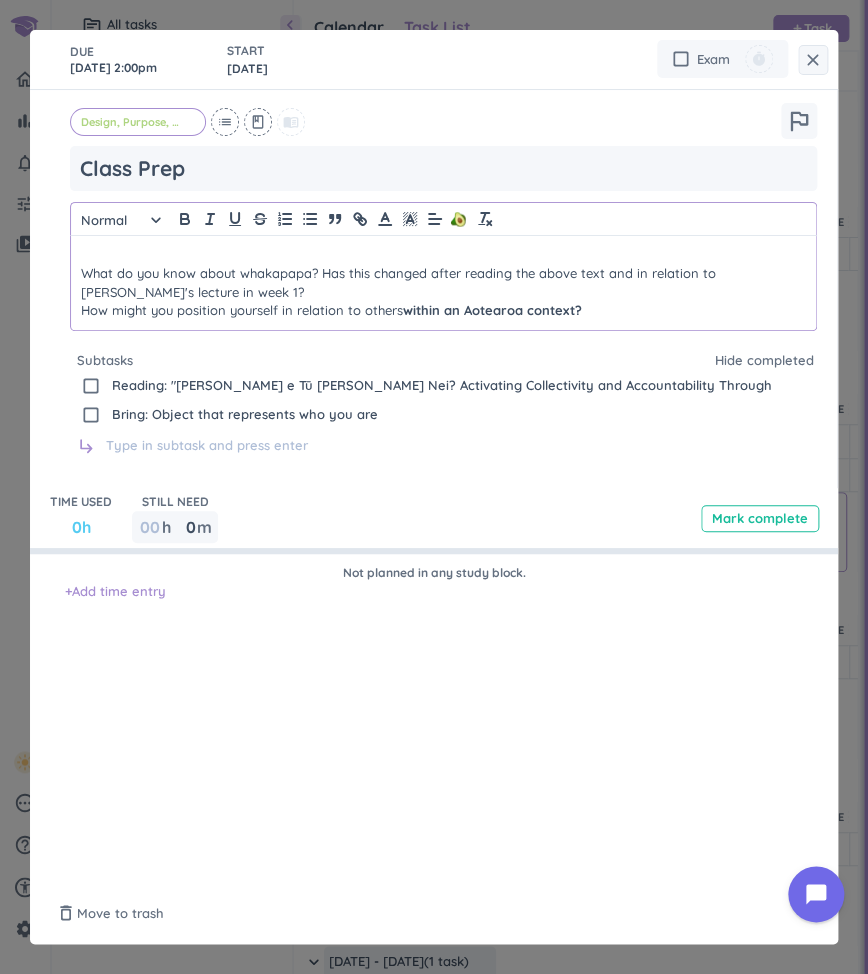 click at bounding box center [443, 255] 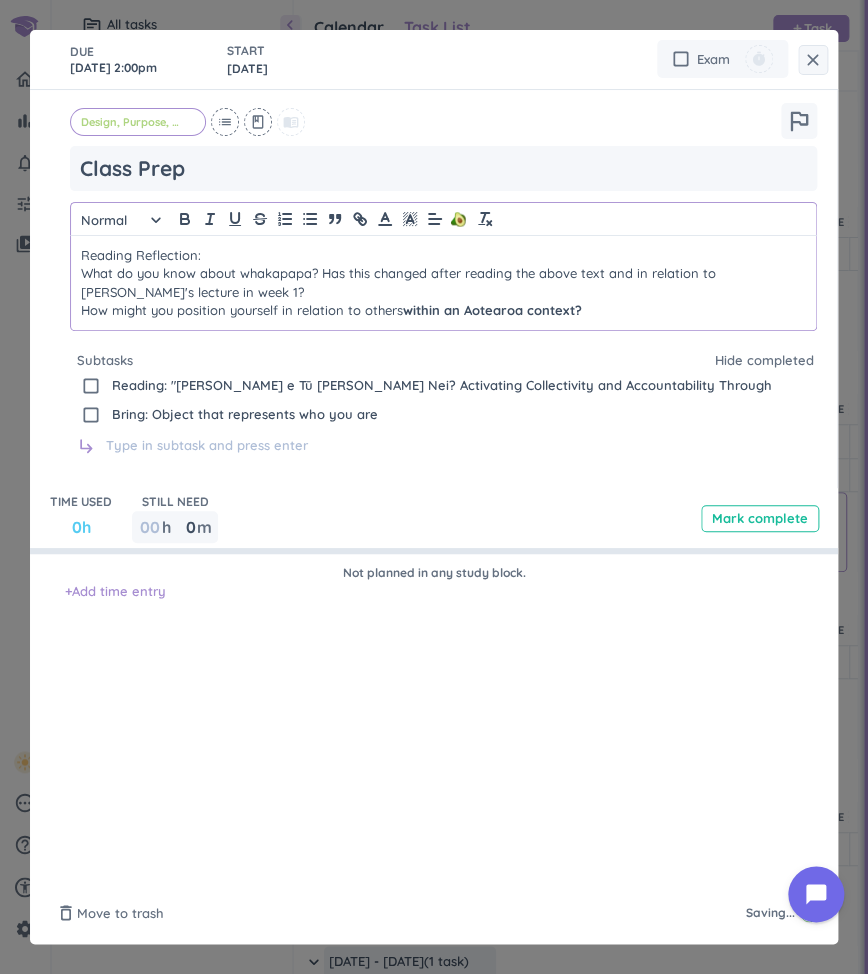click on "Reading Reflection:" at bounding box center [443, 255] 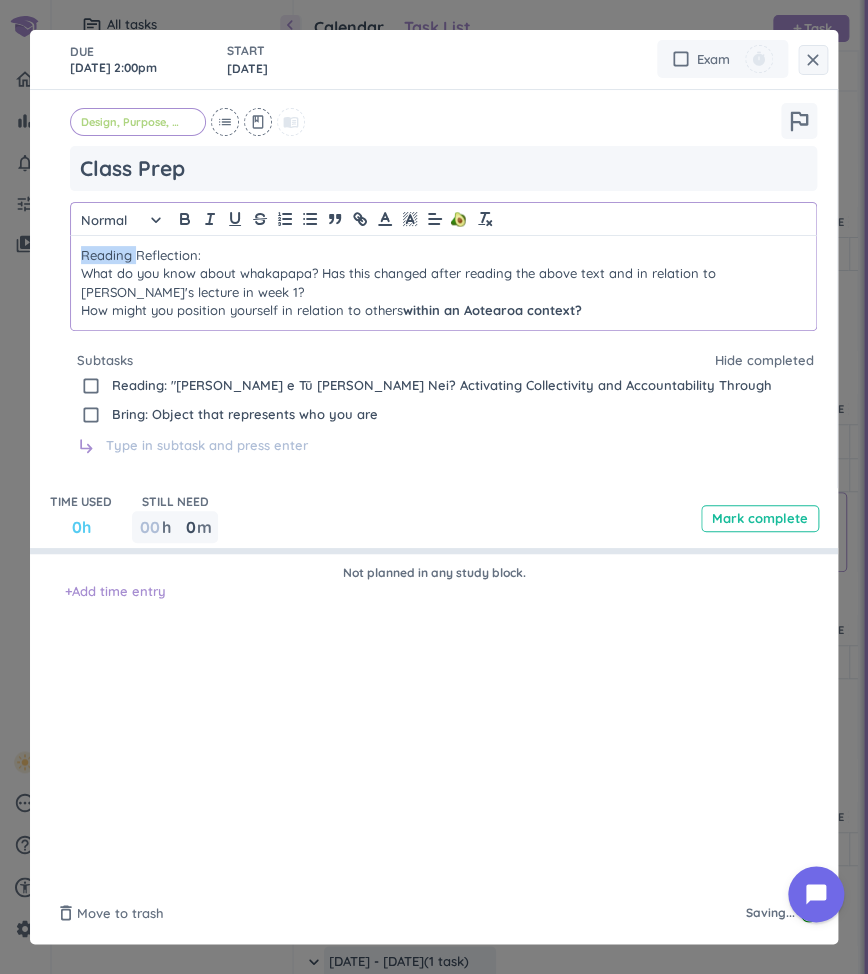 click on "Reading Reflection:" at bounding box center [443, 255] 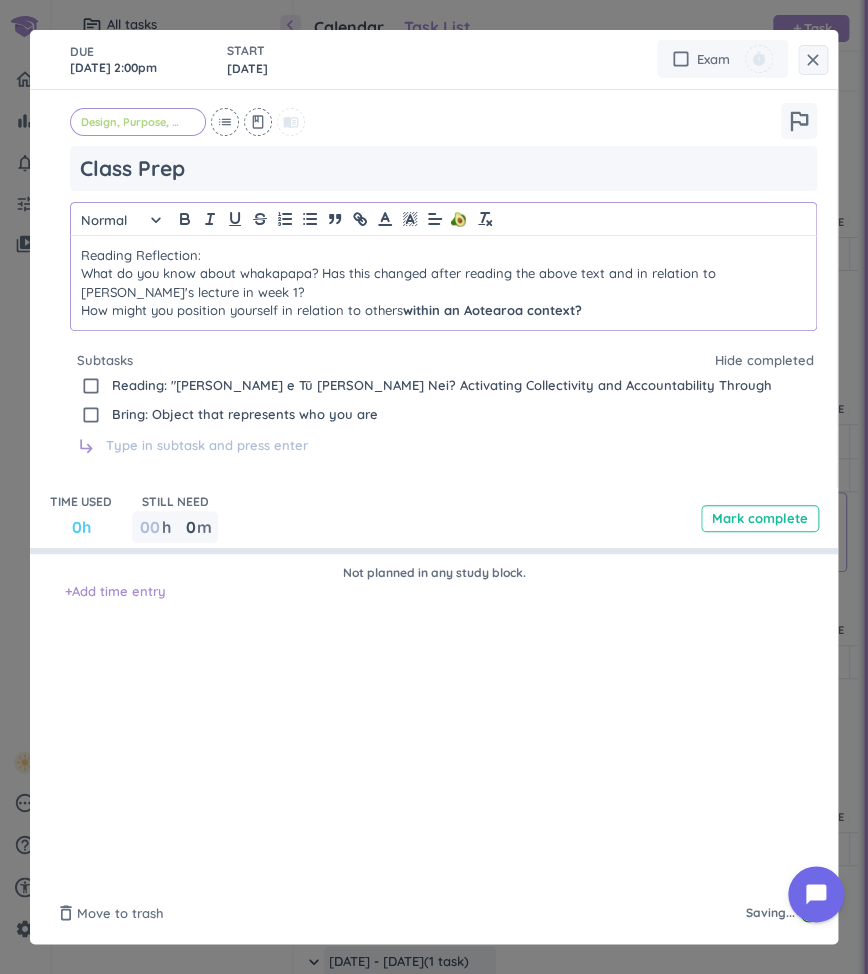 click on "Reading Reflection:" at bounding box center [443, 255] 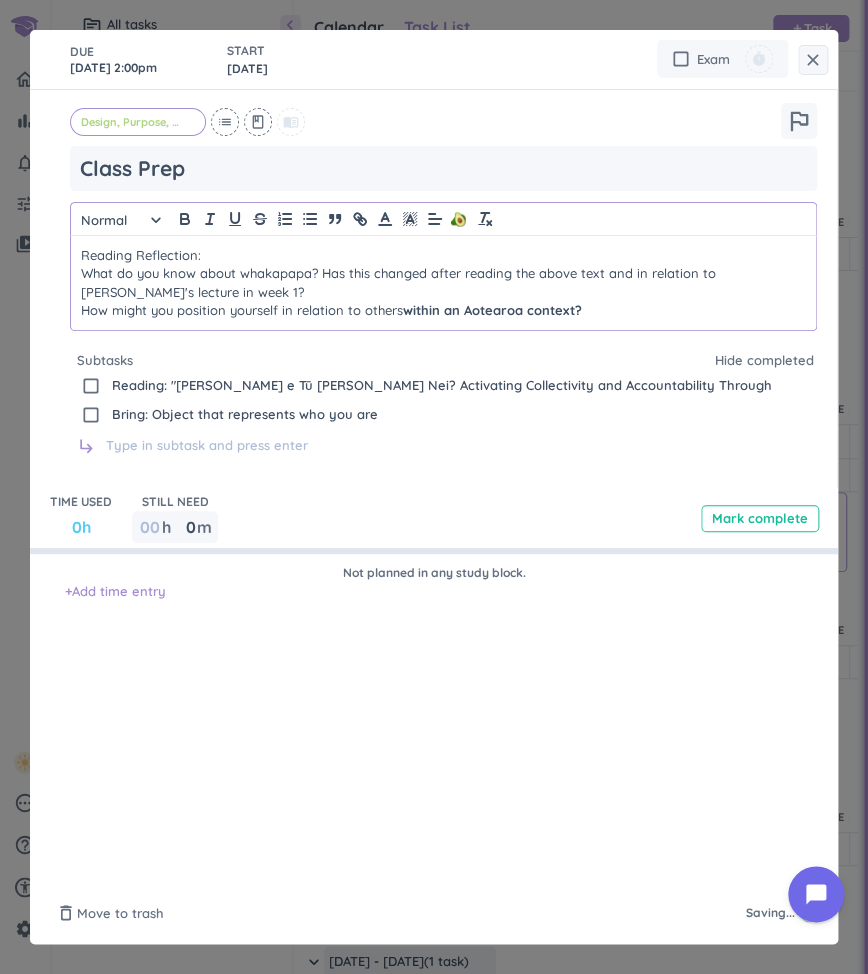 click on "Reading Reflection: What do you know about whakapapa? Has this changed after reading the above text and in relation to [PERSON_NAME]'s lecture in week 1? How might you position yourself in relation to others  within an Aotearoa context?" at bounding box center (443, 283) 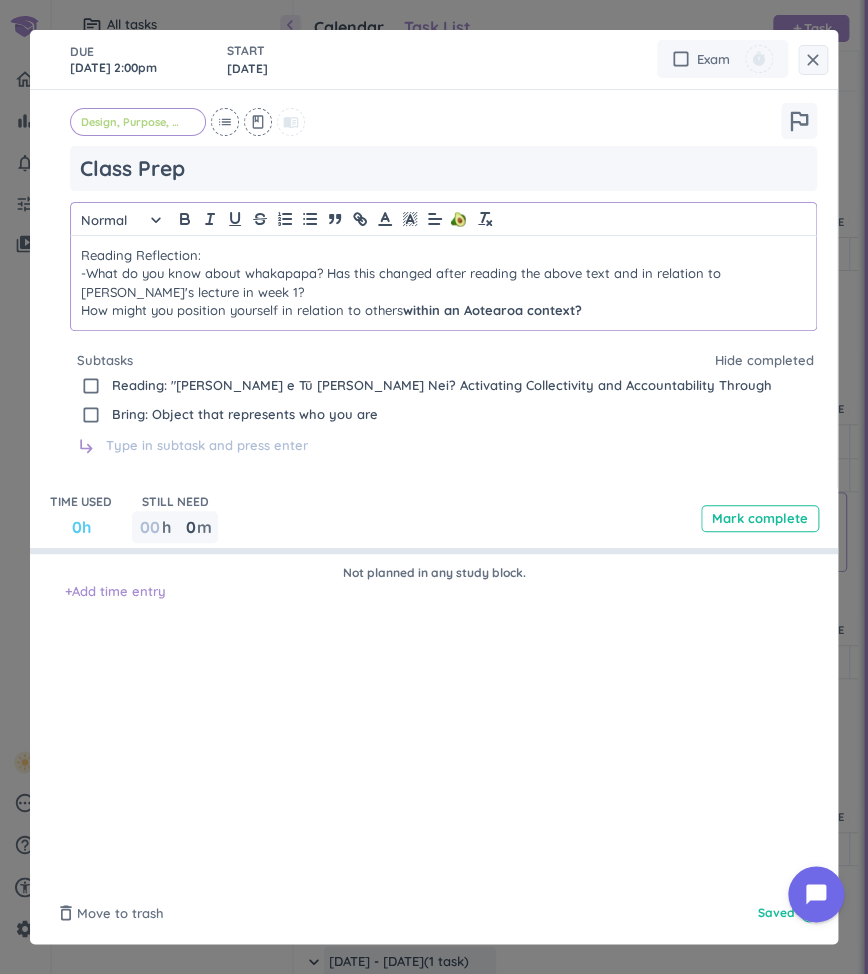 click on "-What do you know about whakapapa? Has this changed after reading the above text and in relation to [PERSON_NAME]'s lecture in week 1?" at bounding box center (443, 282) 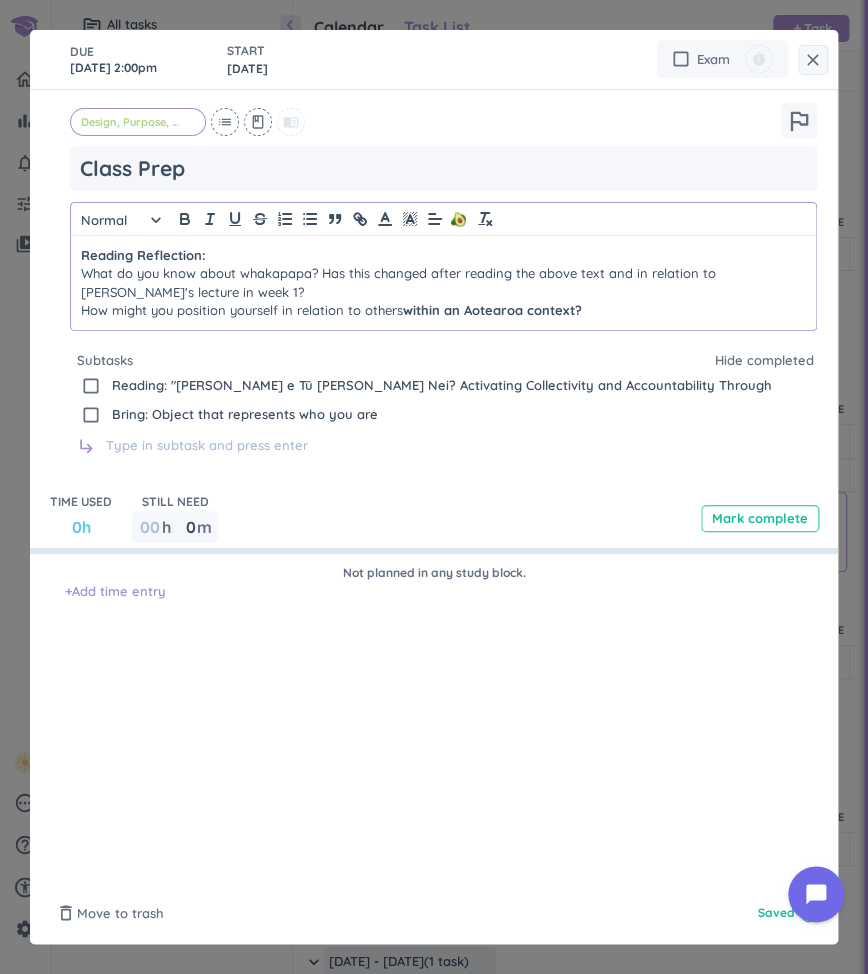 click on "What do you know about whakapapa? Has this changed after reading the above text and in relation to [PERSON_NAME]'s lecture in week 1?" at bounding box center [443, 282] 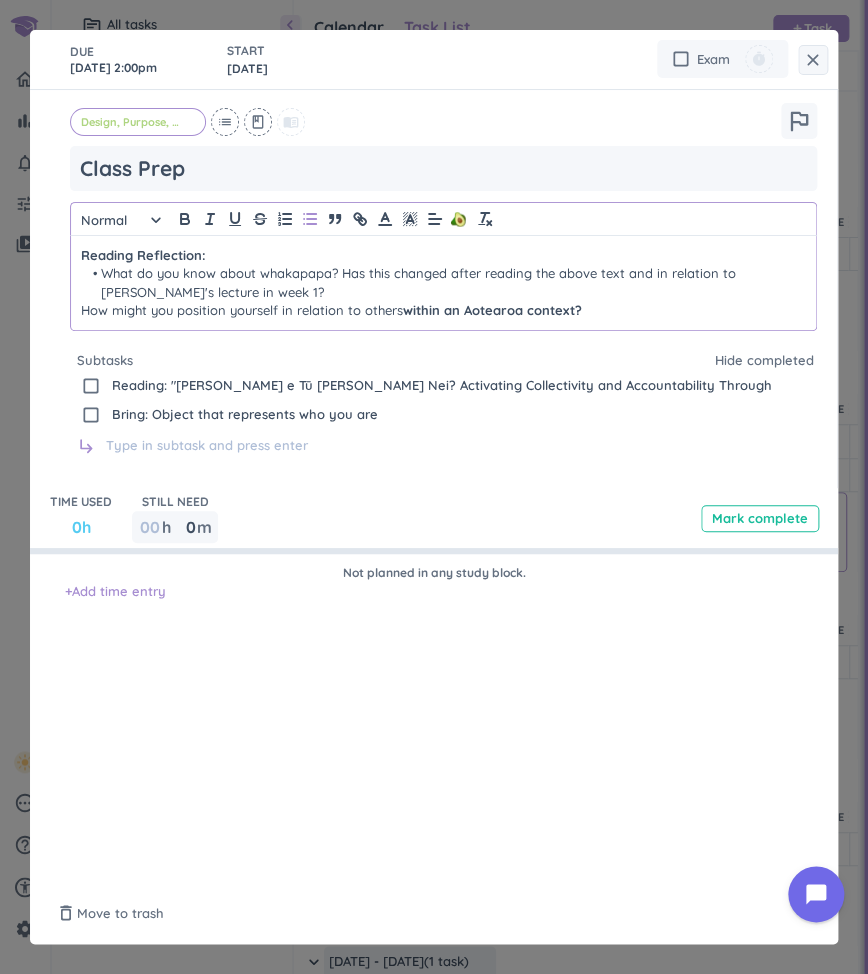 click on "Reading Reflection: What do you know about whakapapa? Has this changed after reading the above text and in relation to [PERSON_NAME]'s lecture in week 1? How might you position yourself in relation to others  within an Aotearoa context?" at bounding box center (443, 283) 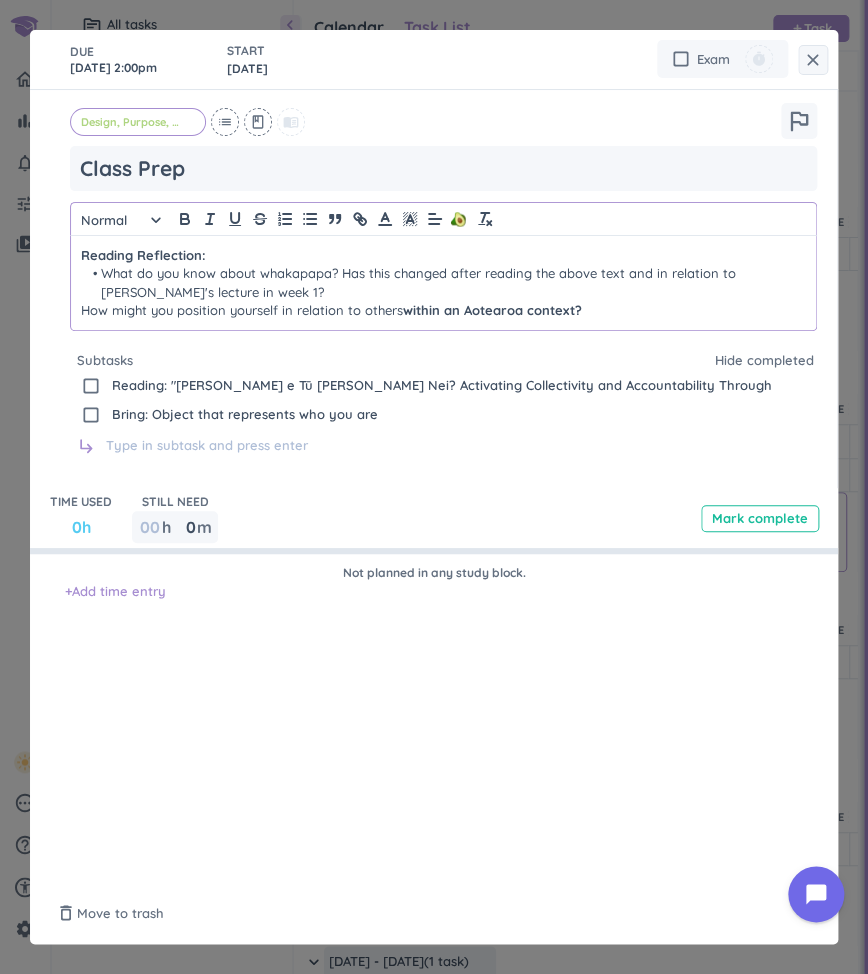 click on "How might you position yourself in relation to others  within an Aotearoa context?" at bounding box center [443, 310] 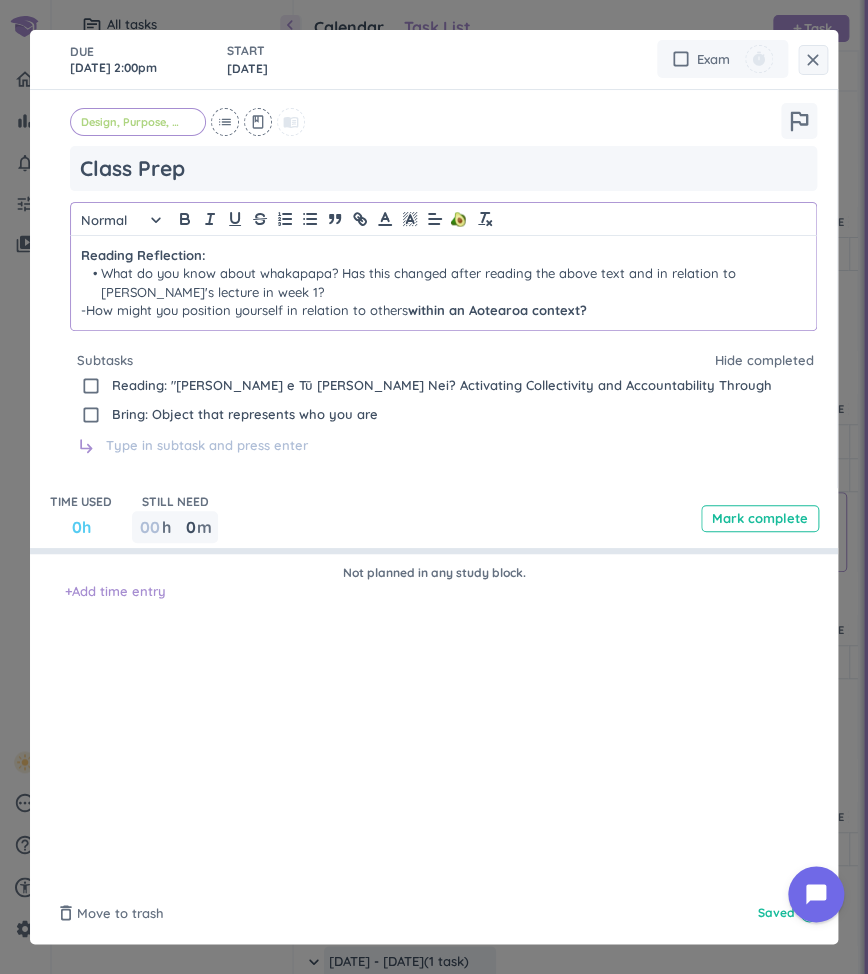 click on "-How might you position yourself in relation to others  within an Aotearoa context?" at bounding box center [443, 310] 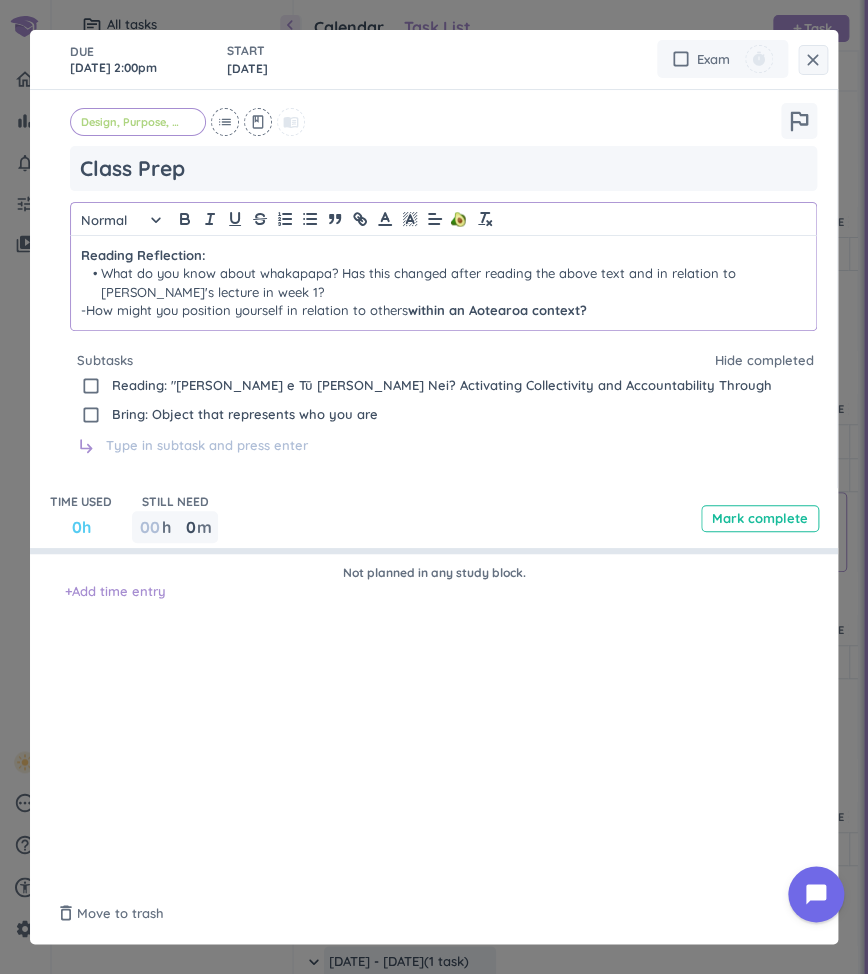click on "-How might you position yourself in relation to others  within an Aotearoa context?" at bounding box center [443, 310] 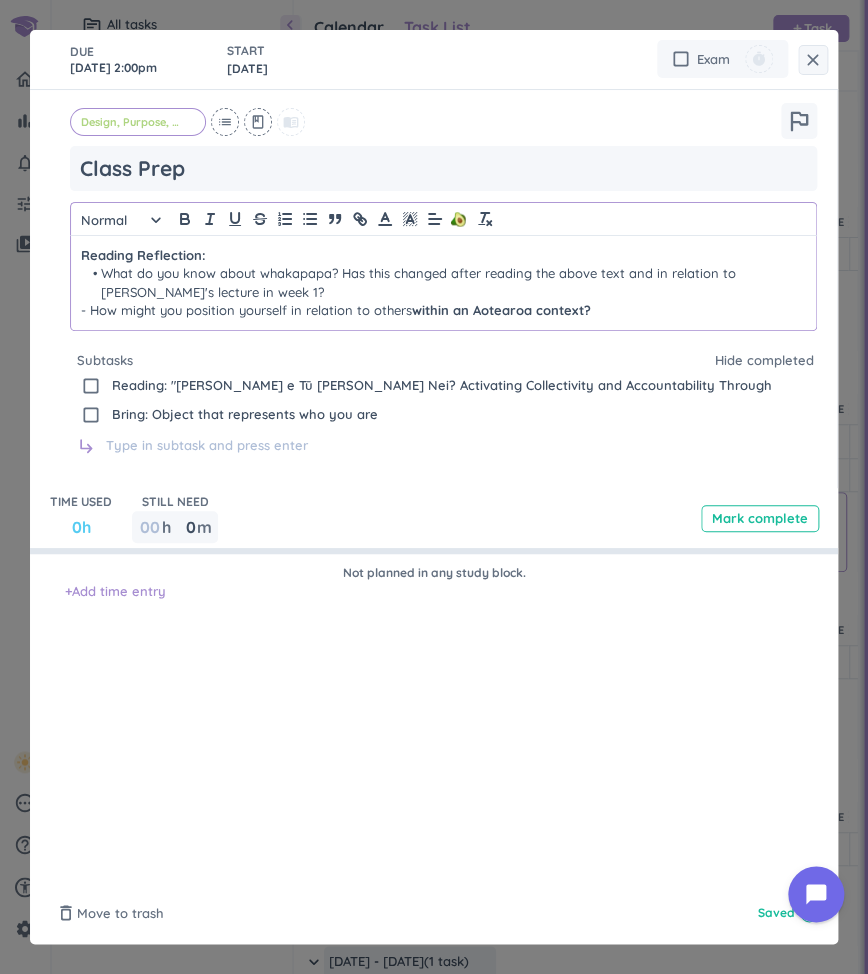 click on "What do you know about whakapapa? Has this changed after reading the above text and in relation to [PERSON_NAME]'s lecture in week 1?" at bounding box center [443, 282] 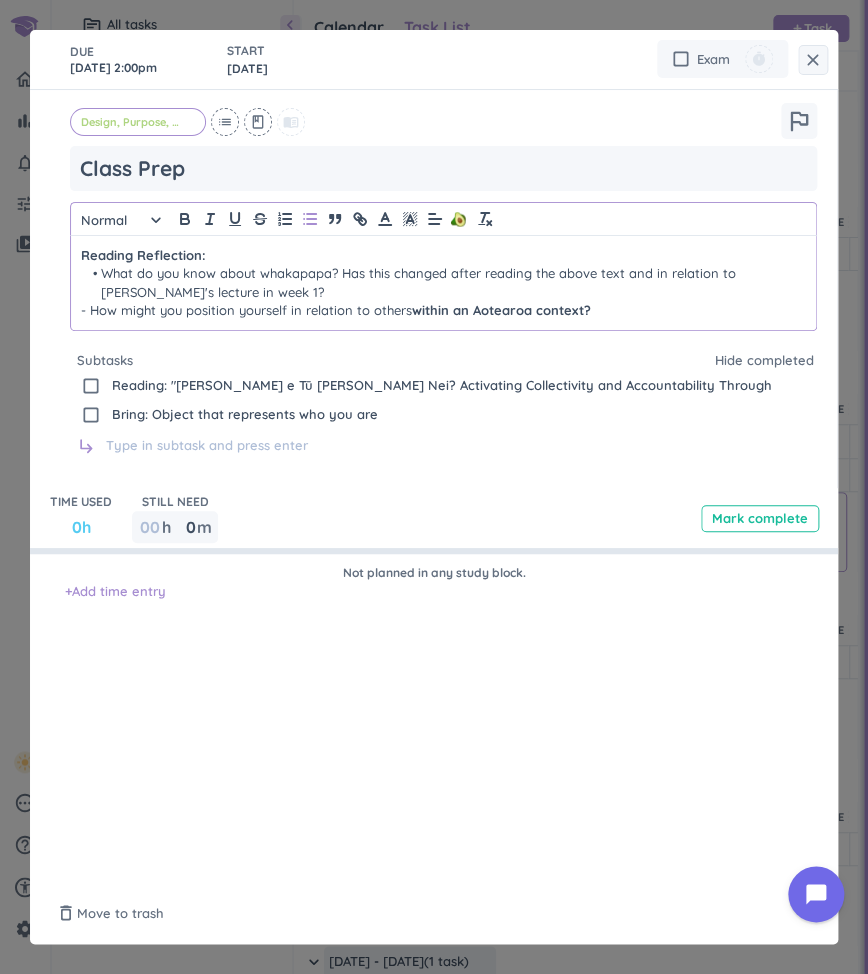 click on "- How might you position yourself in relation to others  within an Aotearoa context?" at bounding box center [443, 310] 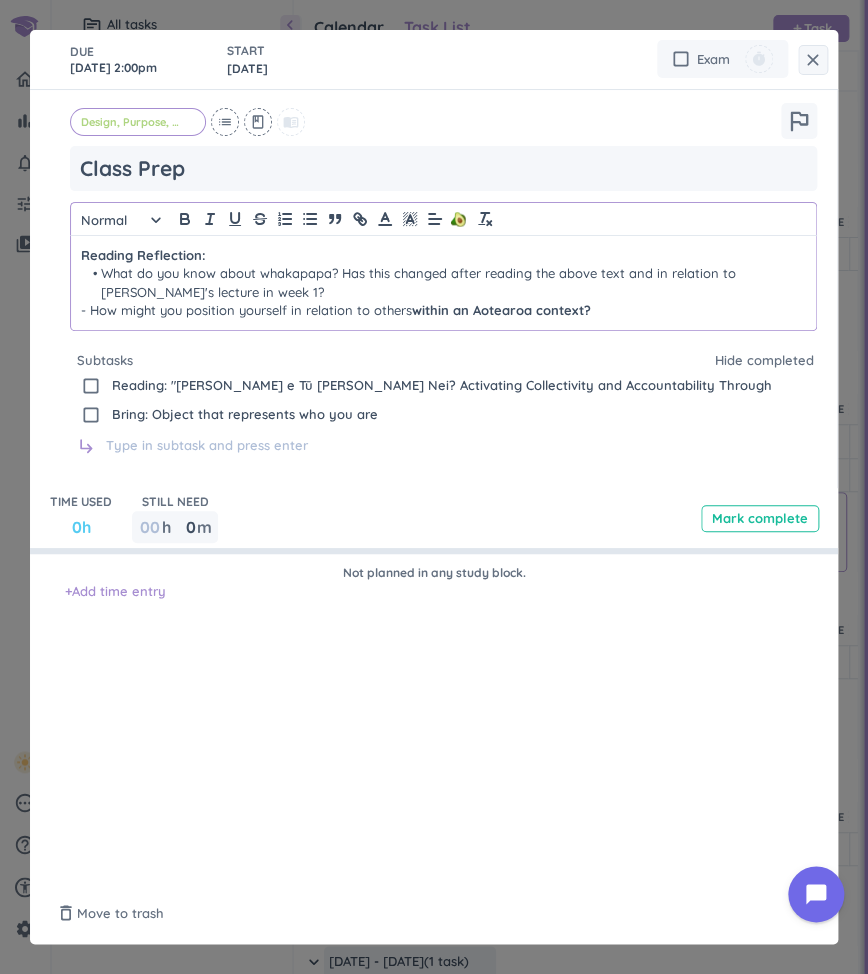 click on "What do you know about whakapapa? Has this changed after reading the above text and in relation to [PERSON_NAME]'s lecture in week 1?" at bounding box center [443, 282] 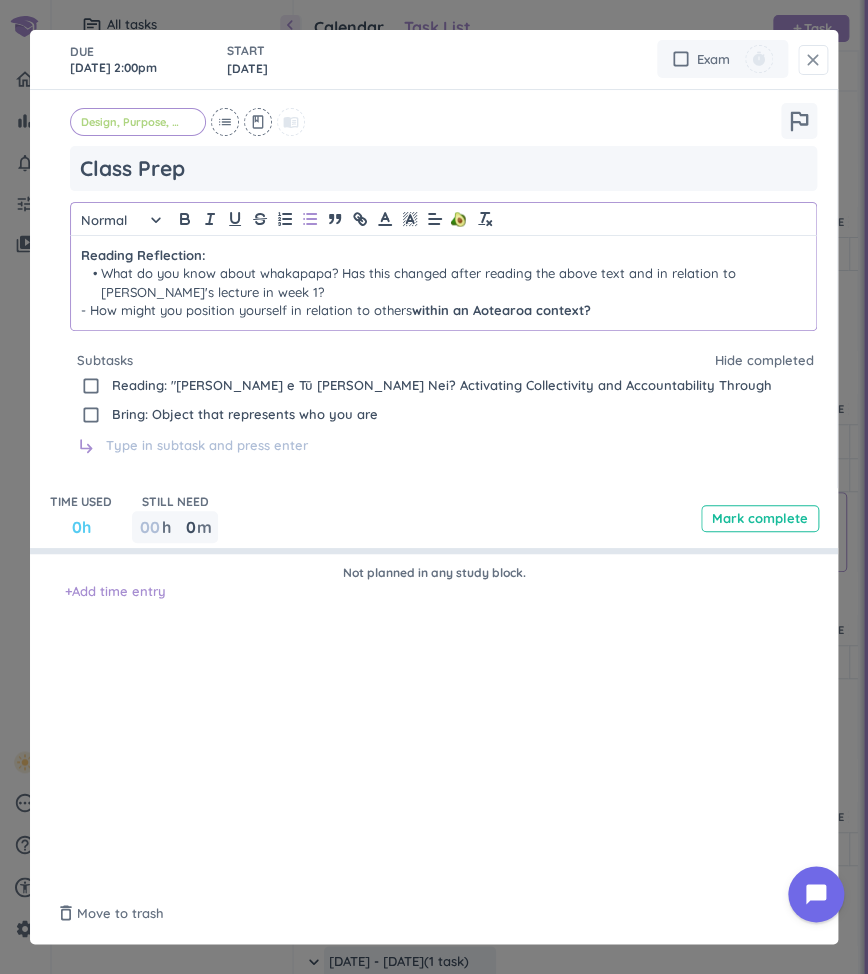 click on "close" at bounding box center (813, 60) 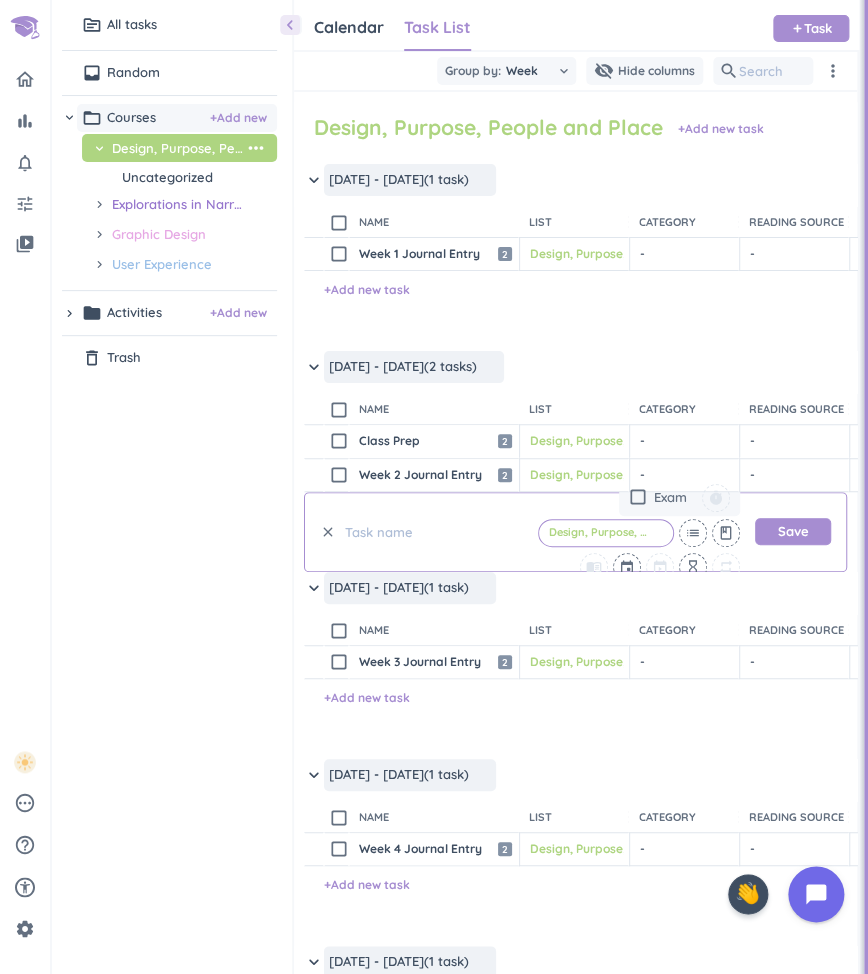 click on "clear" at bounding box center [328, 532] 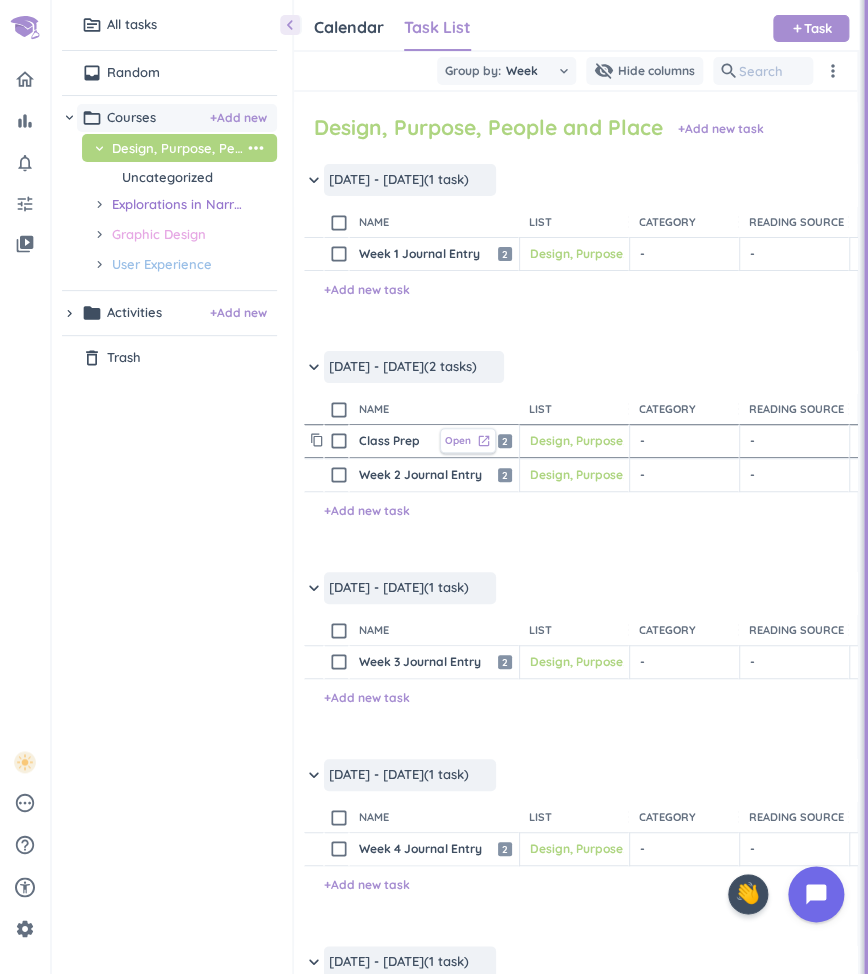 click on "Open" at bounding box center (458, 440) 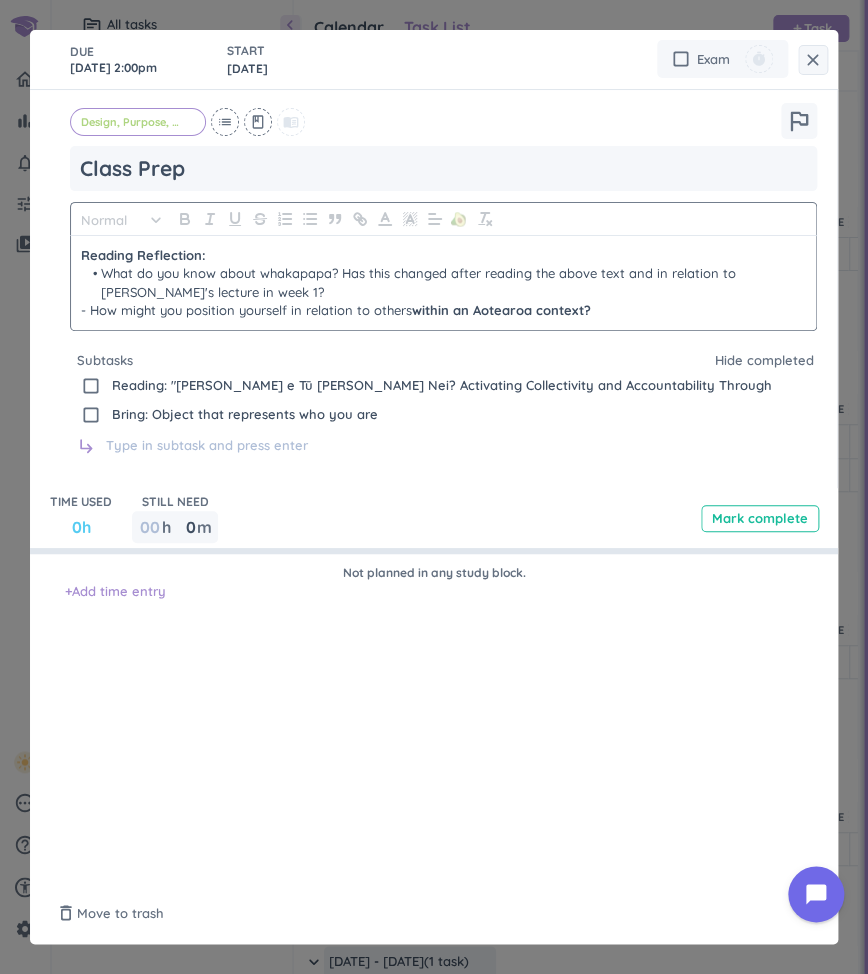 click on "- How might you position yourself in relation to others  within an Aotearoa context?" at bounding box center [443, 310] 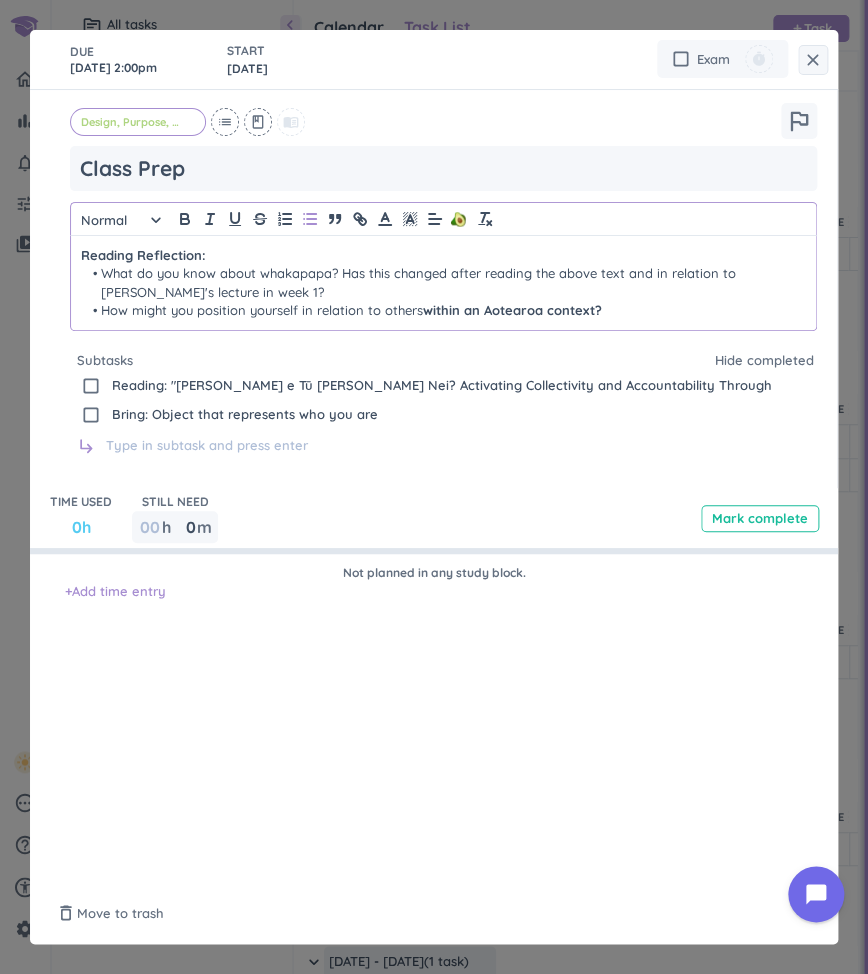 click on "DUE [DATE] 2:00pm START [DATE] cancel check_box_outline_blank Exam timer Design, Purpose, People and Place cancel list class menu_book outlined_flag Class Prep Normal keyboard_arrow_down                                                                             🥑             Reading Reflection: What do you know about whakapapa? Has this changed after reading the above text and in relation to [PERSON_NAME]'s lecture in week 1? How might you position yourself in relation to others  within an Aotearoa context? Subtasks Hide completed drag_indicator check_box_outline_blank Reading: "[PERSON_NAME] e Tū [PERSON_NAME] Nei? Activating Collectivity and Accountability Through Grounded Positioning" delete_outline drag_indicator check_box_outline_blank Bring: Object that represents who you are delete_outline subdirectory_arrow_right TIME USED 0h STILL NEED 00 h 0 0 00 m Mark complete Not planned in any study block. +  Add time entry delete_outline Move to trash Saved done" at bounding box center (434, 487) 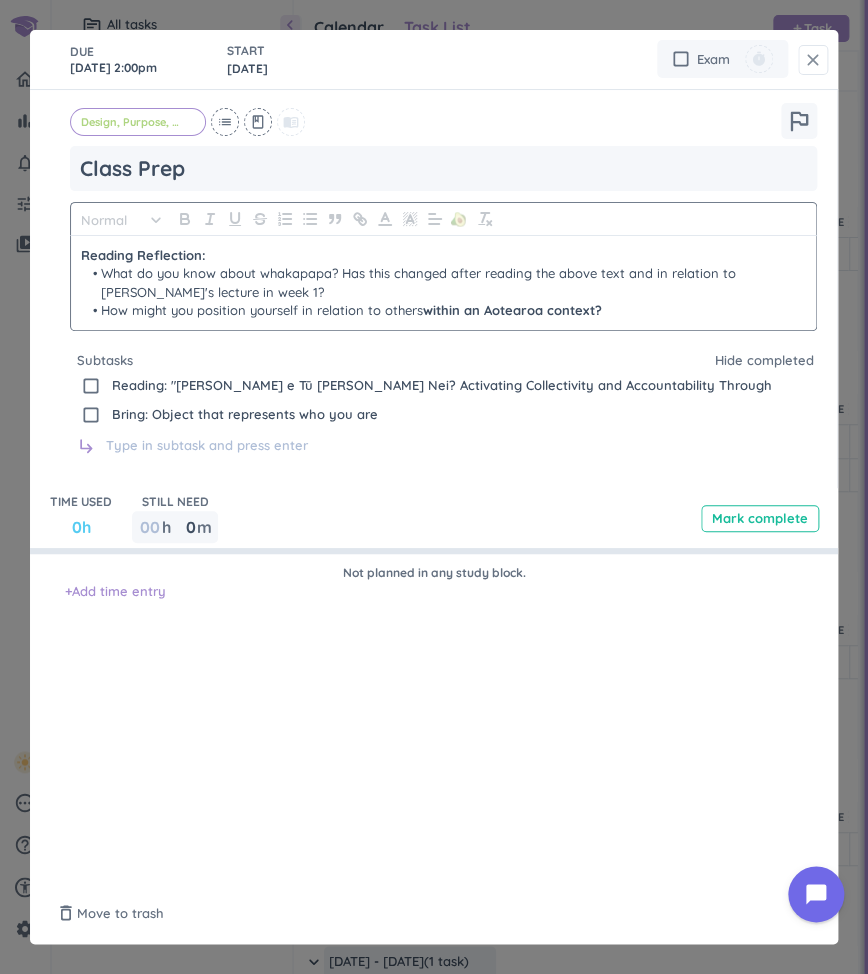 click on "close" at bounding box center [813, 60] 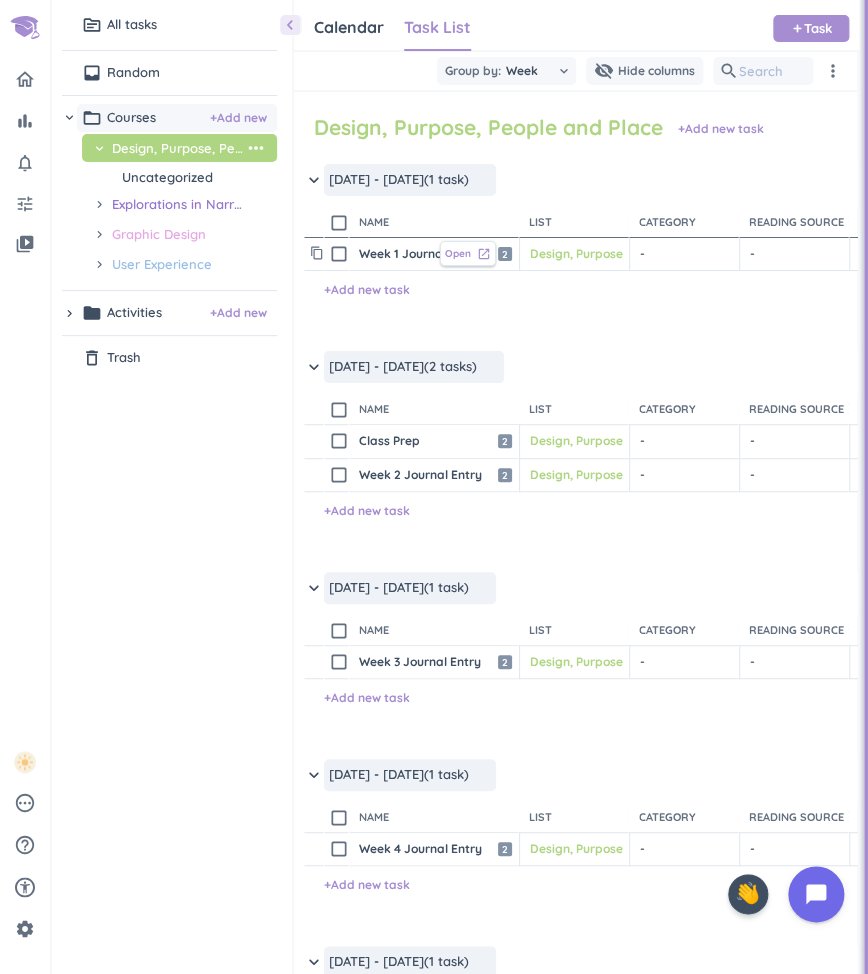 click on "Open" at bounding box center [458, 253] 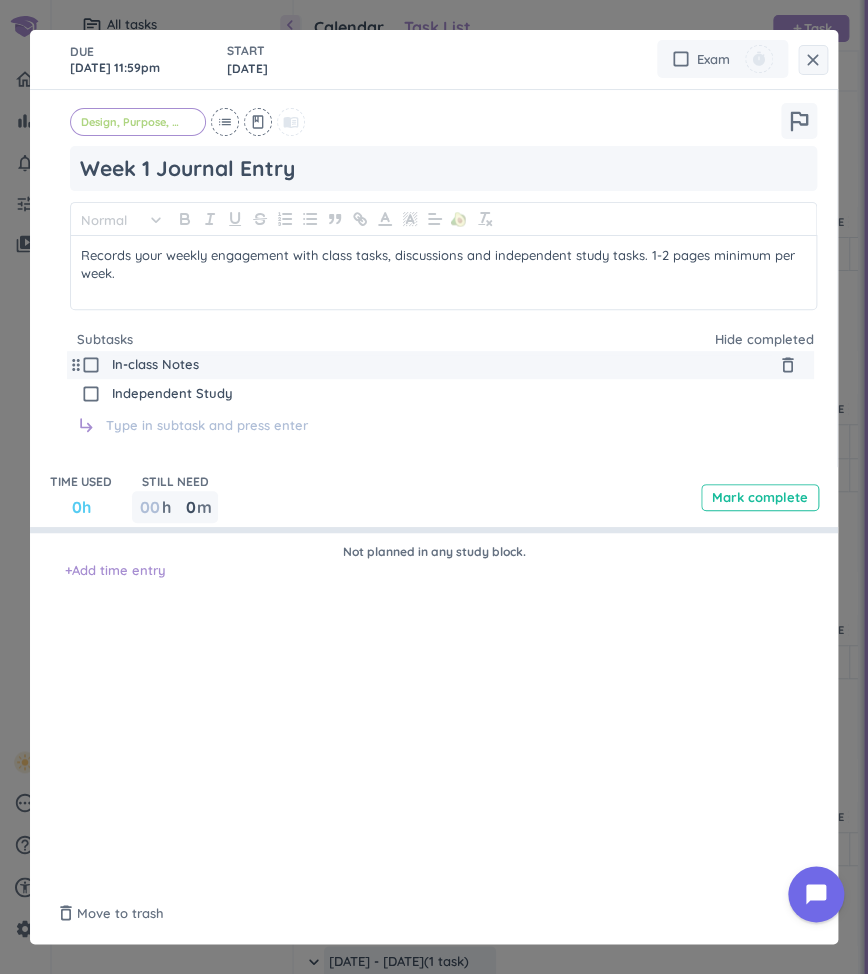 click on "In-class Notes" at bounding box center (442, 365) 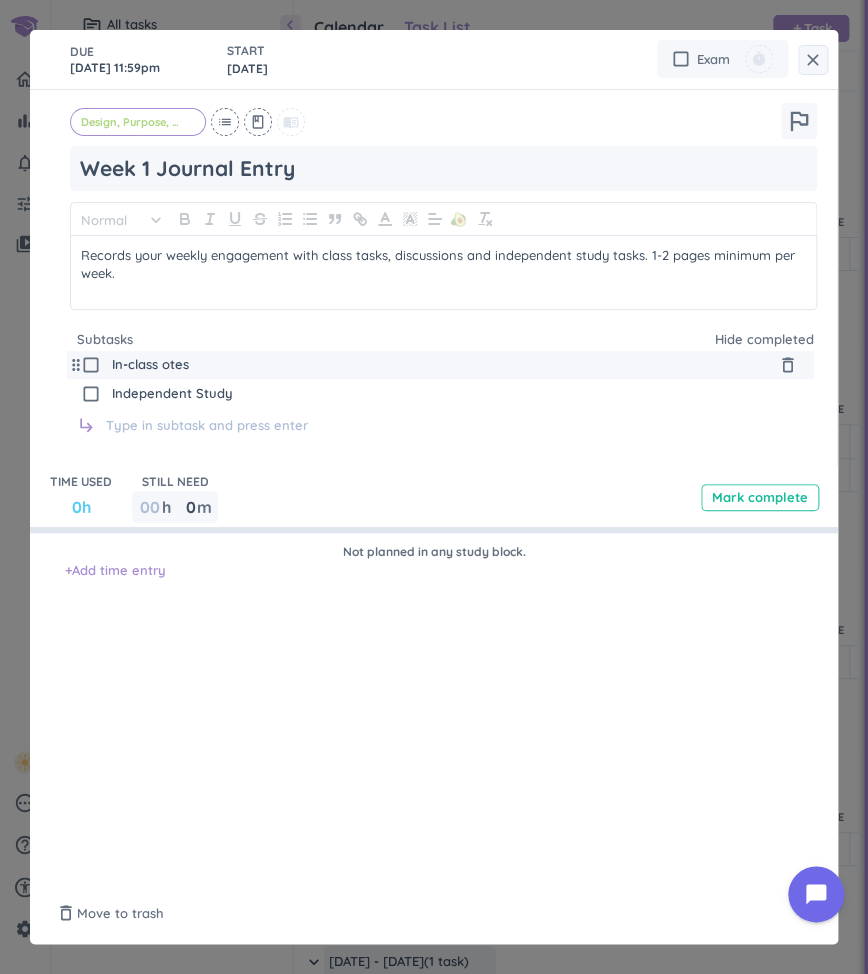 type on "In-class Notes" 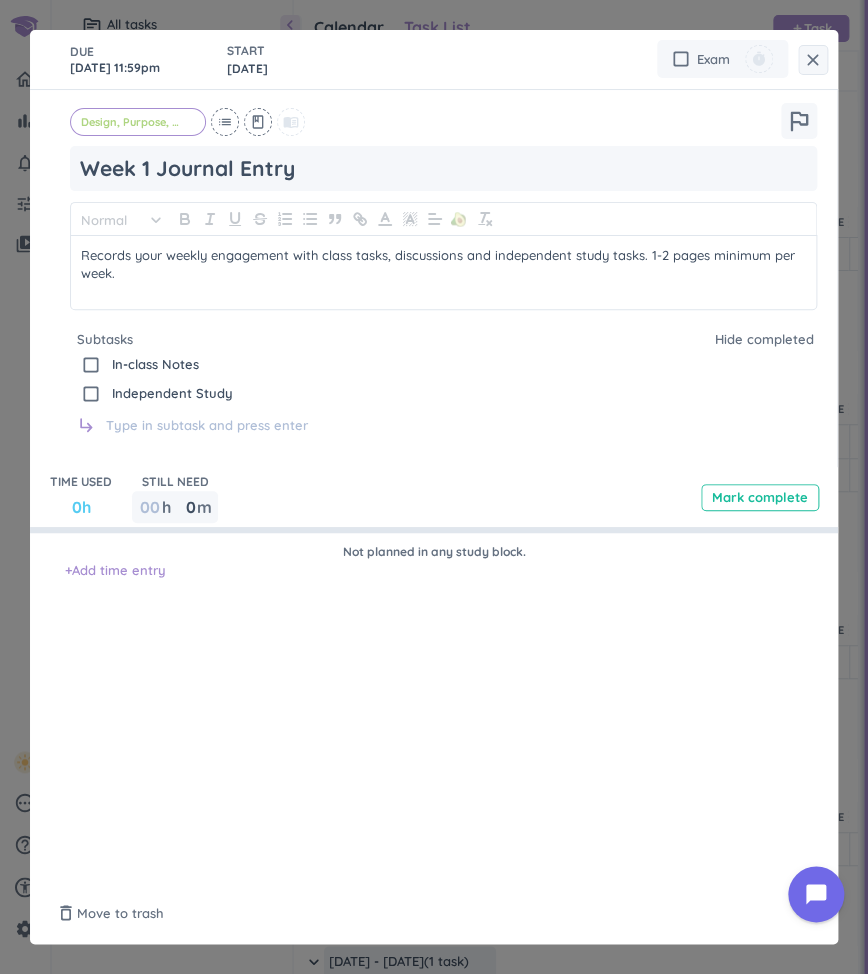 click on "DUE [DATE] 11:59pm START [DATE] cancel check_box_outline_blank Exam timer Design, Purpose, People and Place cancel list class menu_book outlined_flag Week 1 Journal Entry Normal keyboard_arrow_down                                                                             🥑             Records your weekly engagement with class tasks, discussions and independent study tasks. 1-2 pages minimum per week. Subtasks Hide completed drag_indicator check_box_outline_blank In-class Notes delete_outline drag_indicator check_box_outline_blank Independent Study delete_outline subdirectory_arrow_right TIME USED 0h STILL NEED 00 h 0 0 00 m Mark complete Not planned in any study block. +  Add time entry delete_outline Move to trash Saved done" at bounding box center (434, 487) 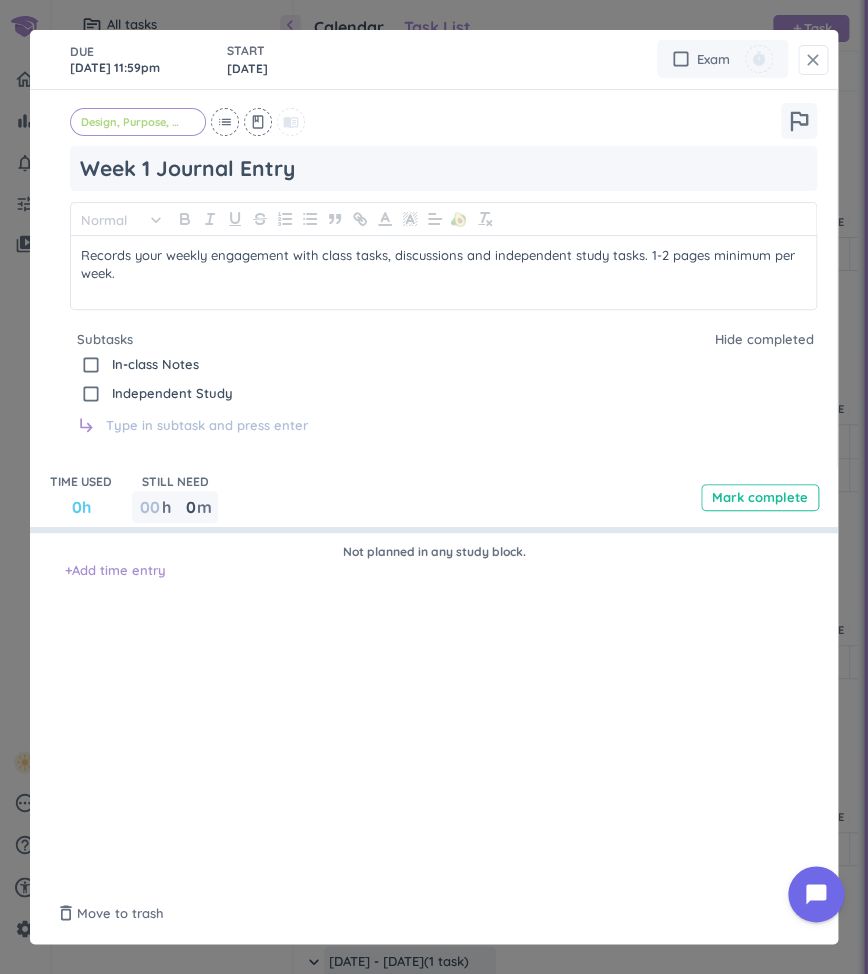 click on "close" at bounding box center [813, 60] 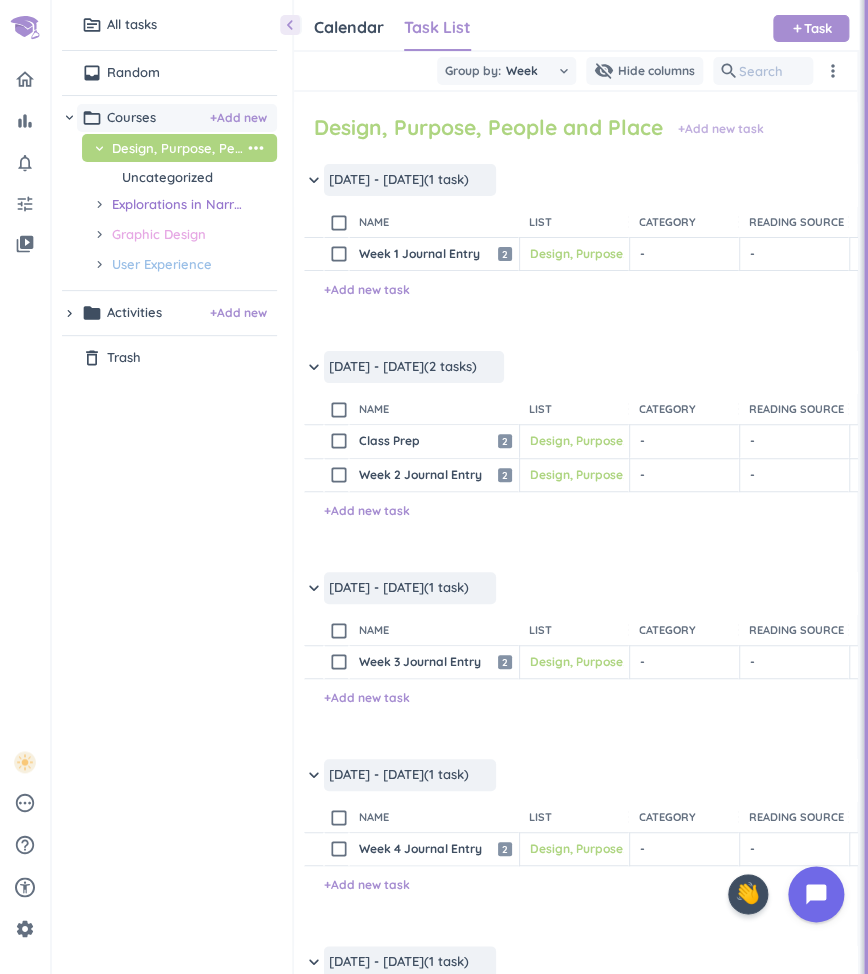 click on "+  Add new task" at bounding box center (721, 129) 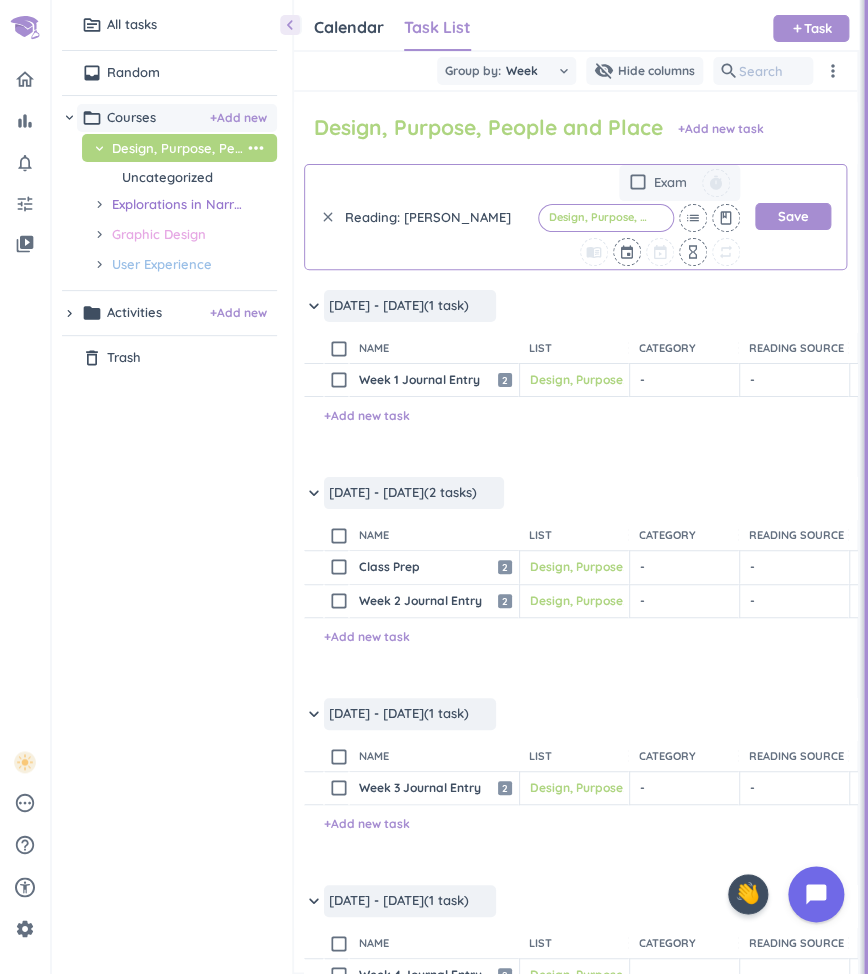 click on "Reading: [PERSON_NAME]" at bounding box center (436, 217) 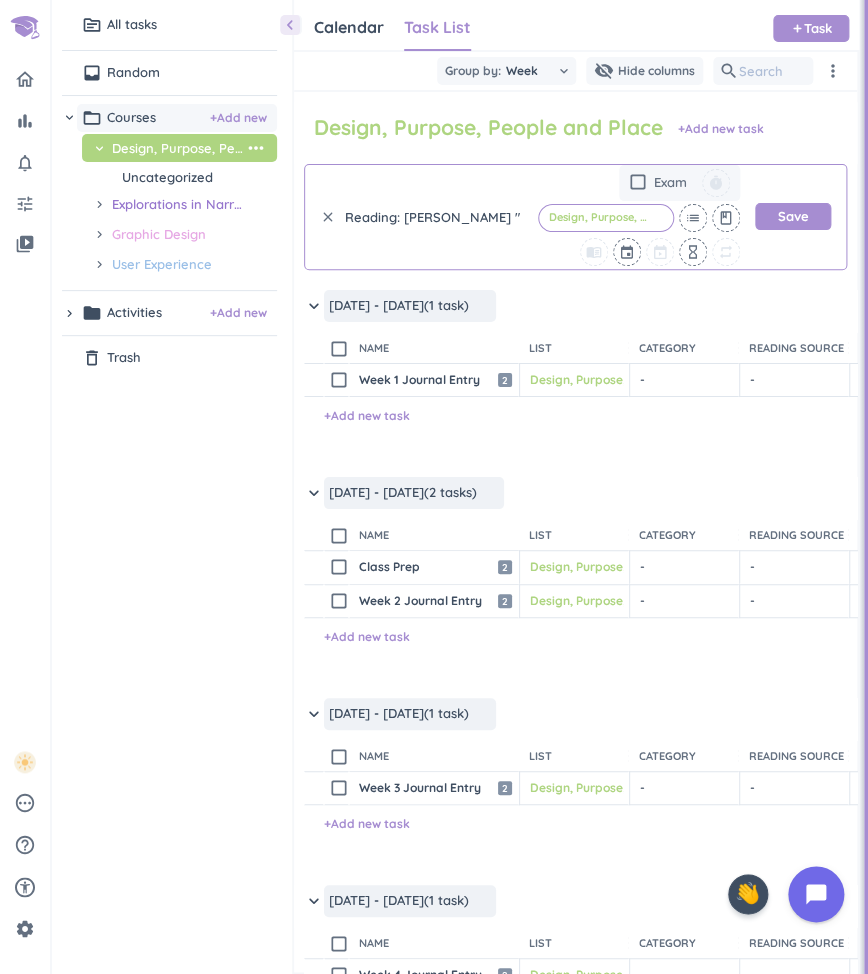paste on "Waewae Taku Haere: Stepping into Belonging in Storied Landscapes" 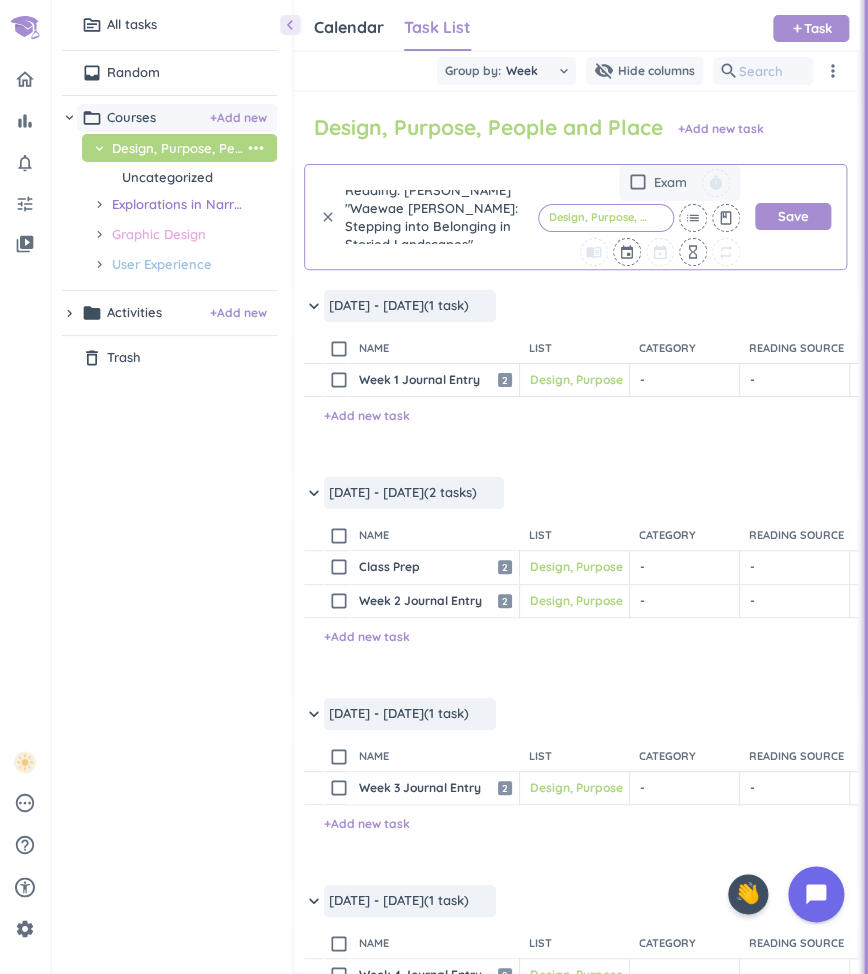 scroll, scrollTop: 19, scrollLeft: 0, axis: vertical 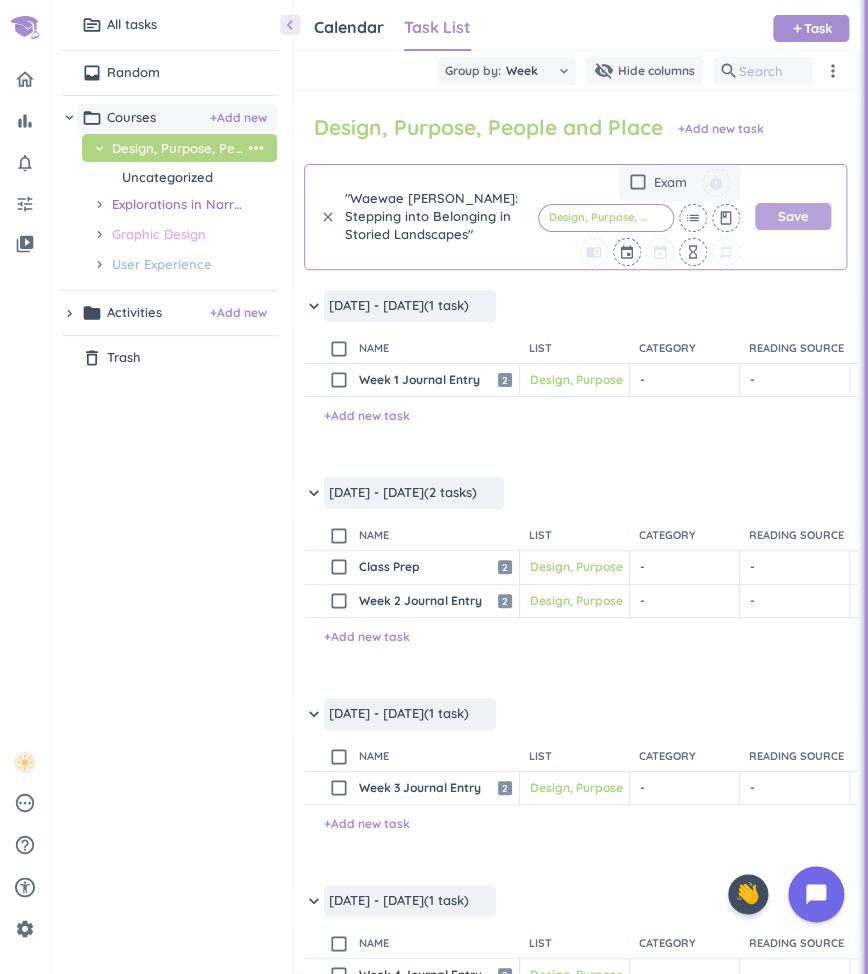 type on "Reading: [PERSON_NAME] "Waewae [PERSON_NAME]: Stepping into Belonging in Storied Landscapes"" 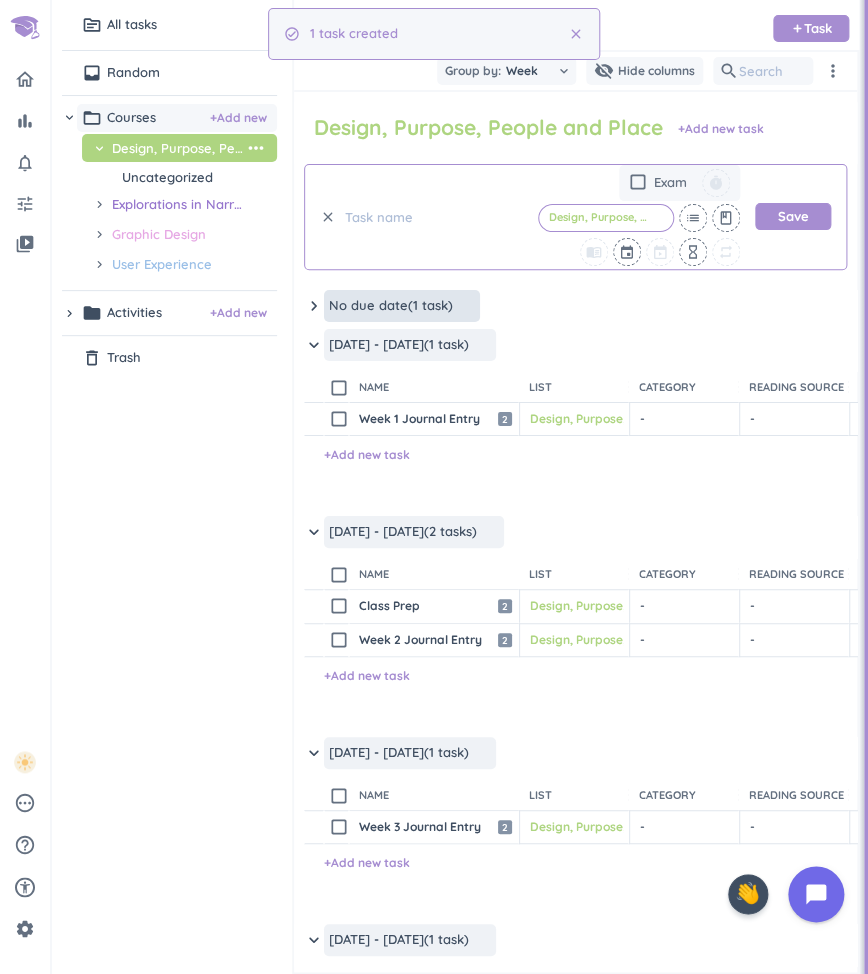 click at bounding box center (436, 217) 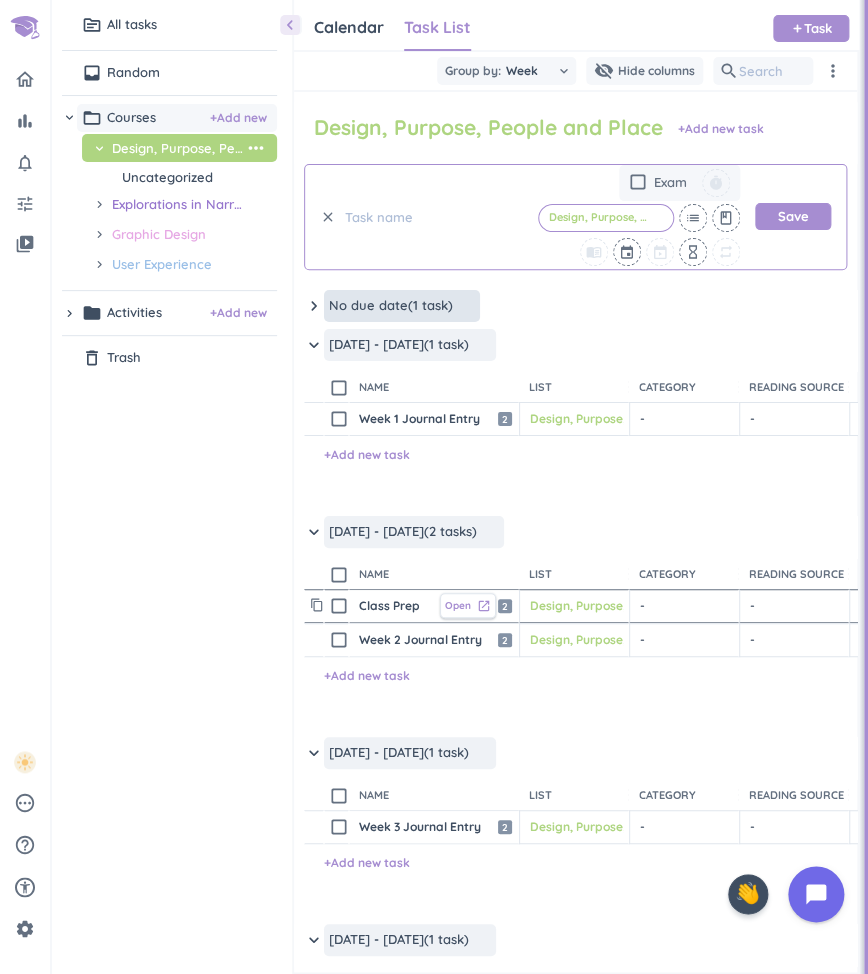 click on "Open" at bounding box center [458, 605] 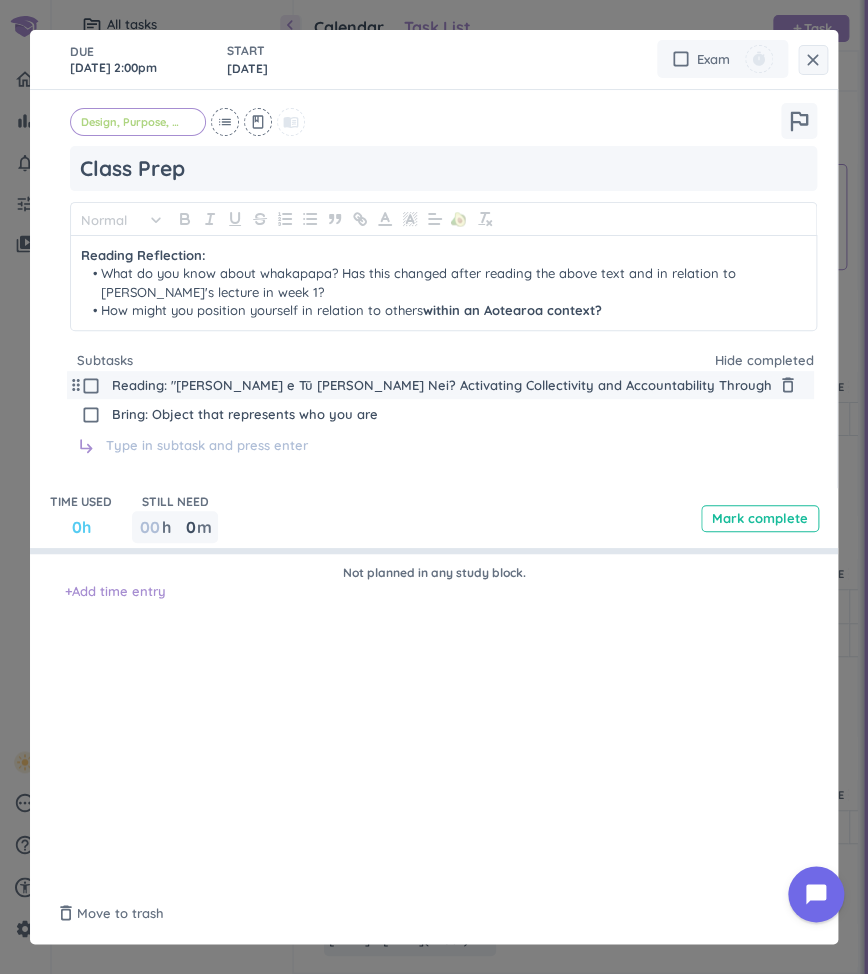 click on "Reading: "[PERSON_NAME] e Tū [PERSON_NAME] Nei? Activating Collectivity and Accountability Through Grounded Positioning"" at bounding box center (442, 386) 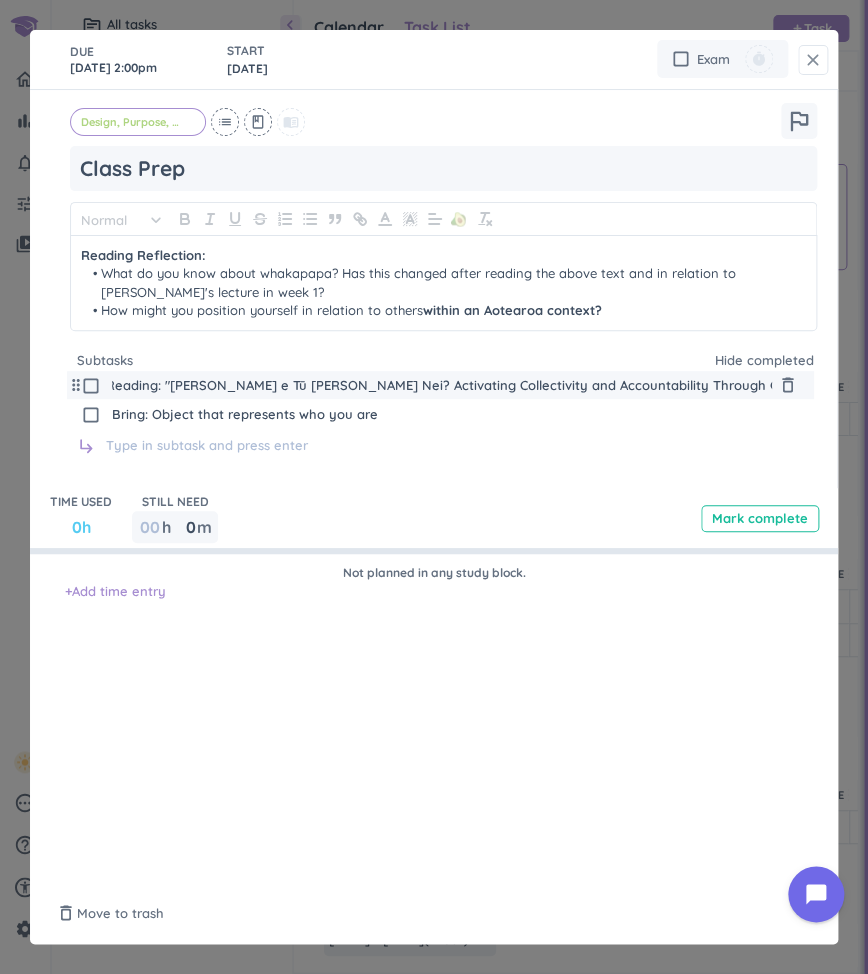 type on "Reading: "[PERSON_NAME] e Tū [PERSON_NAME] Nei? Activating Collectivity and Accountability Through Grounded Position"ing"" 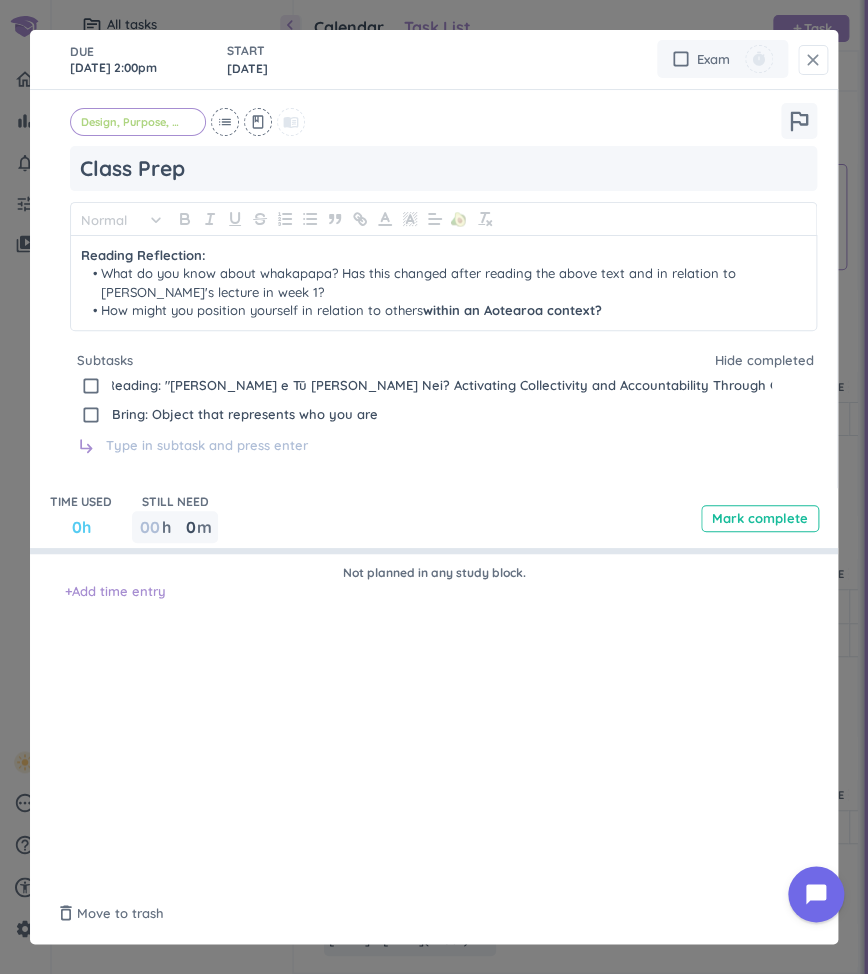 click on "close" at bounding box center [813, 60] 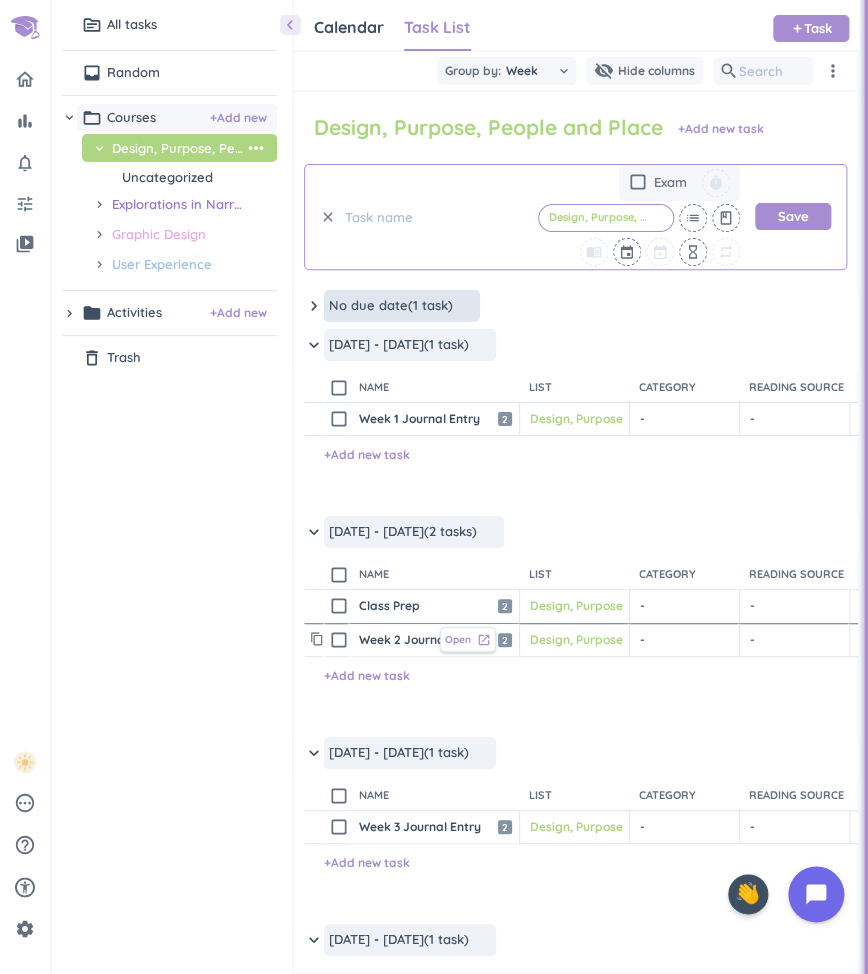 click on "Open" at bounding box center (458, 639) 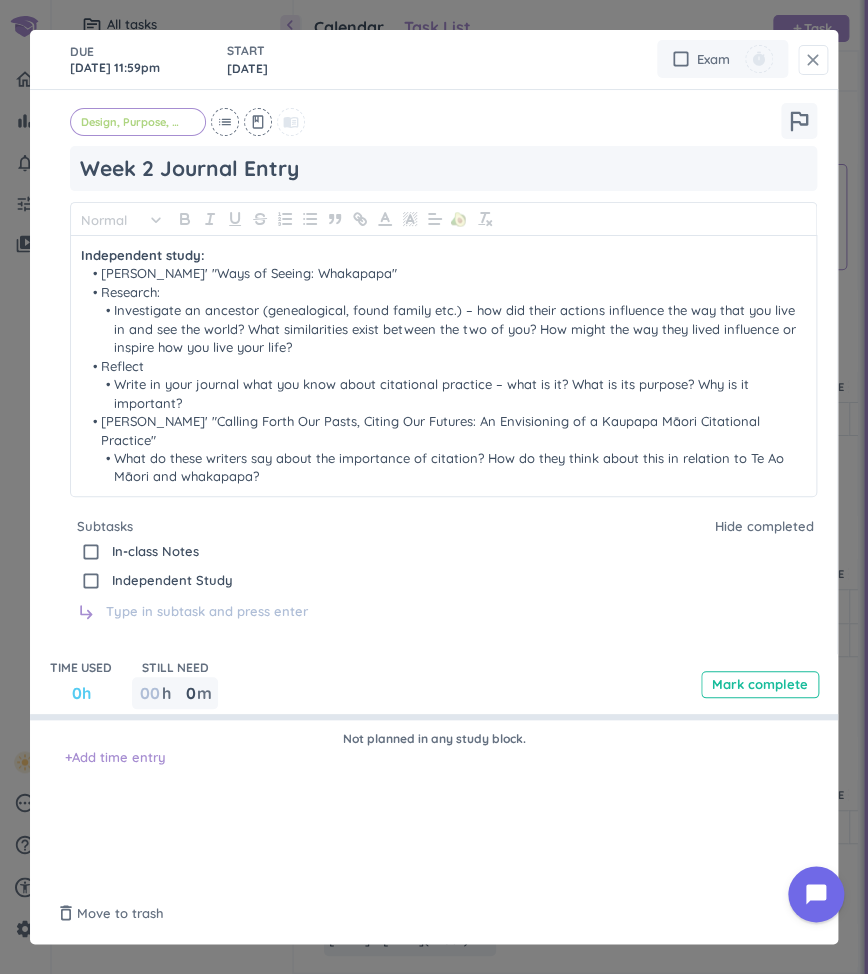 click on "close" at bounding box center (813, 60) 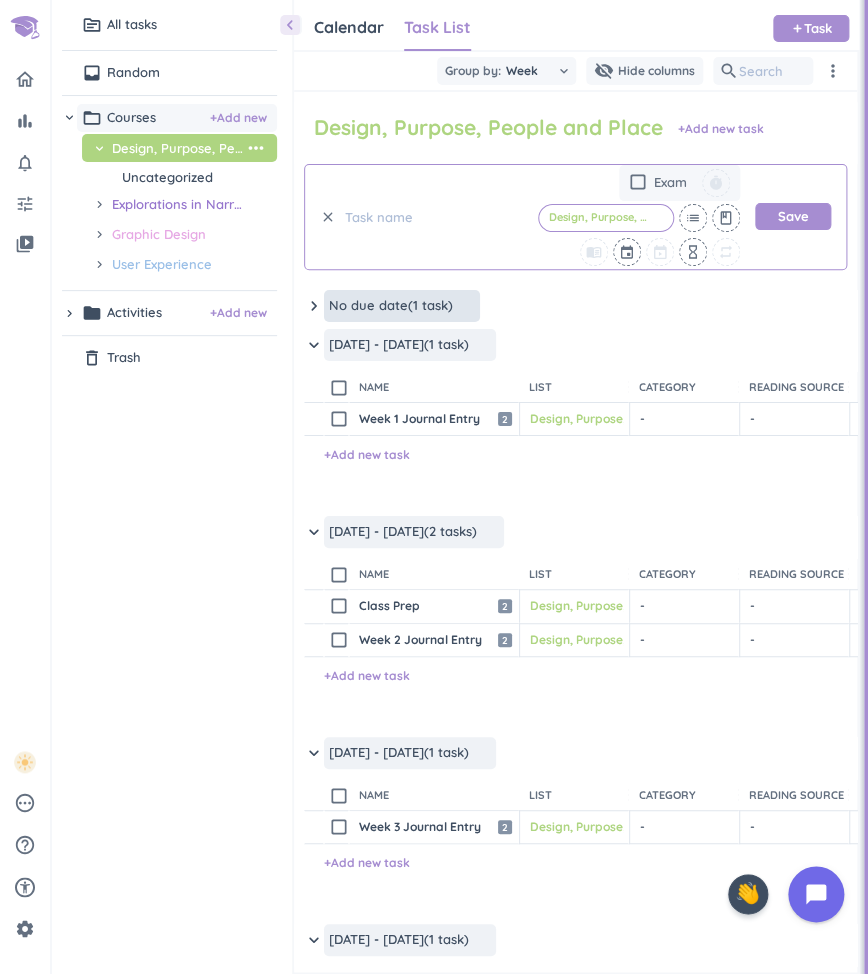 click at bounding box center [436, 217] 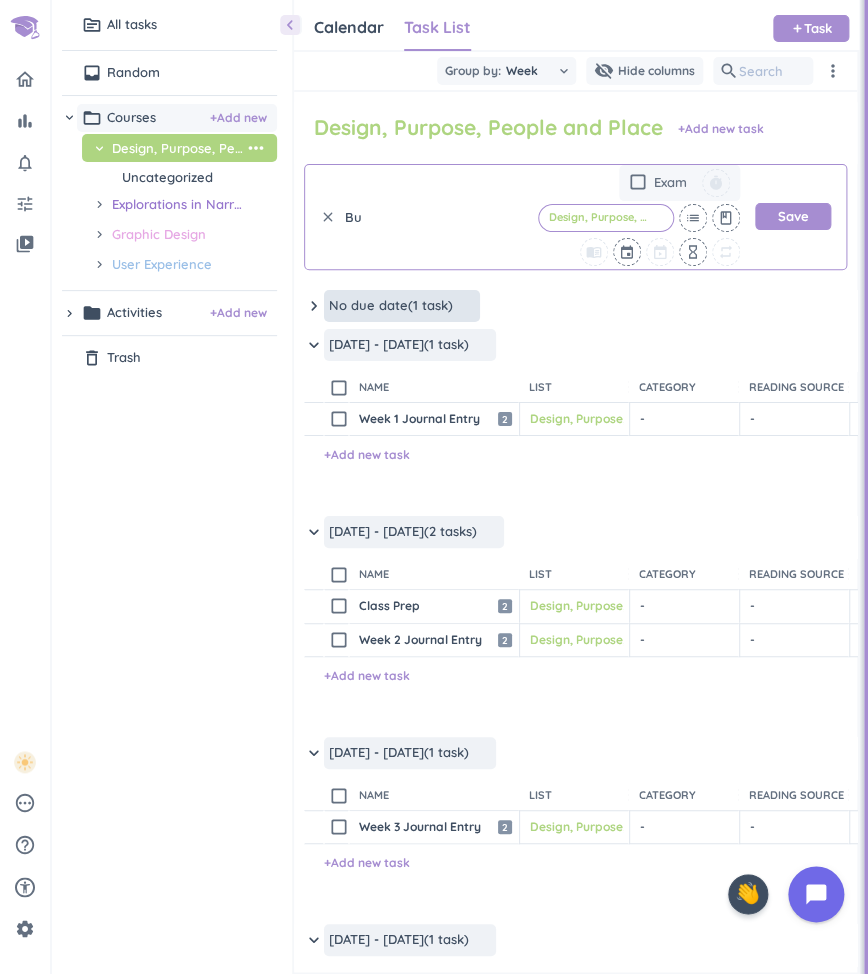 type on "B" 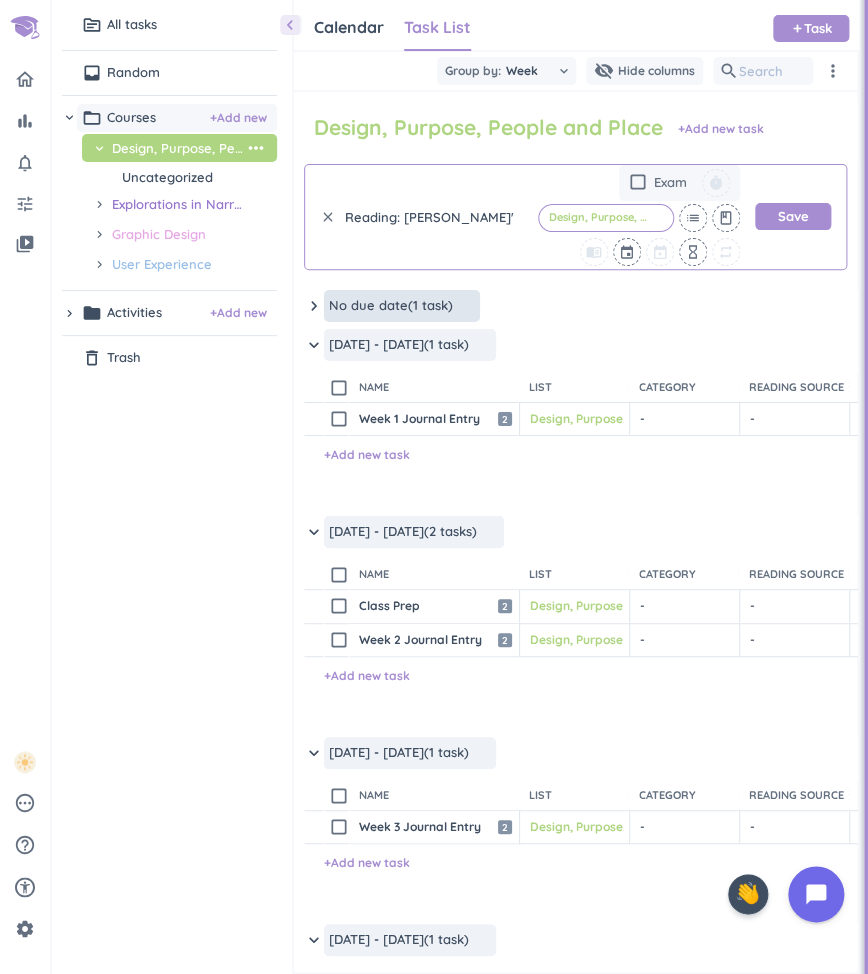 click on "Reading: [PERSON_NAME]'" at bounding box center (436, 217) 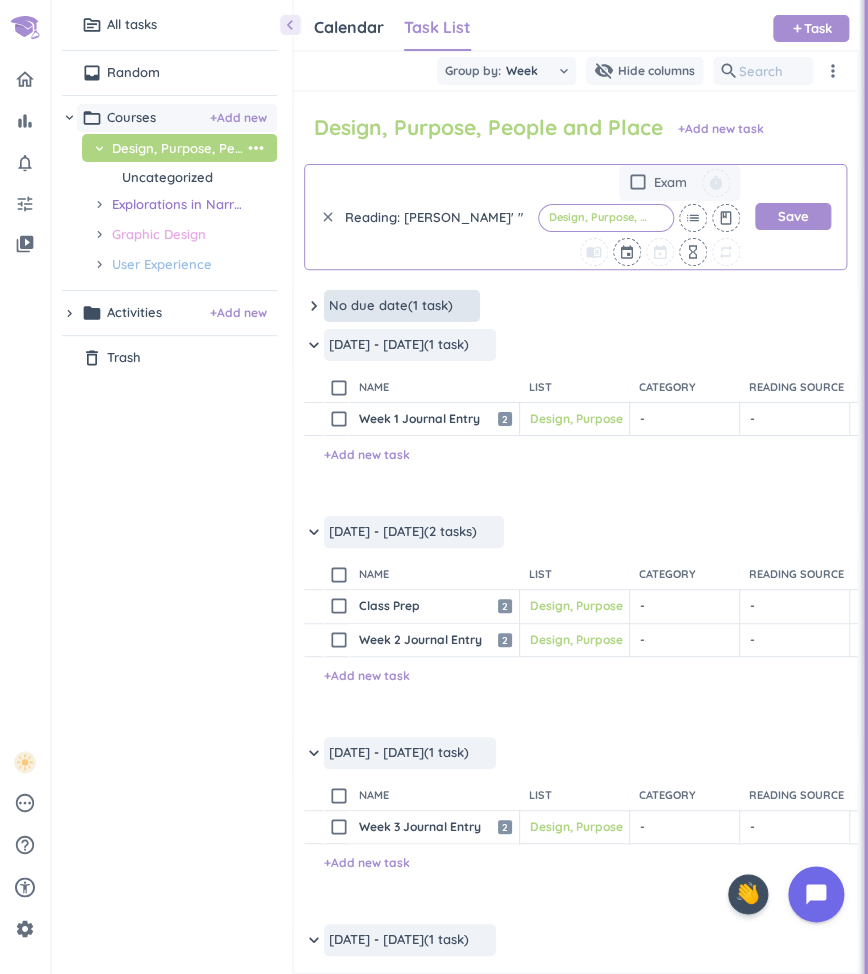 paste on "[PERSON_NAME], Anamata: A Whakapapa Perspective of [DEMOGRAPHIC_DATA] Futurisms" 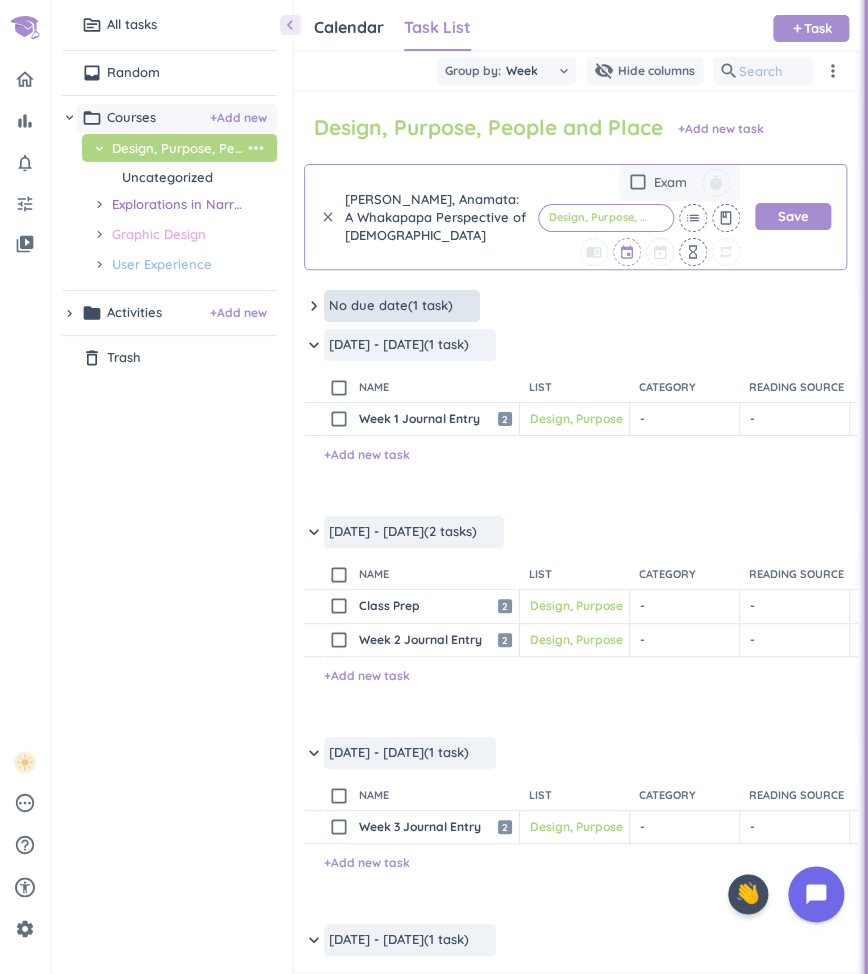 type on "Reading: [PERSON_NAME]' "[PERSON_NAME], Anamata: A Whakapapa Perspective of [DEMOGRAPHIC_DATA] Futurisms"" 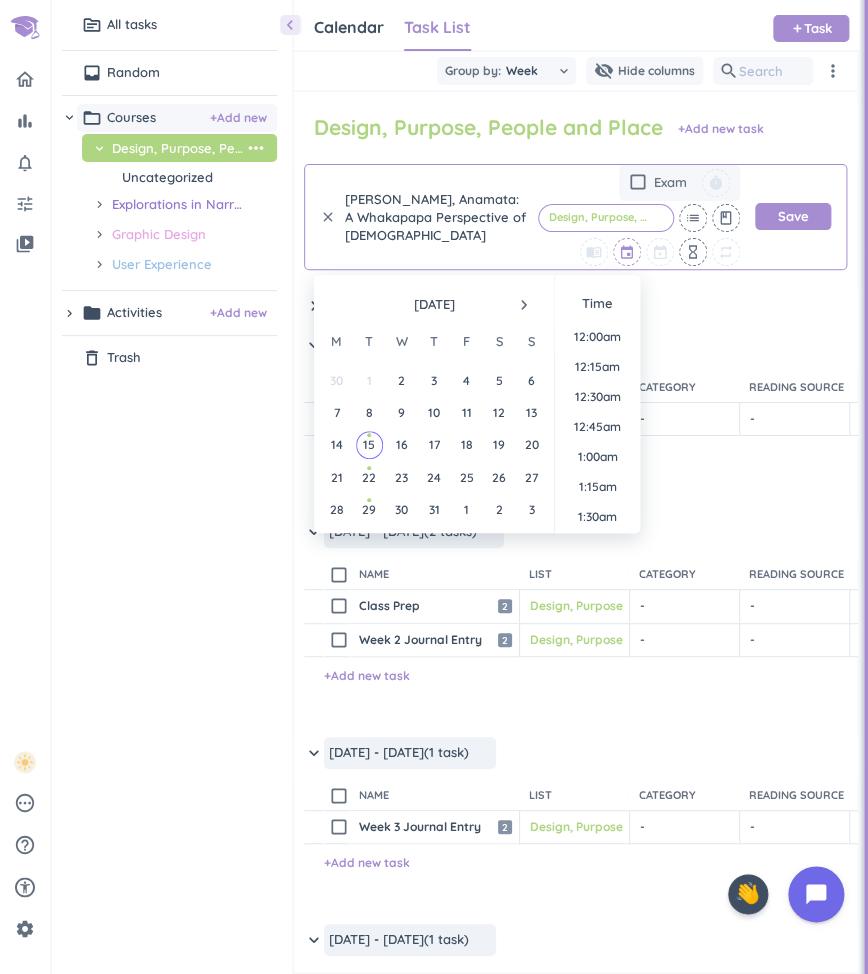 scroll, scrollTop: 0, scrollLeft: 0, axis: both 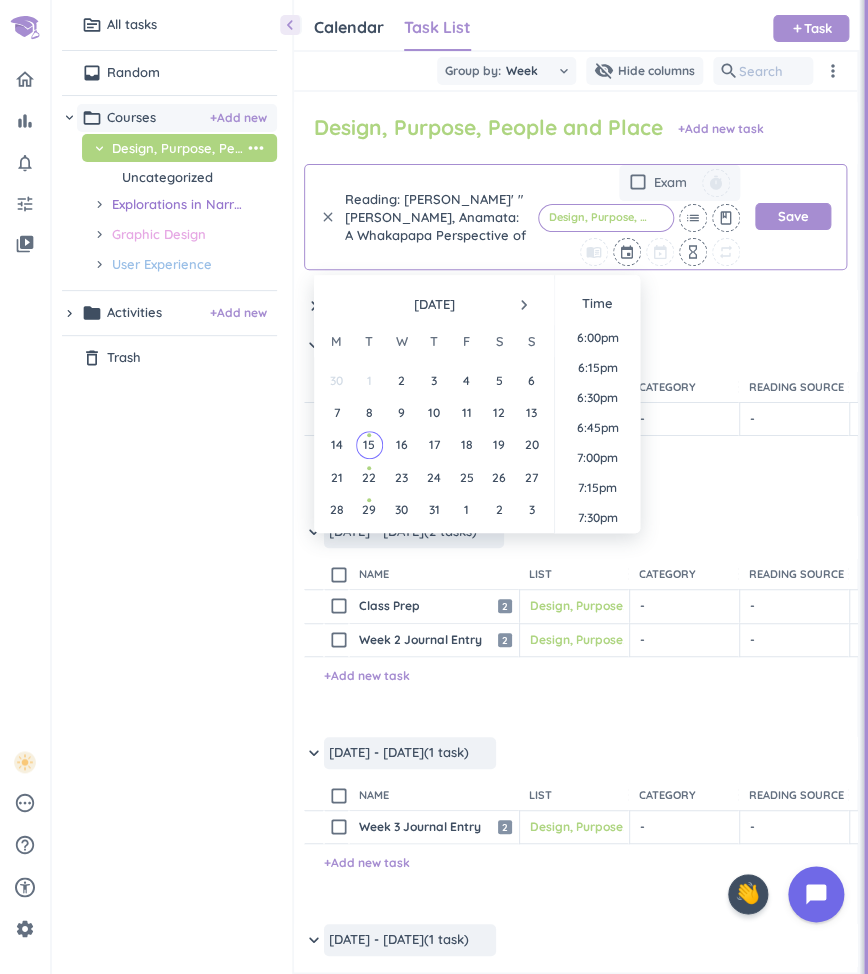 click on "keyboard_arrow_down No due date  (1 task) more_horiz" at bounding box center (853, 311) 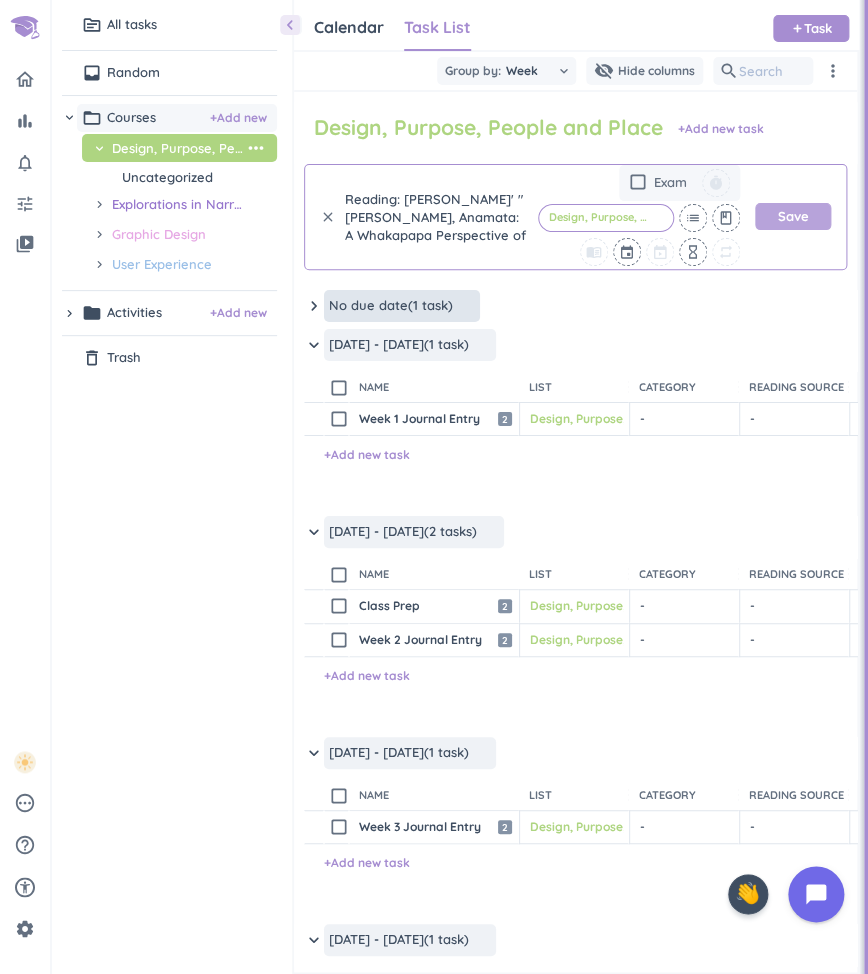click on "Save" at bounding box center (793, 216) 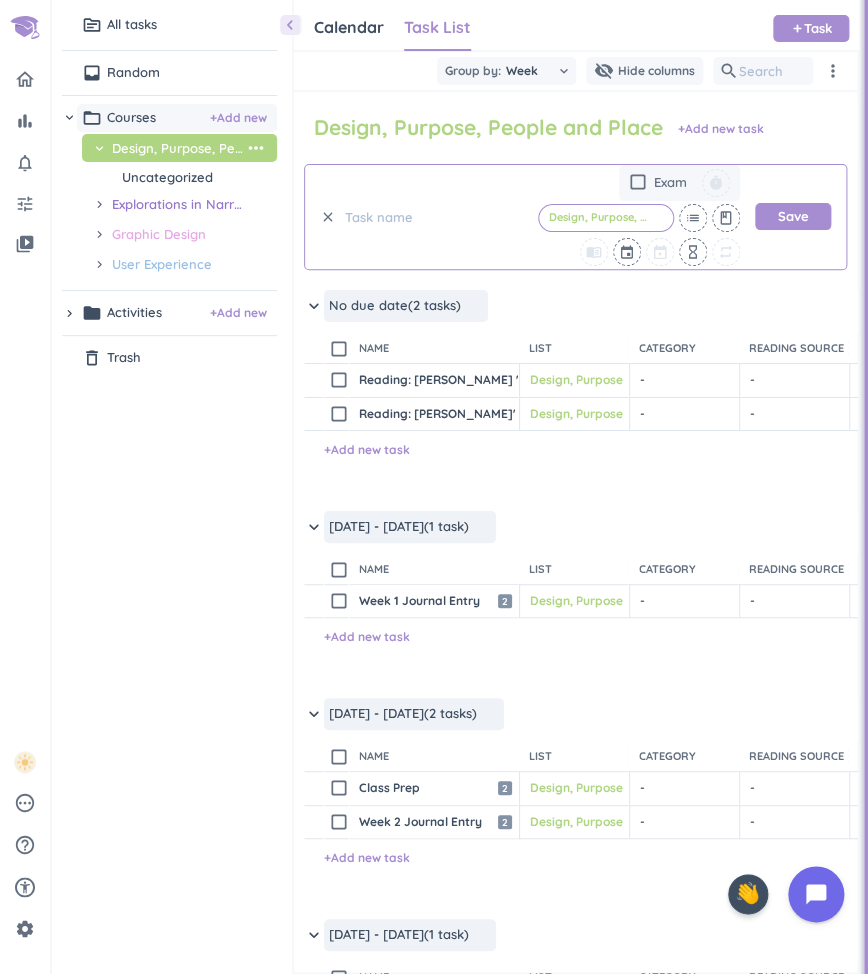 click on "chevron_left" at bounding box center (290, 25) 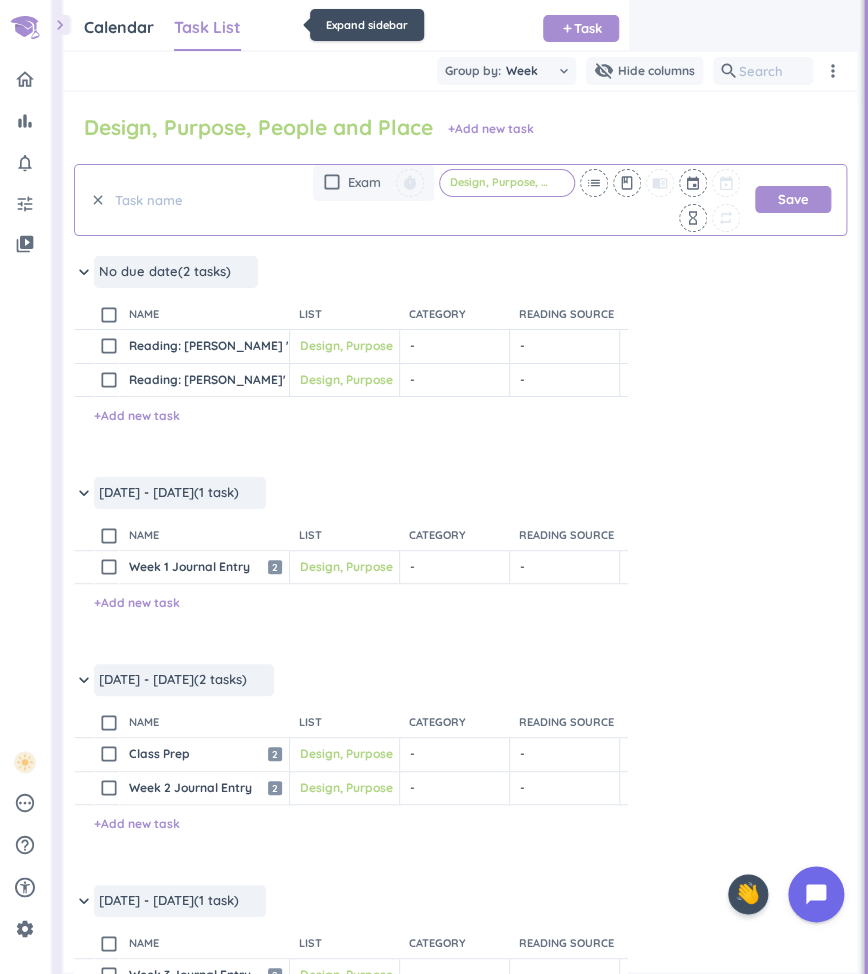 scroll, scrollTop: 1, scrollLeft: 0, axis: vertical 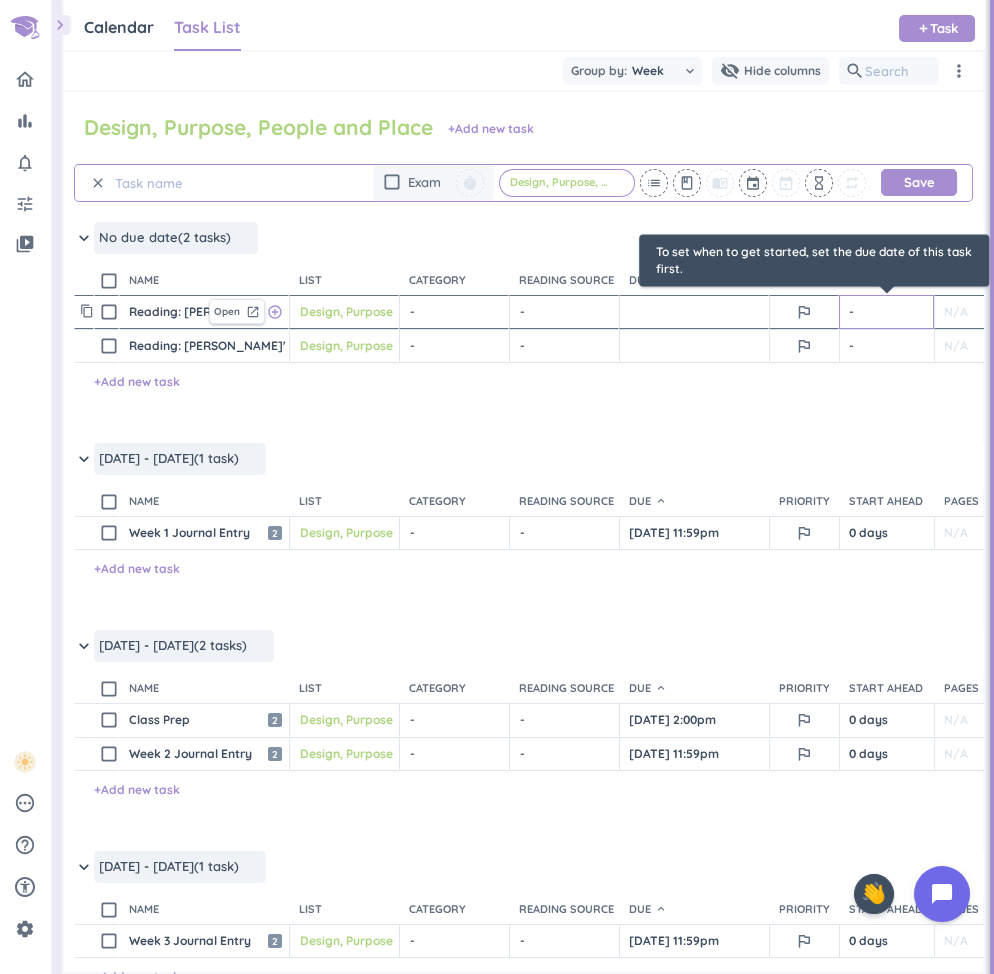click on "-" at bounding box center [886, 312] 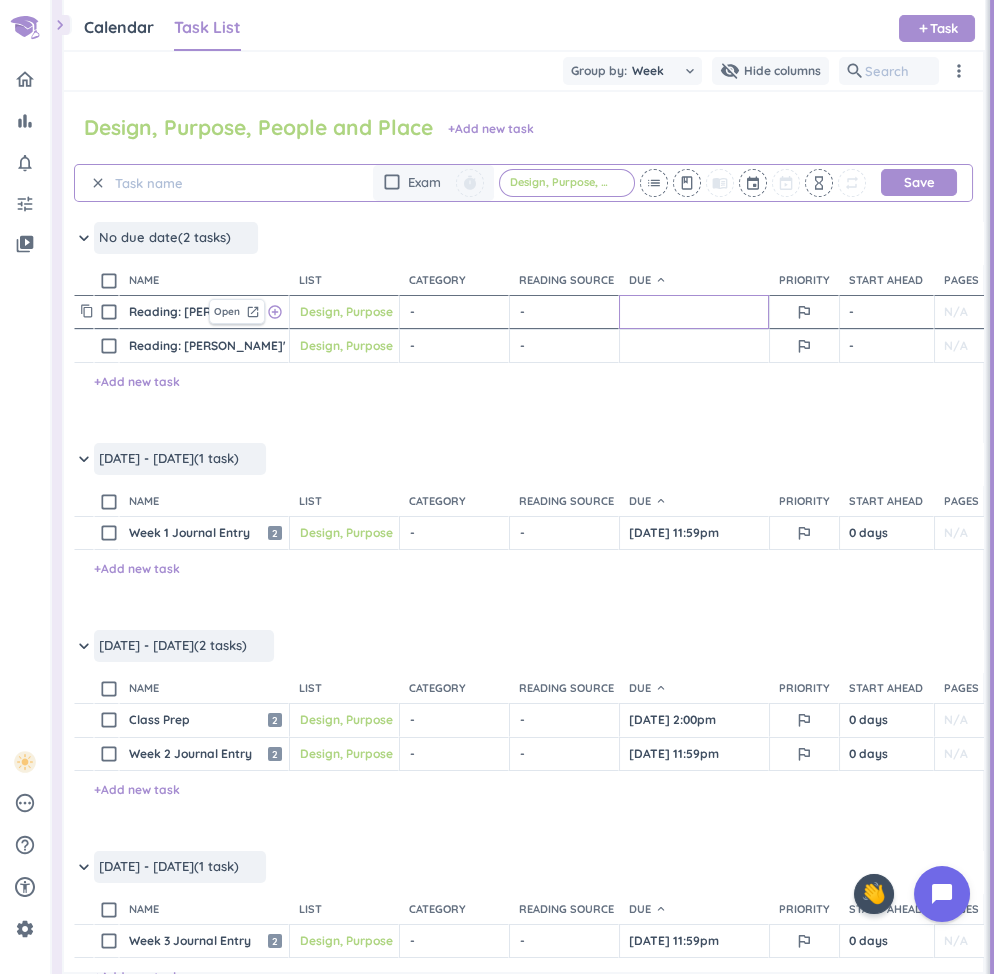 click at bounding box center (694, 312) 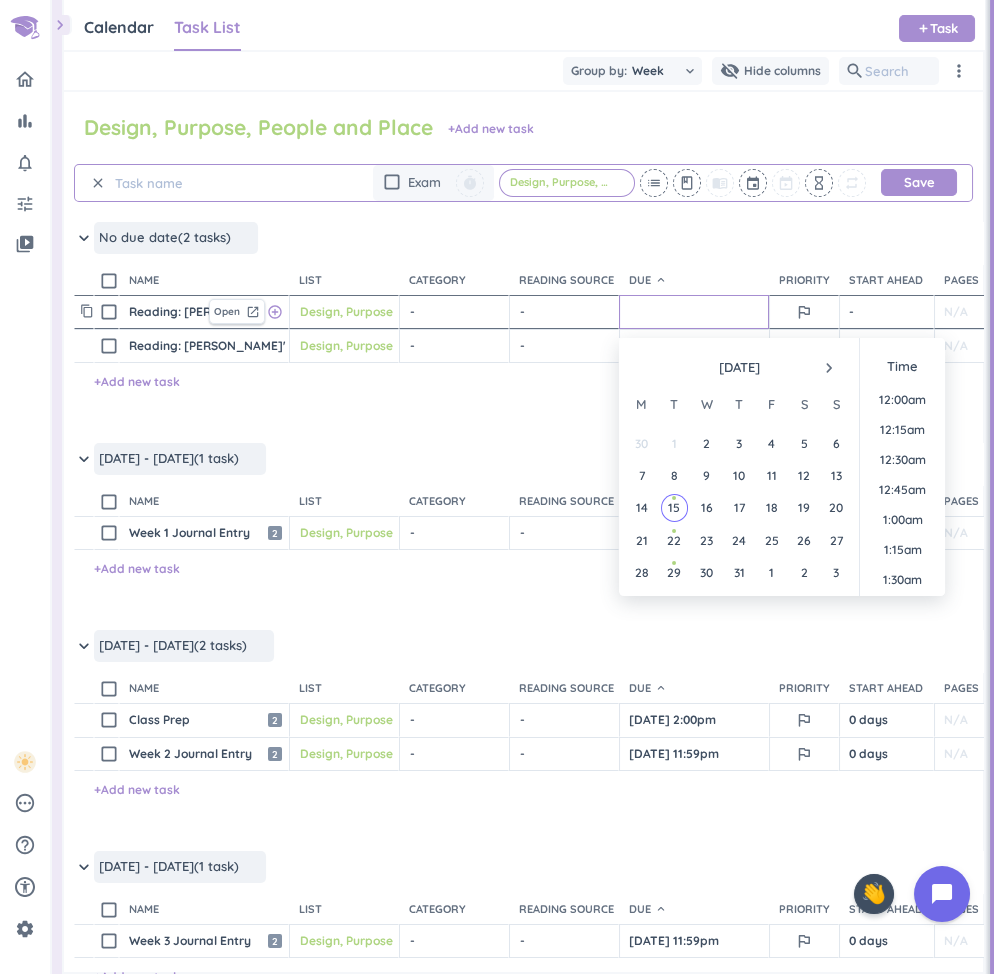 scroll, scrollTop: 2159, scrollLeft: 0, axis: vertical 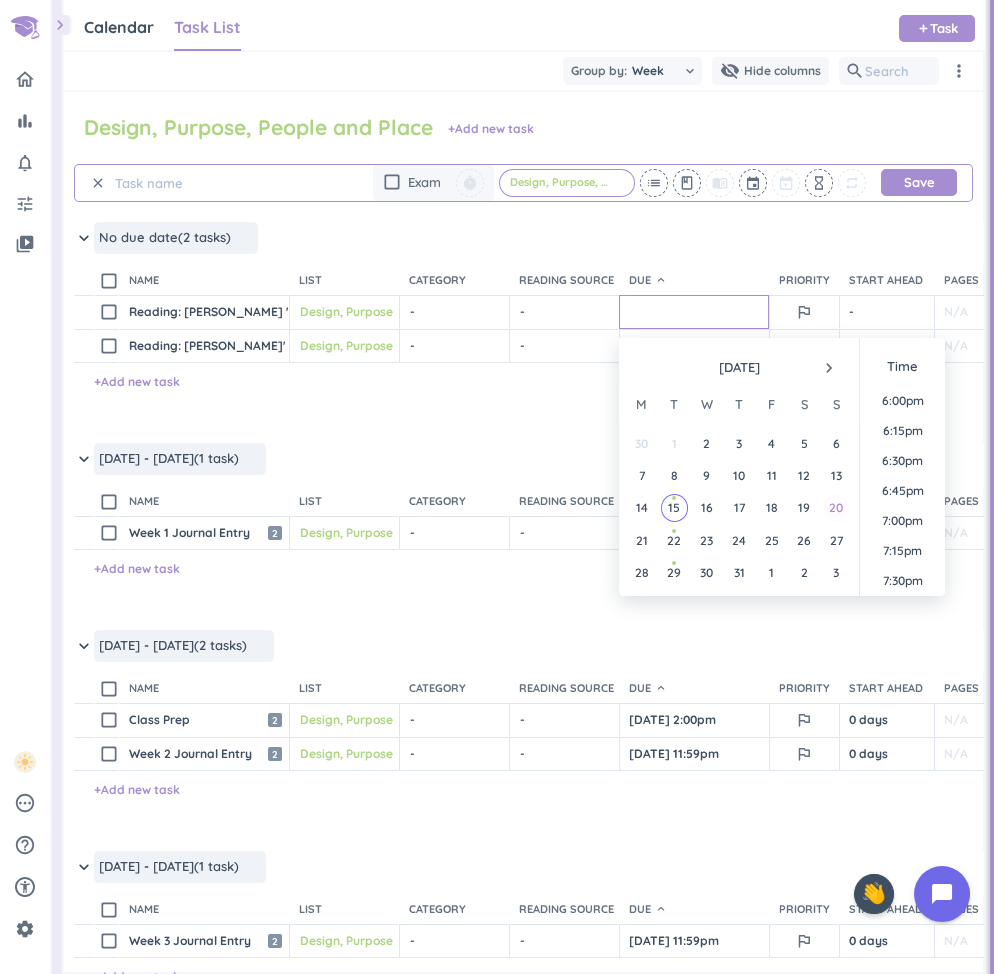 click on "20" at bounding box center [836, 507] 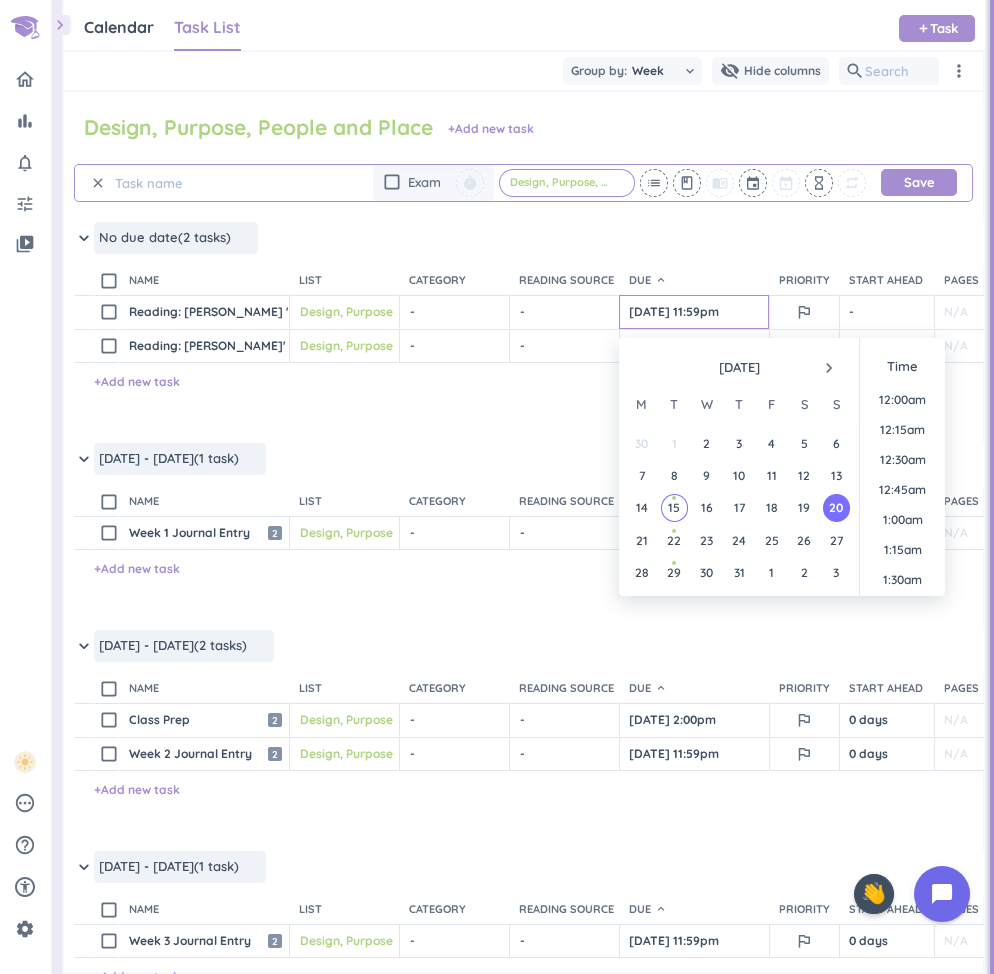 type on "[DATE] 11:59pm" 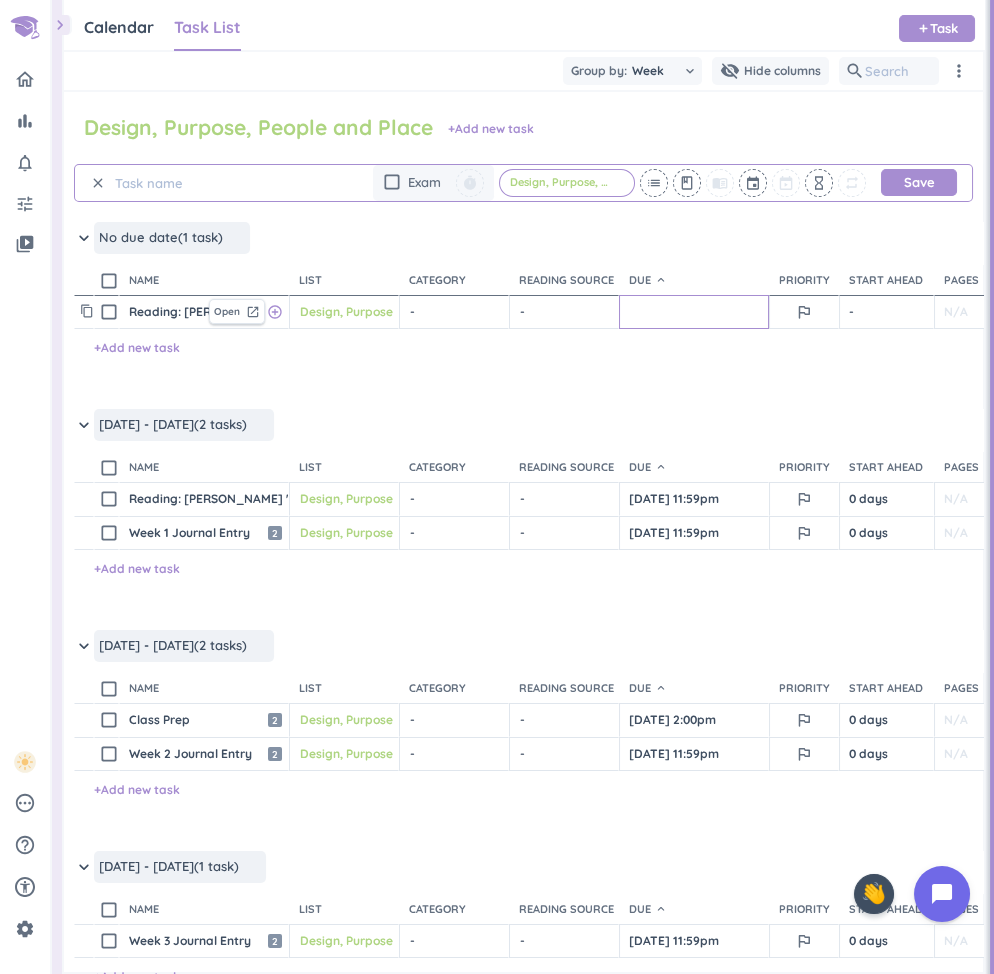 click at bounding box center (694, 312) 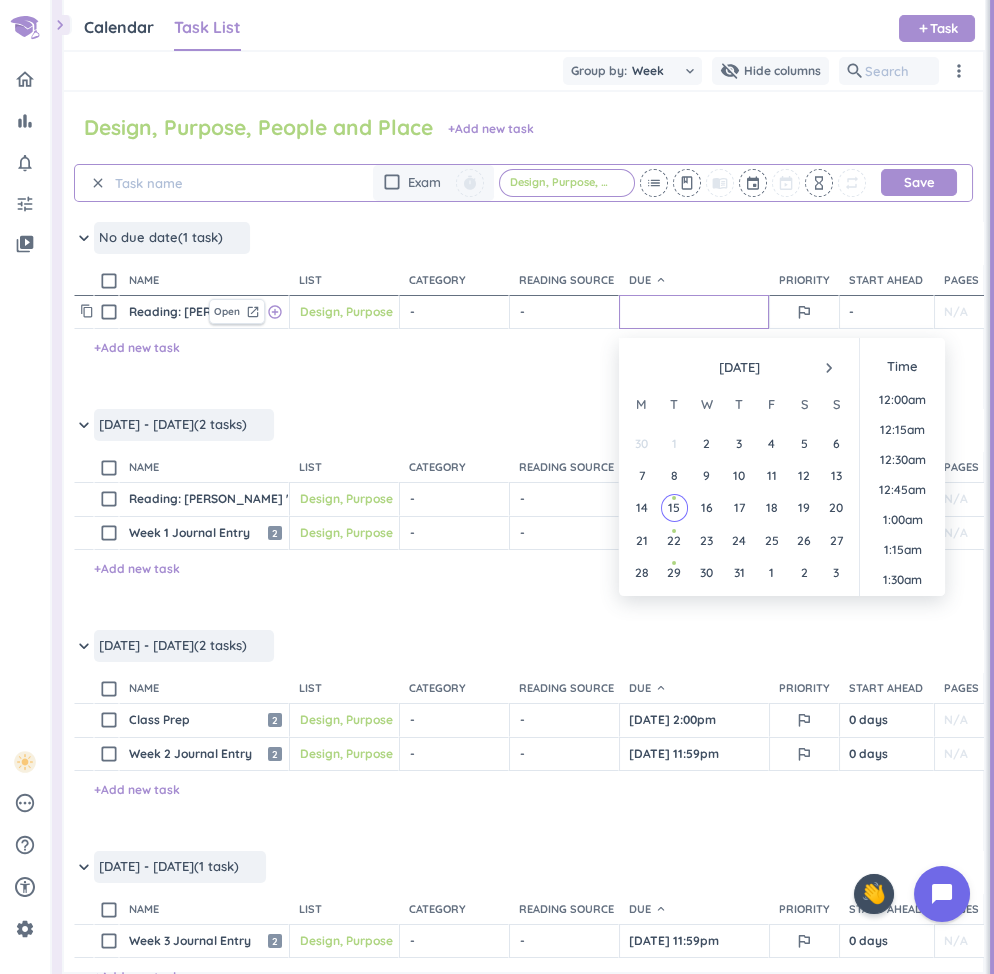 scroll, scrollTop: 2159, scrollLeft: 0, axis: vertical 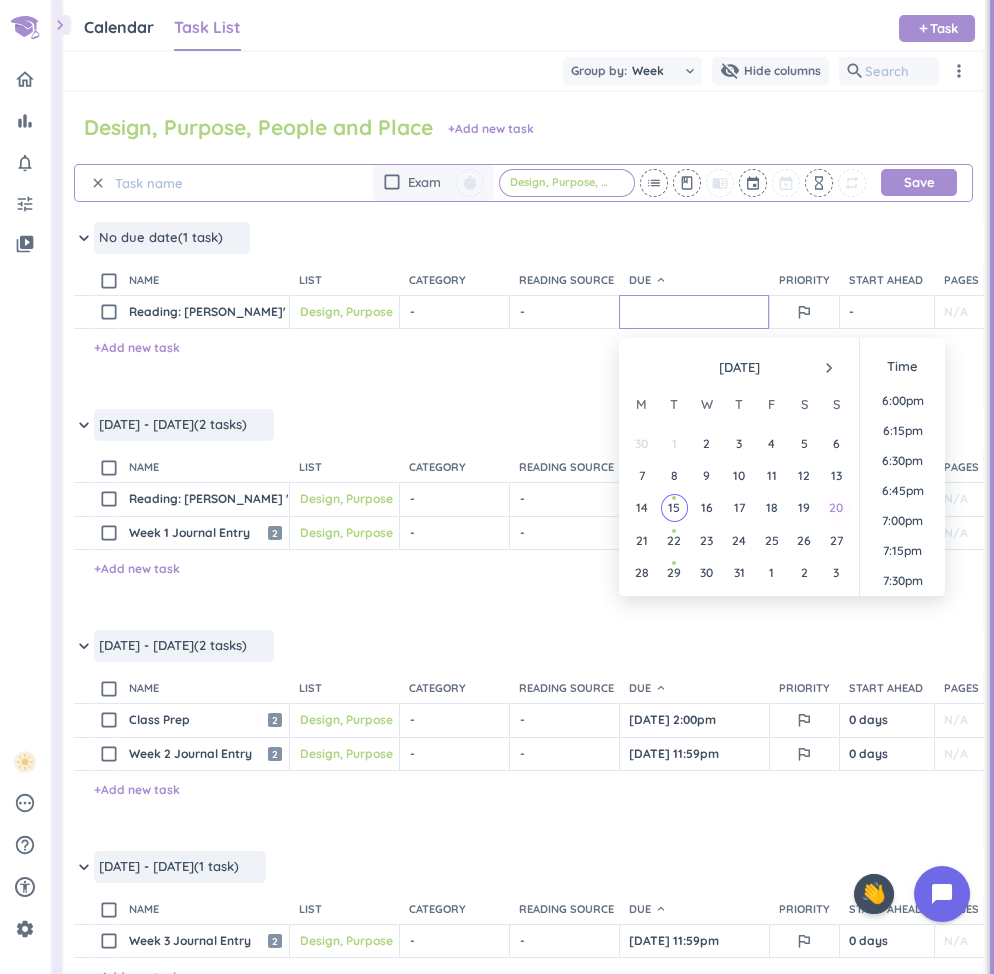 click on "20" at bounding box center [836, 507] 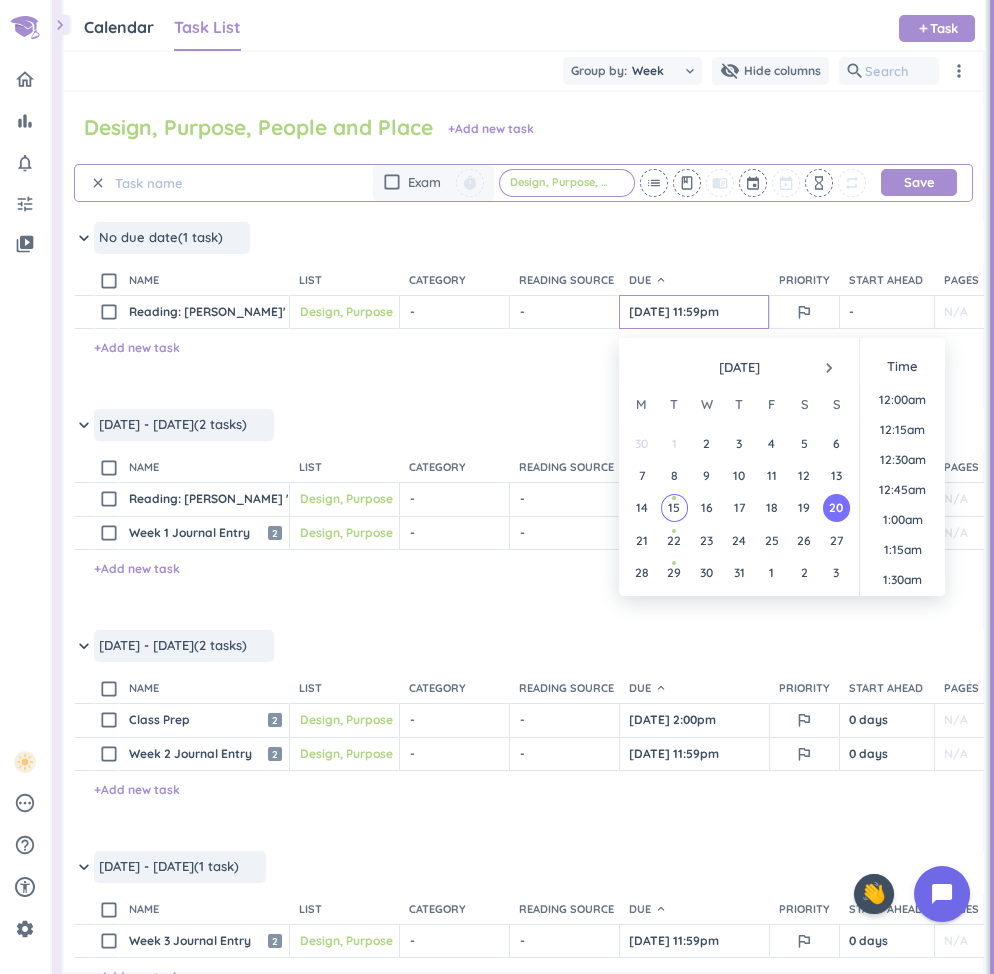scroll, scrollTop: 2698, scrollLeft: 0, axis: vertical 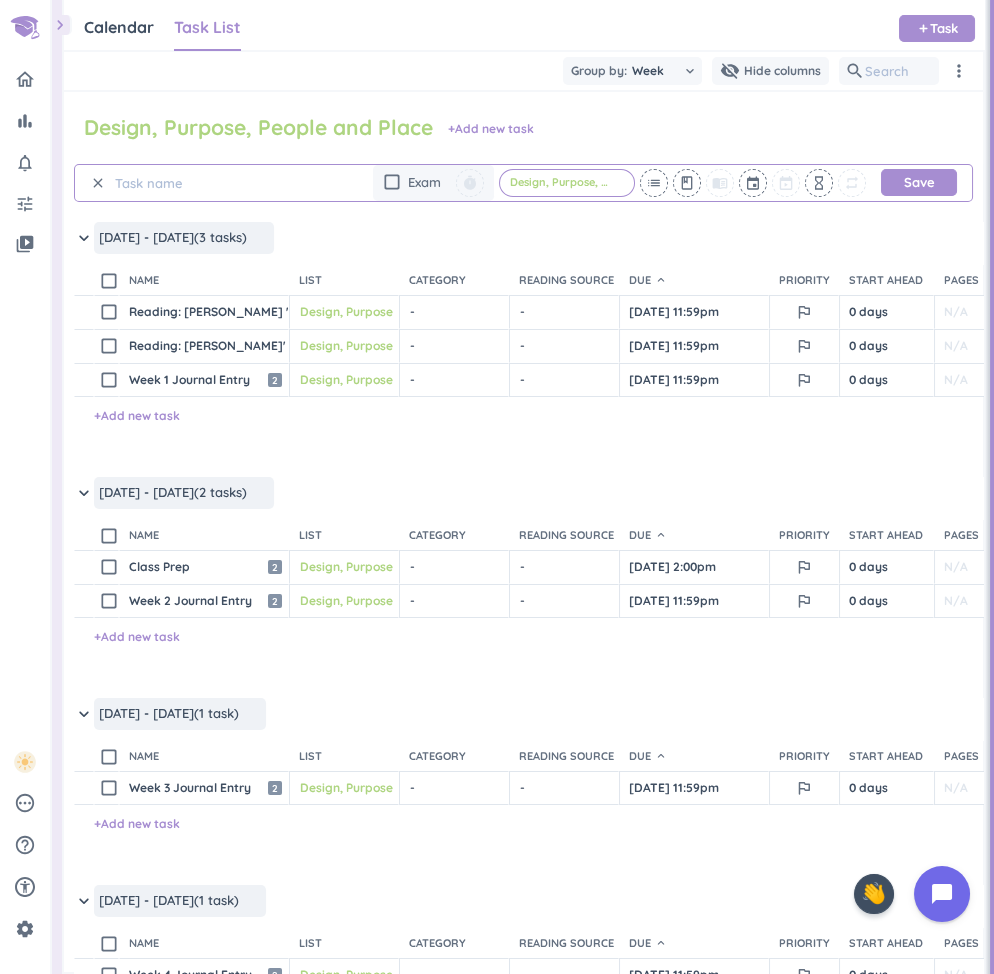click on "content_copy check_box_outline_blank Week 1 Journal Entry Open launch 2 Design, Purpose, People and Place cancel keyboard_arrow_down - cancel keyboard_arrow_down - cancel keyboard_arrow_down [DATE] 11:59pm outlined_flag 0   days N/A 0h check_circle_outline delete_outline +  Add new task" at bounding box center [523, 420] 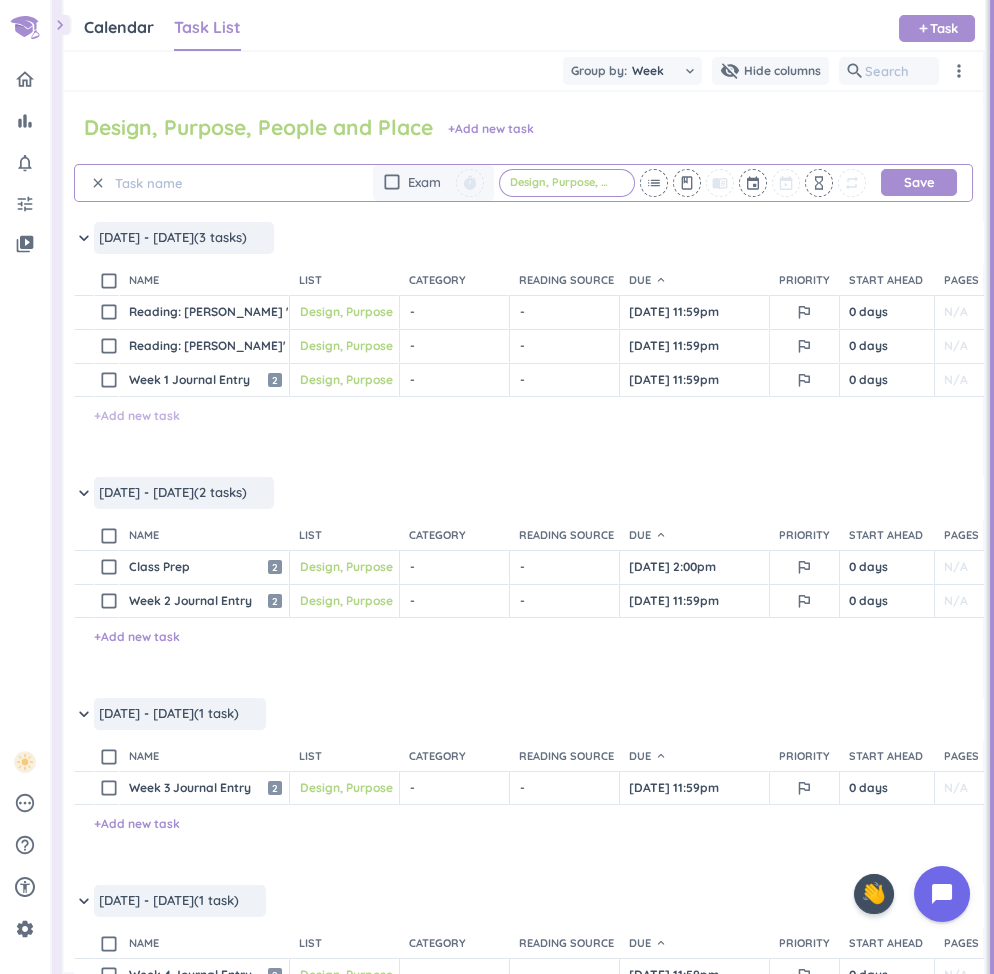 click on "+  Add new task" at bounding box center [137, 416] 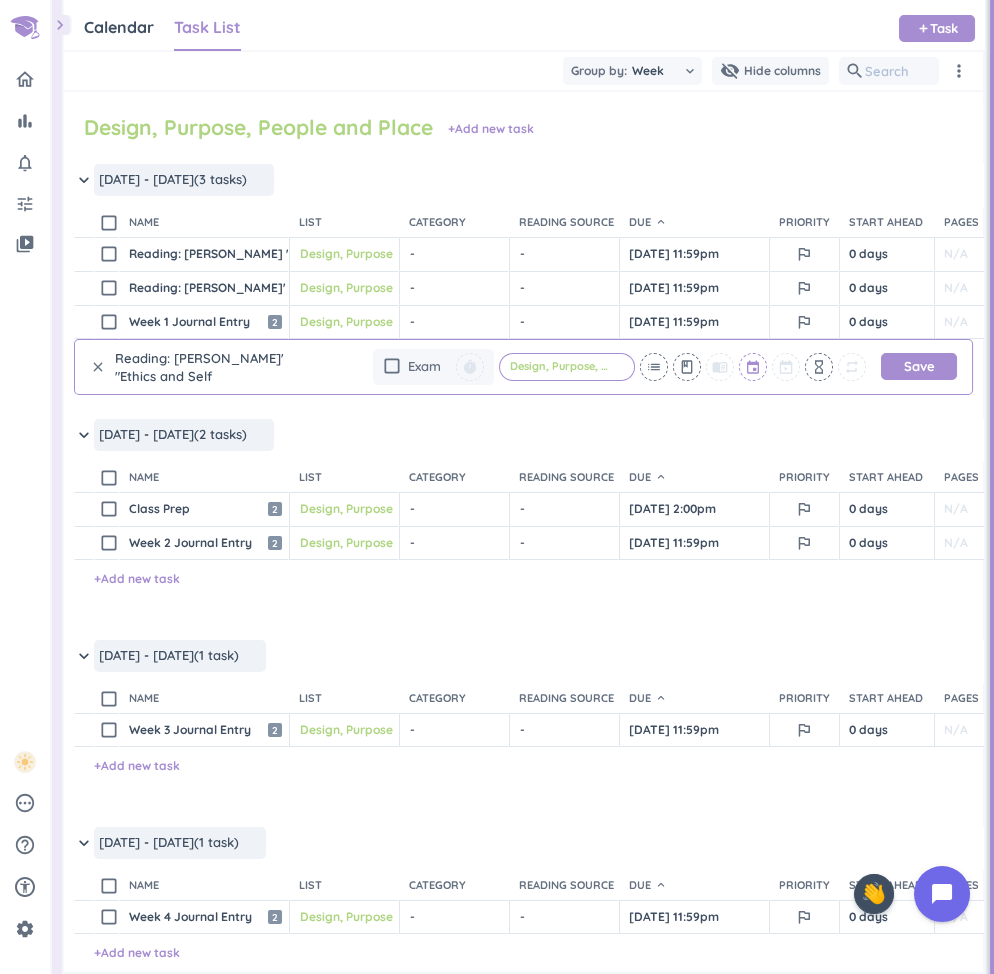 type on "Reading: [PERSON_NAME]' "Ethics and Self Determination"" 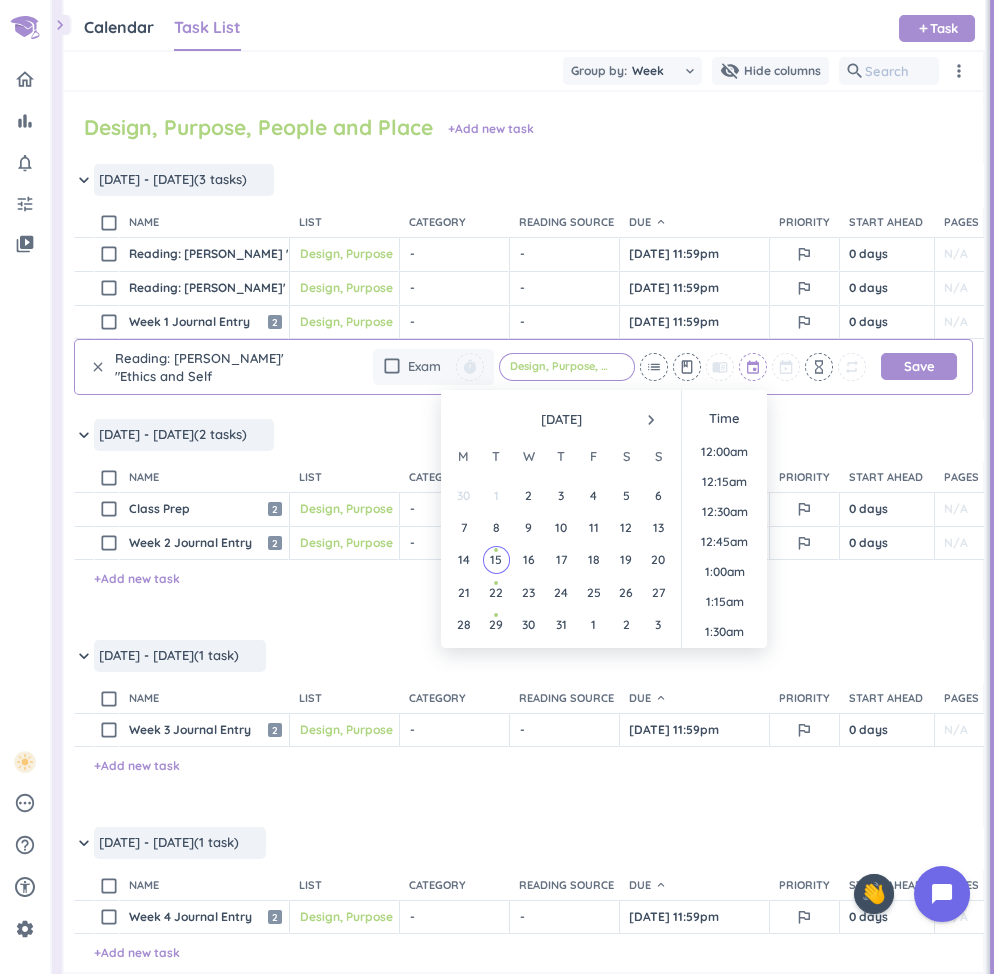 scroll, scrollTop: 2159, scrollLeft: 0, axis: vertical 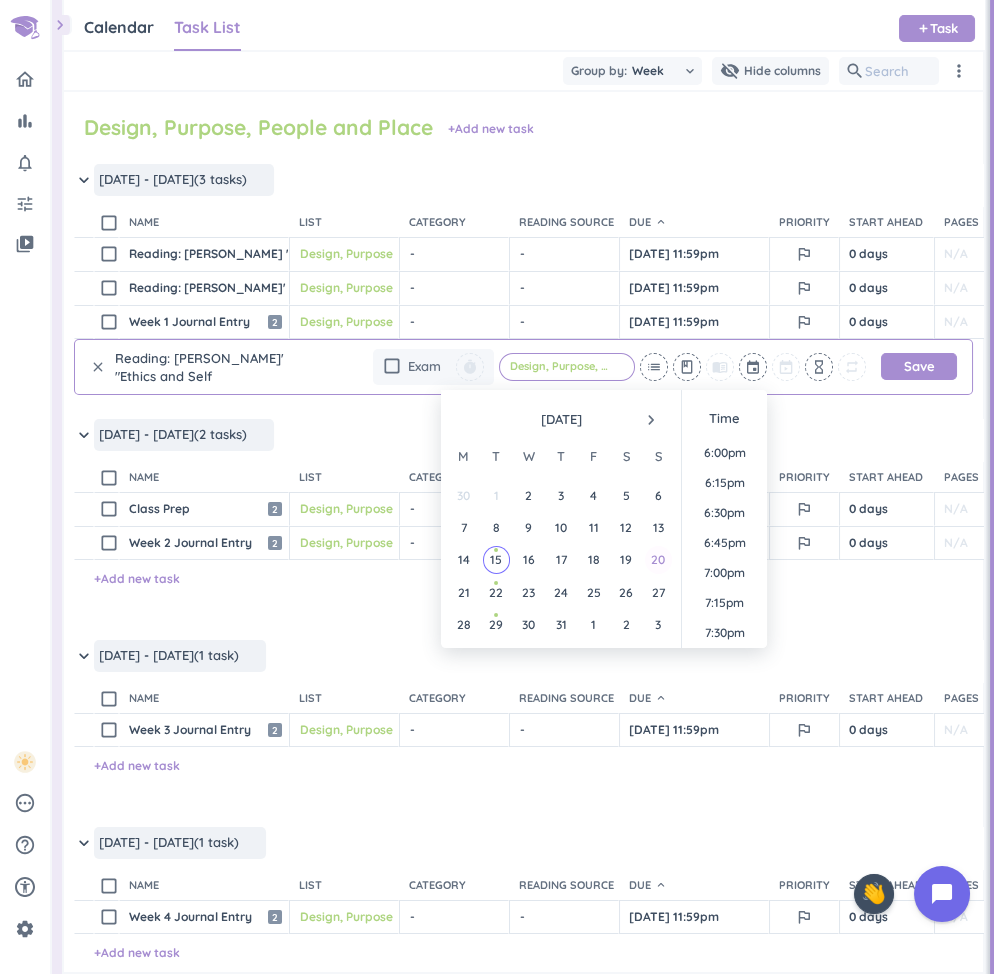 click on "20" at bounding box center (658, 559) 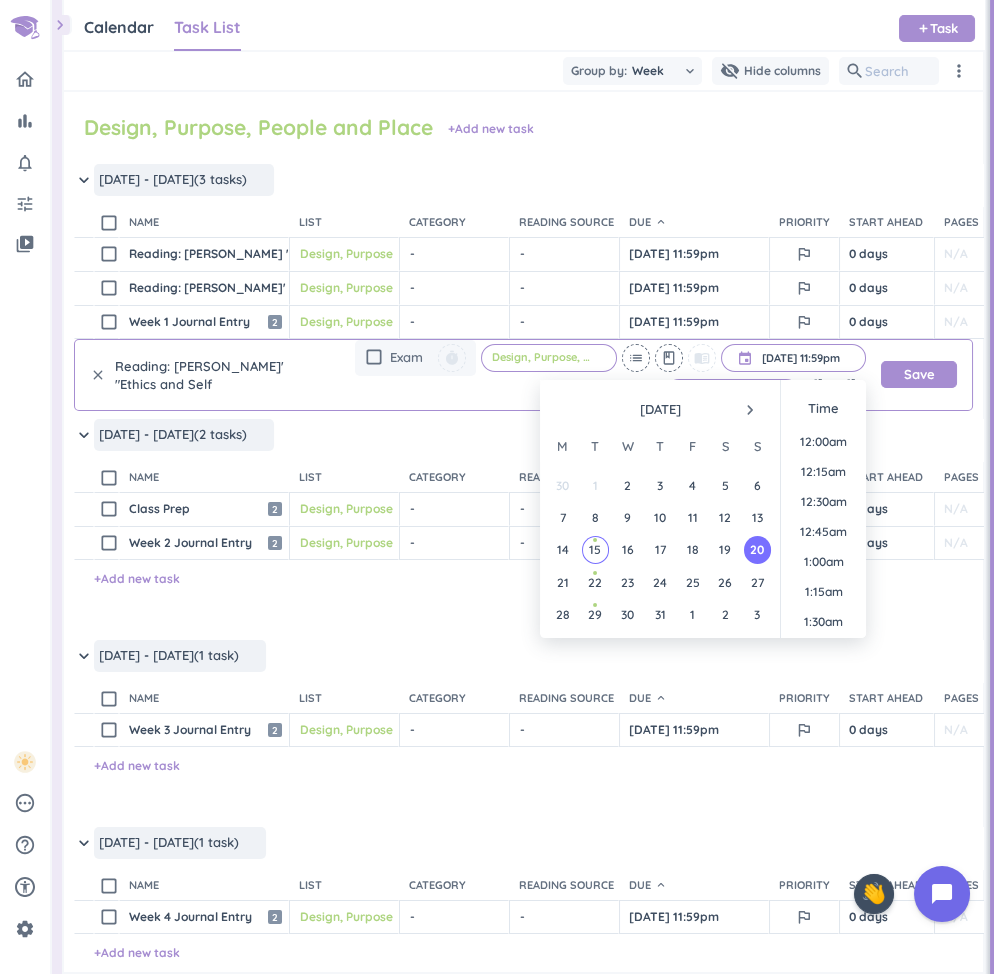 scroll, scrollTop: 2698, scrollLeft: 0, axis: vertical 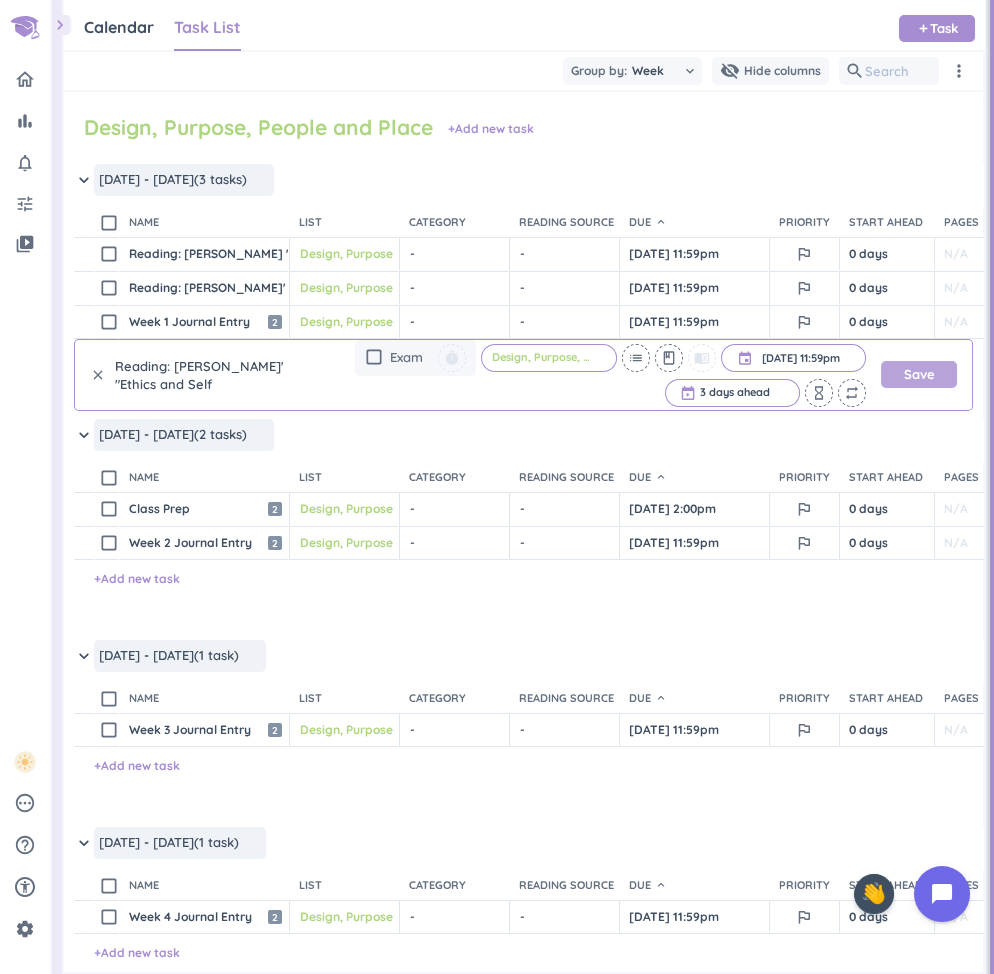 click on "Save" at bounding box center (919, 374) 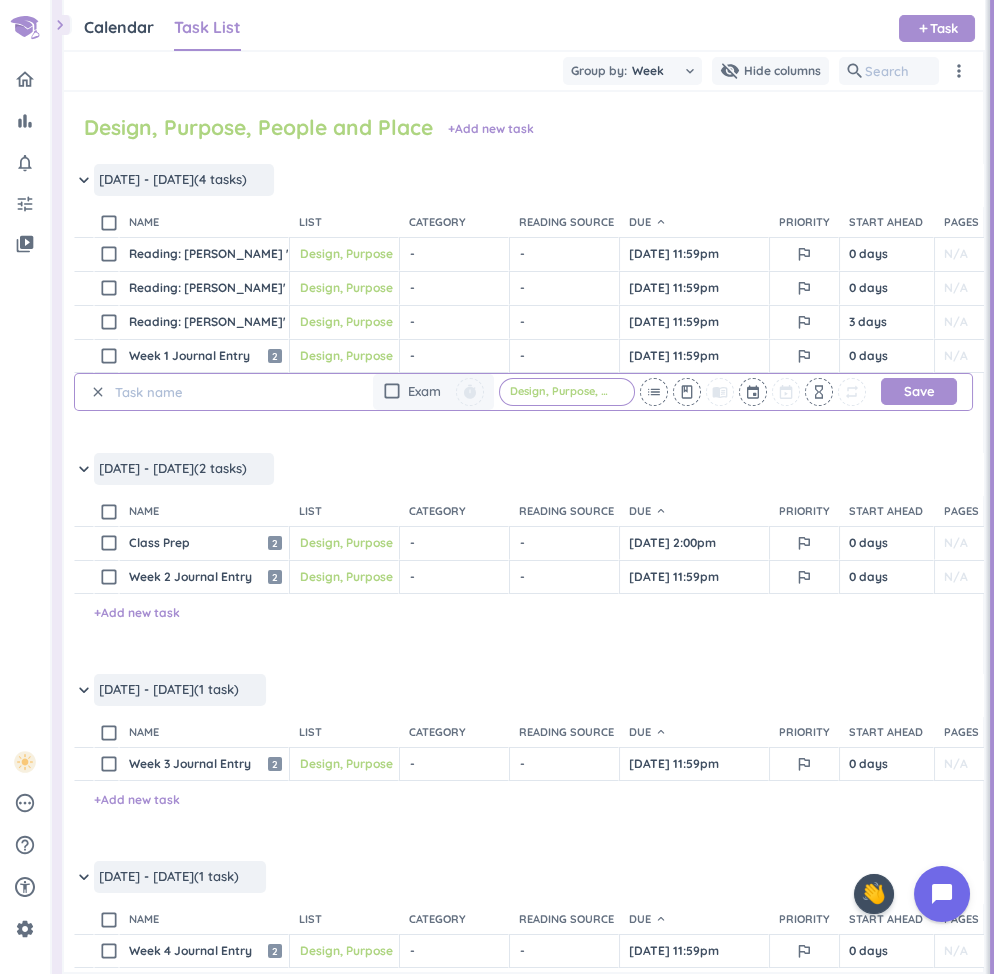 click on "clear" at bounding box center (98, 392) 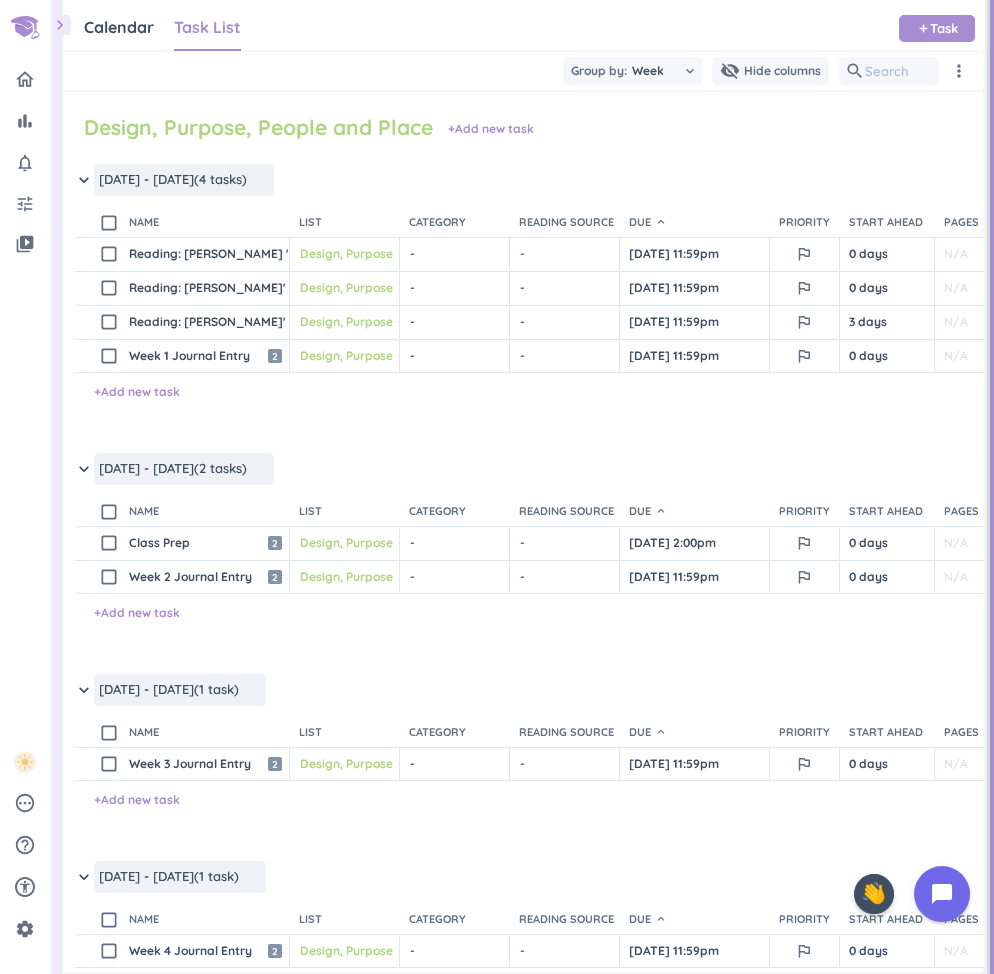 scroll, scrollTop: 63, scrollLeft: 0, axis: vertical 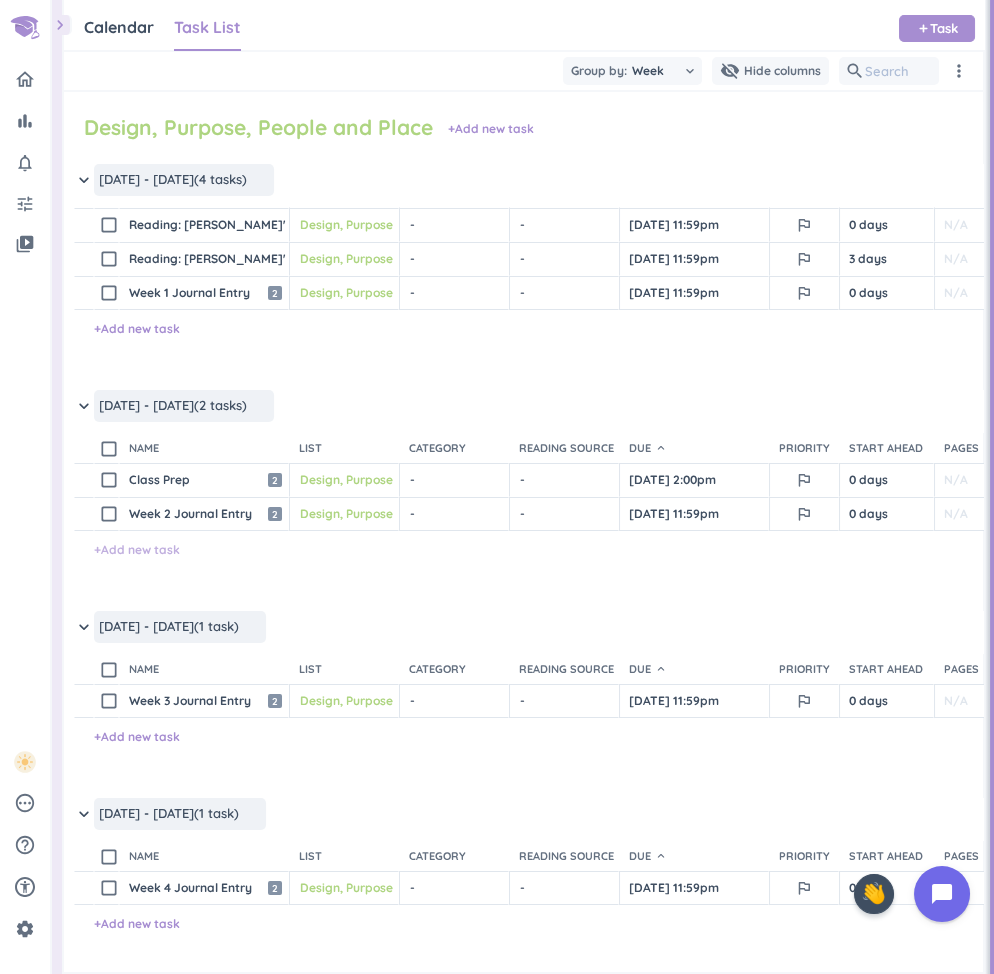 click on "+  Add new task" at bounding box center [137, 550] 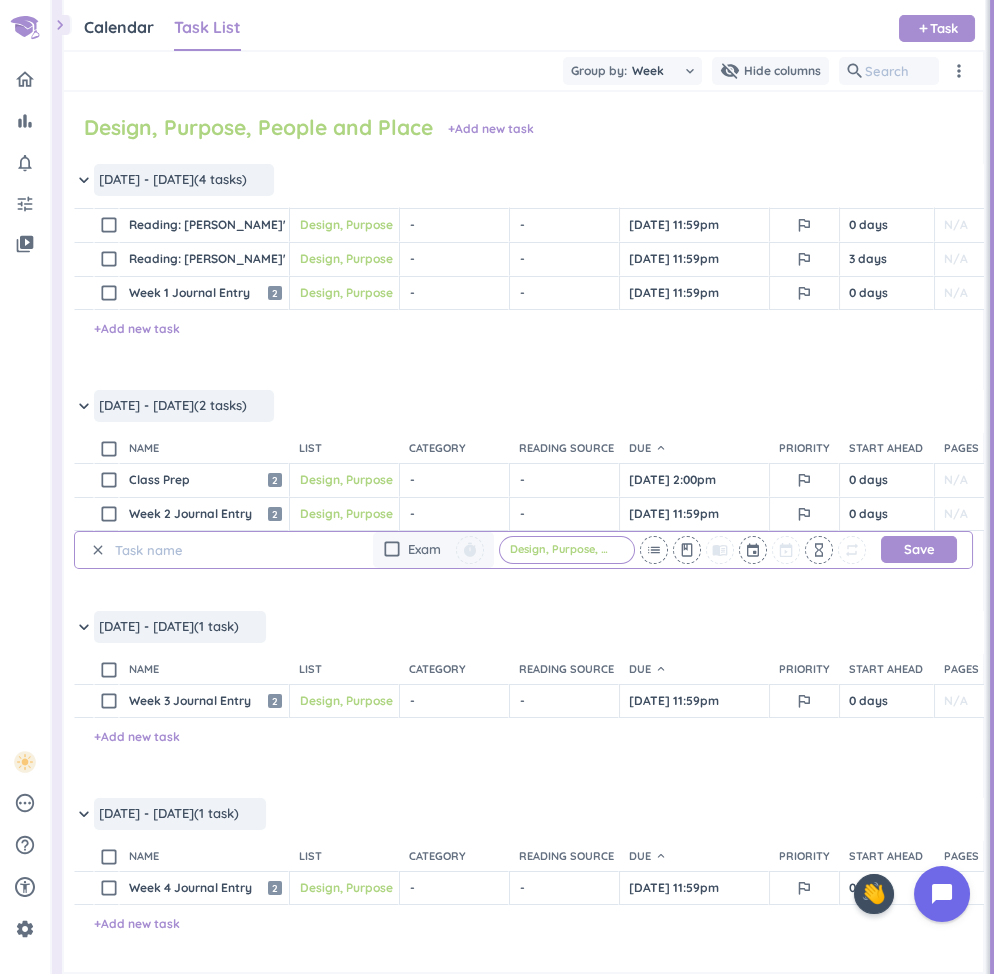 click at bounding box center [206, 550] 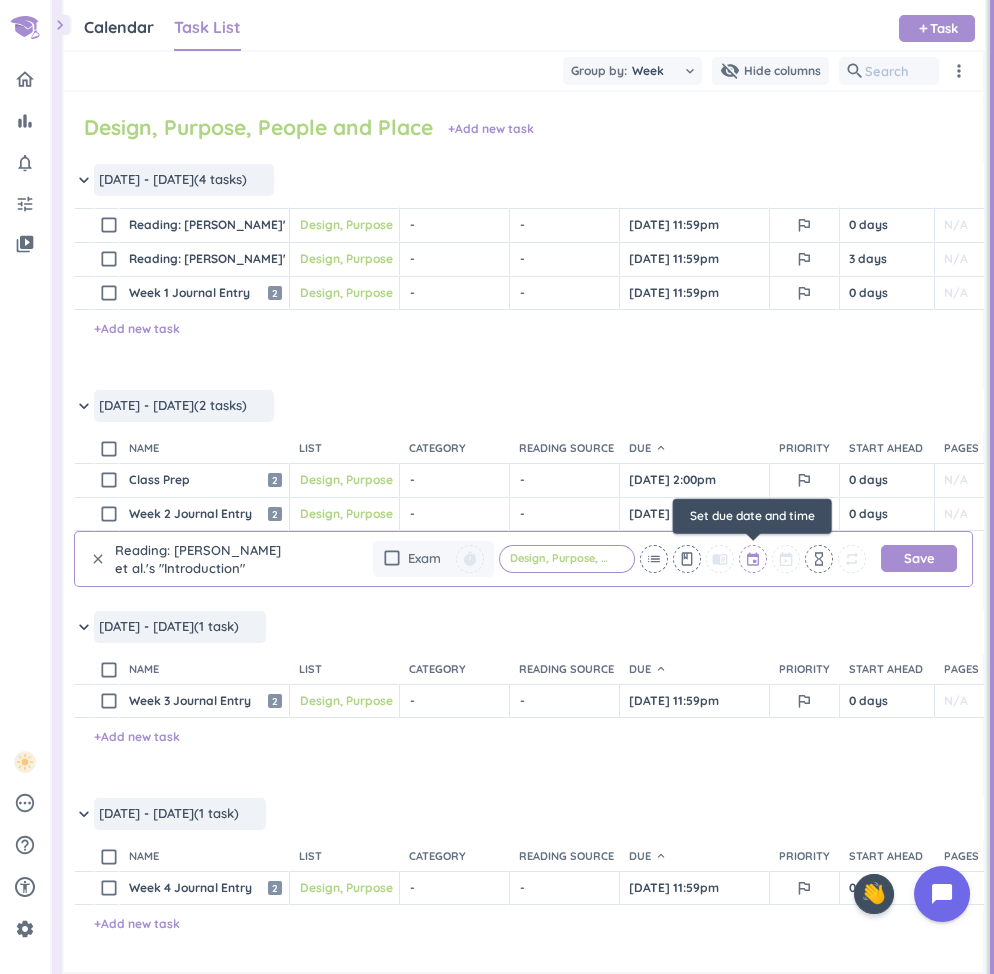 type on "Reading: [PERSON_NAME] et al.'s "Introduction"" 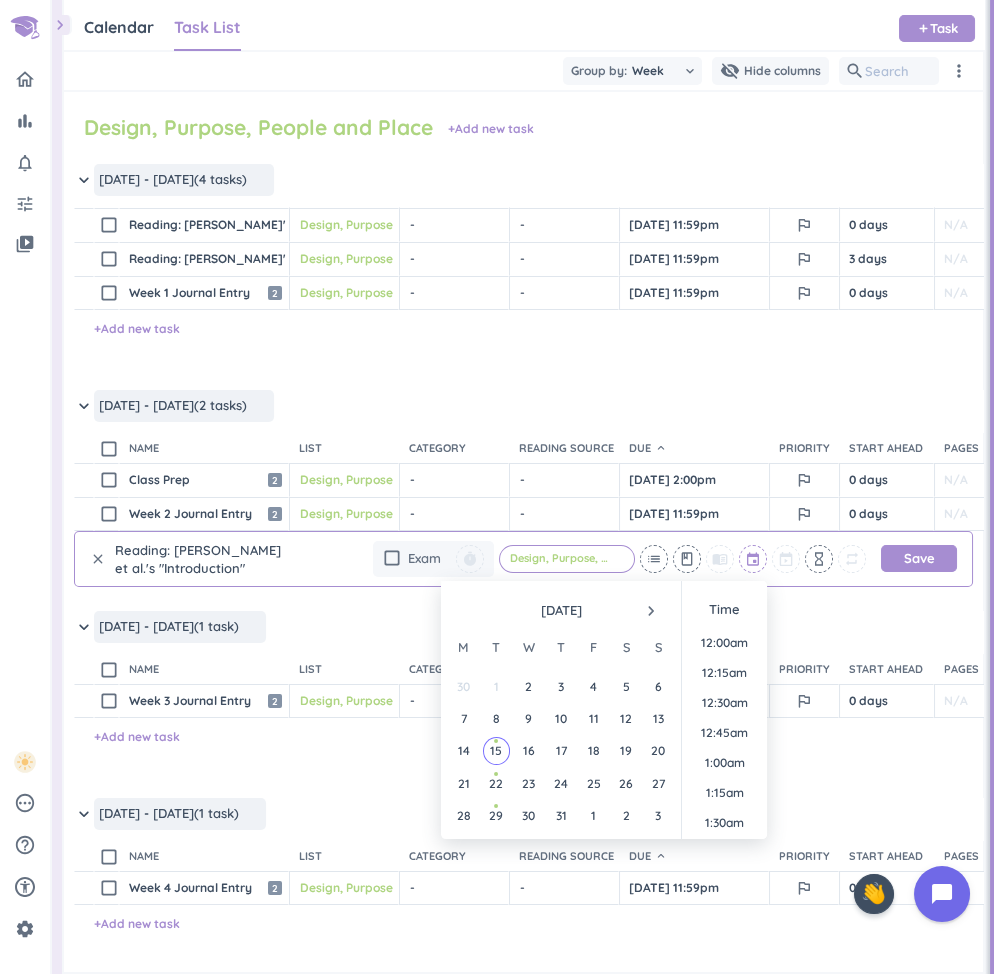scroll, scrollTop: 2189, scrollLeft: 0, axis: vertical 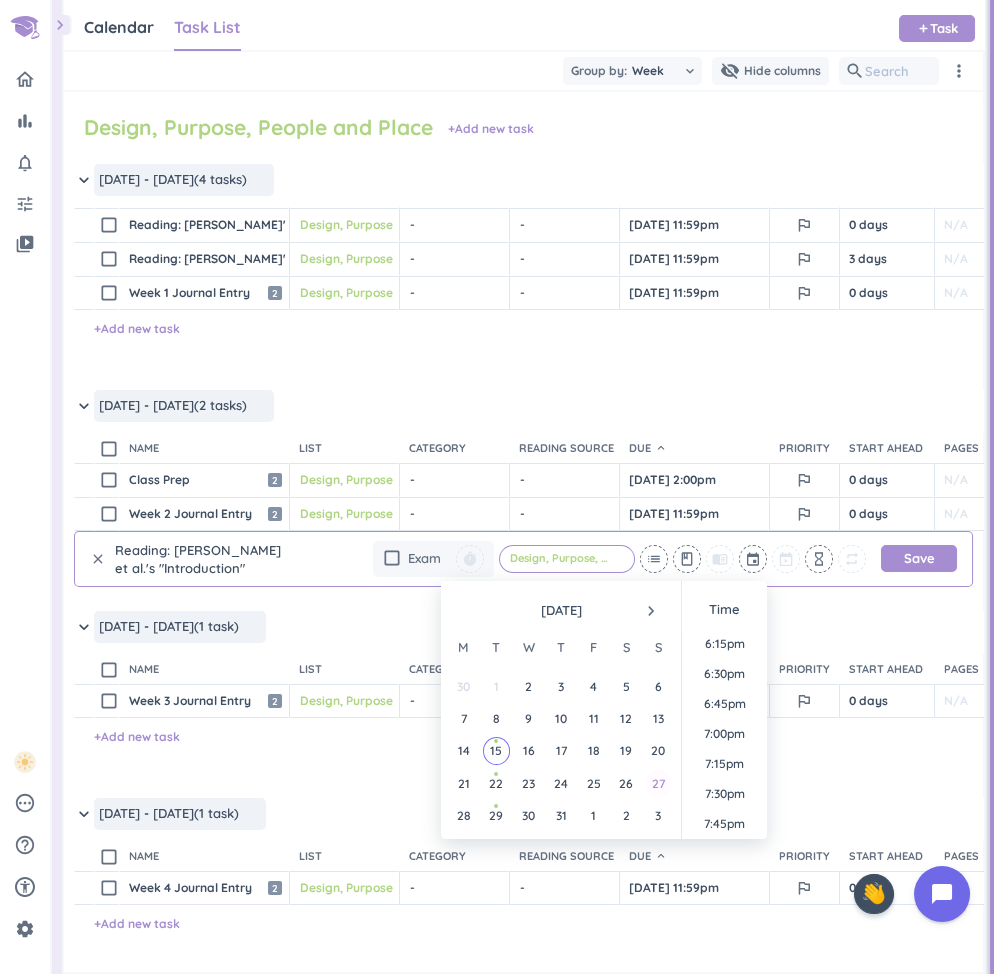 click on "27" at bounding box center [658, 783] 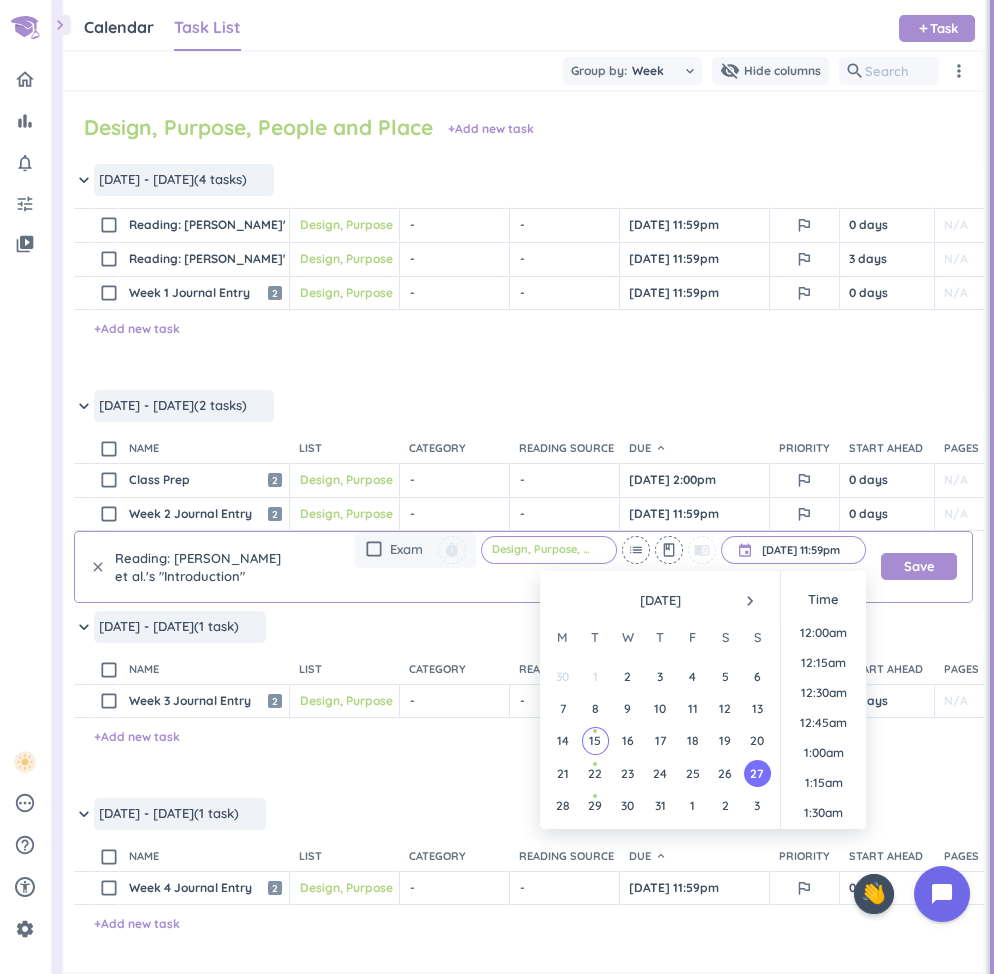 scroll, scrollTop: 2698, scrollLeft: 0, axis: vertical 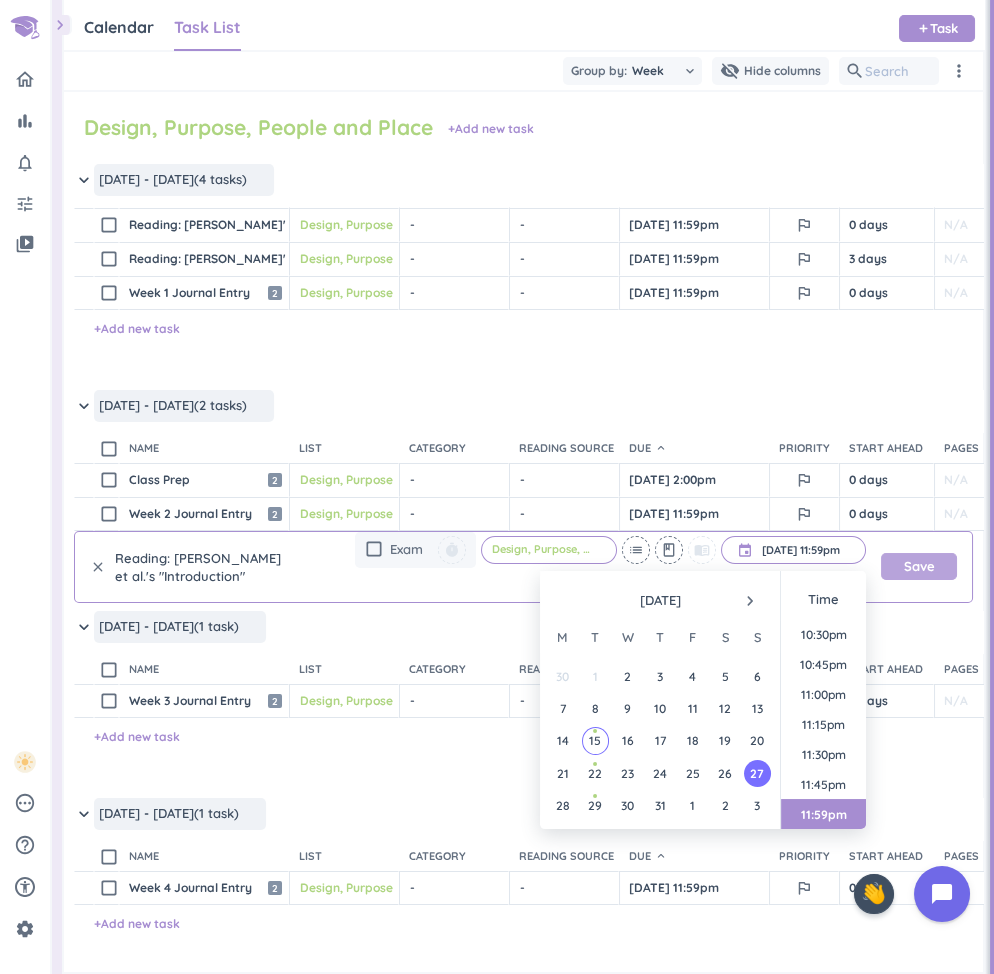 click on "Save" at bounding box center (919, 566) 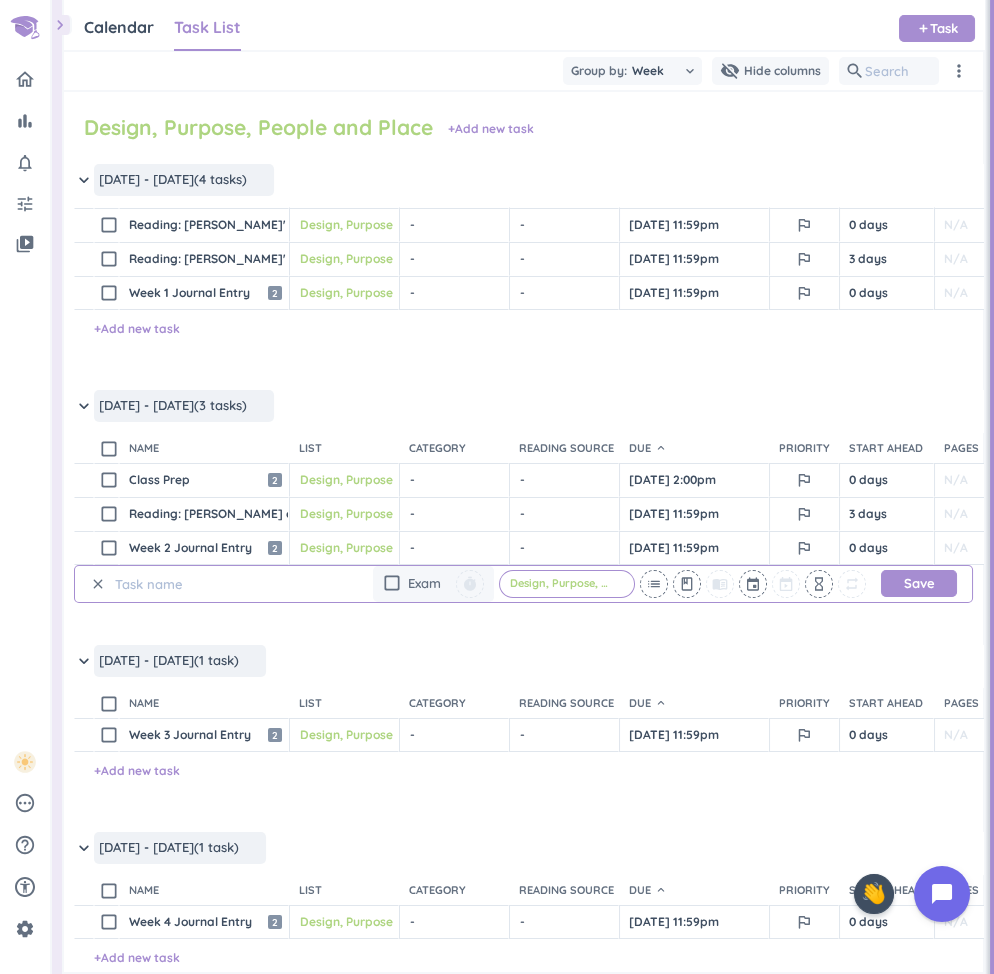 click at bounding box center [206, 584] 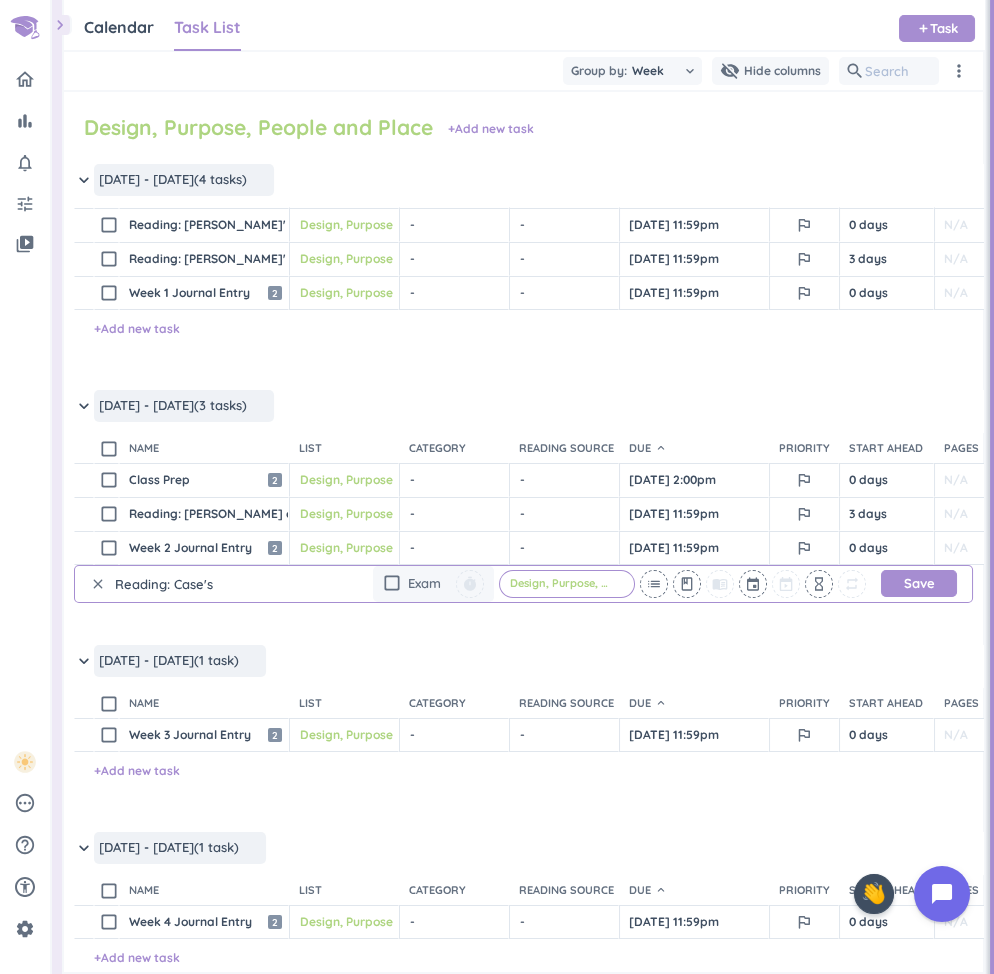 click on "Reading: Case's" at bounding box center (206, 584) 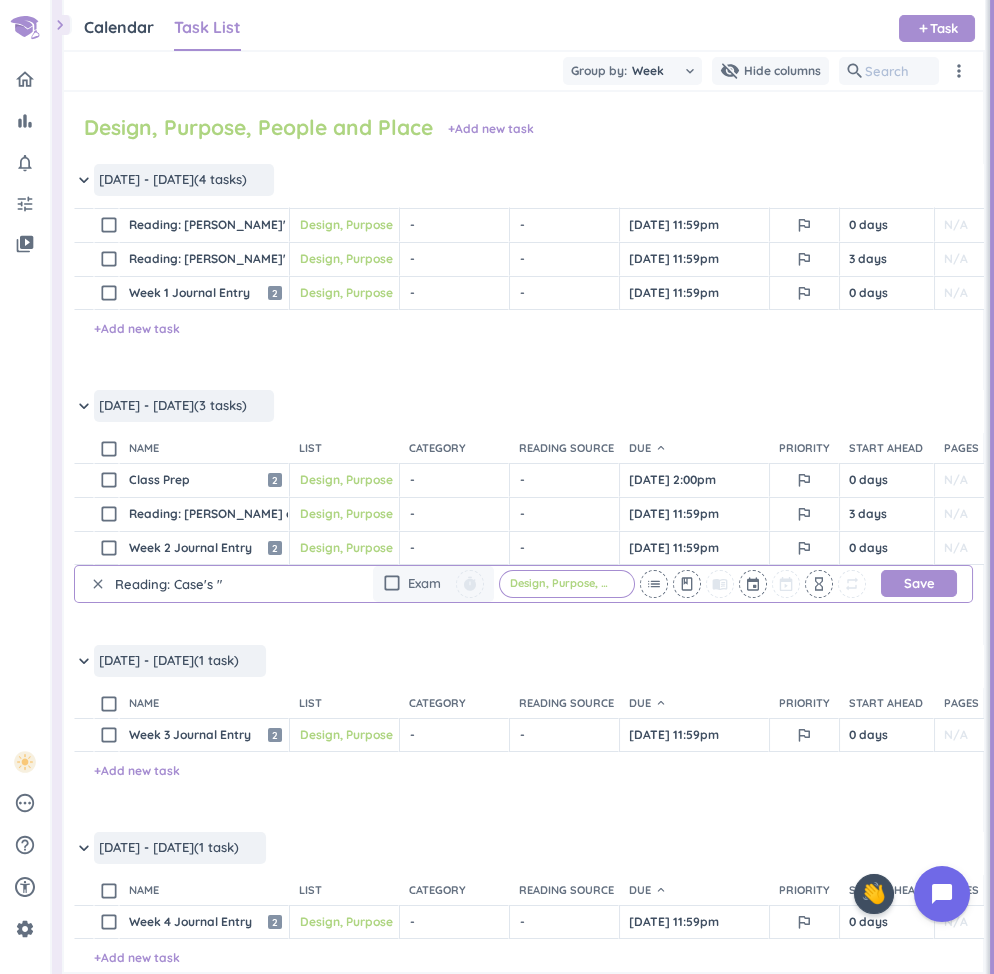 paste on "[PERSON_NAME] e Tū [PERSON_NAME] Nei? Activating Collectivity and Accountability Through Grounded Positioning" 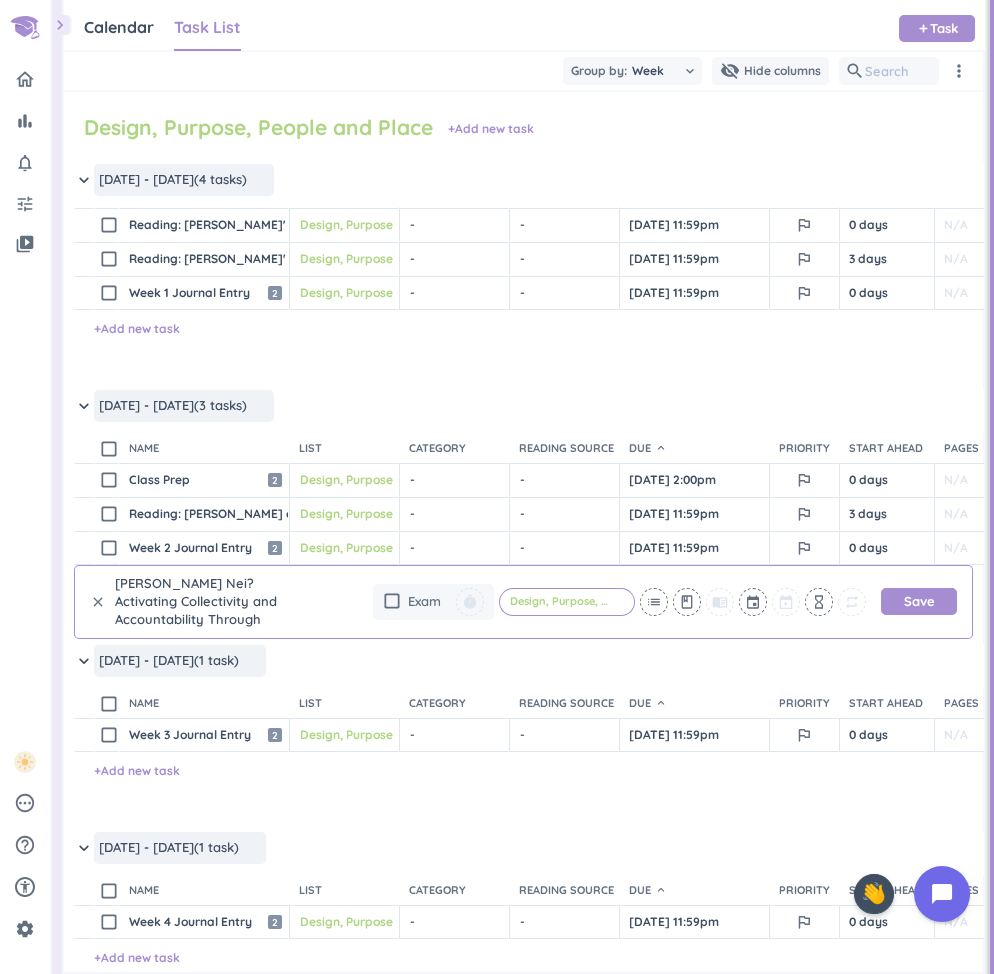scroll, scrollTop: 0, scrollLeft: 0, axis: both 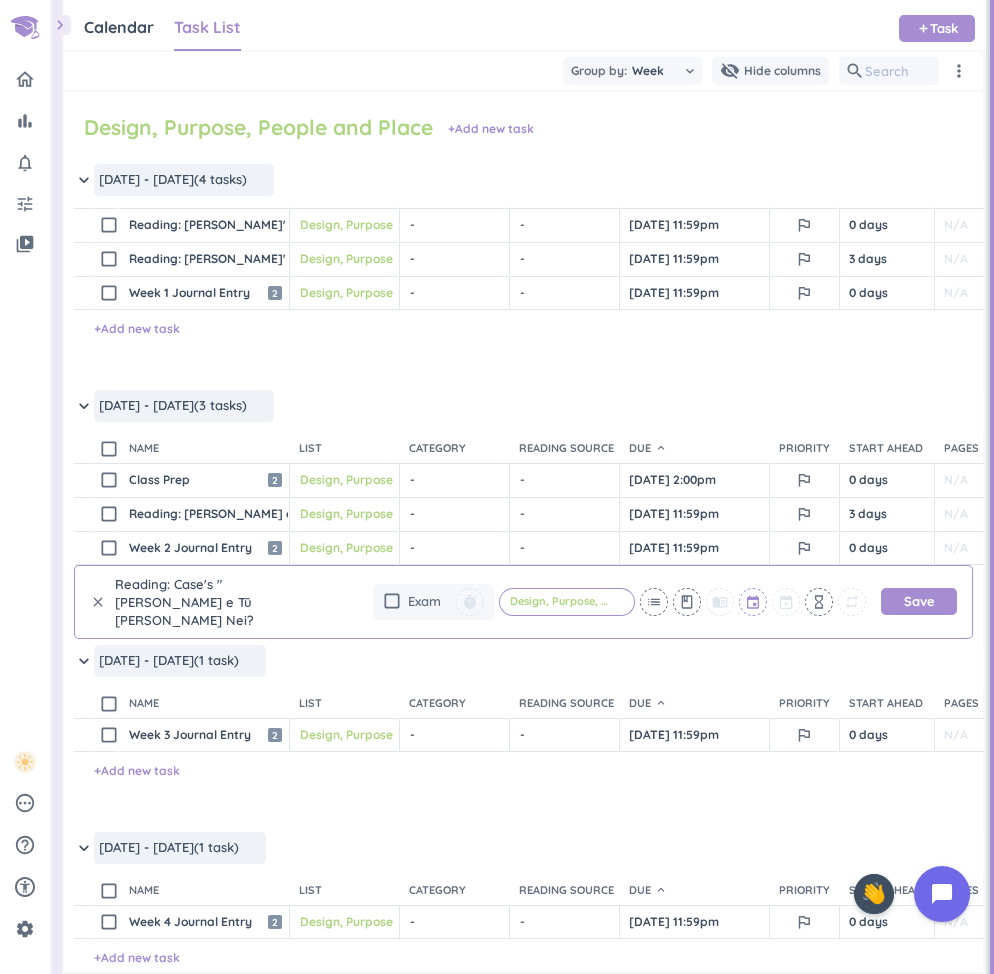 type on "Reading: Case's "[PERSON_NAME] e Tū [PERSON_NAME] Nei? Activating Collectivity and Accountability Through Grounded Positioning"" 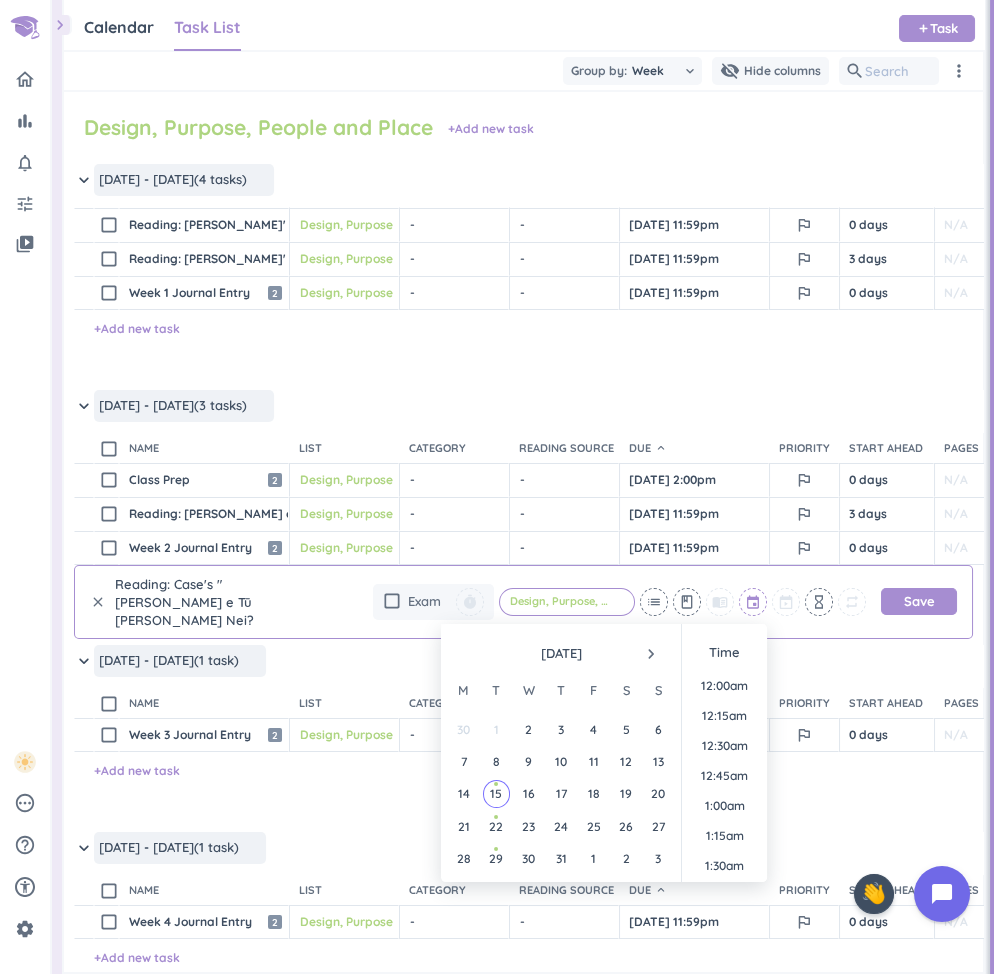 scroll, scrollTop: 2189, scrollLeft: 0, axis: vertical 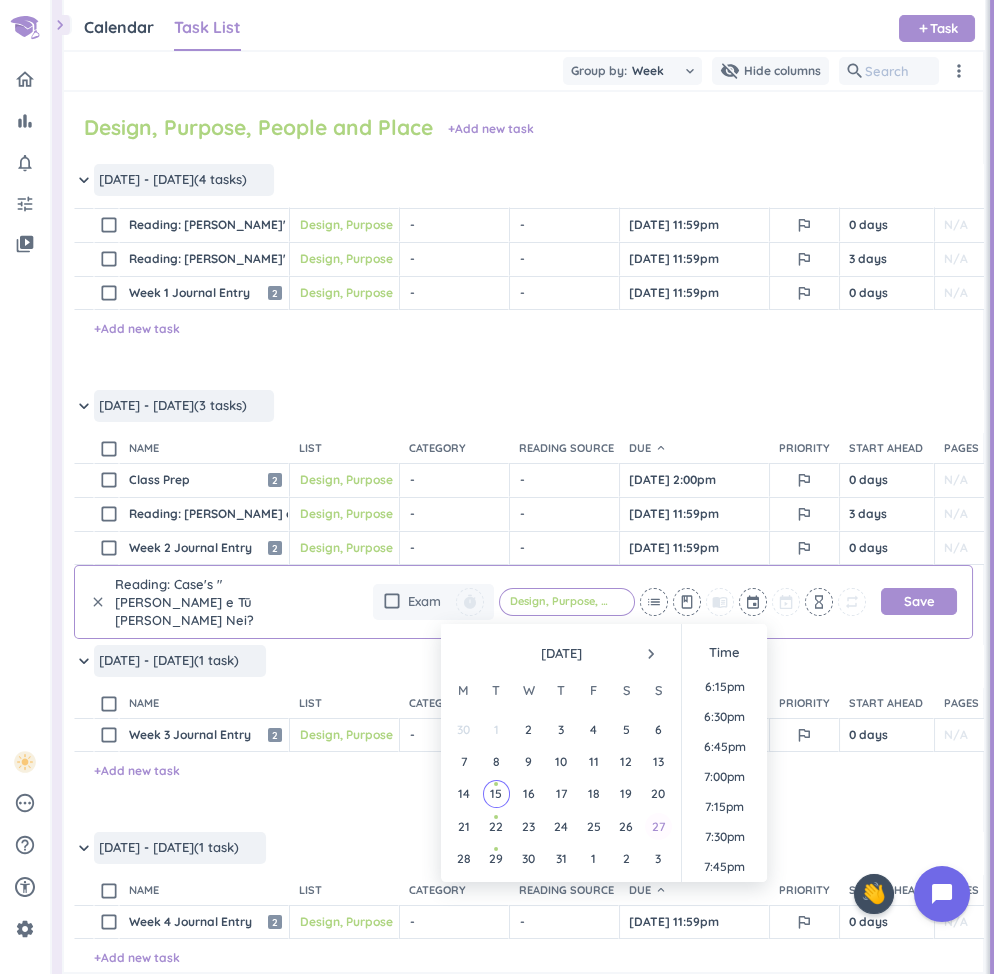 click on "27" at bounding box center (658, 826) 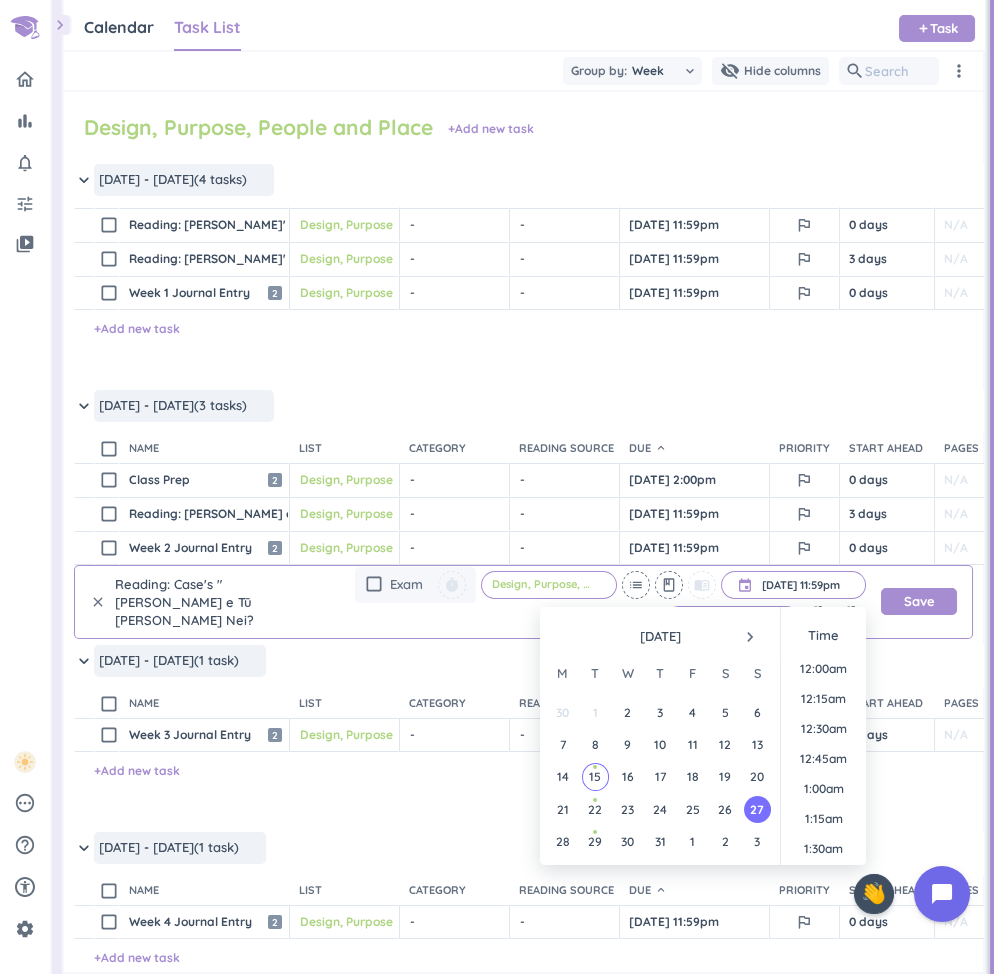 scroll, scrollTop: 2698, scrollLeft: 0, axis: vertical 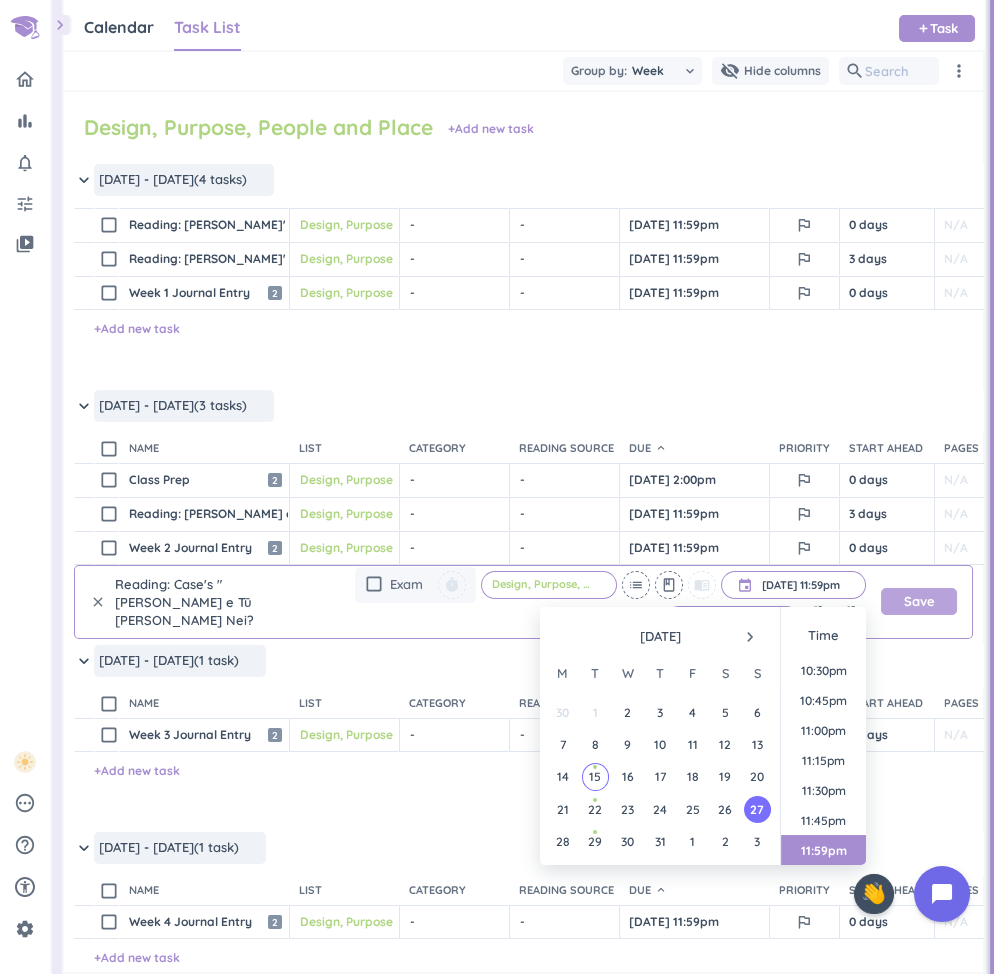 click on "Save" at bounding box center [919, 601] 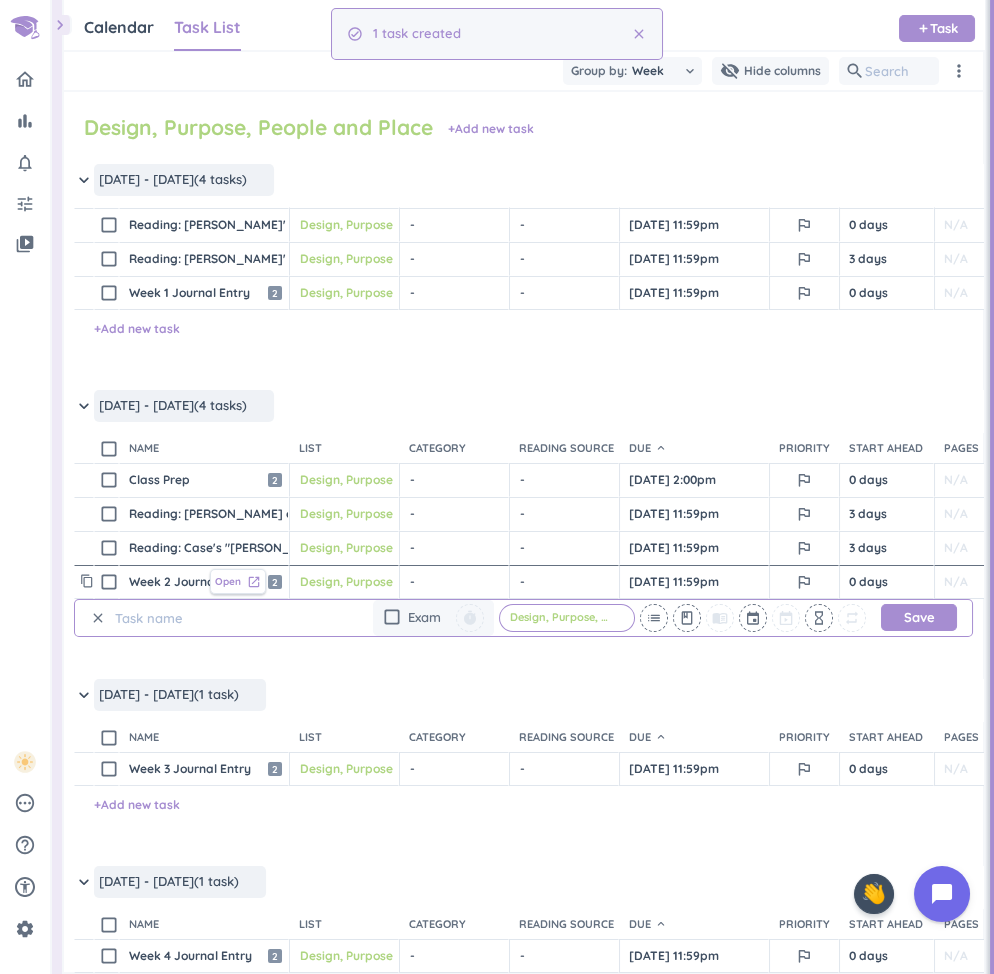 click on "Open" at bounding box center [228, 581] 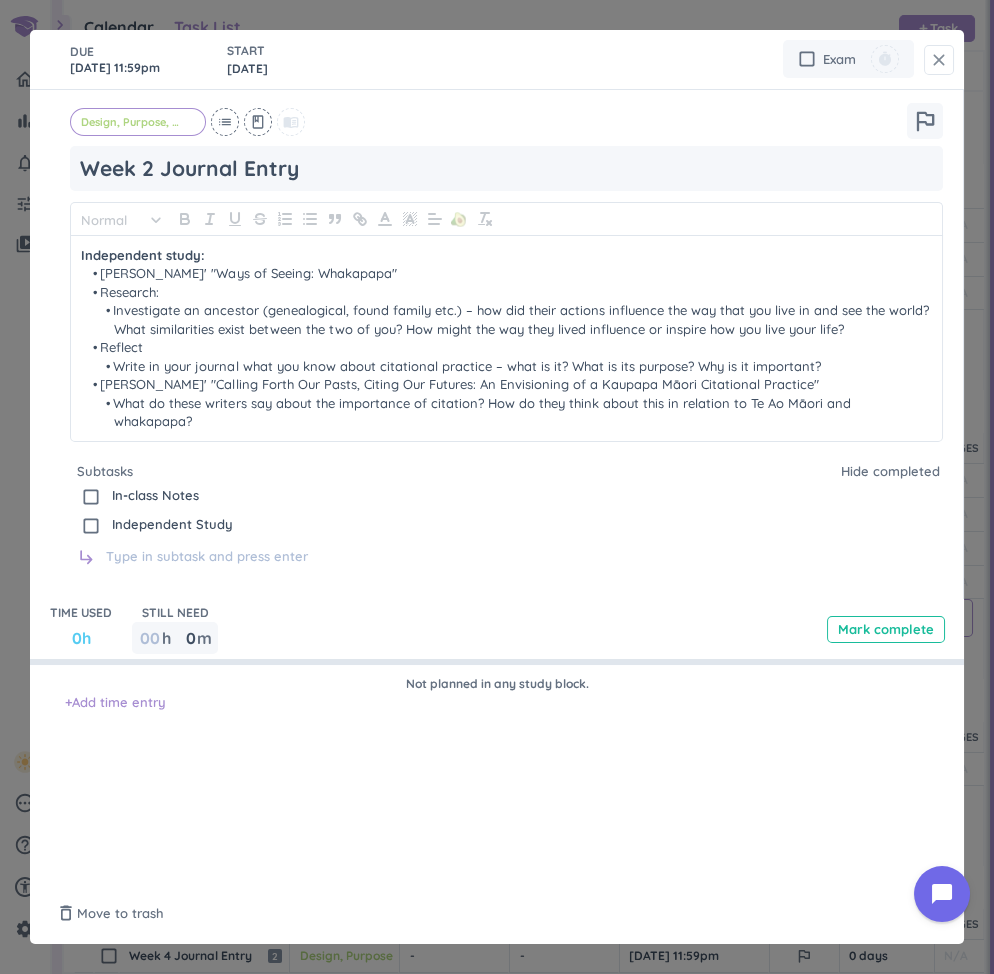 click on "close" at bounding box center (939, 60) 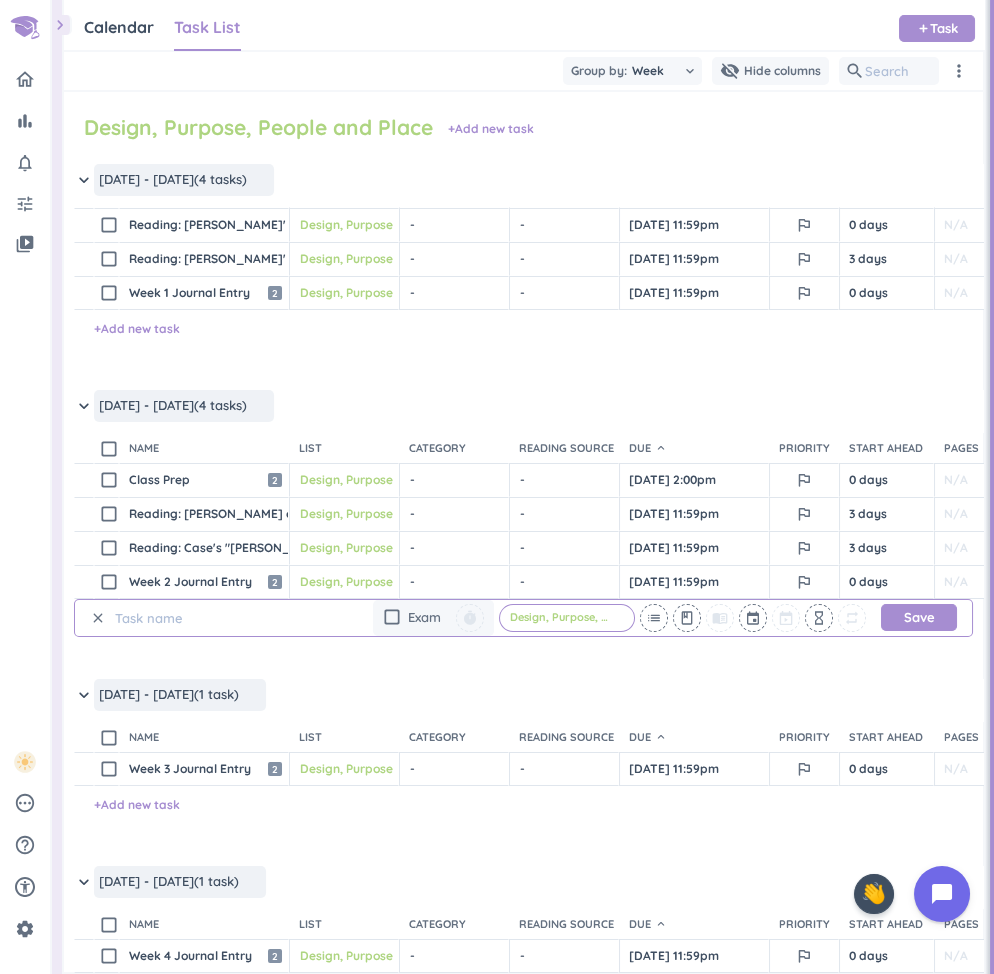 click at bounding box center [206, 618] 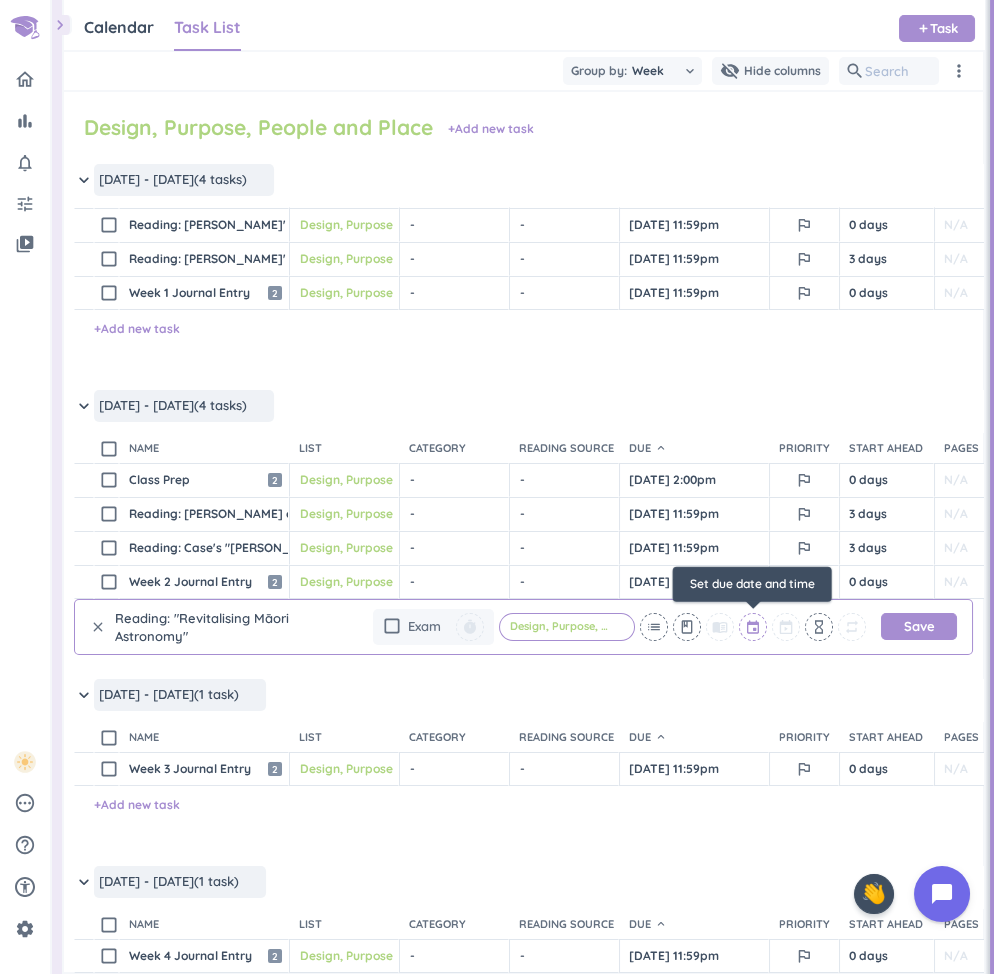 type on "Reading: "Revitalising Māori Astronomy"" 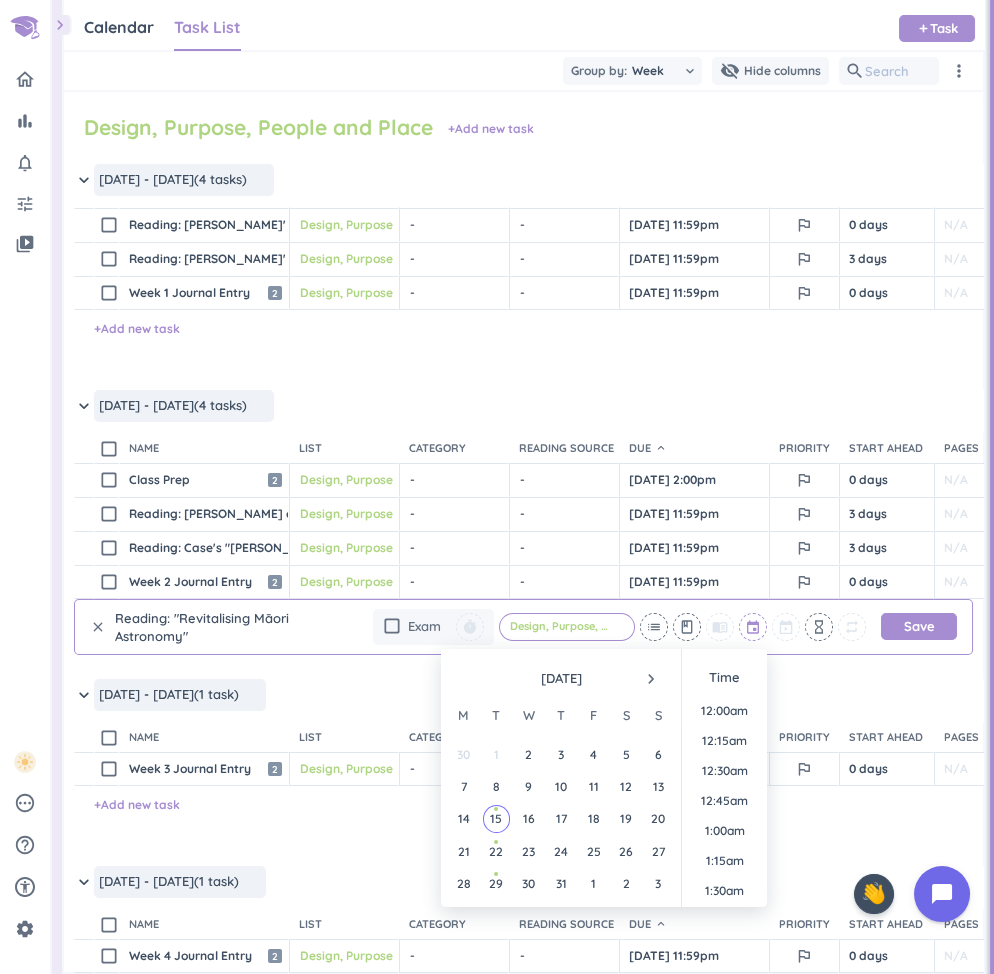 scroll, scrollTop: 2189, scrollLeft: 0, axis: vertical 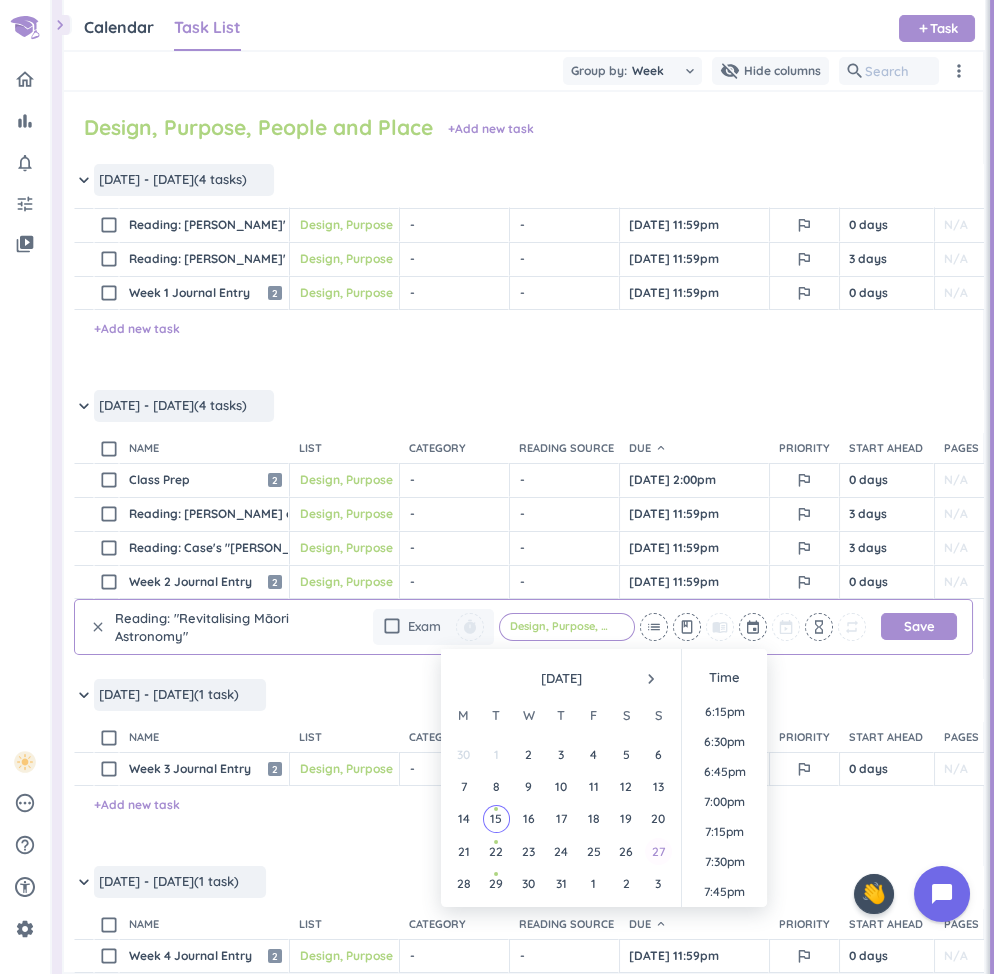 click on "27" at bounding box center (658, 851) 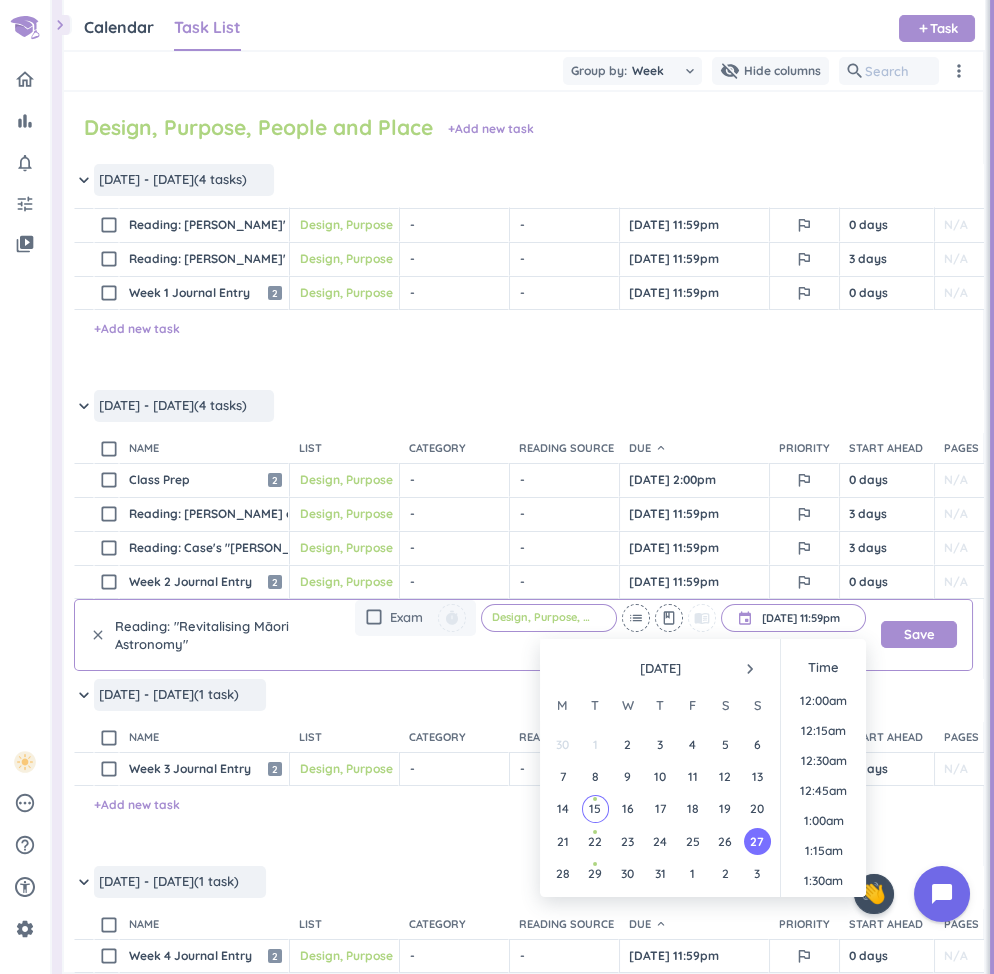 scroll, scrollTop: 2698, scrollLeft: 0, axis: vertical 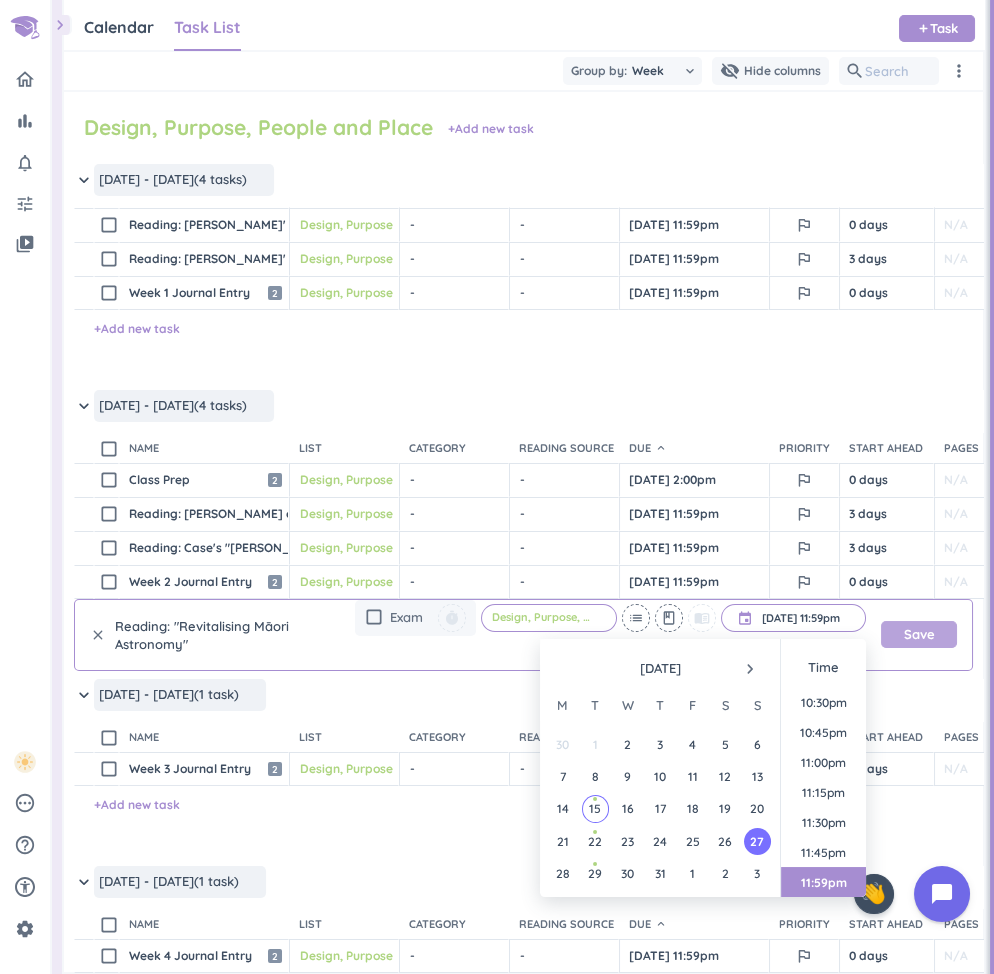 click on "Save" at bounding box center (919, 634) 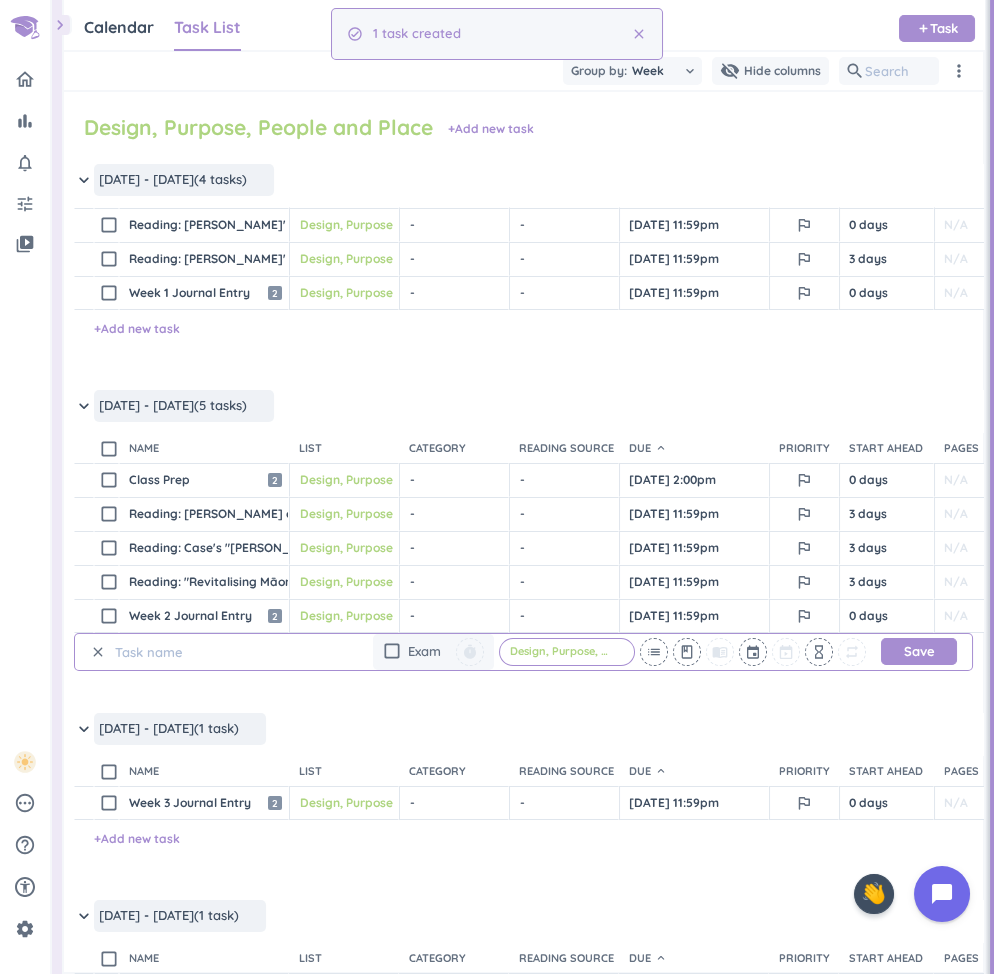 click on "content_copy check_box_outline_blank Week 2 Journal Entry Open launch 2 Design, Purpose, People and Place cancel keyboard_arrow_down - cancel keyboard_arrow_down - cancel keyboard_arrow_down [DATE] 11:59pm outlined_flag 0   days N/A 0h check_circle_outline delete_outline clear check_box_outline_blank Exam timer Design, Purpose, People and Place cancel list class menu_book event hourglass_empty repeat Save" at bounding box center (523, 656) 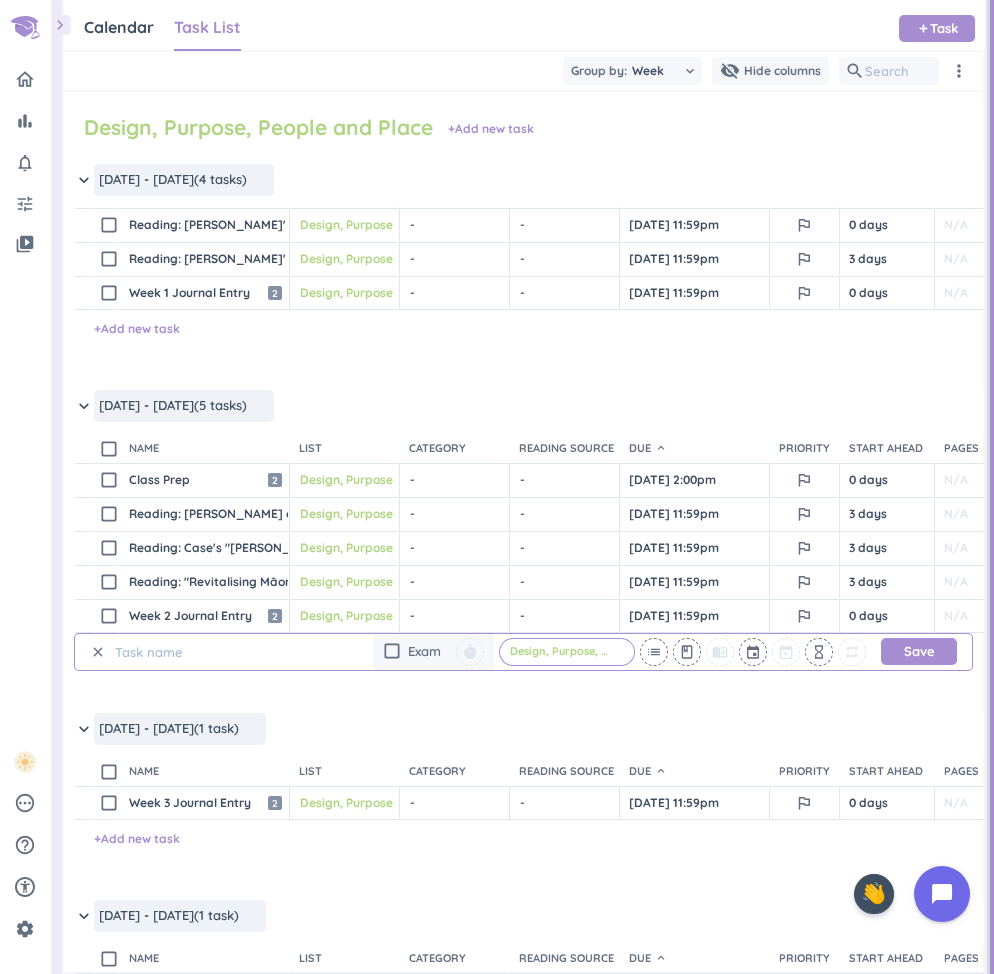click at bounding box center (206, 652) 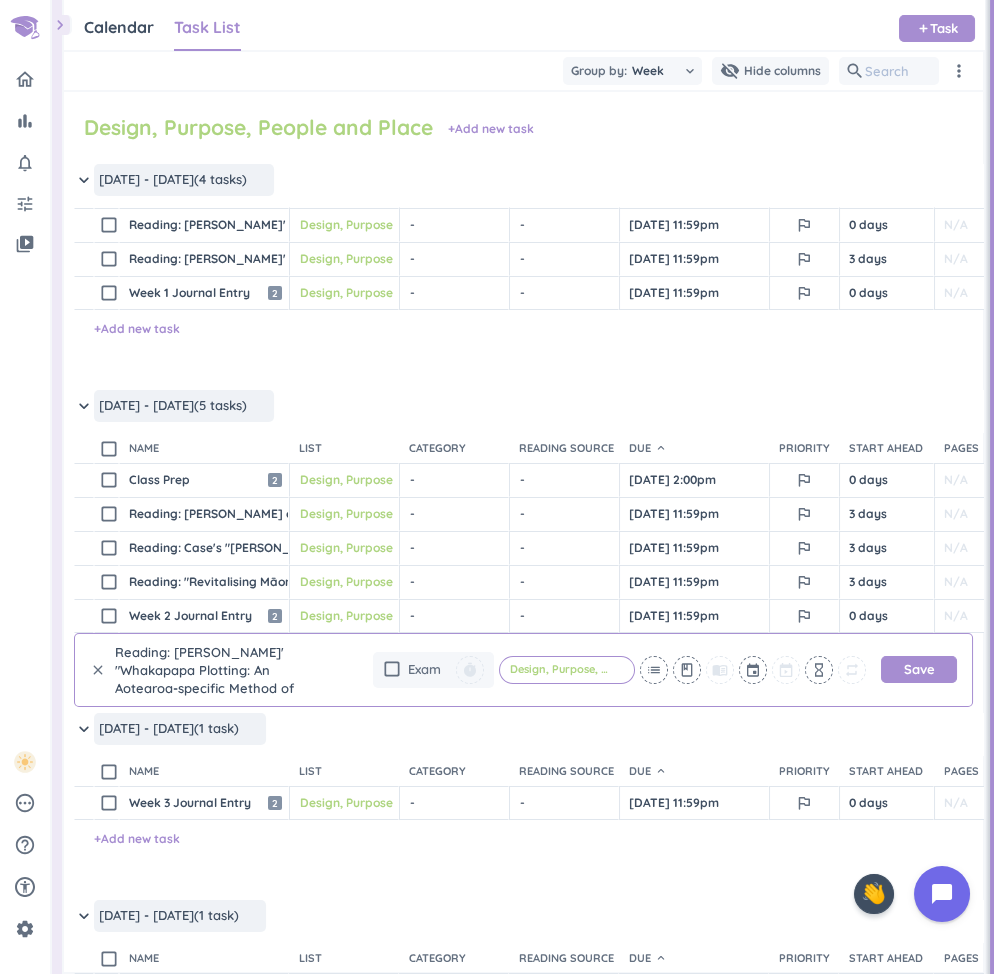scroll, scrollTop: 18, scrollLeft: 0, axis: vertical 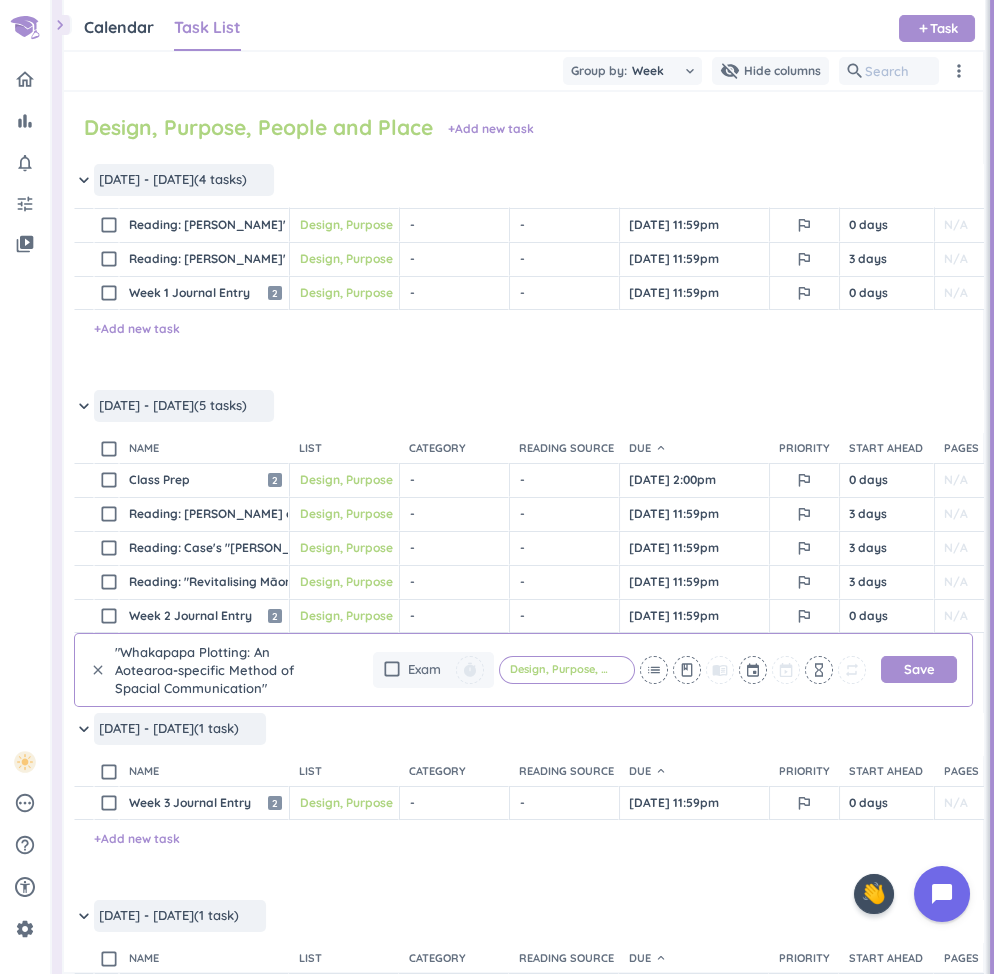 click on "Reading: [PERSON_NAME]' "Whakapapa Plotting: An Aotearoa-specific Method of Spacial Communication"" at bounding box center [206, 670] 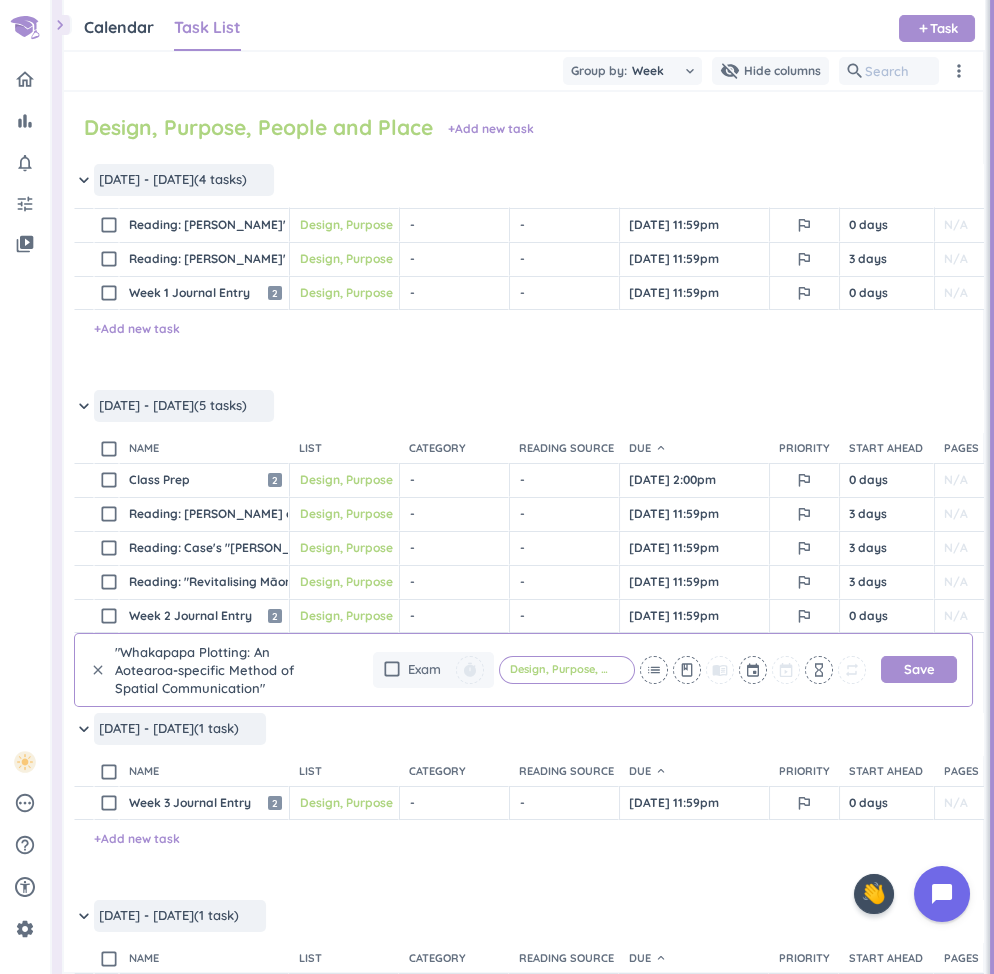 click on "Reading: [PERSON_NAME]' "Whakapapa Plotting: An Aotearoa-specific Method of Spatial Communication"" at bounding box center (206, 670) 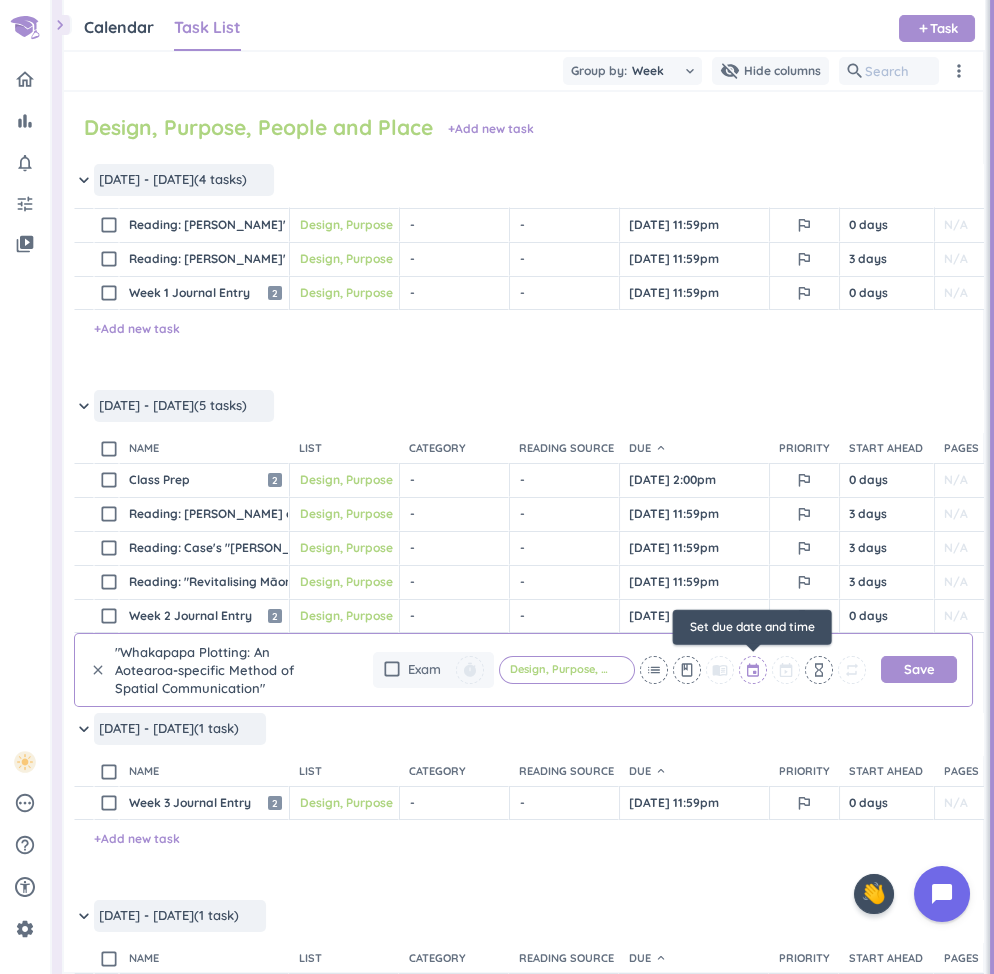 type on "Reading: [PERSON_NAME]' "Whakapapa Plotting: An Aotearoa-specific Method of Spatial Communication"" 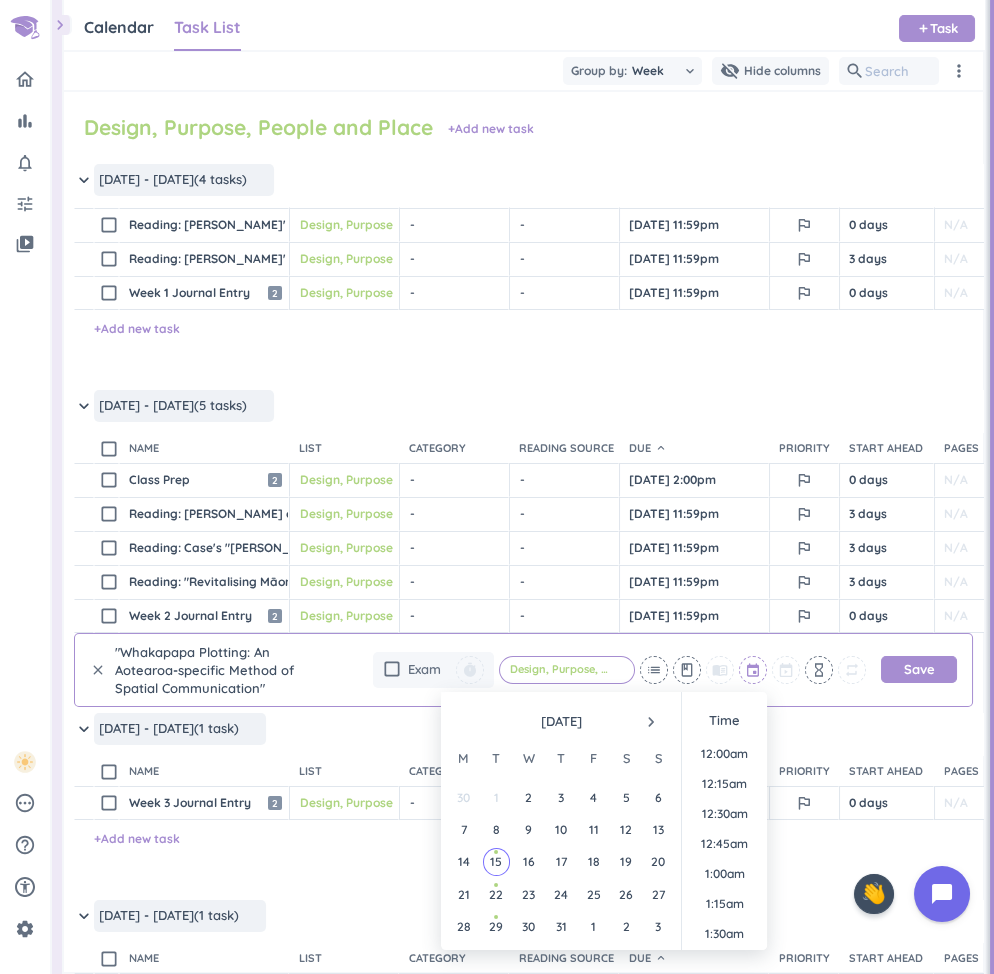 scroll, scrollTop: 0, scrollLeft: 0, axis: both 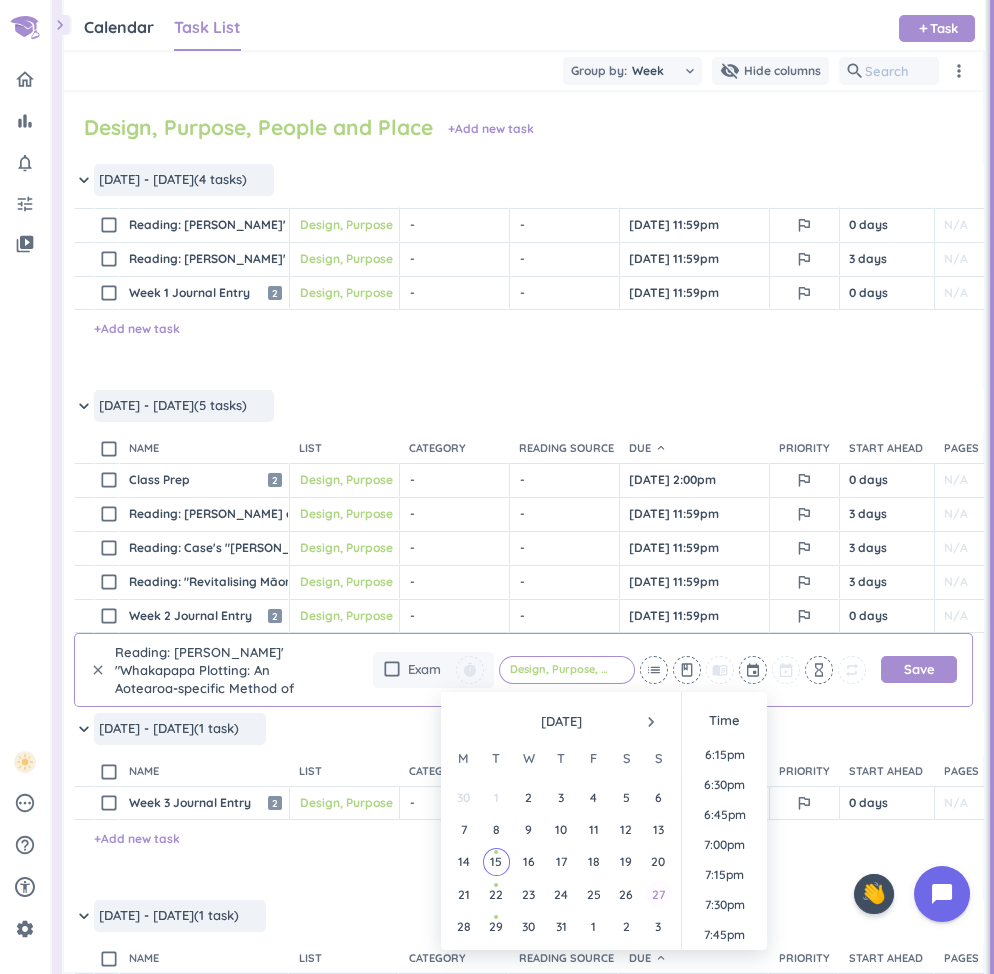 click on "27" at bounding box center [658, 894] 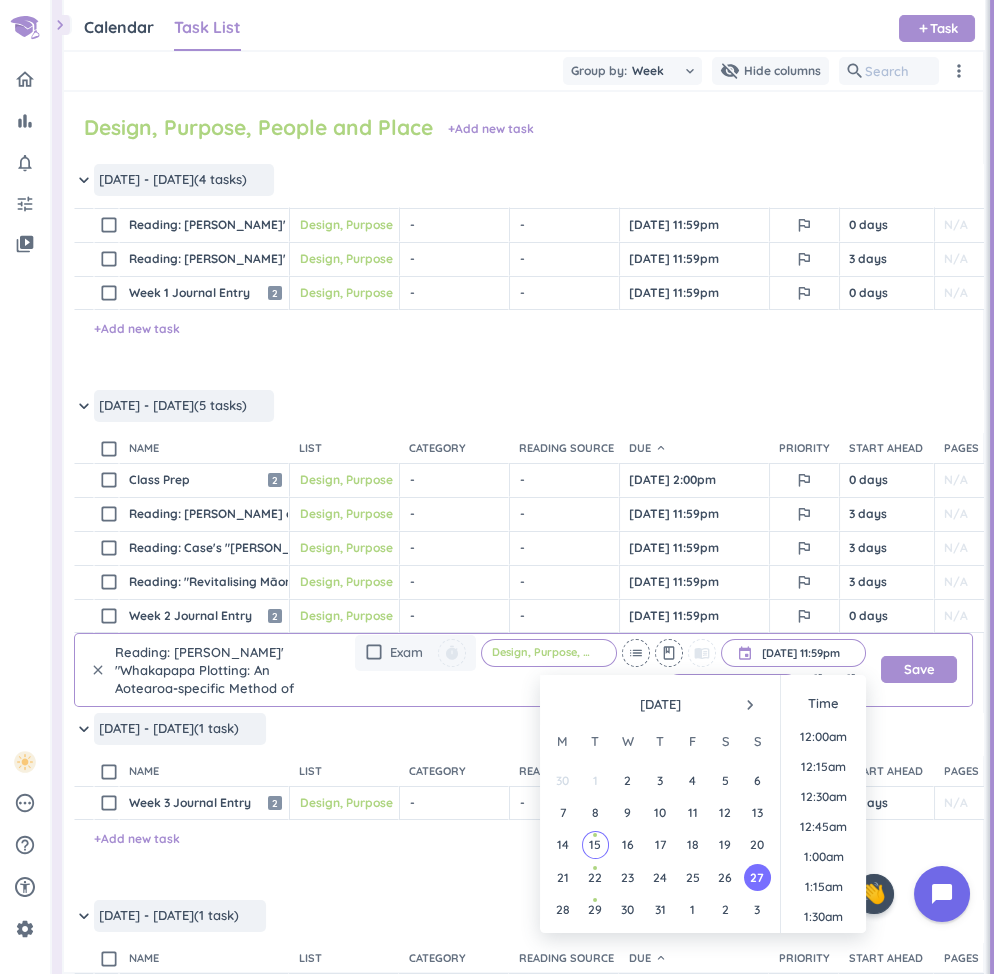 scroll, scrollTop: 2698, scrollLeft: 0, axis: vertical 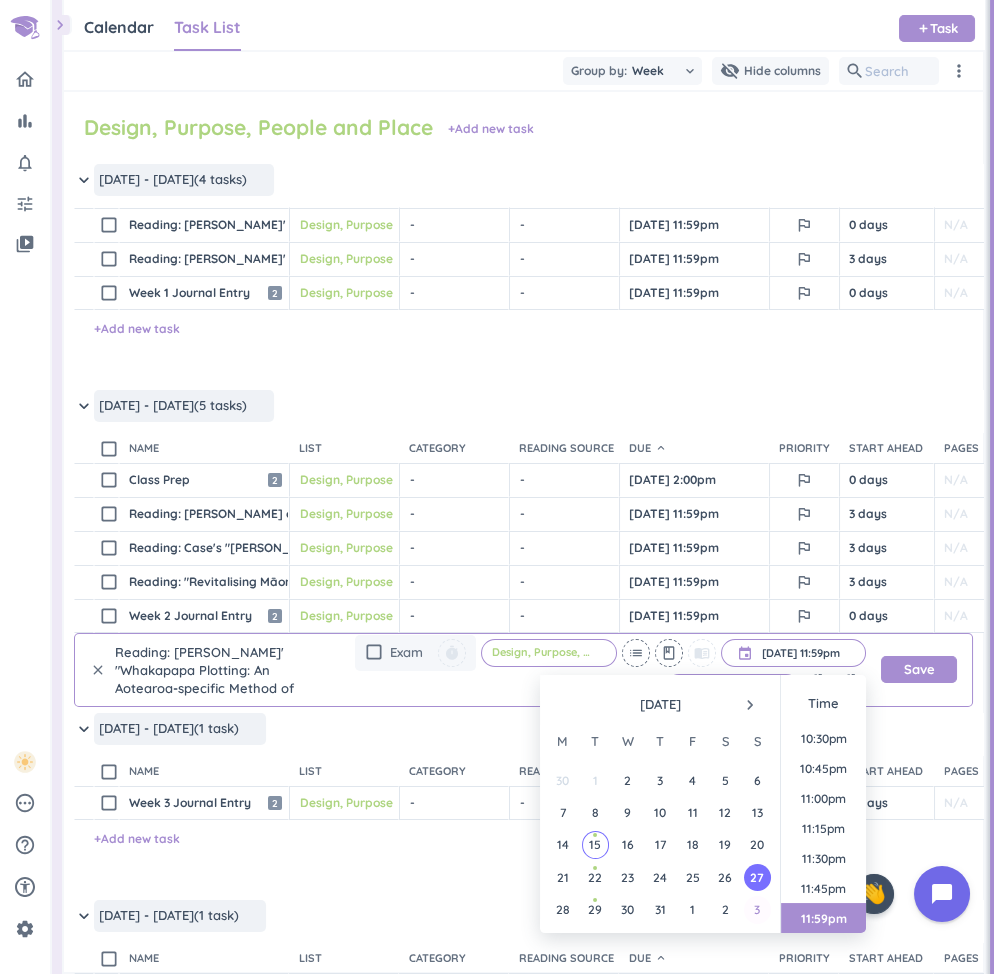 click on "3" at bounding box center [757, 909] 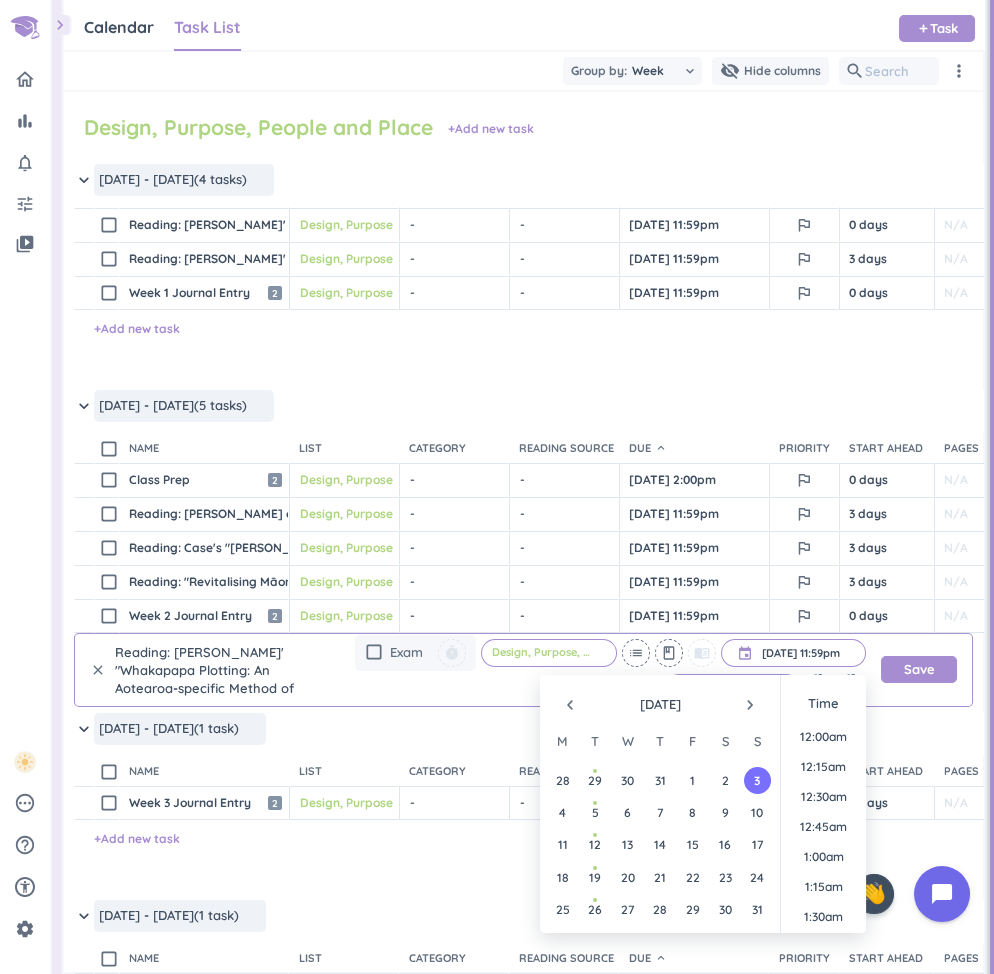 scroll, scrollTop: 2698, scrollLeft: 0, axis: vertical 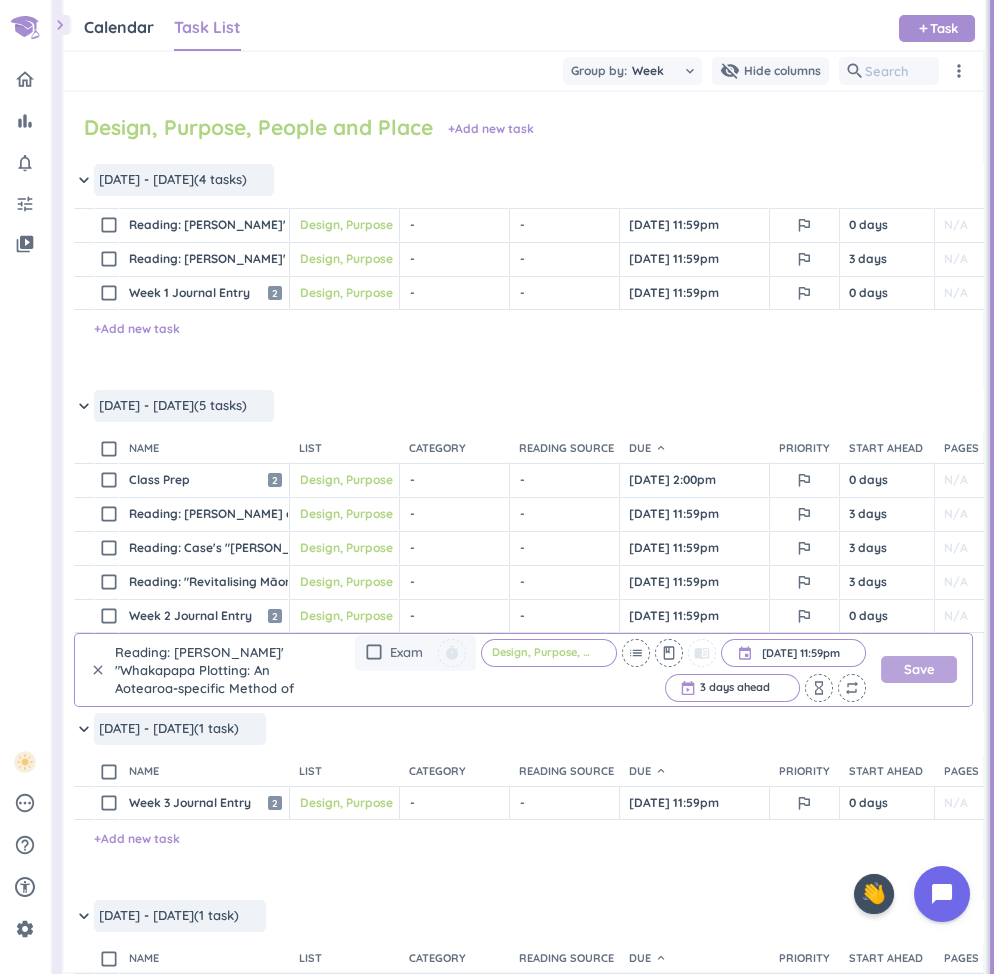 click on "Save" at bounding box center (919, 669) 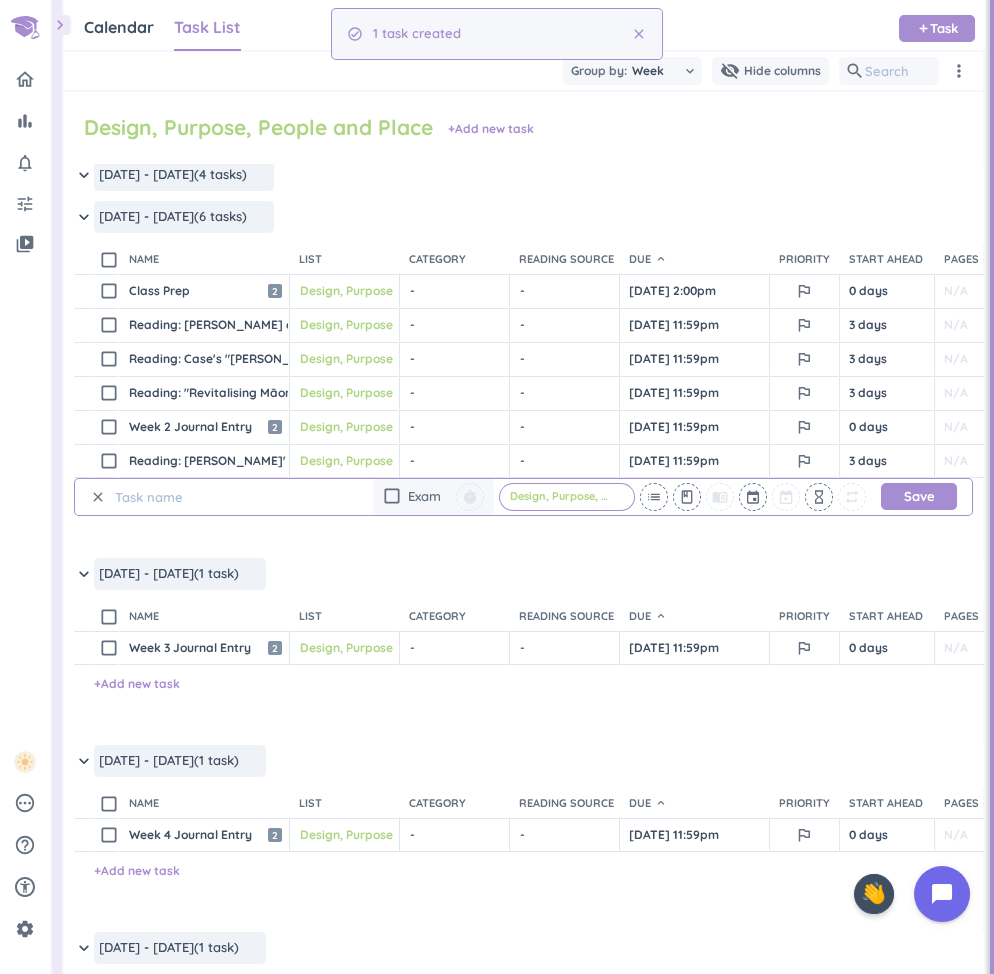 scroll, scrollTop: 253, scrollLeft: 0, axis: vertical 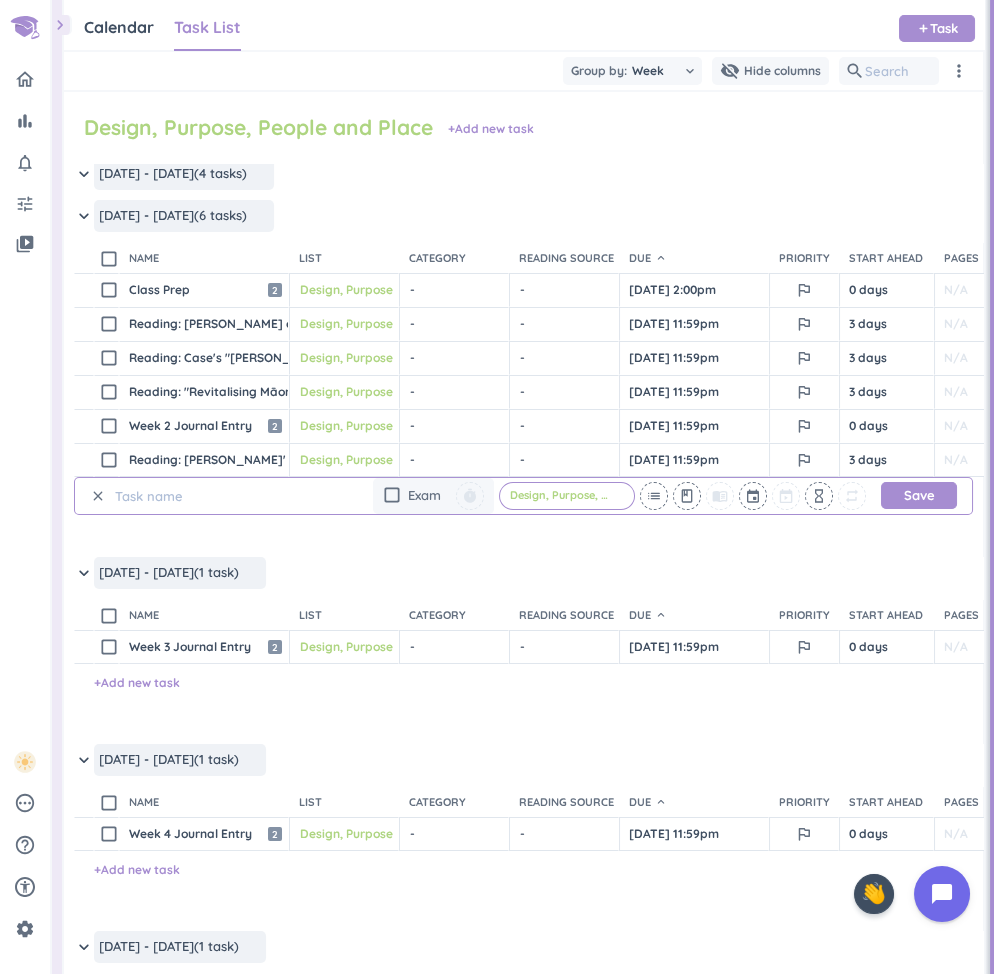 click on "clear" at bounding box center (98, 496) 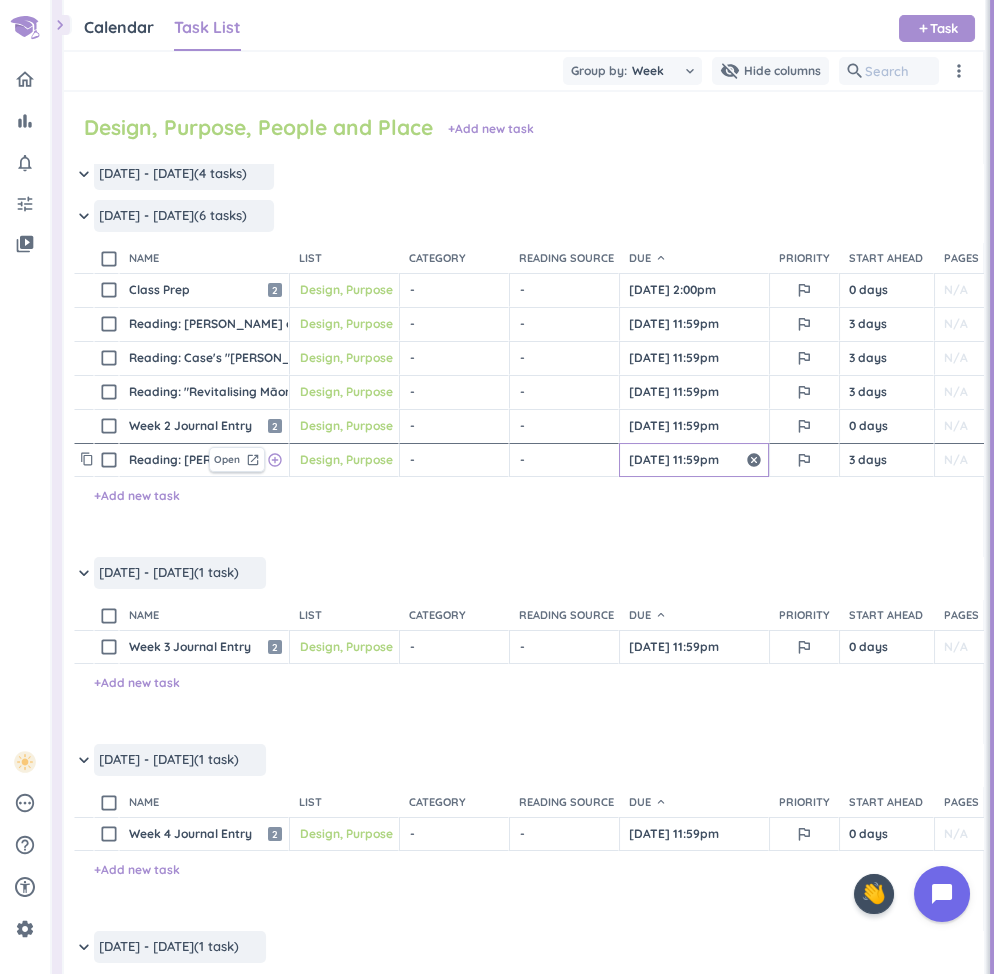 click on "[DATE] 11:59pm" at bounding box center (694, 460) 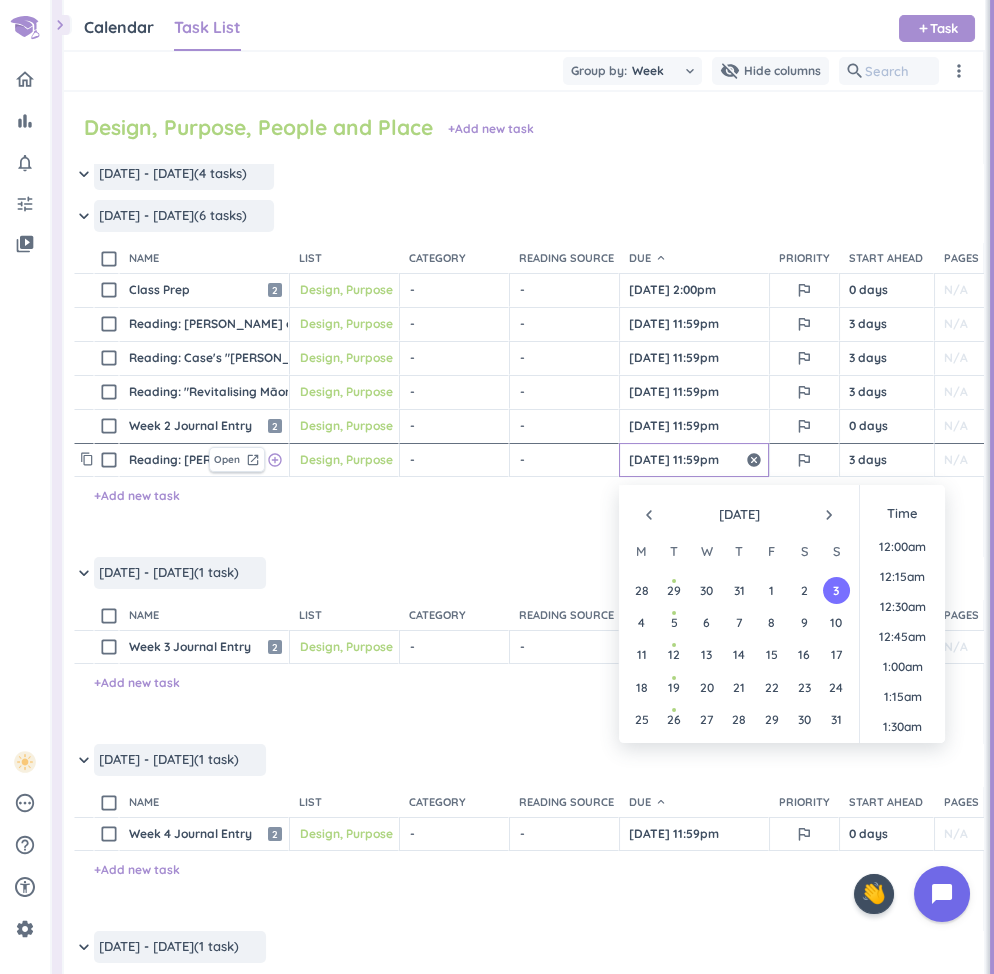 scroll, scrollTop: 2698, scrollLeft: 0, axis: vertical 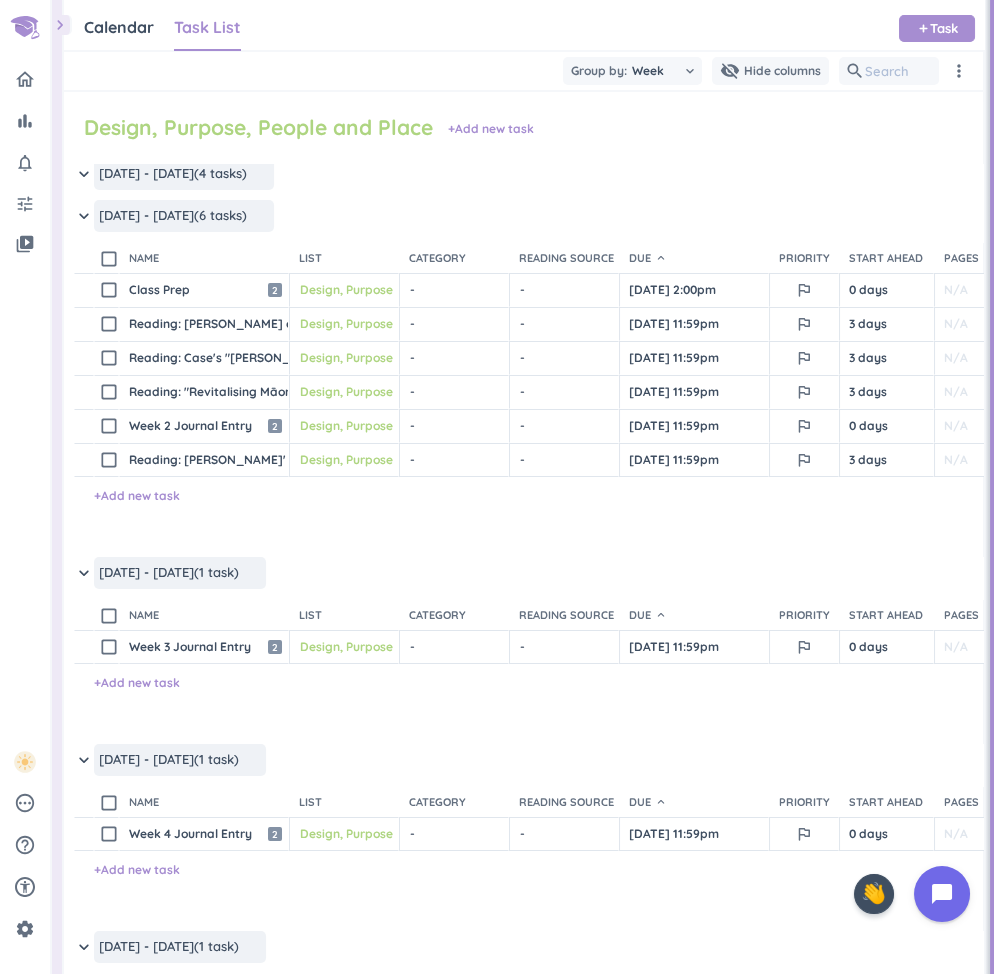 click on "content_copy check_box_outline_blank Reading: [PERSON_NAME]' "Whakapapa Plotting: An Aotearoa-specific Method of Spatial Communication" Open launch add_circle_outline Design, Purpose, People and Place cancel keyboard_arrow_down - cancel keyboard_arrow_down - cancel keyboard_arrow_down [DATE] 11:59pm outlined_flag 3   days N/A 0h check_circle_outline delete_outline +  Add new task" at bounding box center (523, 500) 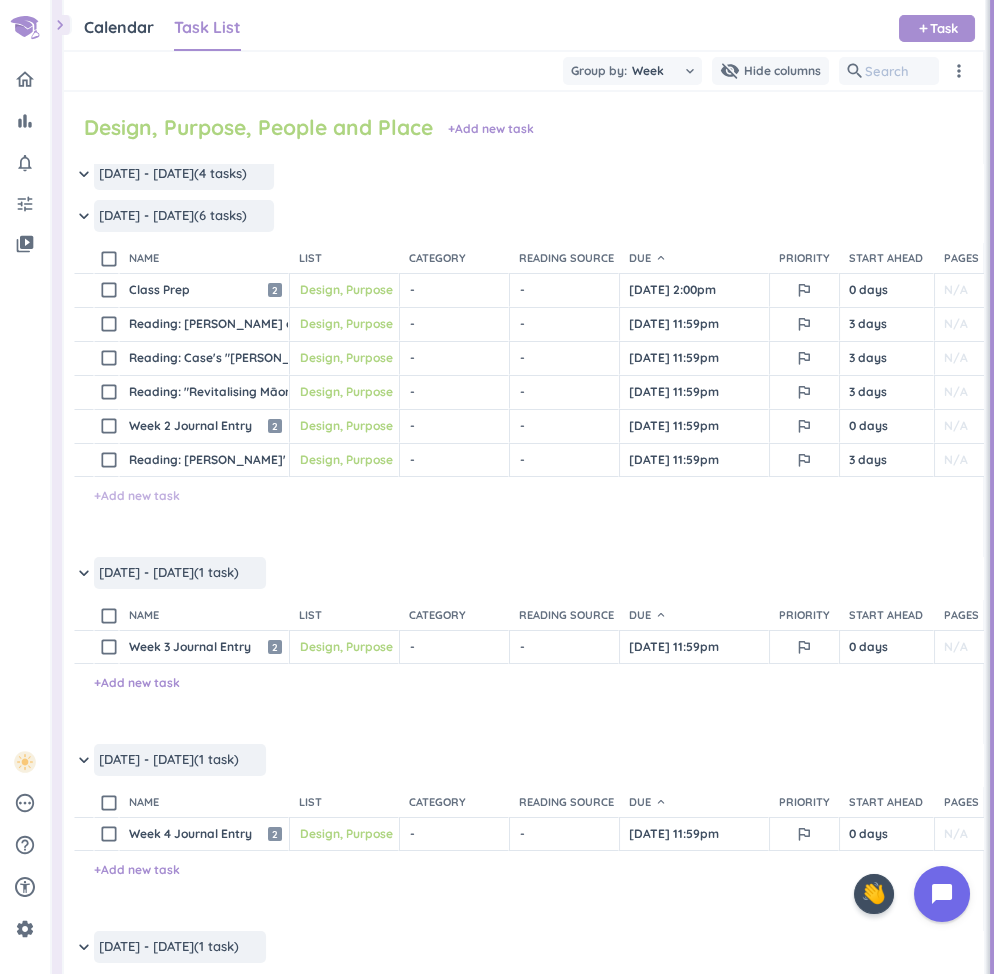 click on "+  Add new task" at bounding box center [137, 496] 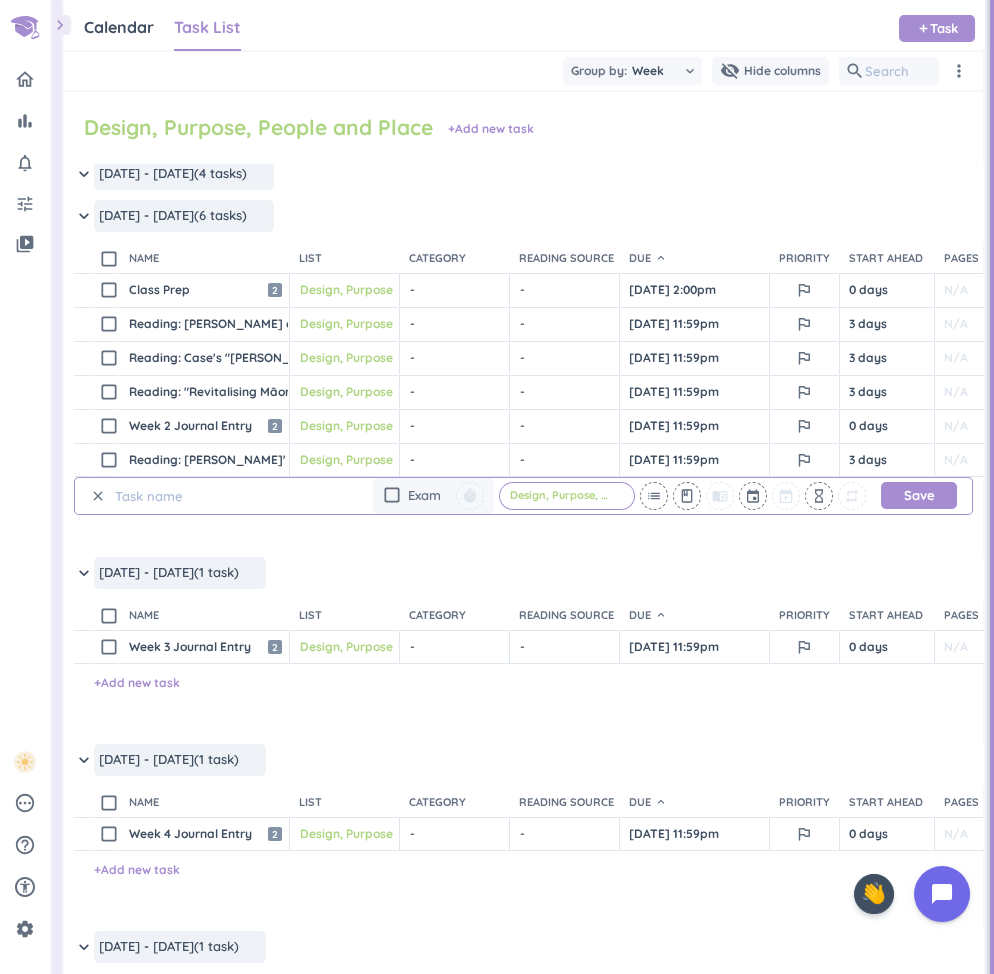 click at bounding box center (206, 496) 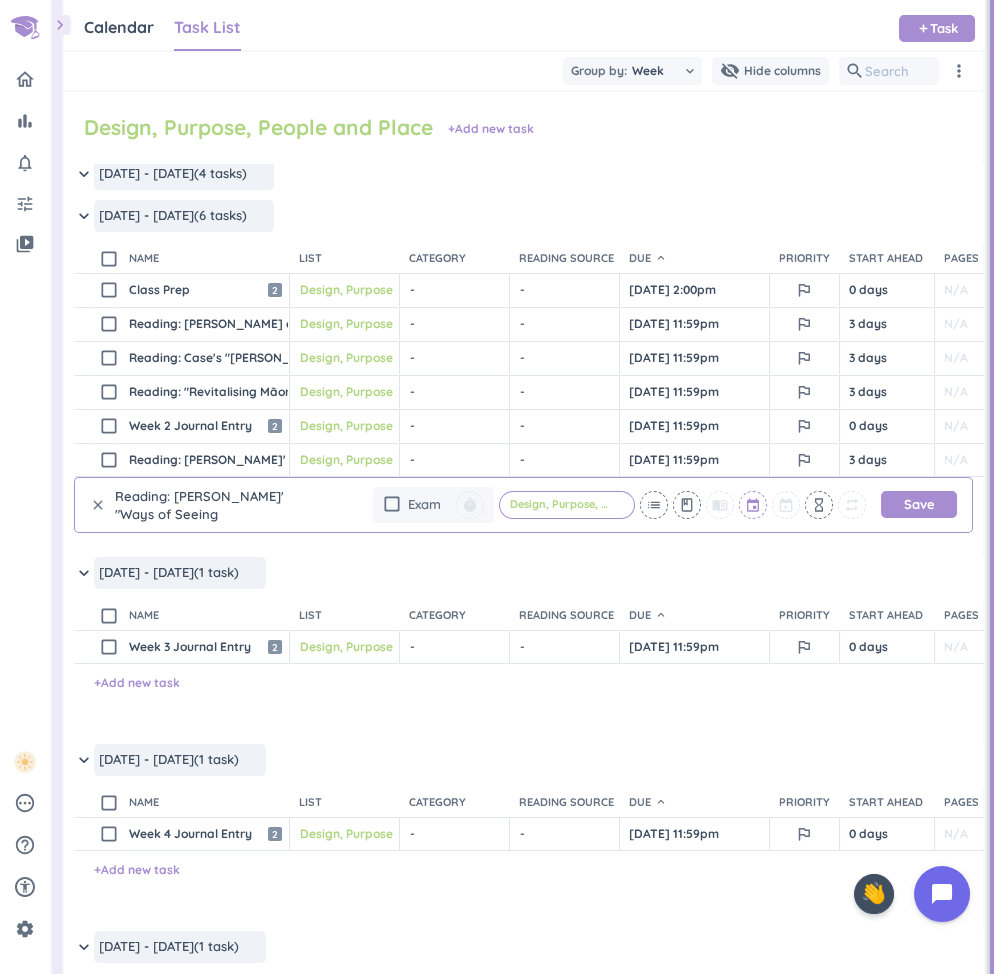 type on "Reading: [PERSON_NAME]' "Ways of Seeing Whakapapa"" 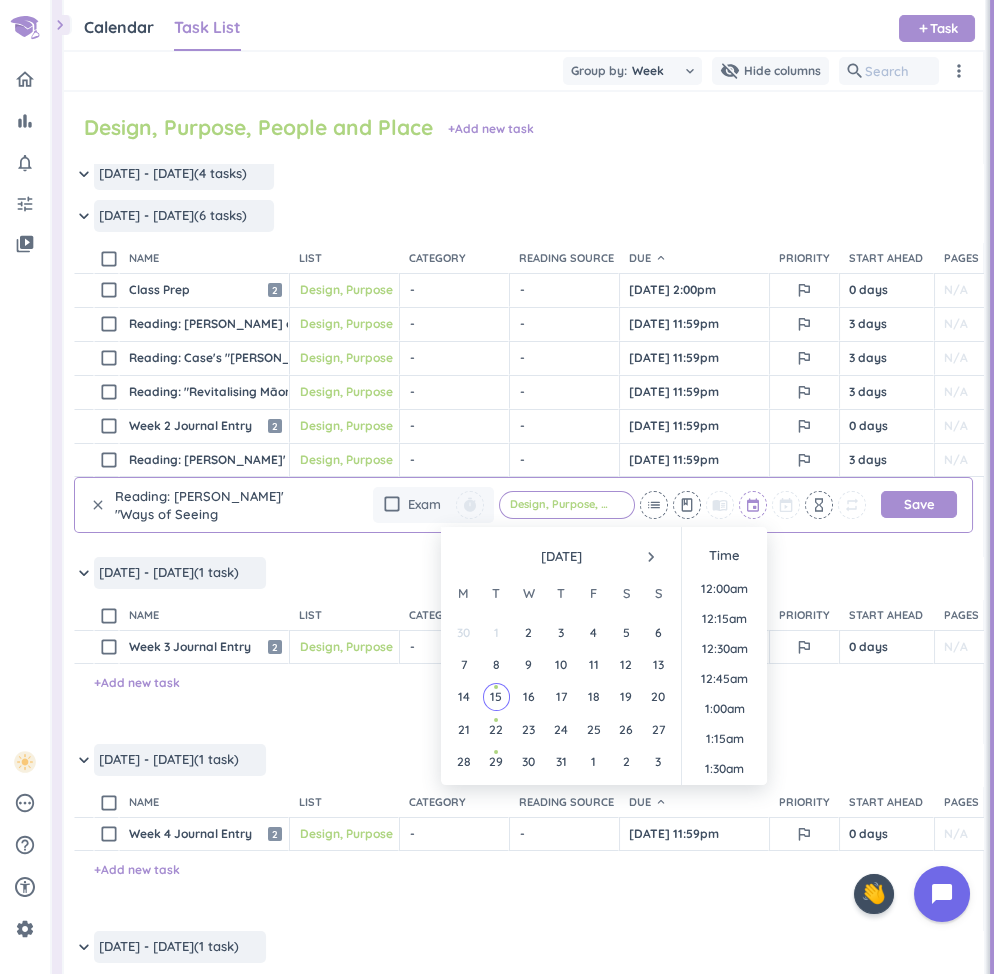 scroll, scrollTop: 2189, scrollLeft: 0, axis: vertical 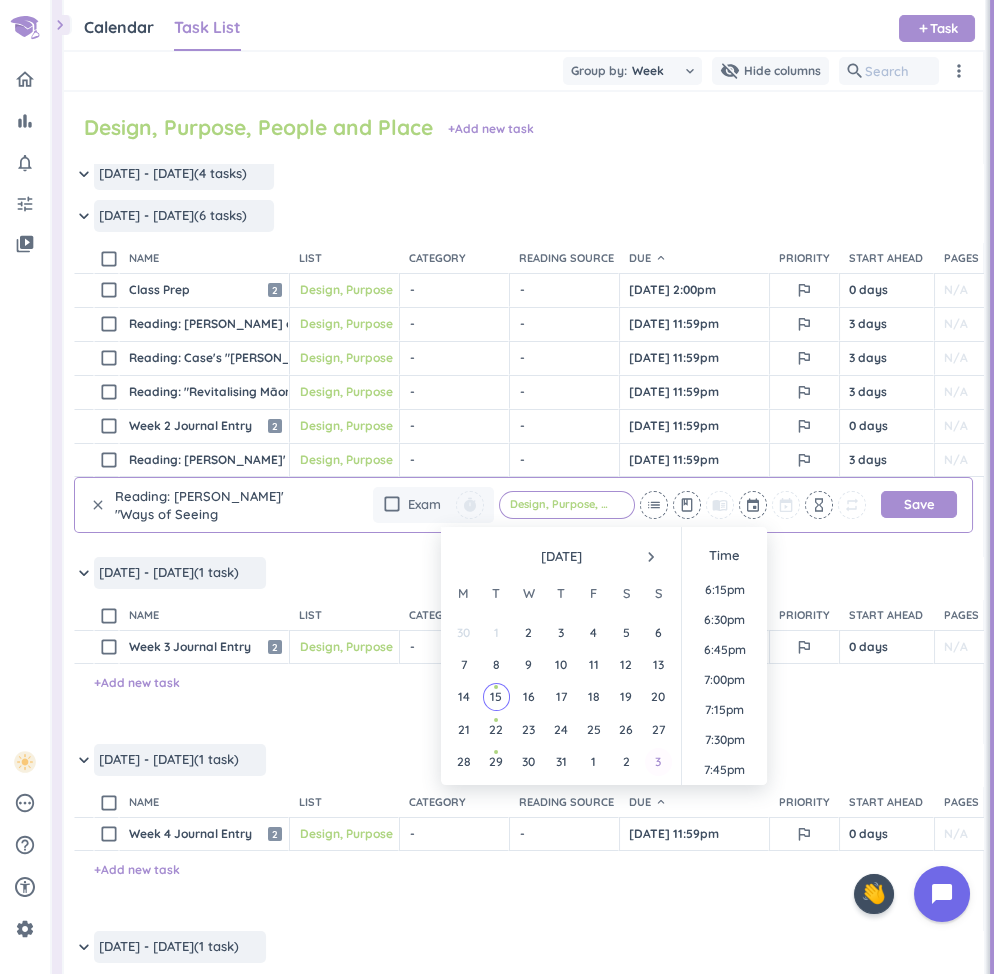 click on "3" at bounding box center (658, 761) 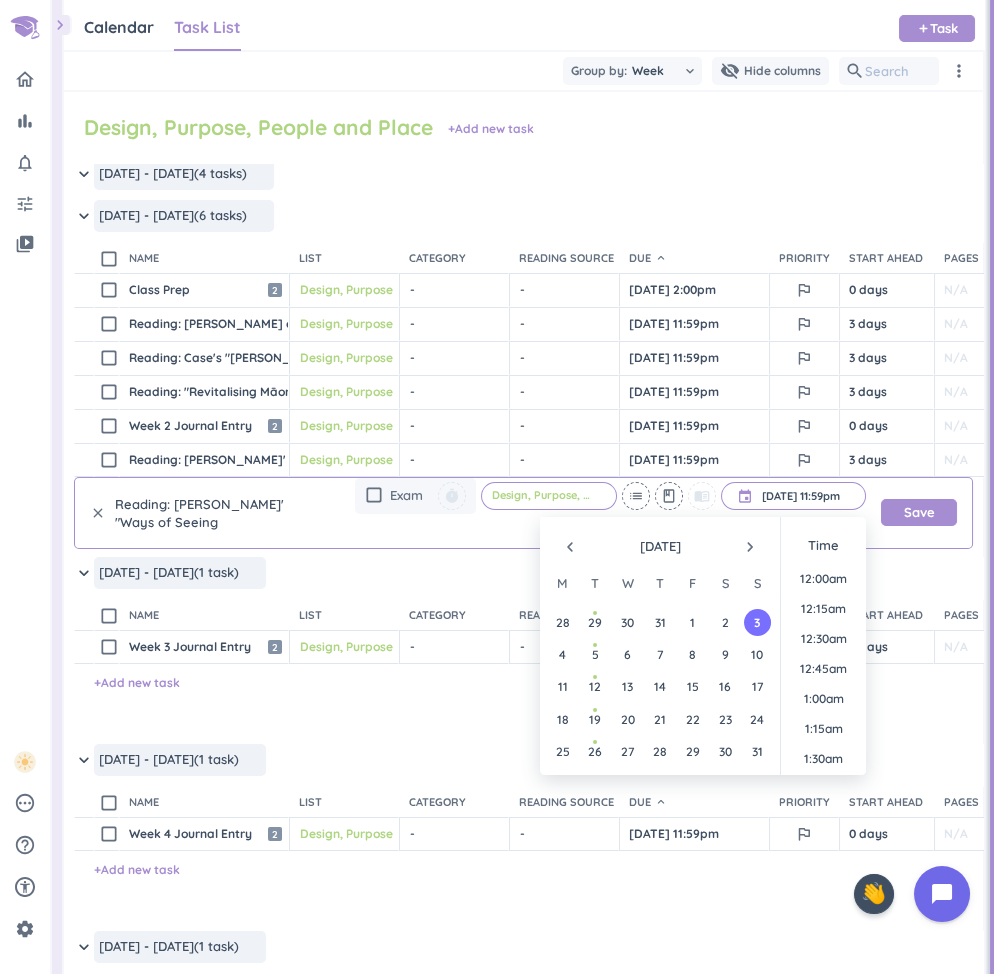 scroll, scrollTop: 2698, scrollLeft: 0, axis: vertical 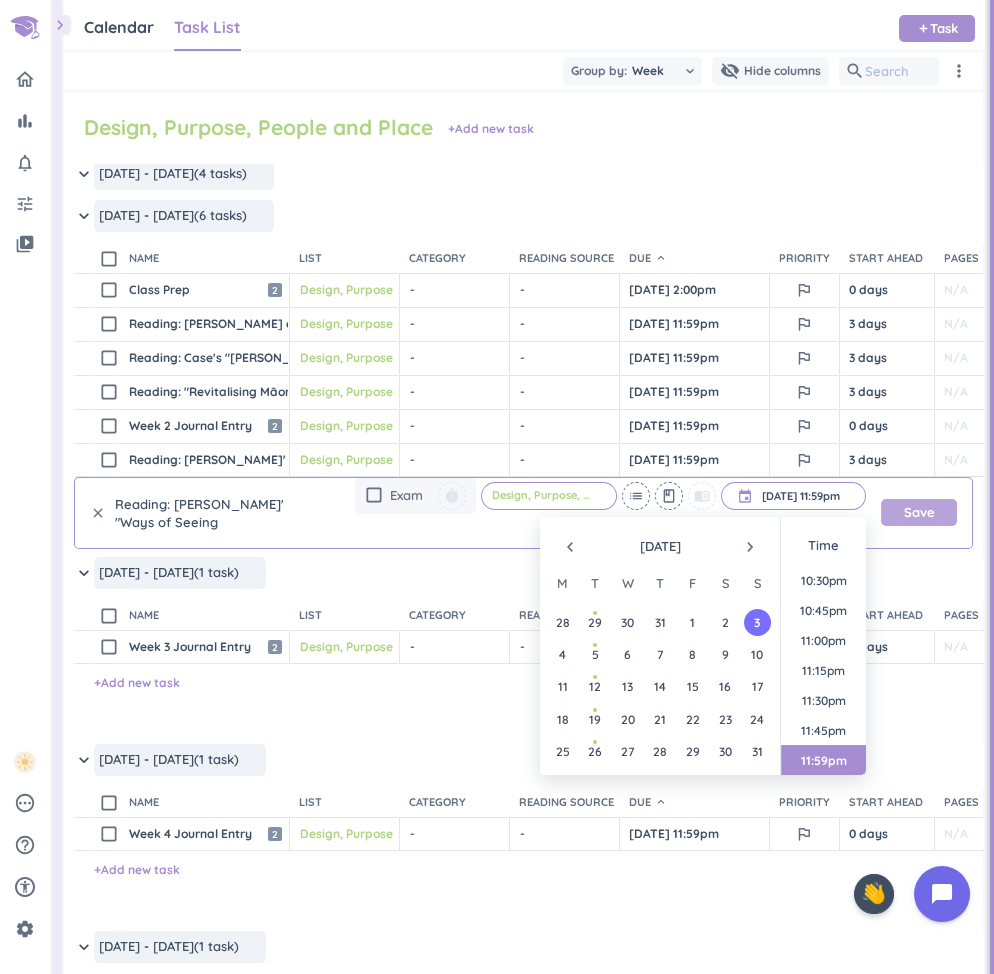 click on "Save" at bounding box center (919, 512) 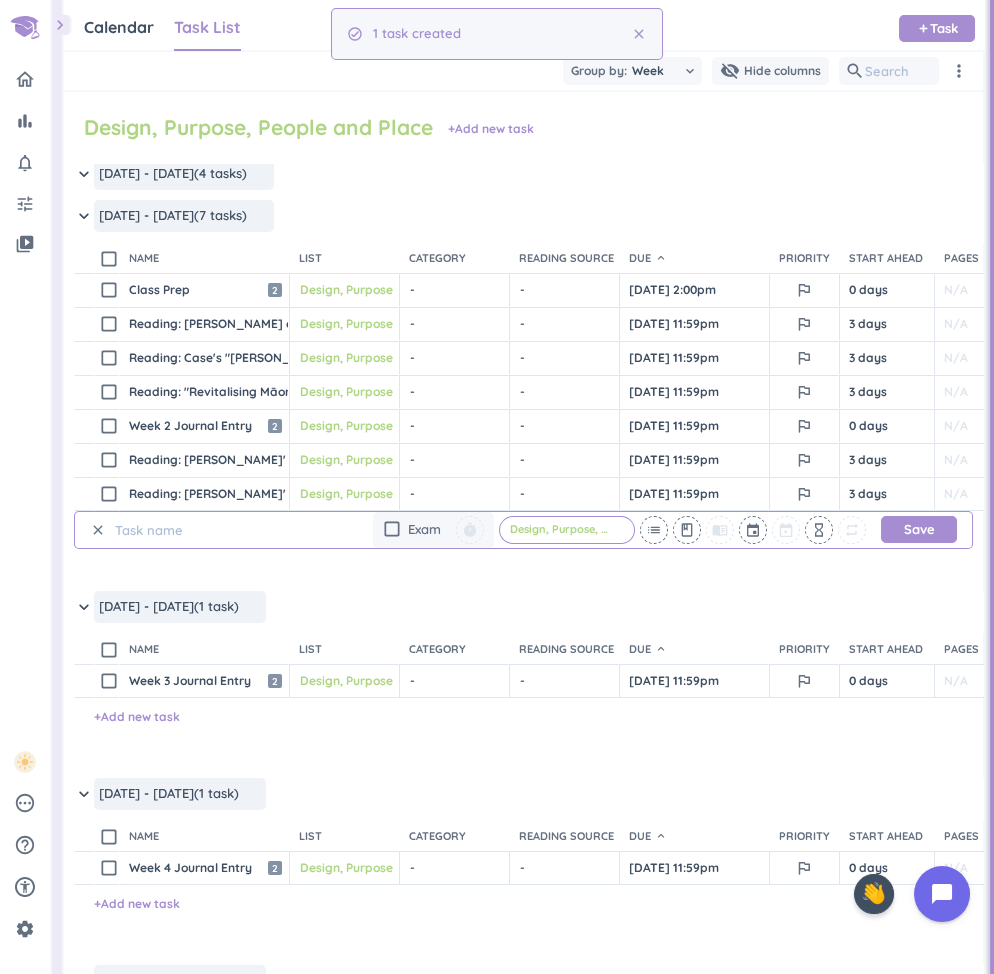 click on "clear" at bounding box center [98, 530] 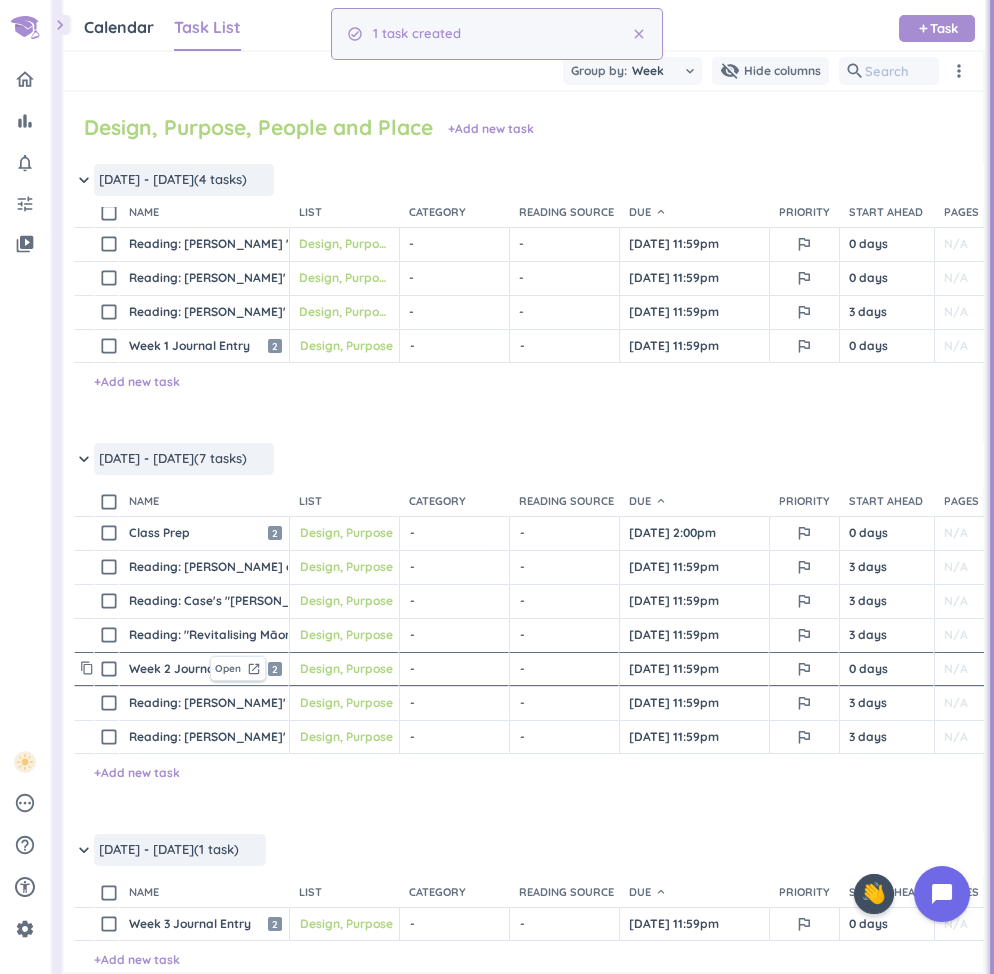 scroll, scrollTop: 0, scrollLeft: 0, axis: both 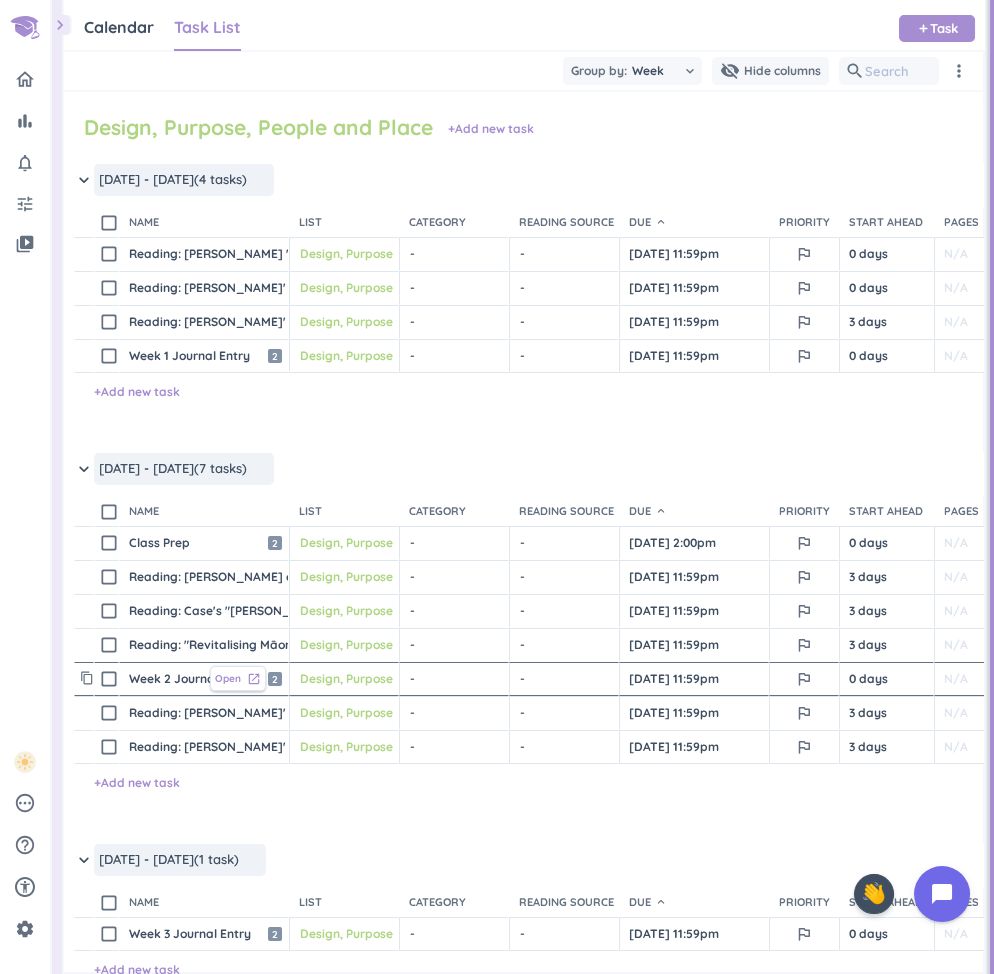 click on "Open launch" at bounding box center (238, 678) 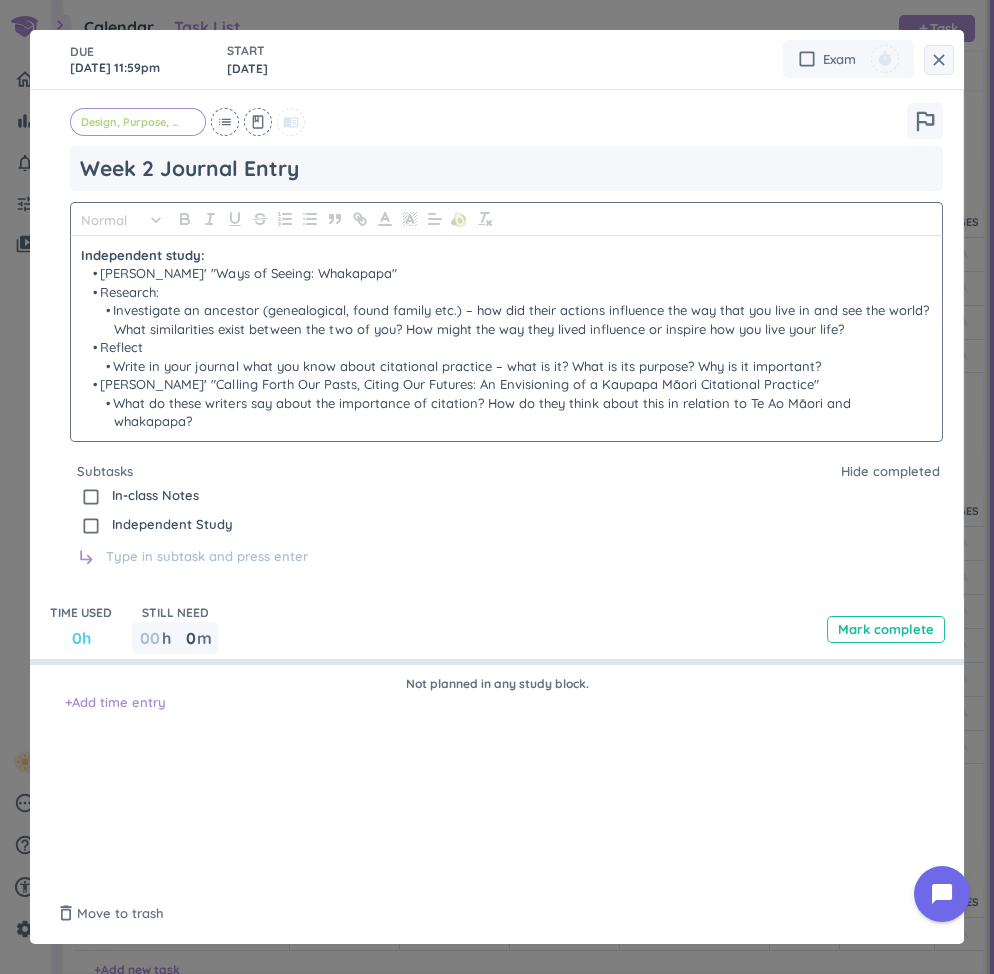 click on "[PERSON_NAME]' "Ways of Seeing: Whakapapa"" at bounding box center (506, 273) 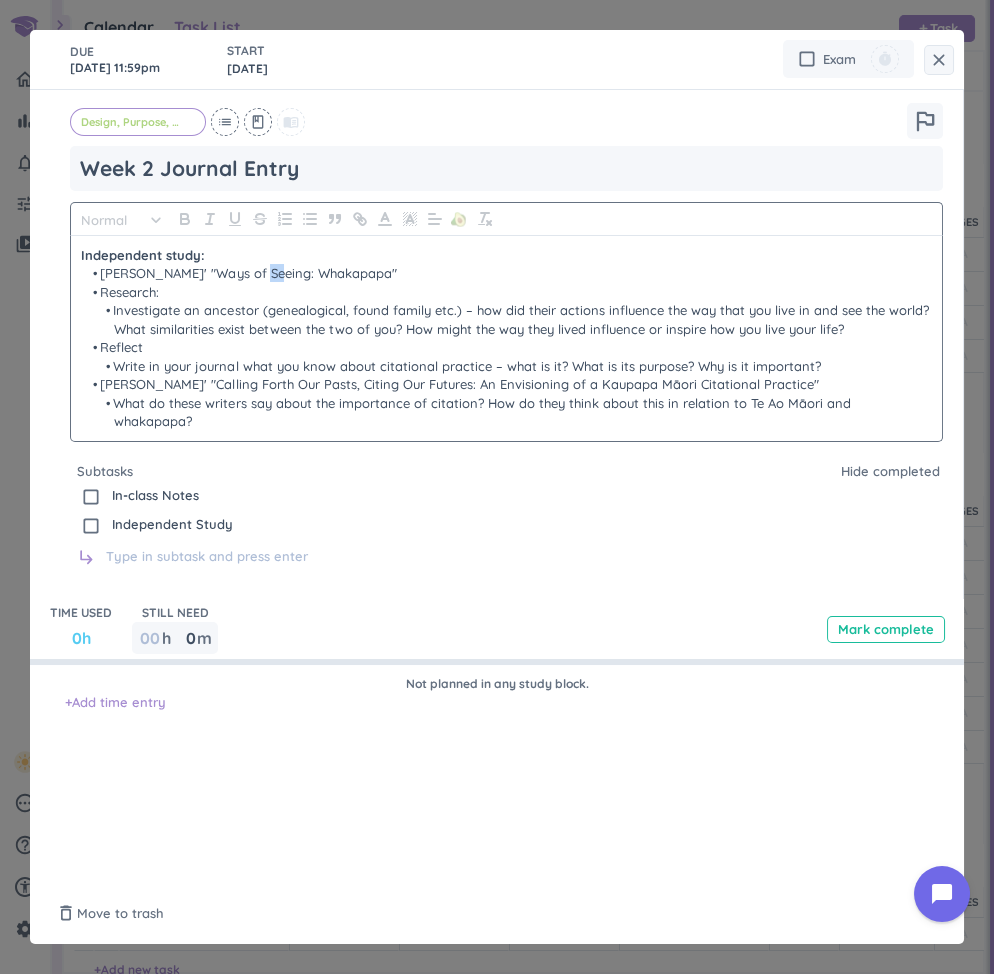 click on "[PERSON_NAME]' "Ways of Seeing: Whakapapa"" at bounding box center [506, 273] 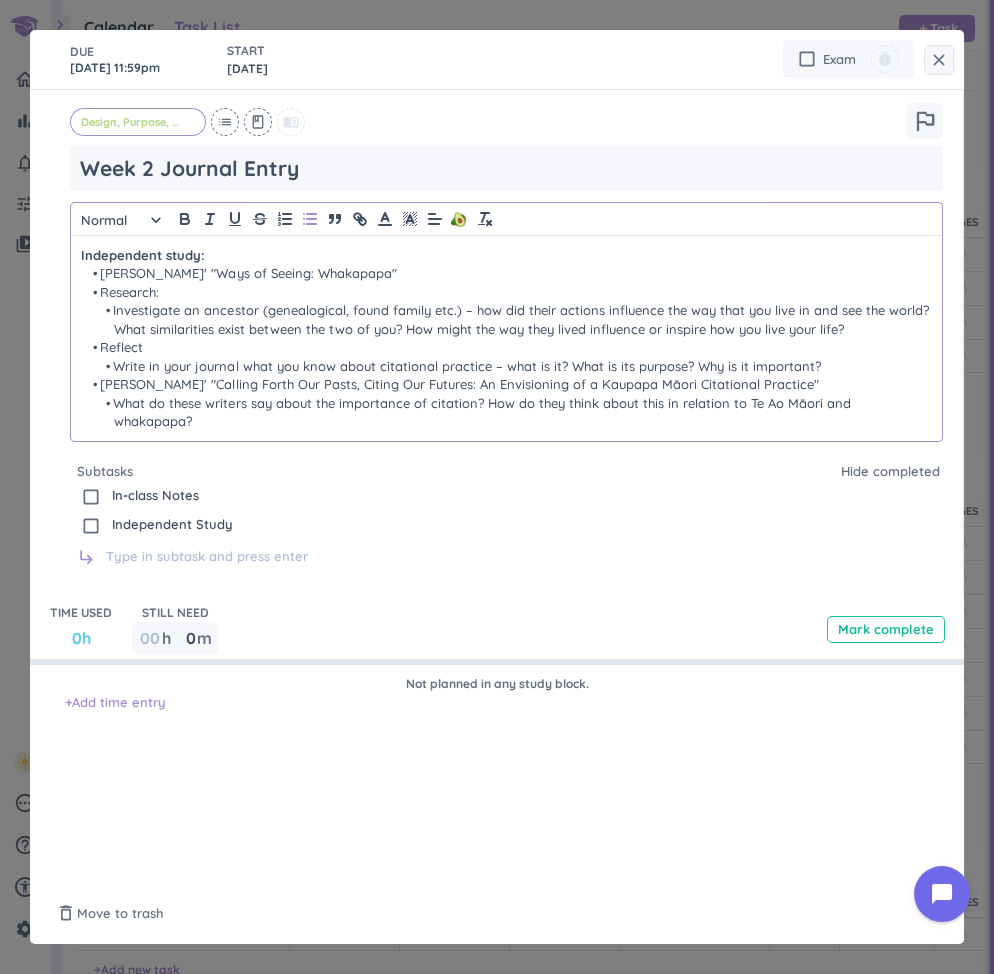 click on "[PERSON_NAME]' "Ways of Seeing: Whakapapa"" at bounding box center [506, 273] 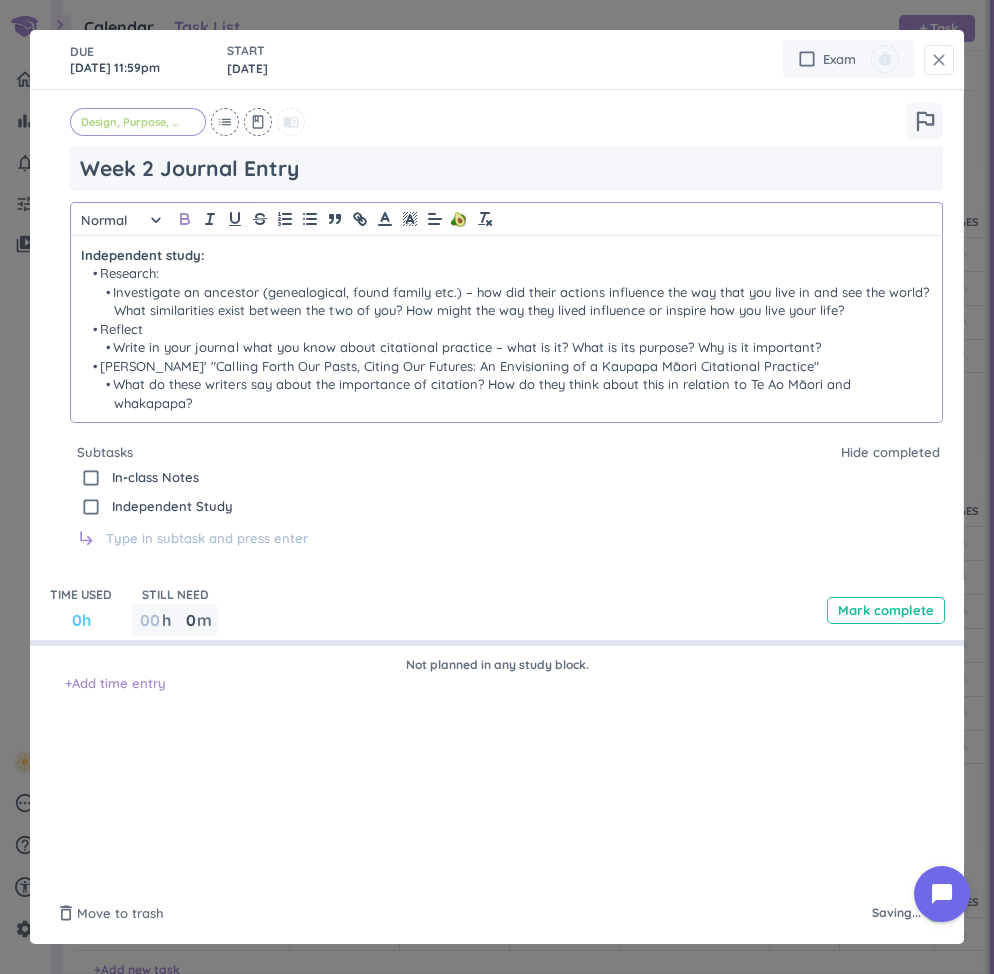 click on "close" at bounding box center [939, 60] 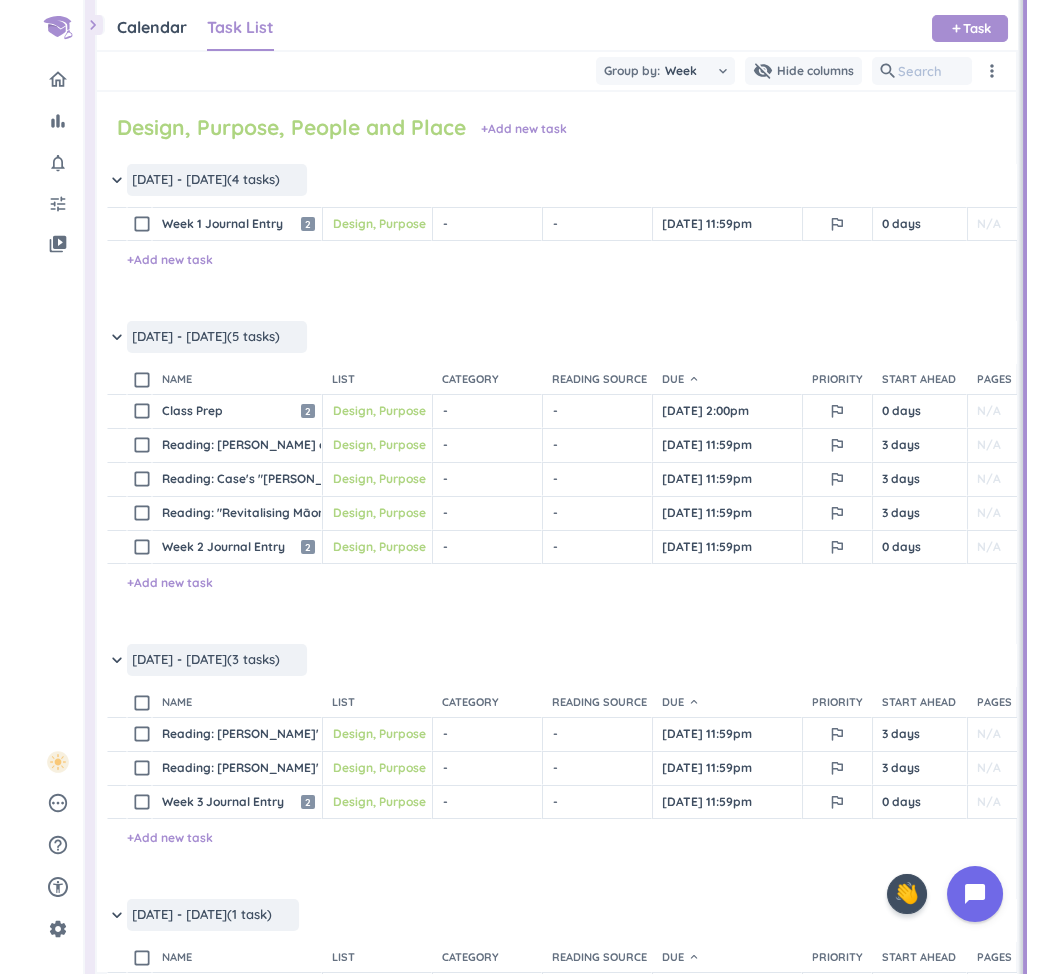 scroll, scrollTop: 148, scrollLeft: 0, axis: vertical 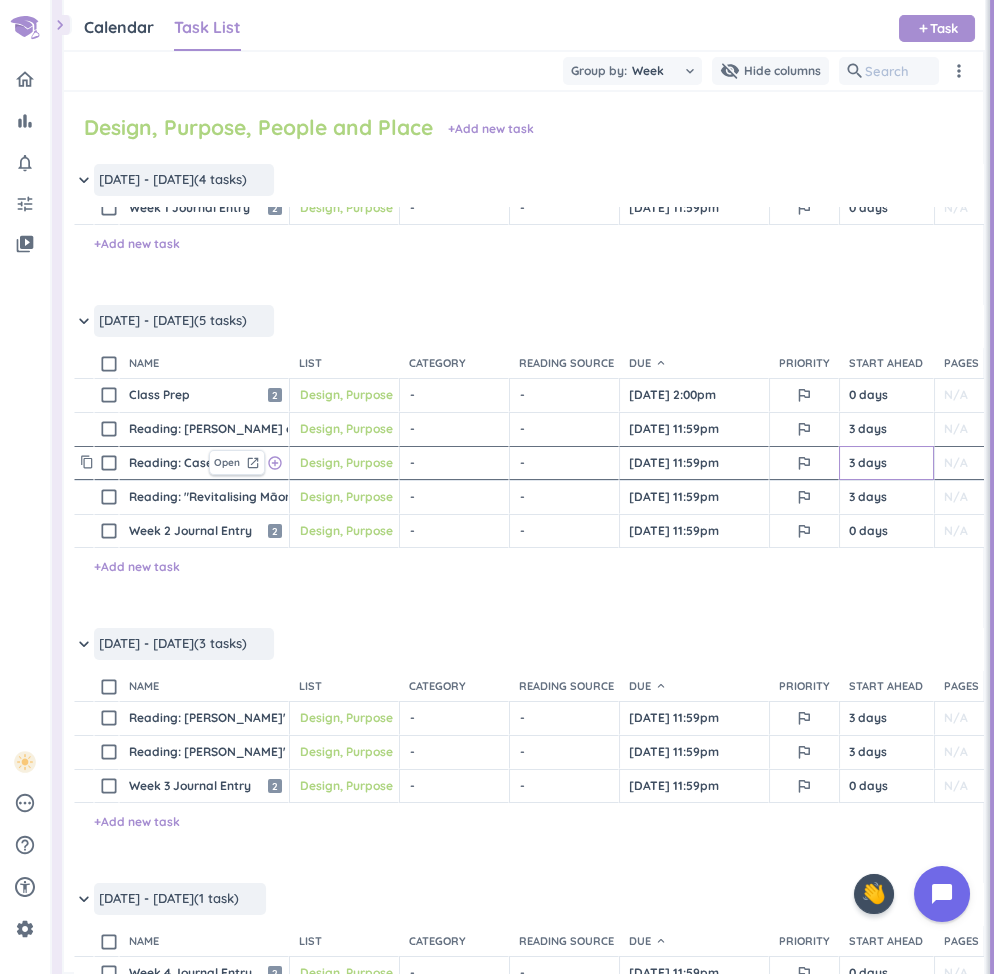 click on "3   days" at bounding box center (886, 463) 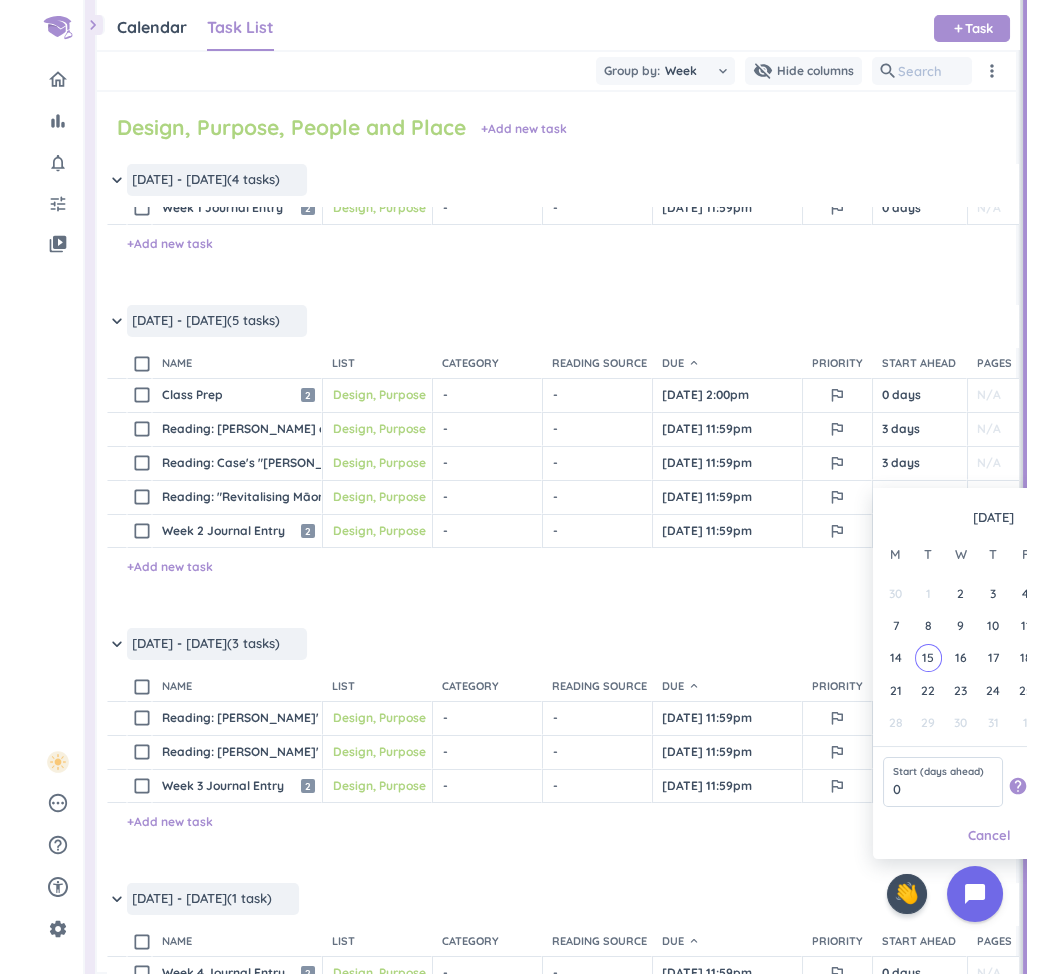 scroll, scrollTop: 1, scrollLeft: 1, axis: both 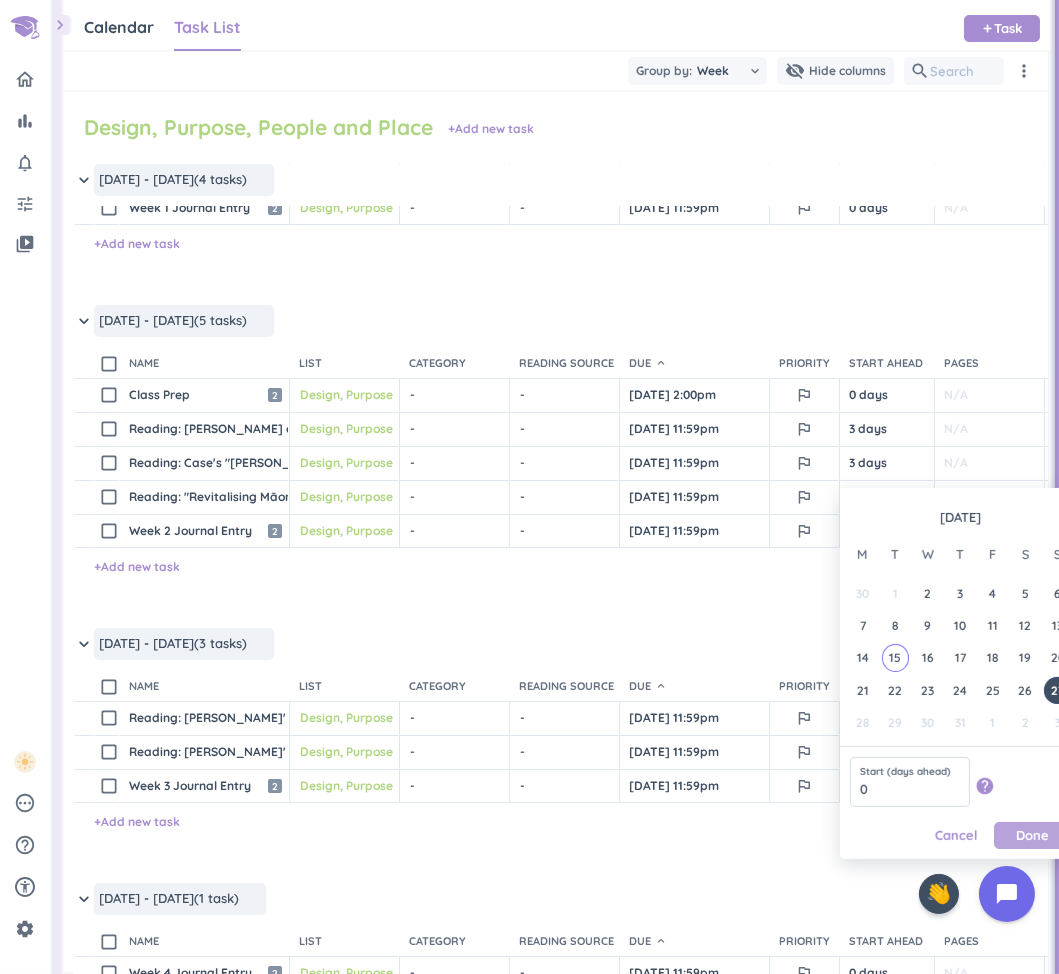 click on "Done" at bounding box center (1032, 835) 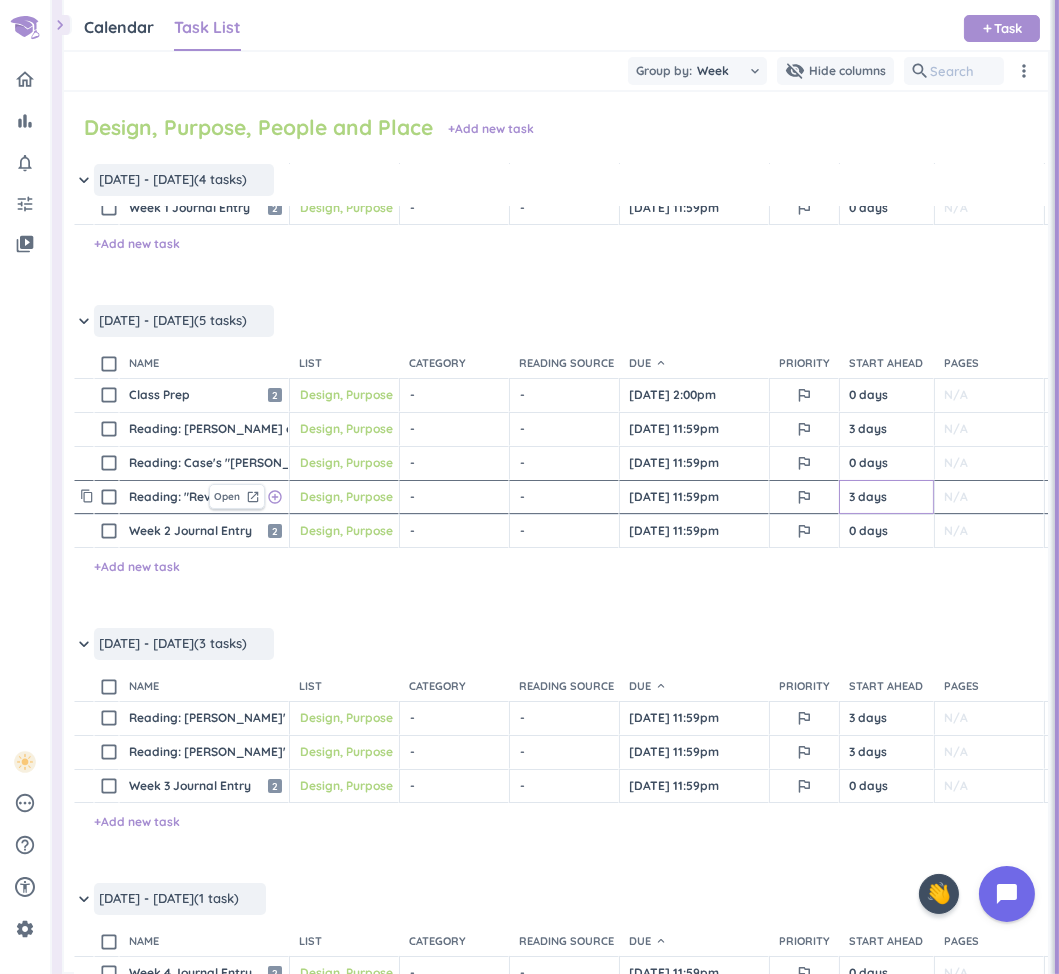 click on "3   days" at bounding box center [886, 497] 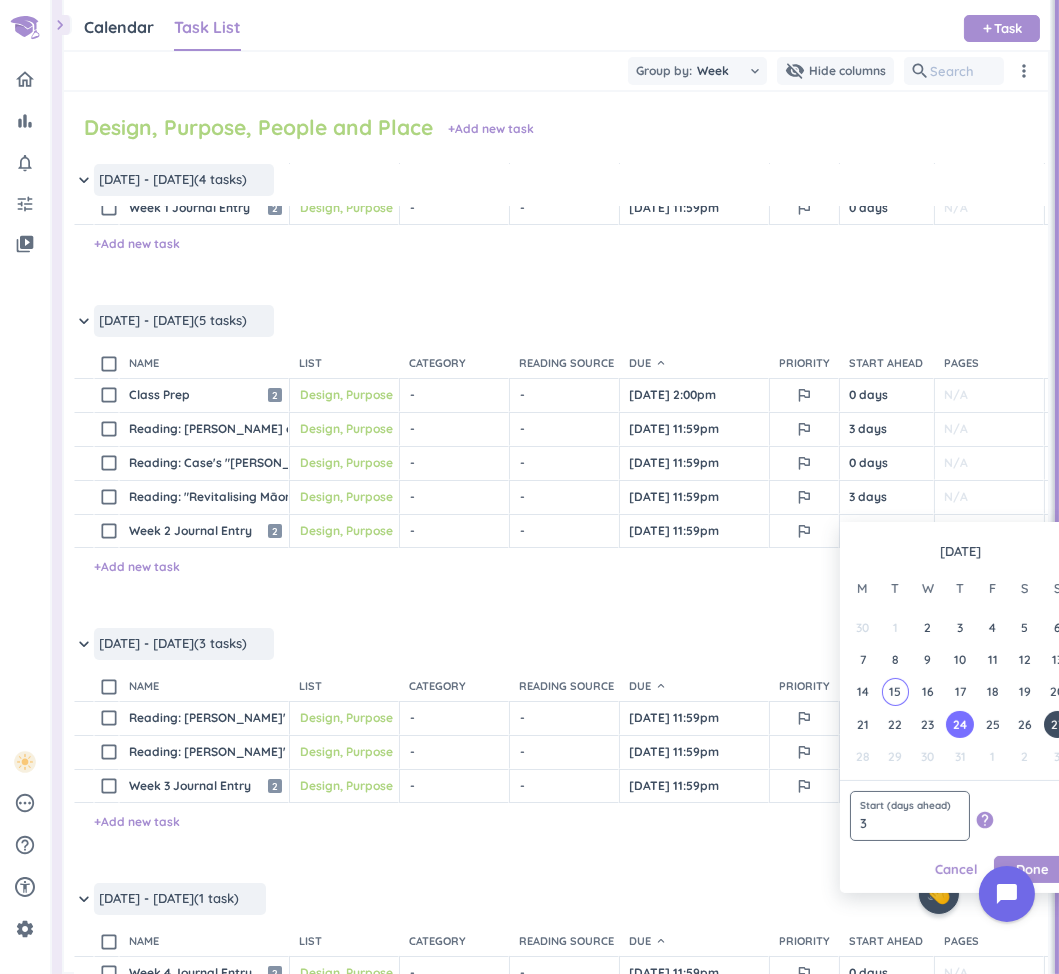 click on "3" at bounding box center [910, 816] 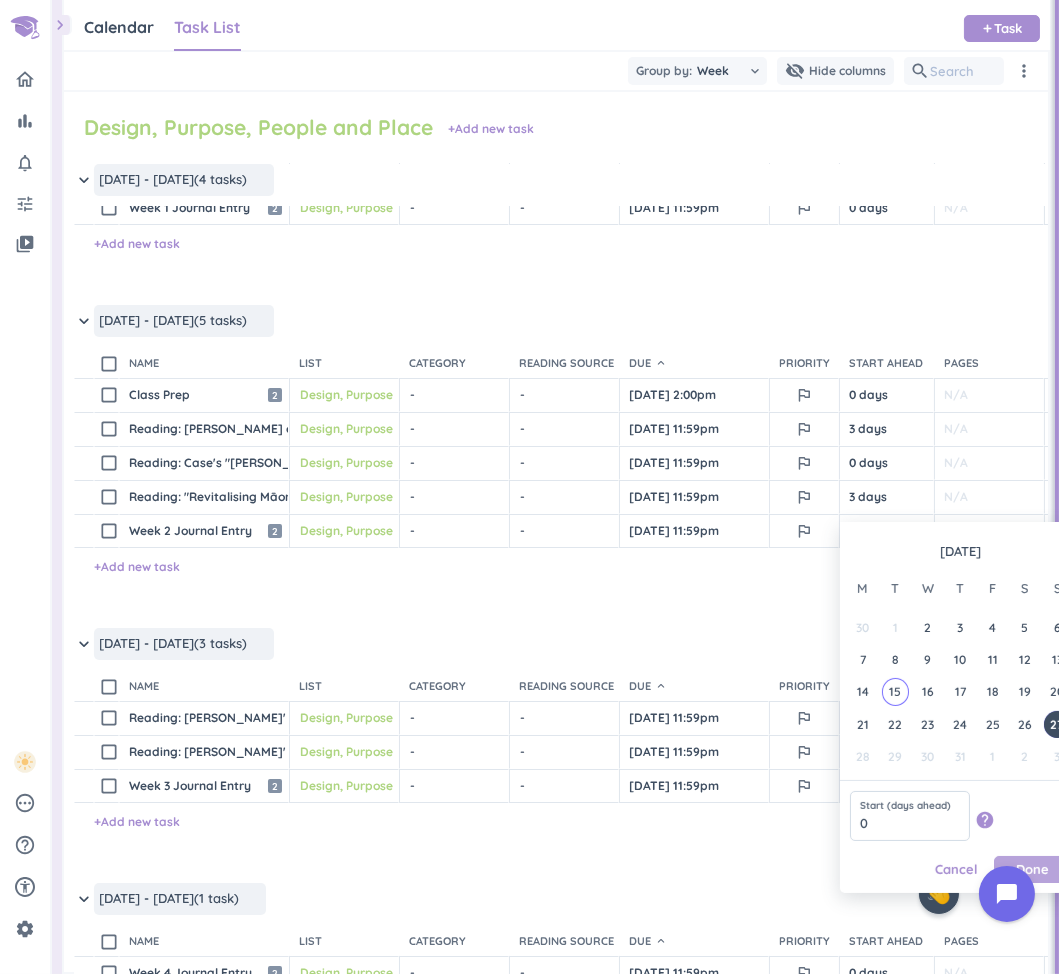 click on "Done" at bounding box center (1032, 869) 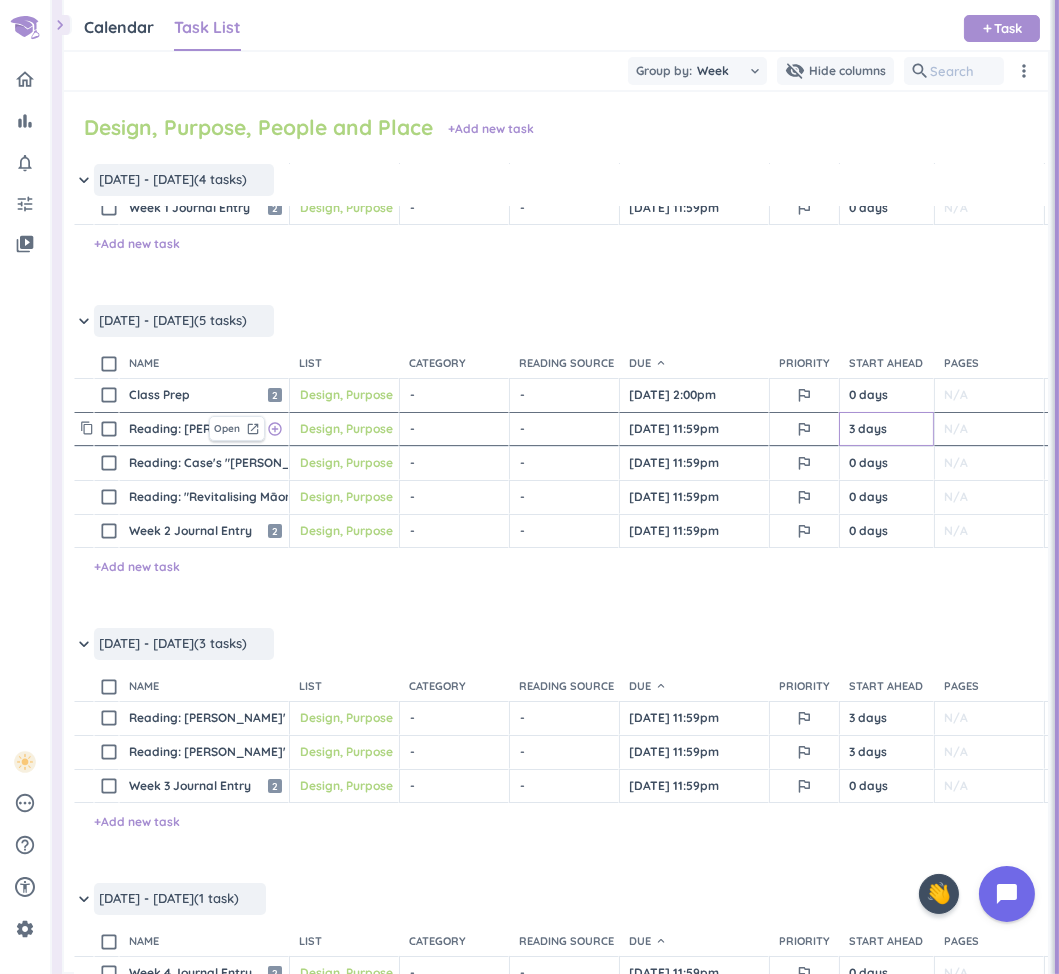 click on "3   days" at bounding box center [886, 429] 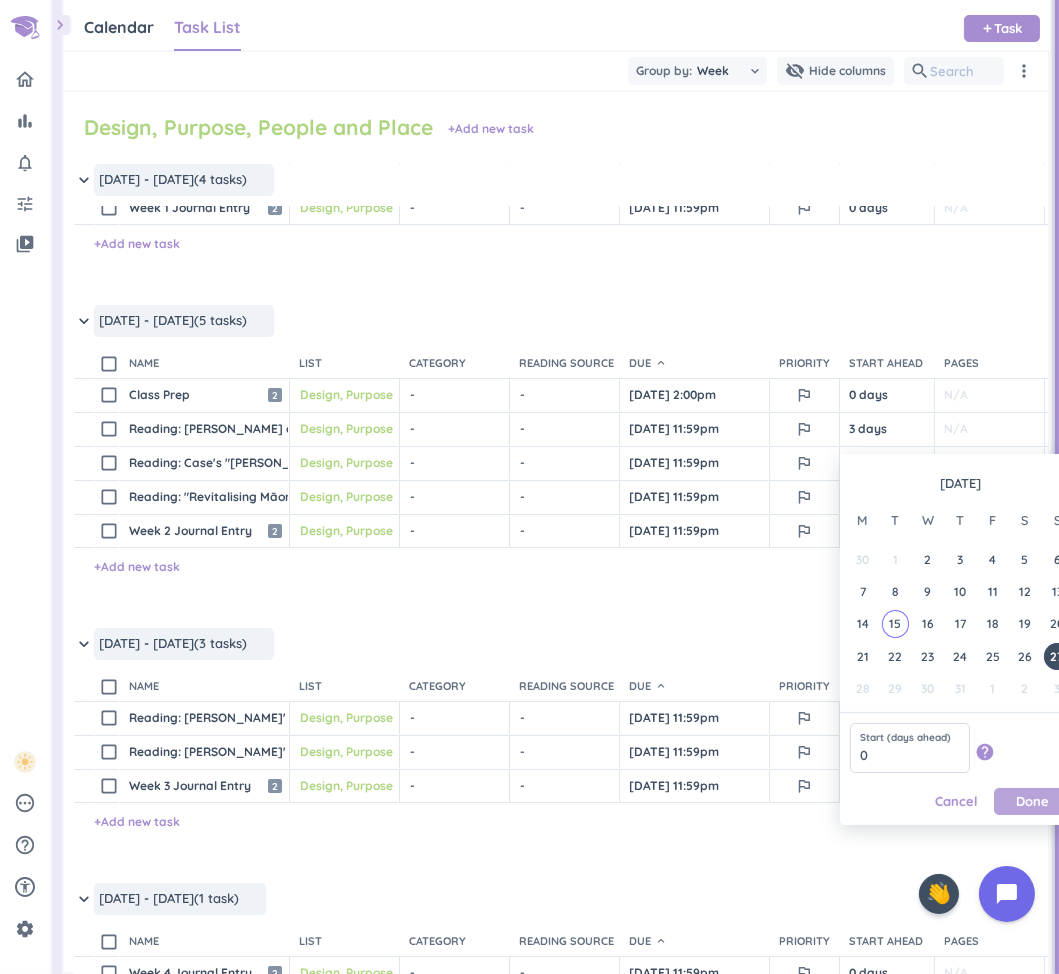 click on "Done" at bounding box center (1032, 801) 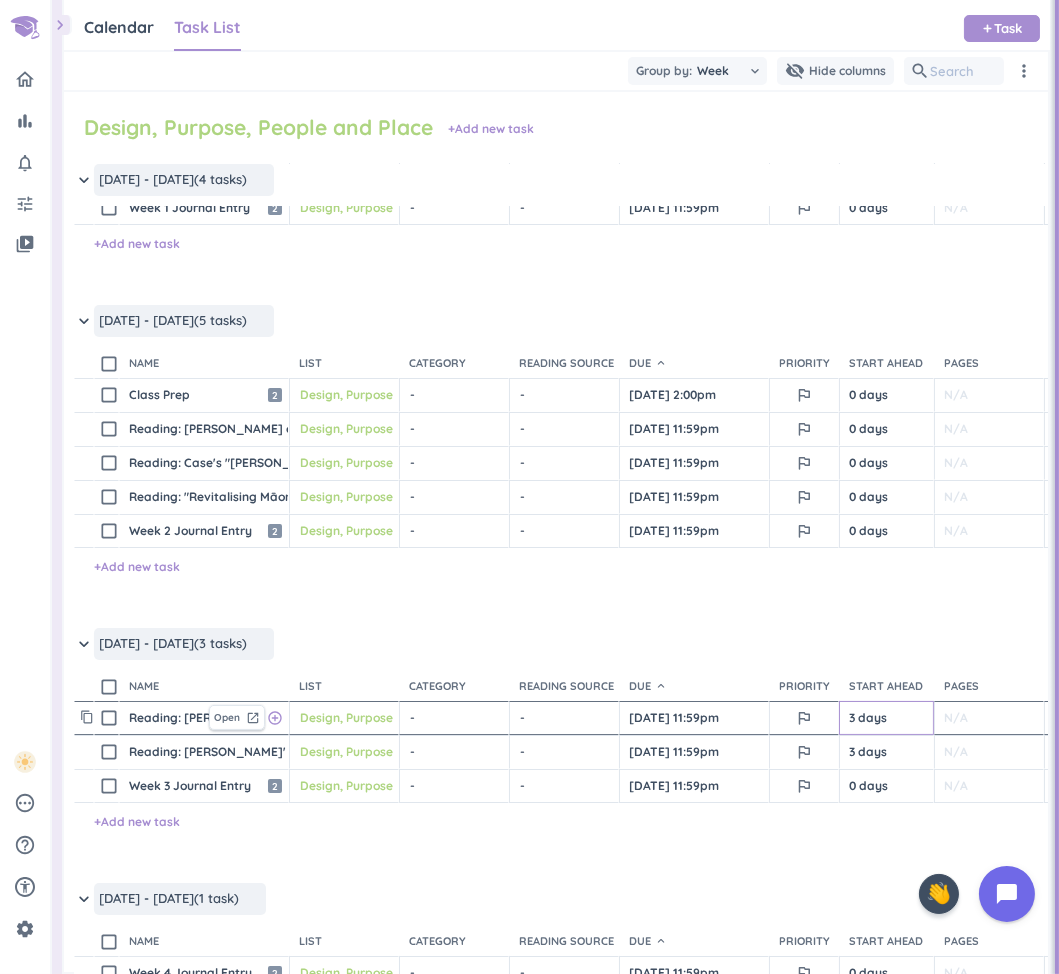 click on "3   days" at bounding box center [886, 718] 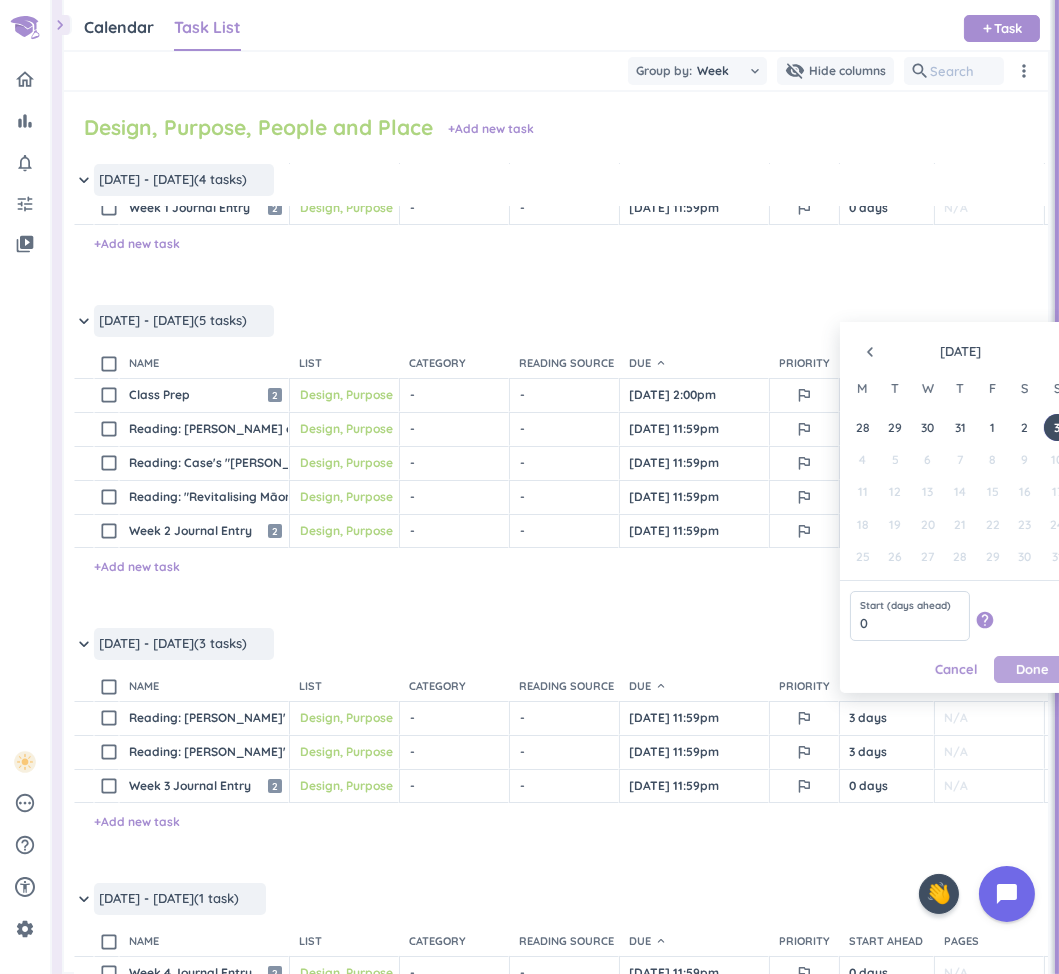 click on "Done" at bounding box center (1032, 669) 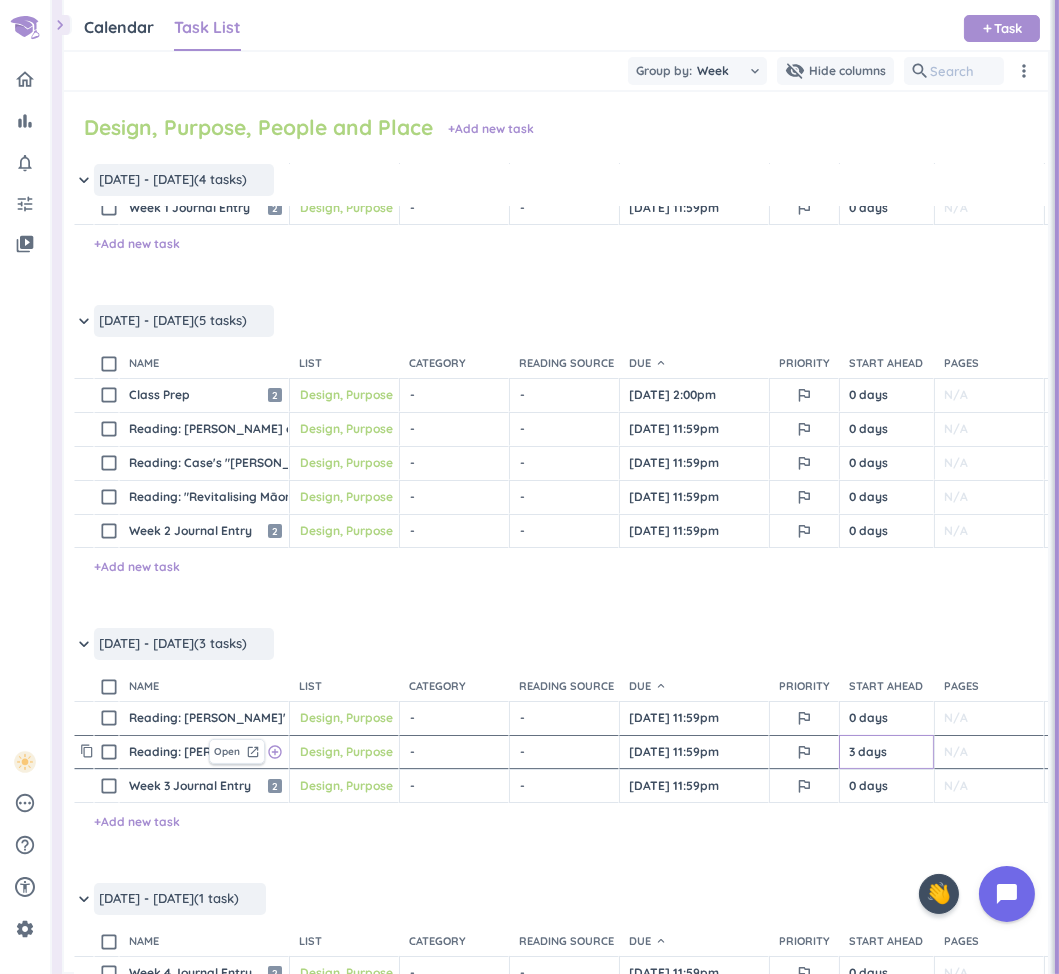 click on "3   days" at bounding box center (886, 752) 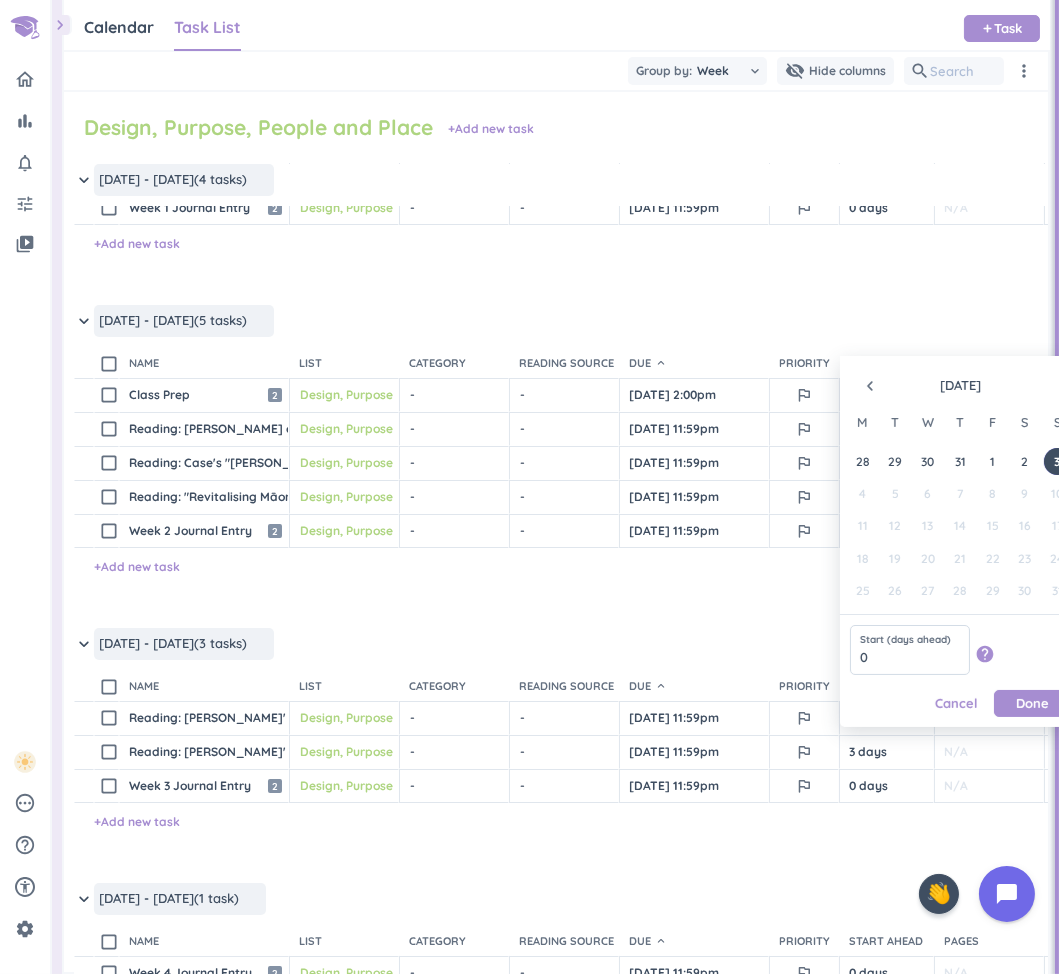 click on "Done" at bounding box center [1032, 703] 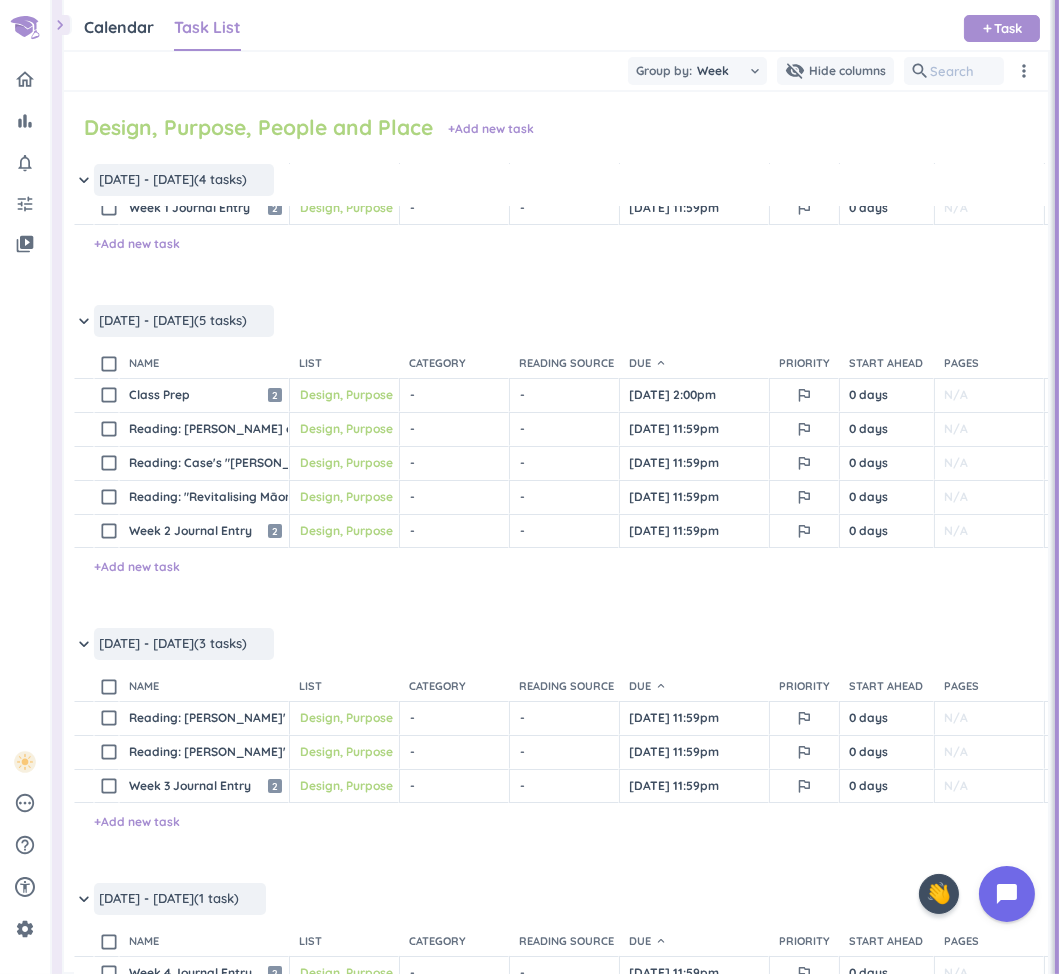 scroll, scrollTop: 0, scrollLeft: 0, axis: both 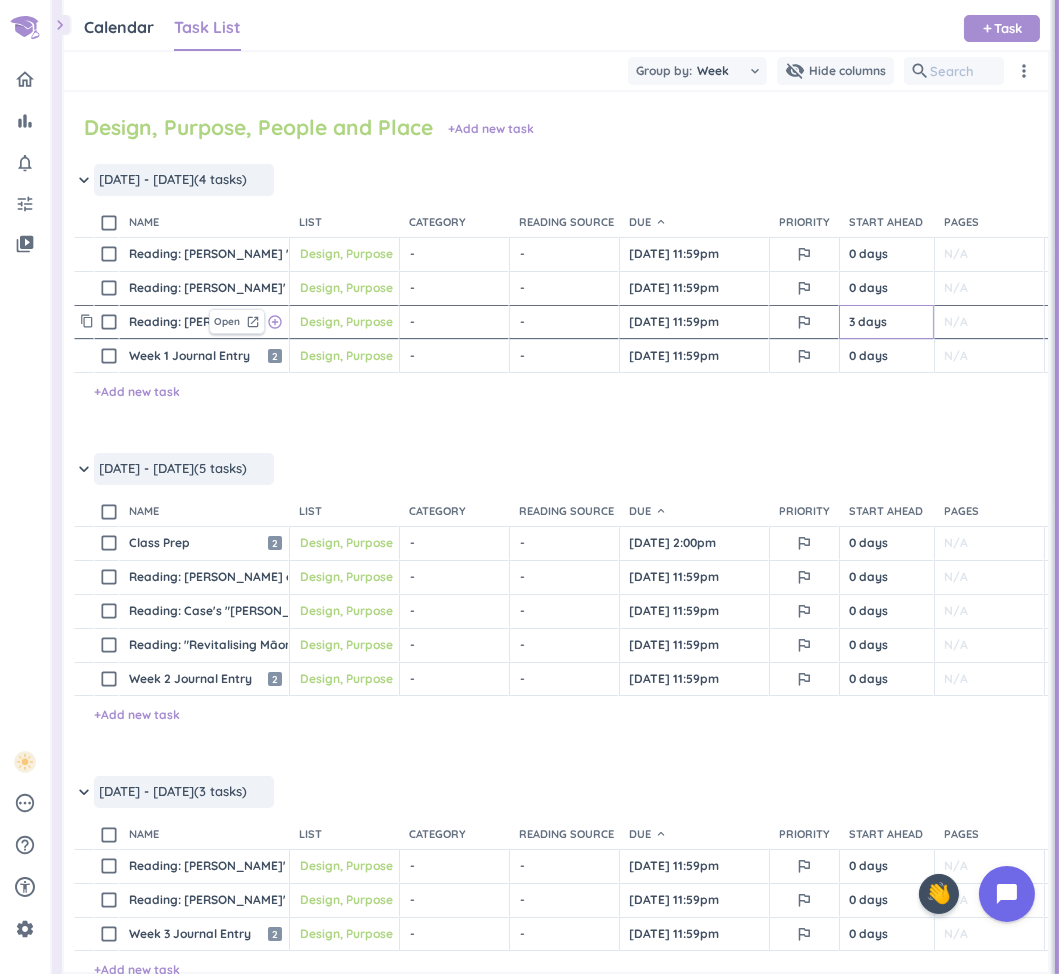 click on "3   days" at bounding box center [886, 322] 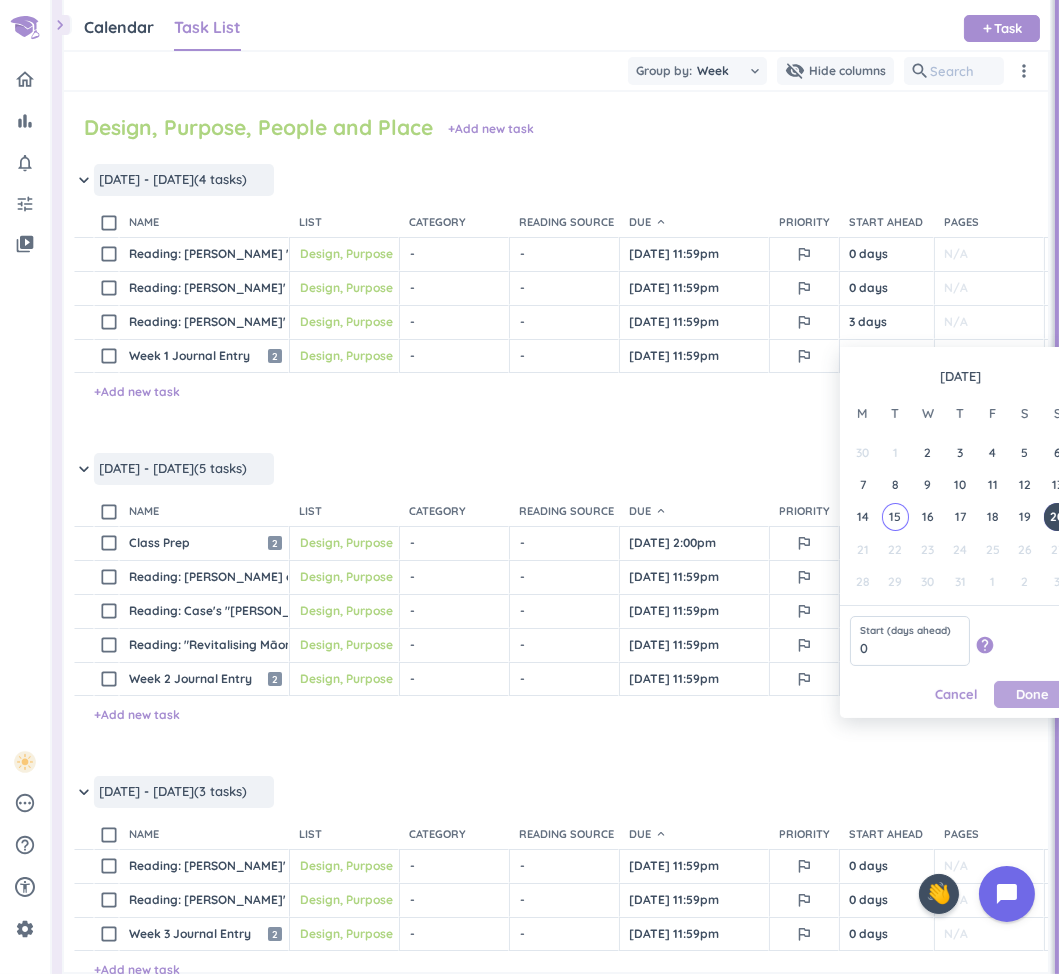 click on "Done" at bounding box center [1032, 694] 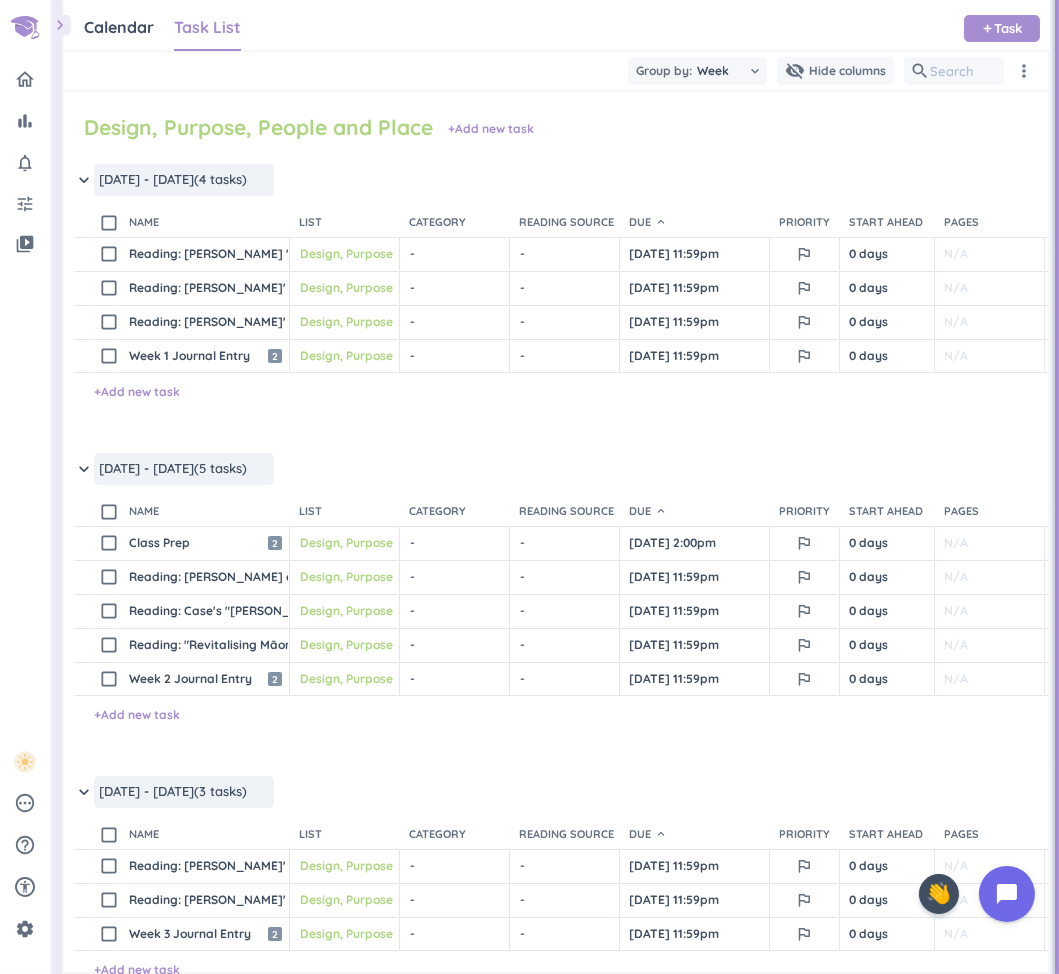 scroll, scrollTop: 224, scrollLeft: 0, axis: vertical 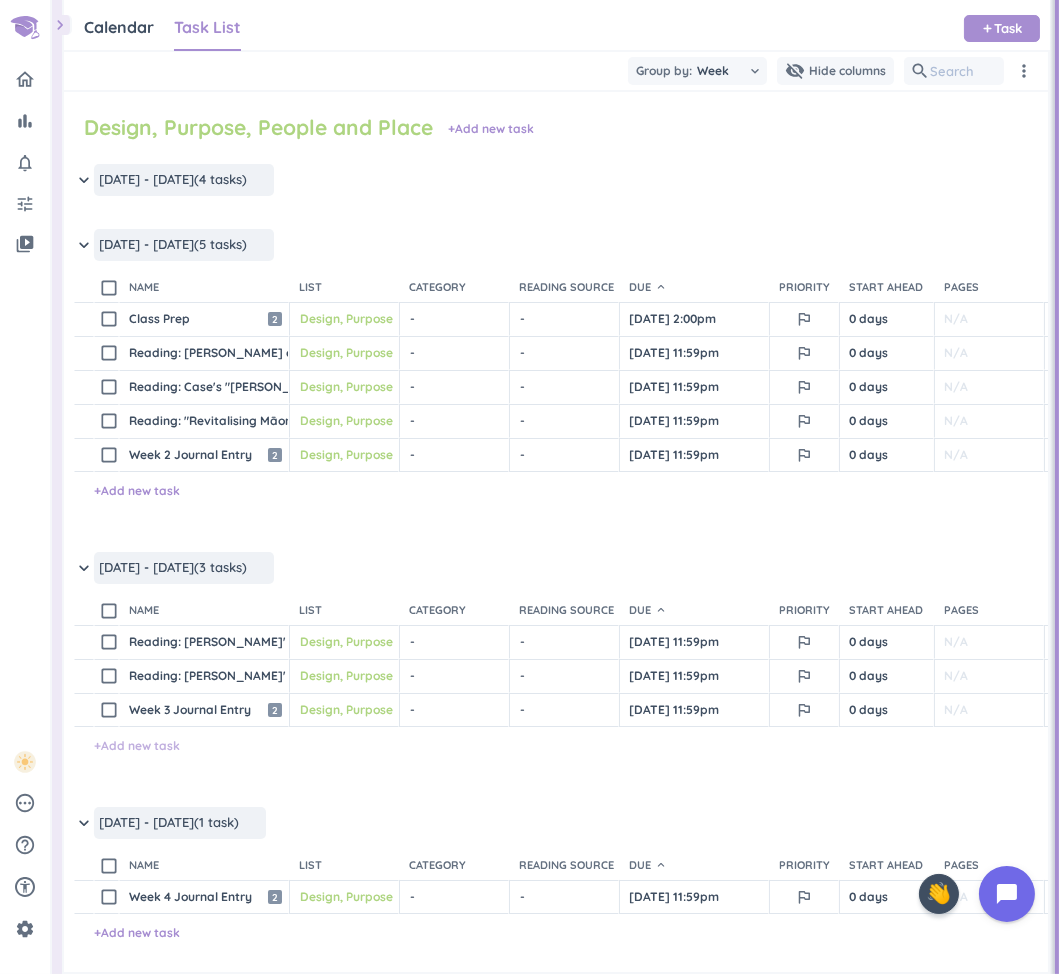 click on "+  Add new task" at bounding box center [137, 746] 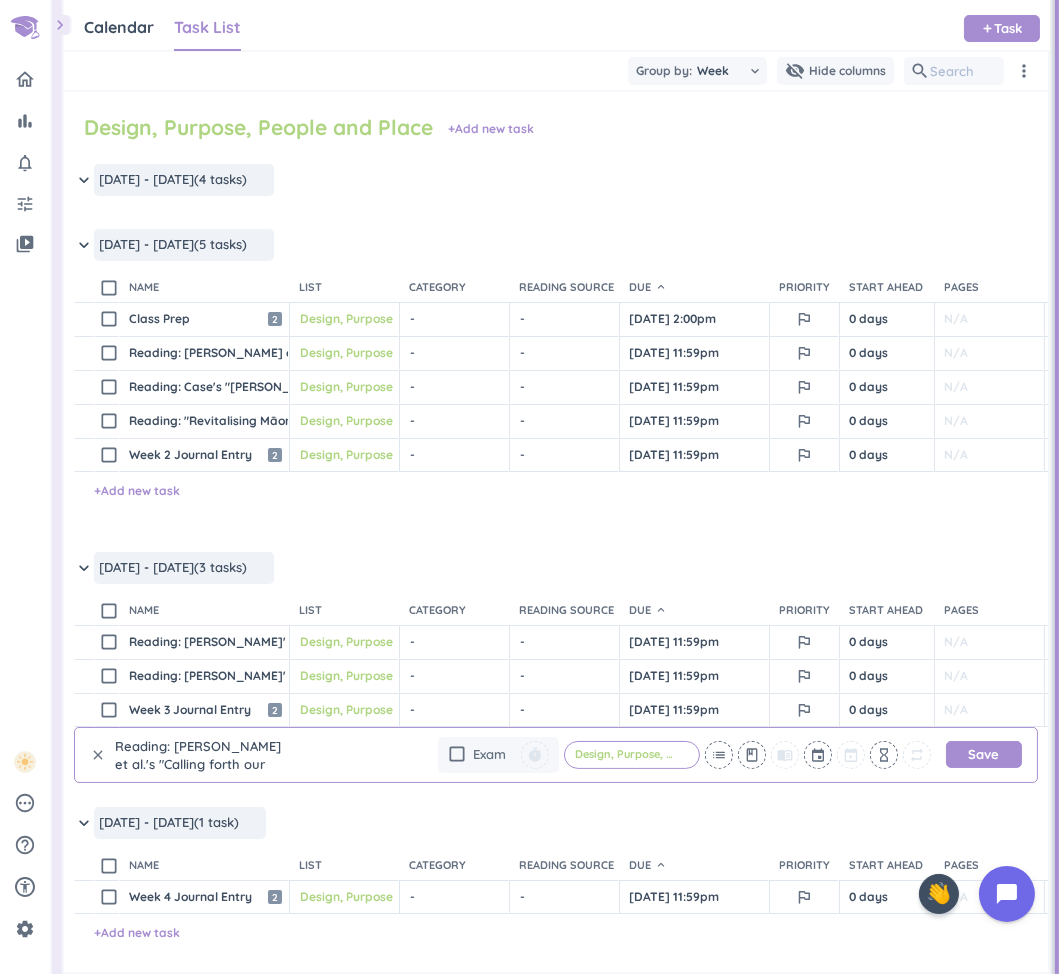 drag, startPoint x: 260, startPoint y: 762, endPoint x: 122, endPoint y: 768, distance: 138.13037 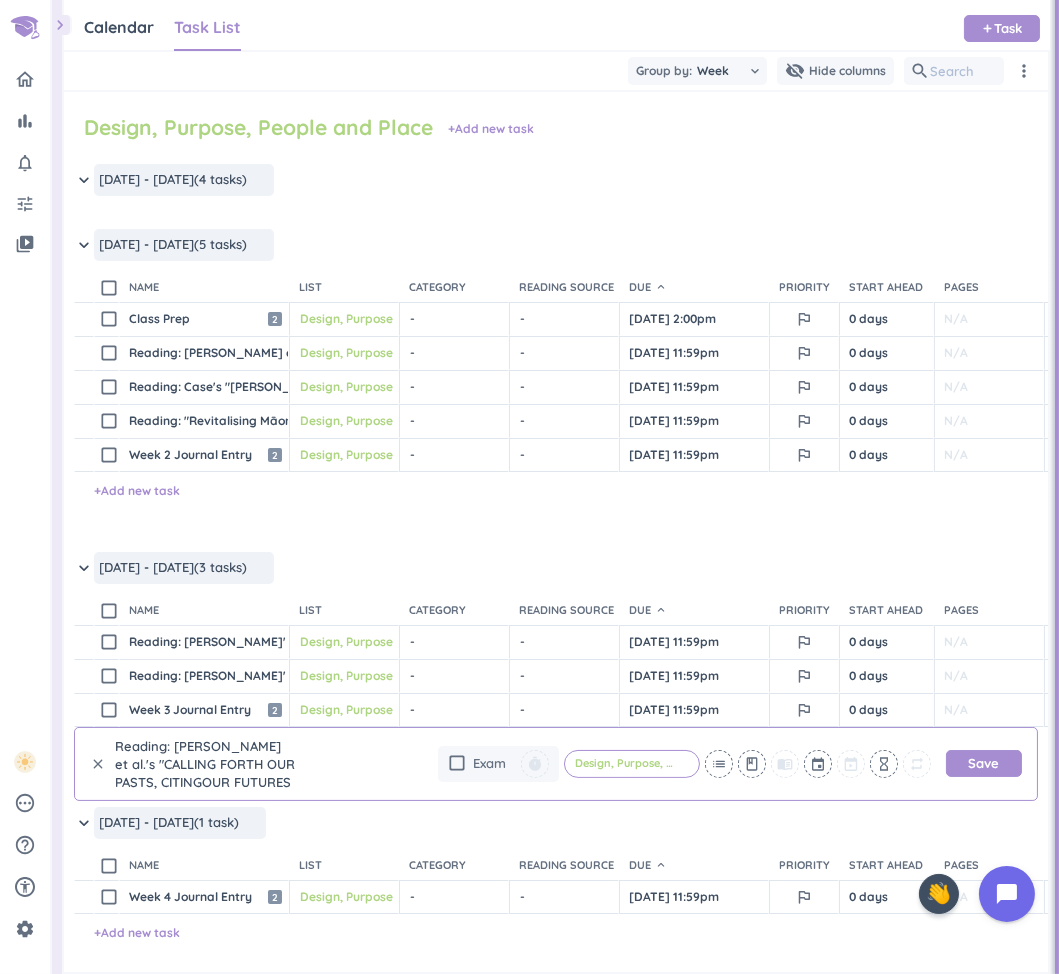 click on "Reading: [PERSON_NAME] et al.'s "CALLING FORTH OUR PASTS, CITINGOUR FUTURES" at bounding box center [206, 764] 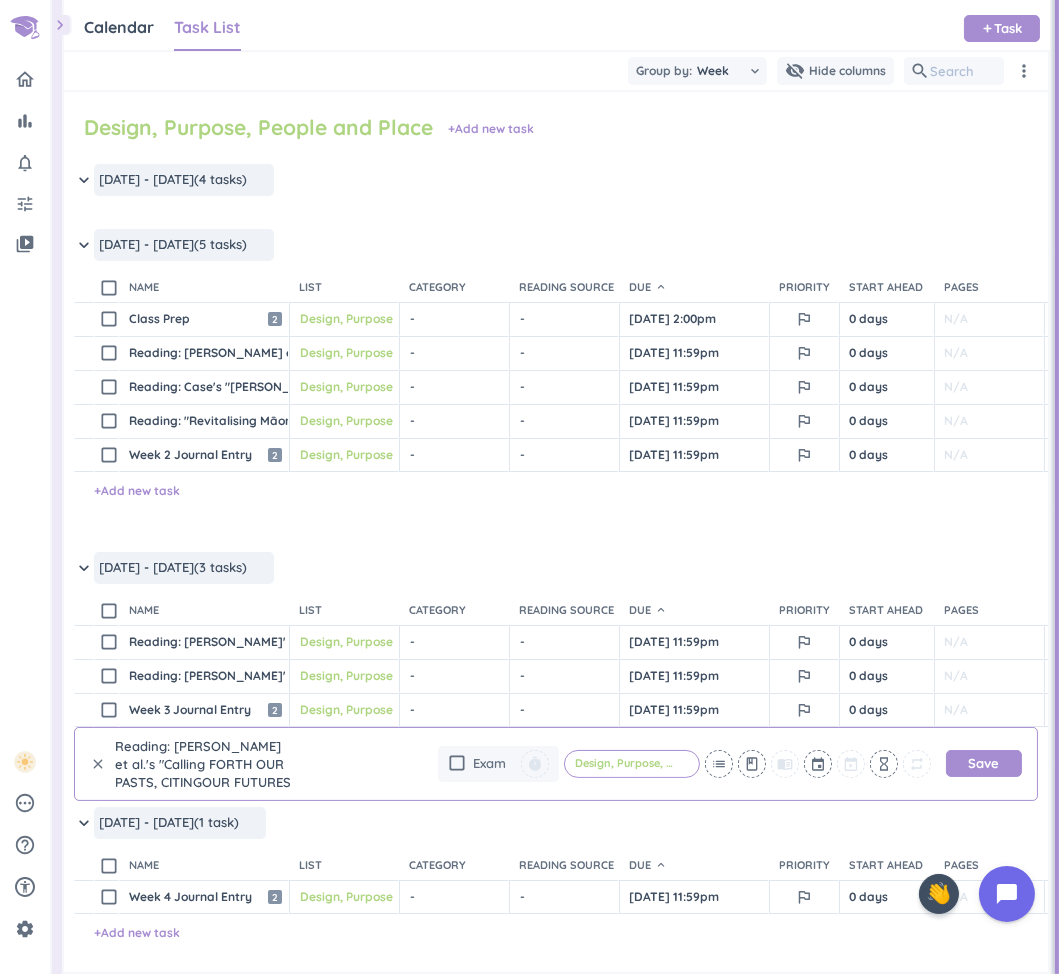 drag, startPoint x: 203, startPoint y: 765, endPoint x: 175, endPoint y: 763, distance: 28.071337 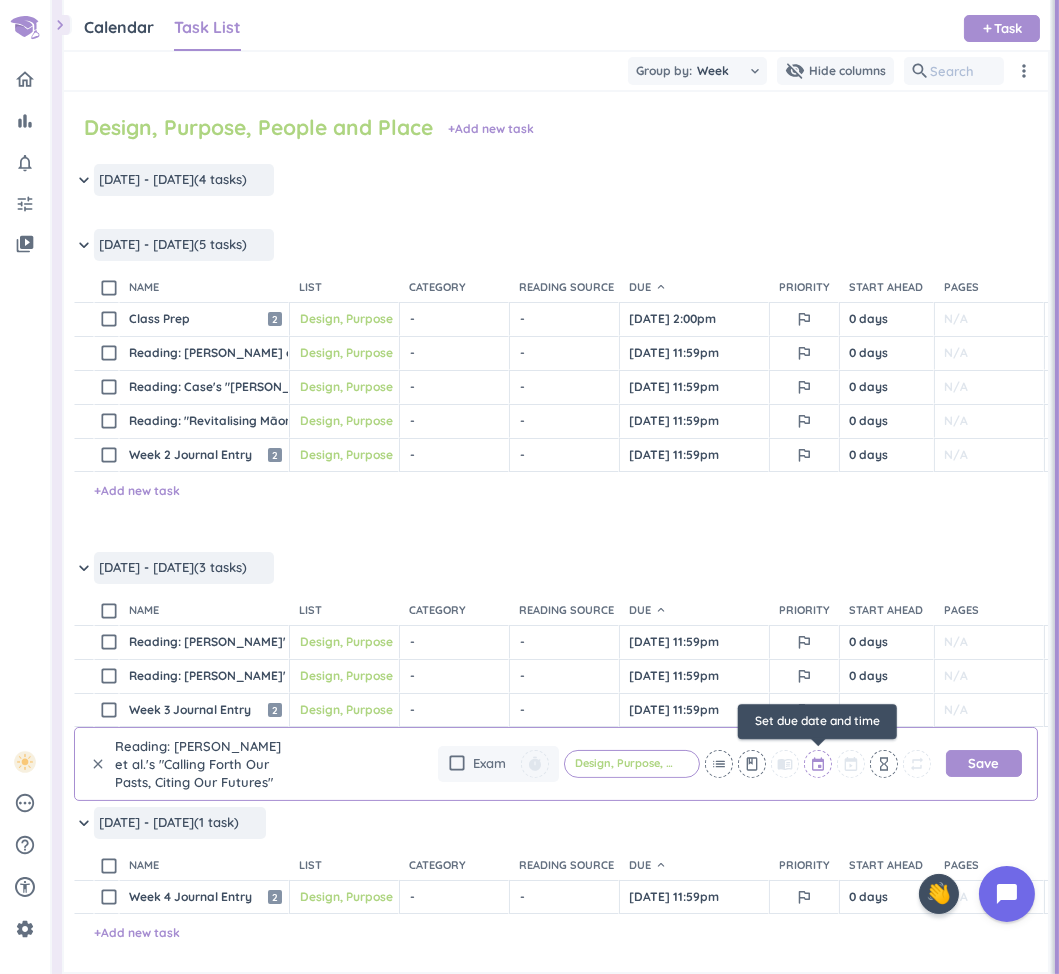type on "Reading: [PERSON_NAME] et al.'s "Calling Forth Our Pasts, Citing Our Futures"" 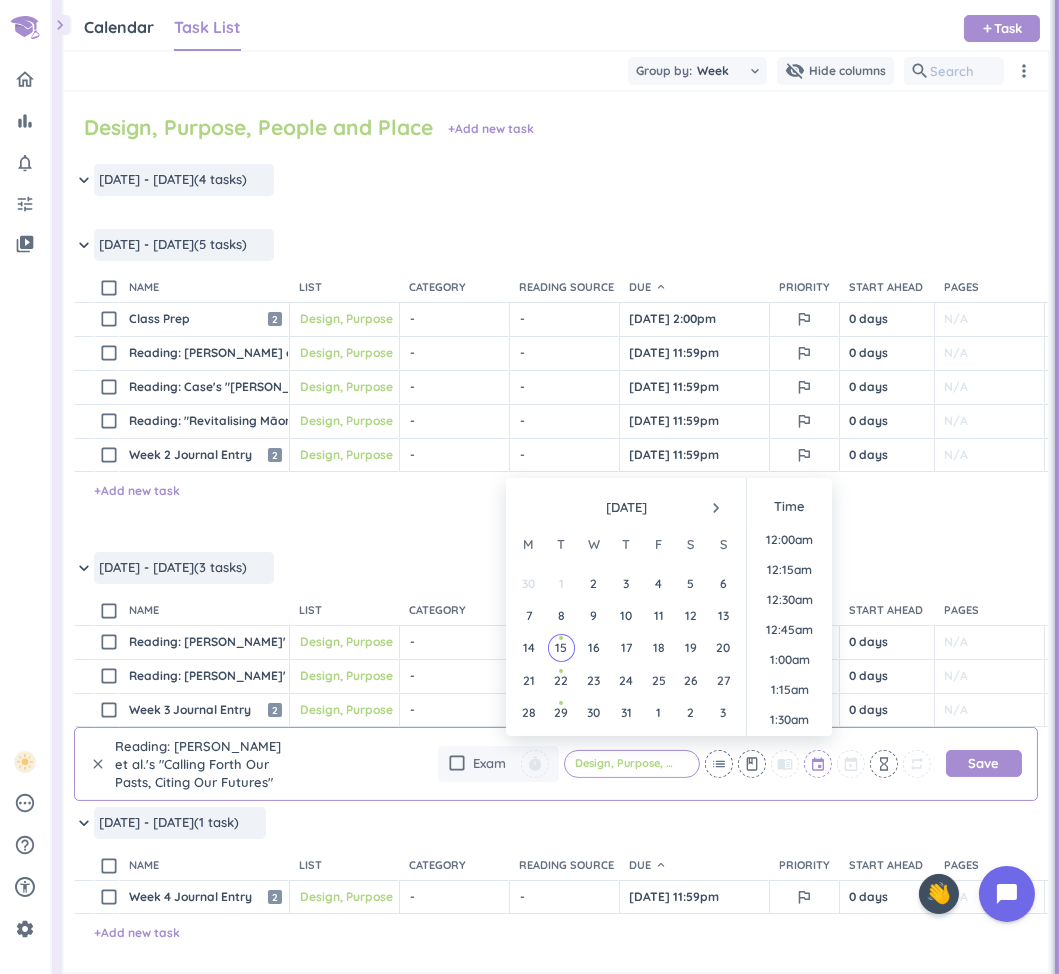 scroll, scrollTop: 2189, scrollLeft: 0, axis: vertical 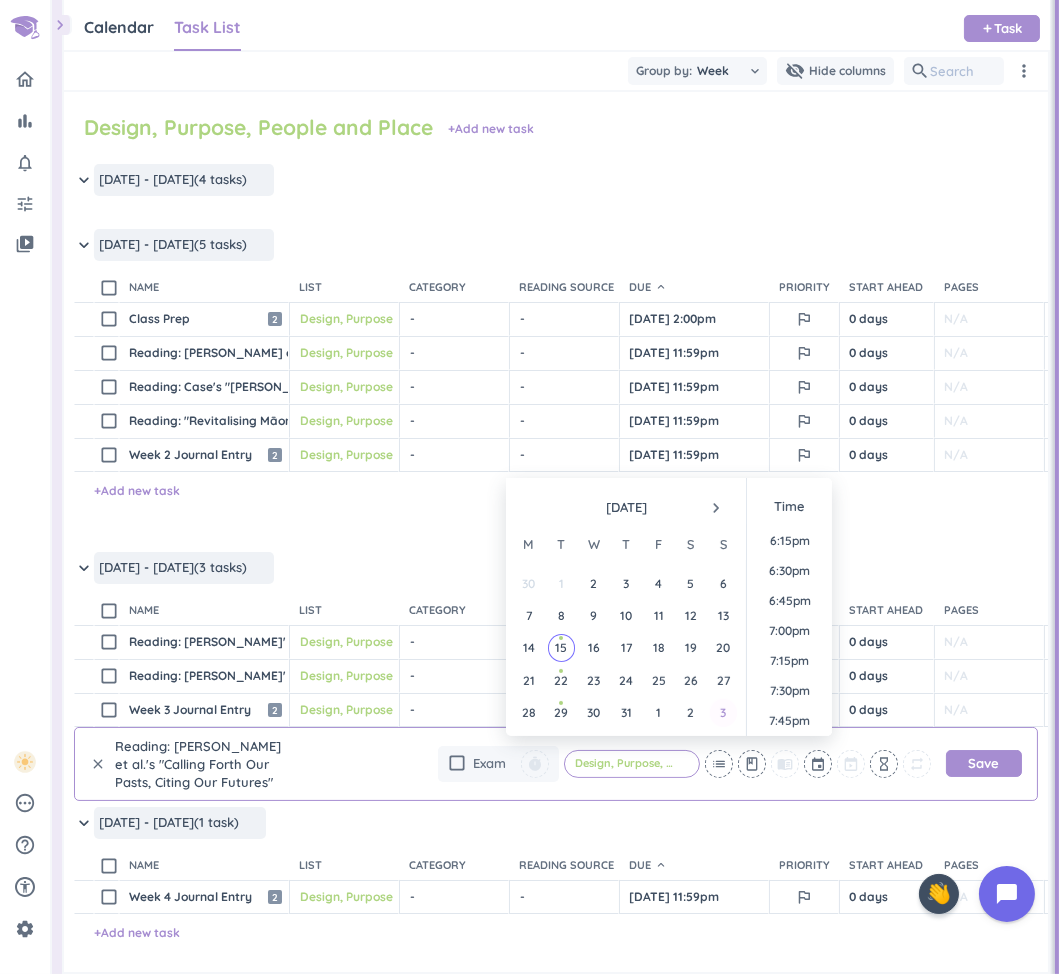 click on "3" at bounding box center (723, 712) 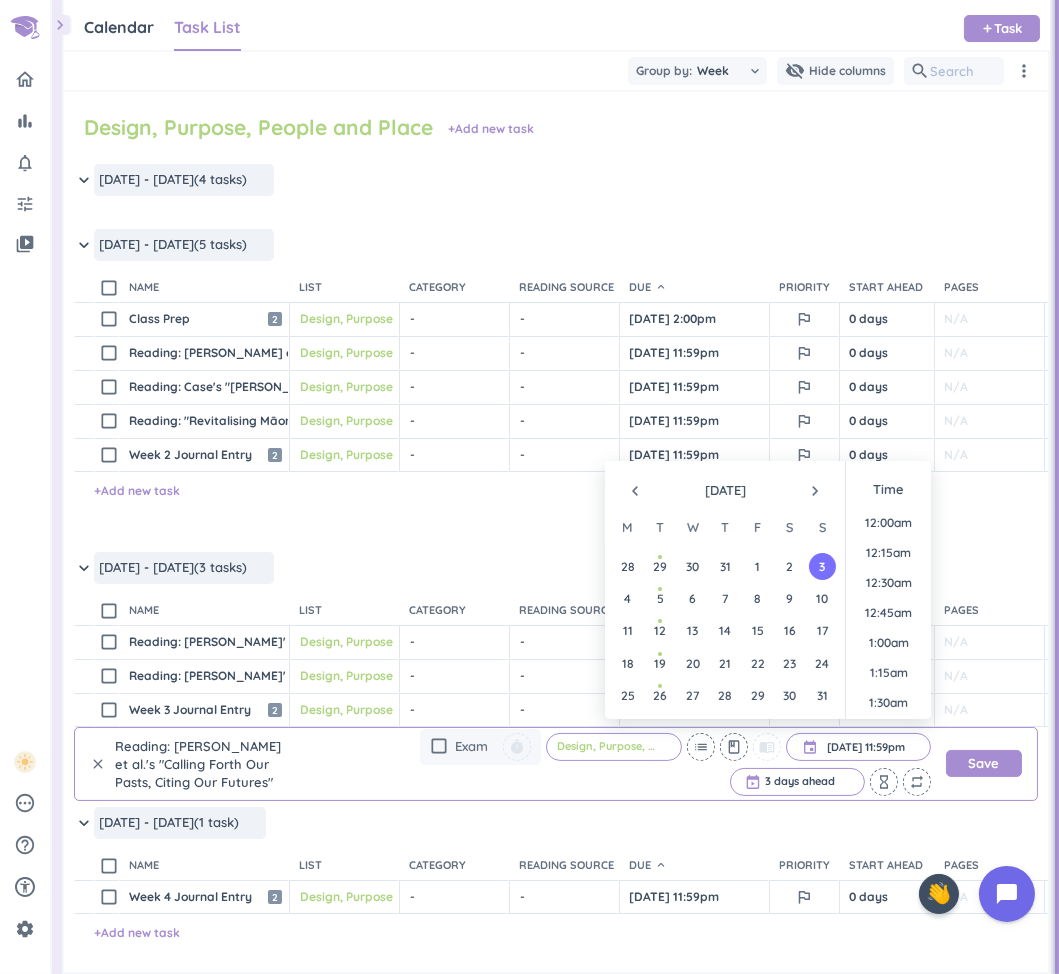 scroll, scrollTop: 2698, scrollLeft: 0, axis: vertical 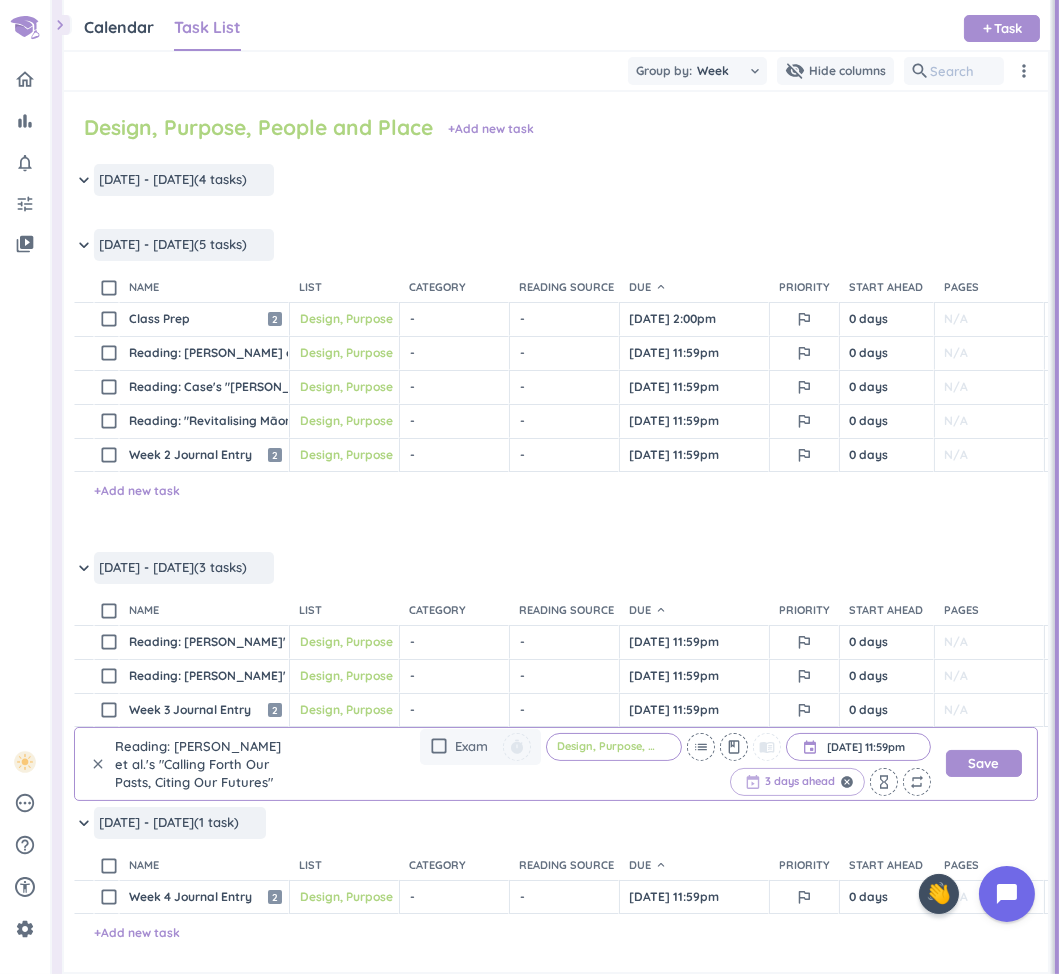 click at bounding box center (797, 782) 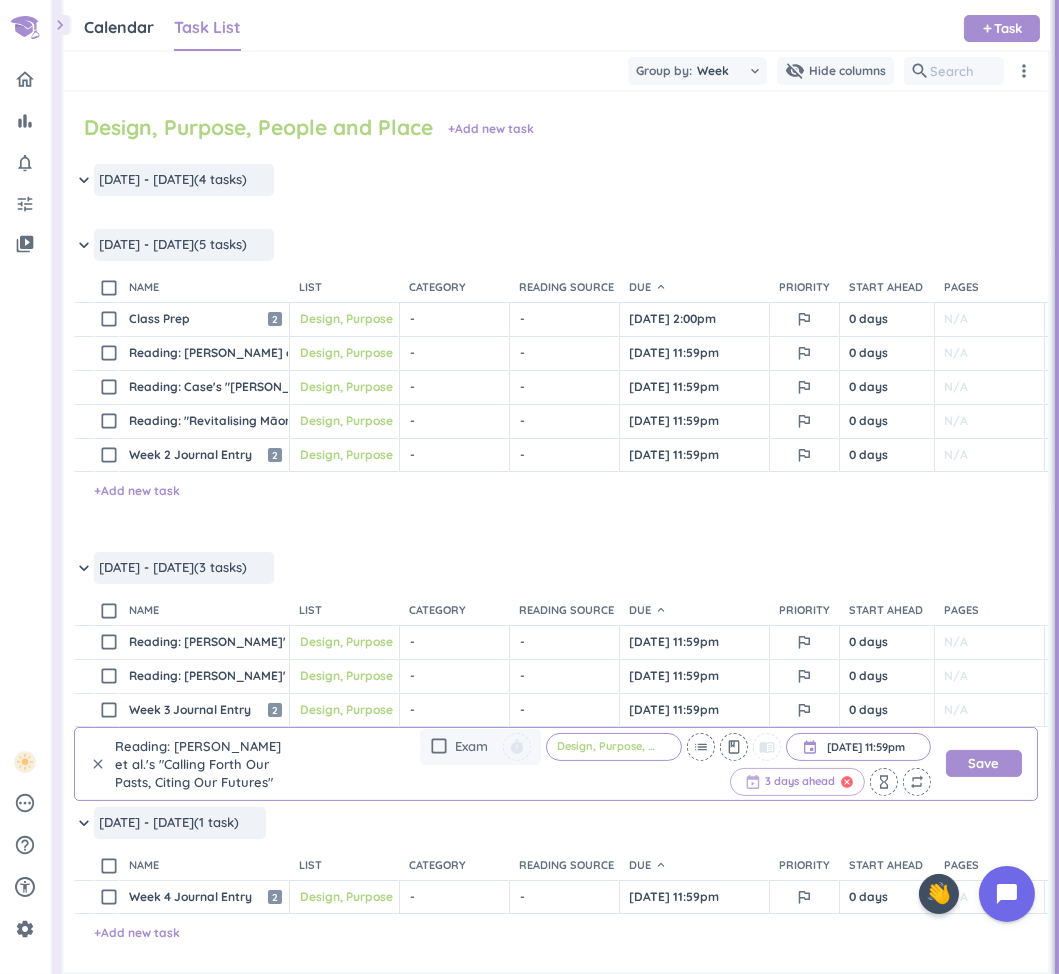 click on "cancel" at bounding box center [847, 782] 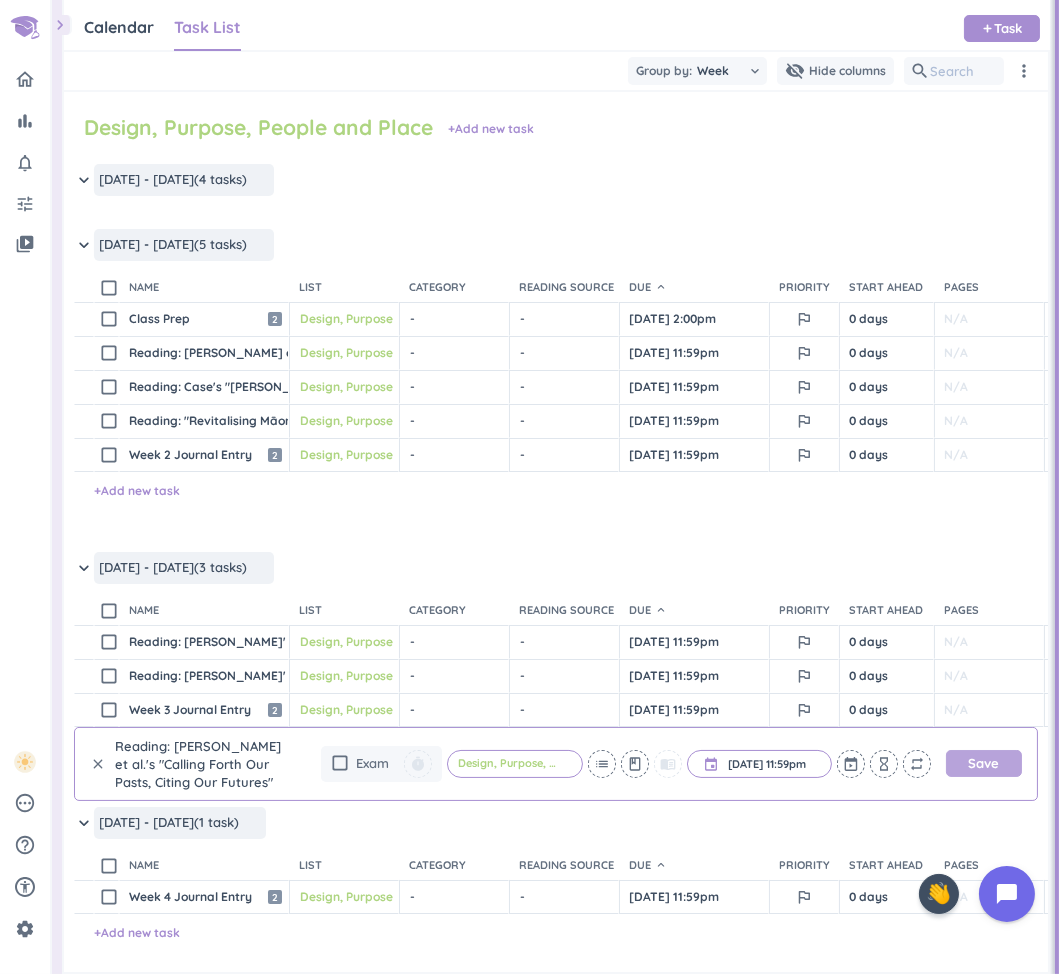 click on "Save" at bounding box center [984, 763] 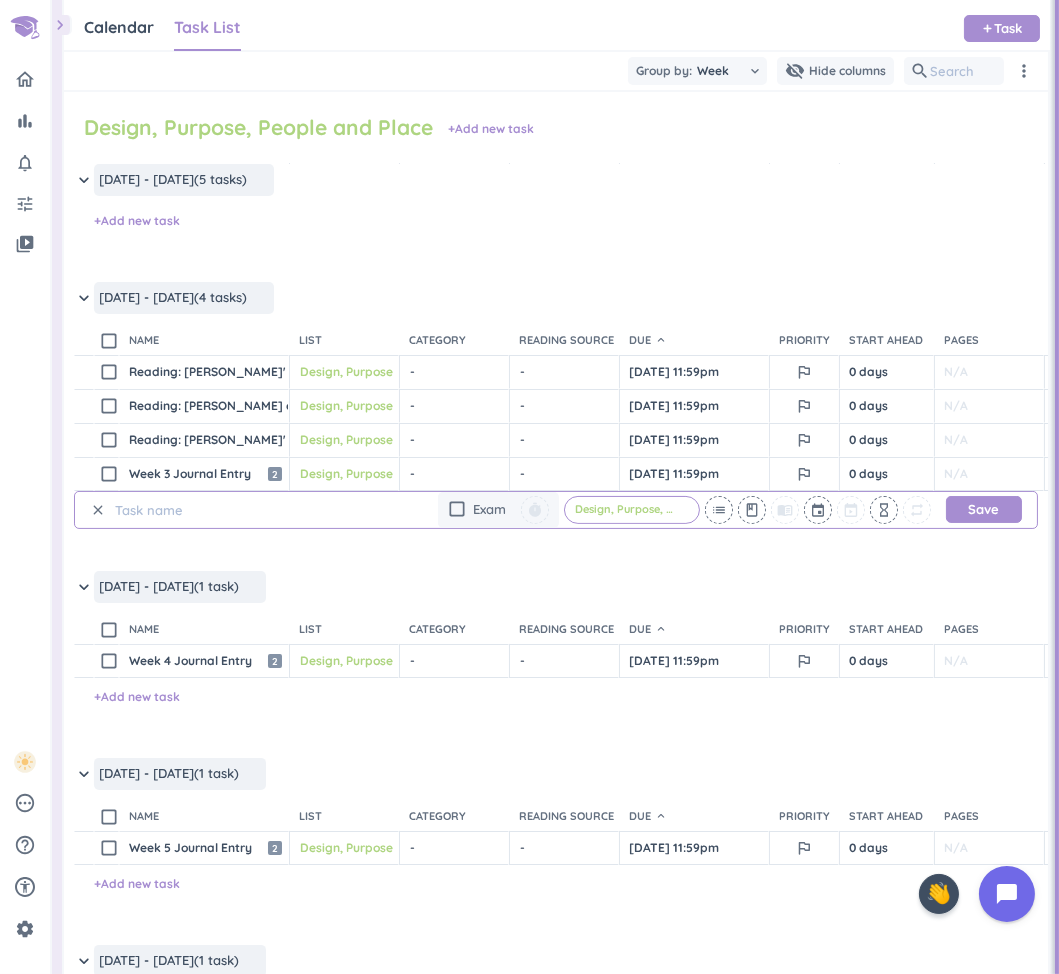 scroll, scrollTop: 499, scrollLeft: 0, axis: vertical 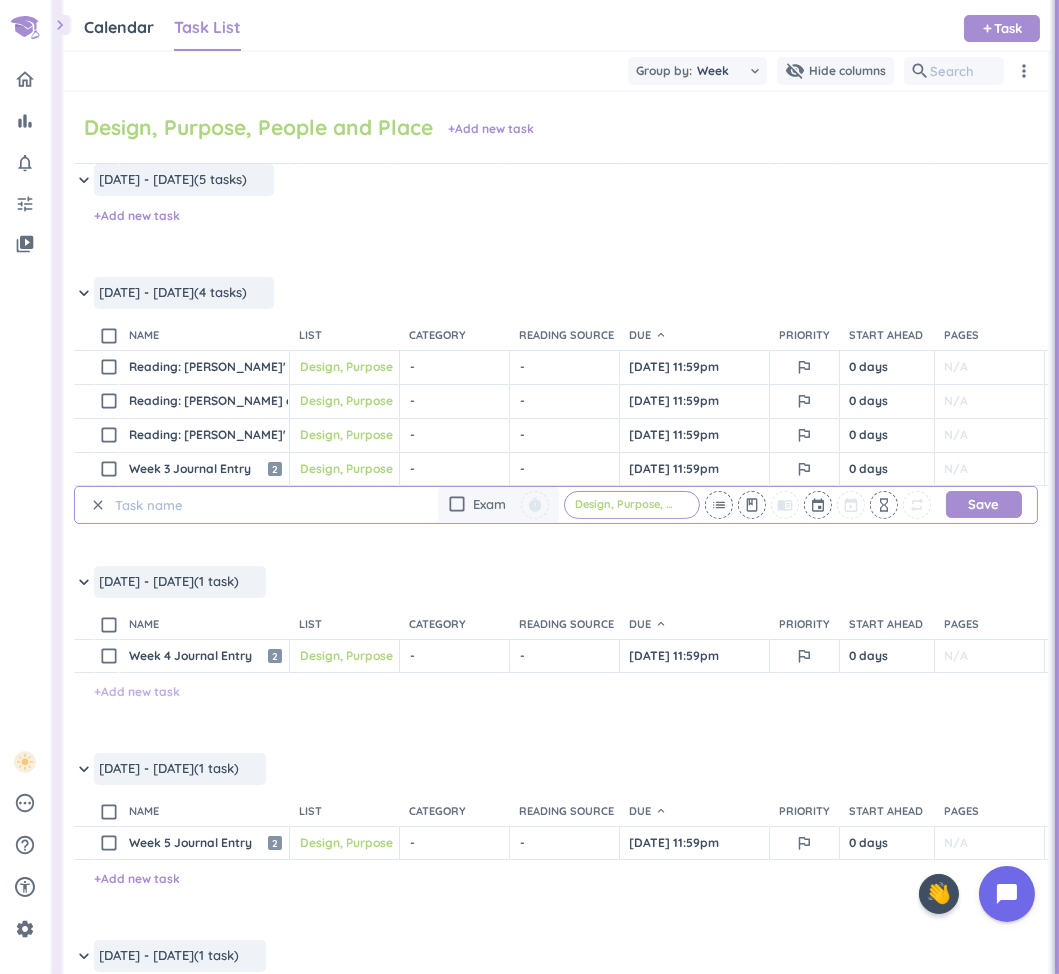 click on "+  Add new task" at bounding box center (137, 692) 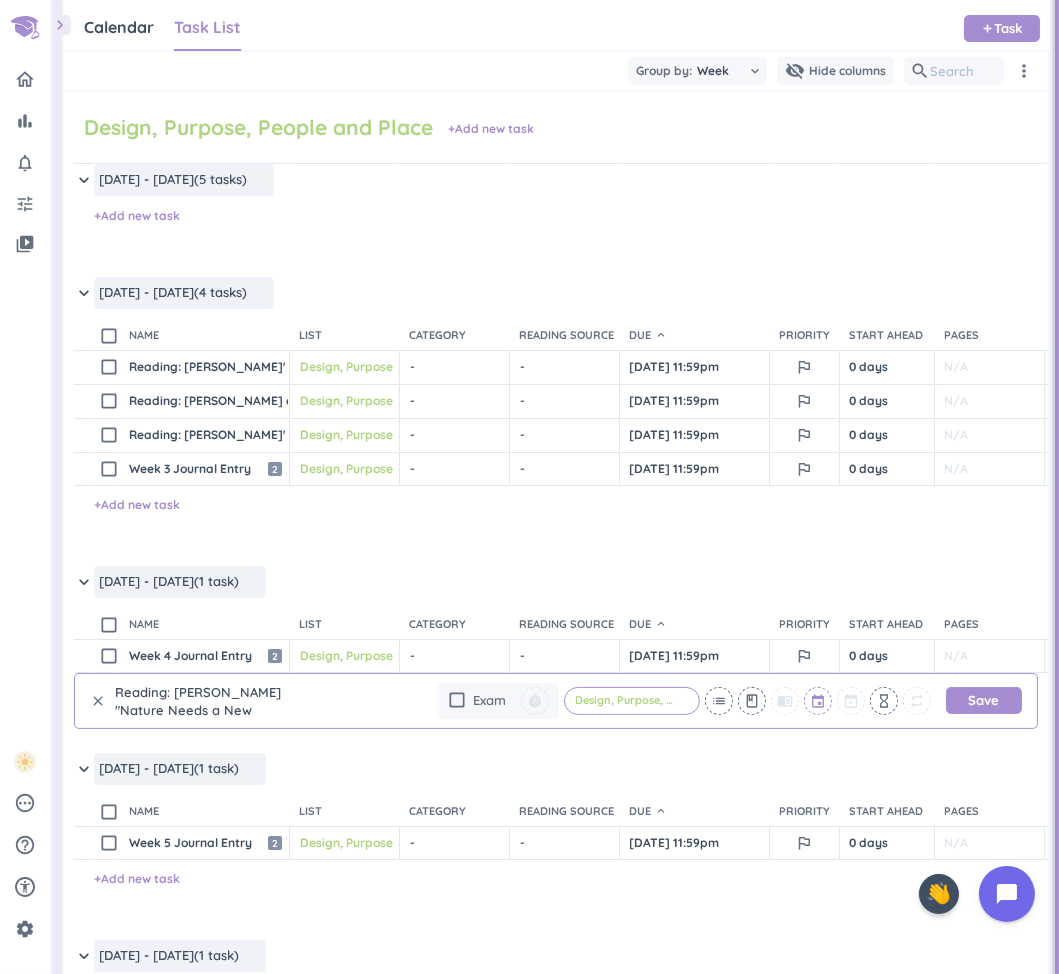 type on "Reading: [PERSON_NAME] "Nature Needs a New Pronoun"" 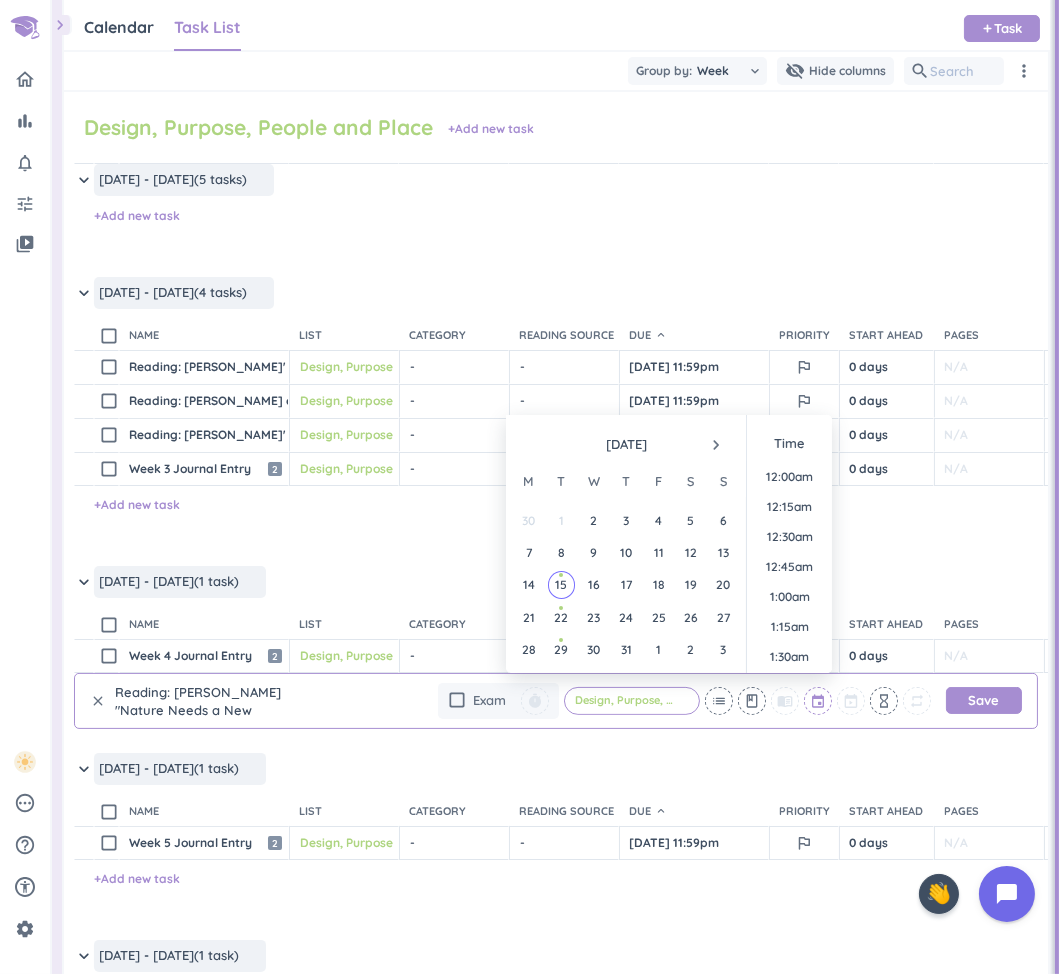 scroll, scrollTop: 2189, scrollLeft: 0, axis: vertical 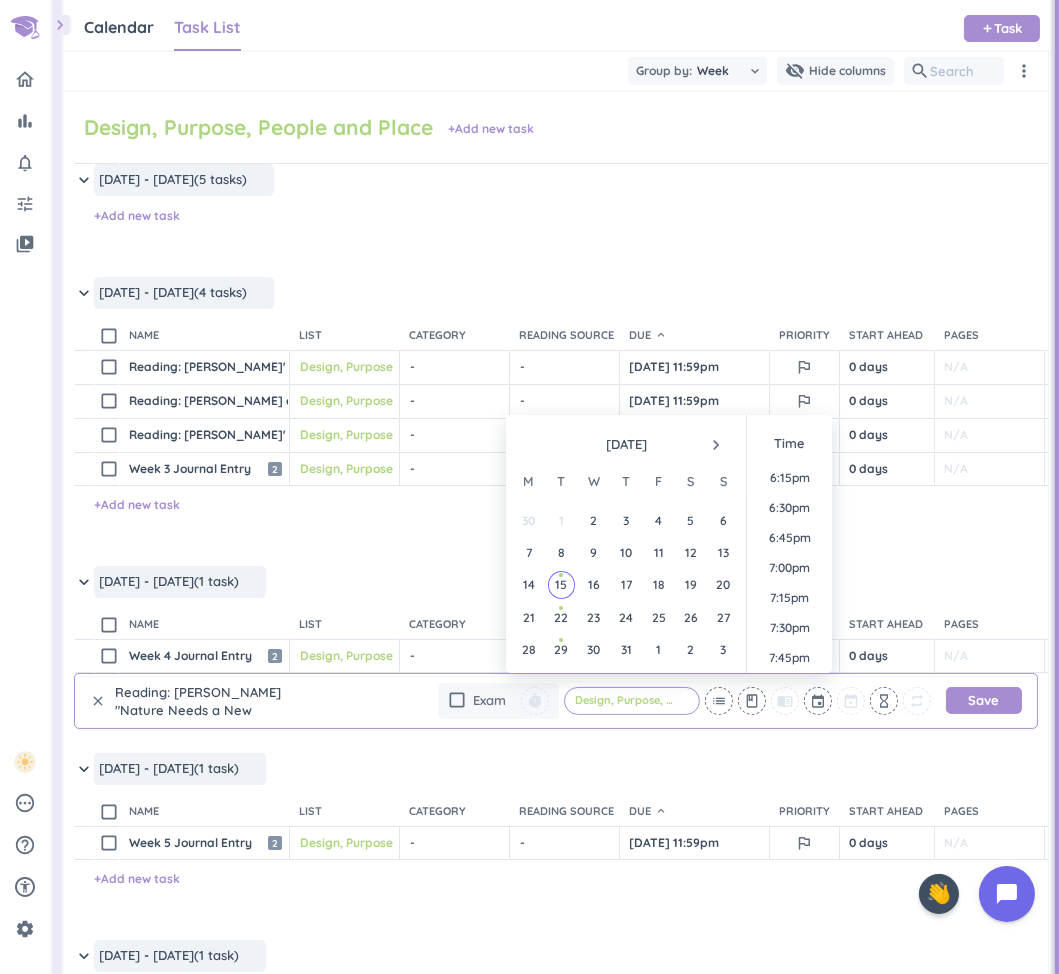 click on "navigate_next" at bounding box center (716, 445) 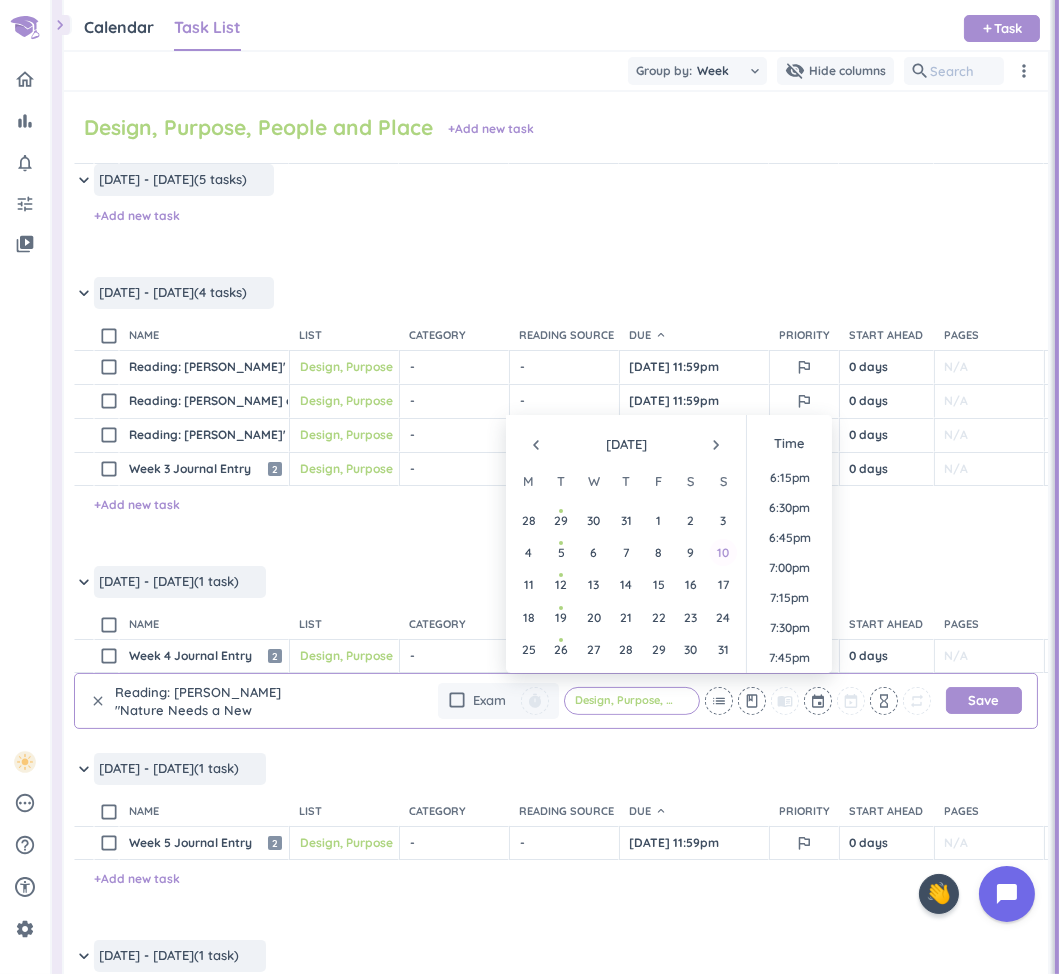 click on "10" at bounding box center (723, 552) 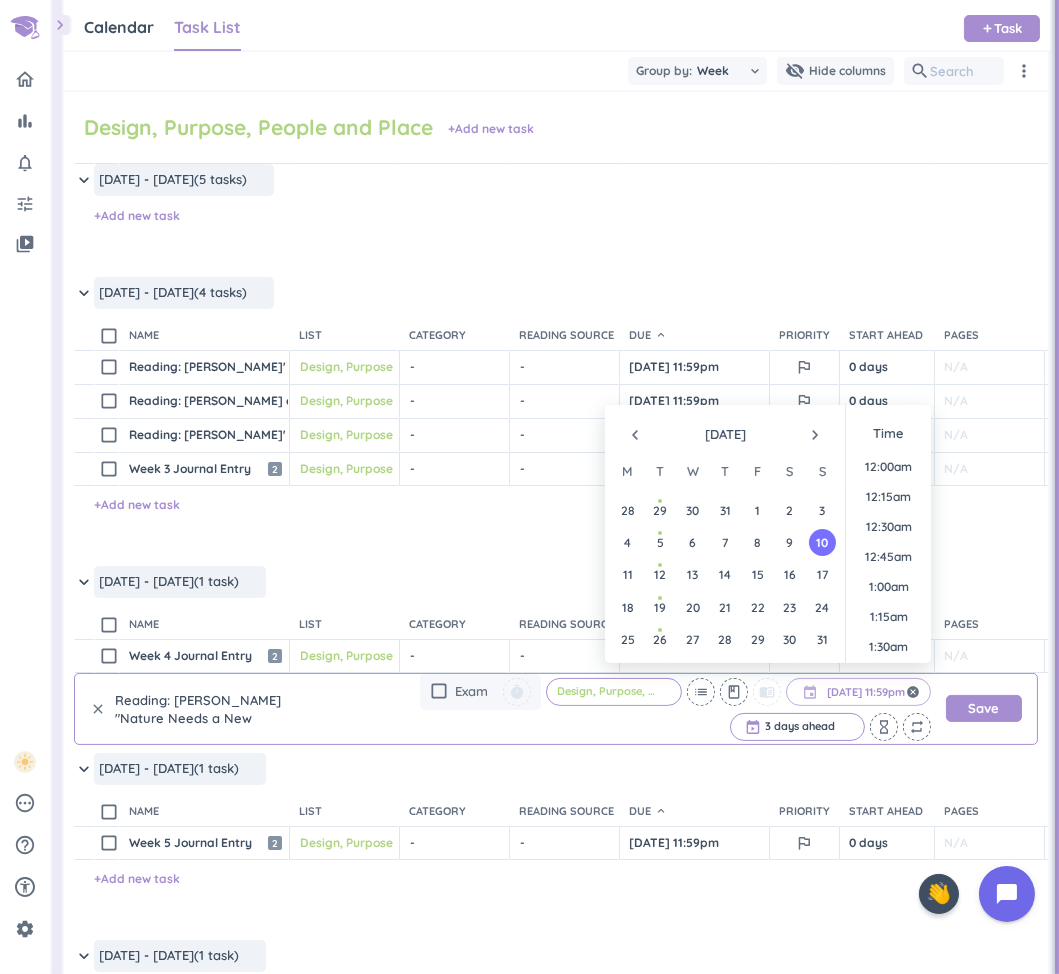 scroll, scrollTop: 2698, scrollLeft: 0, axis: vertical 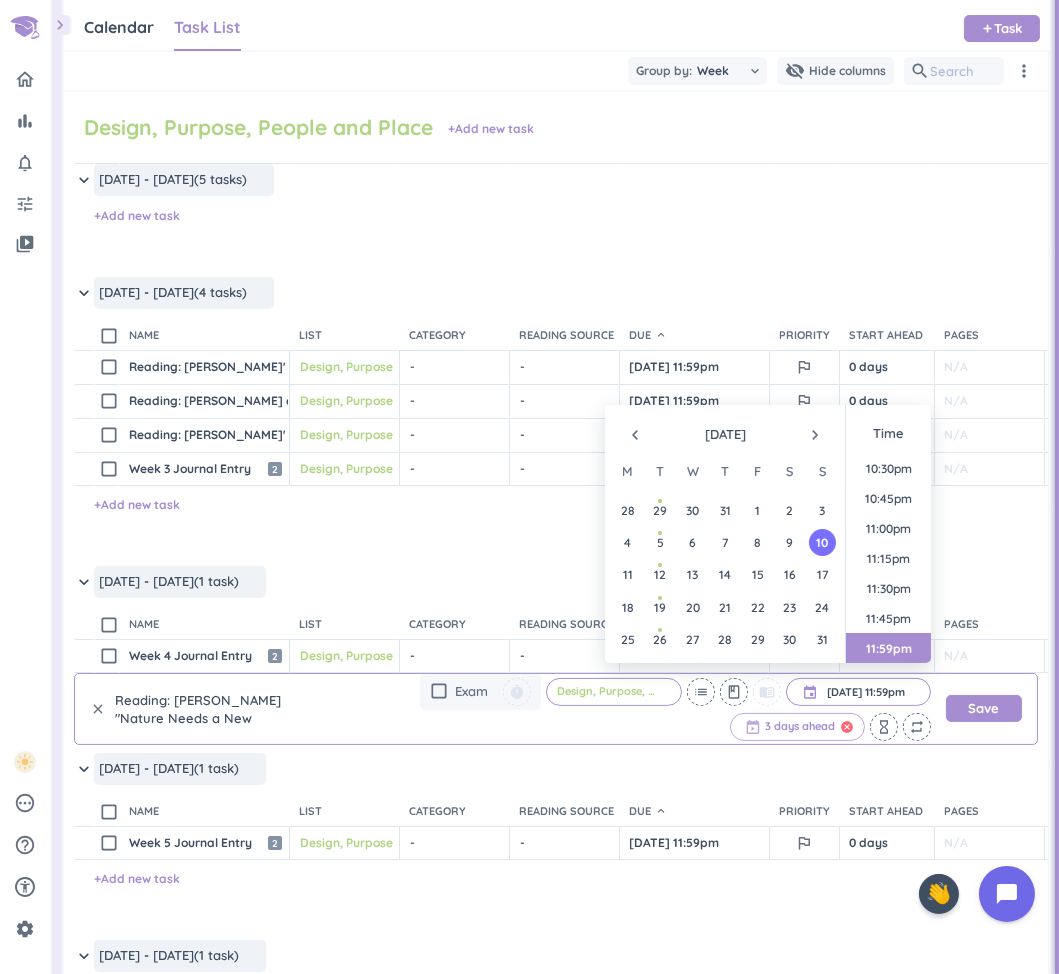 click on "cancel" at bounding box center (847, 727) 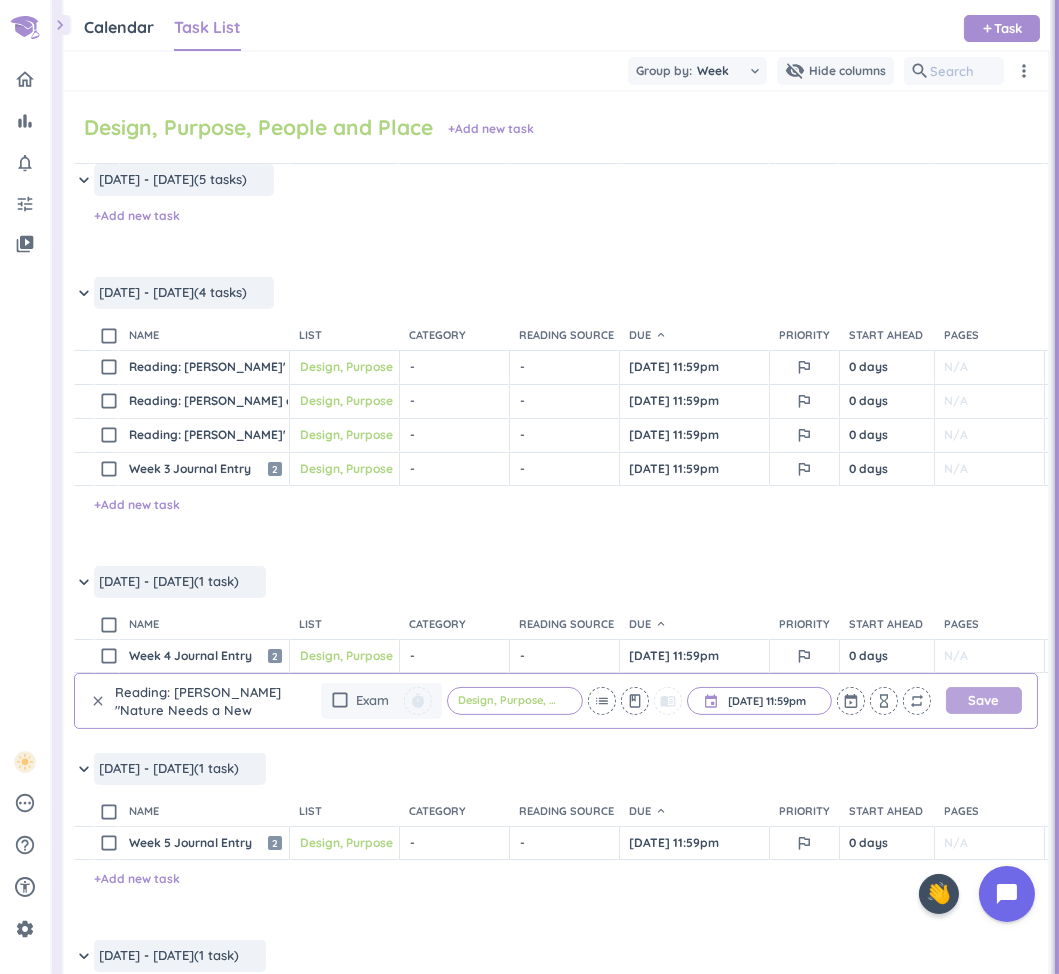 click on "Save" at bounding box center (984, 700) 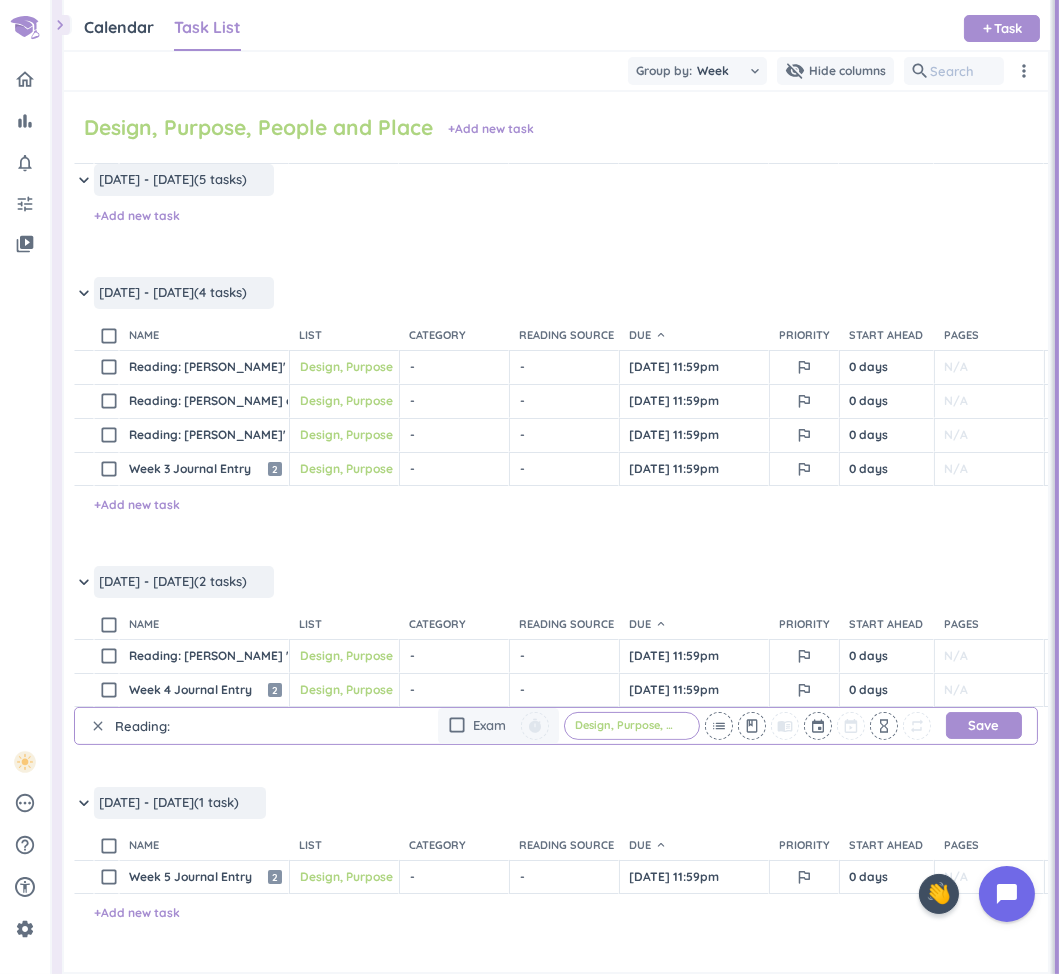 click on "Reading:" at bounding box center [206, 726] 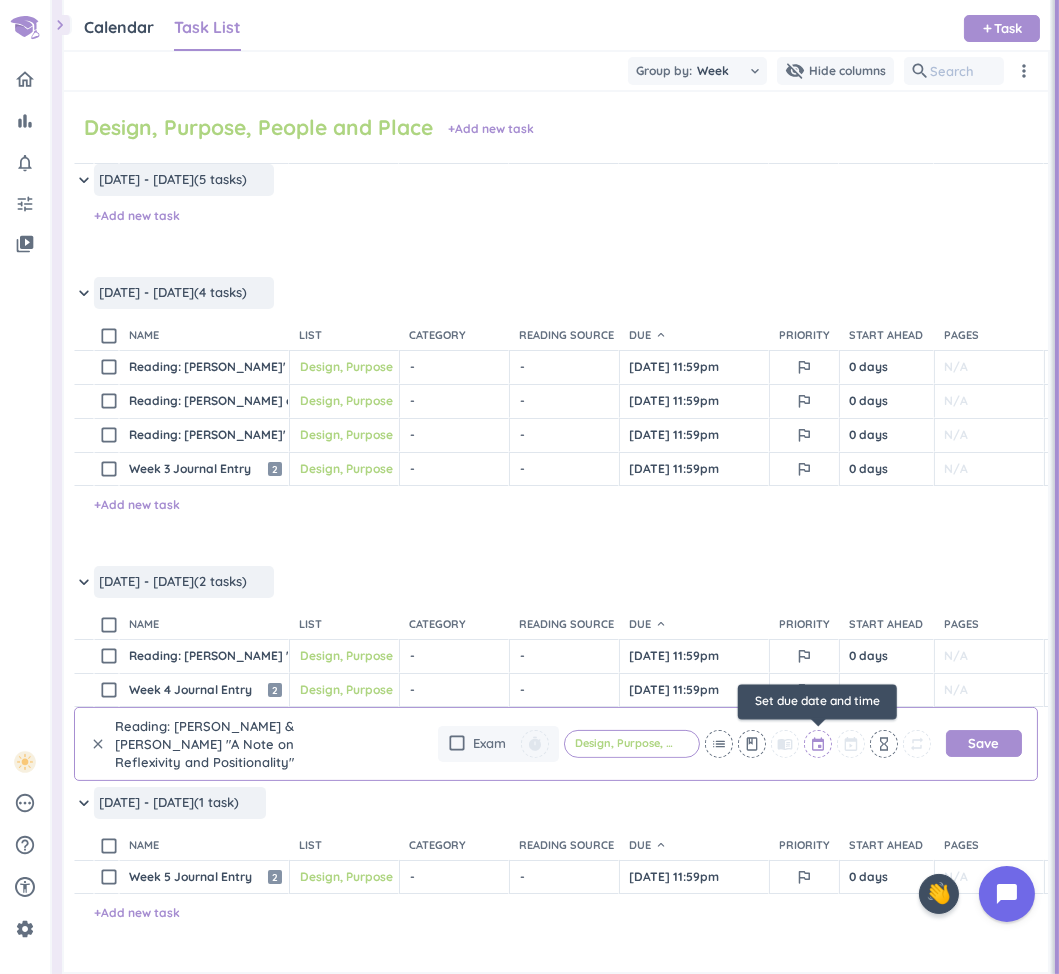 type on "Reading: [PERSON_NAME] & [PERSON_NAME] "A Note on Reflexivity and Positionality"" 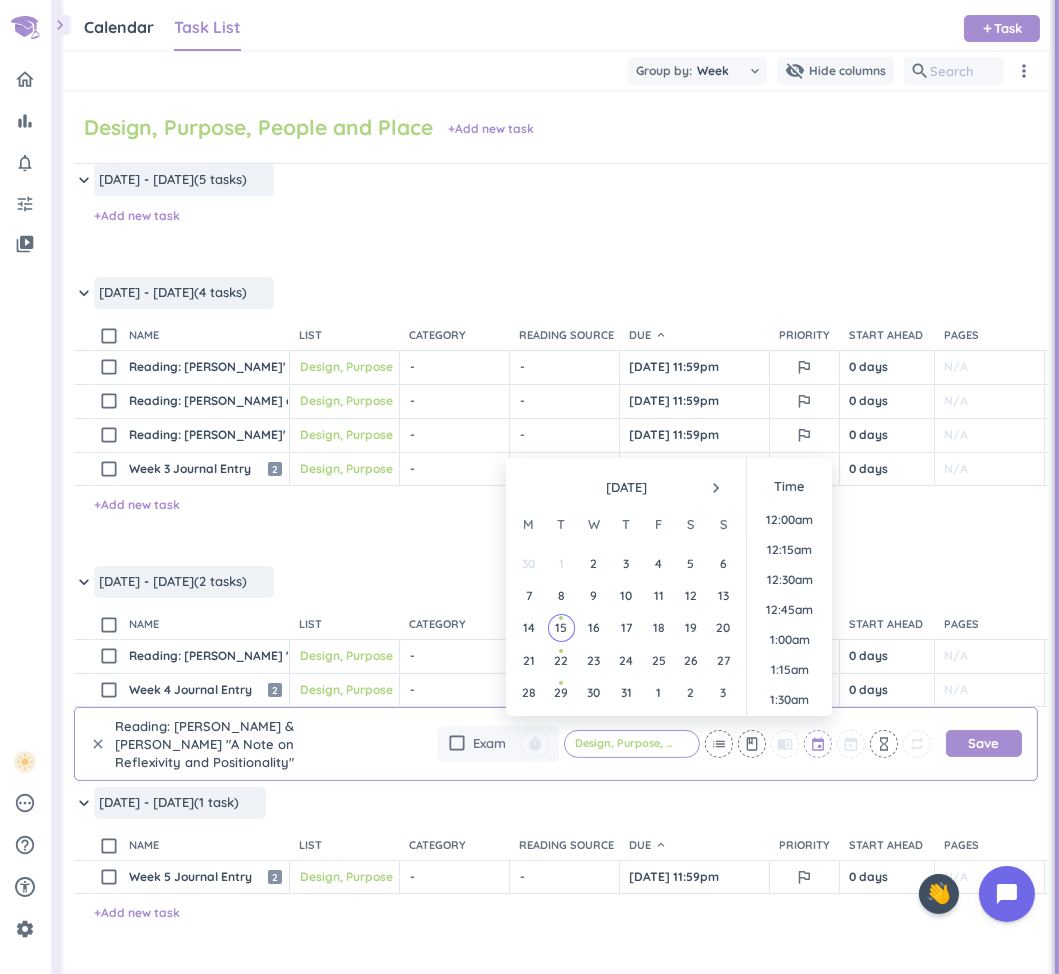 scroll, scrollTop: 2189, scrollLeft: 0, axis: vertical 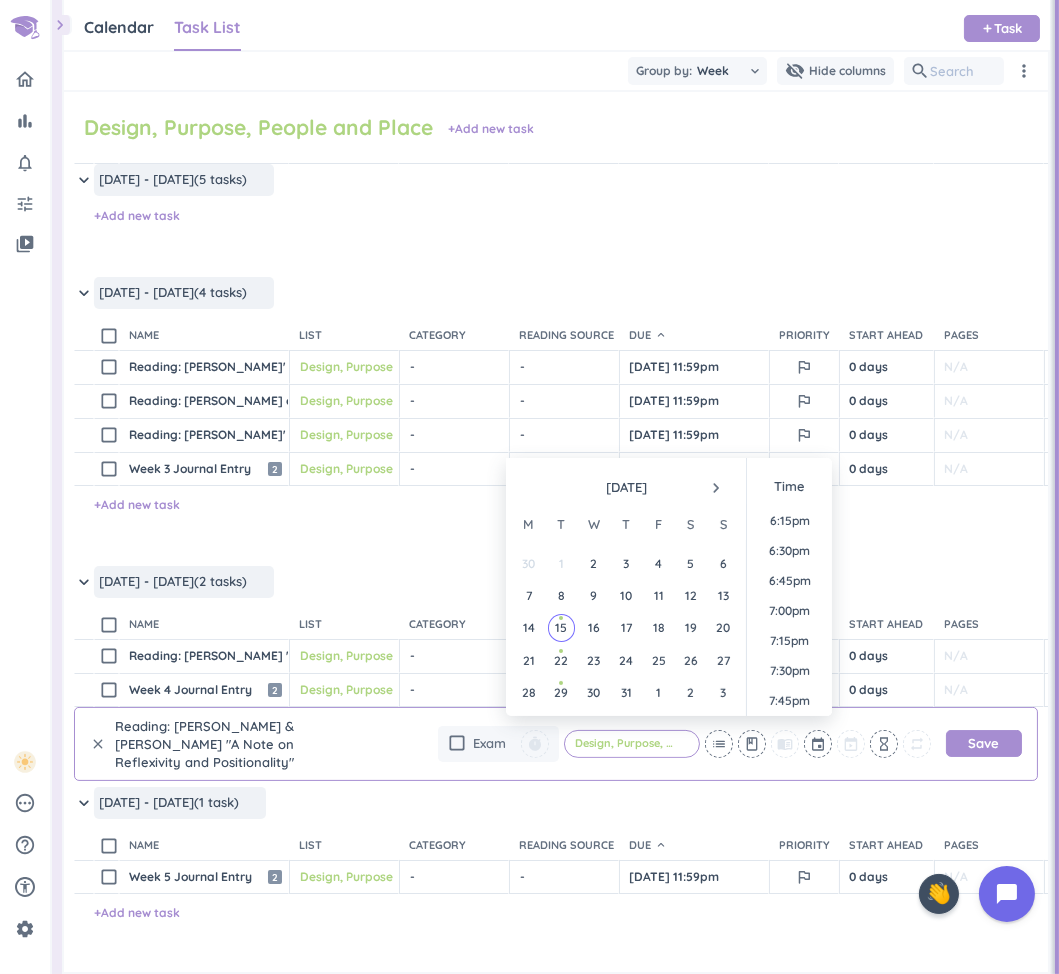 click on "navigate_next" at bounding box center (716, 488) 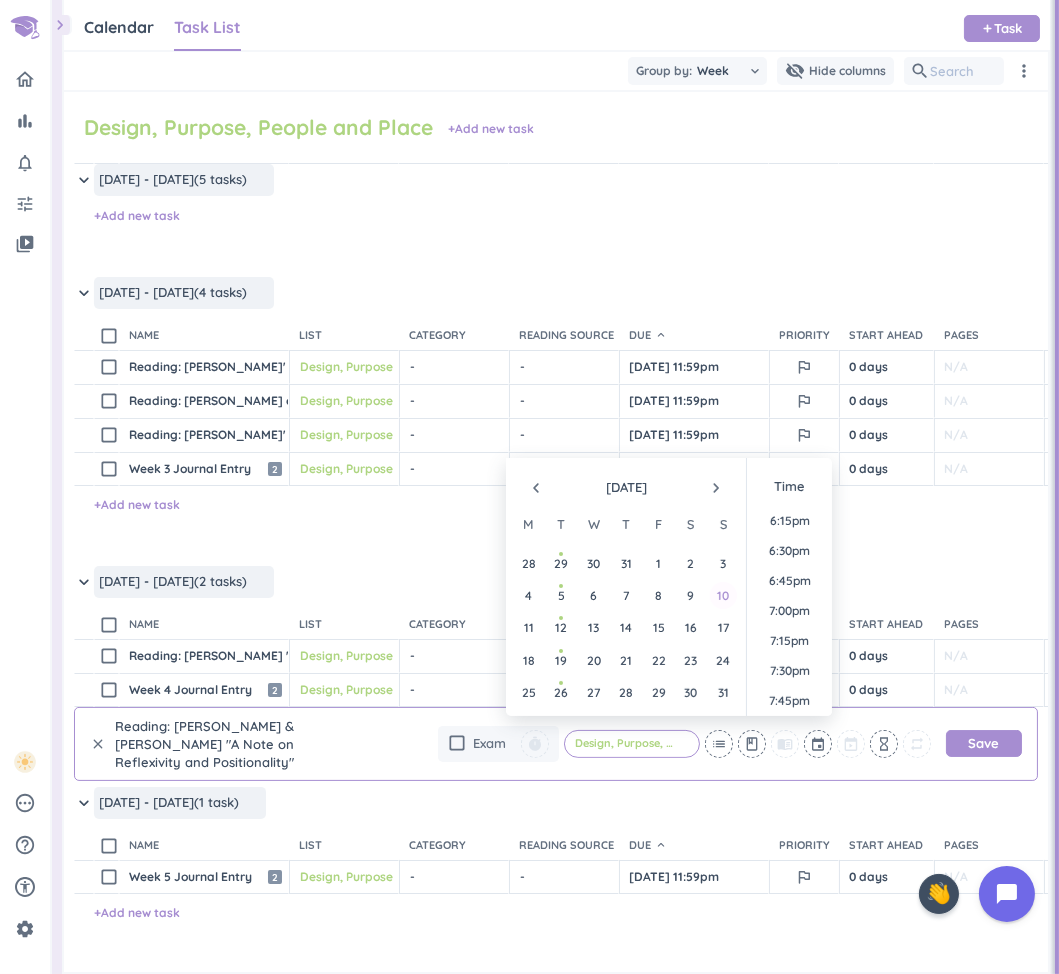 click on "10" at bounding box center [723, 595] 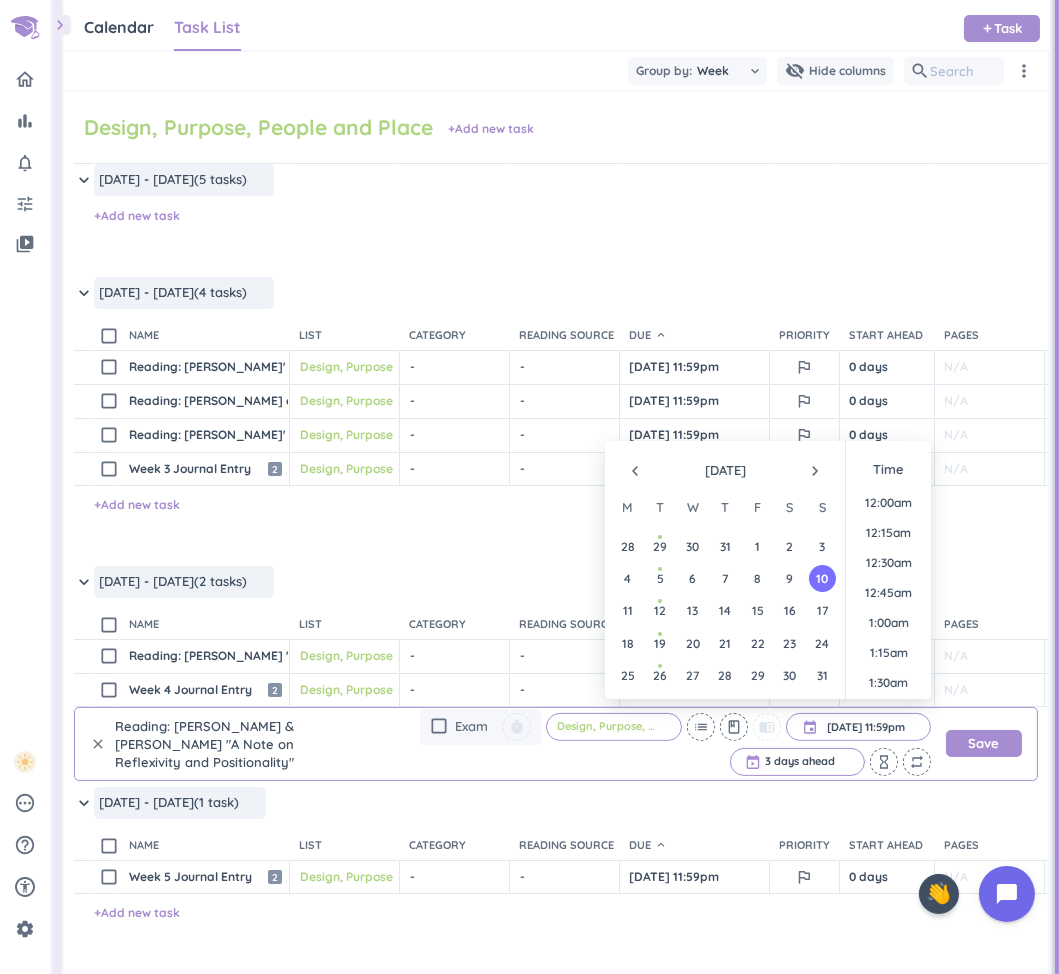 scroll, scrollTop: 2698, scrollLeft: 0, axis: vertical 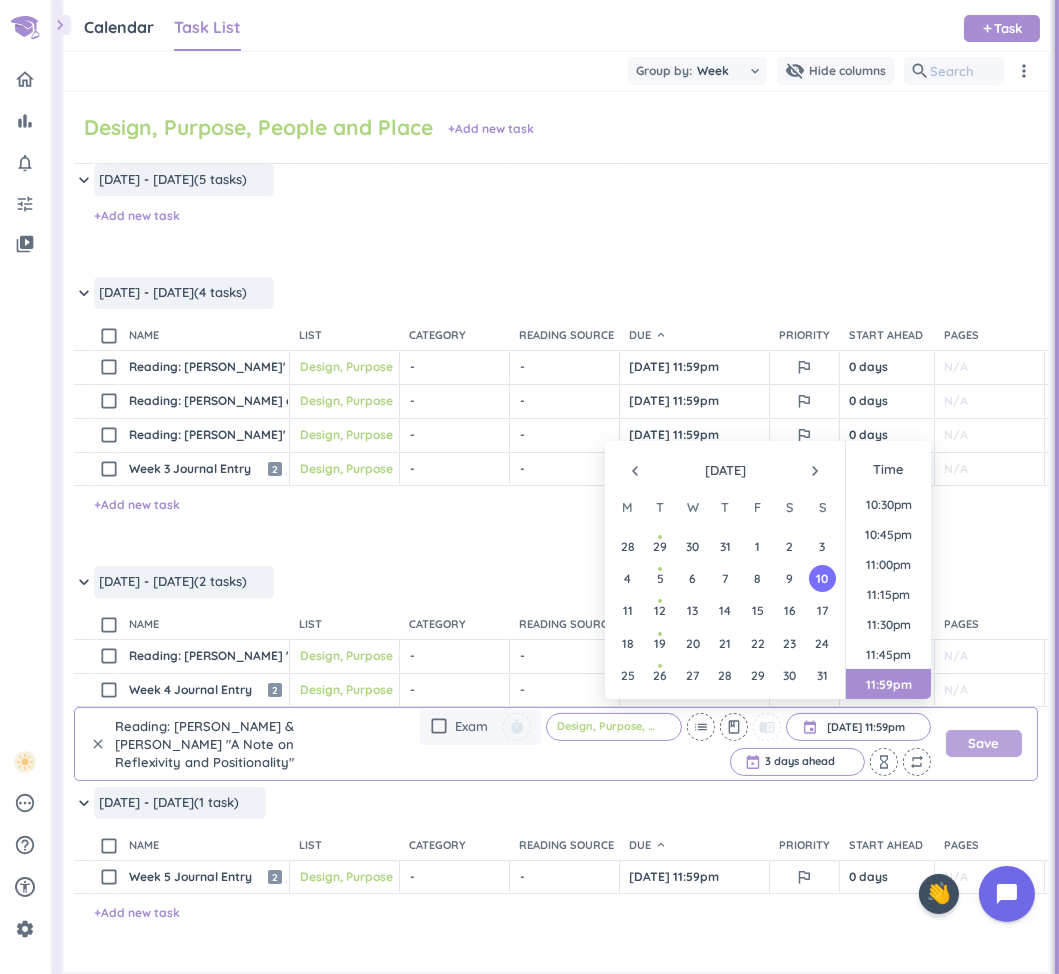 click on "Save" at bounding box center (984, 743) 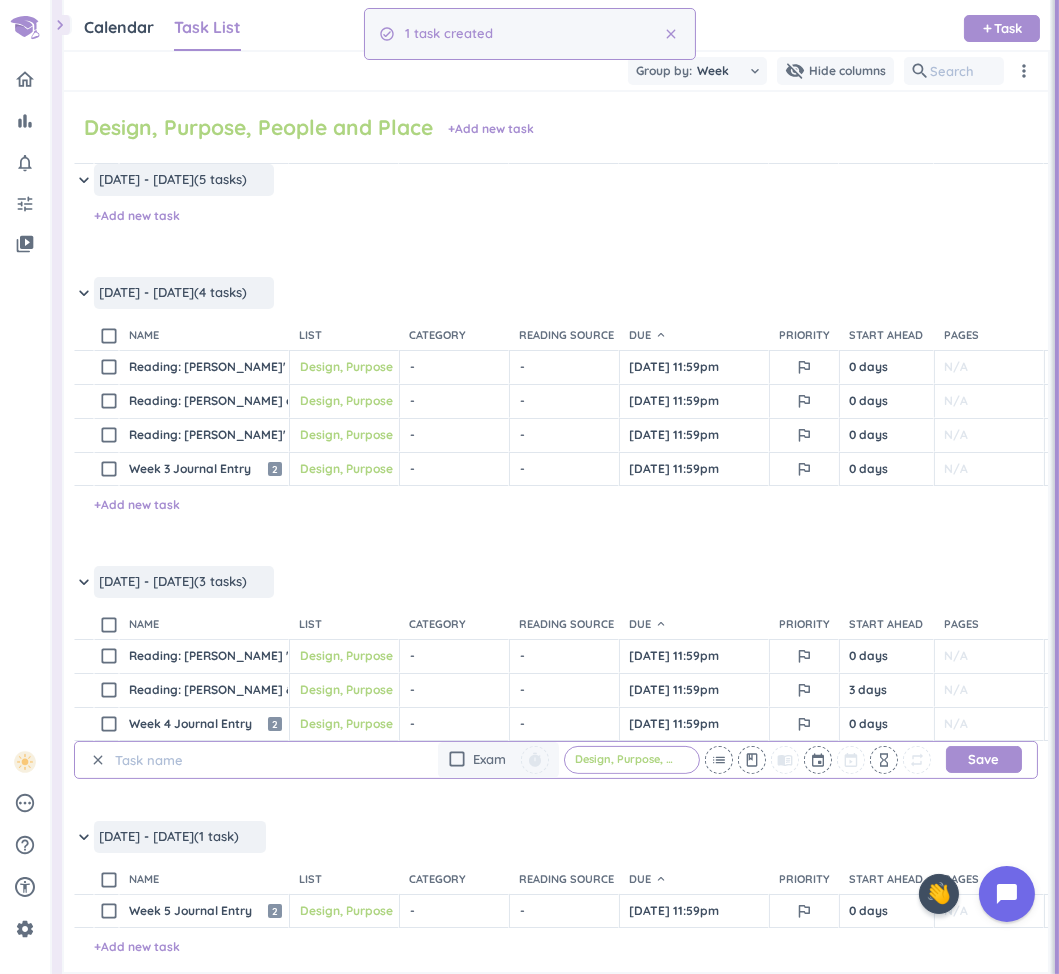click at bounding box center [206, 760] 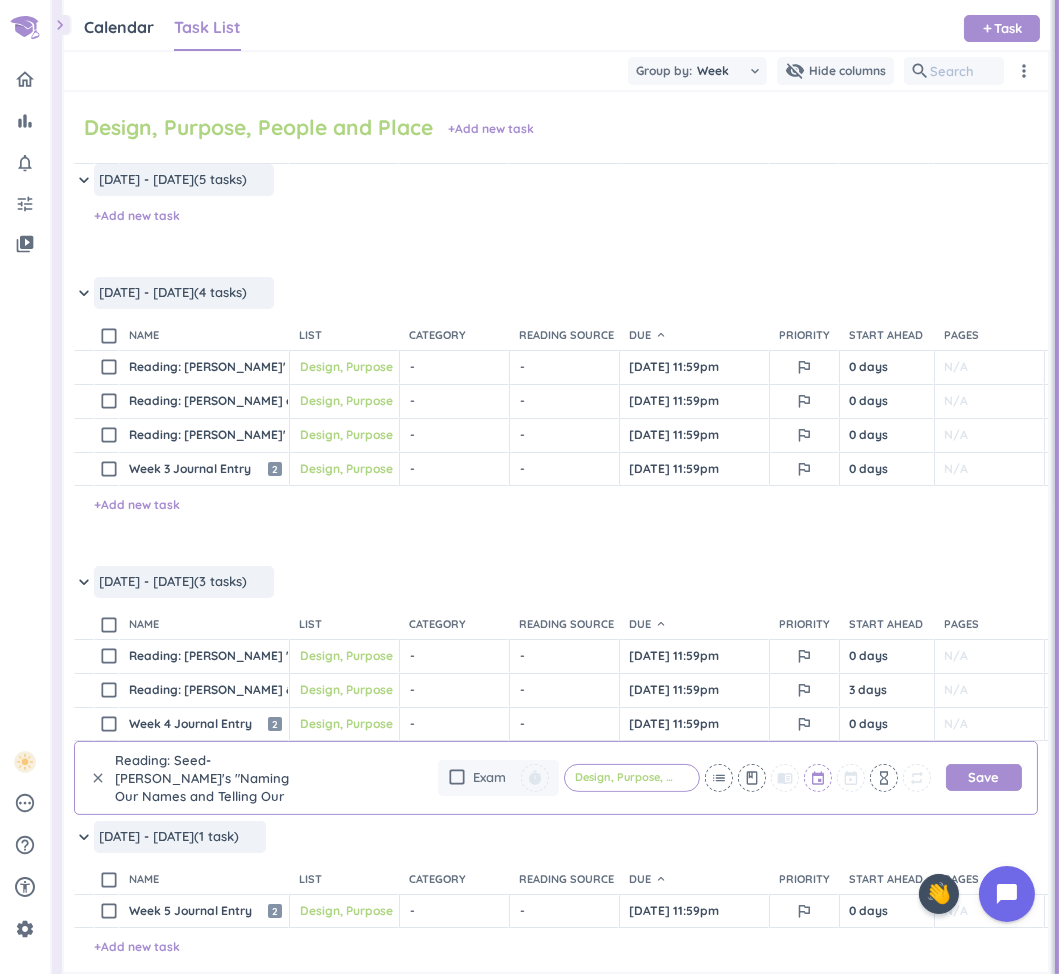 type on "Reading: Seed-[PERSON_NAME]'s "Naming Our Names and Telling Our Stories"" 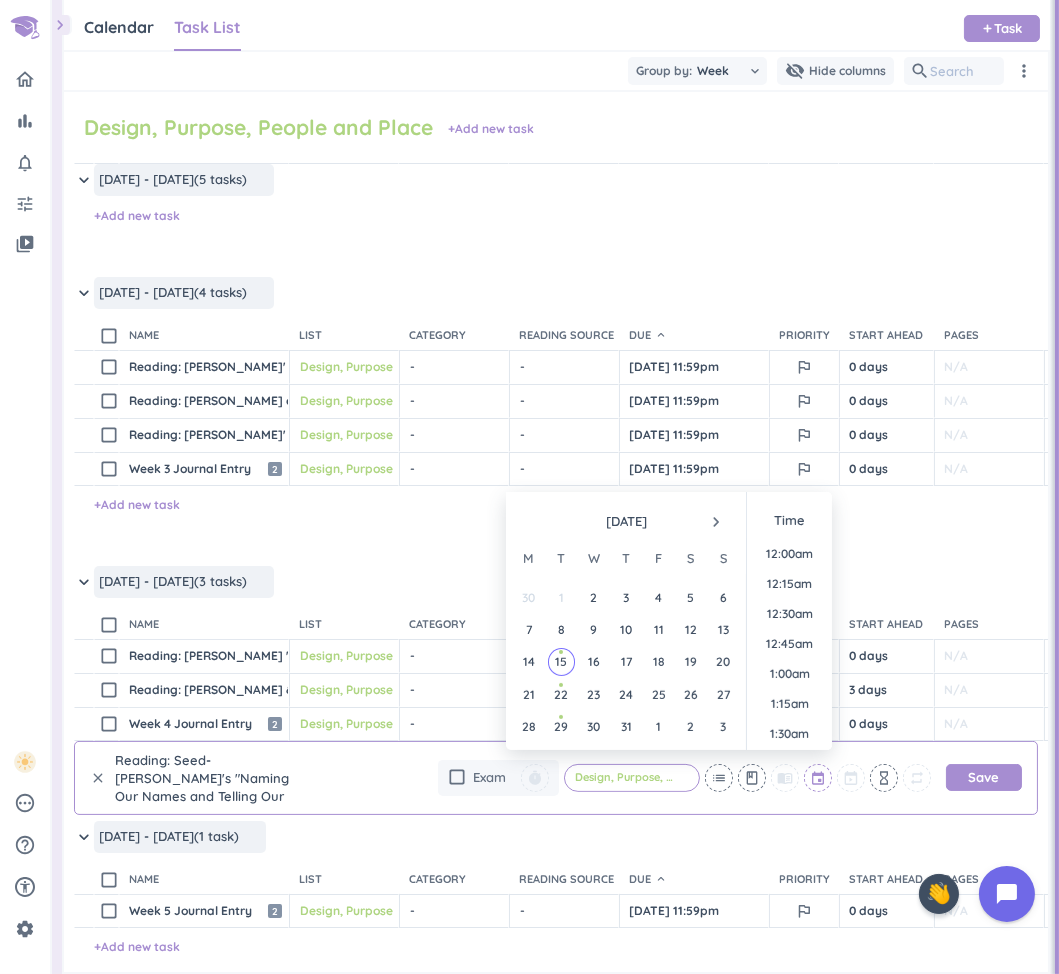 scroll, scrollTop: 2189, scrollLeft: 0, axis: vertical 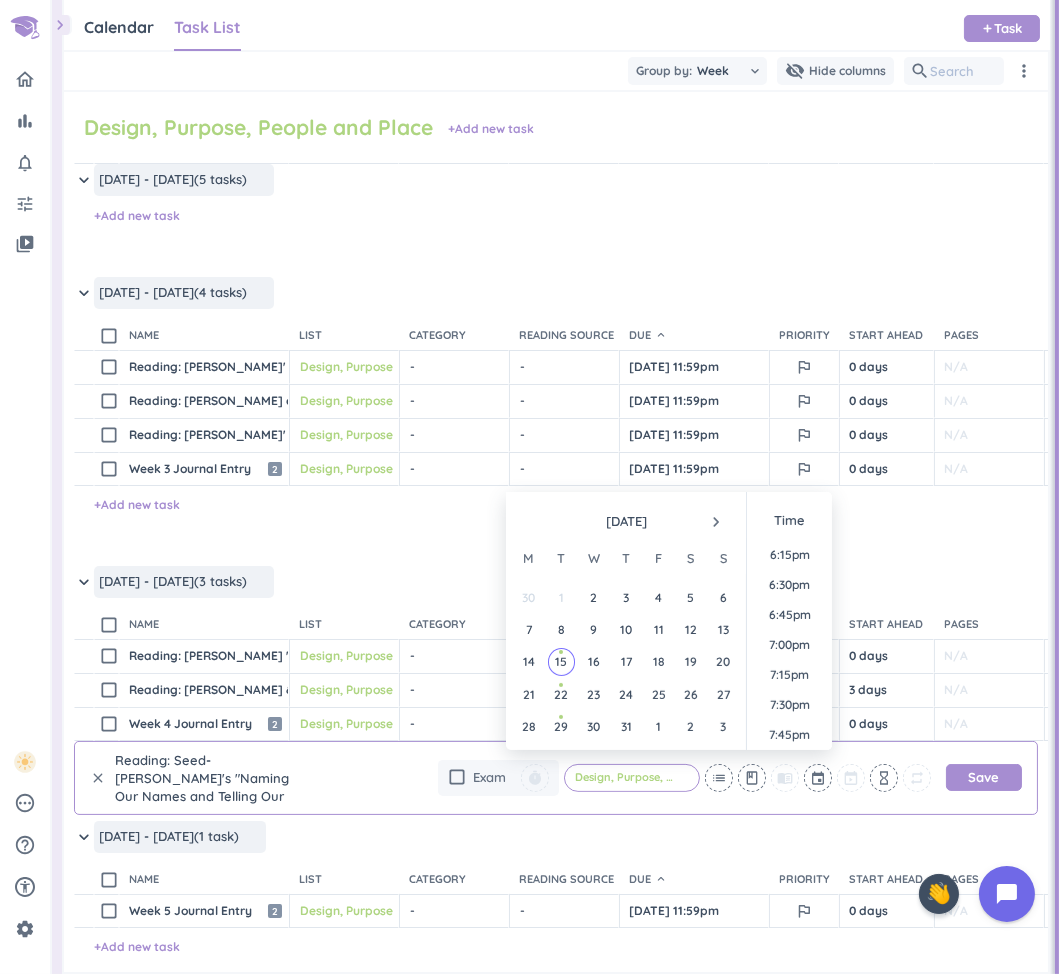 click on "navigate_next" at bounding box center (716, 522) 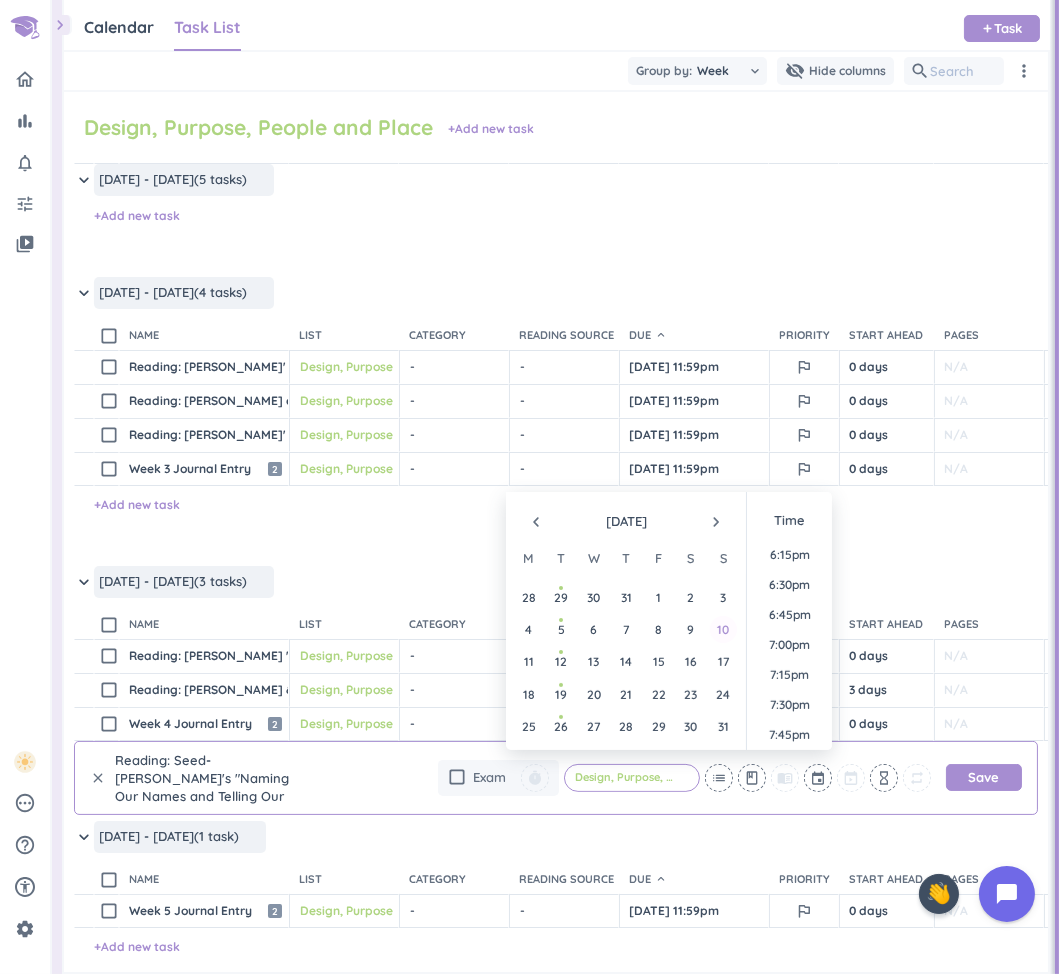 click on "10" at bounding box center (723, 629) 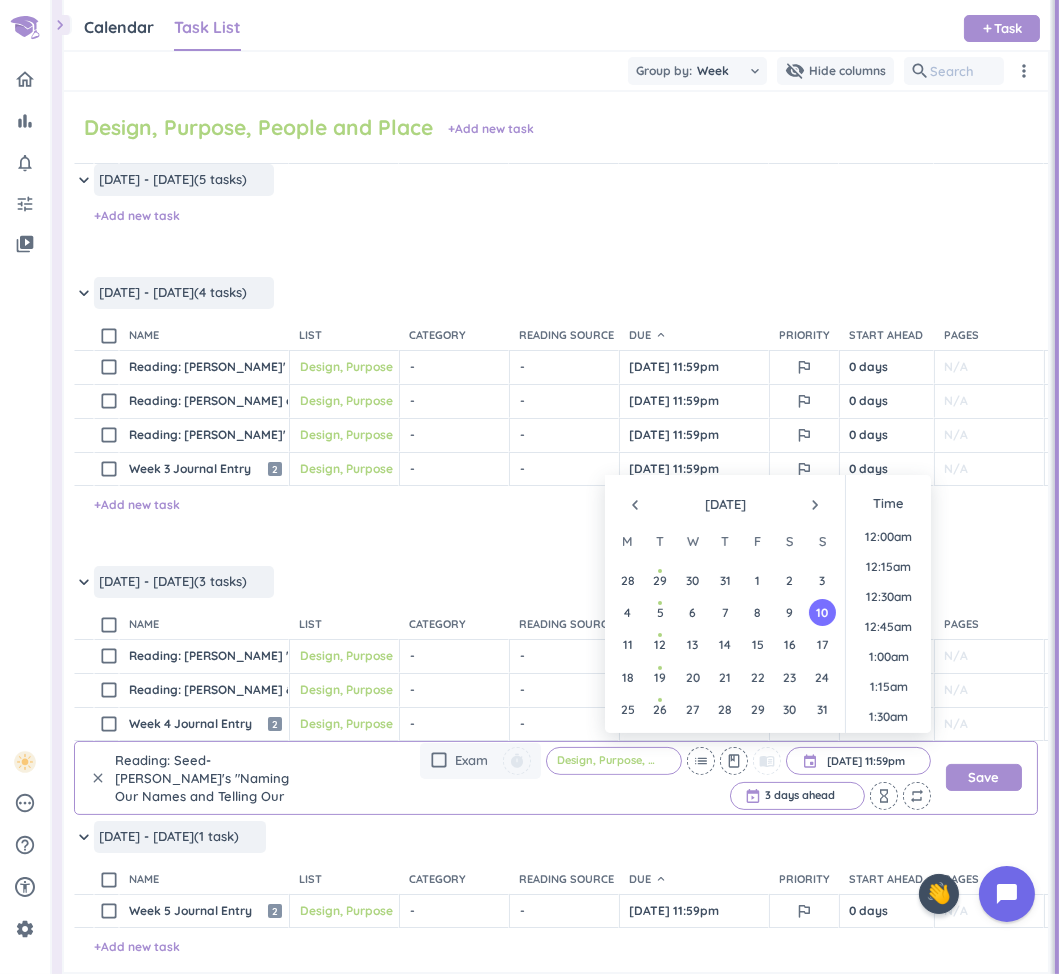 scroll, scrollTop: 2698, scrollLeft: 0, axis: vertical 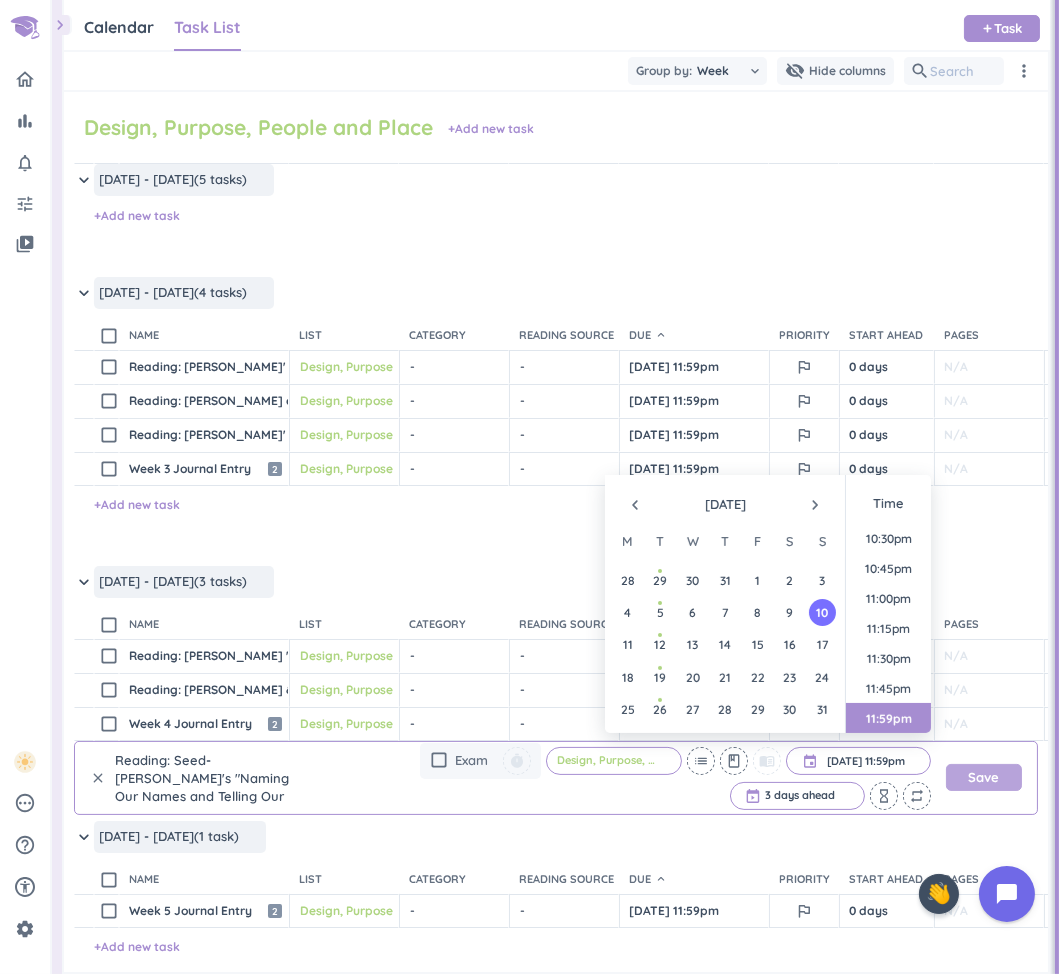 click on "Save" at bounding box center [984, 777] 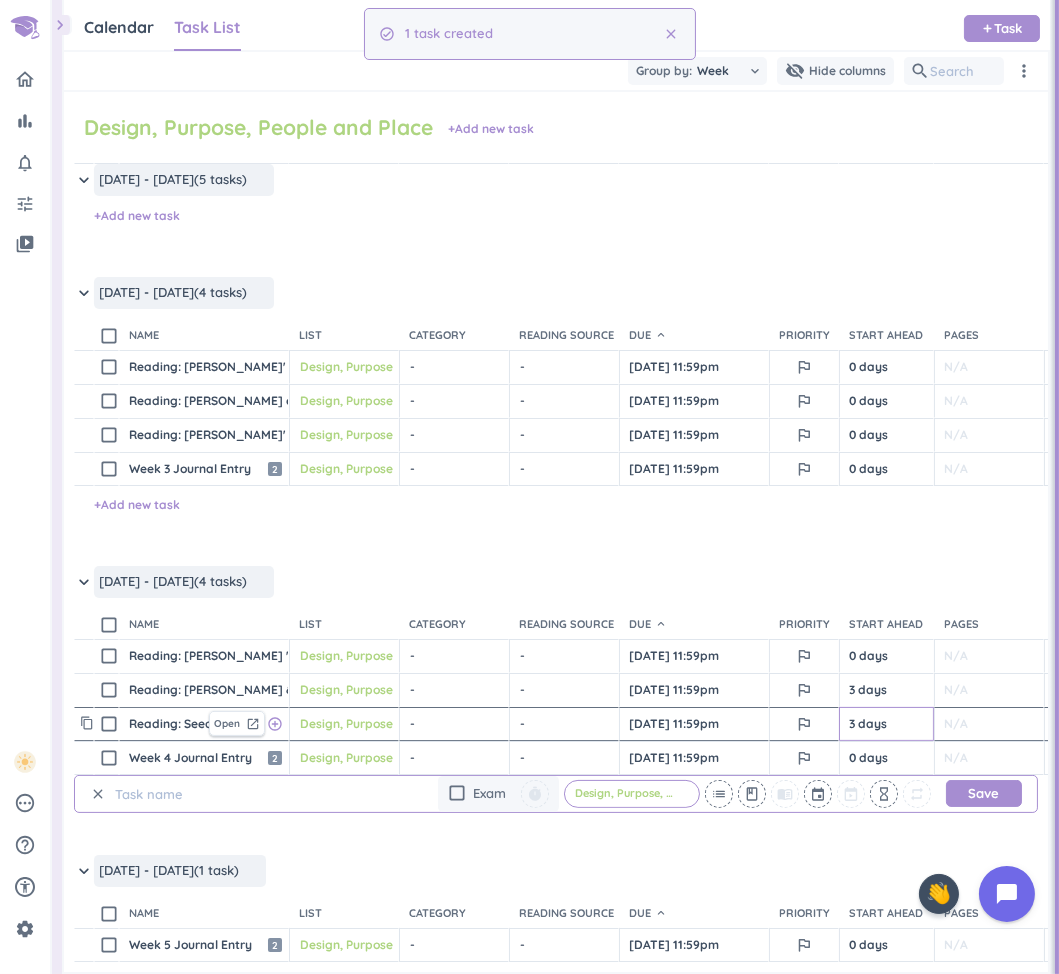 click on "3   days" at bounding box center (886, 724) 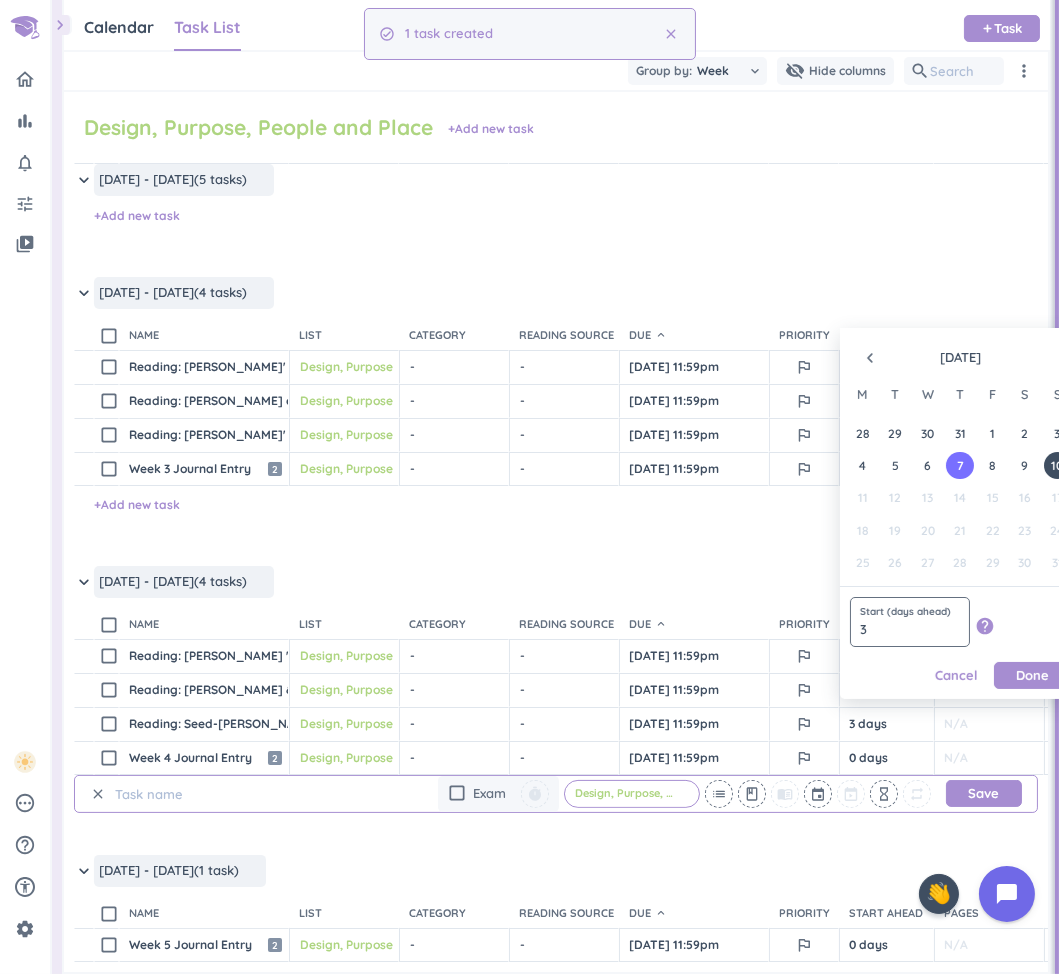 click on "3" at bounding box center (910, 622) 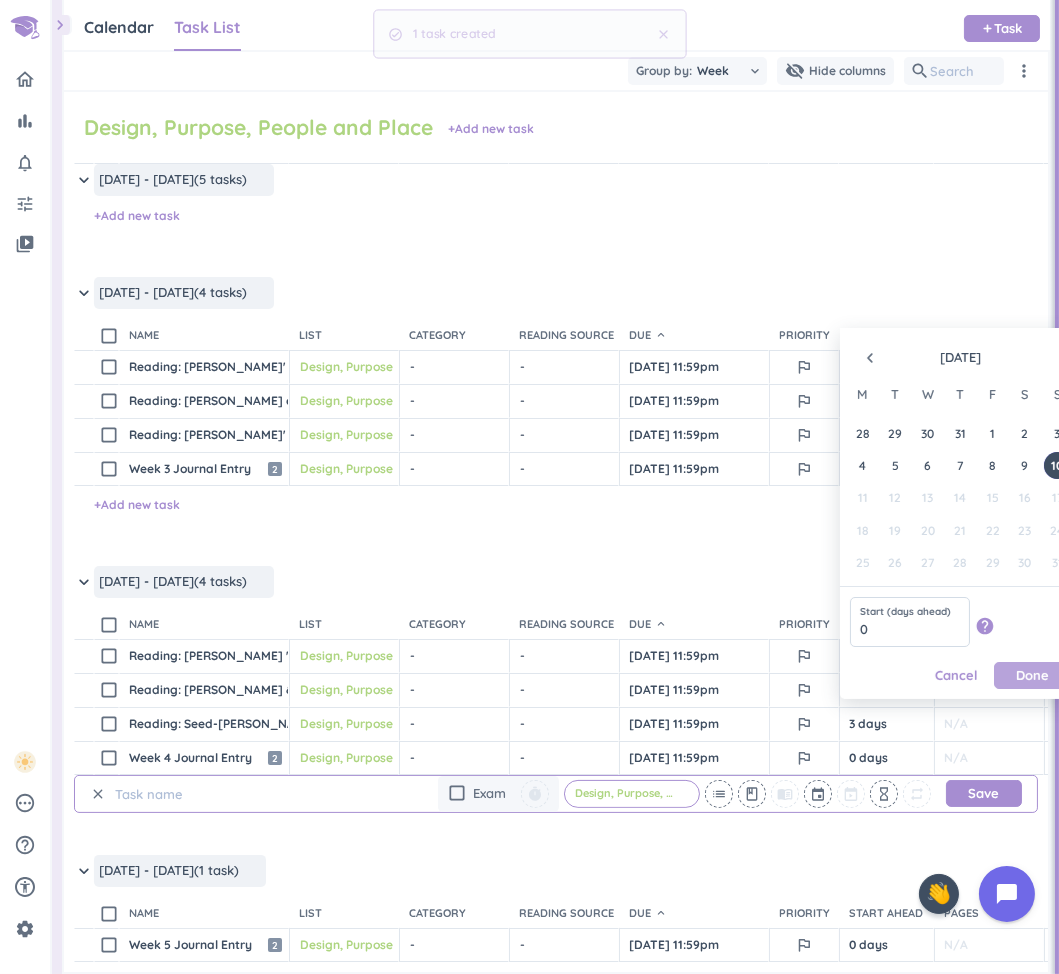 click on "Done" at bounding box center (1032, 675) 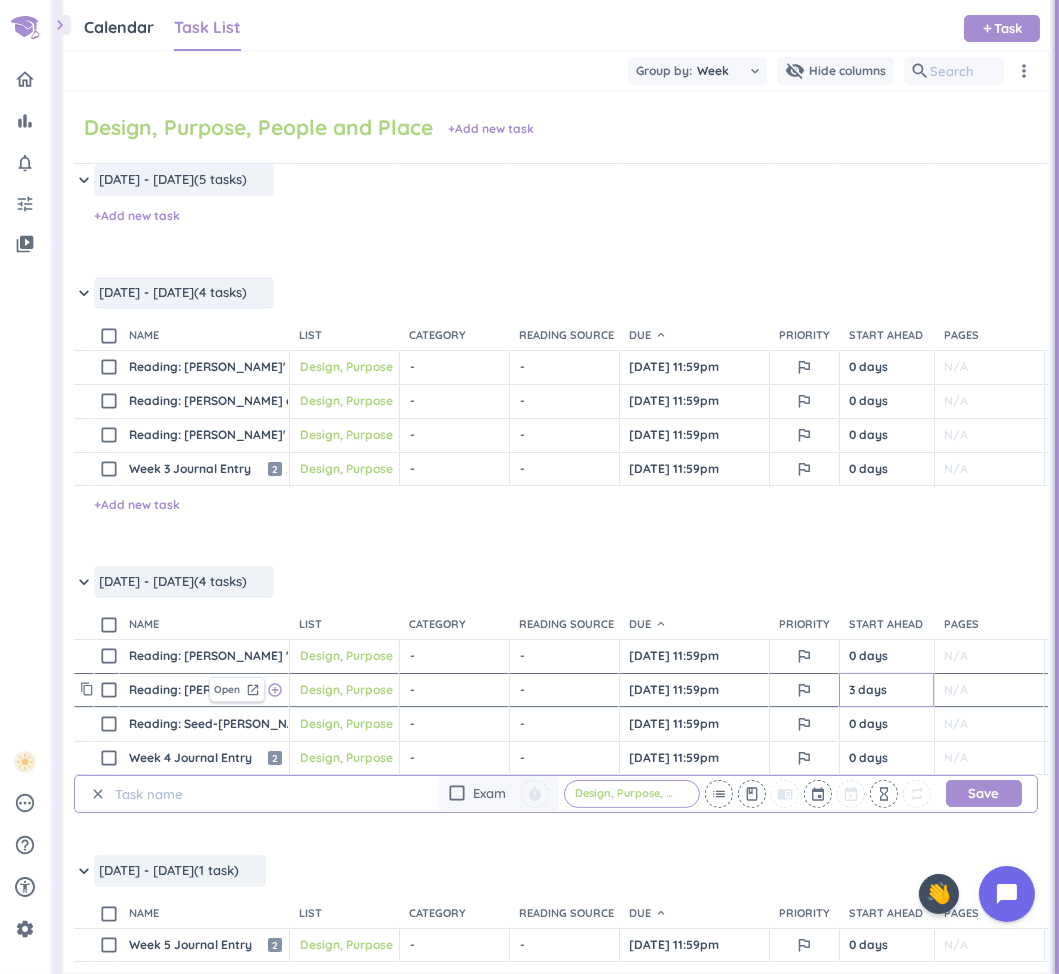 click on "3   days" at bounding box center [886, 690] 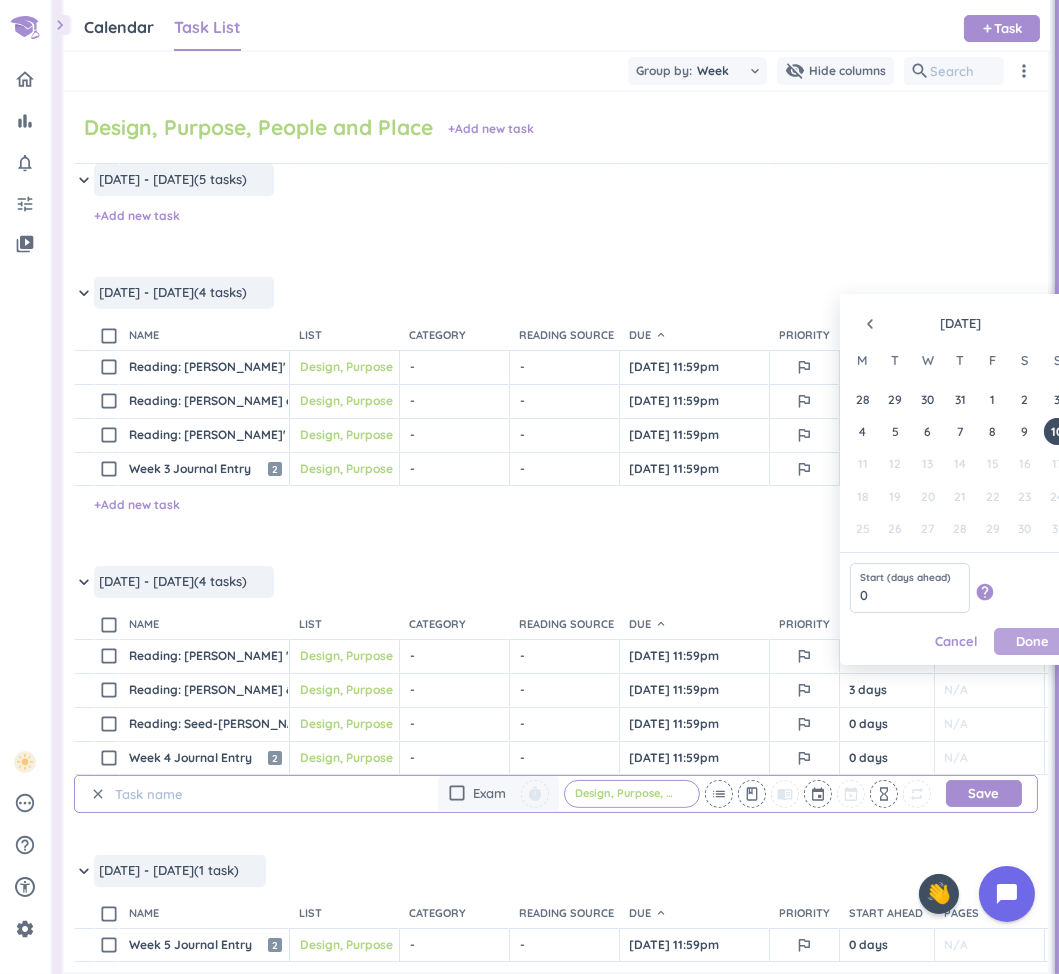 click on "Done" at bounding box center (1032, 641) 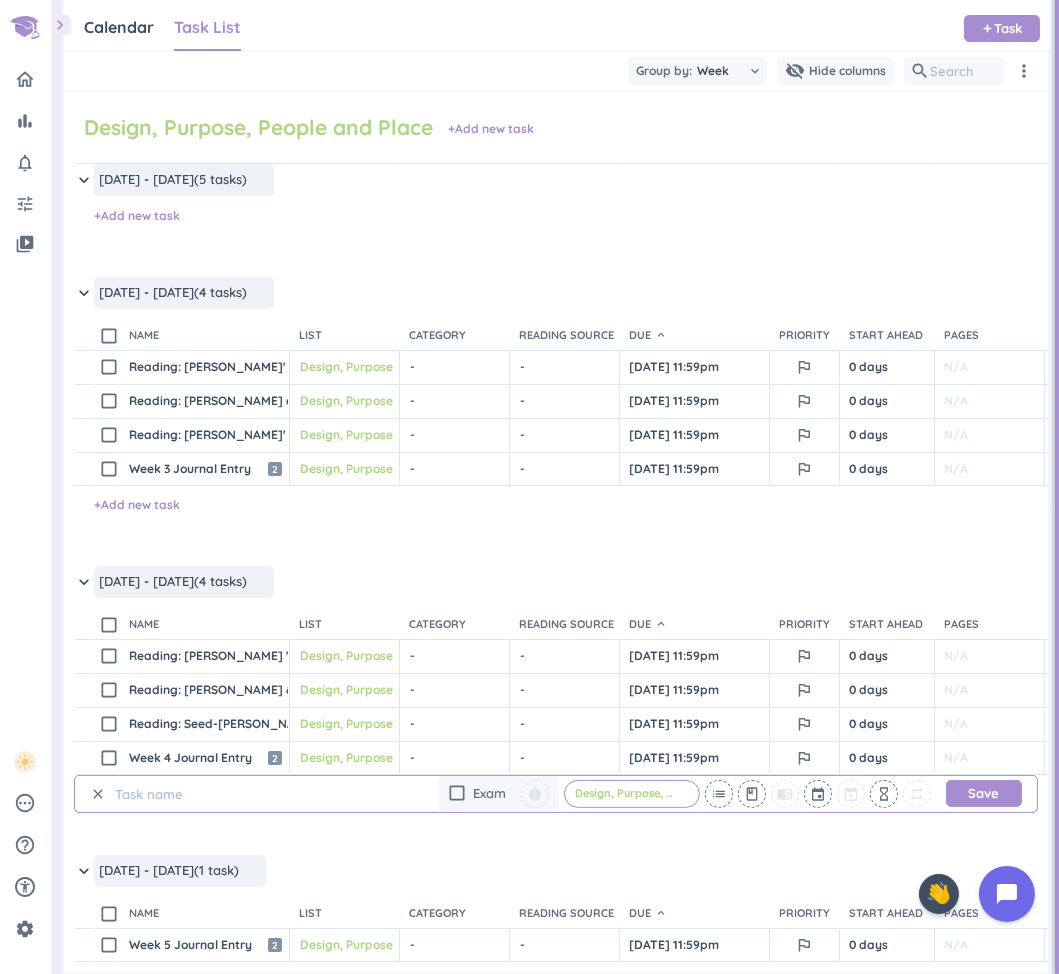 scroll, scrollTop: 618, scrollLeft: 0, axis: vertical 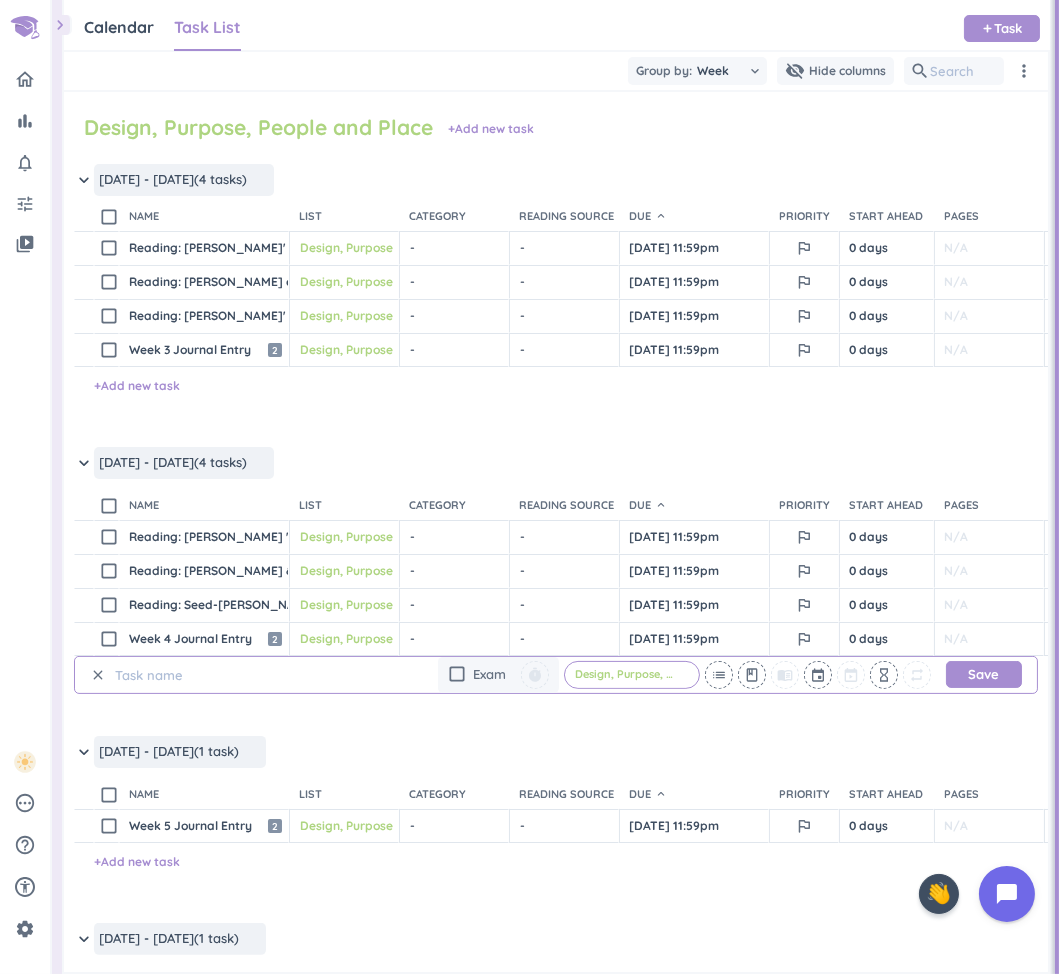 click on "clear" at bounding box center [98, 675] 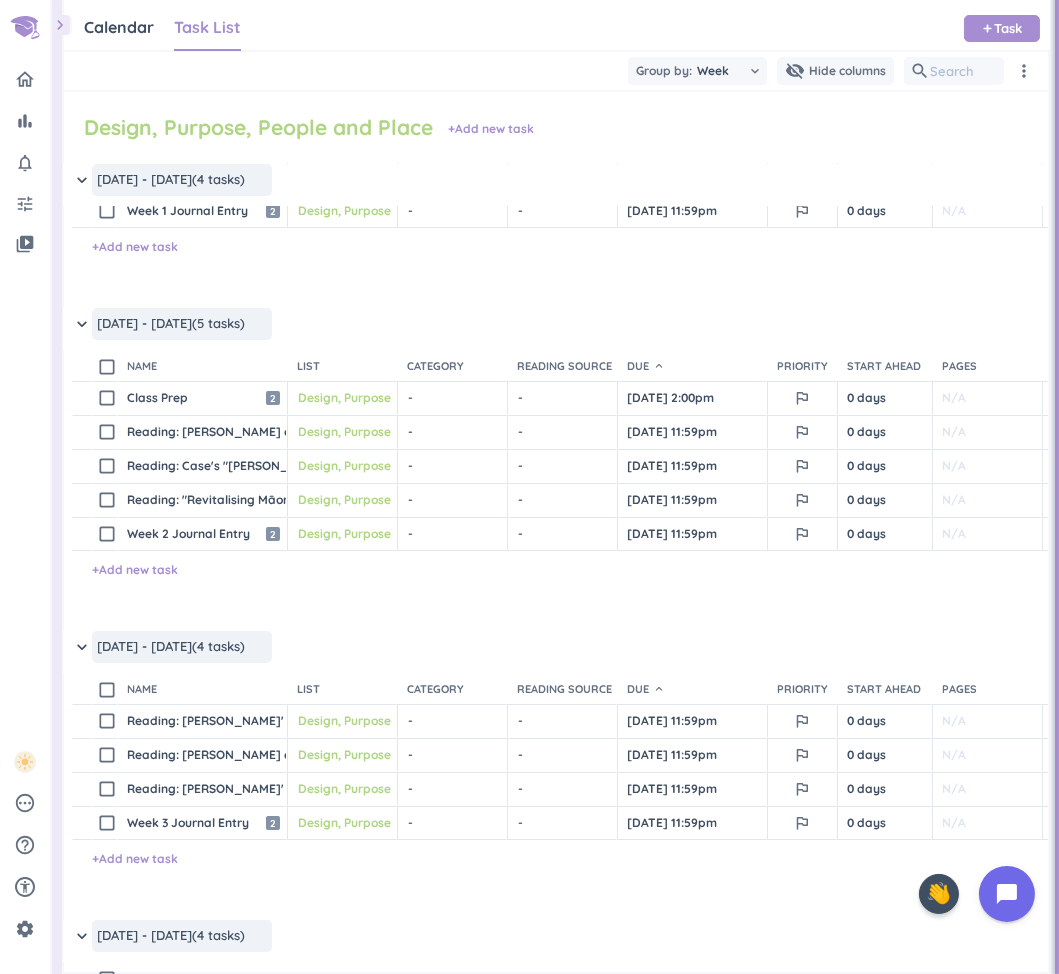 scroll, scrollTop: 0, scrollLeft: 2, axis: horizontal 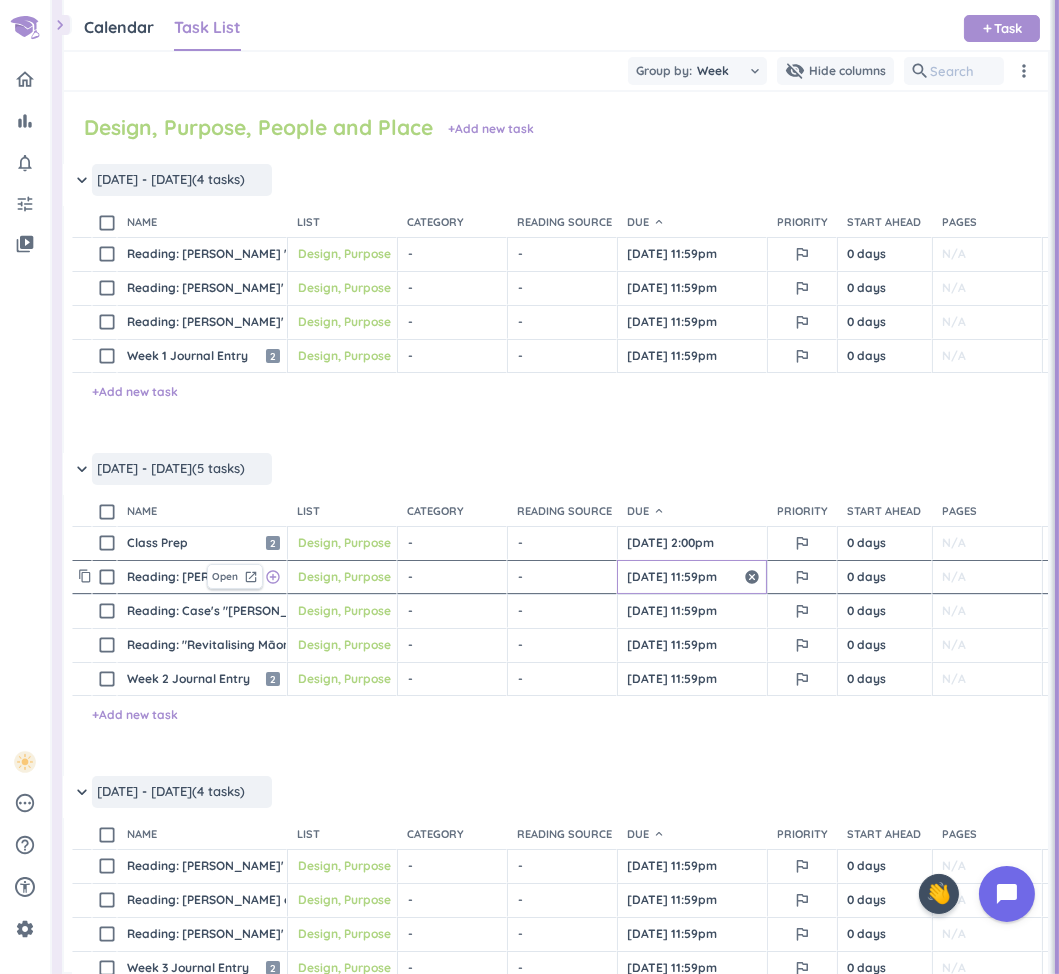 click on "[DATE] 11:59pm" at bounding box center (692, 577) 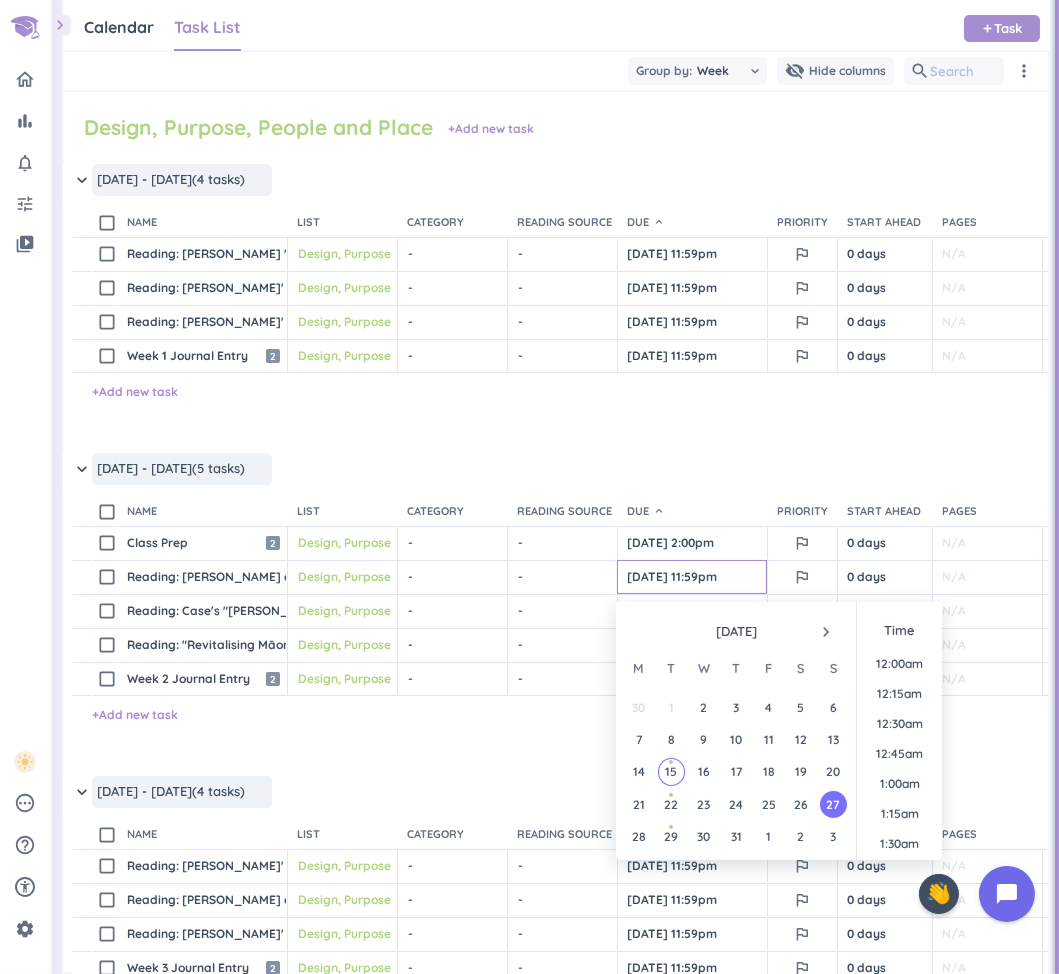 scroll, scrollTop: 2698, scrollLeft: 0, axis: vertical 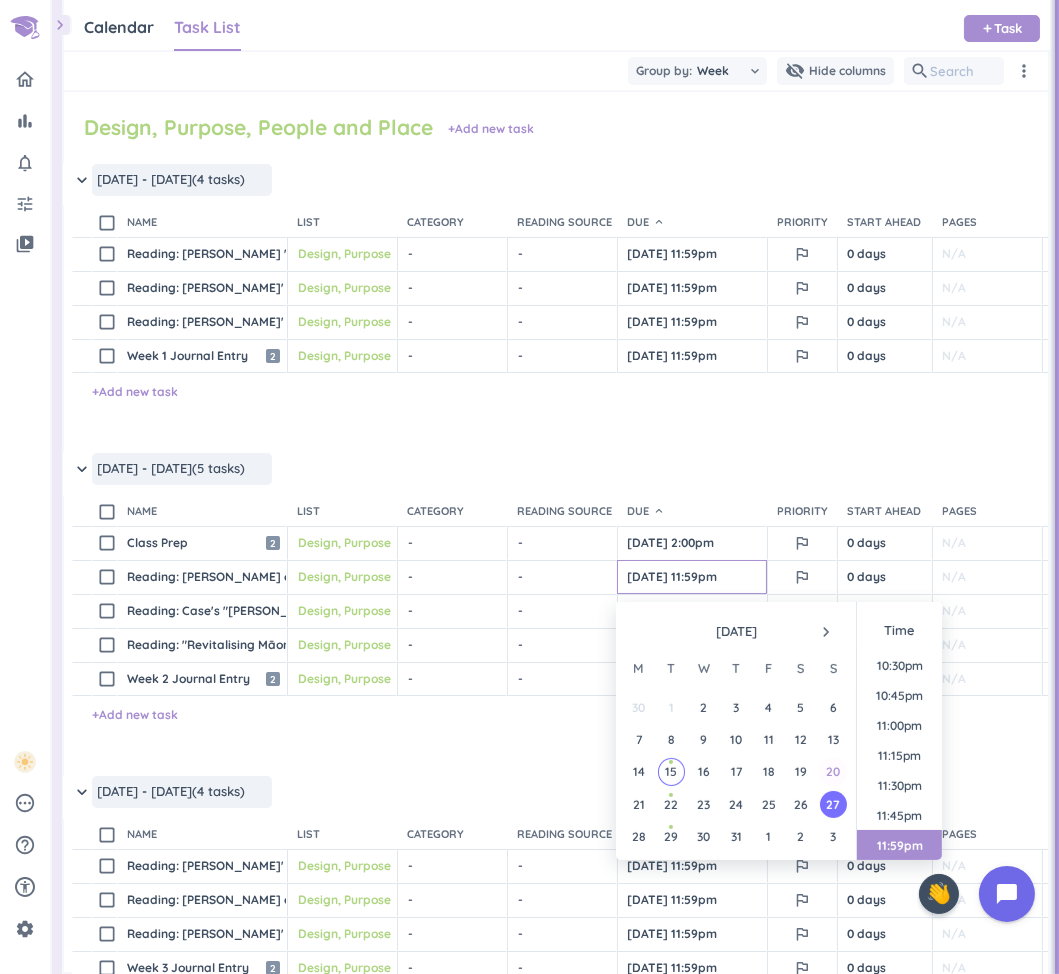 click on "20" at bounding box center (833, 771) 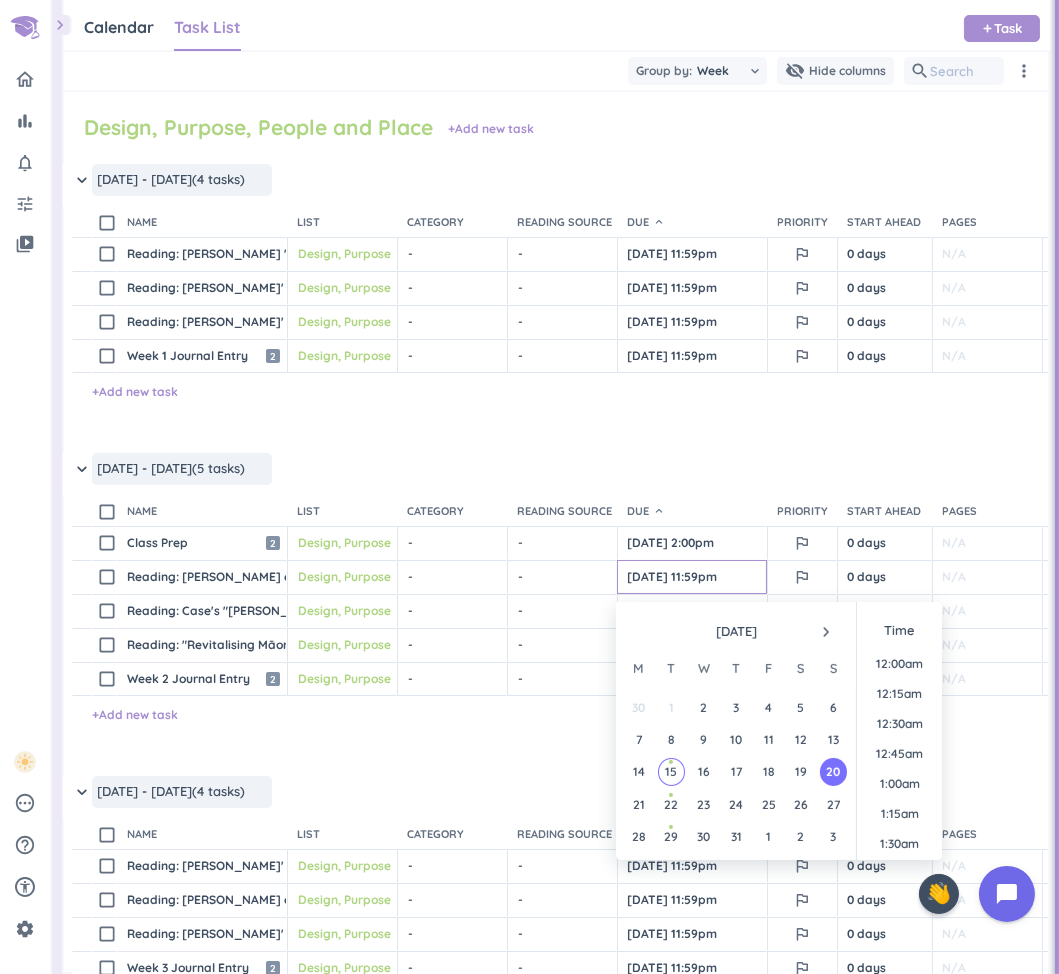 scroll, scrollTop: 2698, scrollLeft: 0, axis: vertical 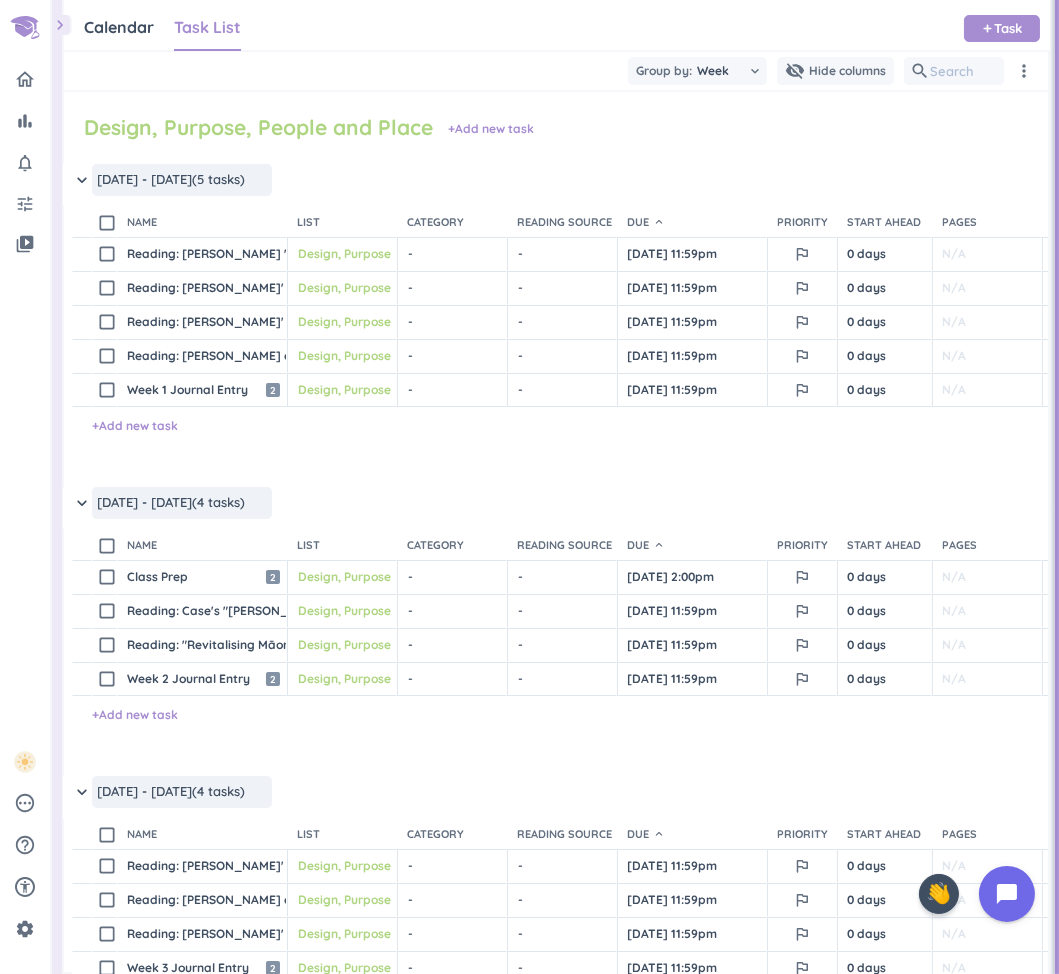 click on "content_copy check_box_outline_blank Week 2 Journal Entry Open launch 2 Design, Purpose, People and Place cancel keyboard_arrow_down - cancel keyboard_arrow_down - cancel keyboard_arrow_down [DATE] 11:59pm outlined_flag 0   days N/A 0h check_circle_outline delete_outline +  Add new task" at bounding box center (554, 719) 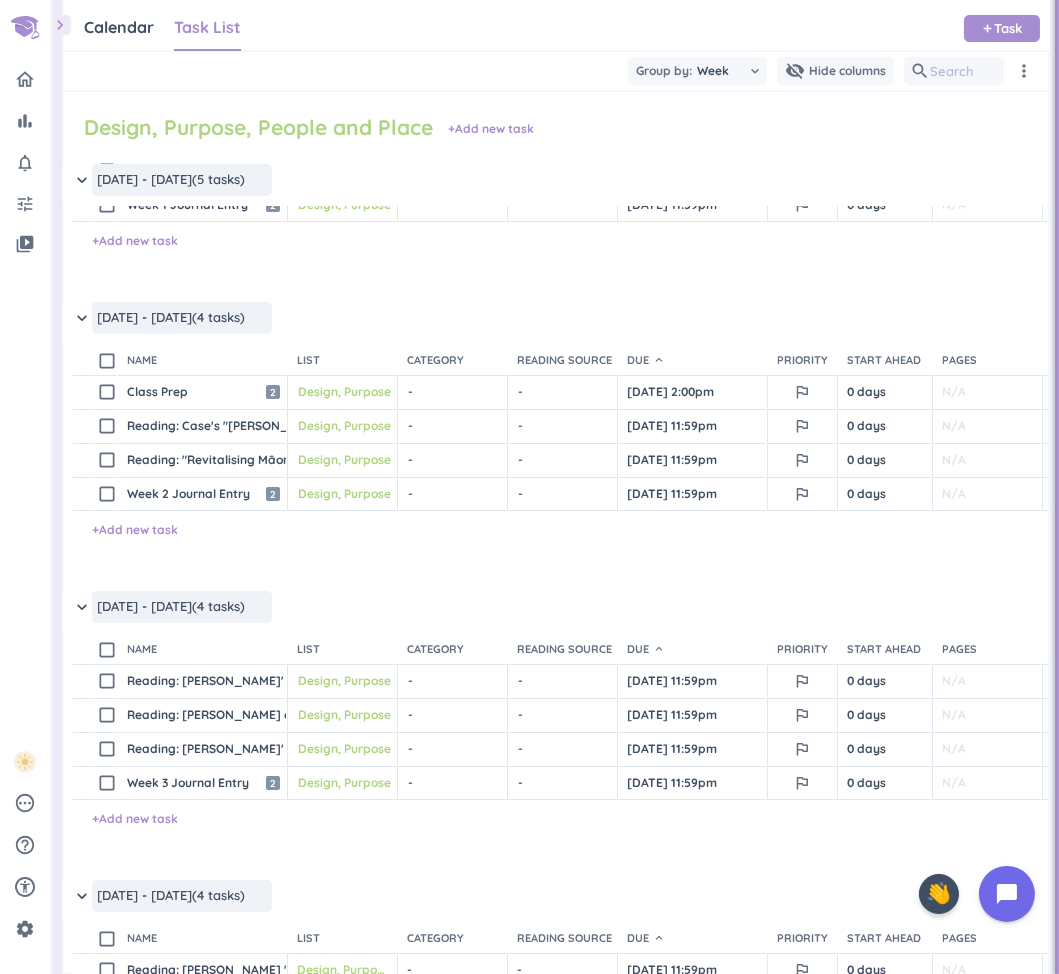 scroll, scrollTop: 186, scrollLeft: 2, axis: both 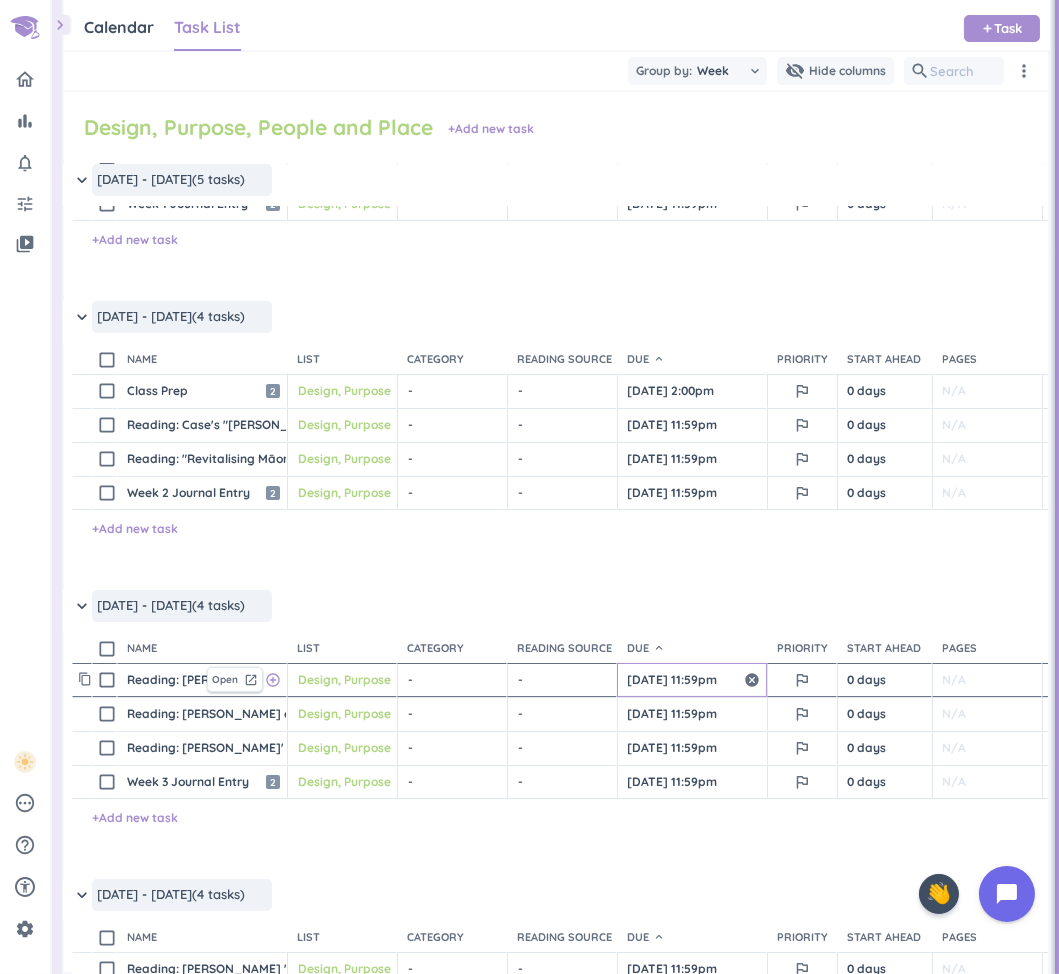 click on "[DATE] 11:59pm" at bounding box center [692, 680] 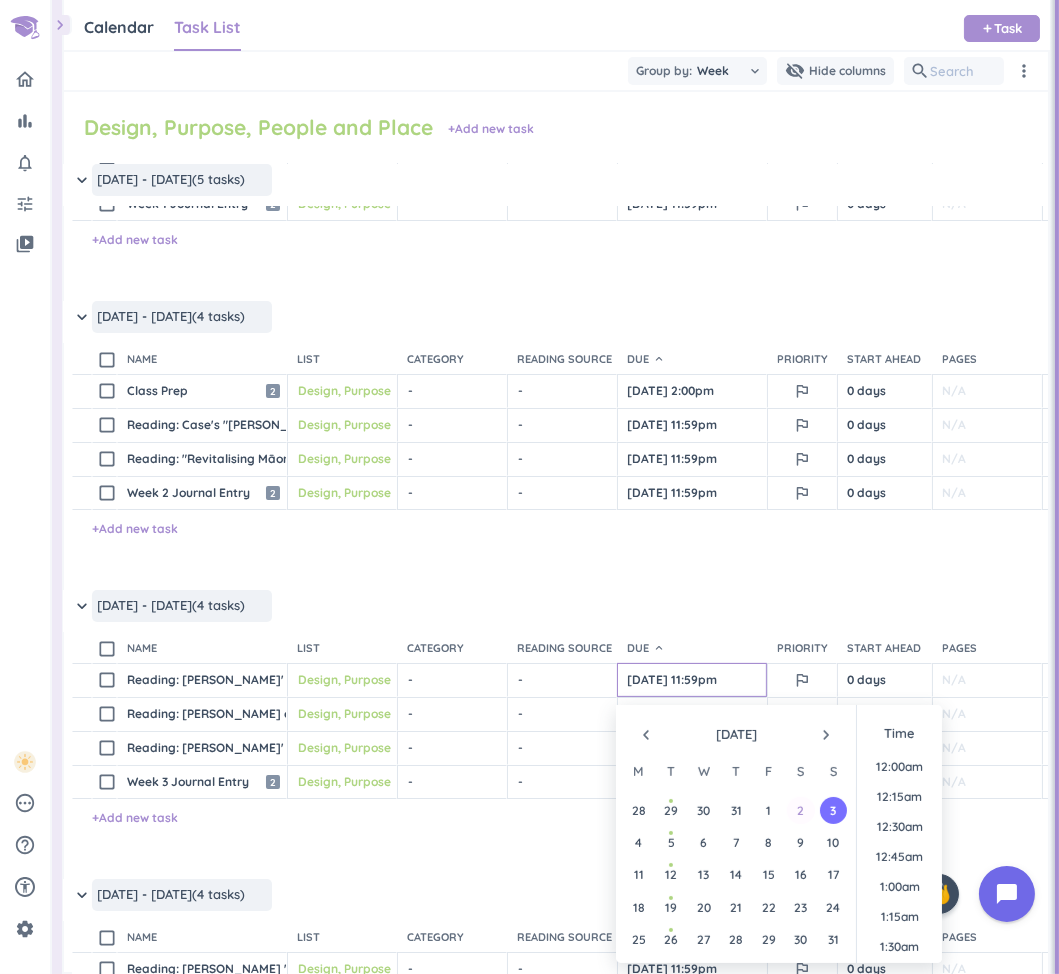 scroll, scrollTop: 2698, scrollLeft: 0, axis: vertical 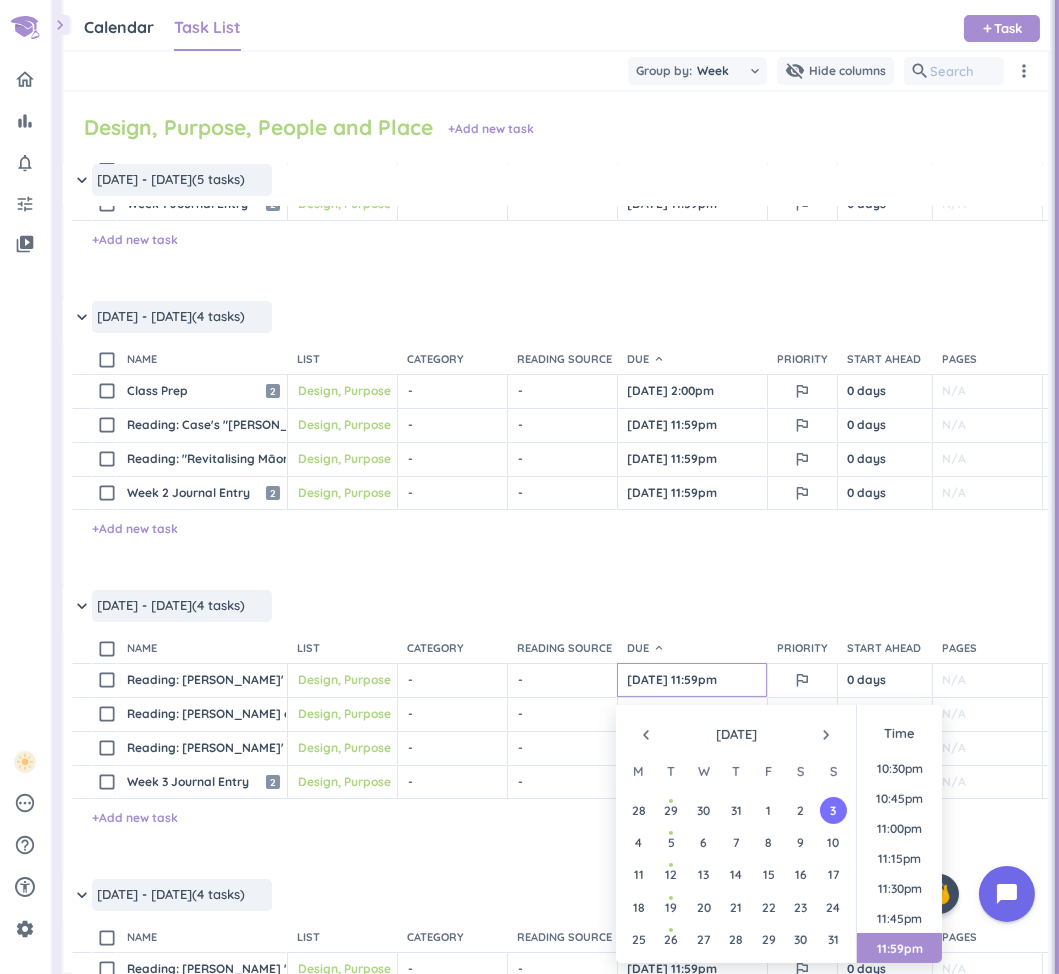 click on "content_copy check_box_outline_blank Week 3 Journal Entry Open launch 2 Design, Purpose, People and Place cancel keyboard_arrow_down - cancel keyboard_arrow_down - cancel keyboard_arrow_down [DATE] 11:59pm outlined_flag 0   days N/A 0h check_circle_outline delete_outline +  Add new task" at bounding box center (554, 822) 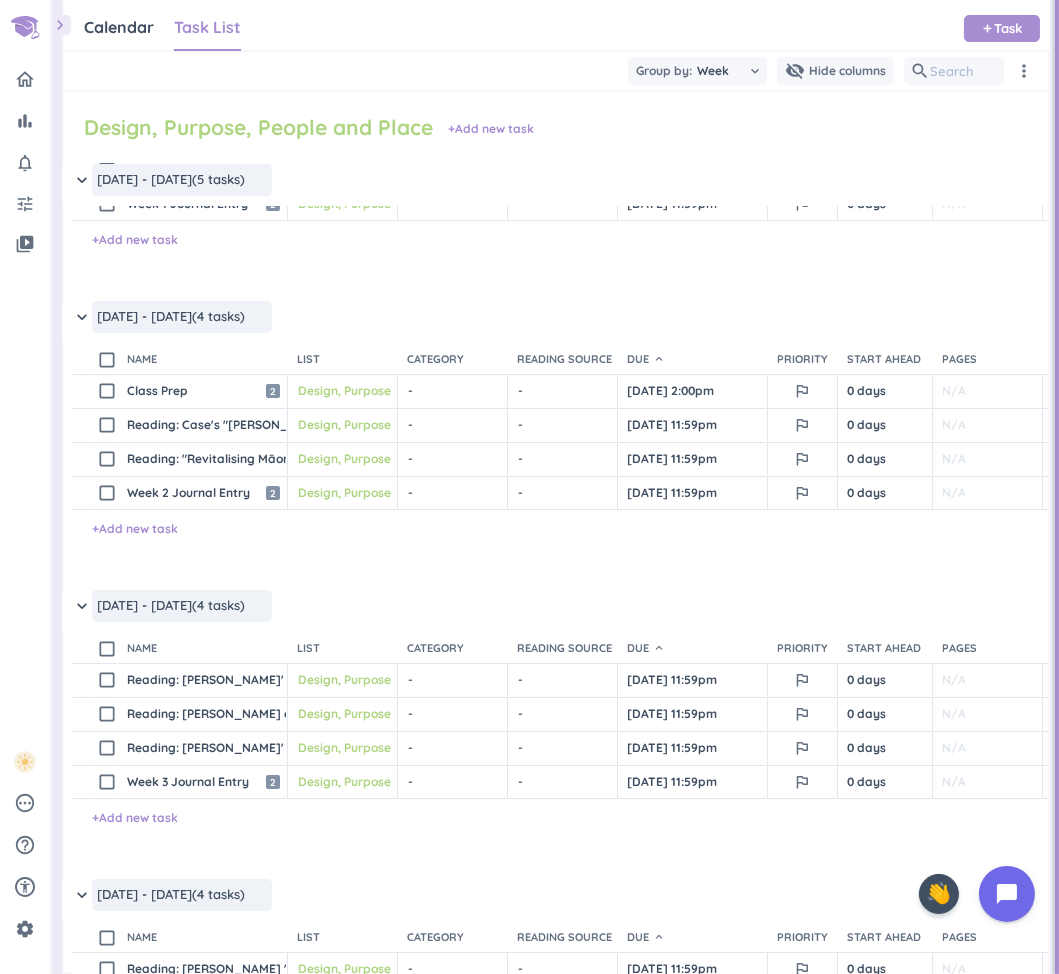 scroll, scrollTop: 526, scrollLeft: 2, axis: both 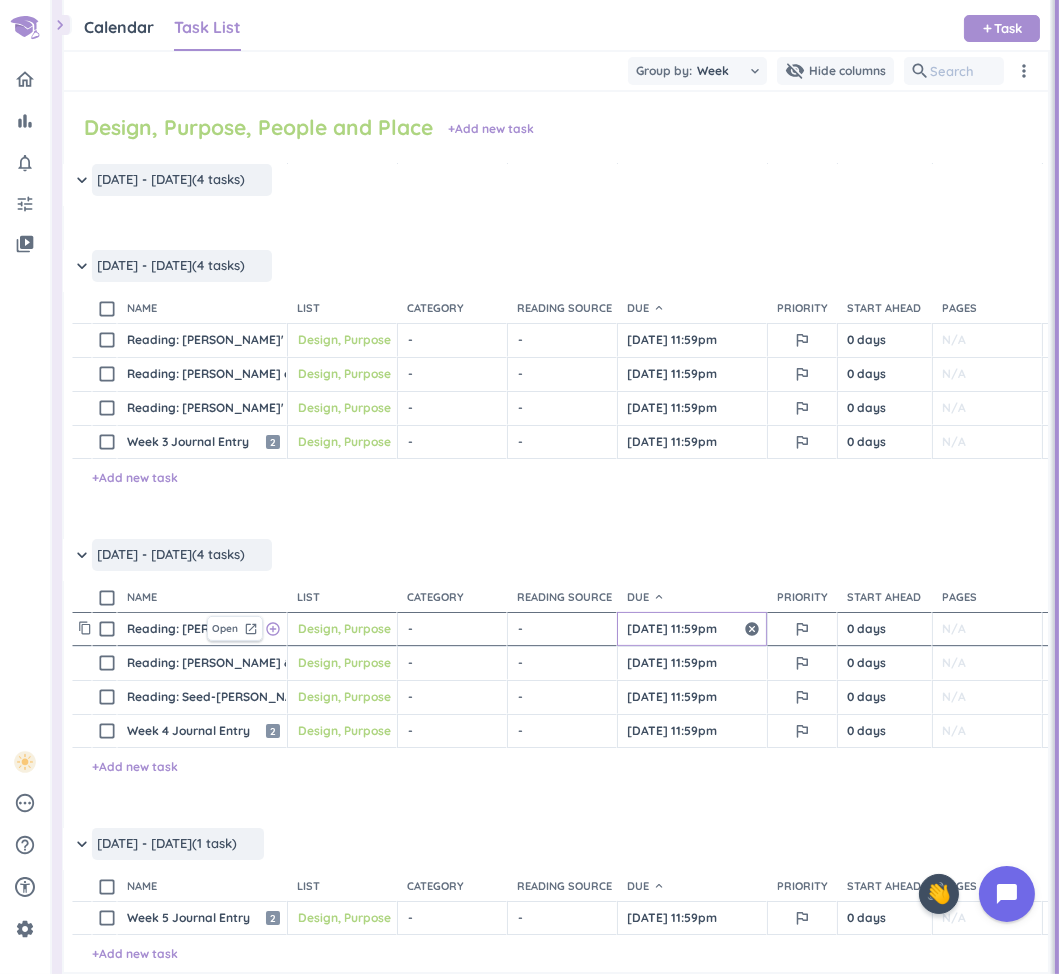 click on "[DATE] 11:59pm" at bounding box center [692, 629] 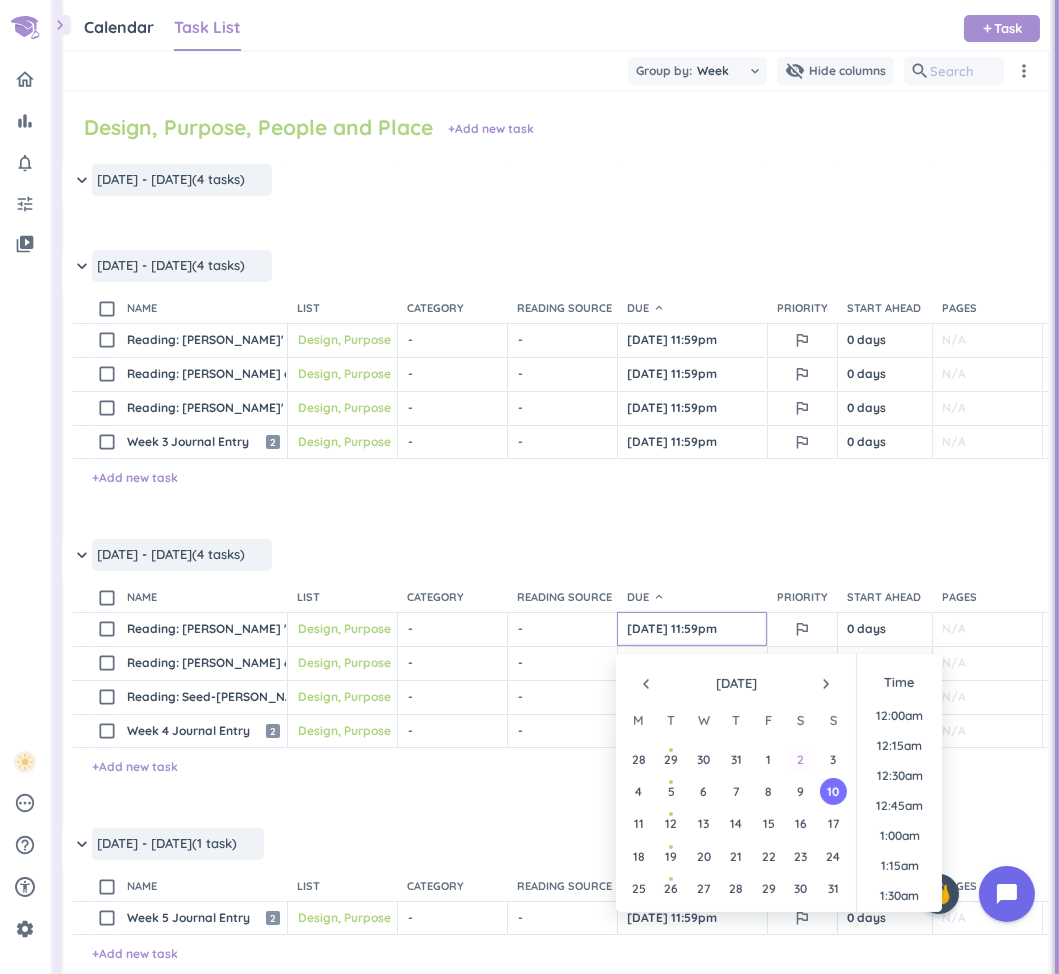 scroll, scrollTop: 2698, scrollLeft: 0, axis: vertical 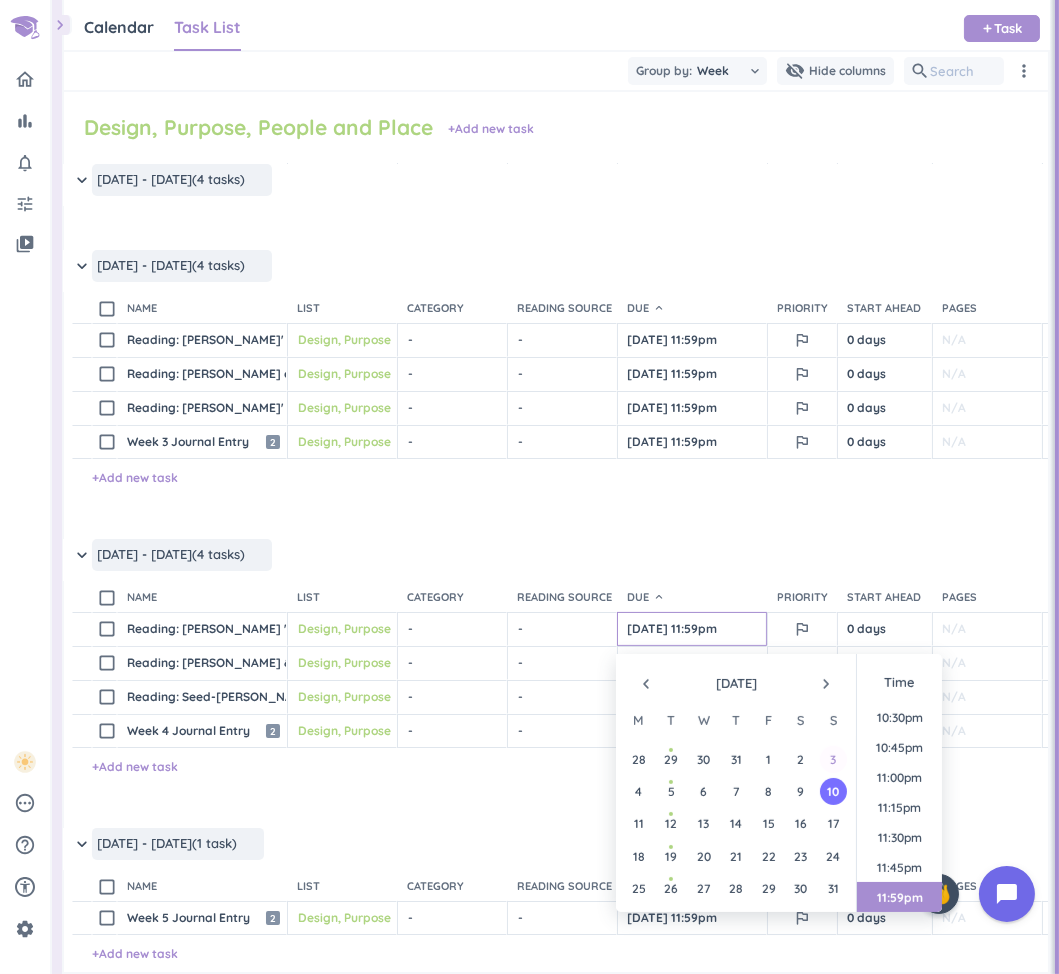 click on "3" at bounding box center (833, 759) 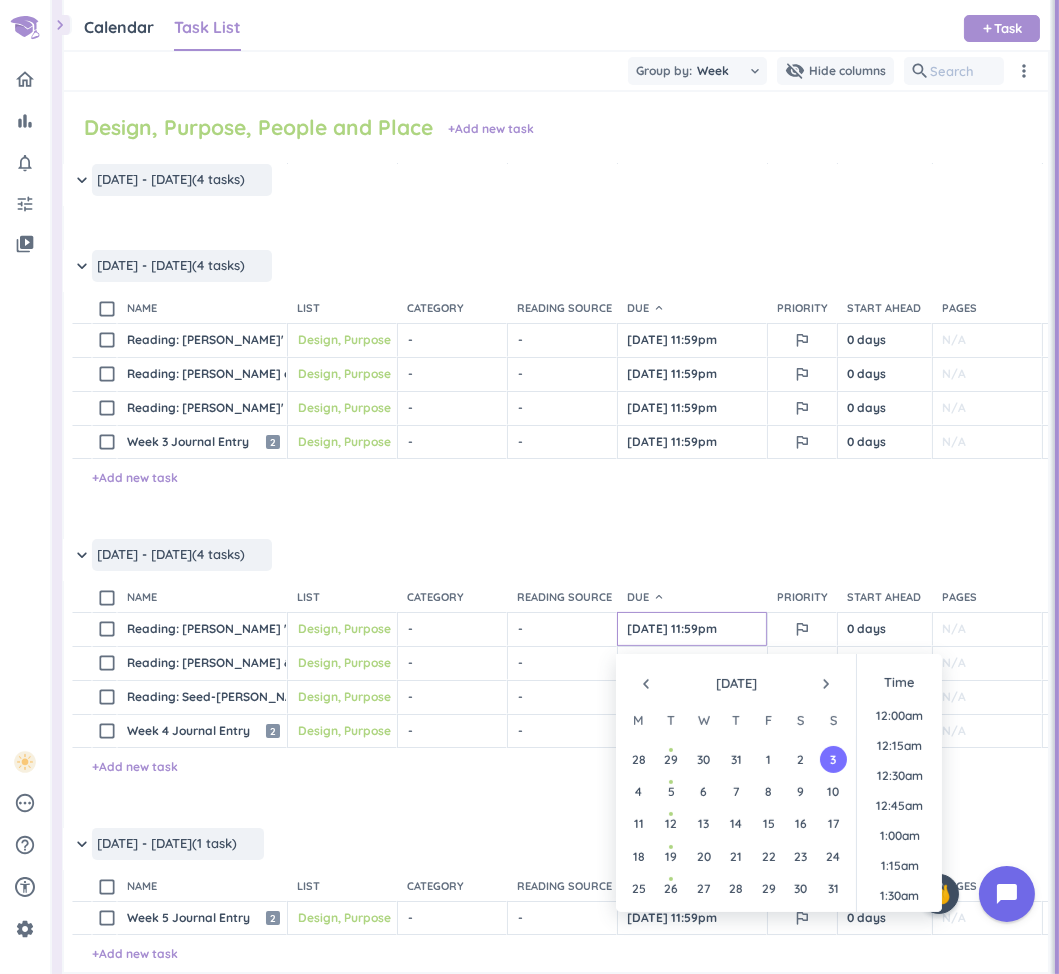 type on "[DATE] 11:59pm" 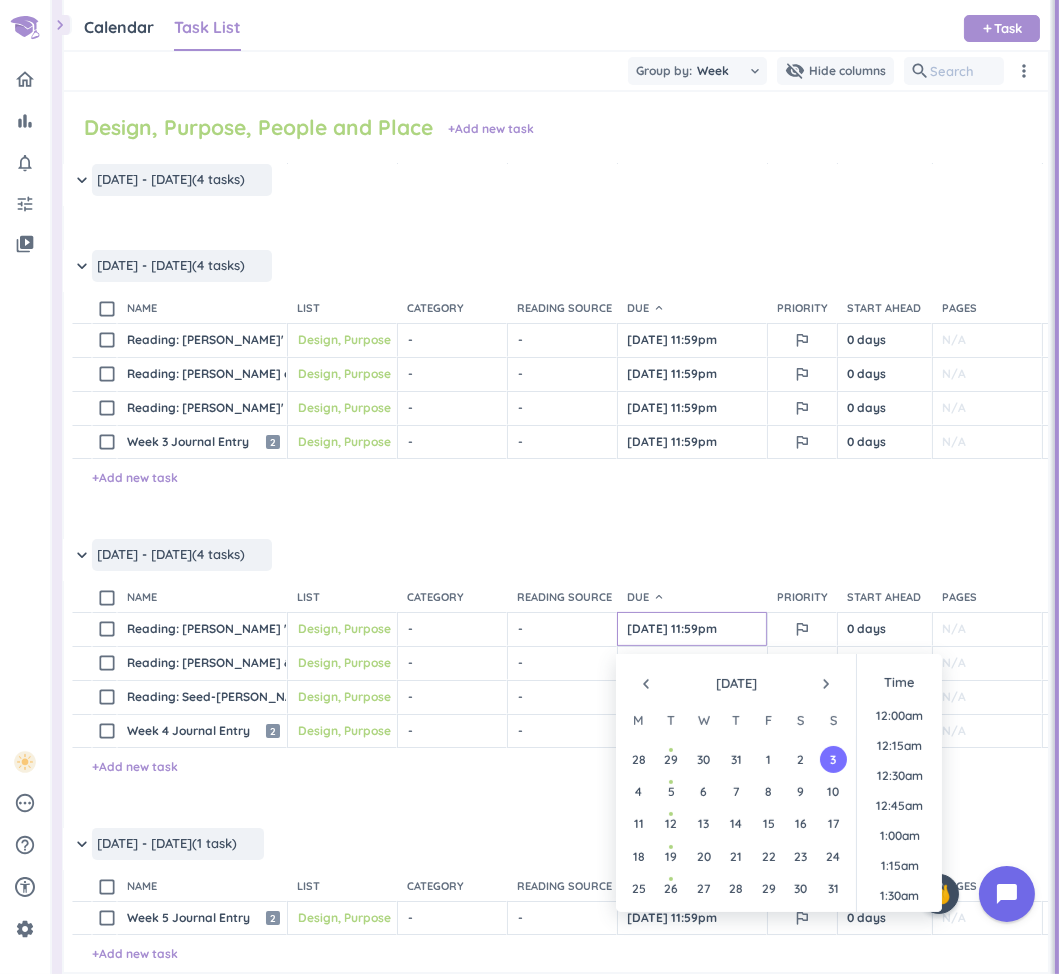 scroll, scrollTop: 2698, scrollLeft: 0, axis: vertical 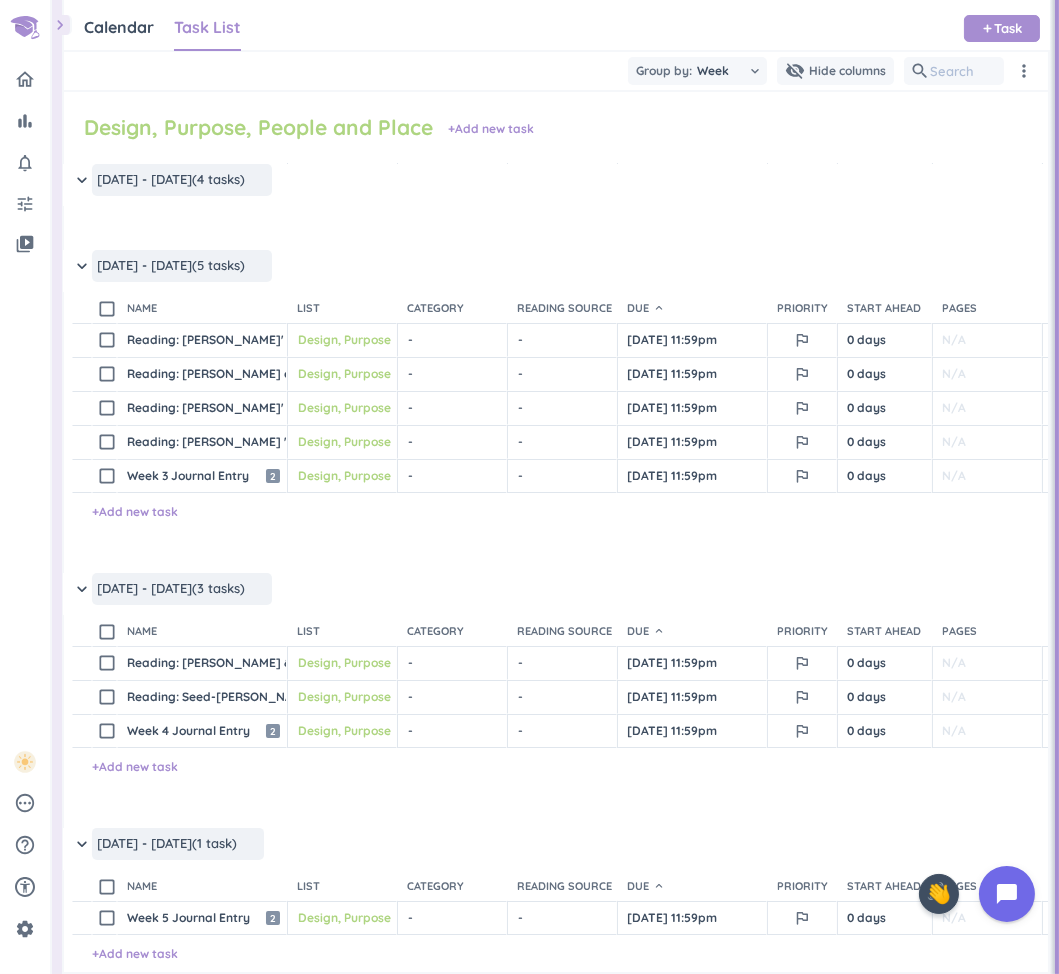 click on "content_copy check_box_outline_blank Week 4 Journal Entry Open launch 2 Design, Purpose, People and Place cancel keyboard_arrow_down - cancel keyboard_arrow_down - cancel keyboard_arrow_down [DATE] 11:59pm outlined_flag 0   days N/A 0h check_circle_outline delete_outline +  Add new task" at bounding box center (554, 771) 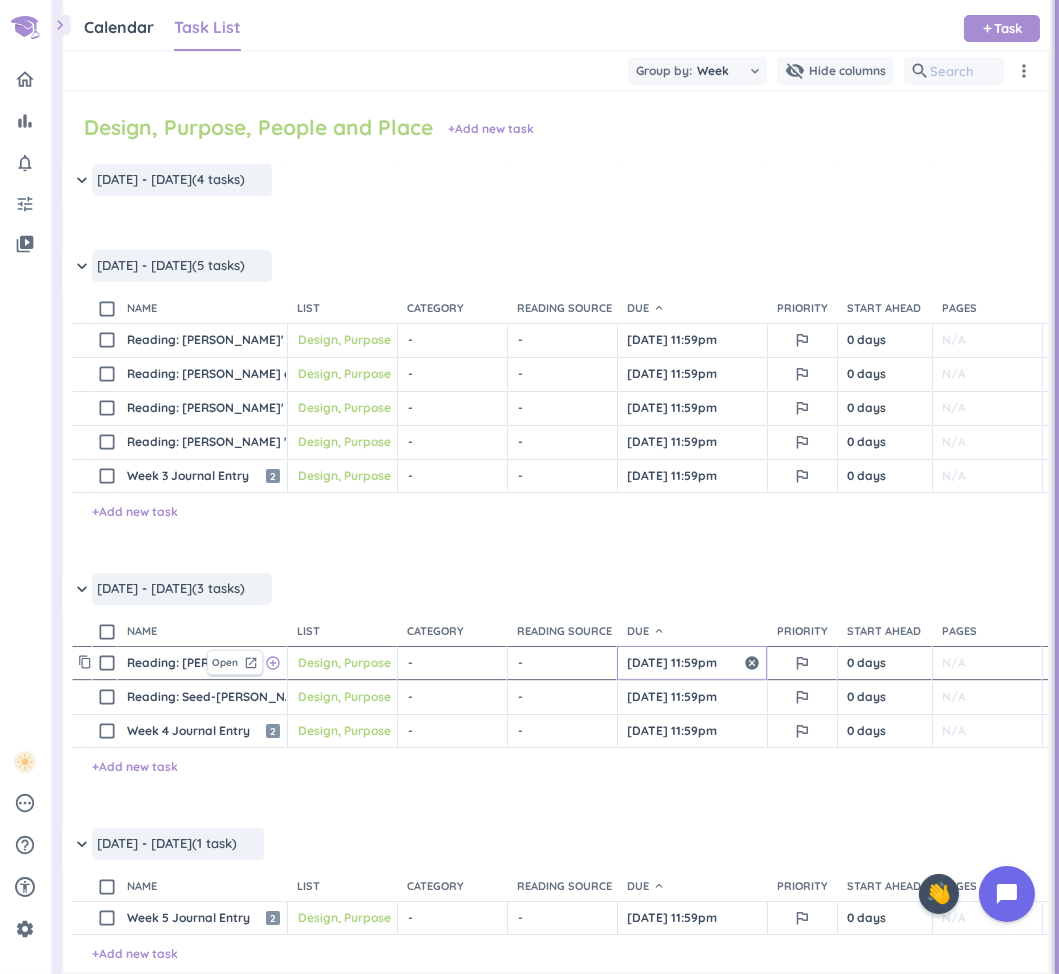 click on "[DATE] 11:59pm" at bounding box center (692, 663) 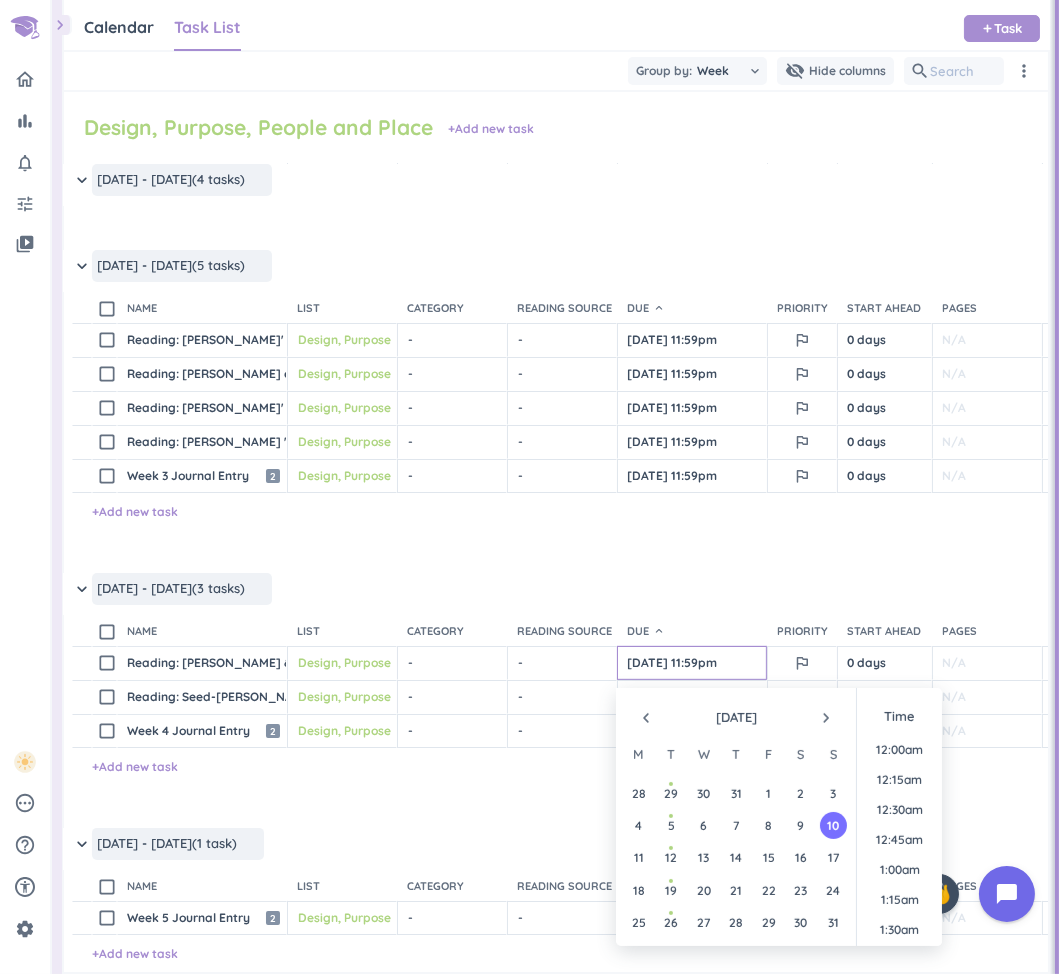 scroll, scrollTop: 2698, scrollLeft: 0, axis: vertical 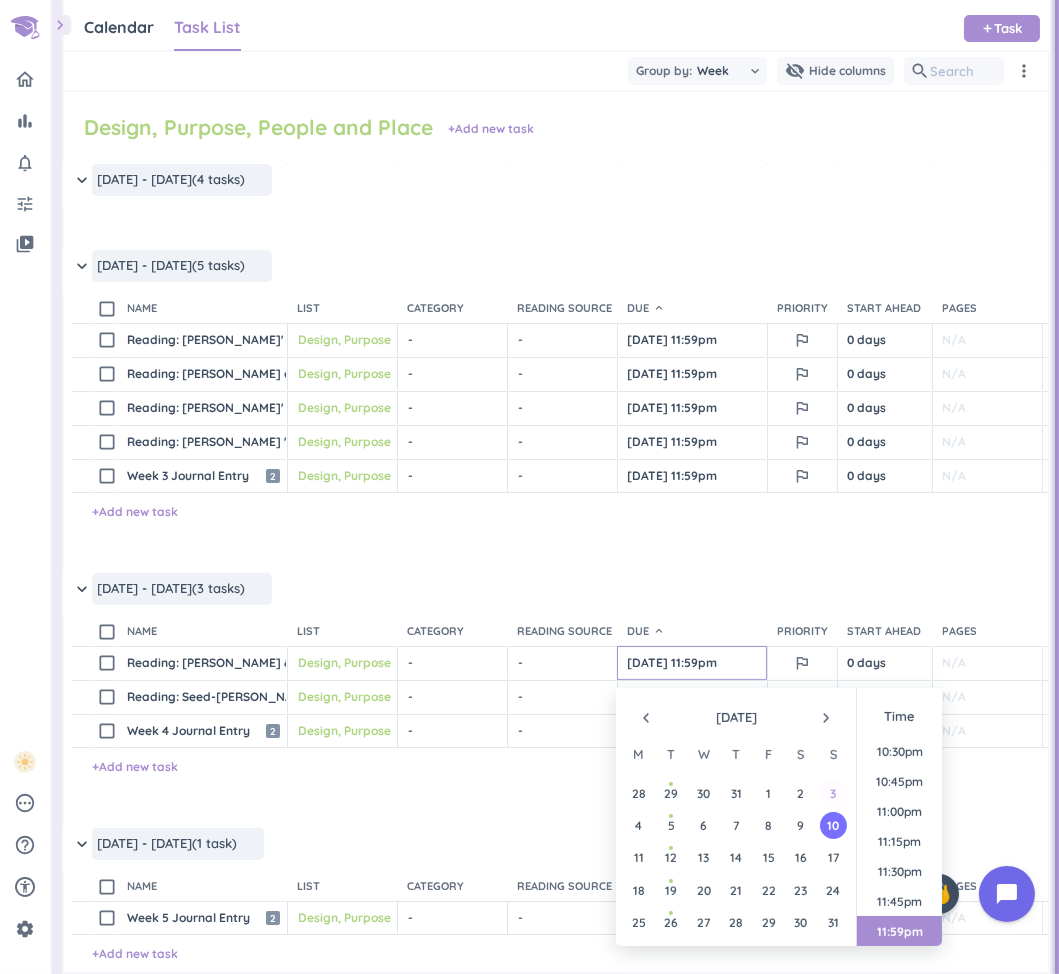click on "3" at bounding box center [833, 793] 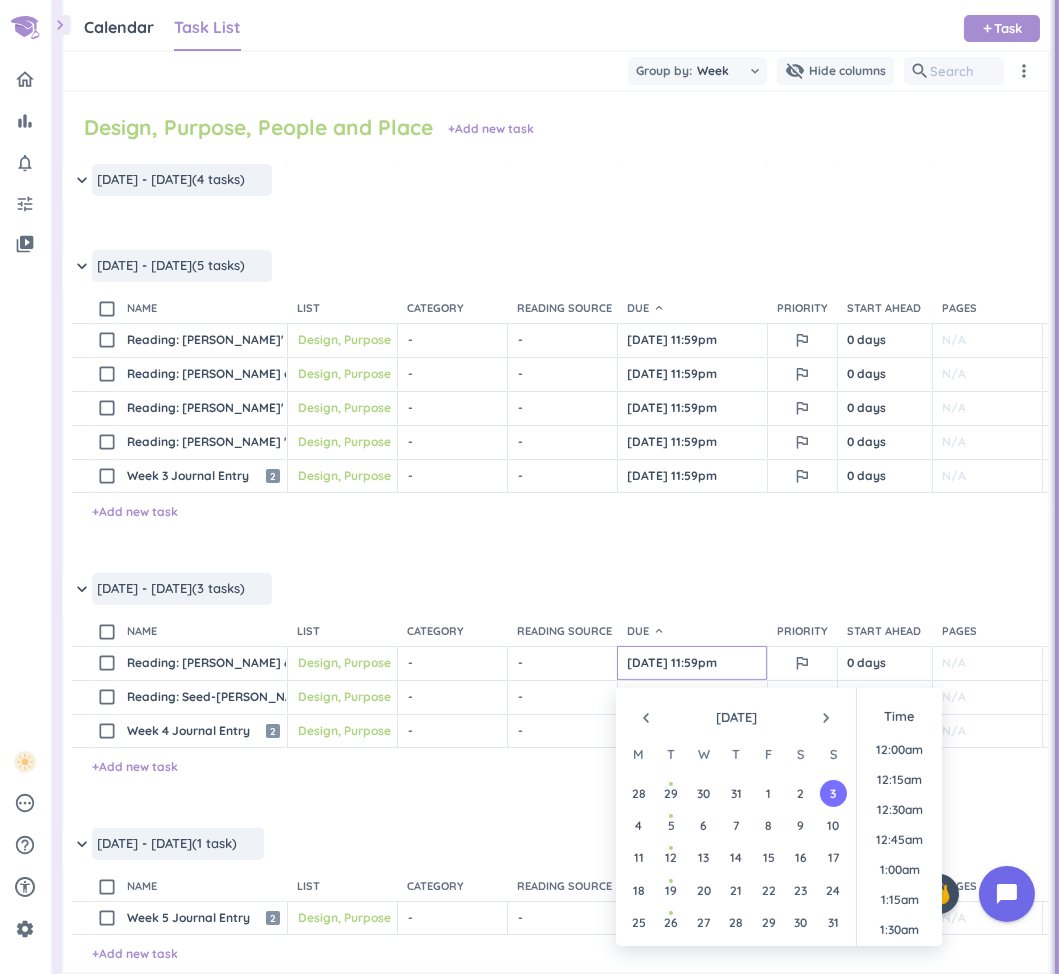 scroll, scrollTop: 2698, scrollLeft: 0, axis: vertical 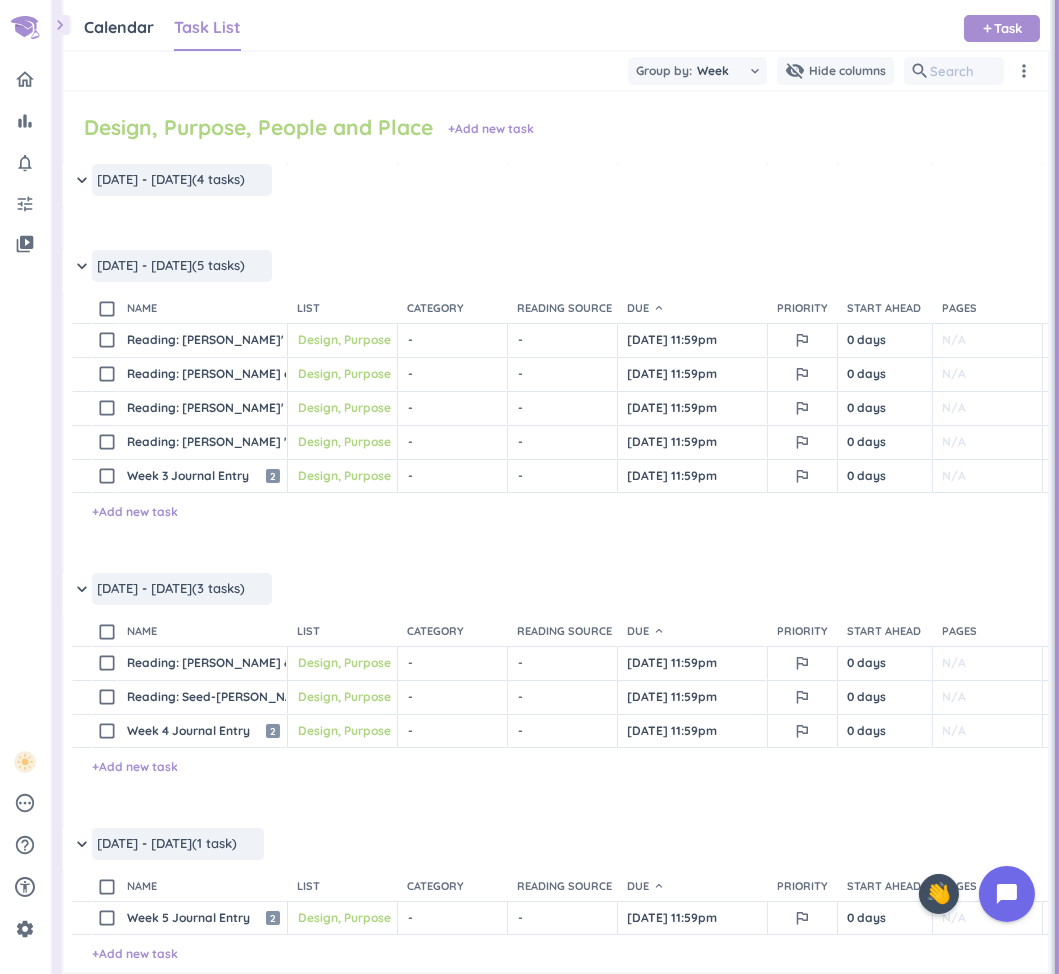 click on "keyboard_arrow_down [DATE] - [DATE]  (1 task) more_horiz" at bounding box center (621, 849) 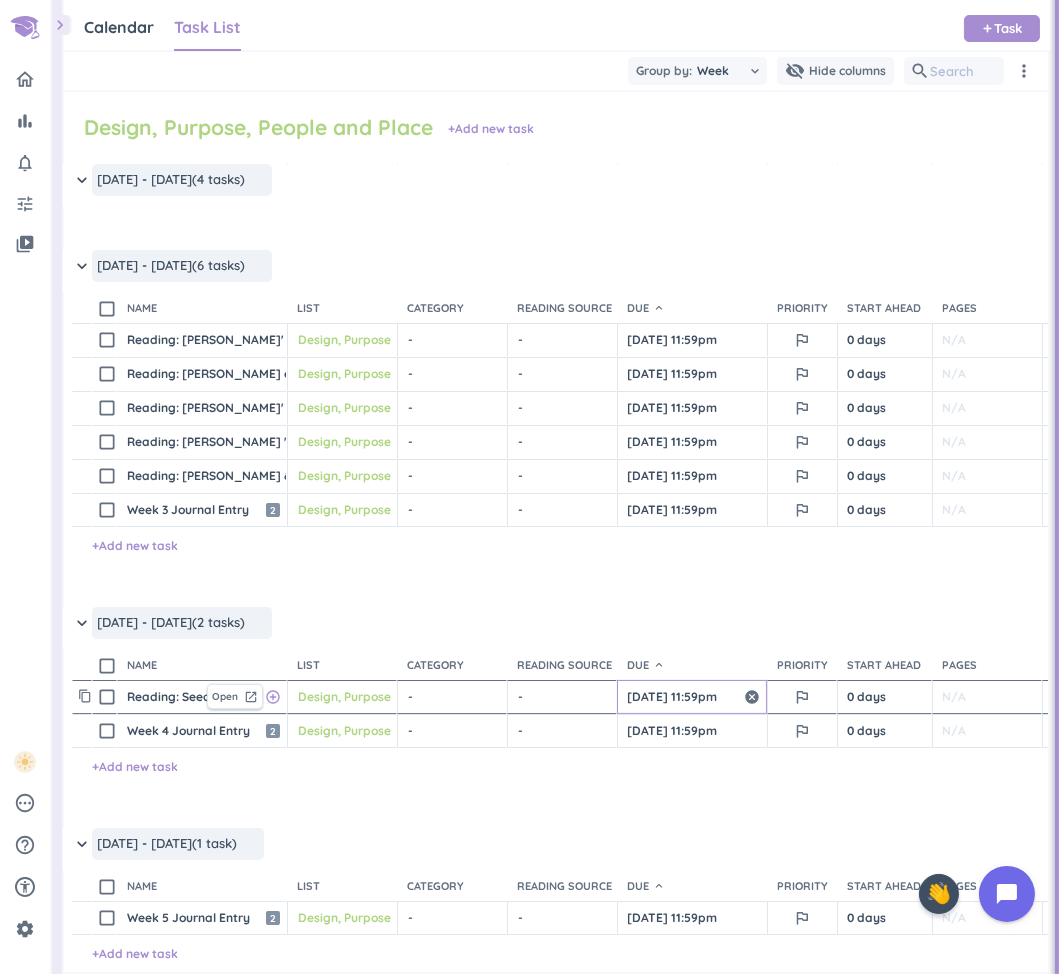 click on "[DATE] 11:59pm" at bounding box center (692, 697) 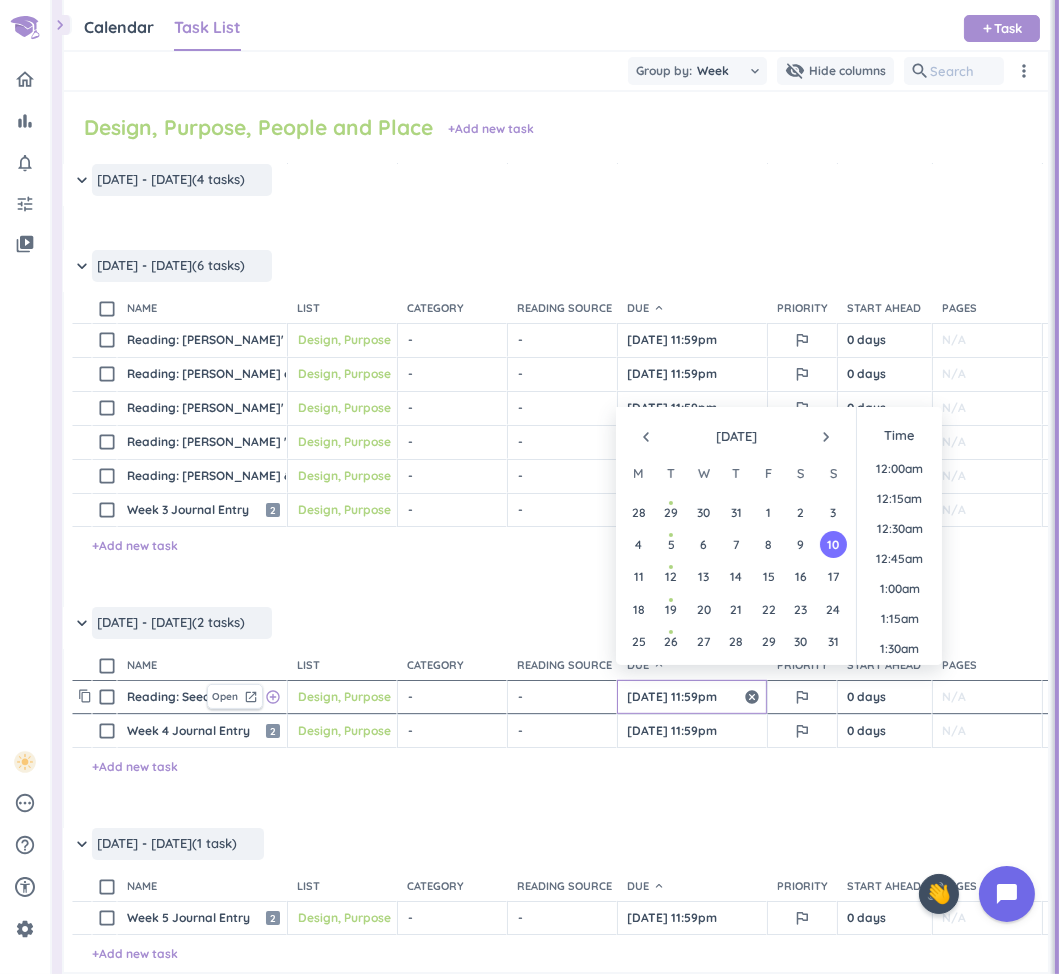 scroll, scrollTop: 2698, scrollLeft: 0, axis: vertical 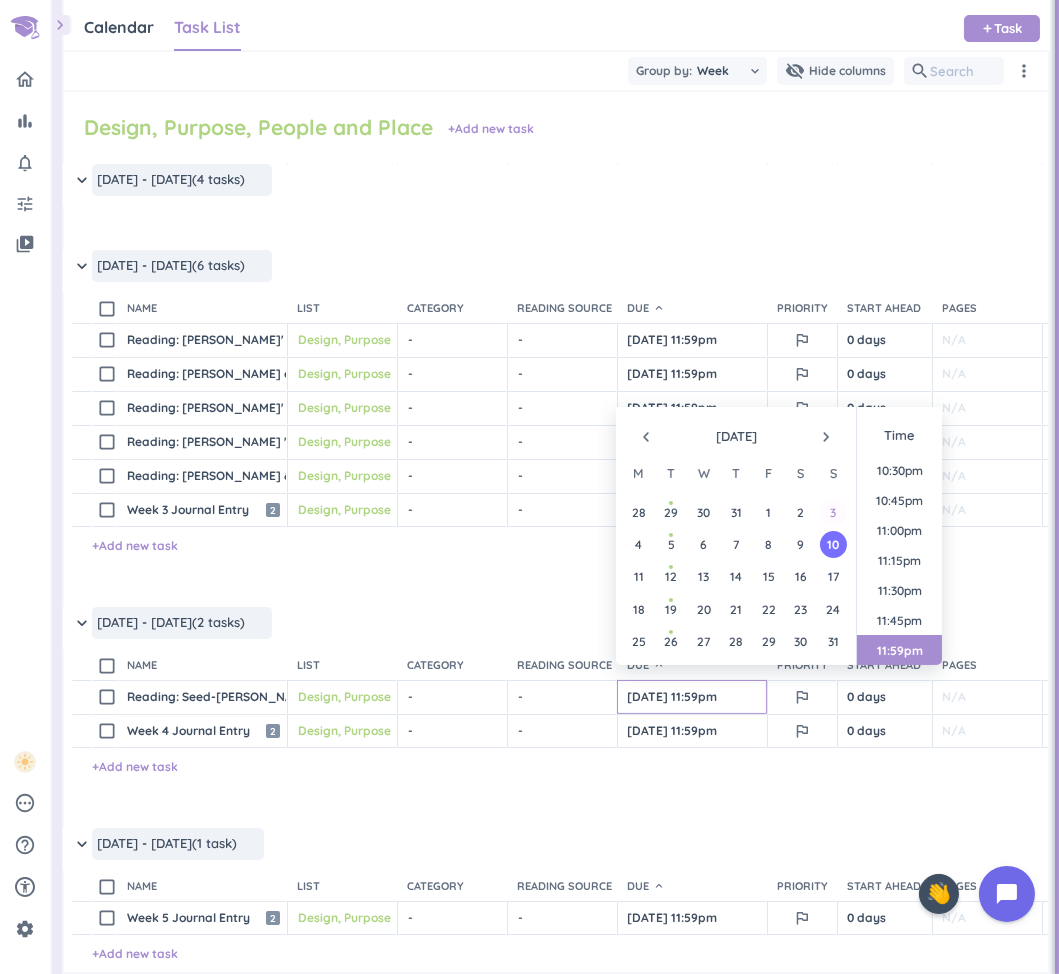 click on "3" at bounding box center (833, 512) 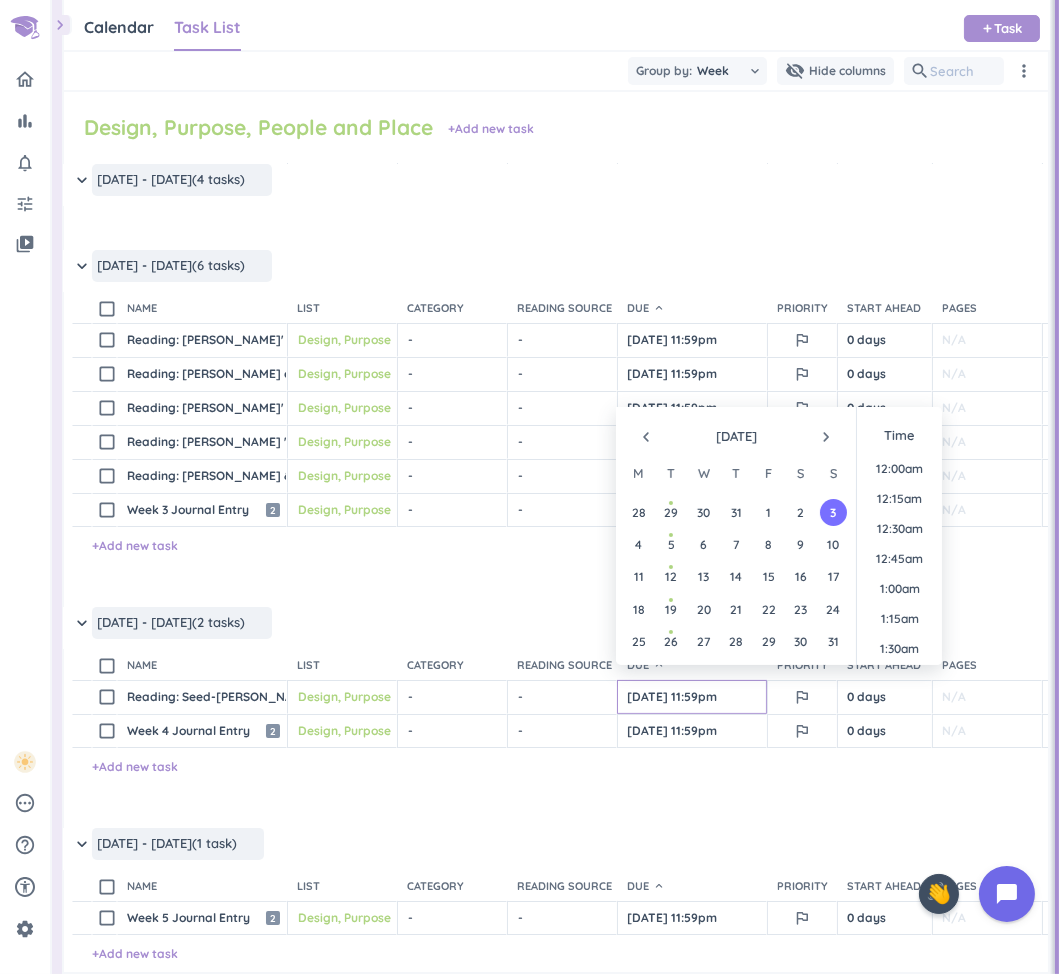 type on "[DATE] 11:59pm" 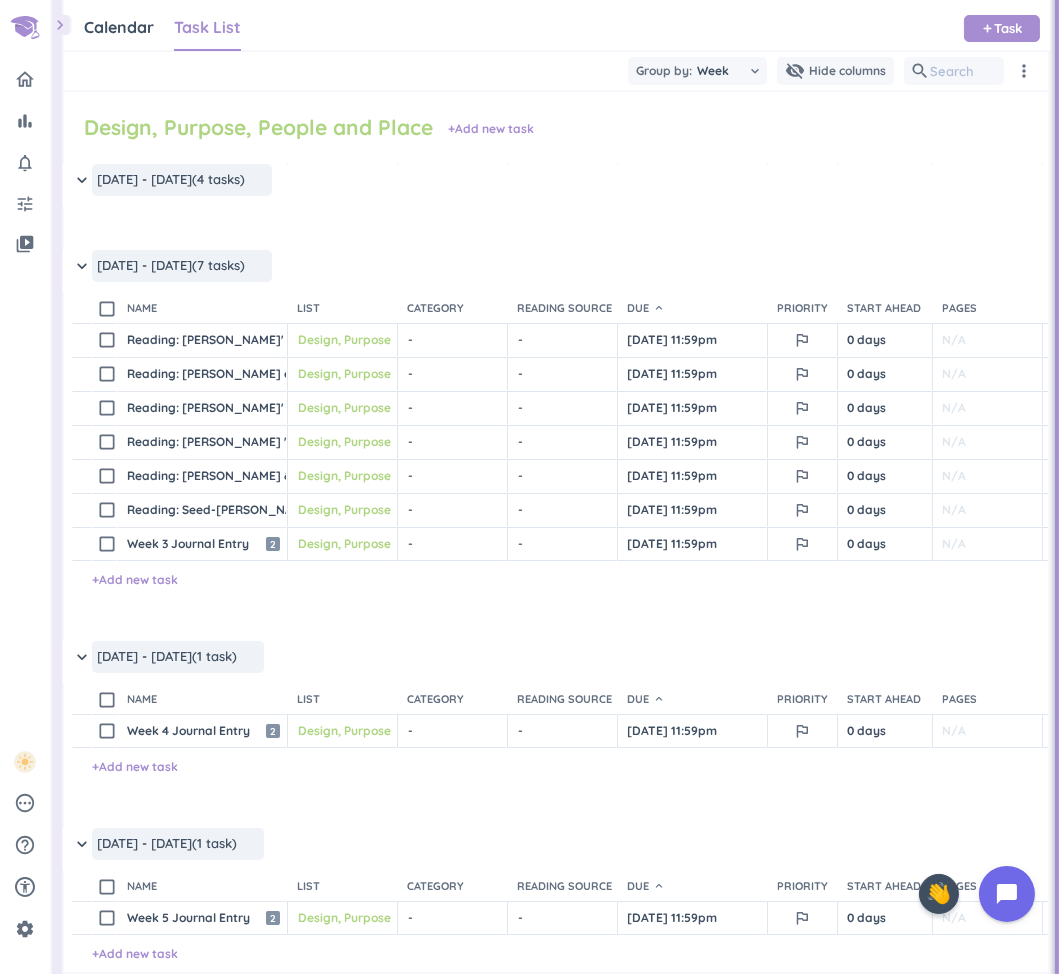 click on "content_copy check_box_outline_blank Week 3 Journal Entry Open launch 2 Design, Purpose, People and Place cancel keyboard_arrow_down - cancel keyboard_arrow_down - cancel keyboard_arrow_down [DATE] 11:59pm outlined_flag 0   days N/A 0h check_circle_outline delete_outline +  Add new task" at bounding box center [554, 584] 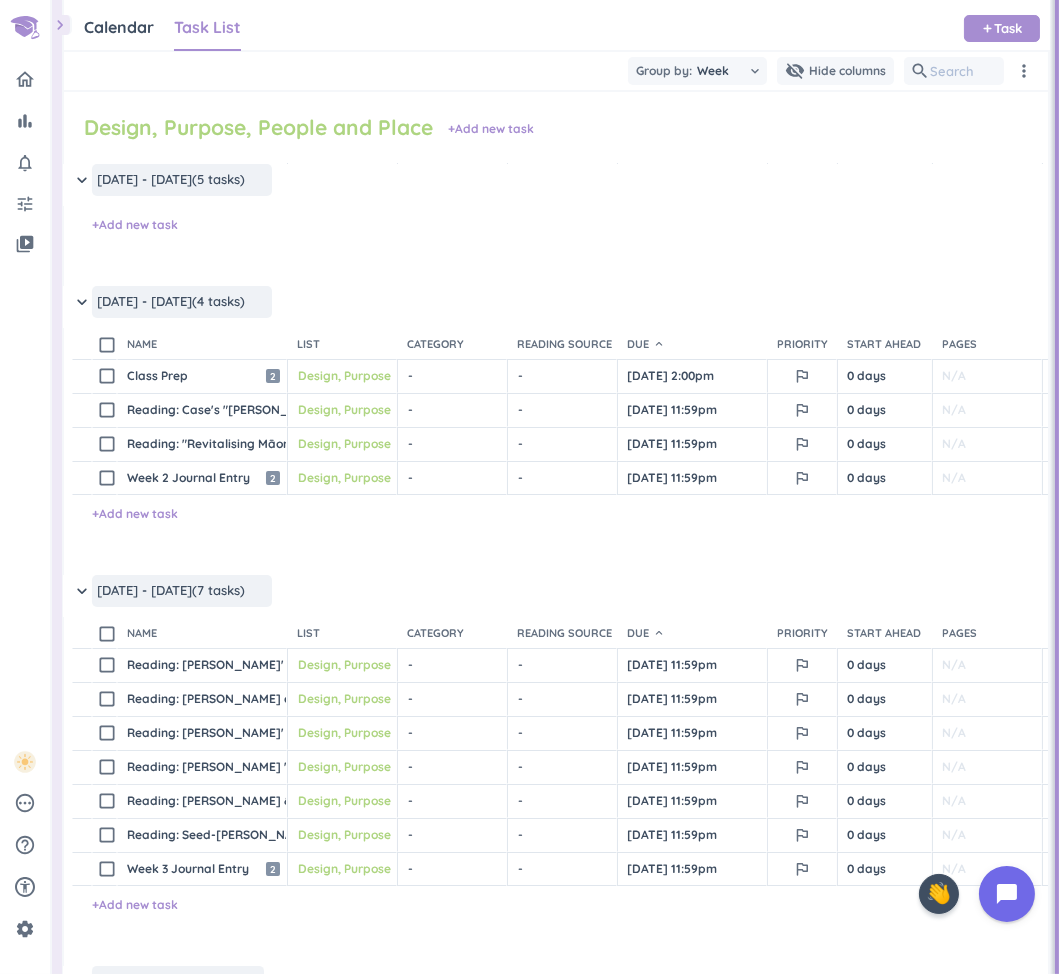 scroll, scrollTop: 204, scrollLeft: 2, axis: both 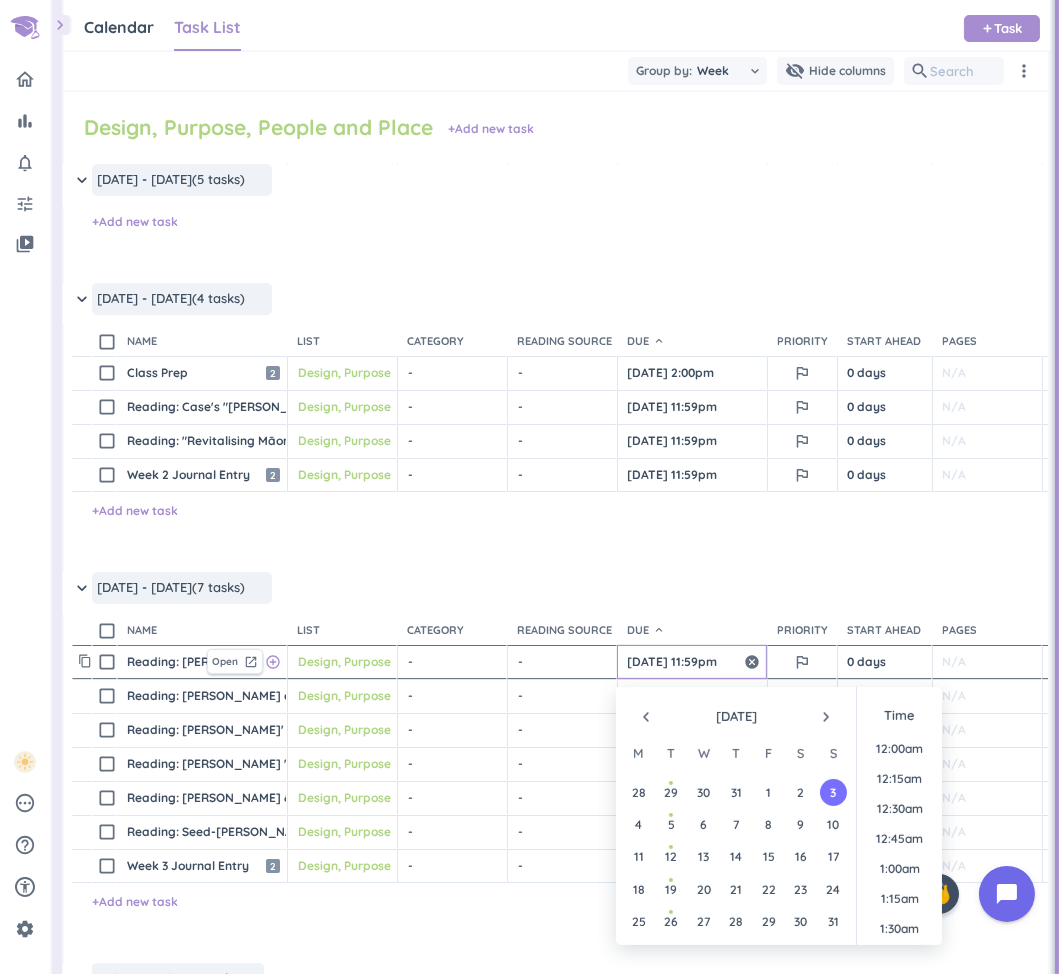 click on "[DATE] 11:59pm" at bounding box center [692, 662] 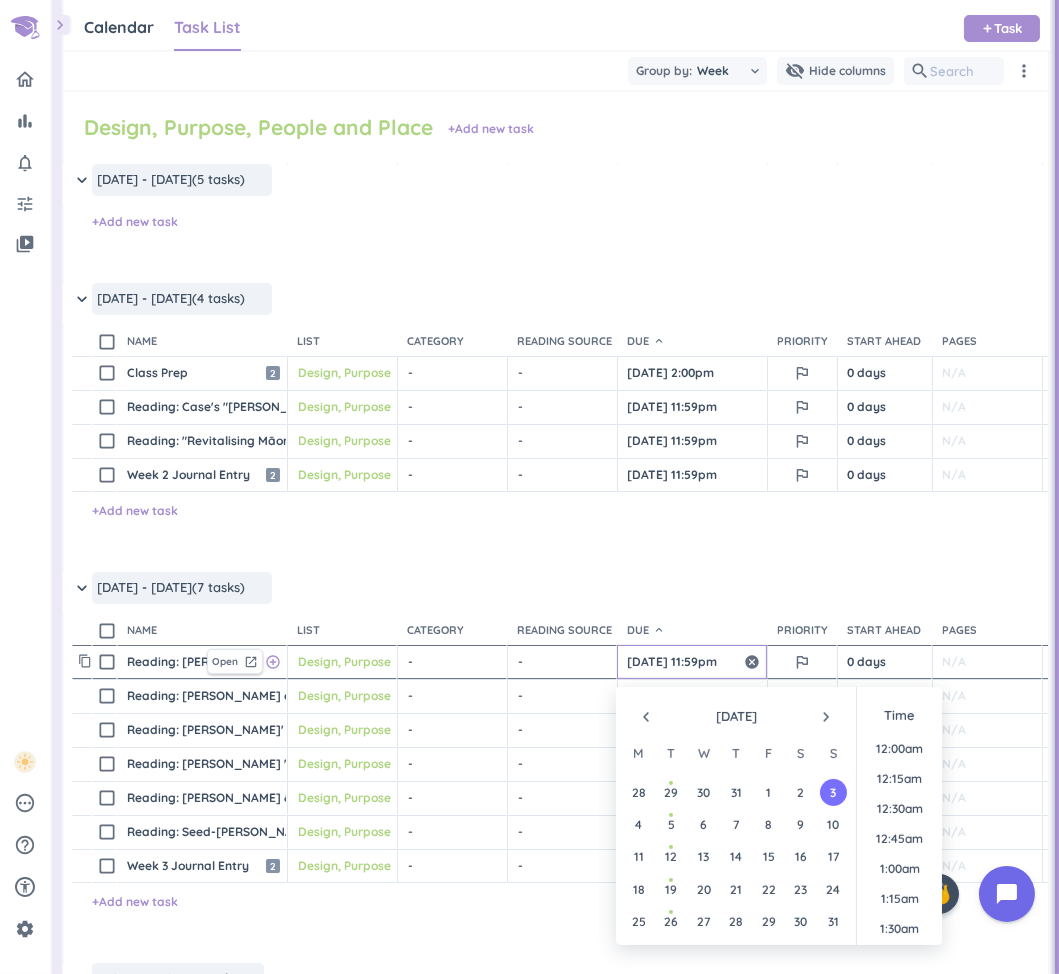 scroll, scrollTop: 2698, scrollLeft: 0, axis: vertical 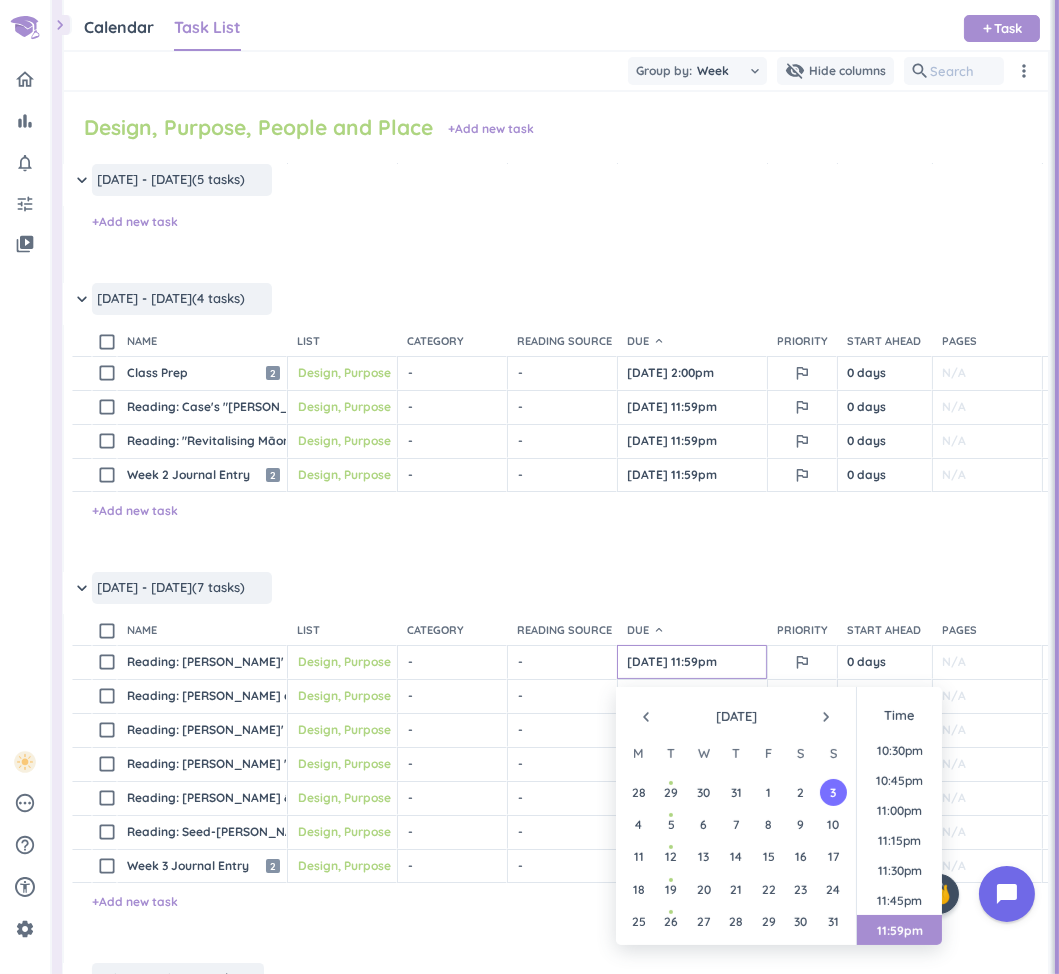 click on "navigate_before" at bounding box center [646, 717] 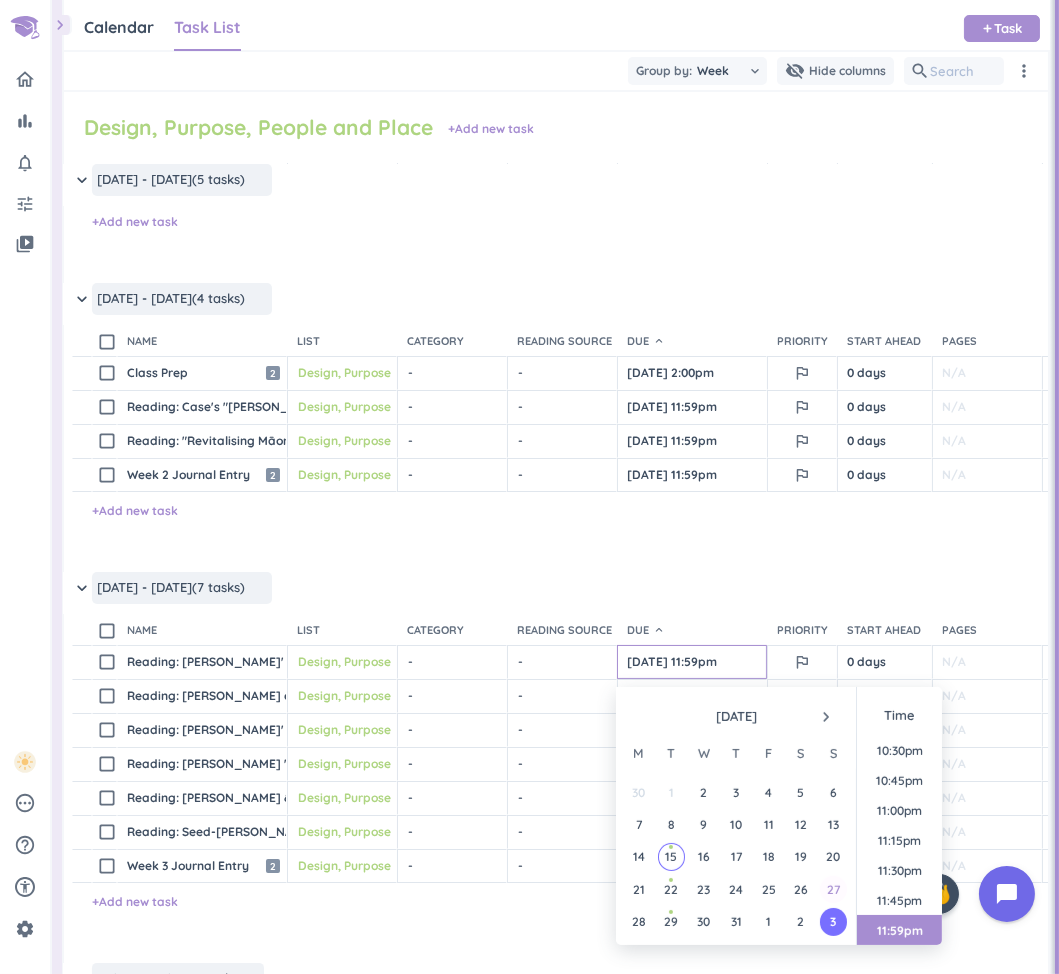 click on "27" at bounding box center (833, 889) 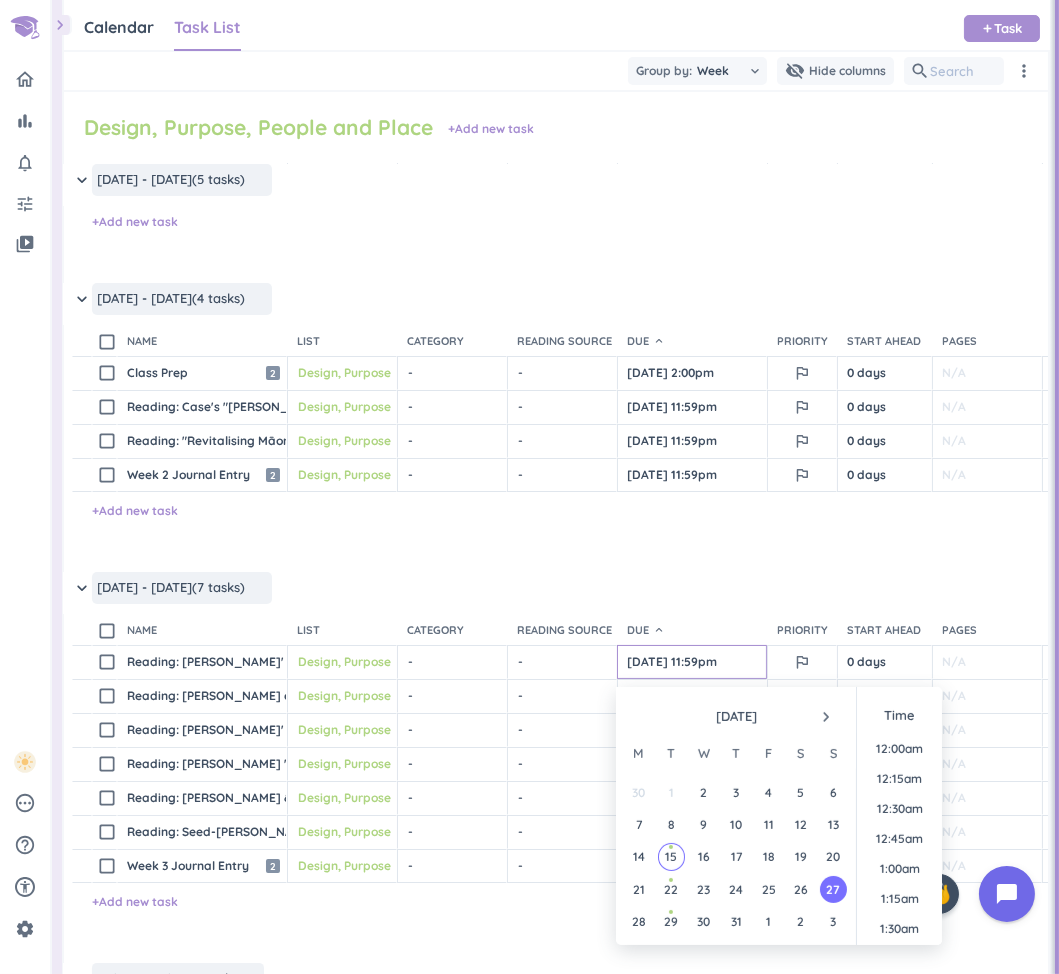 scroll, scrollTop: 2698, scrollLeft: 0, axis: vertical 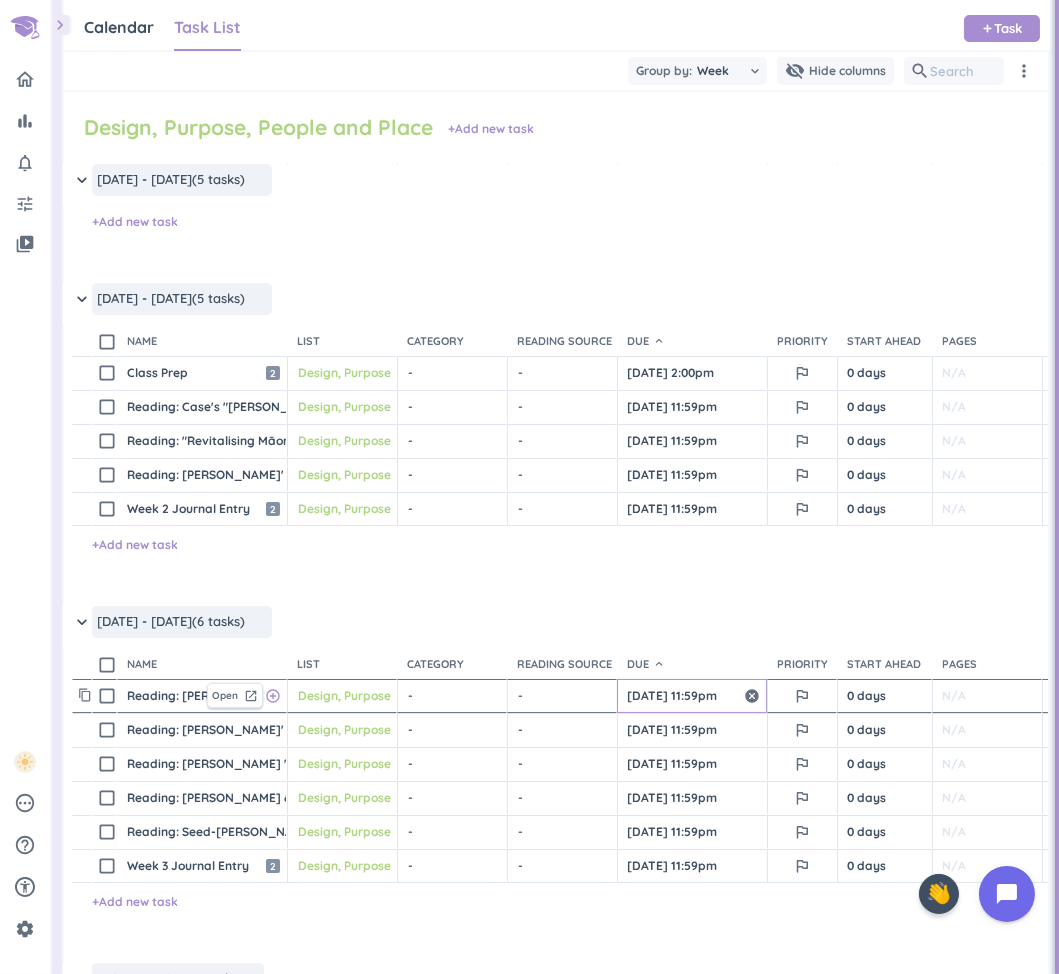 click on "[DATE] 11:59pm" at bounding box center [692, 696] 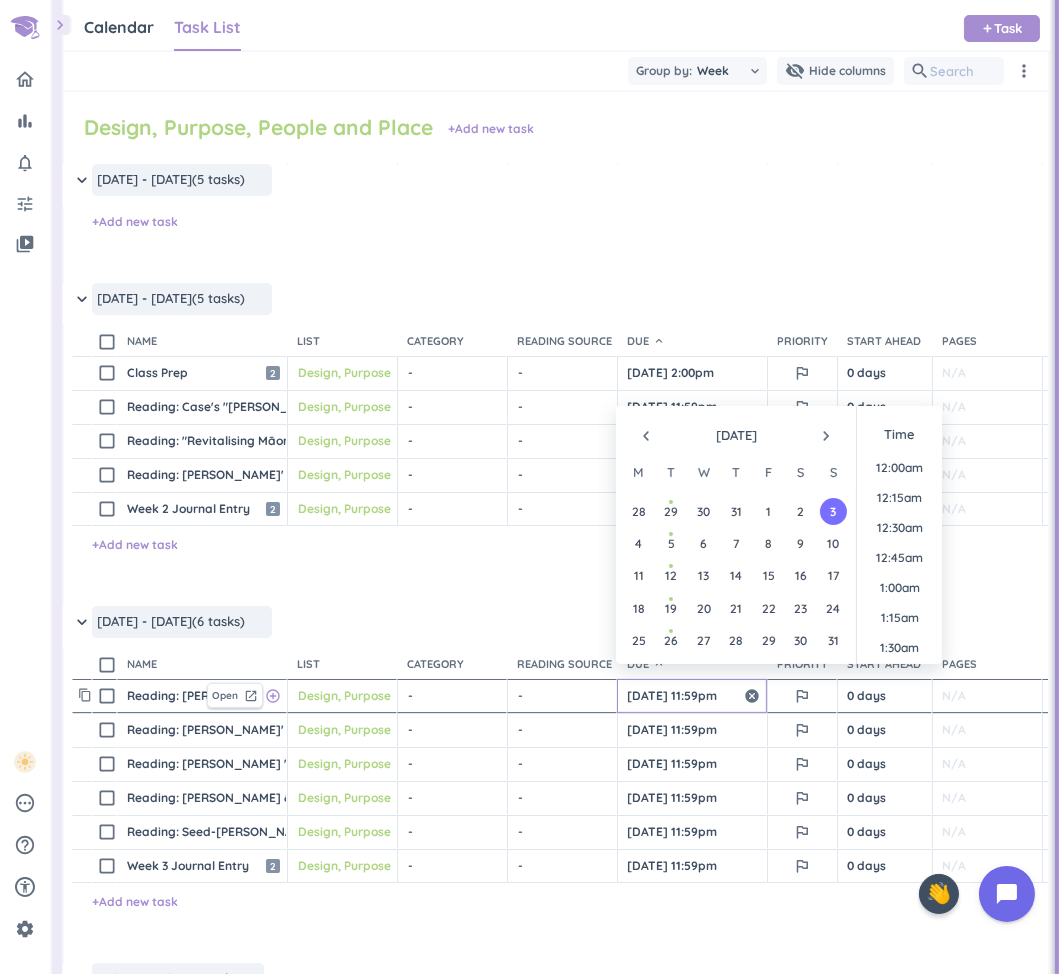 scroll, scrollTop: 2698, scrollLeft: 0, axis: vertical 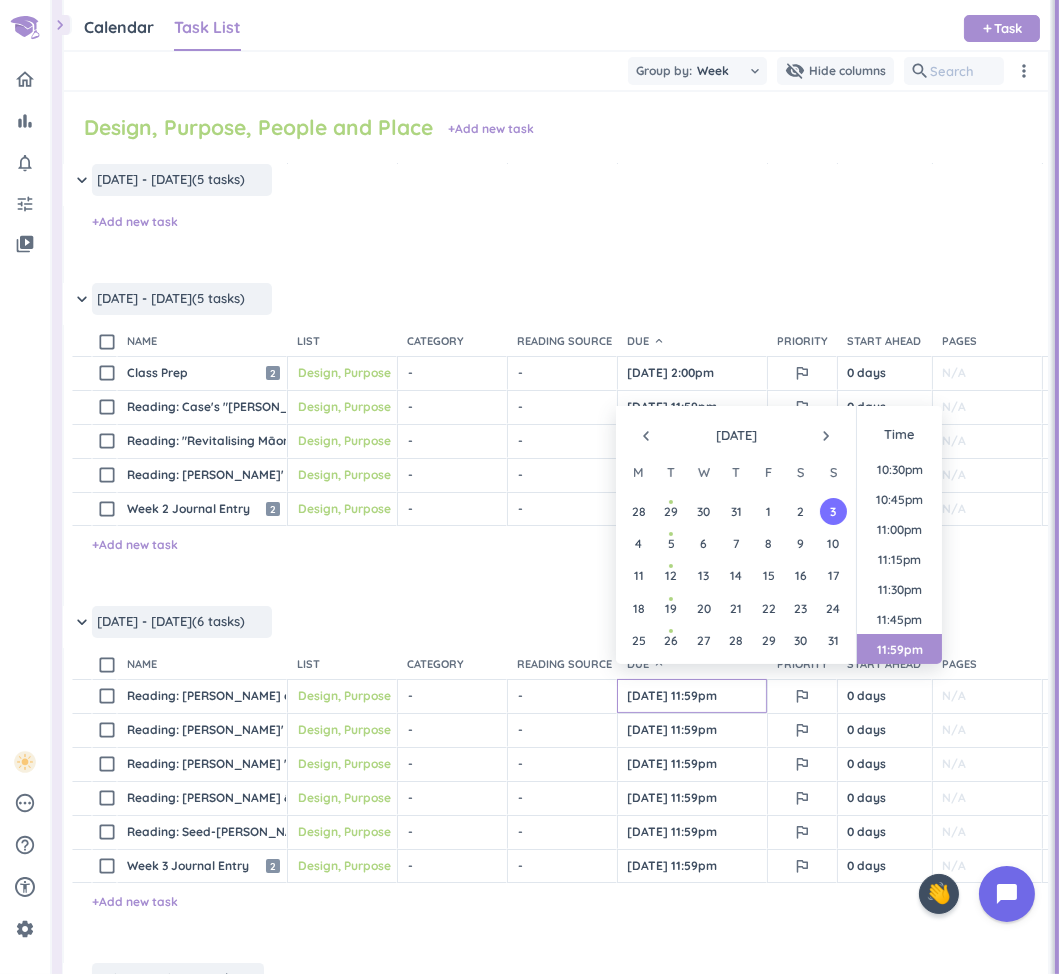 click on "navigate_before [DATE] navigate_next" at bounding box center [736, 431] 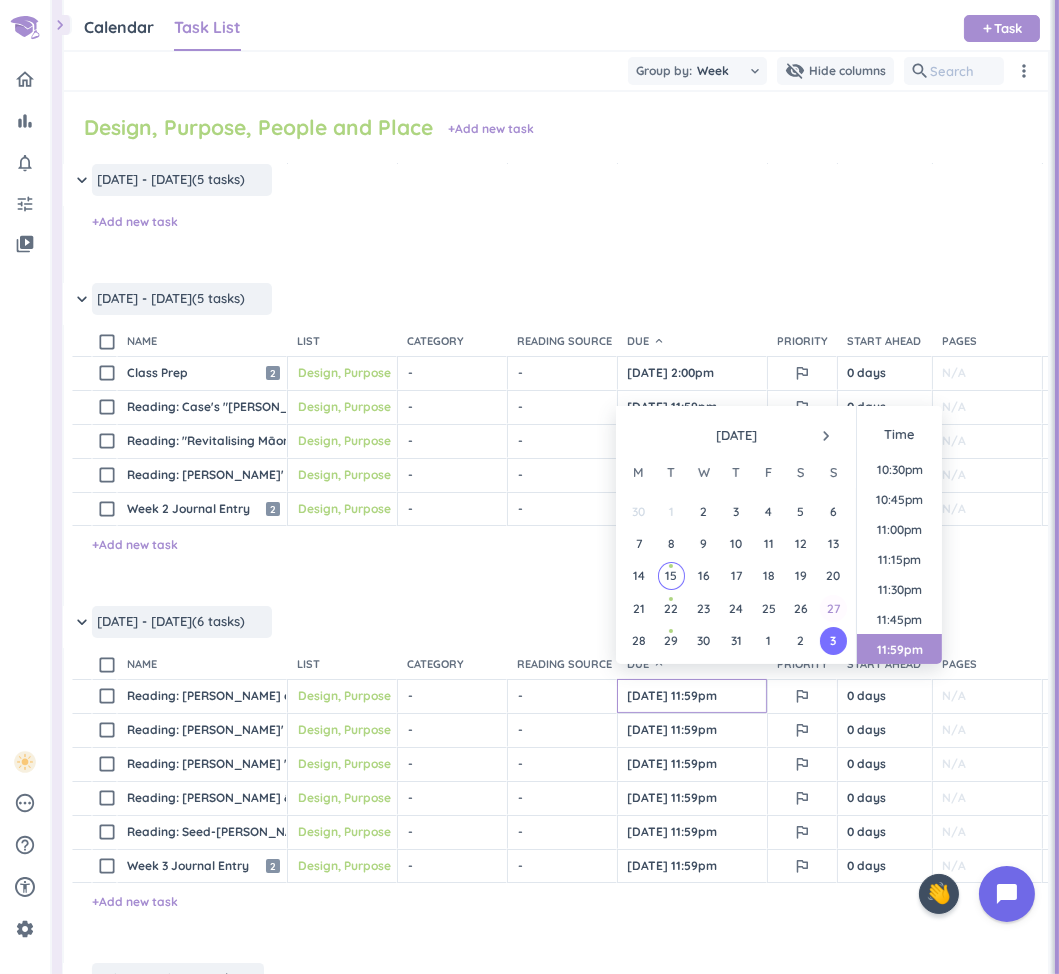 click on "27" at bounding box center [833, 608] 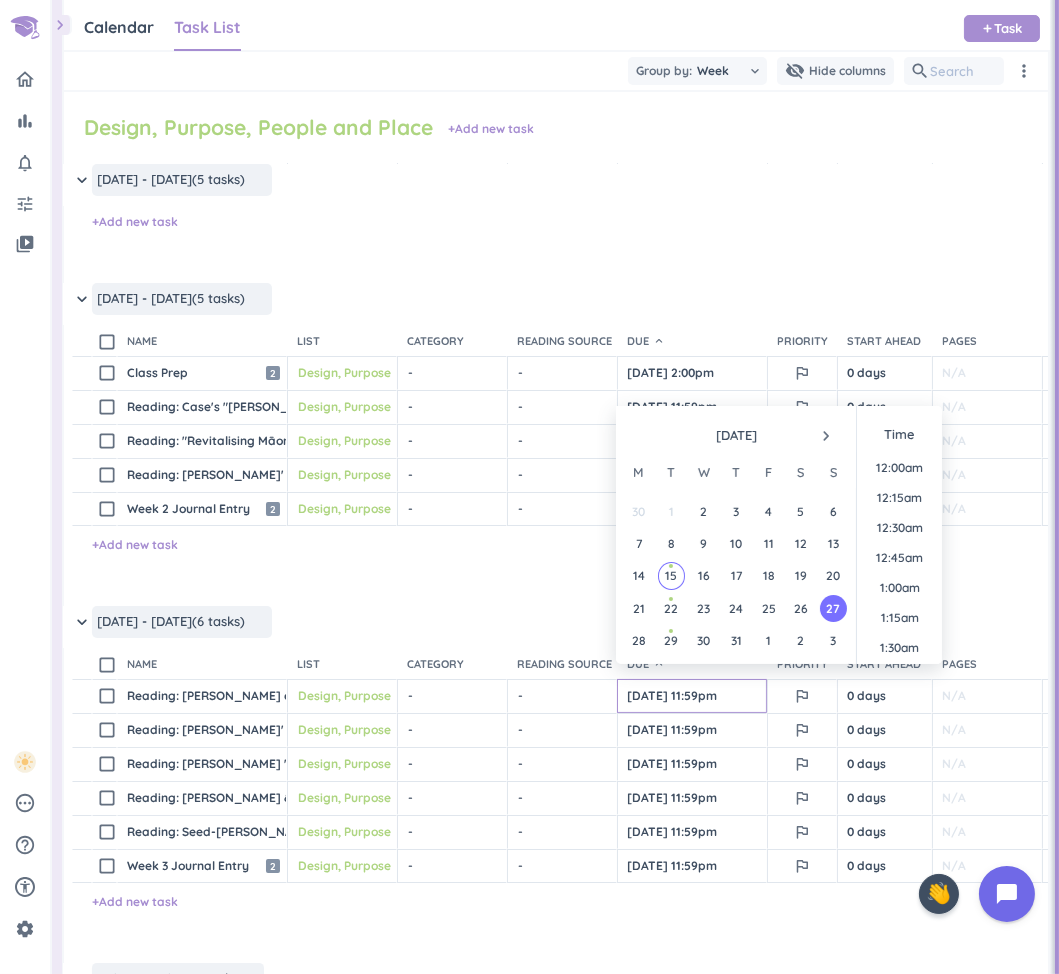 scroll, scrollTop: 2698, scrollLeft: 0, axis: vertical 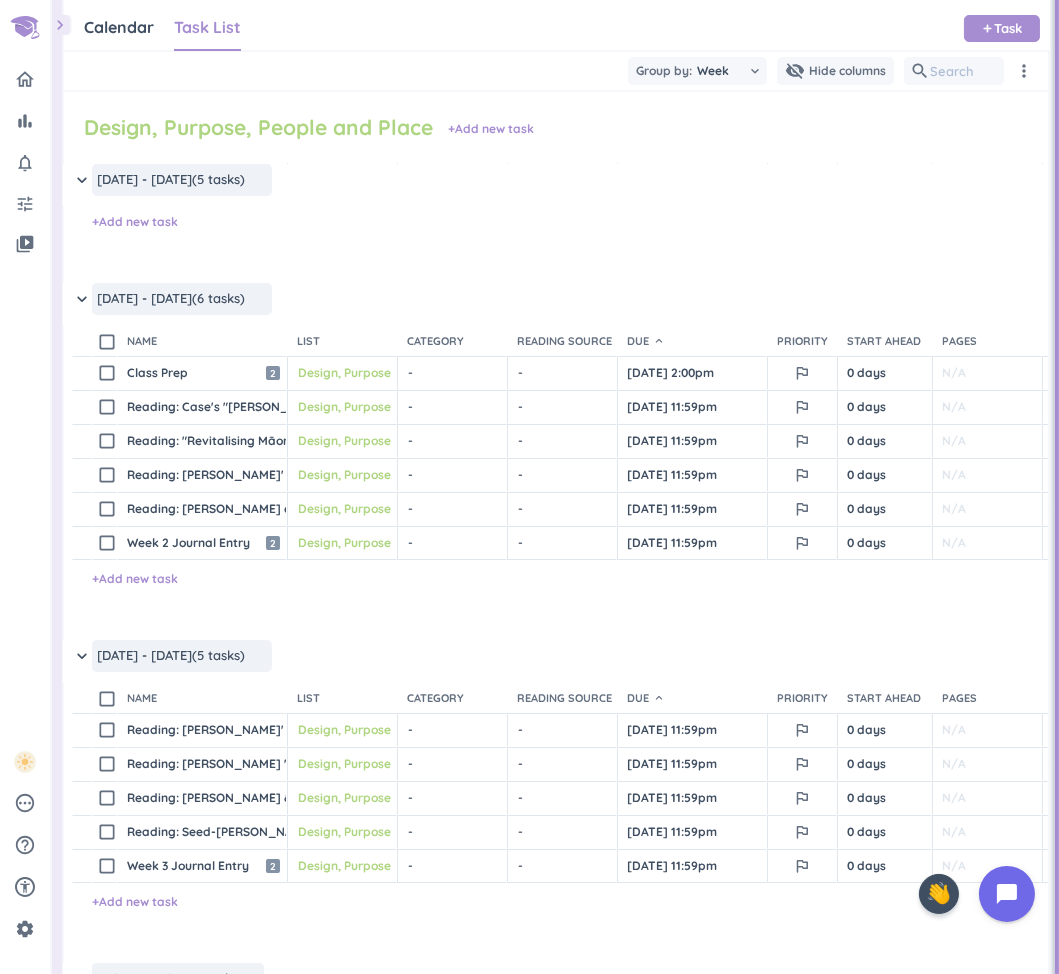 click on "content_copy check_box_outline_blank Week 2 Journal Entry Open launch 2 Design, Purpose, People and Place cancel keyboard_arrow_down - cancel keyboard_arrow_down - cancel keyboard_arrow_down [DATE] 11:59pm outlined_flag 0   days N/A 0h check_circle_outline delete_outline +  Add new task" at bounding box center [554, 583] 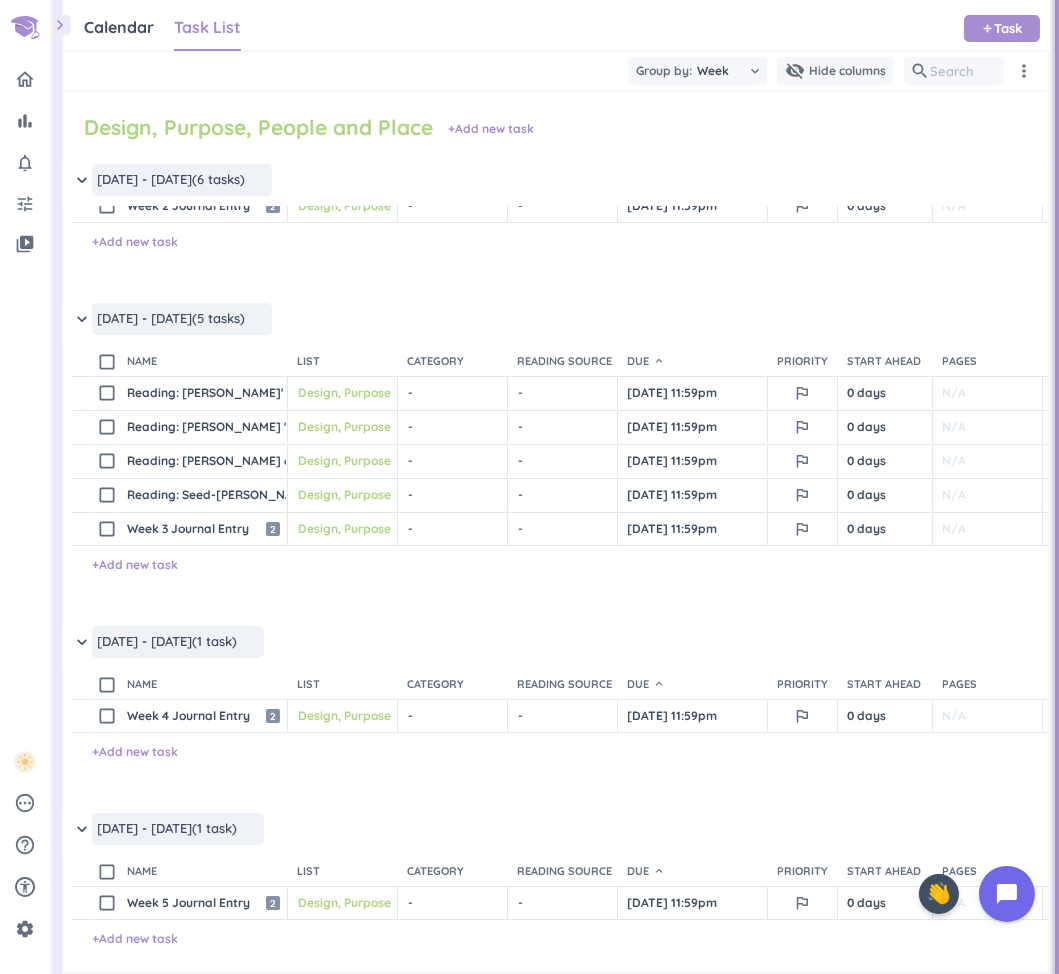 scroll, scrollTop: 189, scrollLeft: 2, axis: both 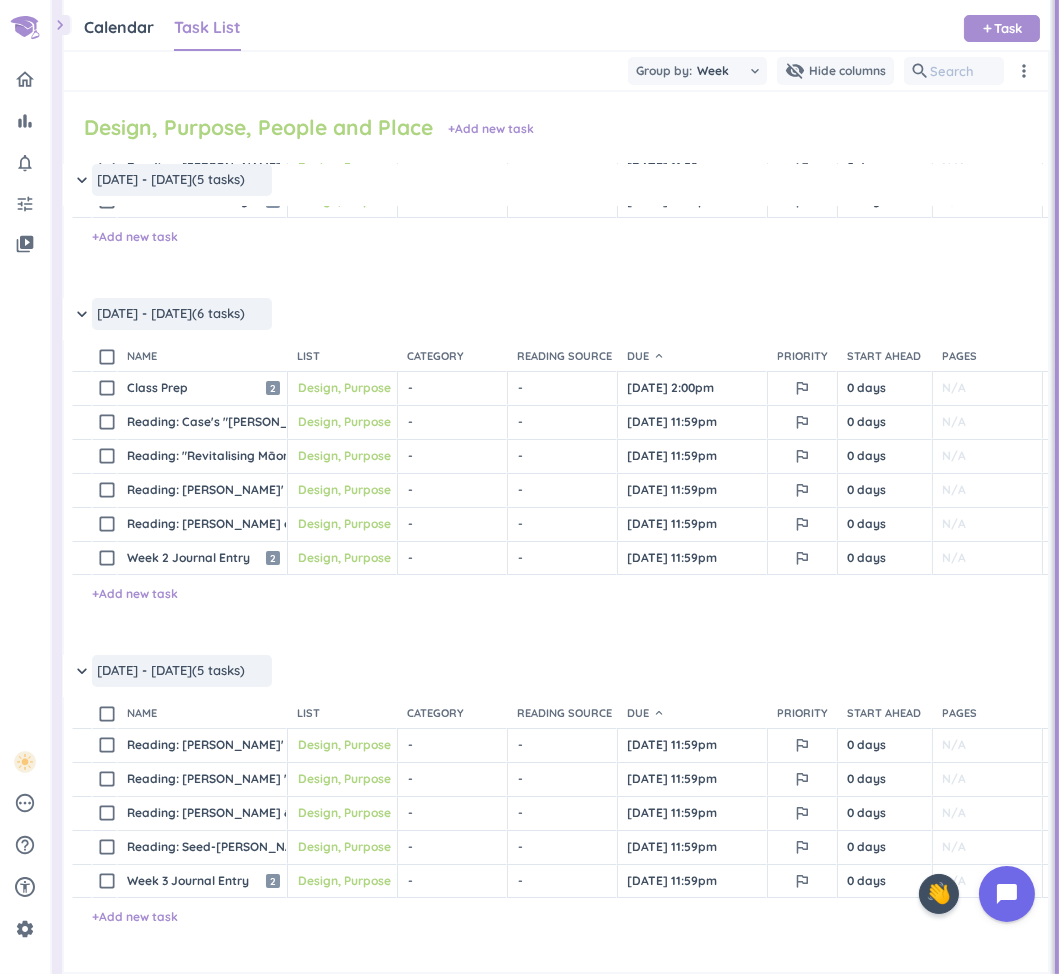 click on "chevron_right" at bounding box center (60, 25) 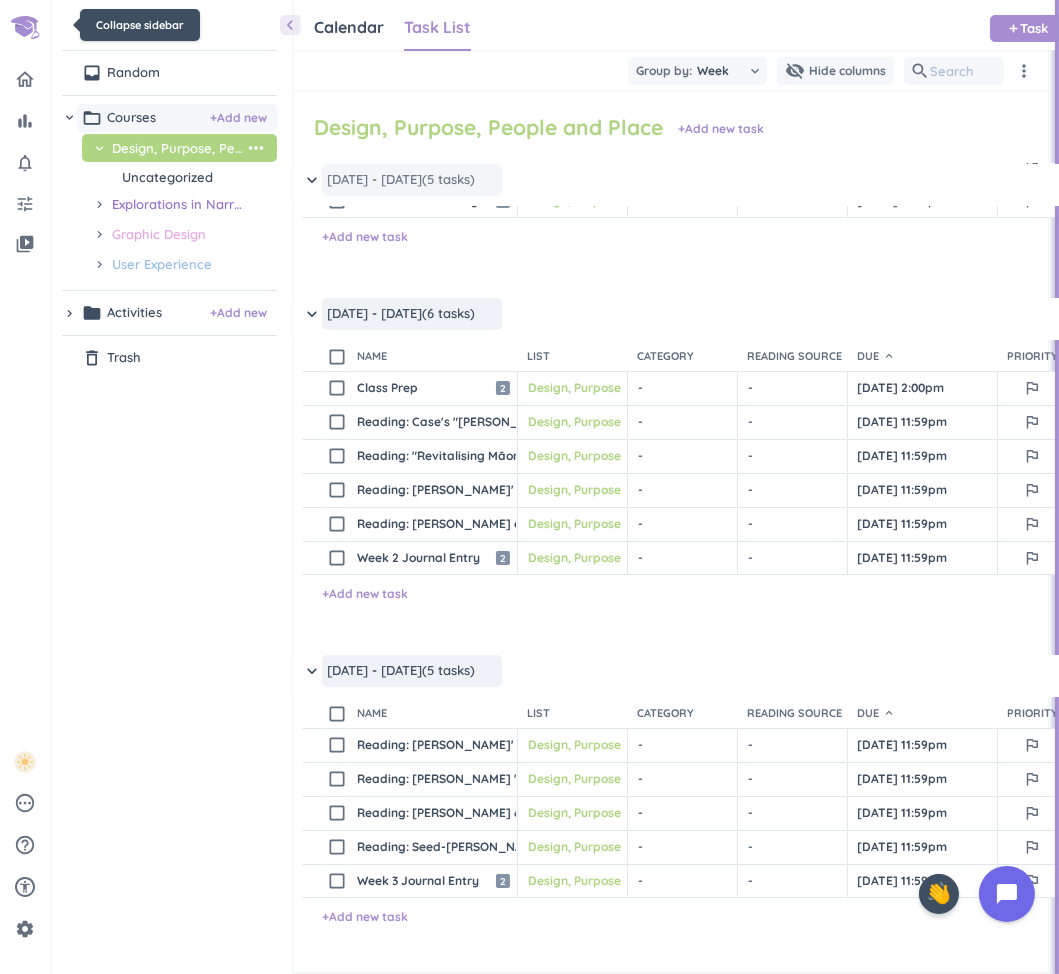 scroll, scrollTop: 50, scrollLeft: 756, axis: both 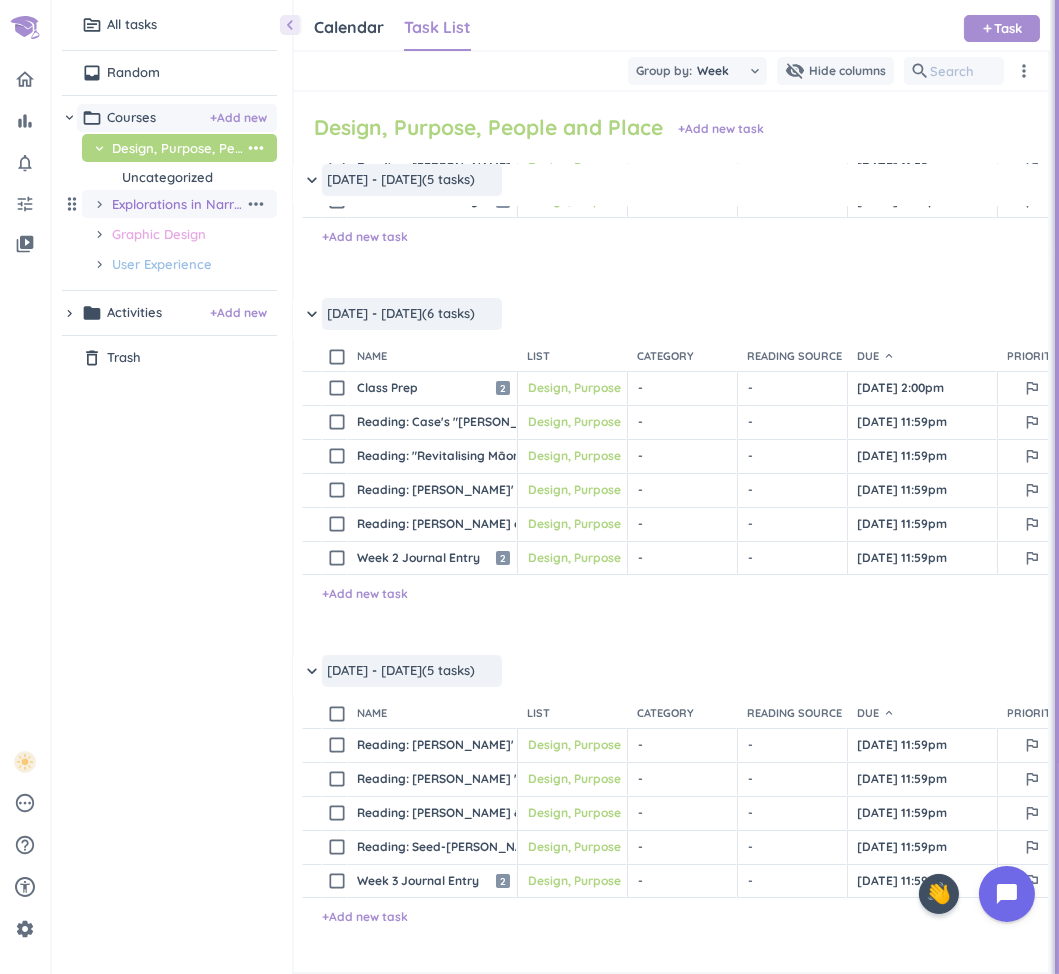 click on "Explorations in Narrative" at bounding box center (178, 204) 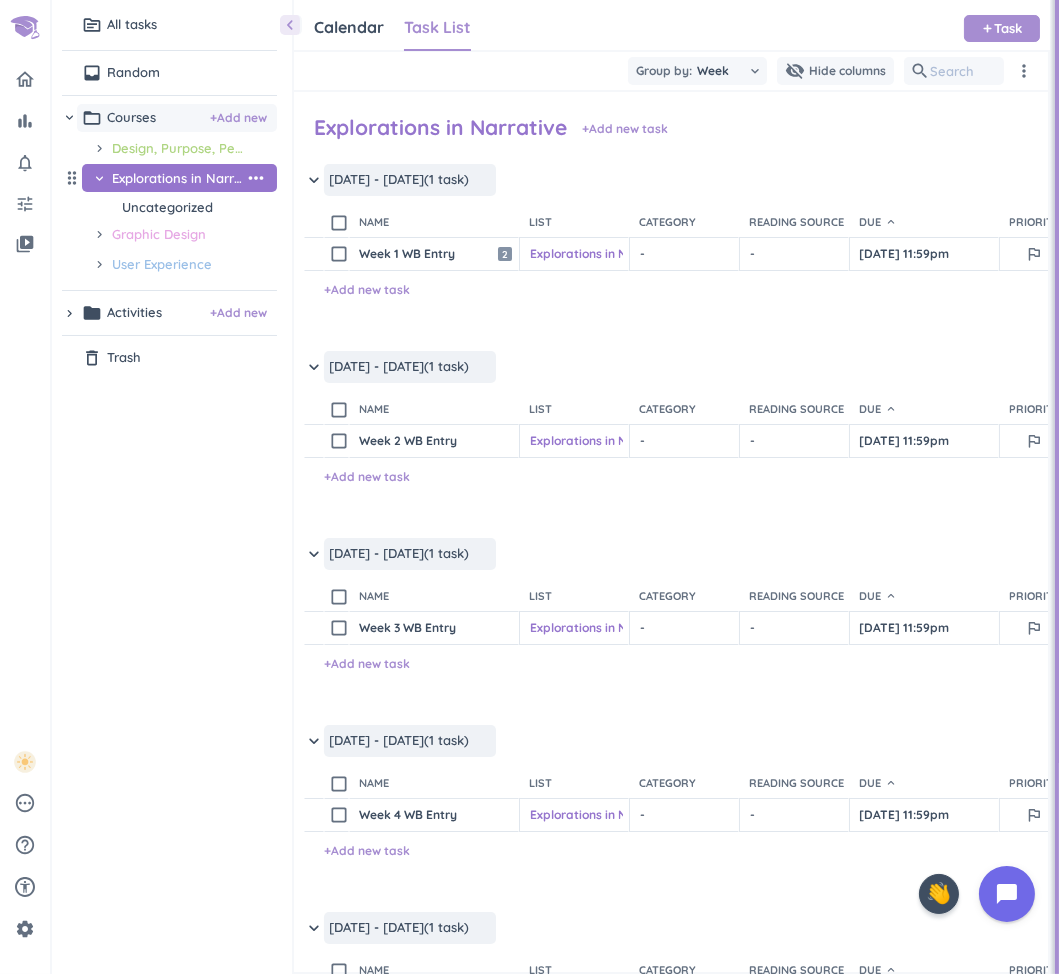 scroll, scrollTop: 2, scrollLeft: 1, axis: both 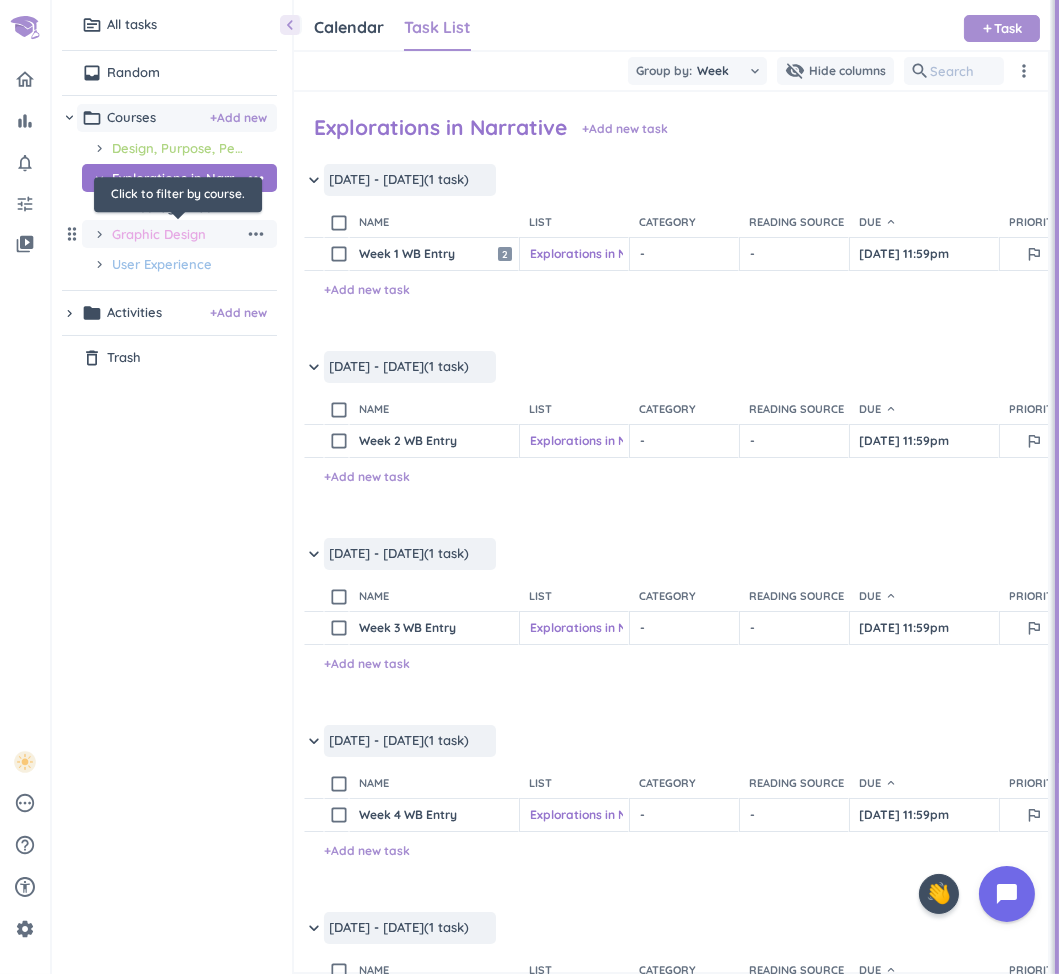 click on "Graphic Design" at bounding box center (178, 234) 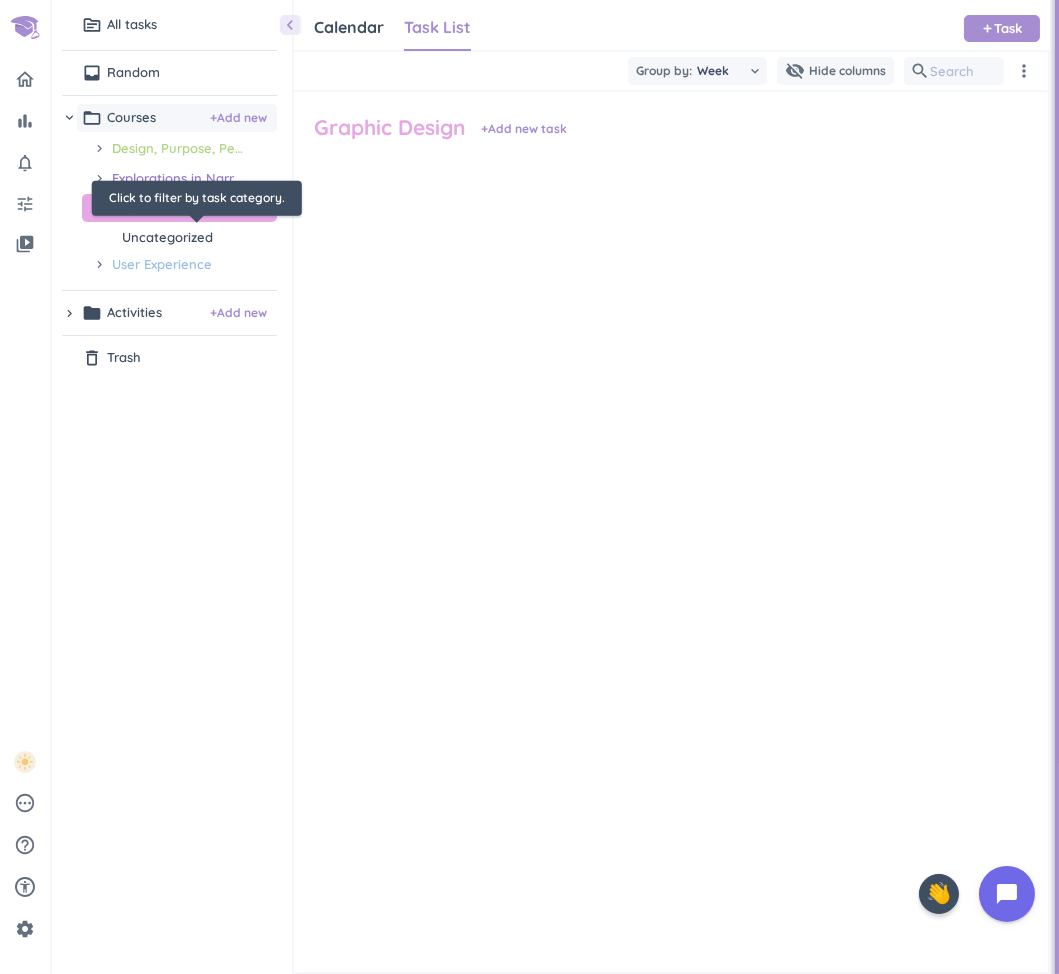 scroll, scrollTop: 2, scrollLeft: 1, axis: both 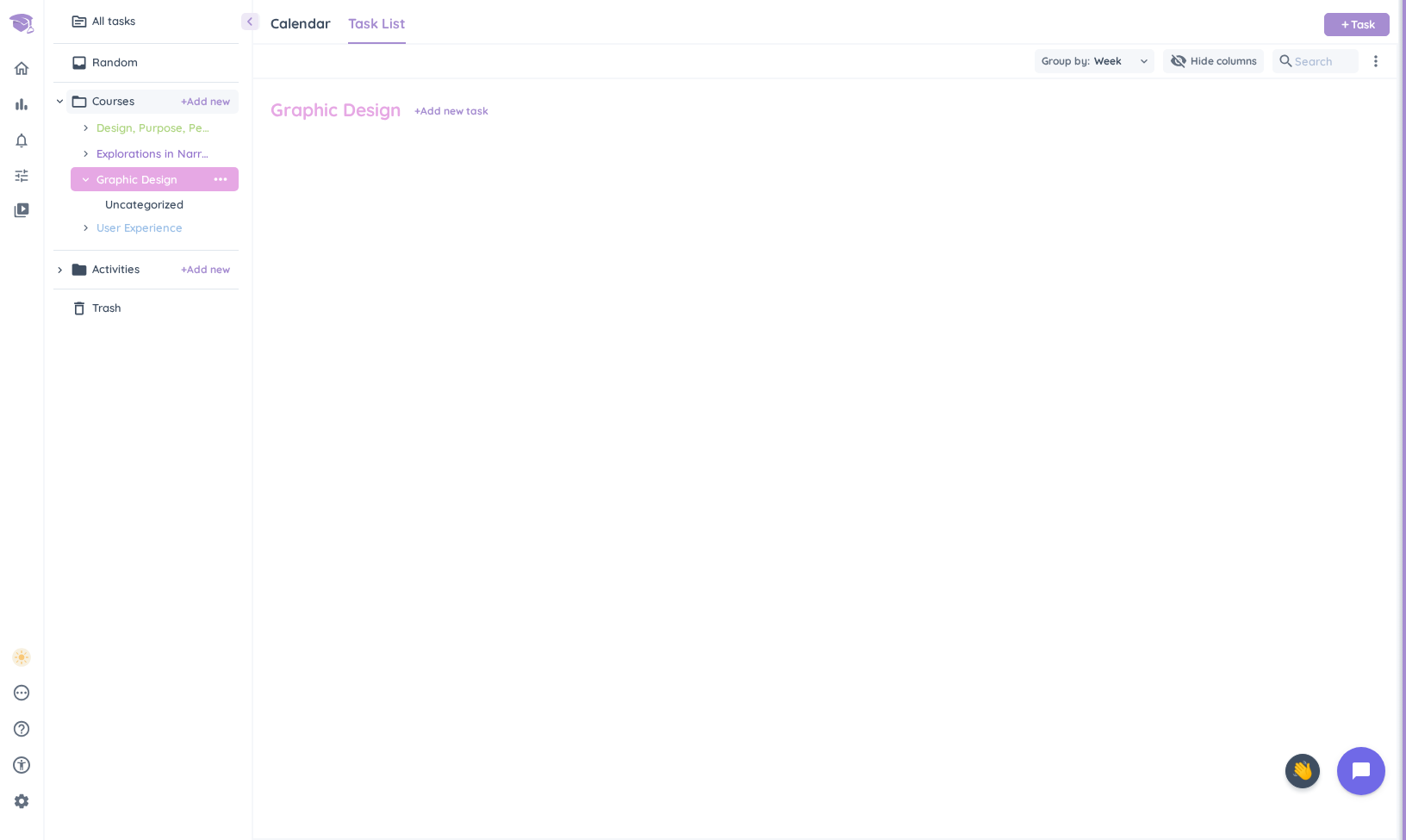 click on "Courses" at bounding box center (113, 102) 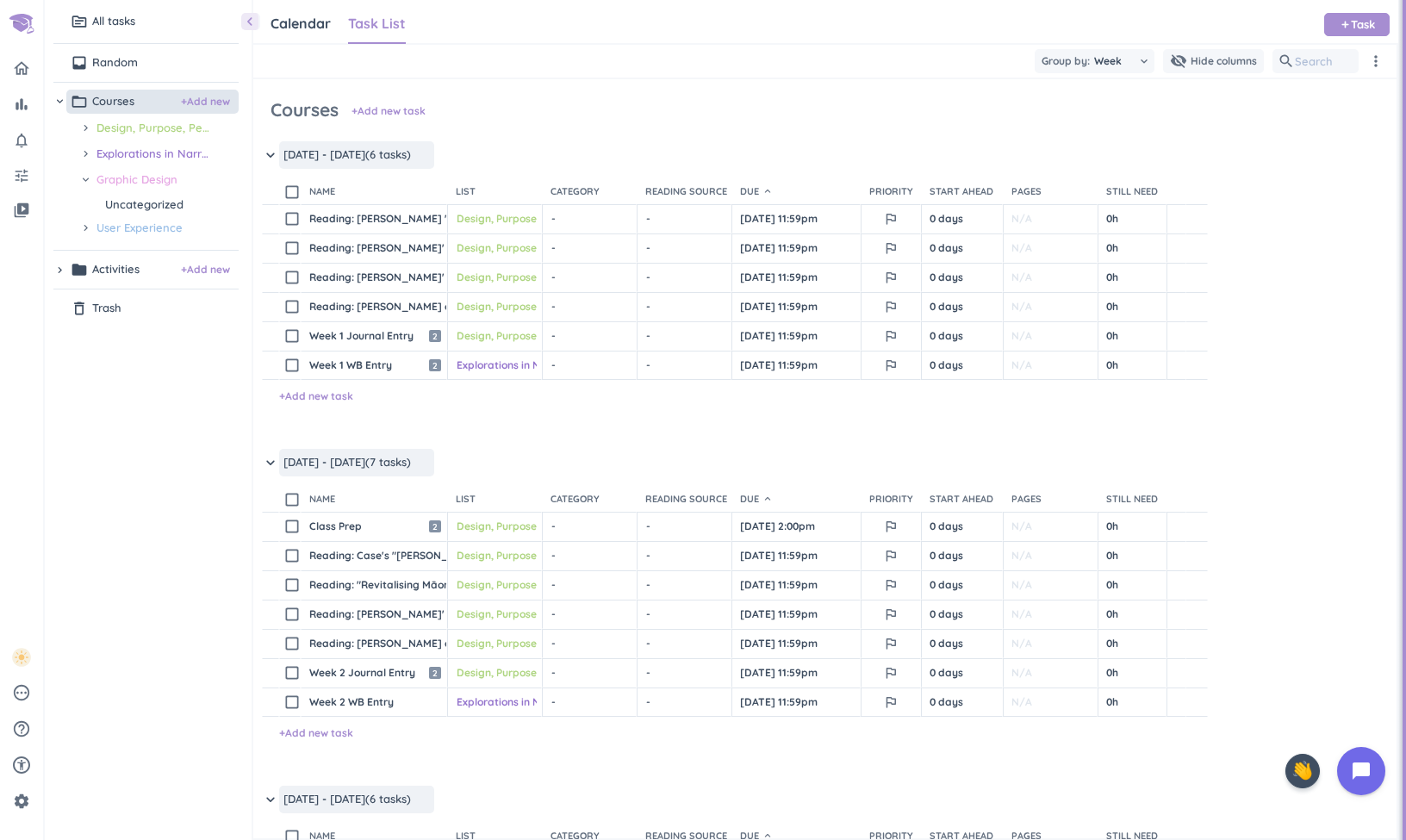 scroll, scrollTop: 2, scrollLeft: 1, axis: both 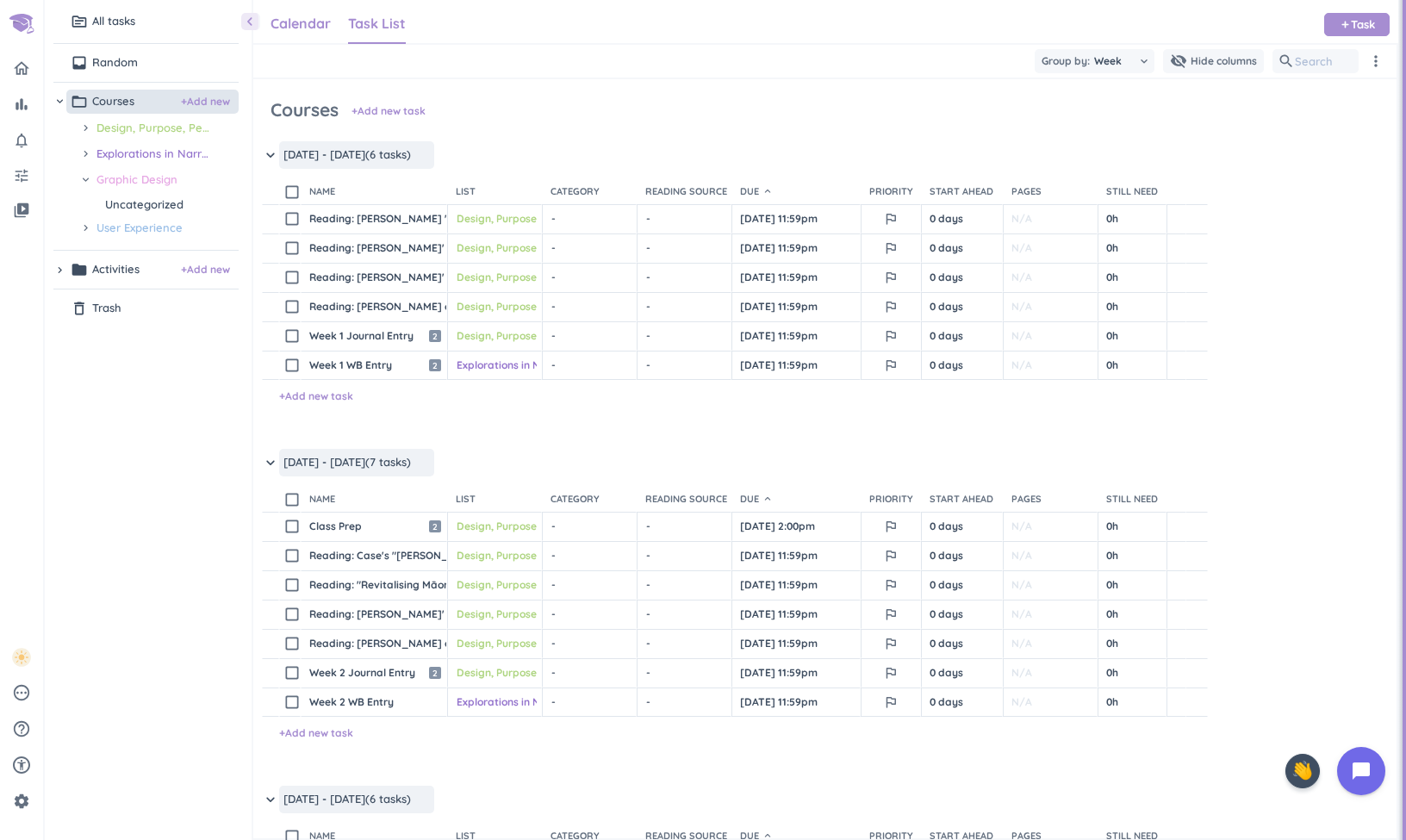 click on "Calendar" at bounding box center [301, 23] 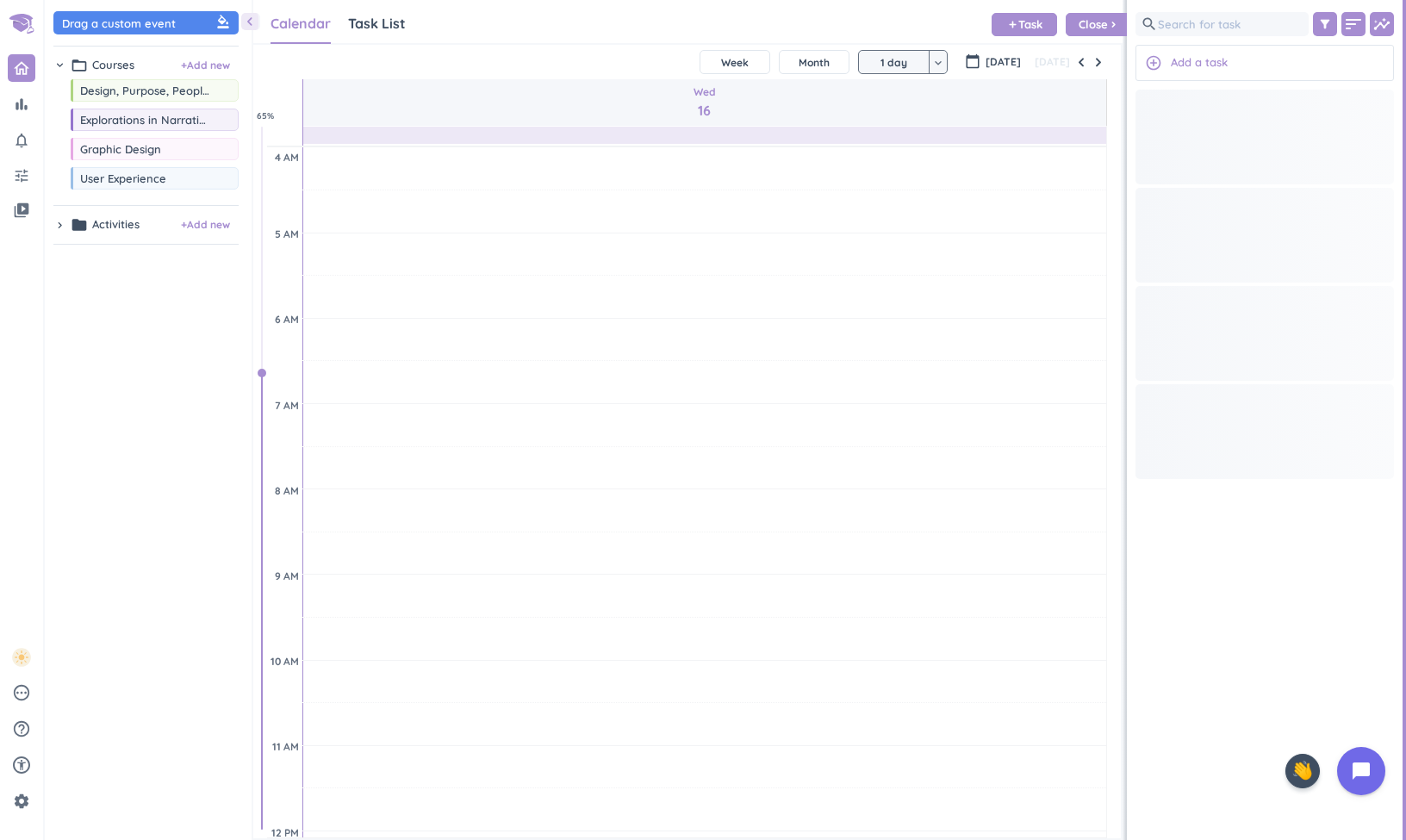 scroll, scrollTop: 1, scrollLeft: 1, axis: both 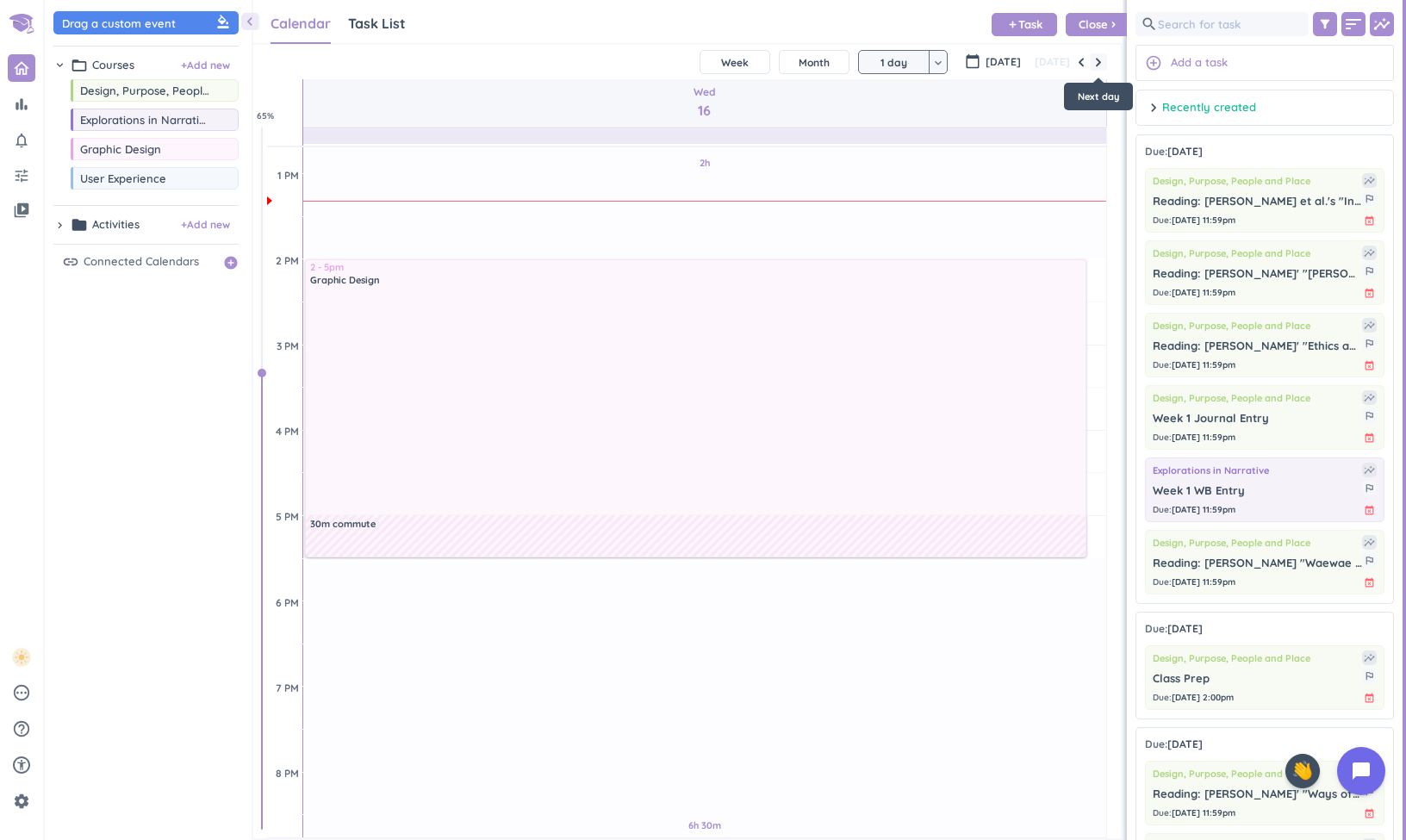 click at bounding box center [1098, 62] 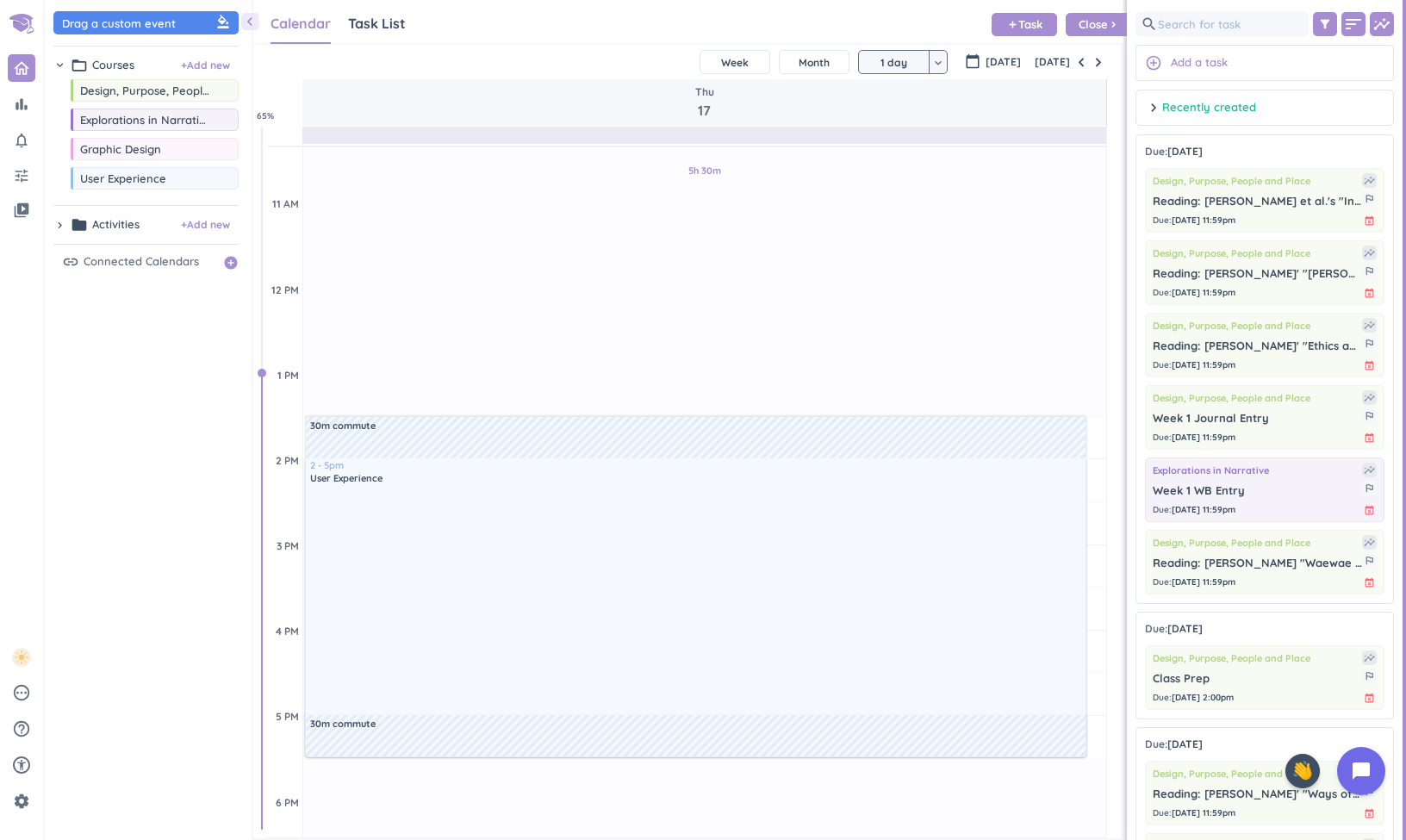 scroll, scrollTop: 544, scrollLeft: 0, axis: vertical 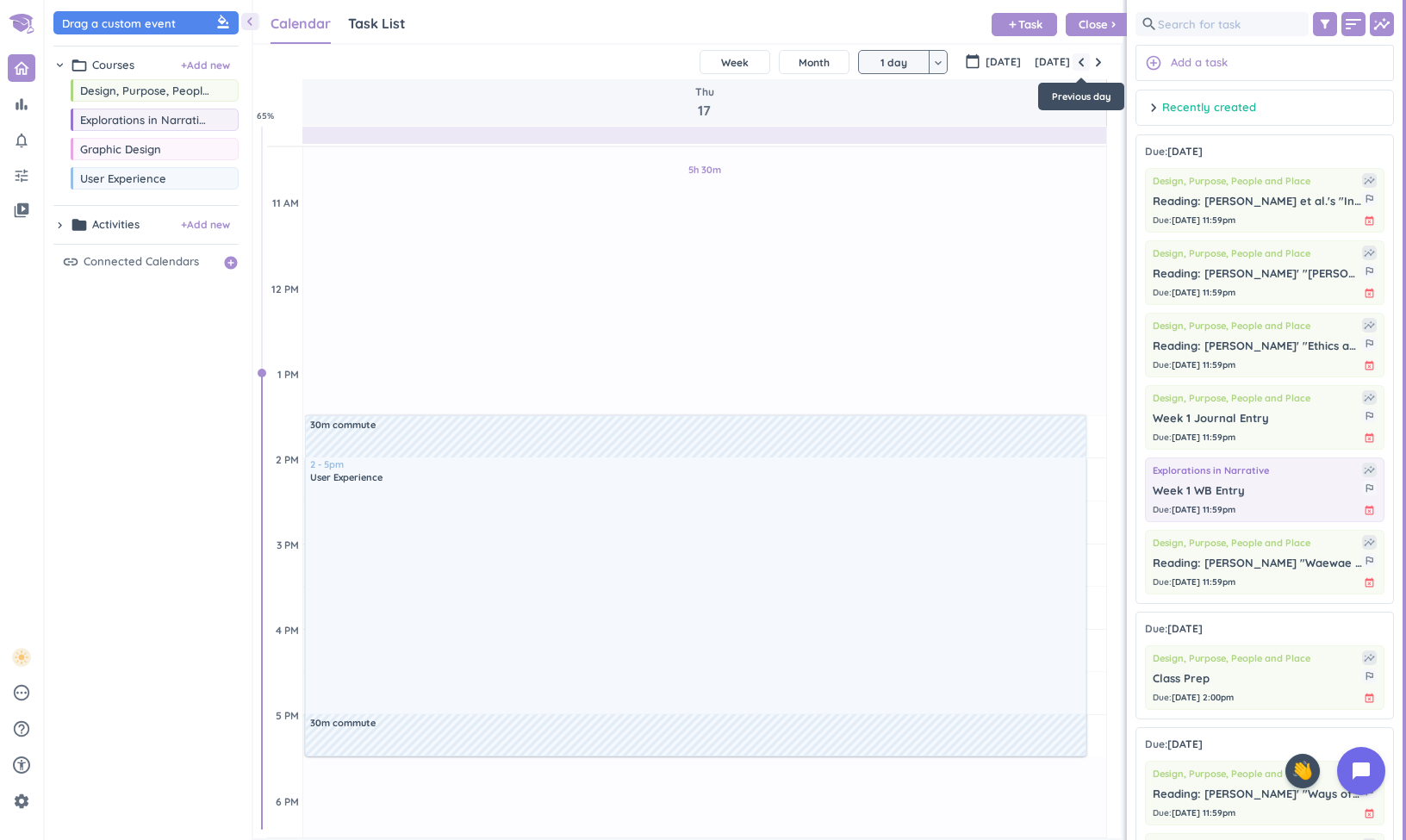 click at bounding box center (1081, 62) 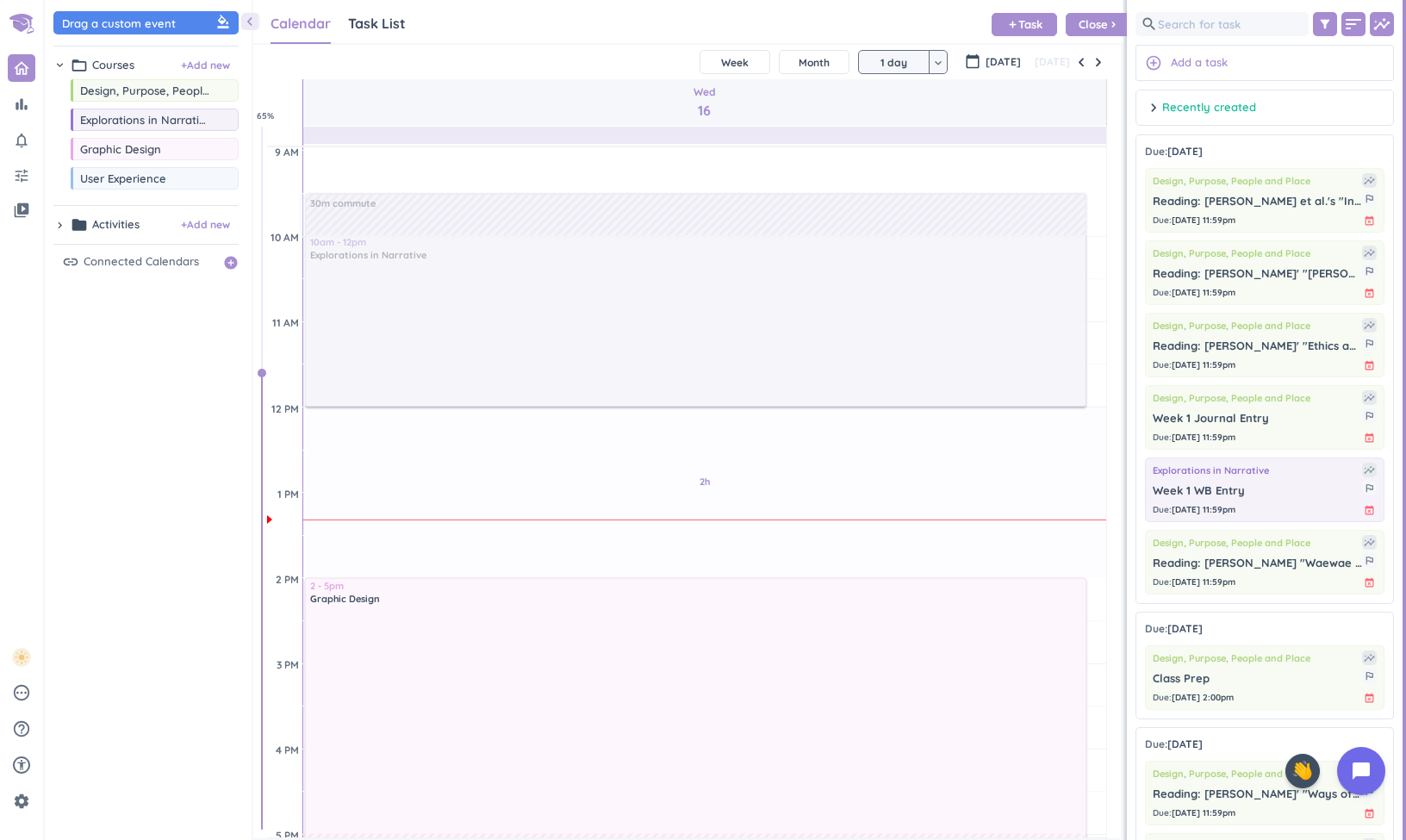 scroll, scrollTop: 497, scrollLeft: 0, axis: vertical 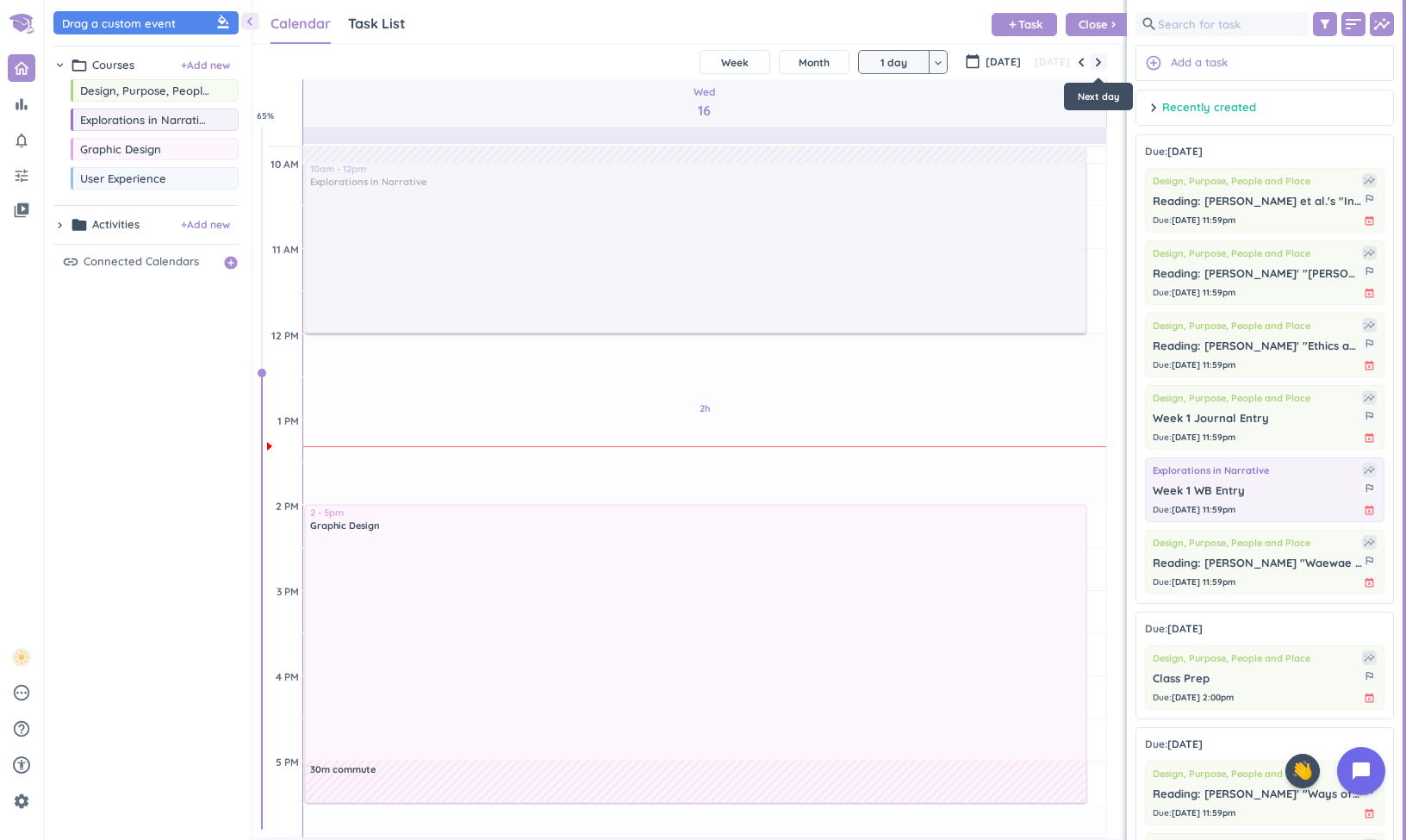click at bounding box center [1098, 62] 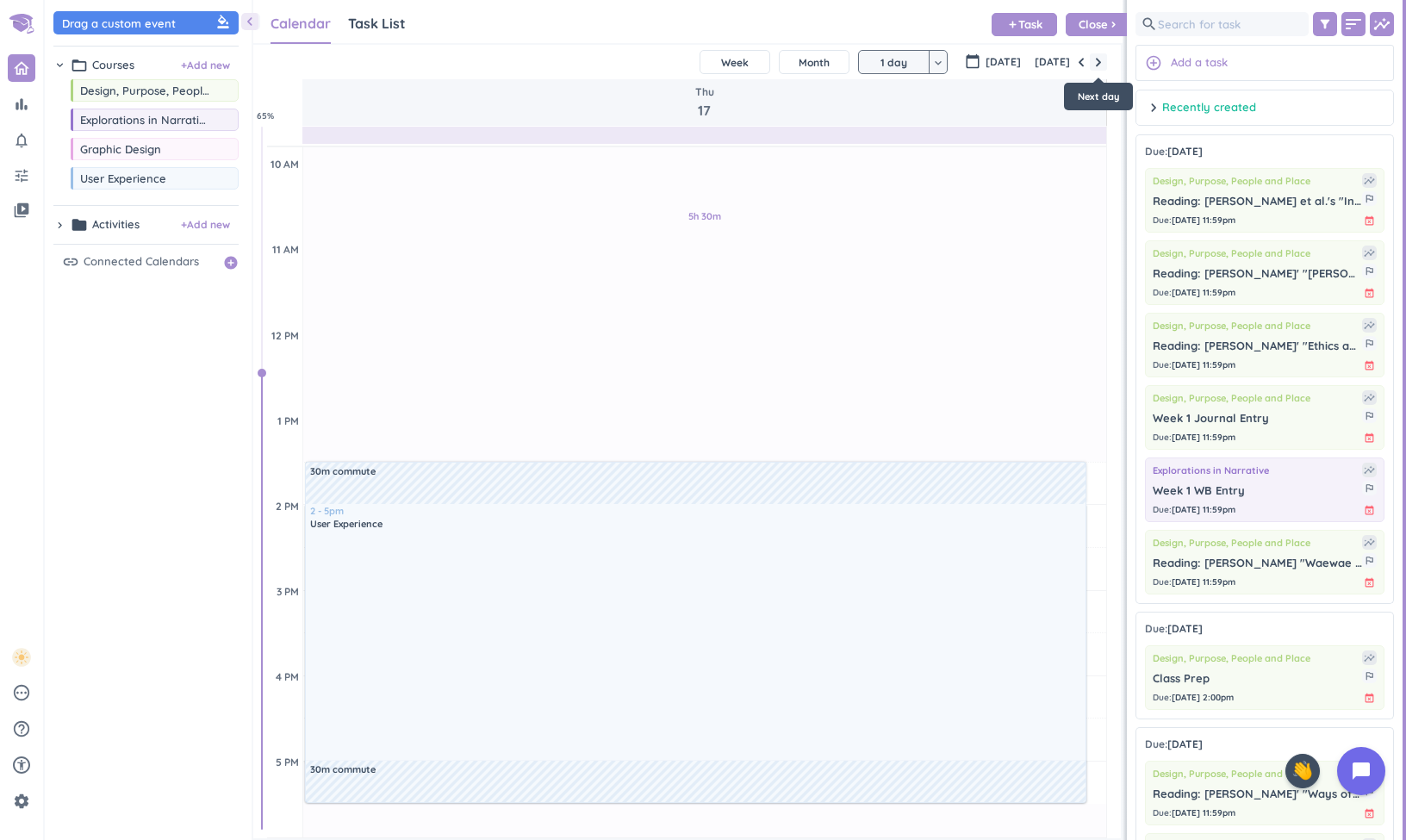 scroll, scrollTop: 0, scrollLeft: 0, axis: both 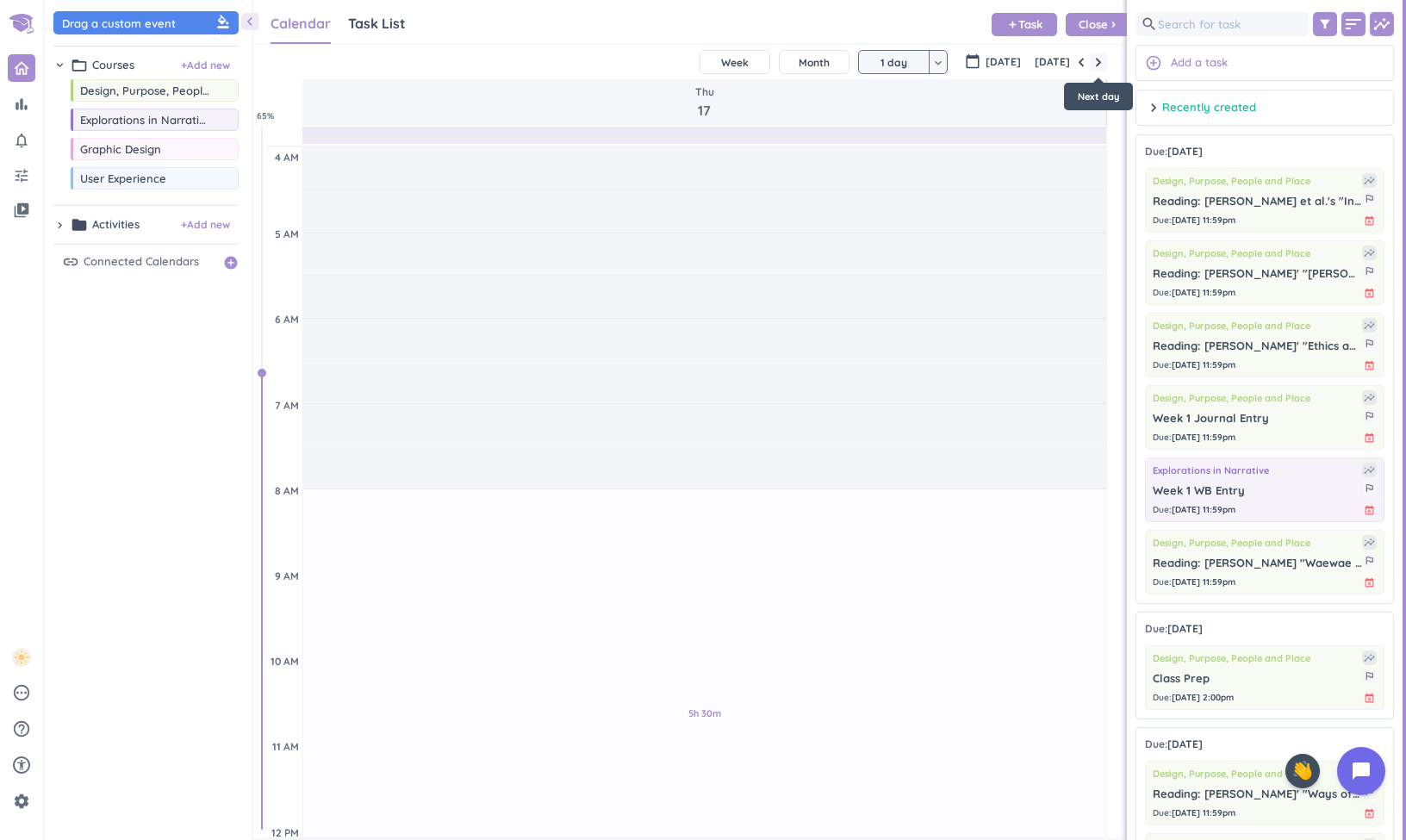 click at bounding box center (1098, 62) 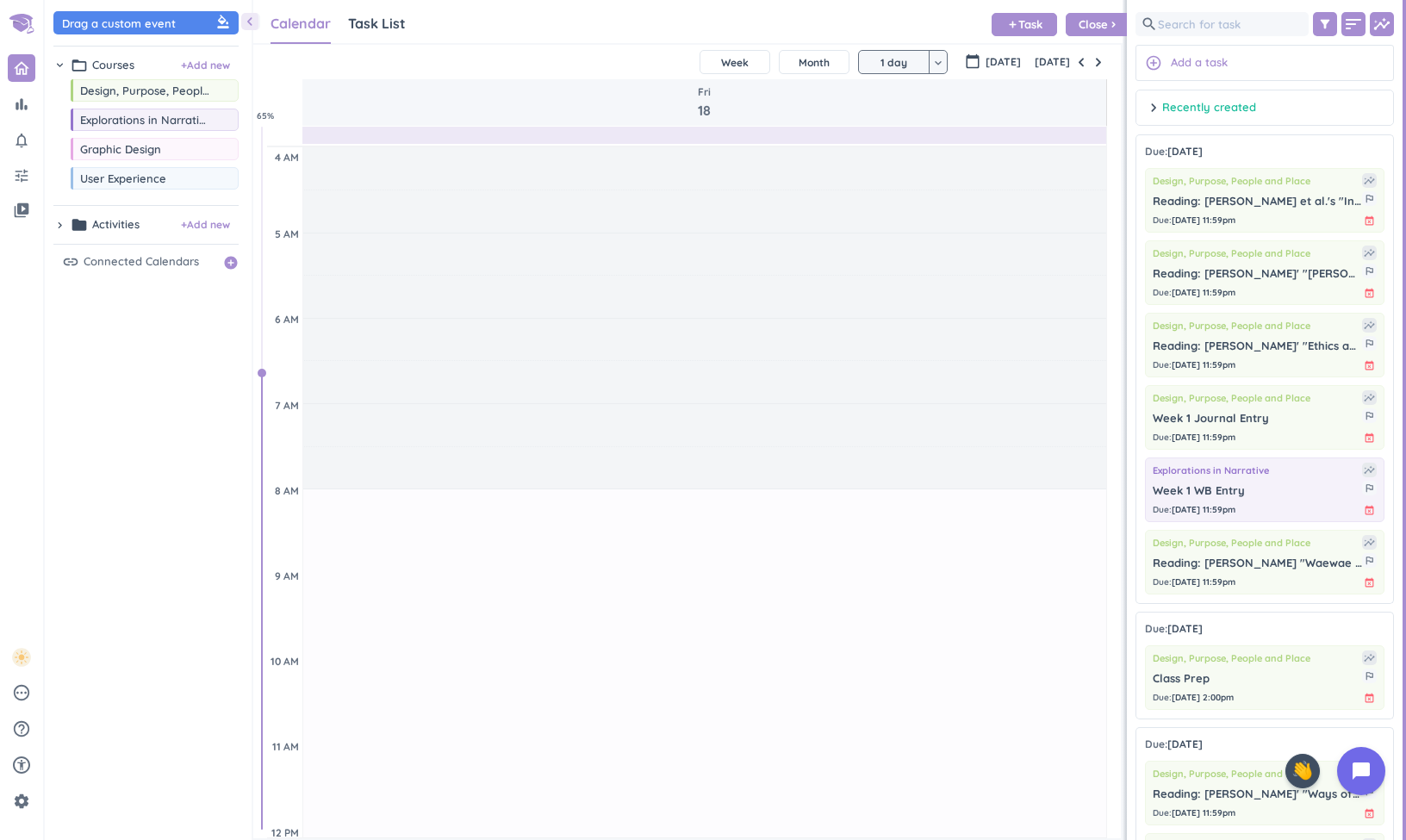 scroll, scrollTop: 358, scrollLeft: 0, axis: vertical 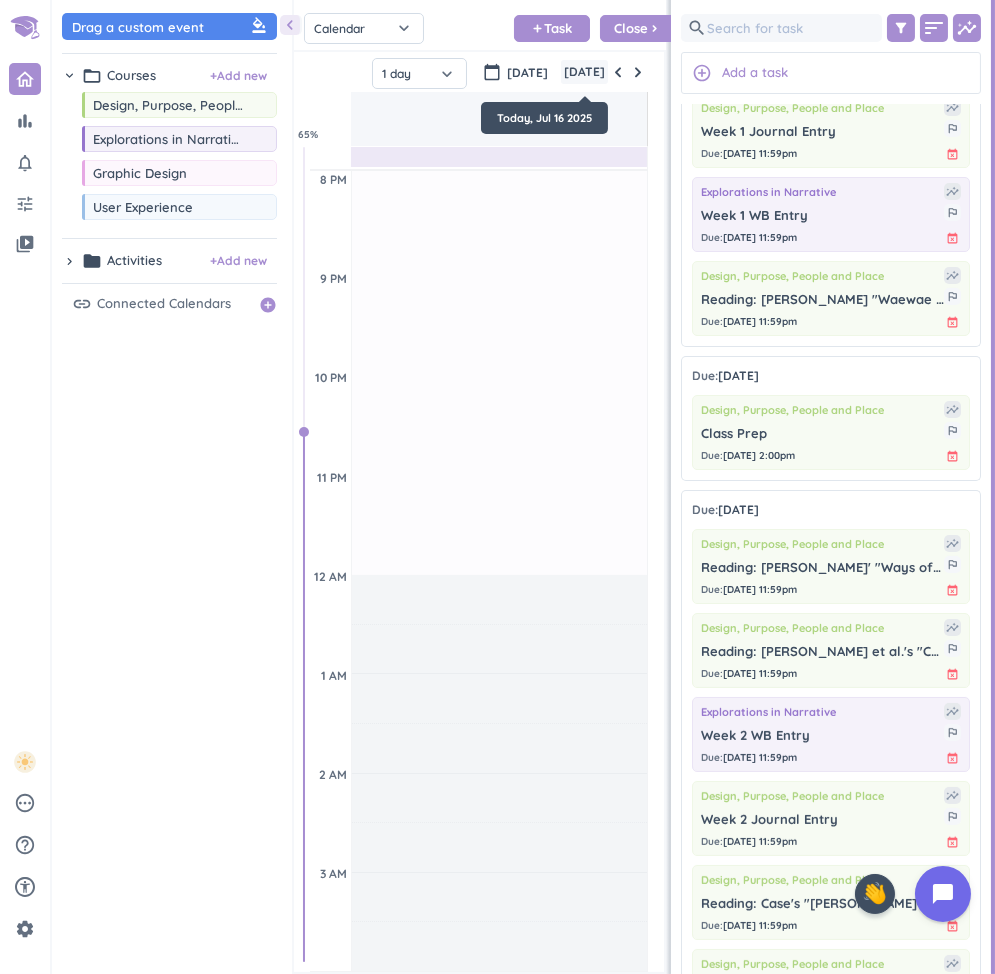 click on "[DATE]" at bounding box center [584, 72] 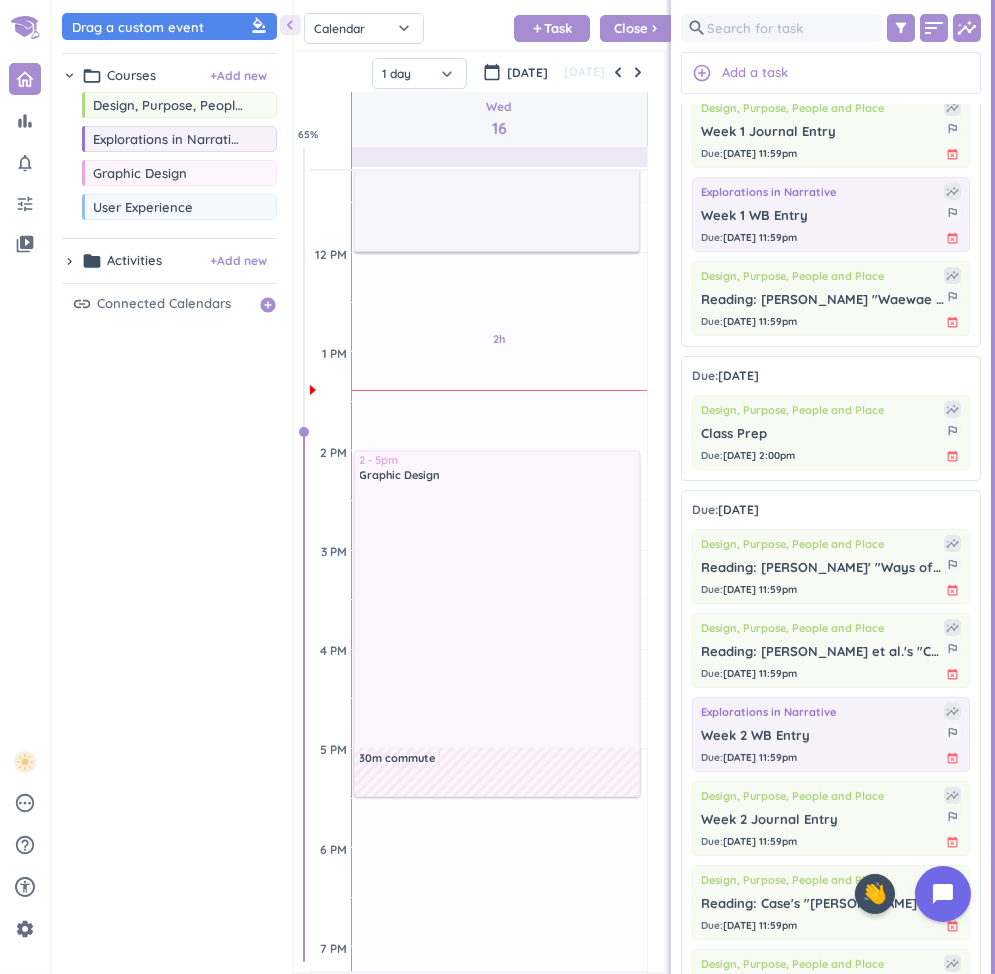 scroll, scrollTop: 712, scrollLeft: 0, axis: vertical 